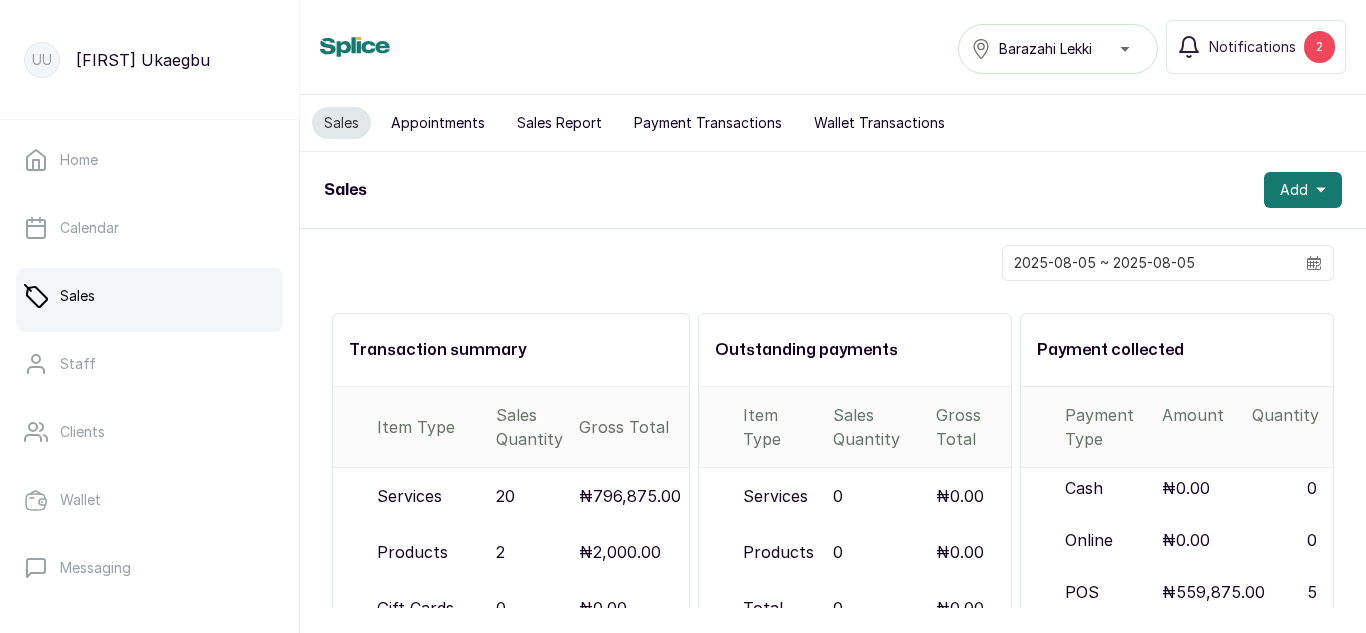 scroll, scrollTop: 0, scrollLeft: 0, axis: both 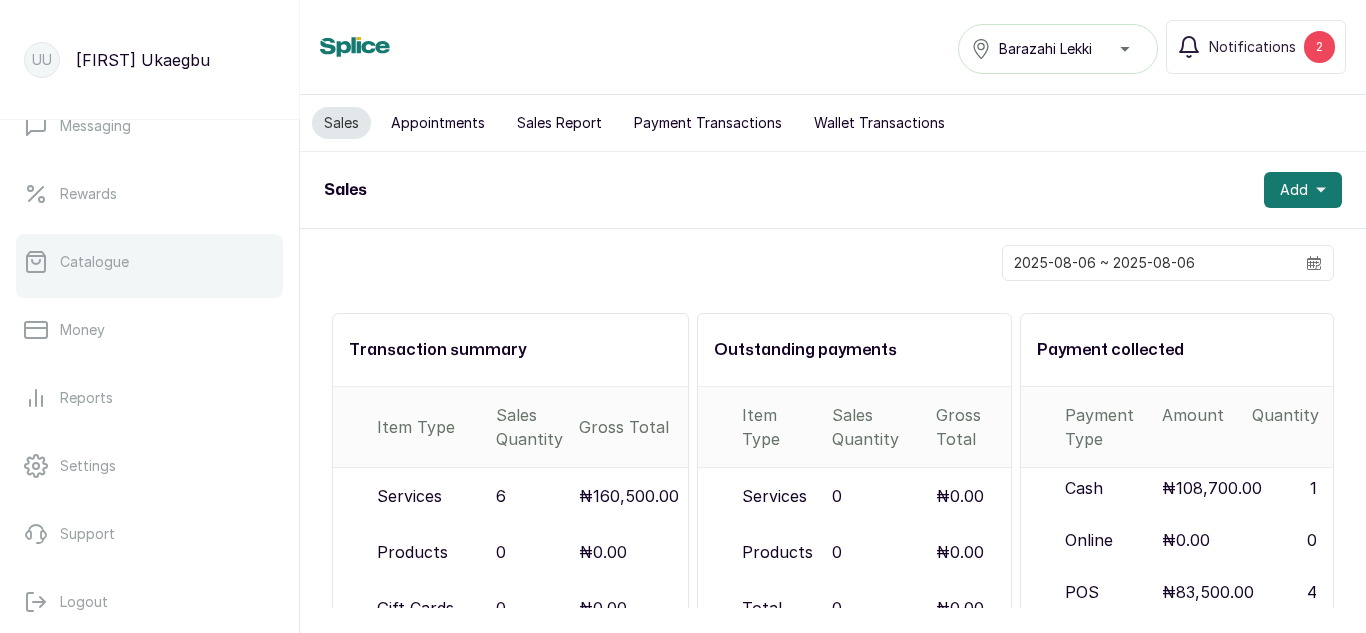 click on "Catalogue" at bounding box center [149, 262] 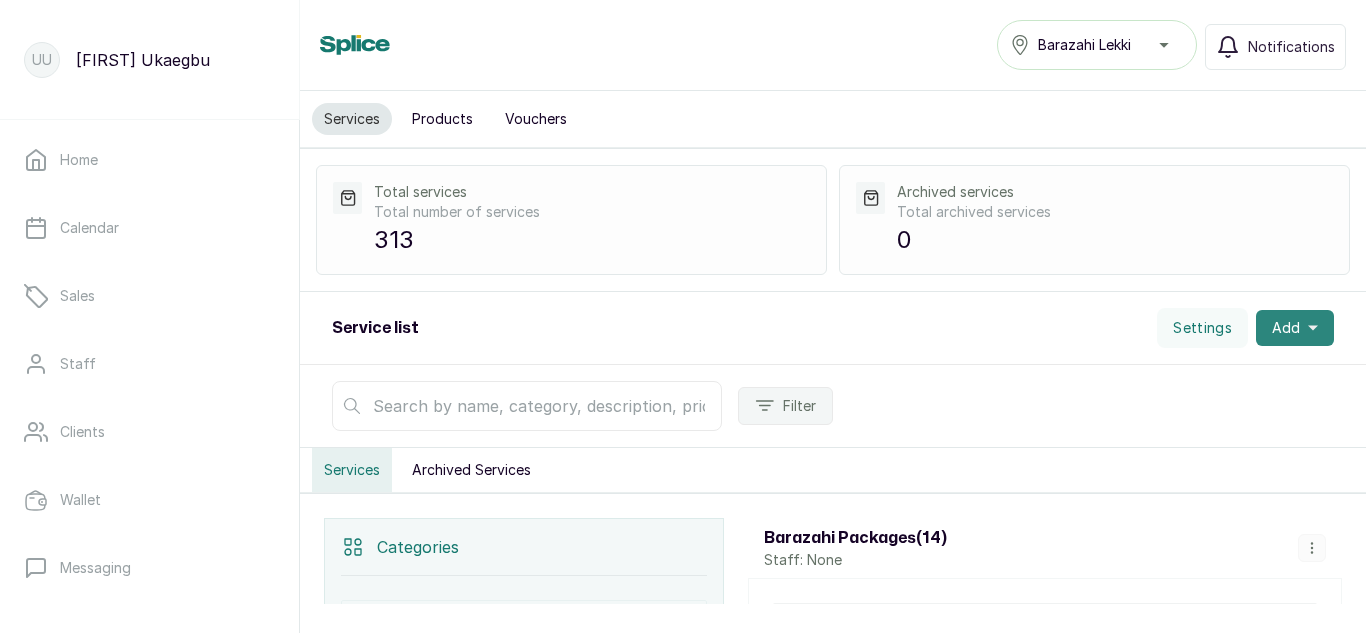 click on "Add" at bounding box center [1286, 328] 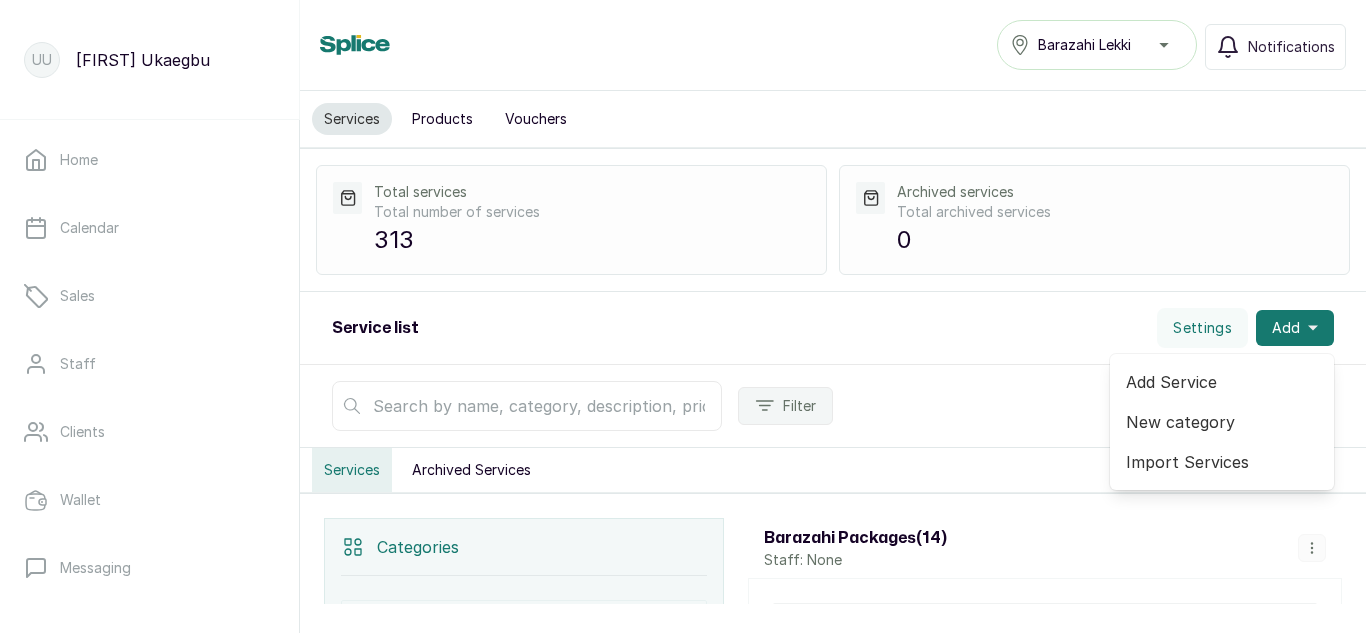 click on "Add Service" at bounding box center (1222, 382) 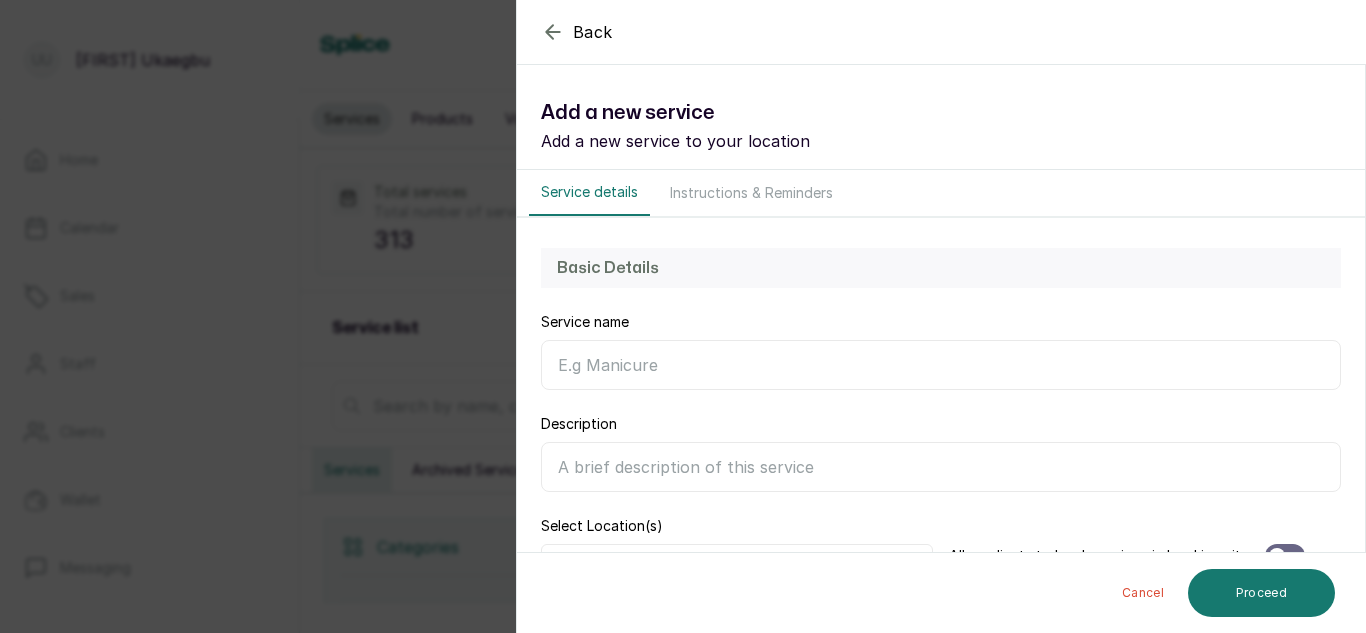 click on "Service name" at bounding box center (941, 365) 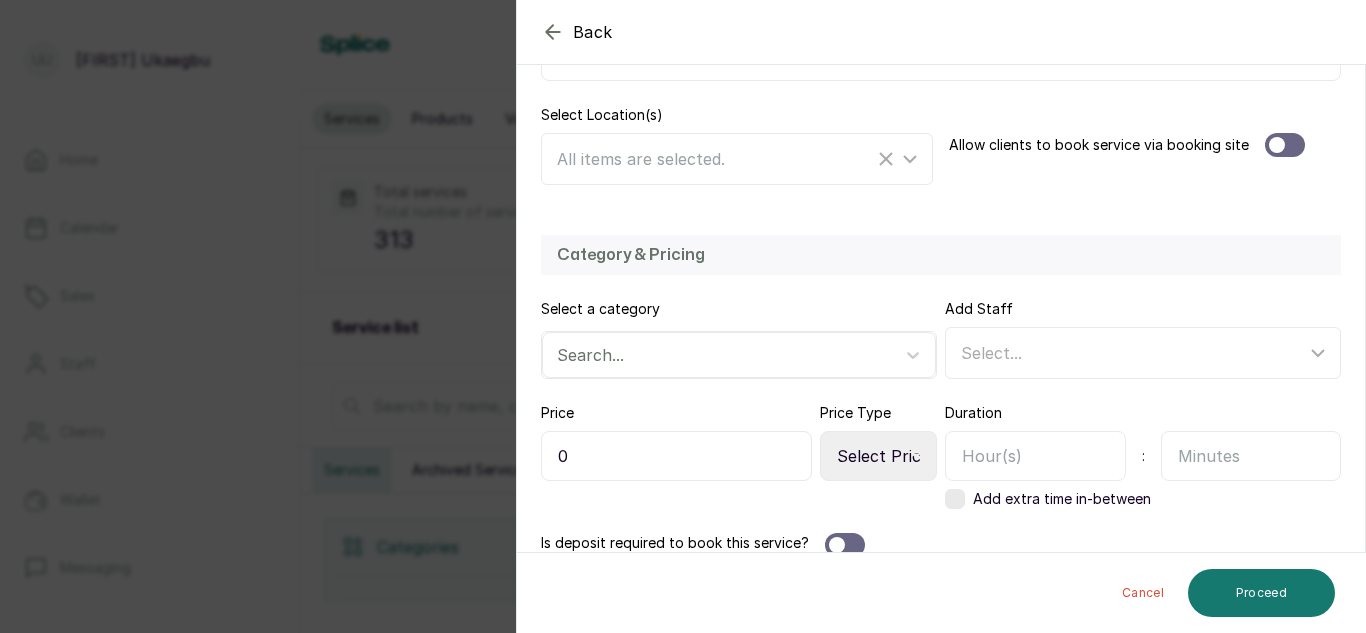 scroll, scrollTop: 436, scrollLeft: 0, axis: vertical 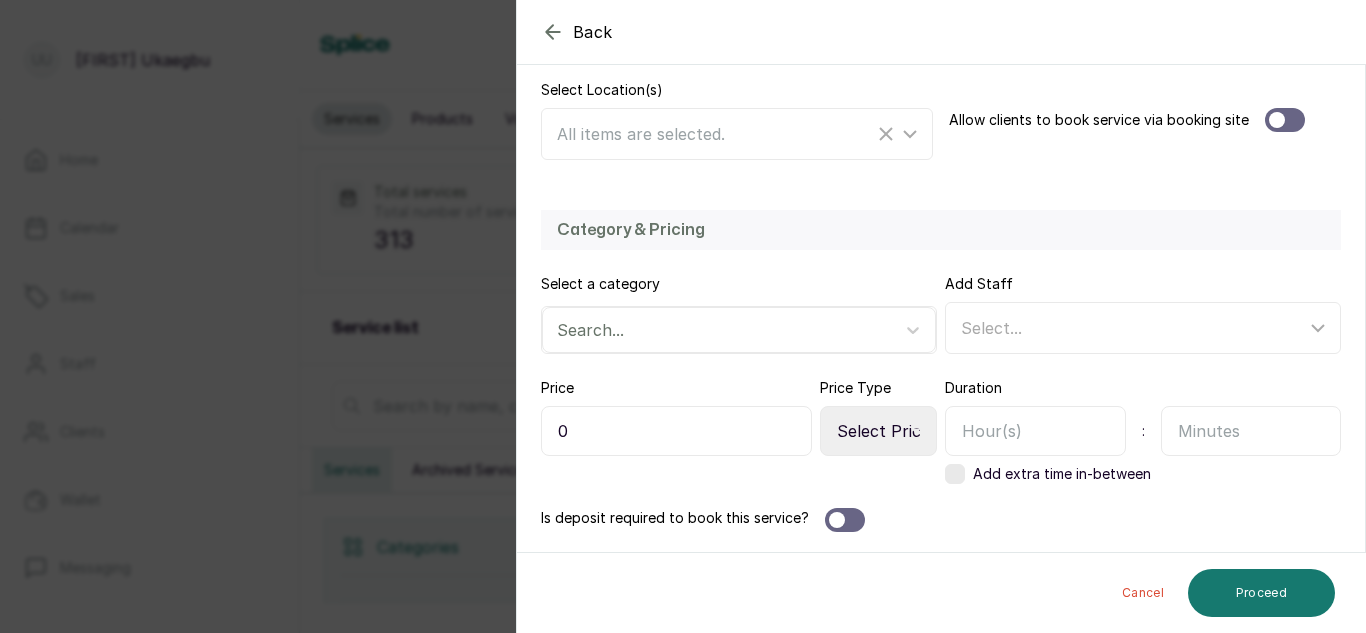 type on "Shampoo and Dry (Mizani)" 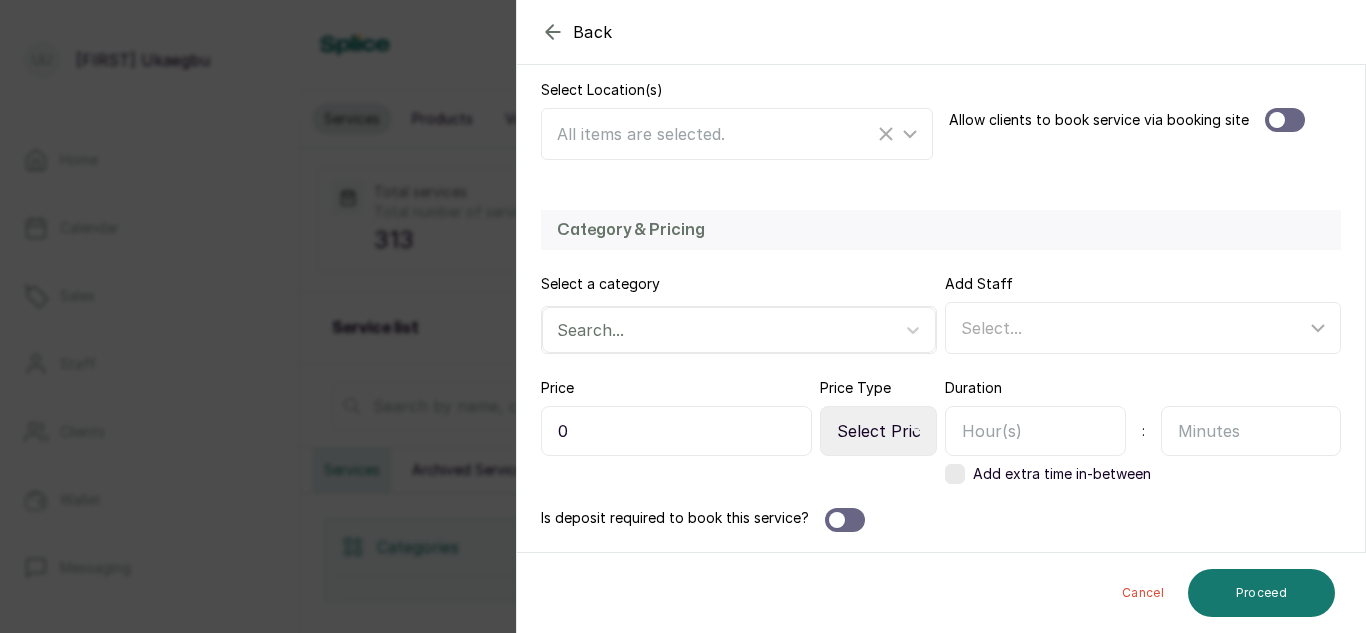 click on "0" at bounding box center [676, 431] 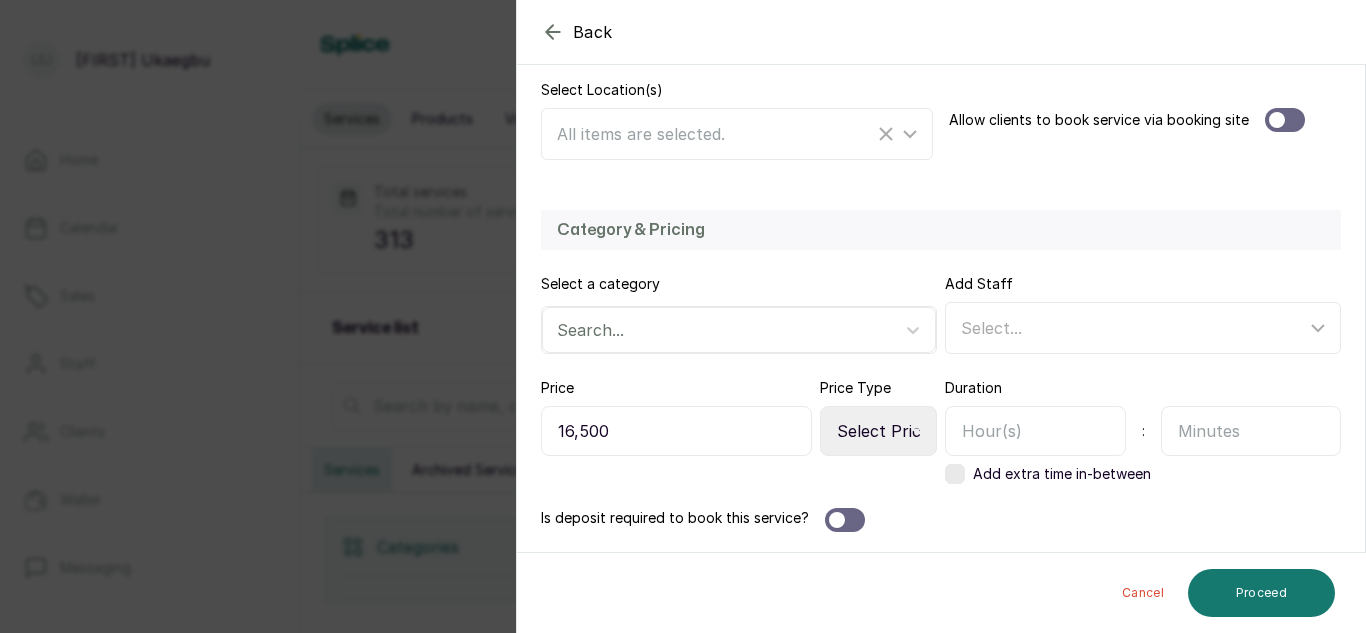 type on "16,500" 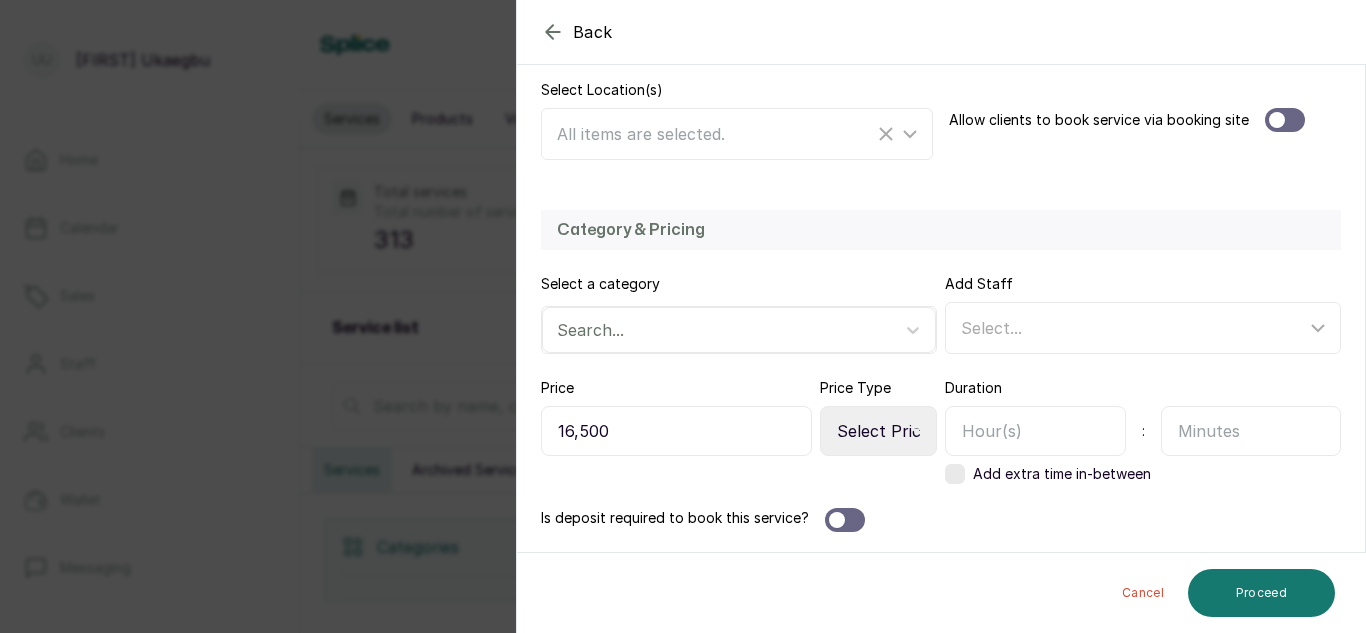 click on "Select Price Type Fixed From" at bounding box center [878, 431] 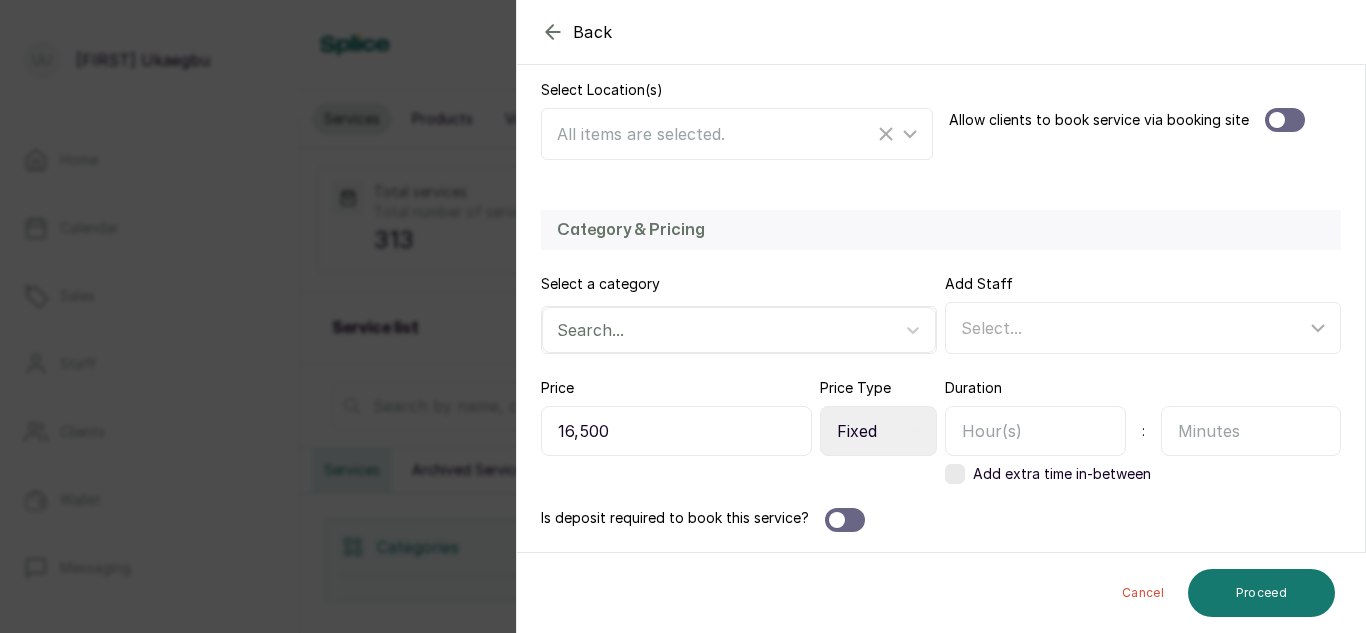 click on "Select Price Type Fixed From" at bounding box center [878, 431] 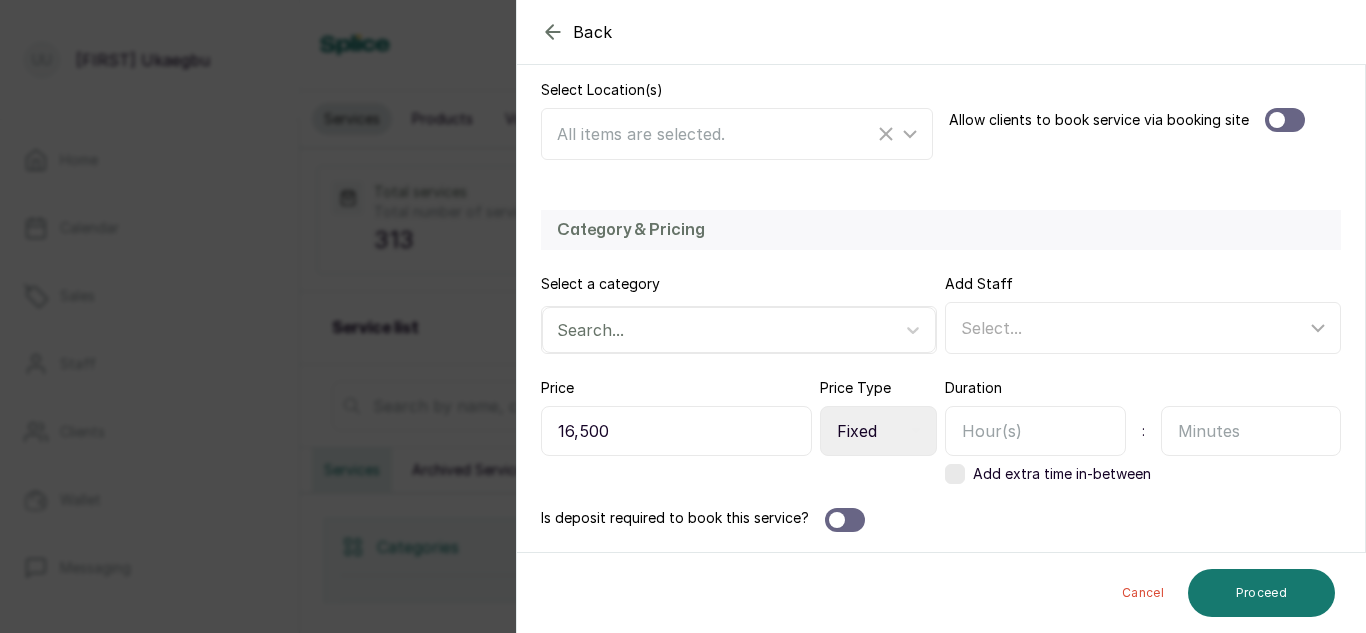 click at bounding box center (1035, 431) 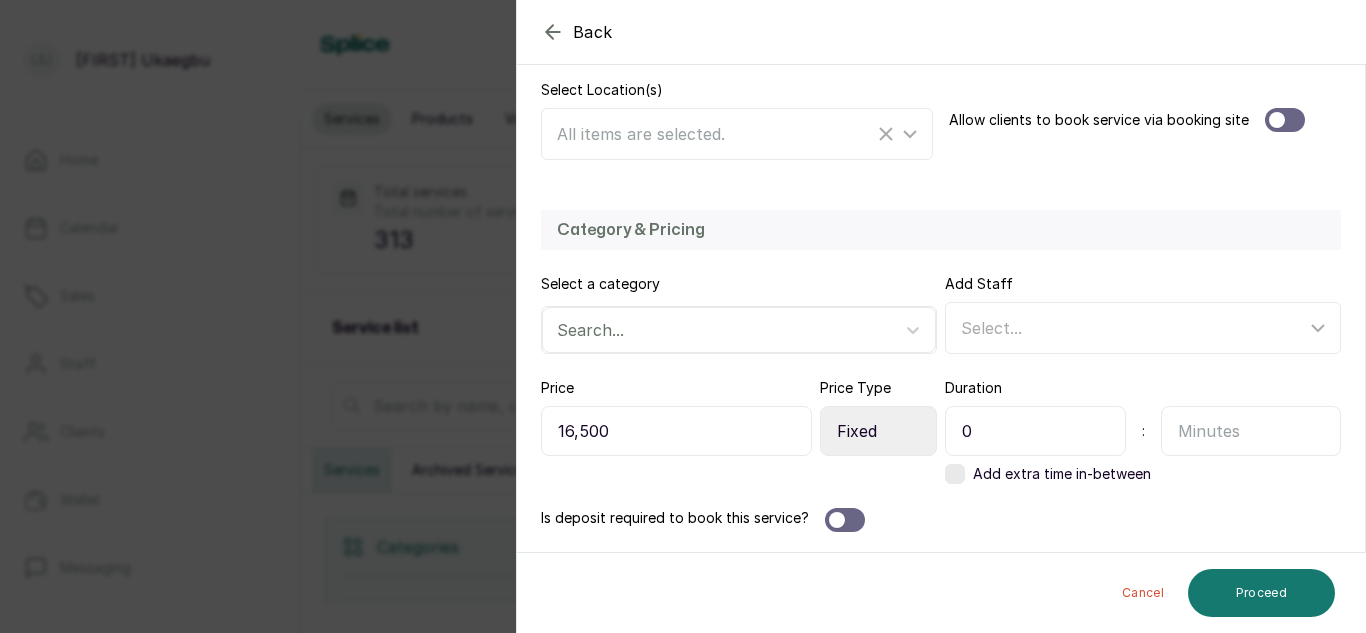 type on "0" 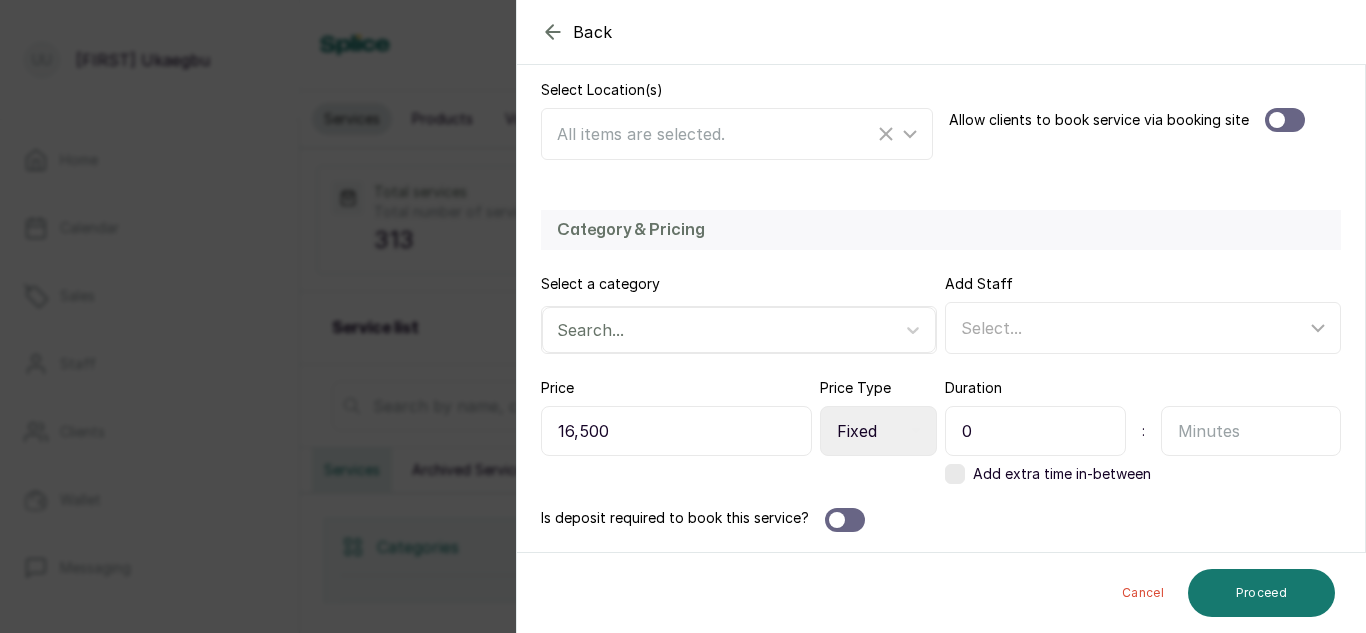 click at bounding box center (1251, 431) 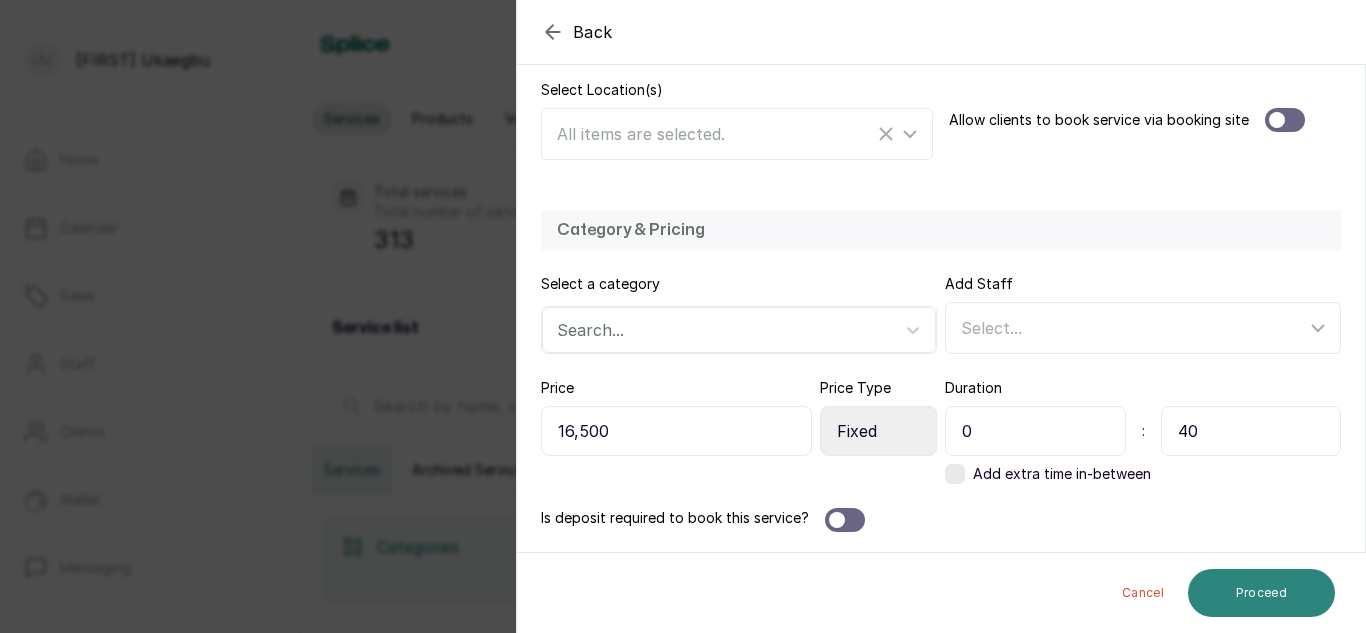 type on "40" 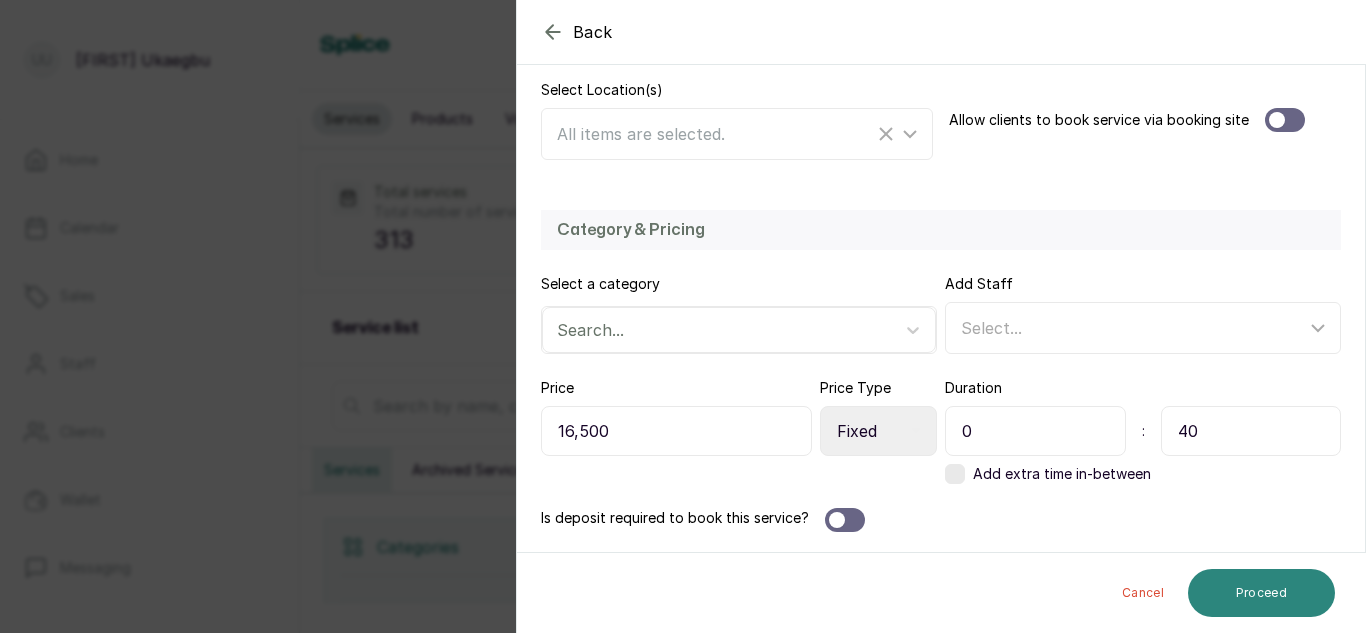click on "Proceed" at bounding box center (1261, 593) 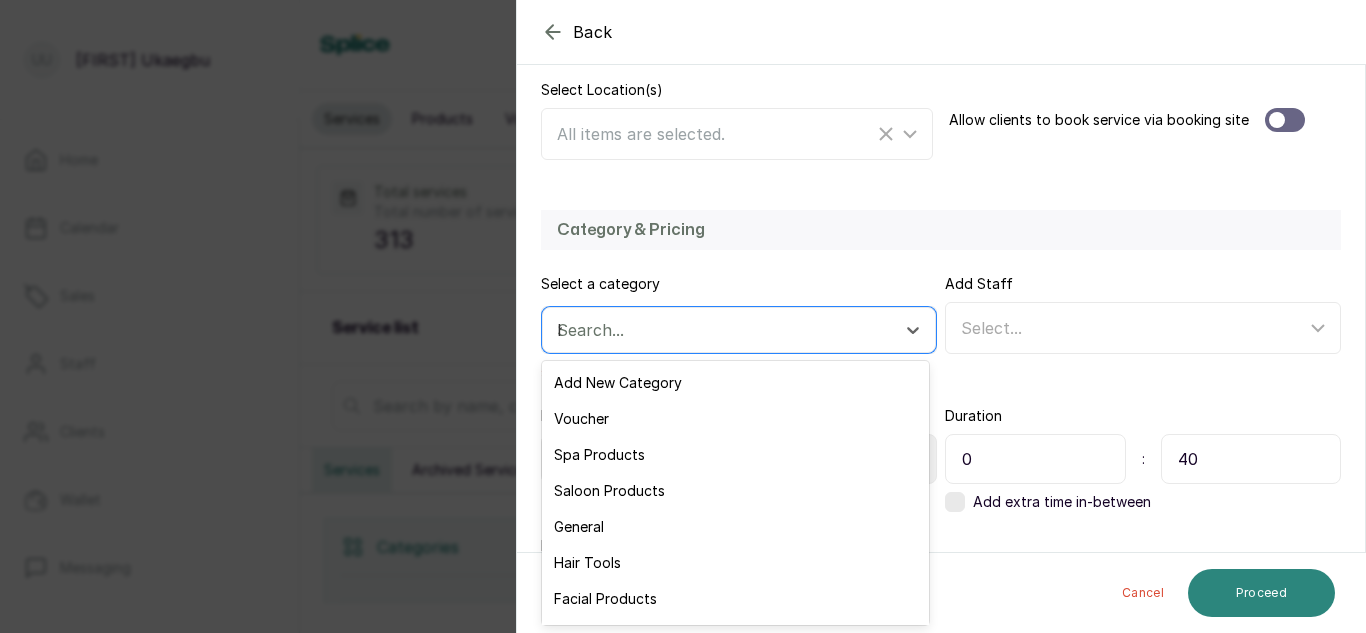 type on "ha" 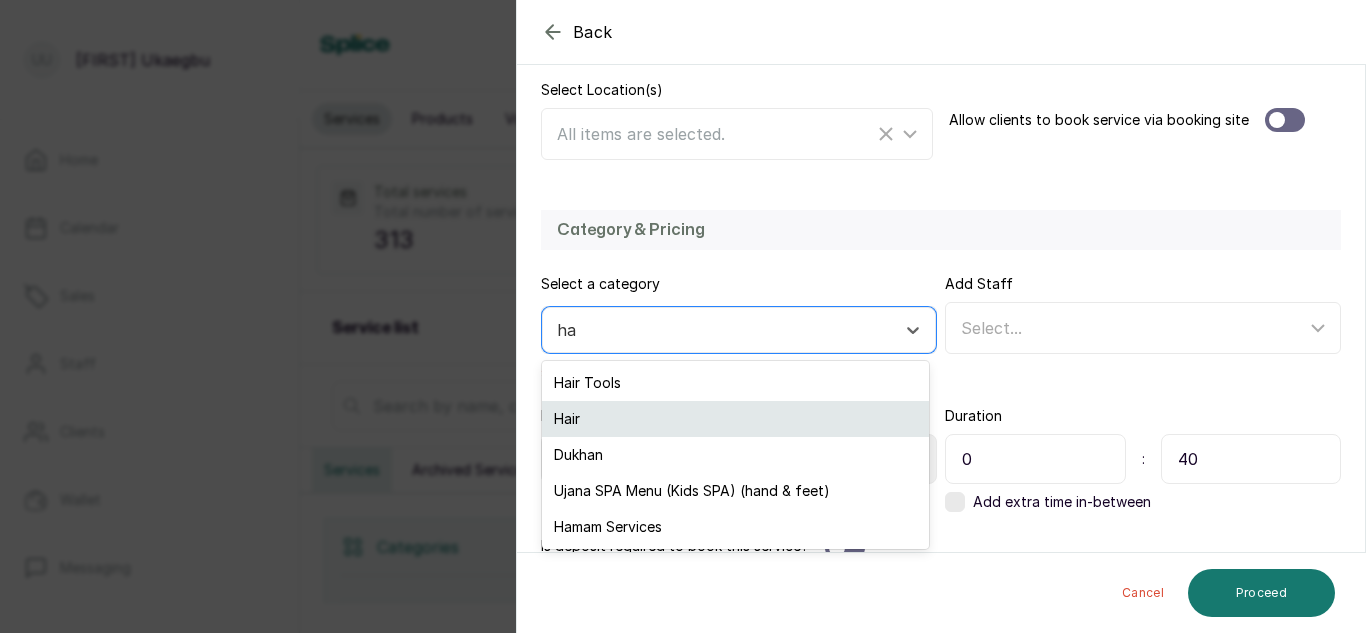 click on "Hair" at bounding box center [735, 419] 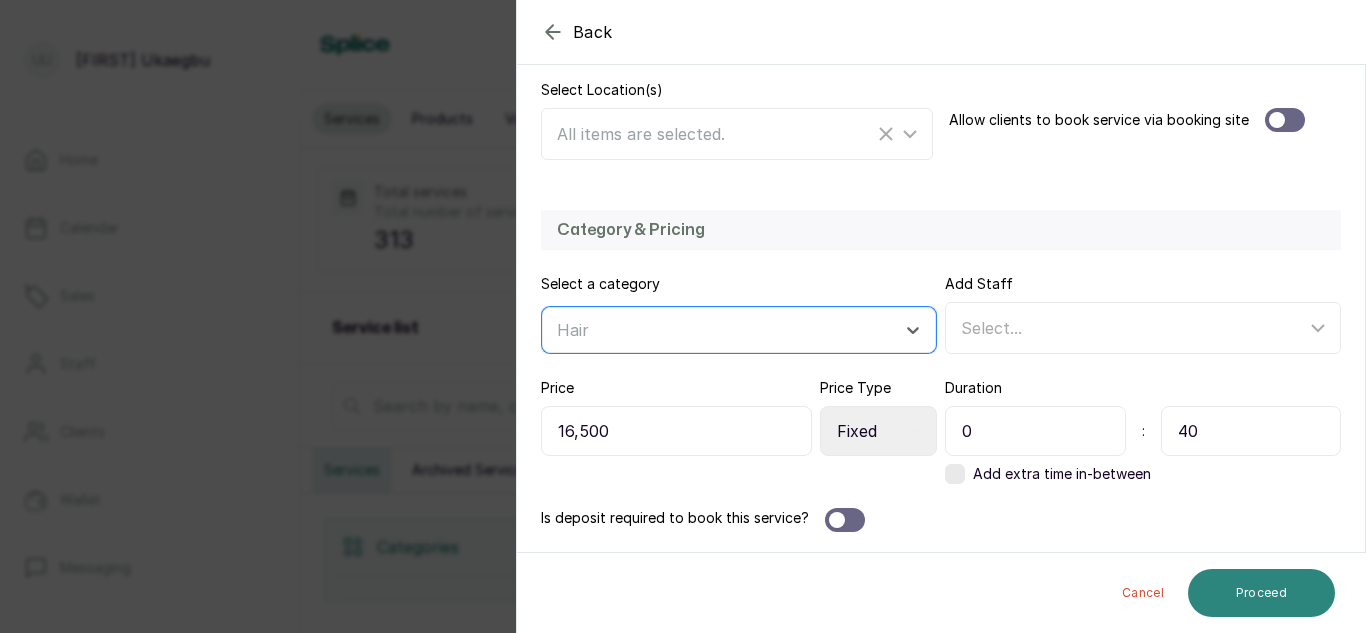 click on "Proceed" at bounding box center (1261, 593) 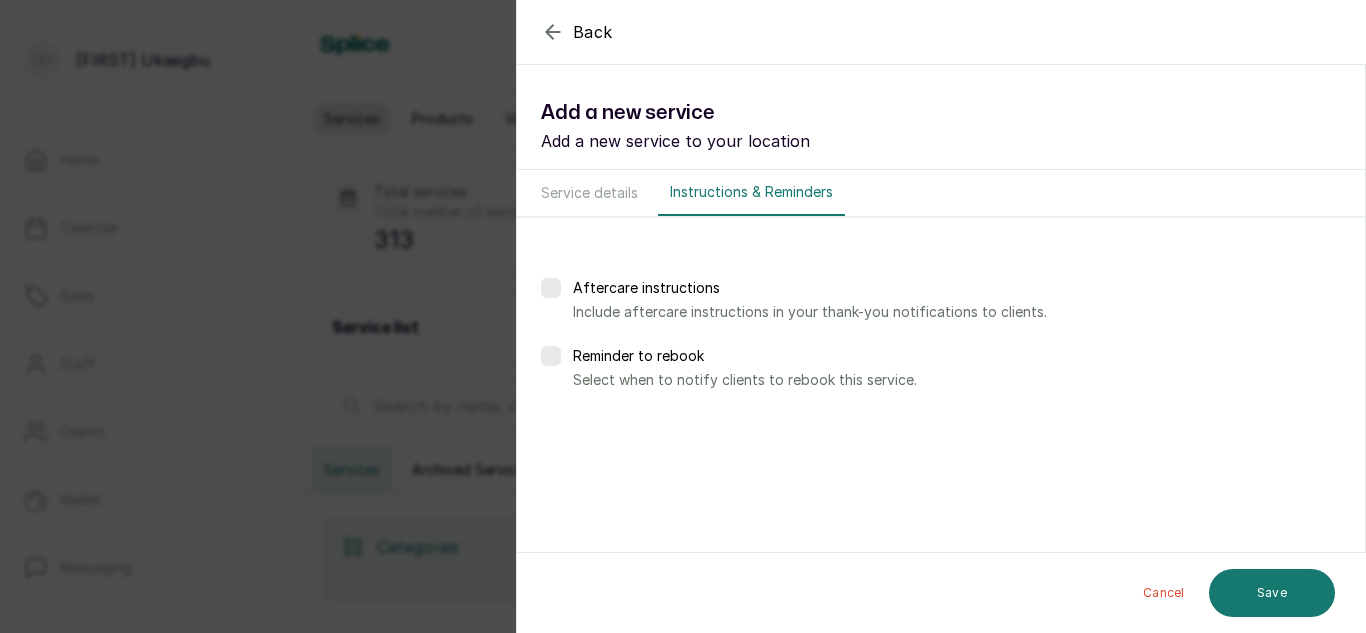 scroll, scrollTop: 0, scrollLeft: 0, axis: both 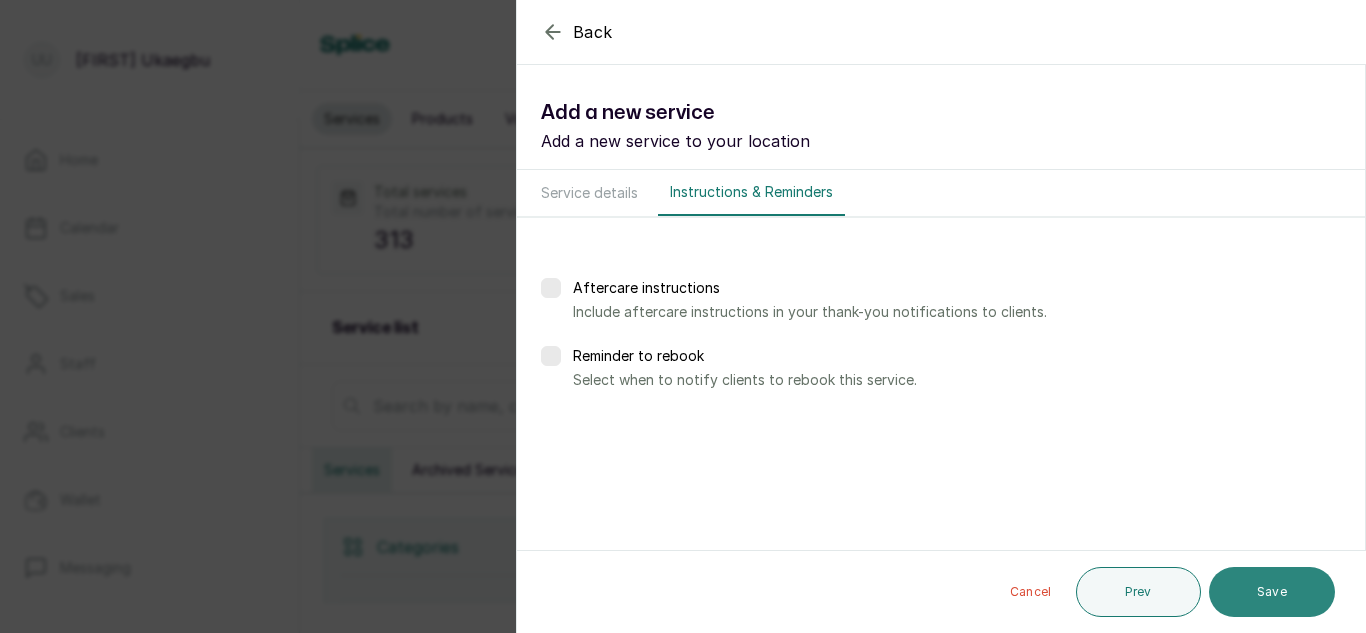 click on "Save" at bounding box center (1272, 592) 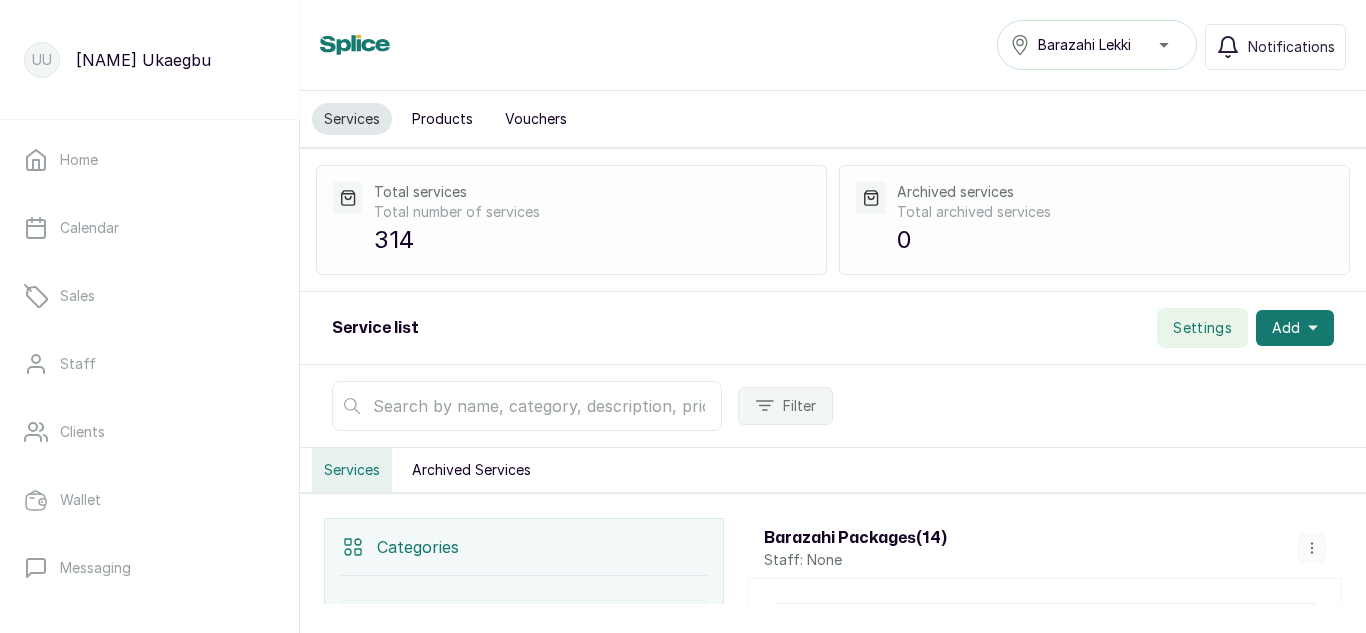 scroll, scrollTop: 0, scrollLeft: 0, axis: both 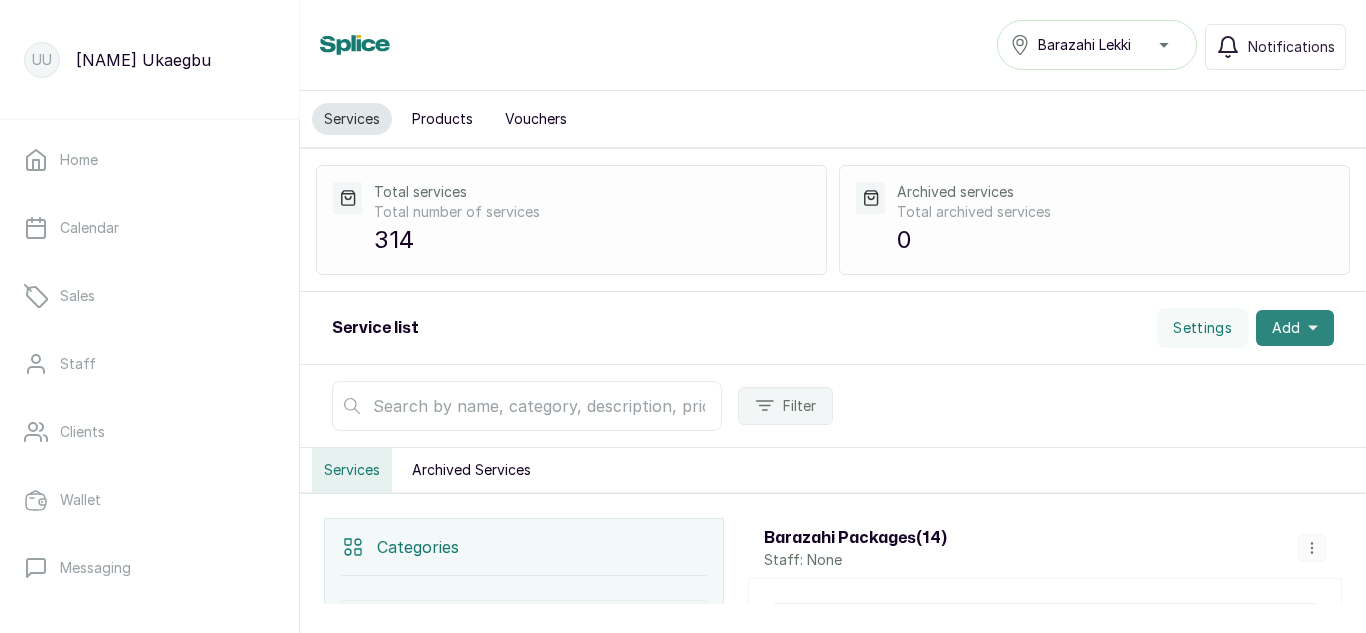 click on "Add" at bounding box center [1295, 328] 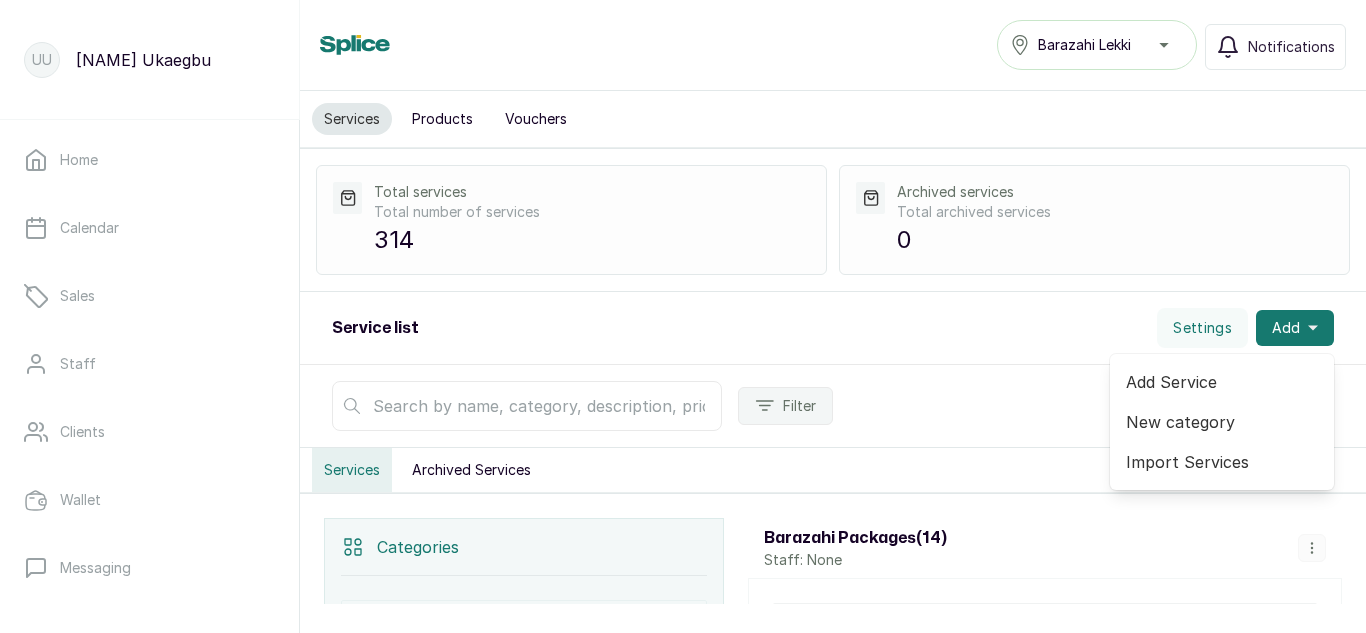 click on "Add Service" at bounding box center (1222, 382) 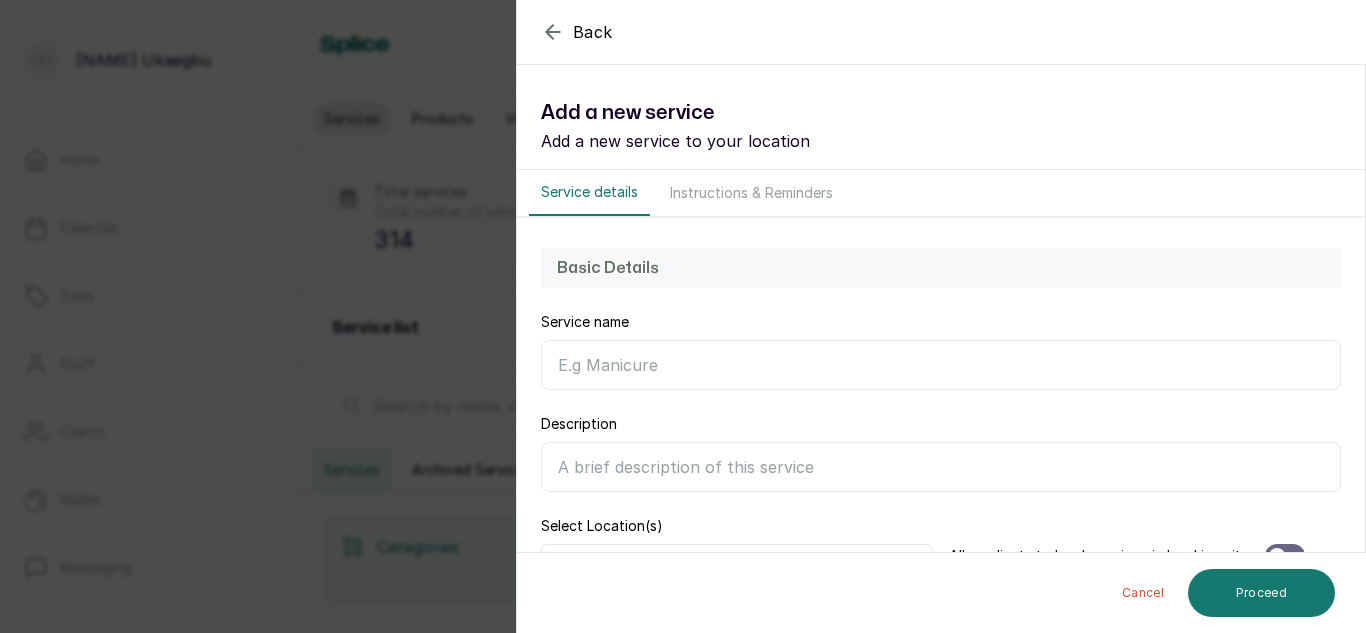 click on "Service name" at bounding box center (941, 365) 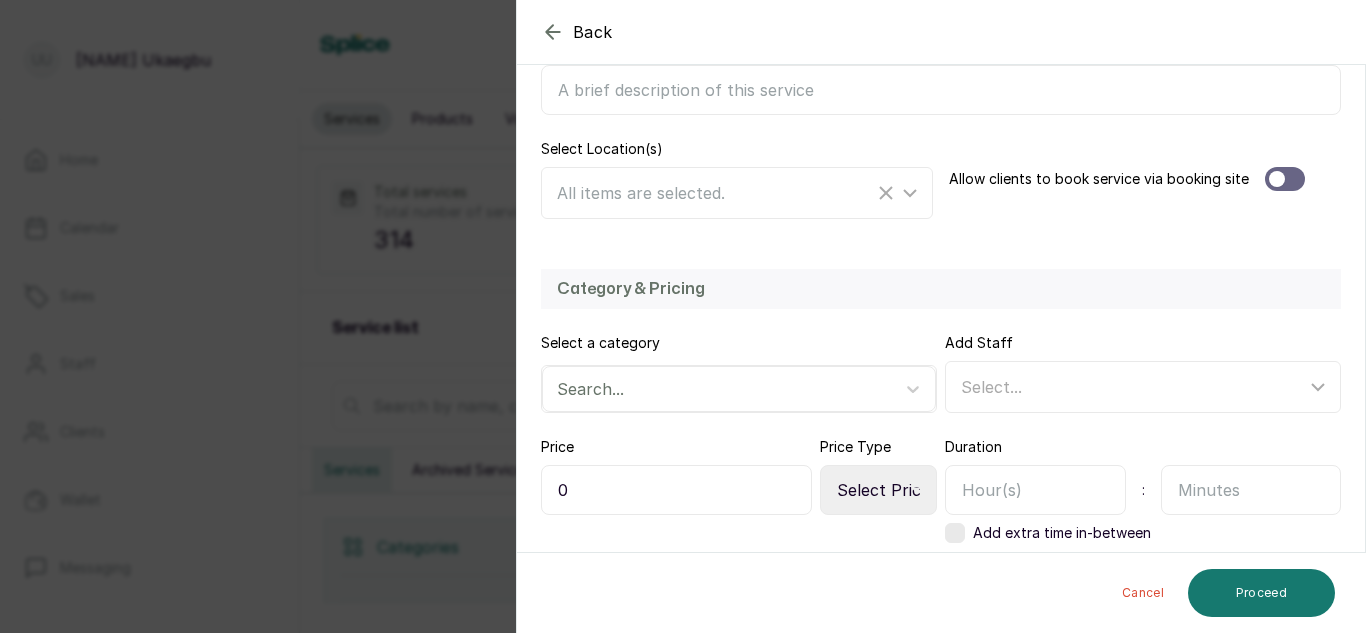 scroll, scrollTop: 436, scrollLeft: 0, axis: vertical 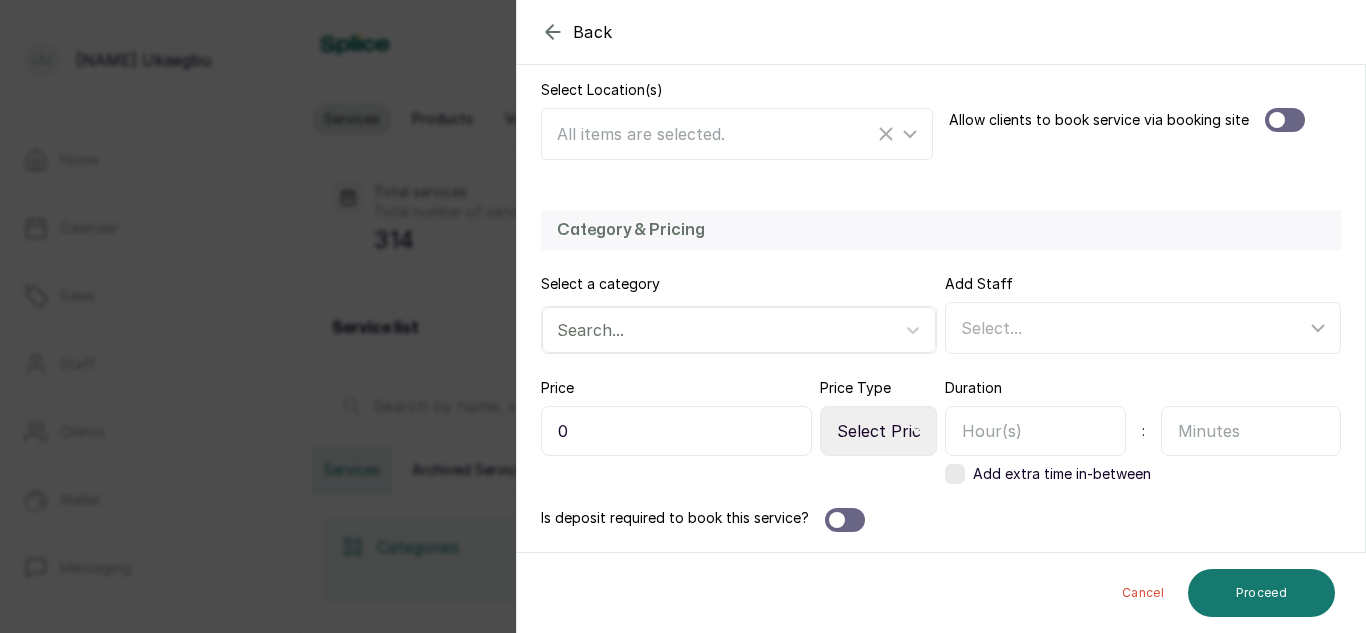 type on "Ghana Weaving (Medium)" 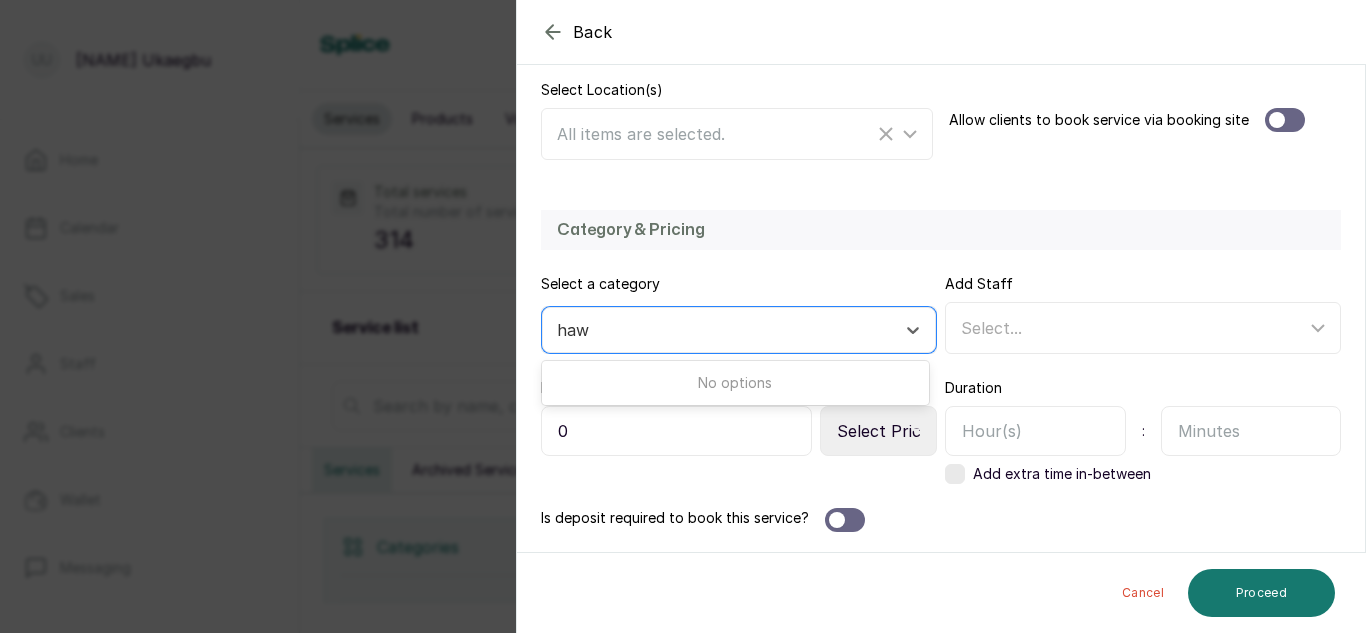 type on "ha" 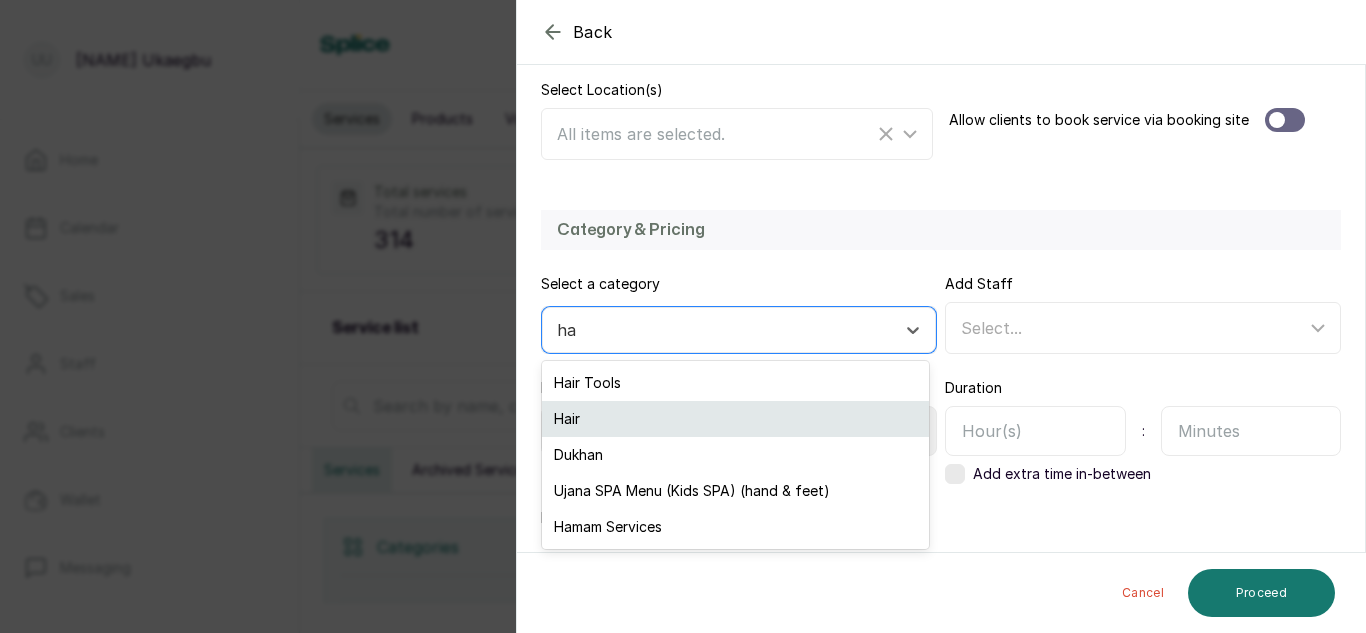 click on "Hair" at bounding box center [735, 419] 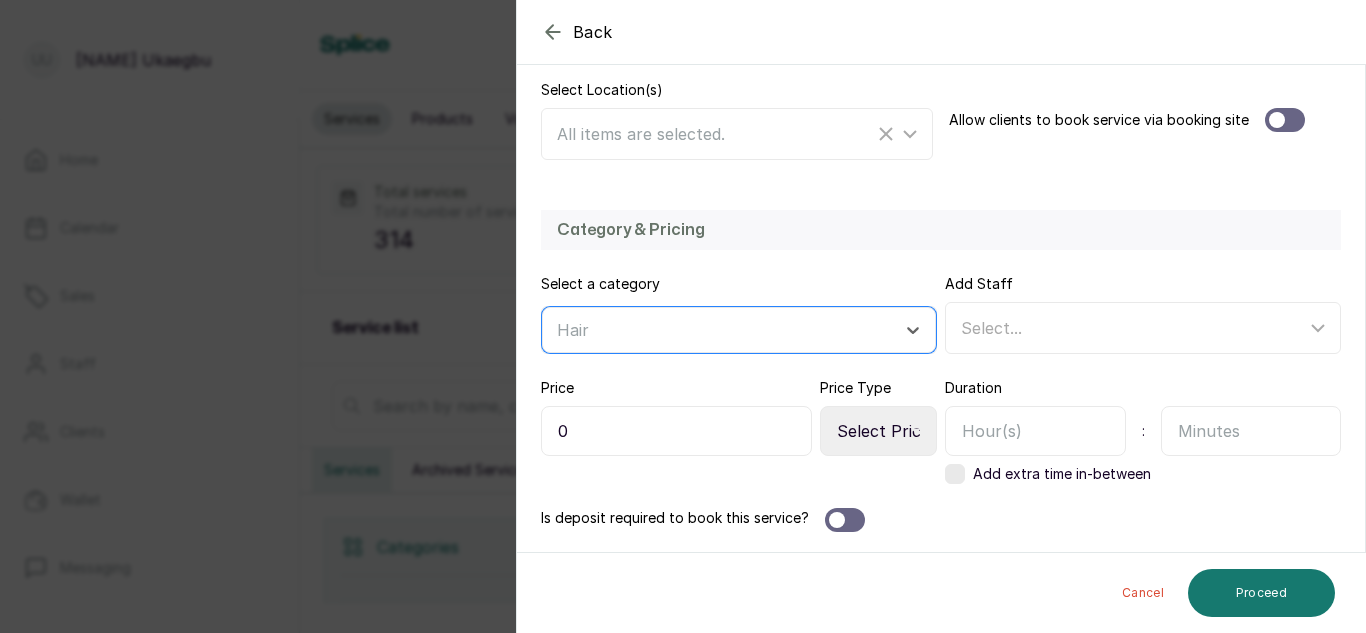 click on "0" at bounding box center [676, 431] 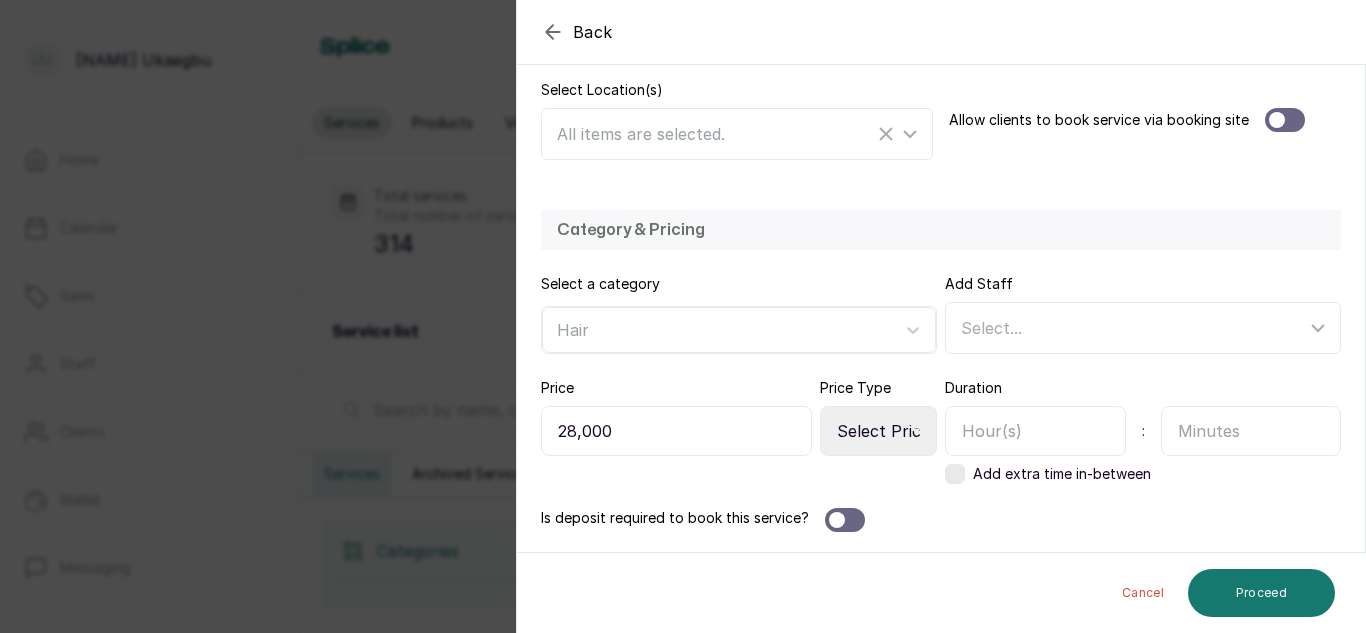 type on "28,000" 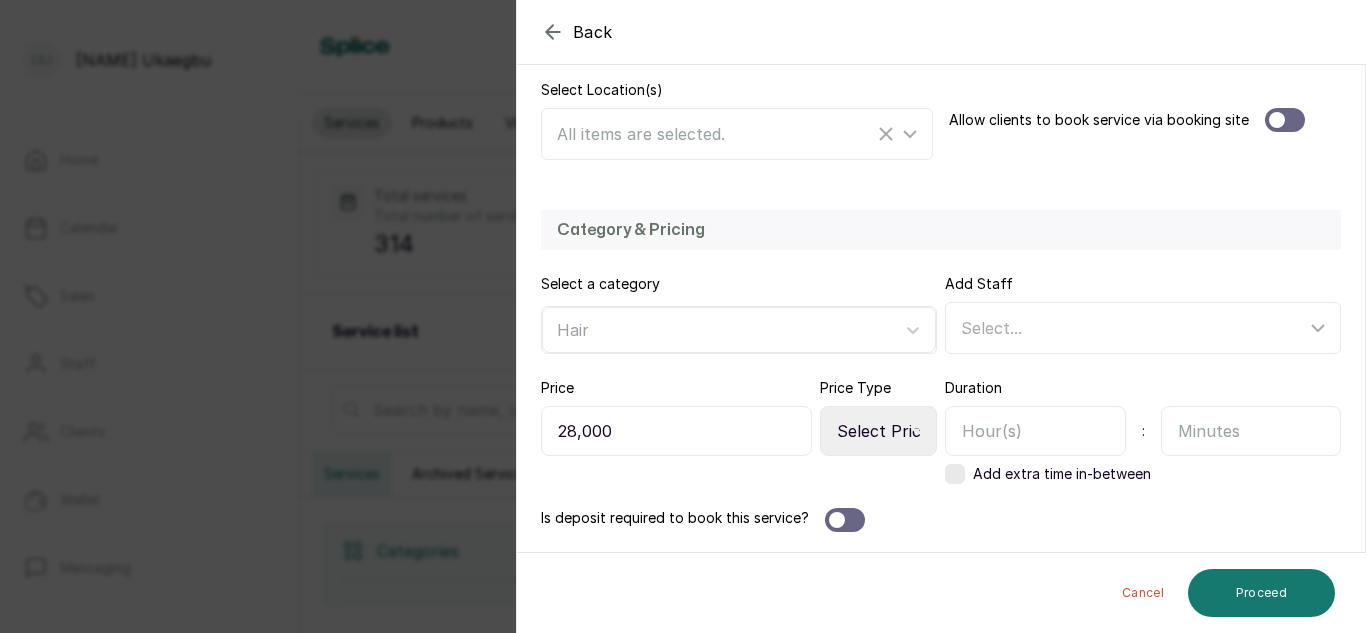click on "Select Price Type Fixed From" at bounding box center (878, 431) 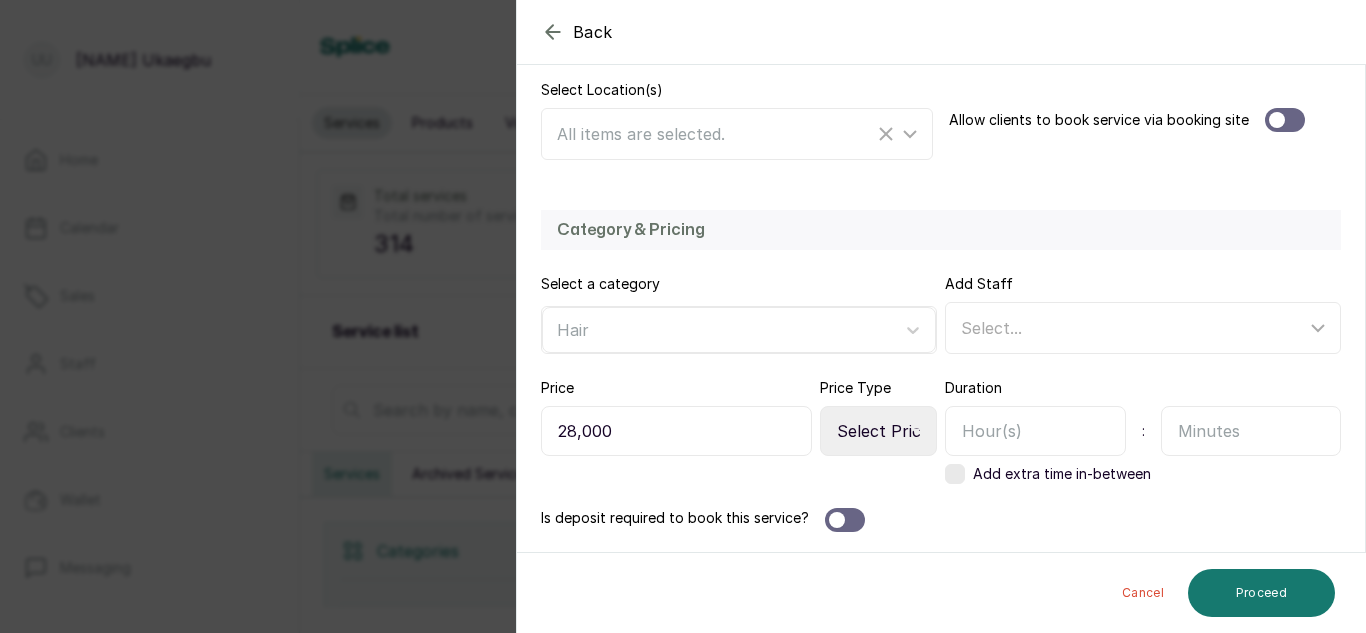 click on "Select Price Type Fixed From" at bounding box center (878, 431) 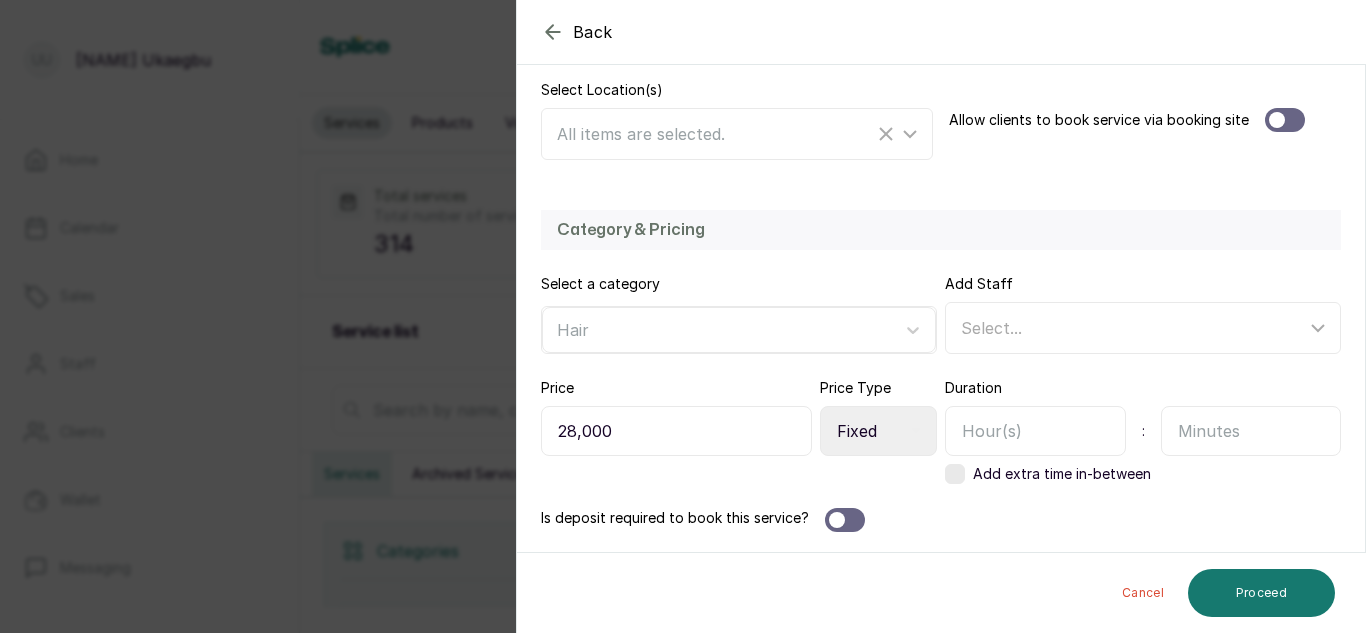 click on "Select Price Type Fixed From" at bounding box center (878, 431) 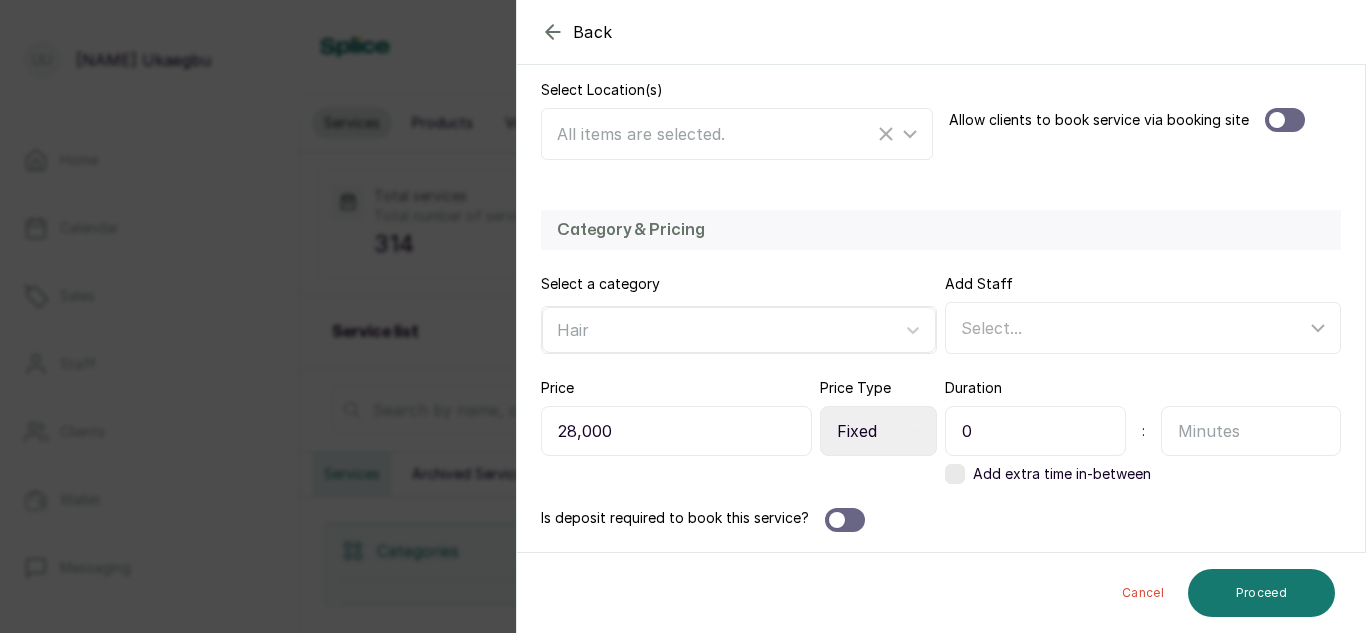 type on "0" 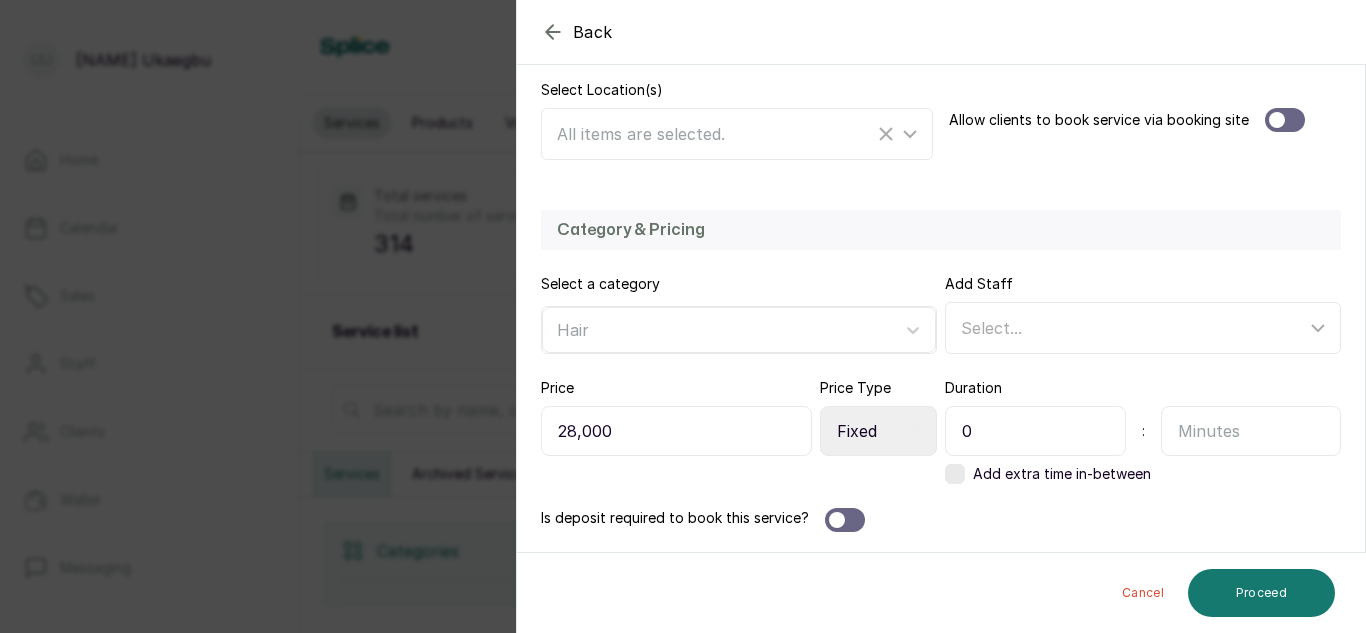 click at bounding box center [1251, 431] 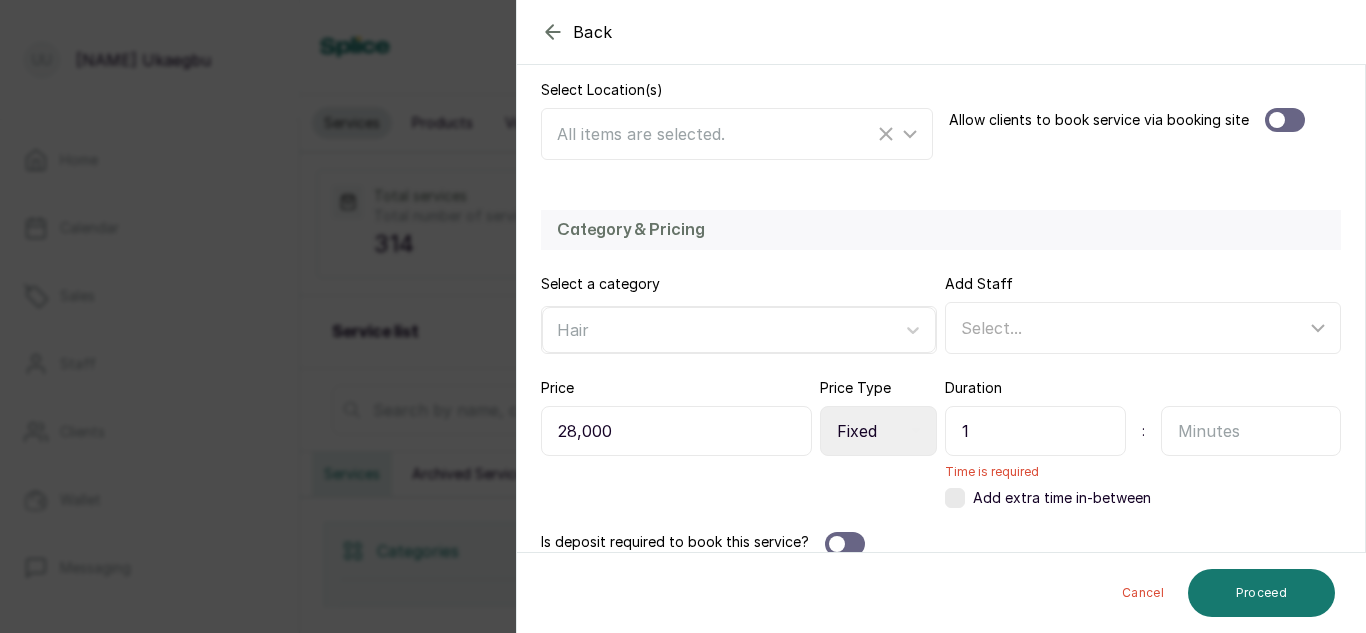 type on "1" 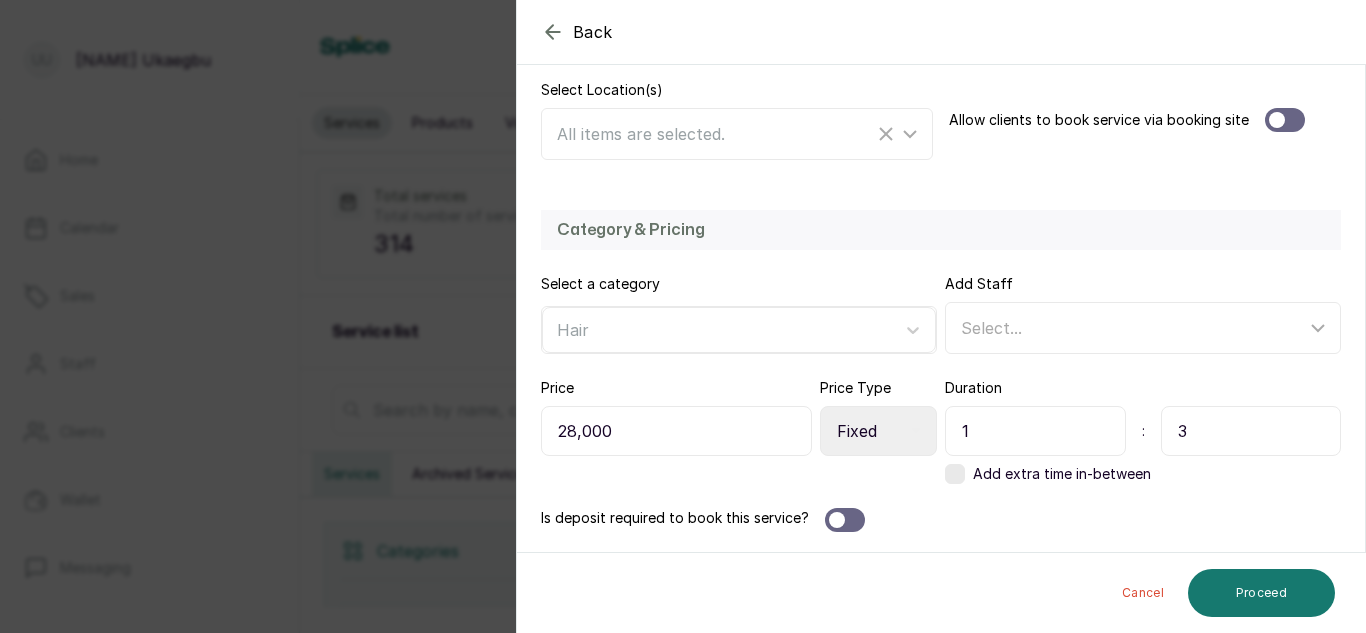 type on "30" 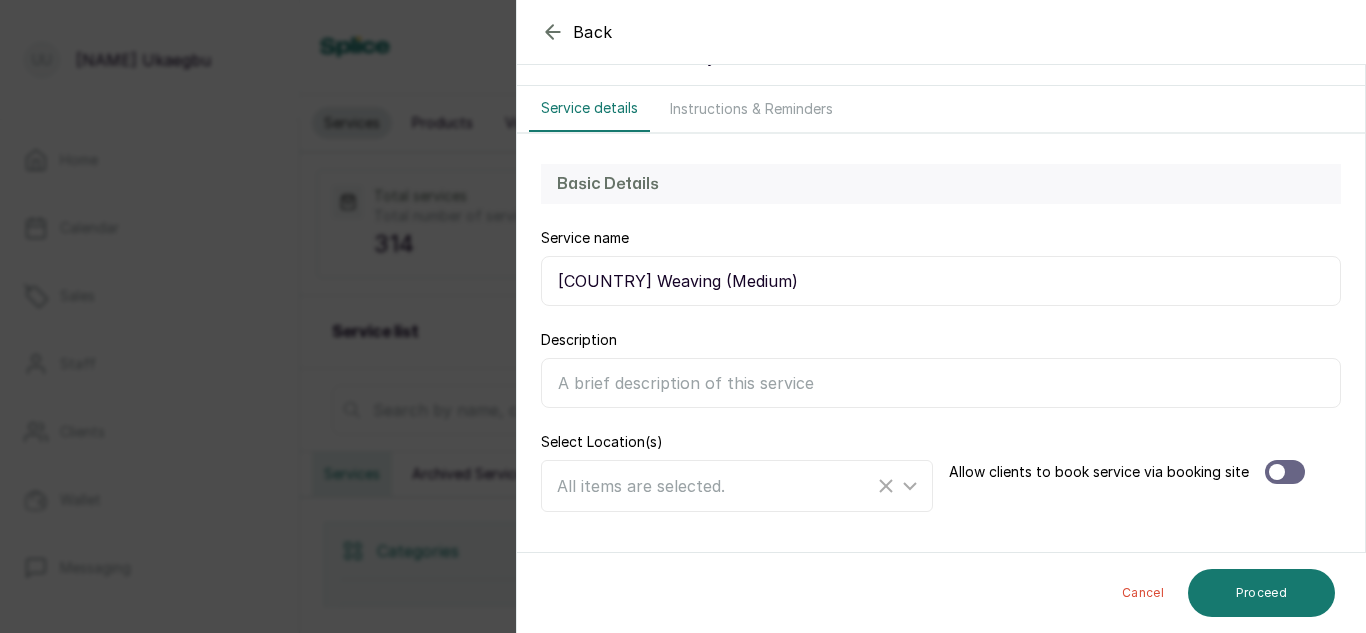 scroll, scrollTop: 436, scrollLeft: 0, axis: vertical 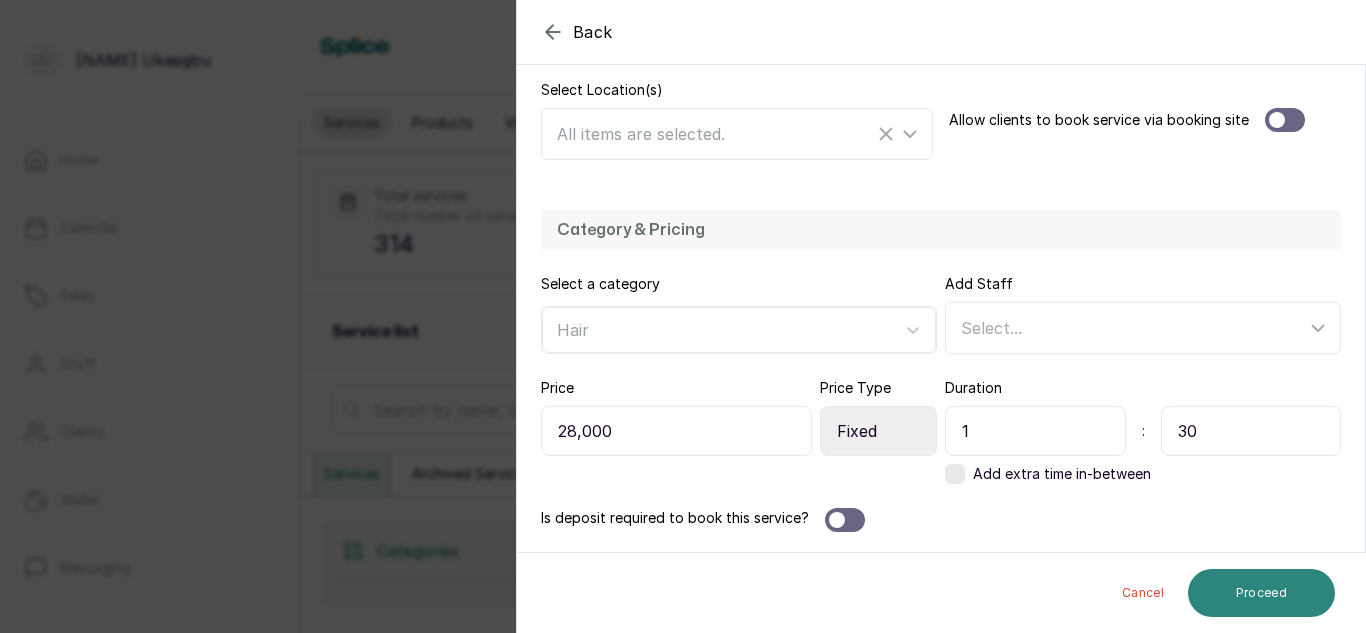 click on "Proceed" at bounding box center [1261, 593] 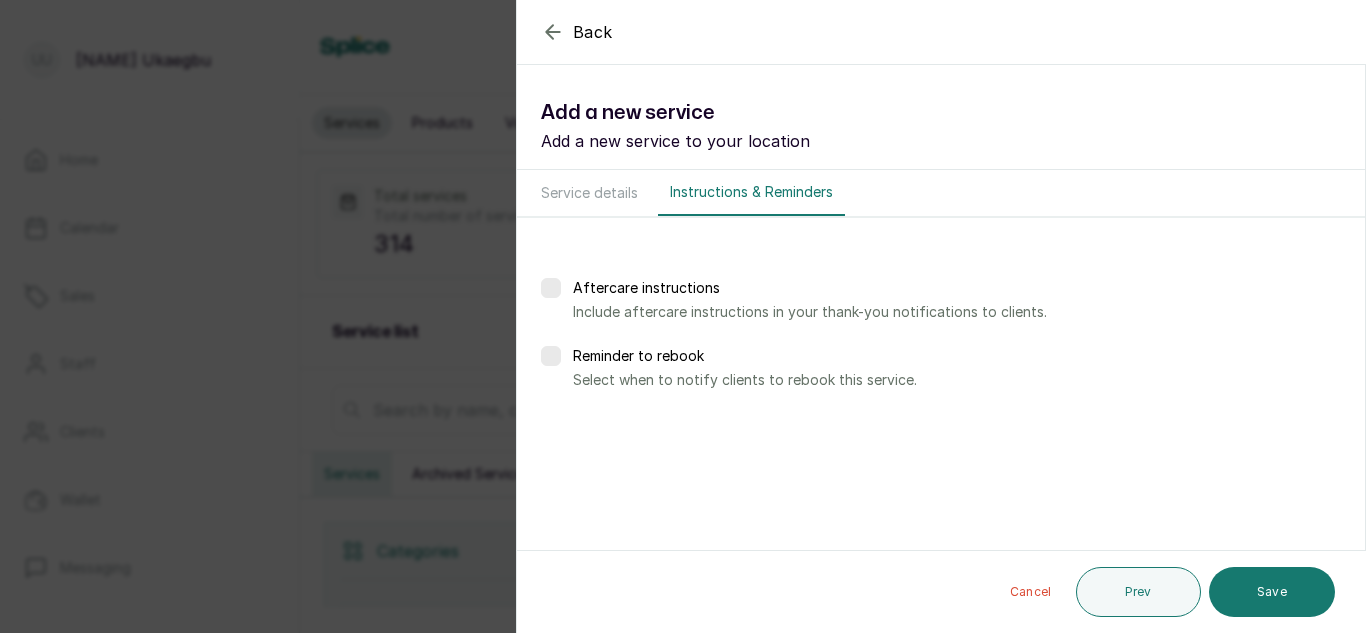 scroll, scrollTop: 0, scrollLeft: 0, axis: both 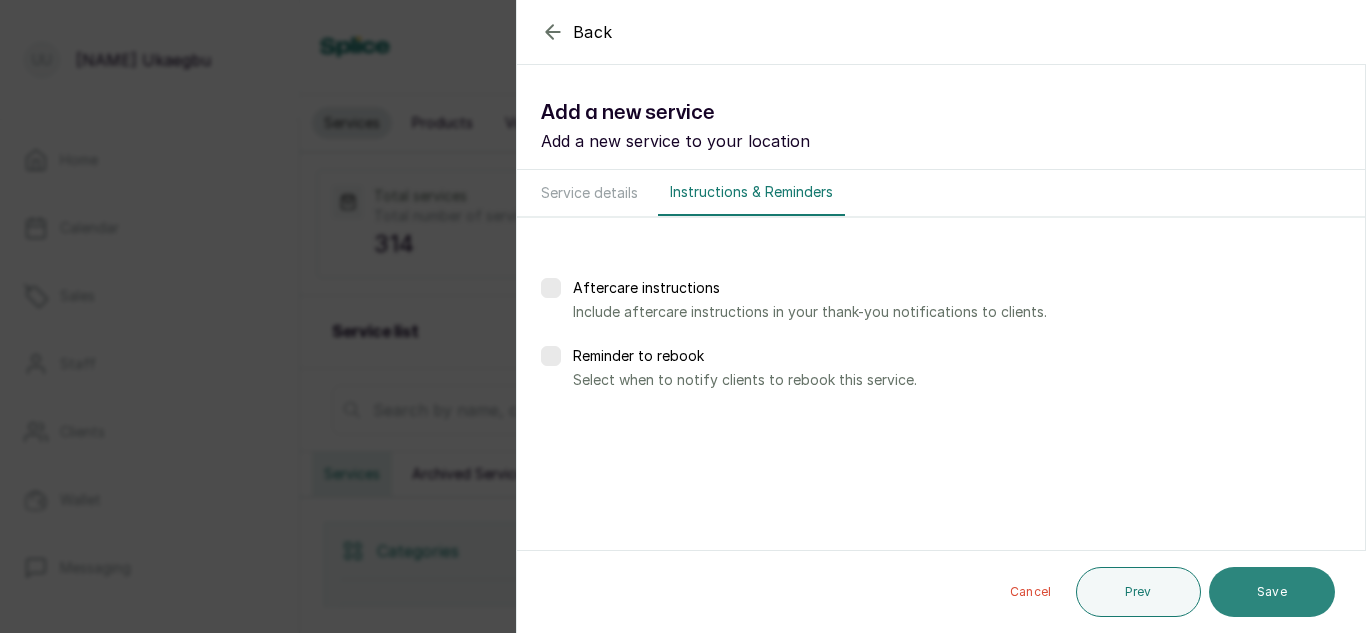 click on "Save" at bounding box center [1272, 592] 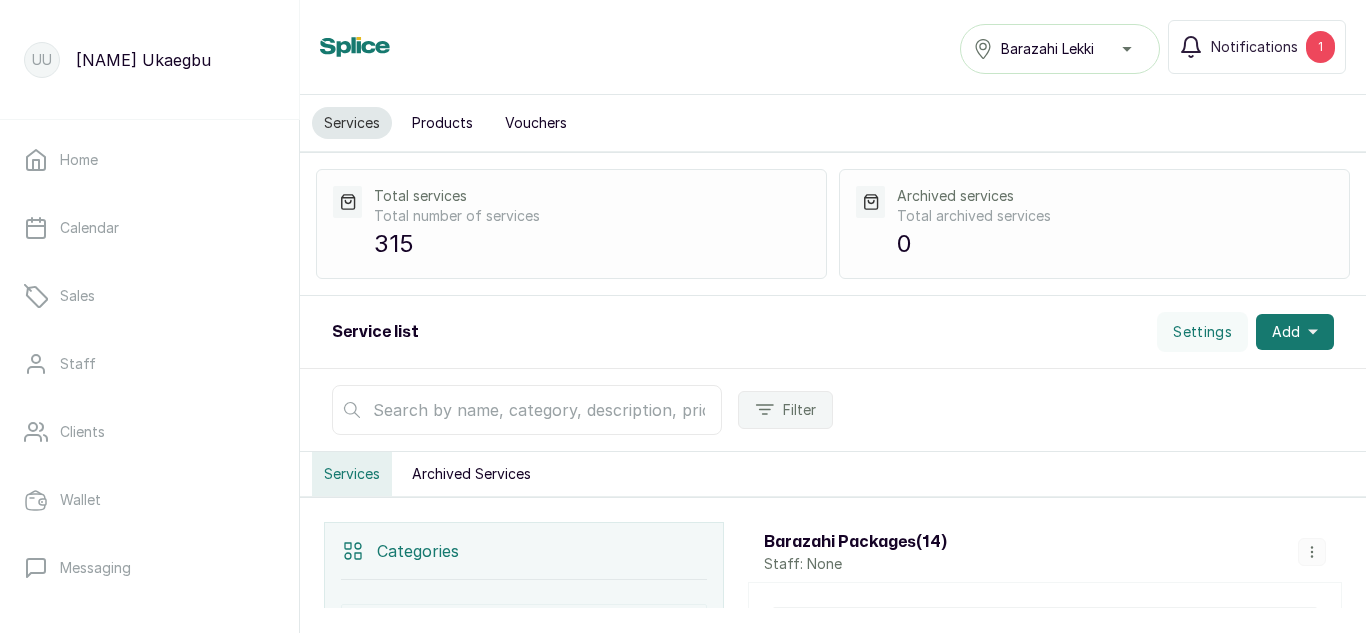 click on "Products" at bounding box center (442, 123) 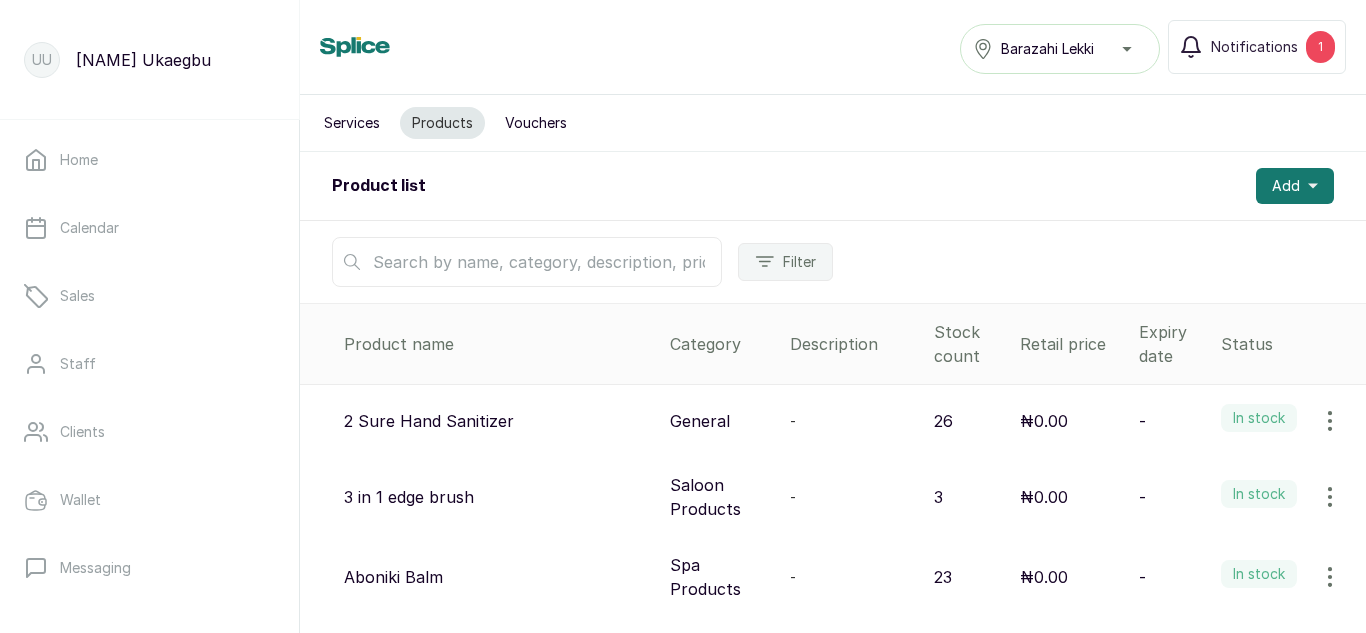 click on "Filter" at bounding box center (833, 262) 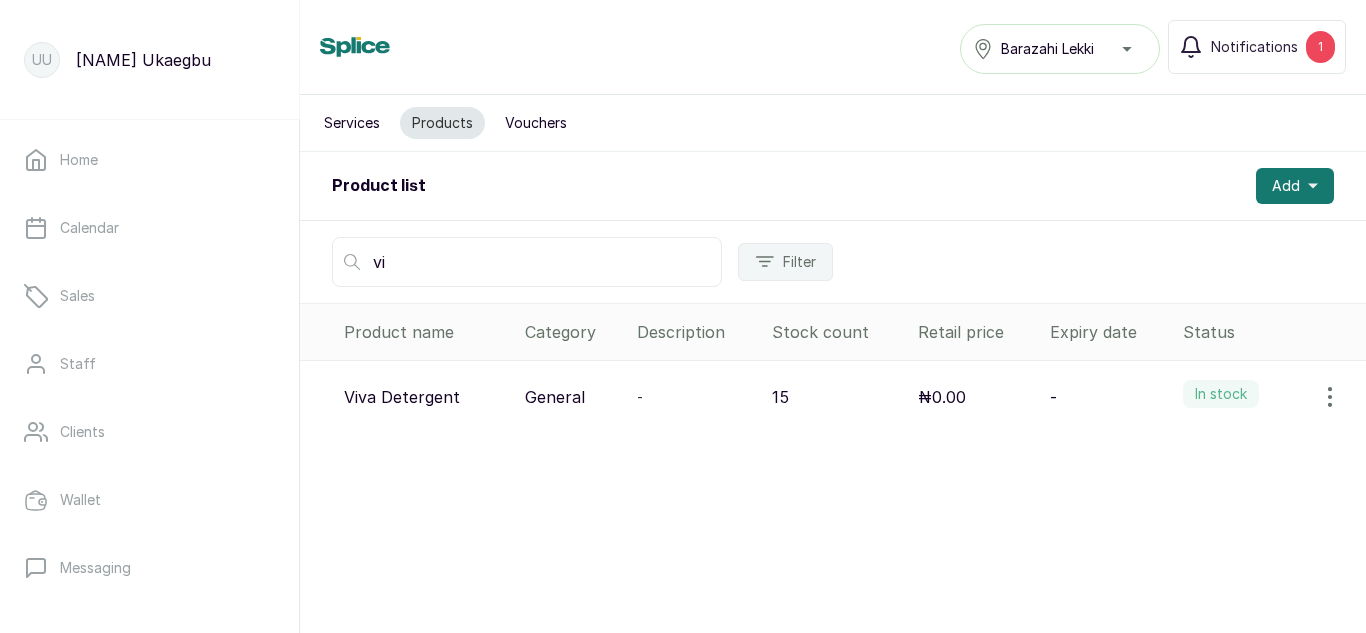 type on "v" 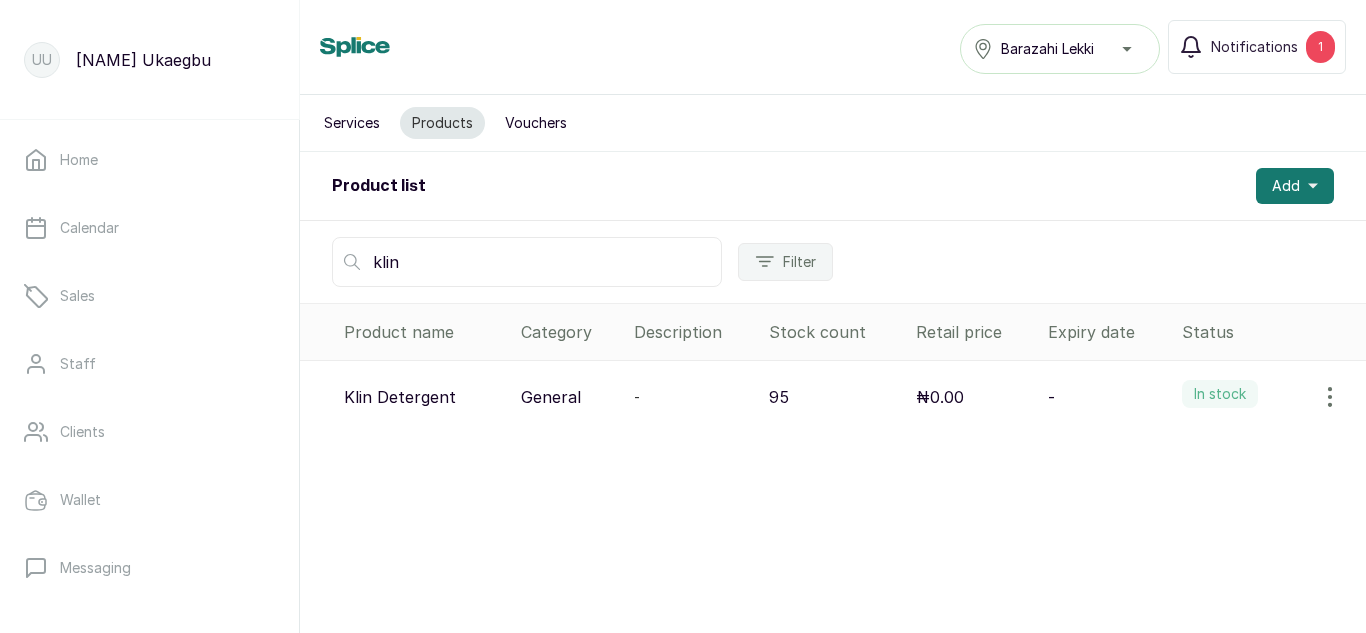 type on "klin" 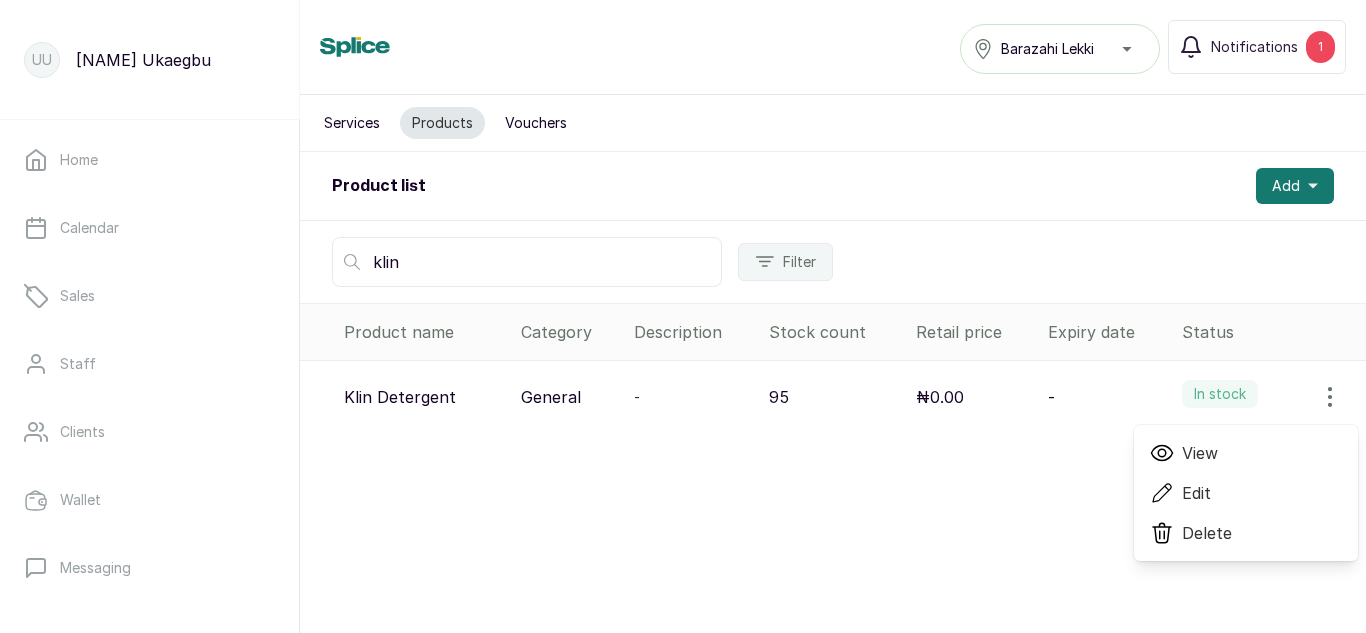 click on "View" at bounding box center [1200, 453] 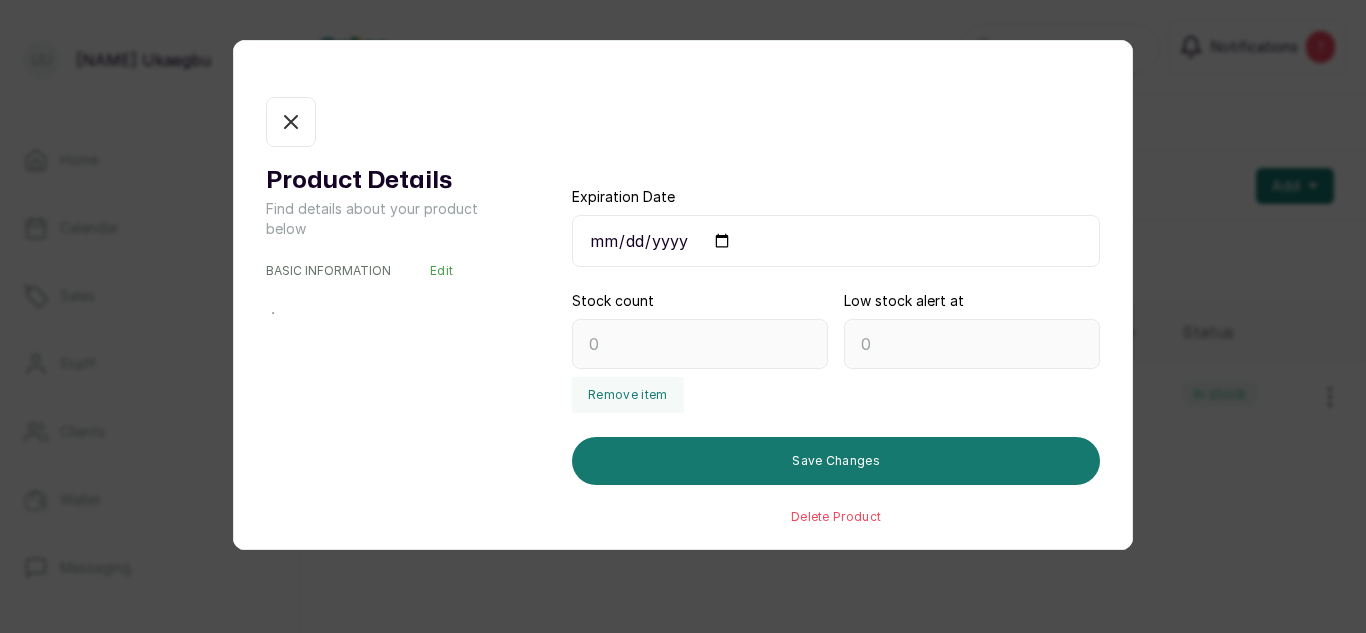type on "95" 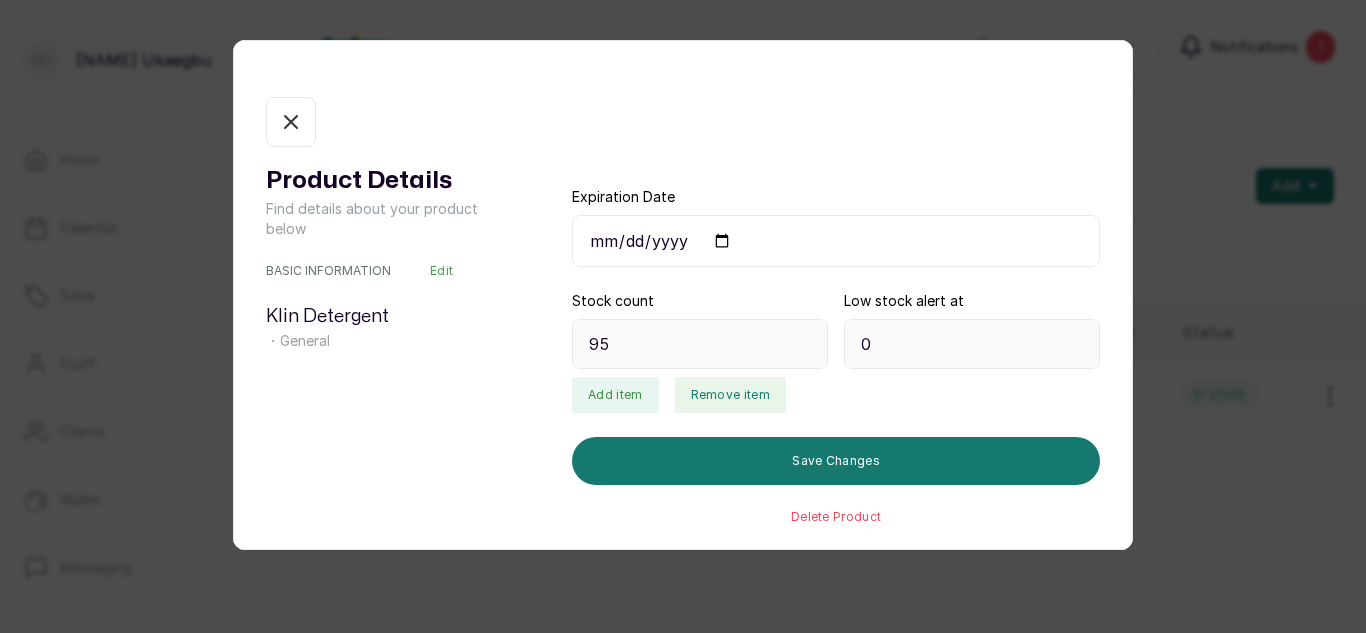 click on "Remove item" at bounding box center (730, 395) 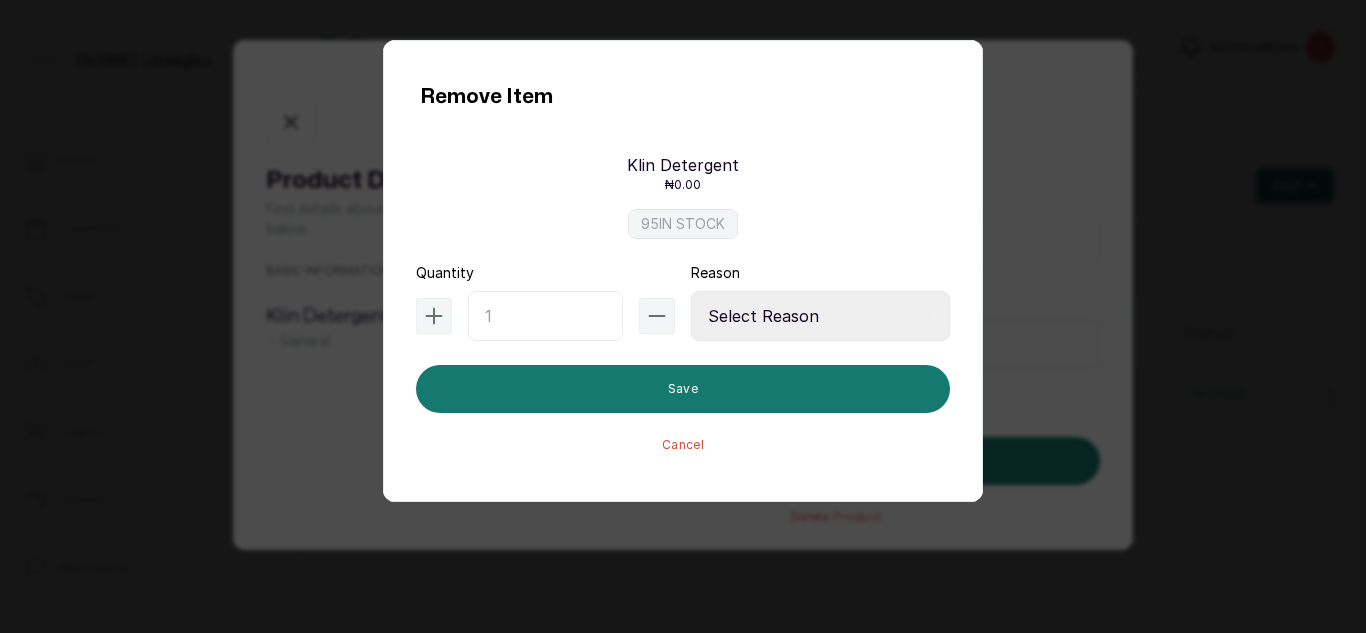 click at bounding box center (545, 316) 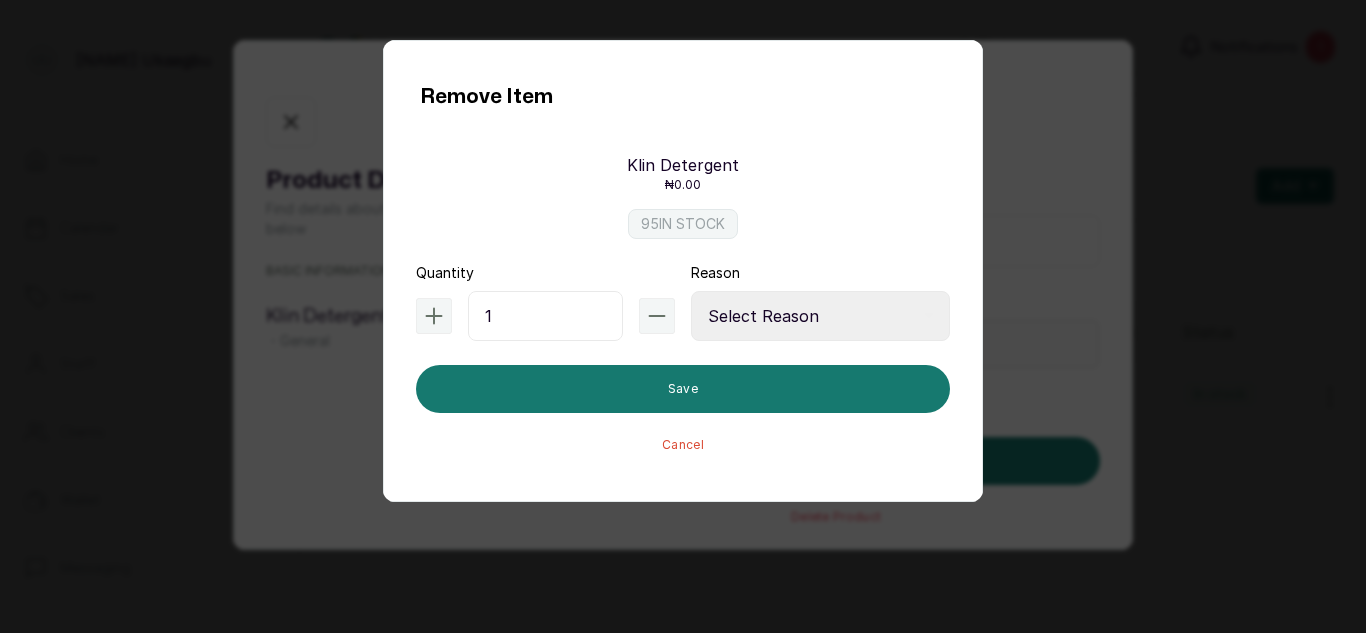 type on "1" 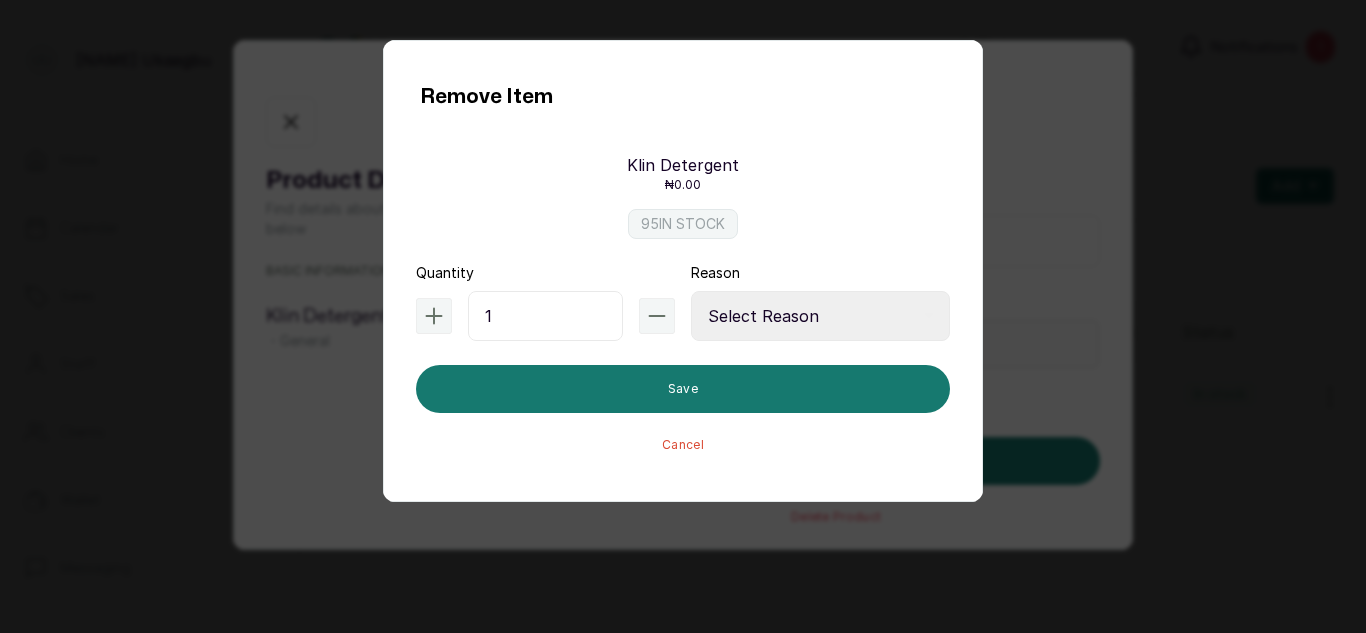click on "Select Reason Internal Use New Stock Damaged Adjustment Transfer Return Other" at bounding box center (820, 316) 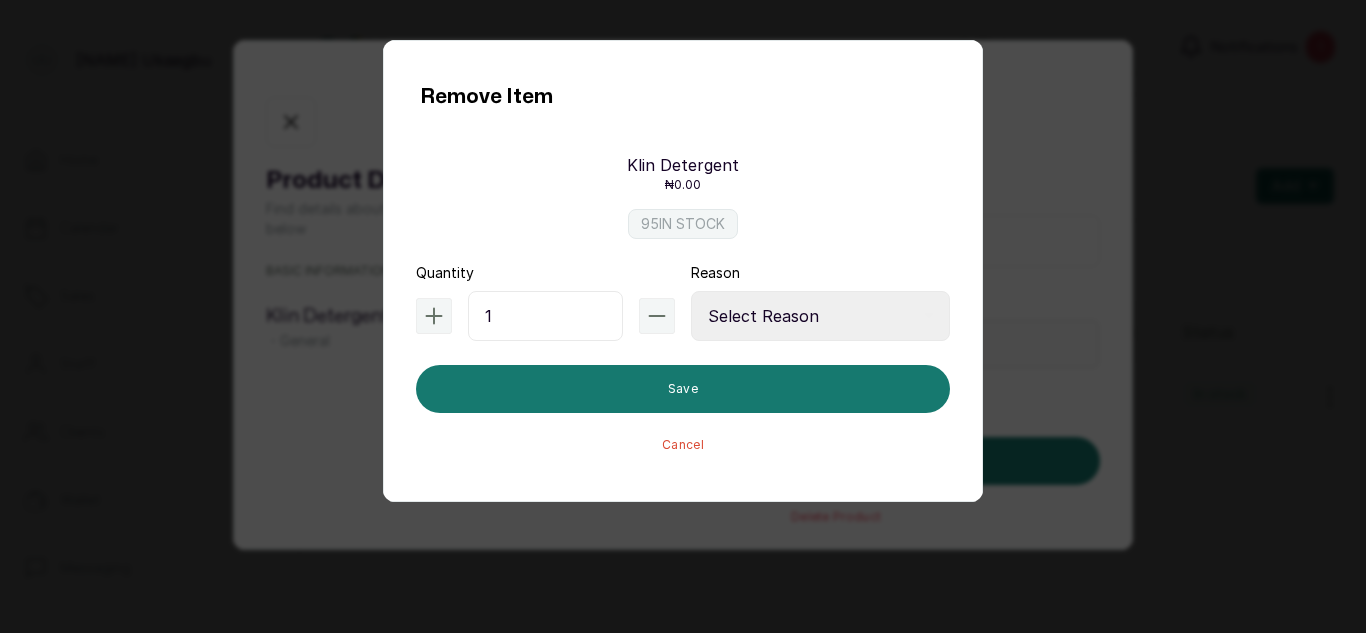 select on "internal_use" 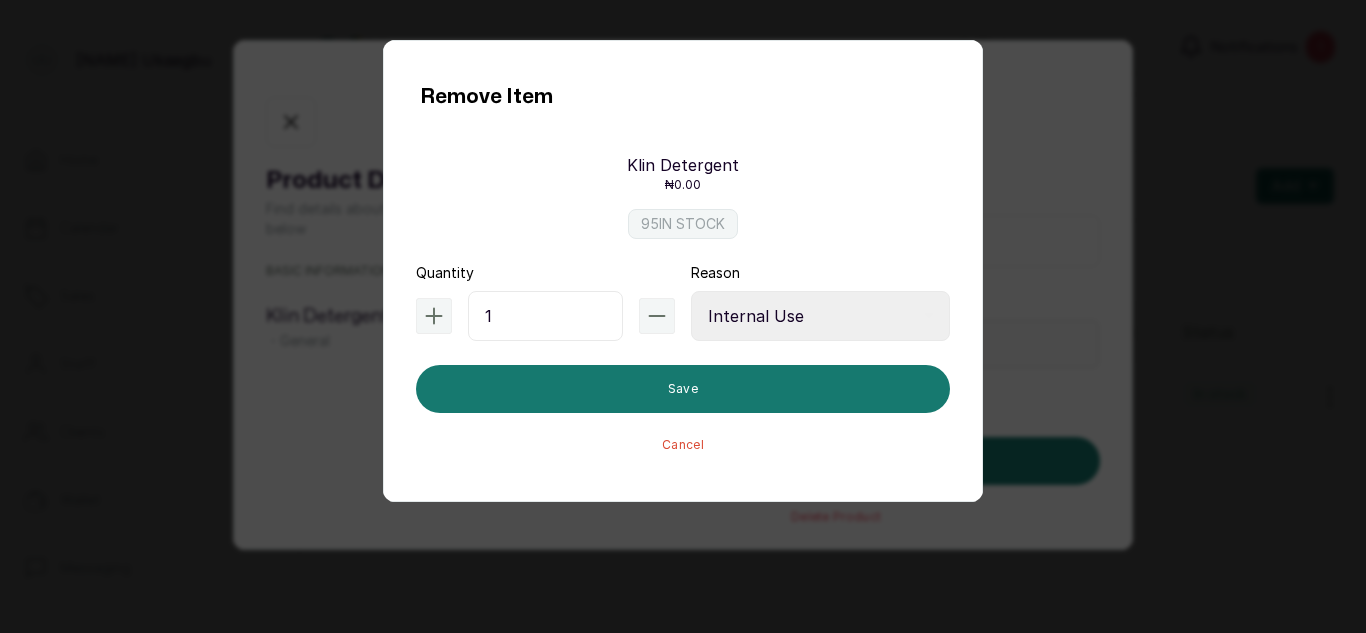 click on "Select Reason Internal Use New Stock Damaged Adjustment Transfer Return Other" at bounding box center (820, 316) 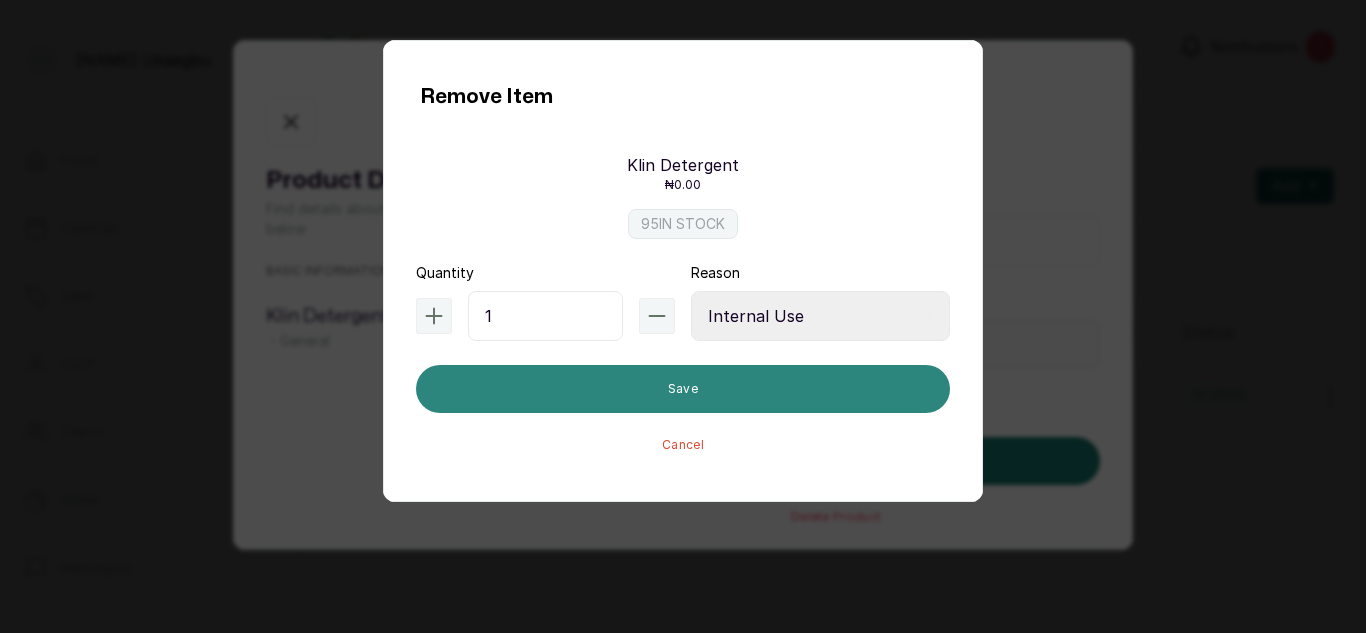 click on "Save" at bounding box center (683, 389) 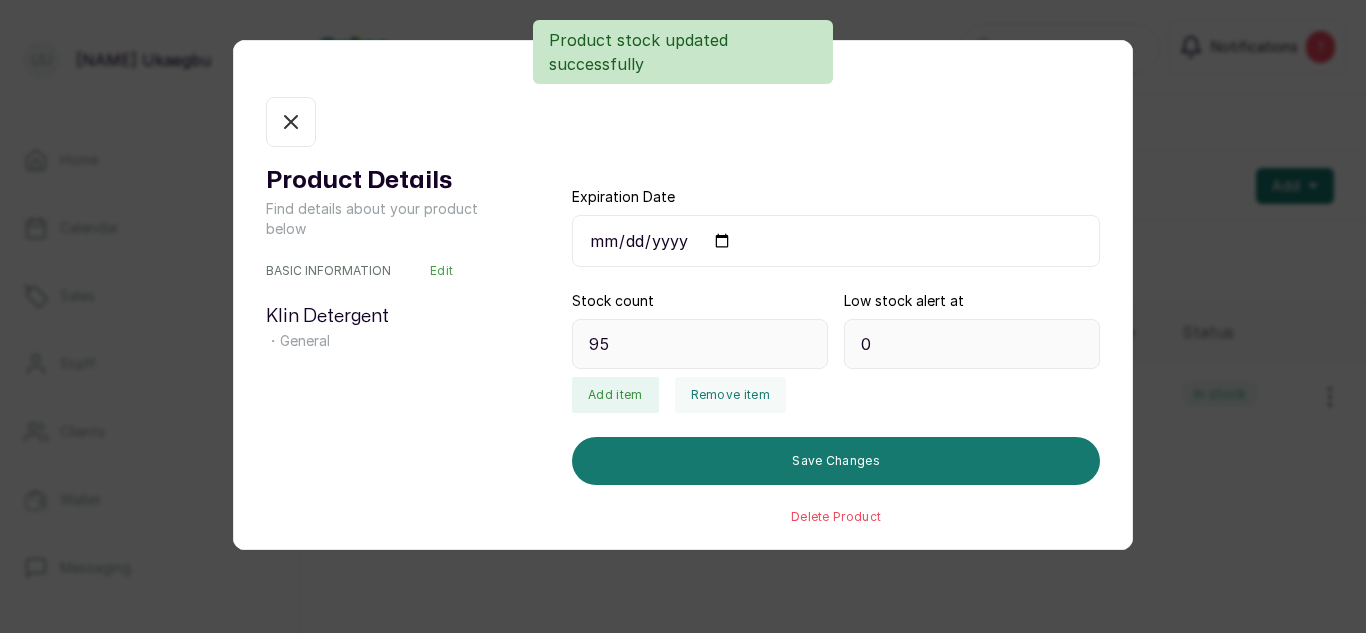 type on "94" 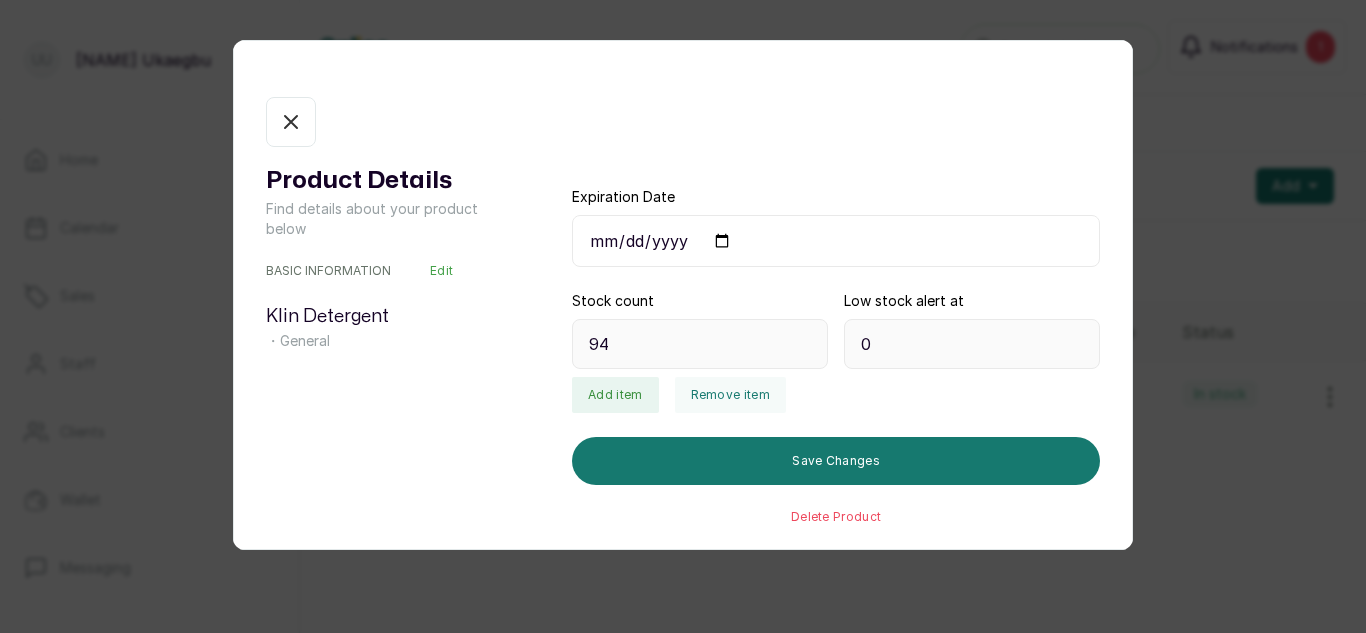 click on "In stock" at bounding box center (291, 122) 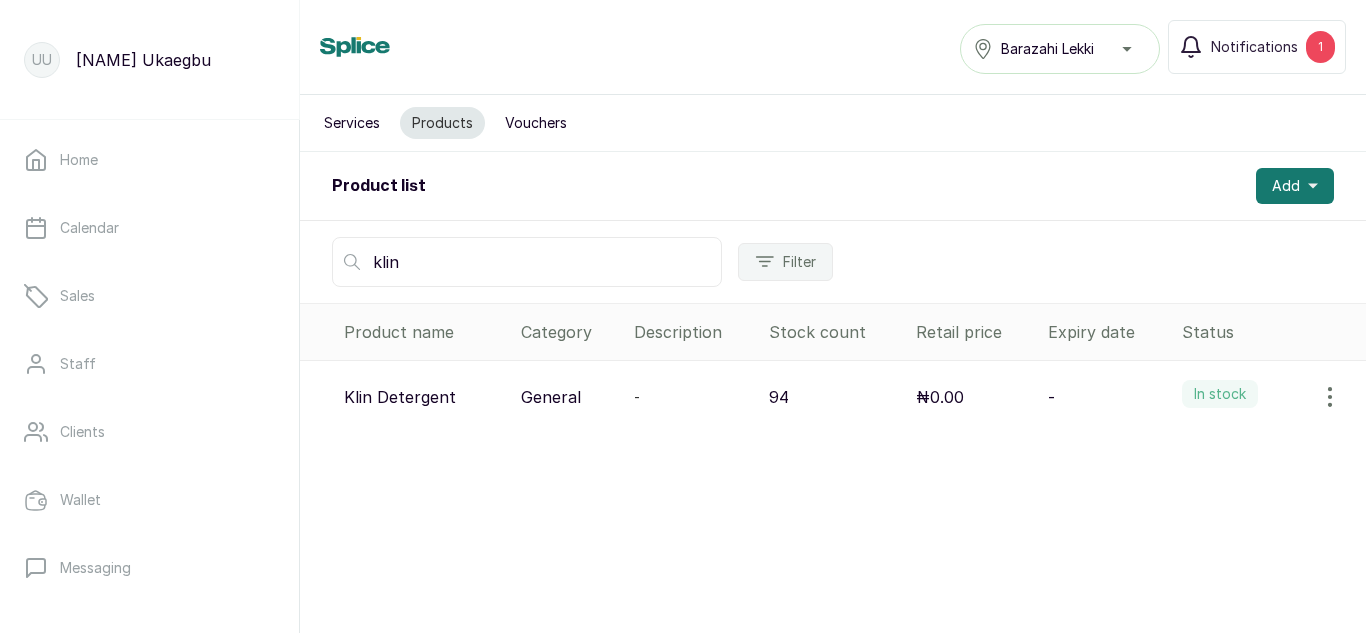click on "klin" at bounding box center (527, 262) 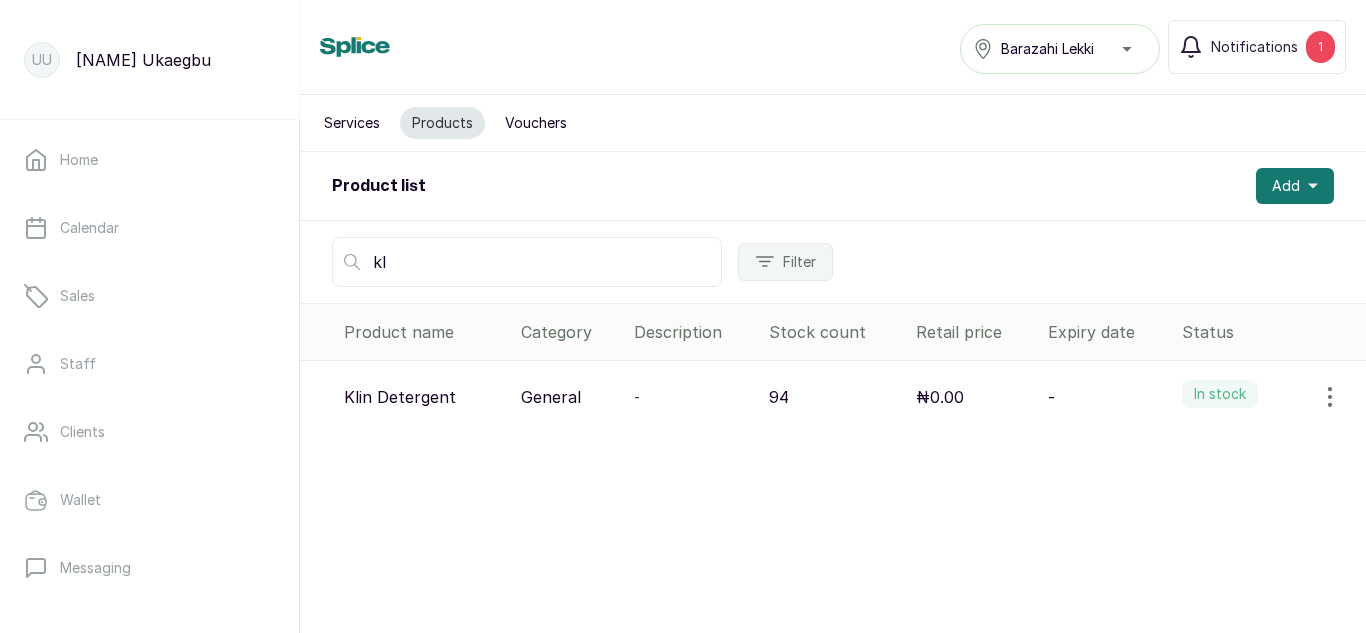 type on "k" 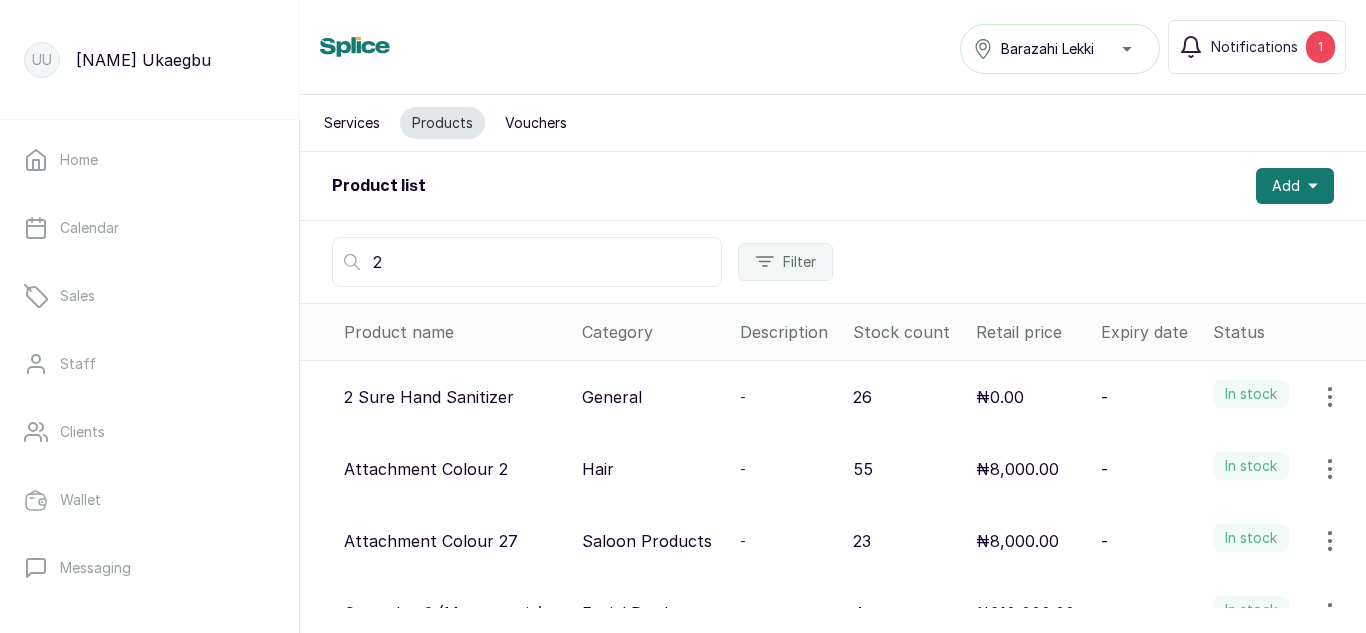 type on "2" 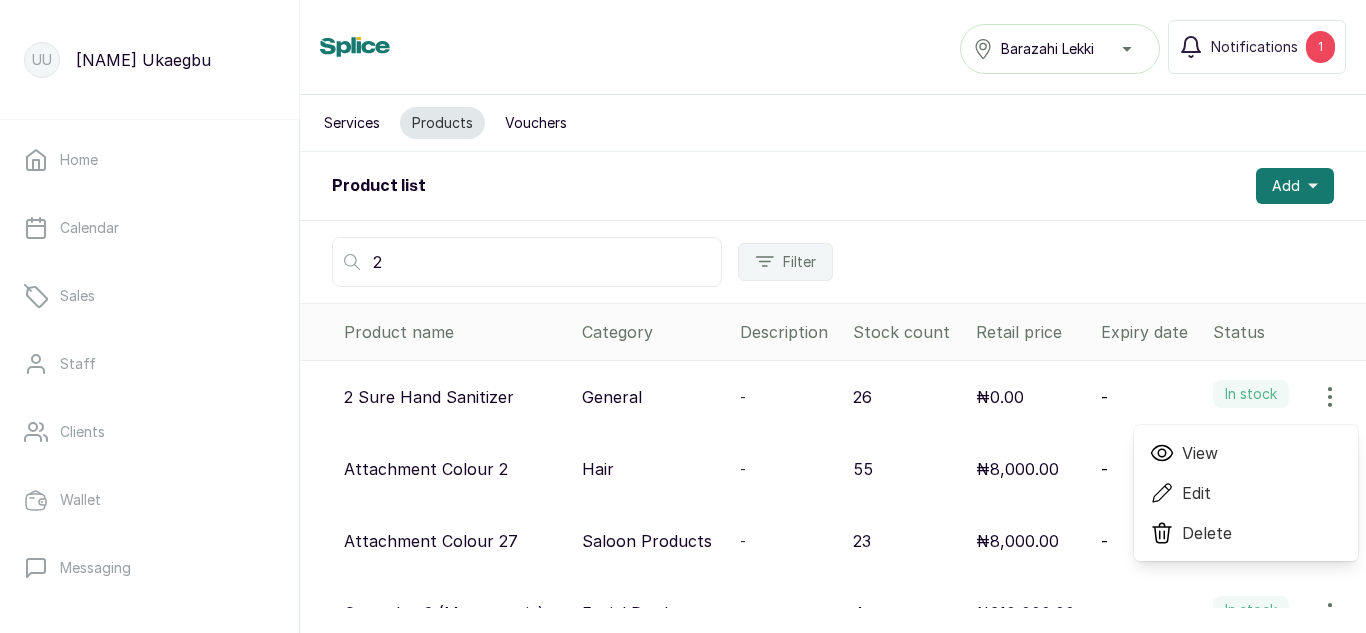 click on "View" at bounding box center (1200, 453) 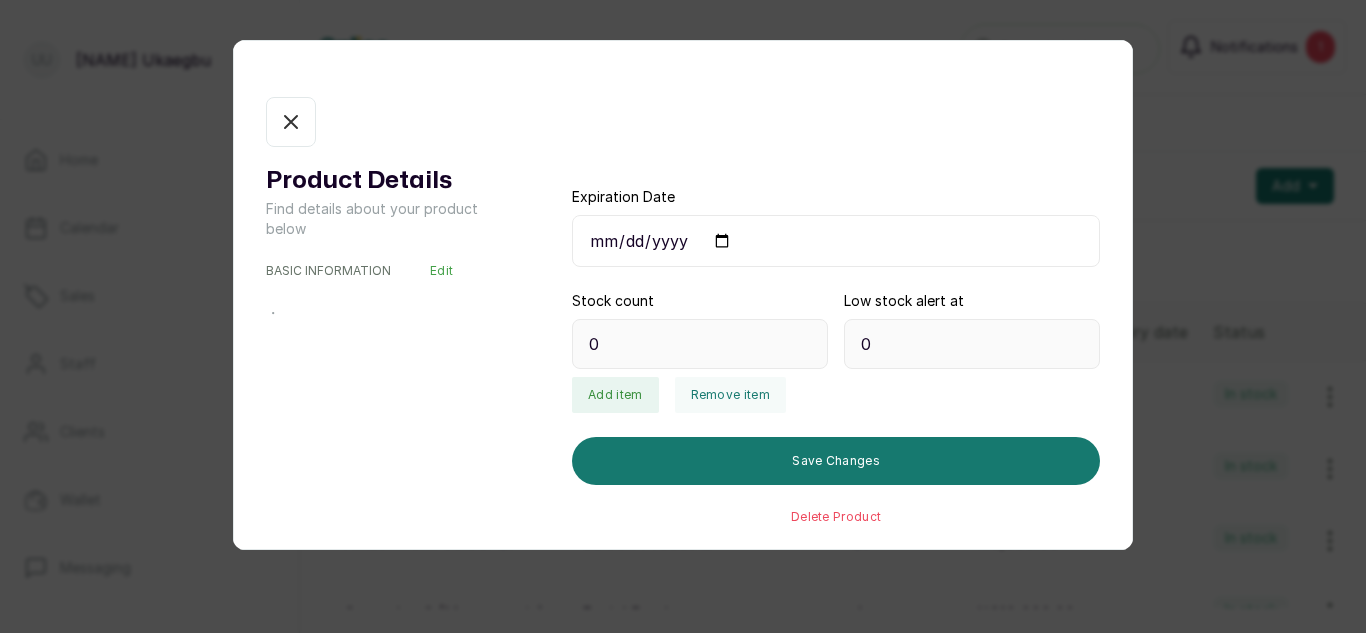 type on "26" 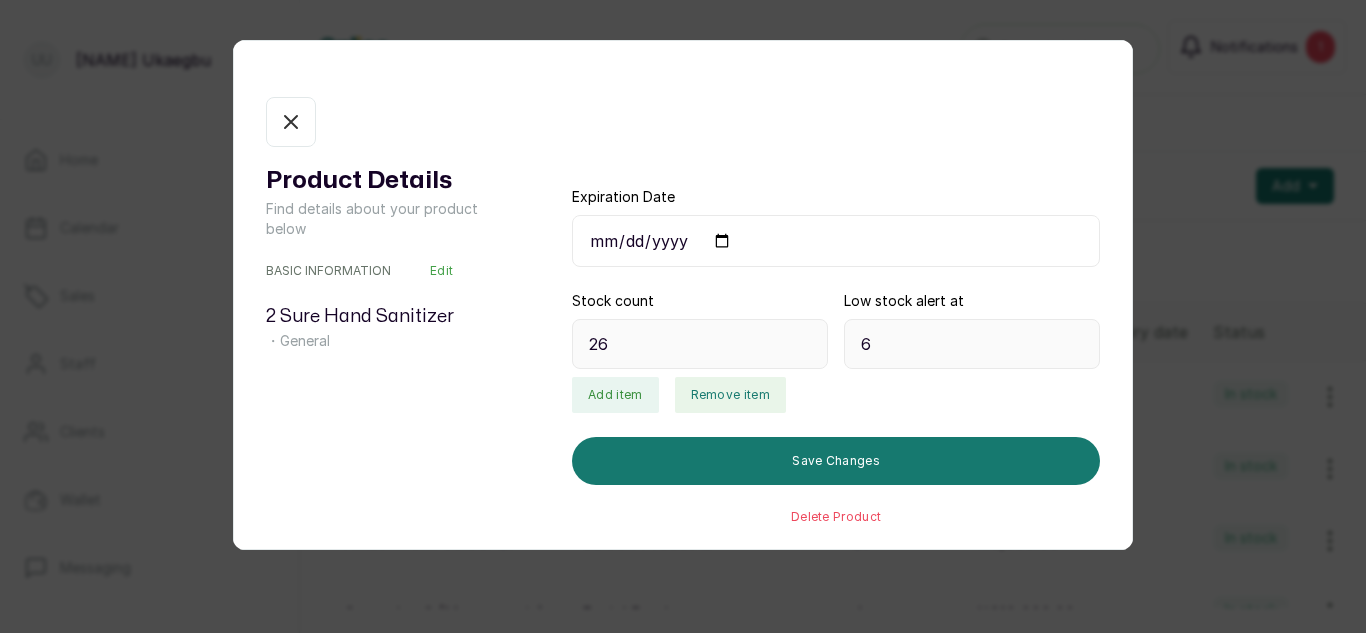 click on "Remove item" at bounding box center [730, 395] 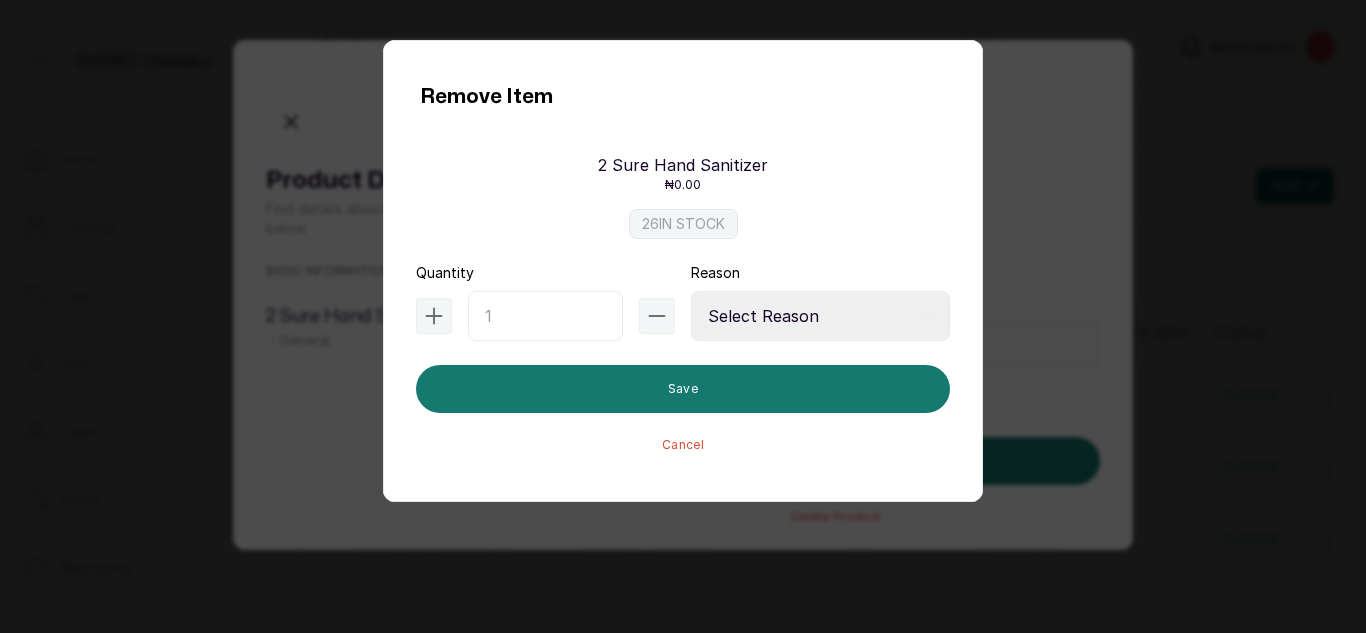 click at bounding box center [545, 316] 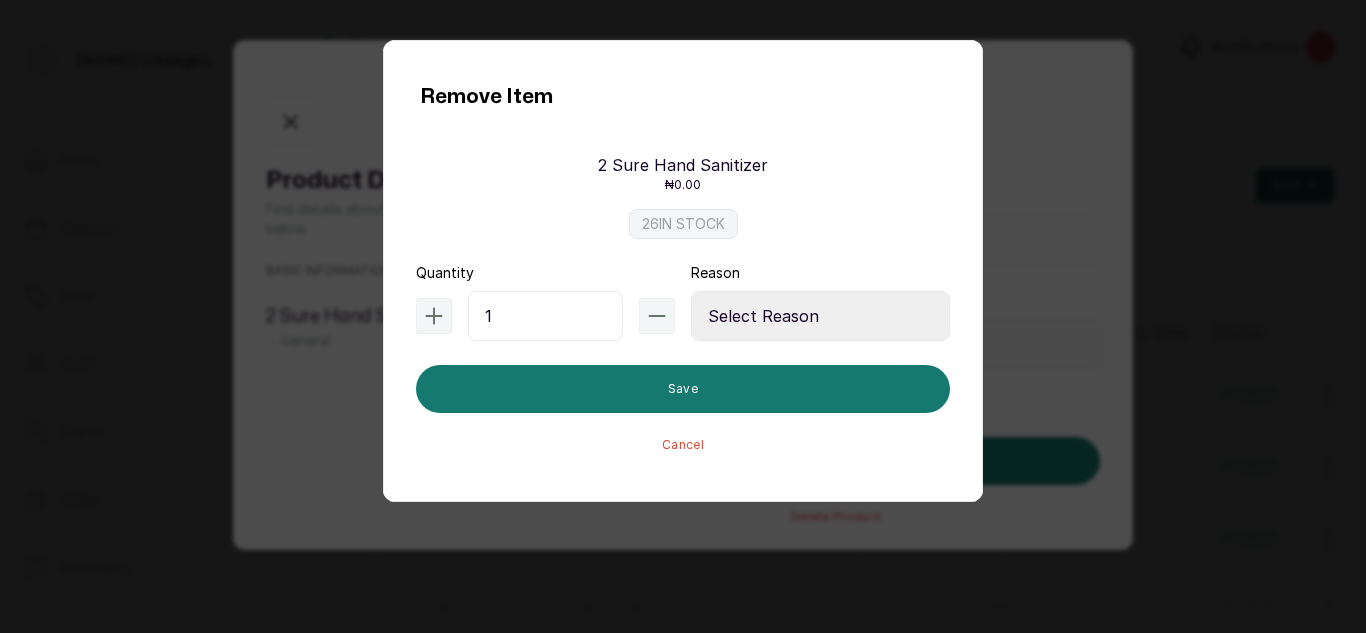 type on "1" 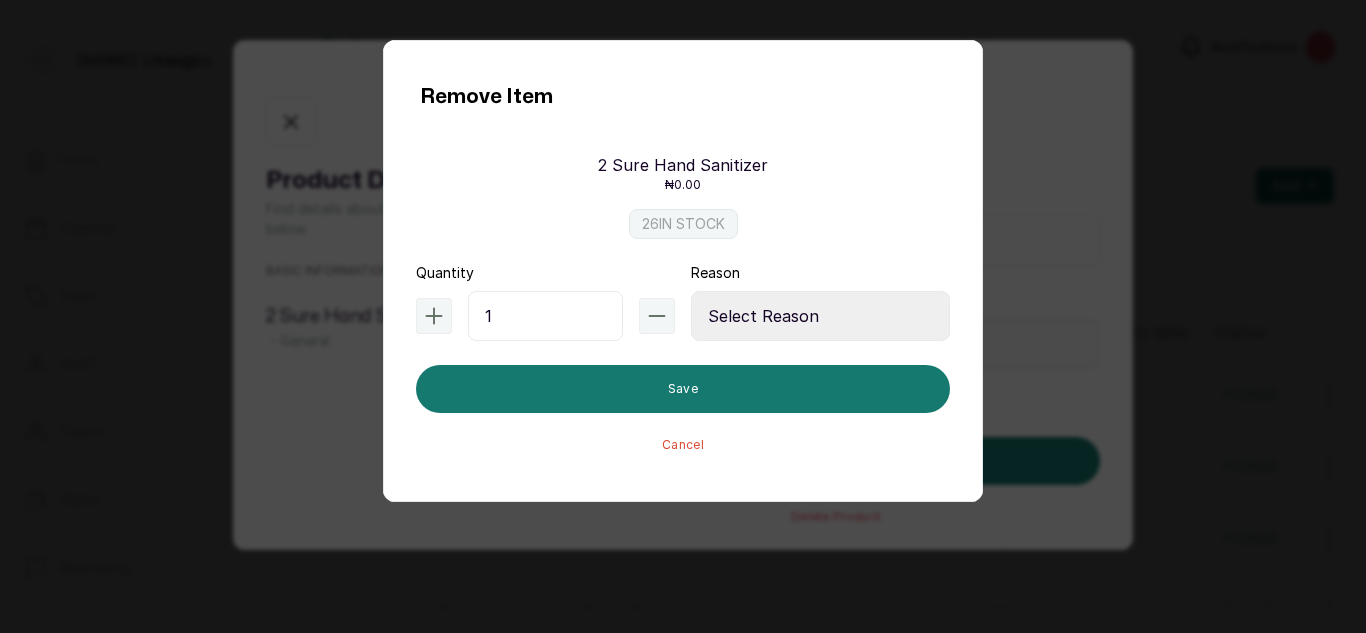 click on "Select Reason Internal Use New Stock Damaged Adjustment Transfer Return Other" at bounding box center [820, 316] 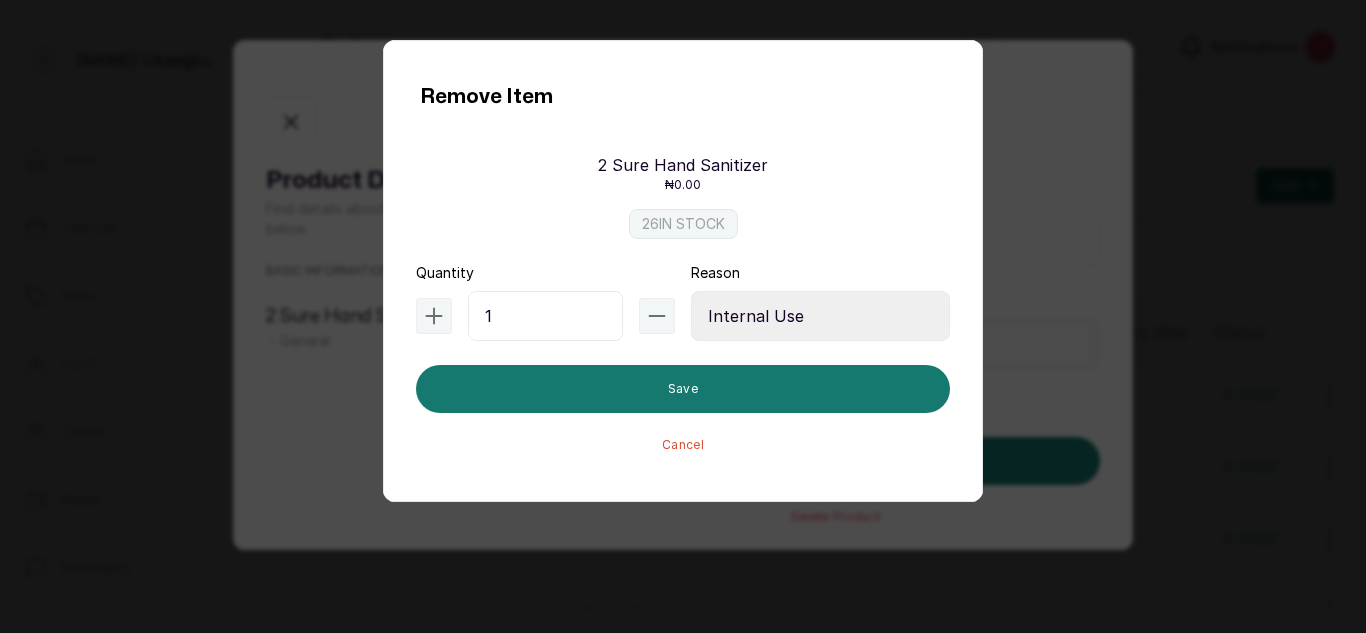 click on "Select Reason Internal Use New Stock Damaged Adjustment Transfer Return Other" at bounding box center (820, 316) 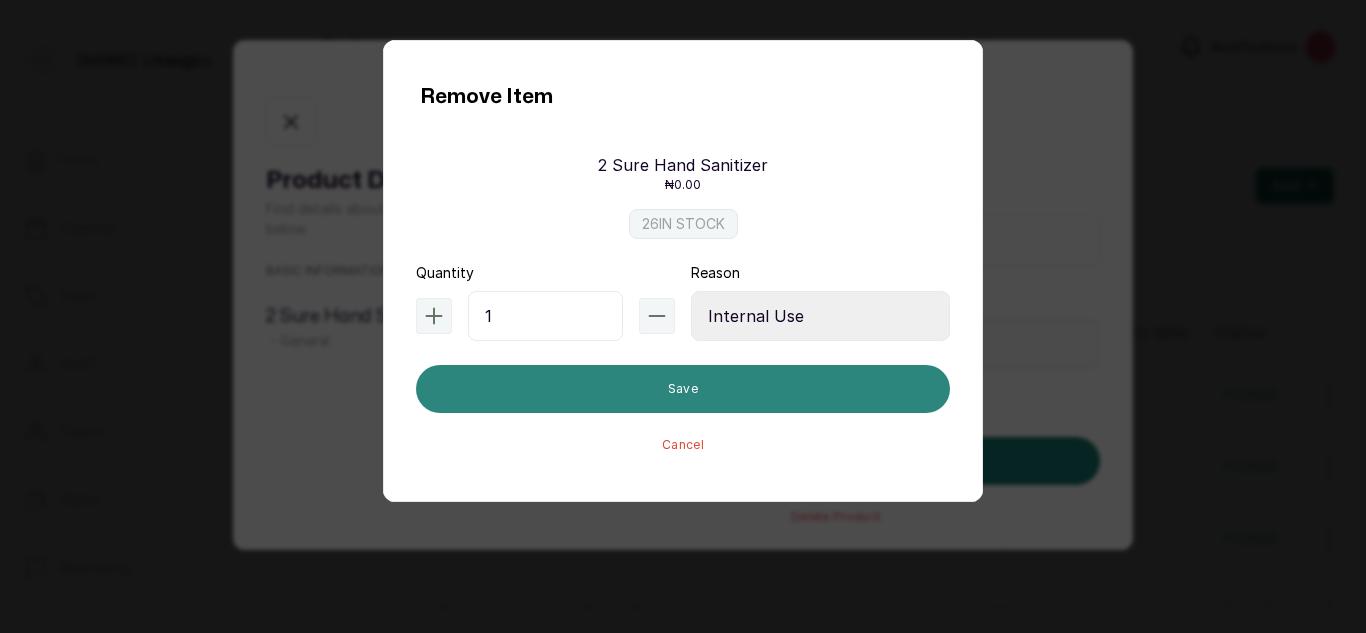 click on "Save" at bounding box center (683, 389) 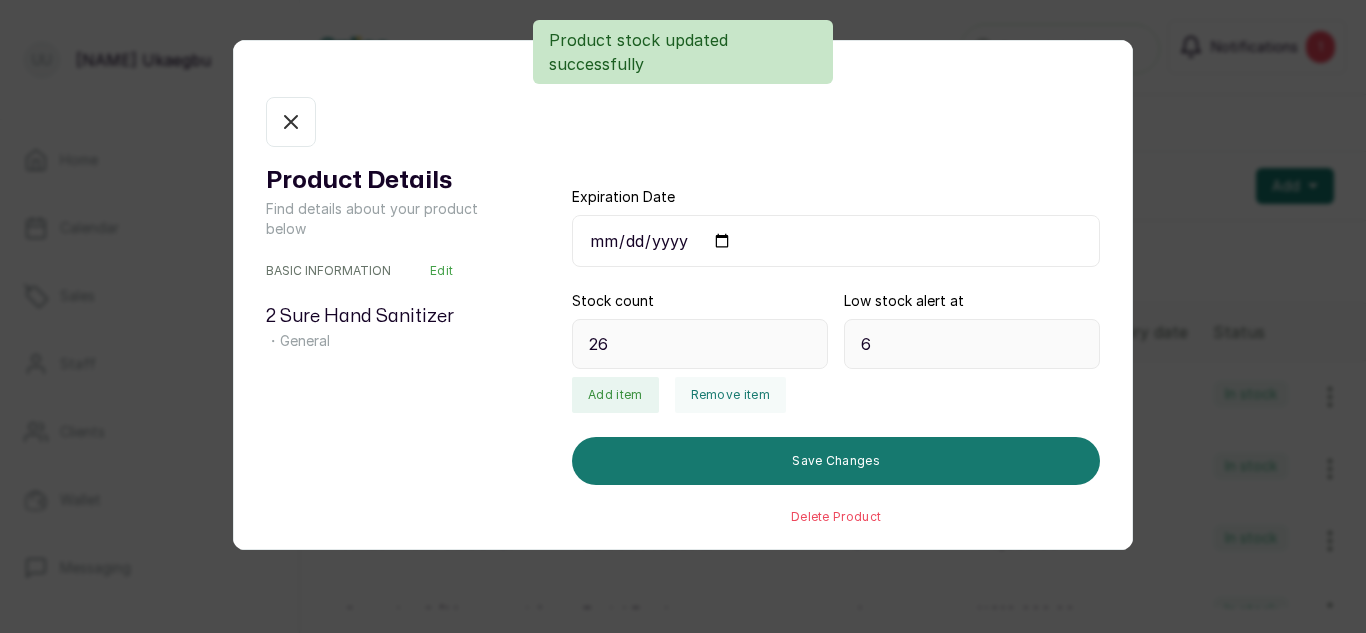 type on "25" 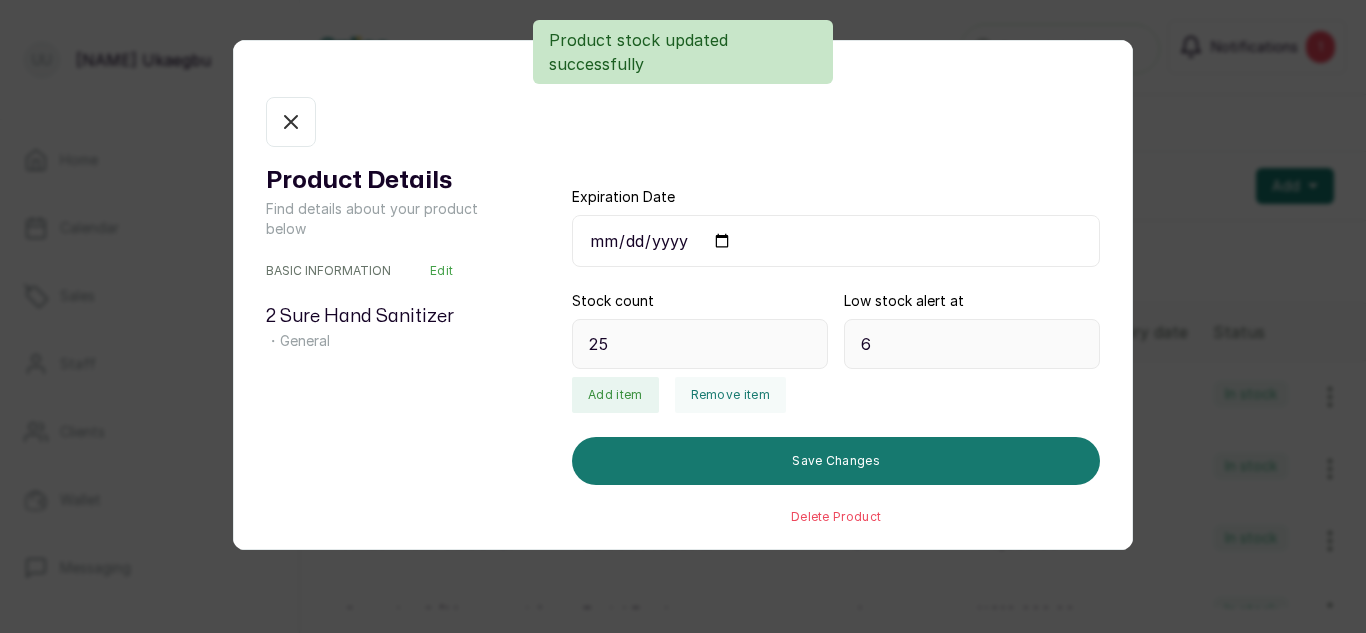 click 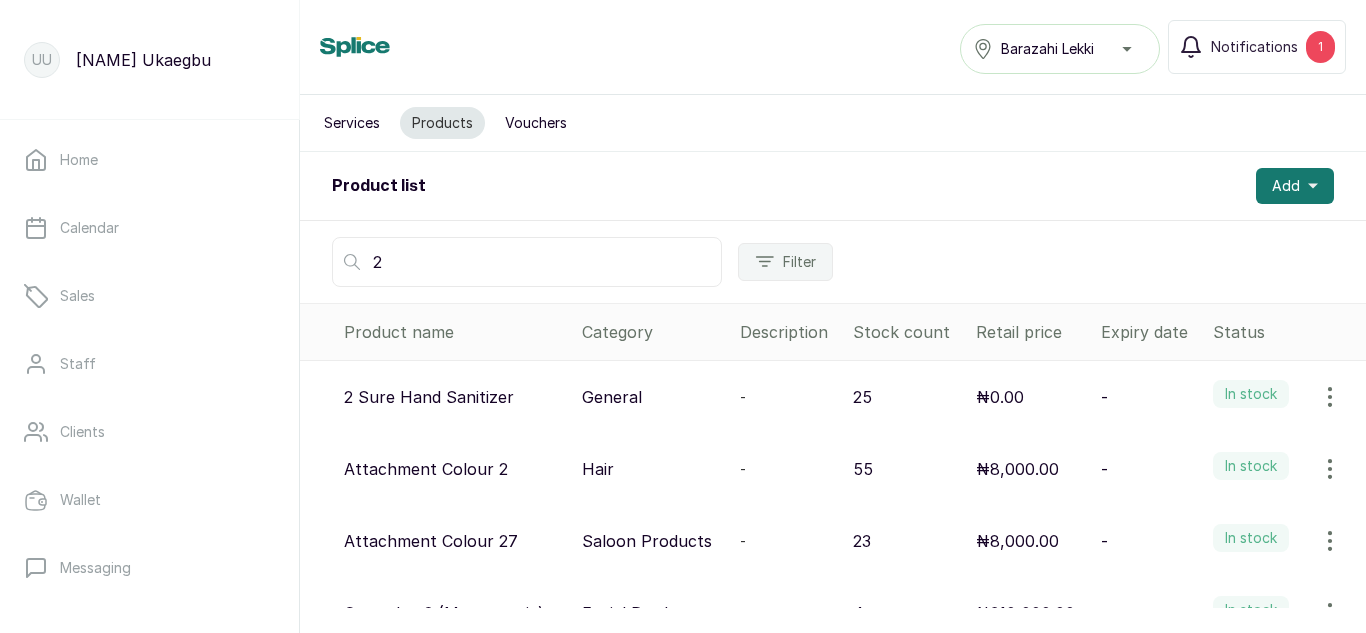 click on "2" at bounding box center [527, 262] 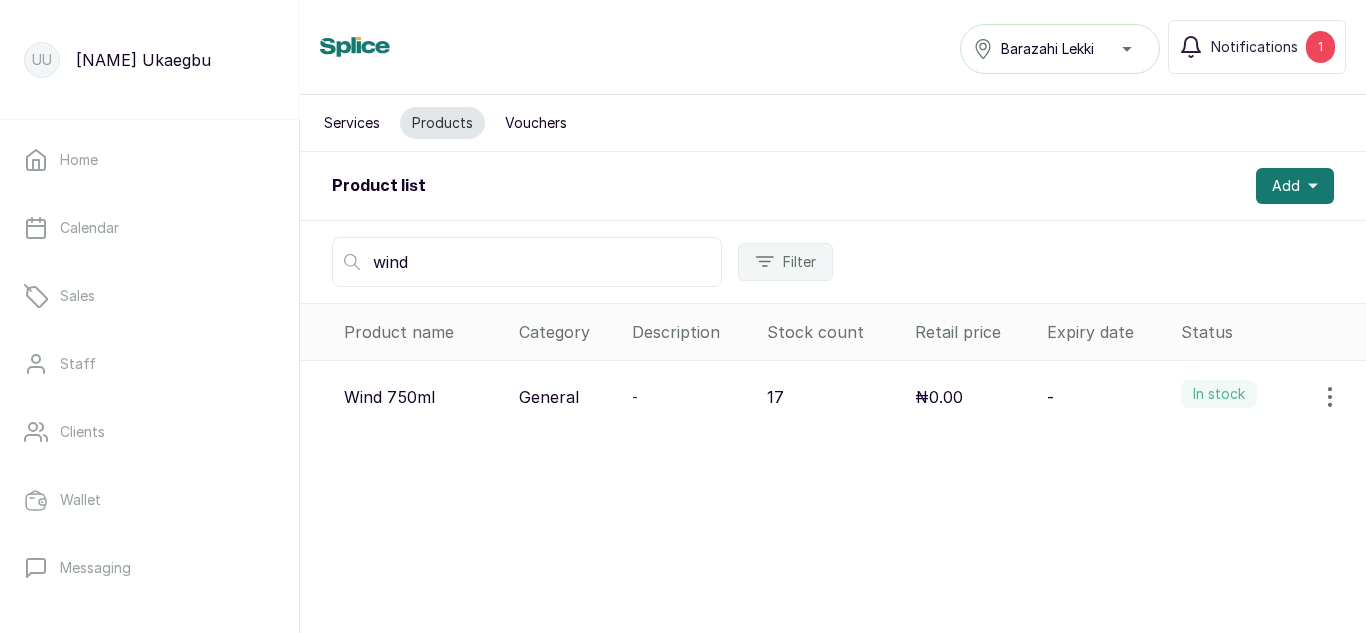 type on "wind" 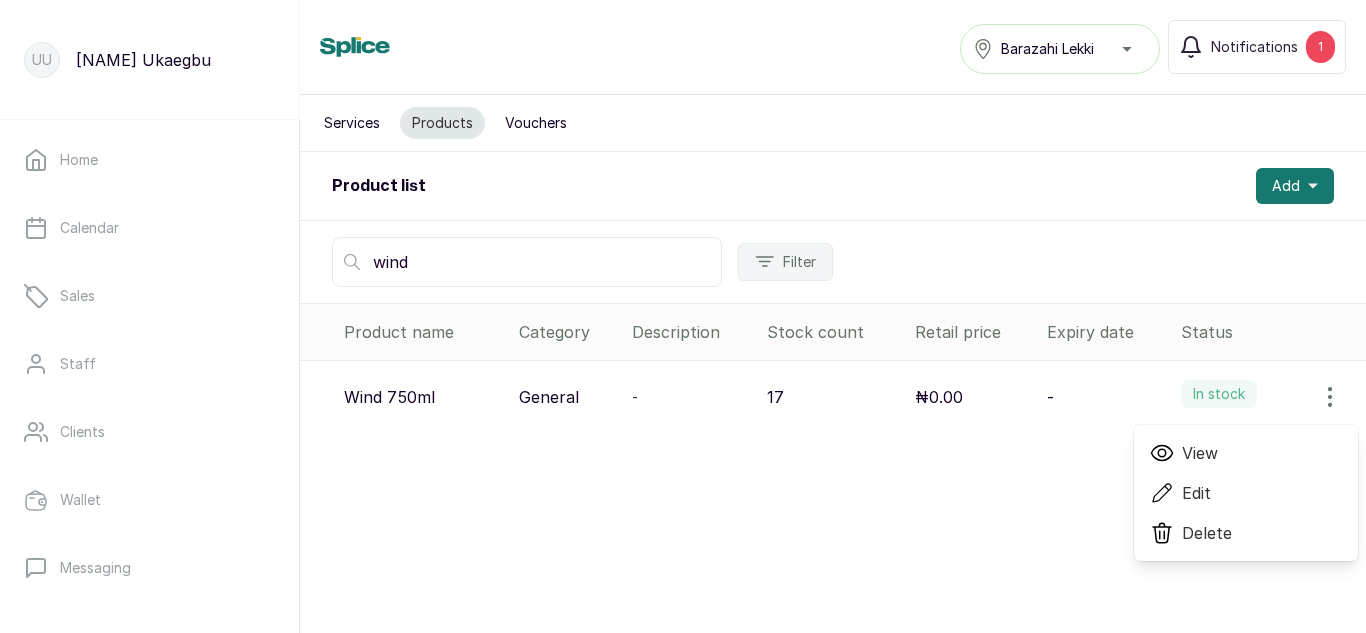 click on "View Edit Delete" at bounding box center [1246, 493] 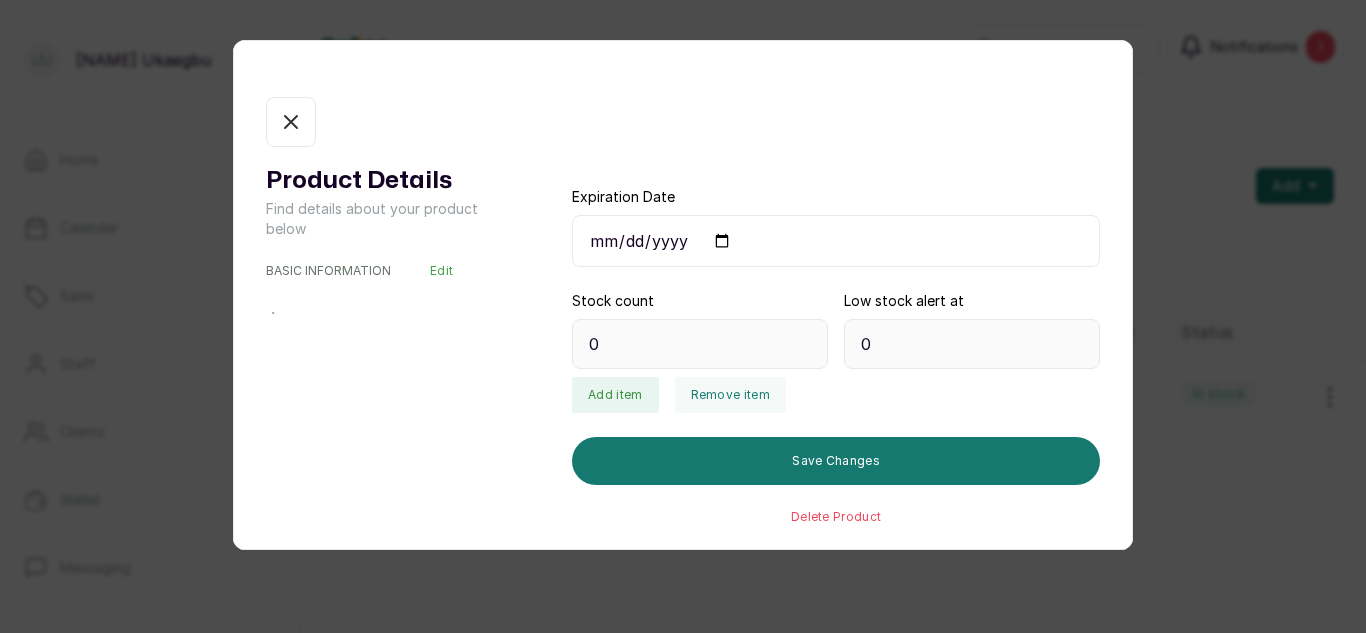 type on "17" 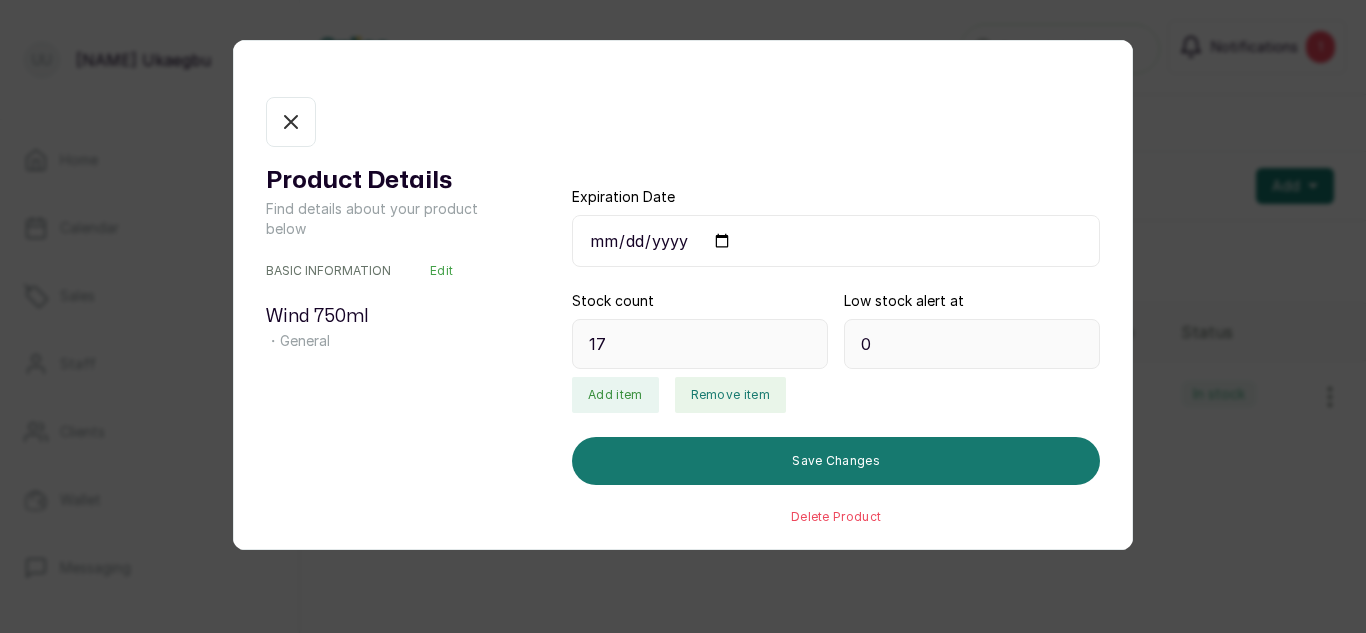 click on "Remove item" at bounding box center (730, 395) 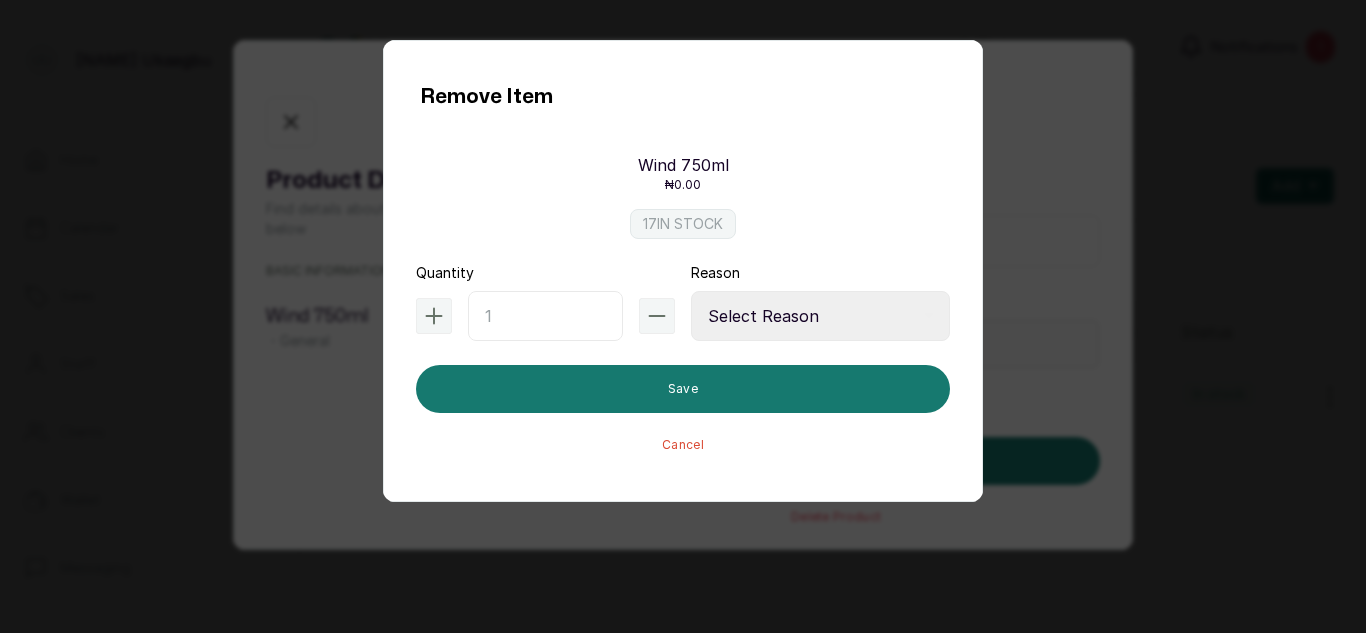 click at bounding box center (545, 316) 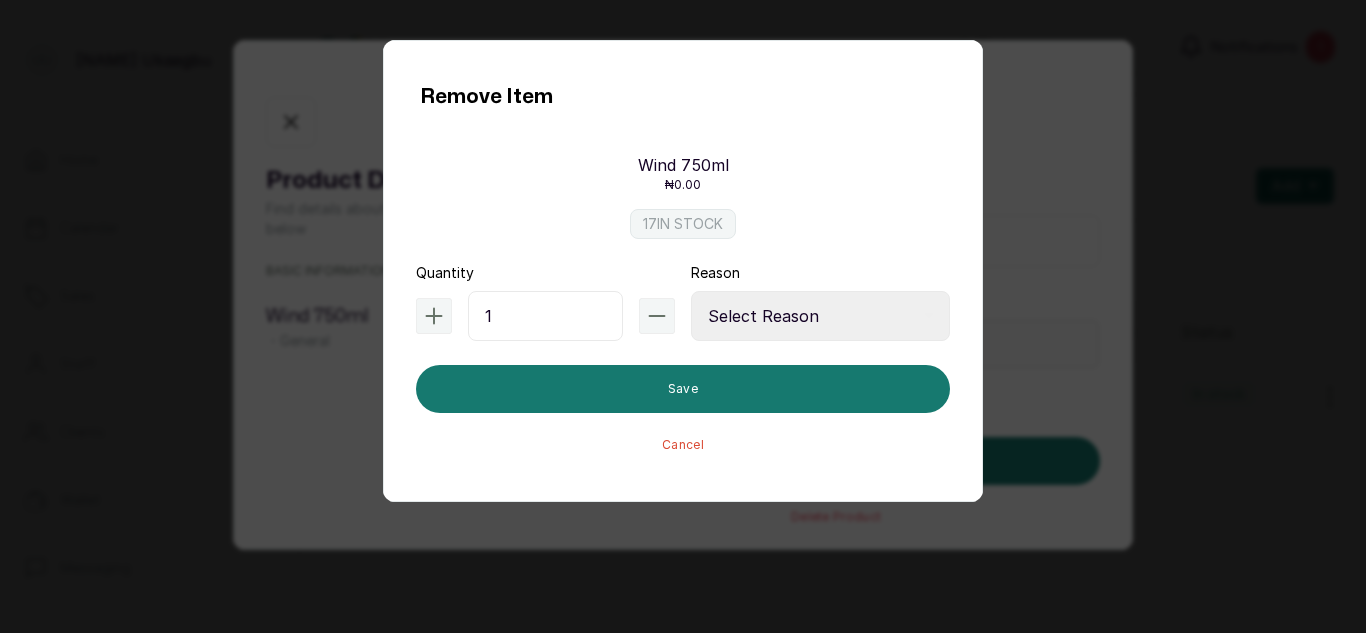 type on "1" 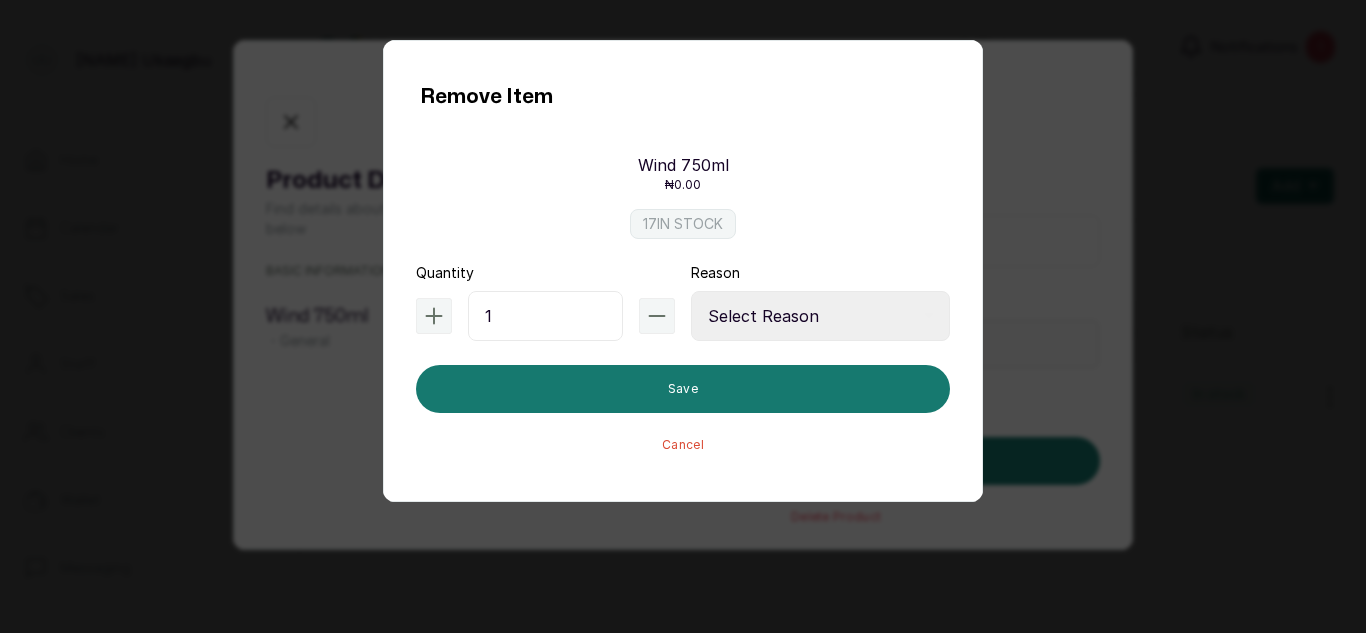 click on "Select Reason Internal Use New Stock Damaged Adjustment Transfer Return Other" at bounding box center [820, 316] 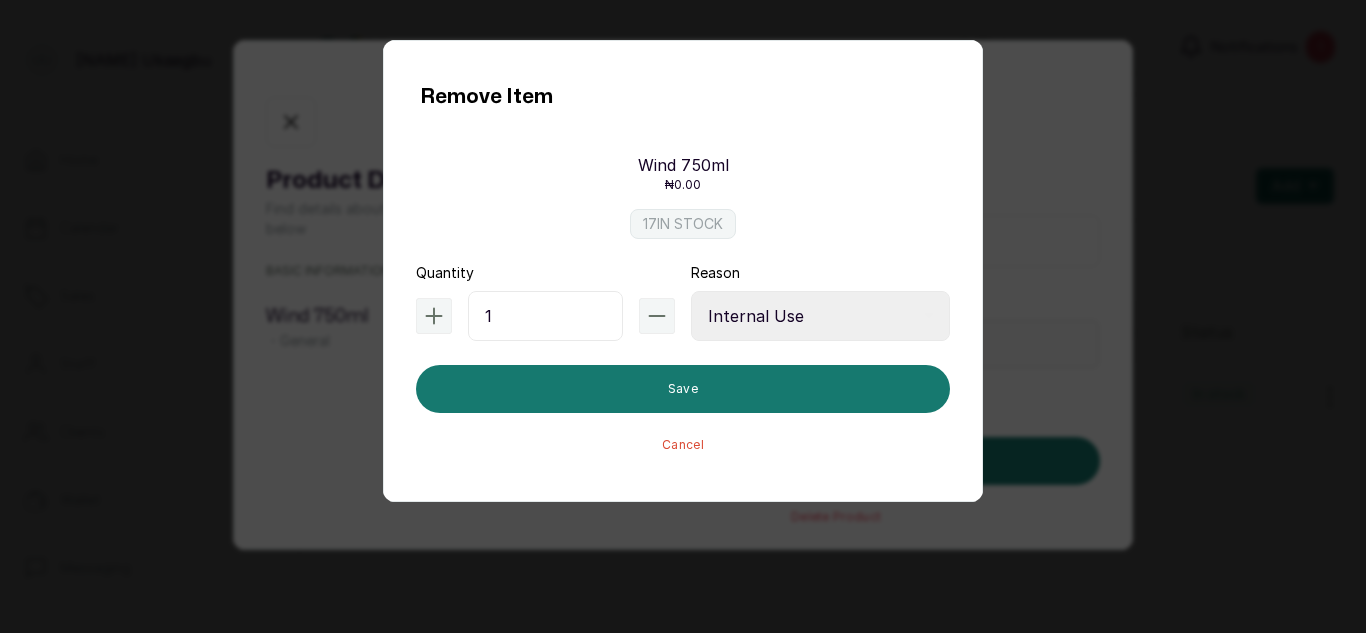click on "Select Reason Internal Use New Stock Damaged Adjustment Transfer Return Other" at bounding box center [820, 316] 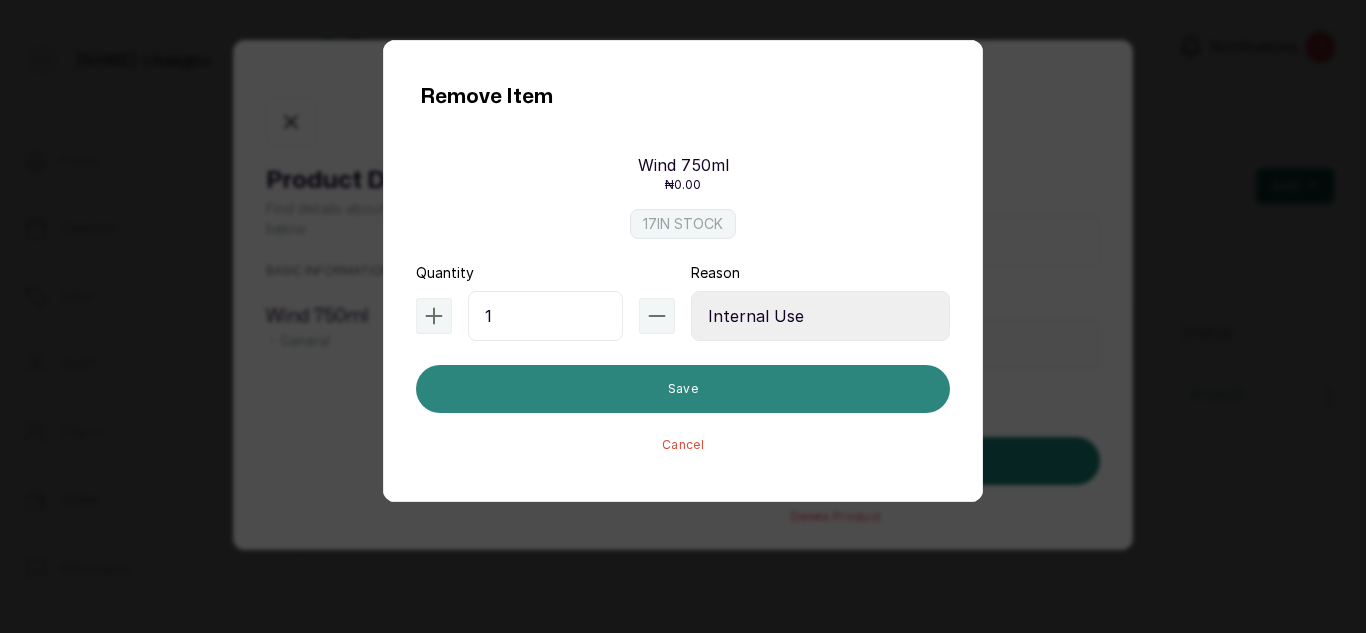 click on "Save" at bounding box center (683, 389) 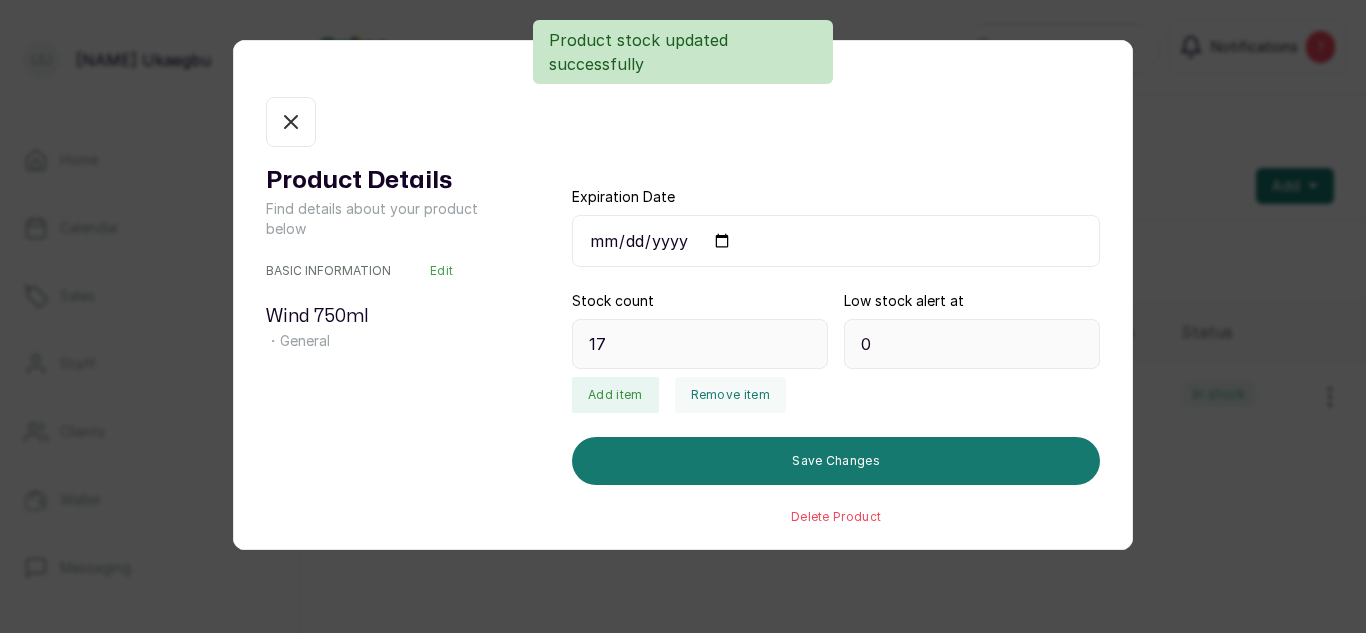 type on "16" 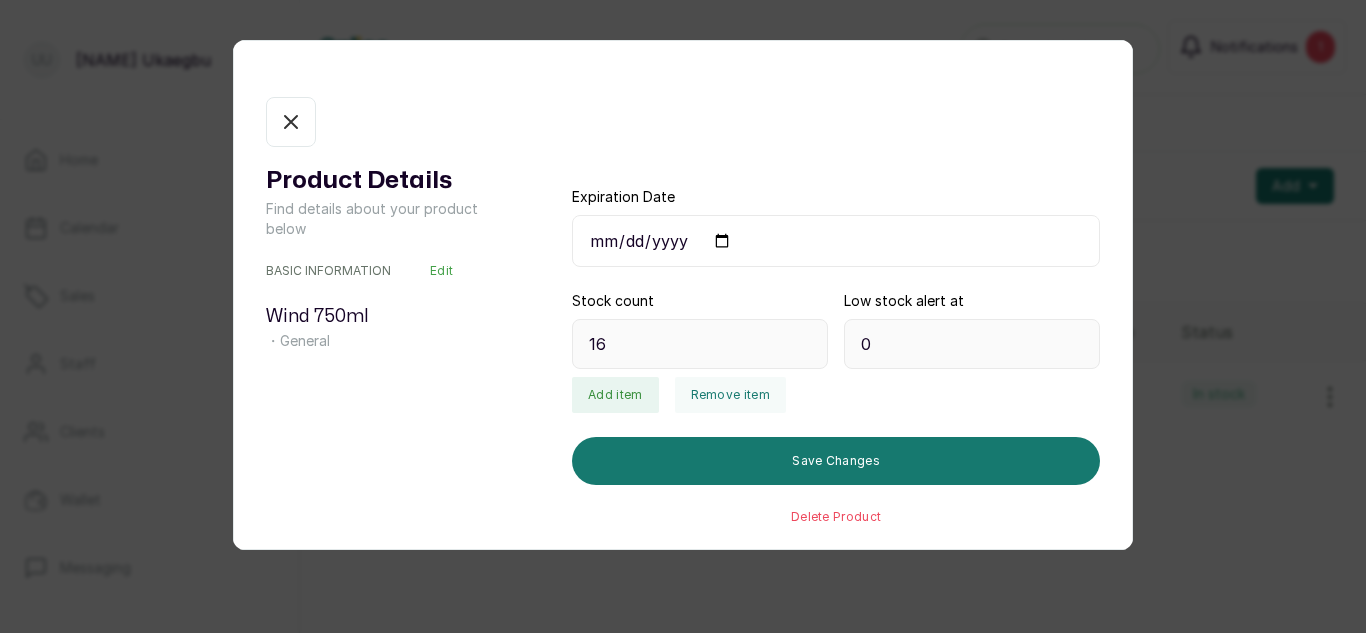 click on "In stock" at bounding box center (291, 122) 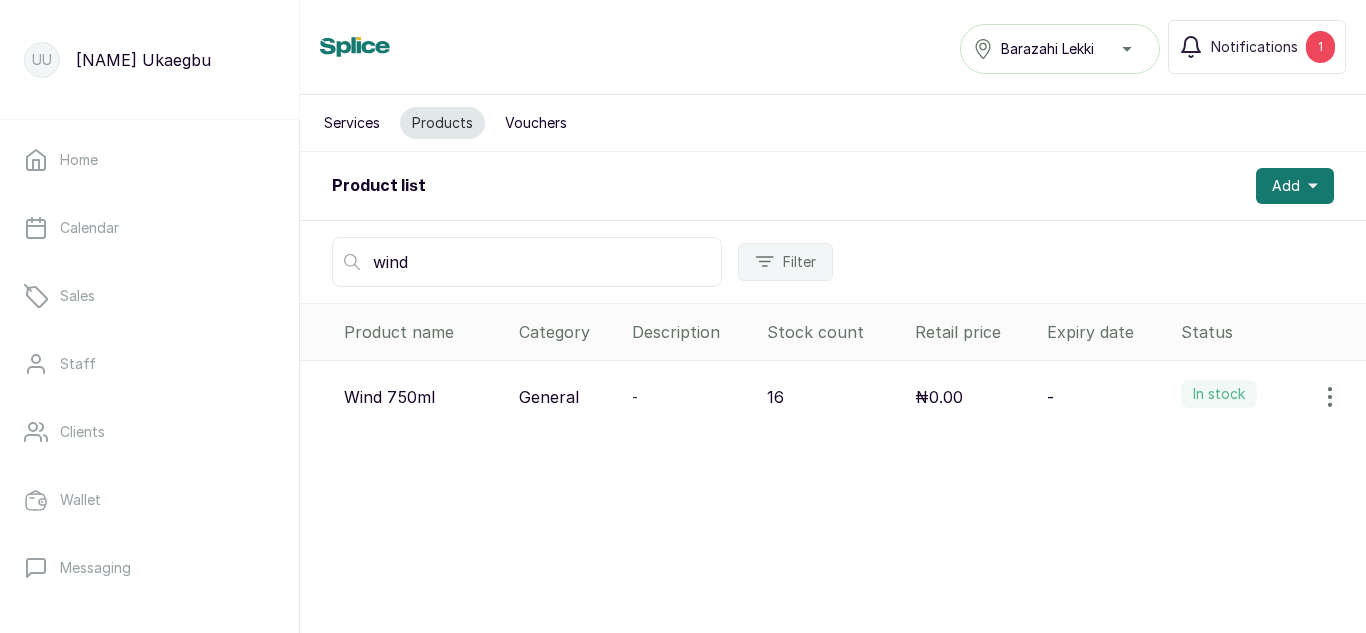 click on "wind" at bounding box center (527, 262) 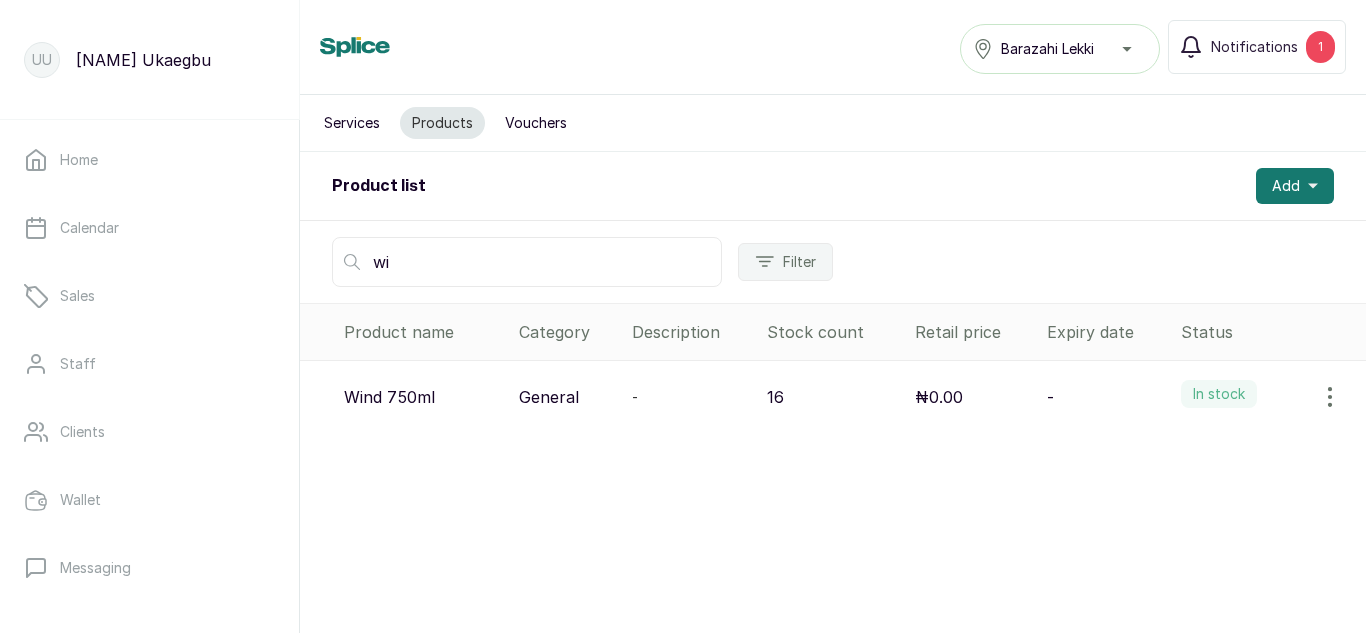 type on "w" 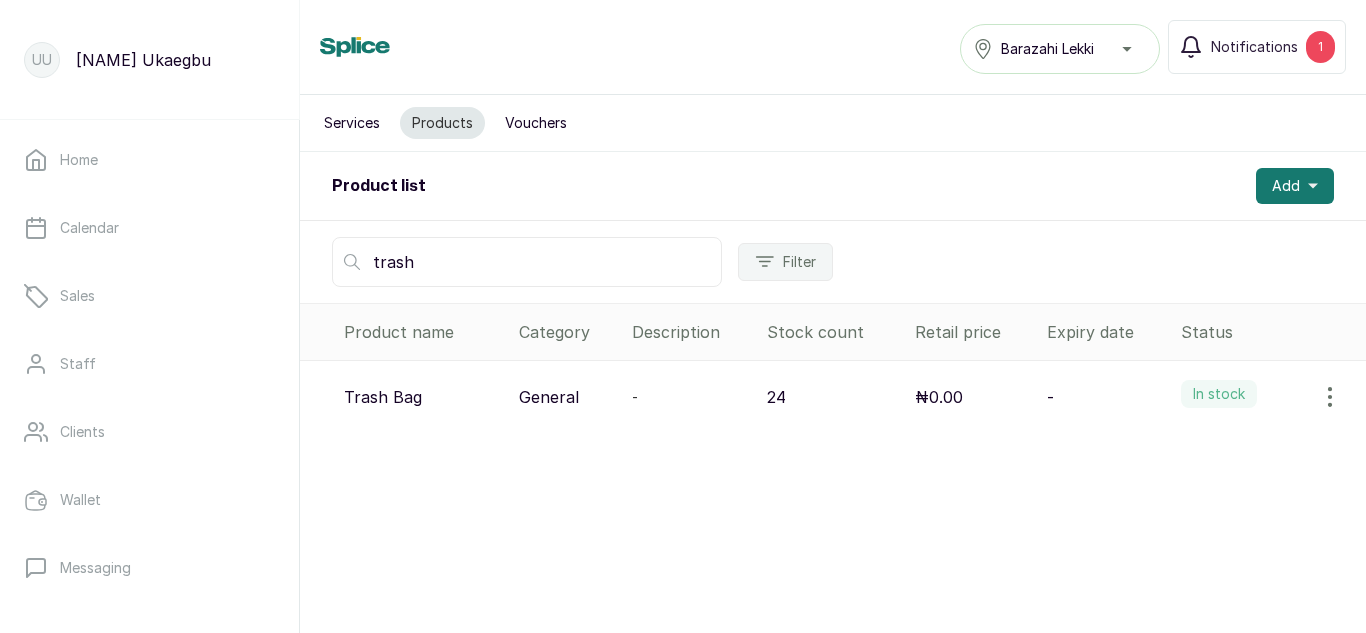 type on "trash" 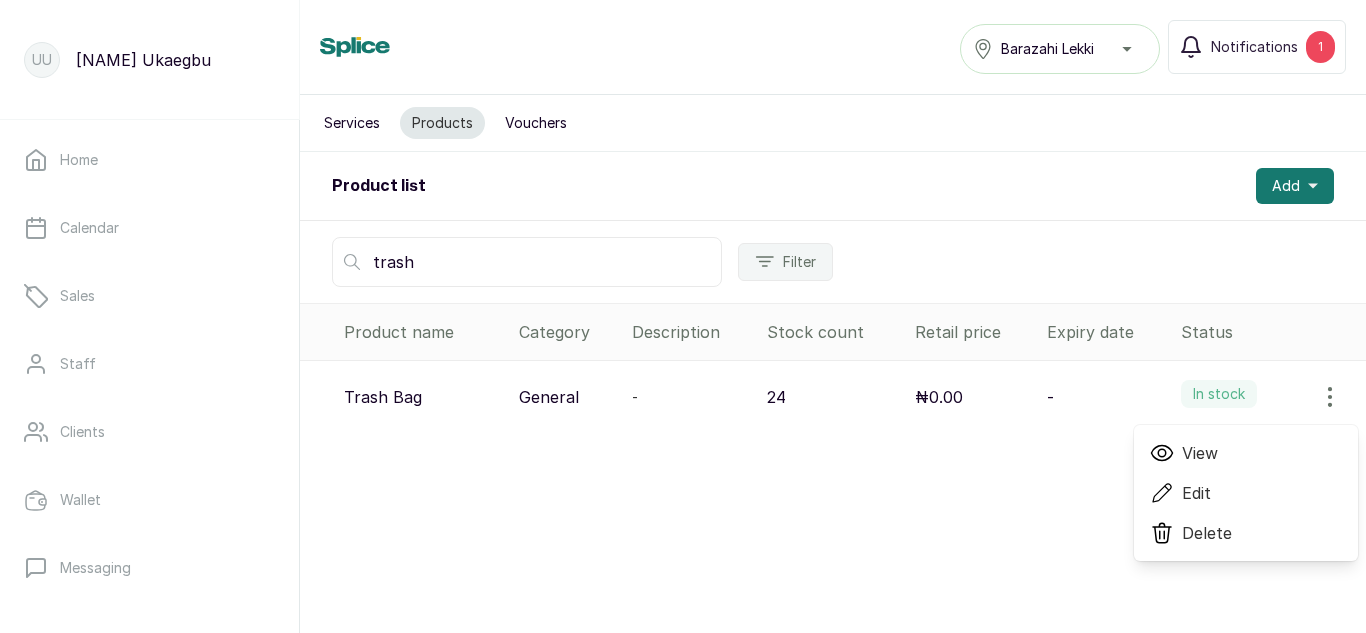 click on "View" at bounding box center [1200, 453] 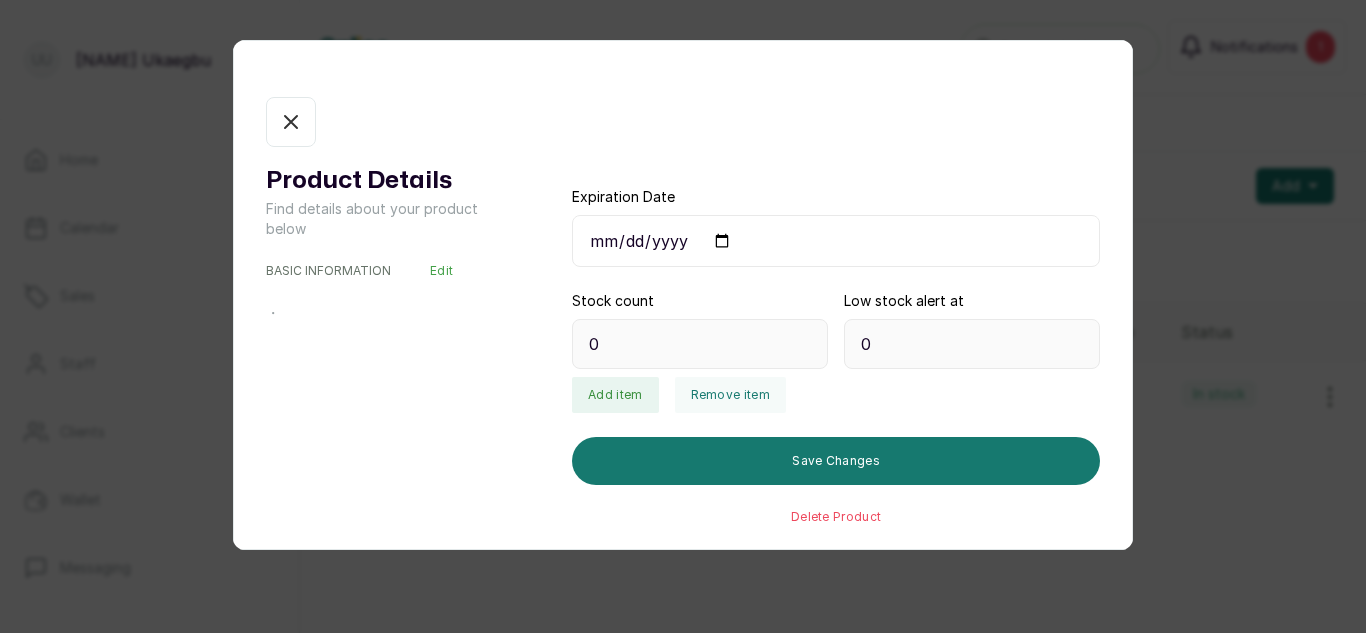 type on "24" 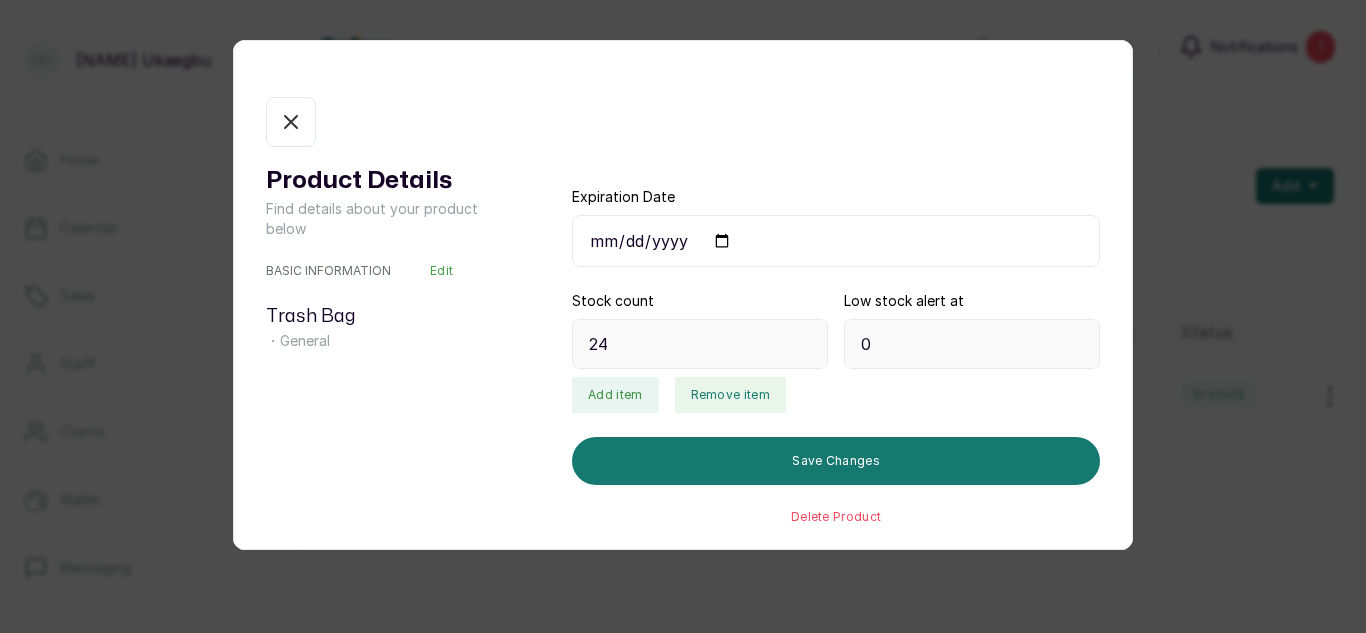 click on "Remove item" at bounding box center (730, 395) 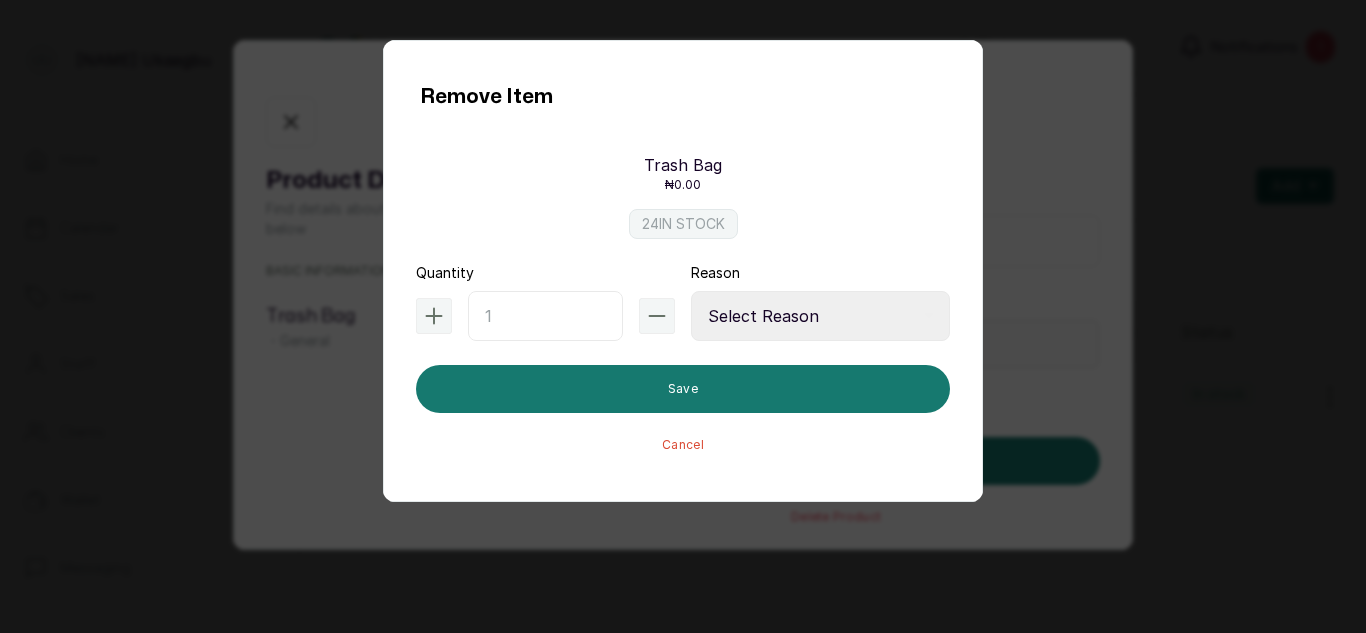 click at bounding box center (545, 316) 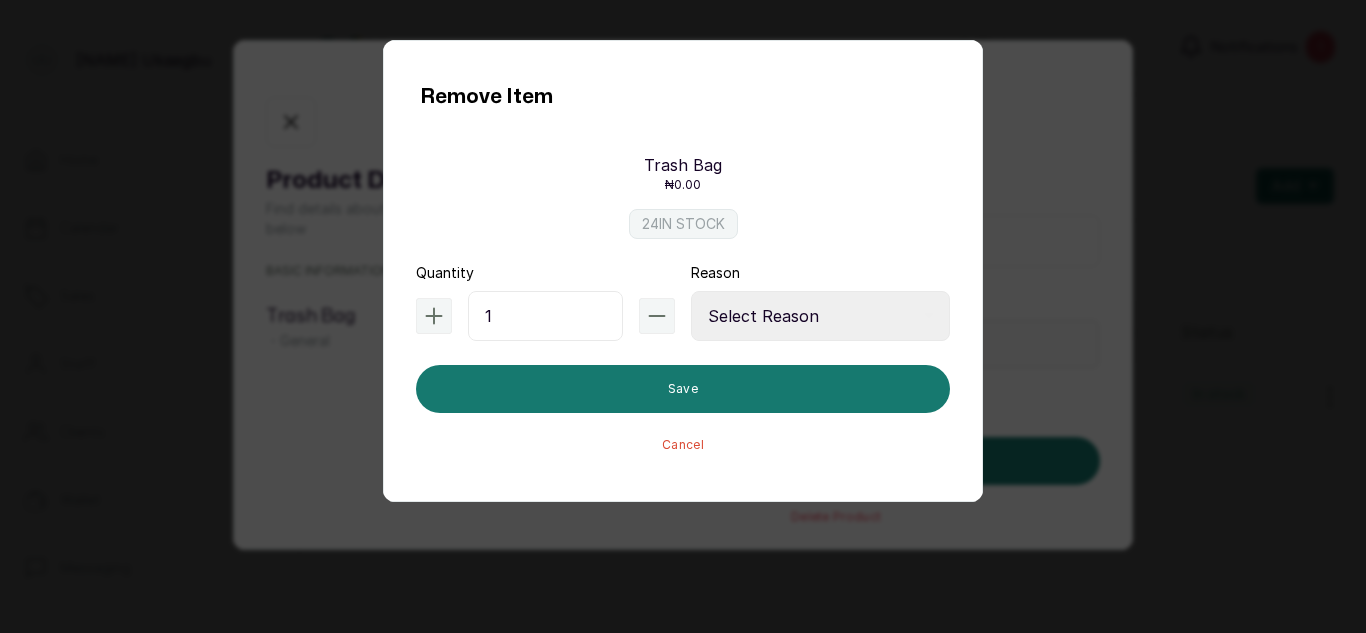 type on "1" 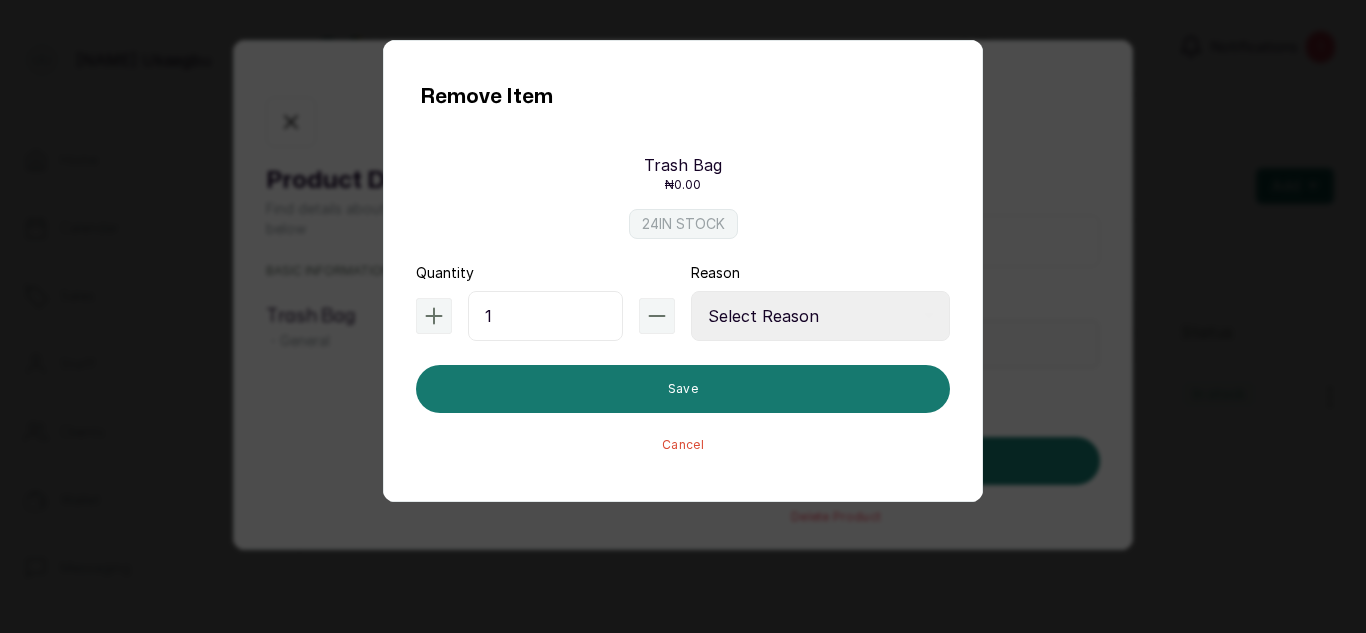 click on "Select Reason Internal Use New Stock Damaged Adjustment Transfer Return Other" at bounding box center (820, 316) 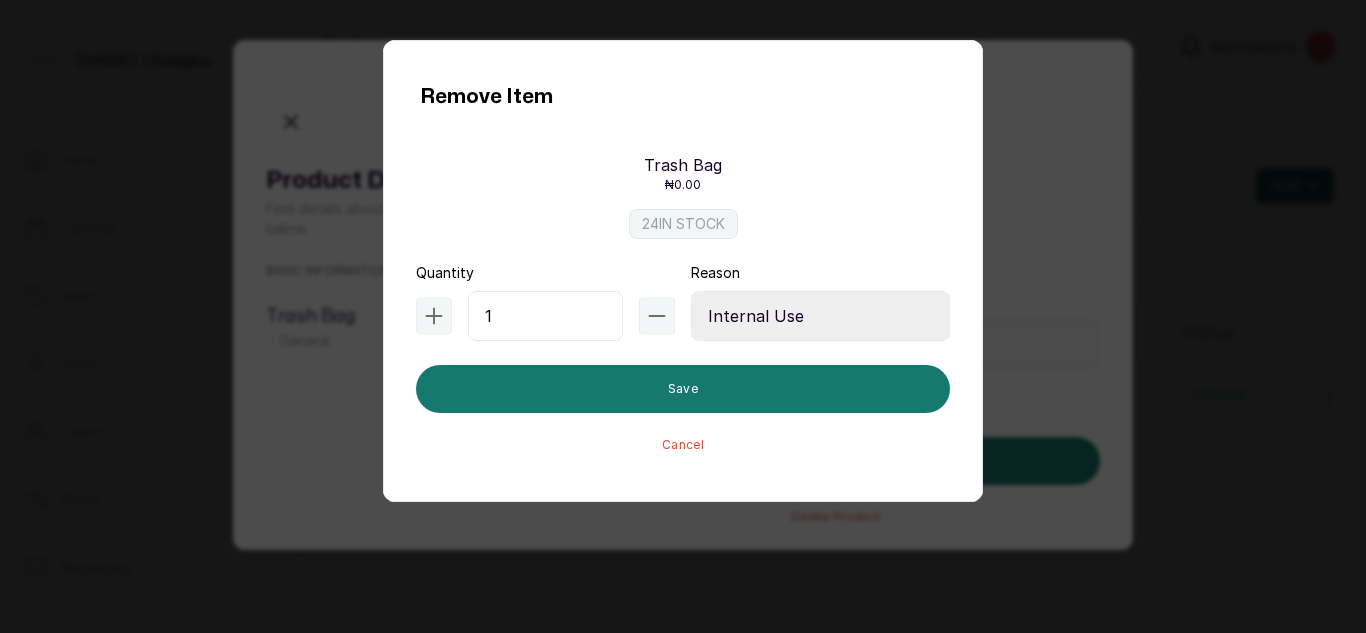 click on "Select Reason Internal Use New Stock Damaged Adjustment Transfer Return Other" at bounding box center (820, 316) 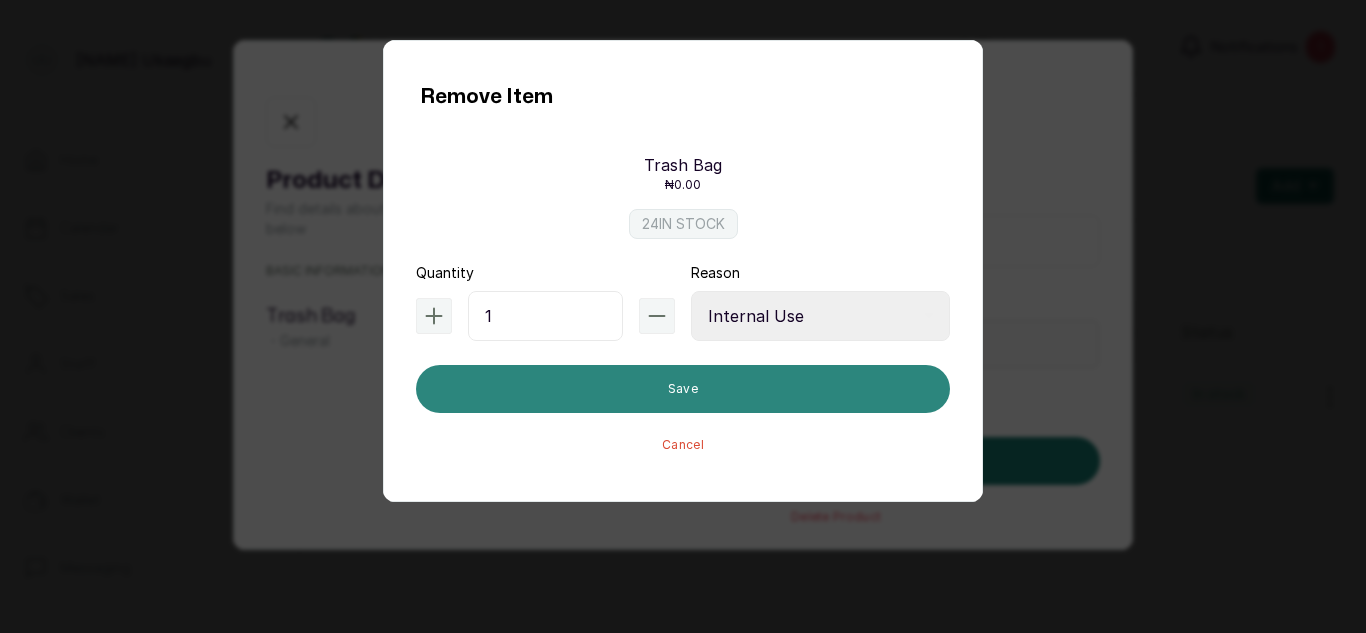 click on "Save" at bounding box center (683, 389) 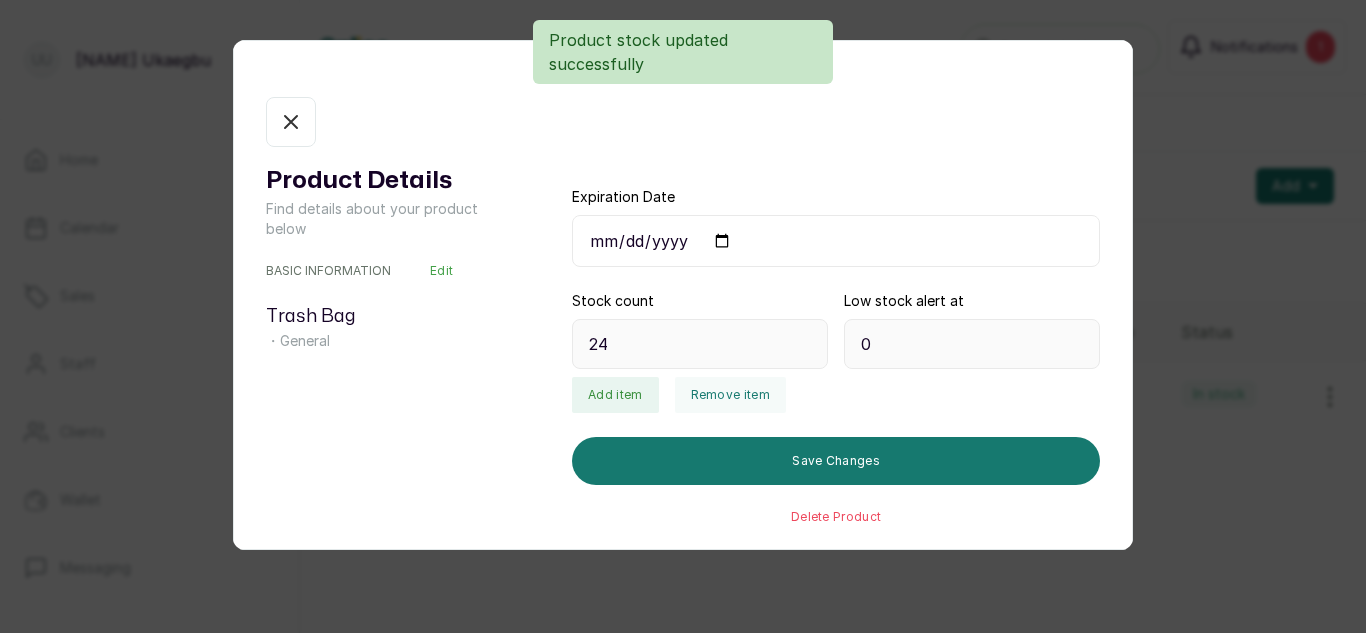 type on "23" 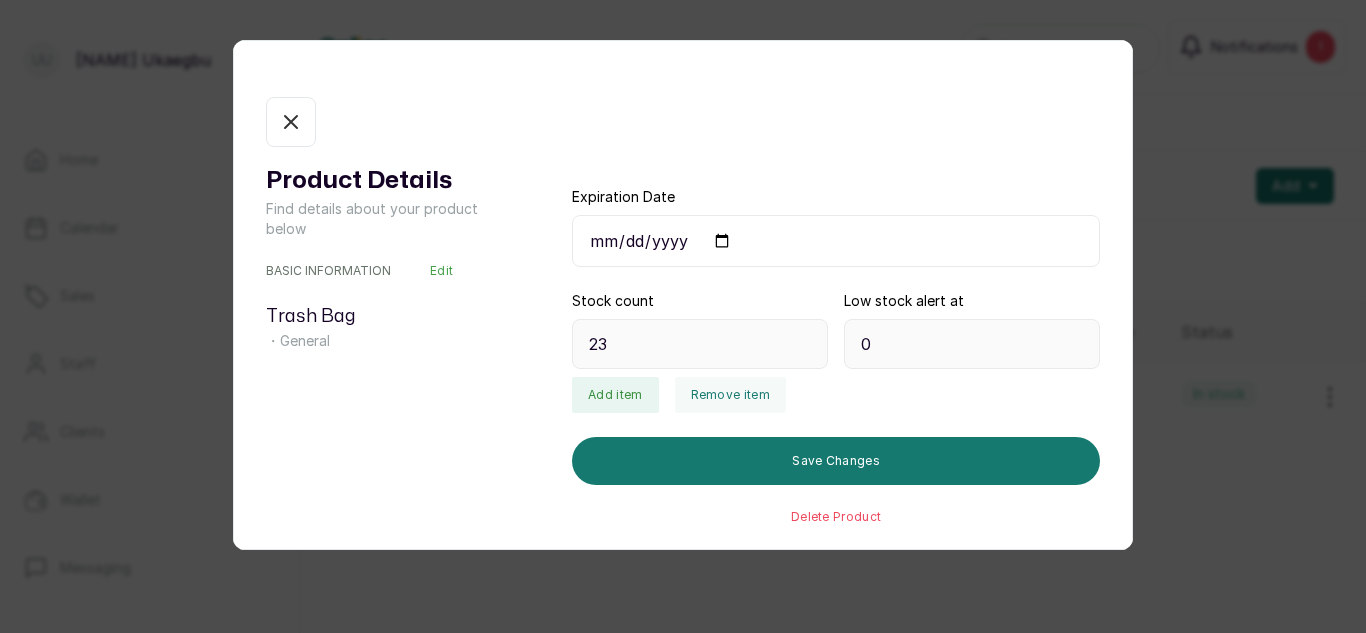 click on "In stock" at bounding box center (291, 122) 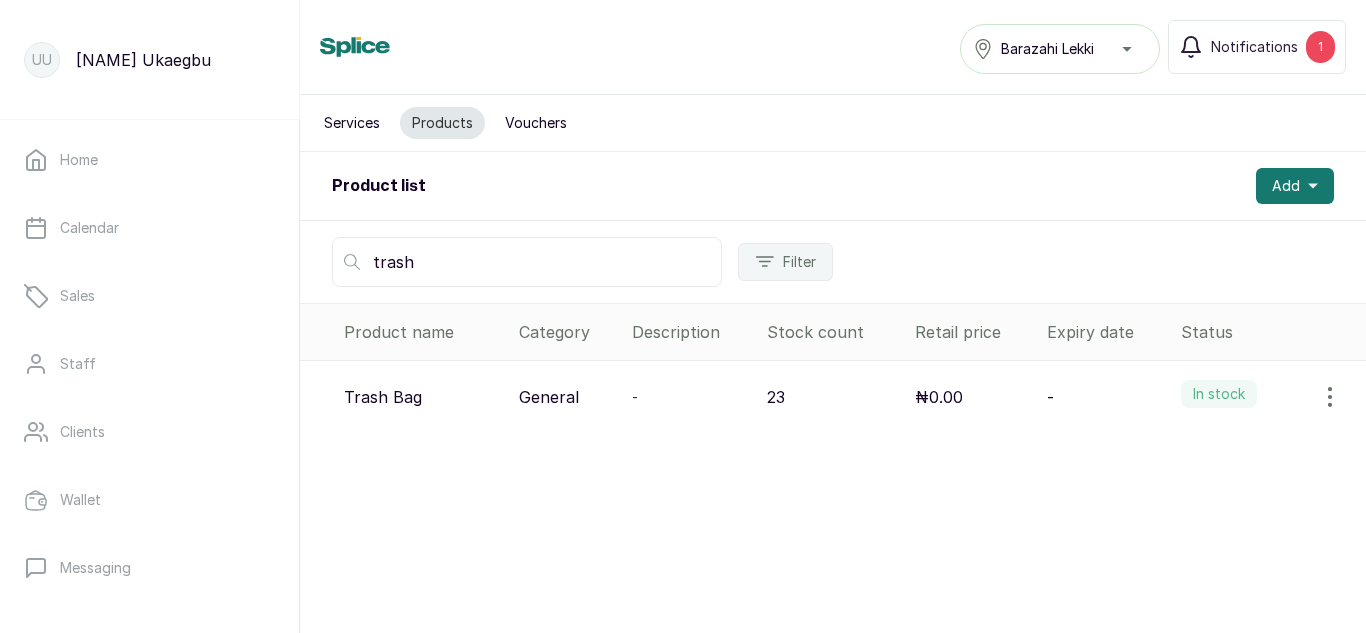 click on "trash" at bounding box center [527, 262] 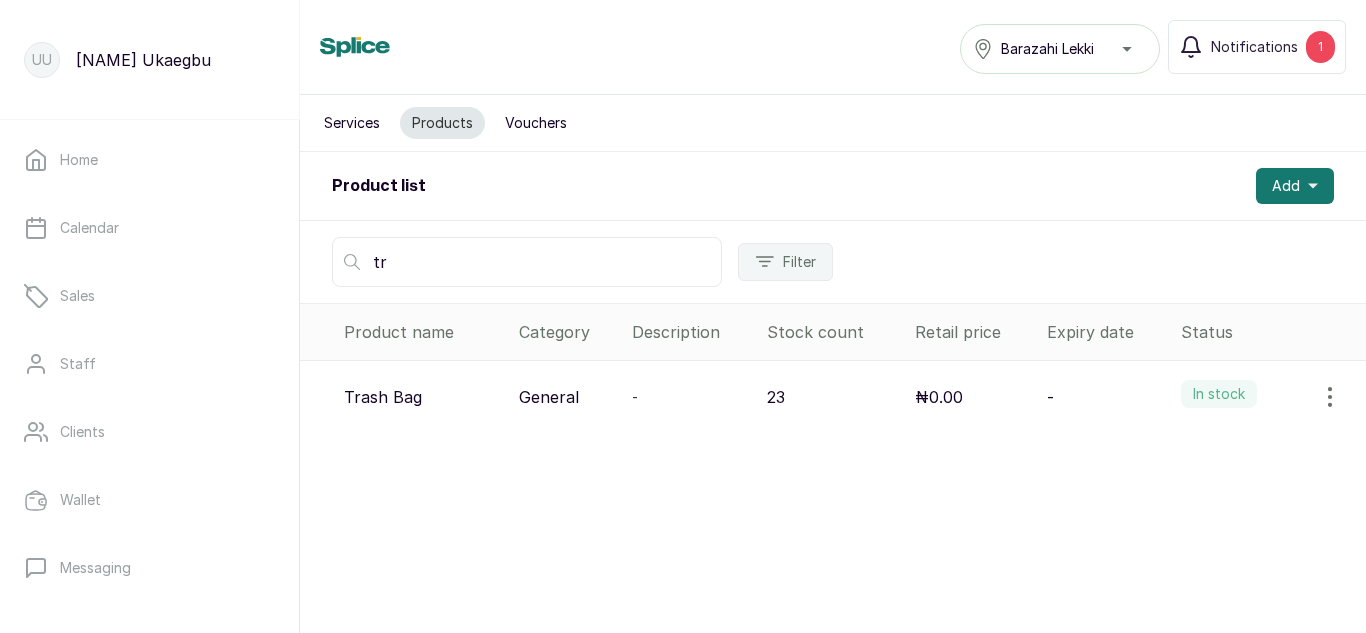 type on "t" 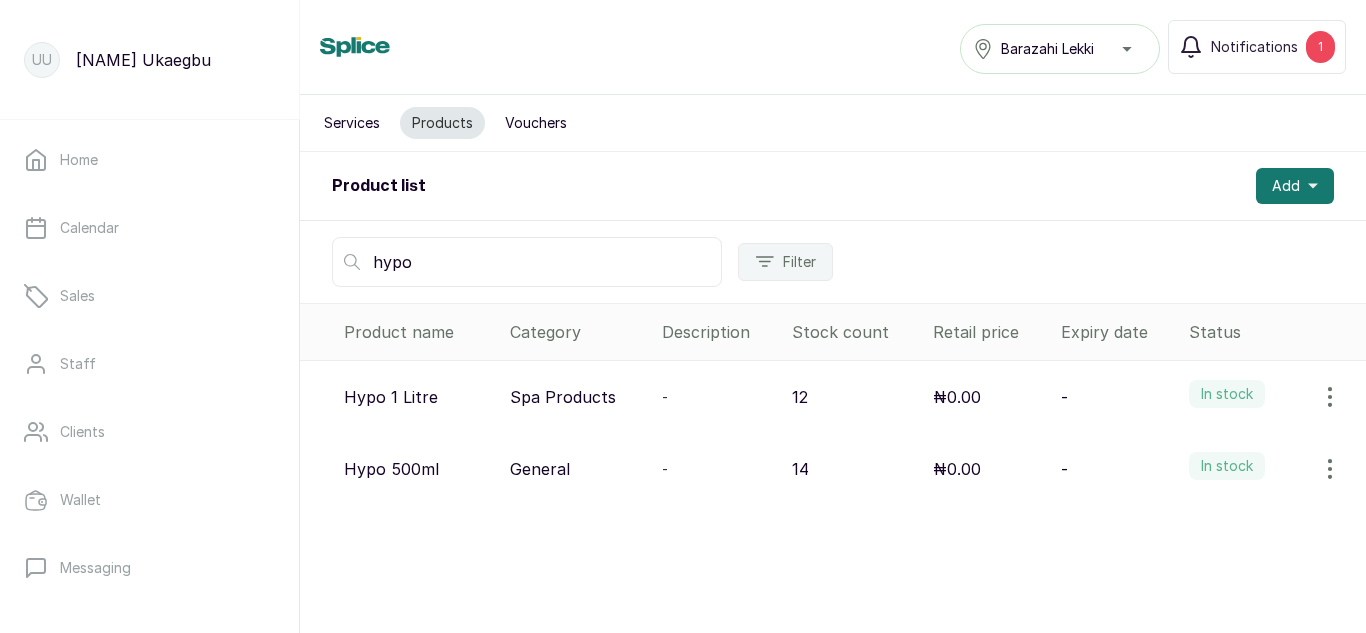 type on "hypo" 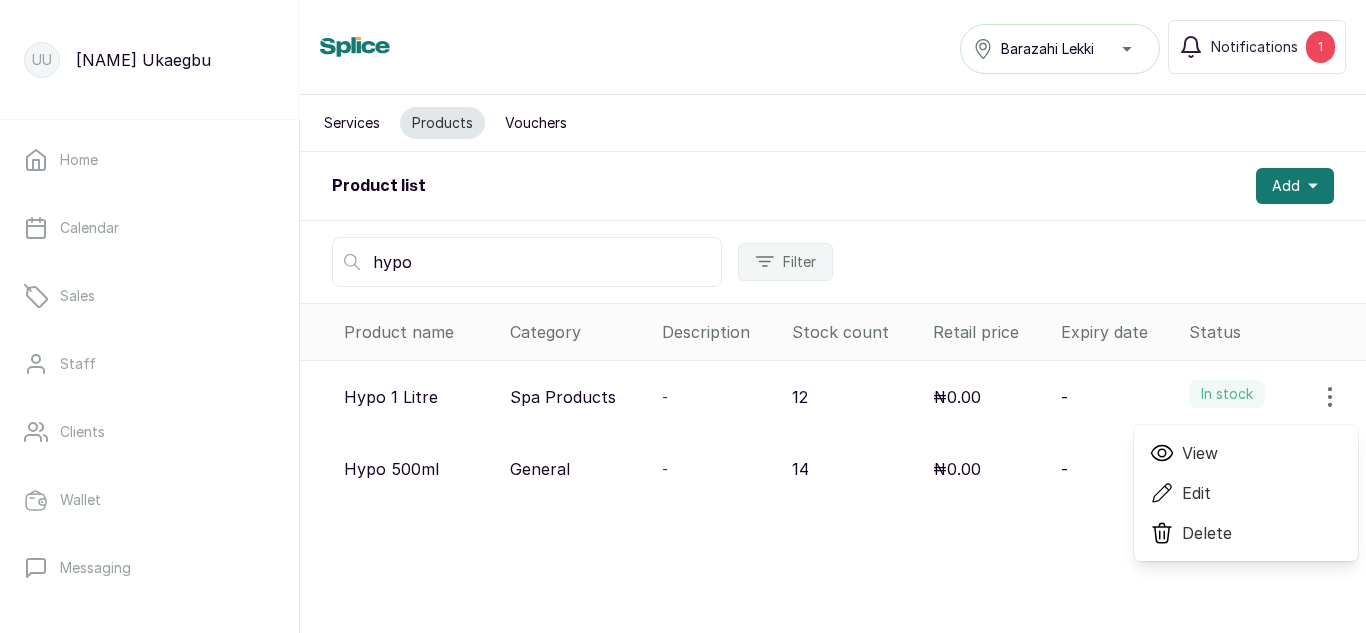 click on "View" at bounding box center (1246, 453) 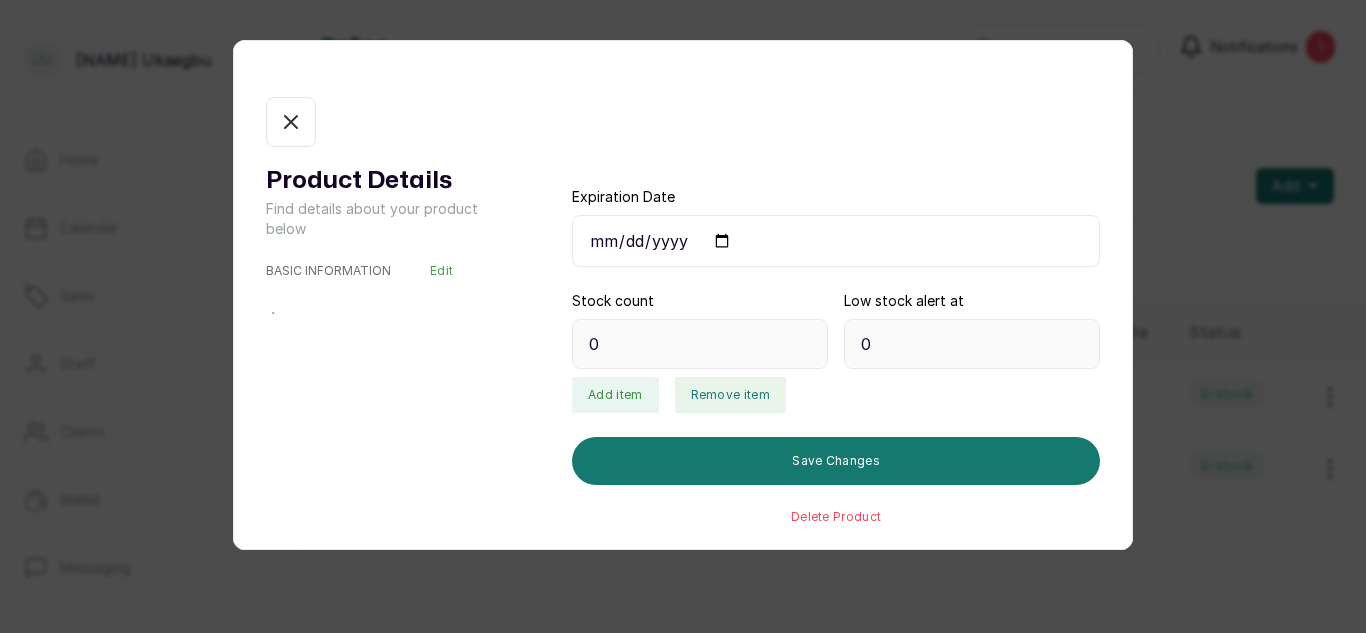 click on "Remove item" at bounding box center [730, 395] 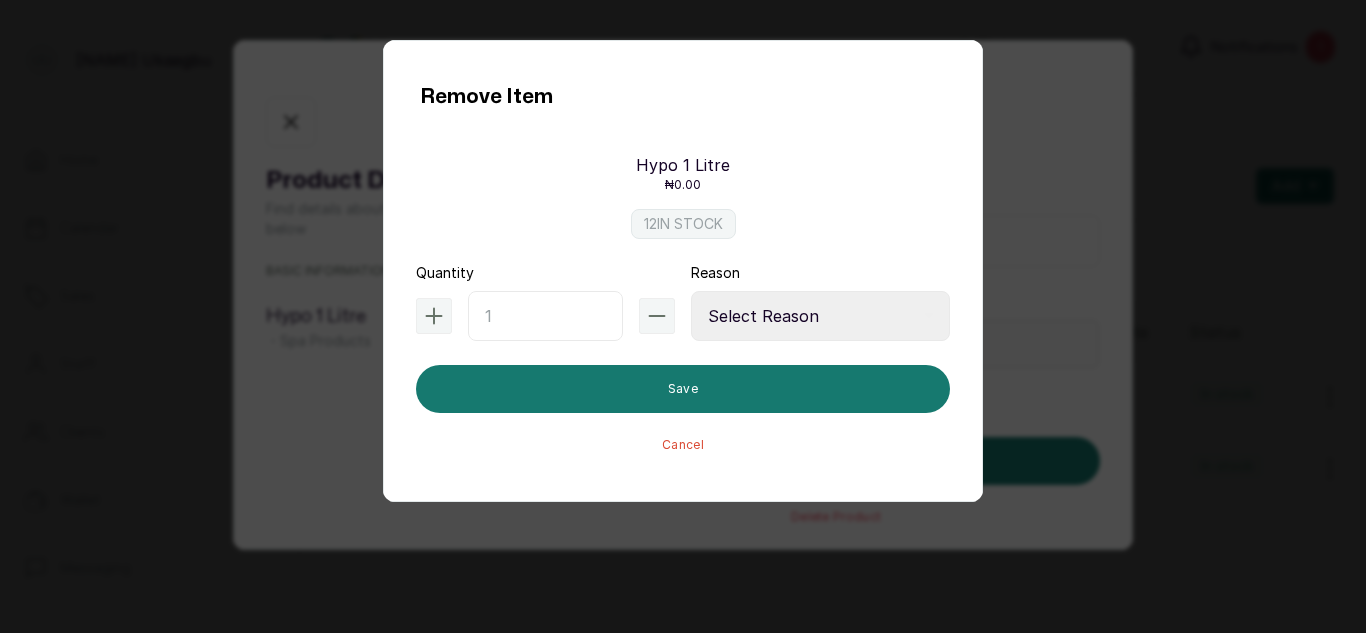 click at bounding box center (545, 316) 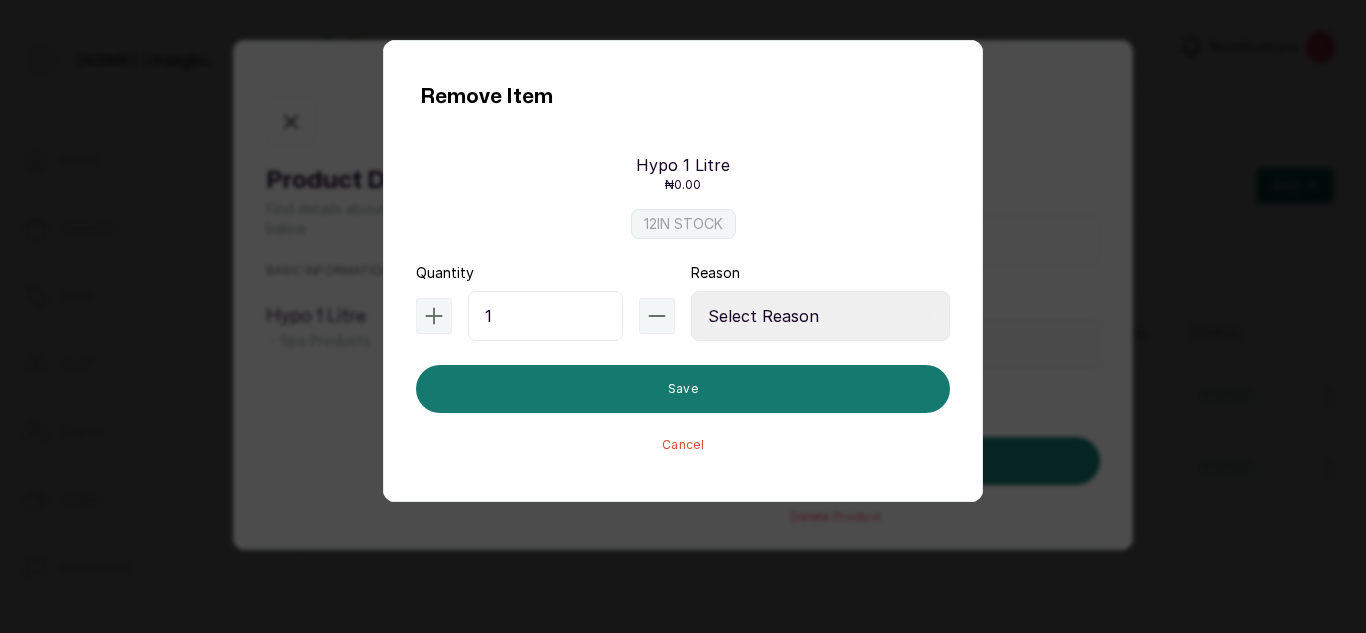 type on "1" 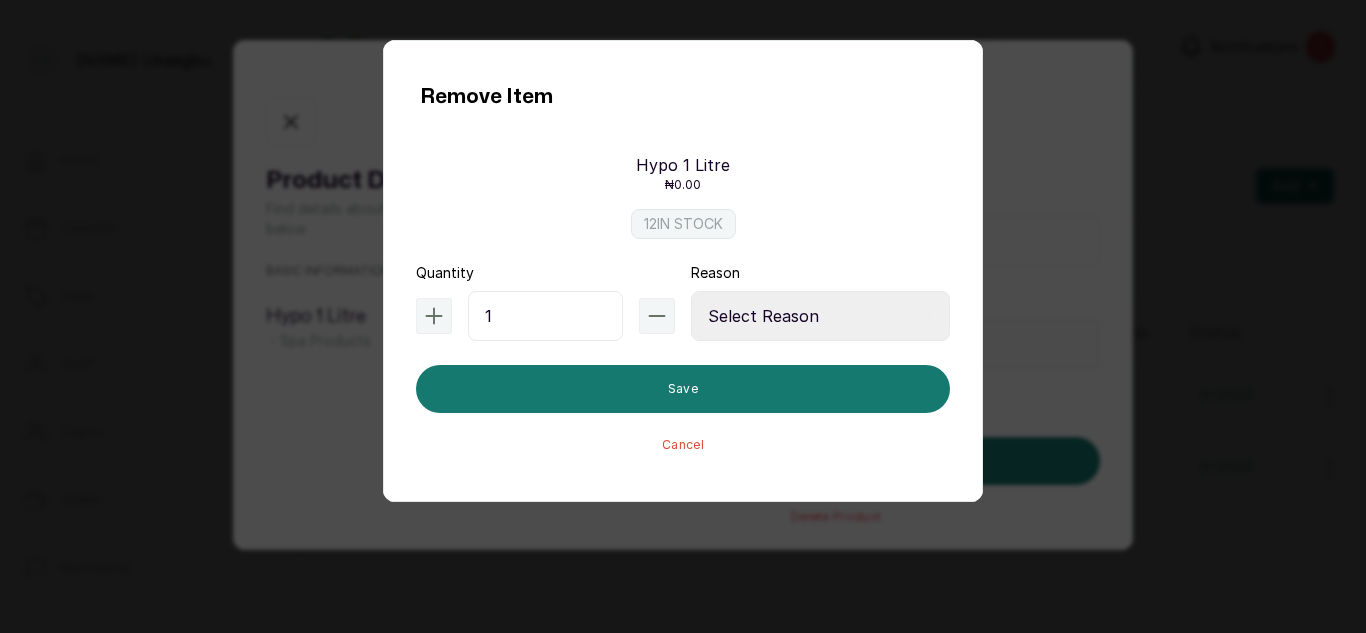 click on "Select Reason Internal Use New Stock Damaged Adjustment Transfer Return Other" at bounding box center (820, 316) 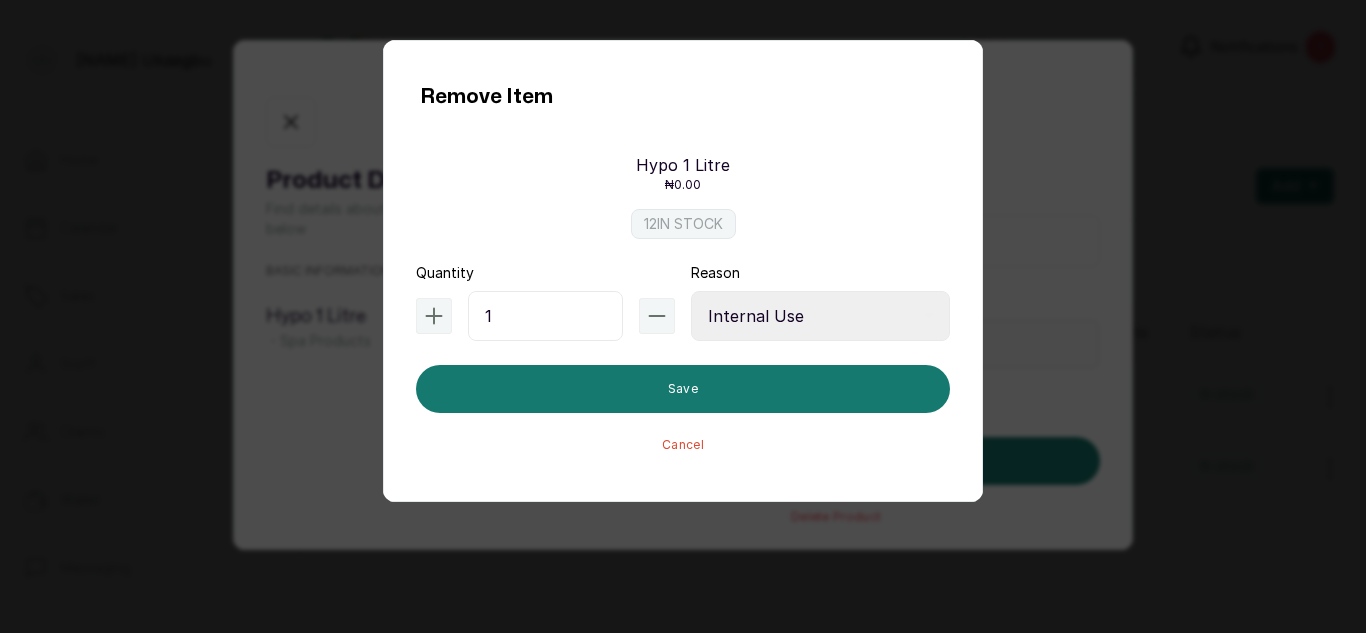 click on "Select Reason Internal Use New Stock Damaged Adjustment Transfer Return Other" at bounding box center (820, 316) 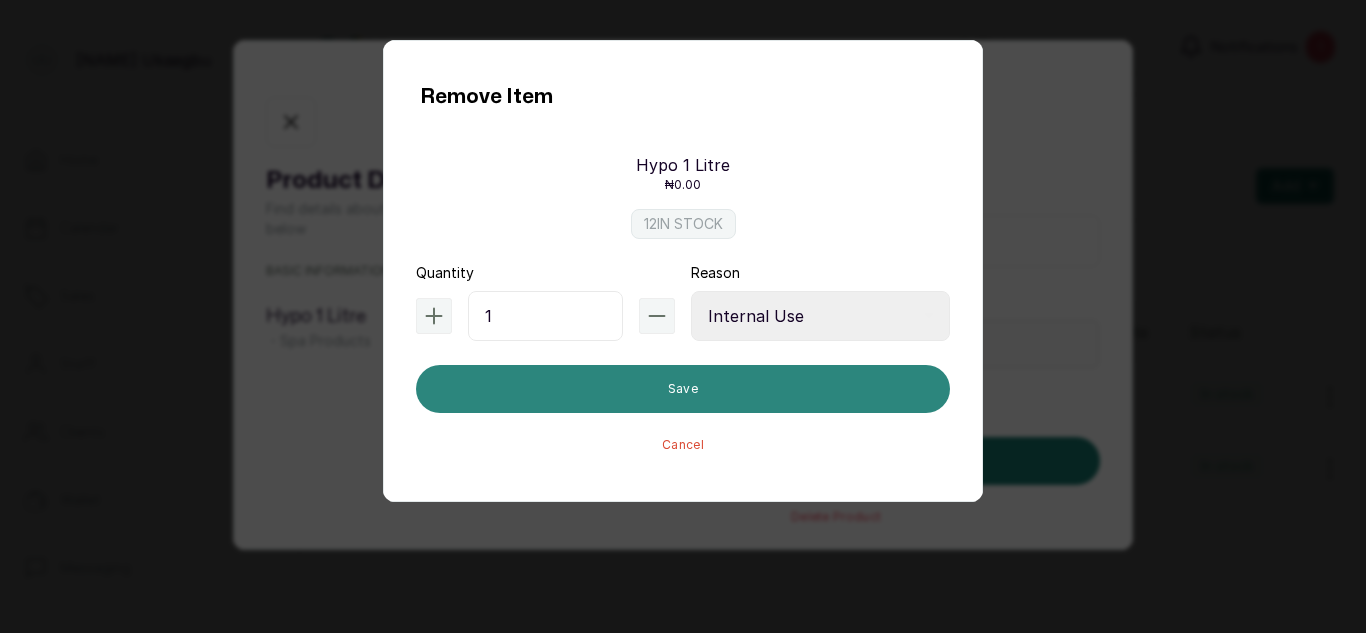 click on "Save" at bounding box center (683, 389) 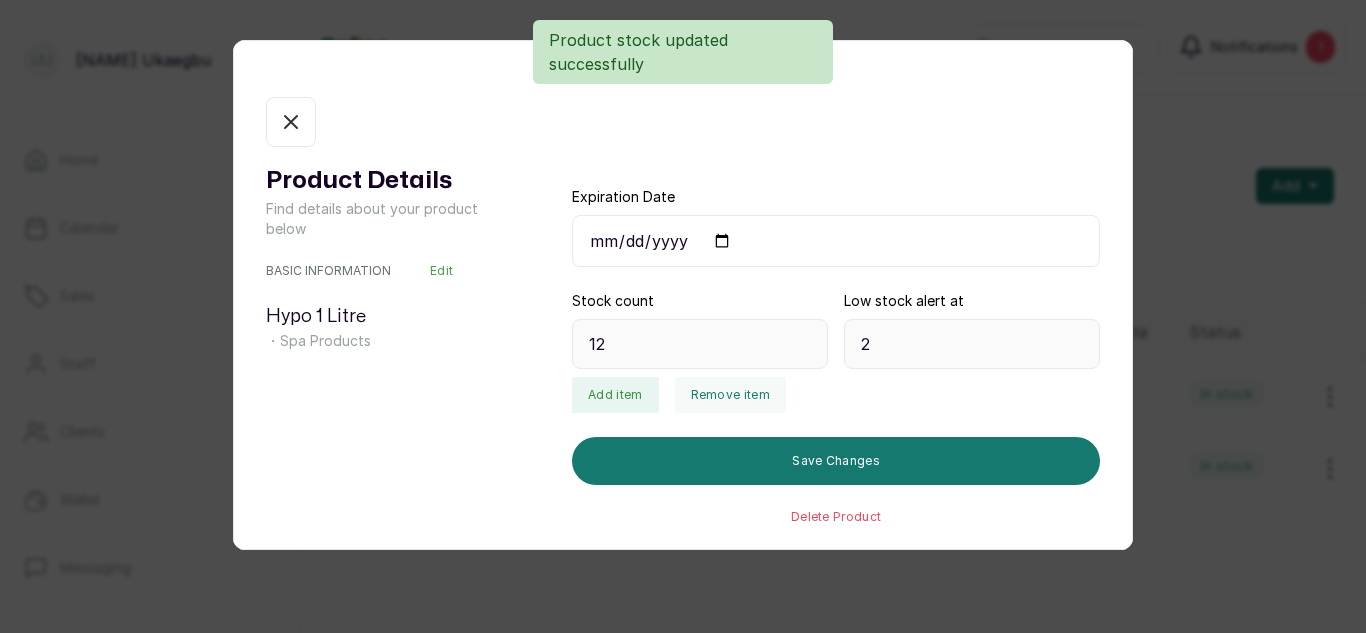 type on "11" 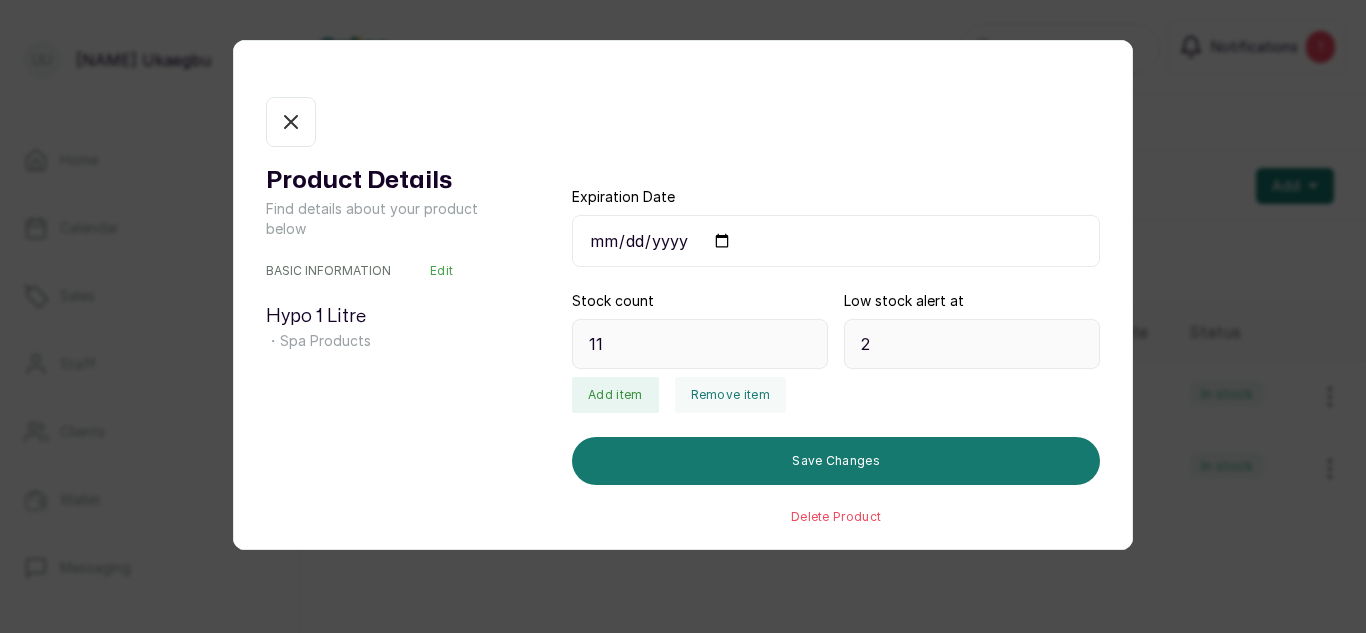 click 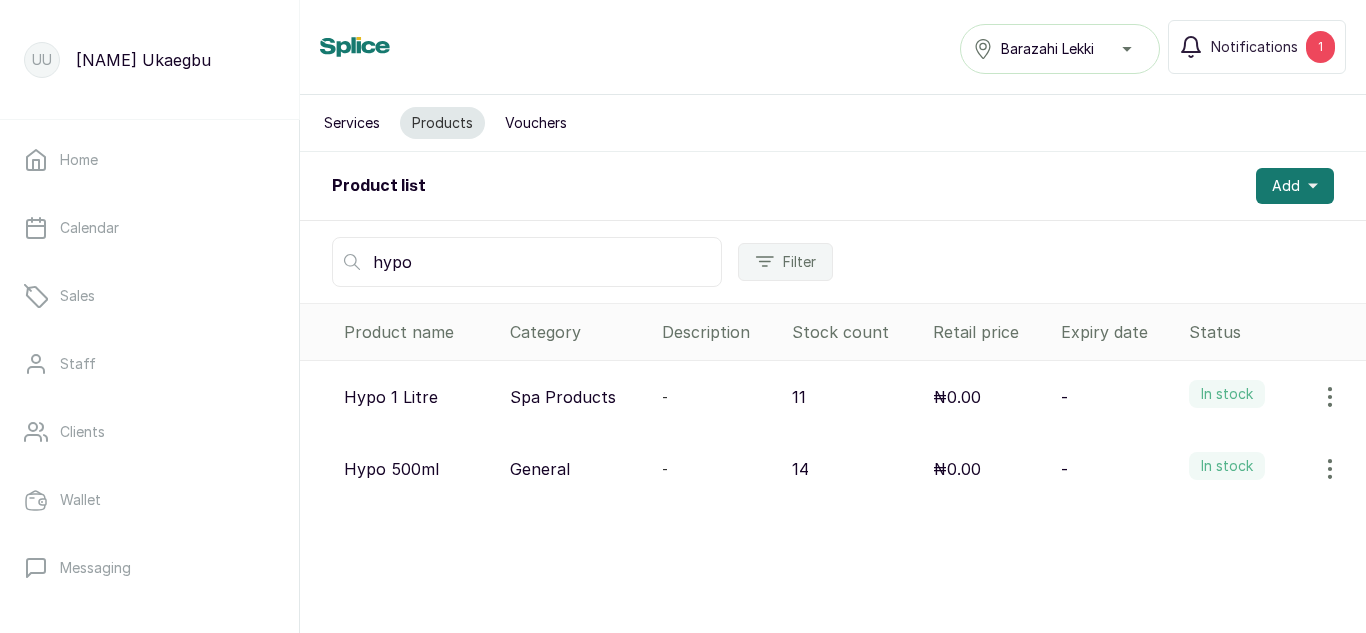 click on "hypo" at bounding box center (527, 262) 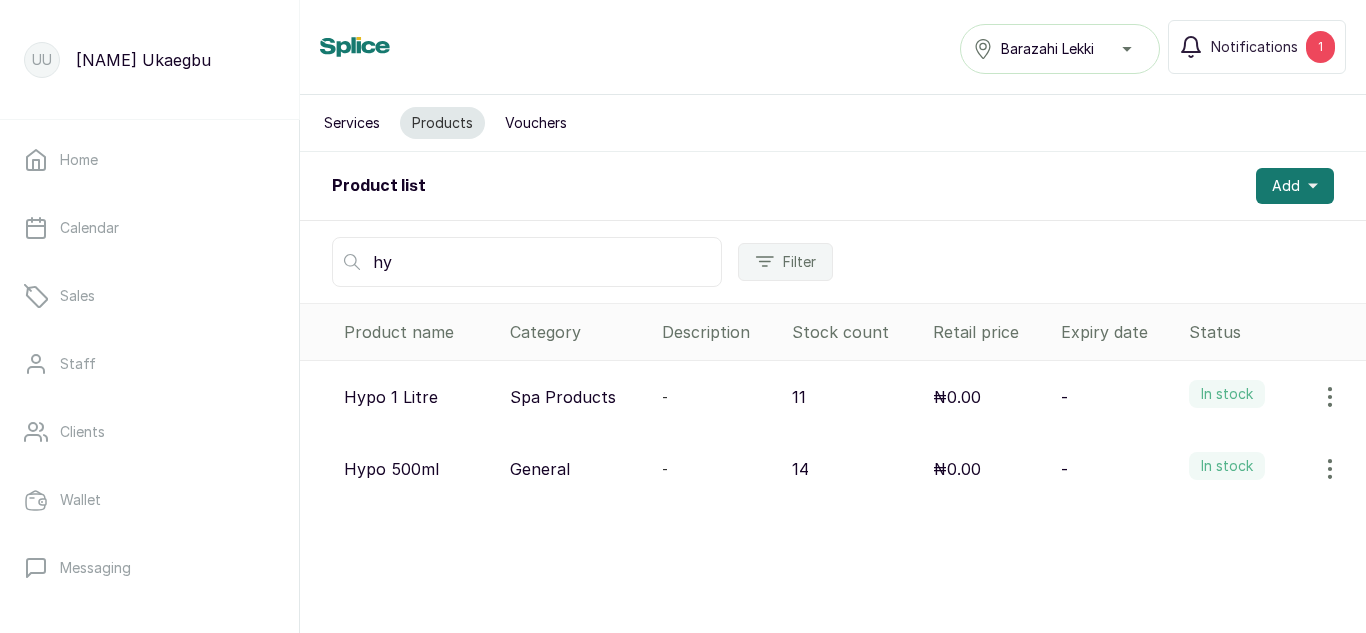 type on "h" 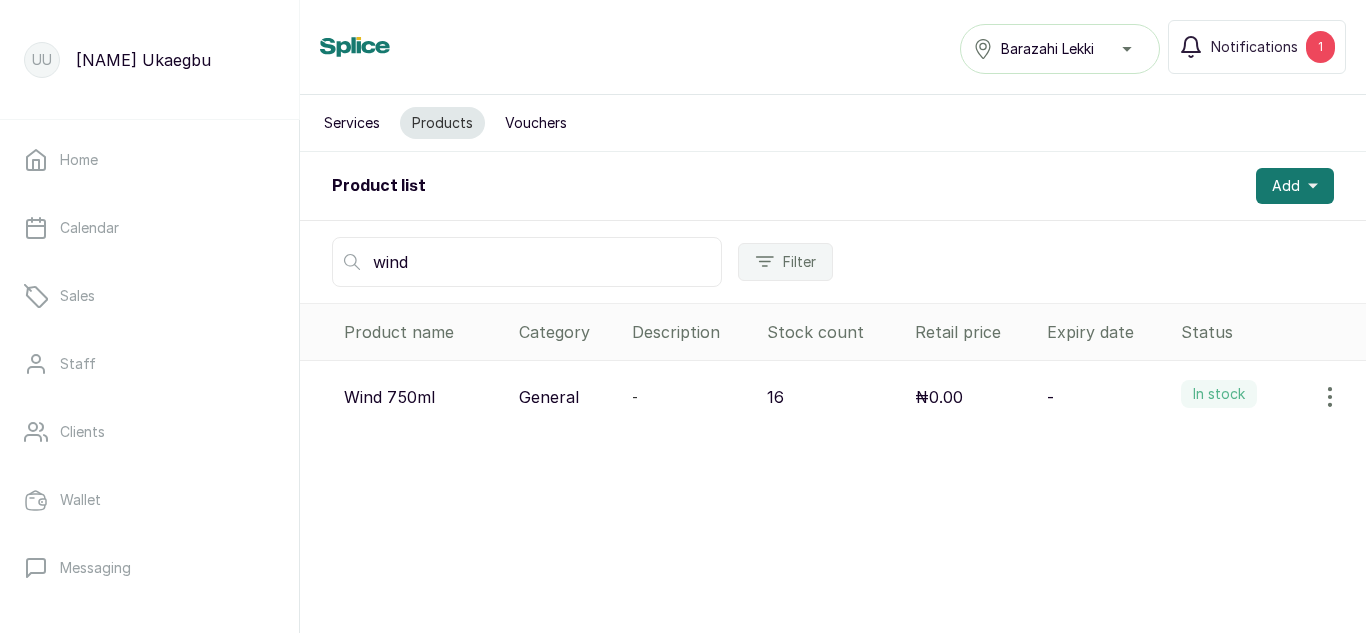 type on "wind" 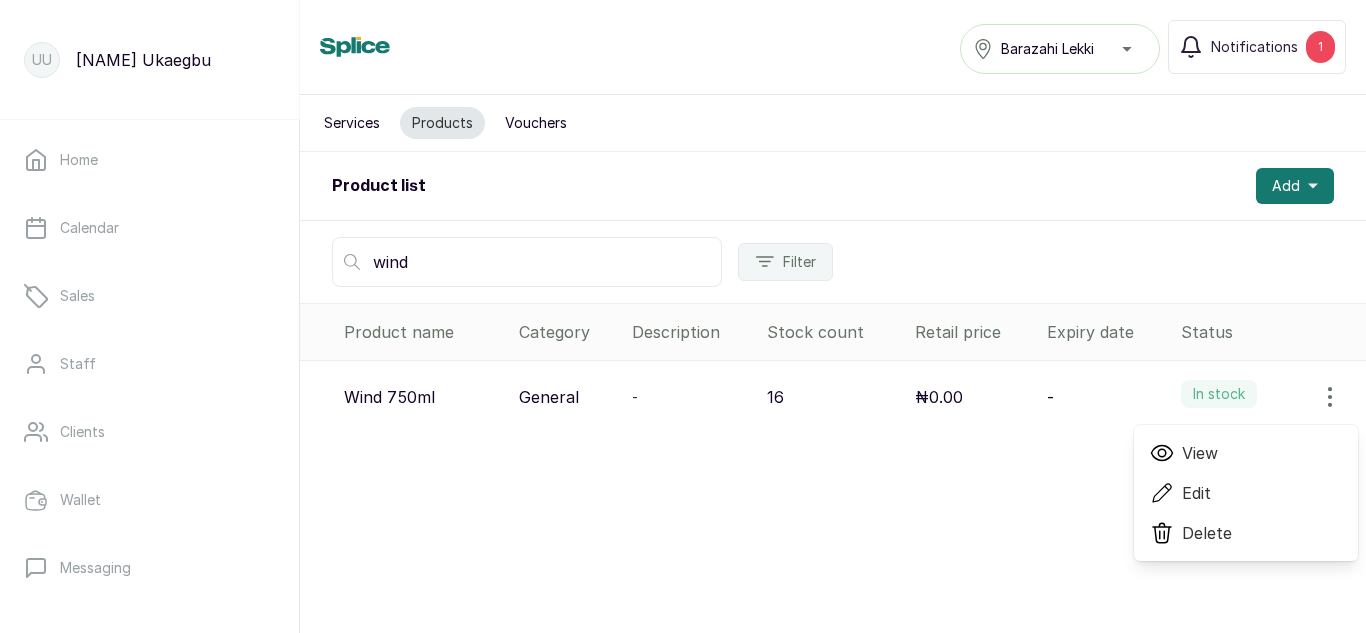click on "View Edit Delete" at bounding box center (1246, 493) 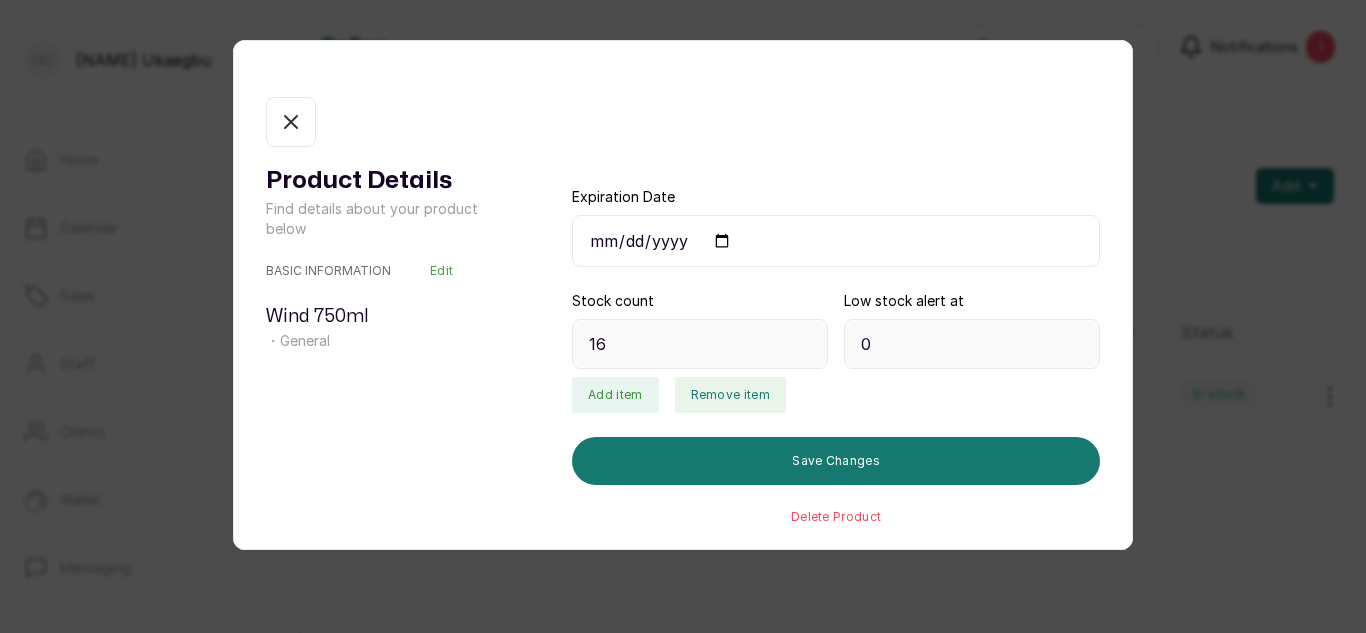 click on "Remove item" at bounding box center [730, 395] 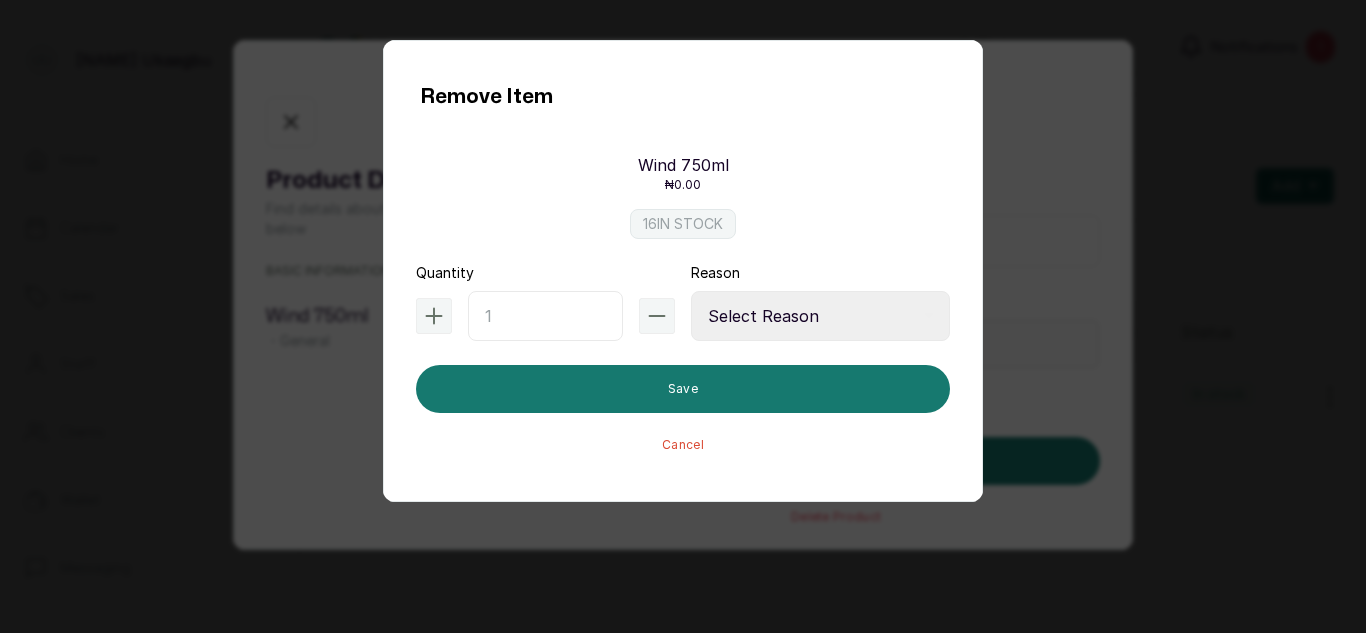 click at bounding box center (545, 316) 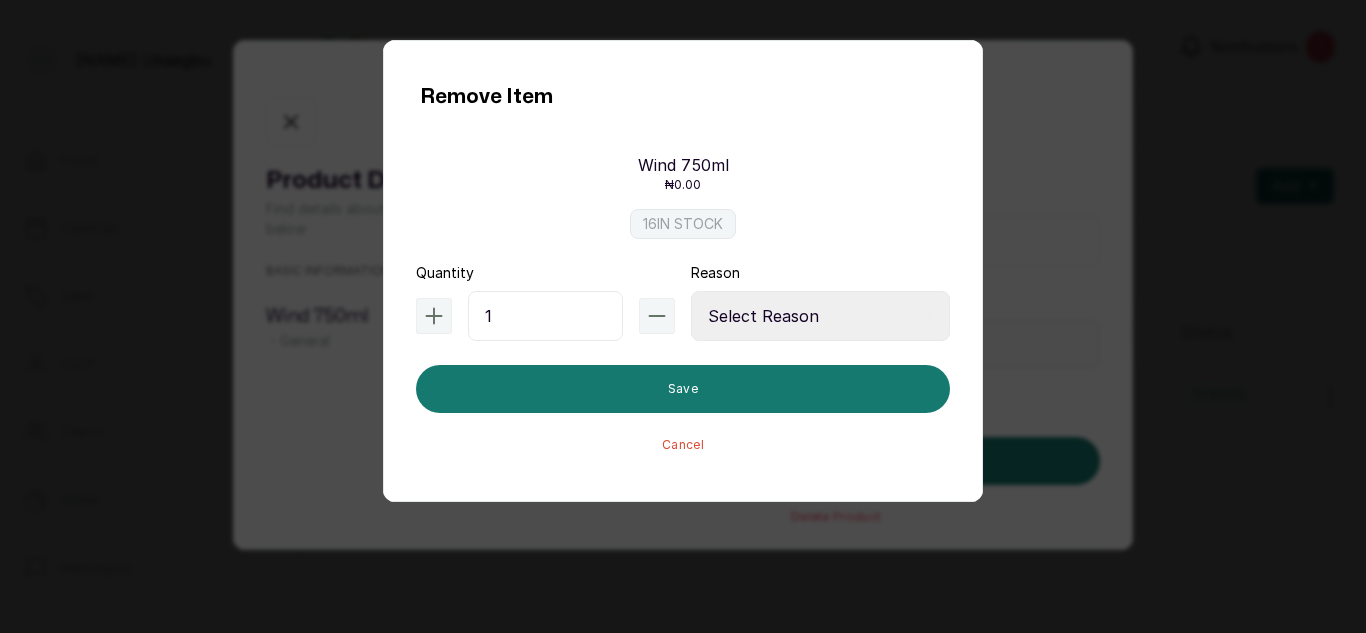 type on "1" 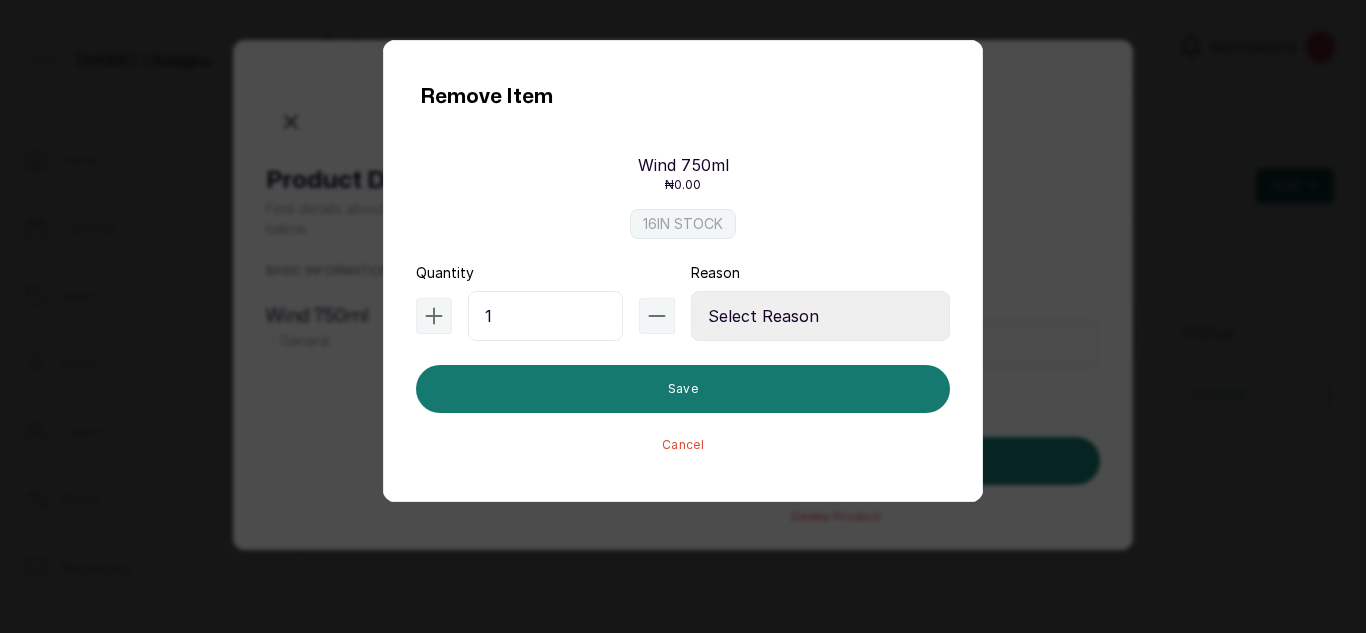 click on "Select Reason Internal Use New Stock Damaged Adjustment Transfer Return Other" at bounding box center (820, 316) 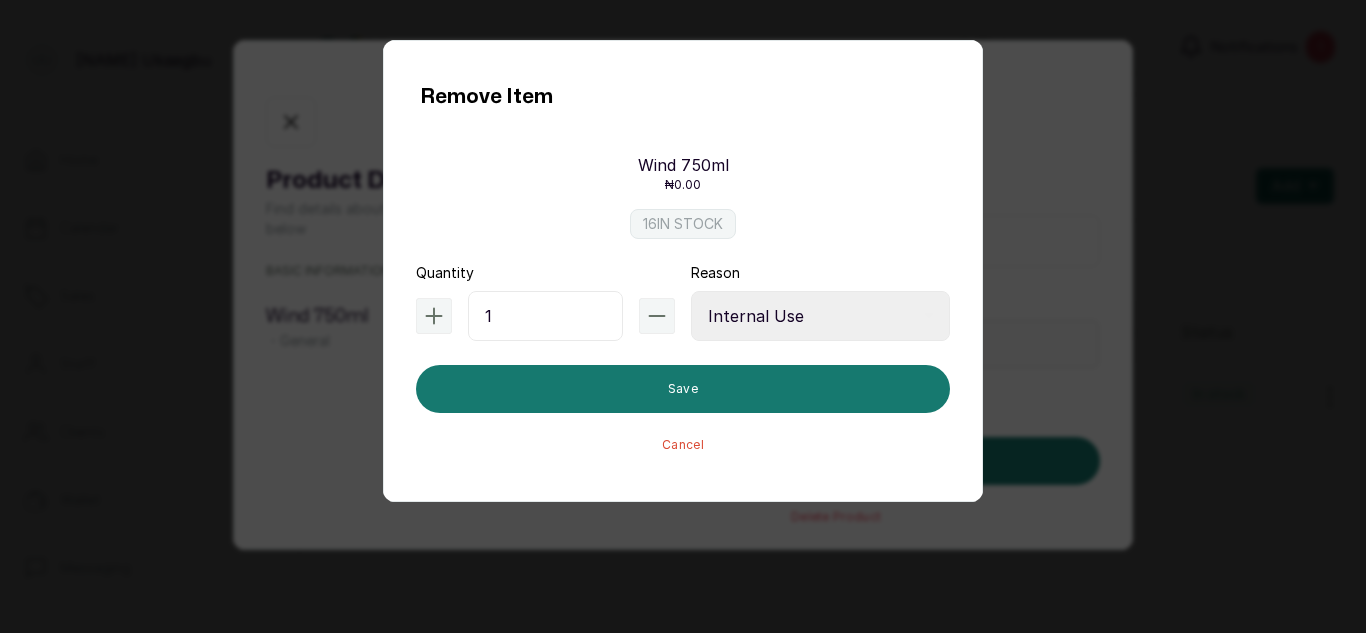 click on "Select Reason Internal Use New Stock Damaged Adjustment Transfer Return Other" at bounding box center (820, 316) 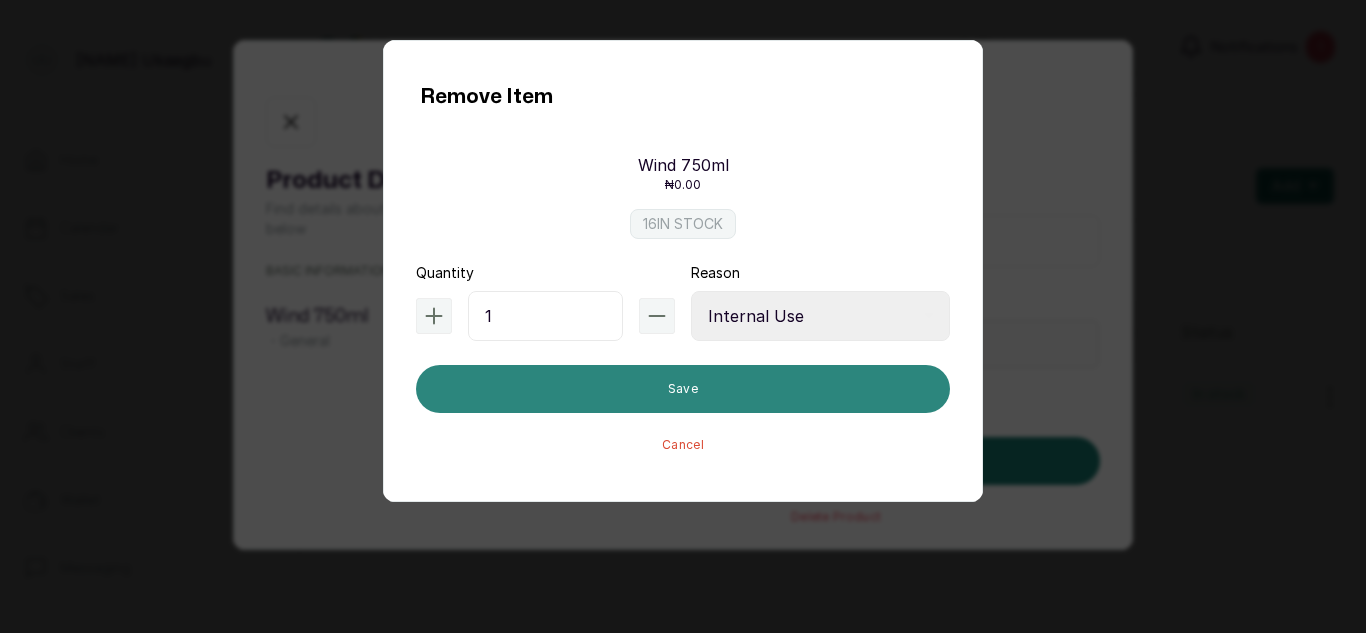 click on "Save" at bounding box center [683, 389] 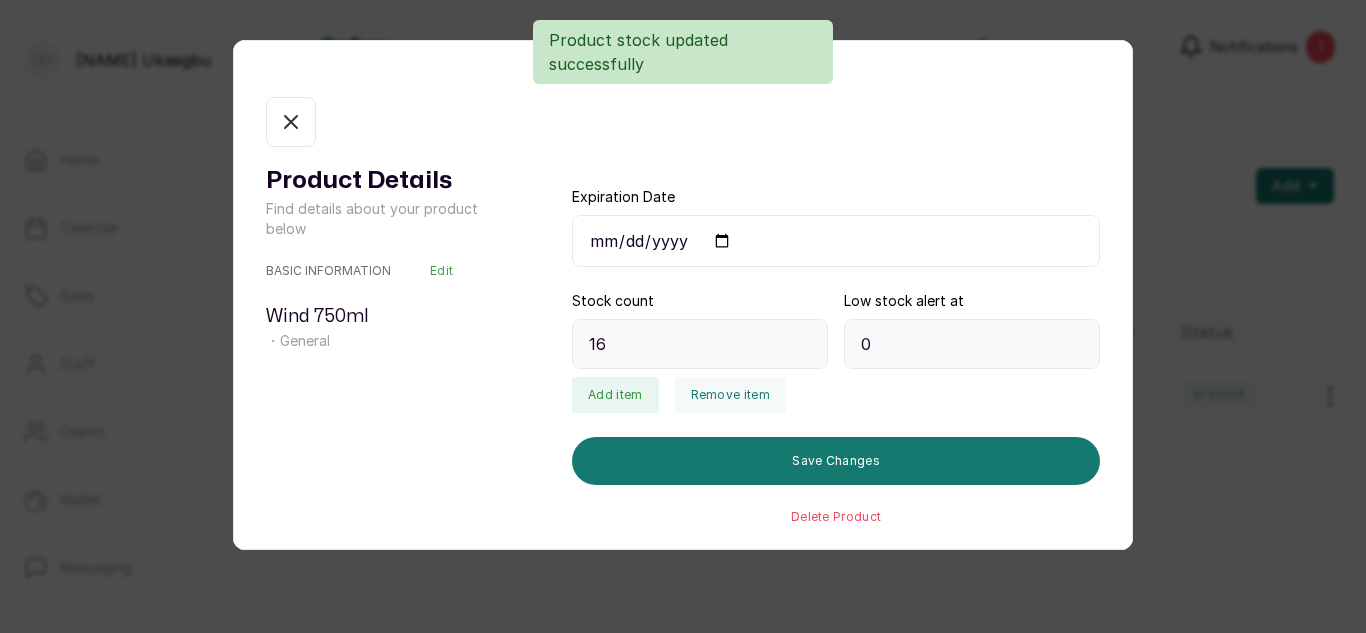 type on "15" 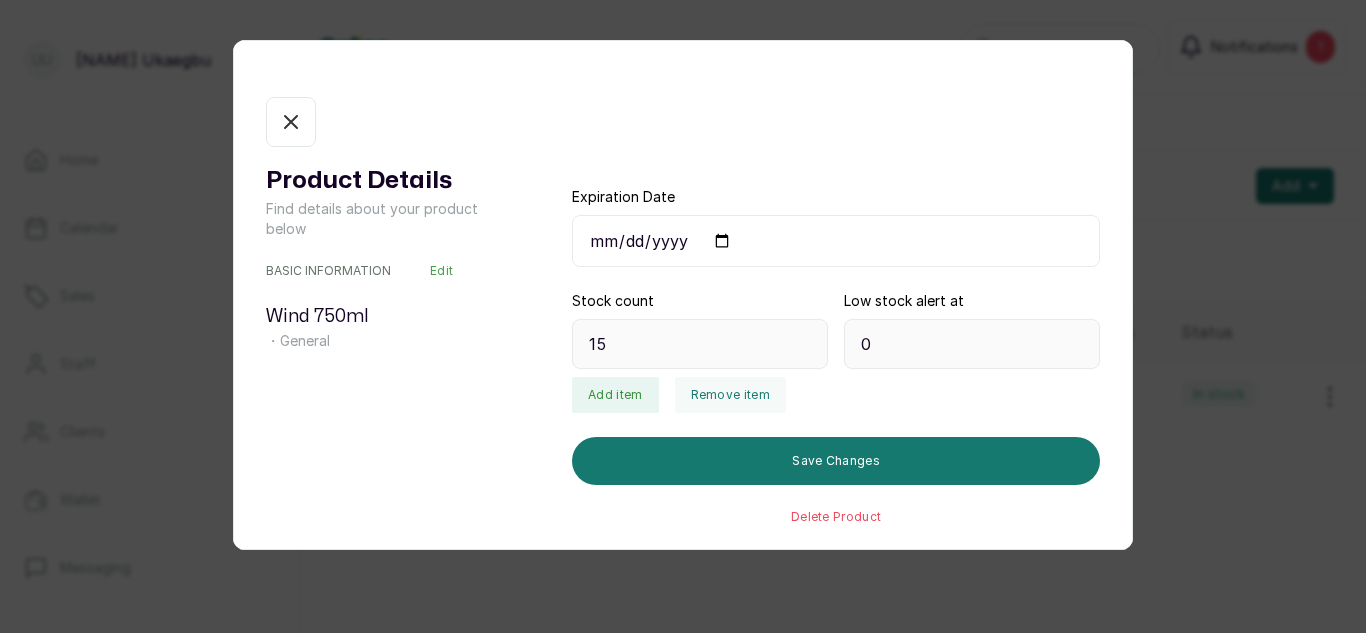 click on "In stock" at bounding box center [291, 122] 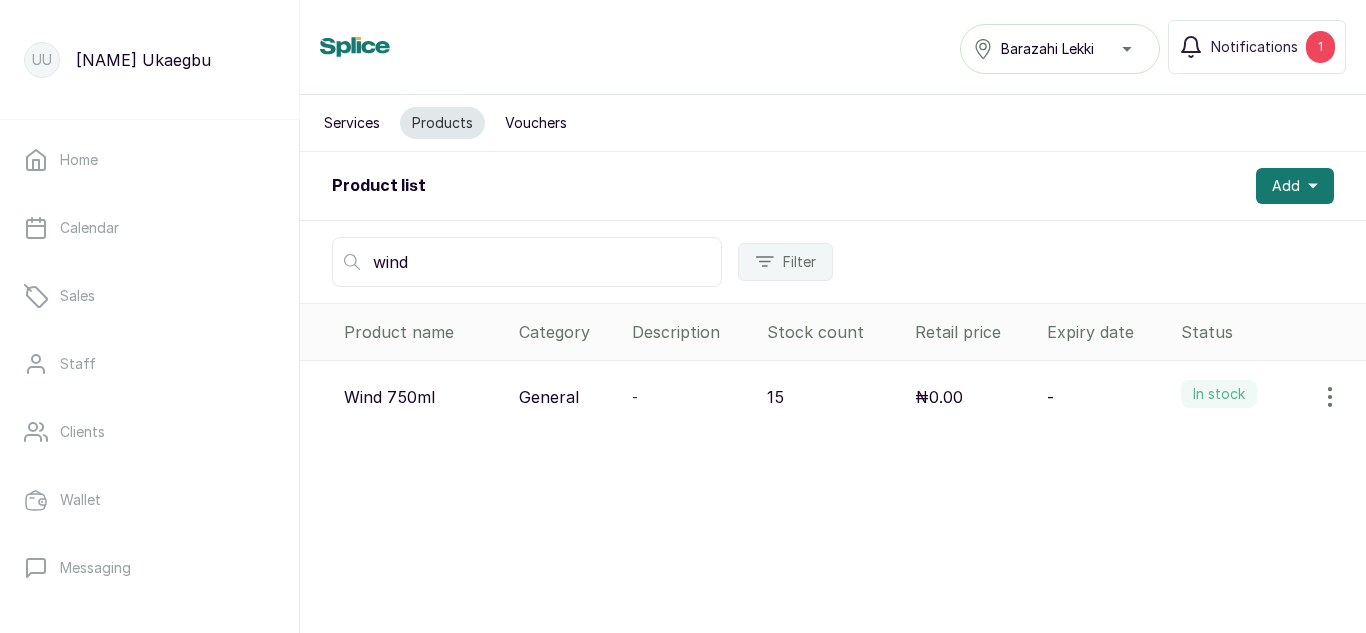 click on "wind" at bounding box center [527, 262] 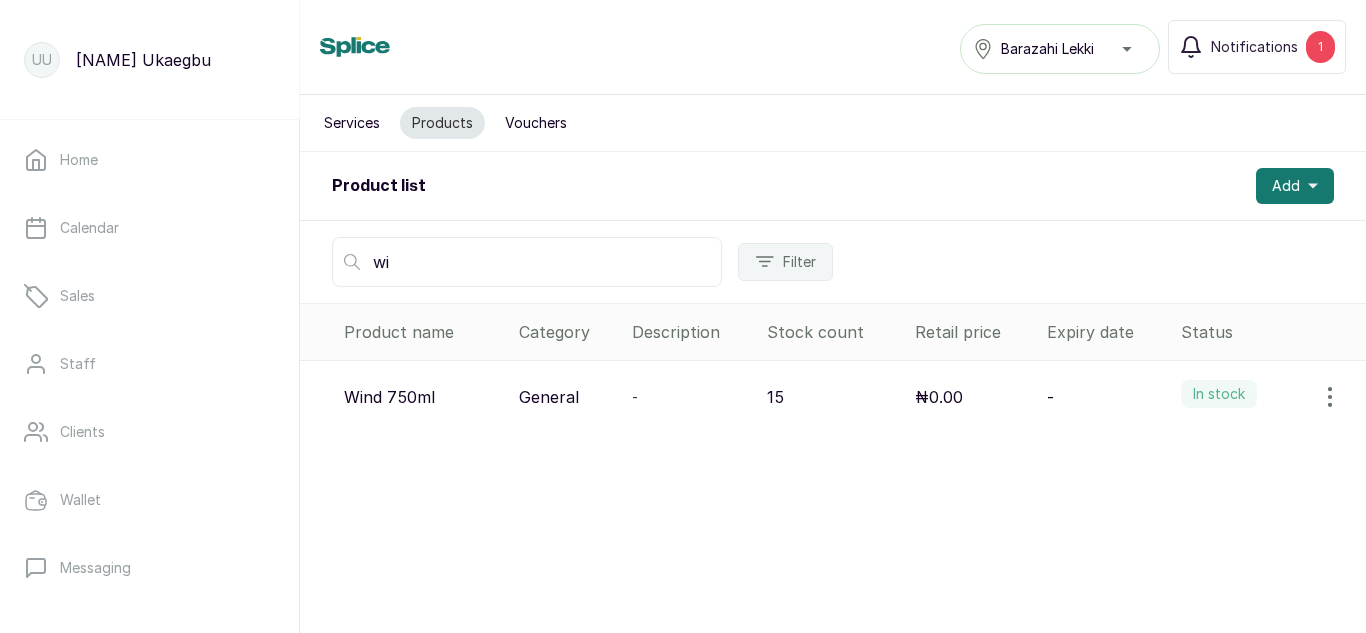 type on "w" 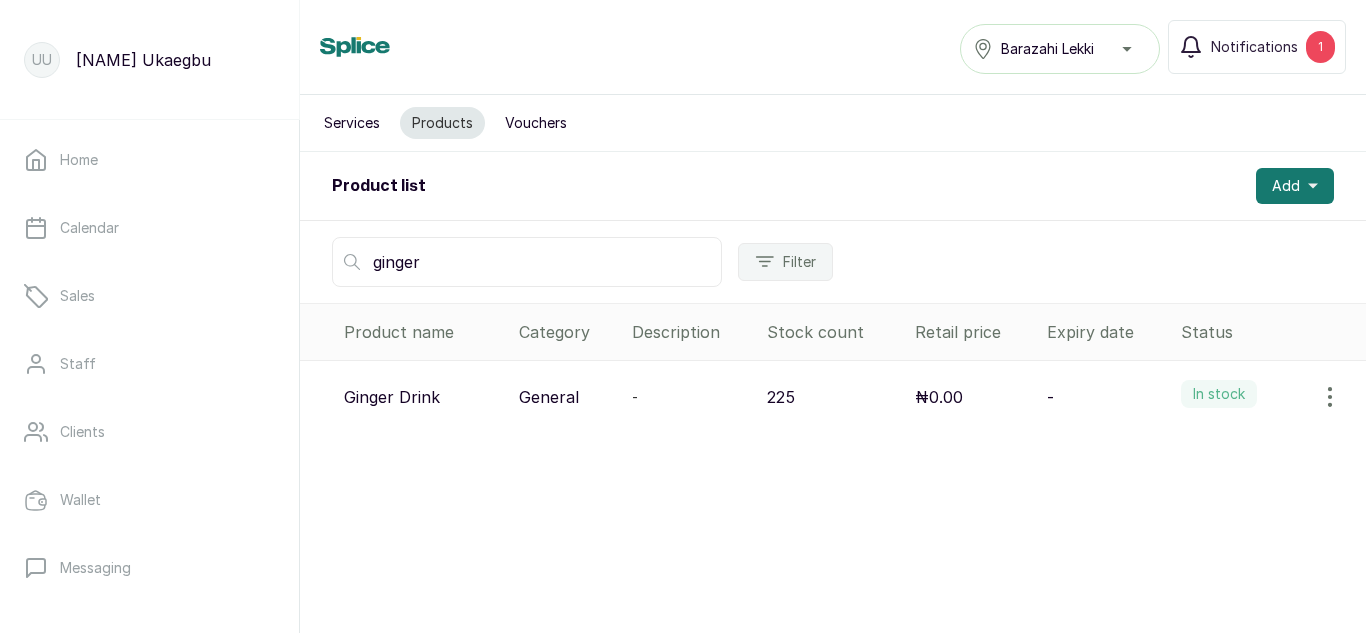 type on "ginger" 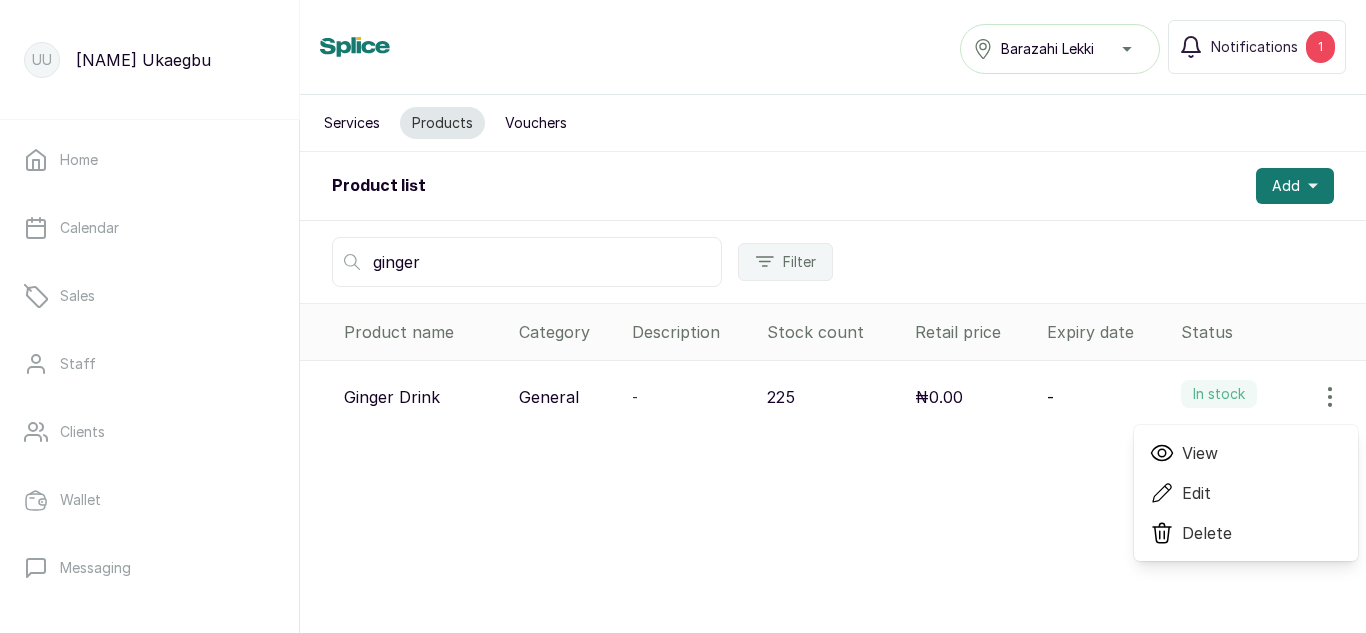 click on "View" at bounding box center [1246, 453] 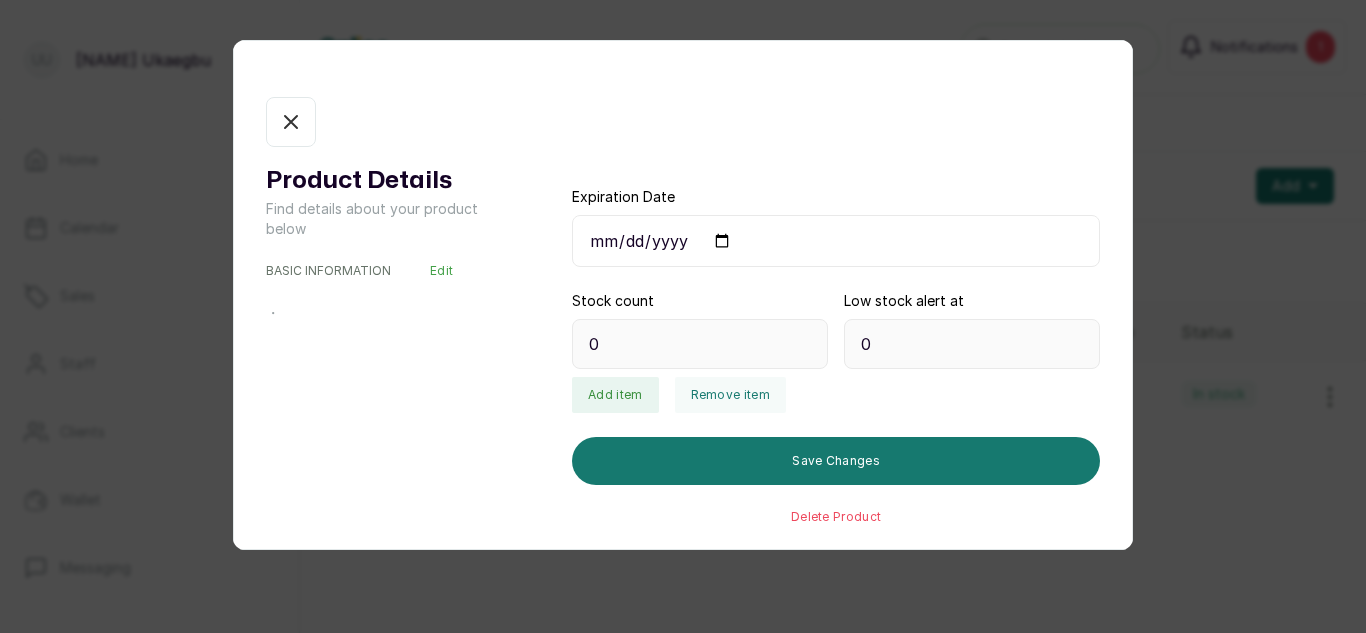 type on "225" 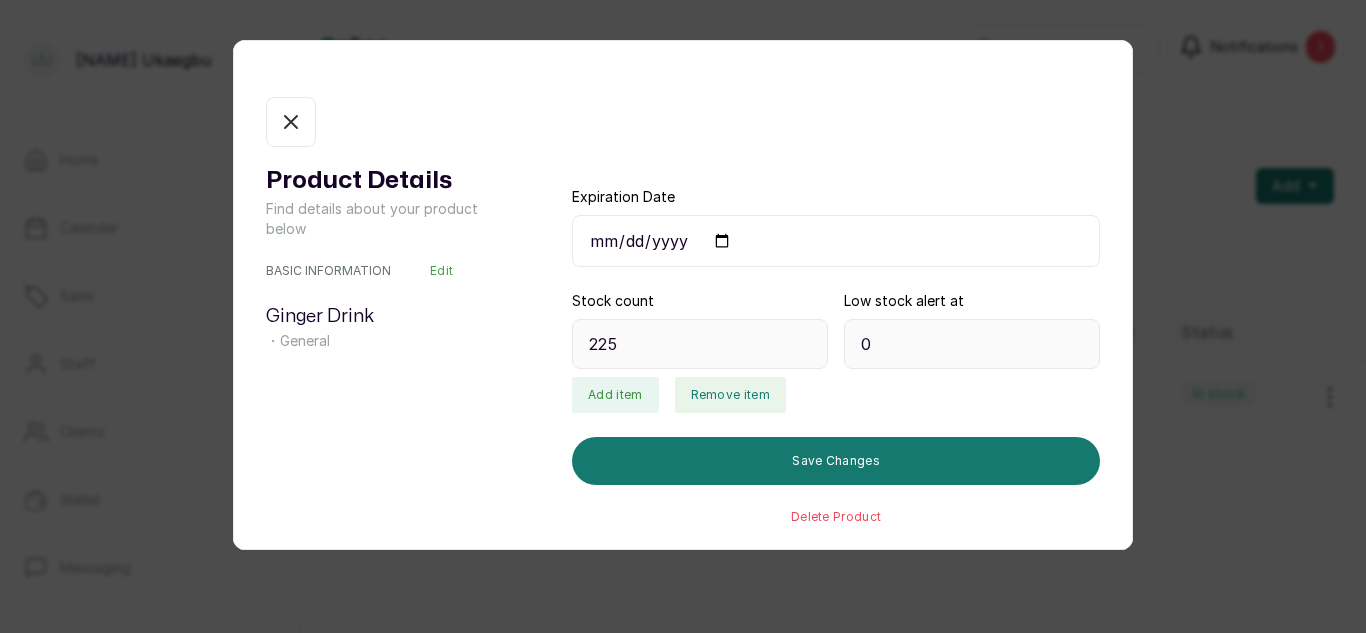 click on "Remove item" at bounding box center (730, 395) 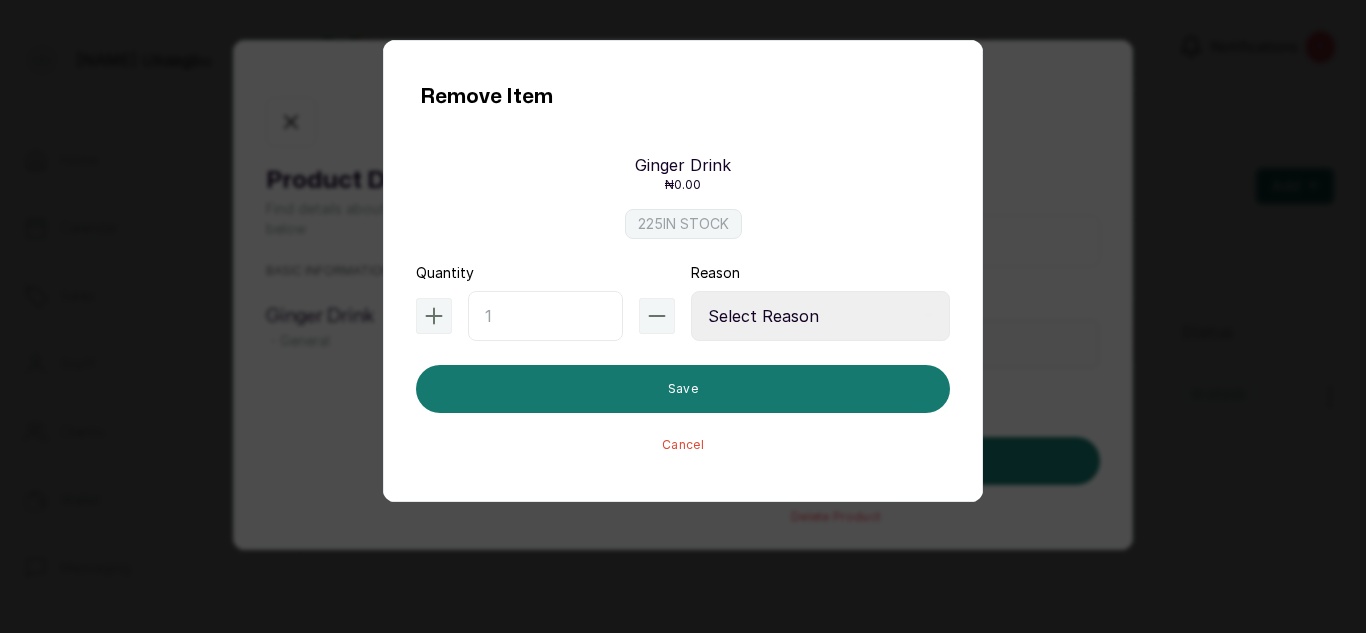 click at bounding box center [545, 316] 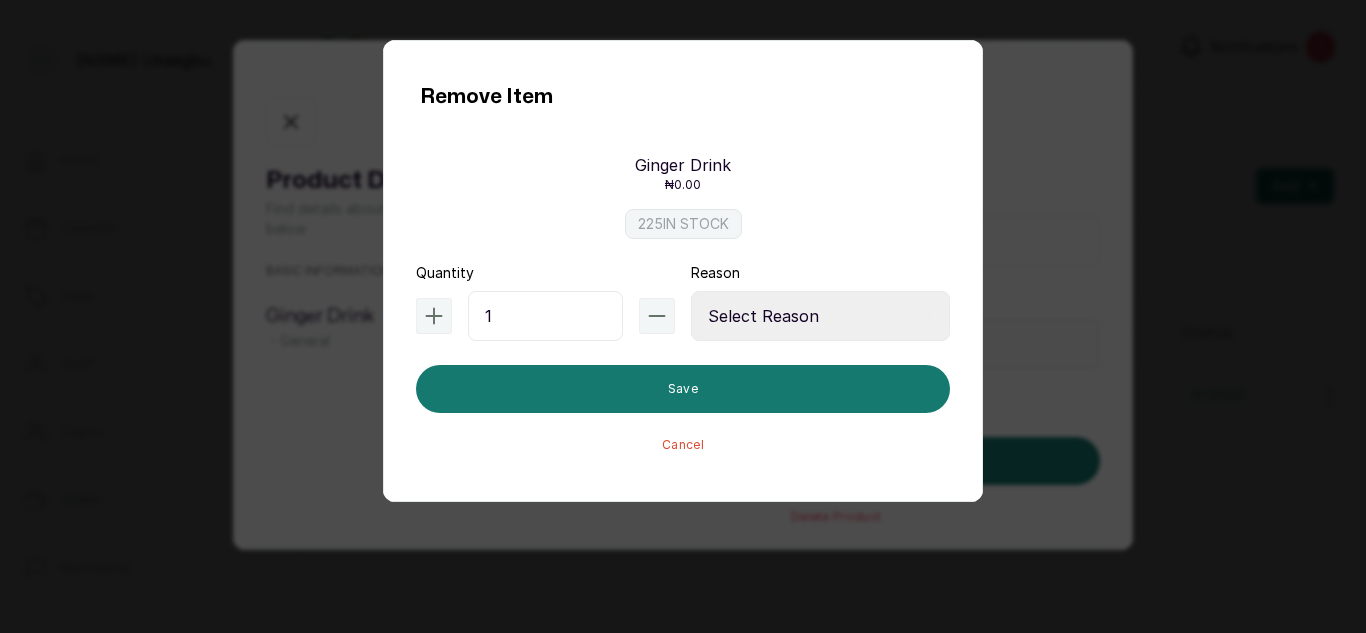 type on "1" 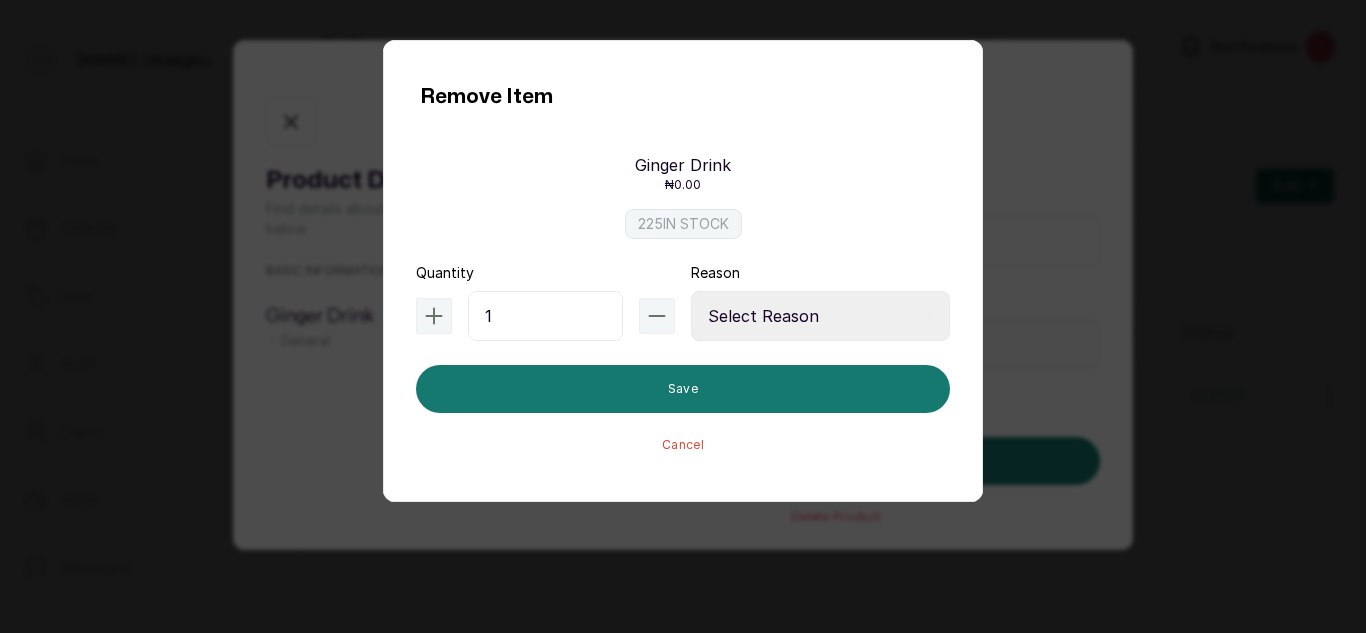 click on "Select Reason Internal Use New Stock Damaged Adjustment Transfer Return Other" at bounding box center [820, 316] 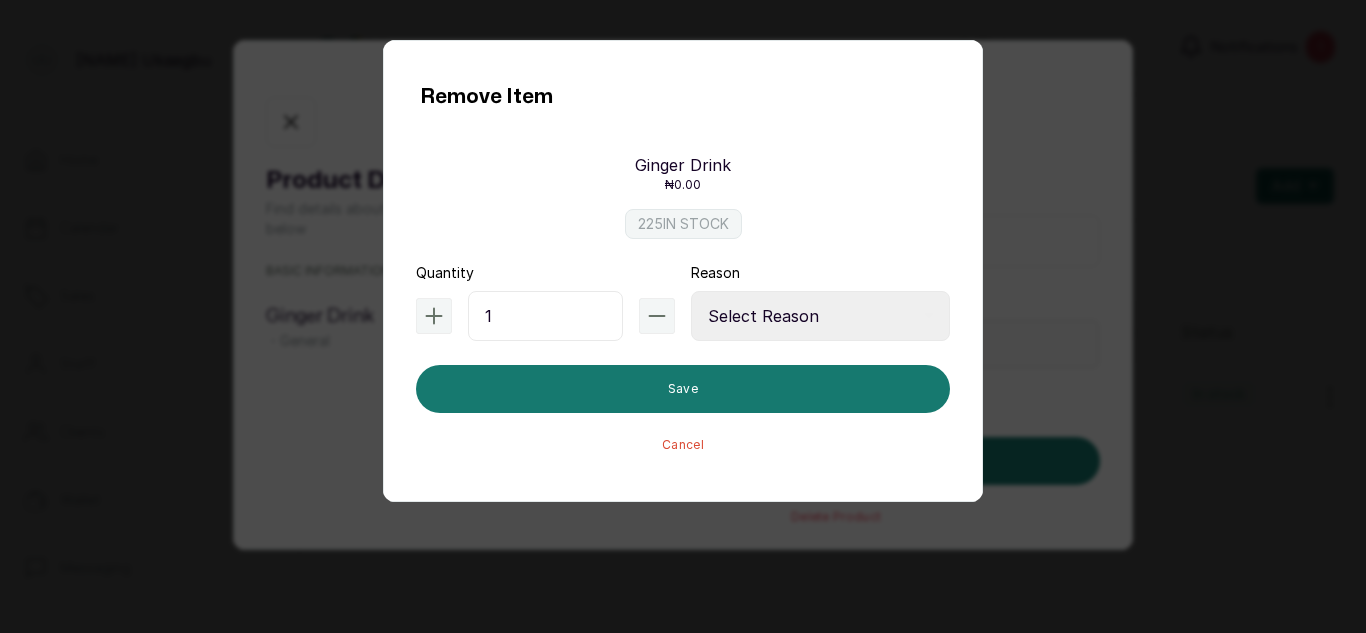 select on "internal_use" 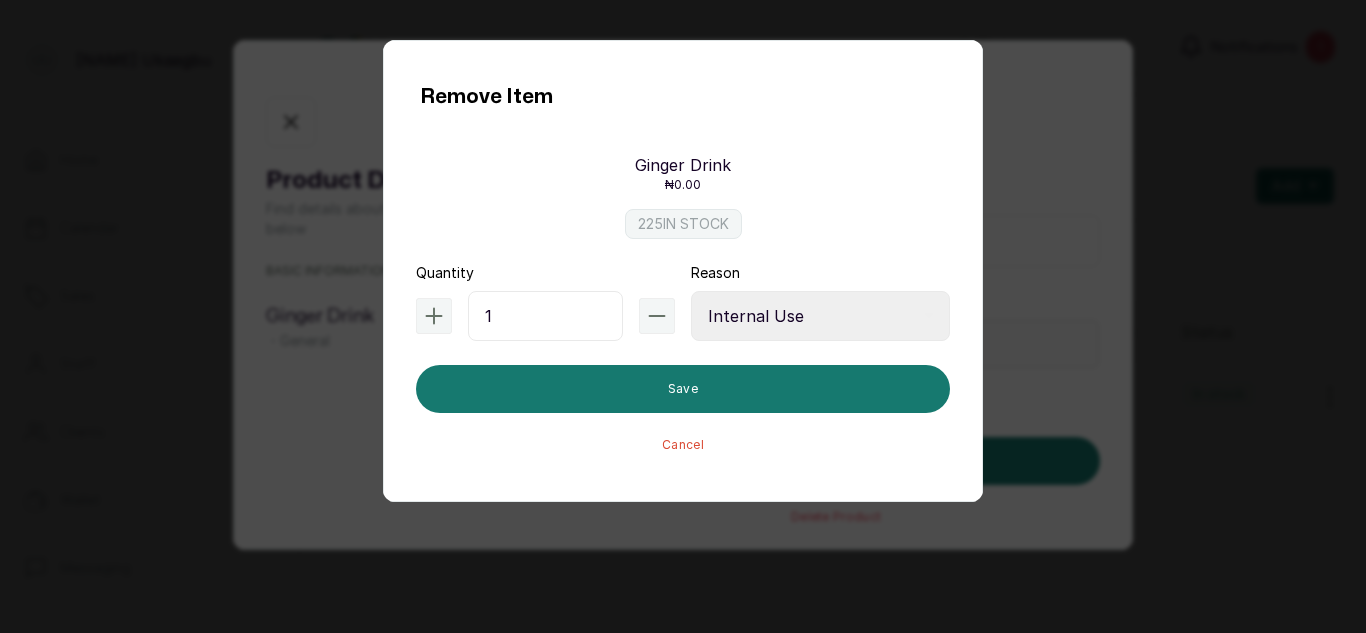 click on "Select Reason Internal Use New Stock Damaged Adjustment Transfer Return Other" at bounding box center [820, 316] 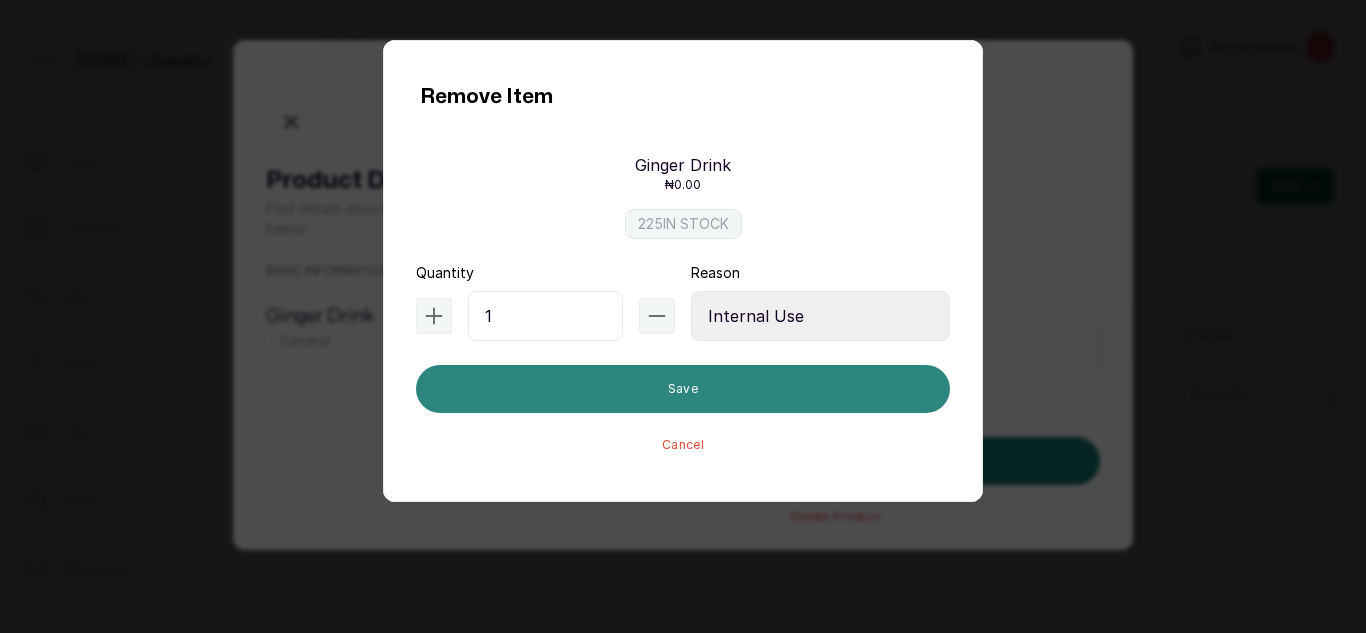 click on "Save" at bounding box center [683, 389] 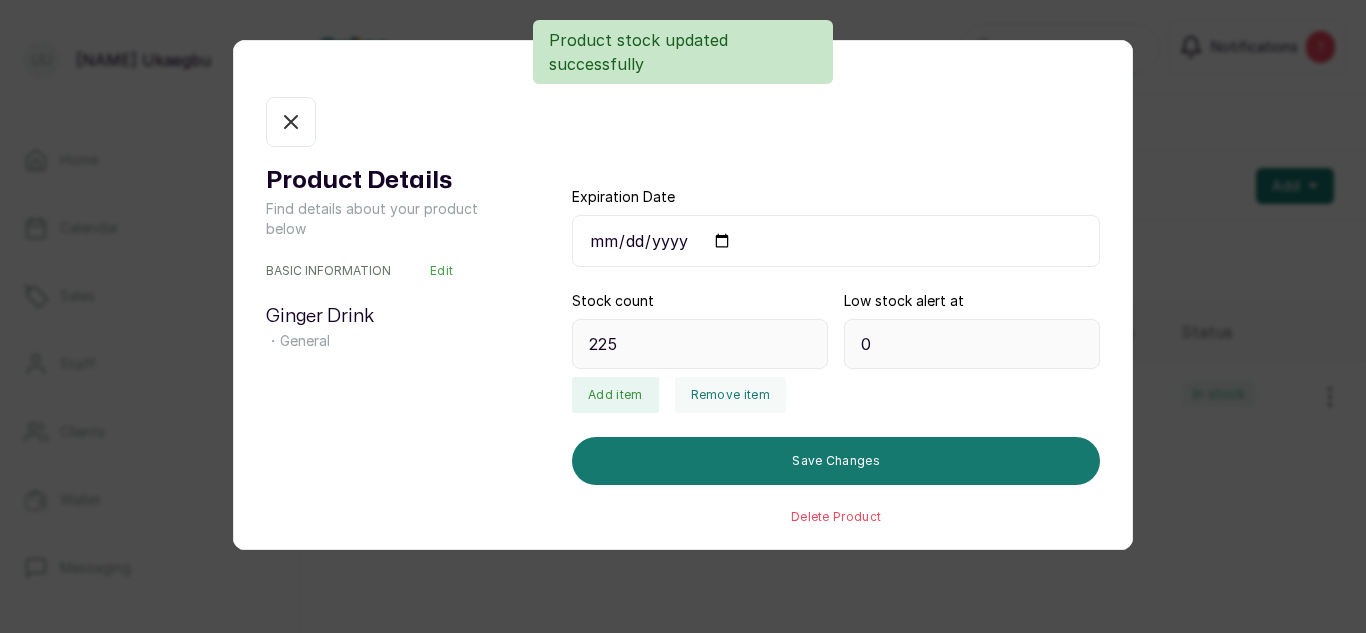 type on "224" 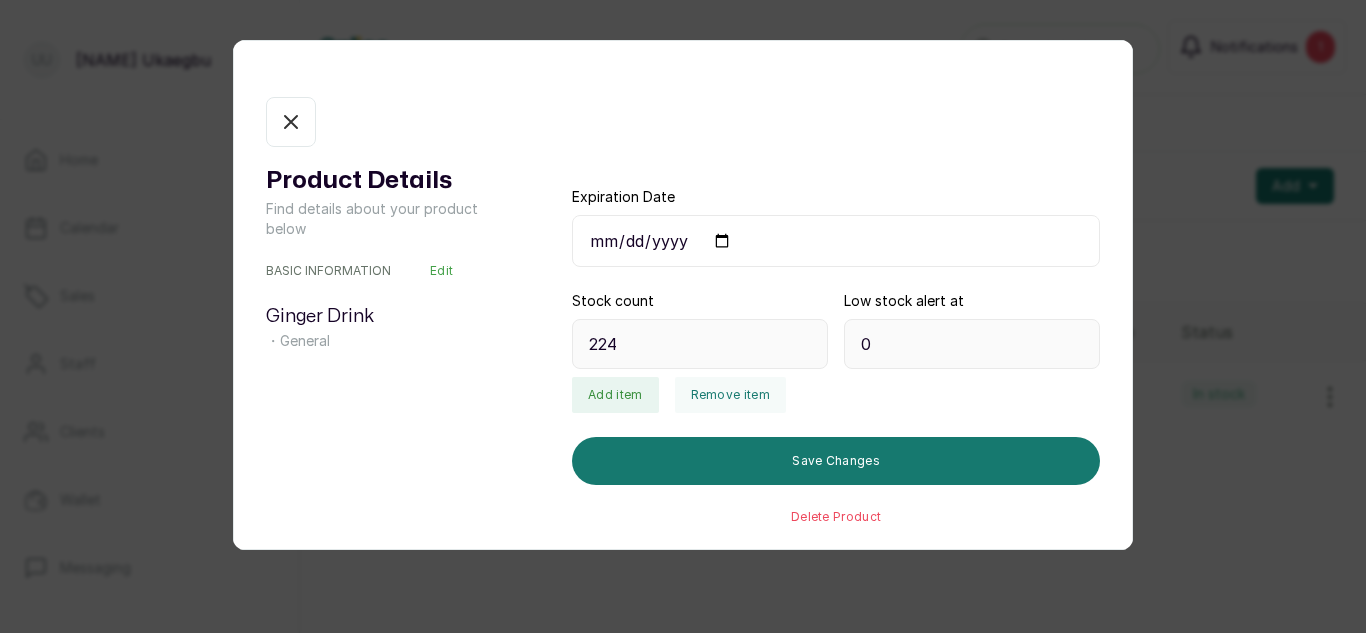 click 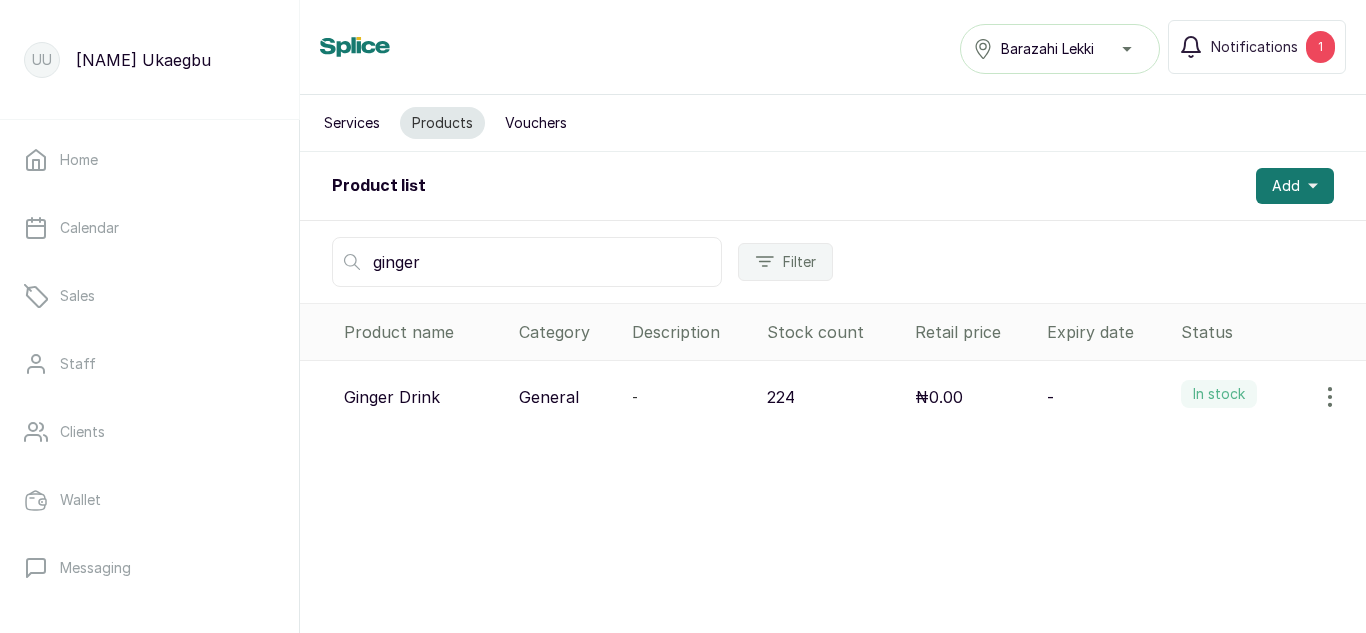 click on "ginger" at bounding box center (527, 262) 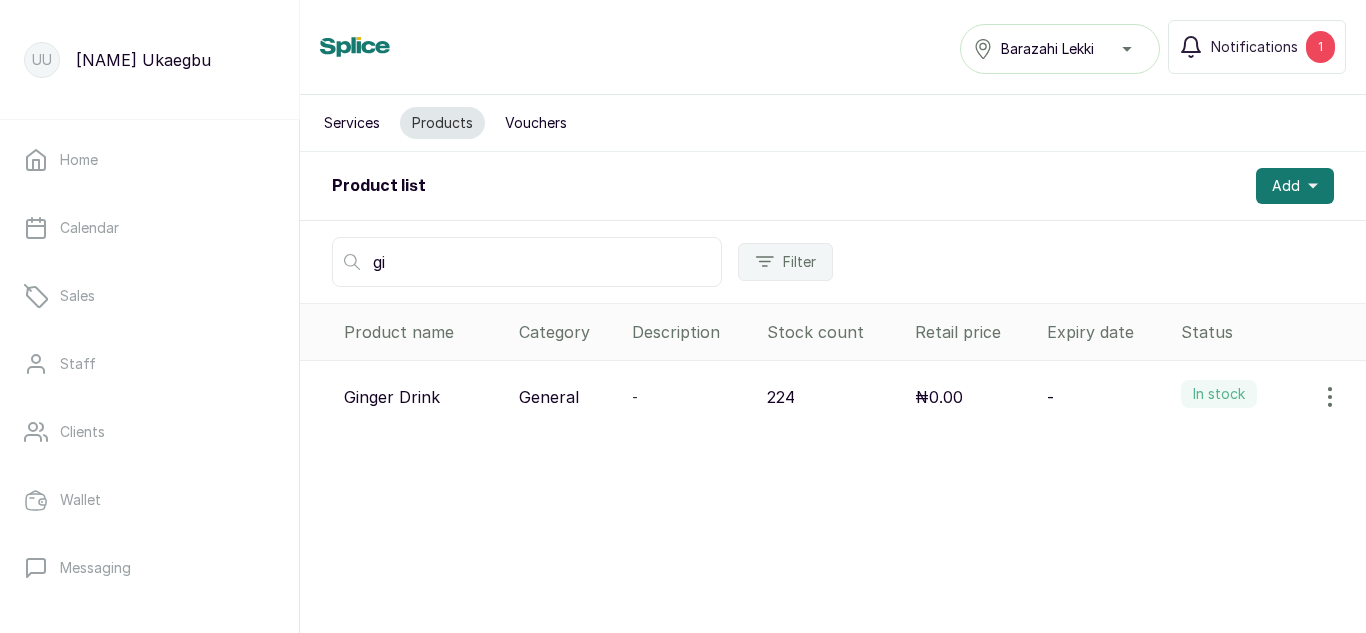 type on "g" 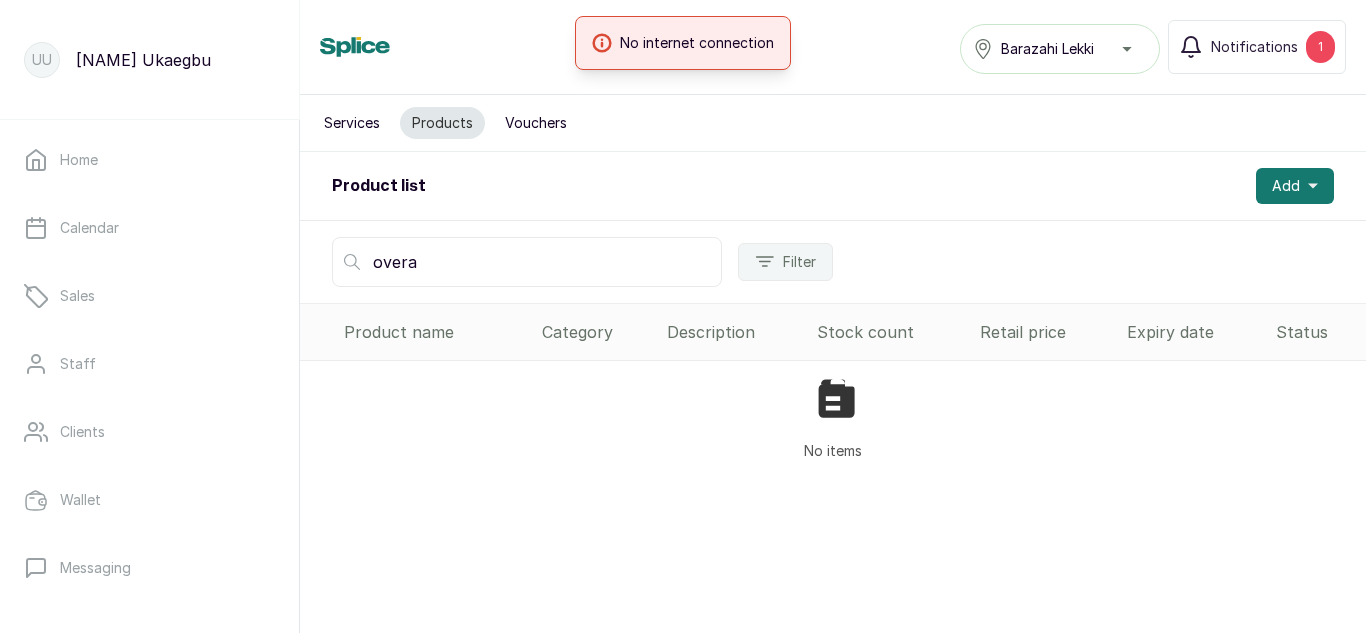click on "No items" at bounding box center [833, 419] 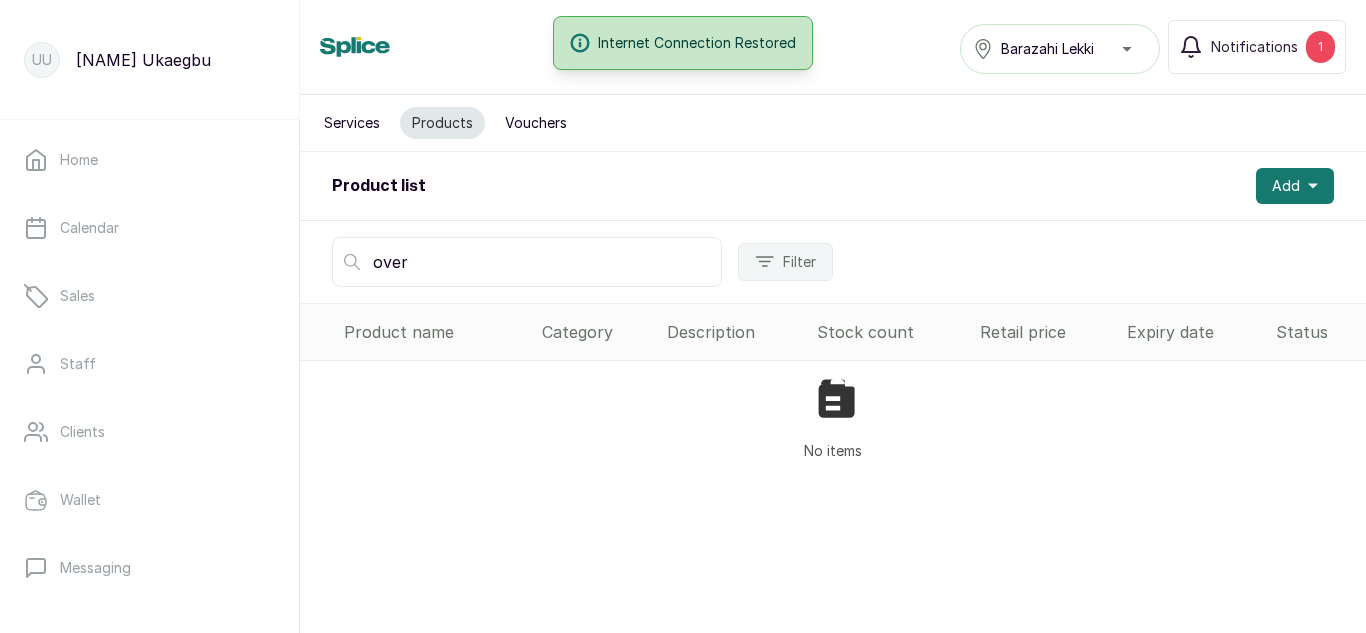 type on "overa" 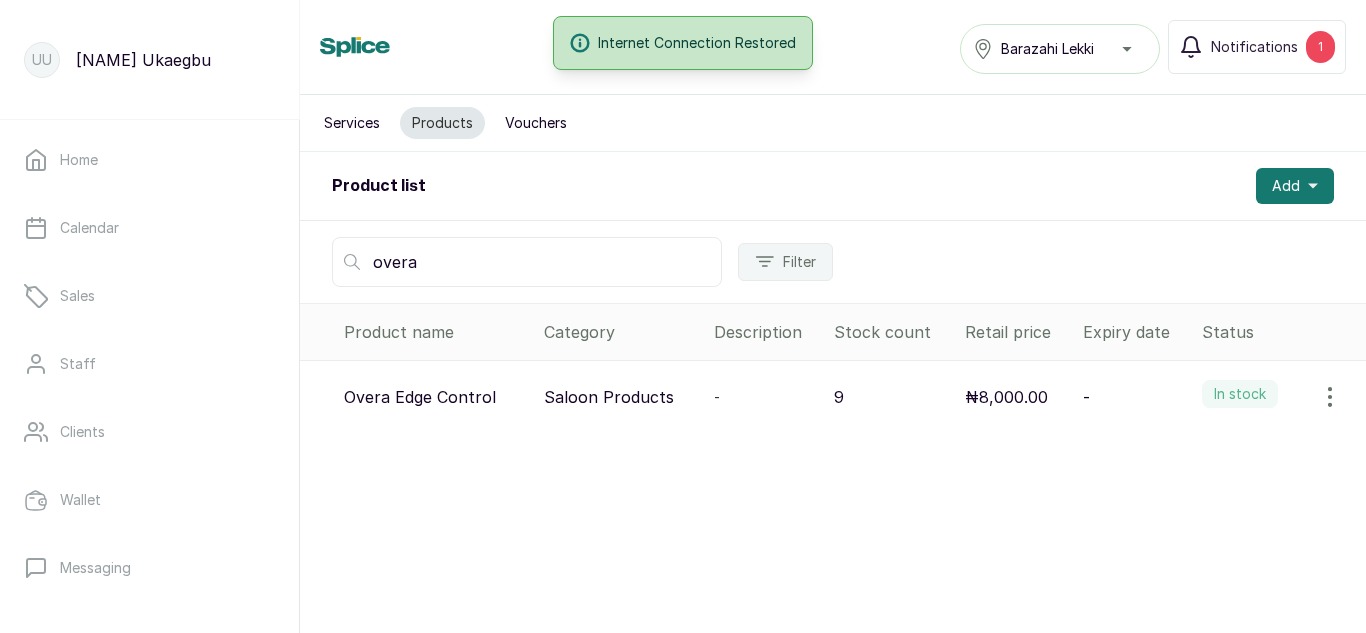 click at bounding box center [1330, 397] 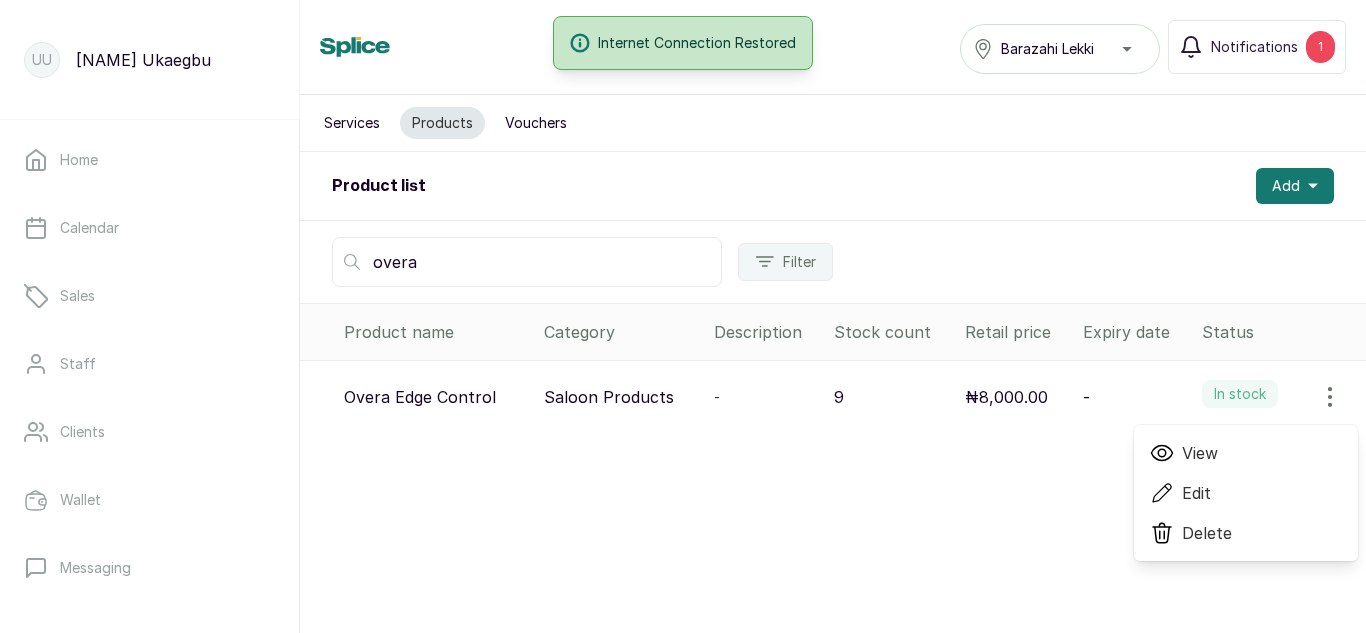 click on "View" at bounding box center [1246, 453] 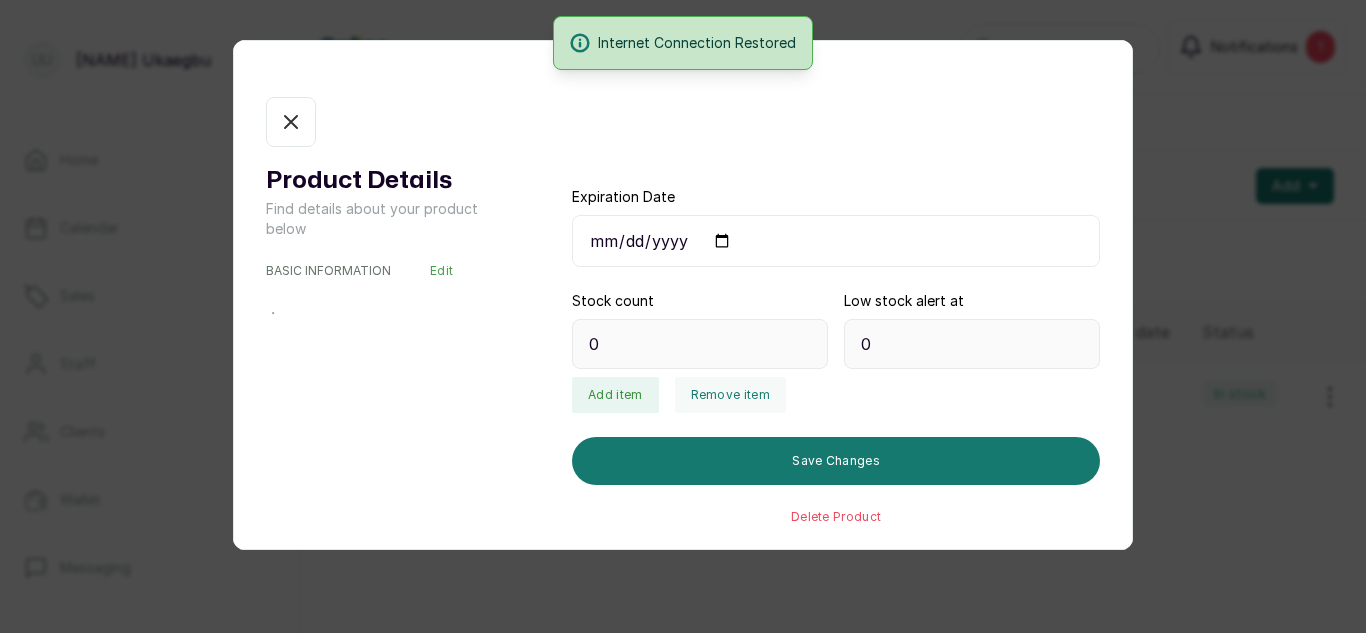 type on "9" 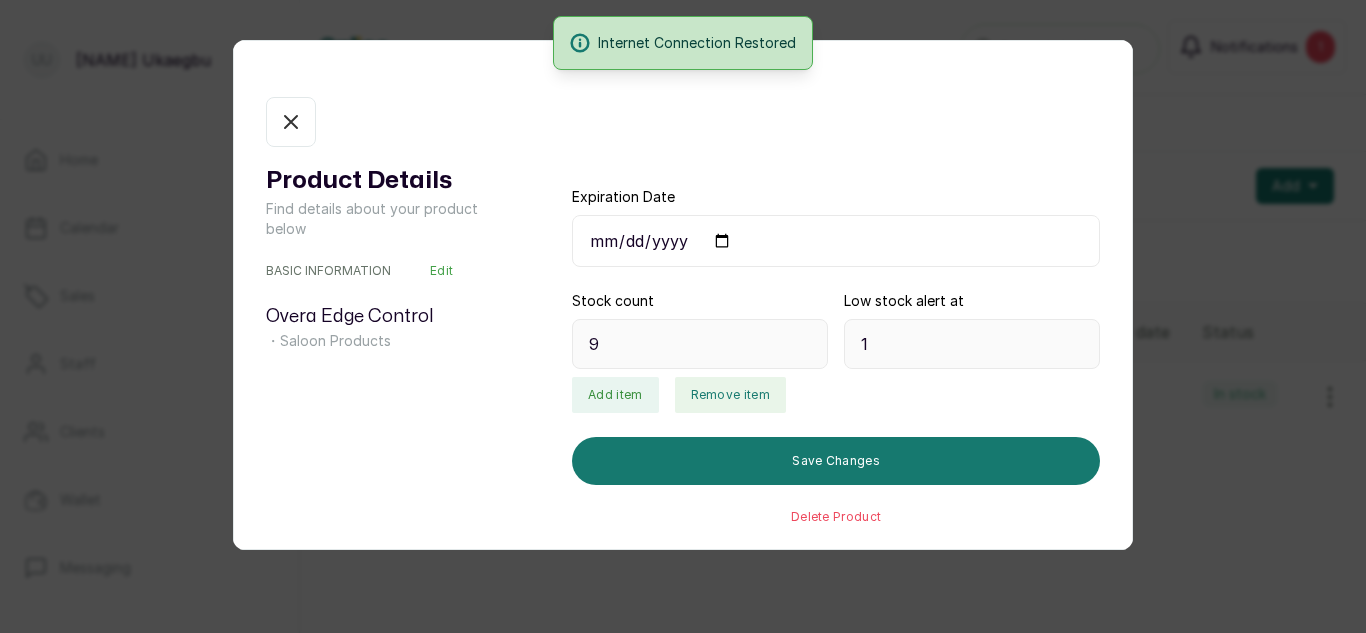 click on "Remove item" at bounding box center [730, 395] 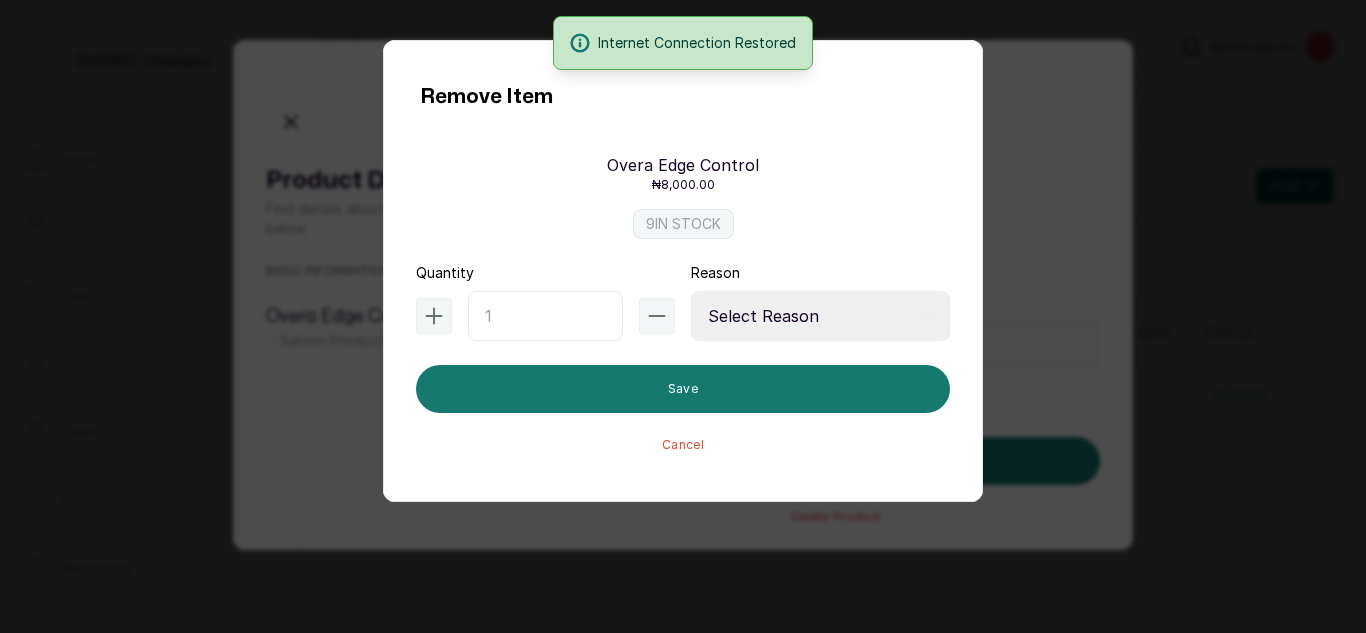 click at bounding box center (545, 316) 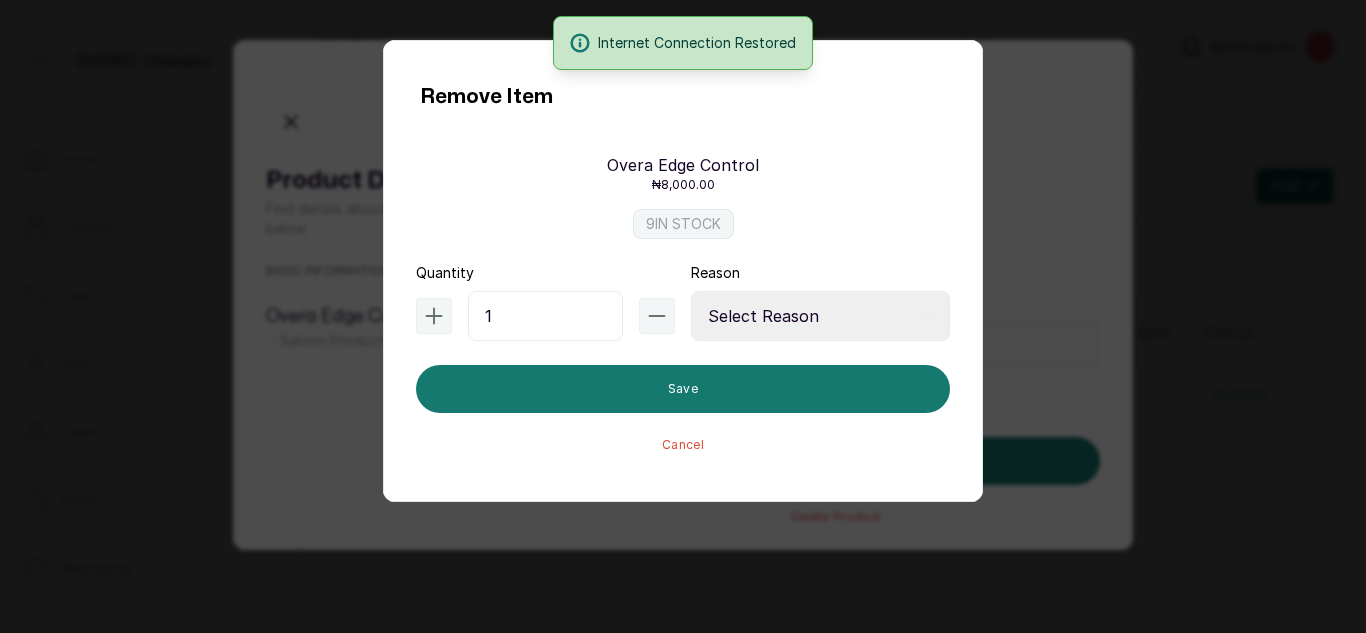 type on "1" 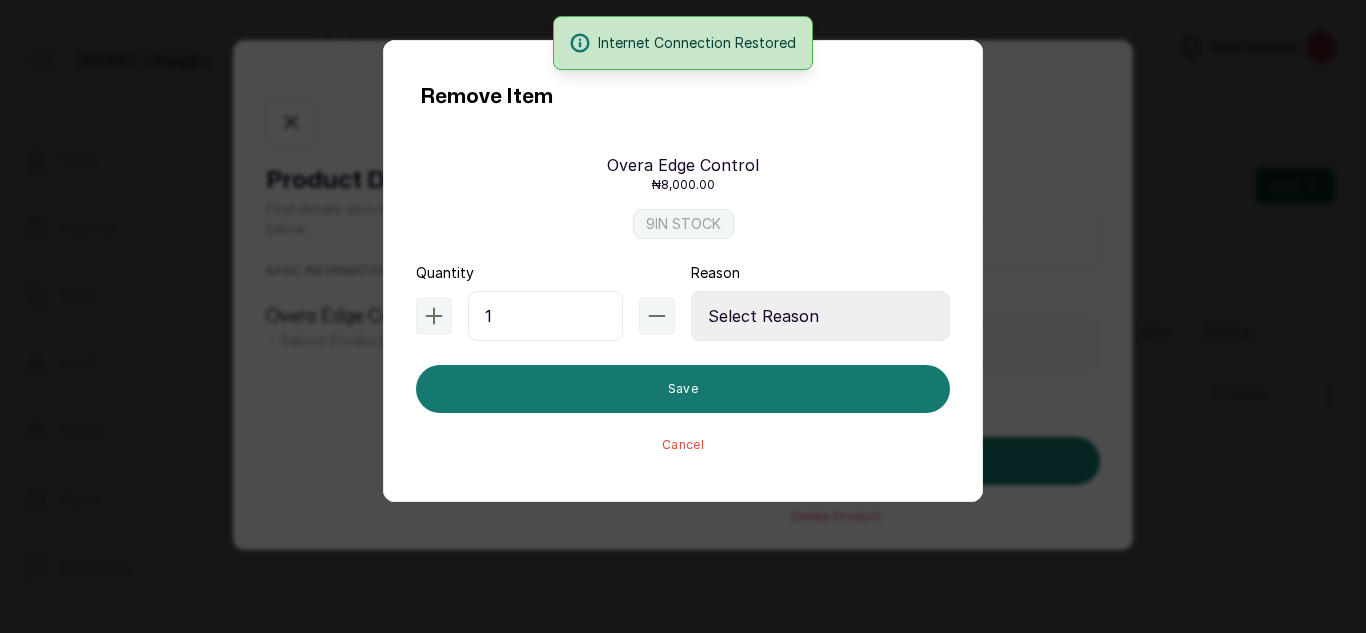 click on "Select Reason Internal Use New Stock Damaged Adjustment Transfer Return Other" at bounding box center [820, 316] 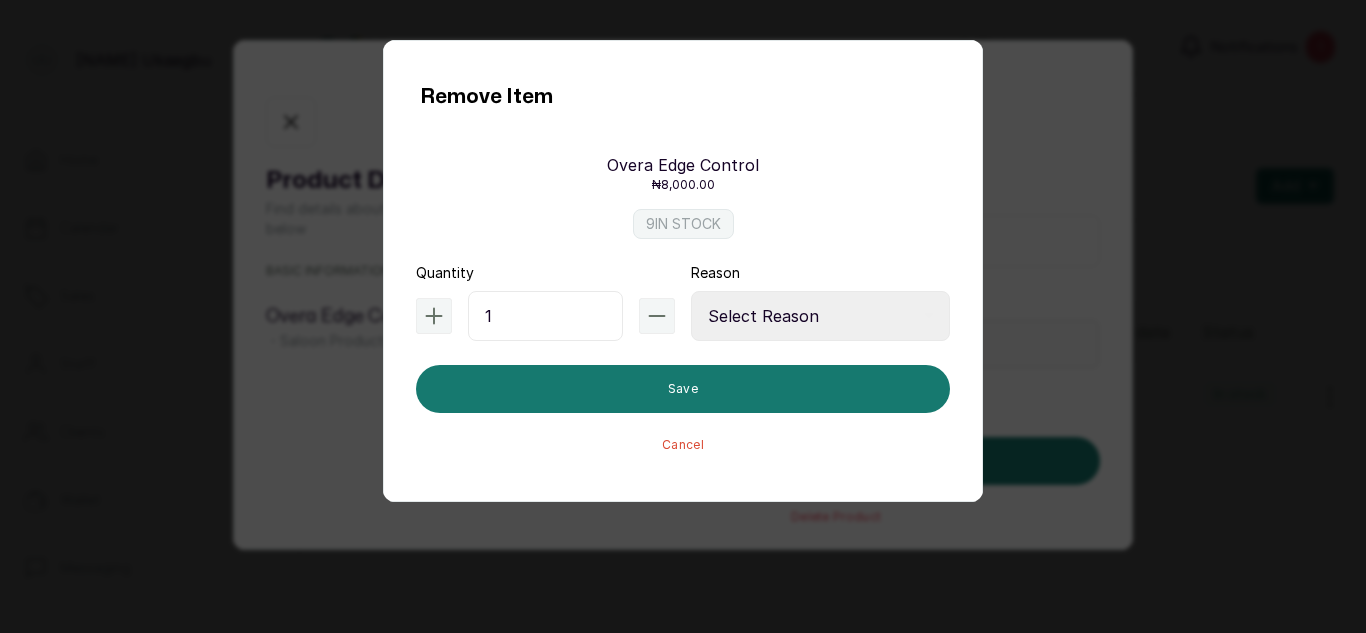 click on "Select Reason Internal Use New Stock Damaged Adjustment Transfer Return Other" at bounding box center [820, 316] 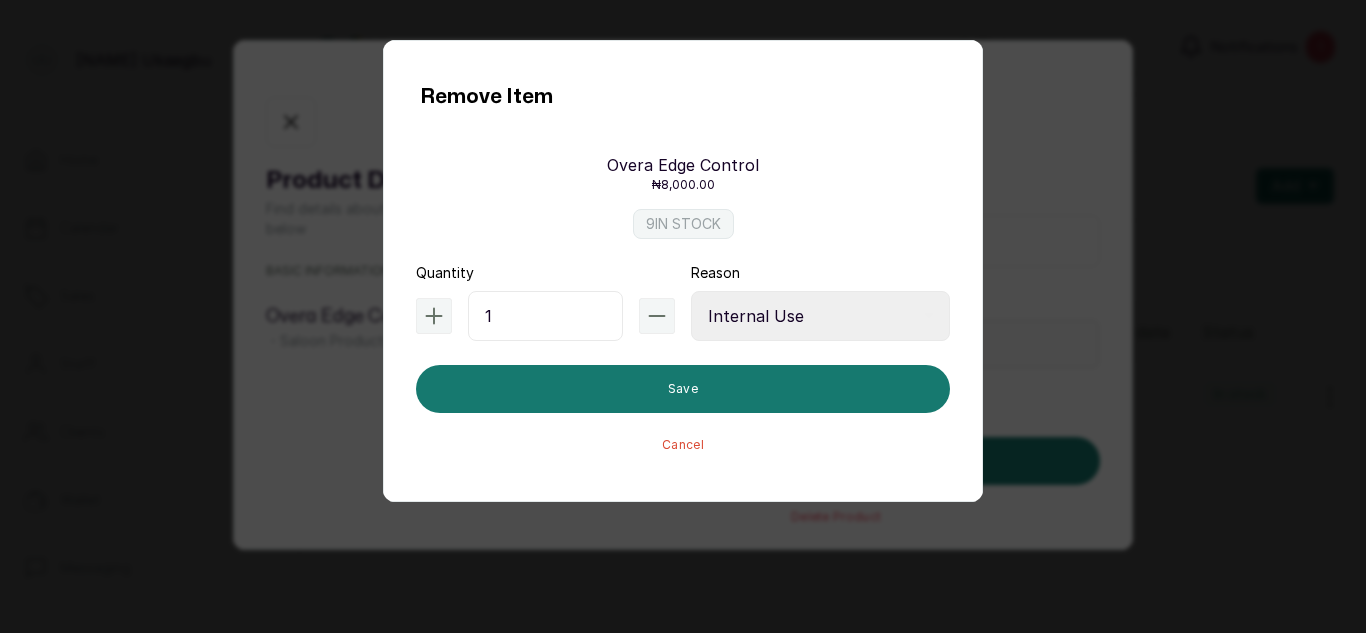 click on "Select Reason Internal Use New Stock Damaged Adjustment Transfer Return Other" at bounding box center [820, 316] 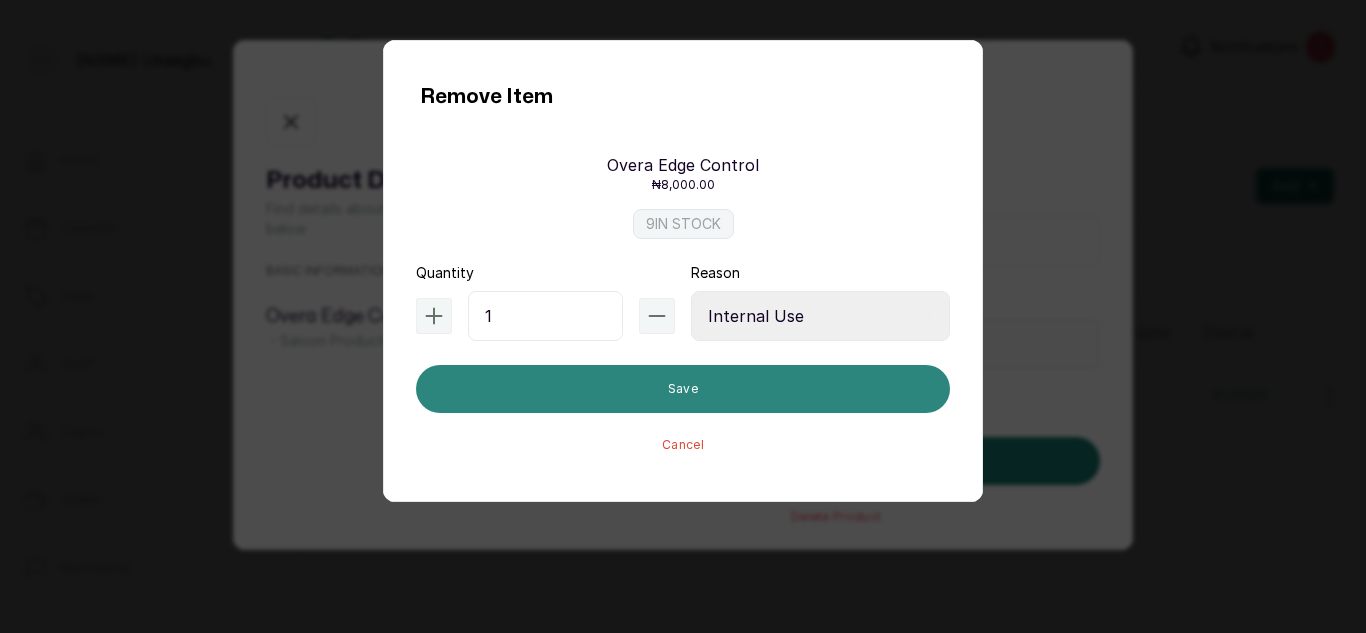click on "Save" at bounding box center (683, 389) 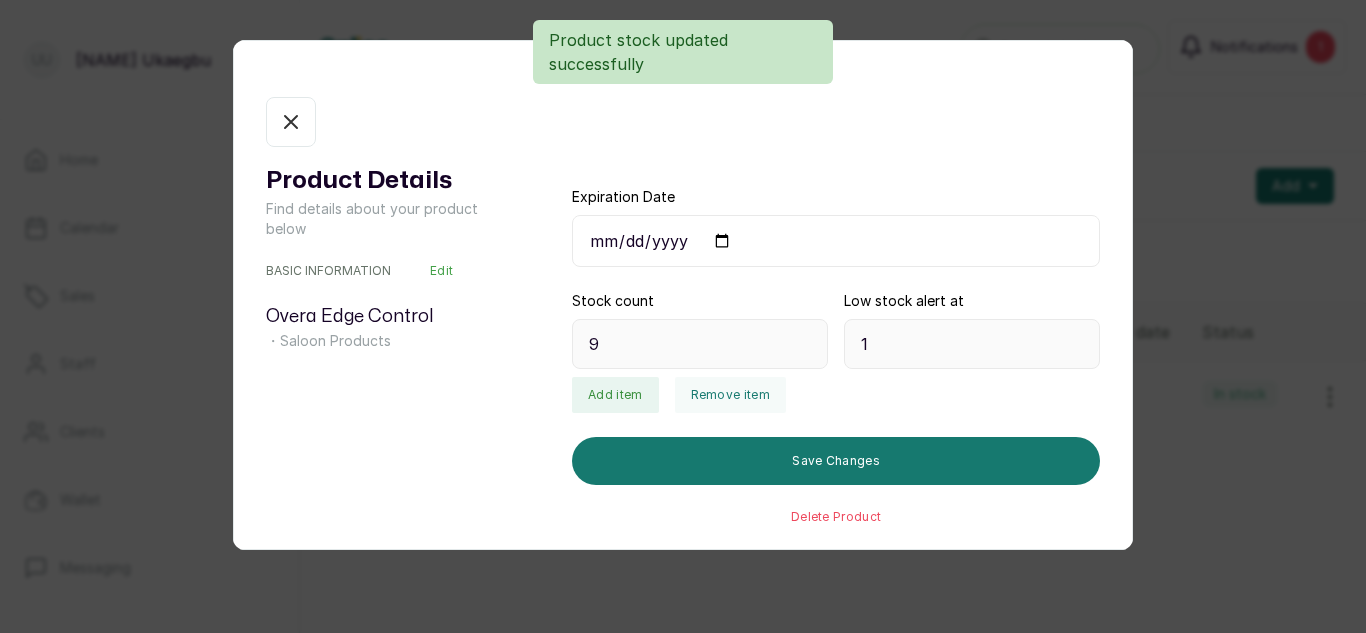 type on "8" 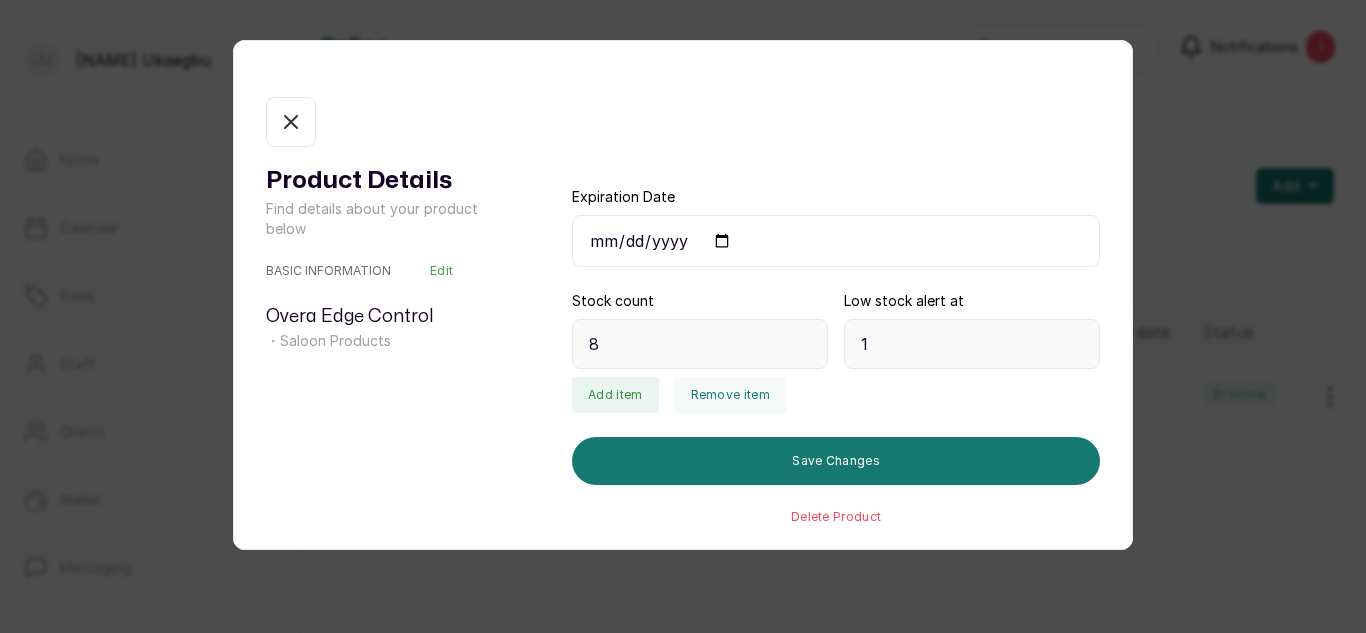 click on "In stock" at bounding box center [291, 122] 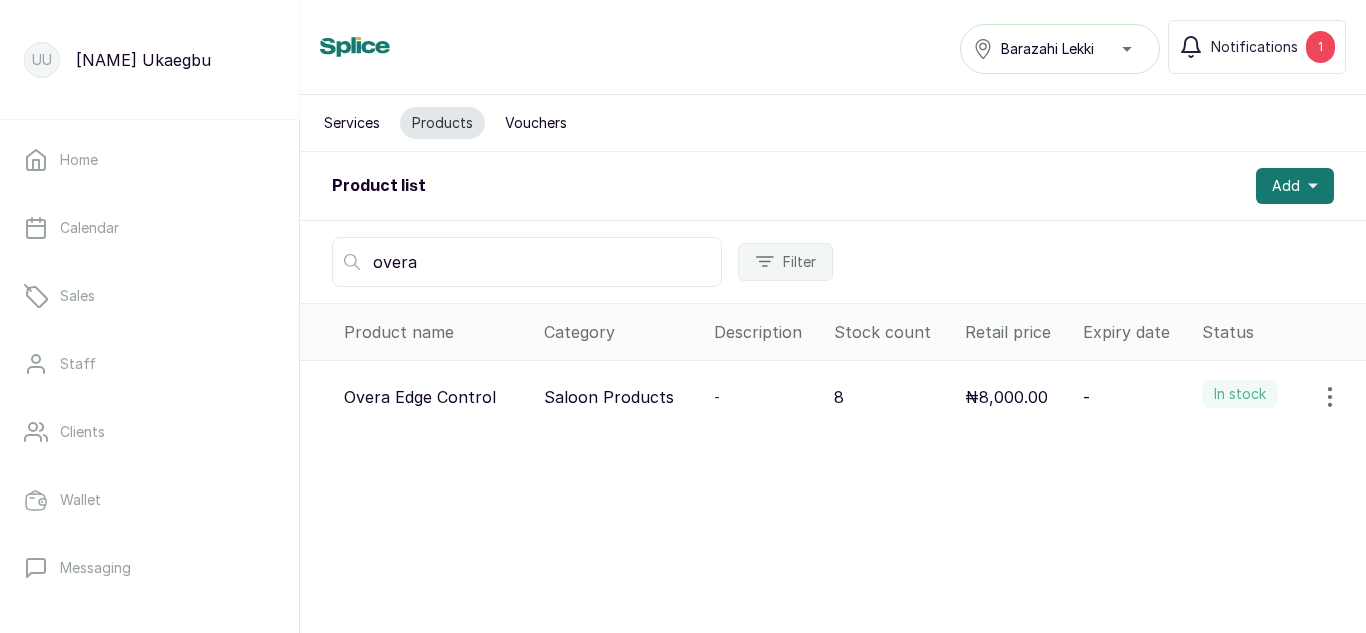 click on "overa" at bounding box center (527, 262) 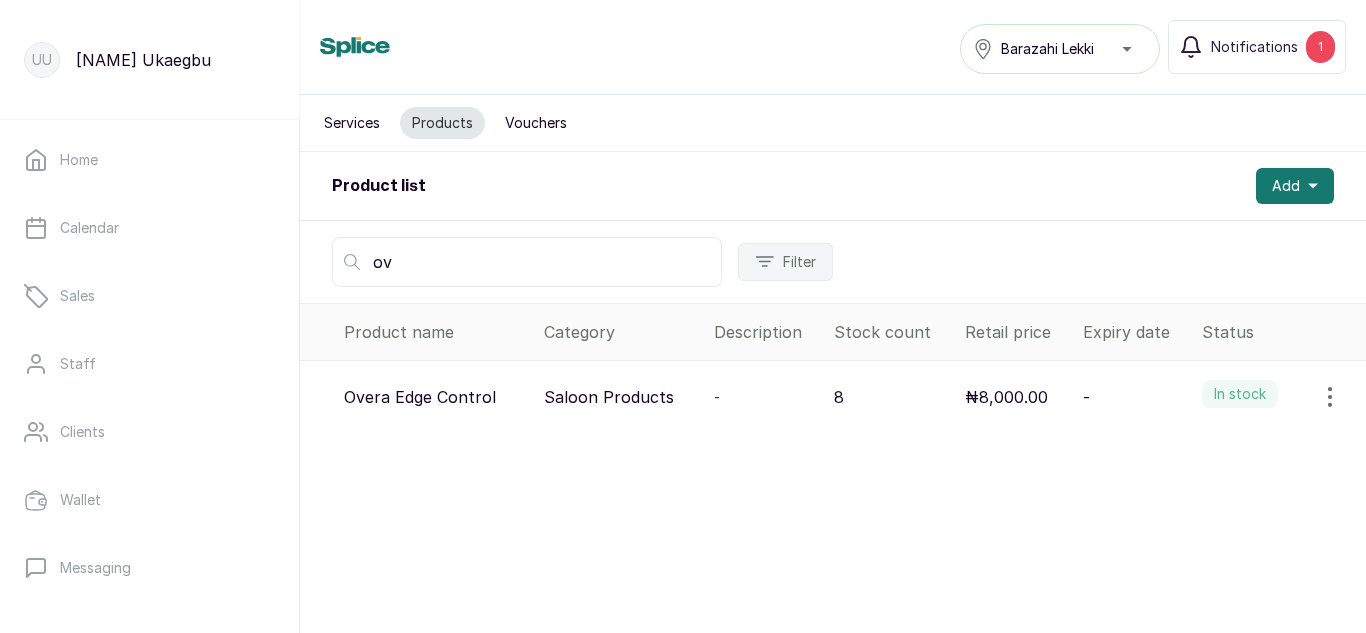 type on "o" 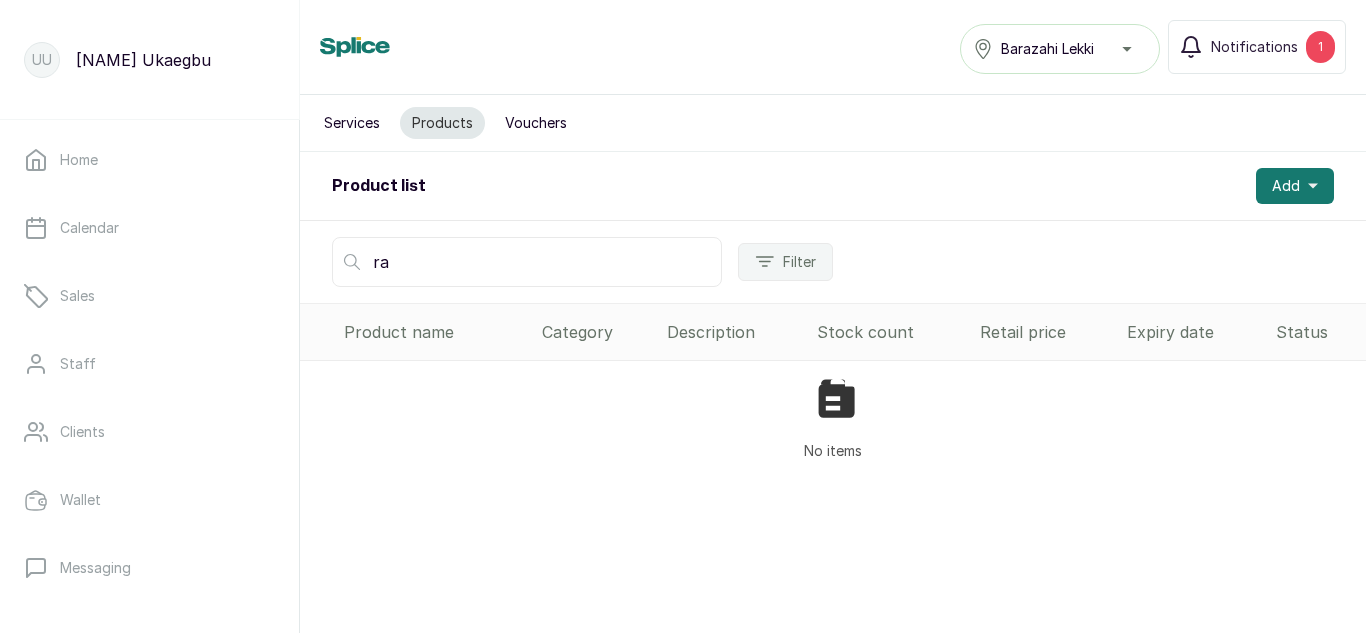 type on "r" 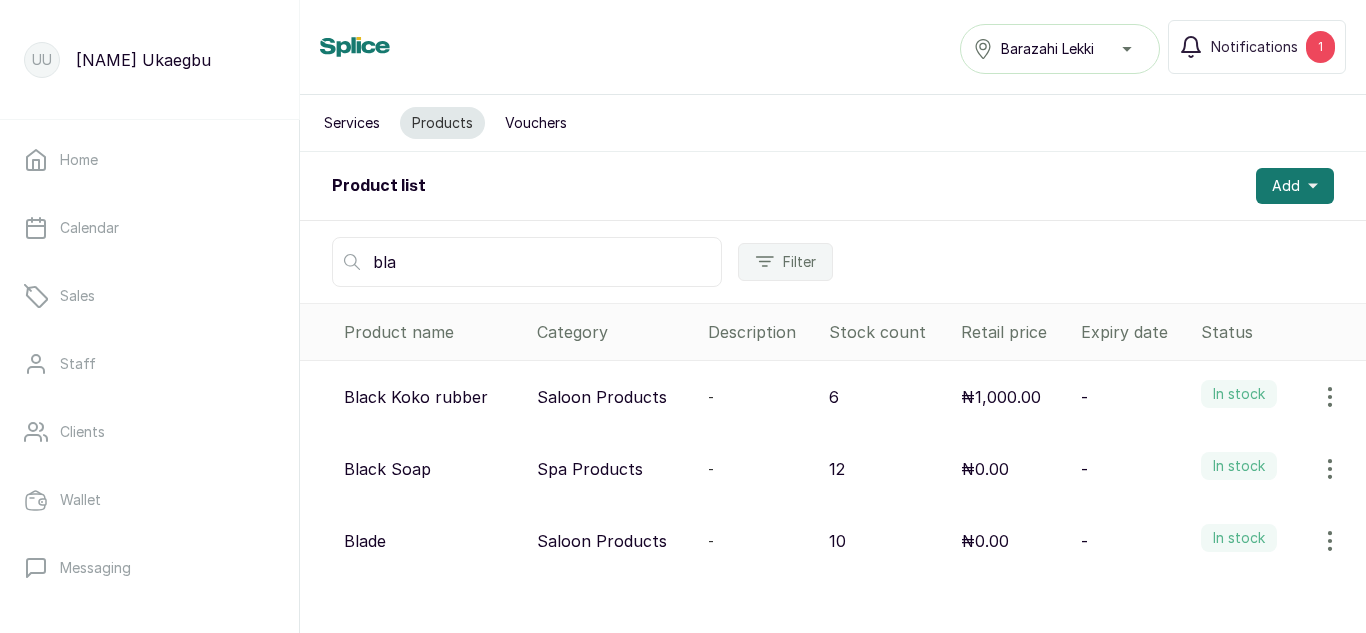 type on "bla" 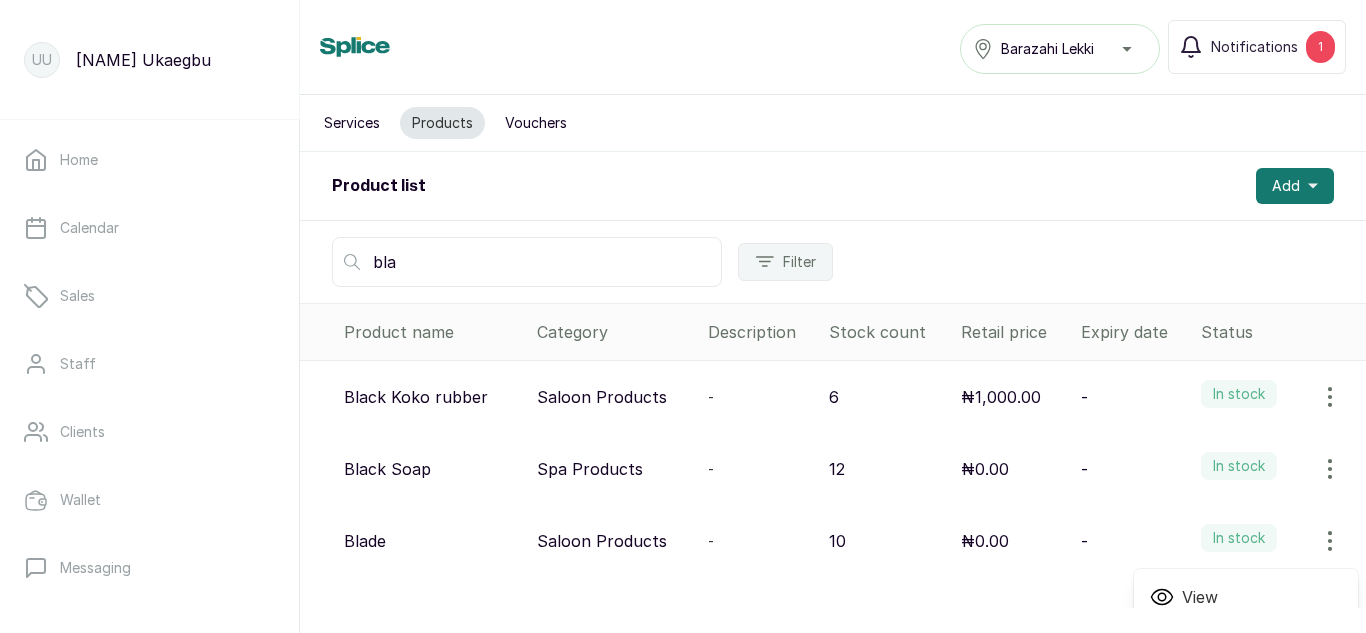 click on "View Edit Delete" at bounding box center [1246, 637] 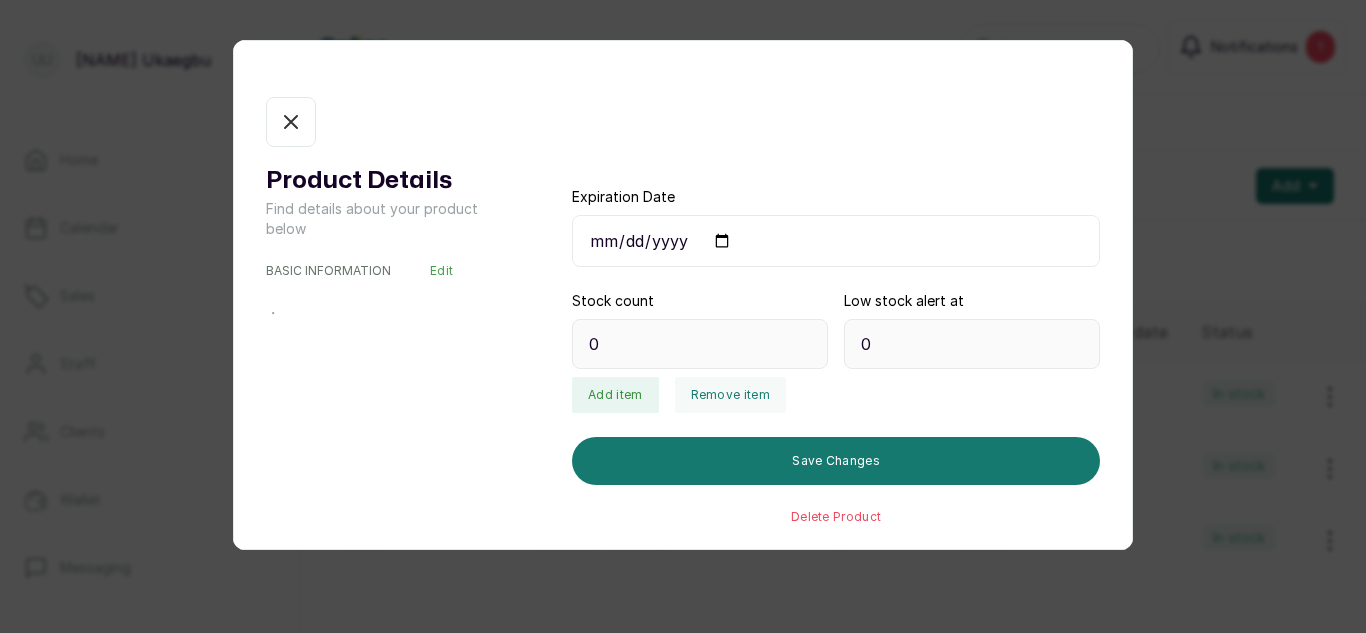 type on "10" 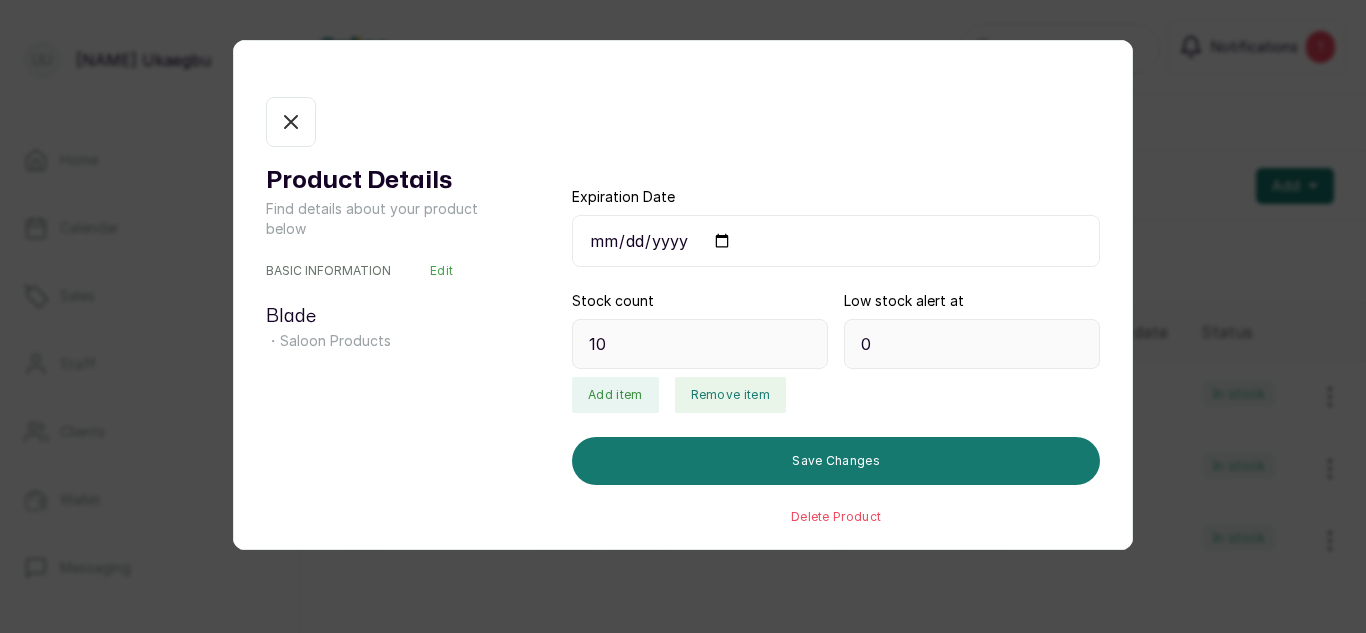 click on "Remove item" at bounding box center (730, 395) 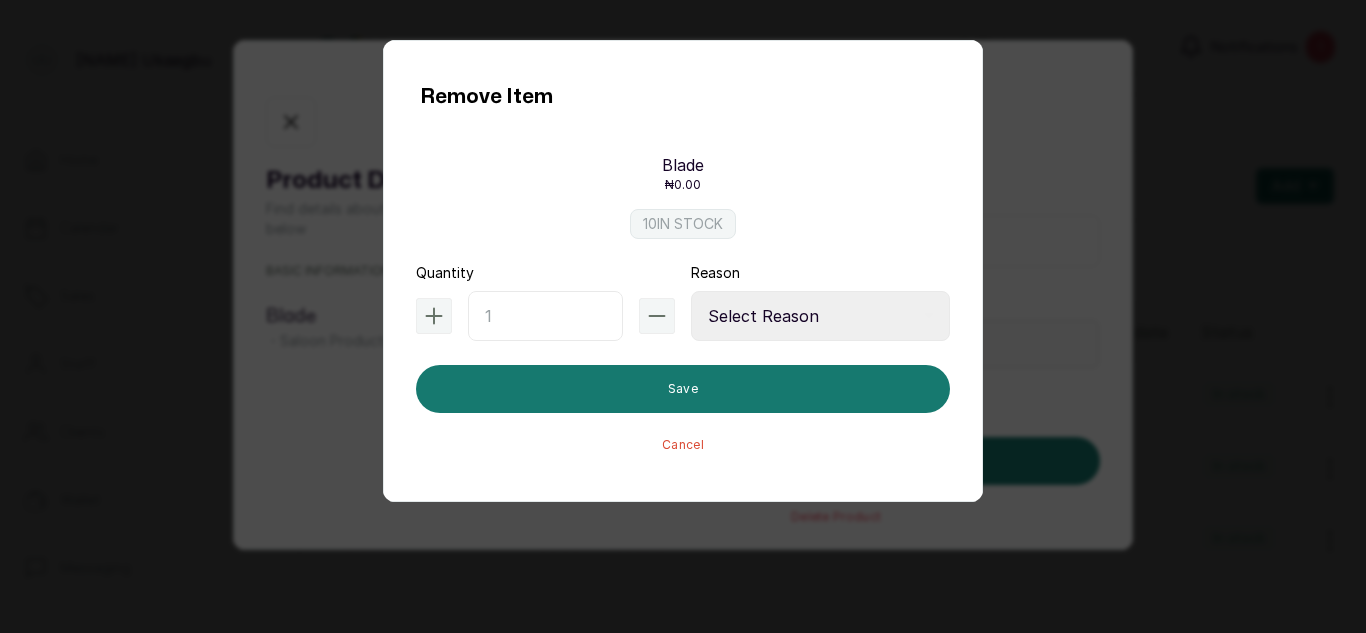 click at bounding box center [545, 316] 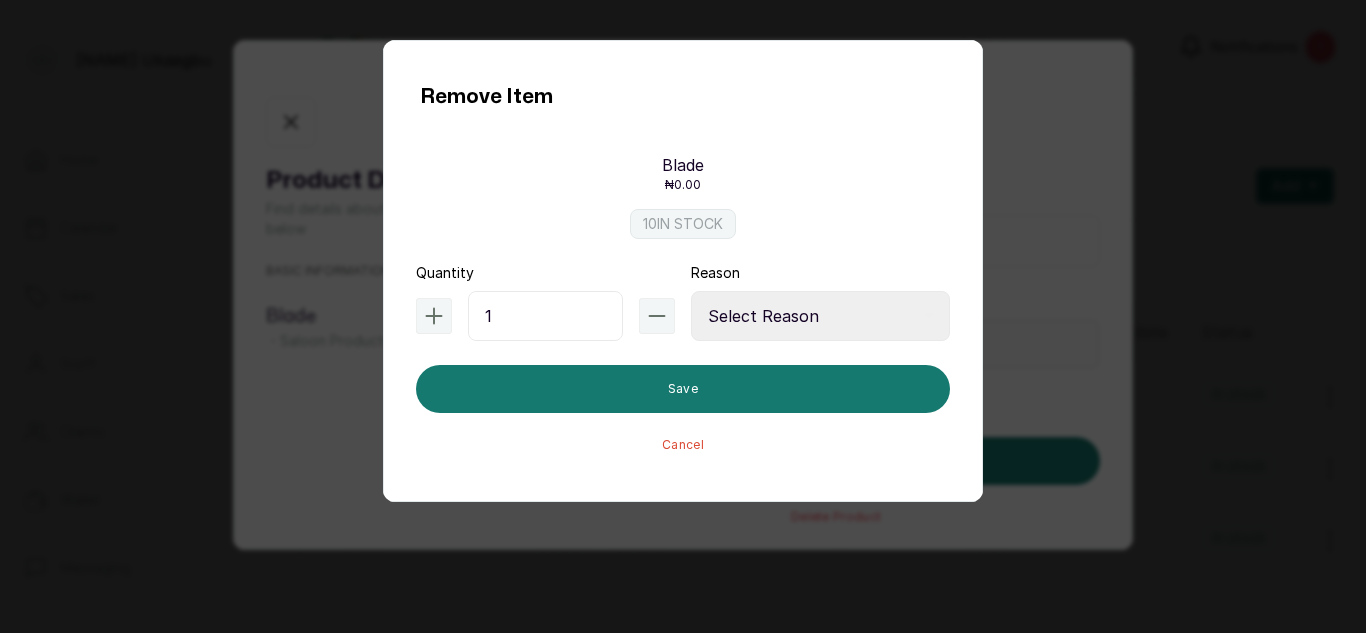 type on "1" 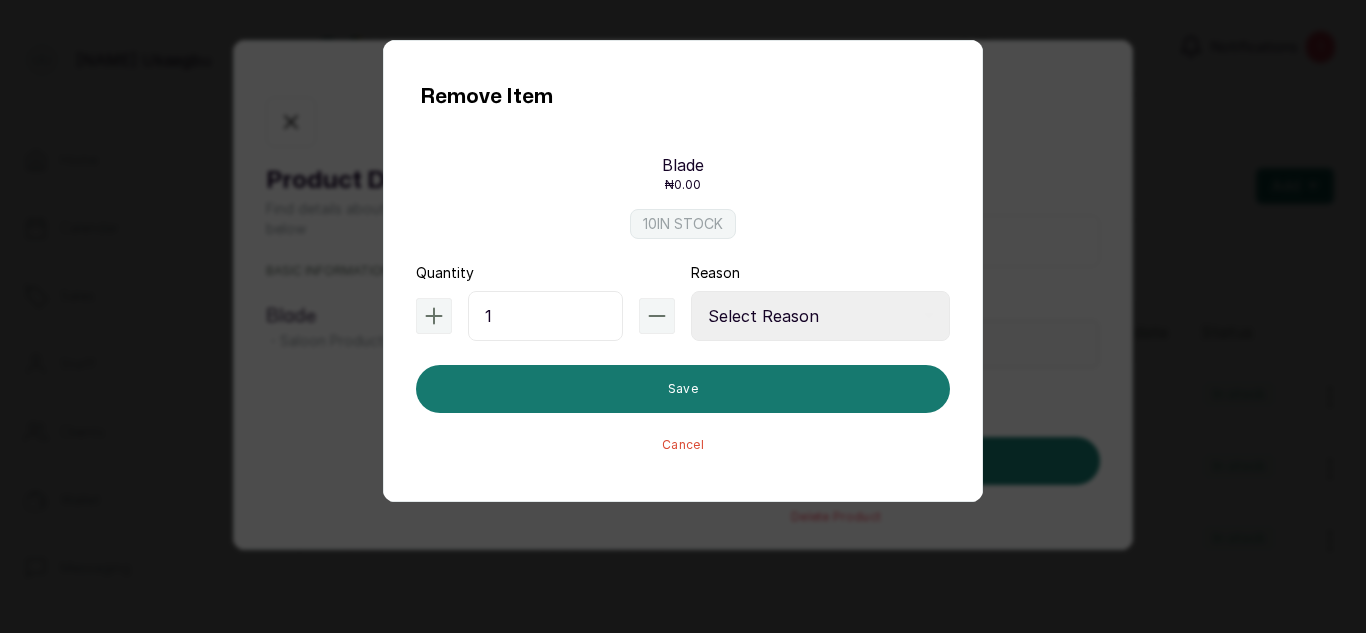 click on "Select Reason Internal Use New Stock Damaged Adjustment Transfer Return Other" at bounding box center [820, 316] 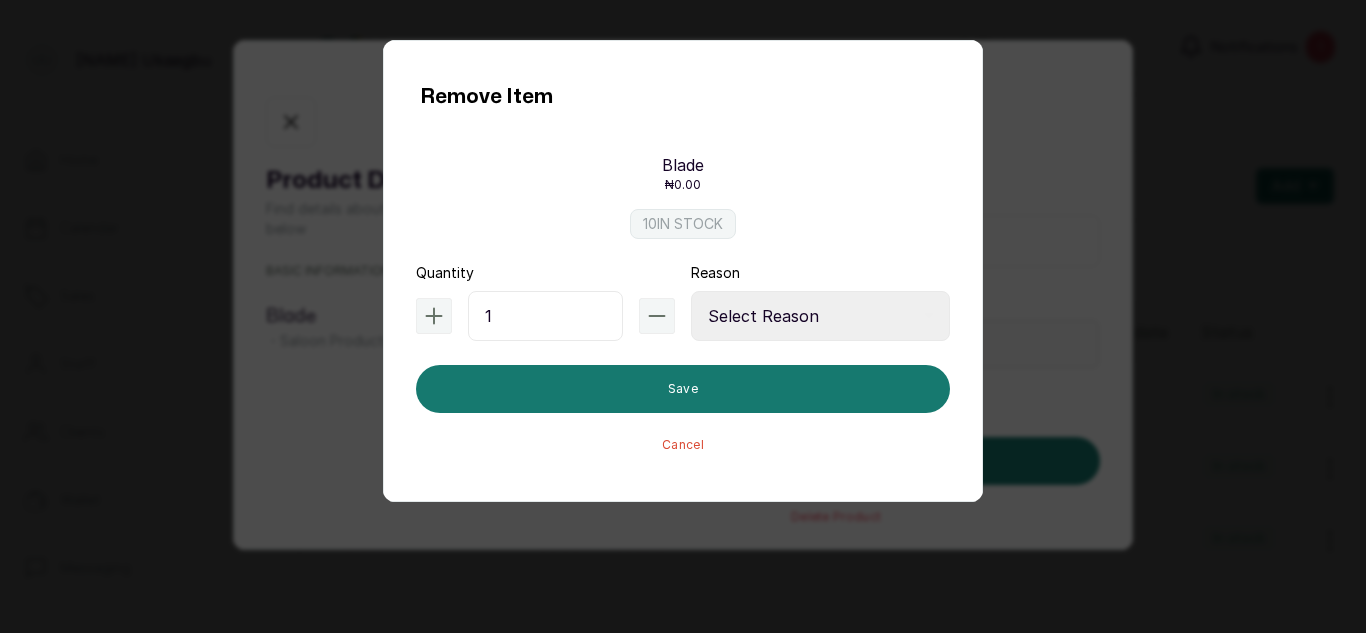 click on "Select Reason Internal Use New Stock Damaged Adjustment Transfer Return Other" at bounding box center [820, 316] 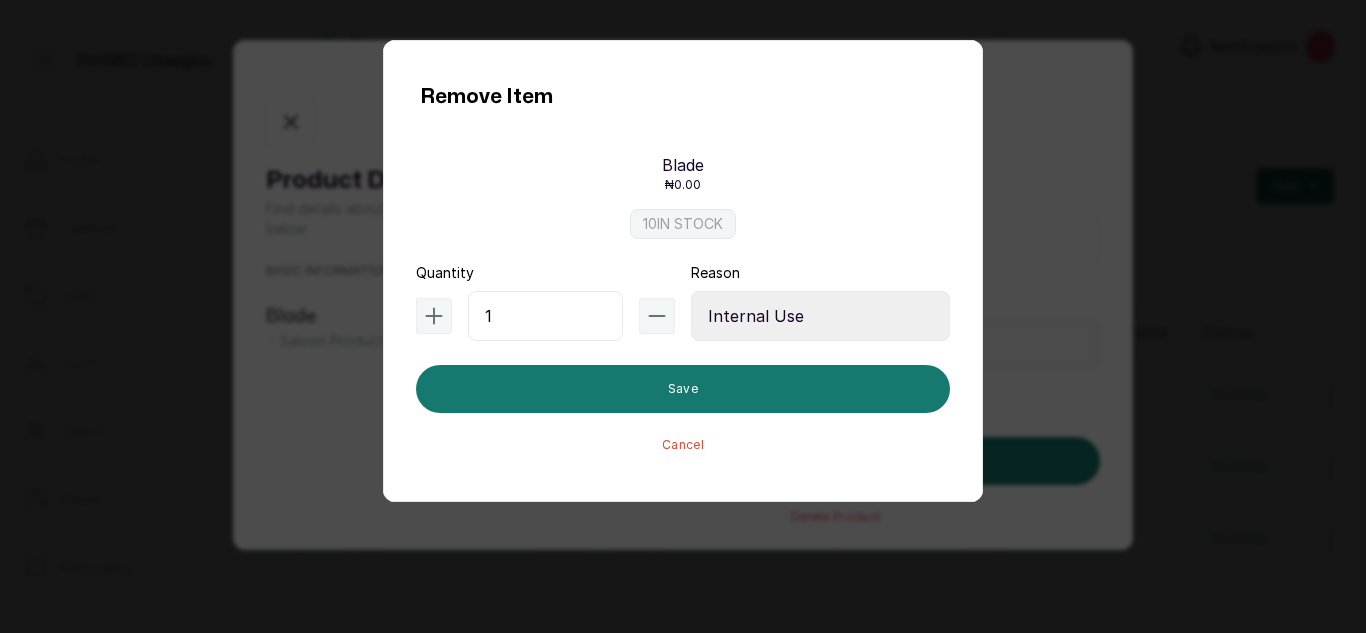 click on "Select Reason Internal Use New Stock Damaged Adjustment Transfer Return Other" at bounding box center [820, 316] 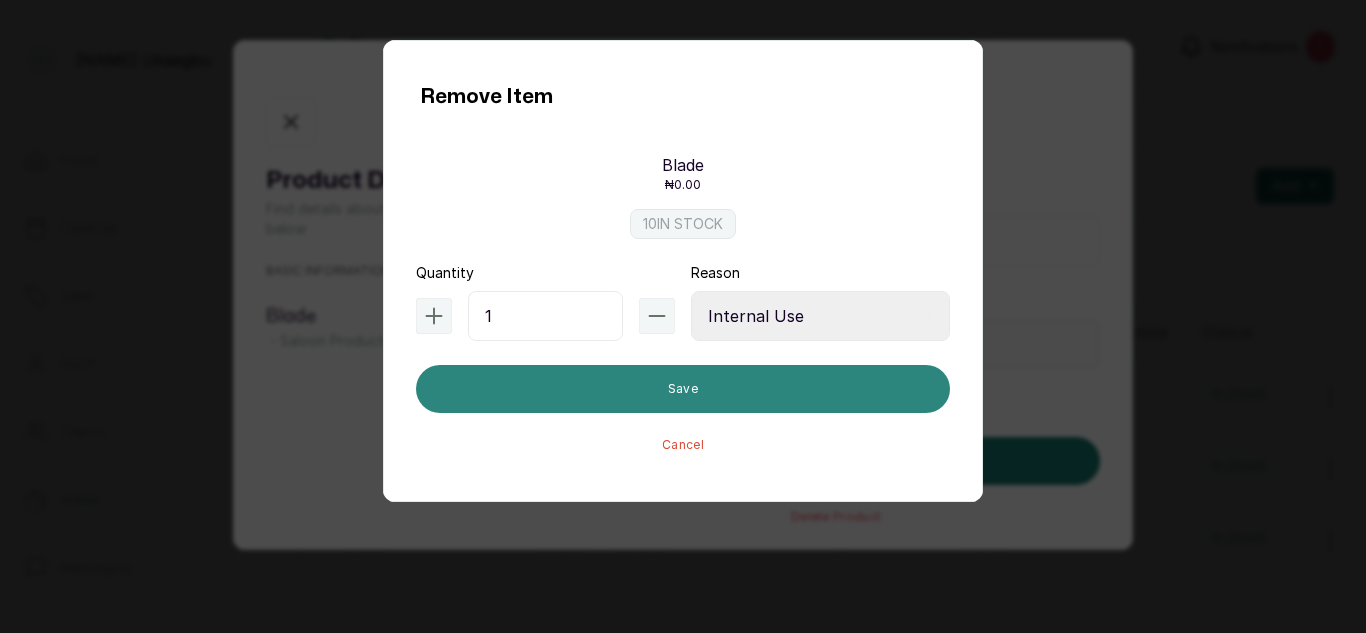 click on "Save" at bounding box center [683, 389] 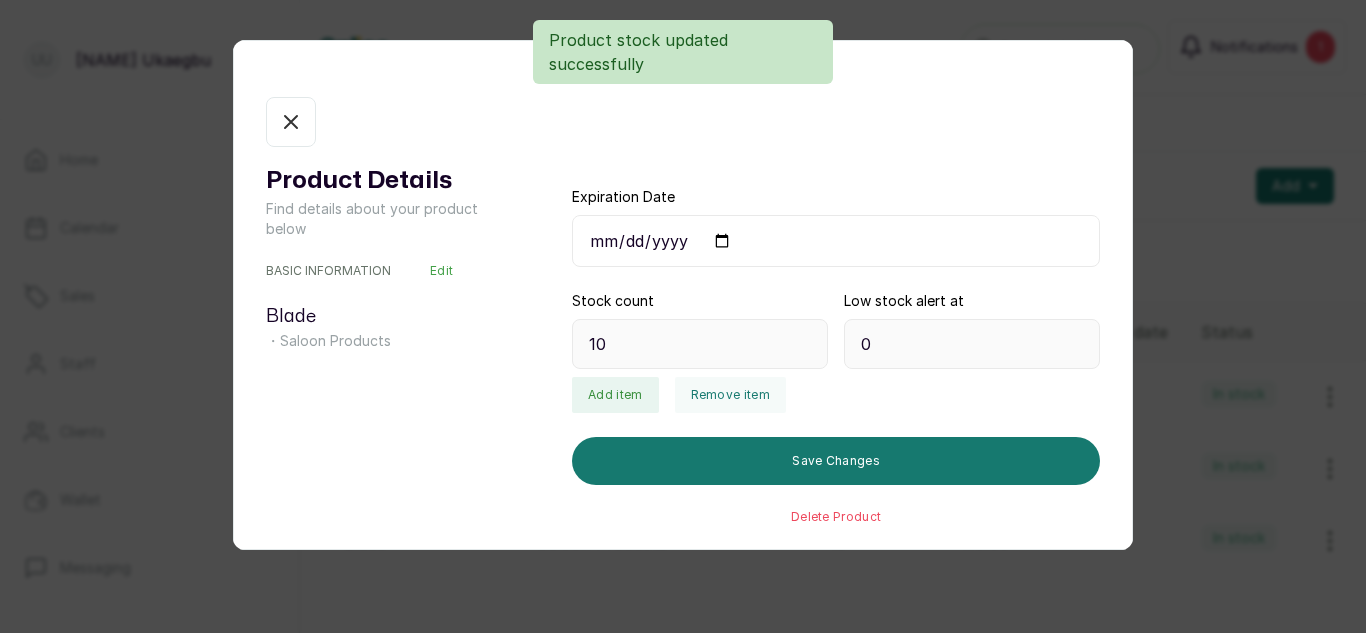 type on "9" 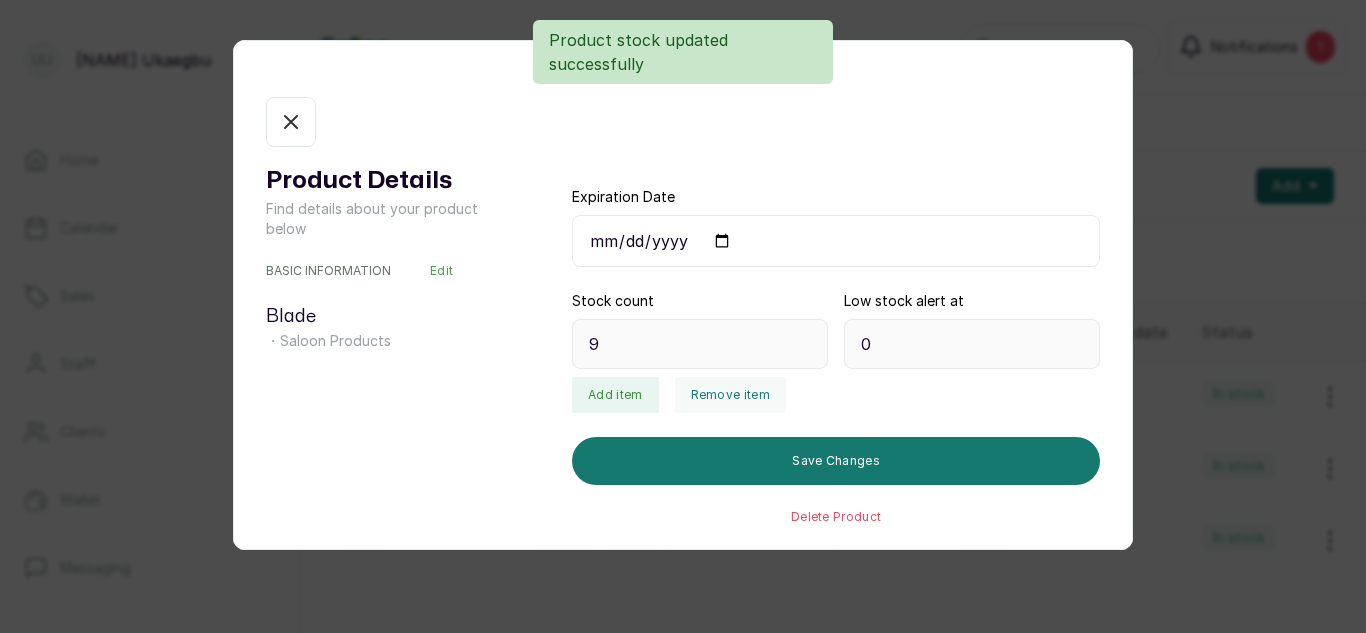 click 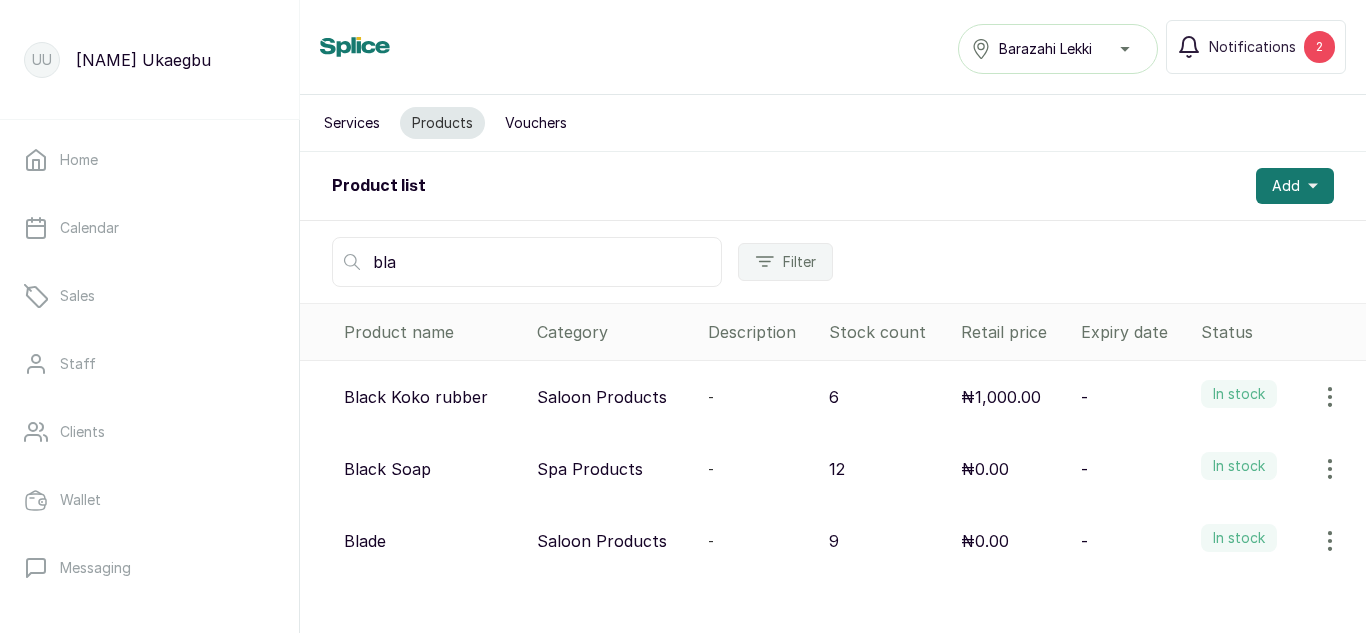 click on "bla" at bounding box center (527, 262) 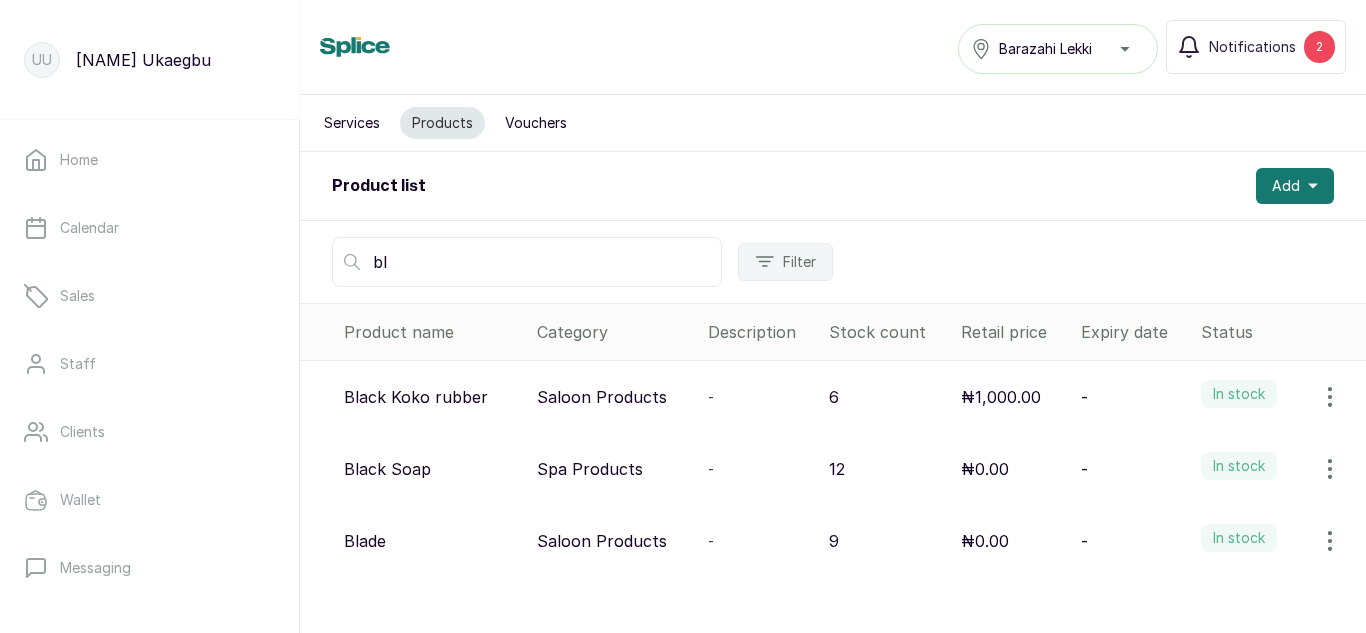 type on "b" 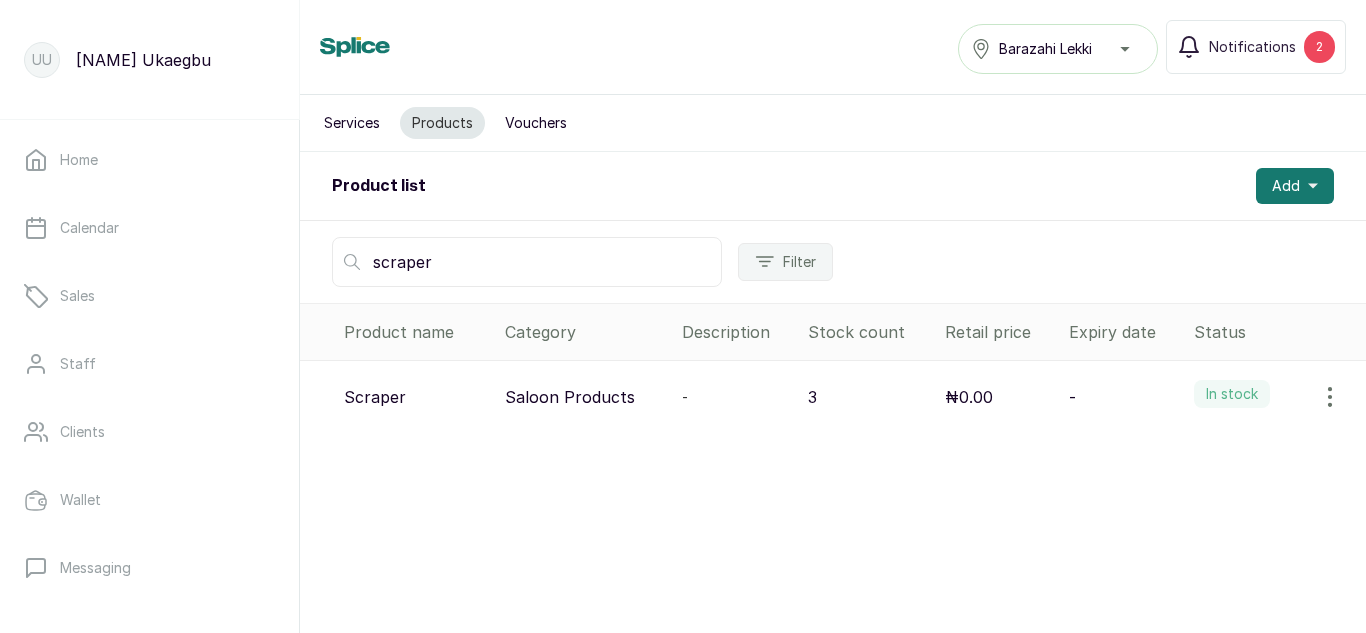 type on "scraper" 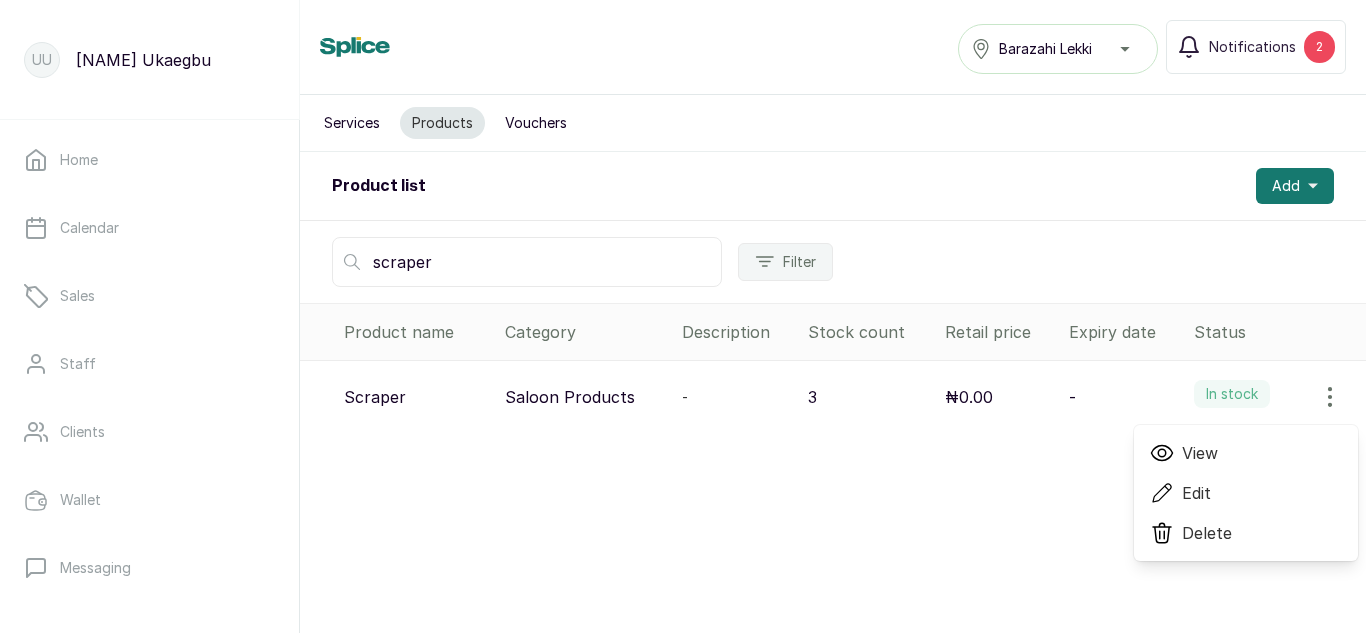 click on "View" at bounding box center (1200, 453) 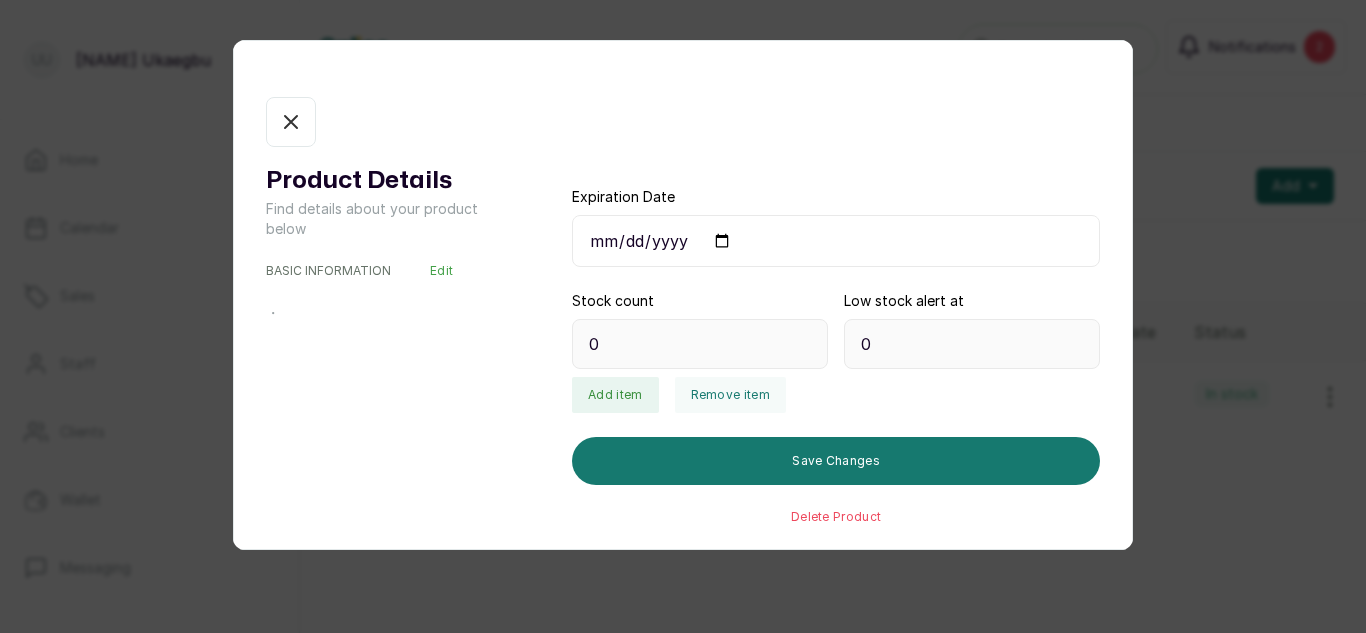 type on "3" 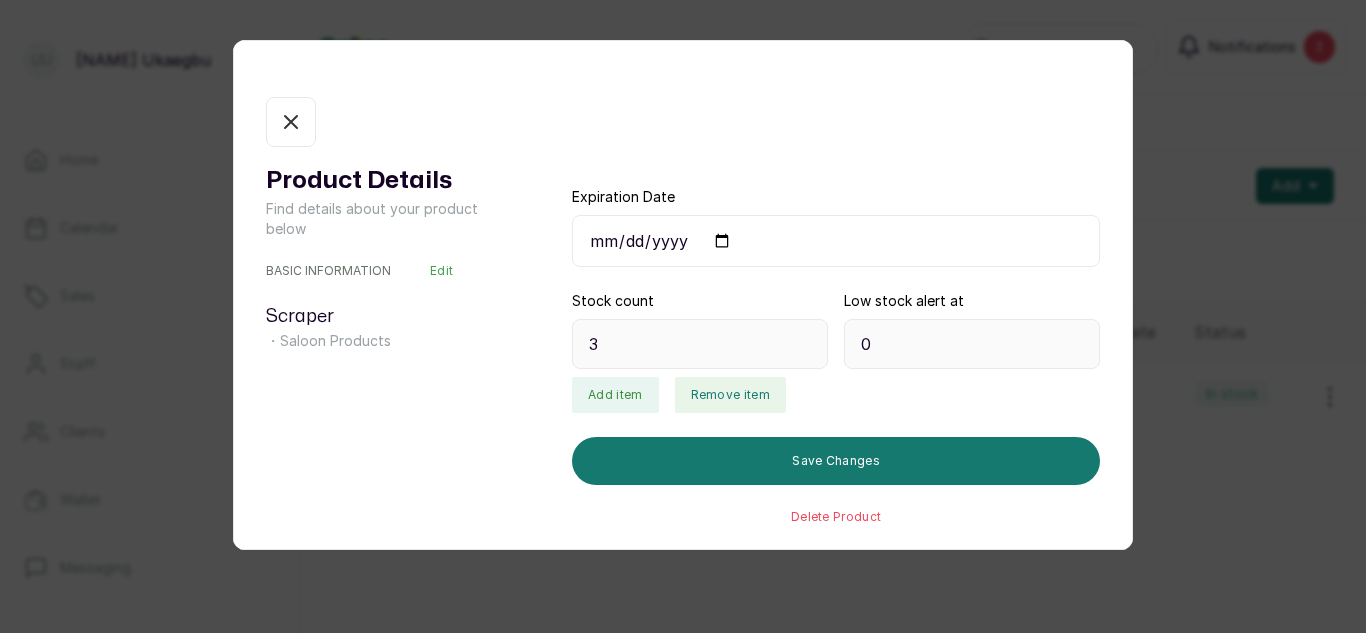 click on "Remove item" at bounding box center [730, 395] 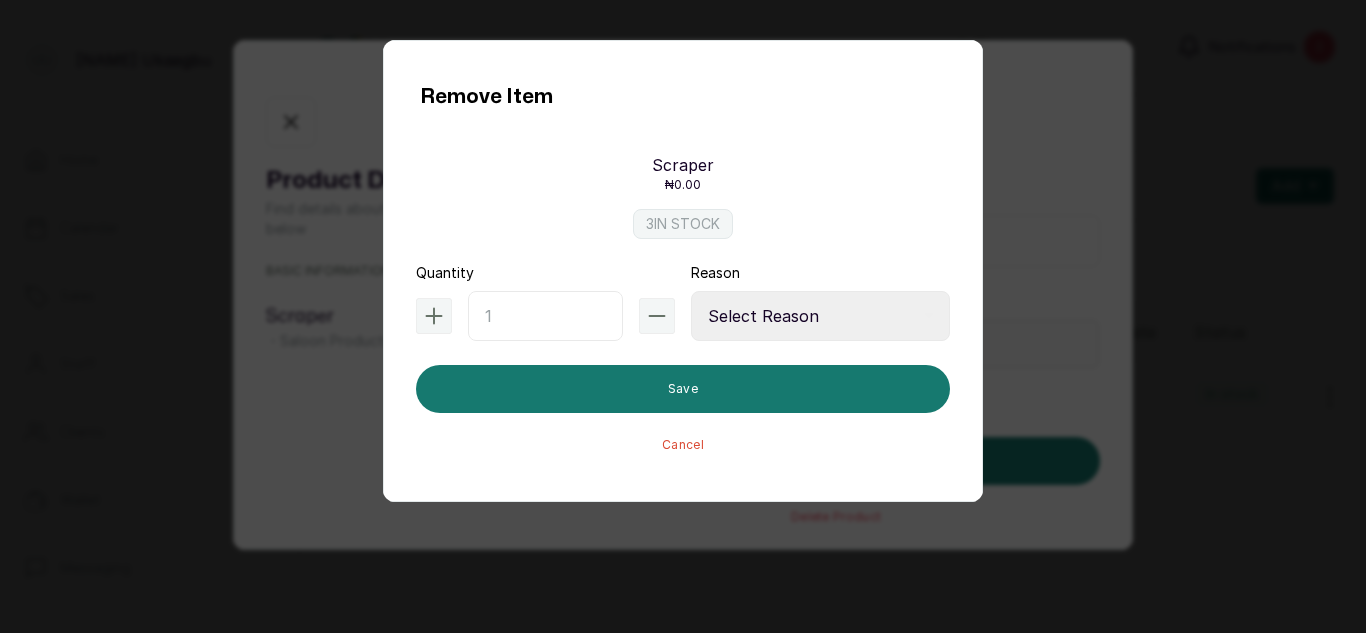 click at bounding box center (545, 316) 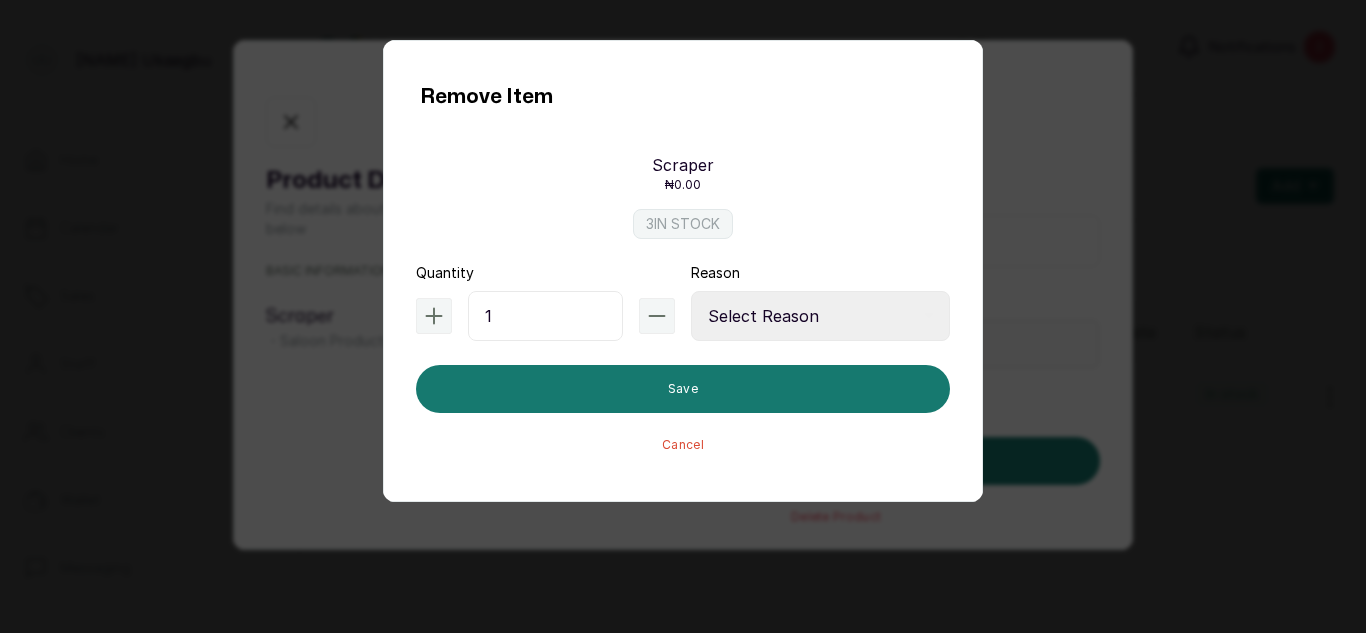 type on "1" 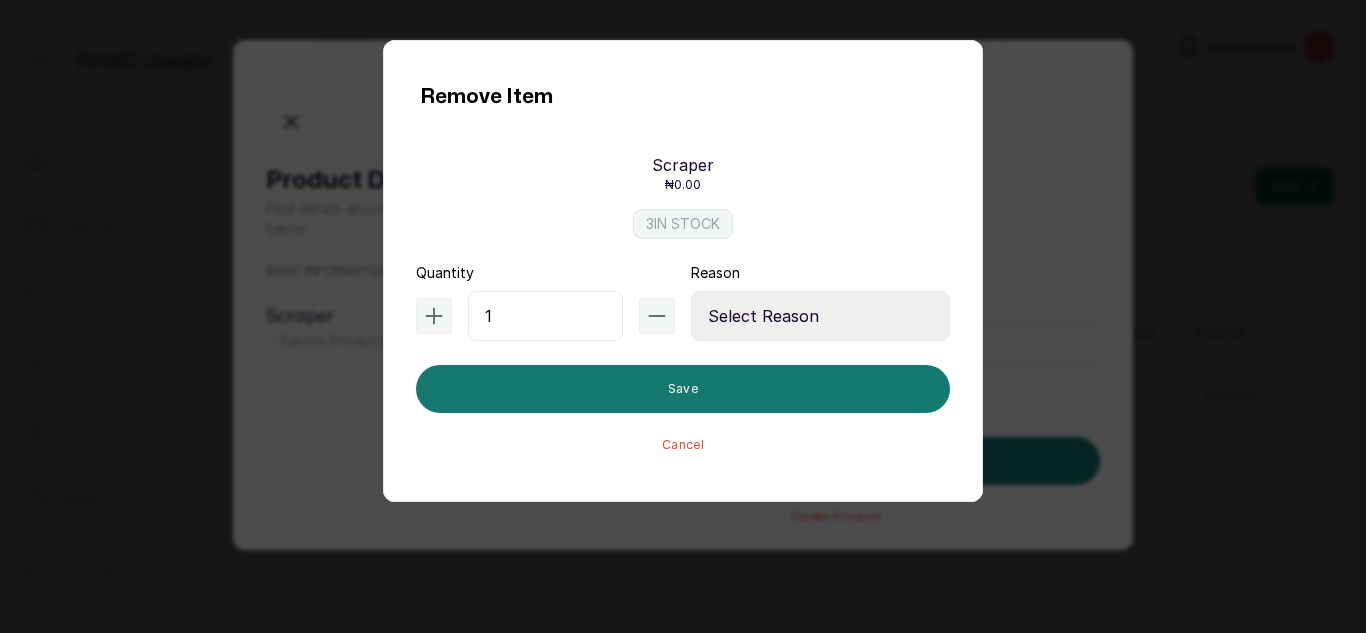 click on "Select Reason Internal Use New Stock Damaged Adjustment Transfer Return Other" at bounding box center (820, 316) 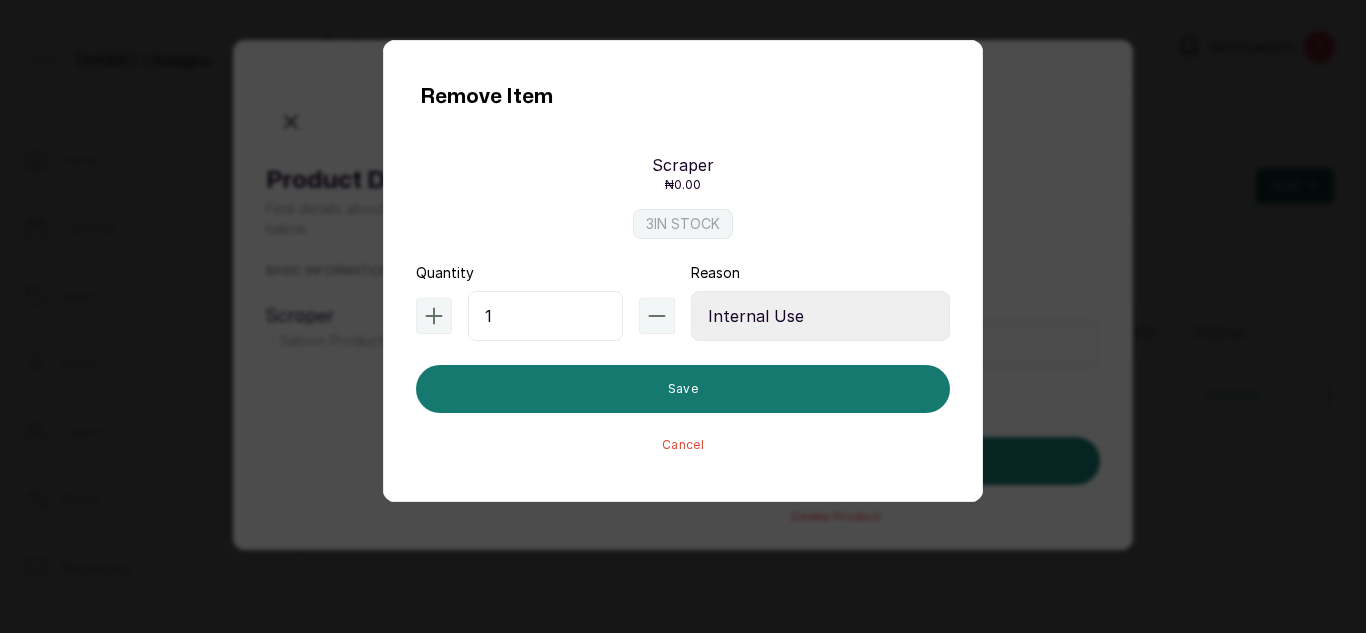 click on "Select Reason Internal Use New Stock Damaged Adjustment Transfer Return Other" at bounding box center (820, 316) 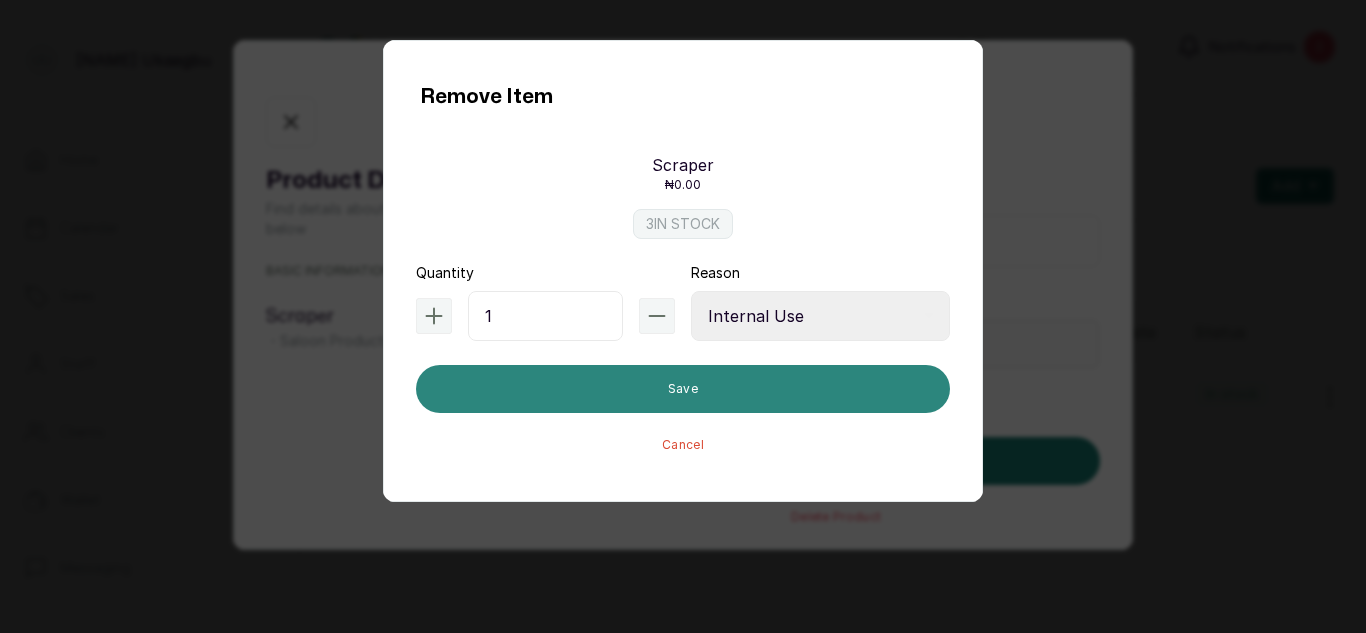 click on "Save" at bounding box center [683, 389] 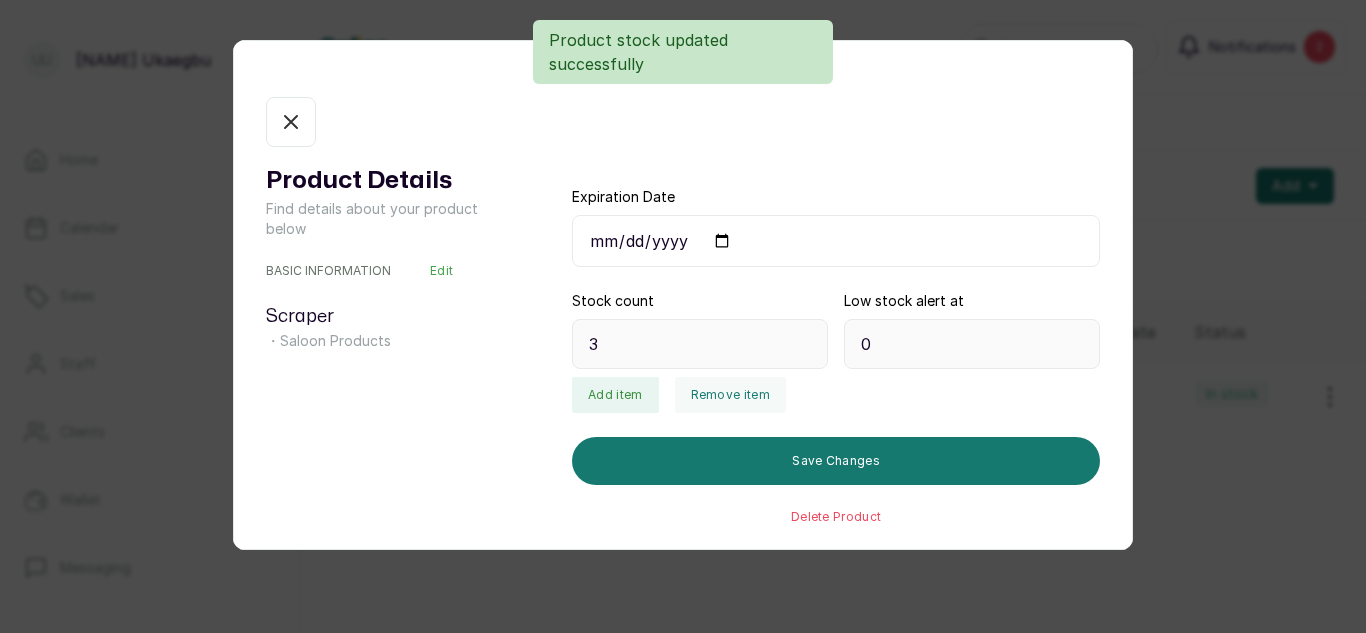type on "2" 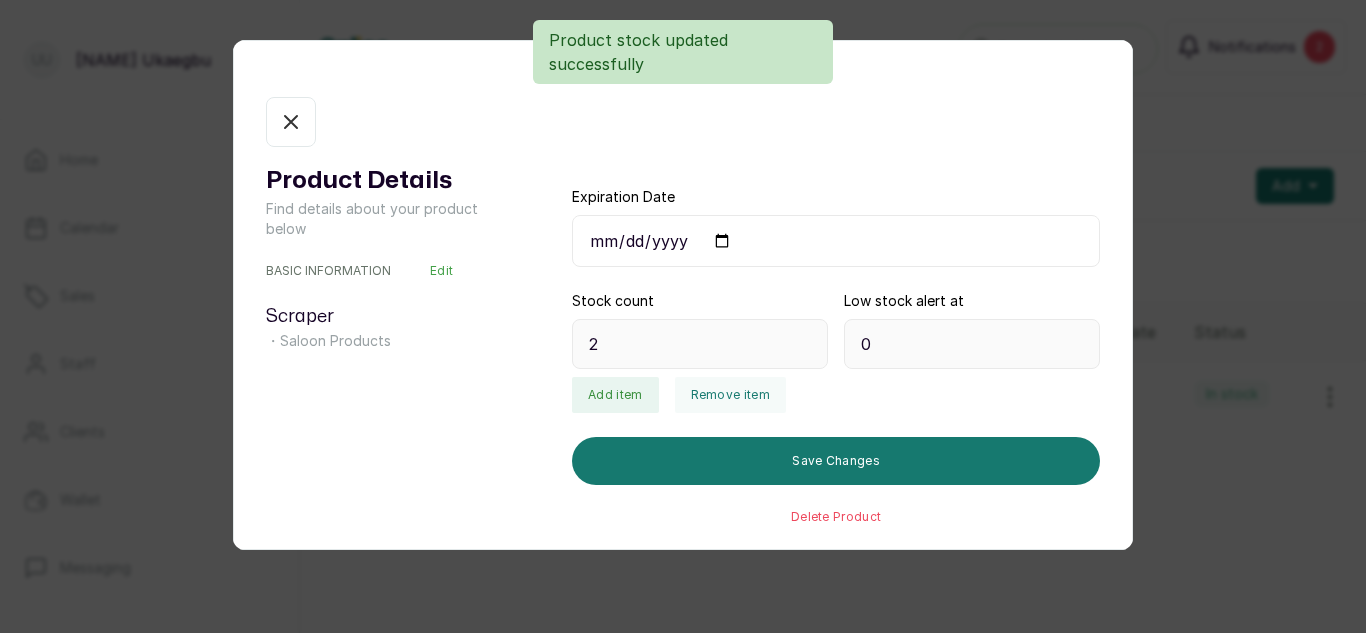 click on "Product Details Find details about your product below BASIC INFORMATION Edit Scraper  ・ Saloon Products Expiration Date   Stock count   2 Low stock alert at   0 Add item Remove item Save Changes Delete Product" at bounding box center [683, 316] 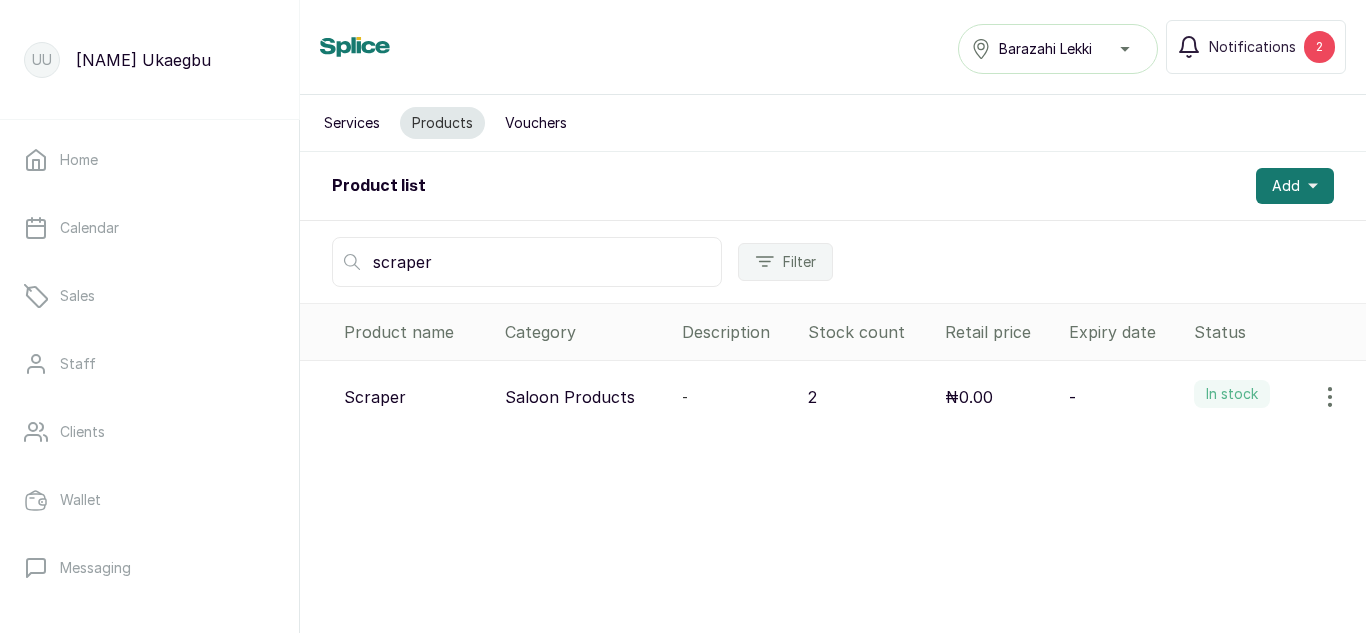 click on "scraper" at bounding box center (527, 262) 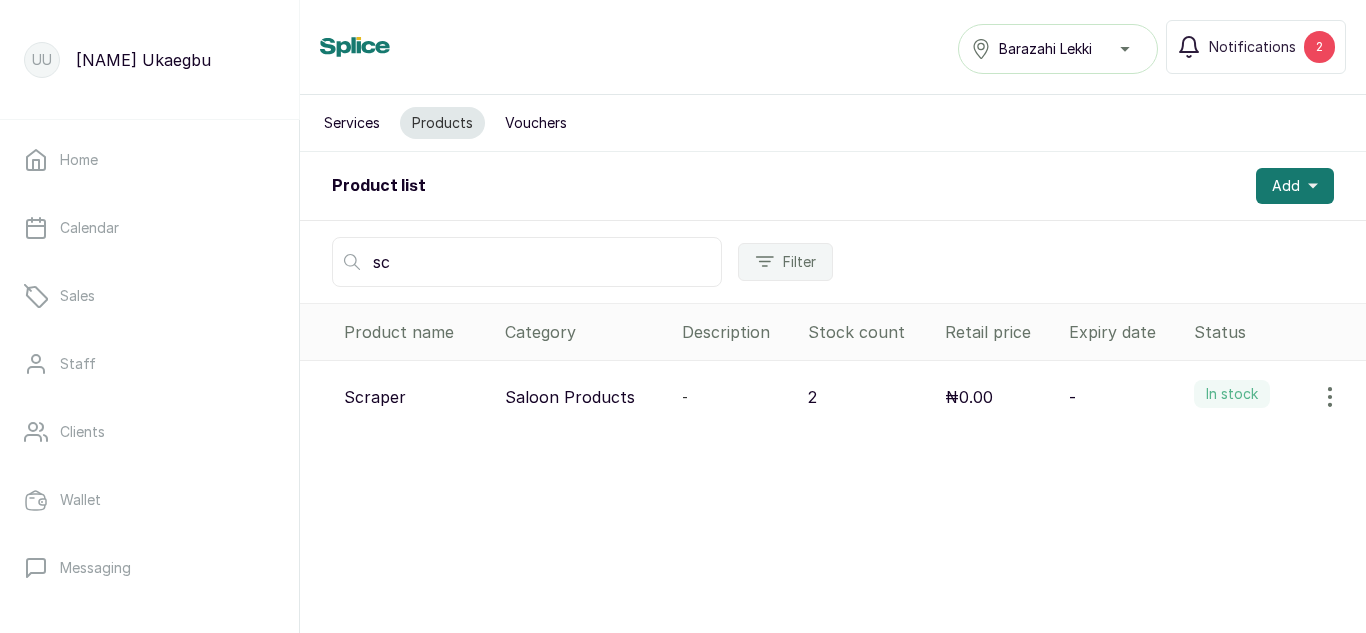 type on "s" 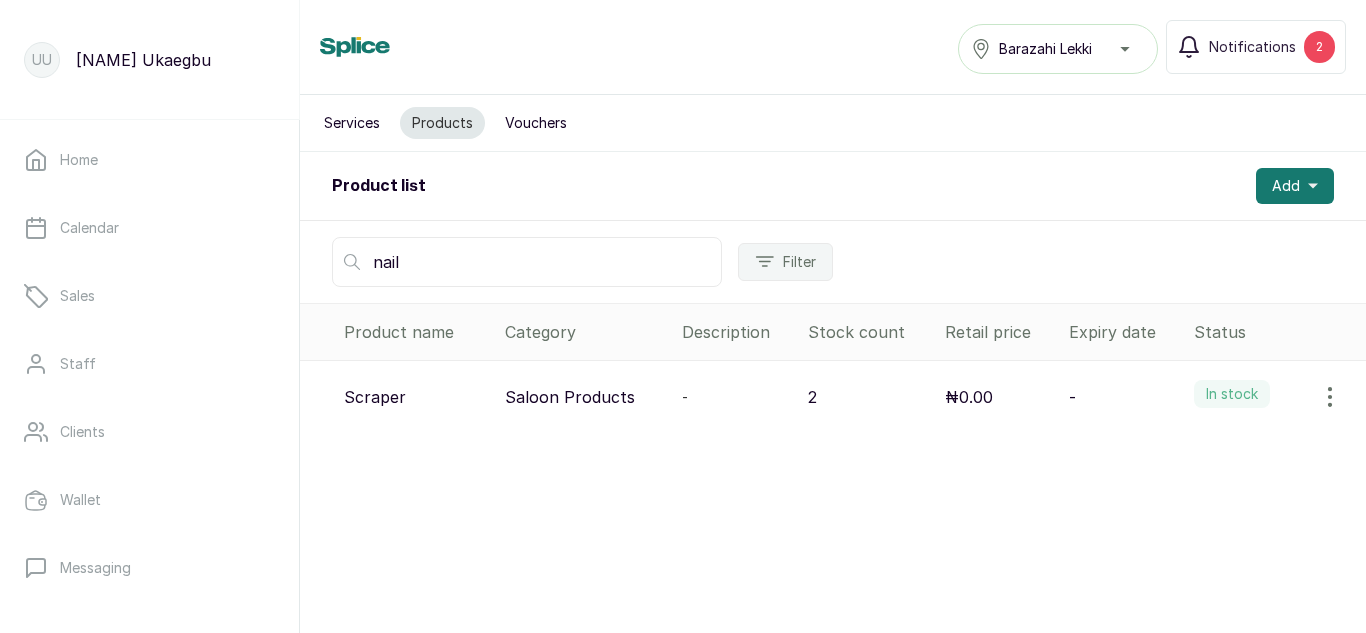 type on "nail" 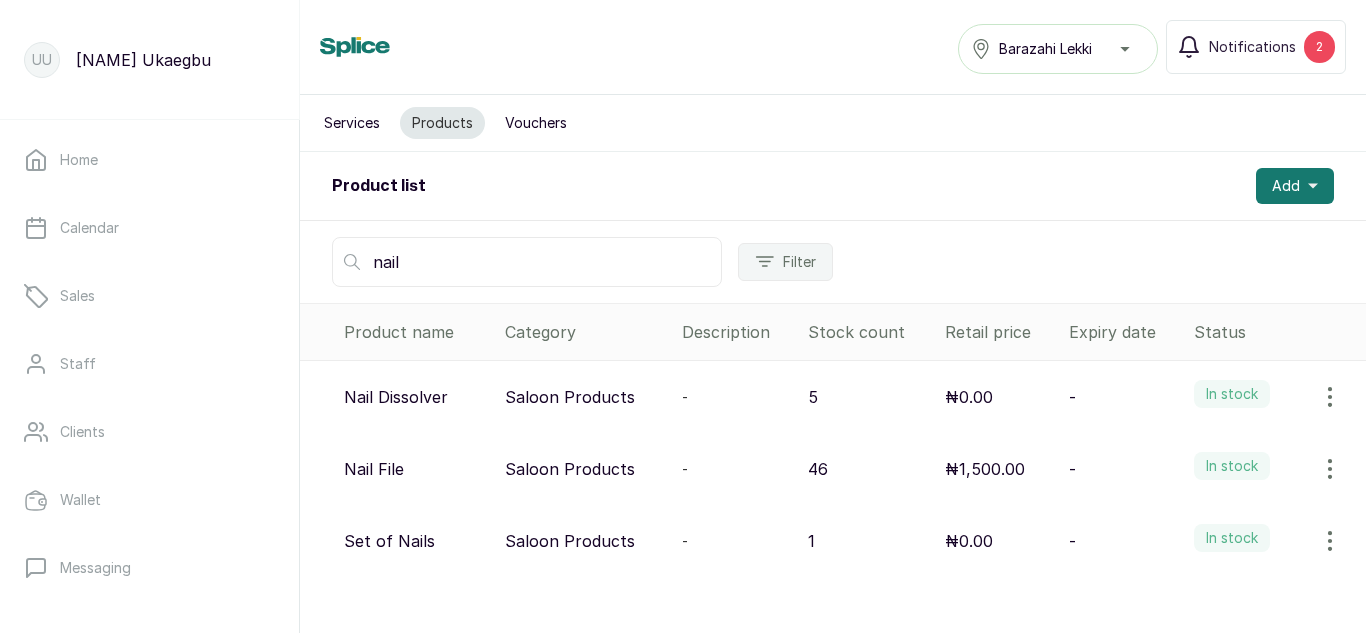 click at bounding box center [1330, 469] 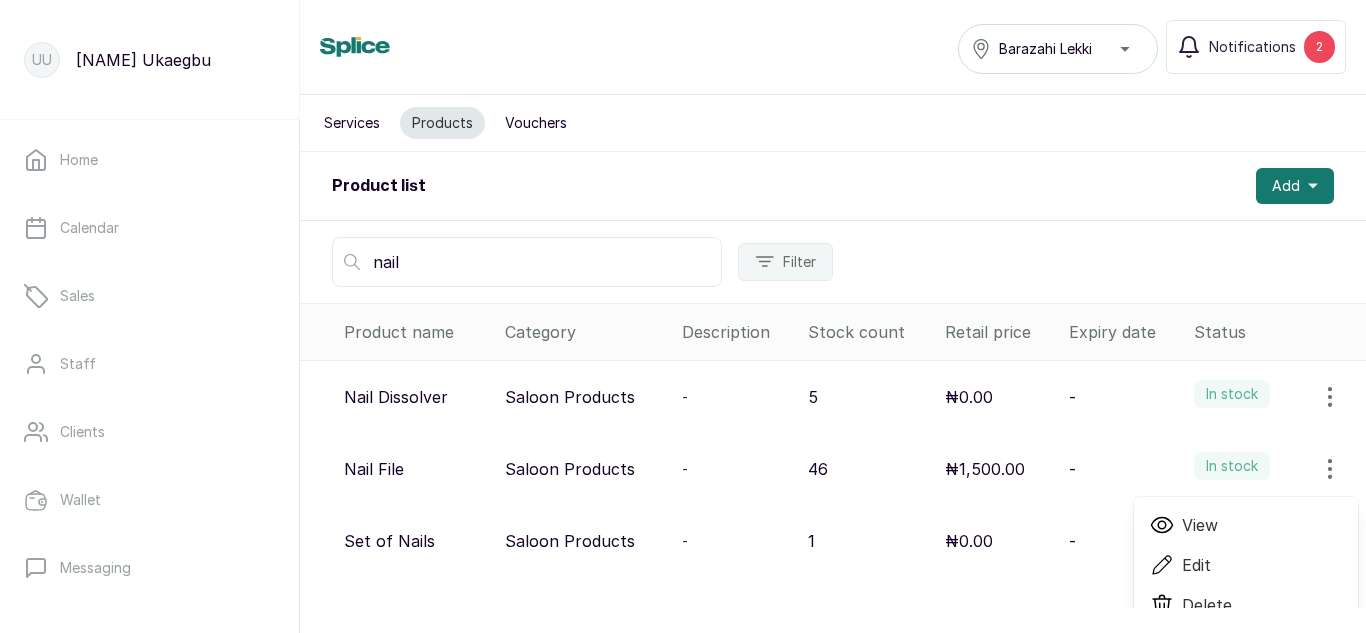 click on "View" at bounding box center (1200, 525) 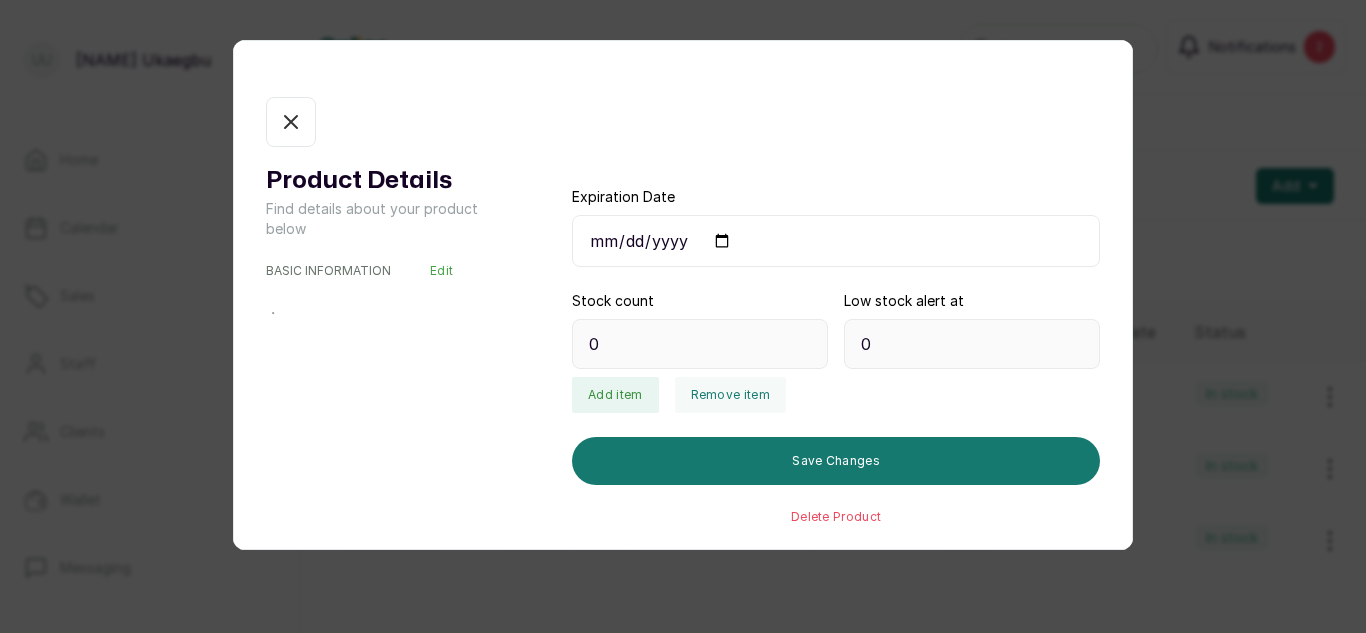 type on "46" 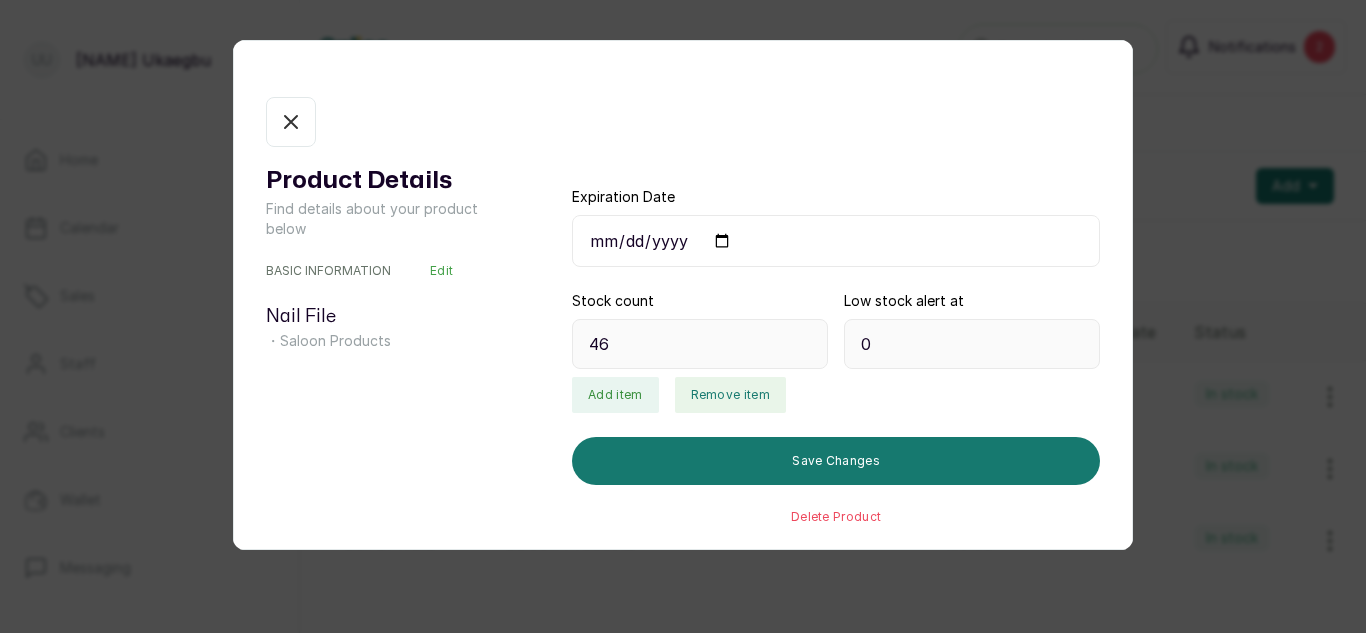 click on "Remove item" at bounding box center [730, 395] 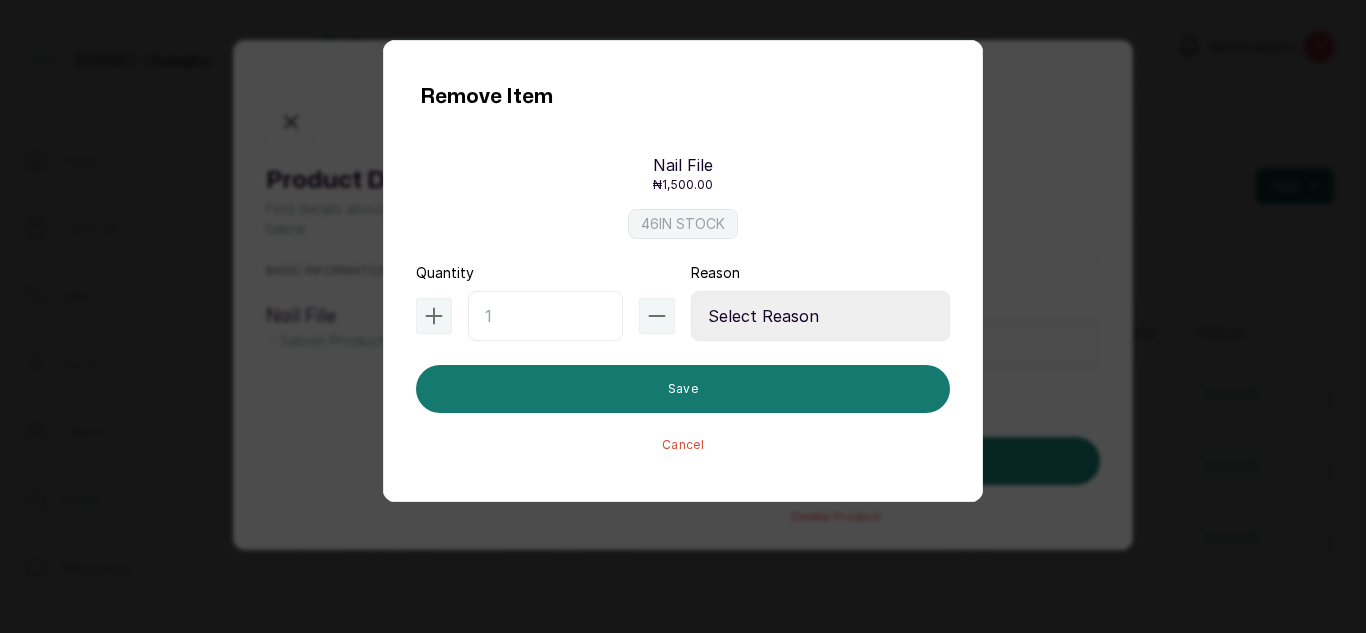 click at bounding box center [545, 316] 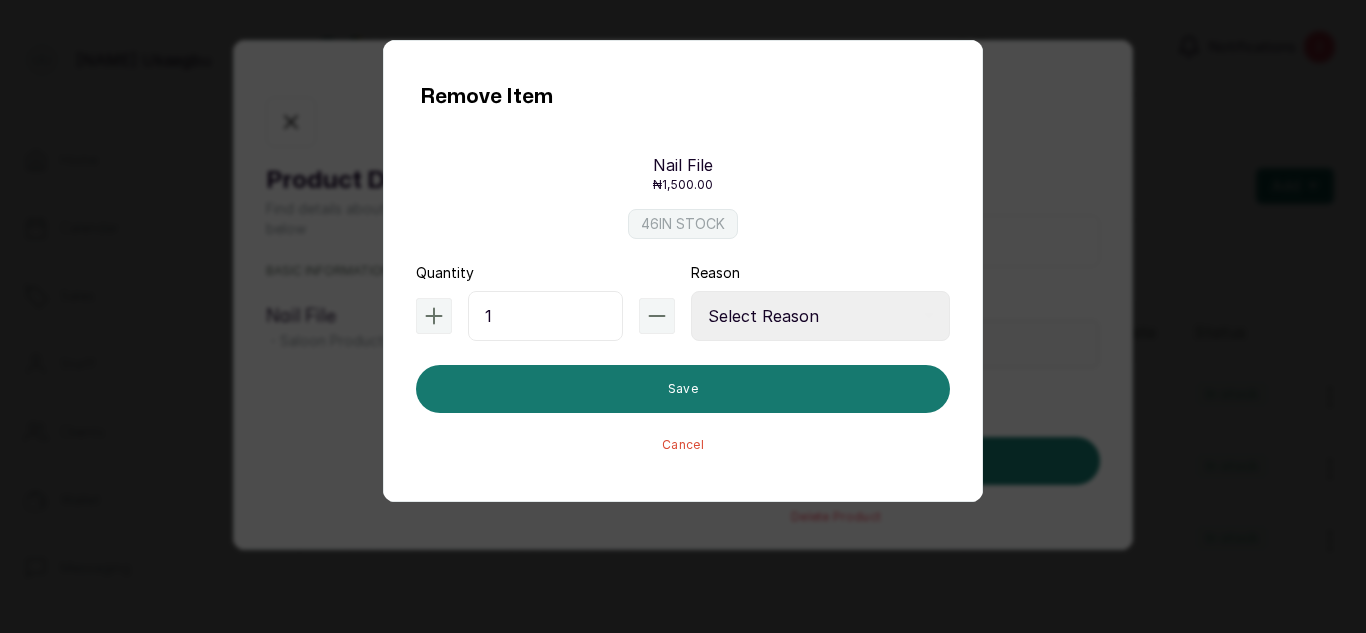 type on "1" 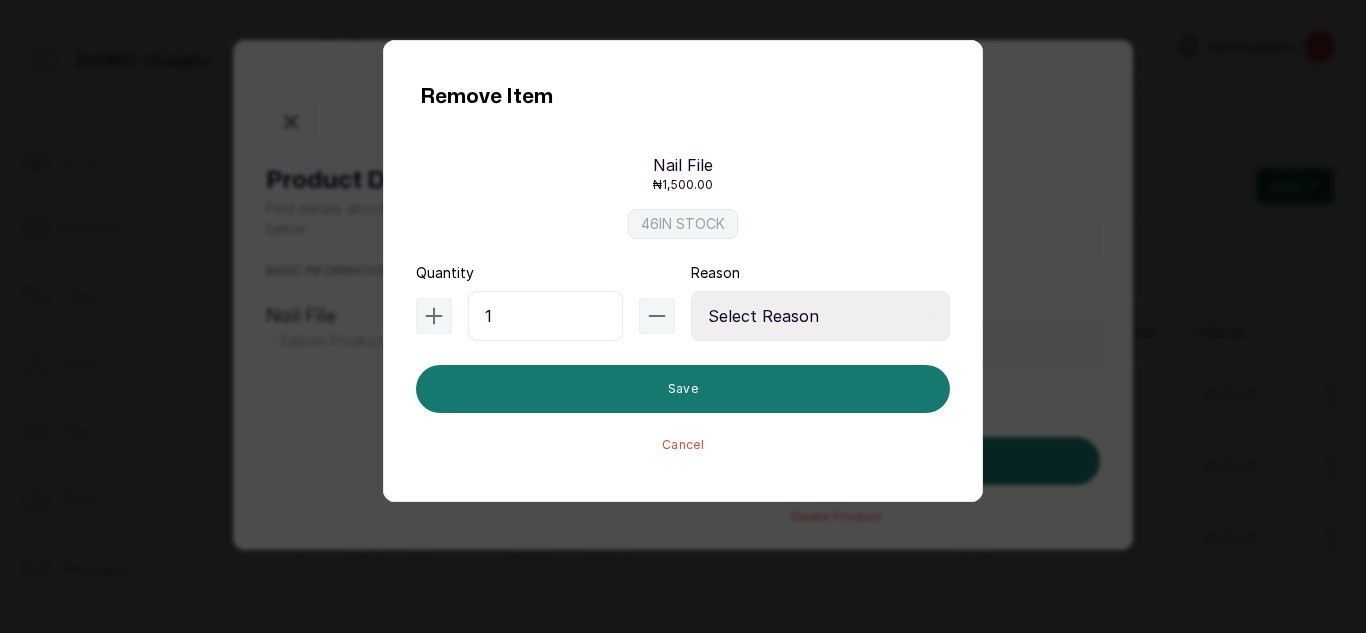 click on "Reason Select Reason Internal Use New Stock Damaged Adjustment Transfer Return Other" at bounding box center [820, 302] 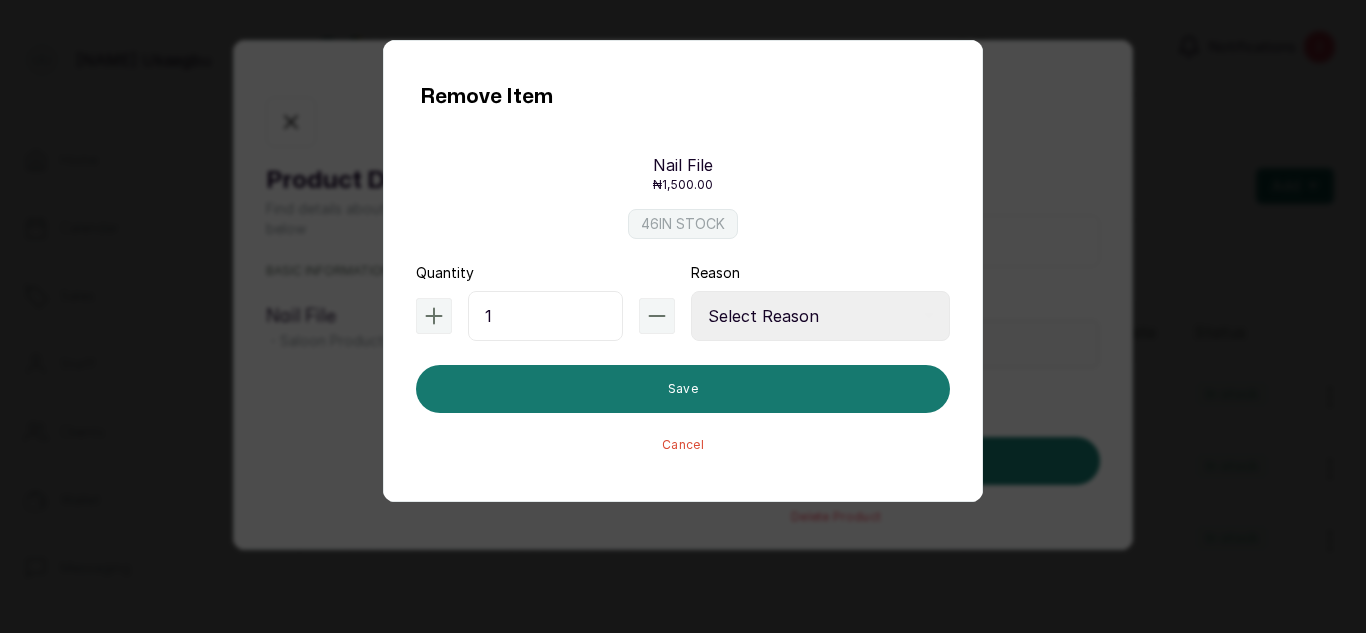 click on "Select Reason Internal Use New Stock Damaged Adjustment Transfer Return Other" at bounding box center (820, 316) 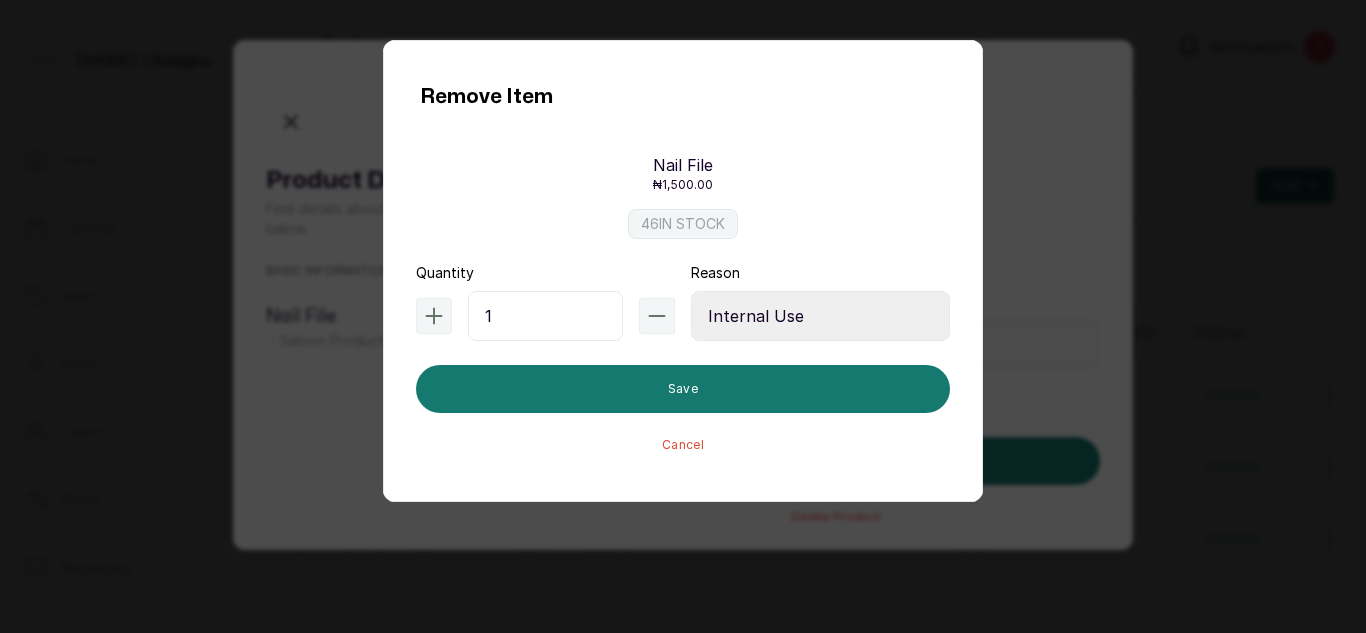 click on "Select Reason Internal Use New Stock Damaged Adjustment Transfer Return Other" at bounding box center [820, 316] 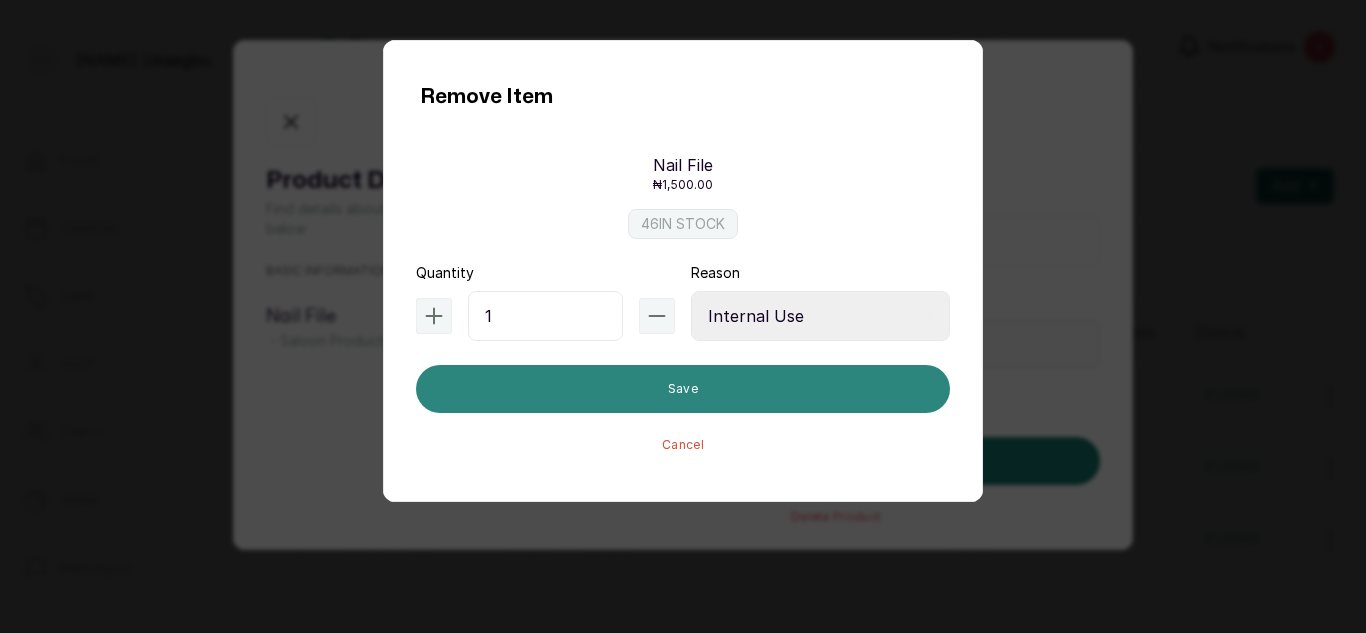 click on "Save" at bounding box center (683, 389) 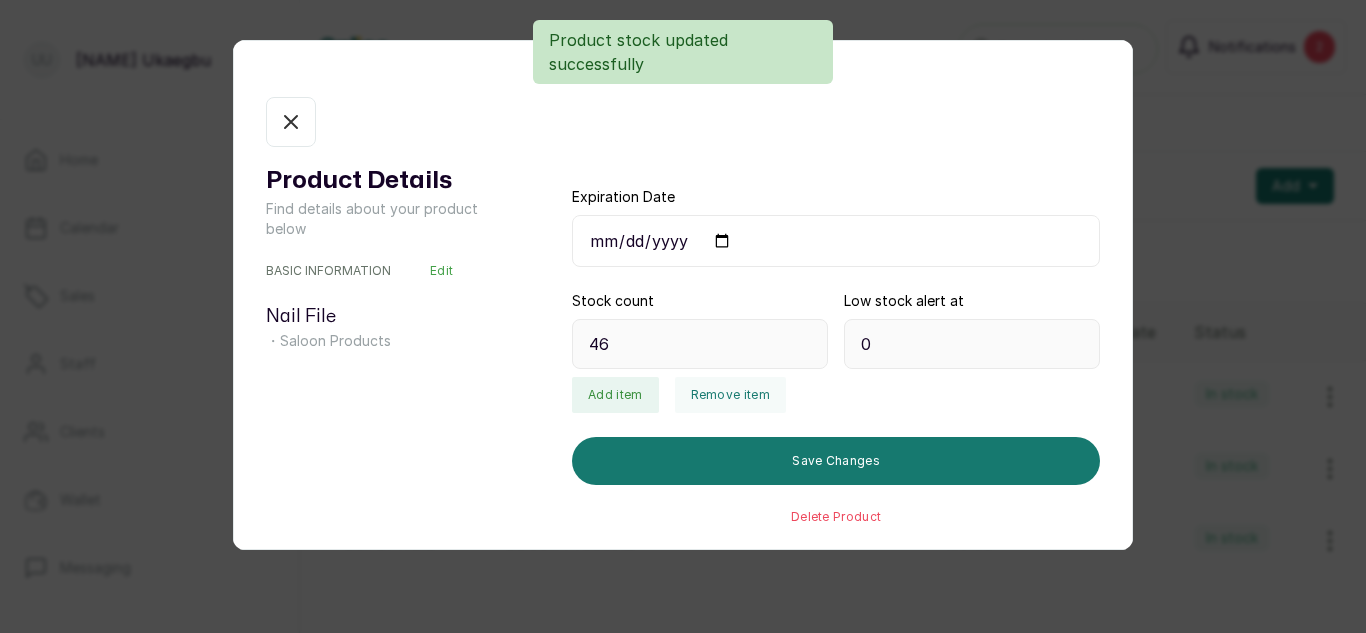 type on "45" 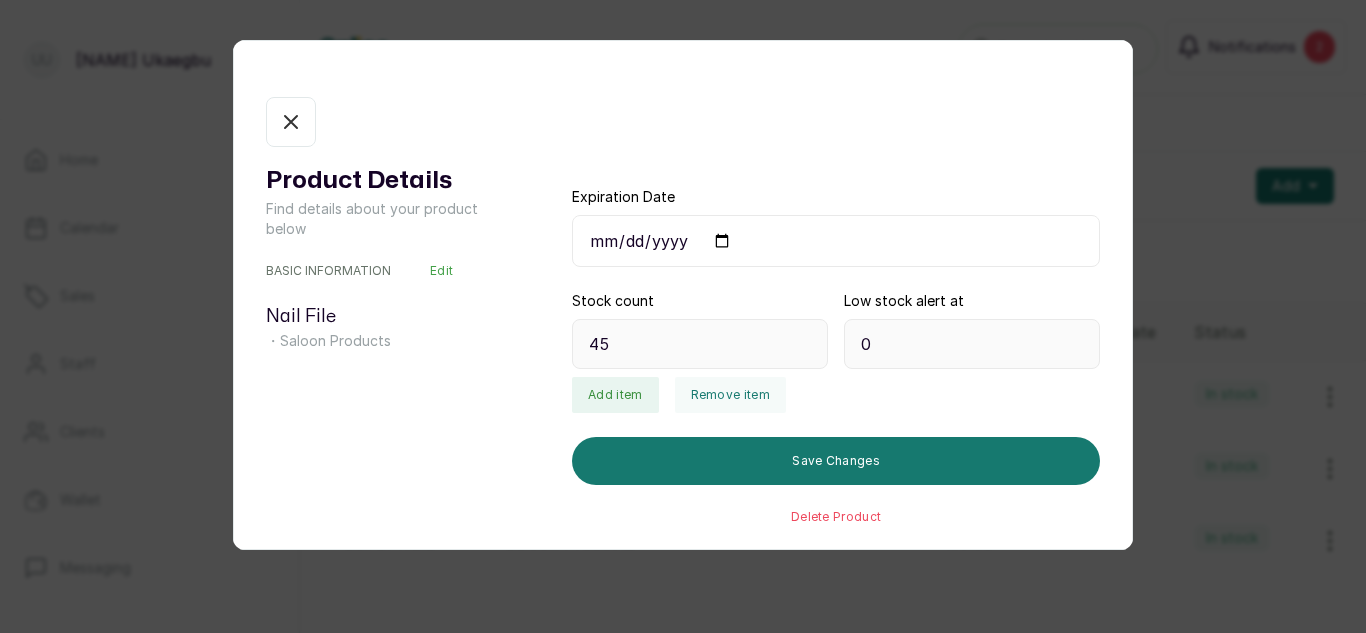 click 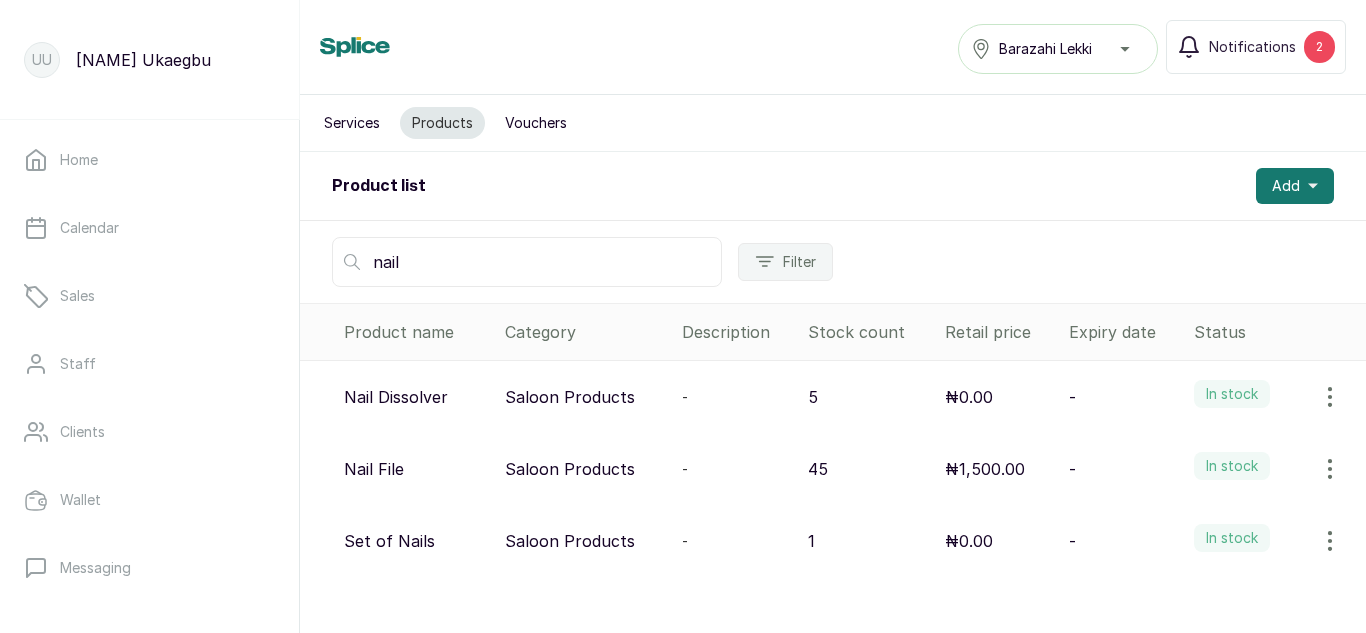 scroll, scrollTop: 442, scrollLeft: 0, axis: vertical 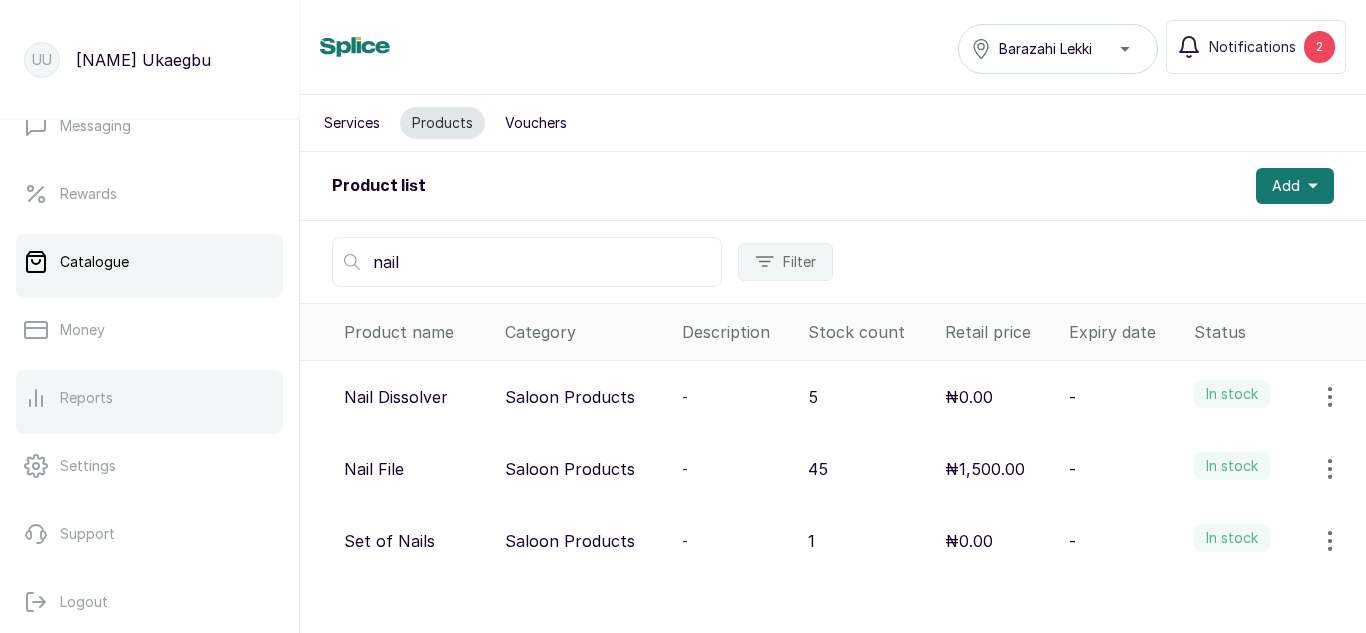 click on "Reports" at bounding box center [86, 398] 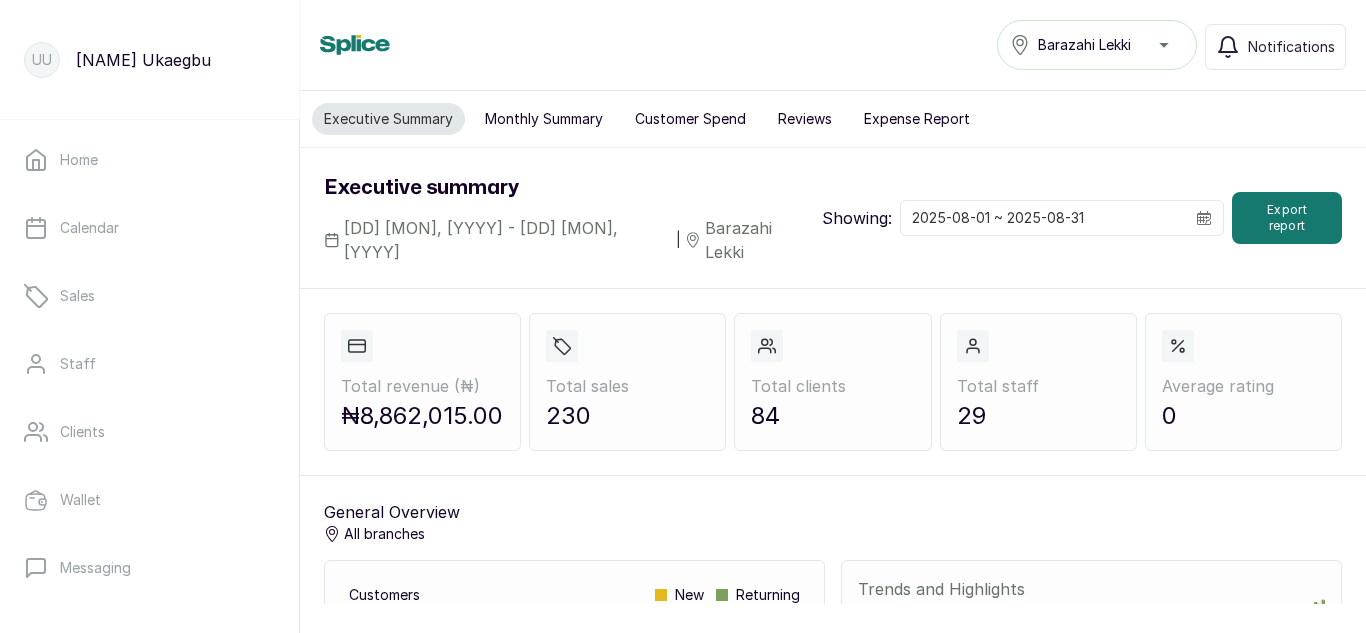 scroll, scrollTop: 442, scrollLeft: 0, axis: vertical 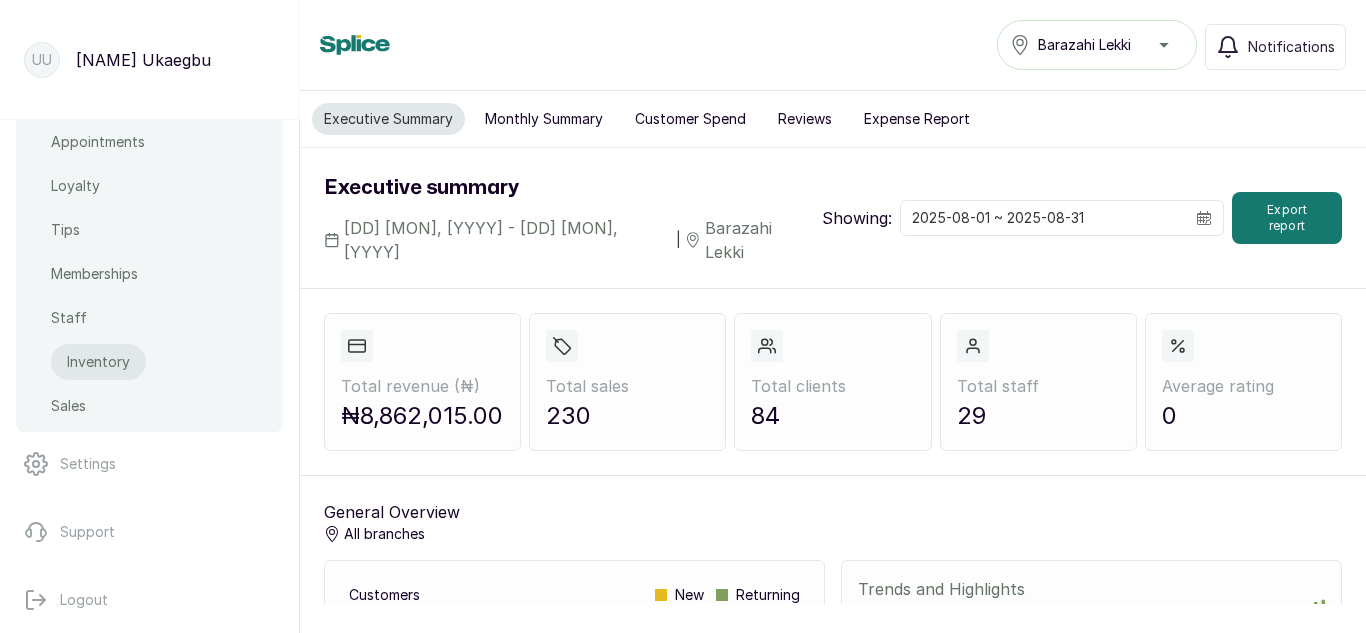click on "Inventory" at bounding box center (98, 362) 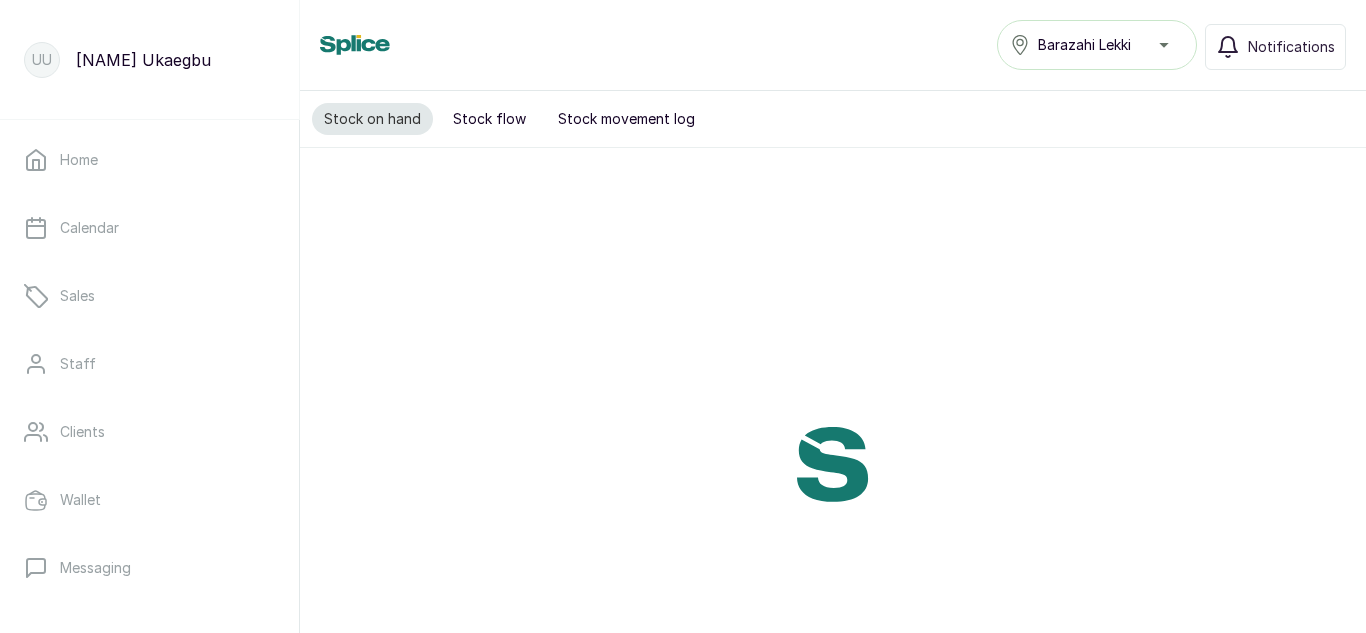 click on "Stock movement log" at bounding box center (626, 119) 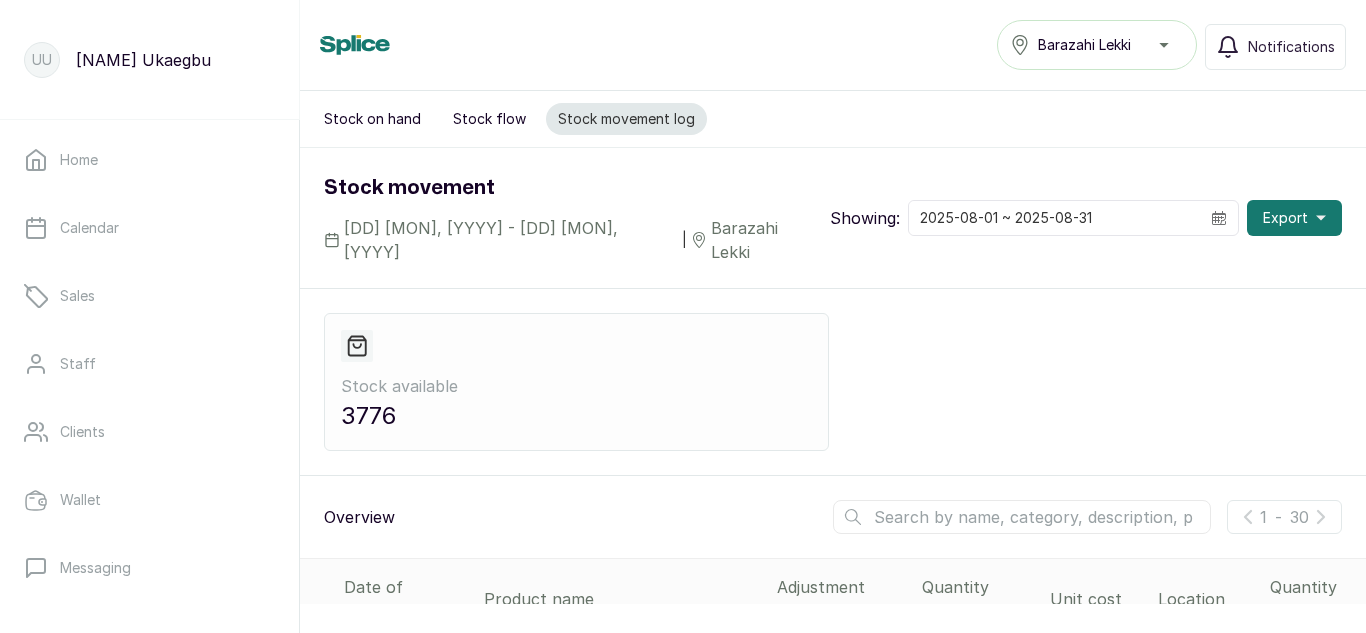 click at bounding box center (1022, 517) 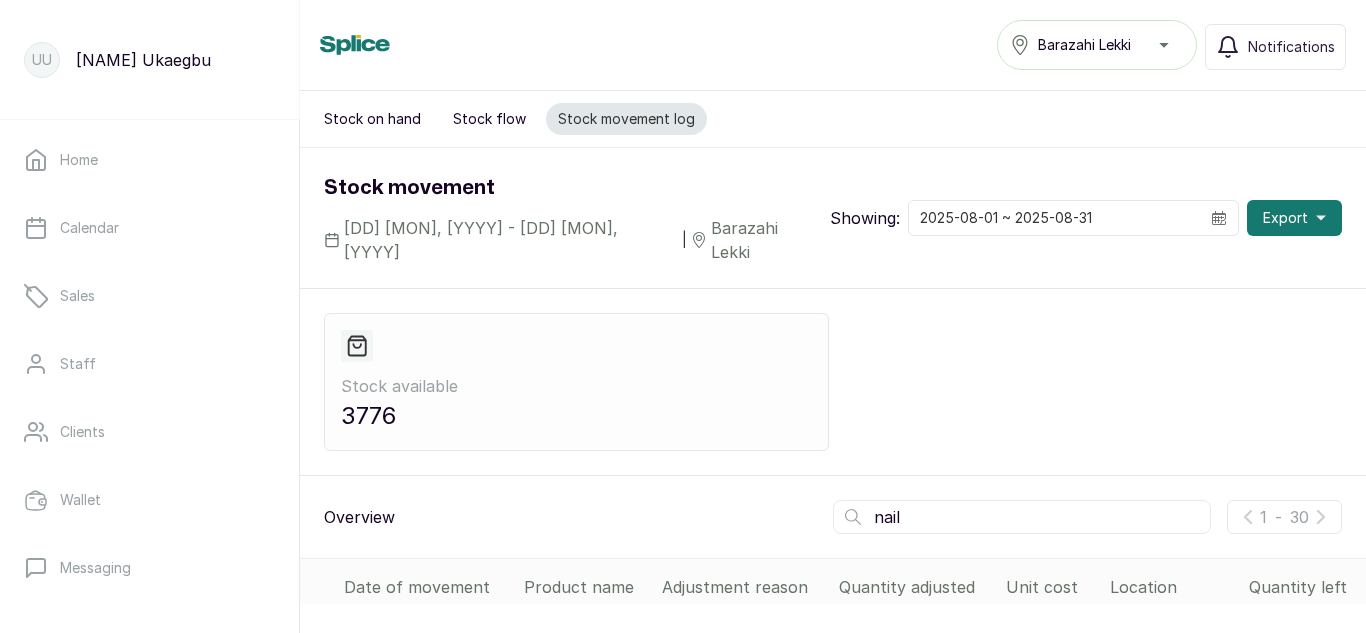 scroll, scrollTop: 296, scrollLeft: 0, axis: vertical 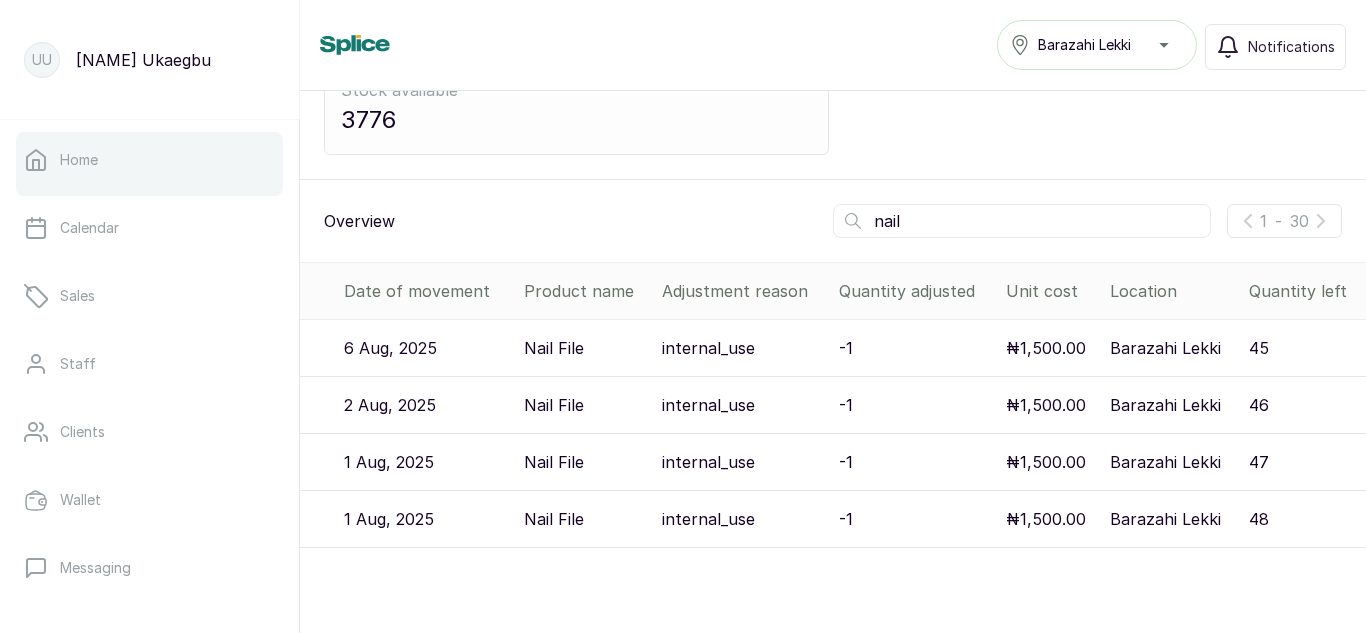 type on "nail" 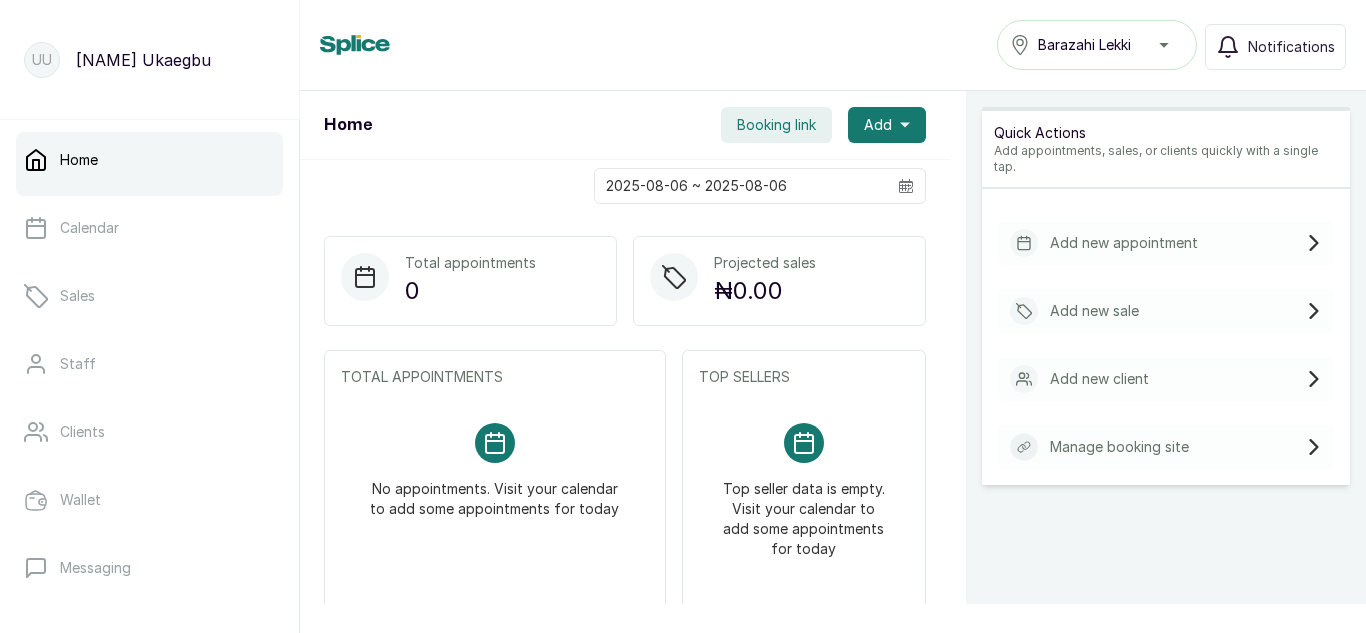 scroll, scrollTop: 442, scrollLeft: 0, axis: vertical 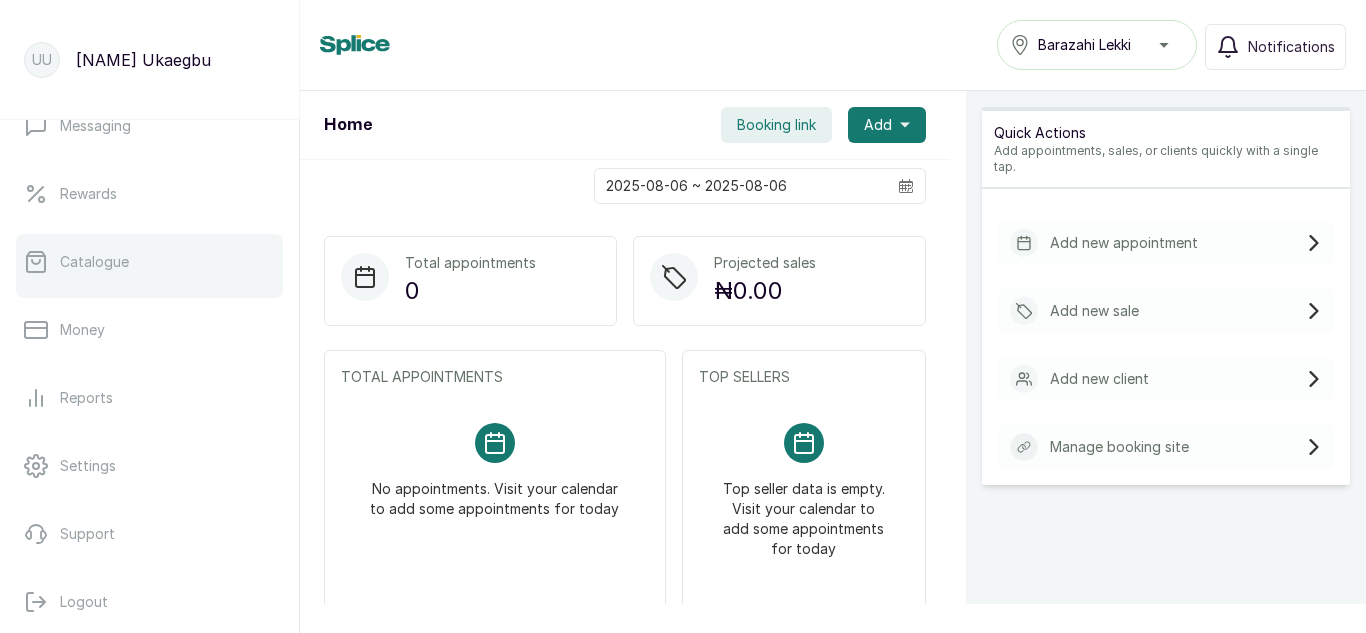 click on "Catalogue" at bounding box center (149, 262) 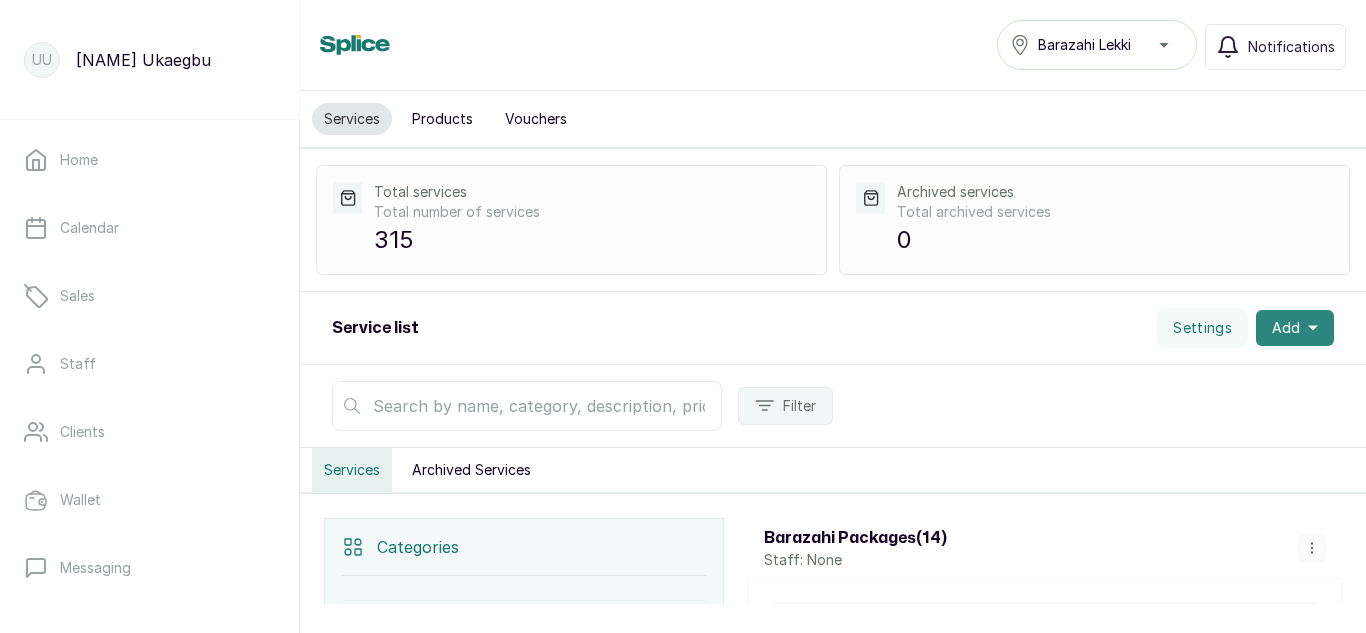 click on "Add" at bounding box center [1295, 328] 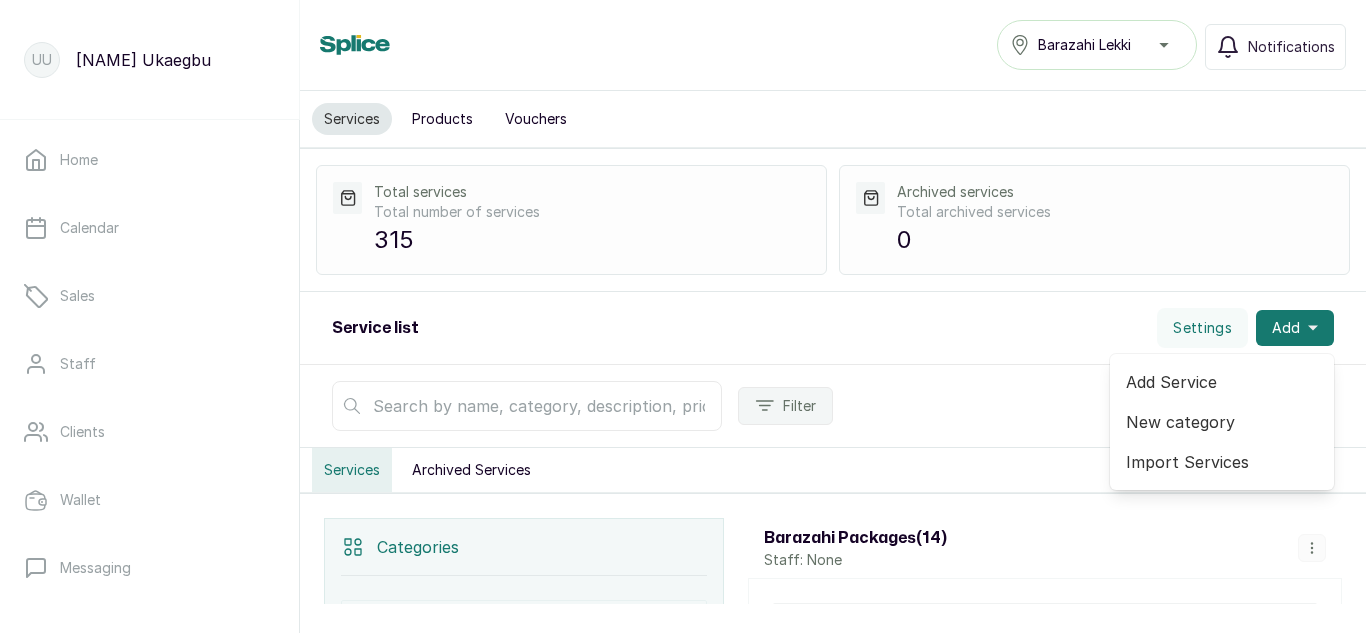 click on "Products" at bounding box center (442, 119) 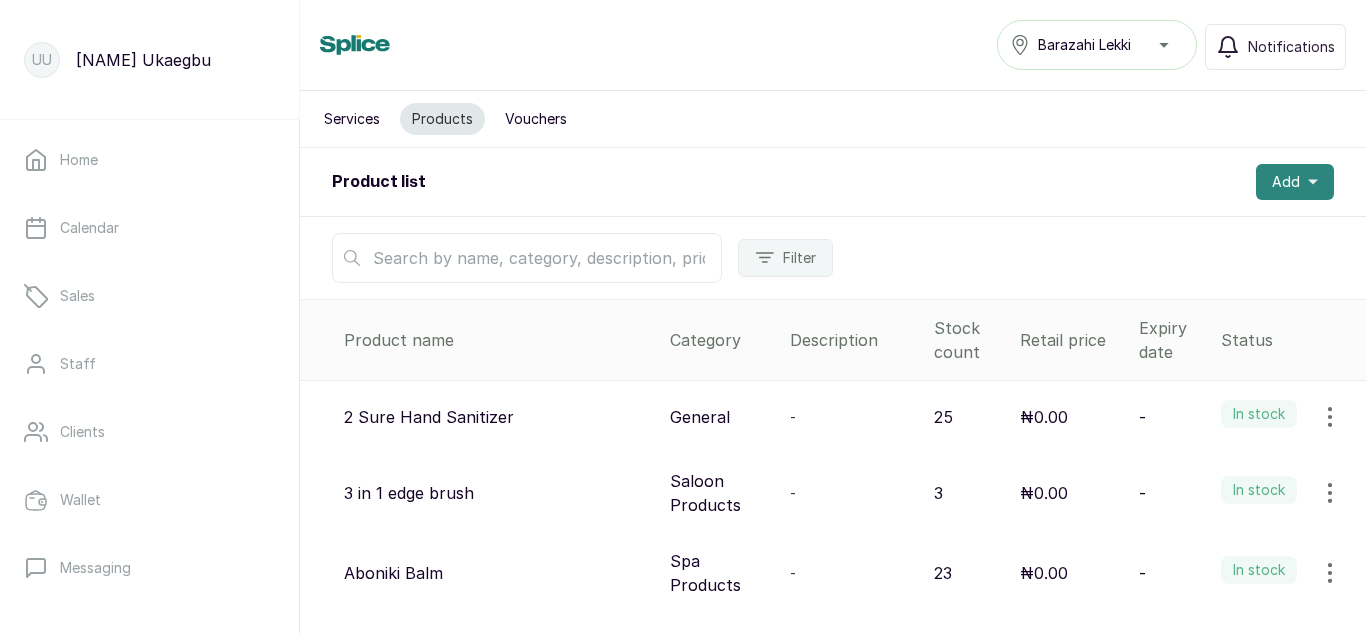 click on "Add" at bounding box center (1295, 182) 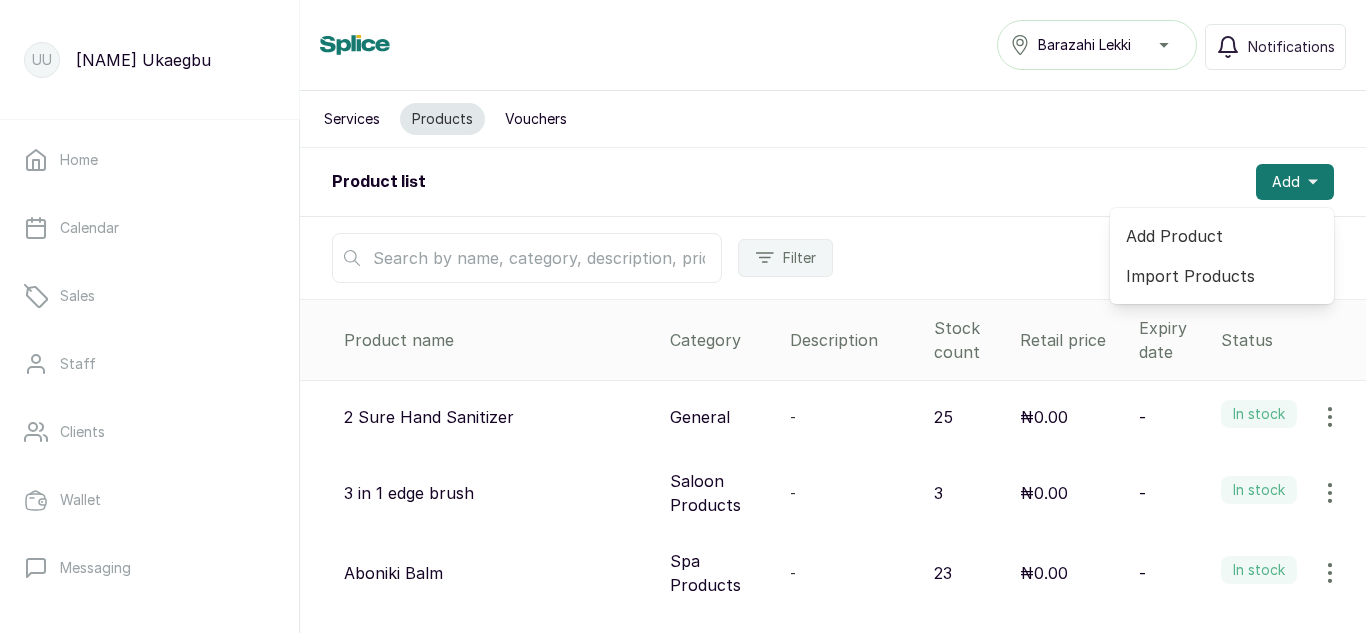click on "Add Product" at bounding box center (1222, 236) 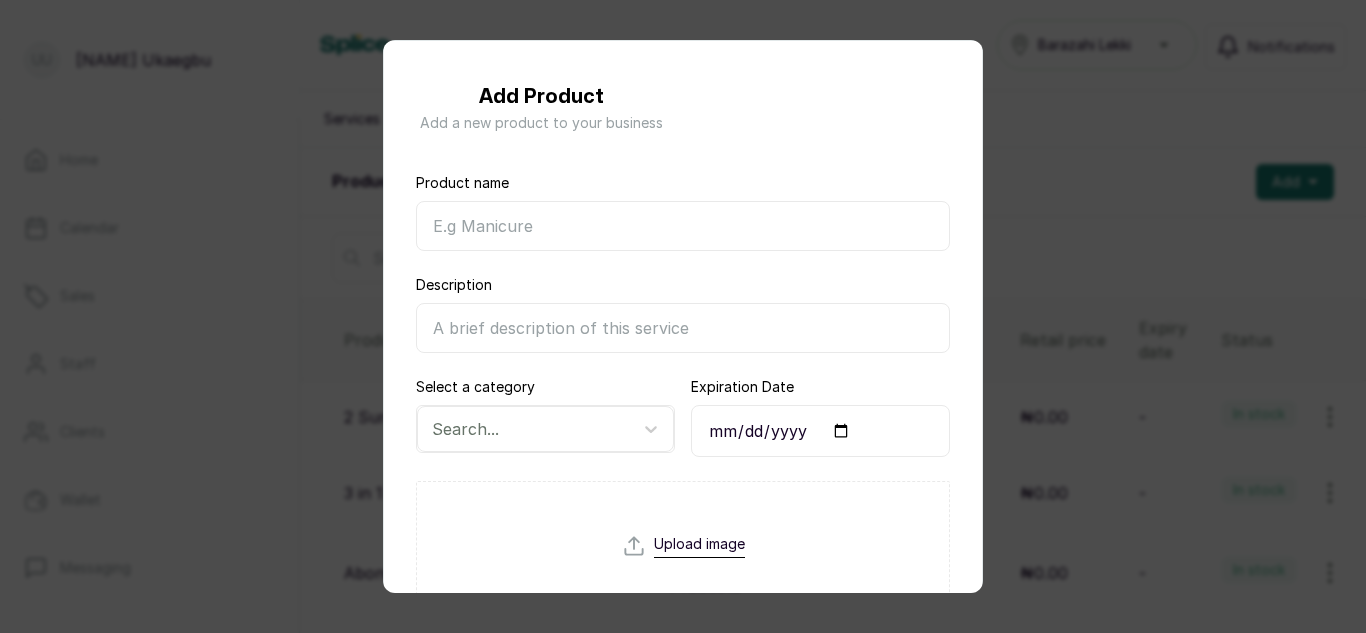 click on "Product name" at bounding box center (683, 226) 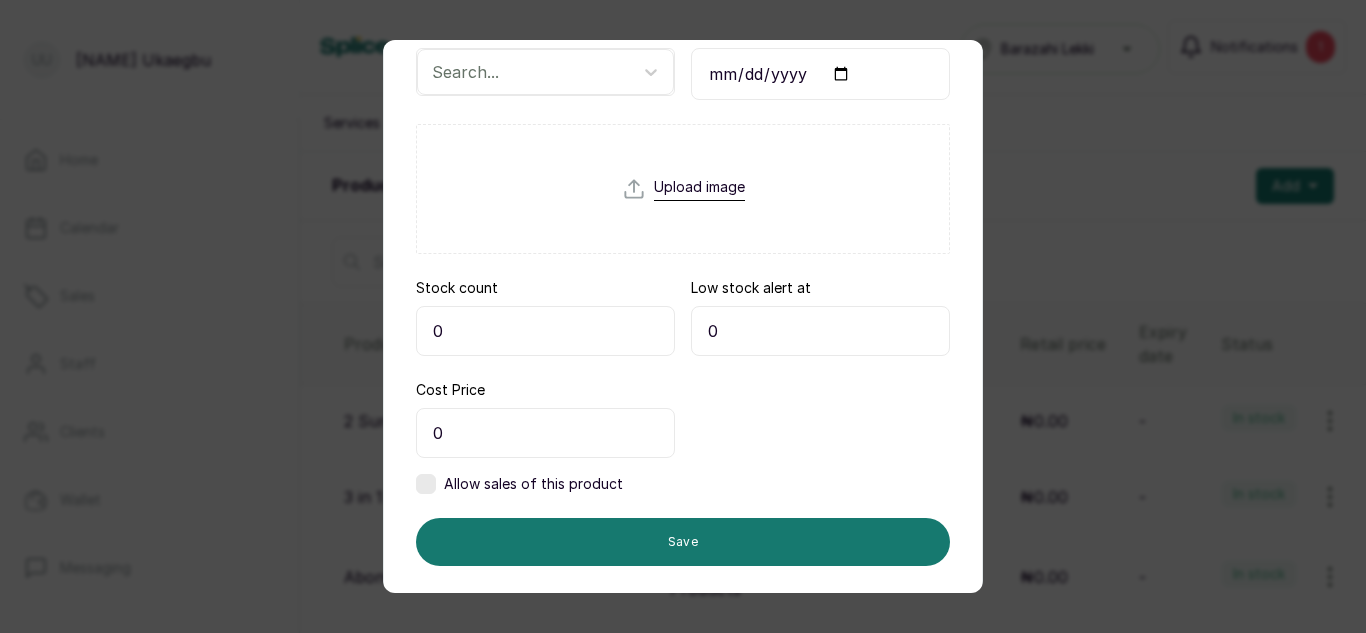 scroll, scrollTop: 395, scrollLeft: 0, axis: vertical 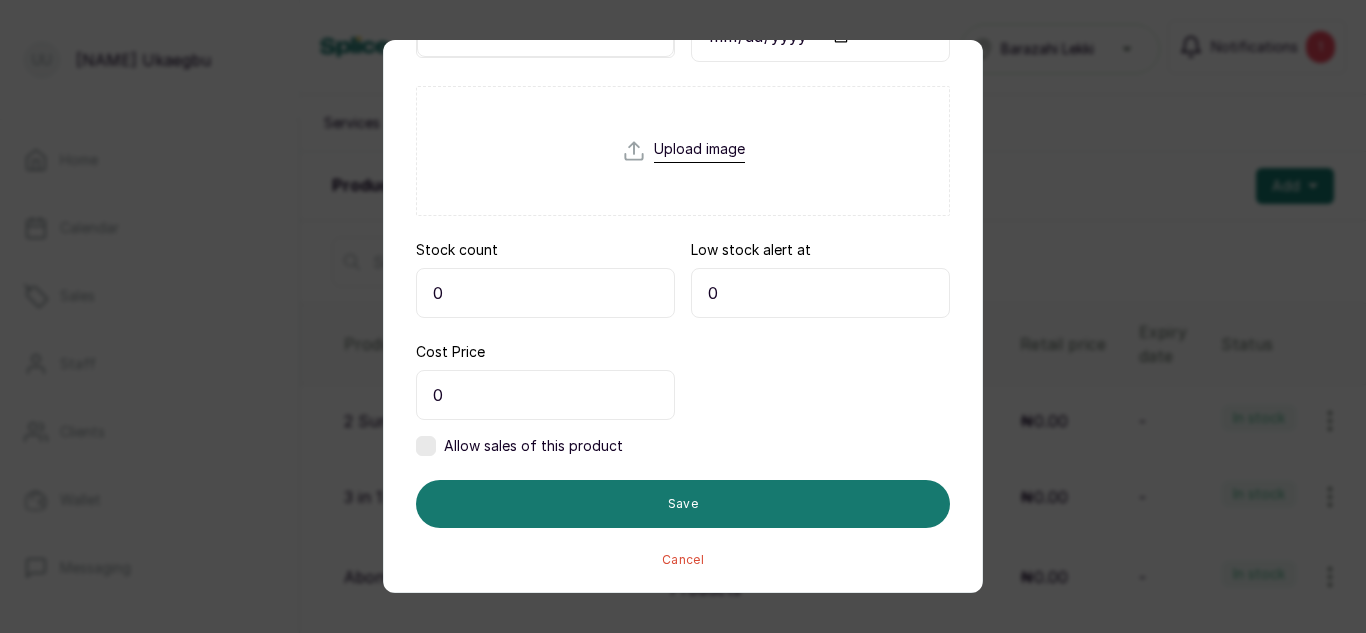 type on "Red Colour Paint" 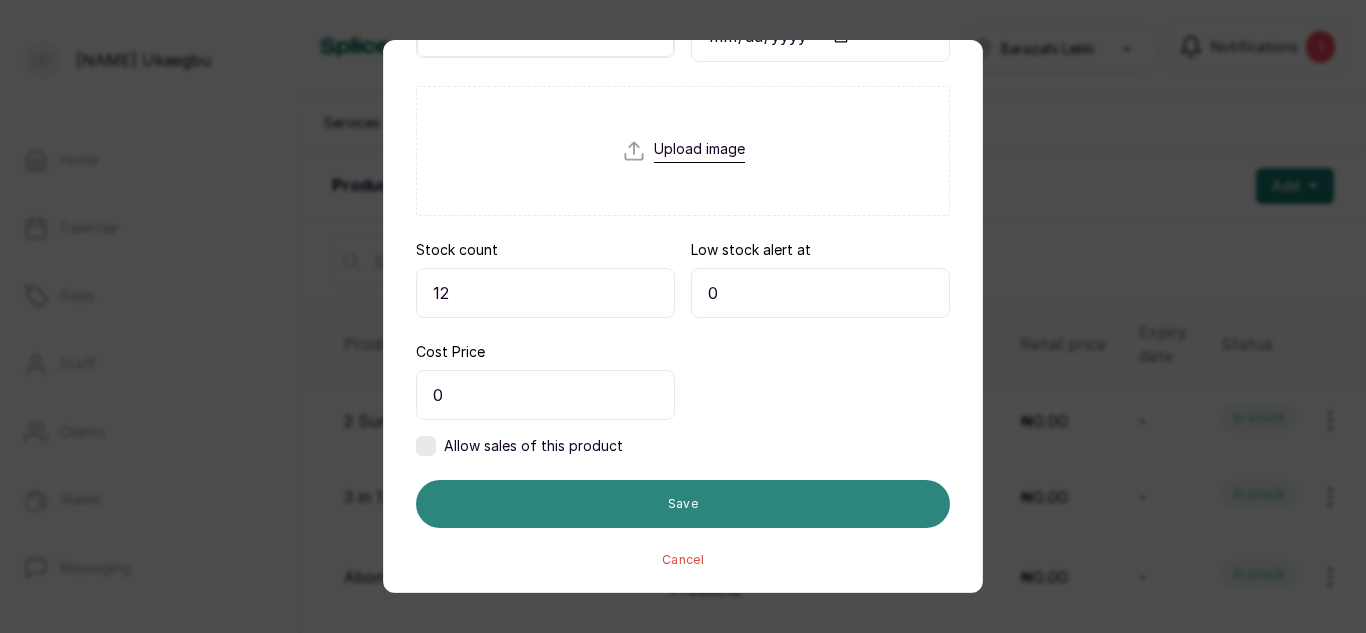 type on "12" 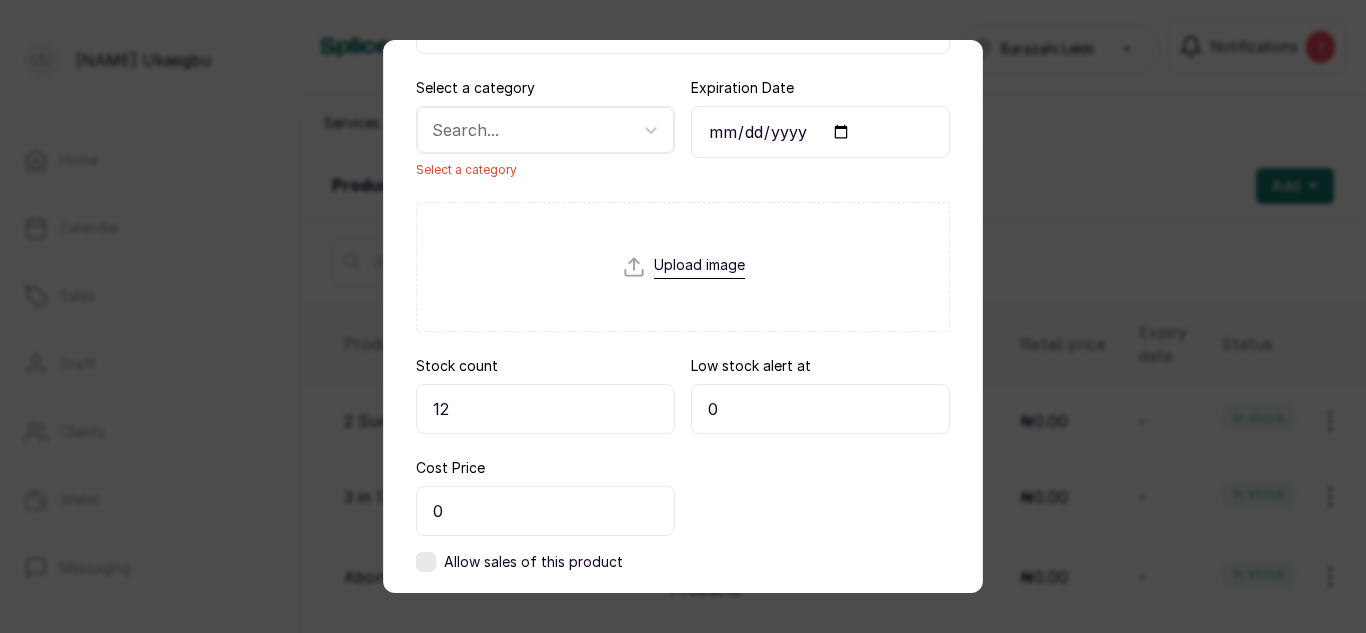 scroll, scrollTop: 298, scrollLeft: 0, axis: vertical 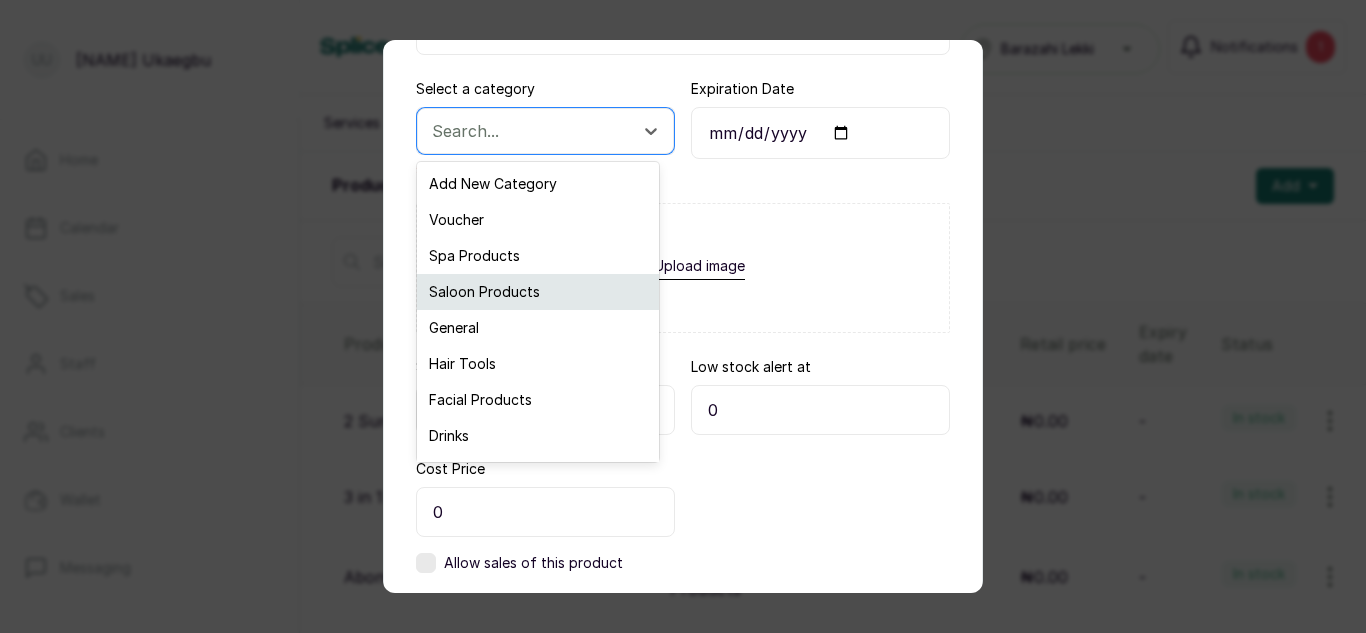 click on "Saloon Products" at bounding box center [538, 292] 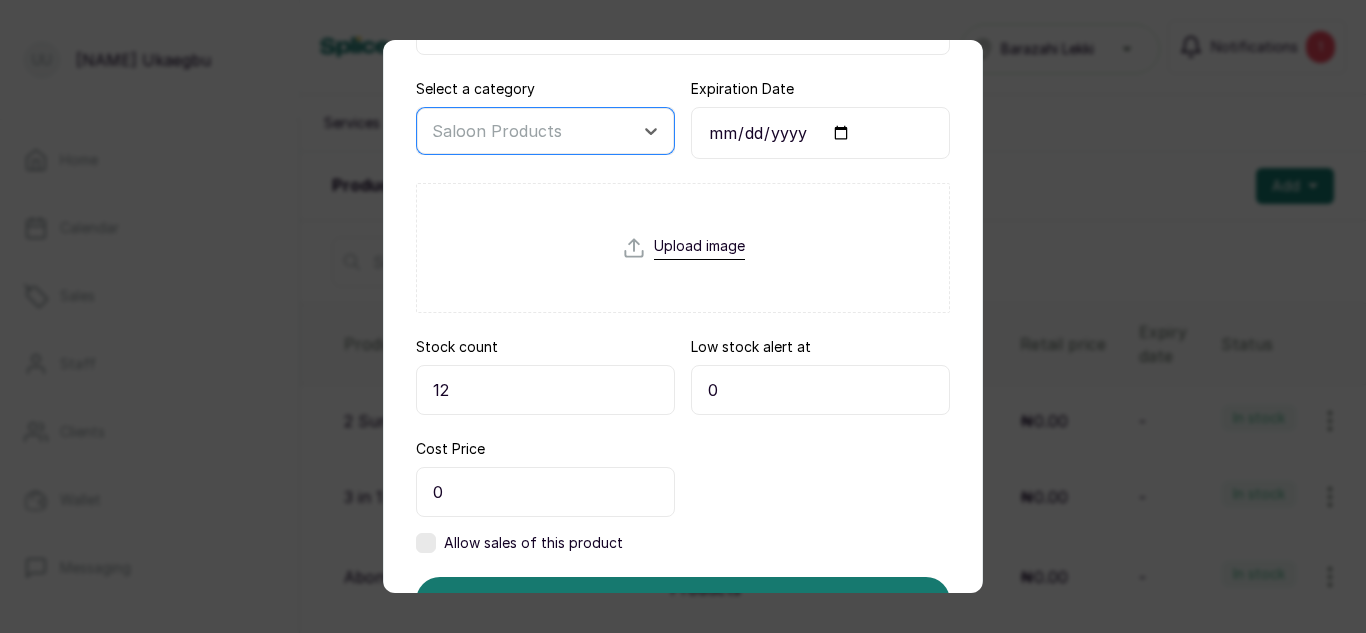scroll, scrollTop: 395, scrollLeft: 0, axis: vertical 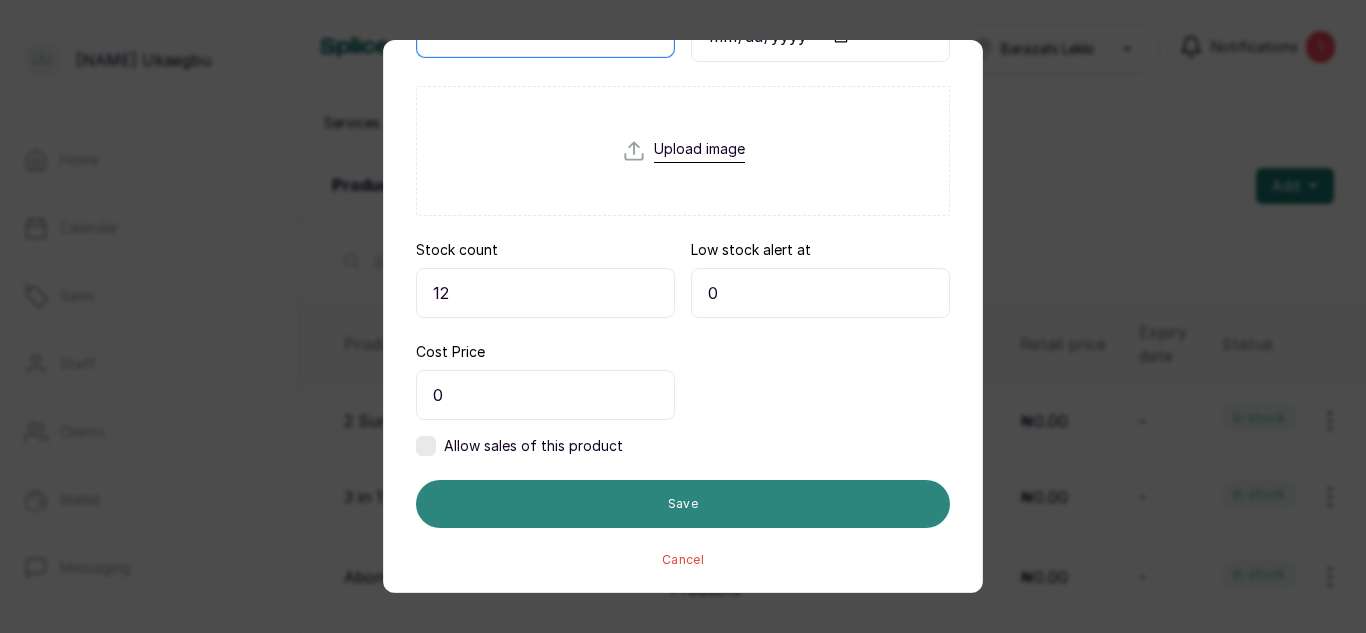 click on "Save" at bounding box center (683, 504) 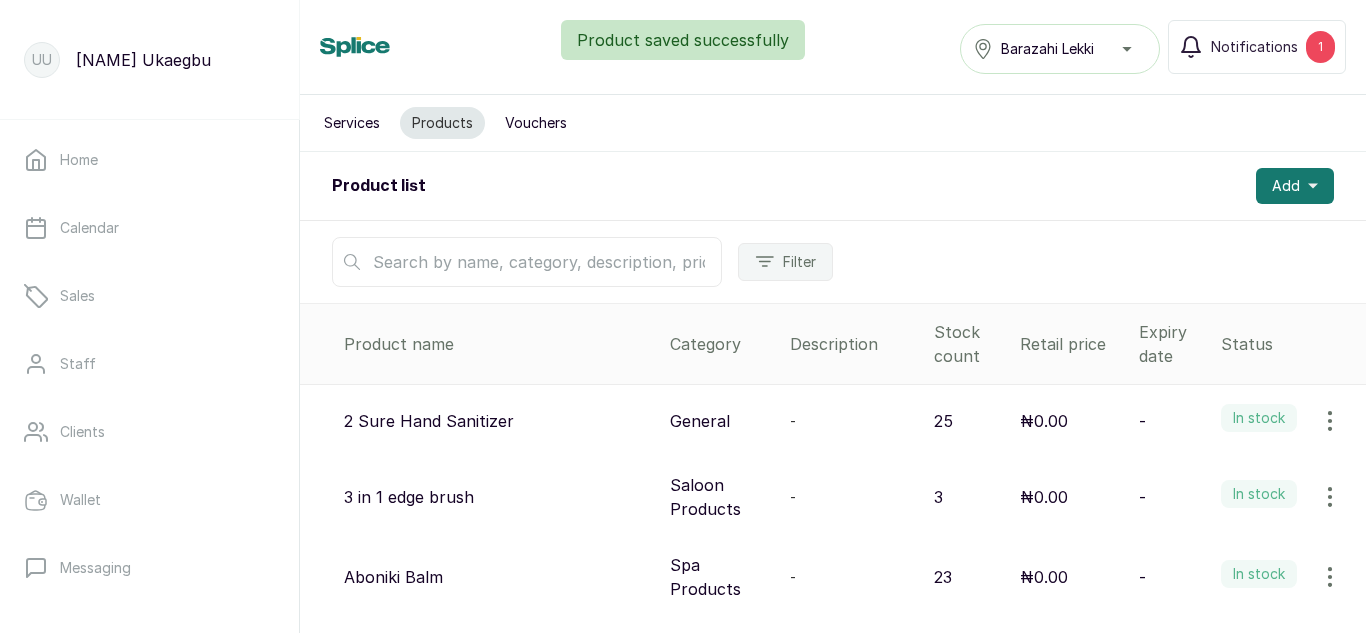 click at bounding box center (527, 262) 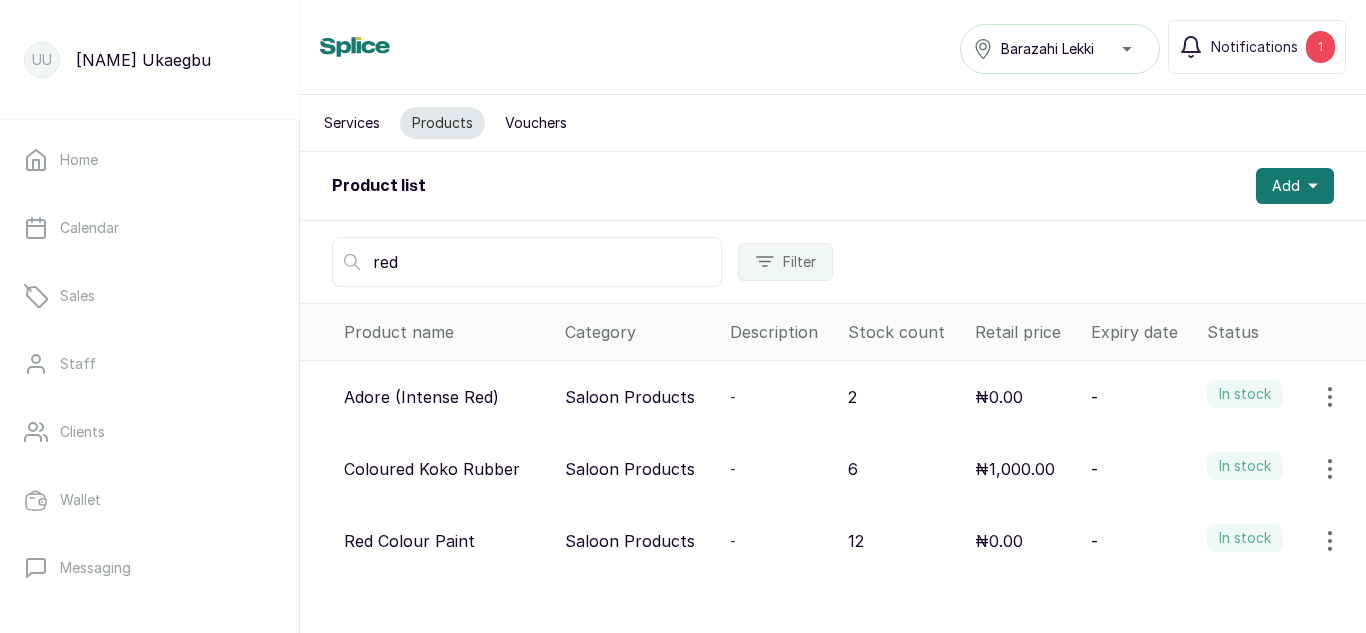 type on "red" 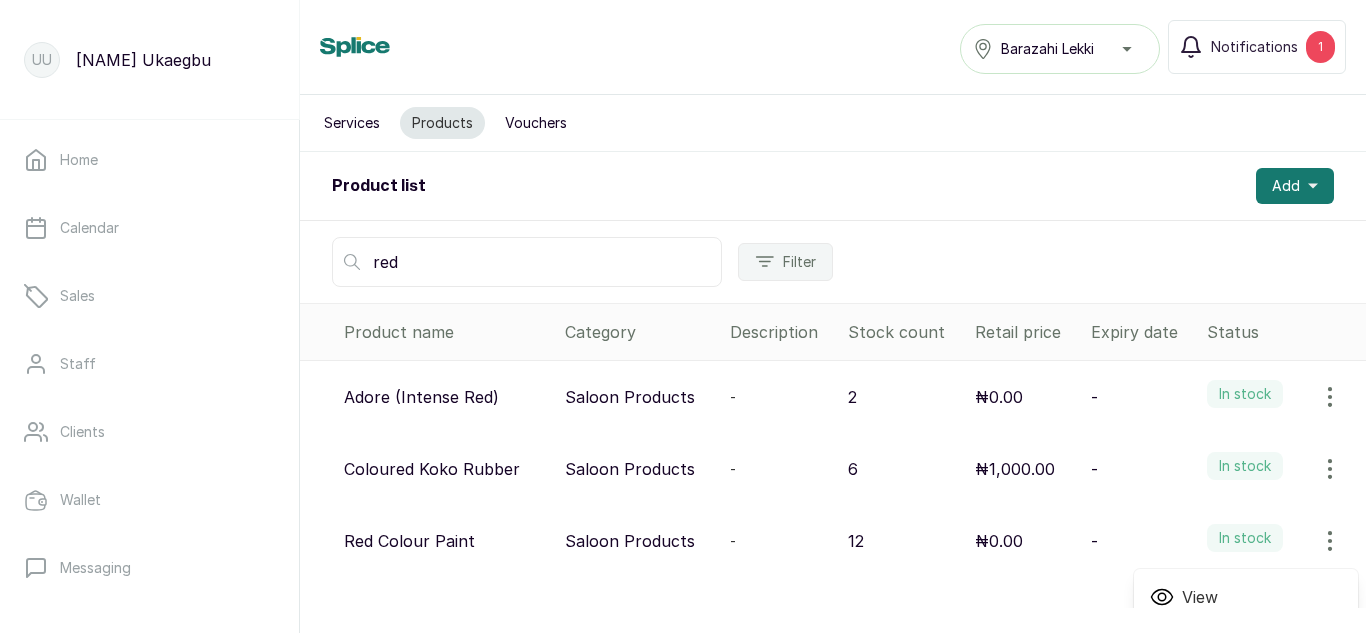 click on "View" at bounding box center [1200, 597] 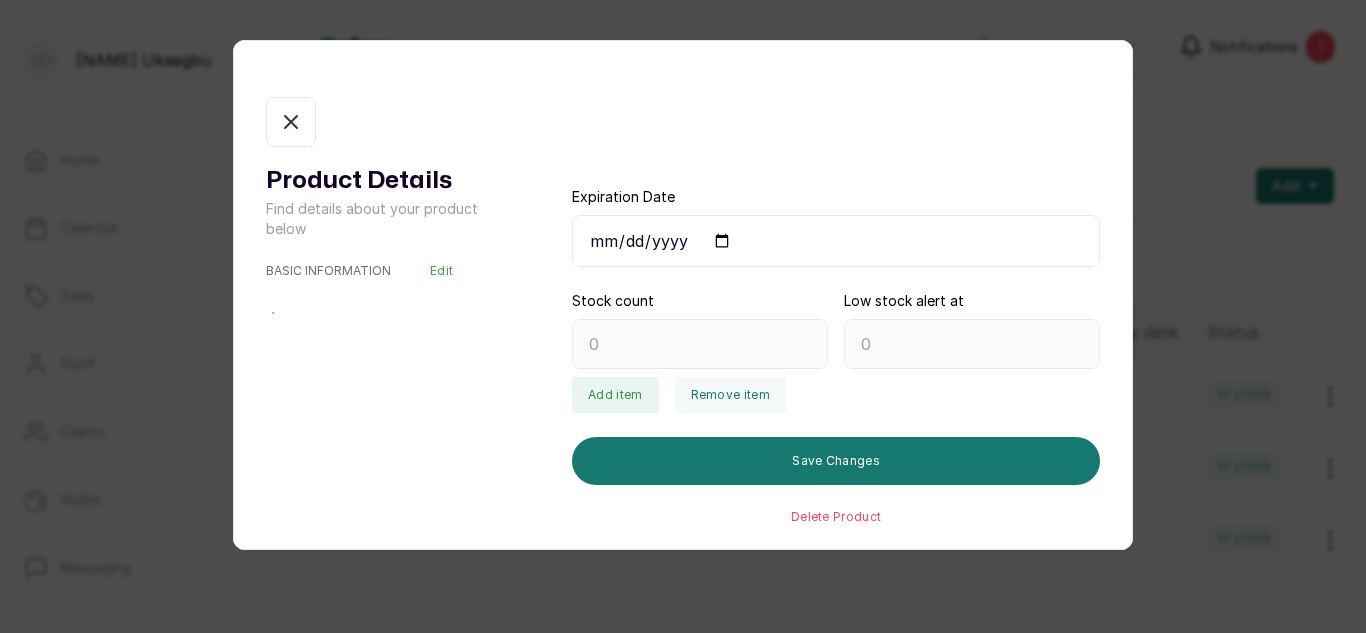 type on "12" 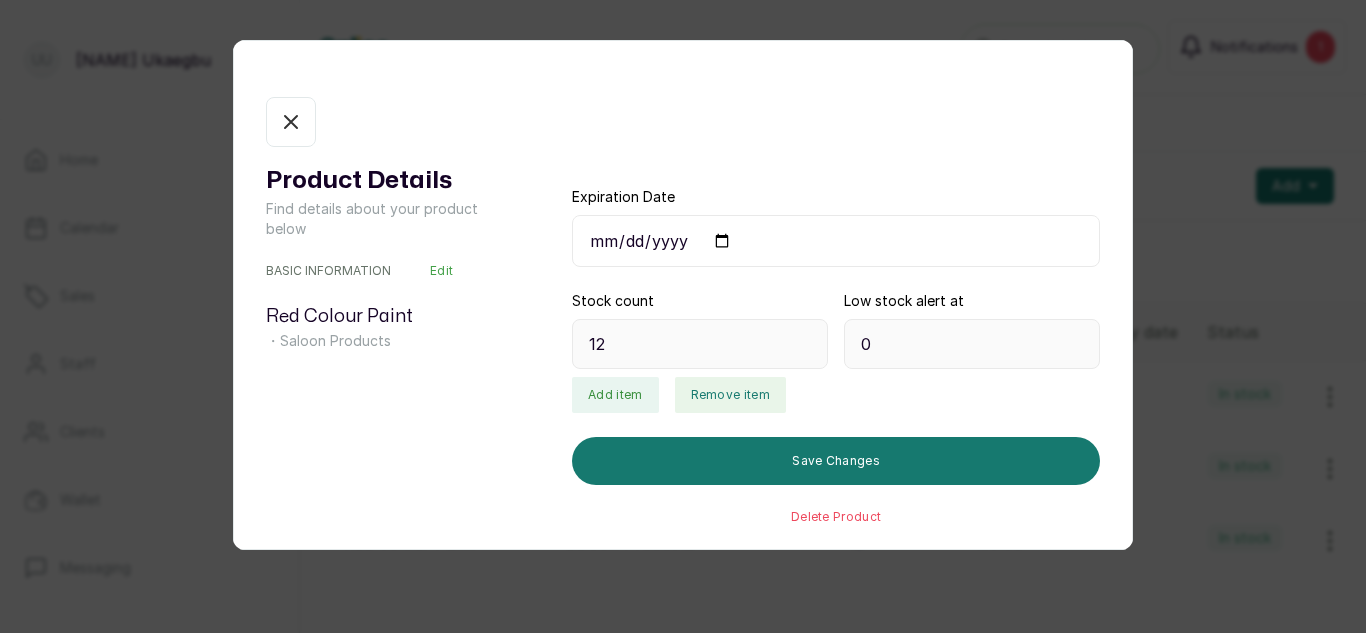 click on "Remove item" at bounding box center [730, 395] 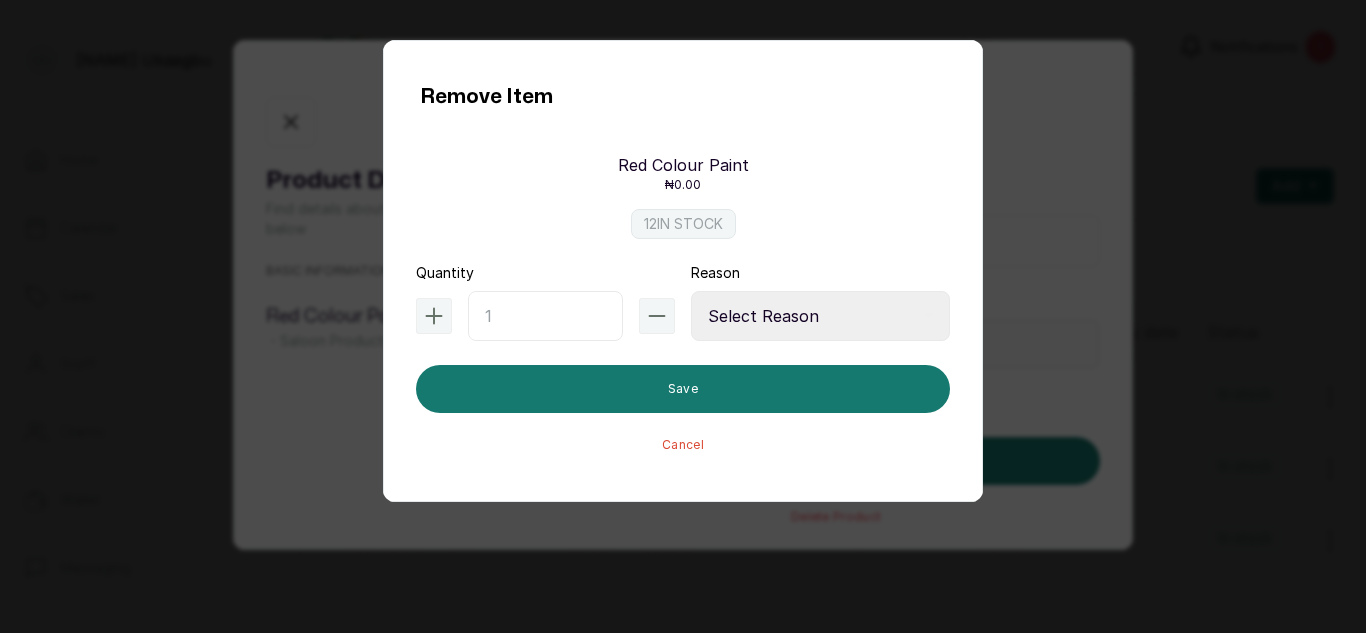 click at bounding box center [545, 316] 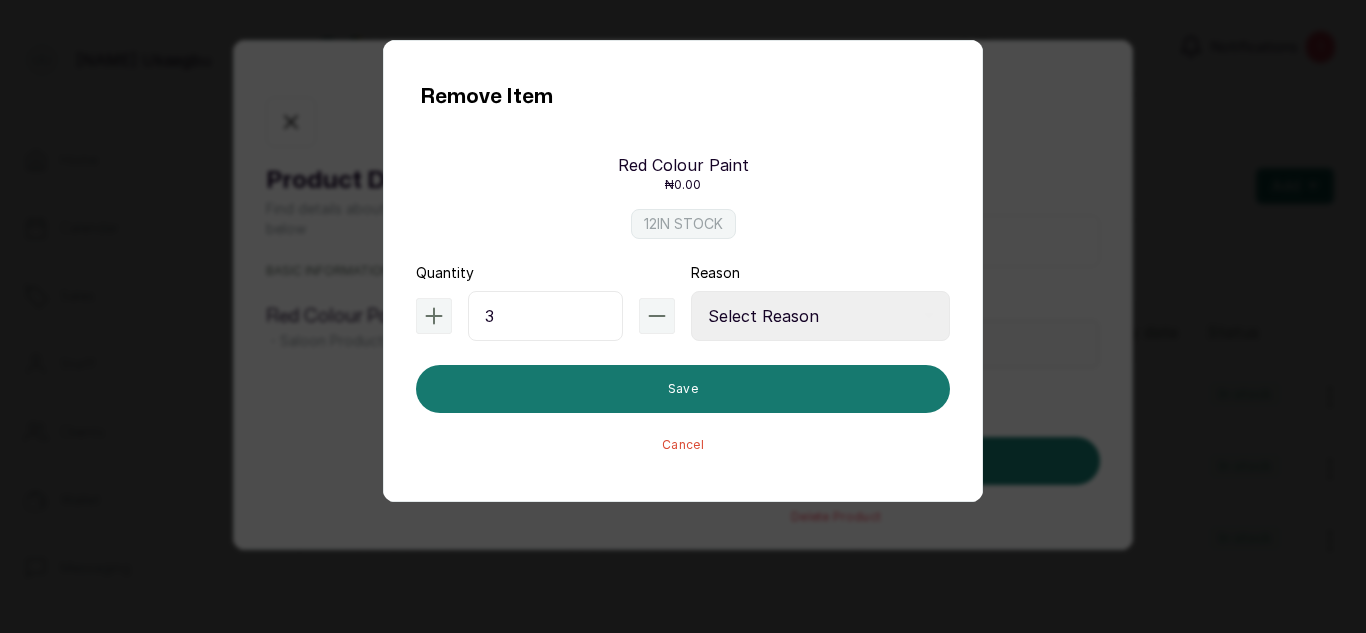 type on "3" 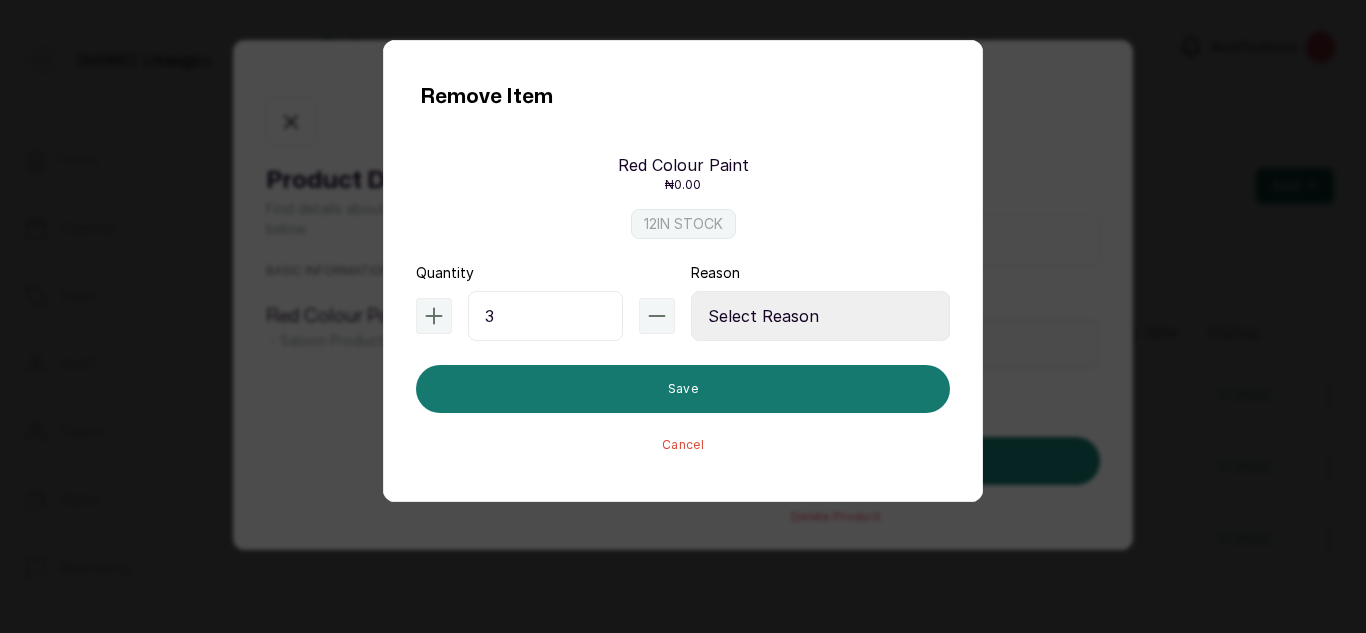click on "Select Reason Internal Use New Stock Damaged Adjustment Transfer Return Other" at bounding box center (820, 316) 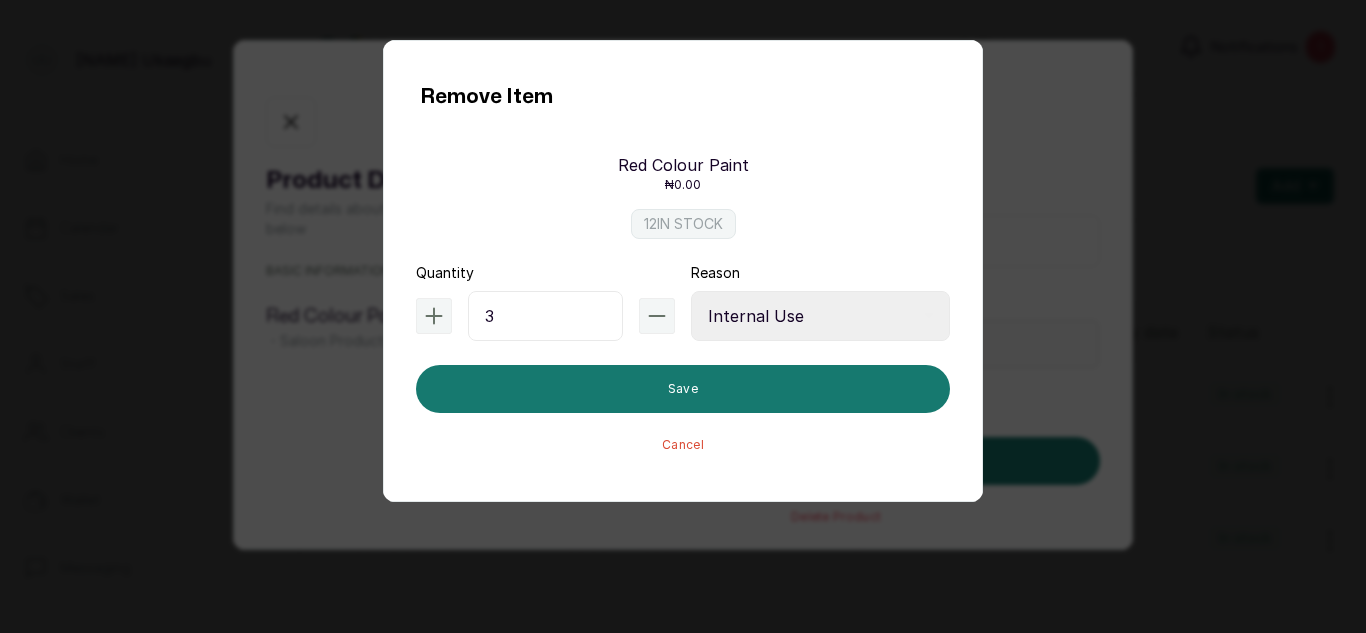 click on "Select Reason Internal Use New Stock Damaged Adjustment Transfer Return Other" at bounding box center [820, 316] 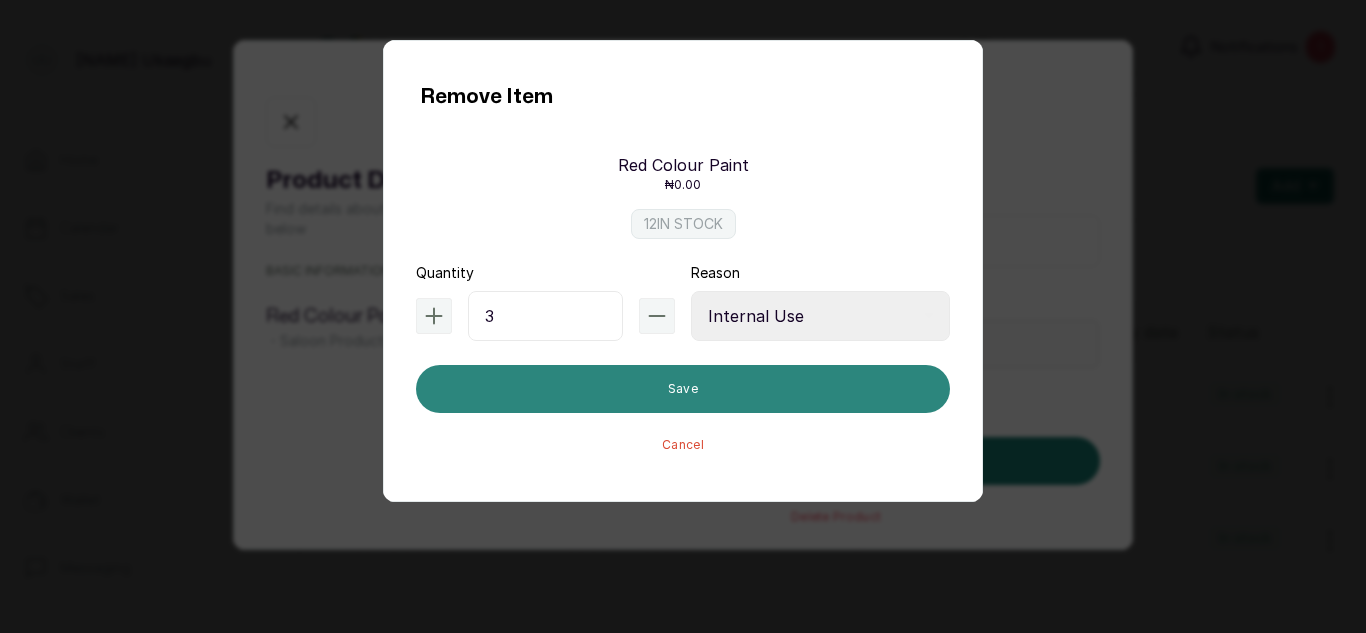 click on "Save" at bounding box center (683, 389) 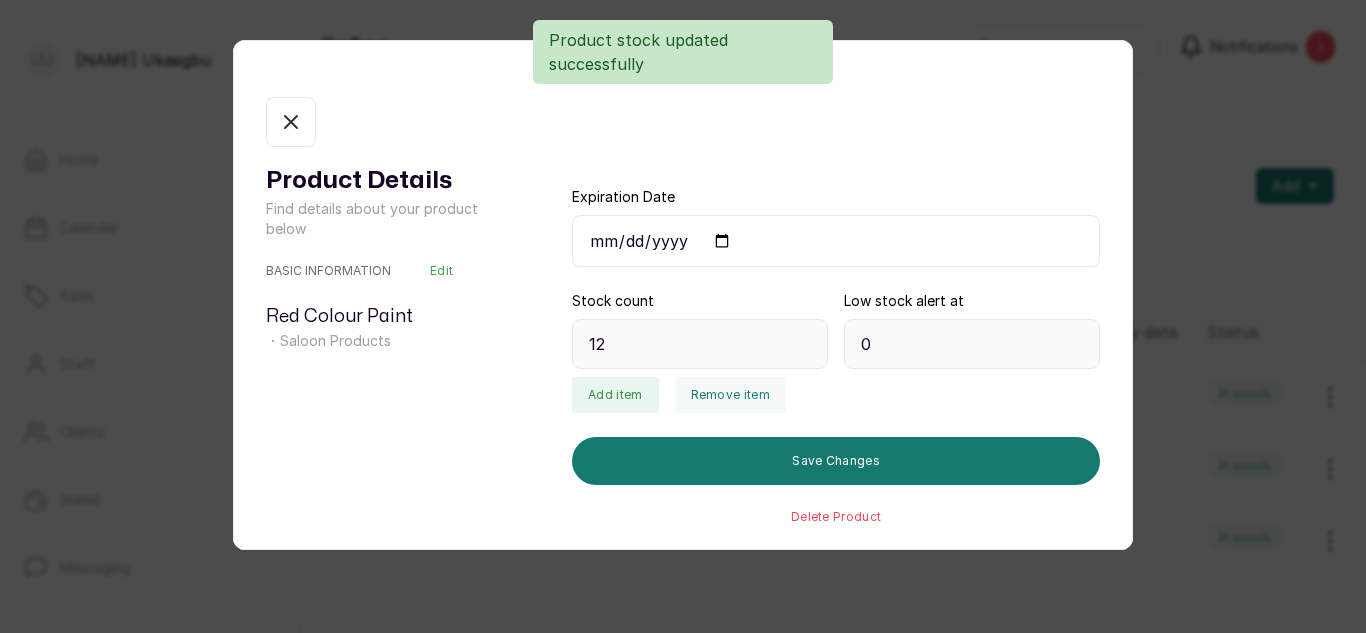 type on "9" 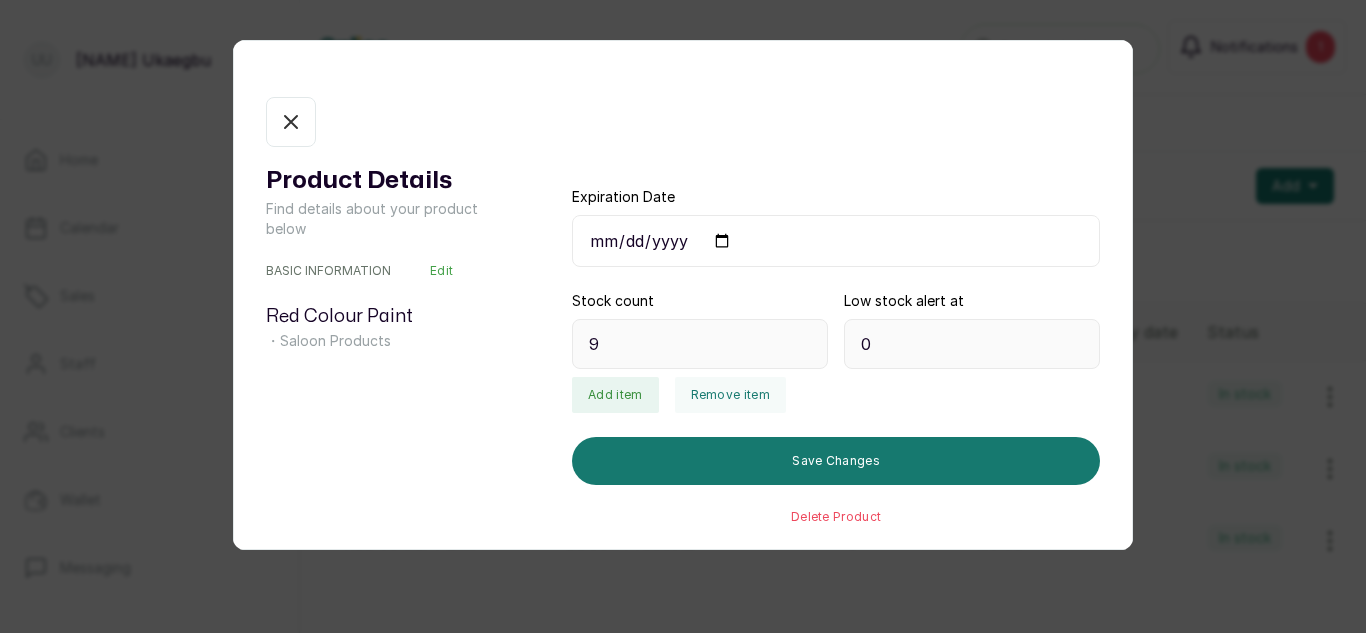 click 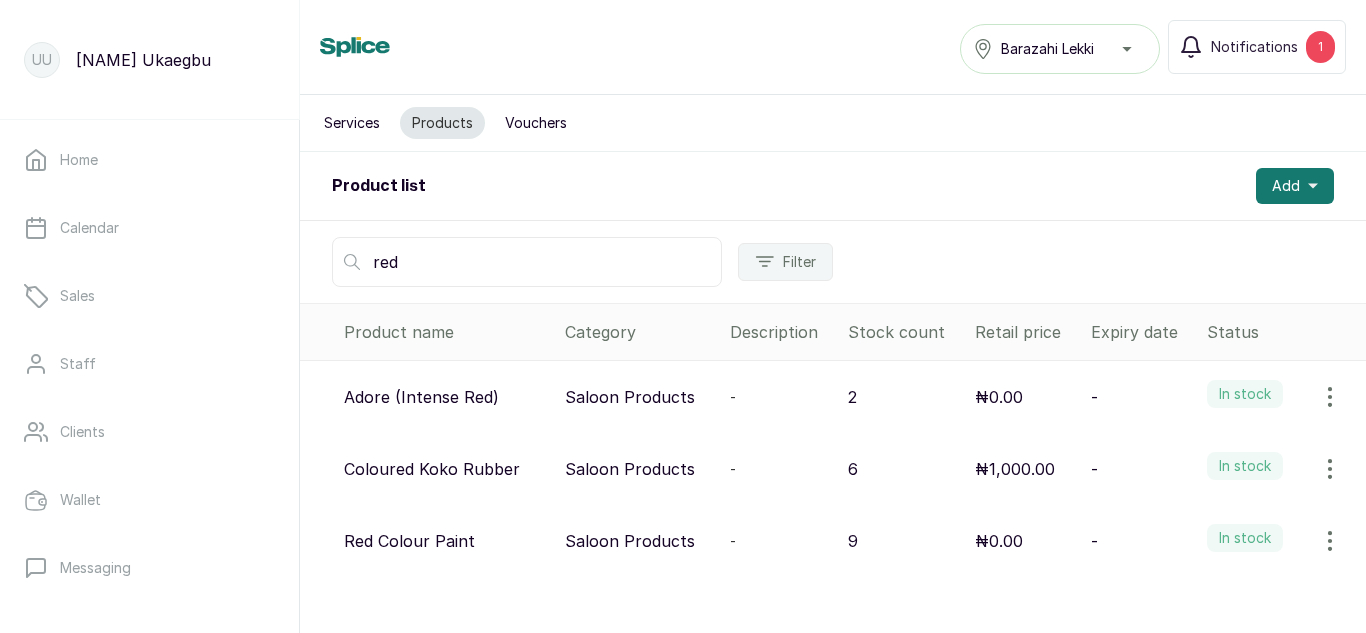 click on "red" at bounding box center [527, 262] 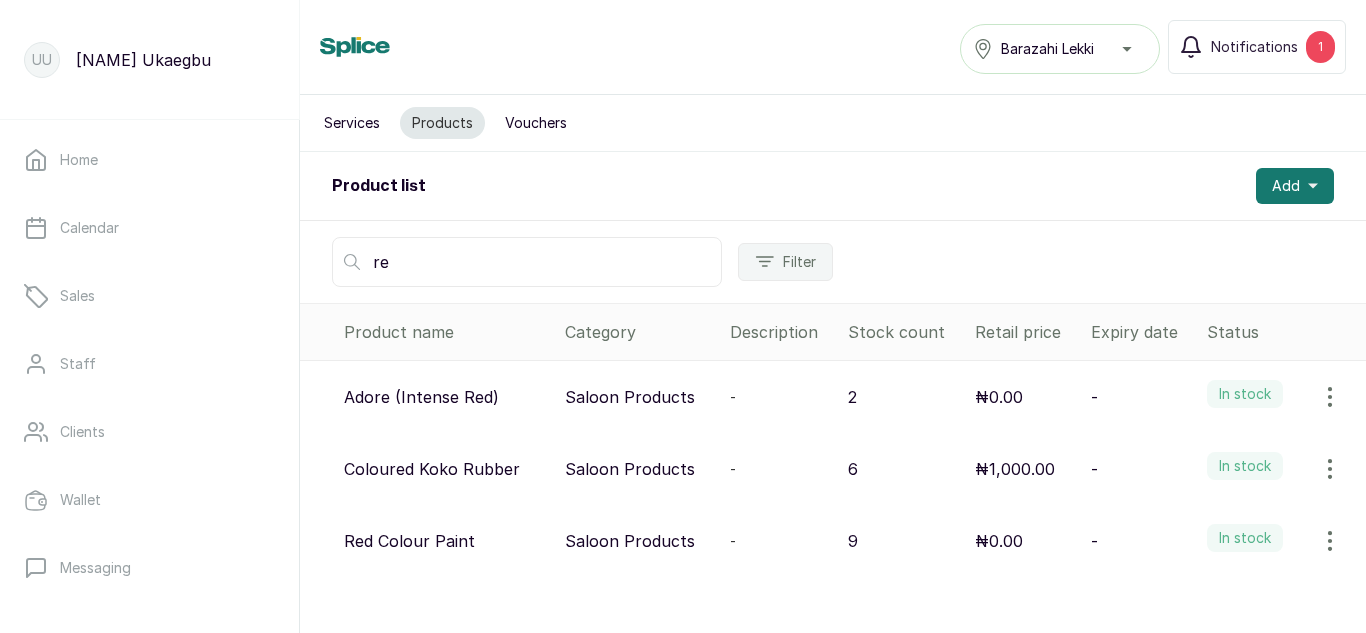 type on "r" 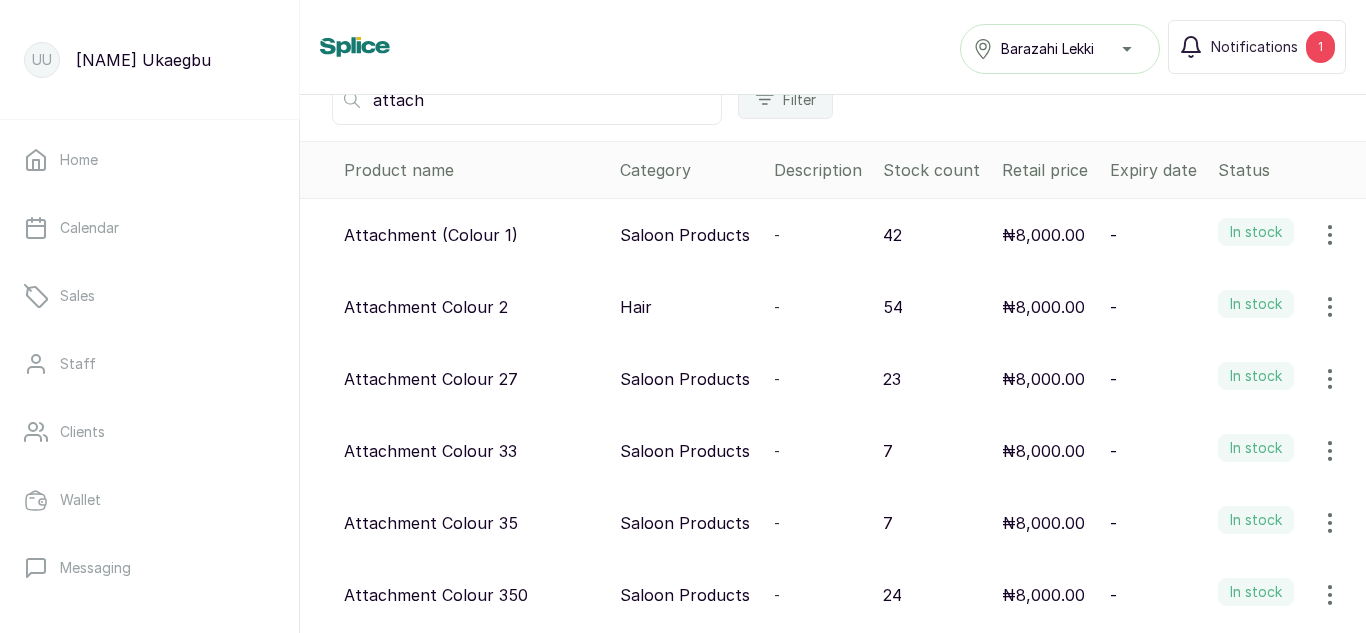 scroll, scrollTop: 156, scrollLeft: 0, axis: vertical 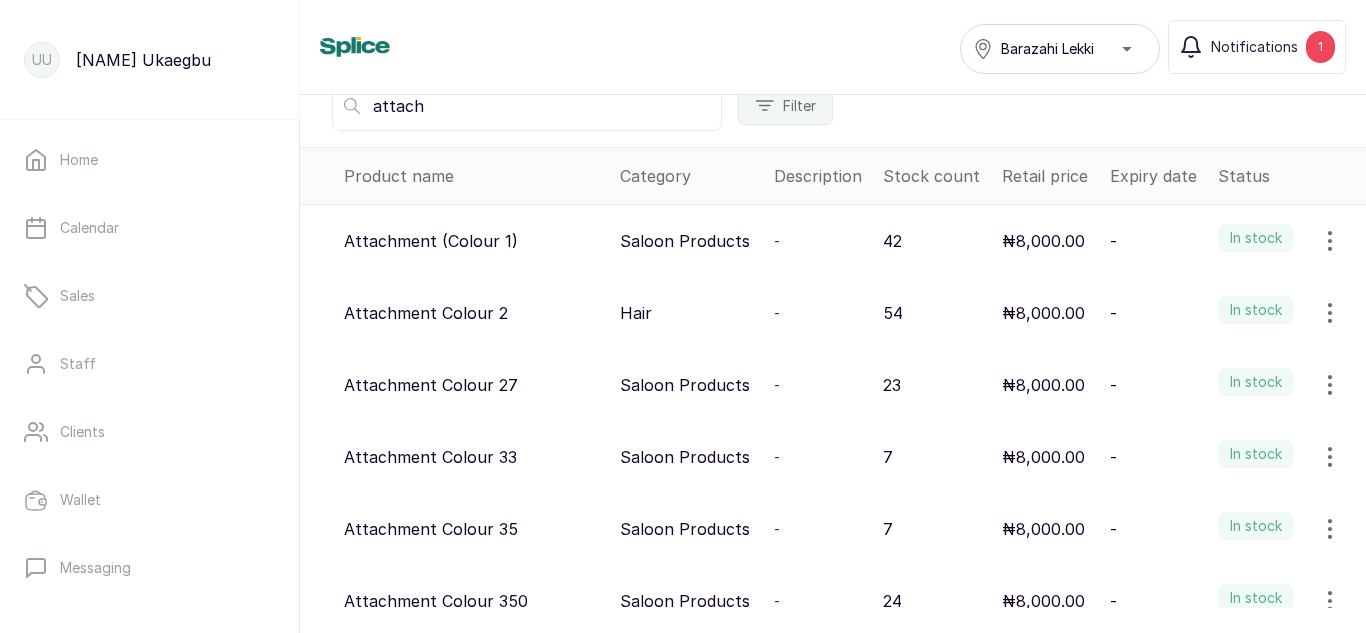 type on "attach" 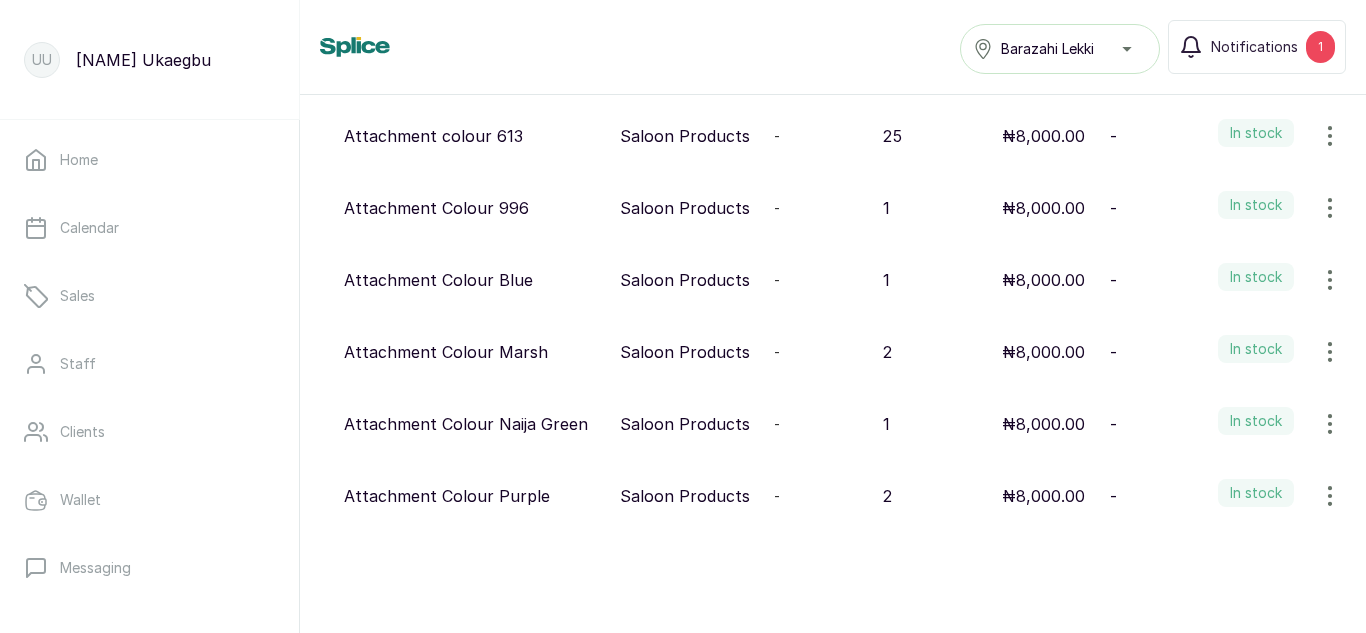 scroll, scrollTop: 841, scrollLeft: 0, axis: vertical 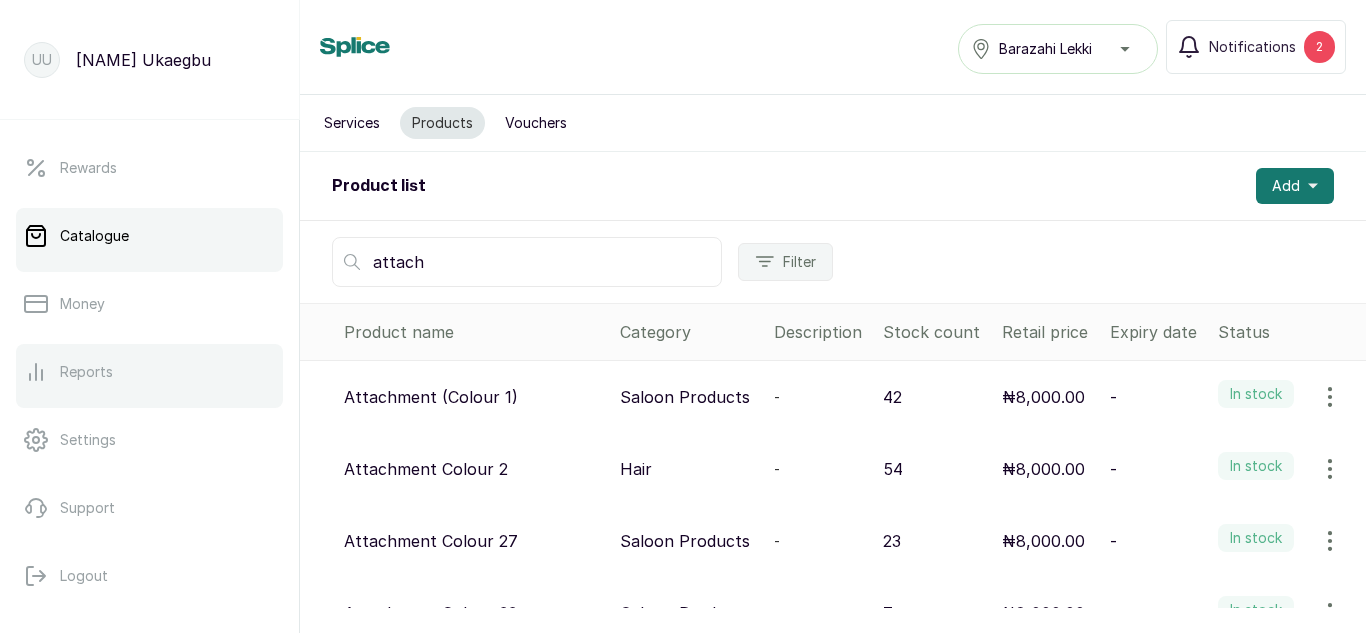 click on "Reports" at bounding box center [149, 372] 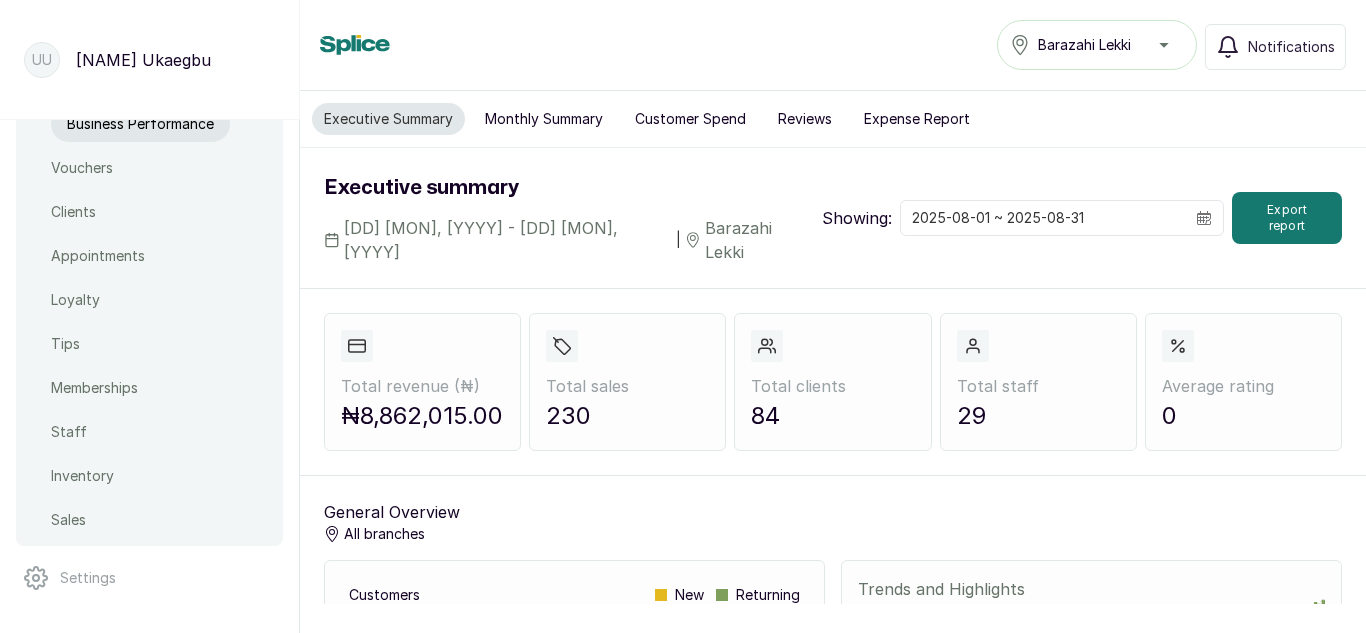 scroll, scrollTop: 771, scrollLeft: 0, axis: vertical 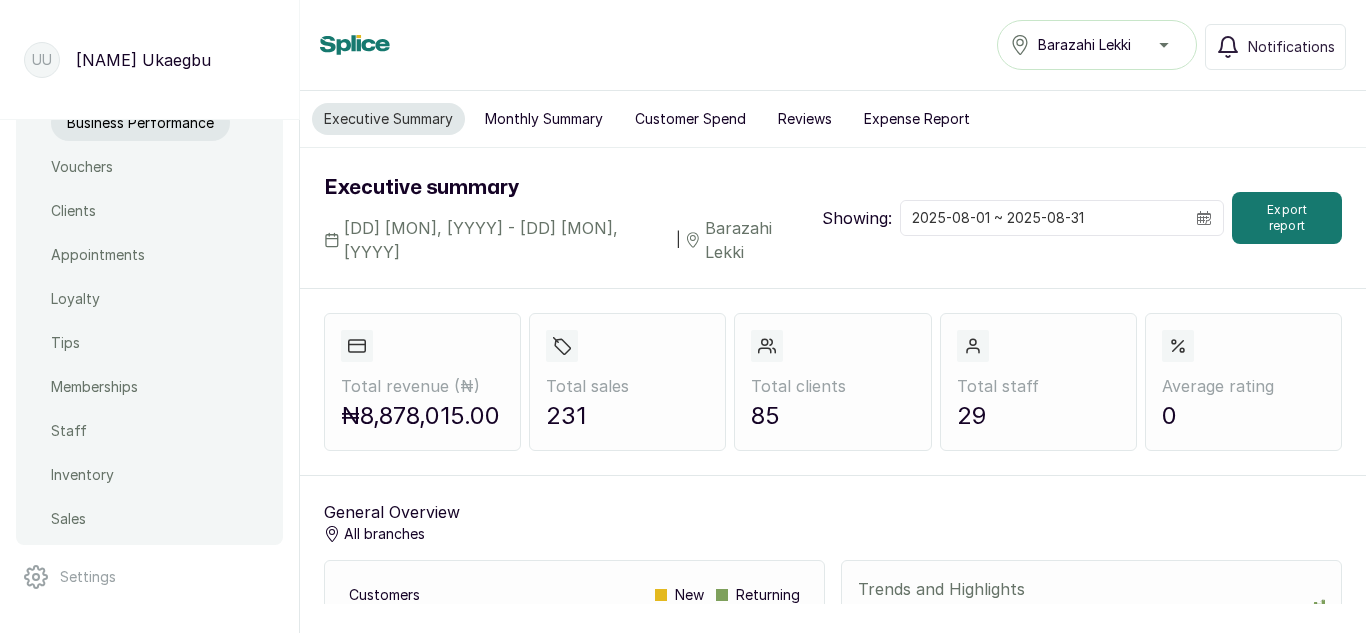click on "Inventory" at bounding box center (82, 475) 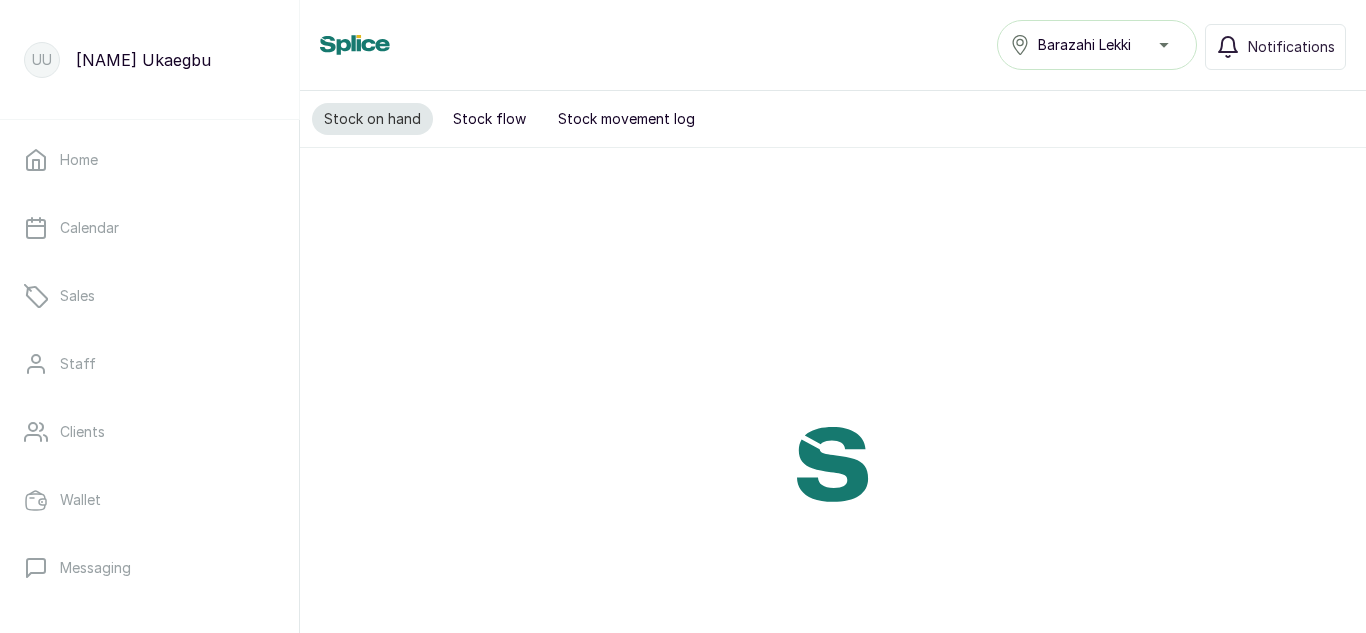 click on "Stock movement log" at bounding box center [626, 119] 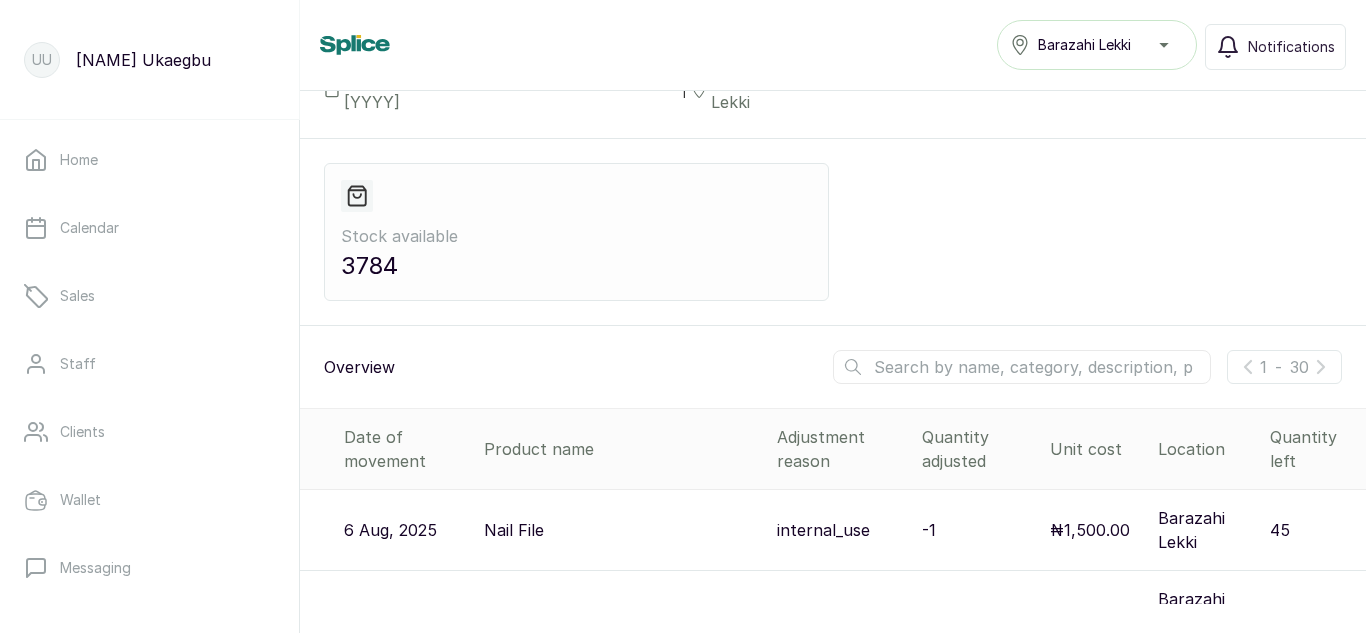 scroll, scrollTop: 0, scrollLeft: 0, axis: both 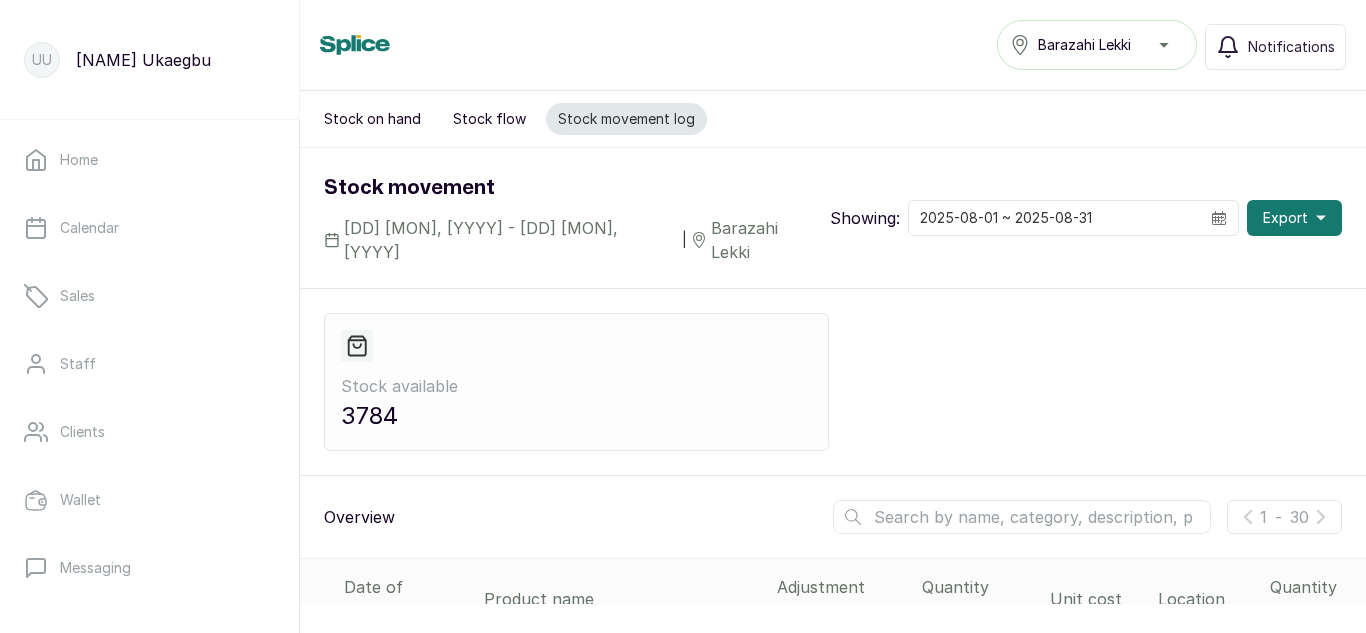 click at bounding box center (1022, 517) 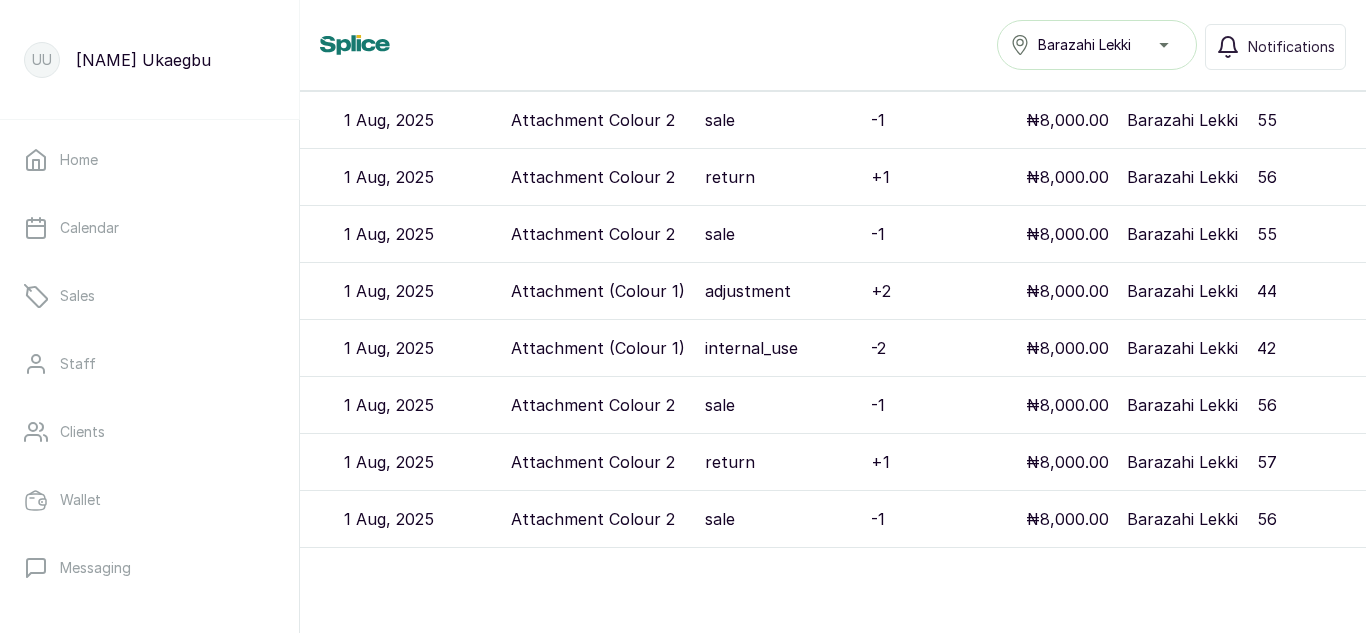 scroll, scrollTop: 747, scrollLeft: 0, axis: vertical 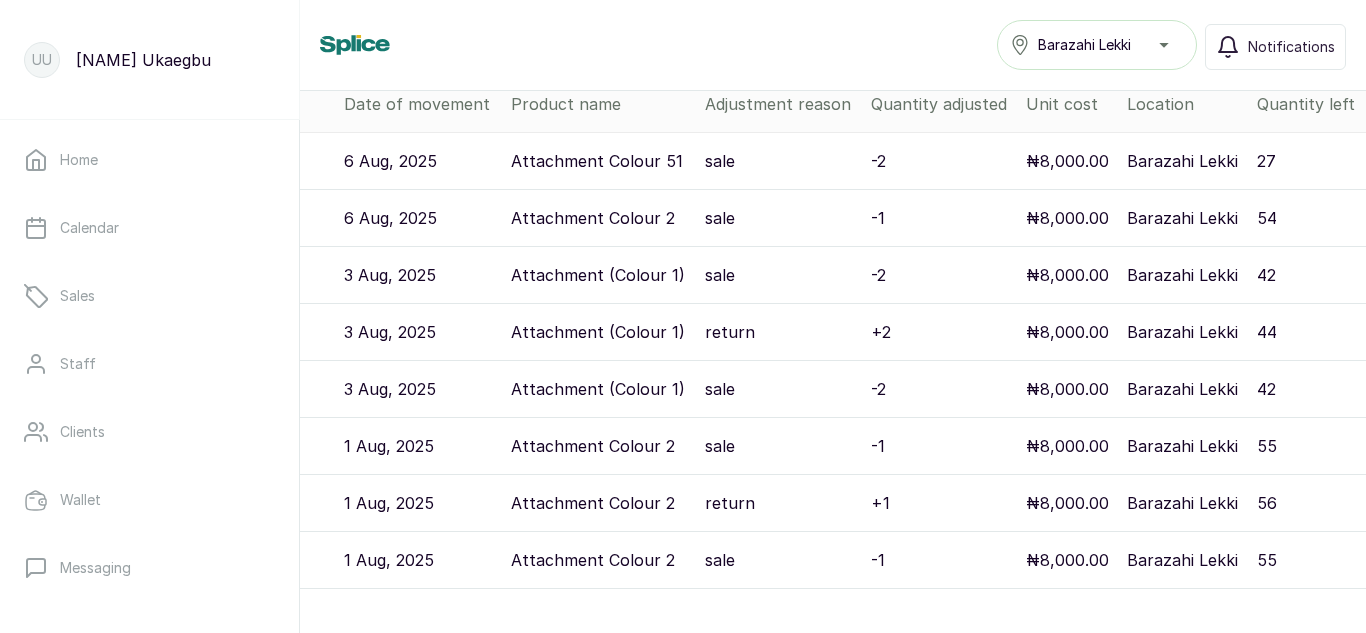 type on "attachment" 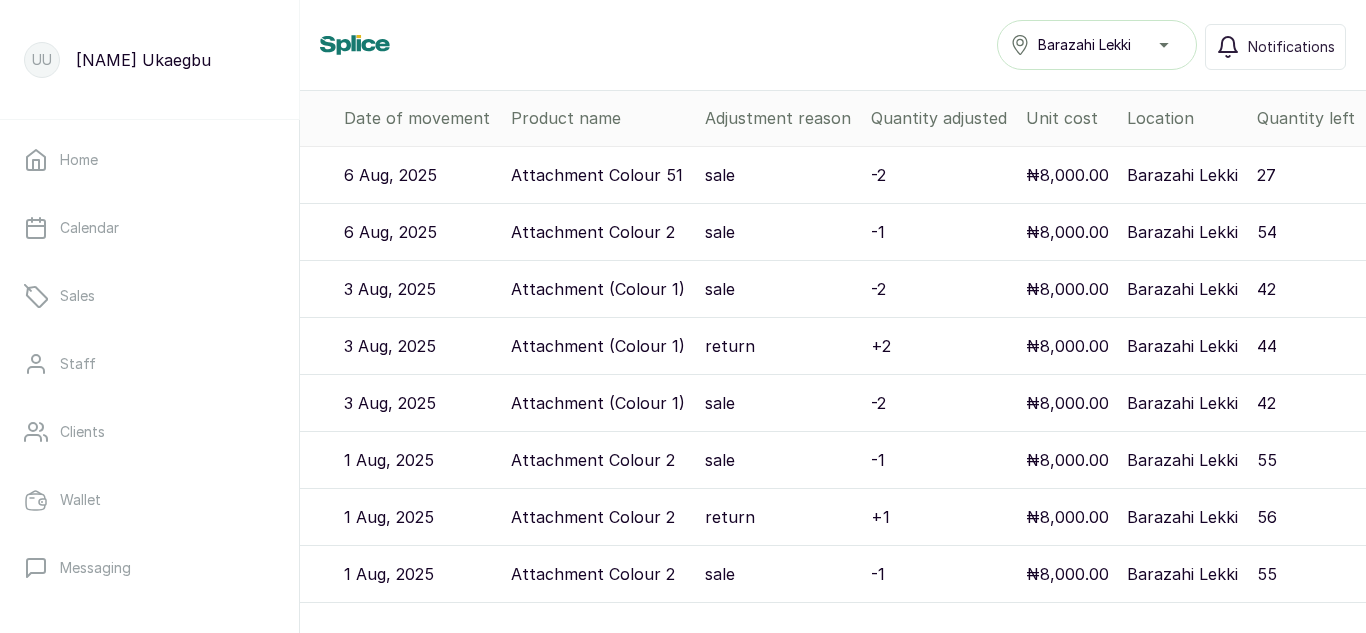 click on "3 Aug, 2025" at bounding box center [401, 346] 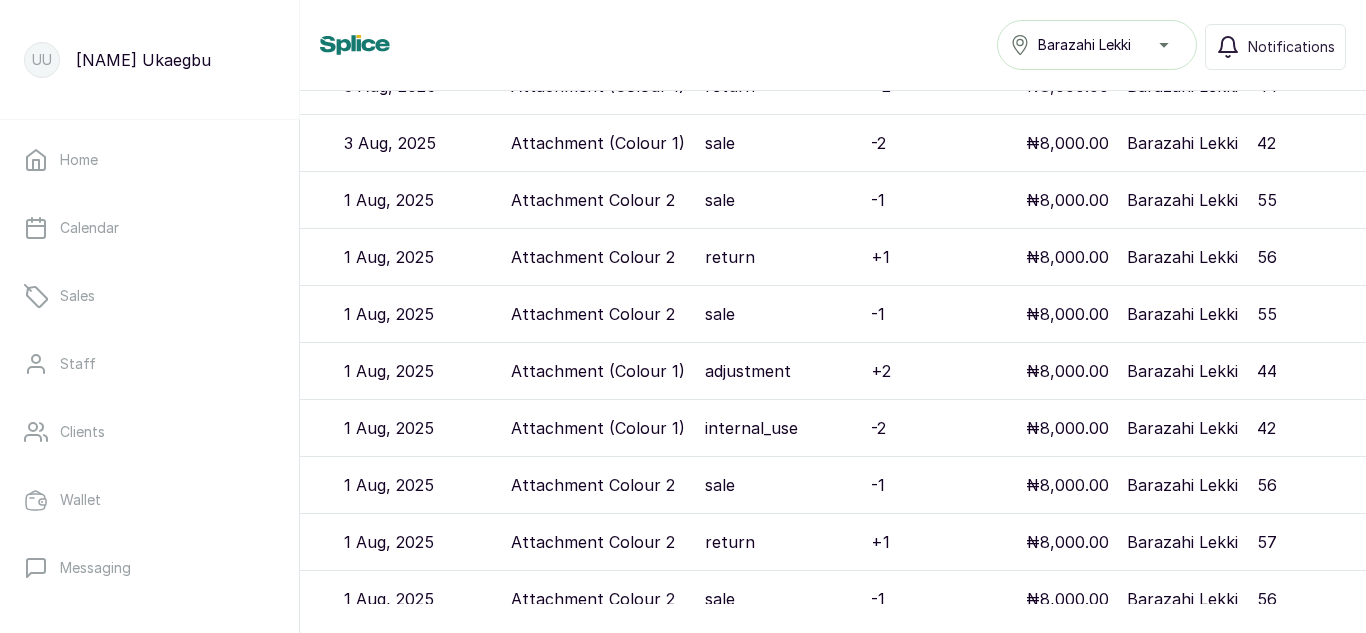 scroll, scrollTop: 809, scrollLeft: 0, axis: vertical 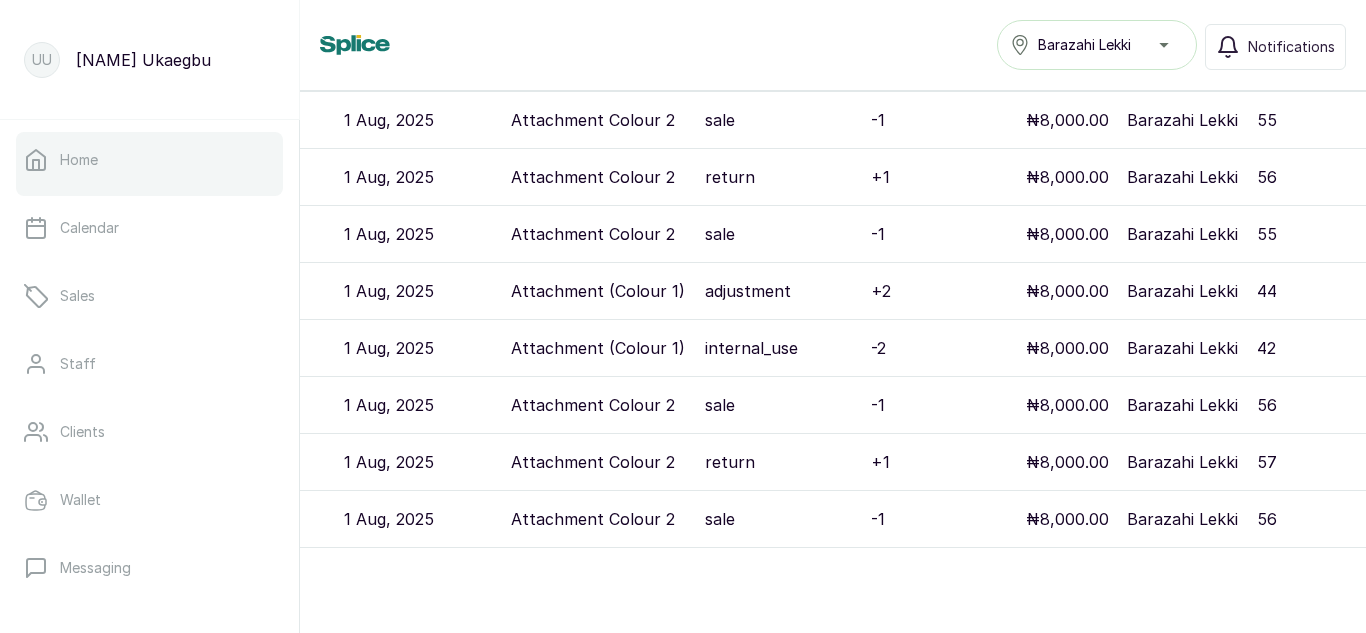 click on "Home" at bounding box center [149, 160] 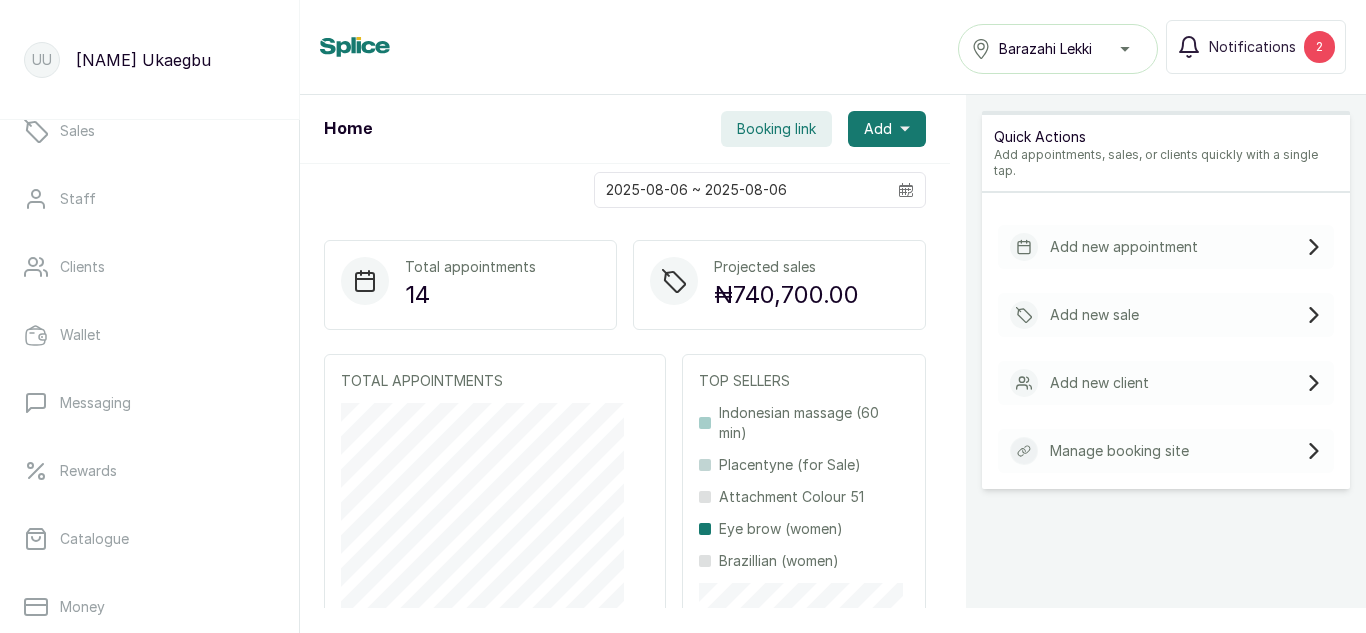 scroll, scrollTop: 168, scrollLeft: 0, axis: vertical 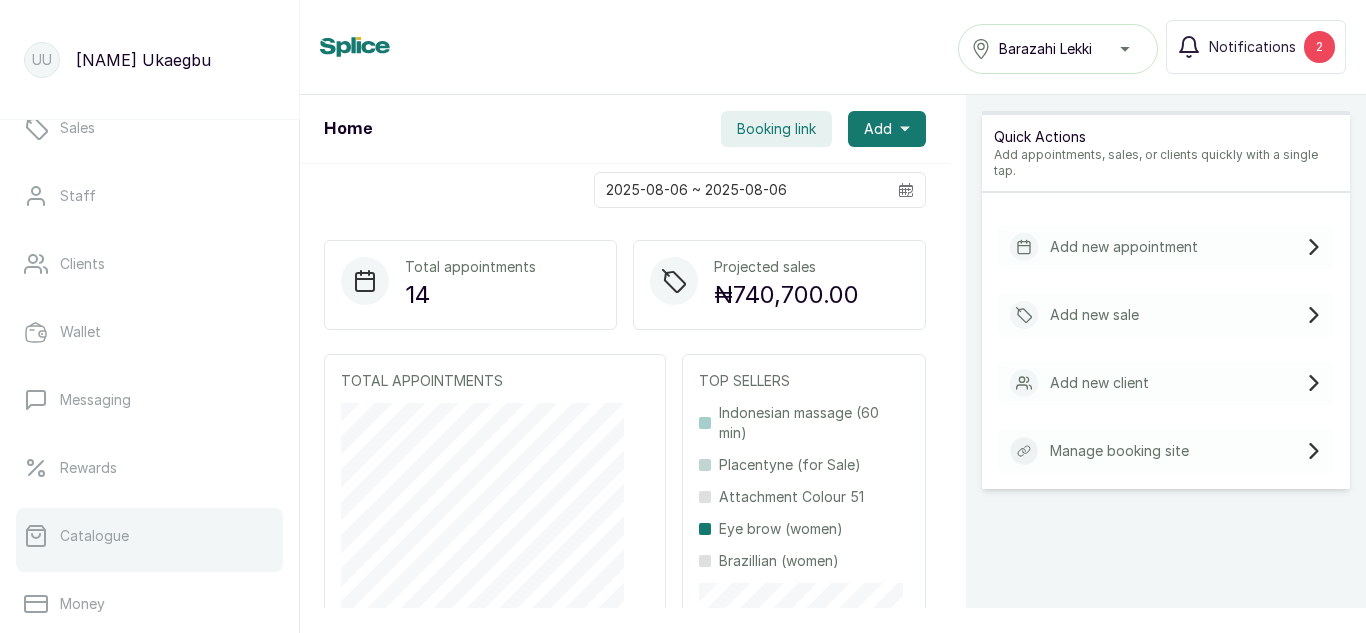 click on "Catalogue" at bounding box center (94, 536) 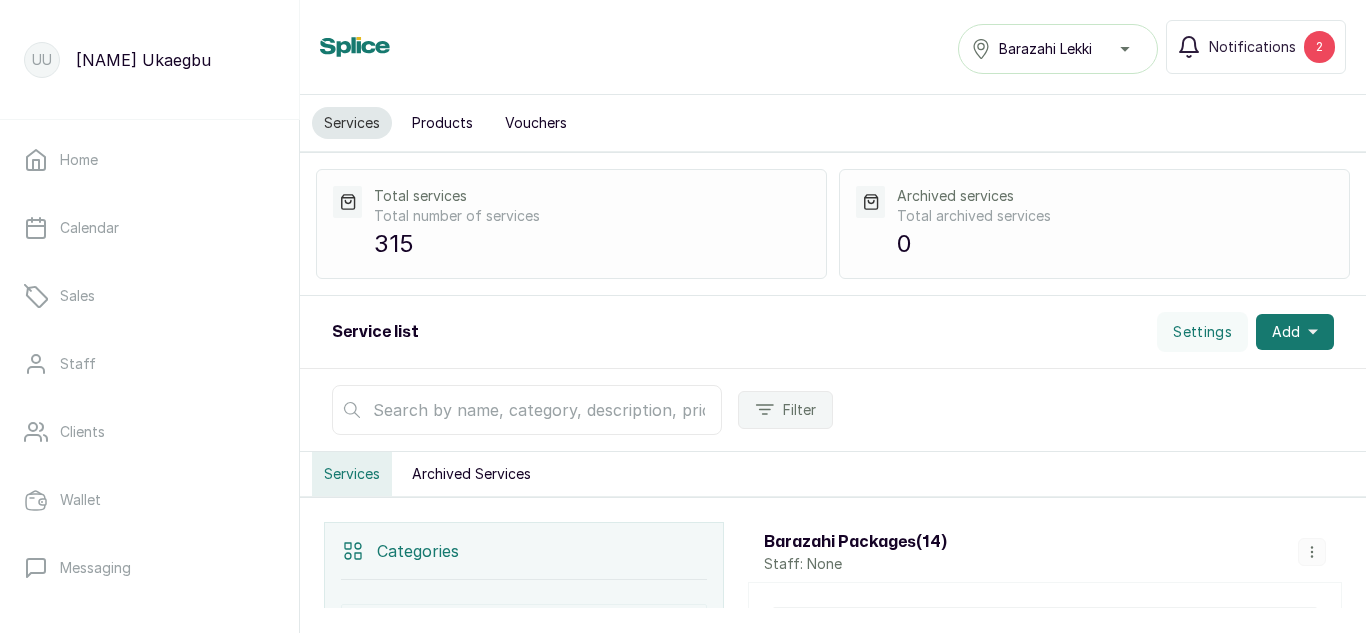 click on "Products" at bounding box center (442, 123) 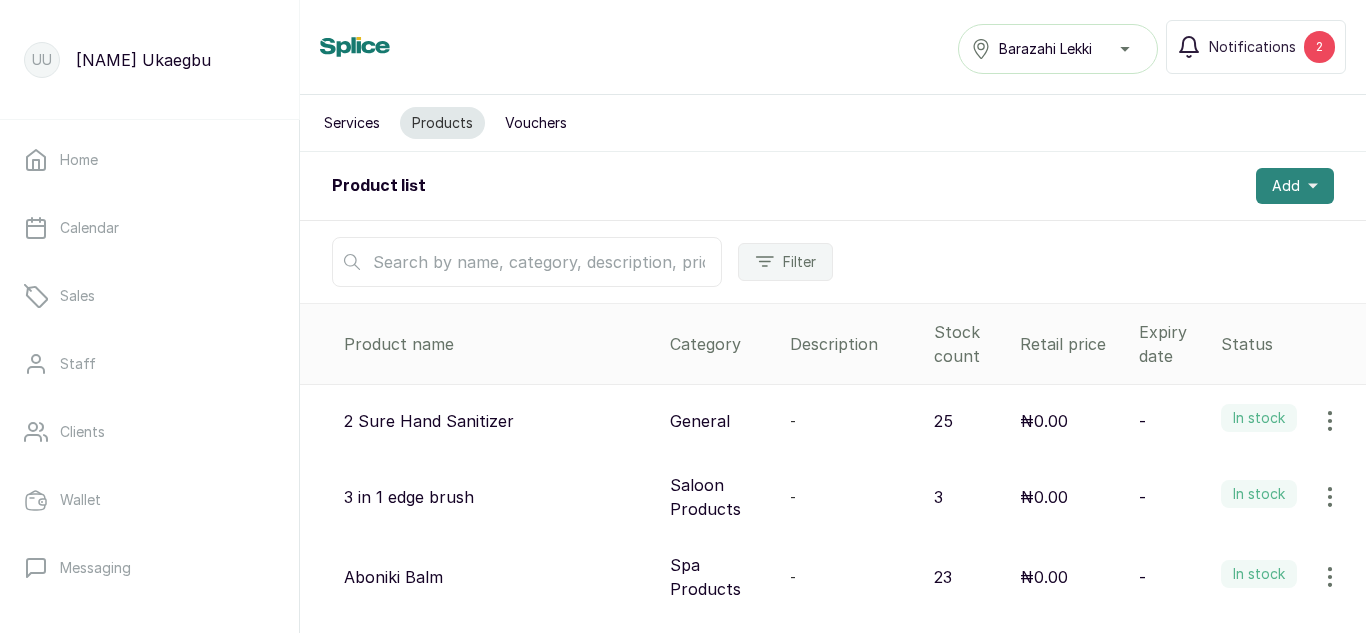 click on "Add" at bounding box center (1295, 186) 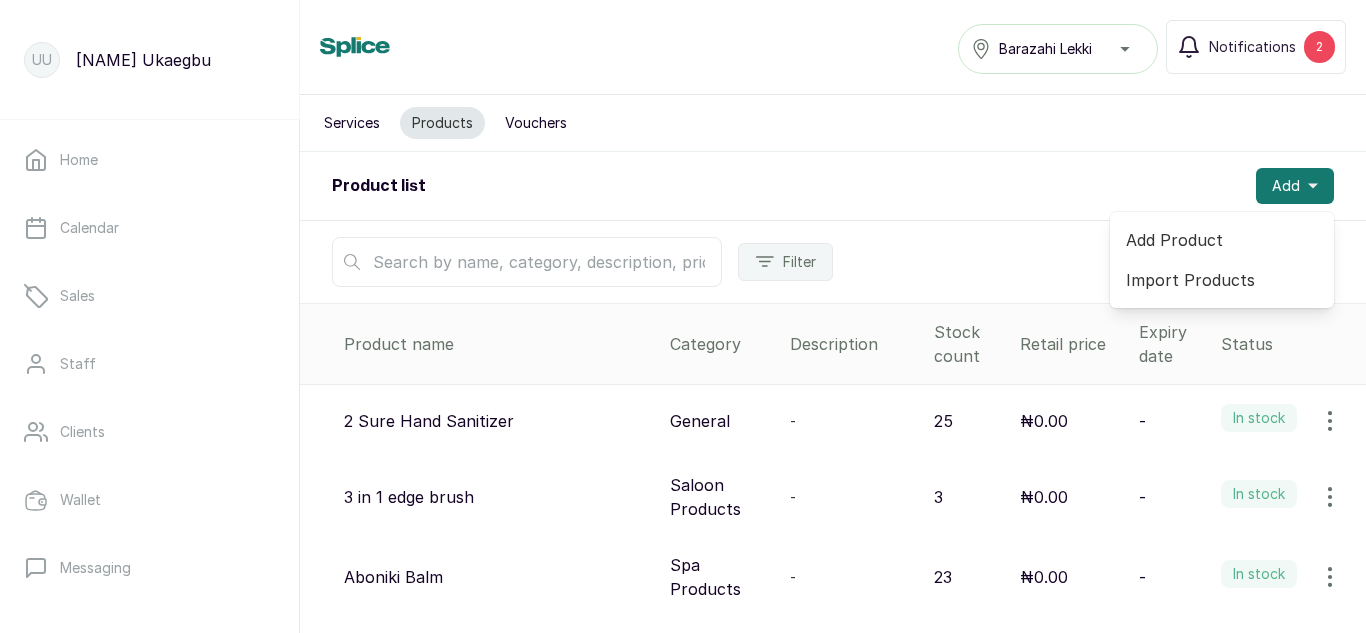 click on "Add Product" at bounding box center (1222, 240) 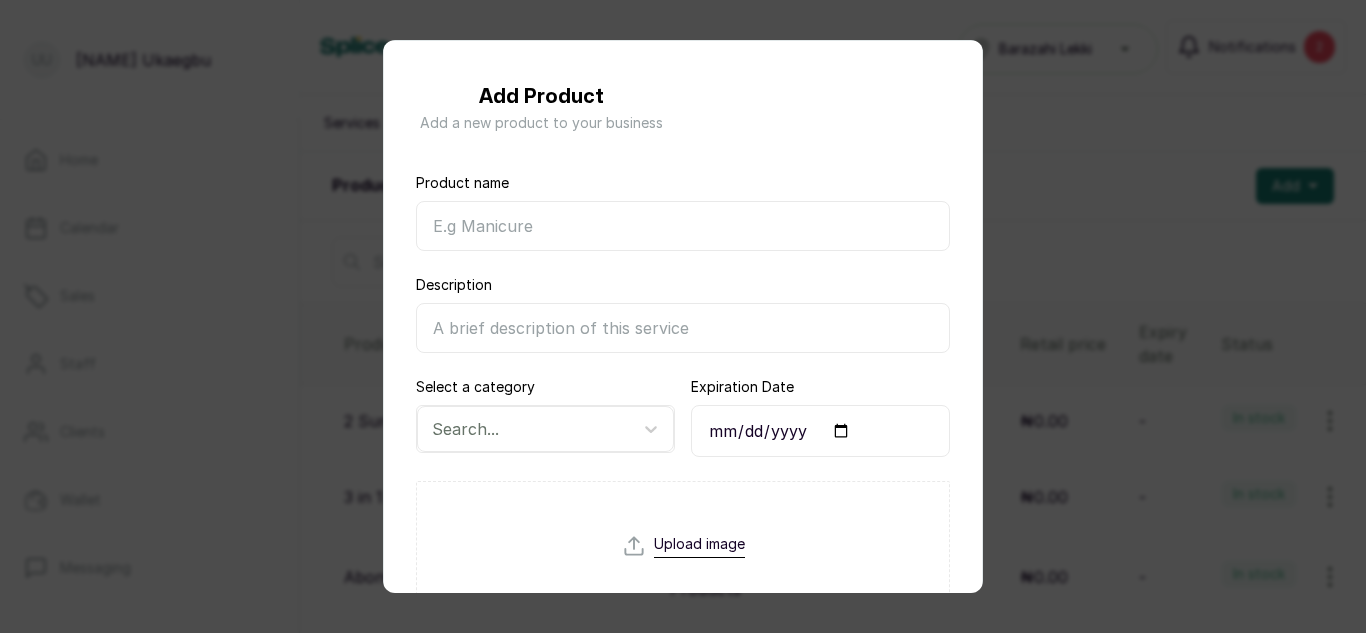 click on "Product name" at bounding box center (683, 226) 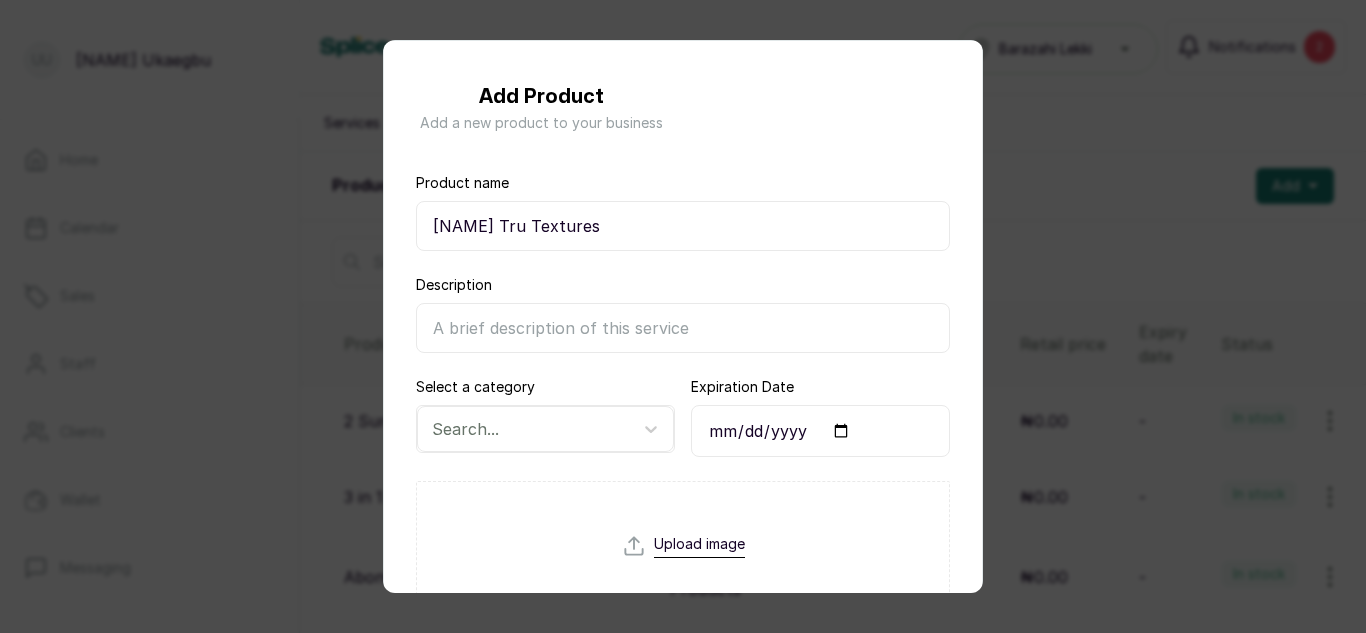 type on "Mizani Tru Textures" 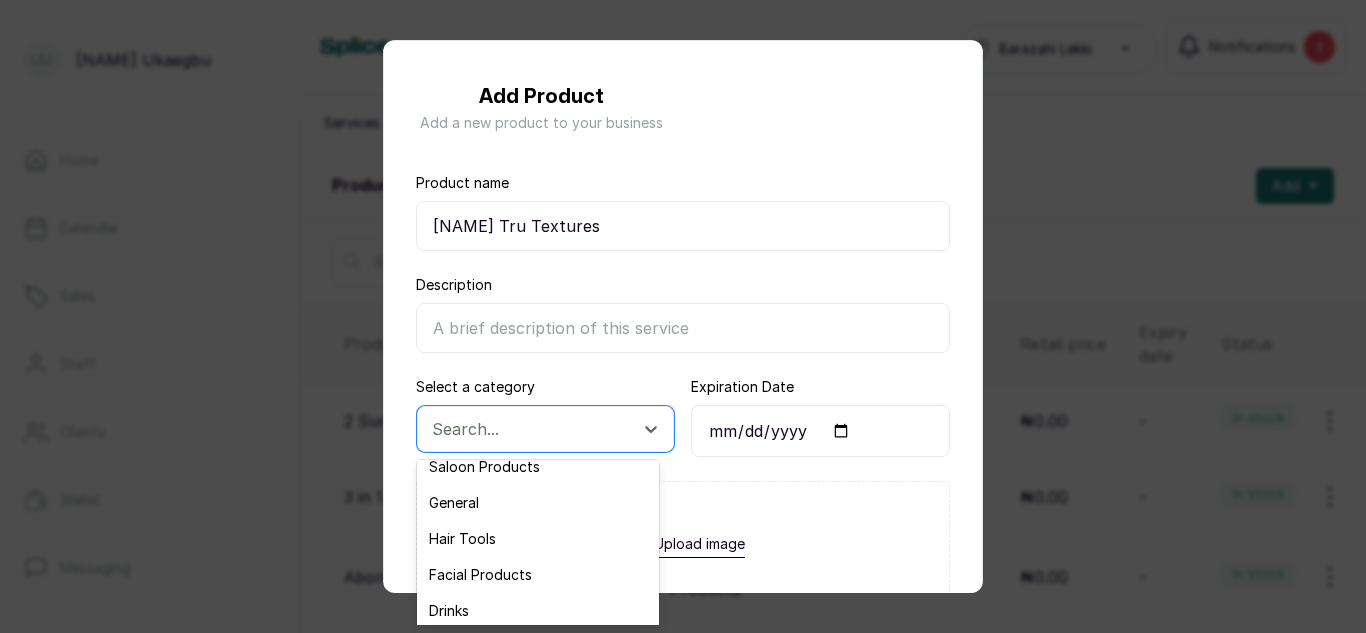 scroll, scrollTop: 101, scrollLeft: 0, axis: vertical 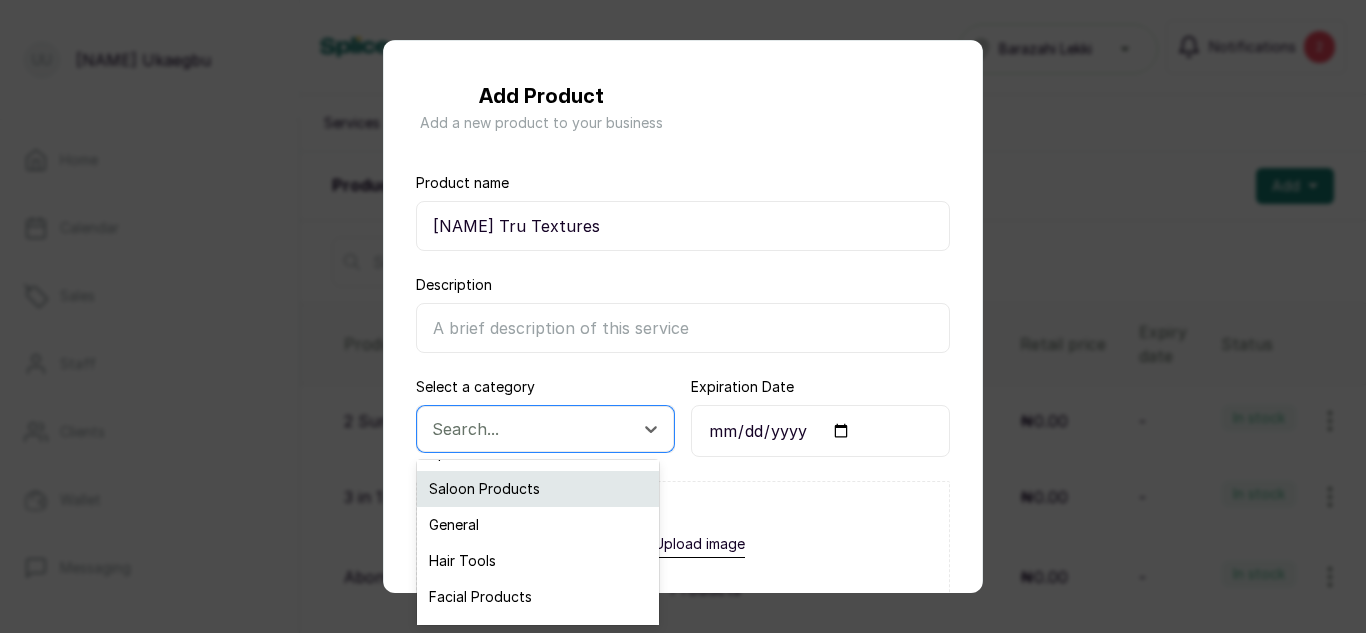 click on "Saloon Products" at bounding box center [538, 489] 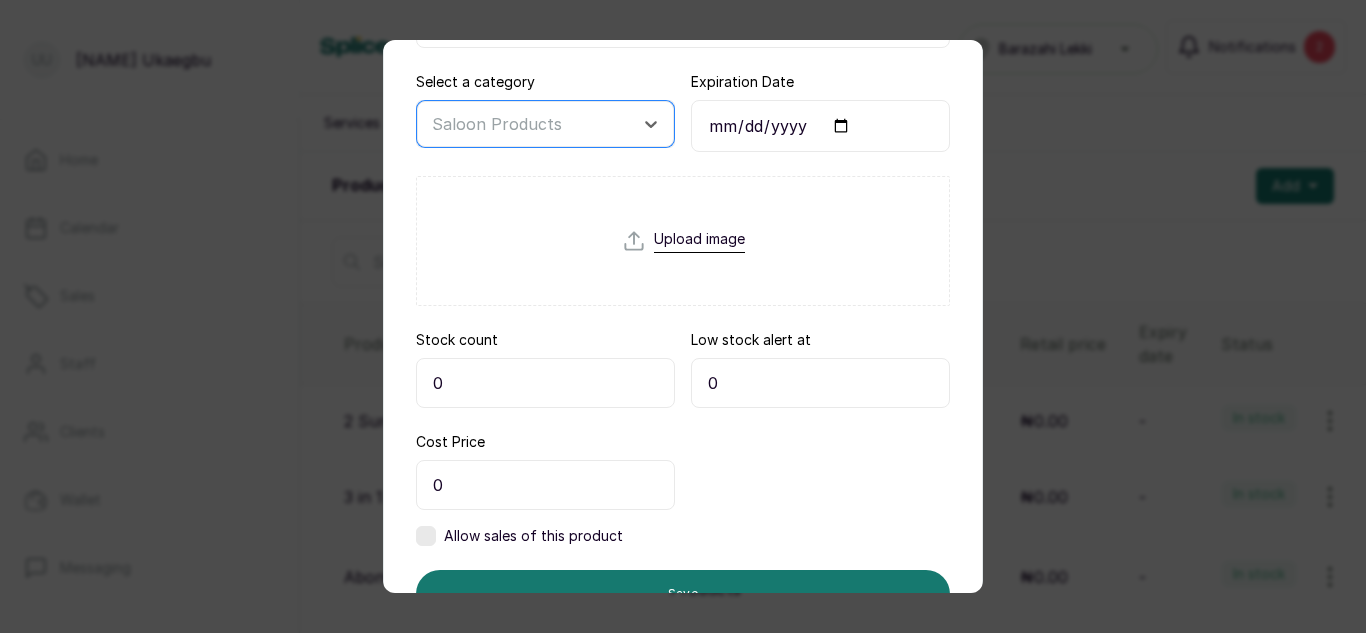 scroll, scrollTop: 306, scrollLeft: 0, axis: vertical 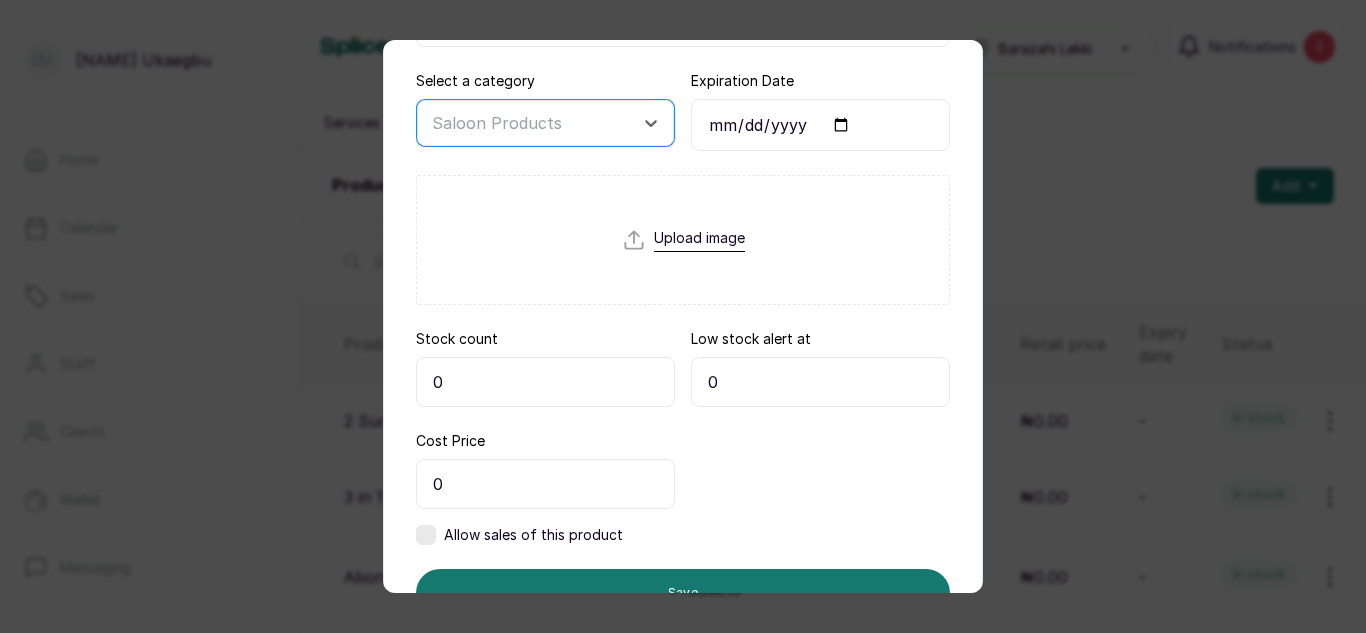 click on "0" at bounding box center [545, 382] 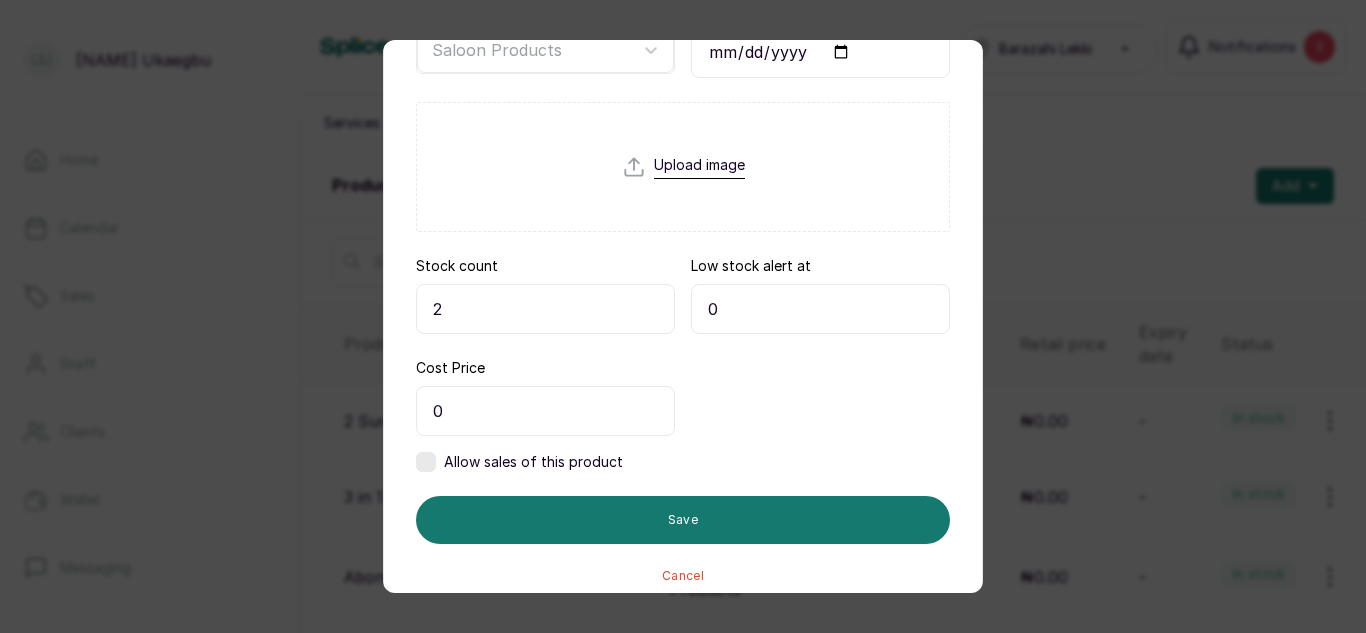 scroll, scrollTop: 395, scrollLeft: 0, axis: vertical 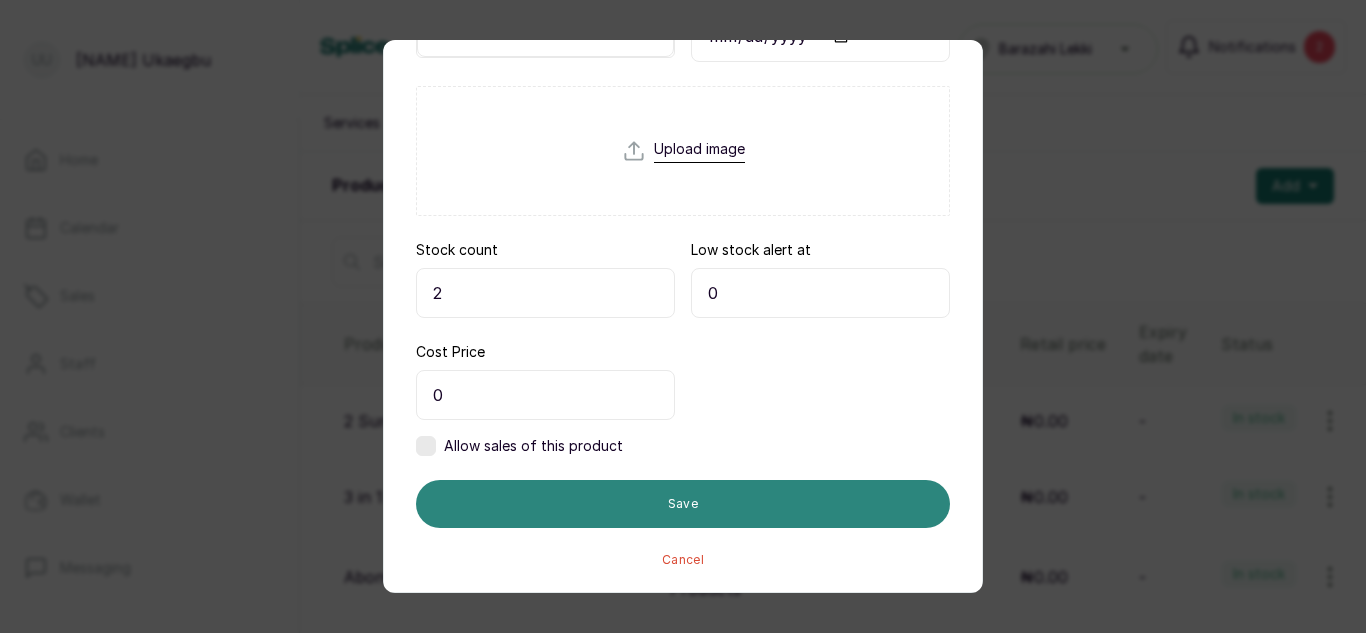 type on "2" 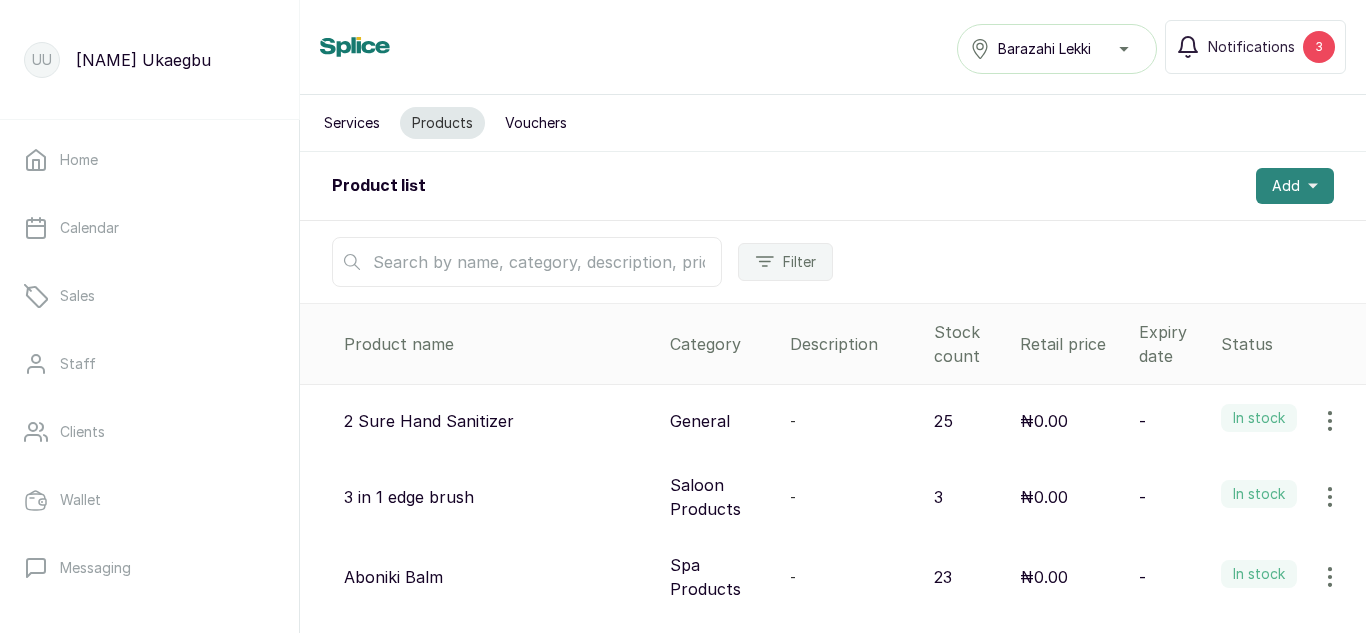 click on "Add" at bounding box center (1295, 186) 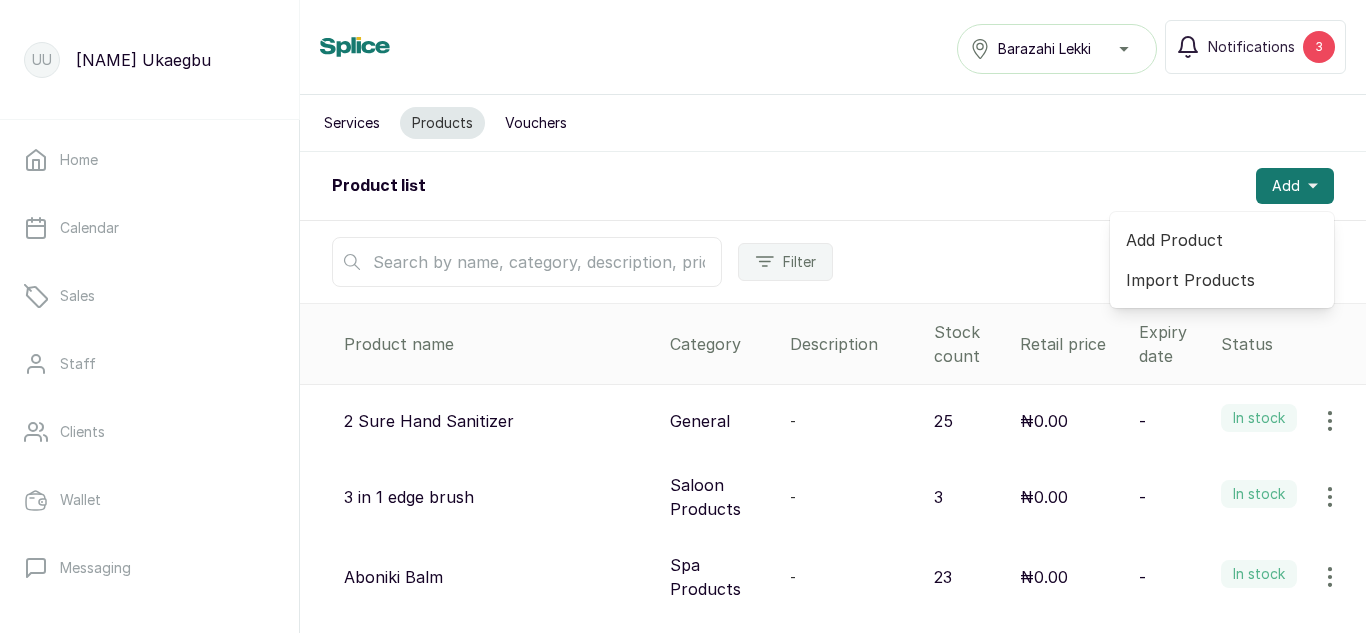 click on "Add Product" at bounding box center (1222, 240) 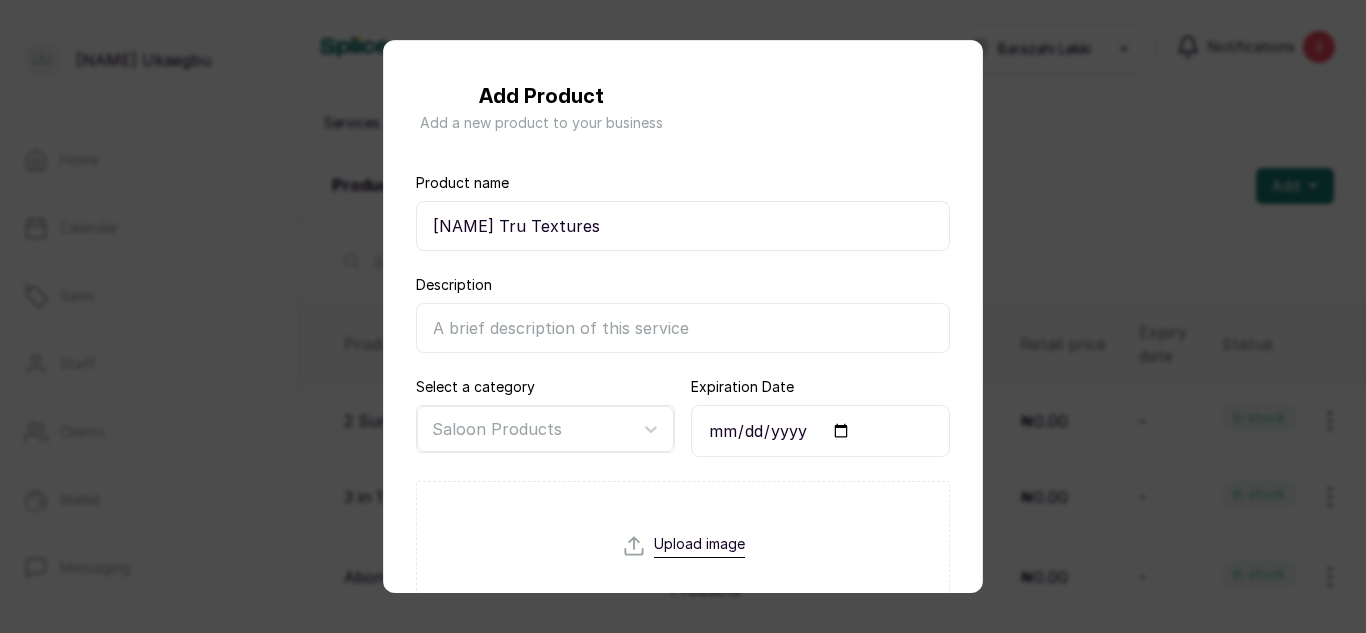 click on "Add Product Add a new product to your business Product name   Mizani Tru Textures Description   Select a category Saloon Products Expiration Date   Upload image Stock count   2 Low stock alert at   0 Cost Price 0 Allow sales of this product Save Cancel" at bounding box center (683, 316) 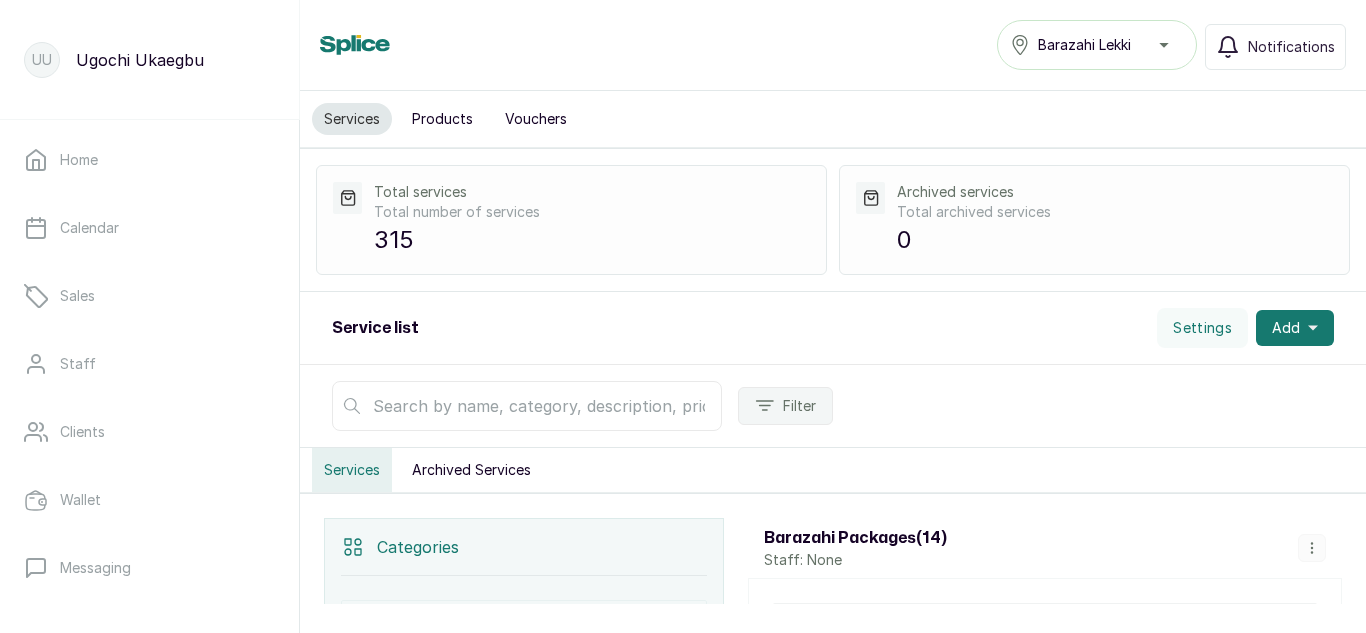 scroll, scrollTop: 0, scrollLeft: 0, axis: both 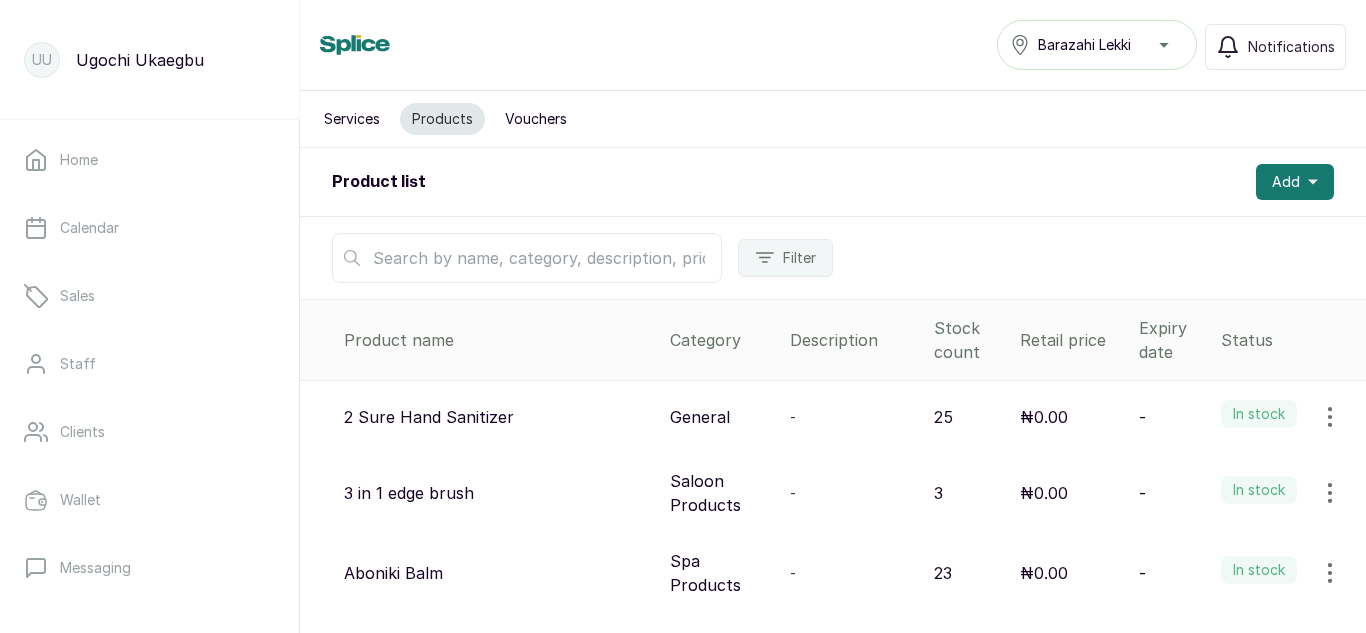 click at bounding box center (527, 258) 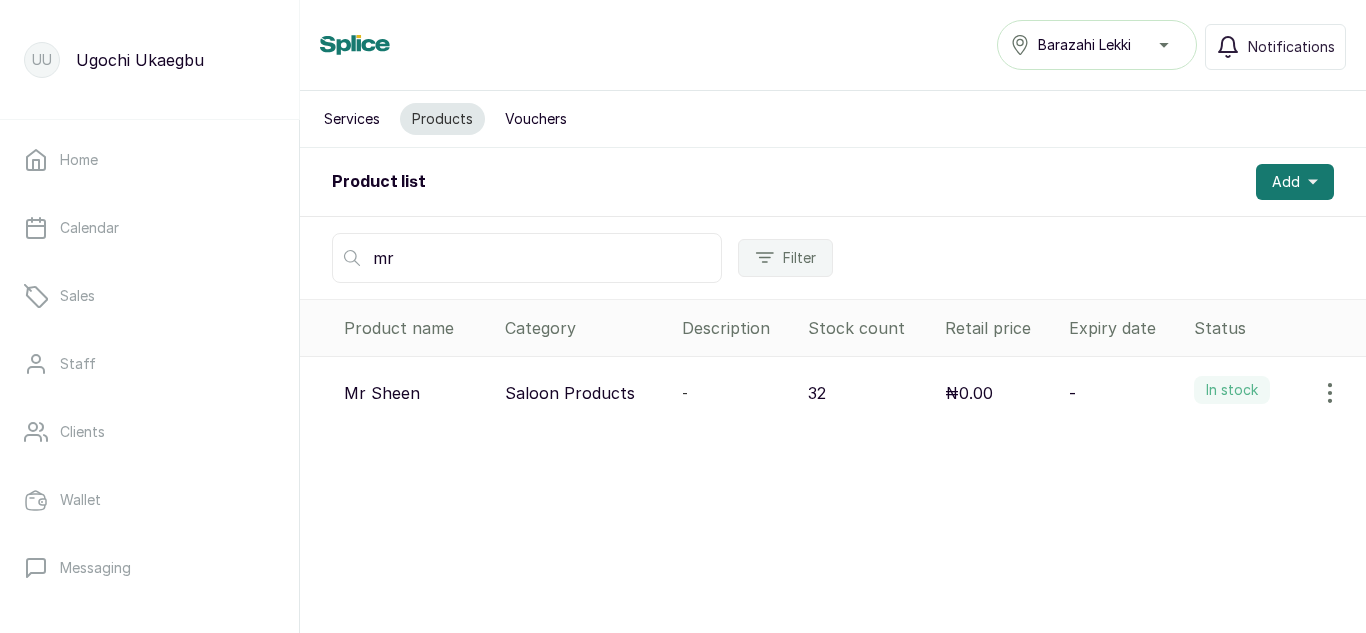 type on "mr" 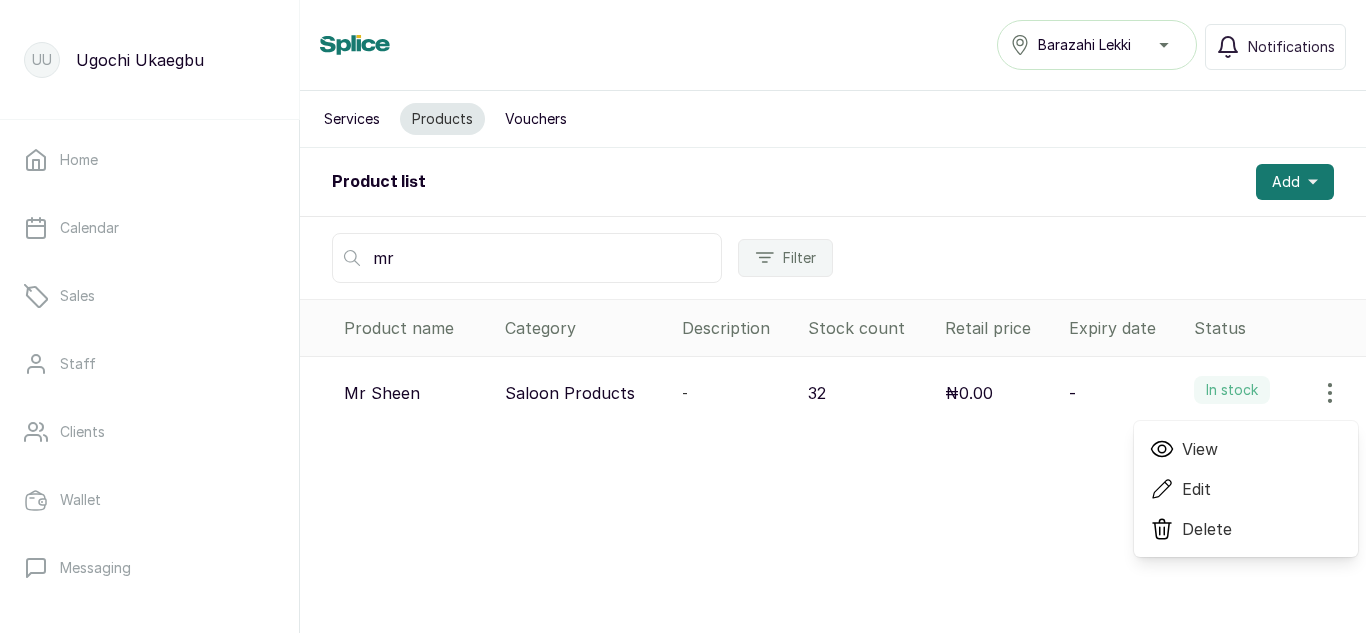 click on "View Edit Delete" at bounding box center (1246, 489) 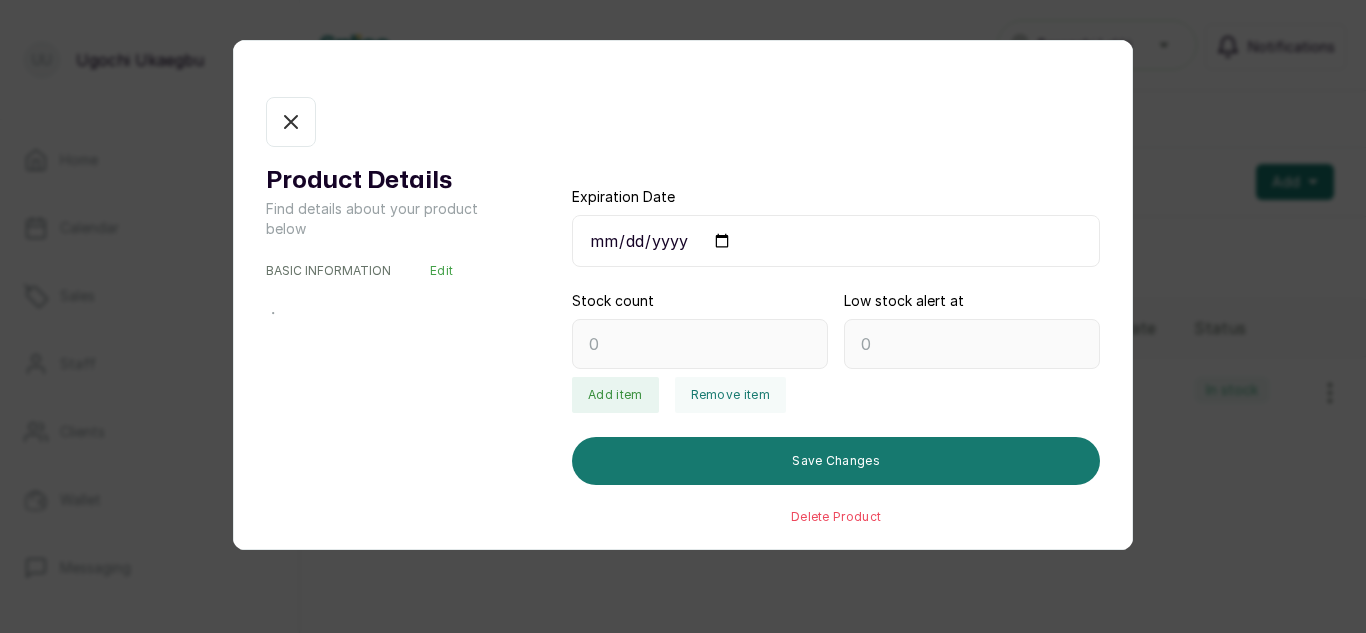 type on "32" 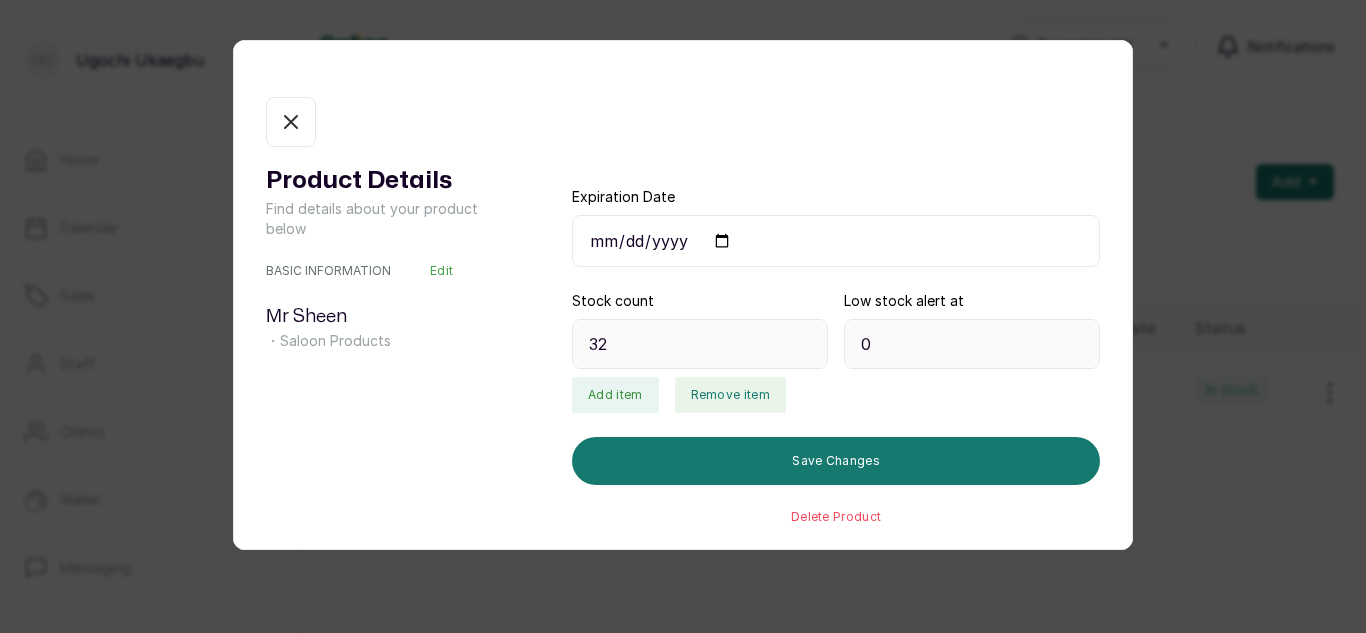 click on "Remove item" at bounding box center [730, 395] 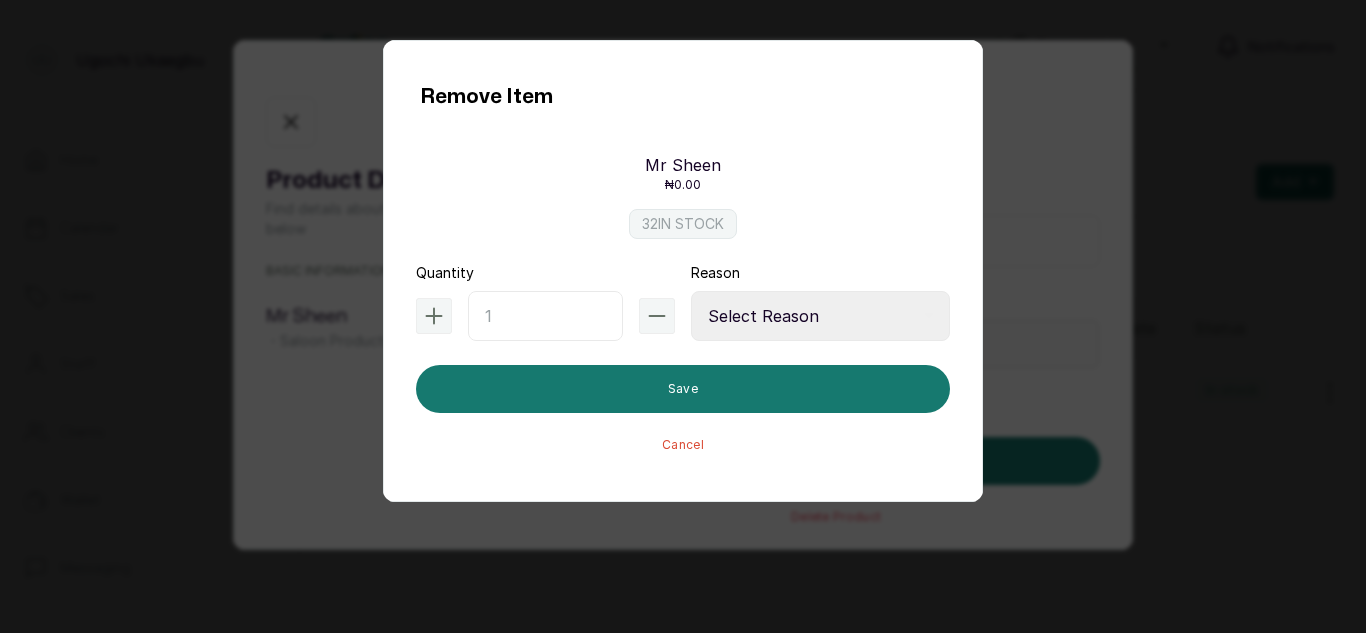 click at bounding box center [545, 316] 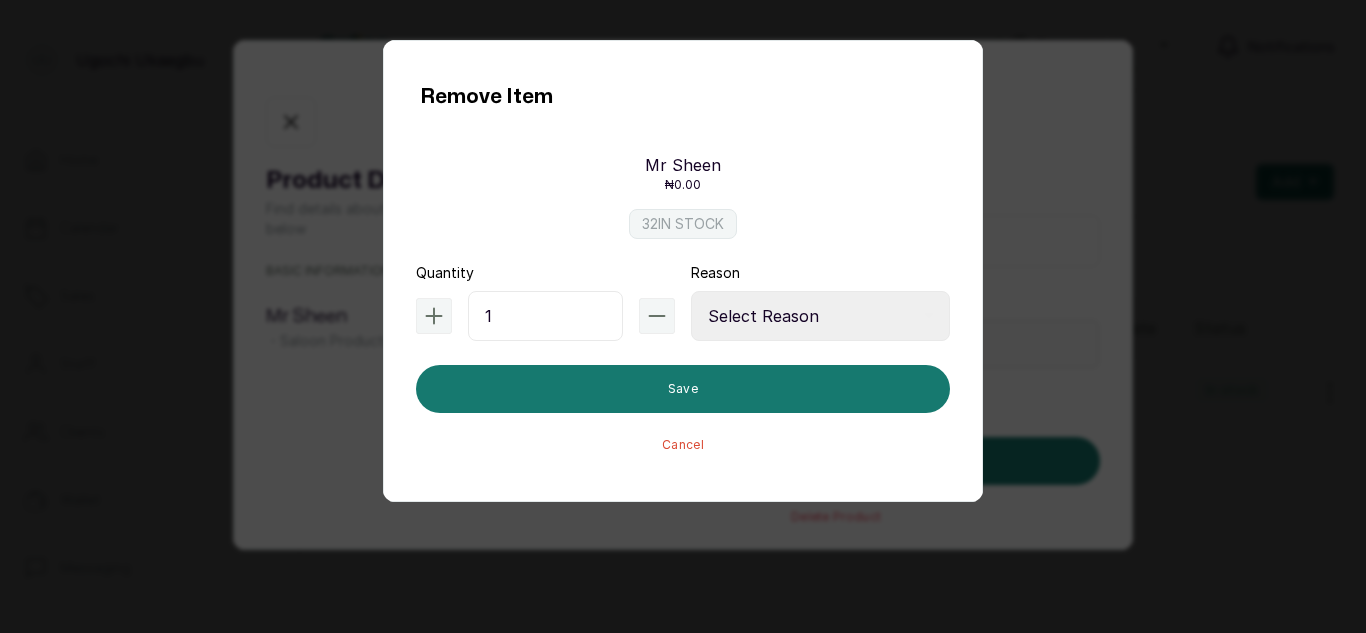 type on "1" 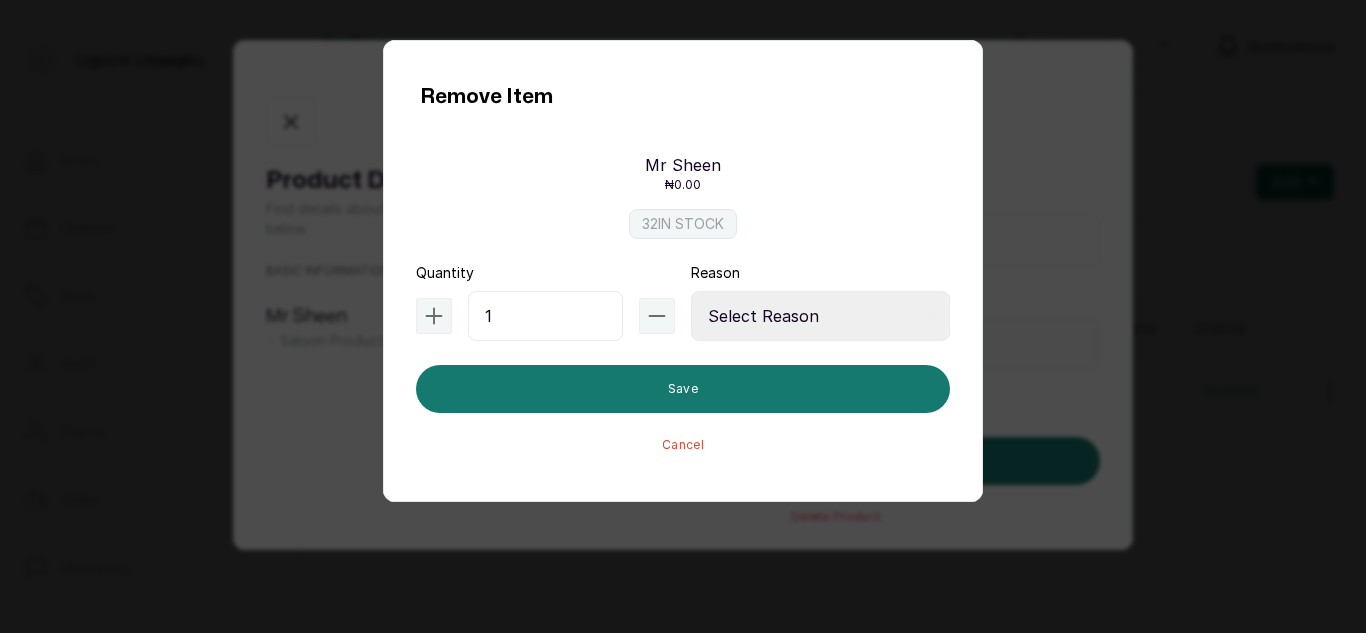 click on "Select Reason Internal Use New Stock Damaged Adjustment Transfer Return Other" at bounding box center (820, 316) 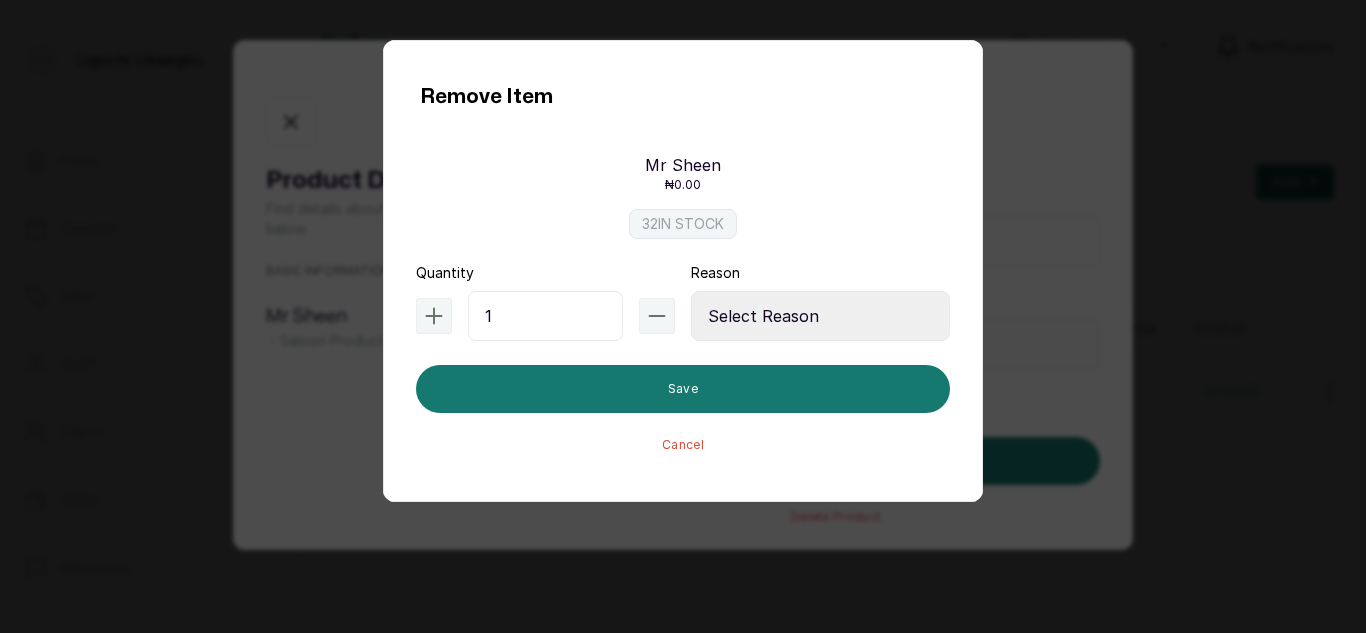 click on "Select Reason Internal Use New Stock Damaged Adjustment Transfer Return Other" at bounding box center [820, 316] 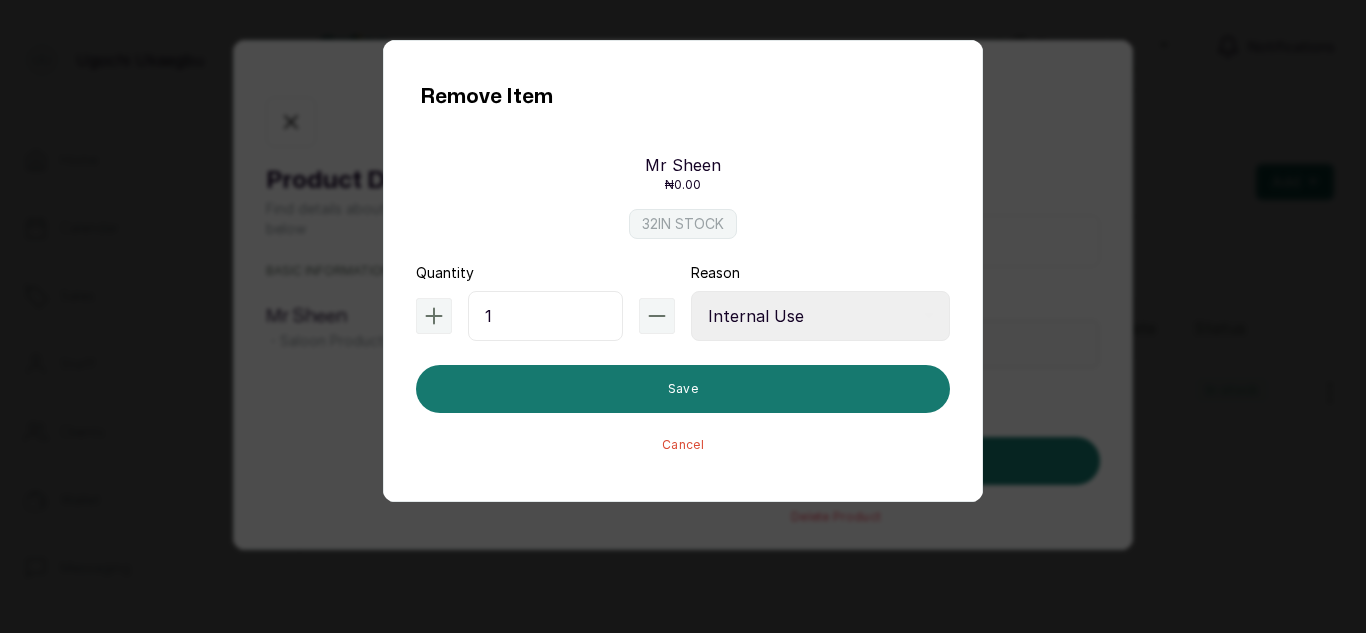 click on "Select Reason Internal Use New Stock Damaged Adjustment Transfer Return Other" at bounding box center [820, 316] 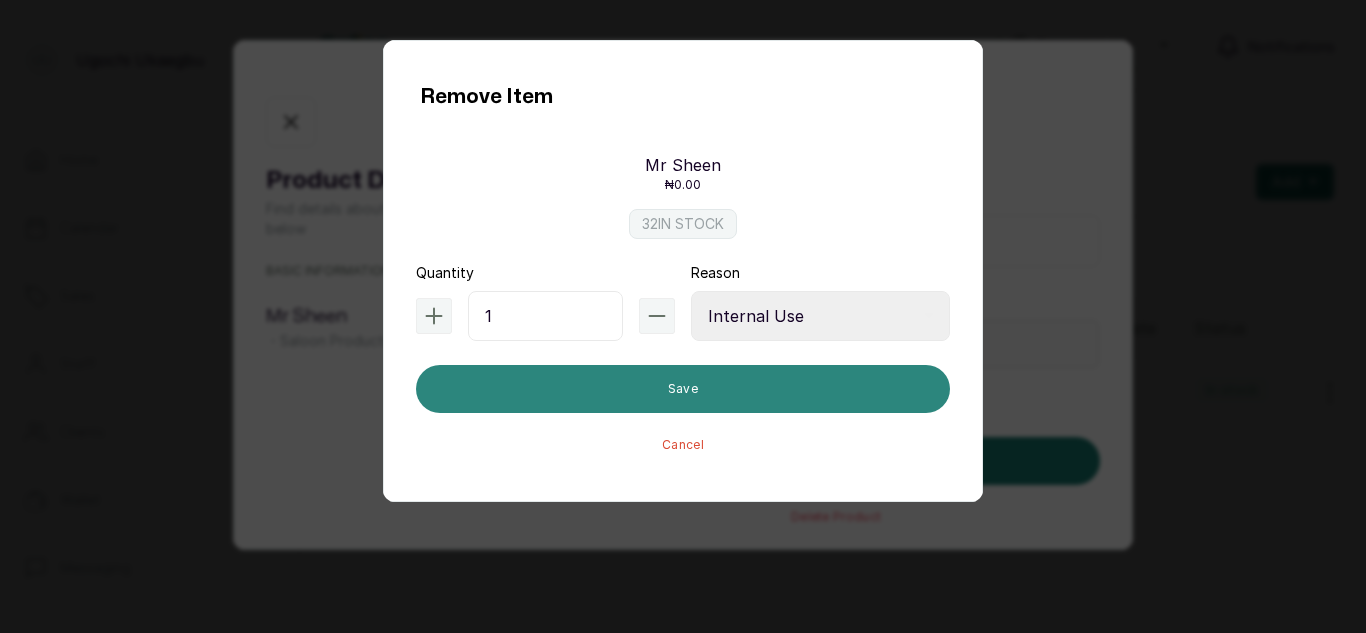 click on "Save" at bounding box center (683, 389) 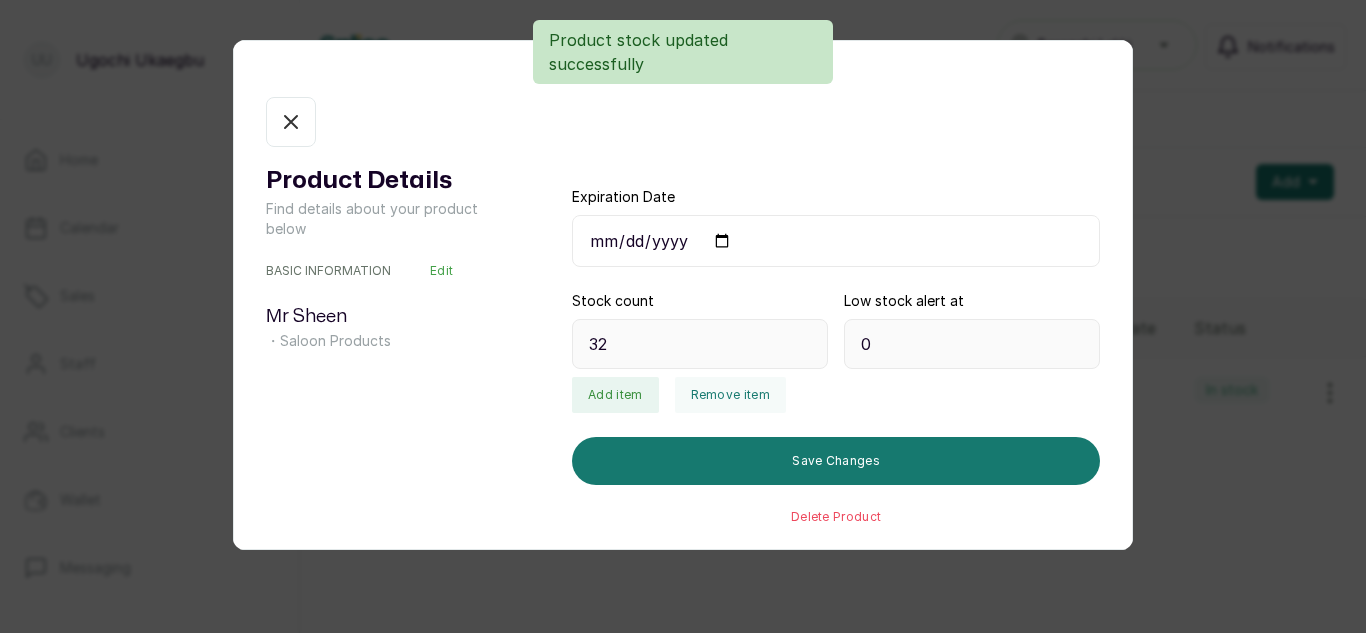 type on "31" 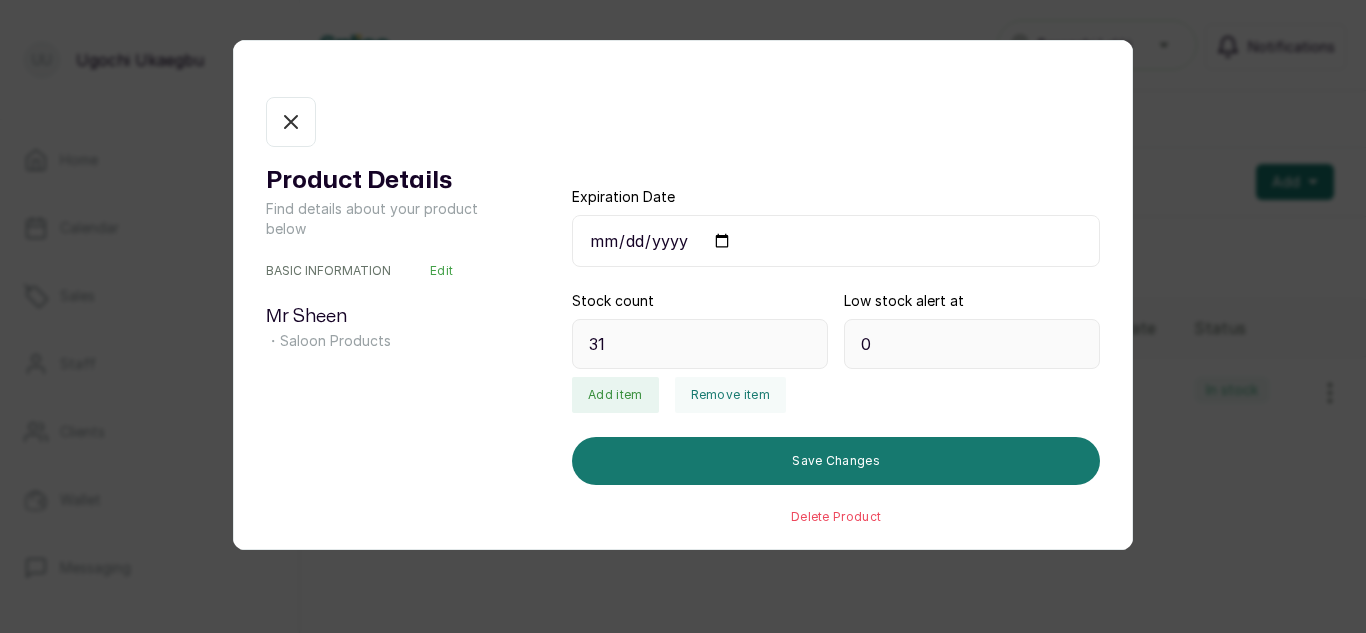 click 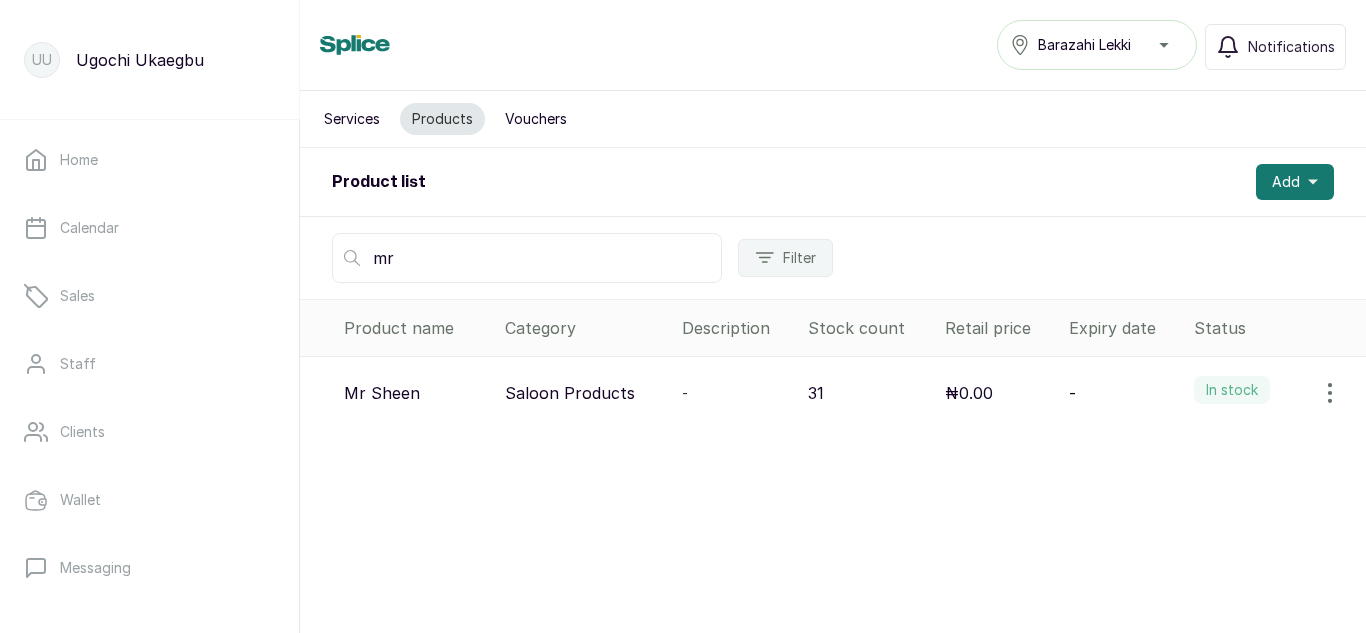 click on "mr" at bounding box center [527, 258] 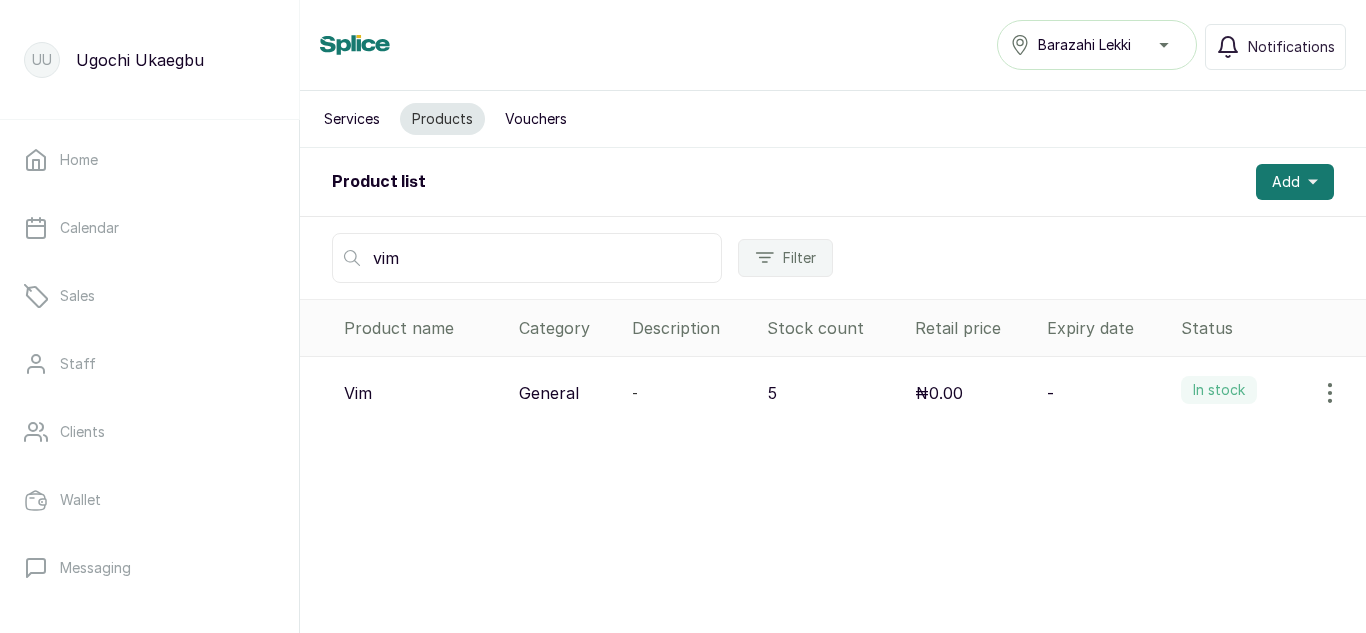 type on "vim" 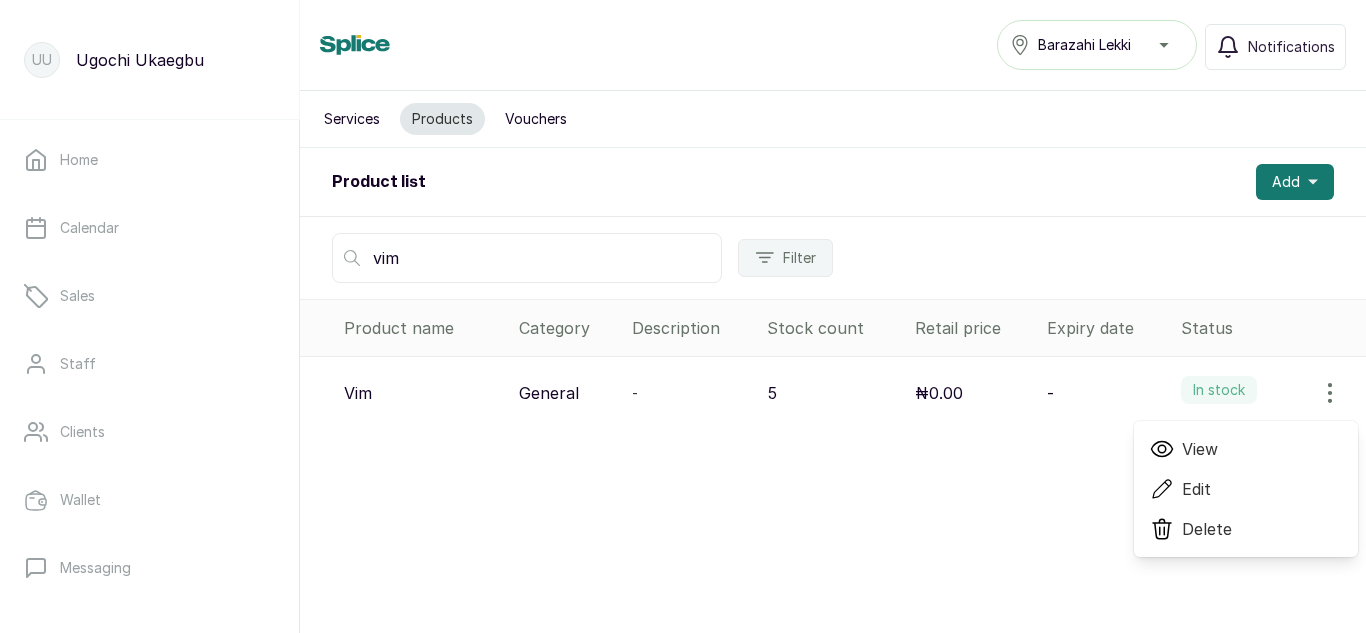 click on "View" at bounding box center (1200, 449) 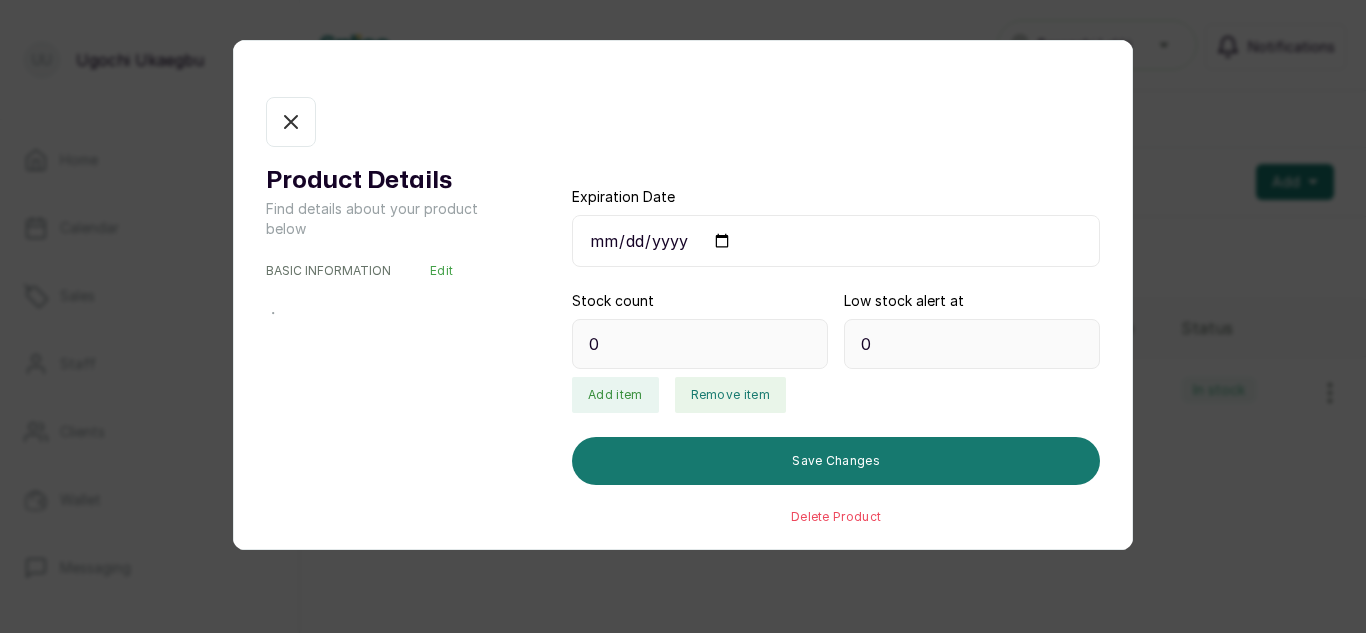 click on "Remove item" at bounding box center [730, 395] 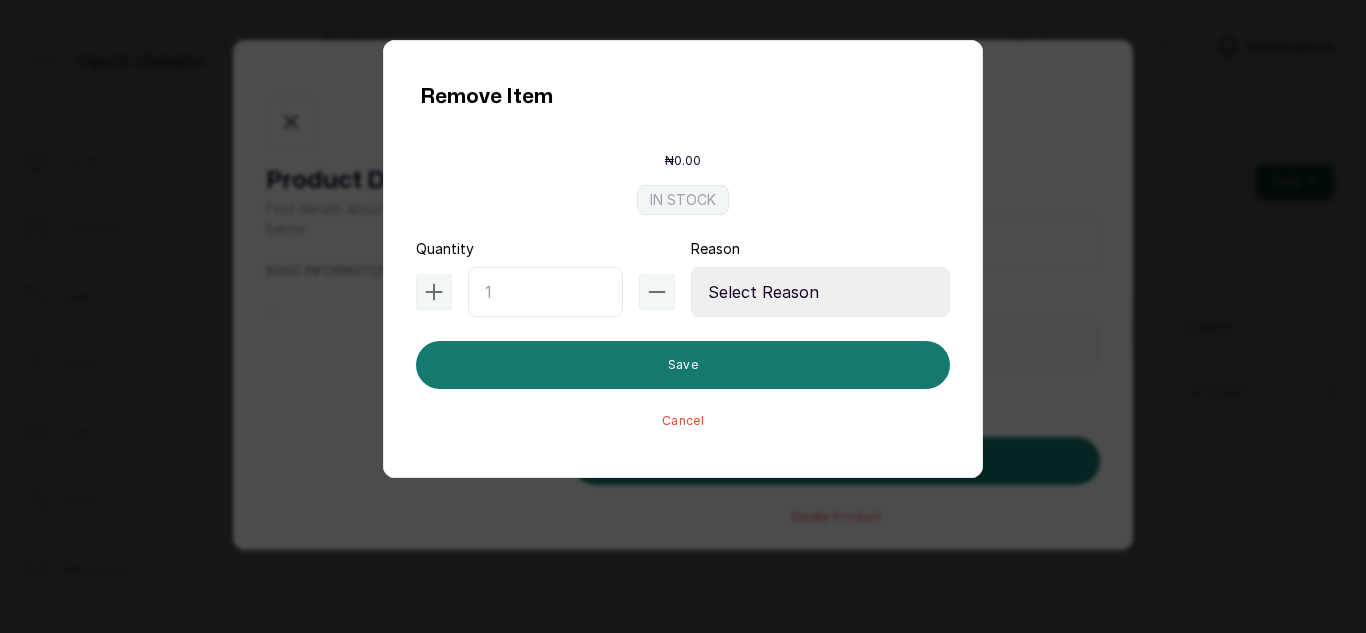 type on "5" 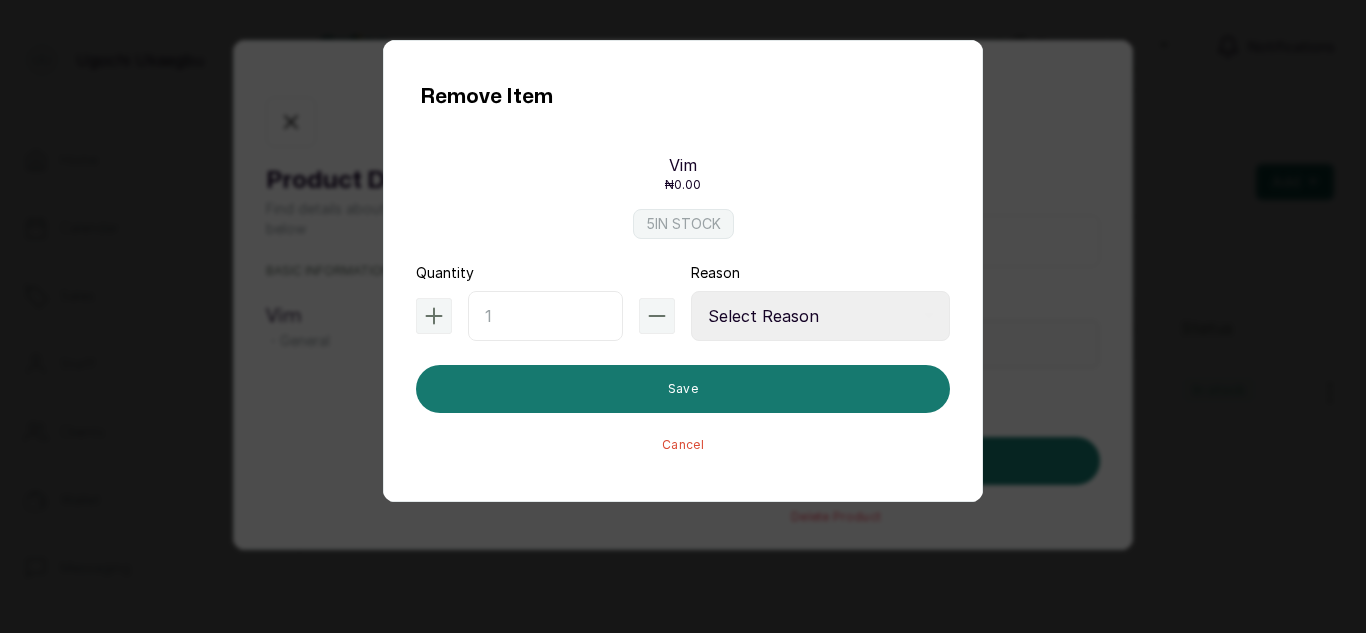 click at bounding box center [545, 316] 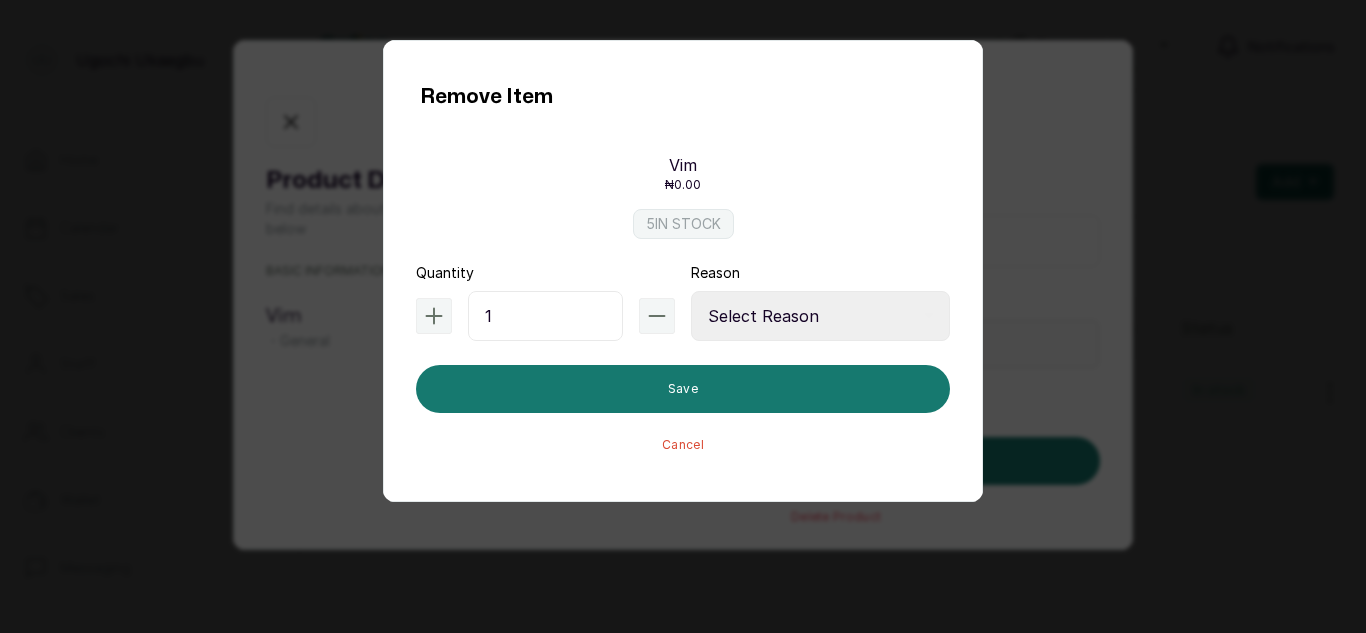 type on "1" 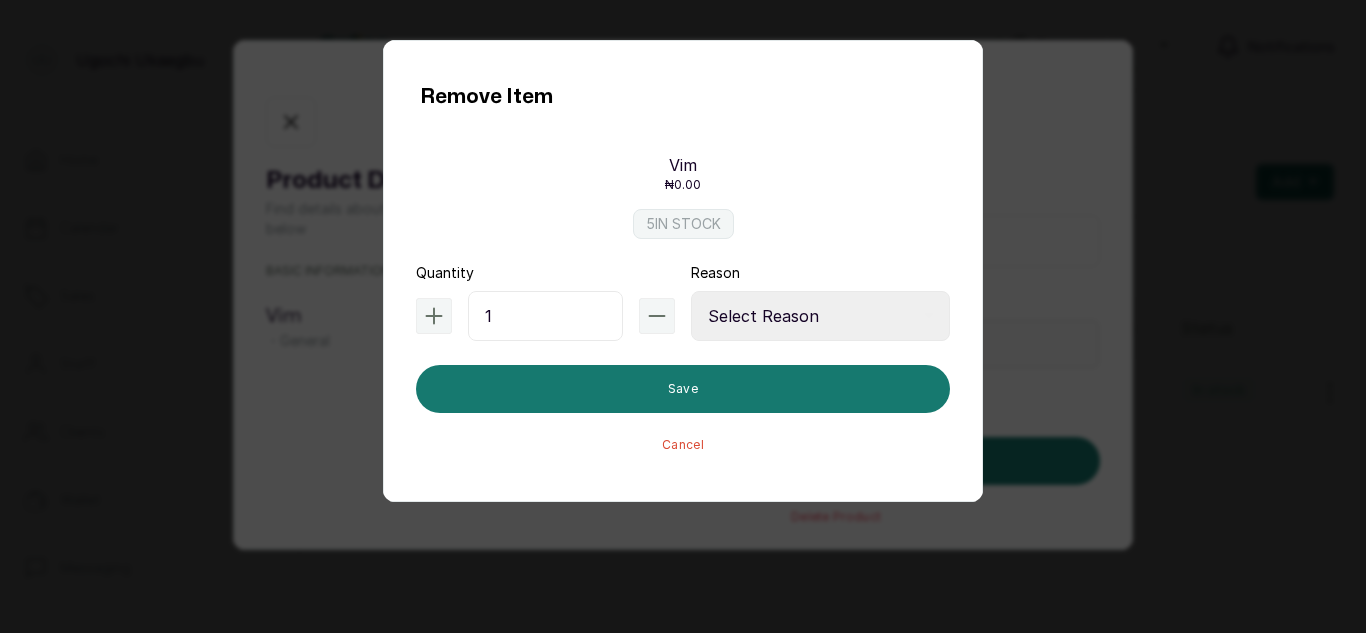 click on "Select Reason Internal Use New Stock Damaged Adjustment Transfer Return Other" at bounding box center (820, 316) 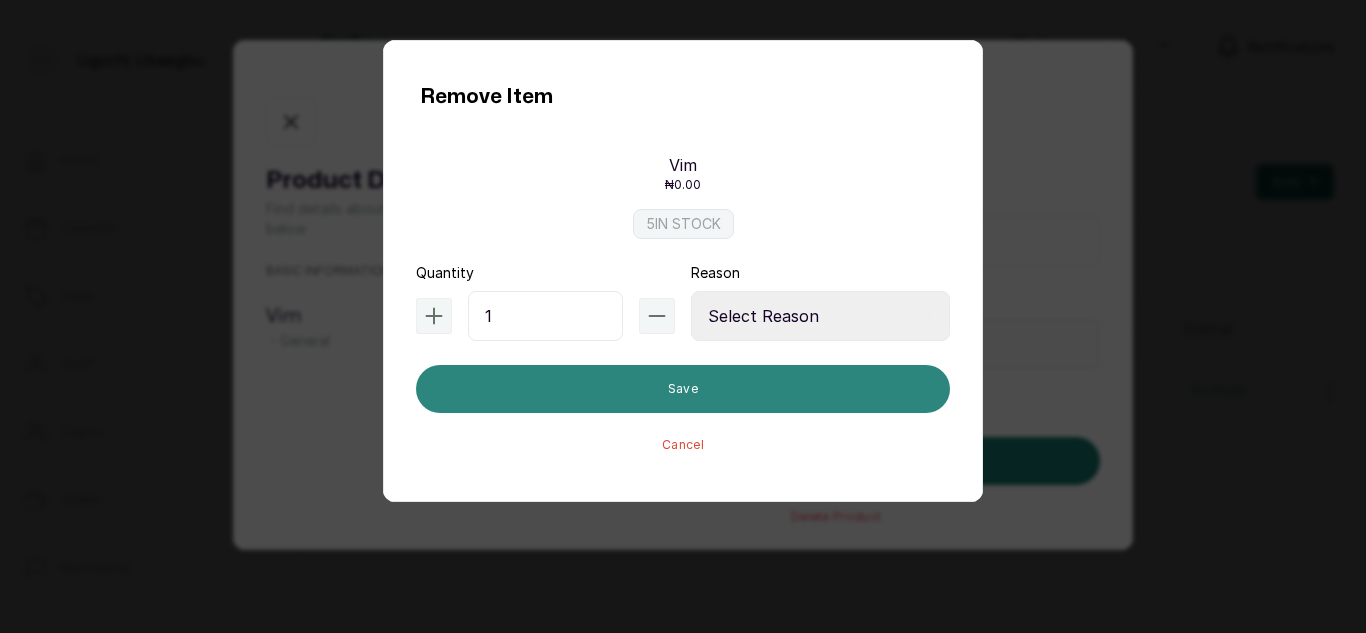click on "Save" at bounding box center [683, 389] 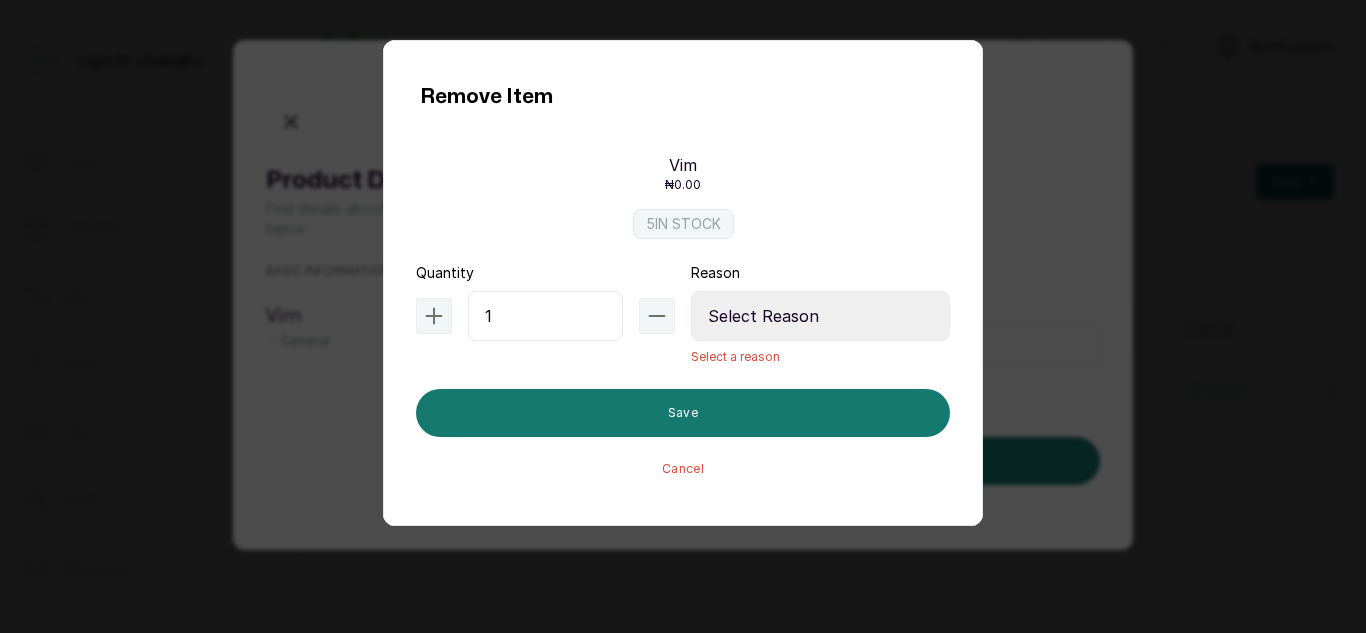 click on "Select Reason Internal Use New Stock Damaged Adjustment Transfer Return Other" at bounding box center [820, 316] 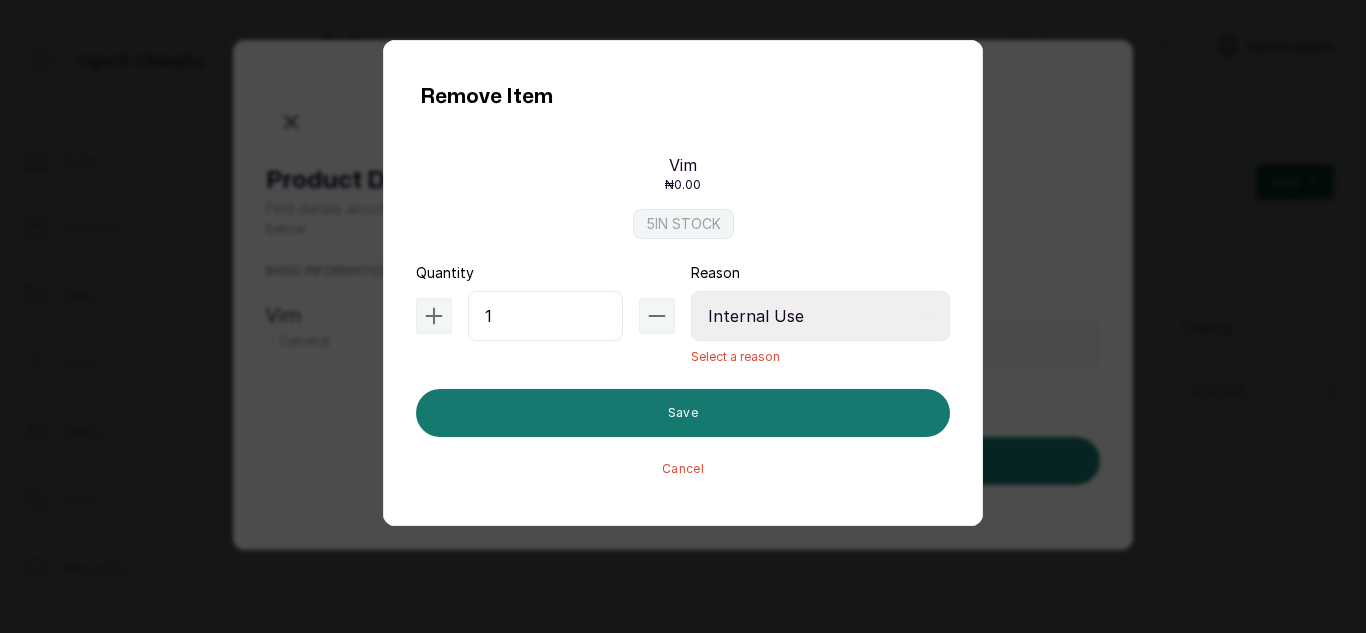 click on "Select Reason Internal Use New Stock Damaged Adjustment Transfer Return Other" at bounding box center [820, 316] 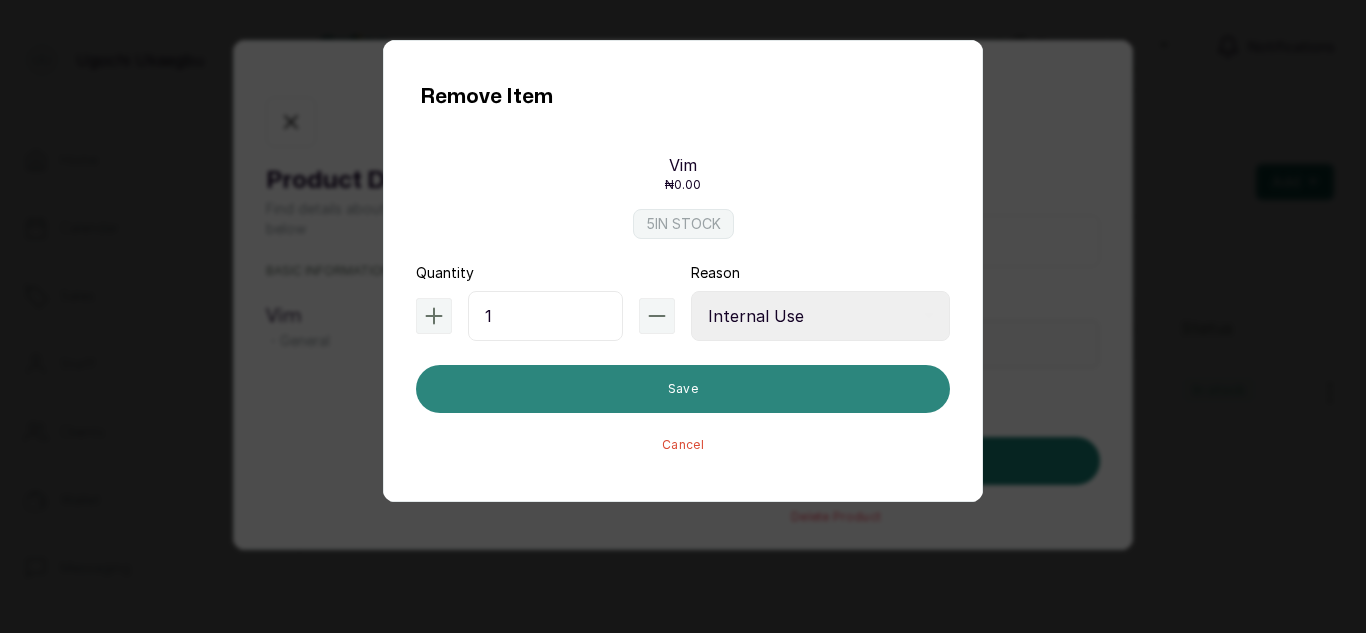 click on "Save" at bounding box center [683, 389] 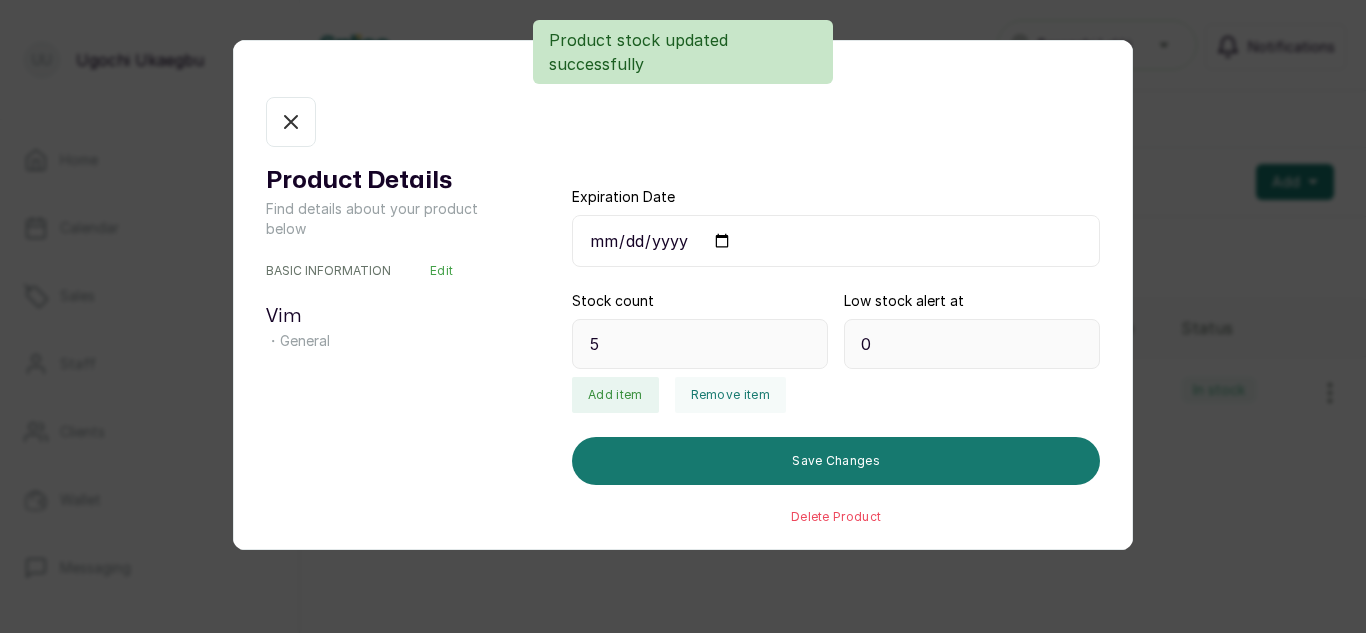 type on "4" 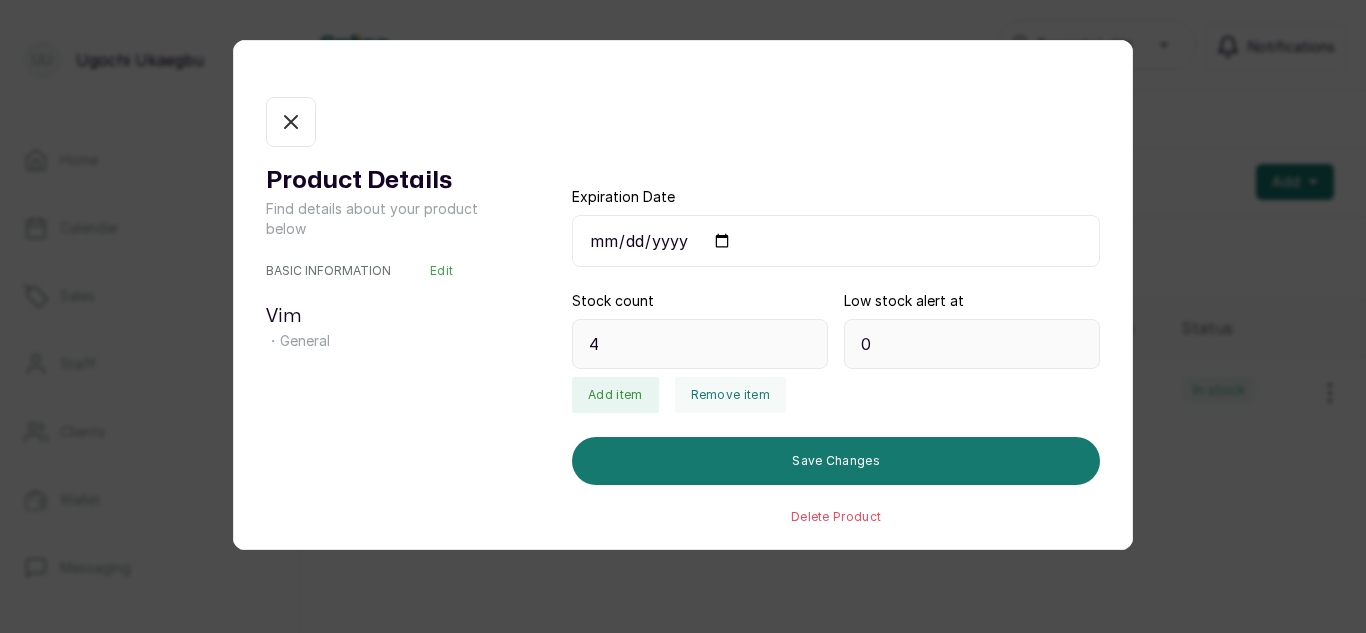 click 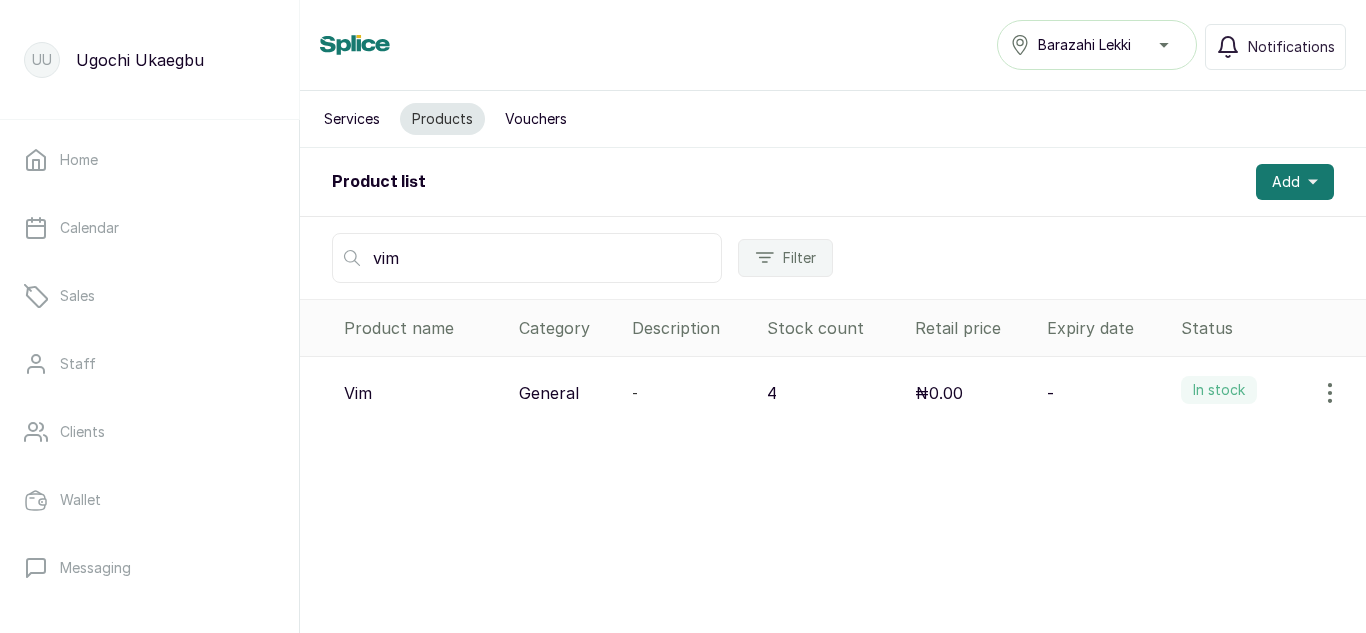 click on "vim" at bounding box center (527, 258) 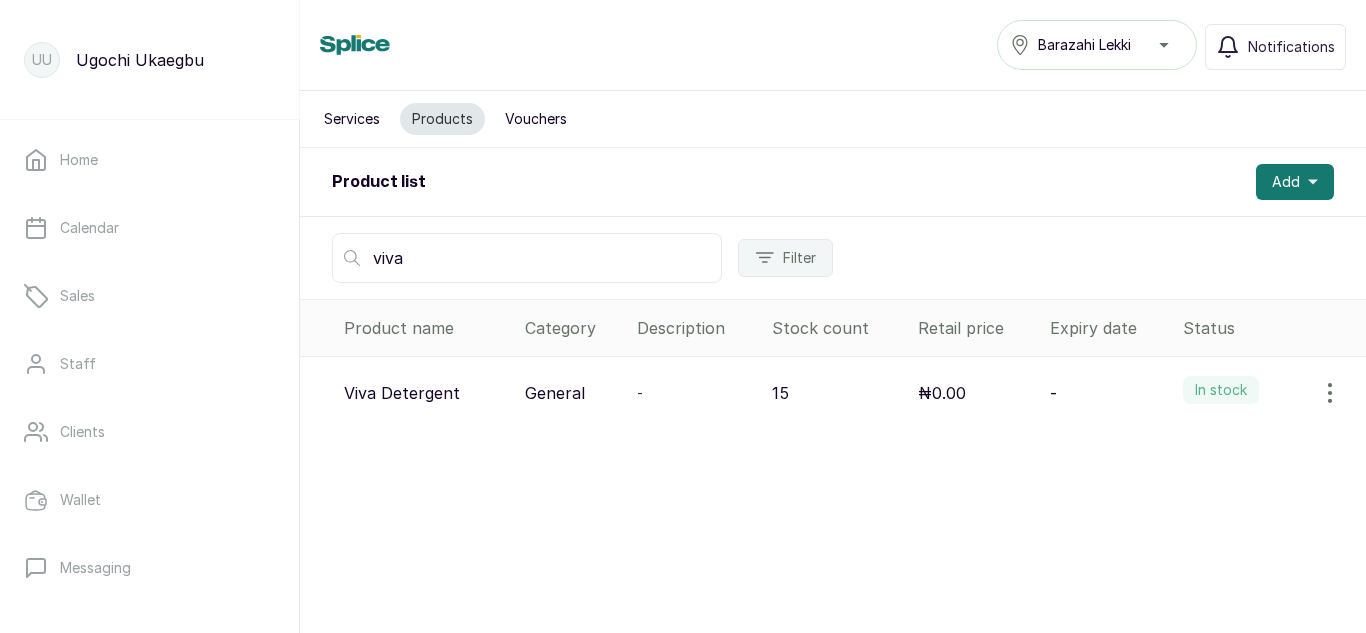 type on "viva" 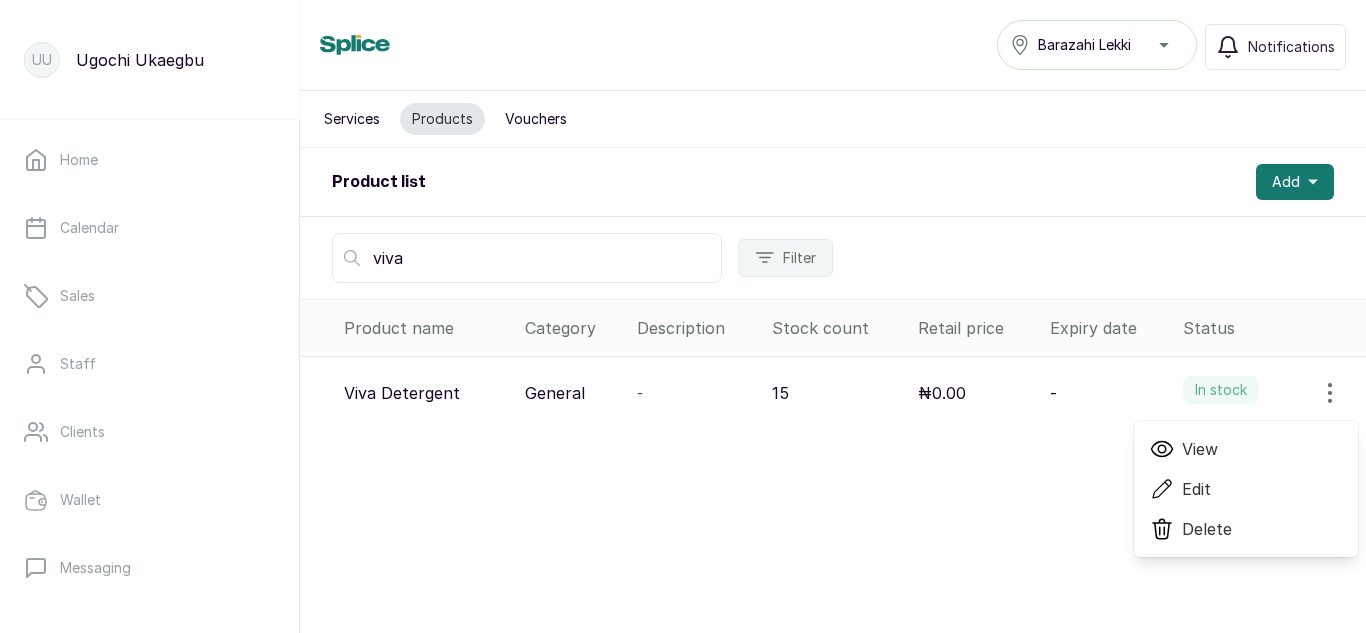 click on "View" at bounding box center (1246, 449) 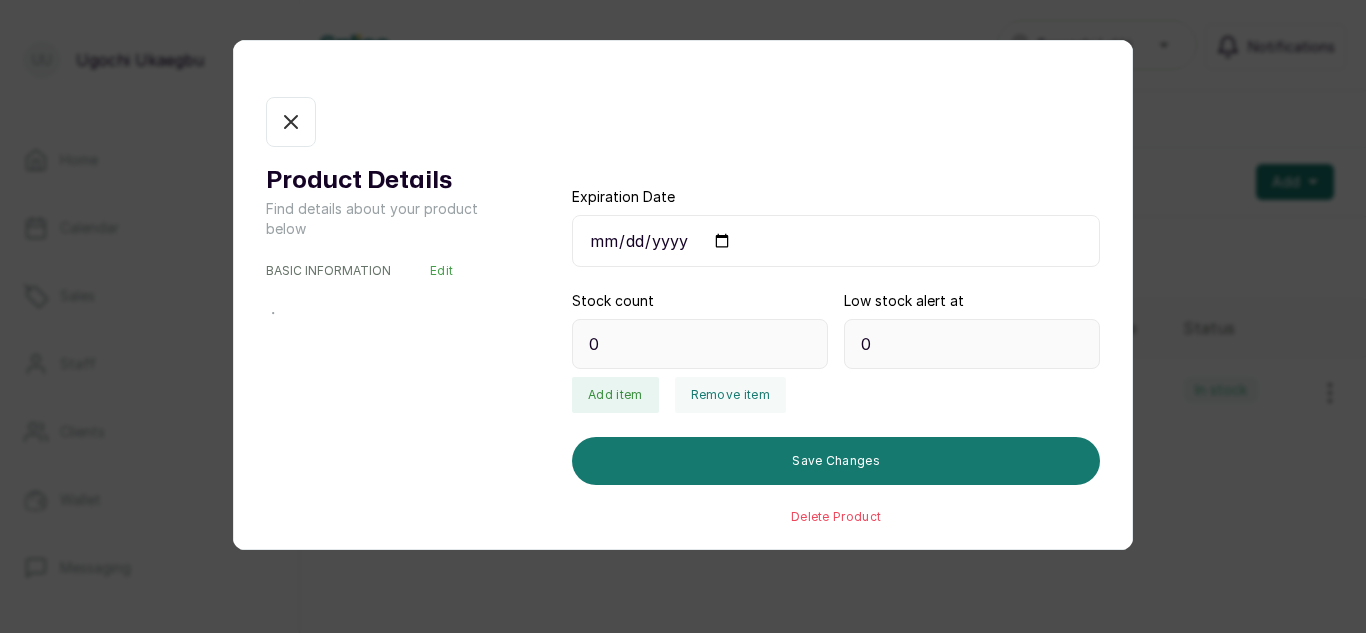 type on "15" 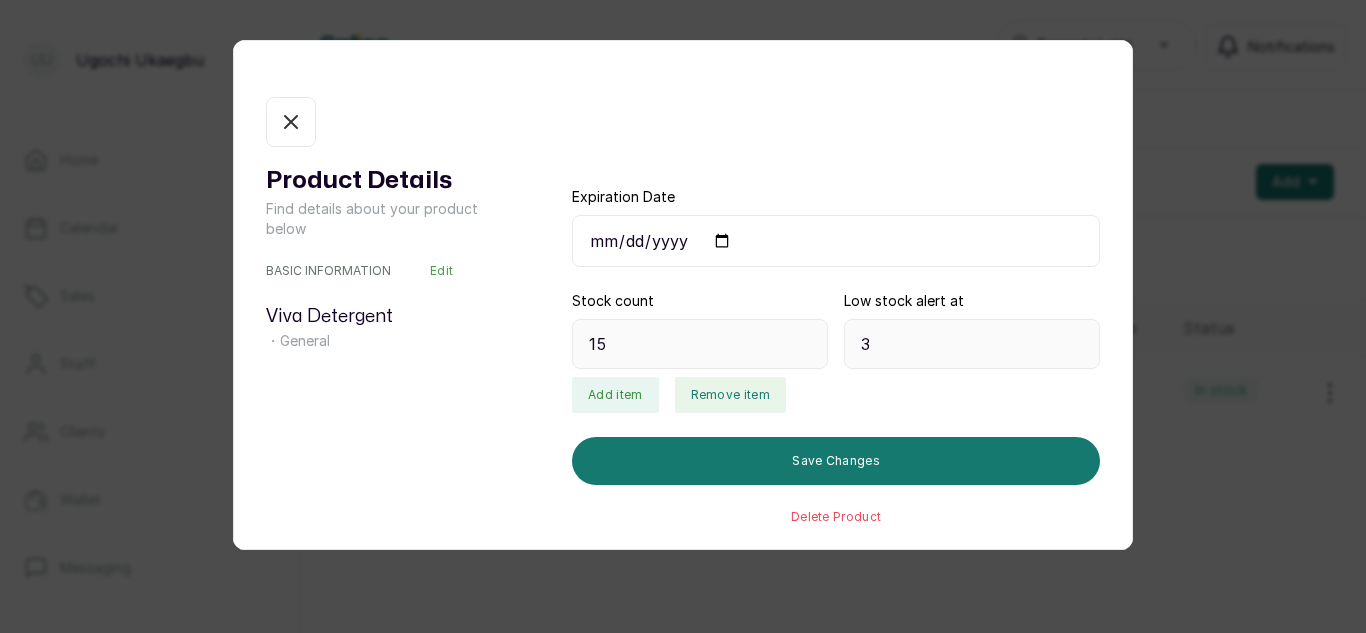 click on "Remove item" at bounding box center [730, 395] 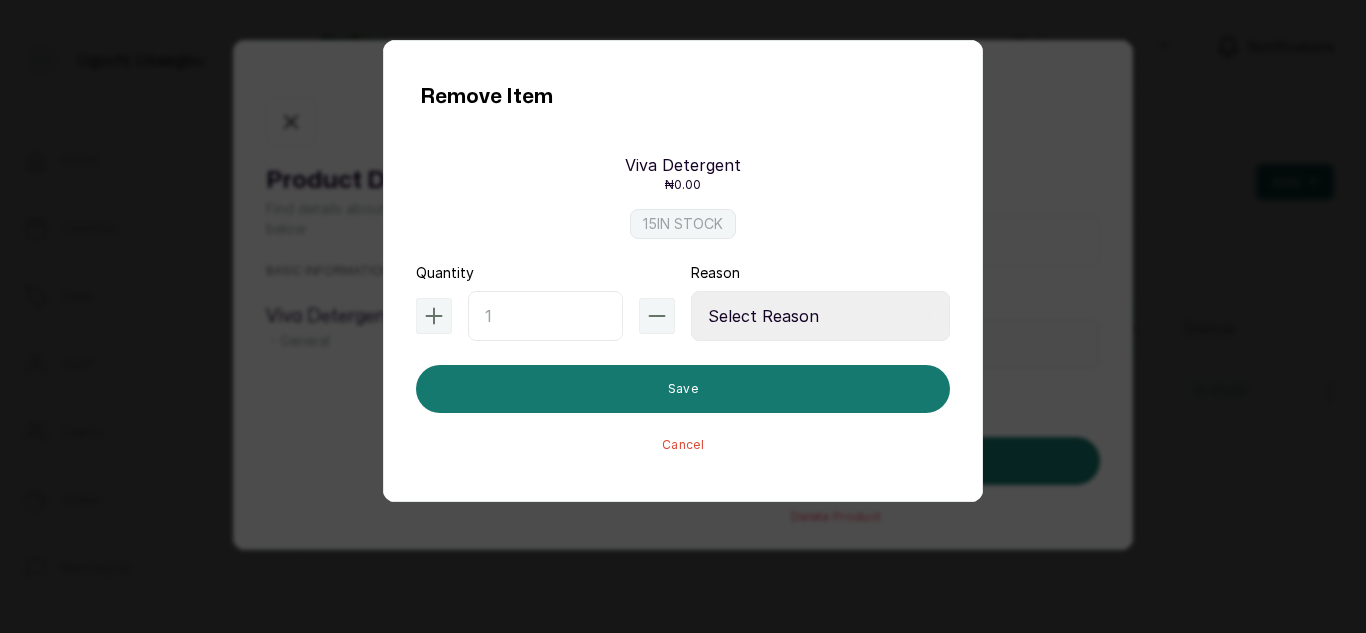 click at bounding box center (545, 316) 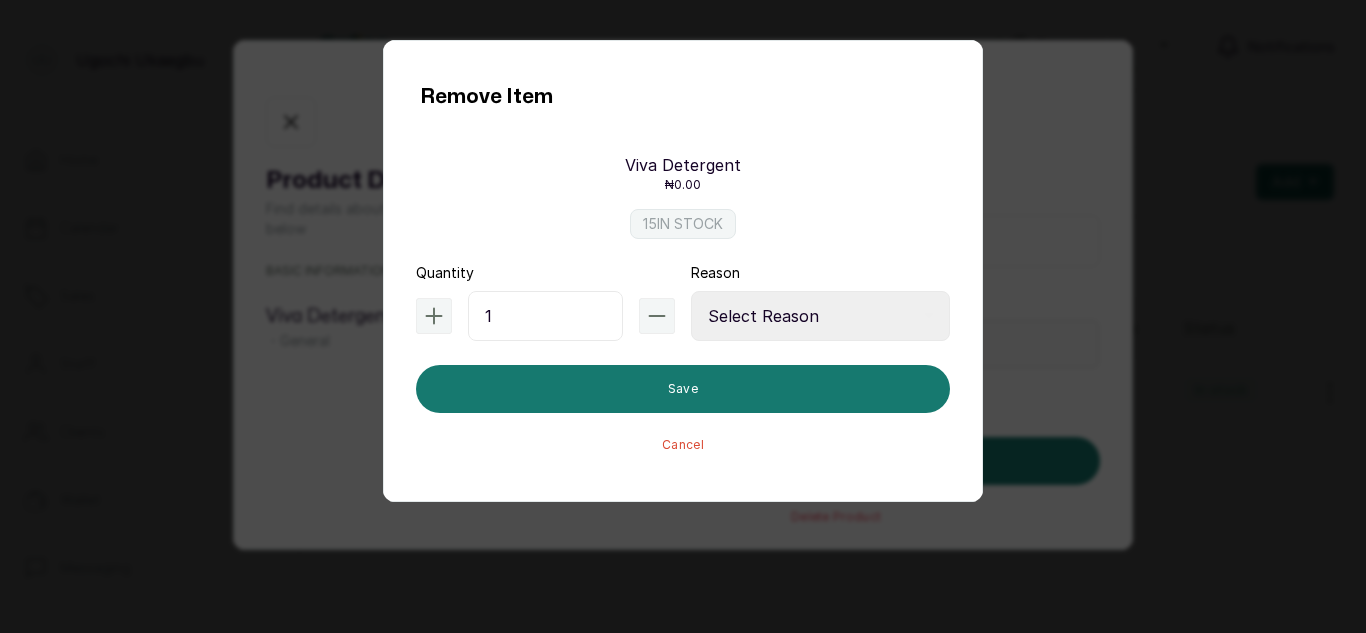 type on "1" 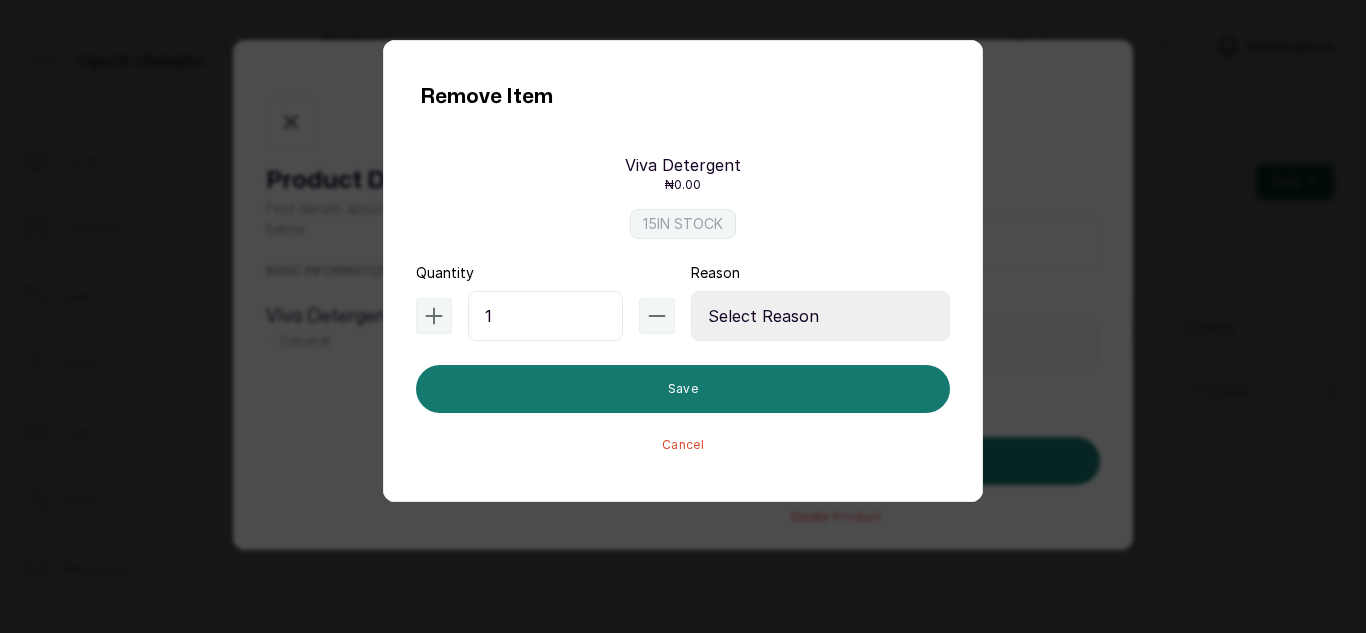 click on "Select Reason Internal Use New Stock Damaged Adjustment Transfer Return Other" at bounding box center (820, 316) 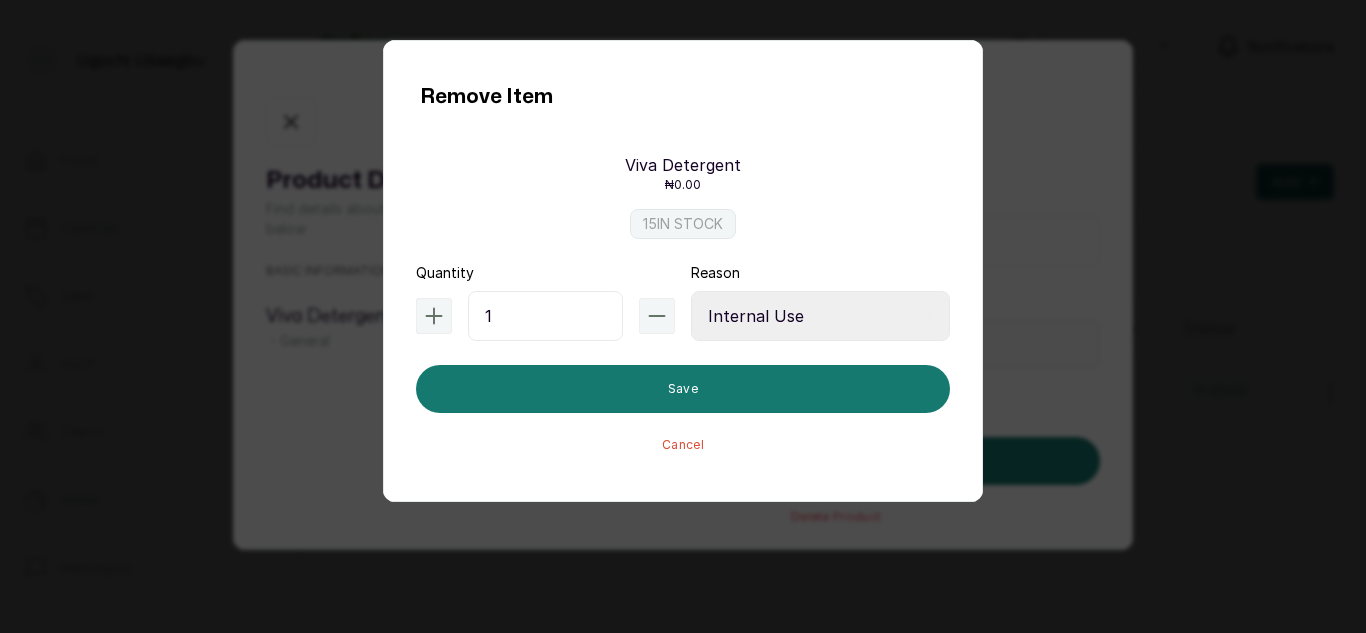 click on "Select Reason Internal Use New Stock Damaged Adjustment Transfer Return Other" at bounding box center [820, 316] 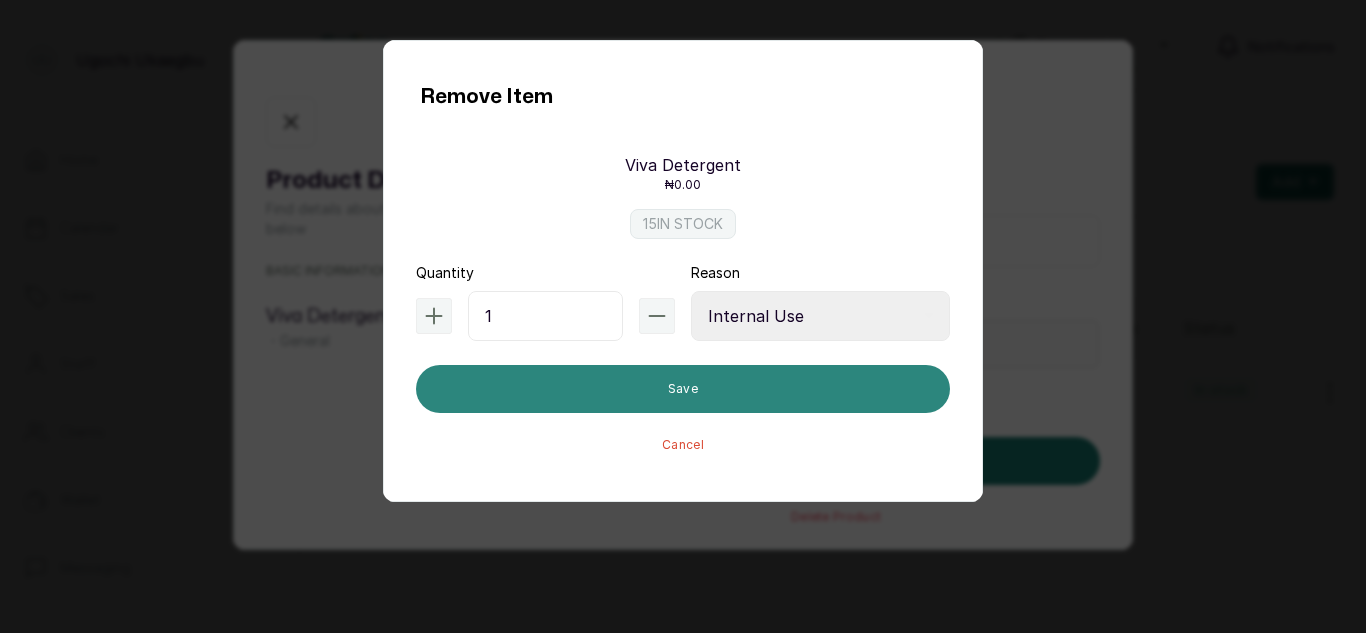click on "Save" at bounding box center (683, 389) 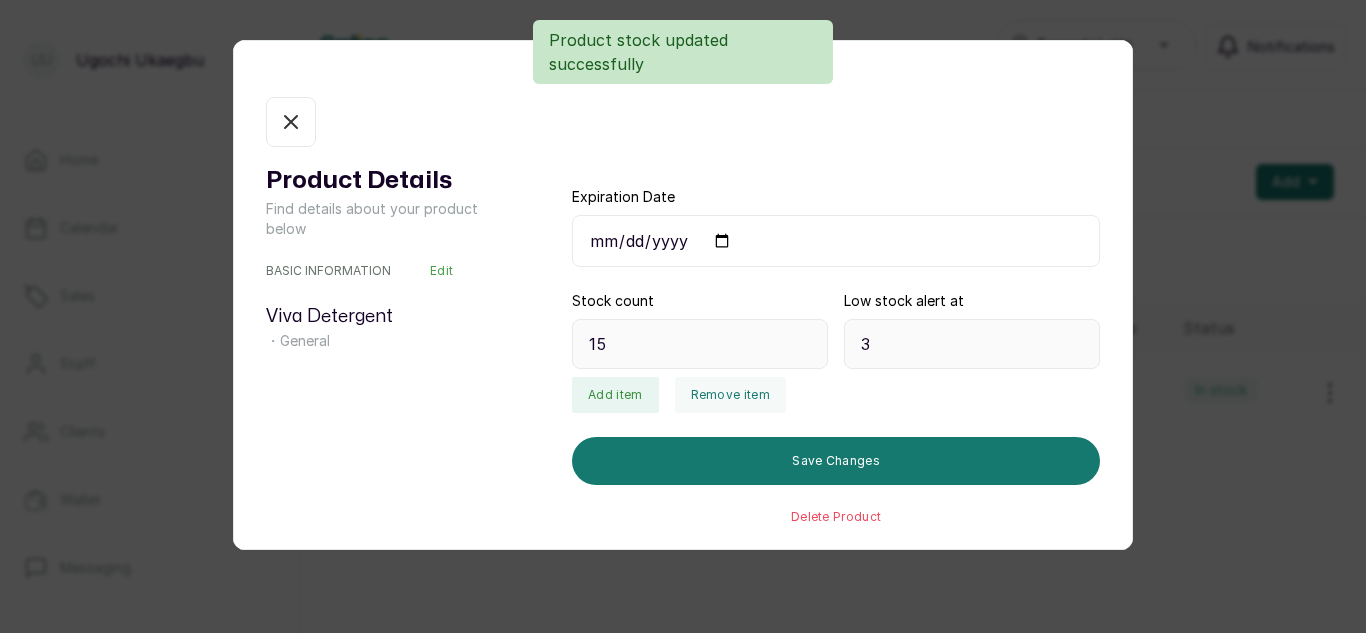 type on "14" 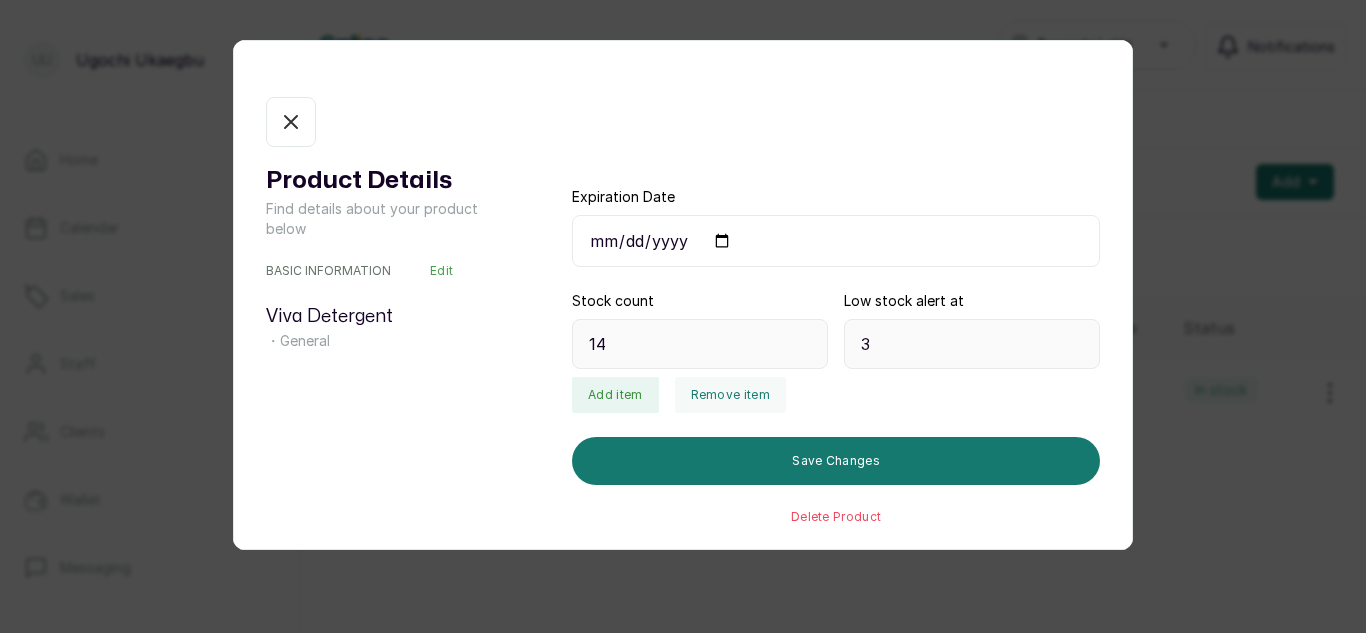 click on "In stock" at bounding box center [291, 122] 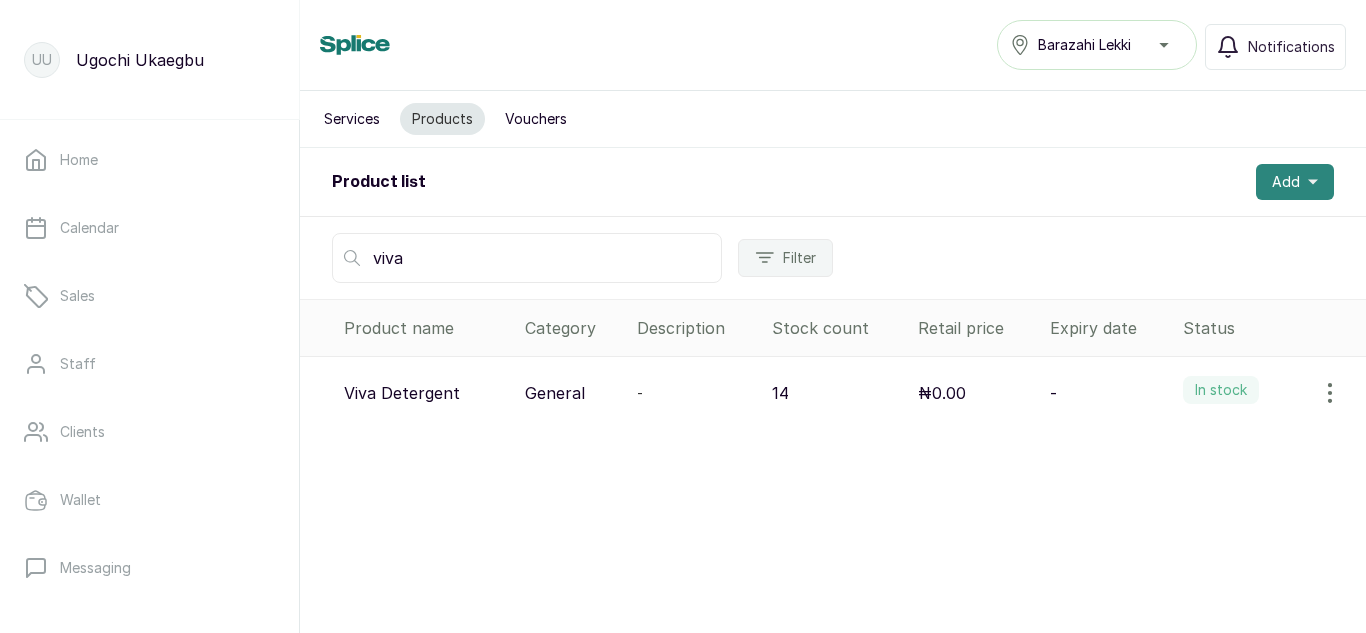 click 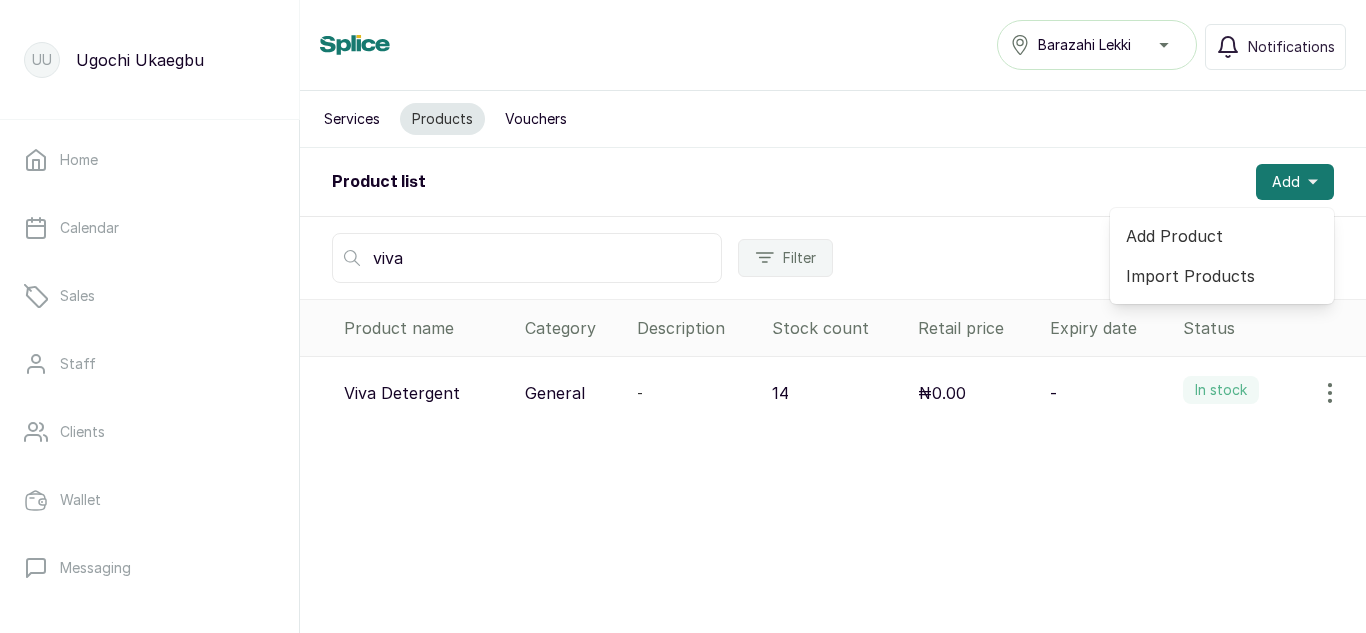 click on "Add Product Import Products" at bounding box center [1222, 256] 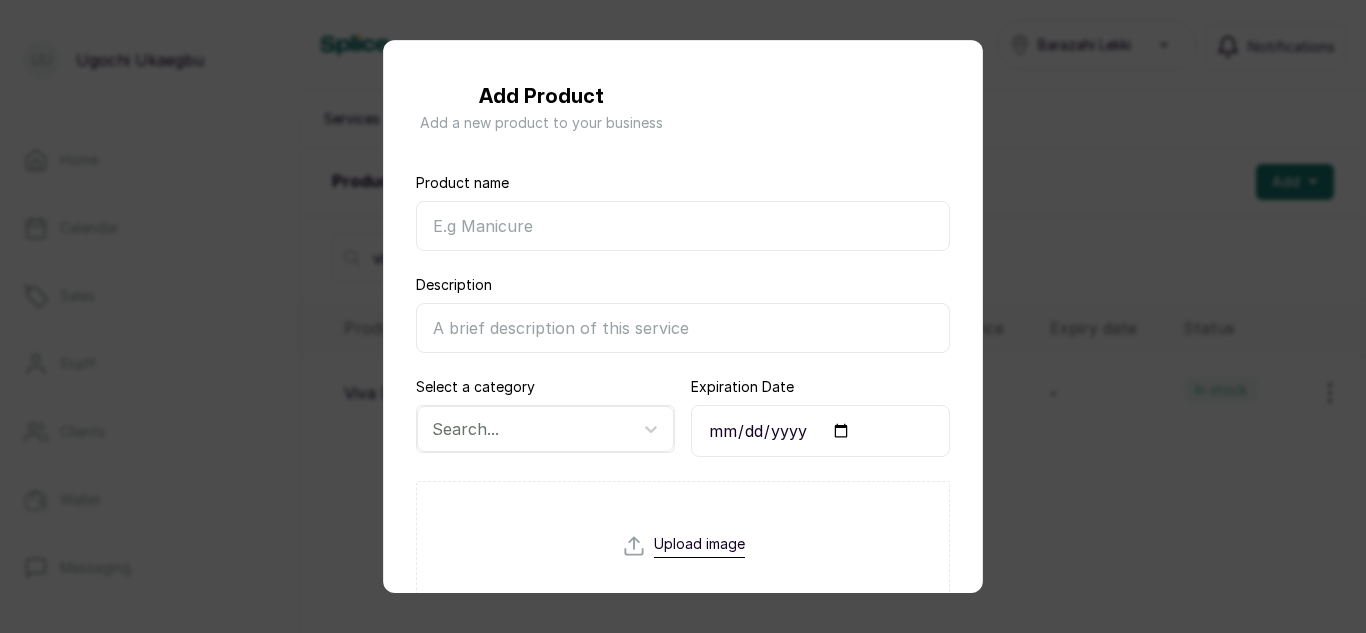 click on "Product name" at bounding box center [683, 226] 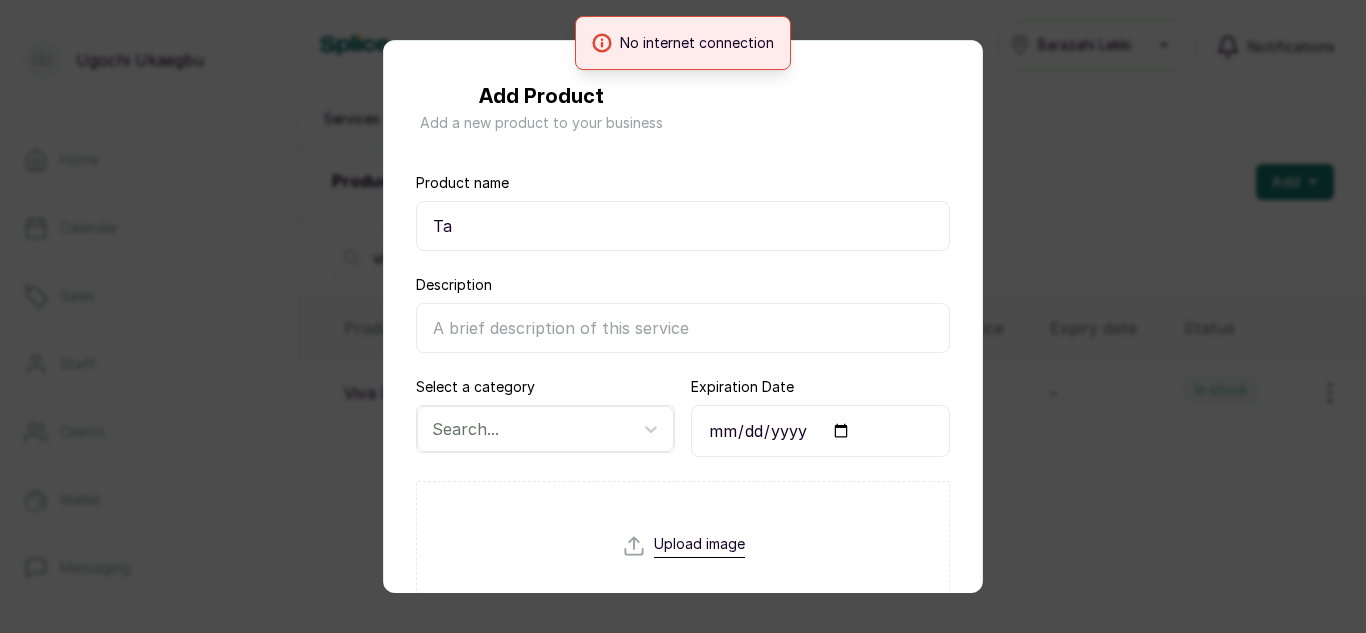 type on "T" 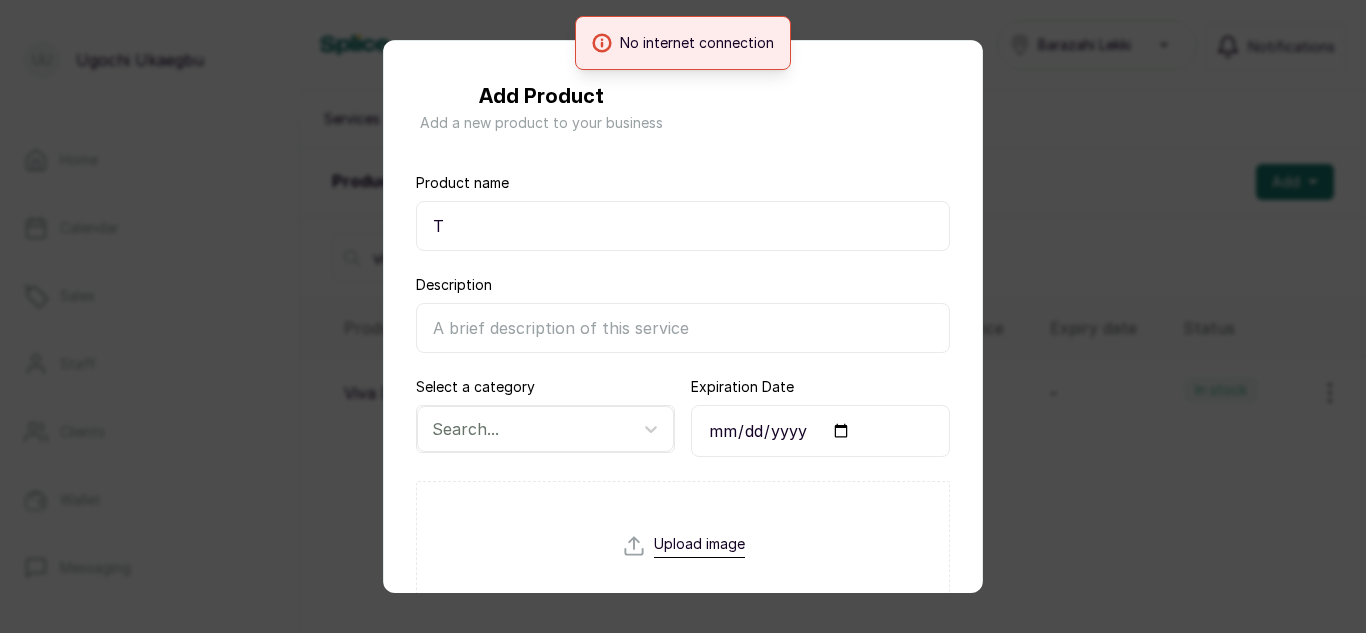 type 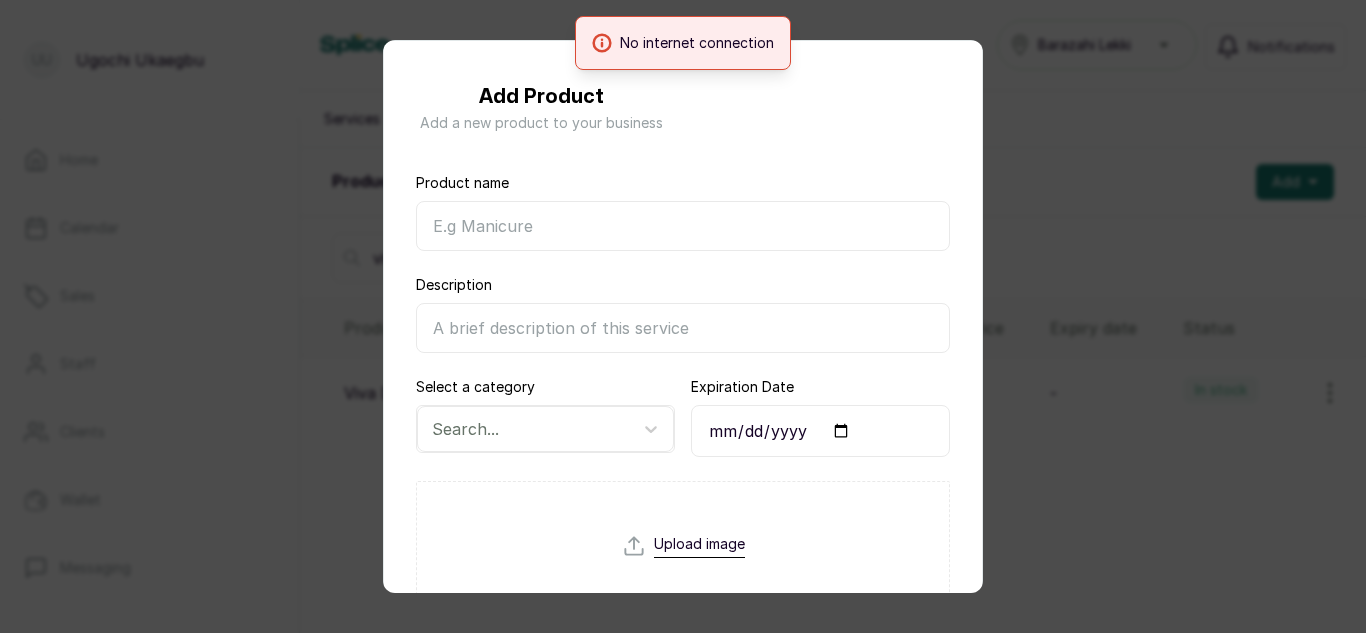 click on "Add Product Add a new product to your business Product name   Description   Select a category Search... Expiration Date   Upload image Stock count   0 Low stock alert at   0 Cost Price 0 Allow sales of this product Save Cancel" at bounding box center (683, 316) 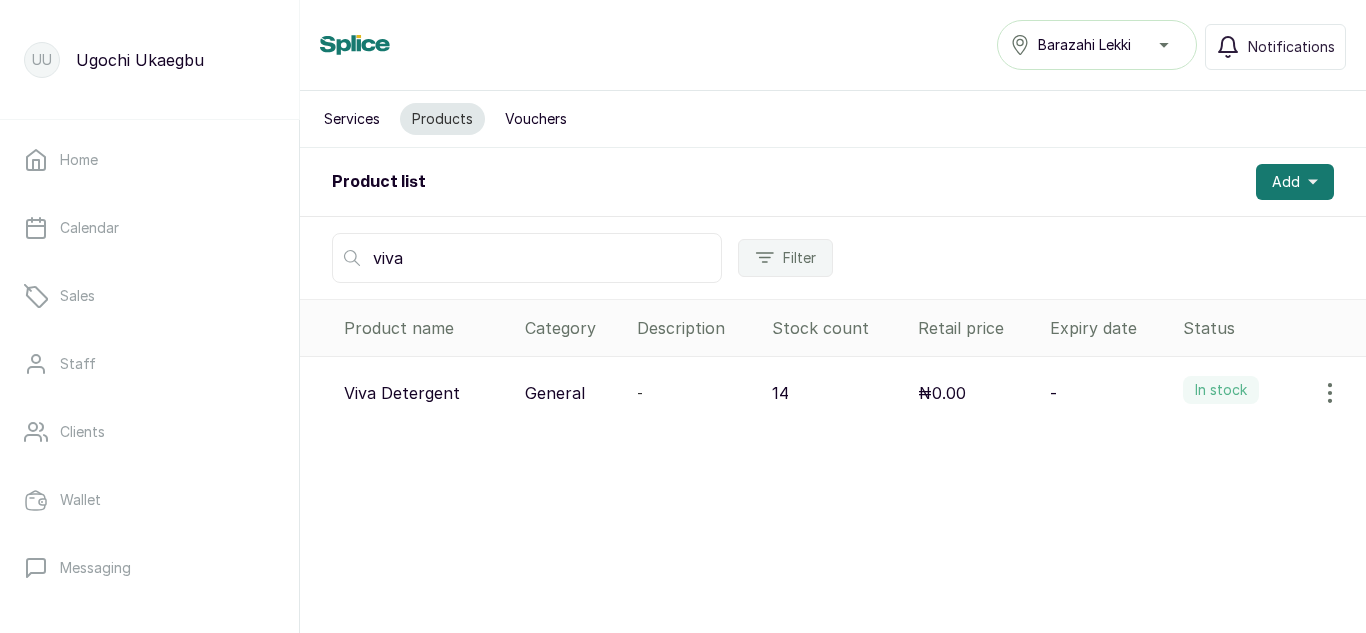 click on "viva" at bounding box center [527, 258] 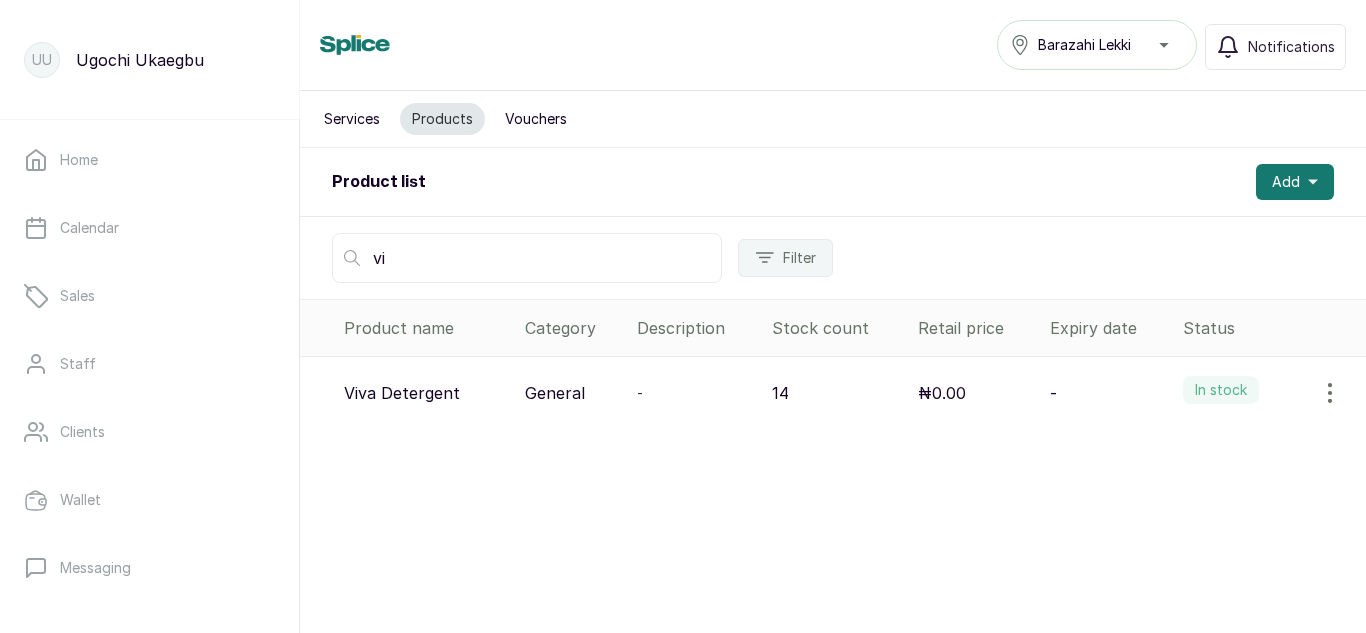 type on "v" 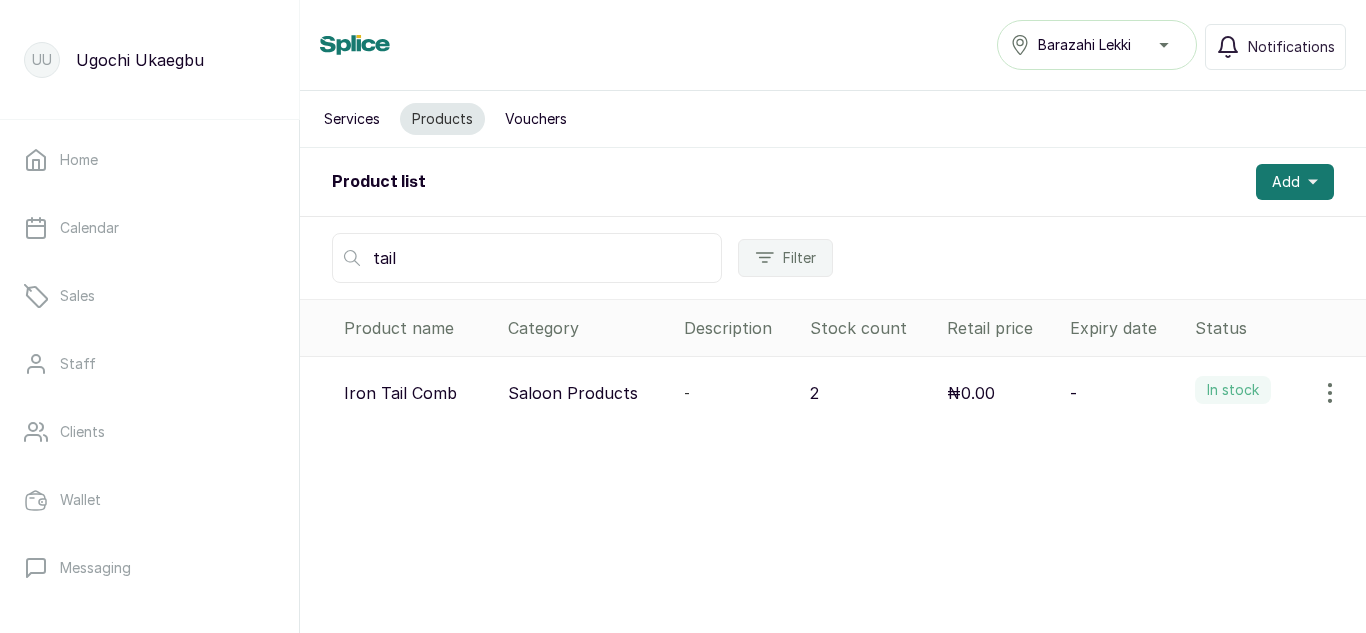 type on "tail" 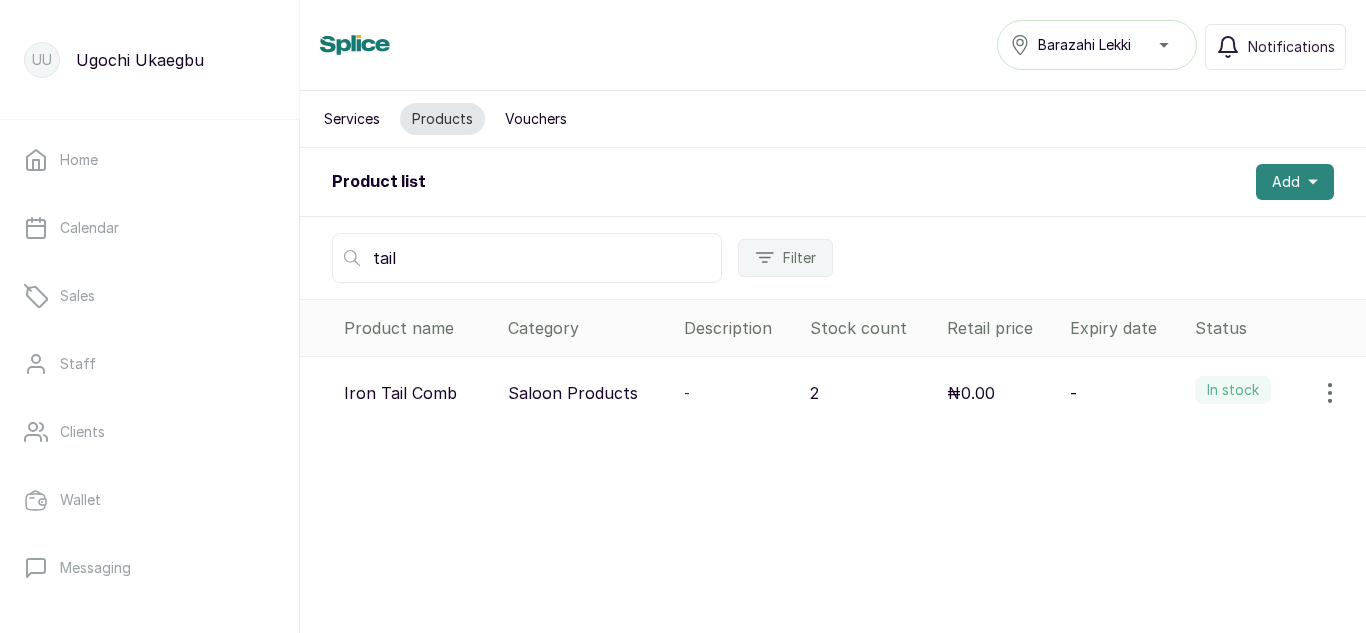 click on "Add" at bounding box center [1295, 182] 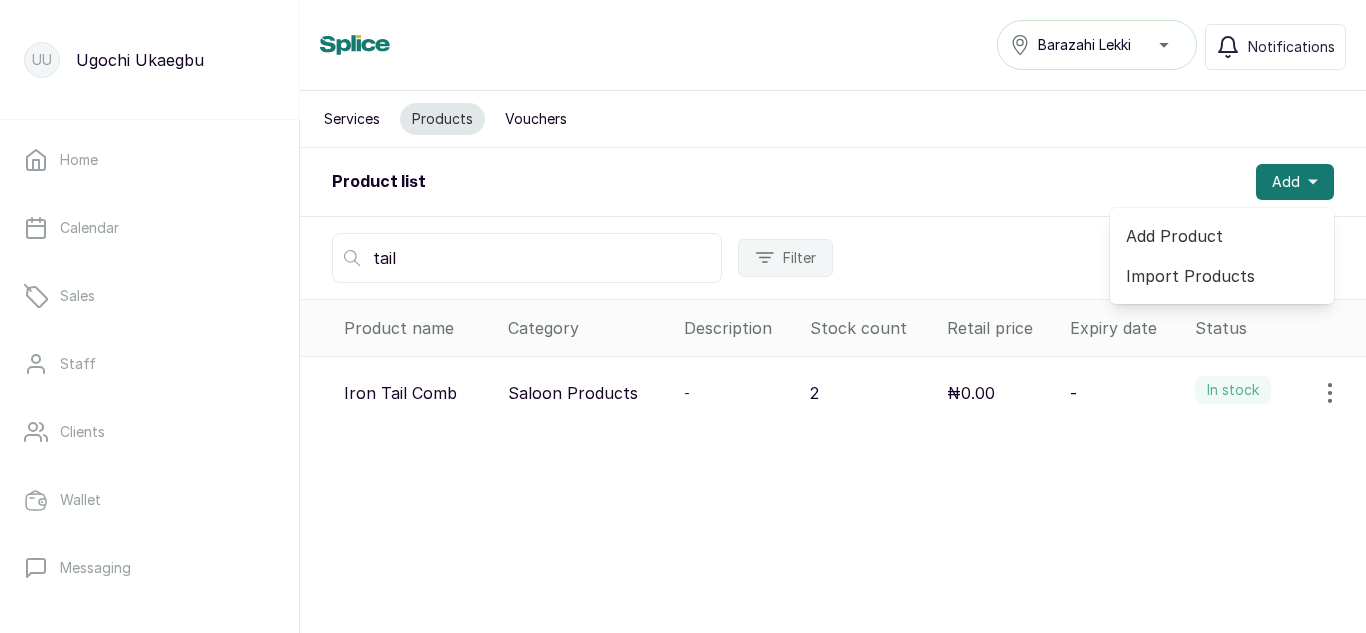 click on "Add Product" at bounding box center [1222, 236] 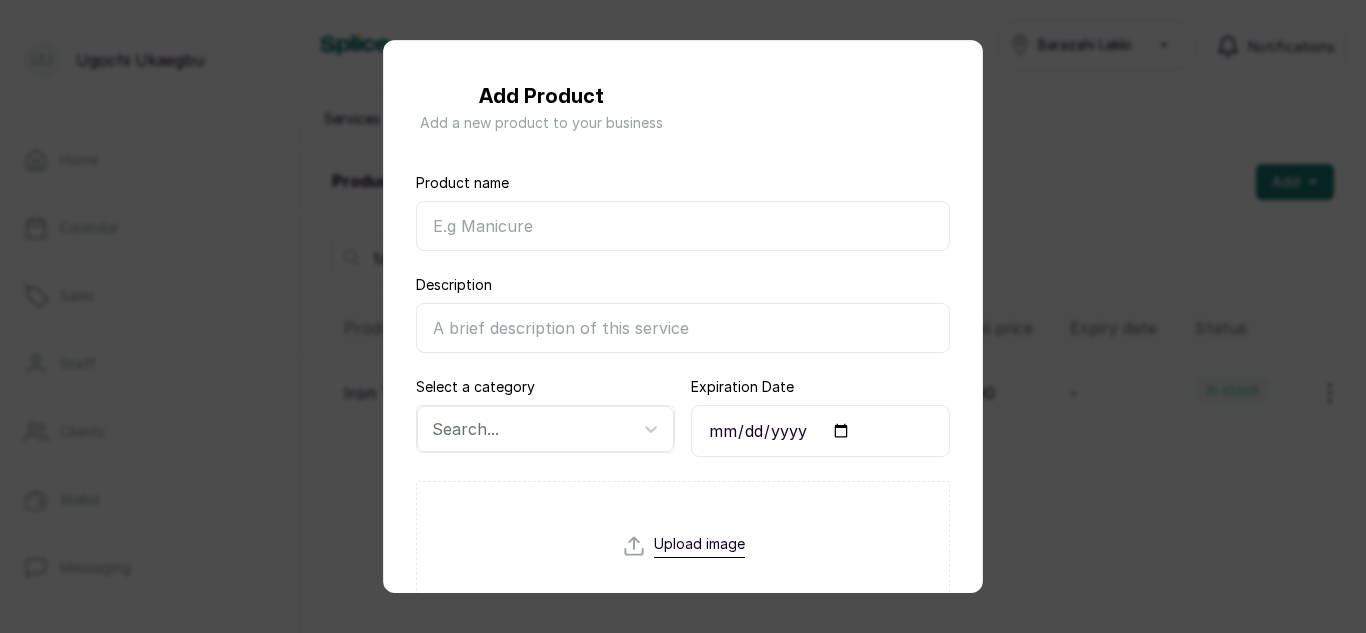 click on "Product name" at bounding box center [683, 226] 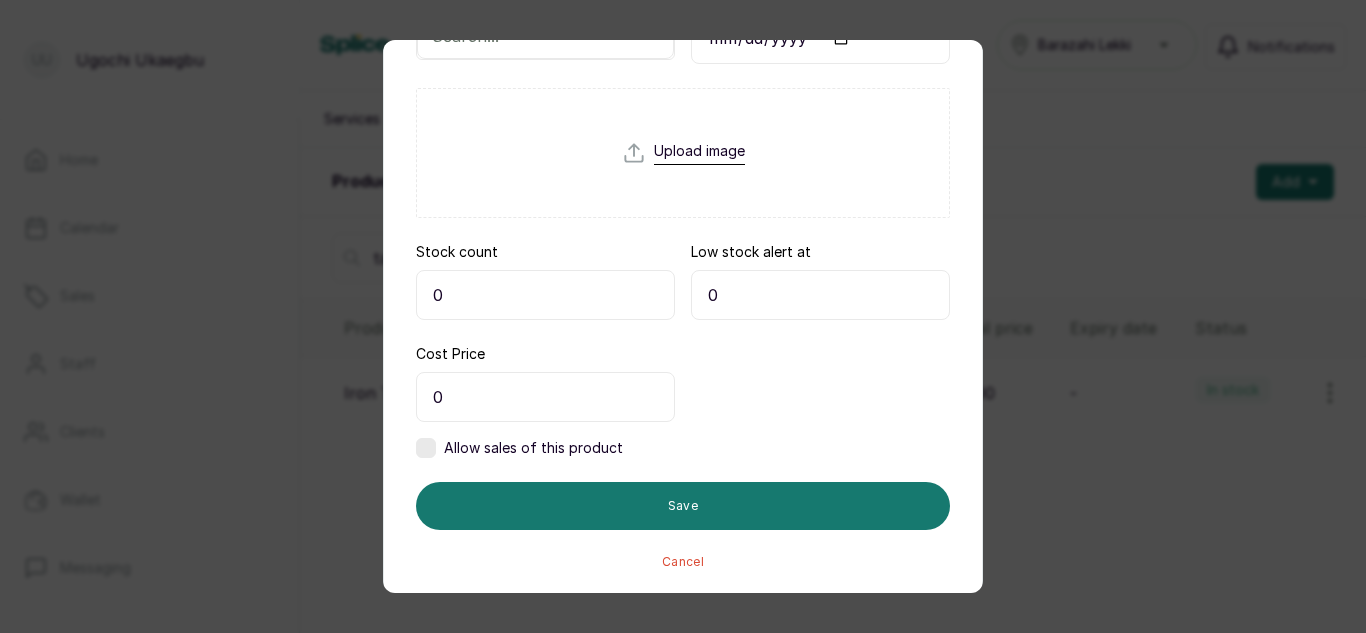 scroll, scrollTop: 395, scrollLeft: 0, axis: vertical 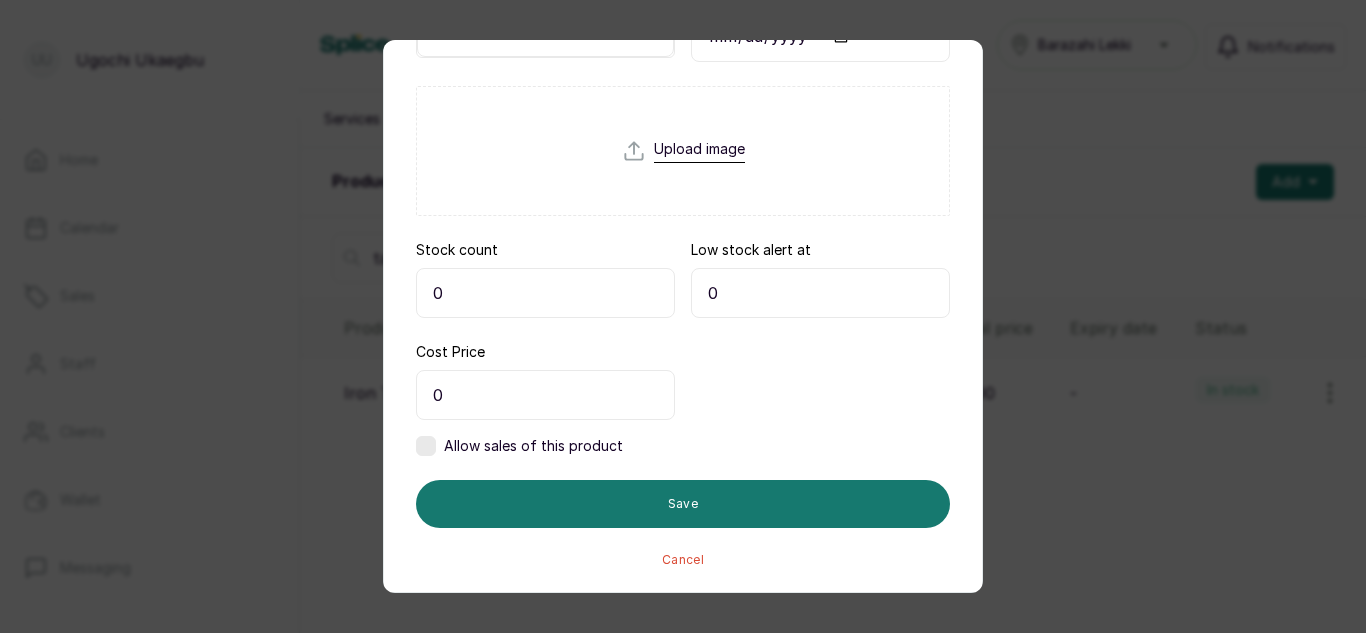 type on "Normal Tail Comb" 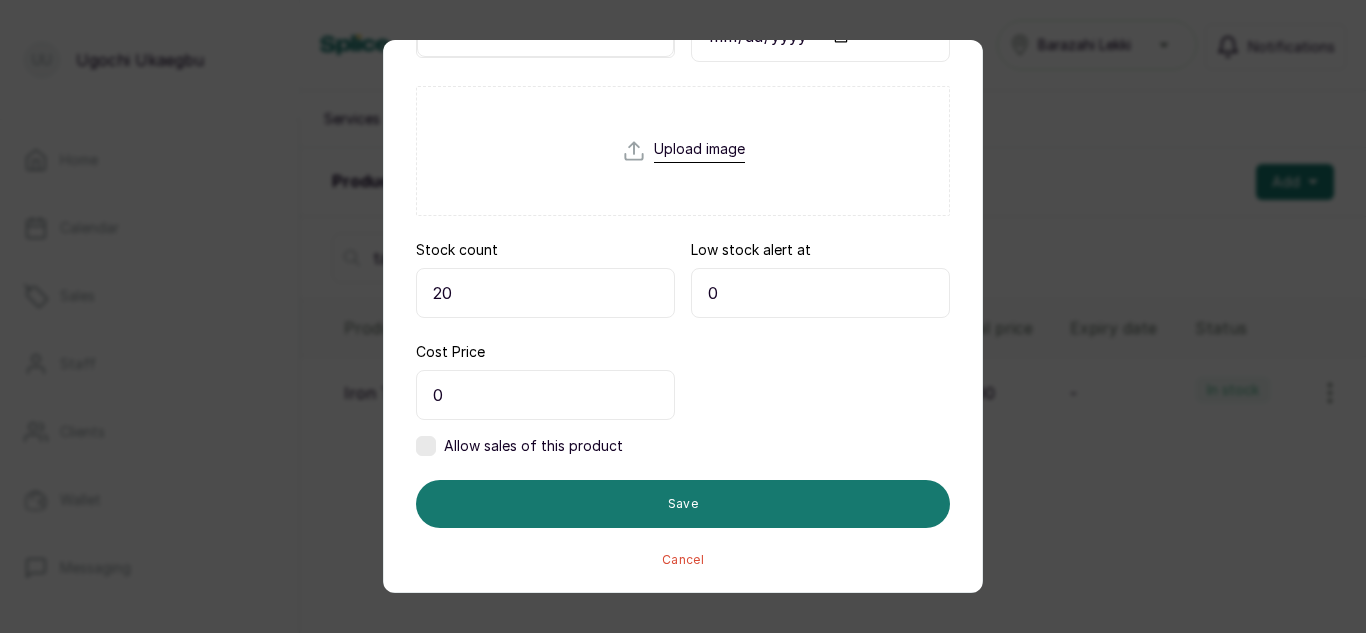 type on "20" 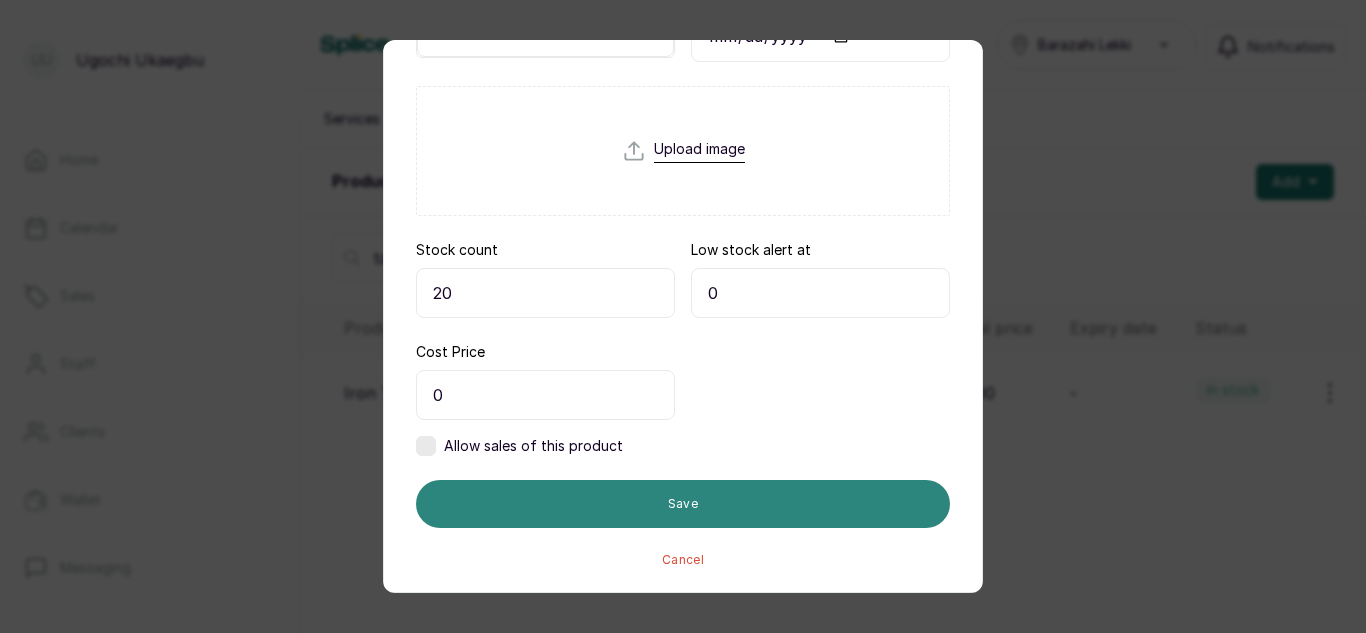 click on "Save" at bounding box center (683, 504) 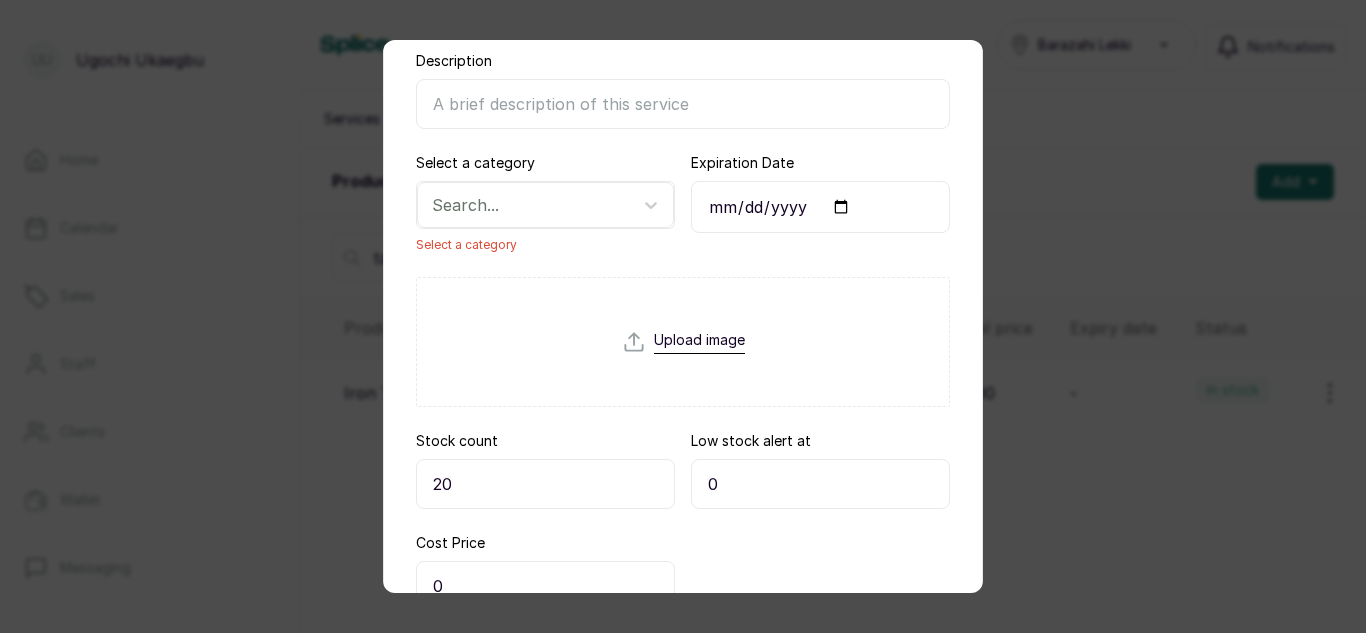 scroll, scrollTop: 216, scrollLeft: 0, axis: vertical 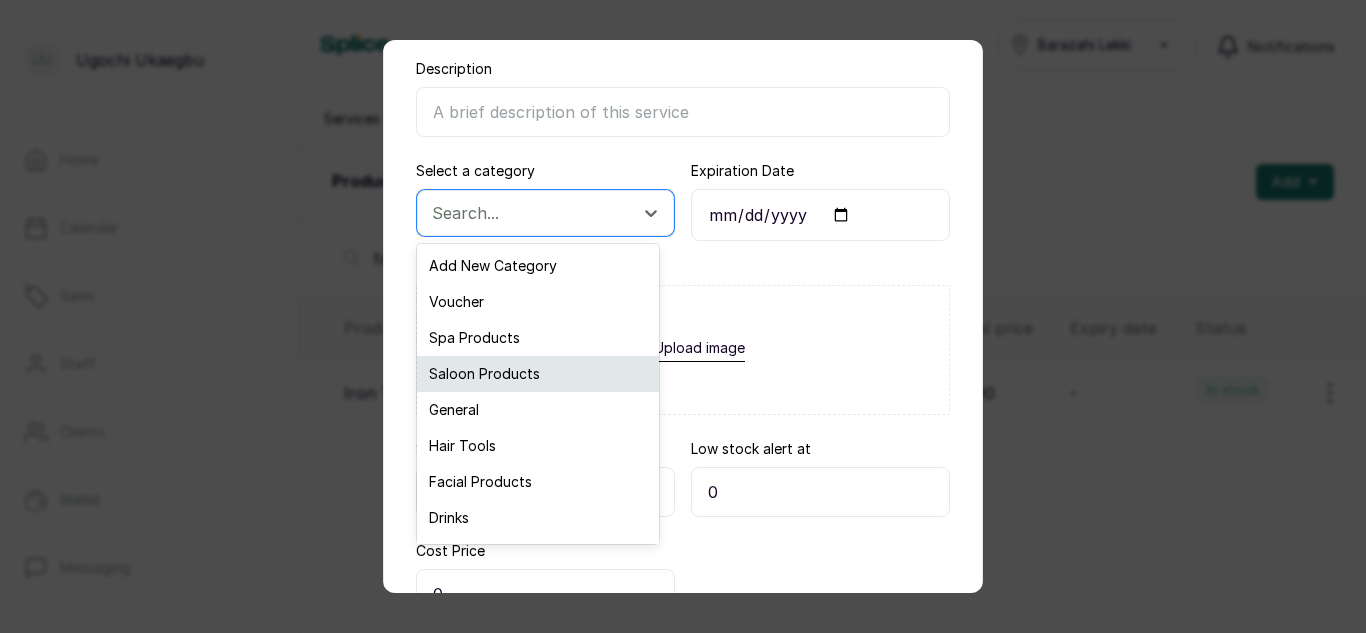 click on "Saloon Products" at bounding box center [538, 374] 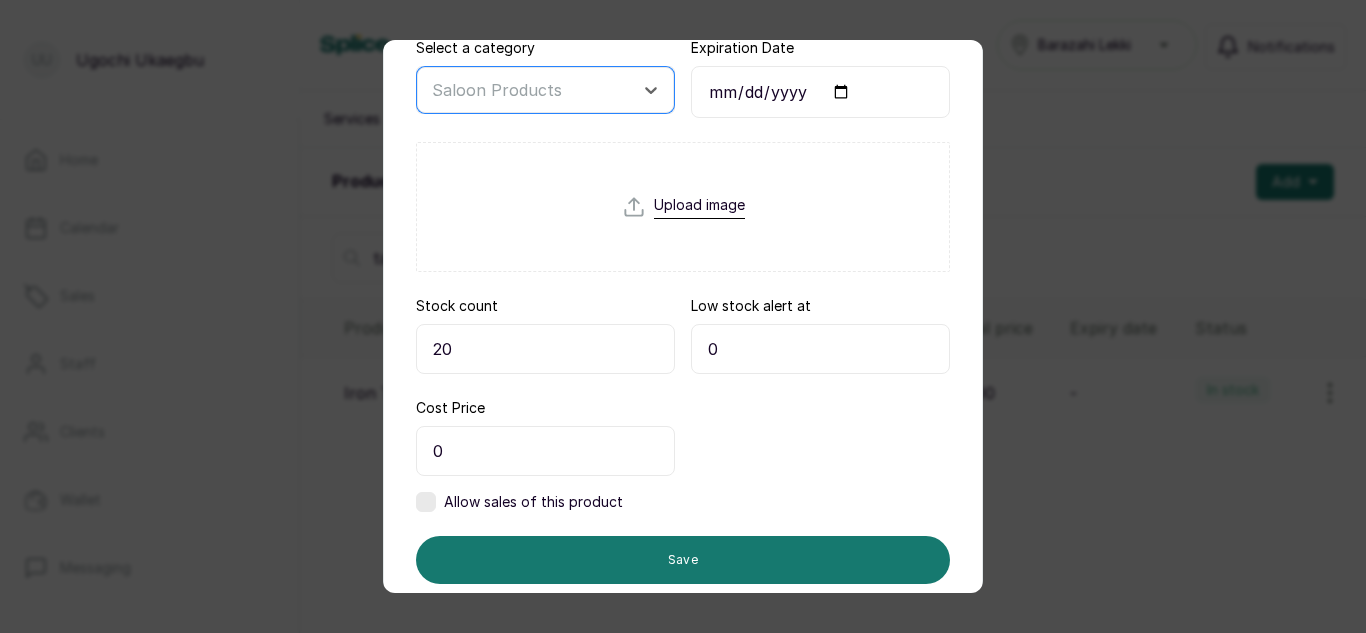 scroll, scrollTop: 395, scrollLeft: 0, axis: vertical 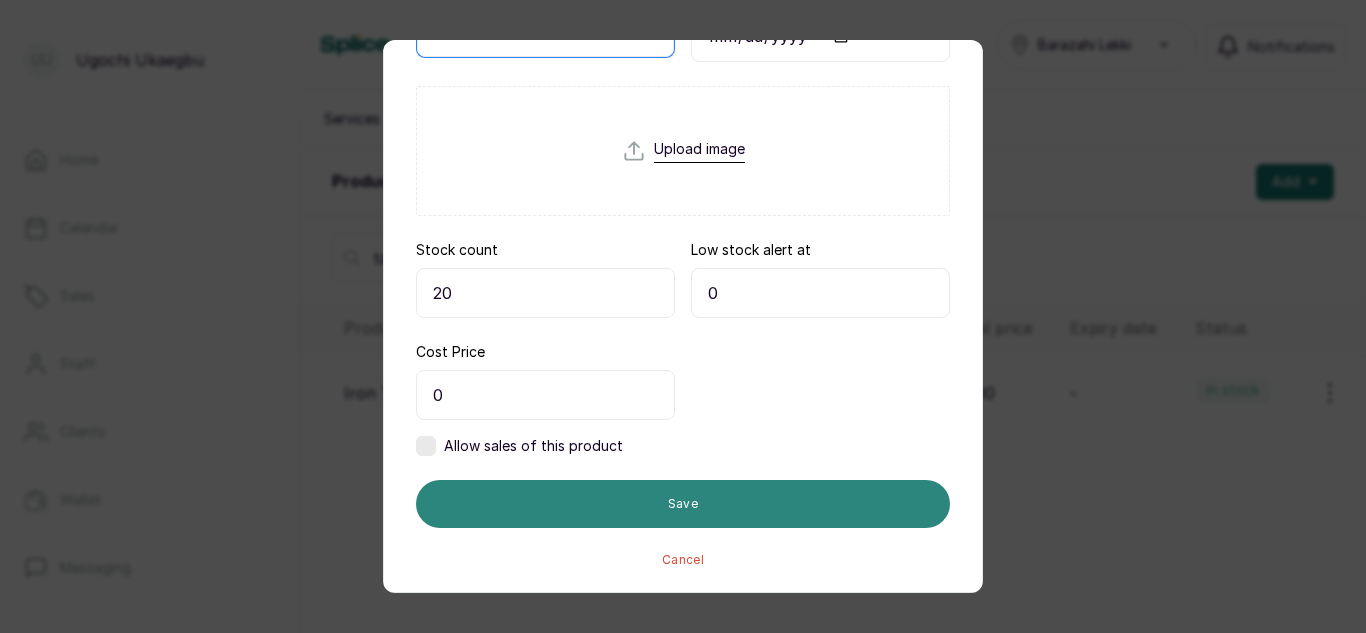 click on "Save" at bounding box center (683, 504) 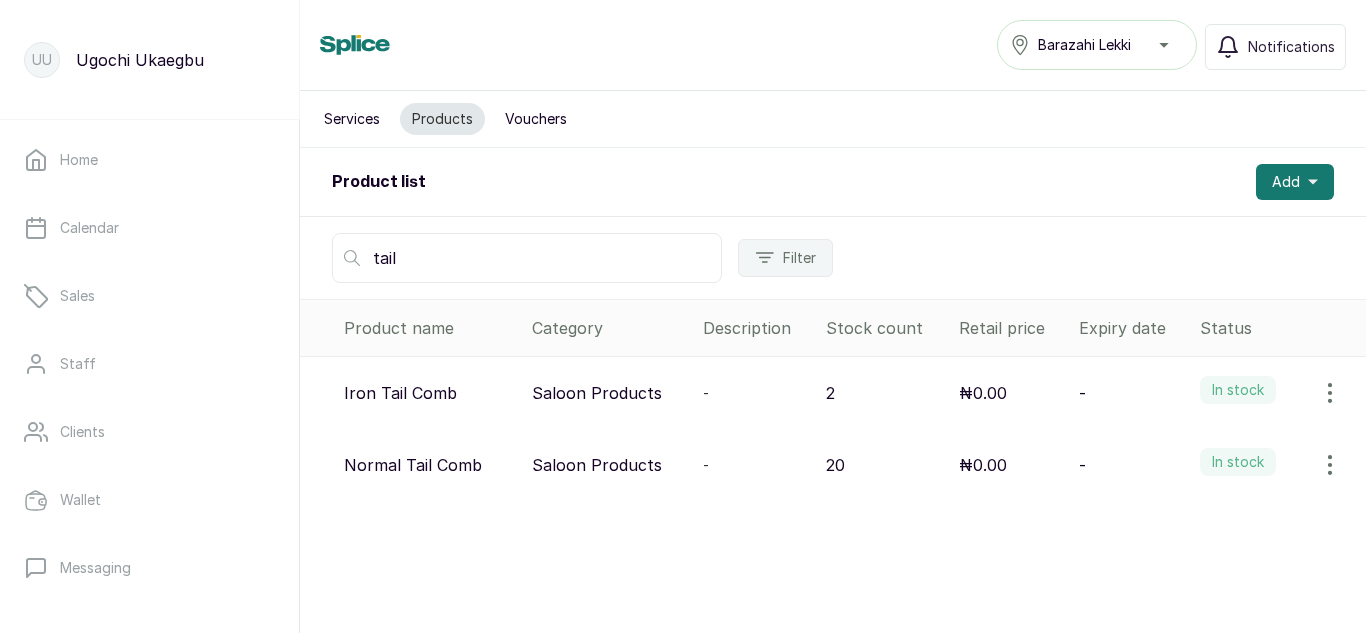 click on "tail" at bounding box center (527, 258) 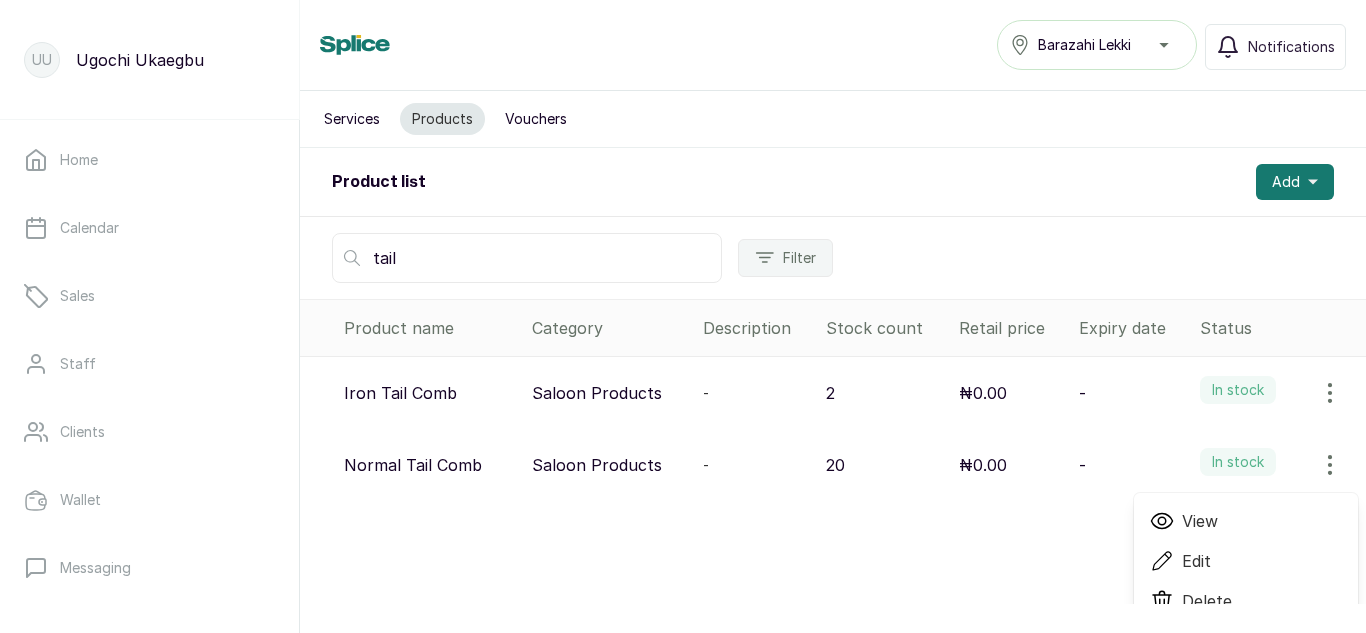 click on "View" at bounding box center [1200, 521] 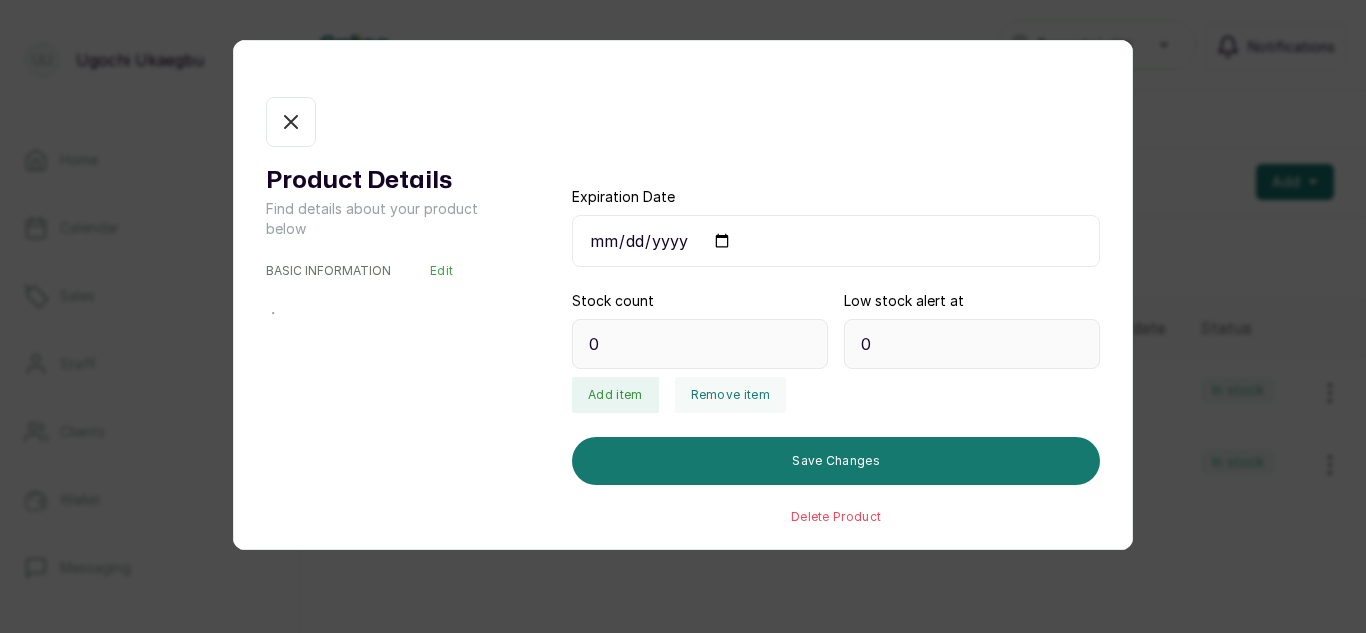 type on "20" 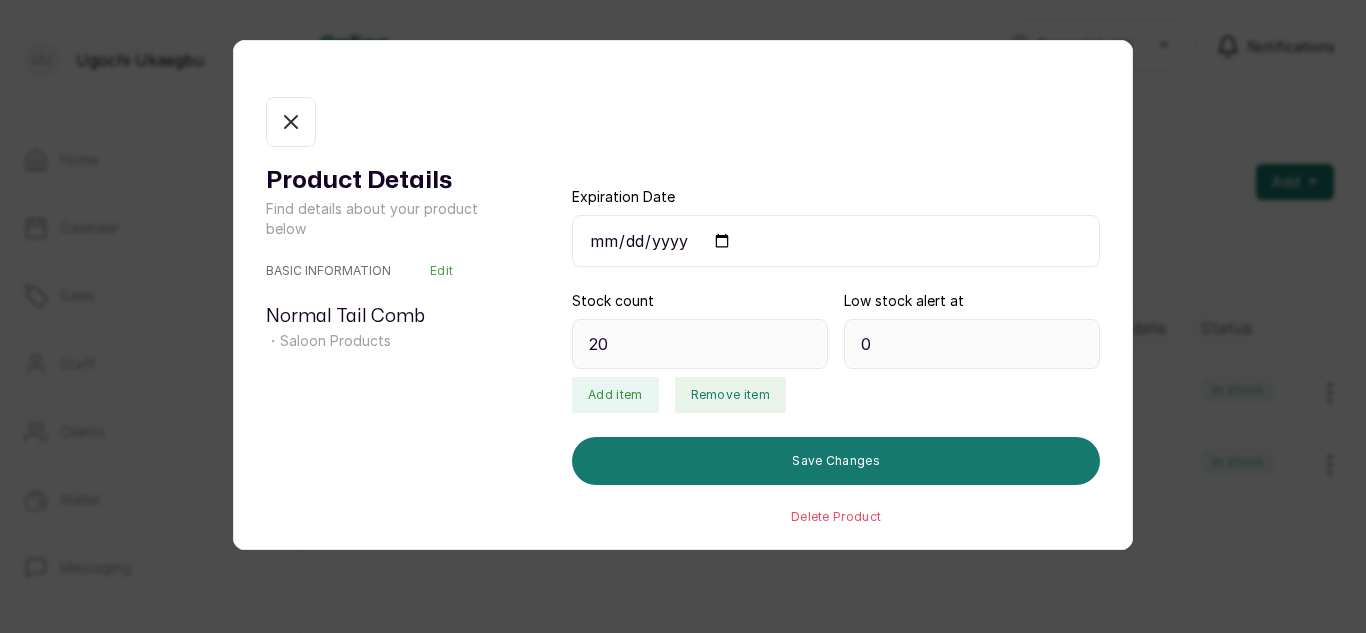 click on "Remove item" at bounding box center [730, 395] 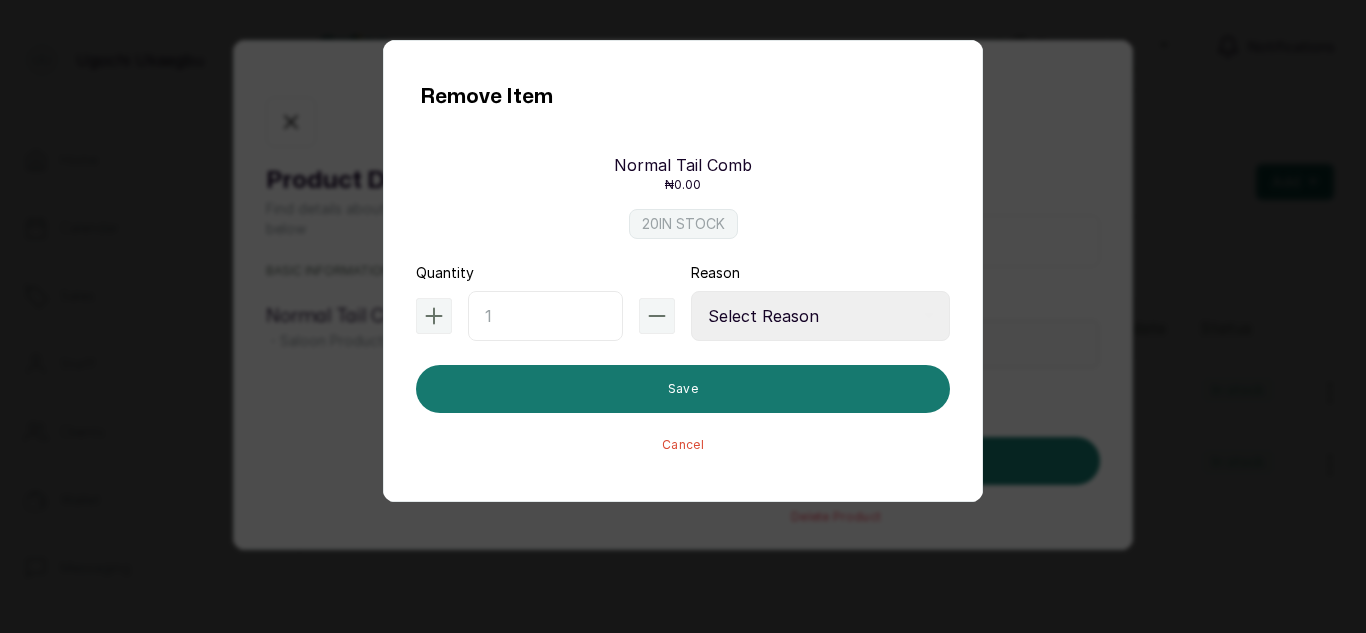 click at bounding box center [545, 316] 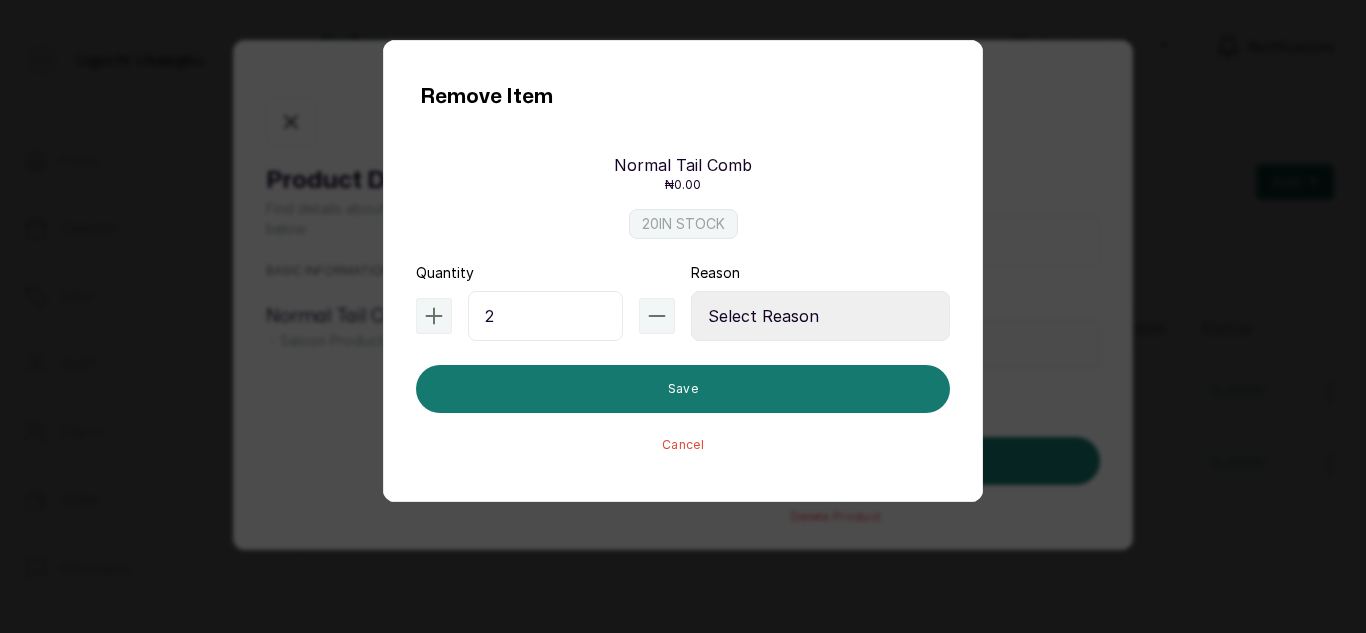 type on "2" 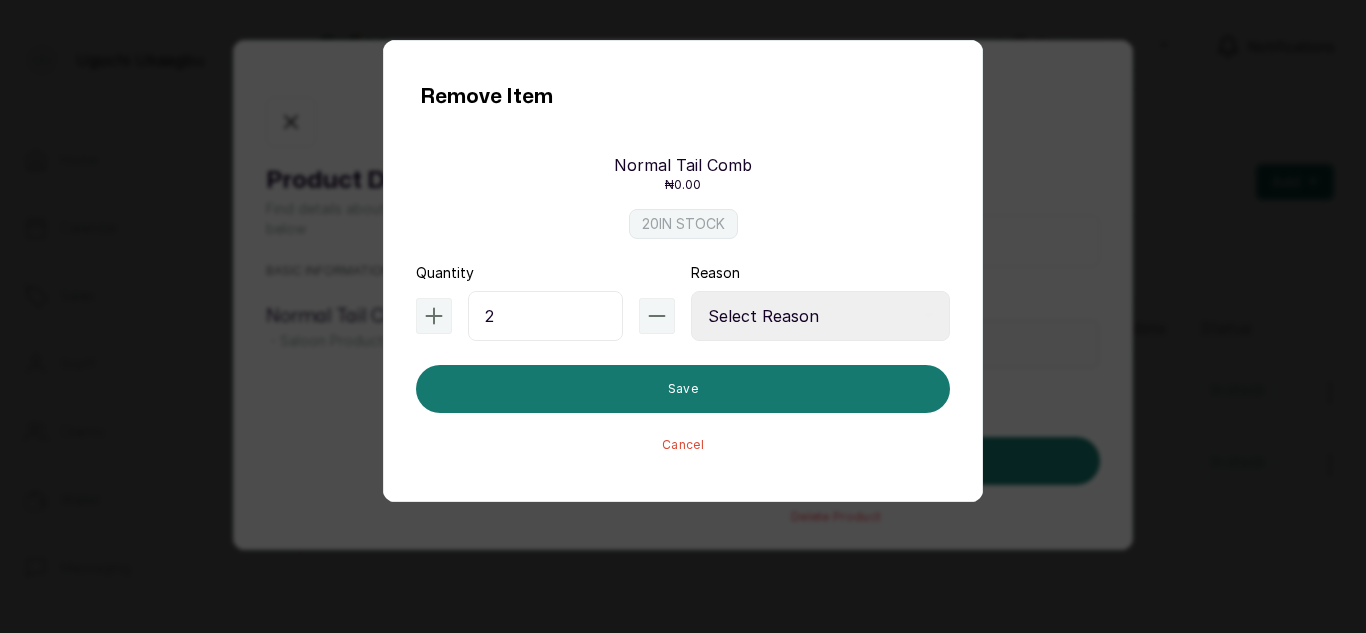 click on "Select Reason Internal Use New Stock Damaged Adjustment Transfer Return Other" at bounding box center [820, 316] 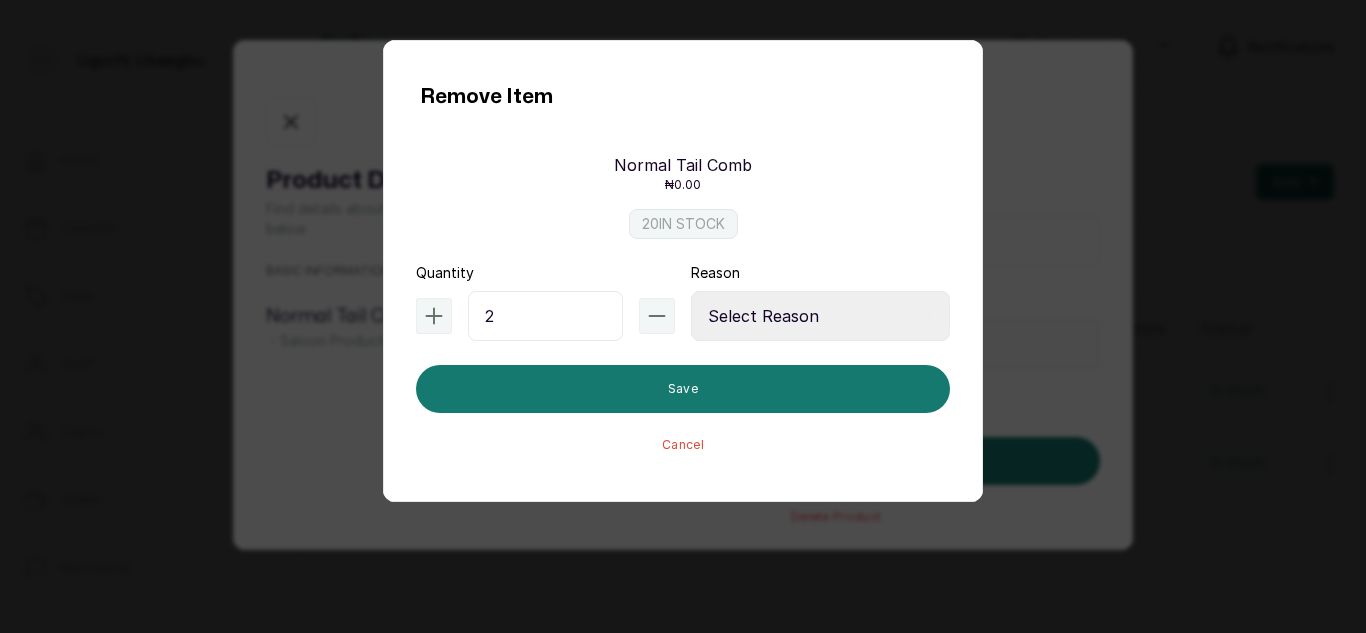 click on "Select Reason Internal Use New Stock Damaged Adjustment Transfer Return Other" at bounding box center [820, 316] 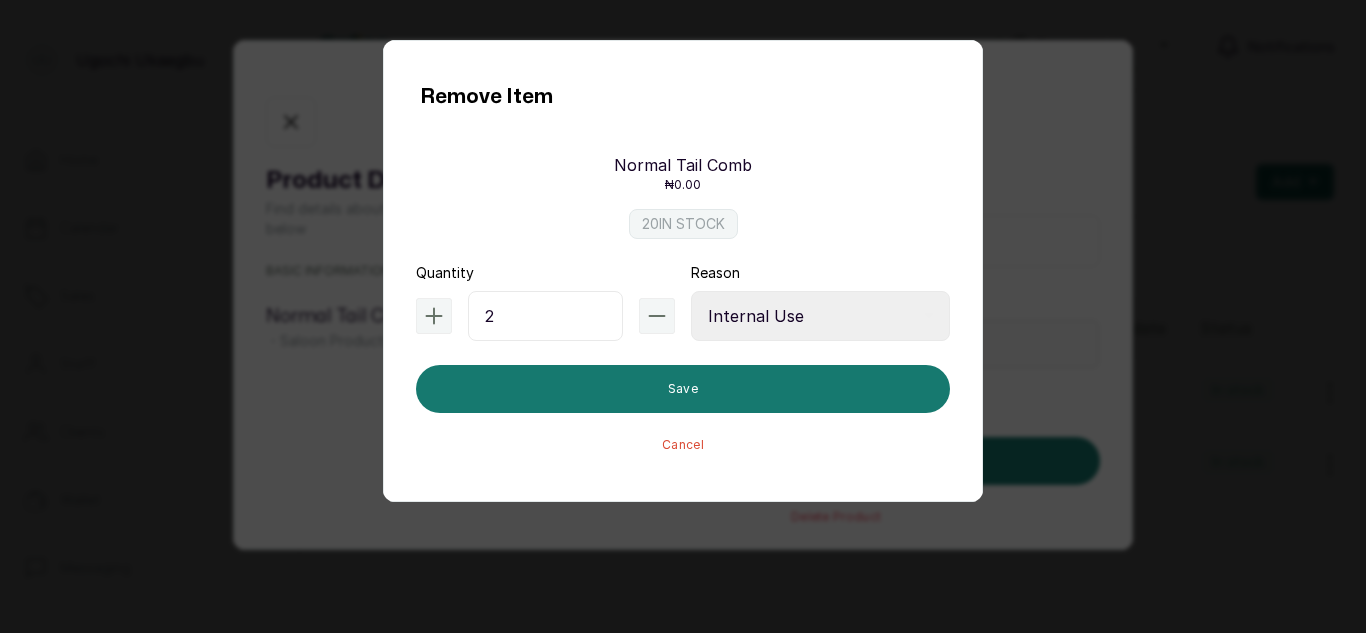 click on "Select Reason Internal Use New Stock Damaged Adjustment Transfer Return Other" at bounding box center [820, 316] 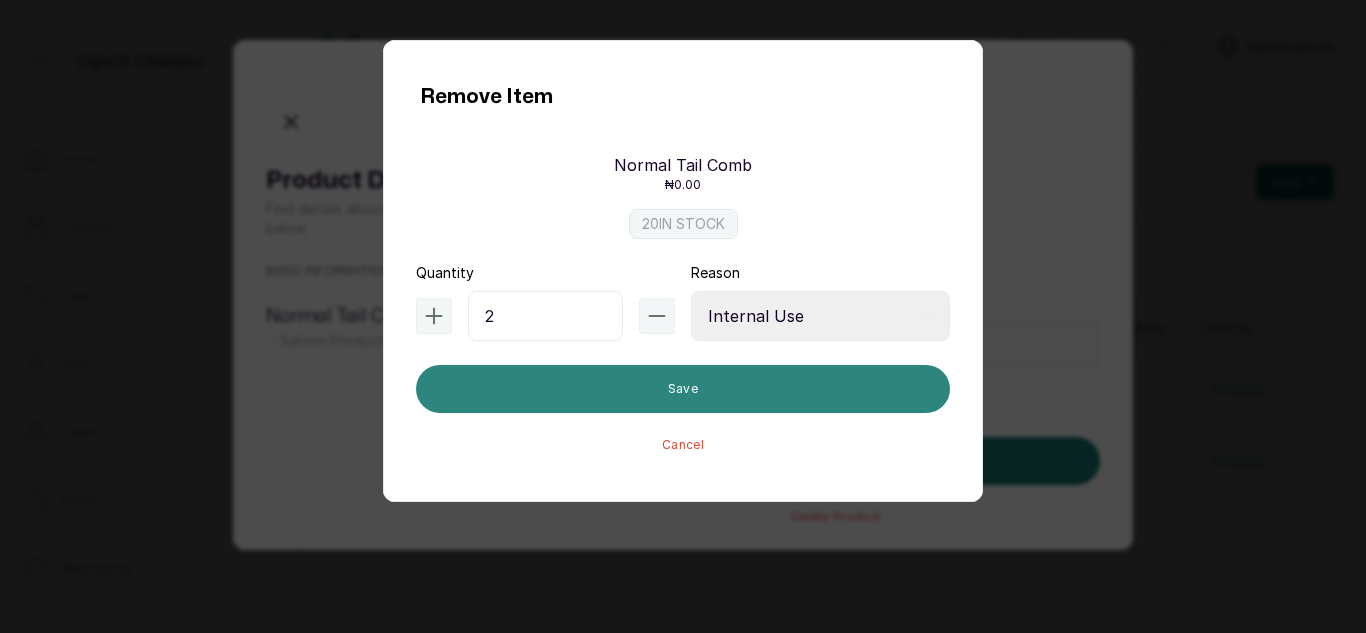 click on "Save" at bounding box center (683, 389) 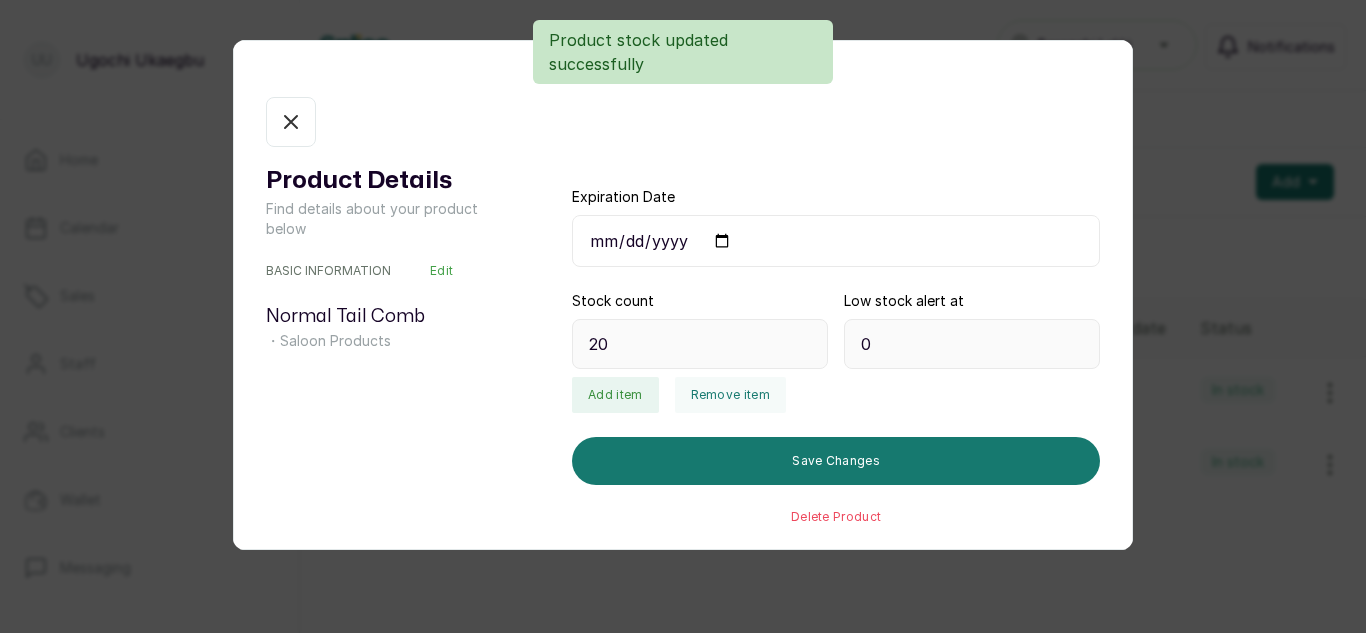type on "18" 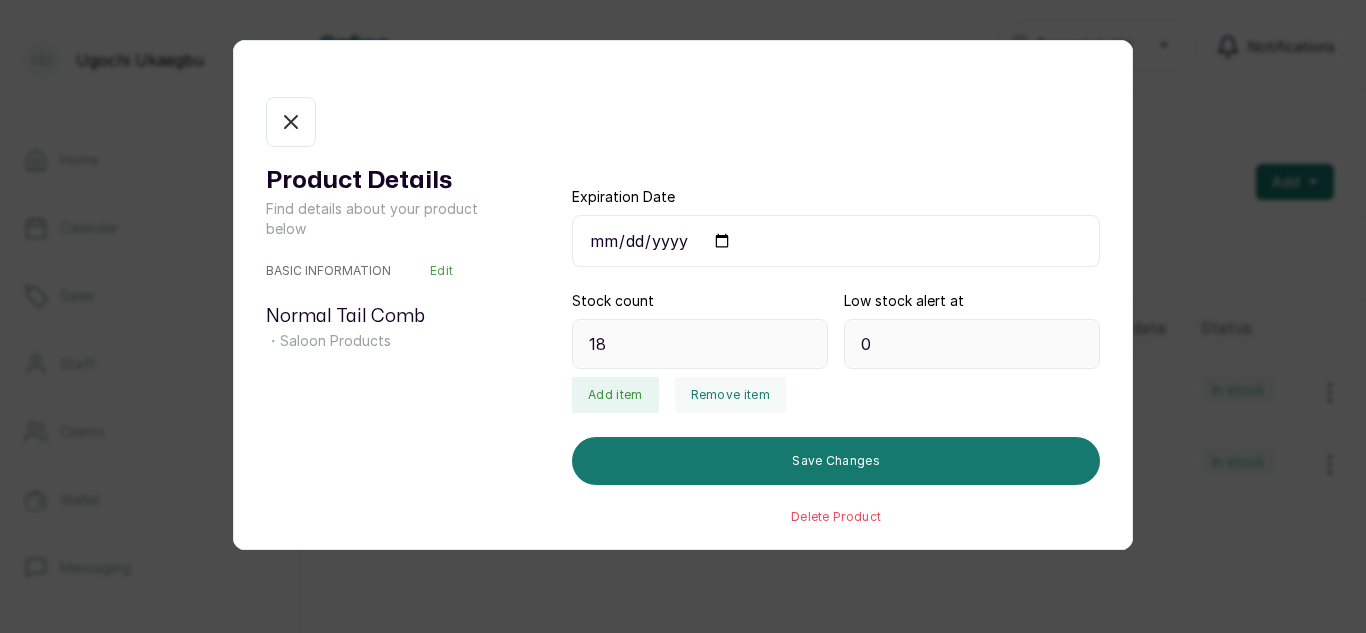 click 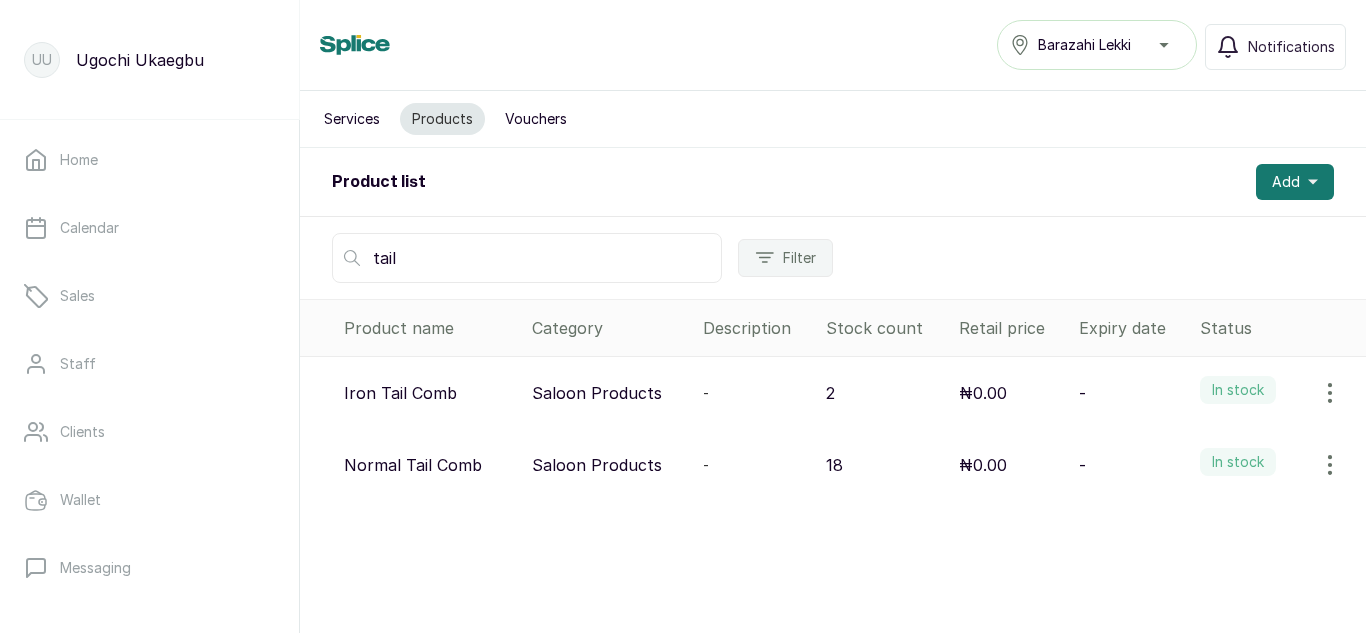 click on "tail" at bounding box center [527, 258] 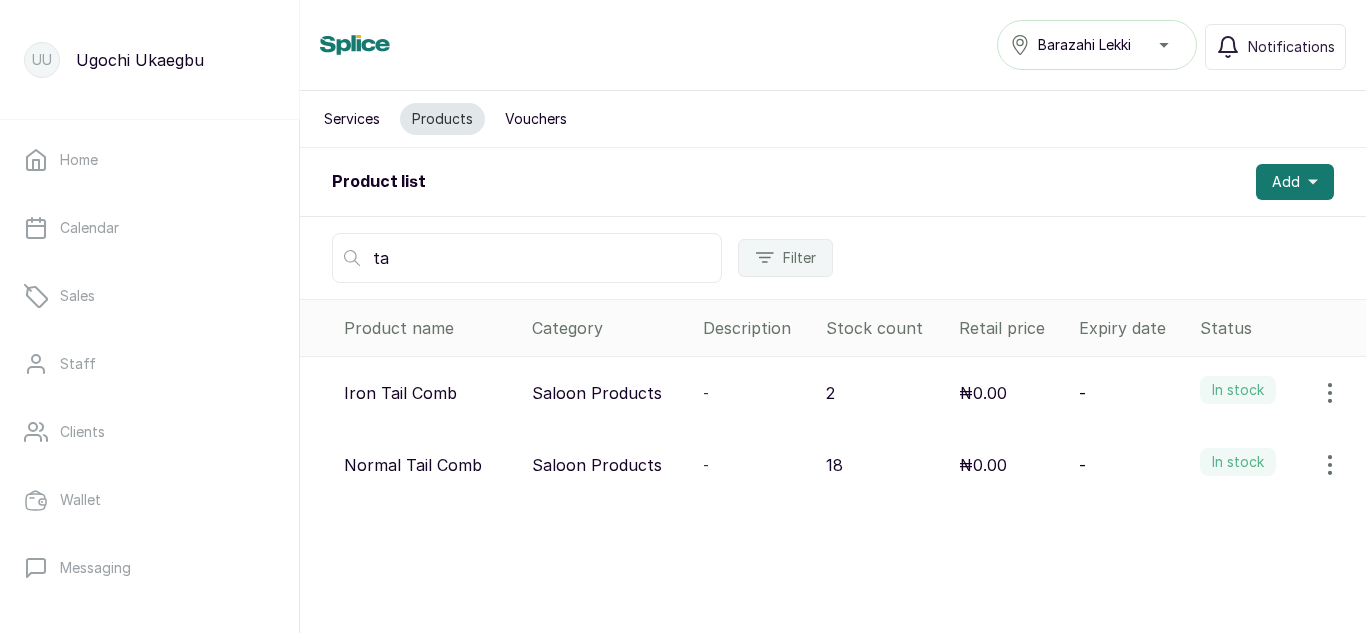 type on "t" 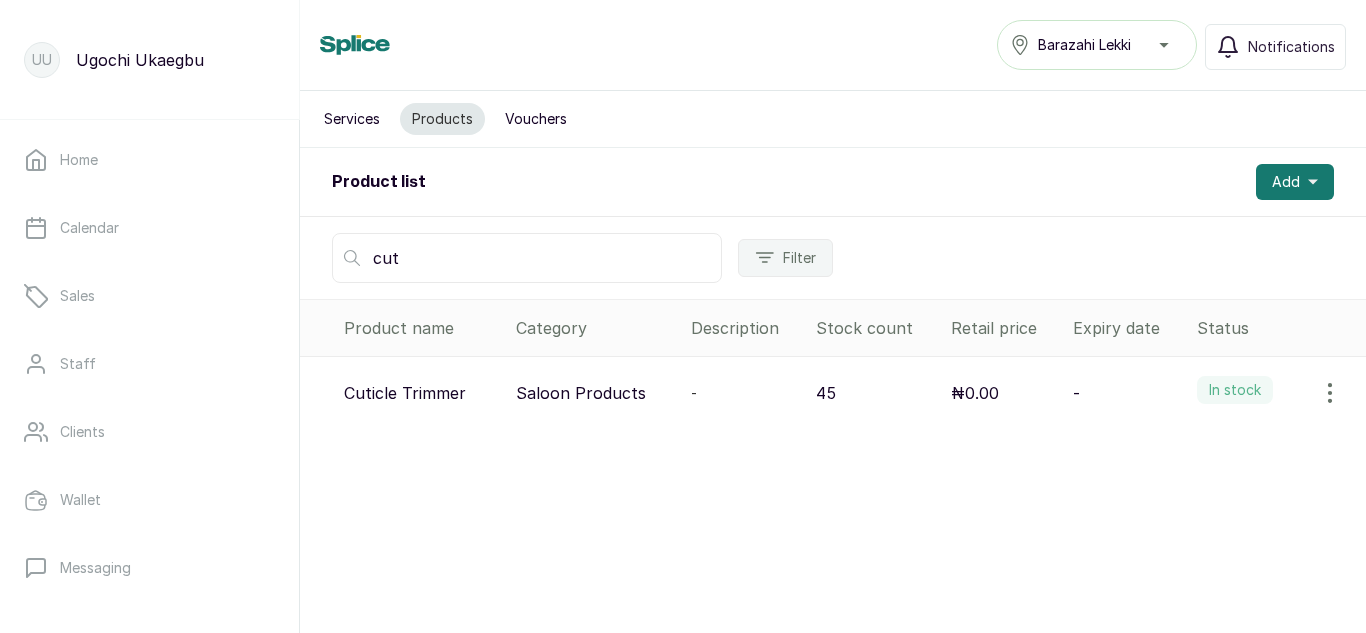 type on "cut" 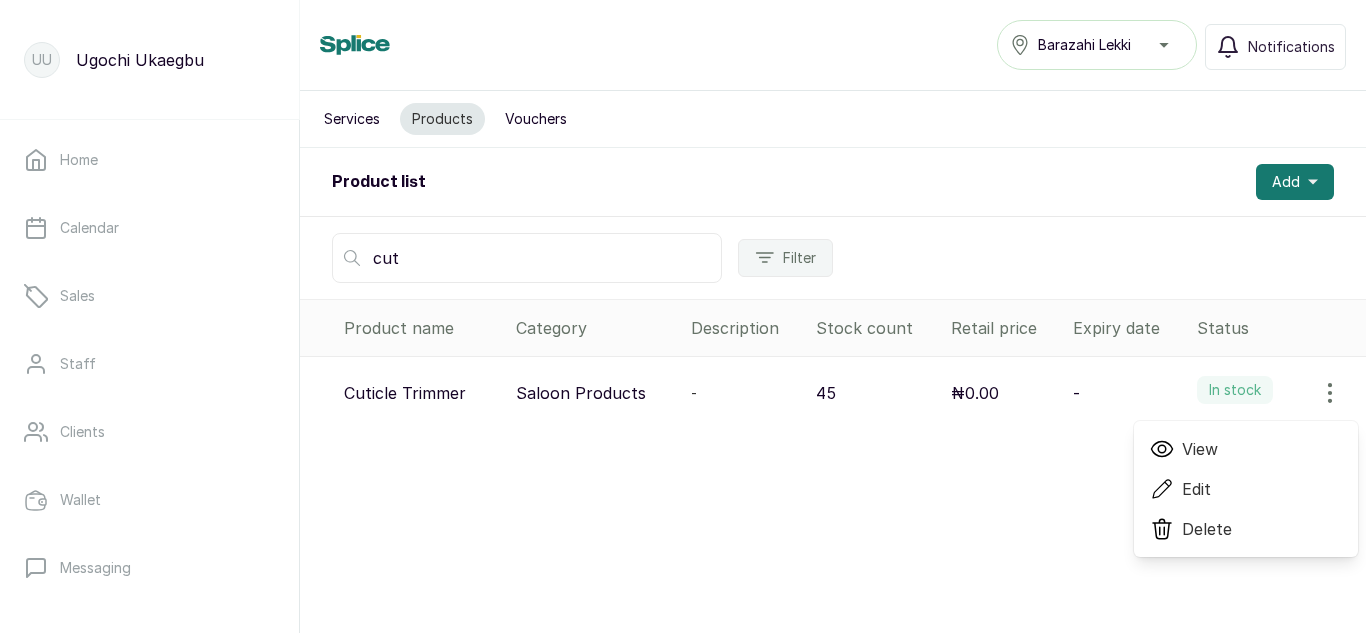 click on "View" at bounding box center (1200, 449) 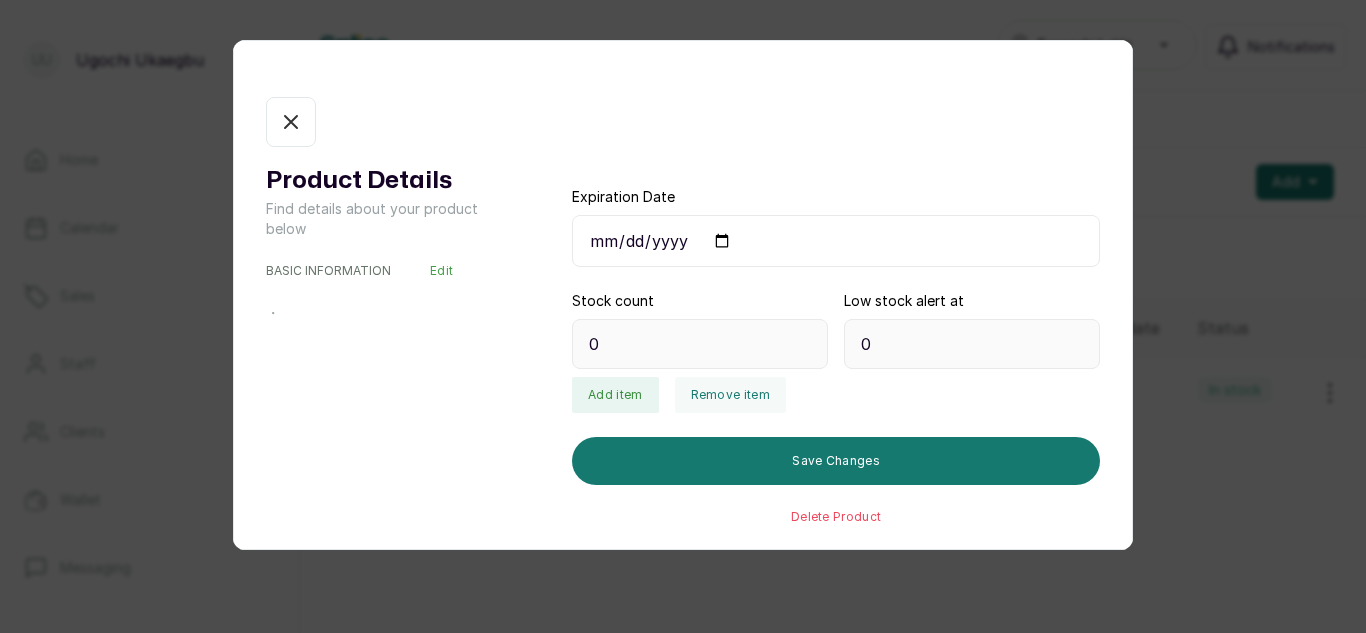 type on "45" 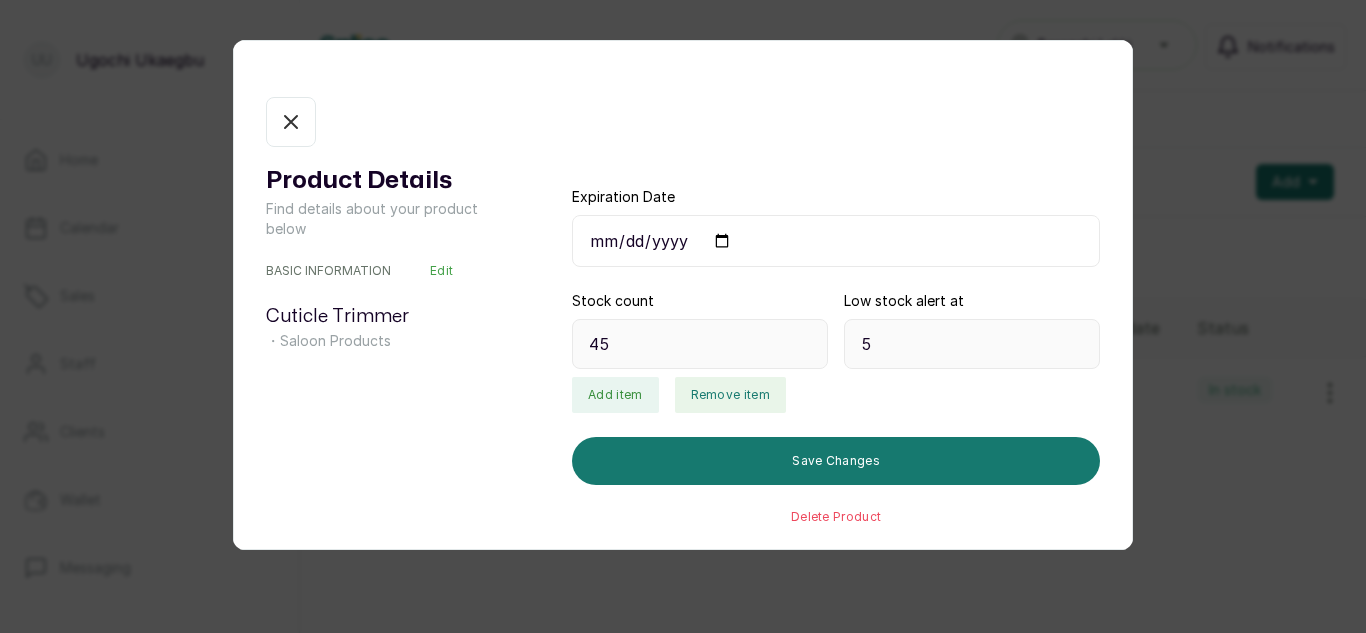 click on "Remove item" at bounding box center (730, 395) 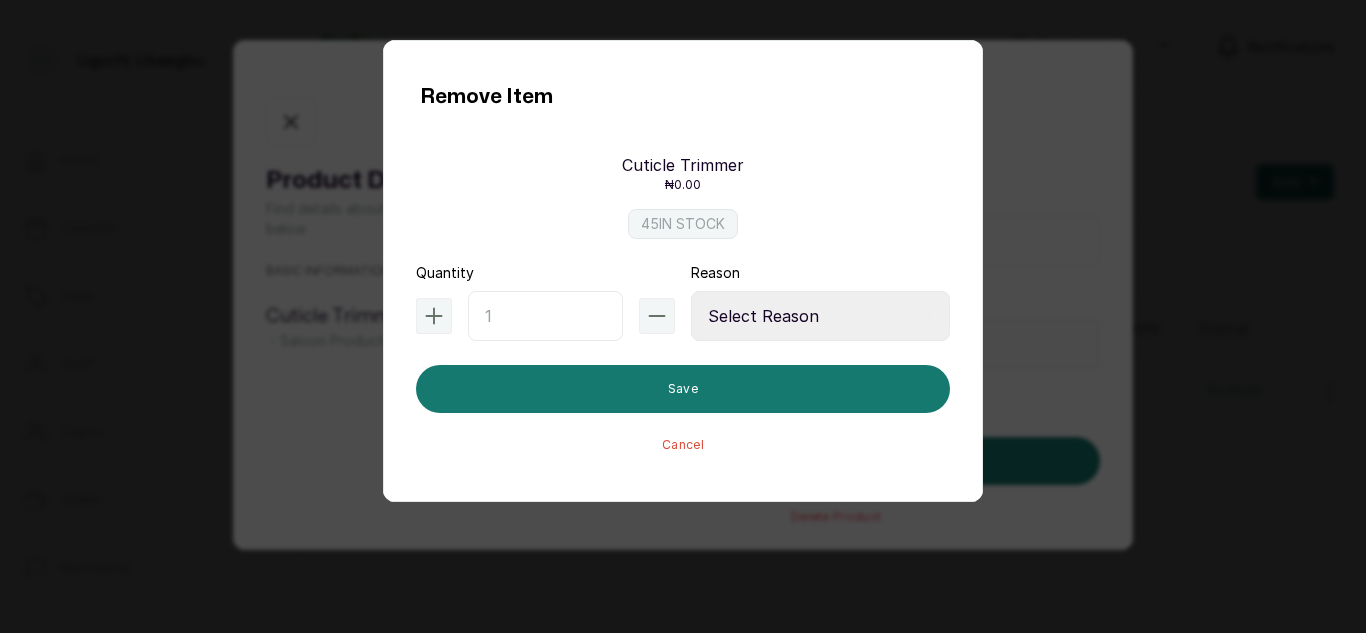 click at bounding box center [545, 316] 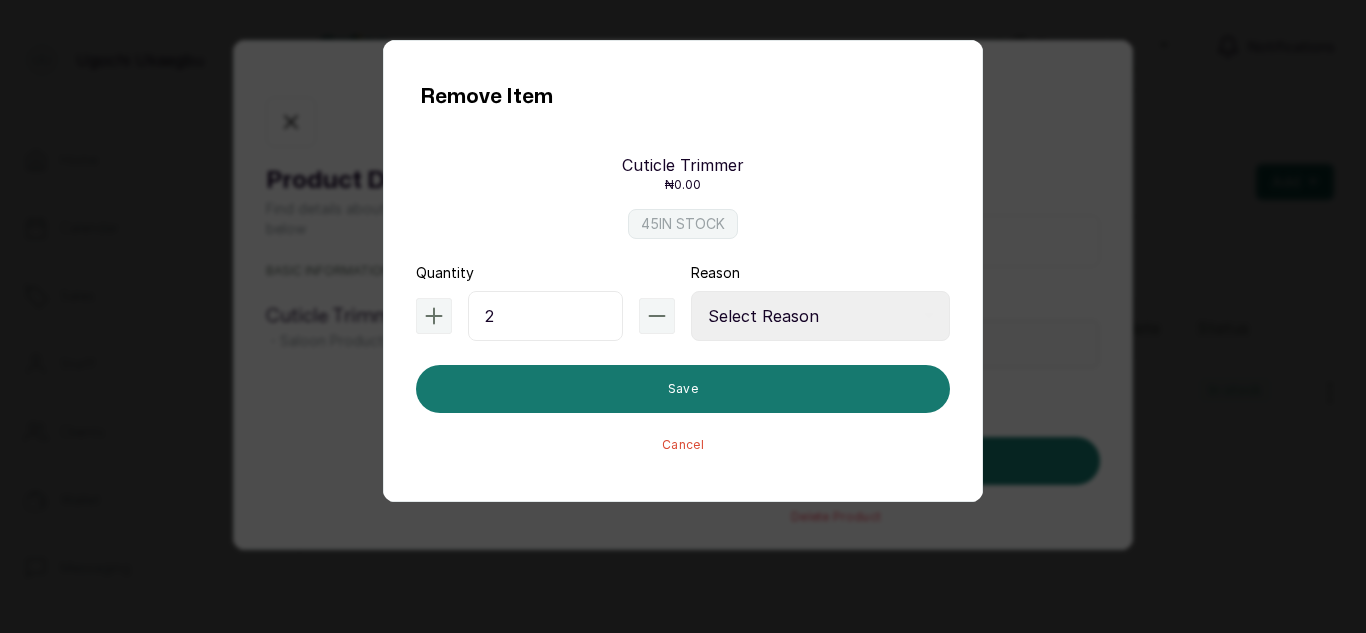type on "2" 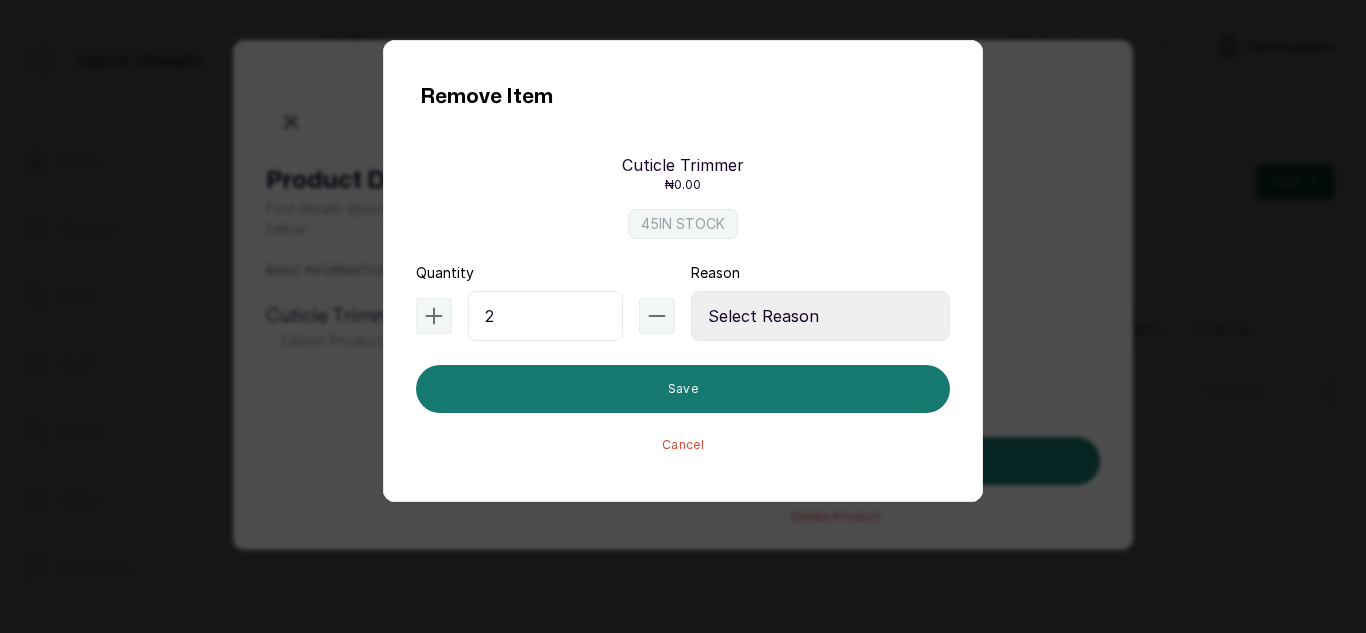 click on "Select Reason Internal Use New Stock Damaged Adjustment Transfer Return Other" at bounding box center (820, 316) 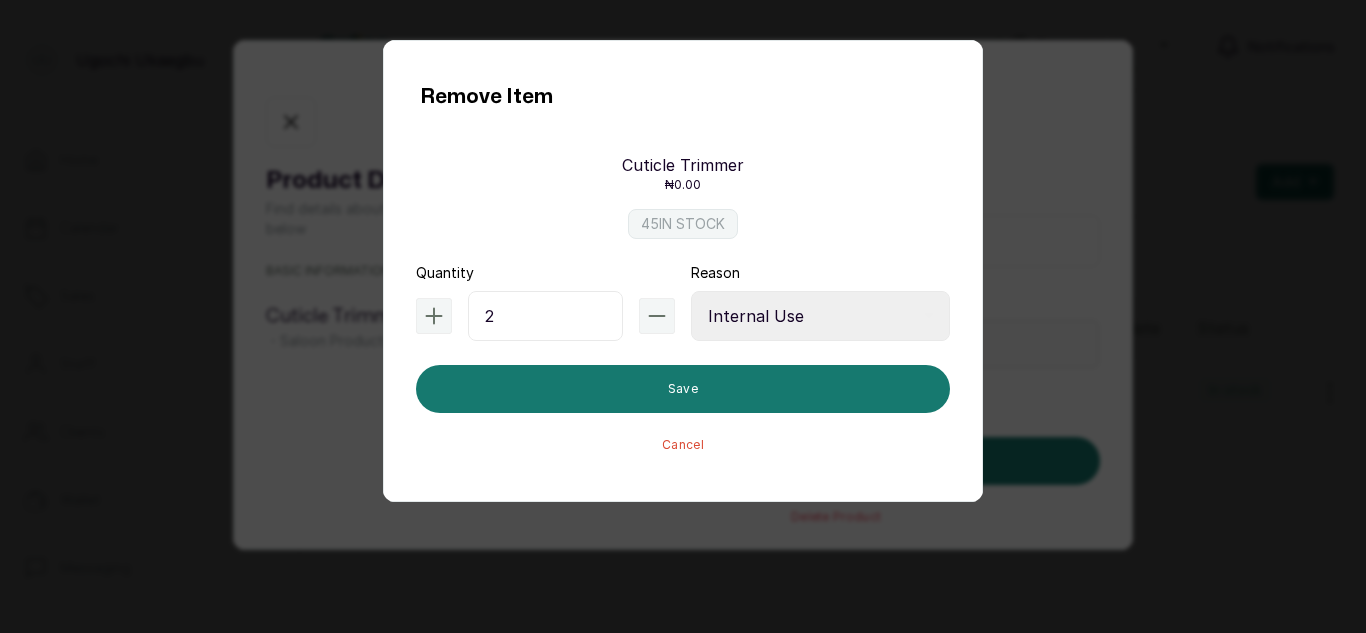 click on "Select Reason Internal Use New Stock Damaged Adjustment Transfer Return Other" at bounding box center (820, 316) 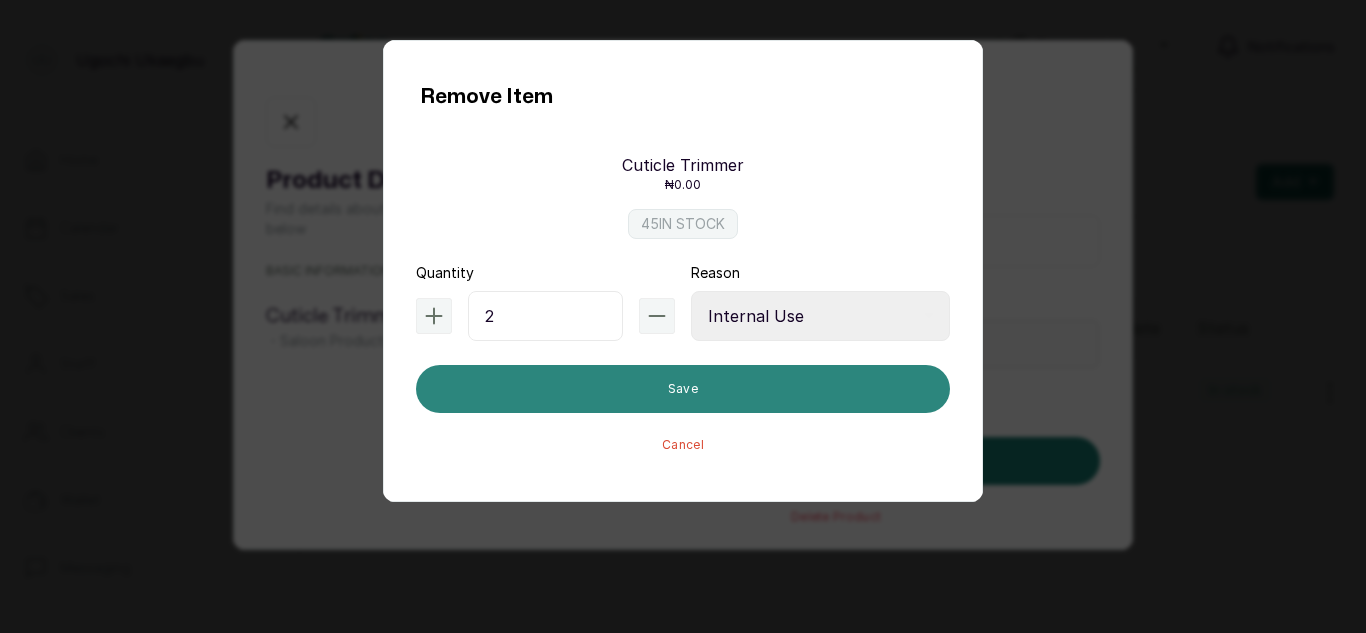 click on "Save" at bounding box center [683, 389] 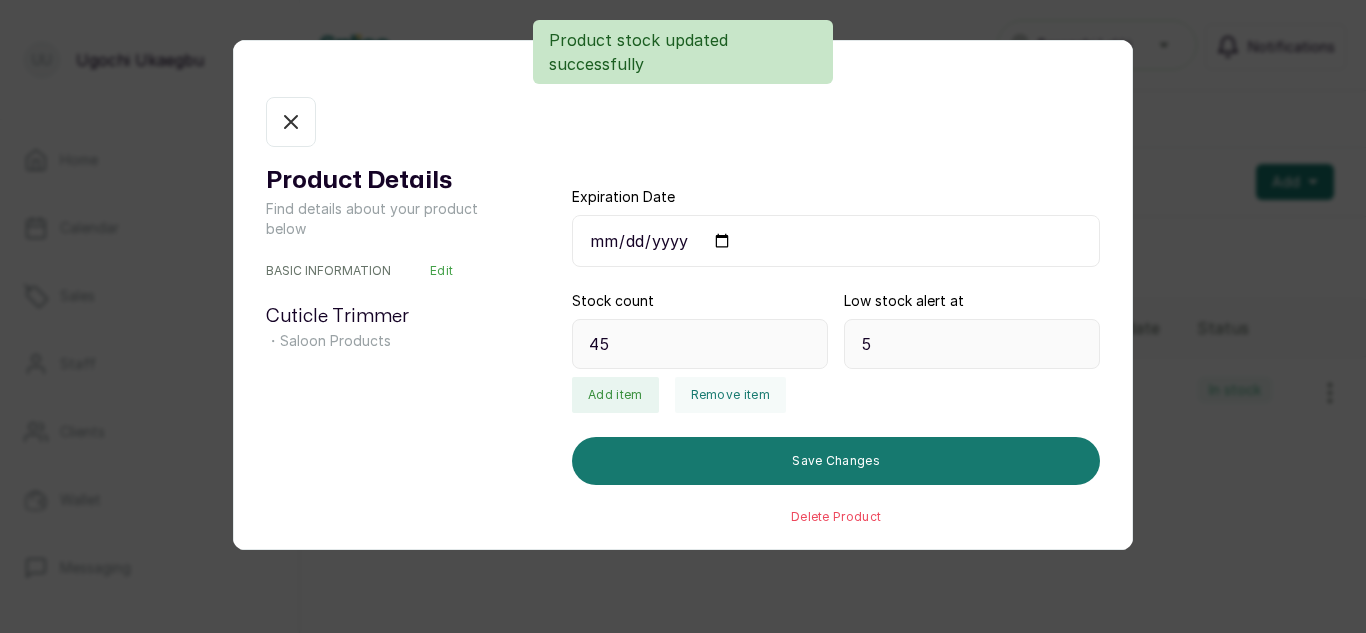 type on "43" 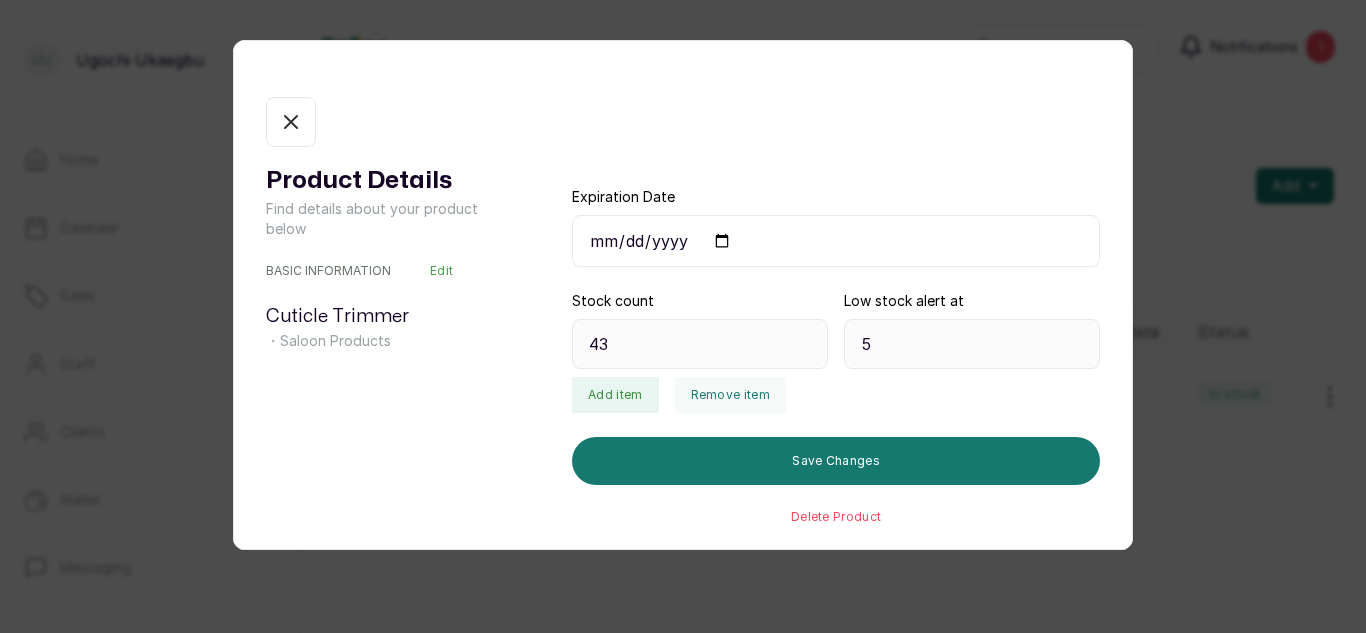 click 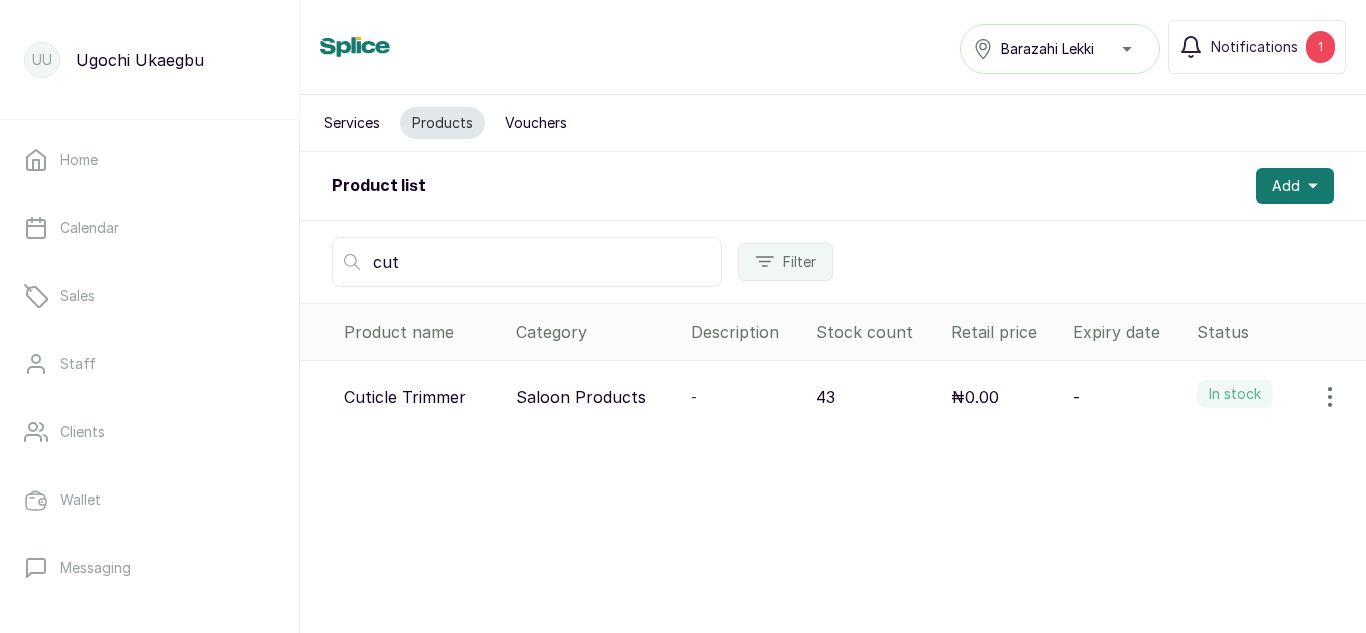 click on "cut" at bounding box center [527, 262] 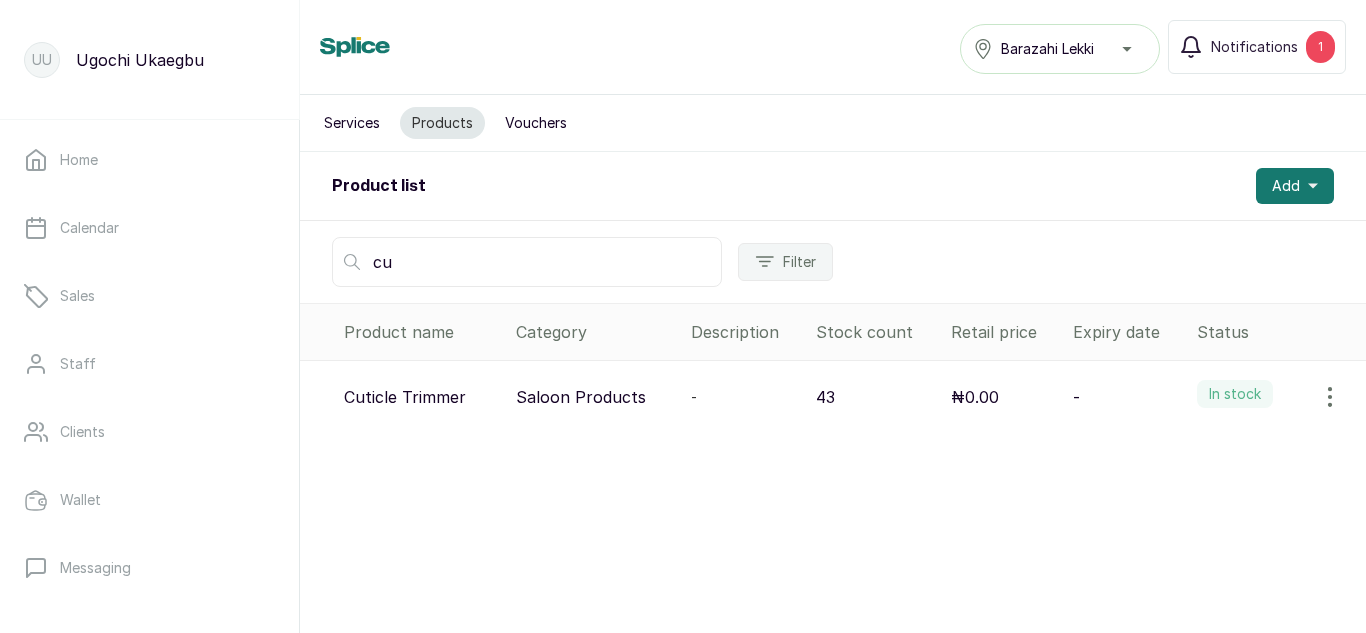 type on "c" 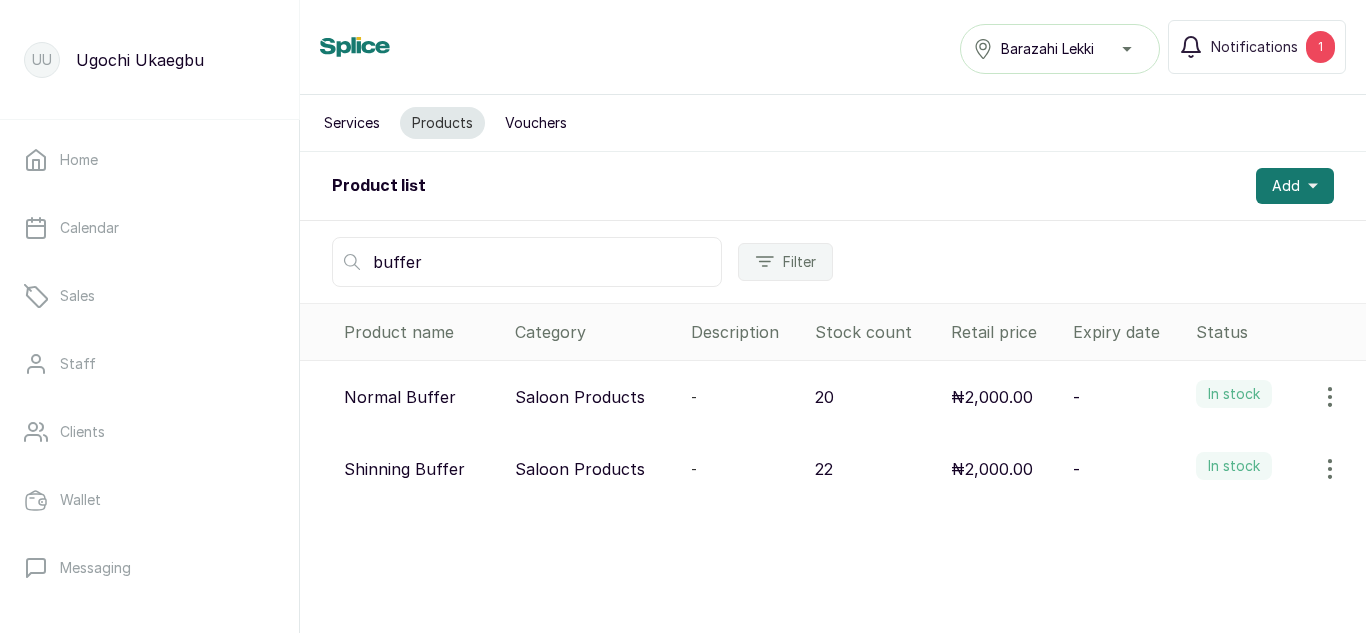 type on "buffer" 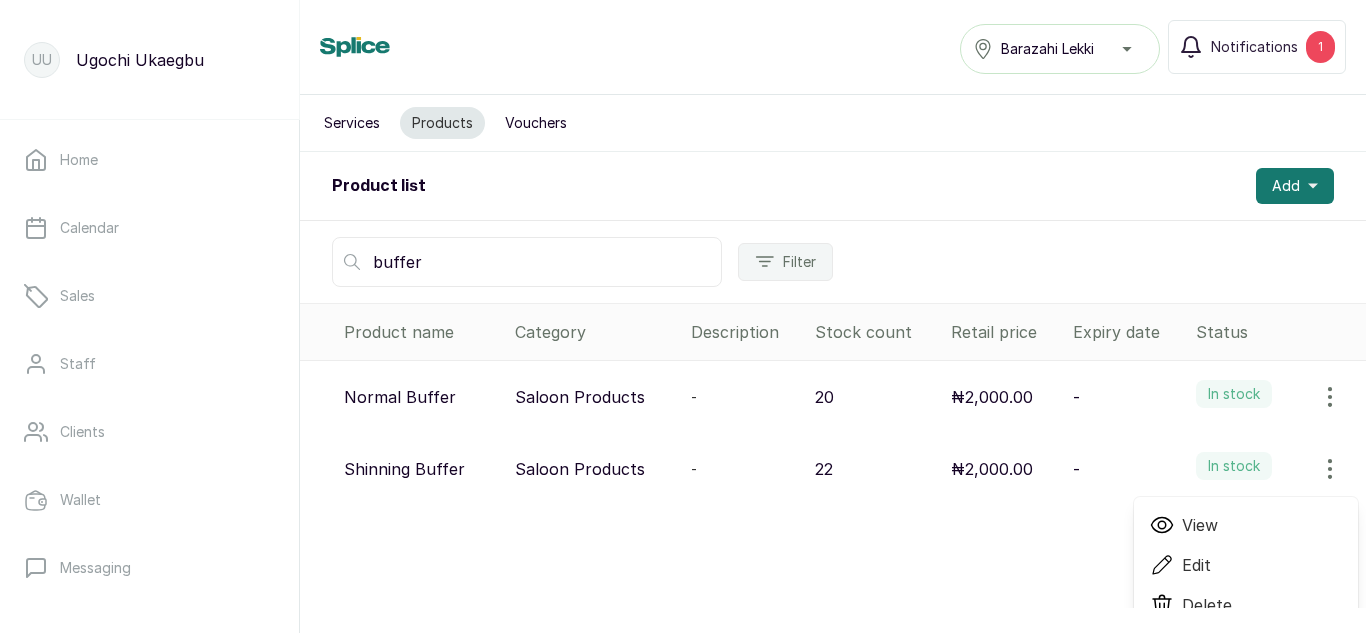 click on "View" at bounding box center [1200, 525] 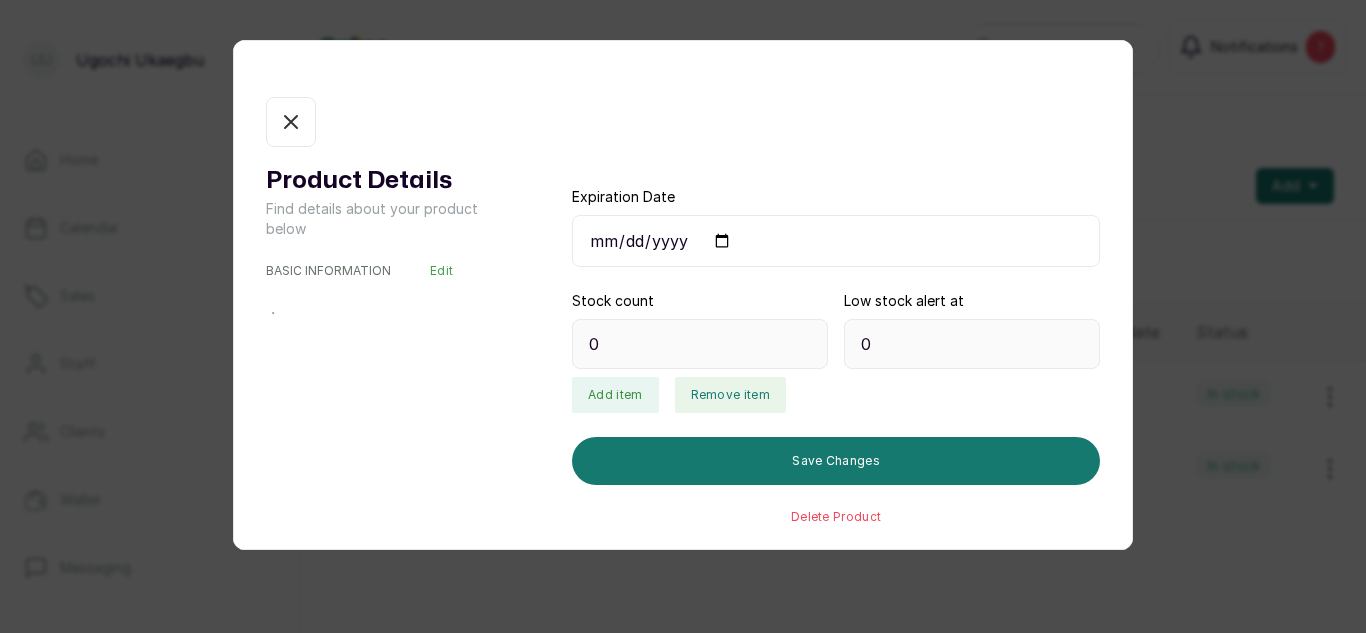 click on "Remove item" at bounding box center (730, 395) 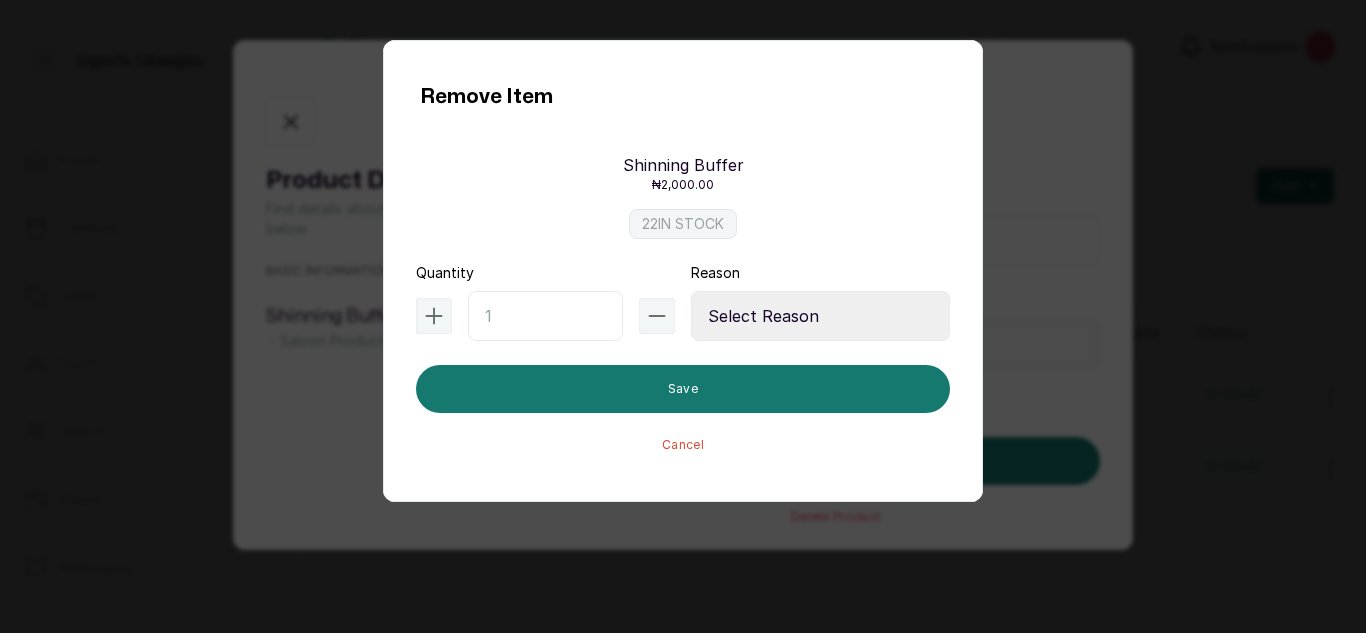 click at bounding box center (545, 316) 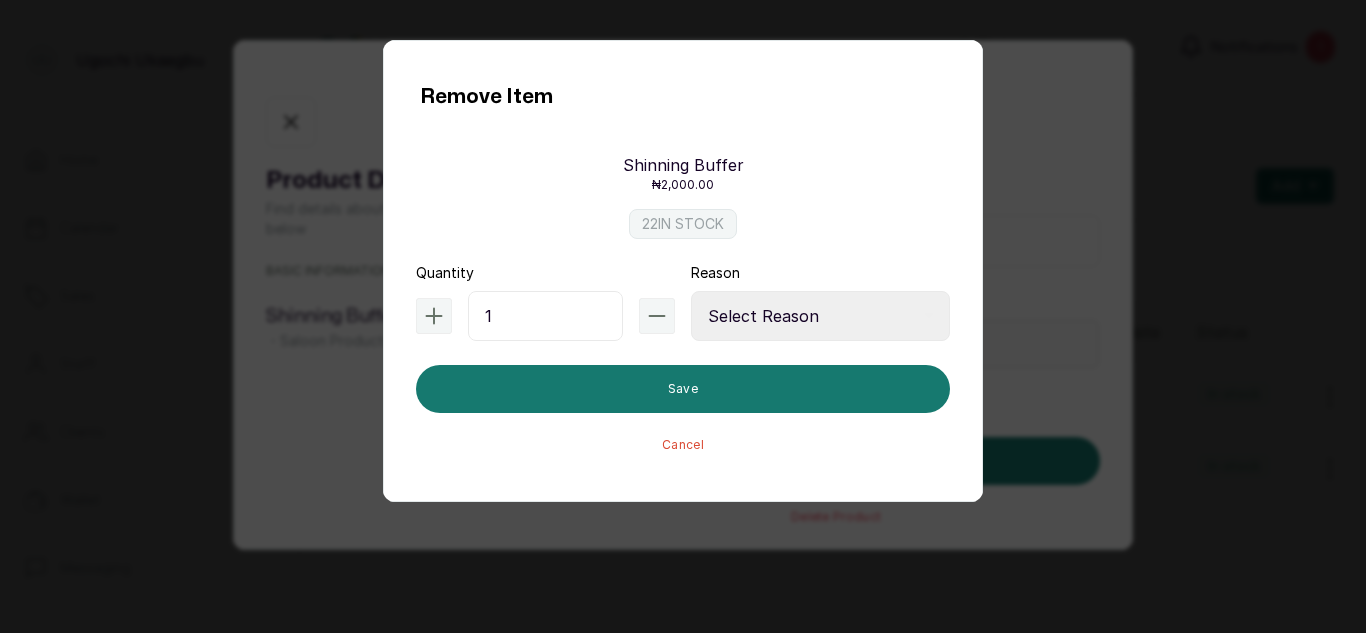 type on "1" 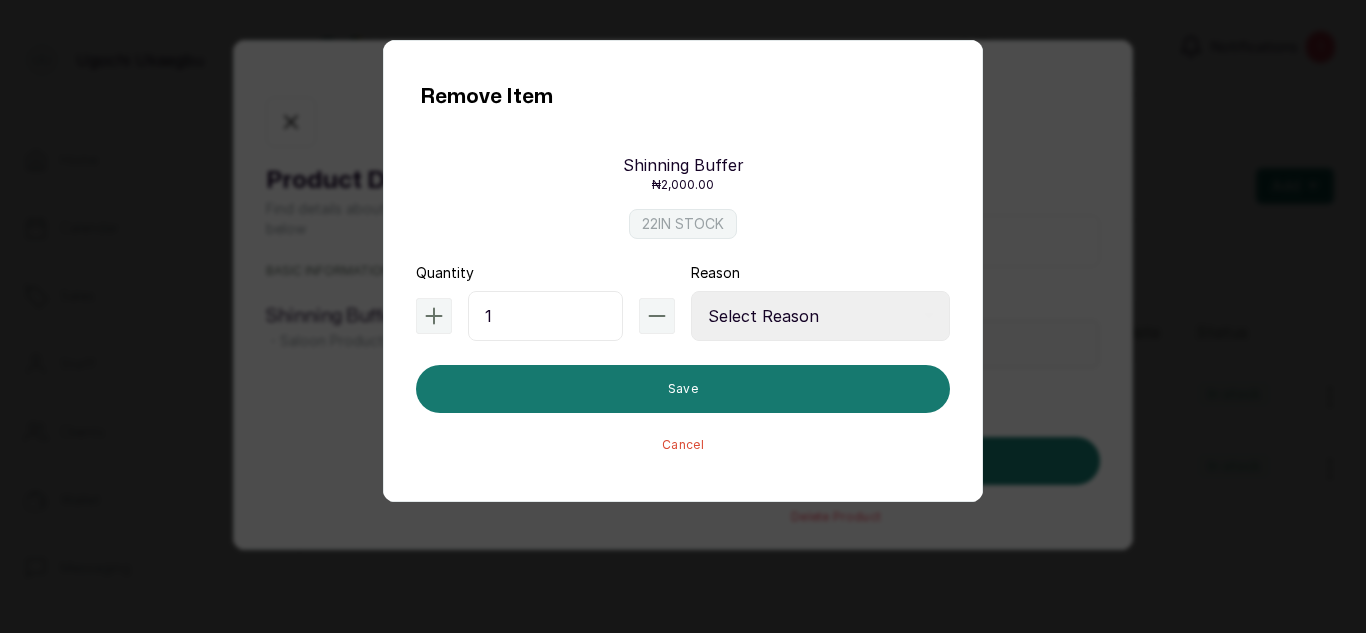 click on "Select Reason Internal Use New Stock Damaged Adjustment Transfer Return Other" at bounding box center (820, 316) 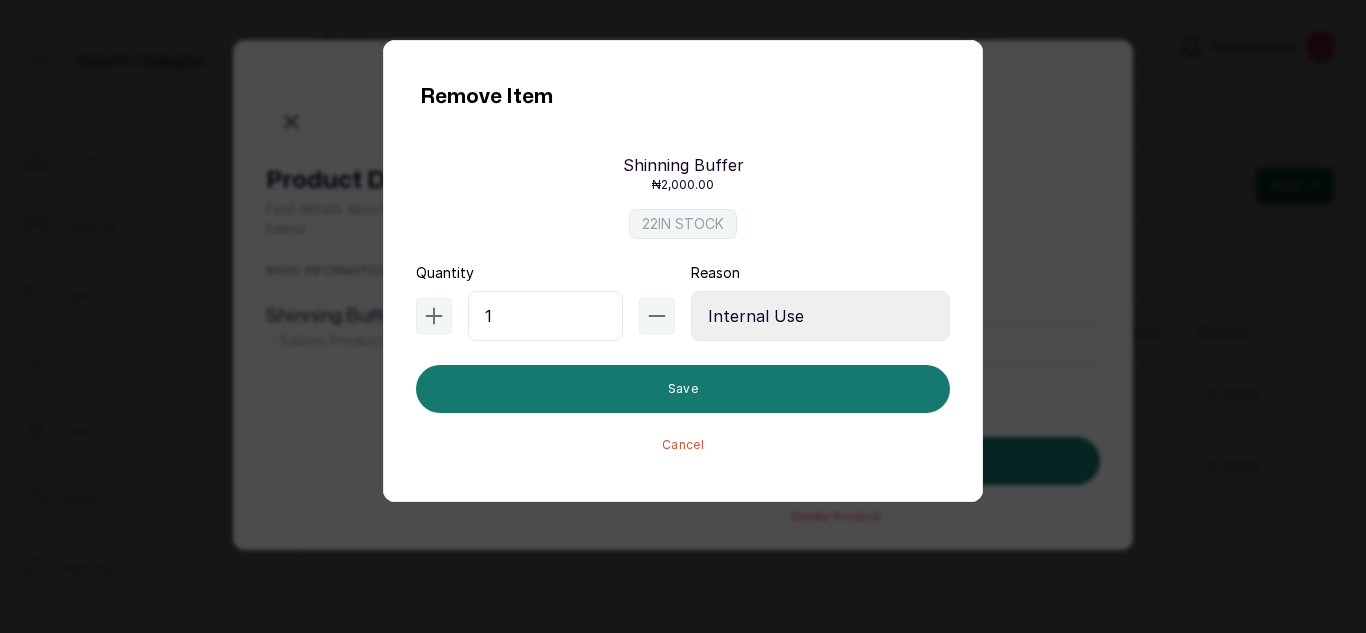 click on "Select Reason Internal Use New Stock Damaged Adjustment Transfer Return Other" at bounding box center [820, 316] 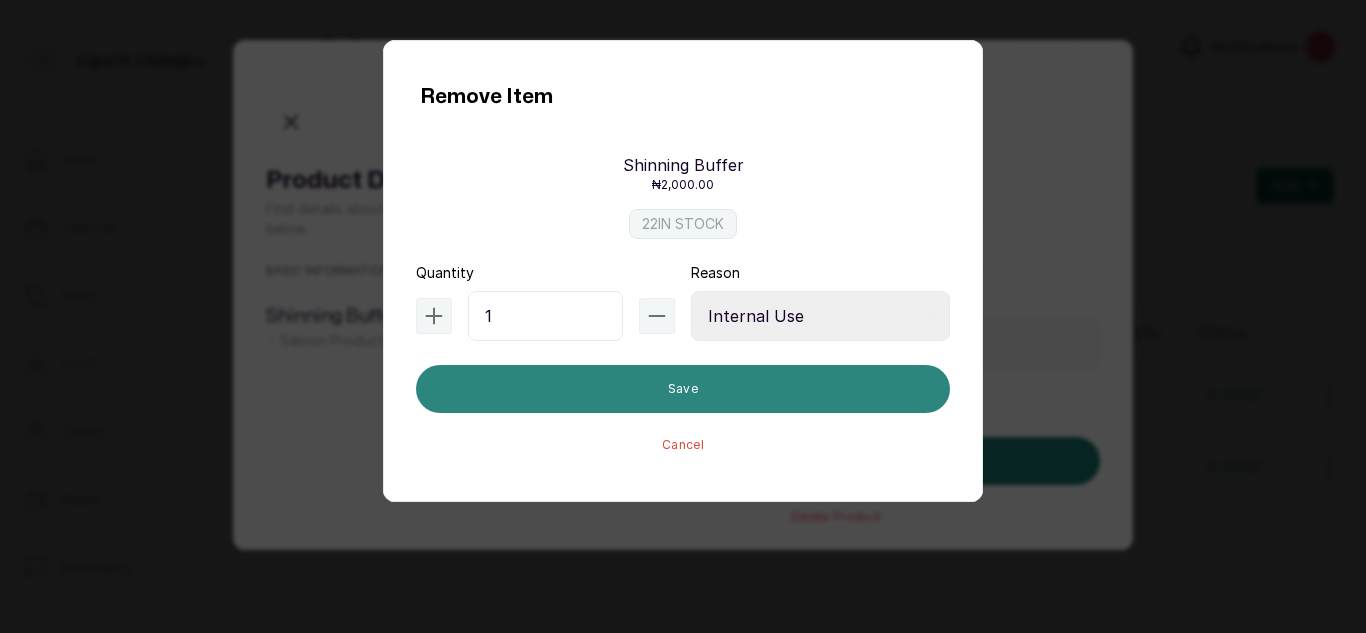 click on "Save" at bounding box center [683, 389] 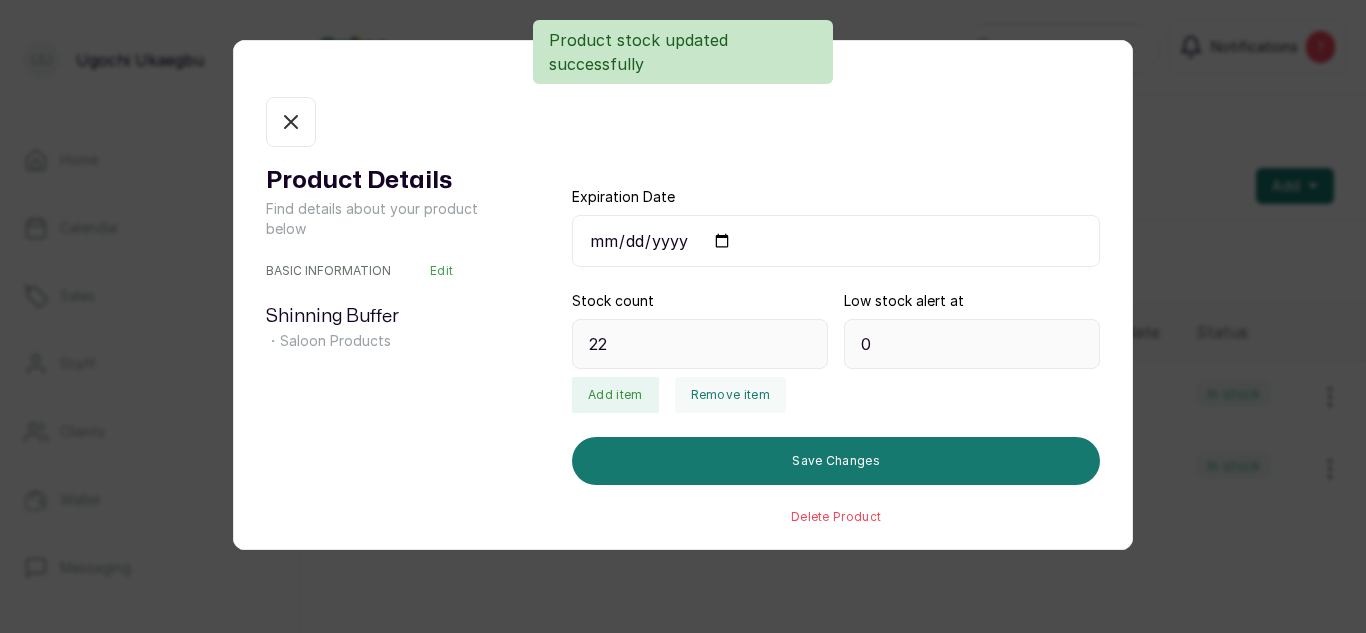 type on "21" 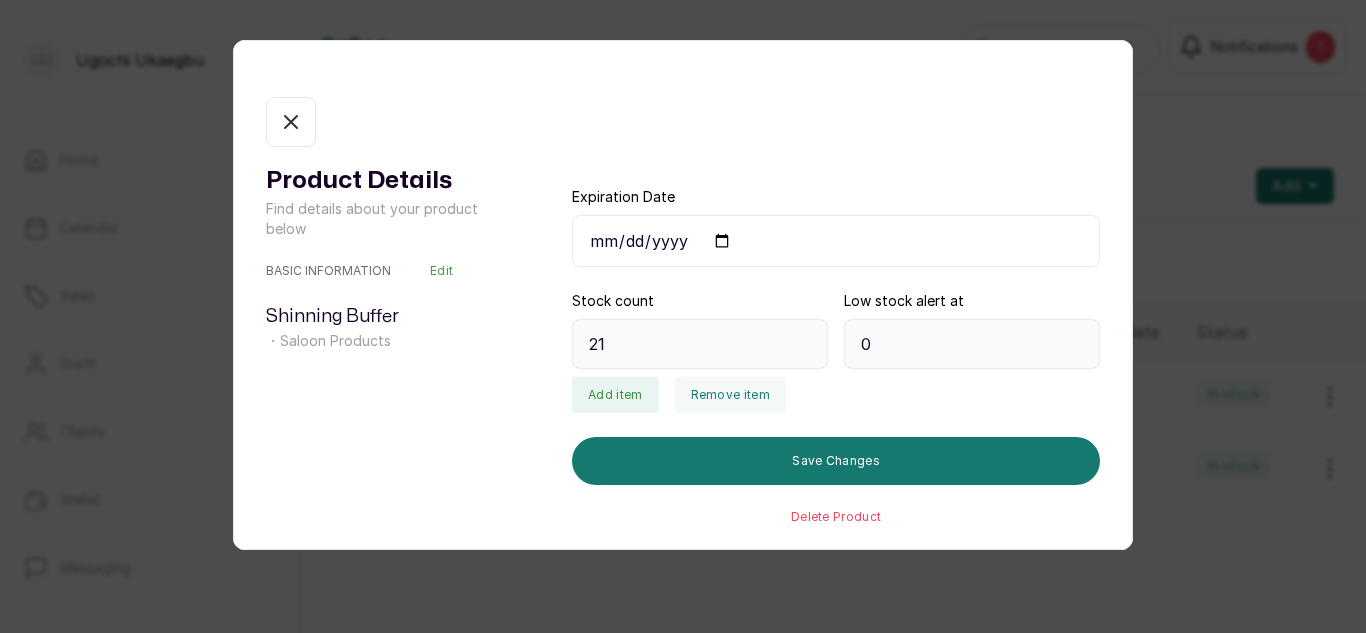 click on "In stock" at bounding box center [291, 122] 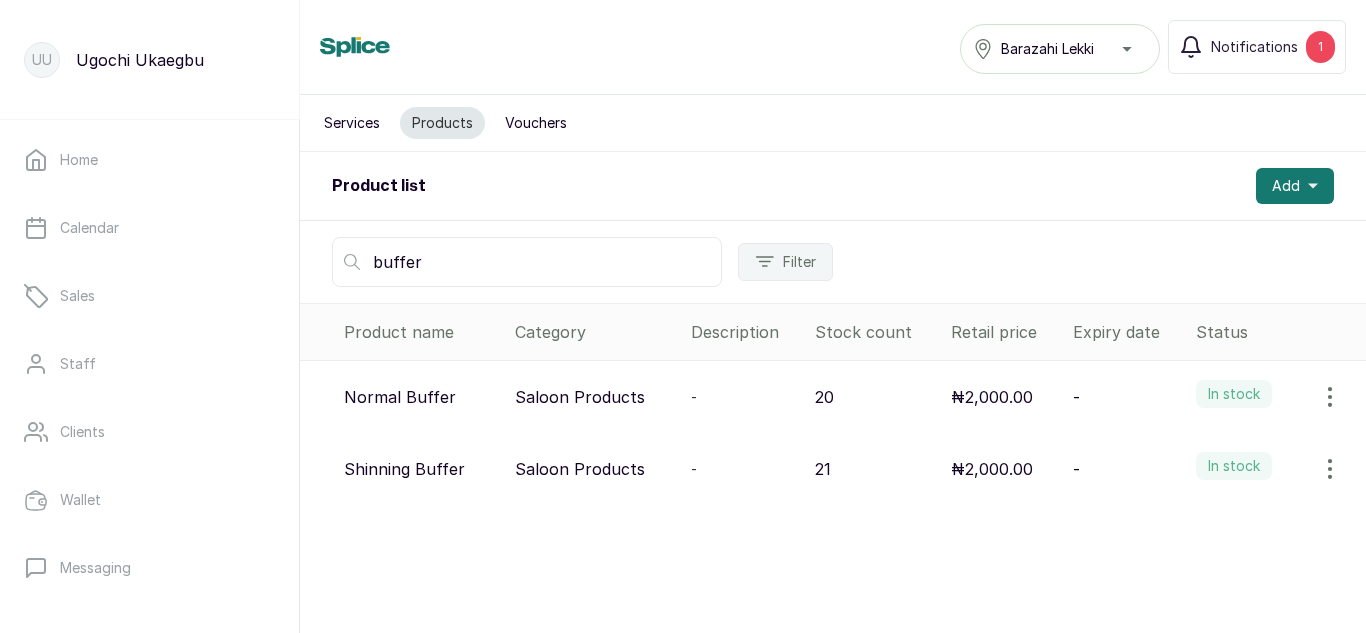 click on "buffer" at bounding box center [527, 262] 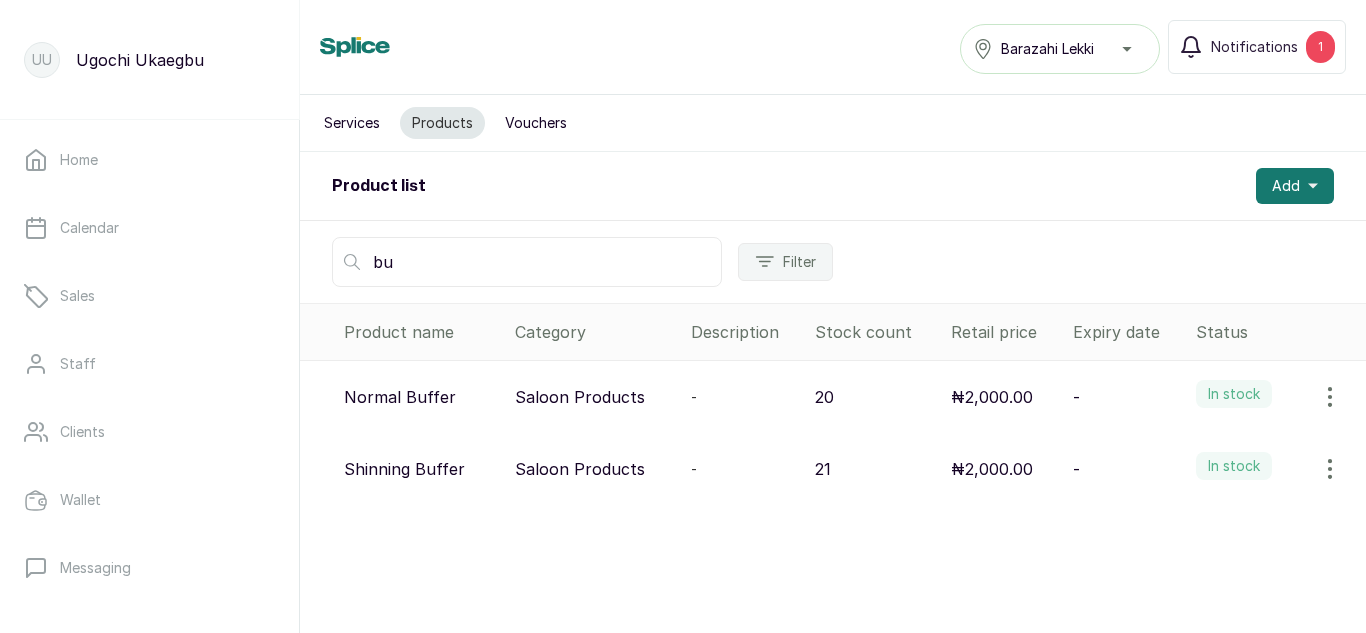 type on "b" 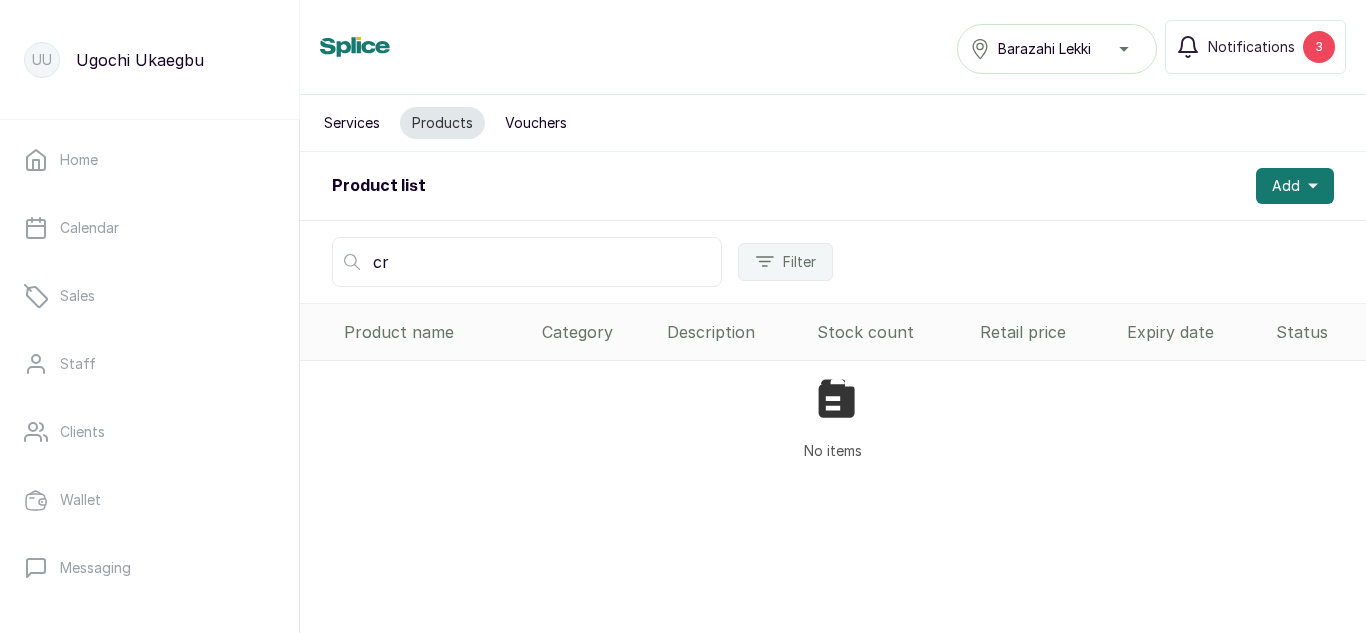 type on "c" 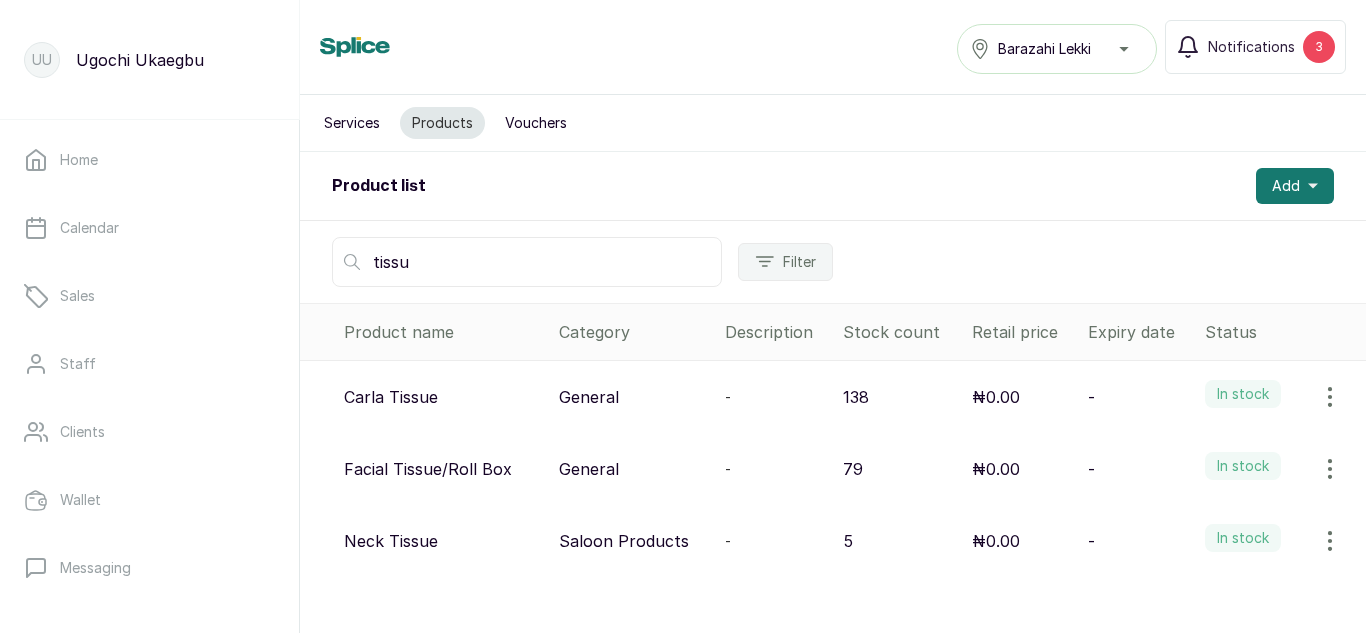 type on "tissu" 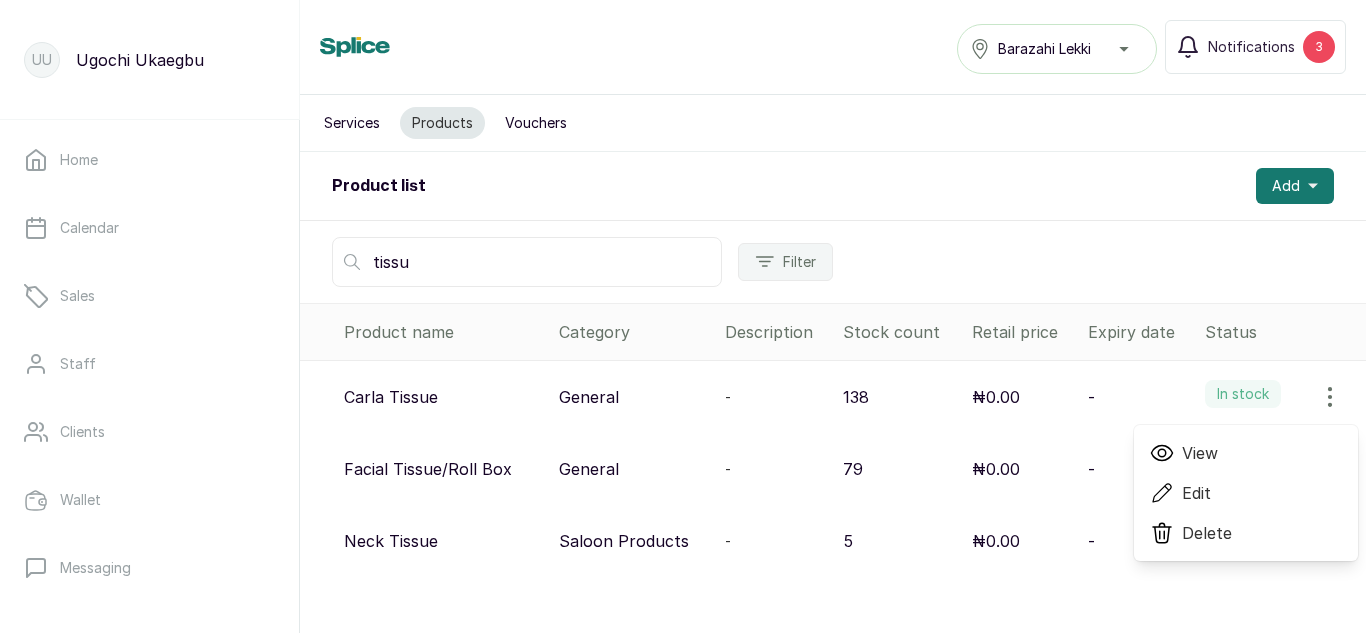 click on "View" at bounding box center [1200, 453] 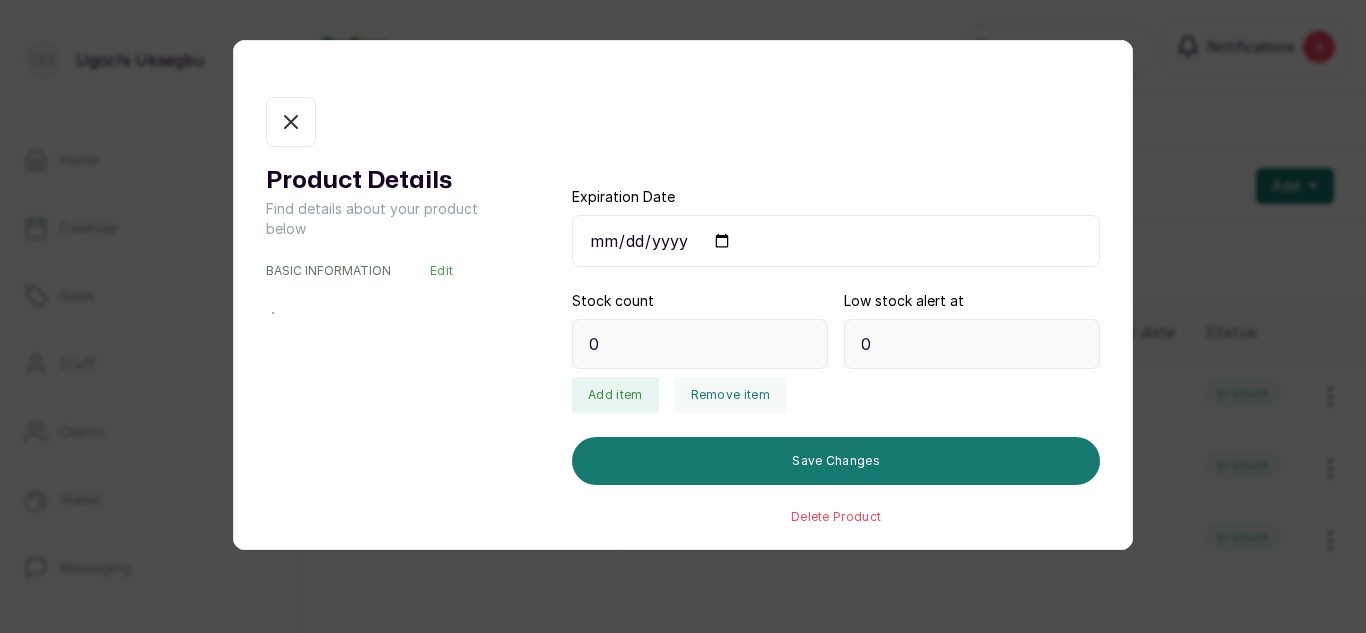 type on "138" 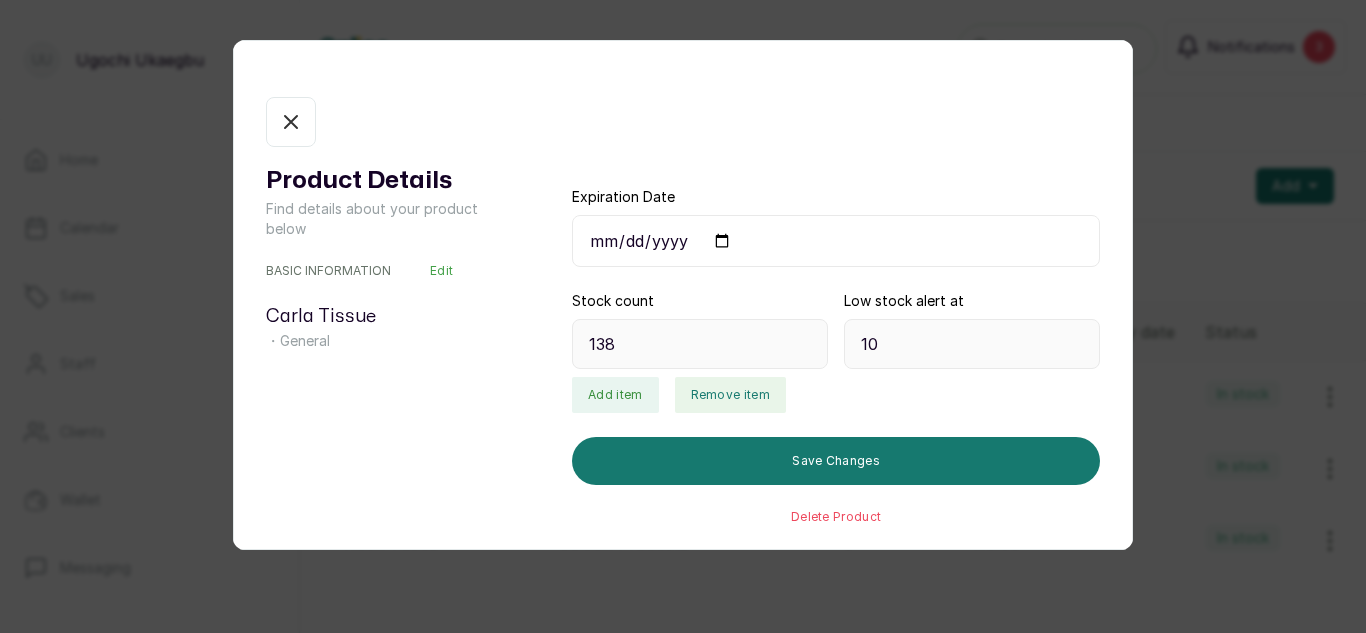 click on "Remove item" at bounding box center [730, 395] 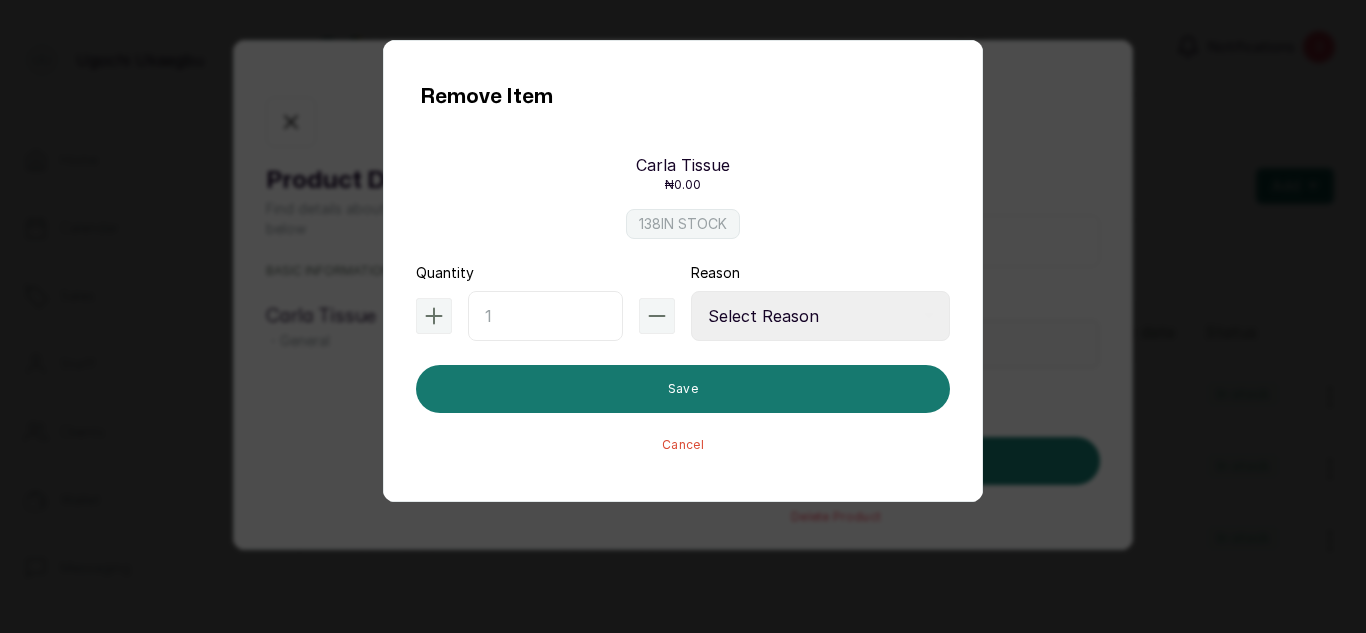 click at bounding box center (545, 316) 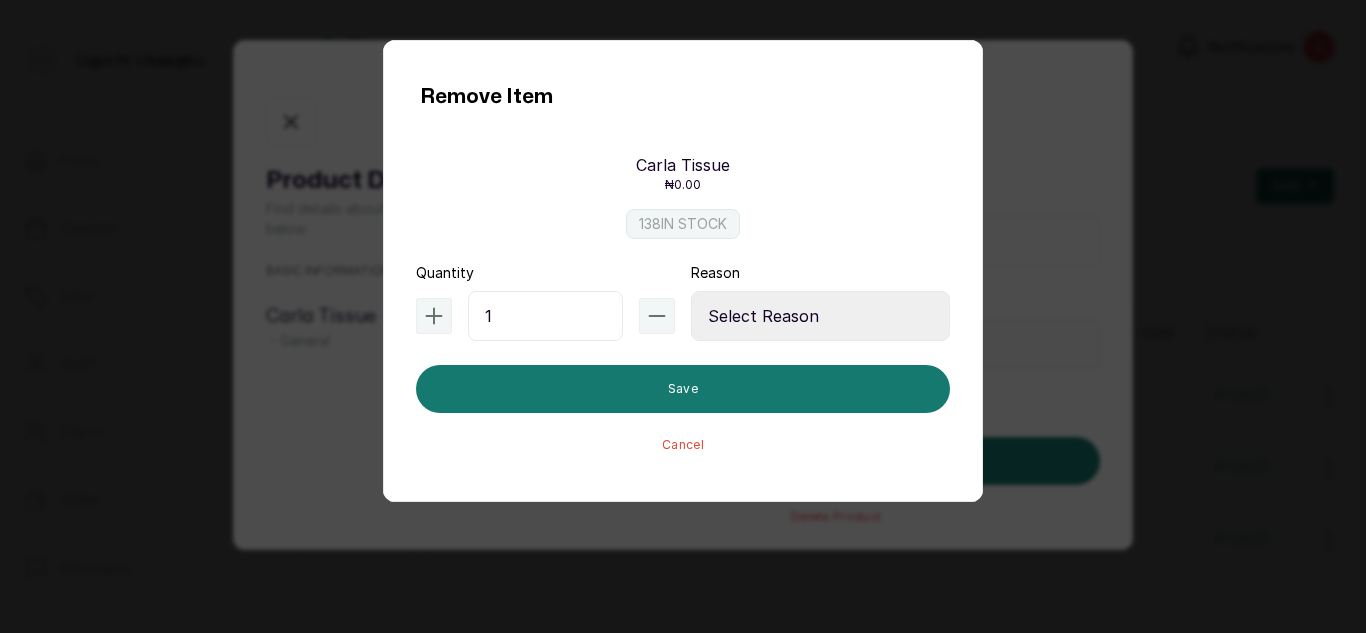 type on "1" 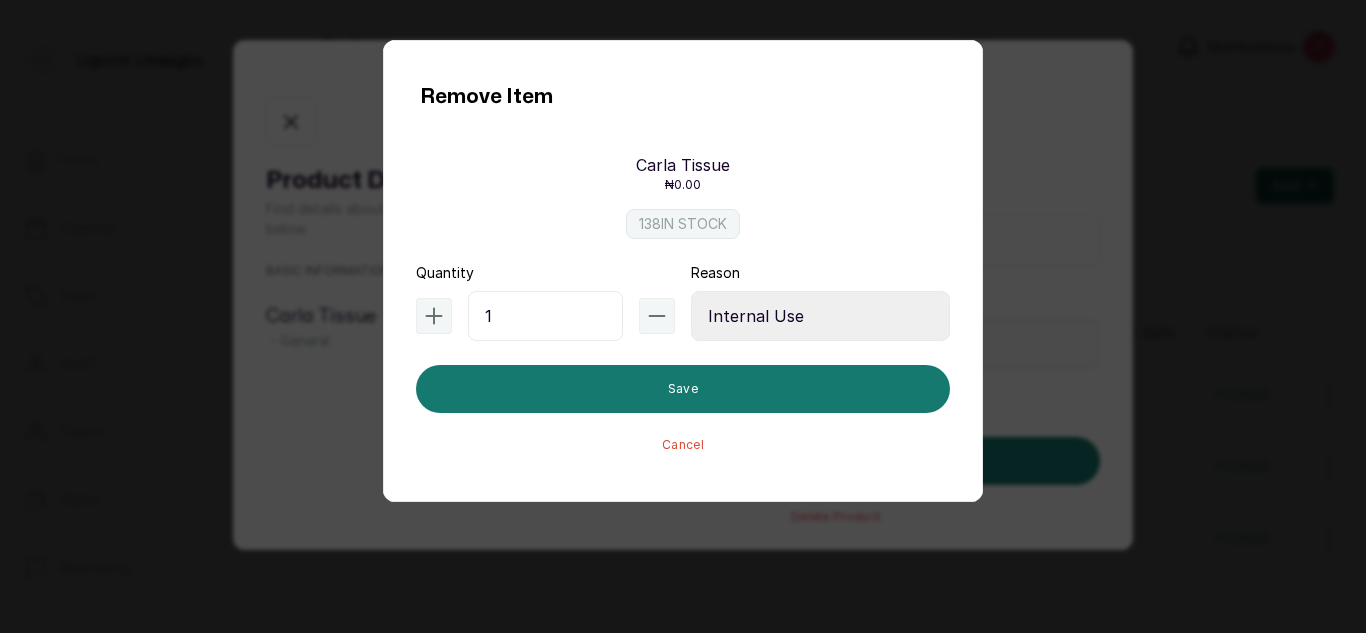 click on "Select Reason Internal Use New Stock Damaged Adjustment Transfer Return Other" at bounding box center (820, 316) 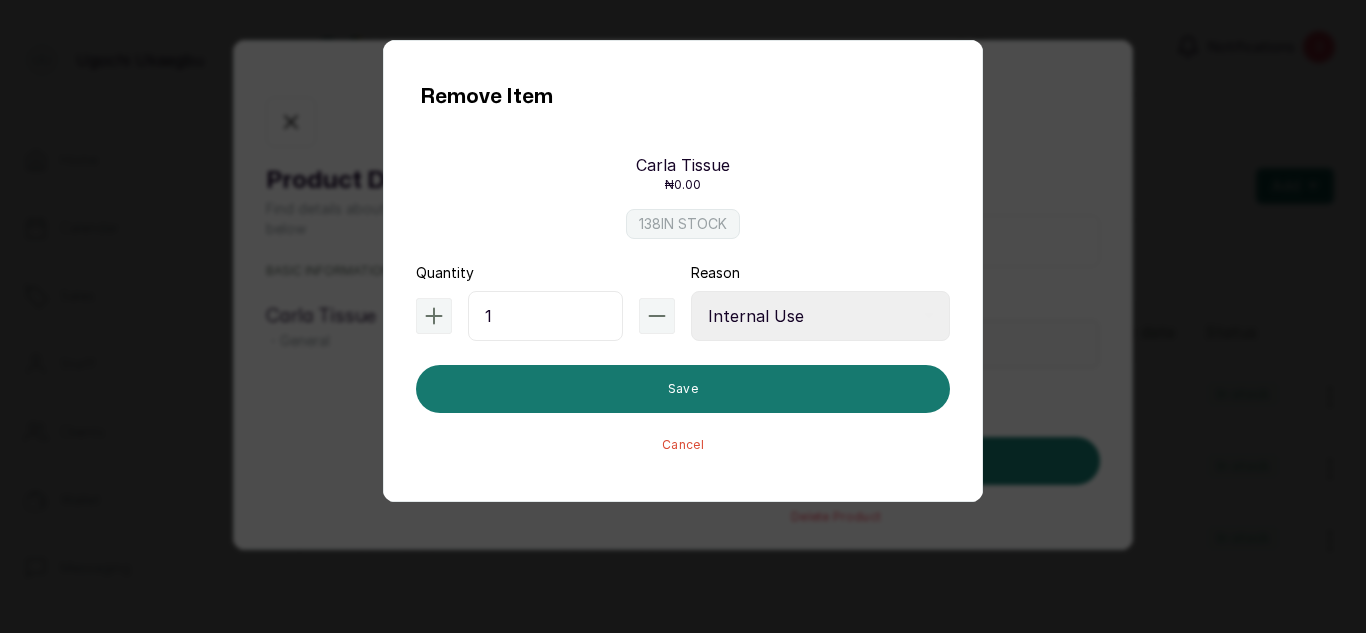 click on "Quantity 1 Reason Select Reason Internal Use New Stock Damaged Adjustment Transfer Return Other Save Cancel" at bounding box center (683, 358) 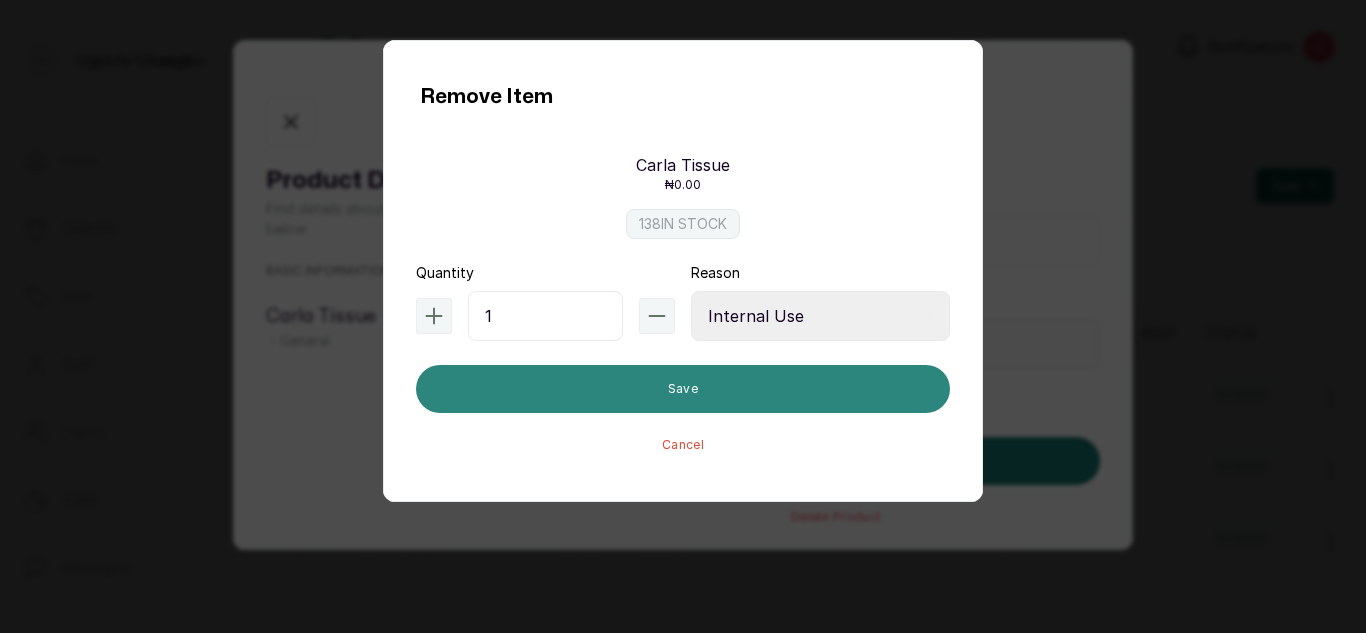 click on "Save" at bounding box center [683, 389] 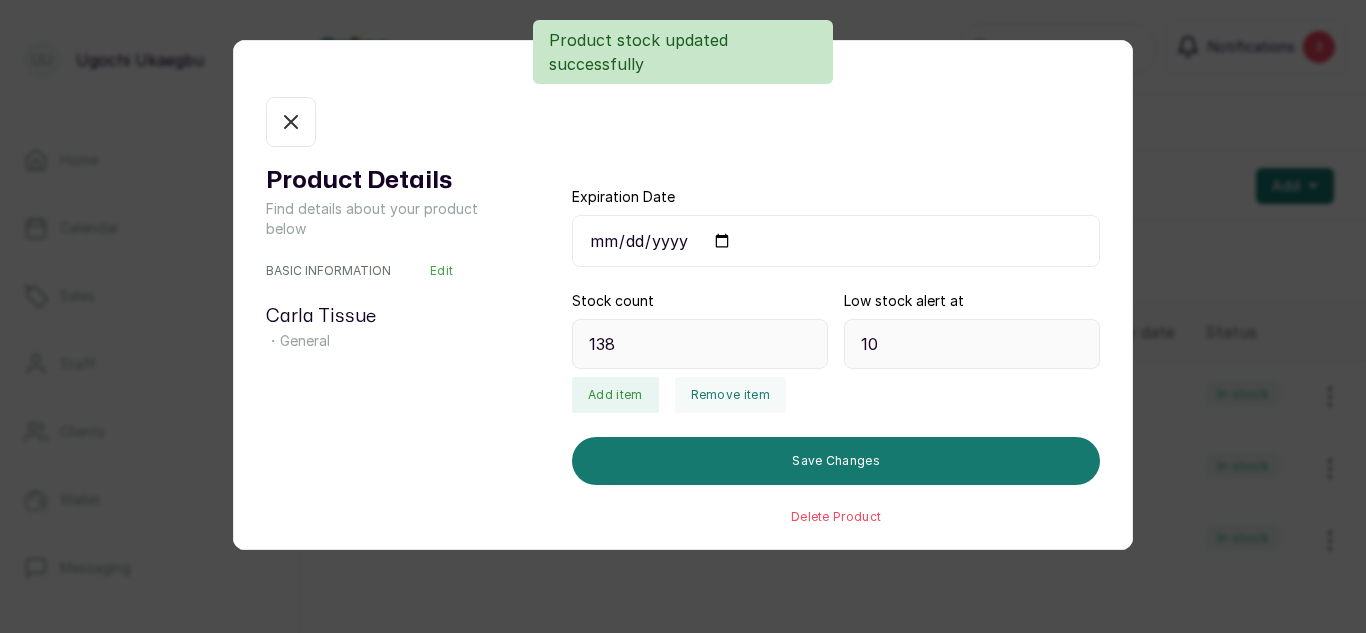 type on "137" 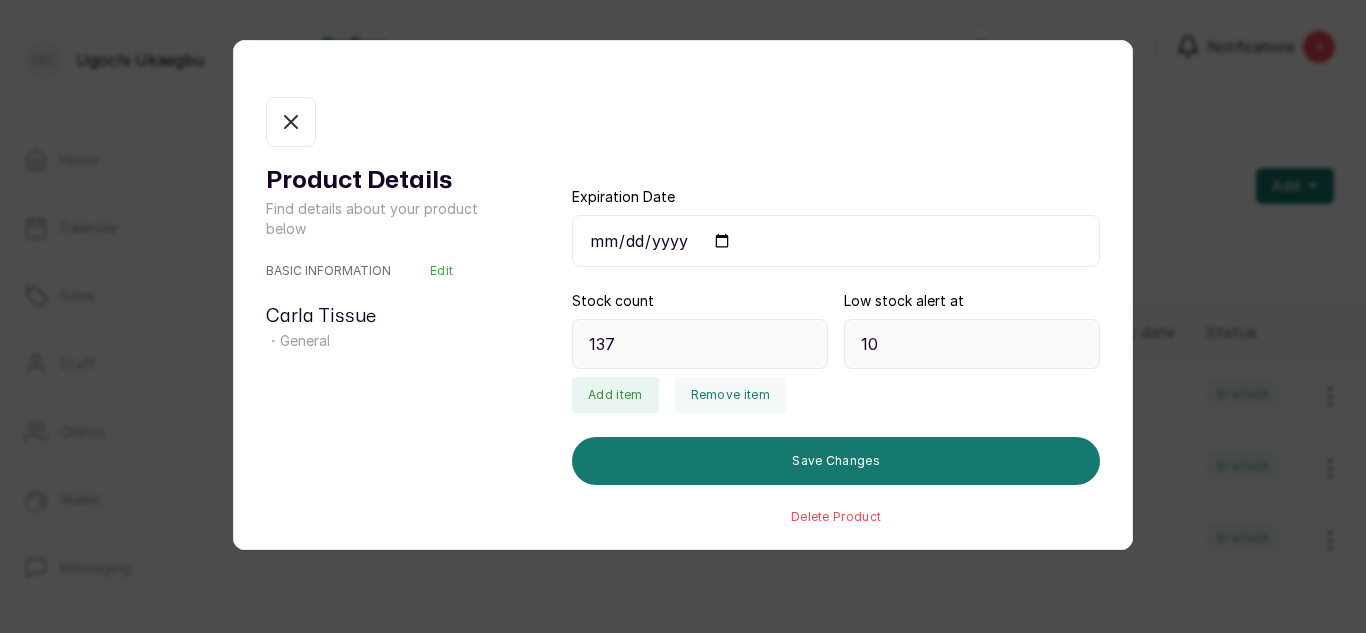 click on "In stock" at bounding box center (291, 122) 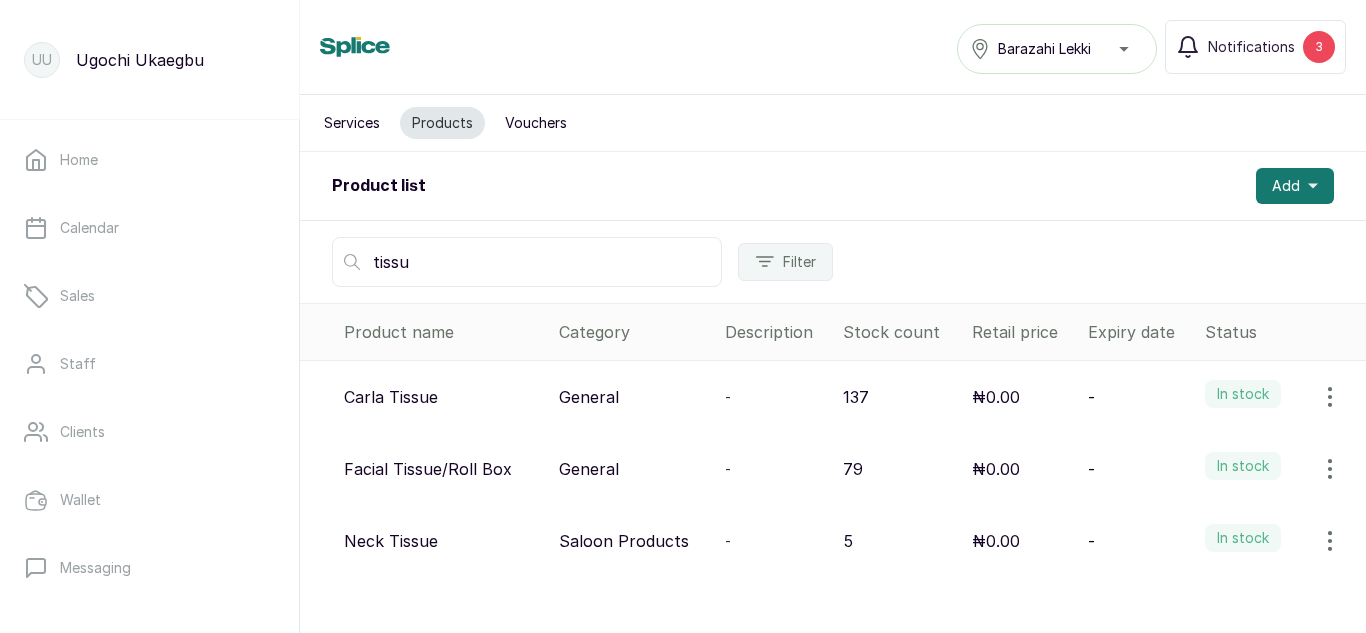 click on "tissu Filter" at bounding box center [833, 262] 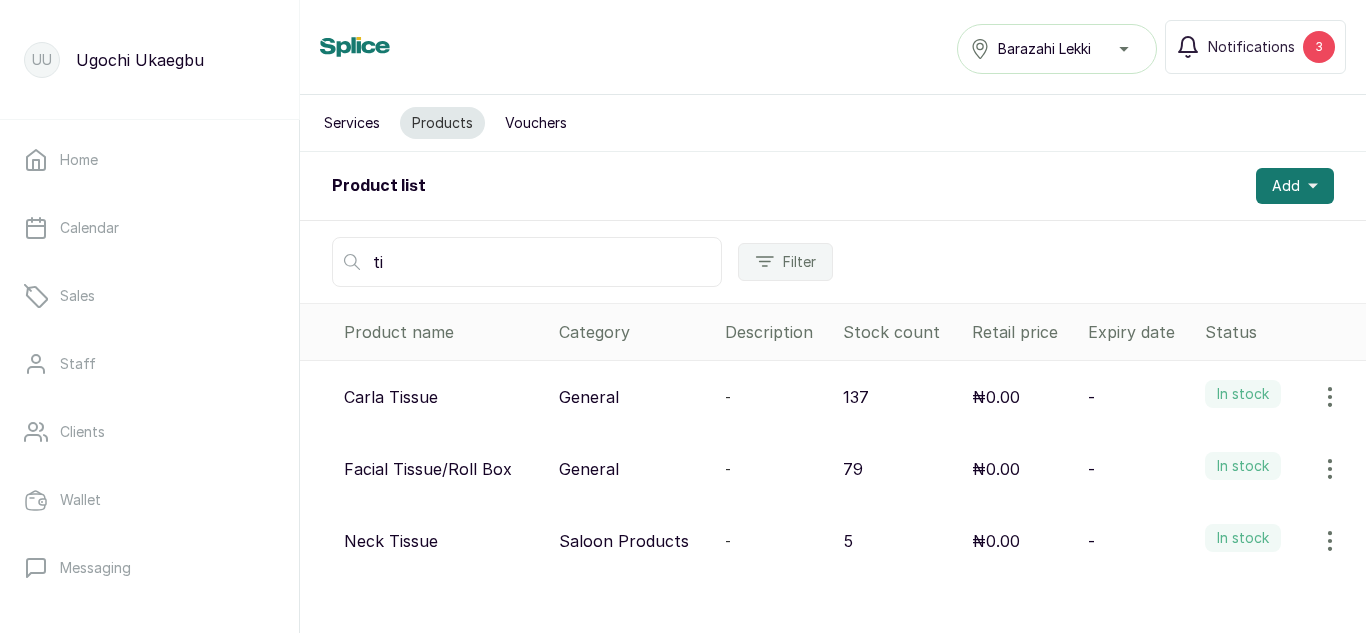 type on "t" 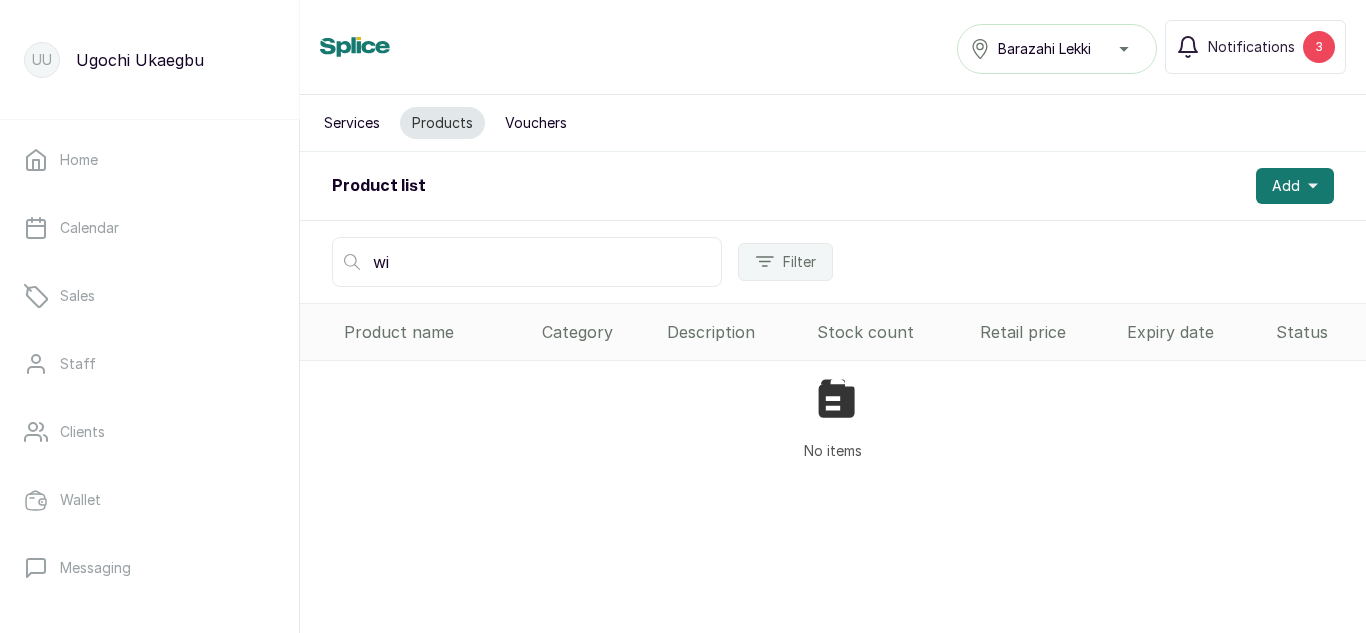 type on "w" 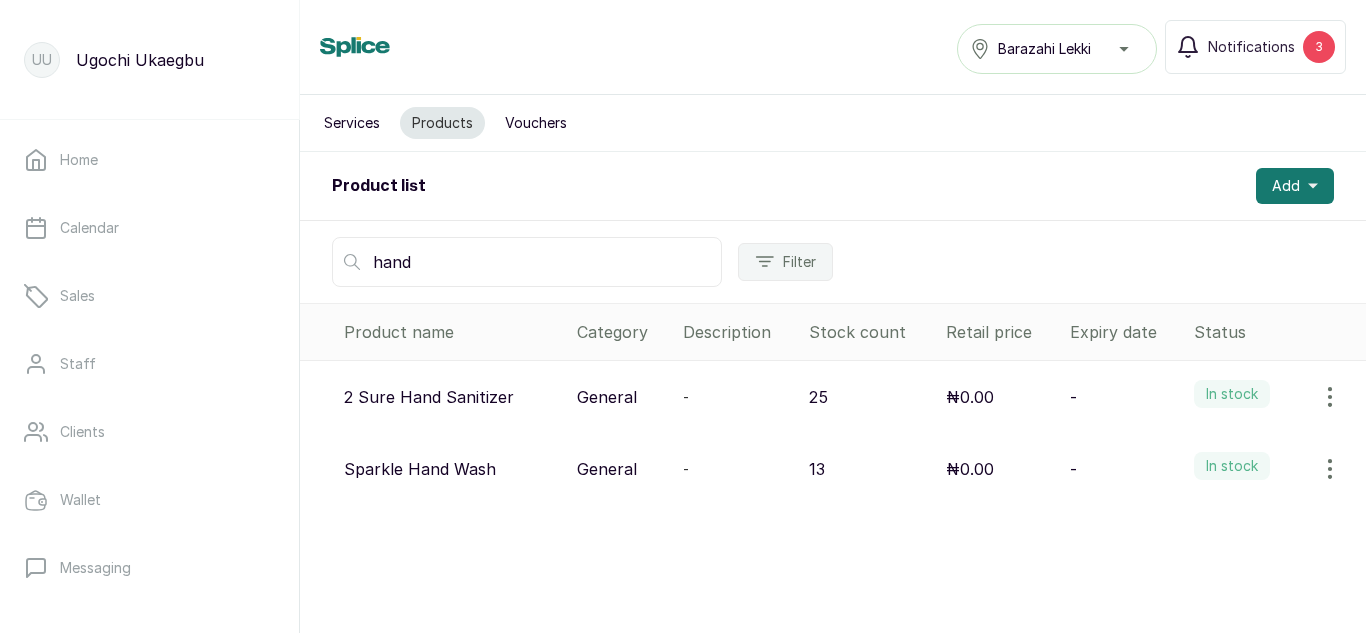 type on "hand" 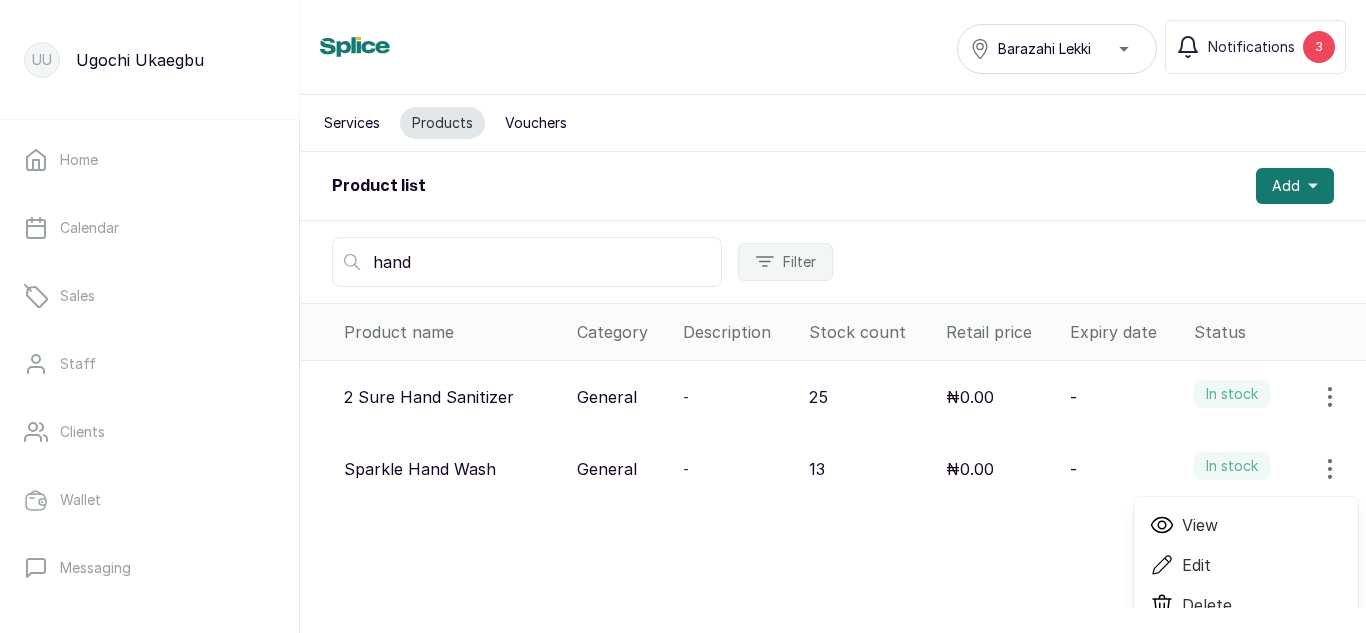 click on "View" at bounding box center [1200, 525] 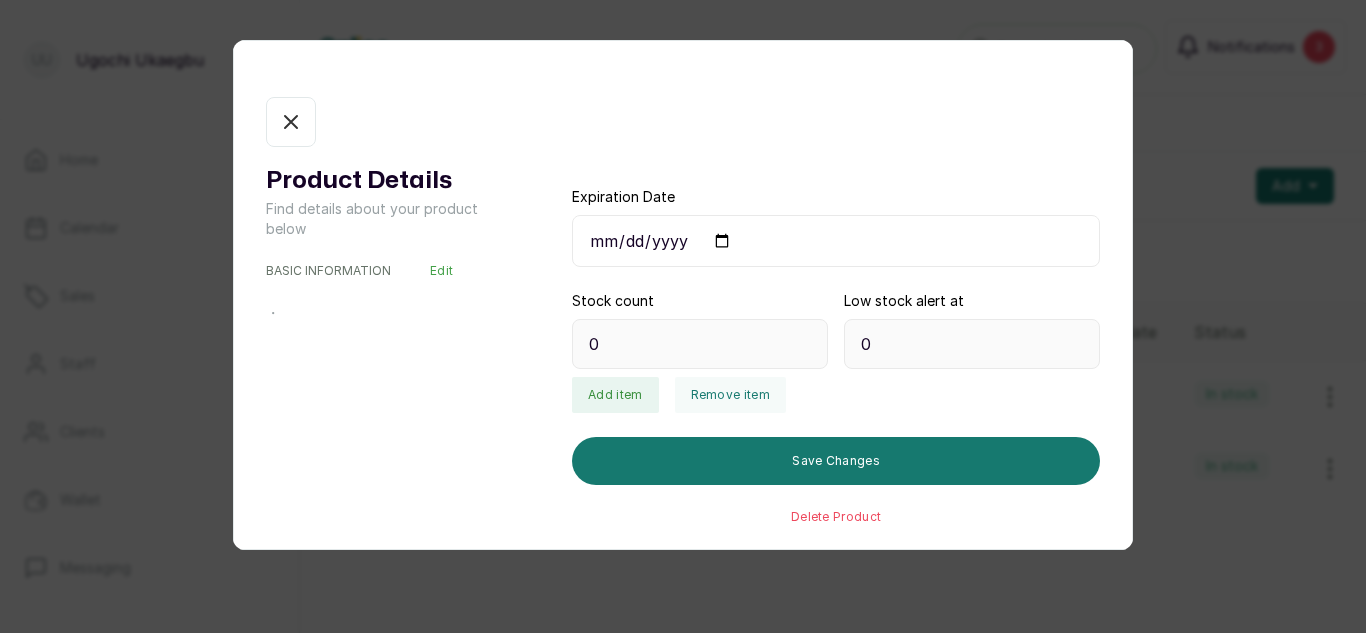 type on "13" 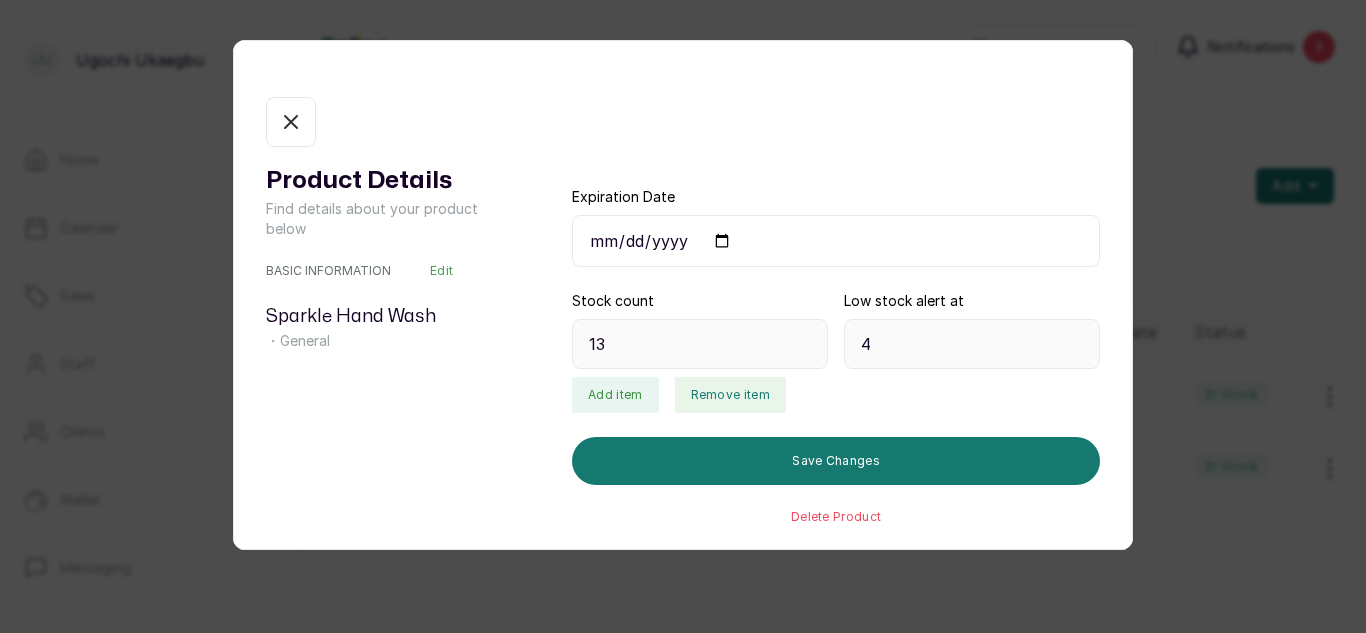 click on "Remove item" at bounding box center (730, 395) 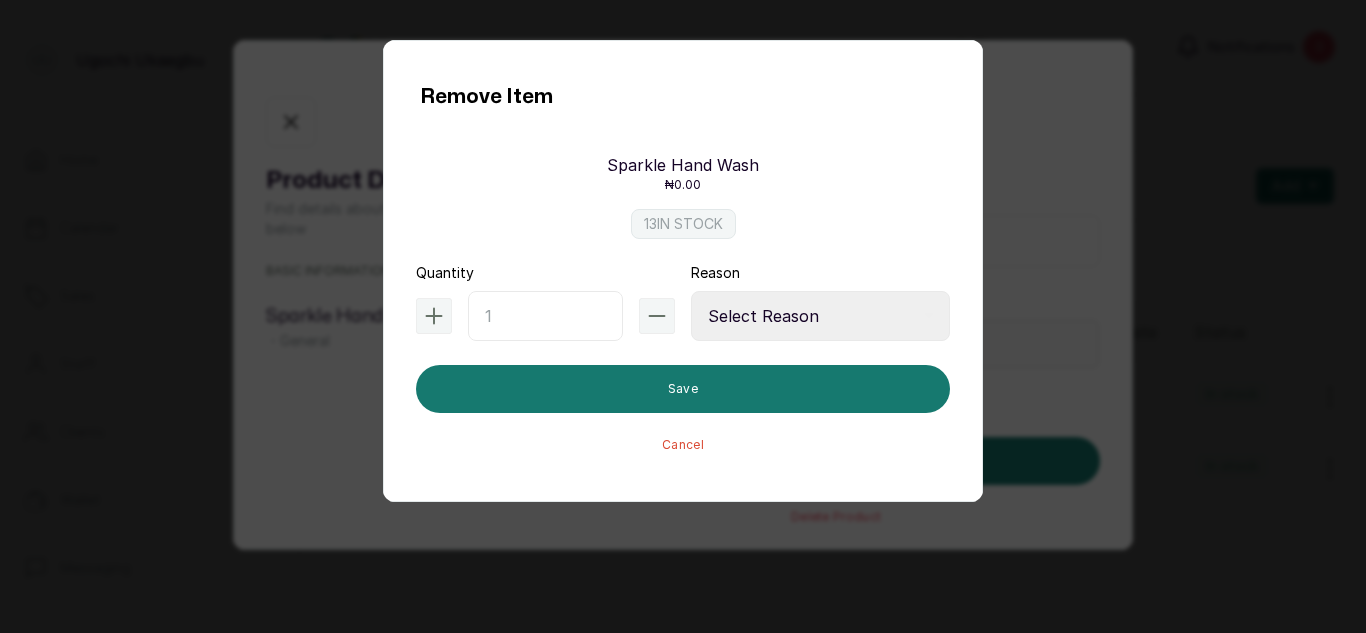 click at bounding box center (545, 316) 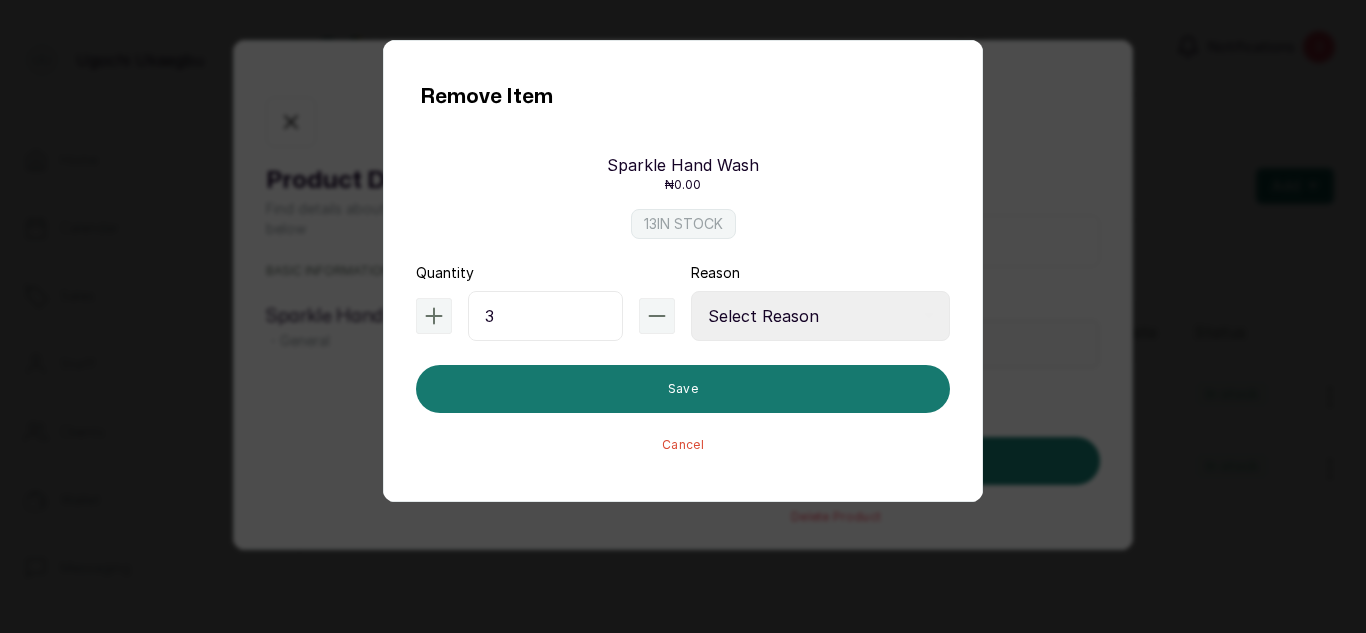 type on "3" 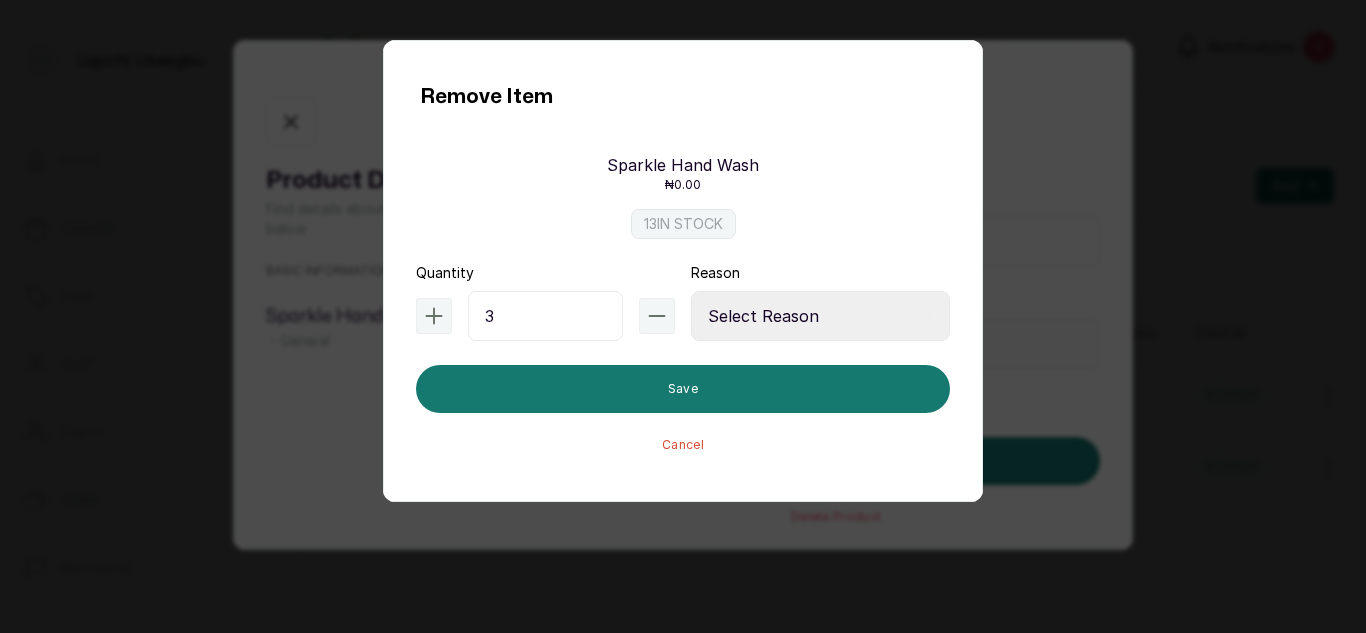 click on "Select Reason Internal Use New Stock Damaged Adjustment Transfer Return Other" at bounding box center (820, 316) 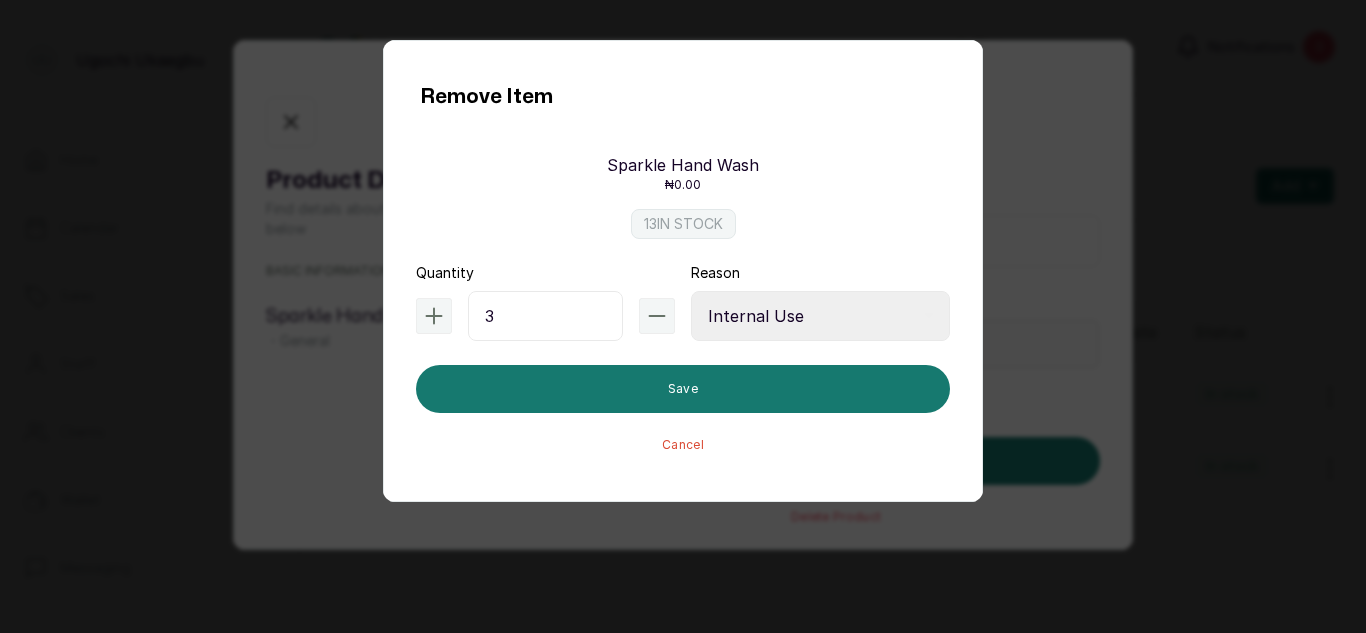 click on "Select Reason Internal Use New Stock Damaged Adjustment Transfer Return Other" at bounding box center [820, 316] 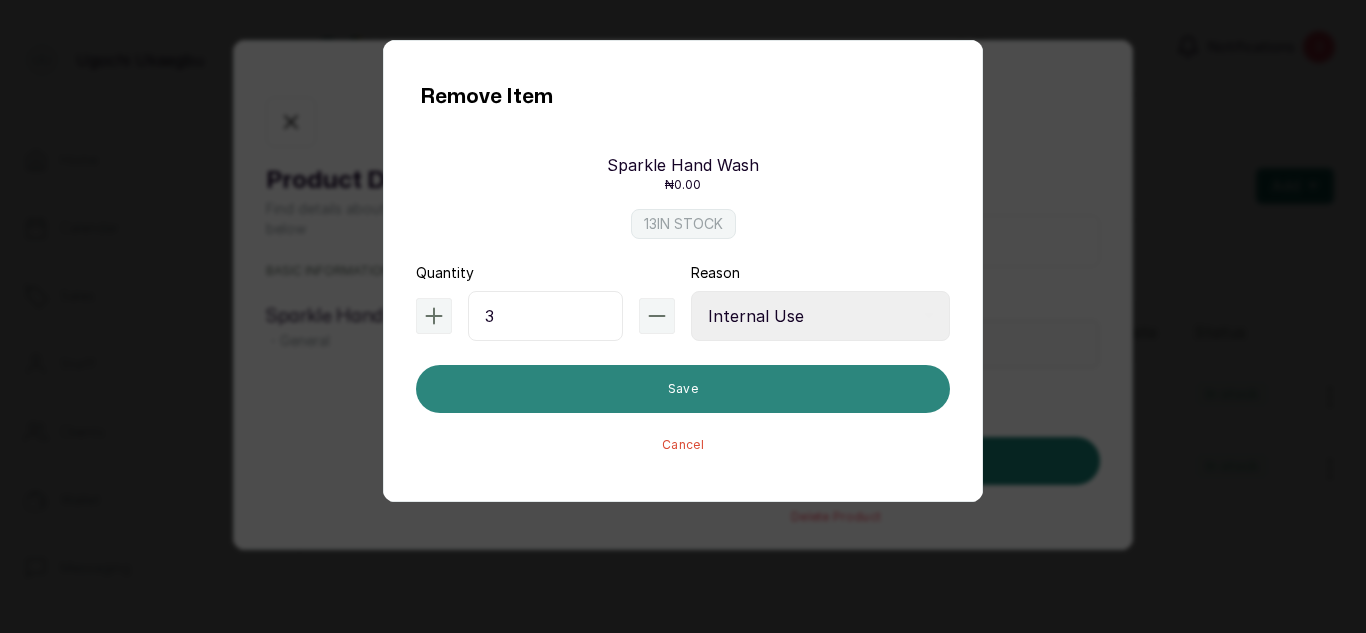click on "Save" at bounding box center [683, 389] 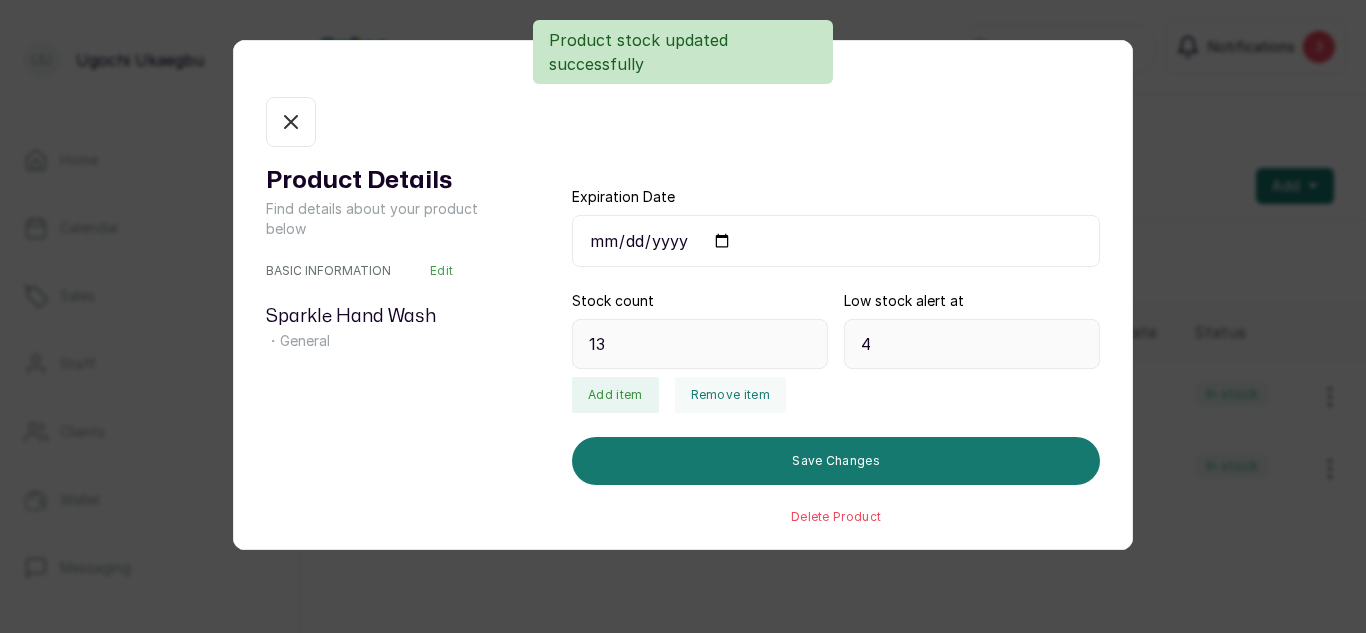 type on "10" 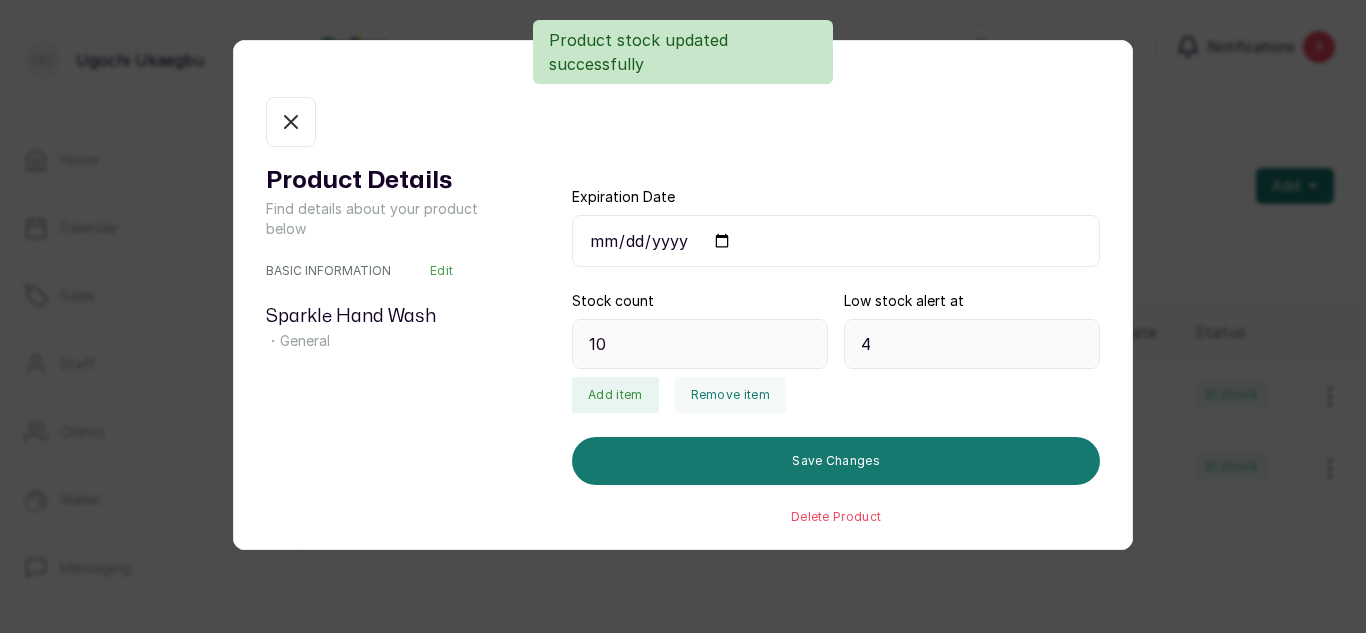 click on "In stock" at bounding box center (291, 122) 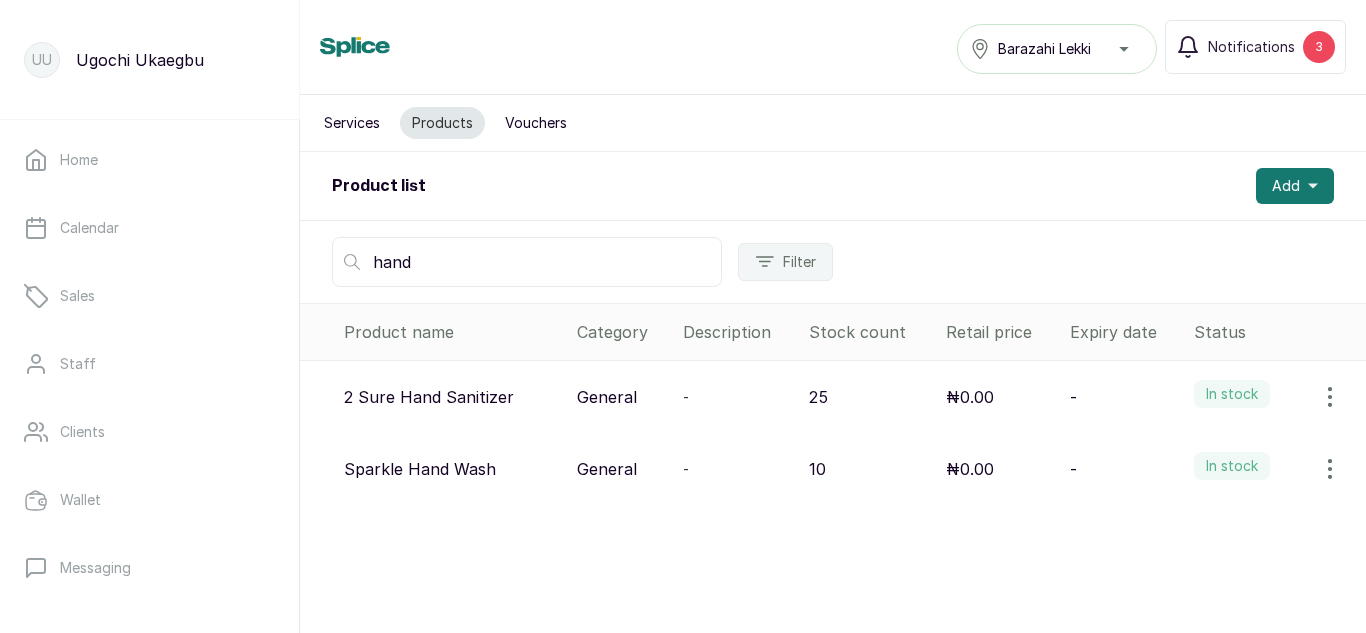 click on "hand" at bounding box center (527, 262) 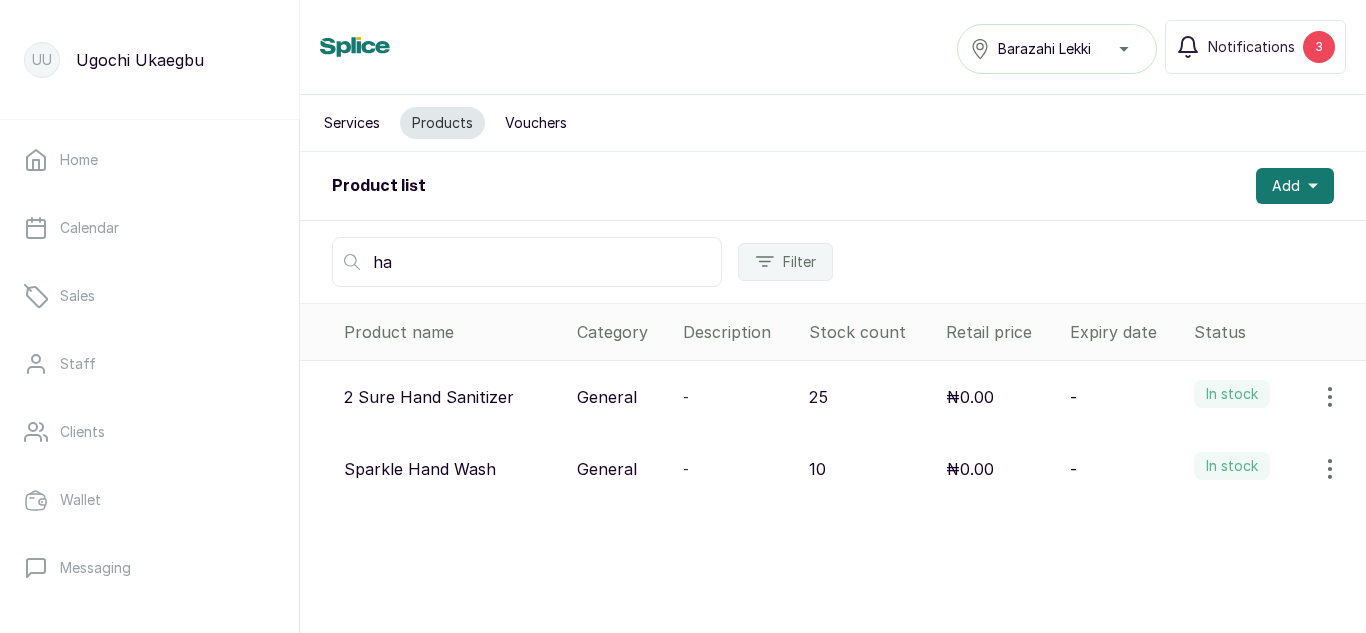 type on "h" 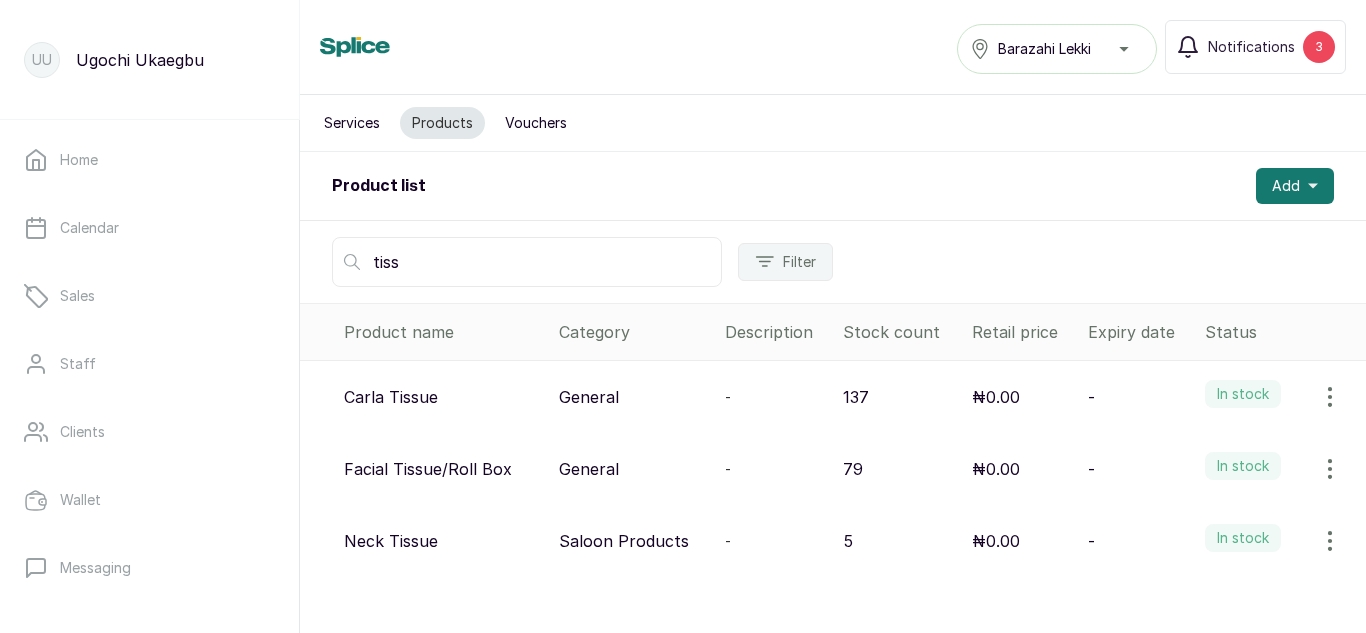 type on "tiss" 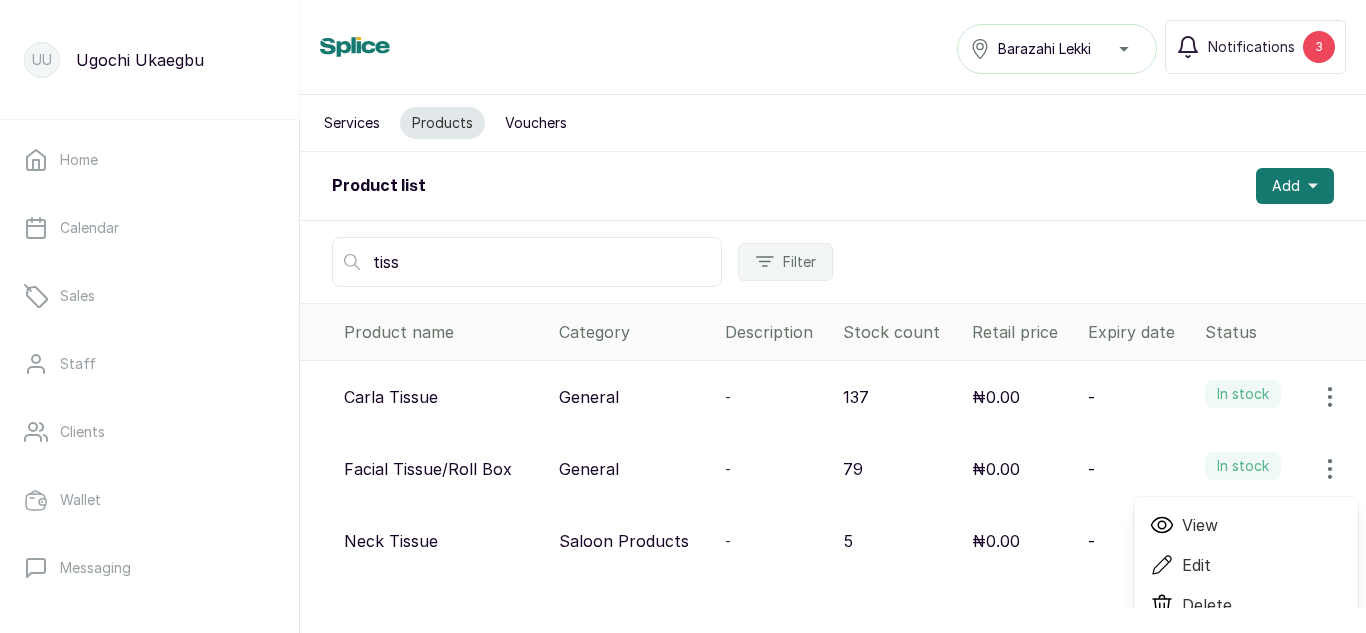 click on "View" at bounding box center [1200, 525] 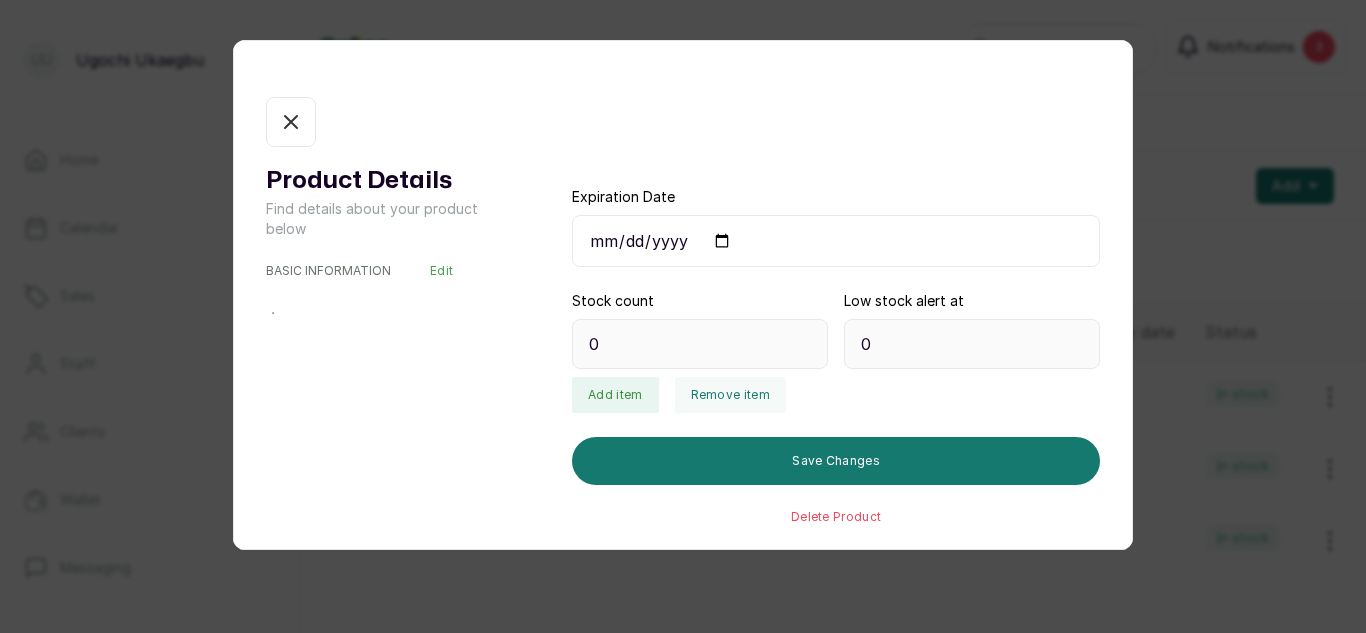 type on "79" 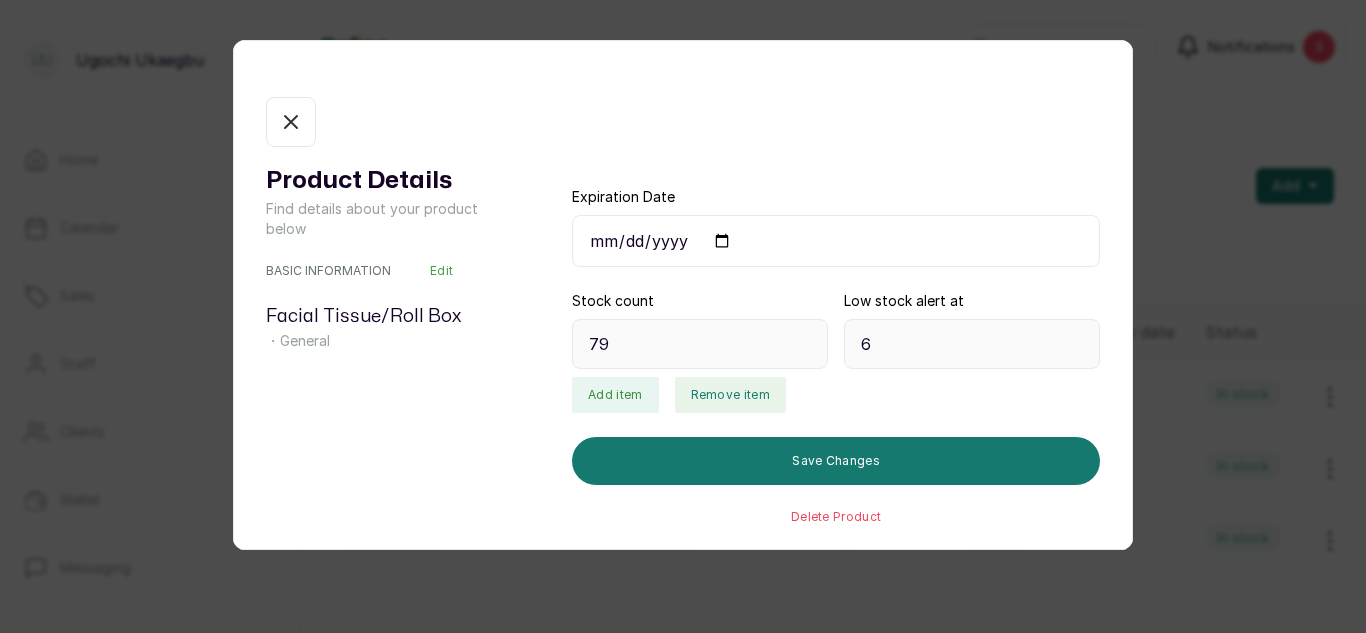 click on "Remove item" at bounding box center [730, 395] 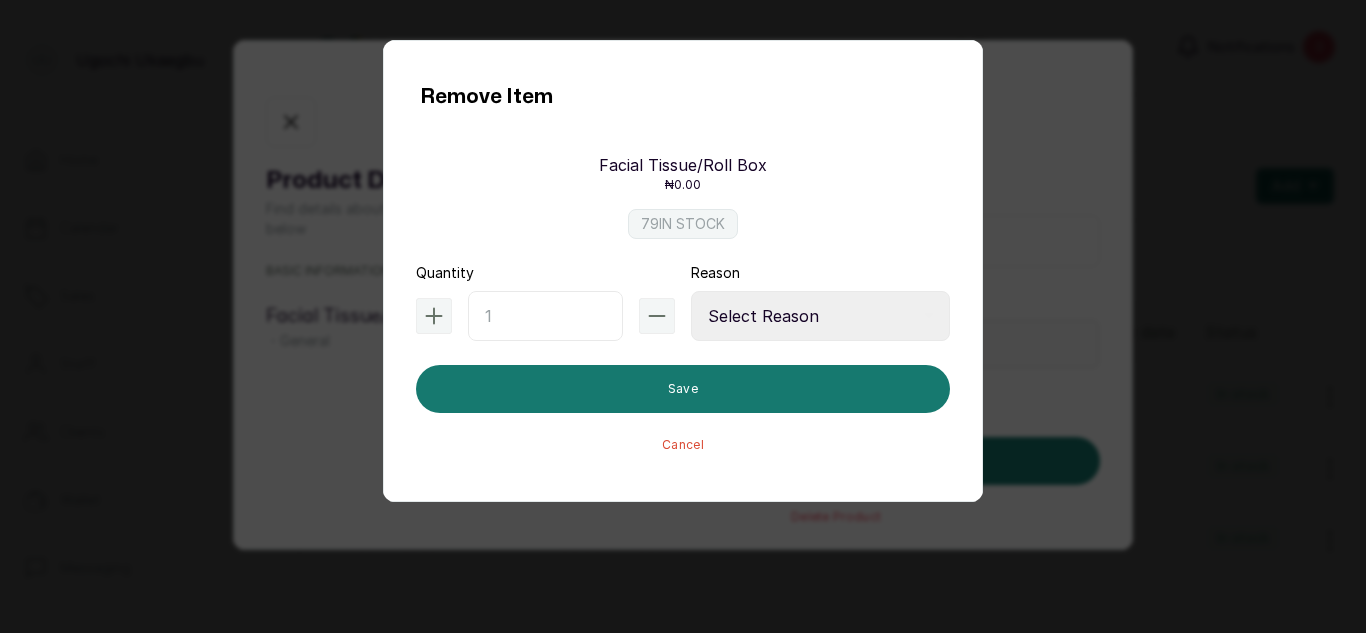 click at bounding box center (545, 316) 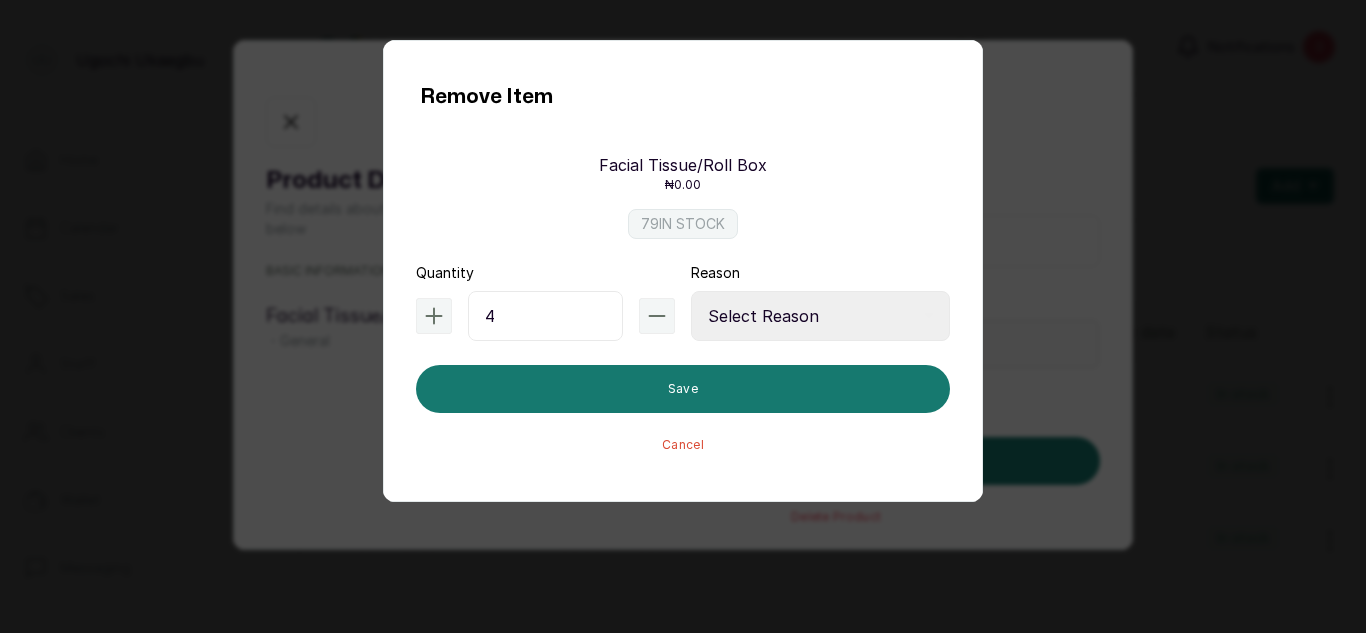 type on "4" 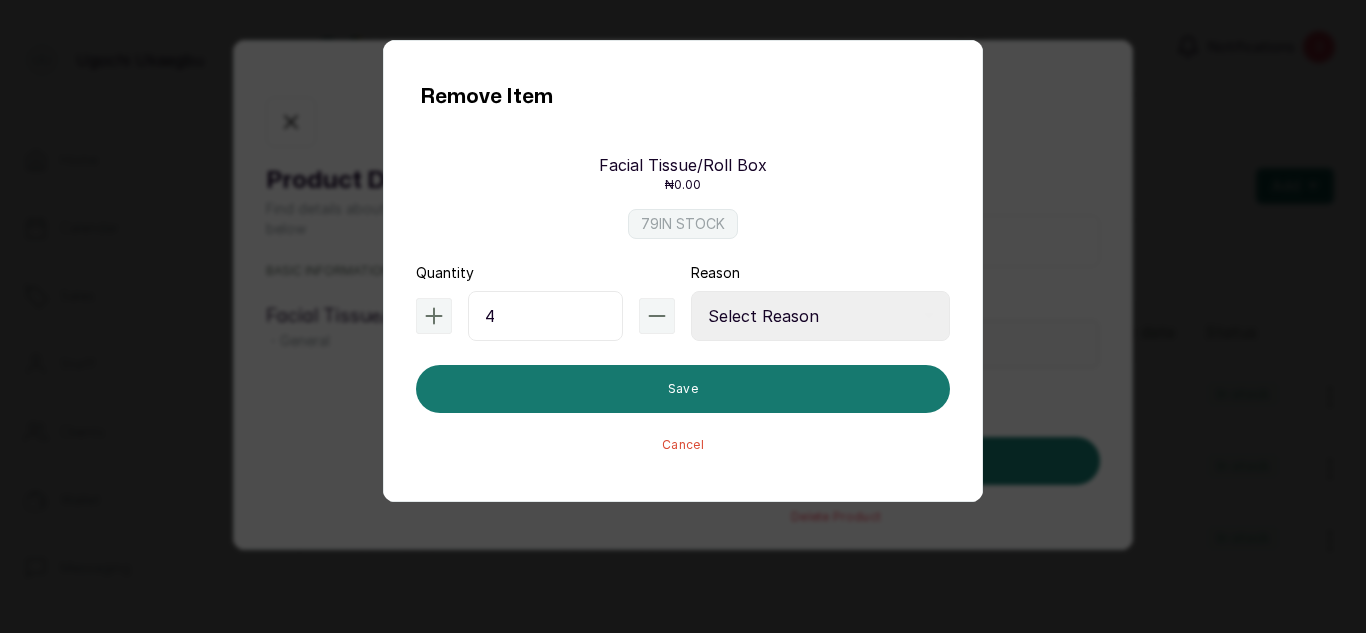 click on "Select Reason Internal Use New Stock Damaged Adjustment Transfer Return Other" at bounding box center [820, 316] 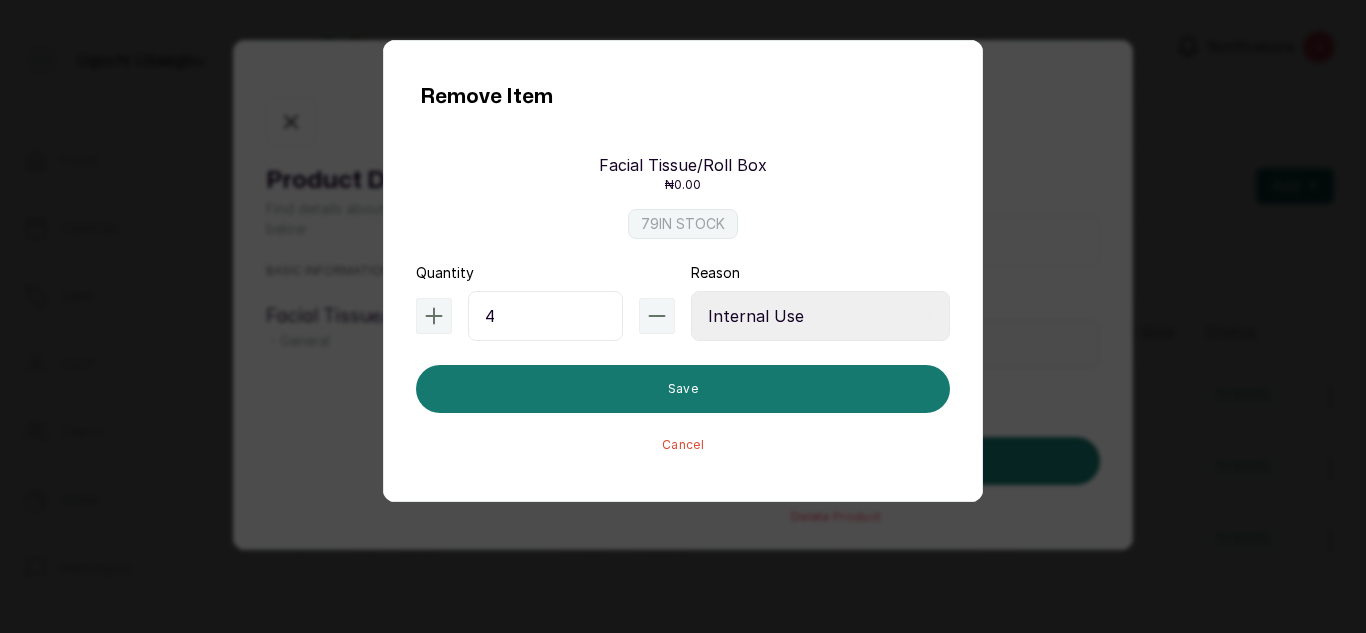 click on "Select Reason Internal Use New Stock Damaged Adjustment Transfer Return Other" at bounding box center [820, 316] 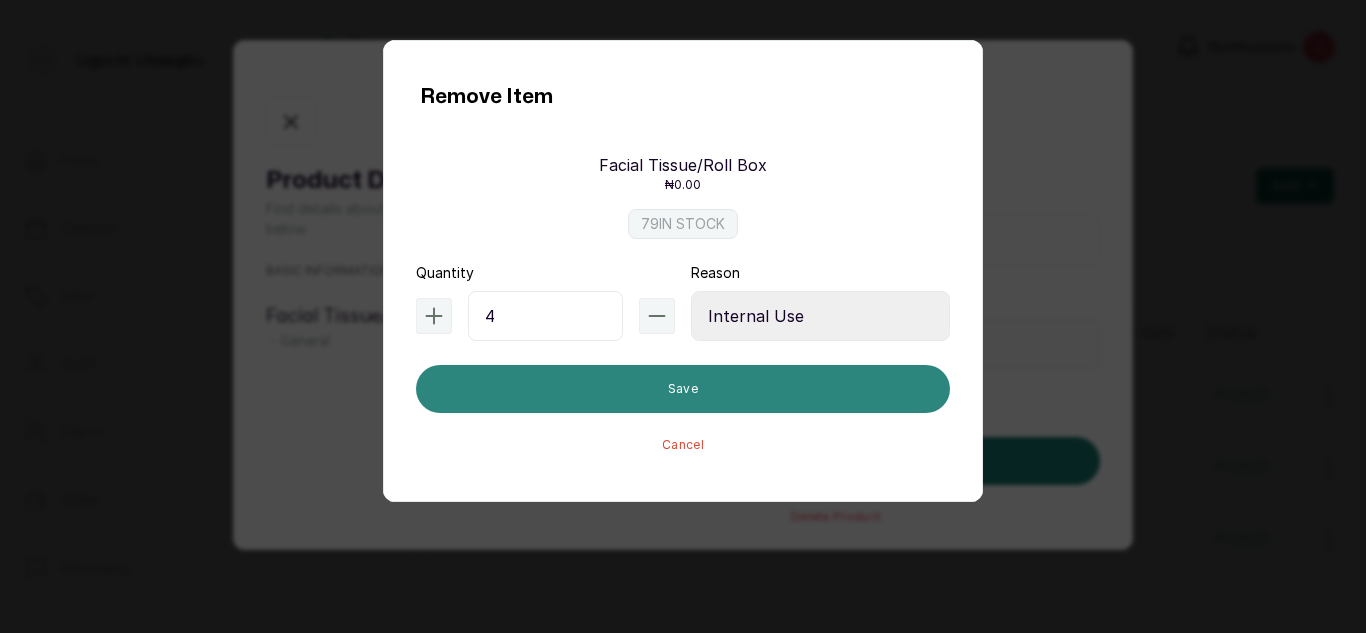 click on "Save" at bounding box center (683, 389) 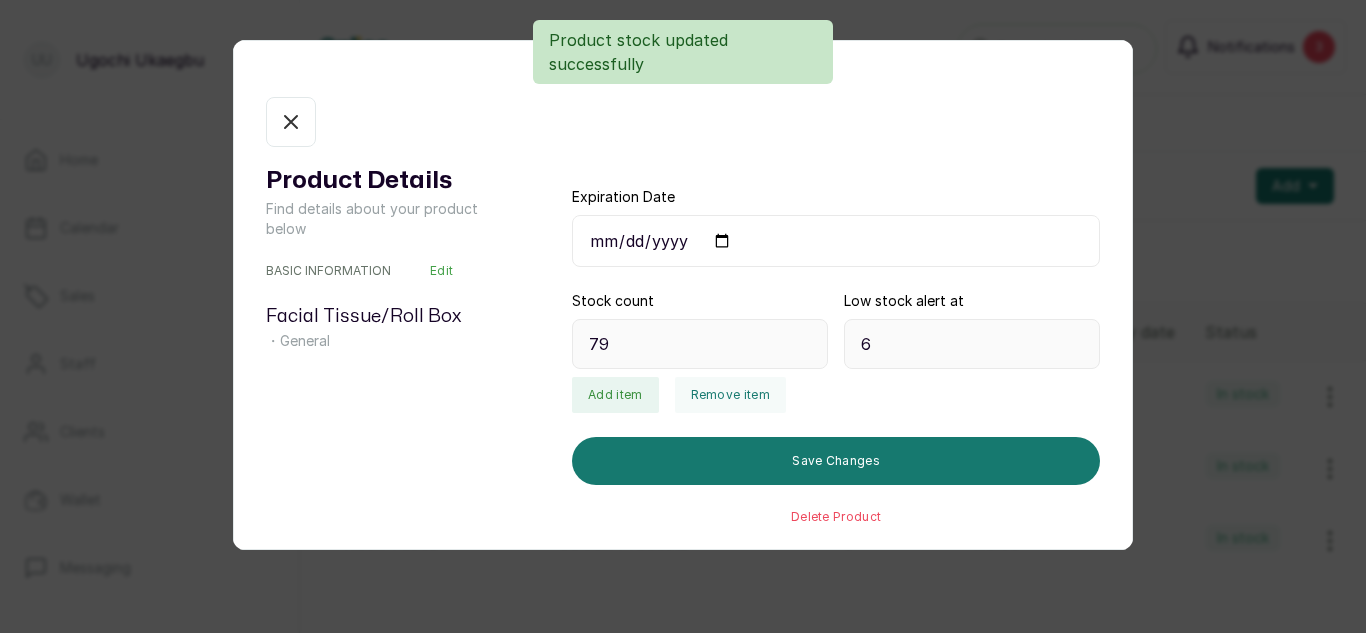 type on "75" 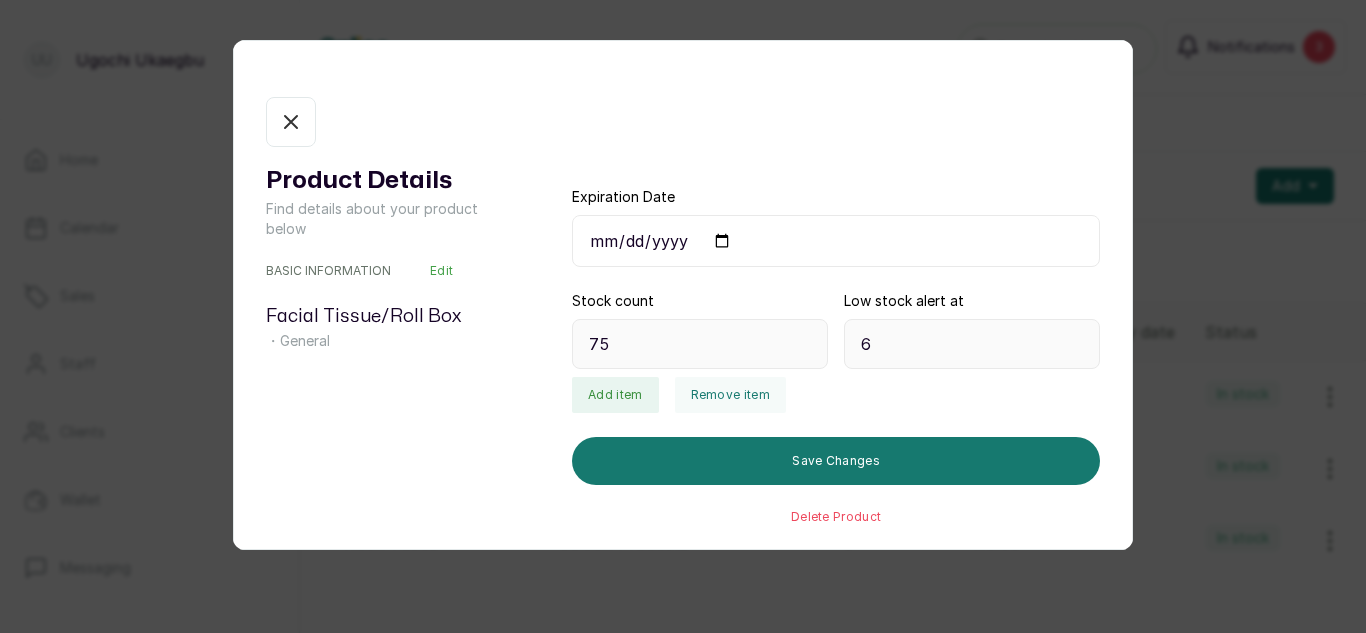 click 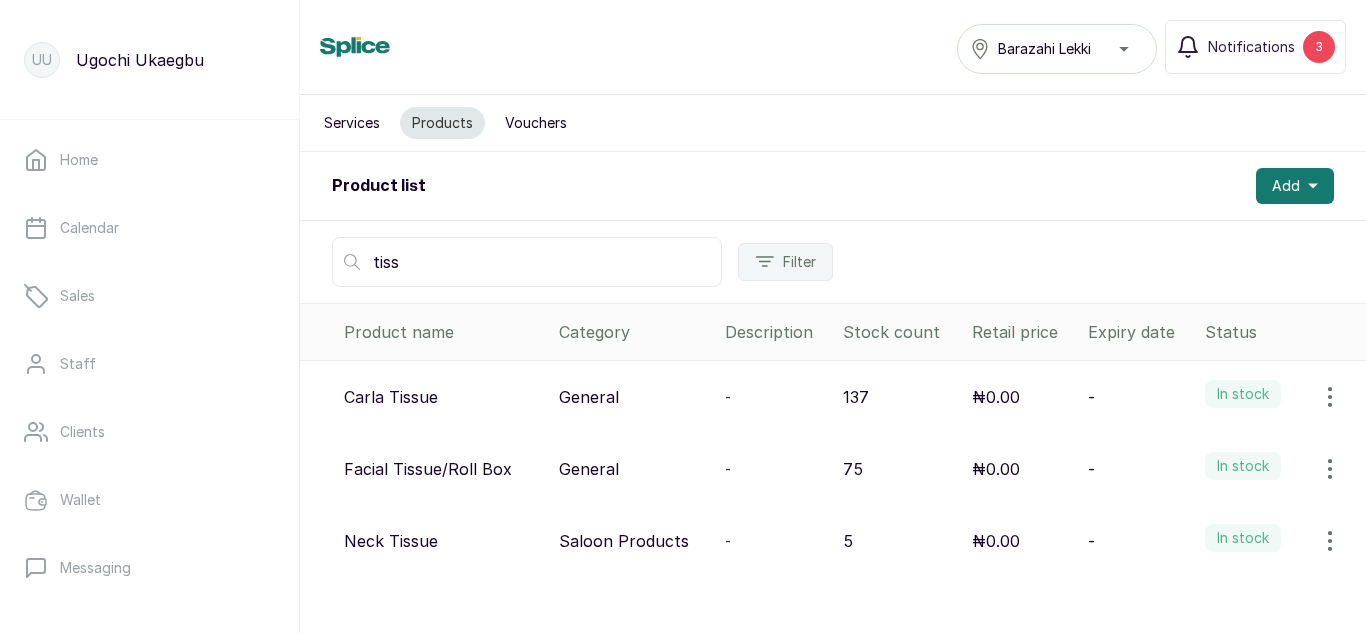 click at bounding box center [1330, 397] 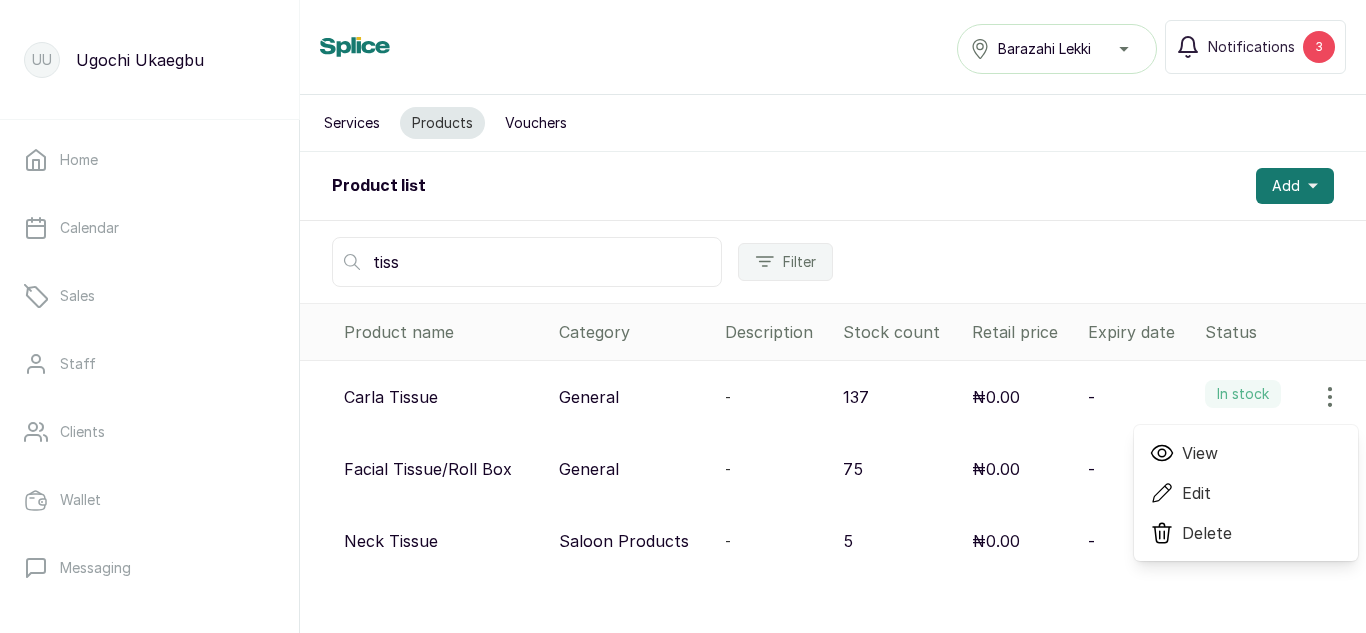 click on "View" at bounding box center (1200, 453) 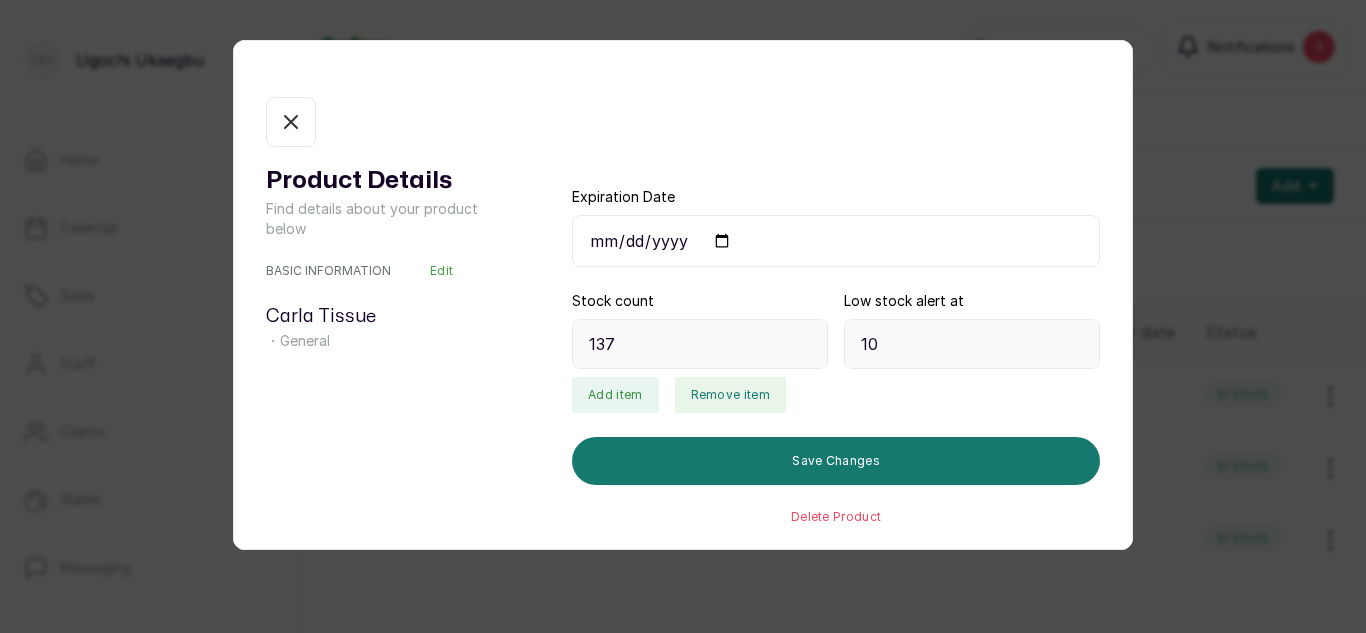 click on "Remove item" at bounding box center [730, 395] 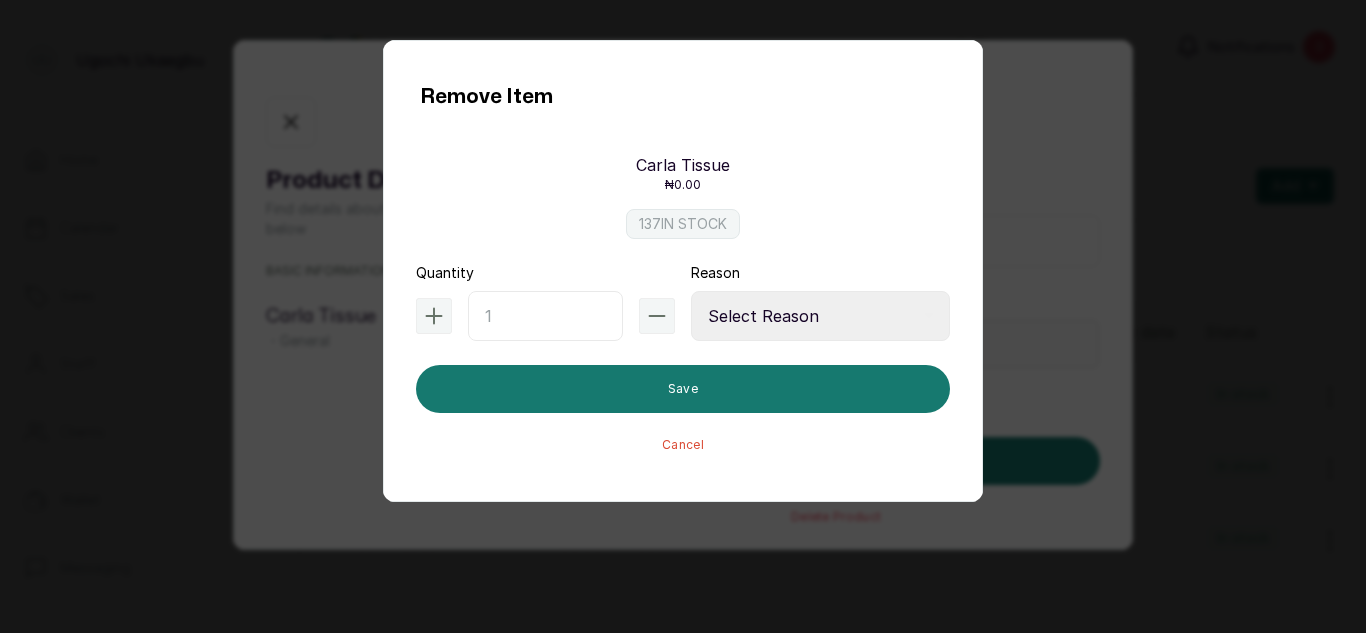 click at bounding box center (545, 316) 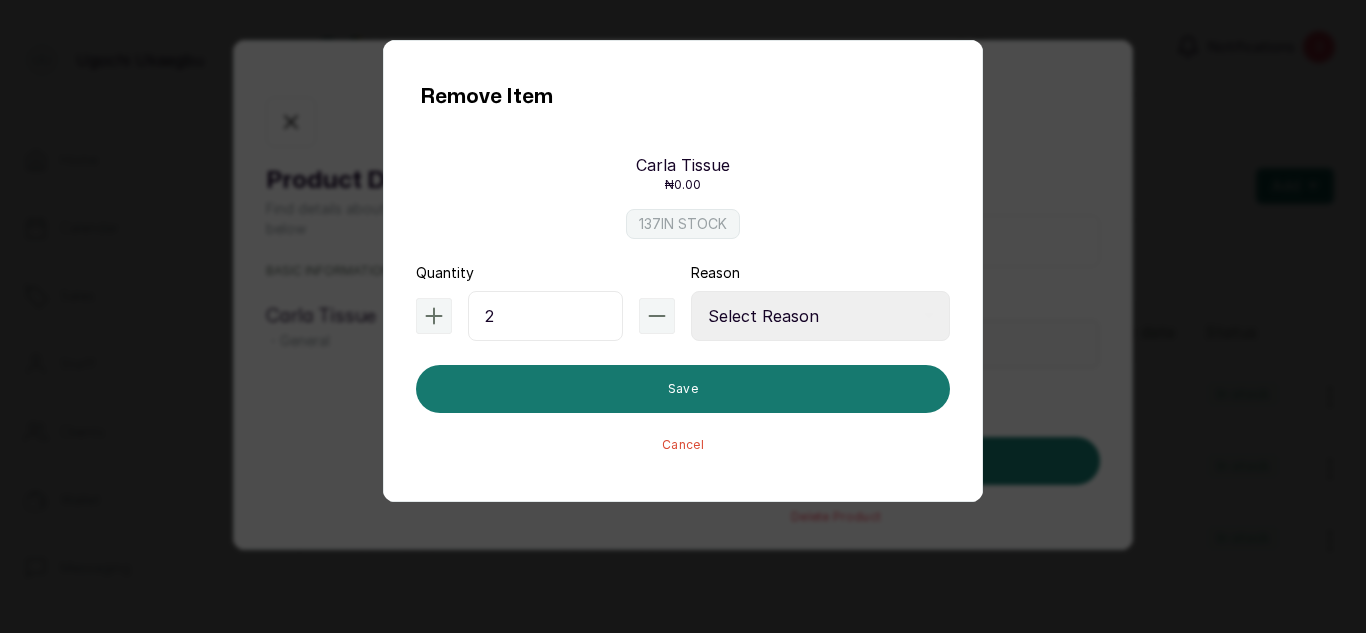 type on "2" 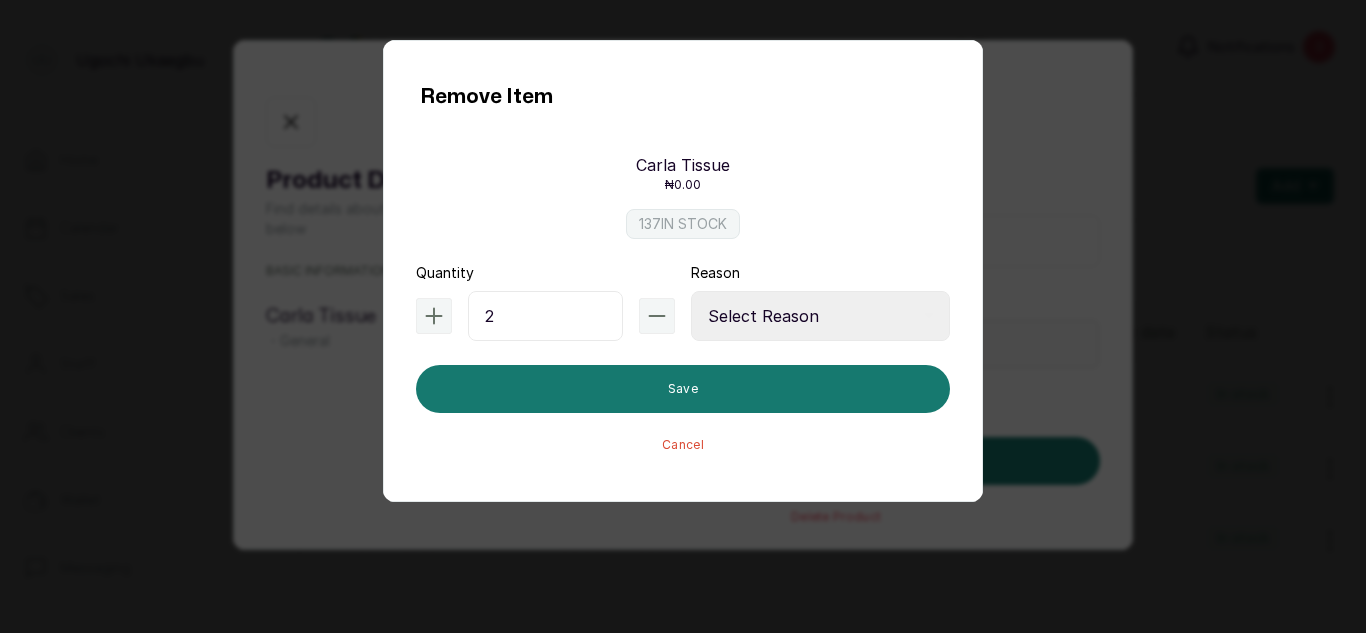 click on "Select Reason Internal Use New Stock Damaged Adjustment Transfer Return Other" at bounding box center (820, 316) 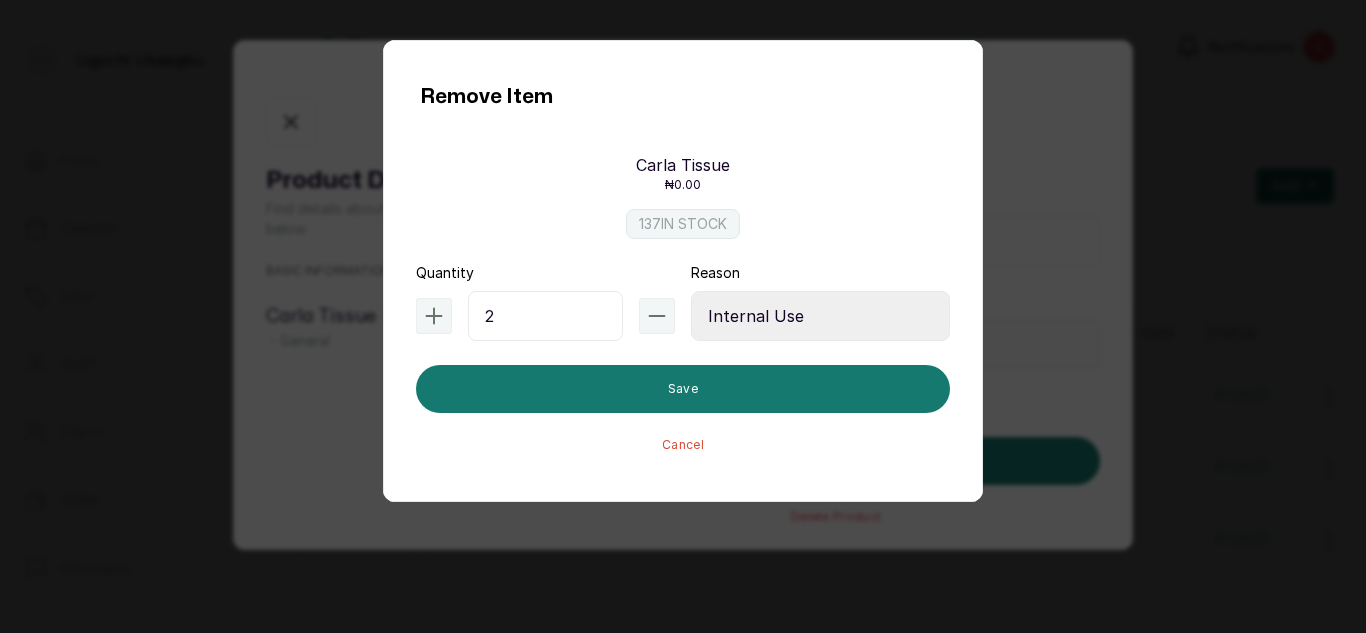 click on "Select Reason Internal Use New Stock Damaged Adjustment Transfer Return Other" at bounding box center [820, 316] 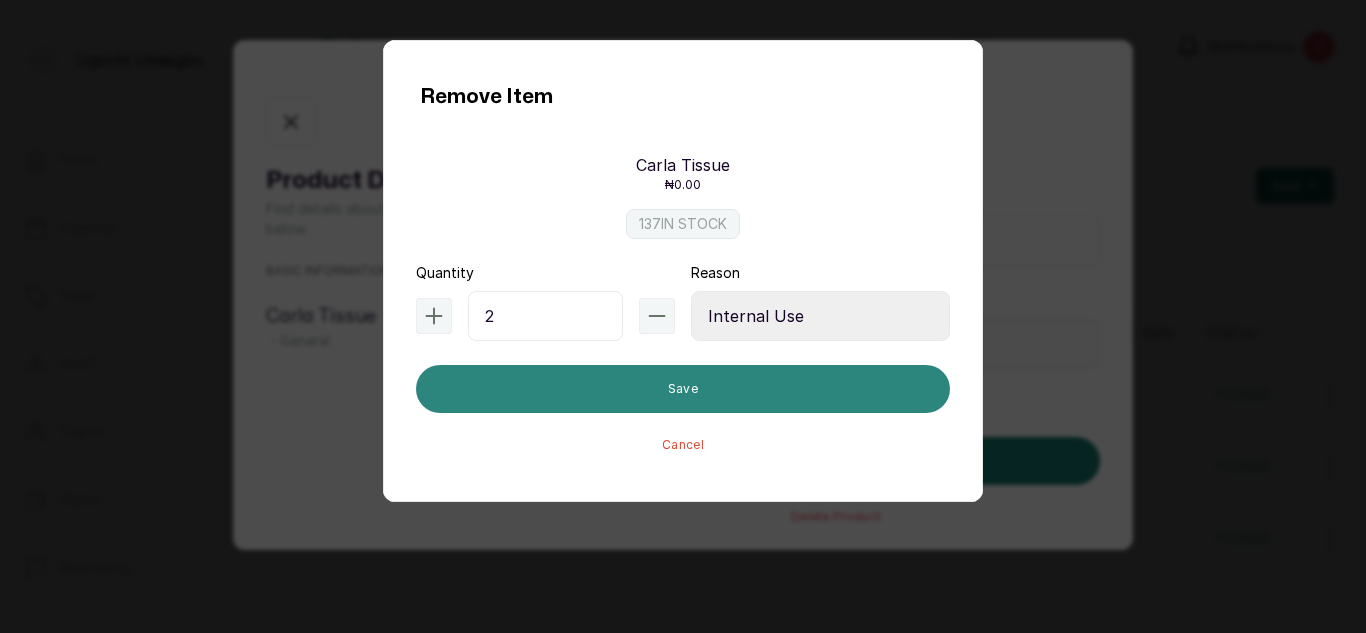 click on "Save" at bounding box center (683, 389) 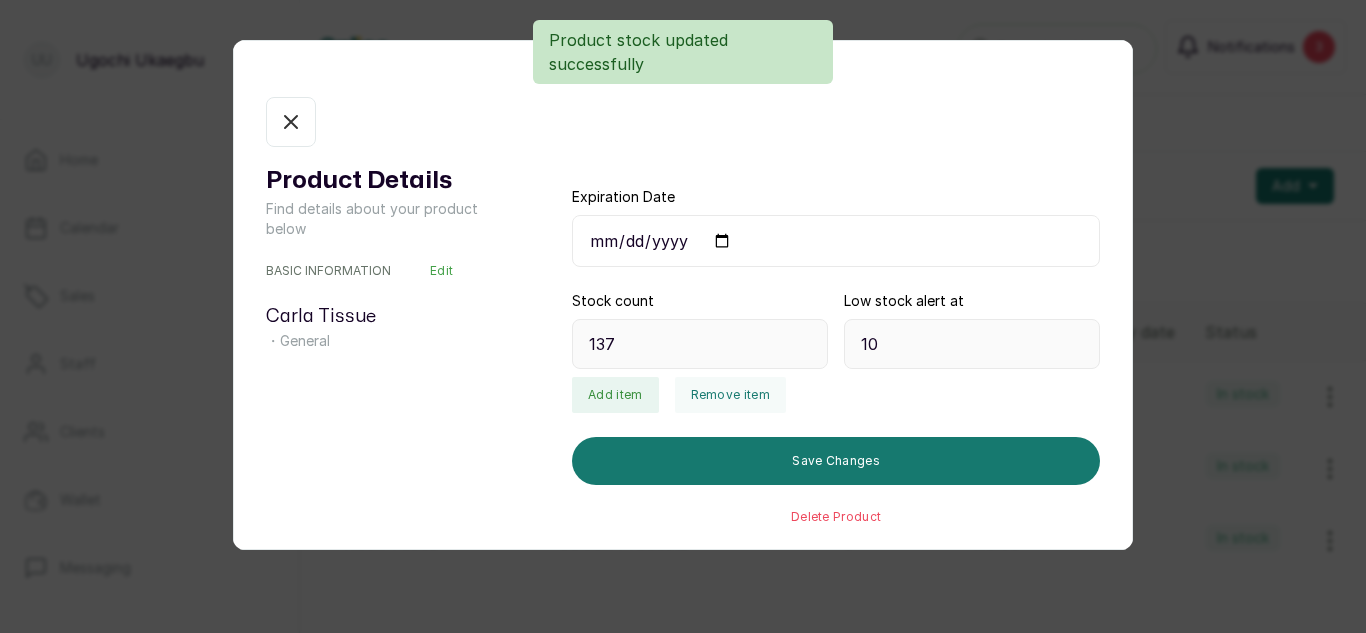 type on "135" 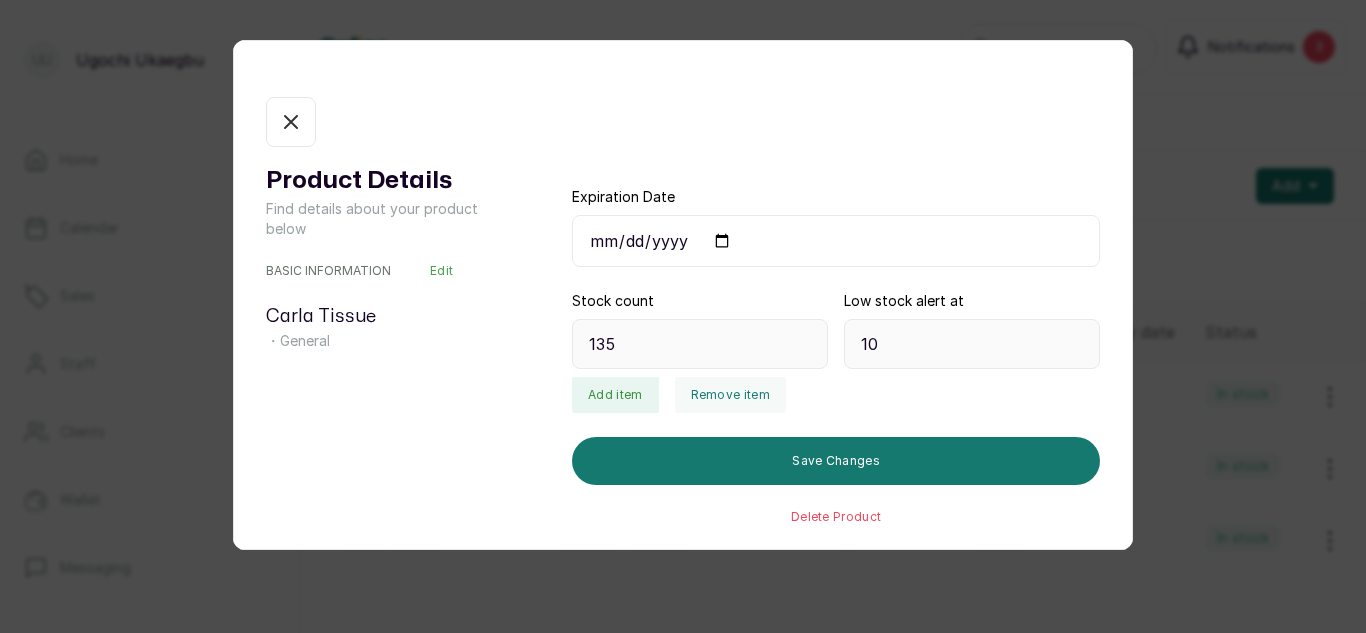 click on "In stock" at bounding box center [291, 122] 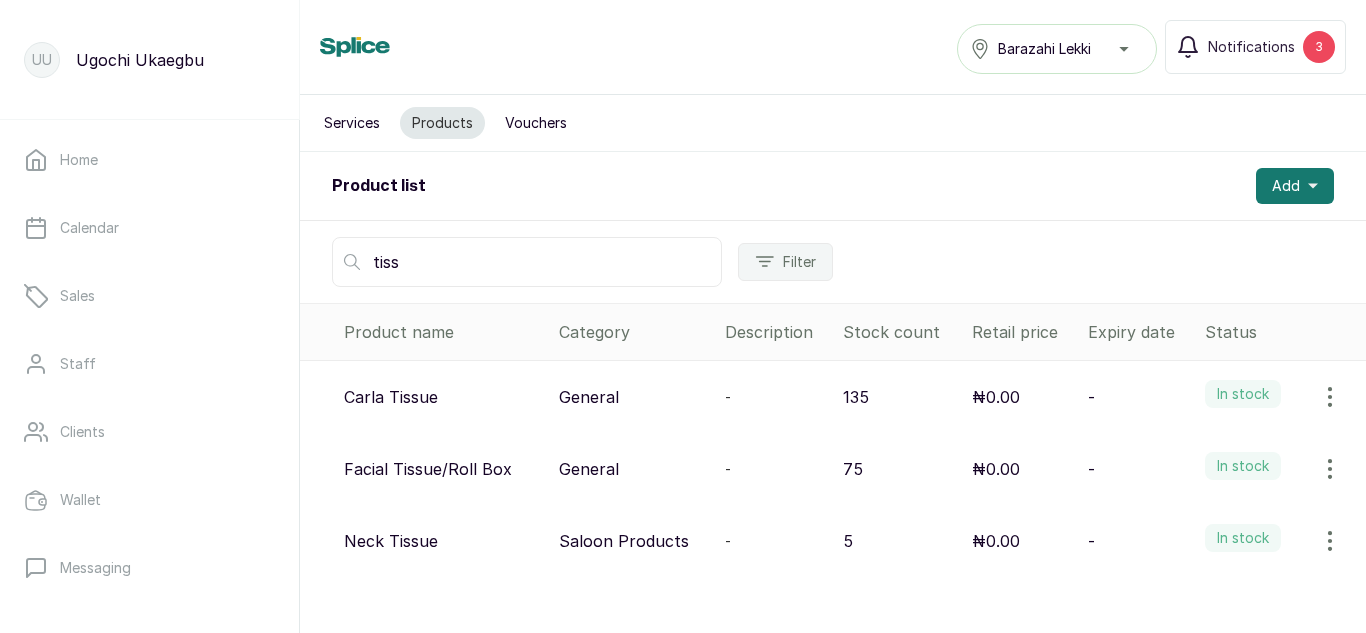 click on "tiss" at bounding box center (527, 262) 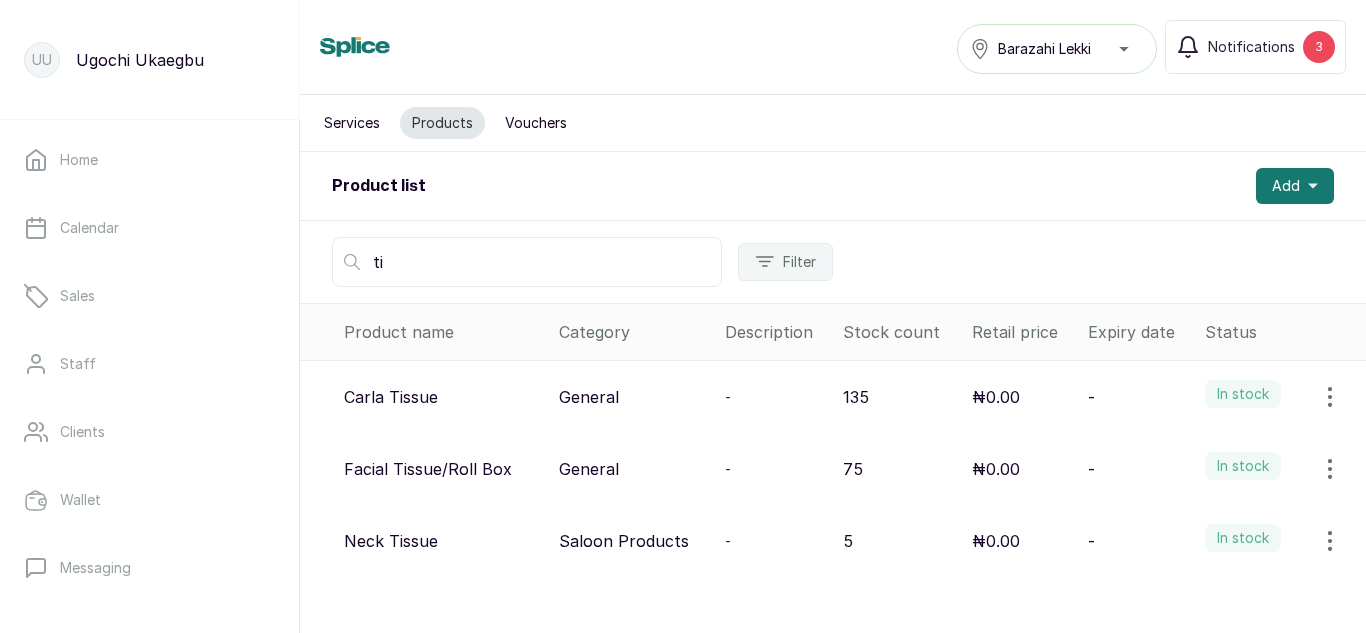 type on "t" 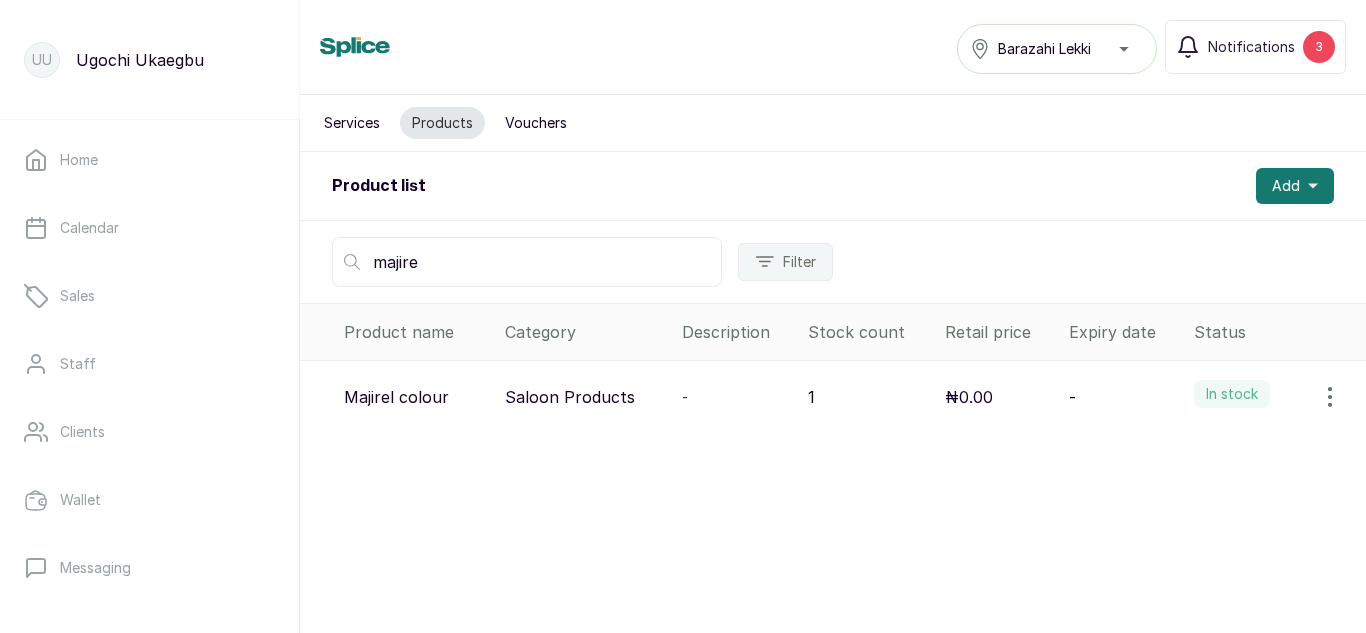 type on "majire" 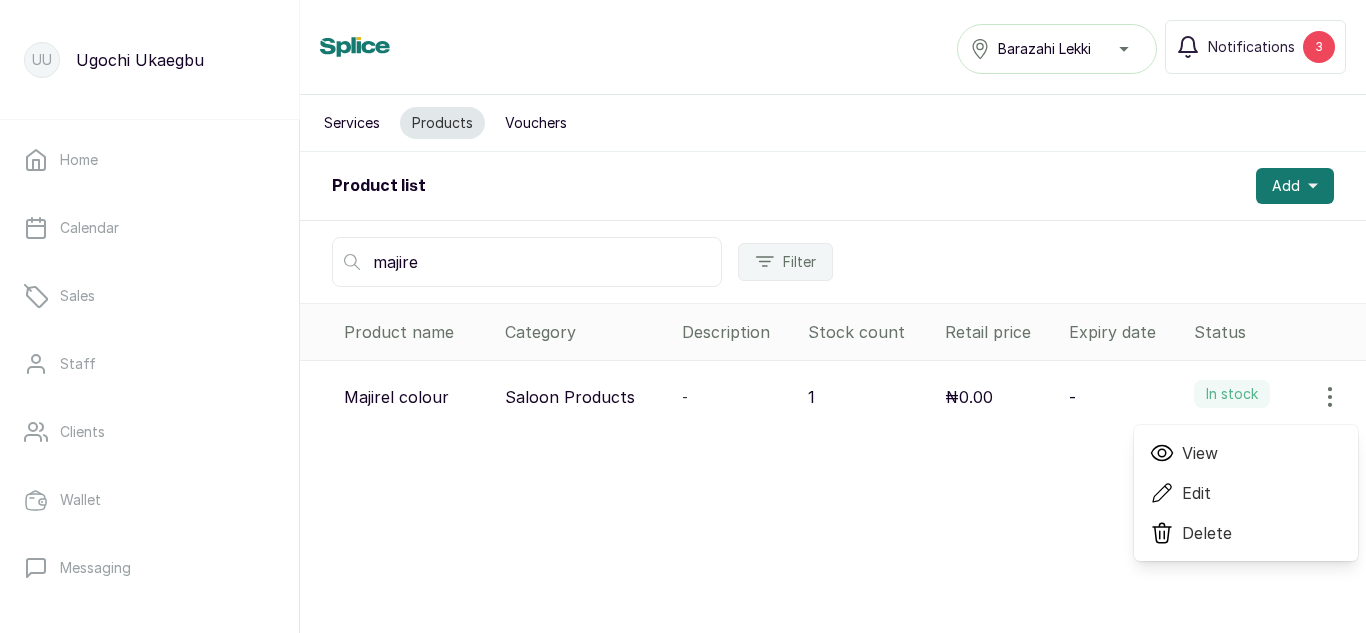 click 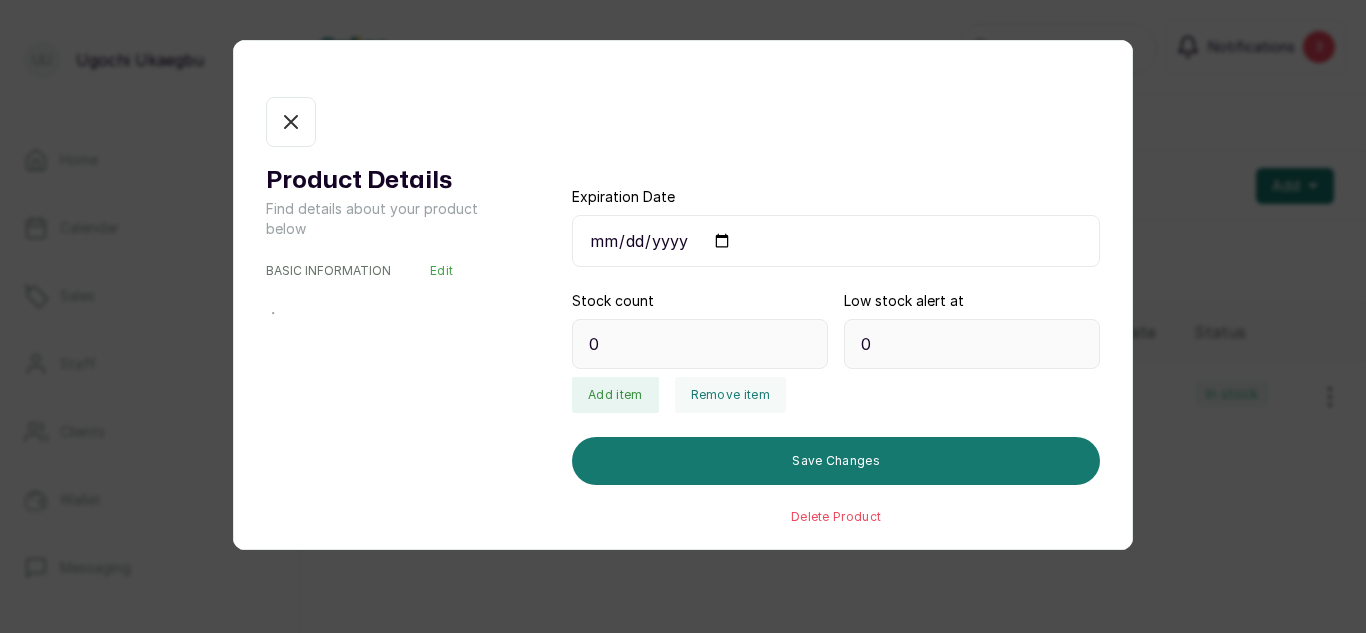 type on "1" 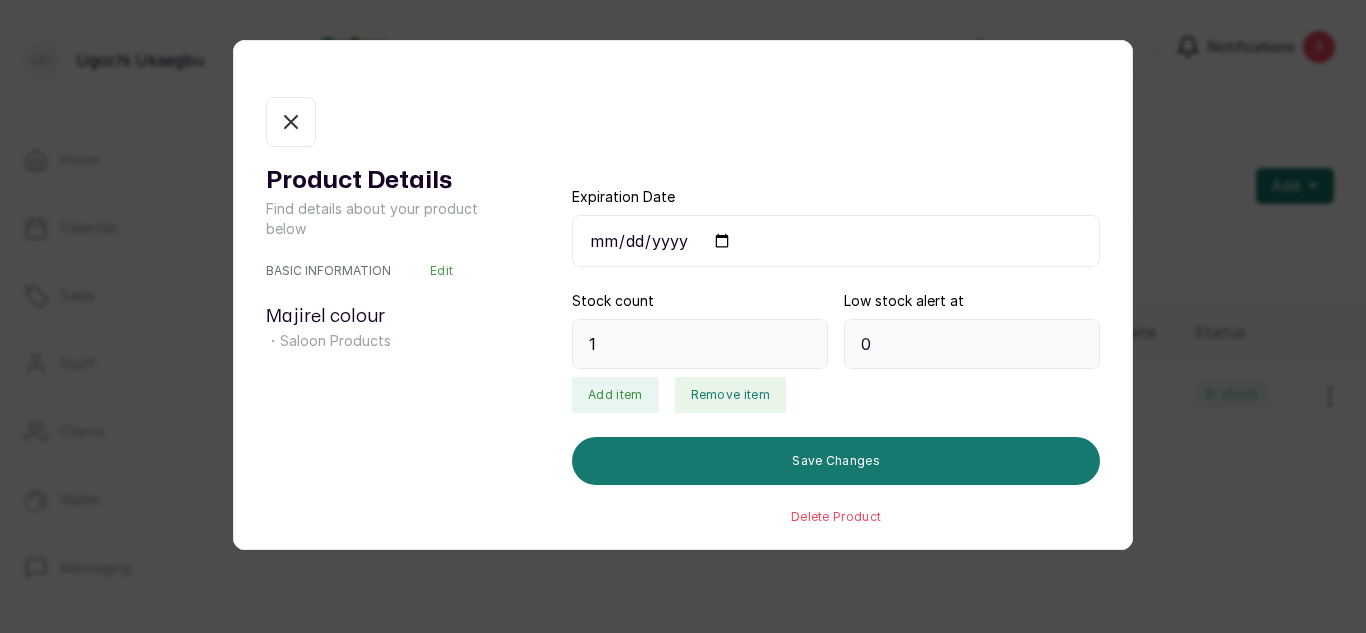 click on "Remove item" at bounding box center [730, 395] 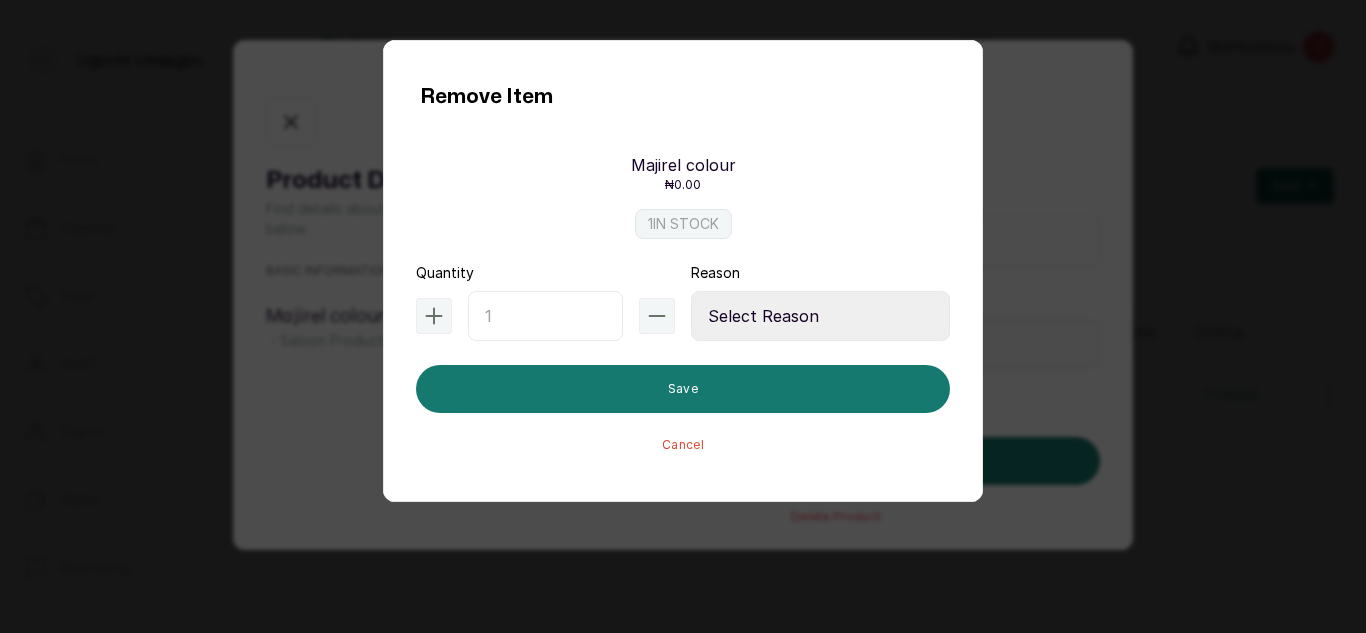click at bounding box center (545, 316) 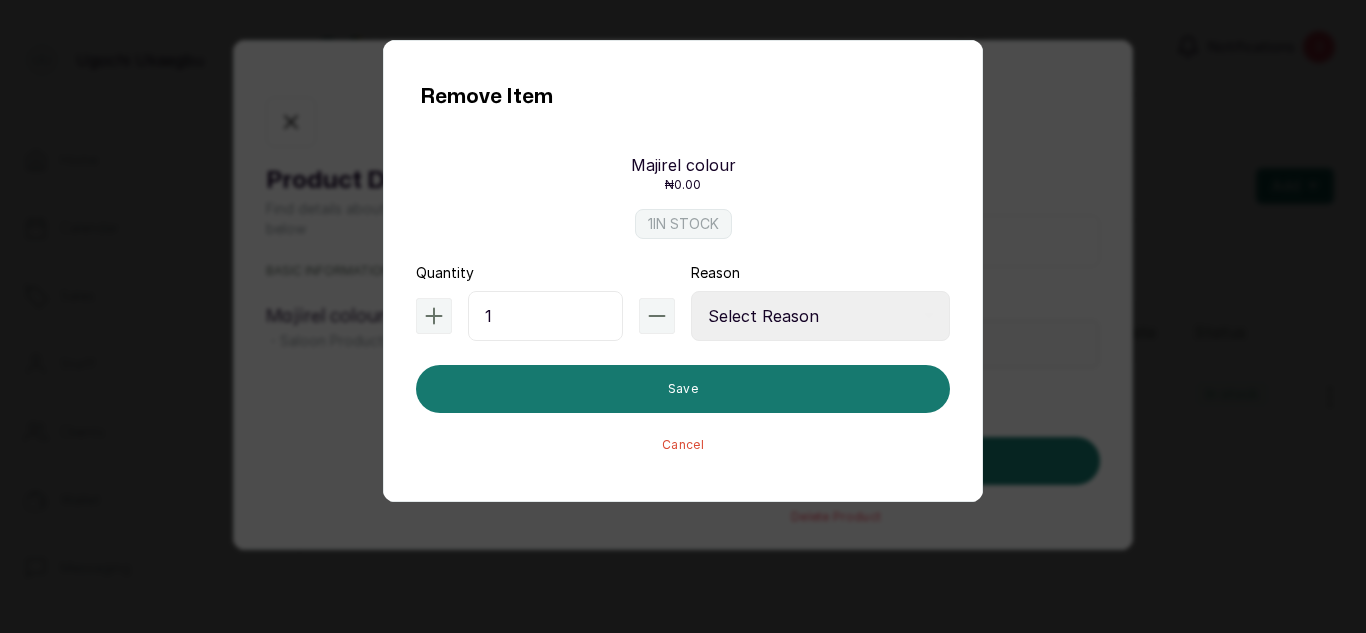 type on "1" 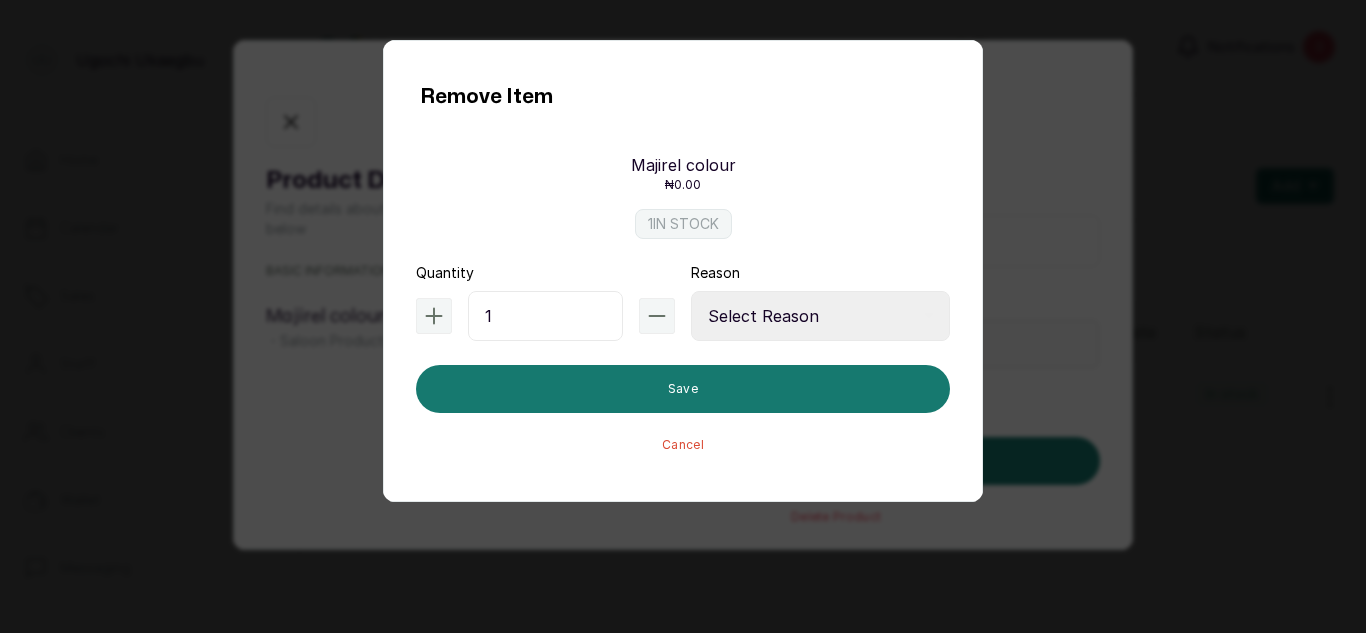 click on "Select Reason Internal Use New Stock Damaged Adjustment Transfer Return Other" at bounding box center (820, 316) 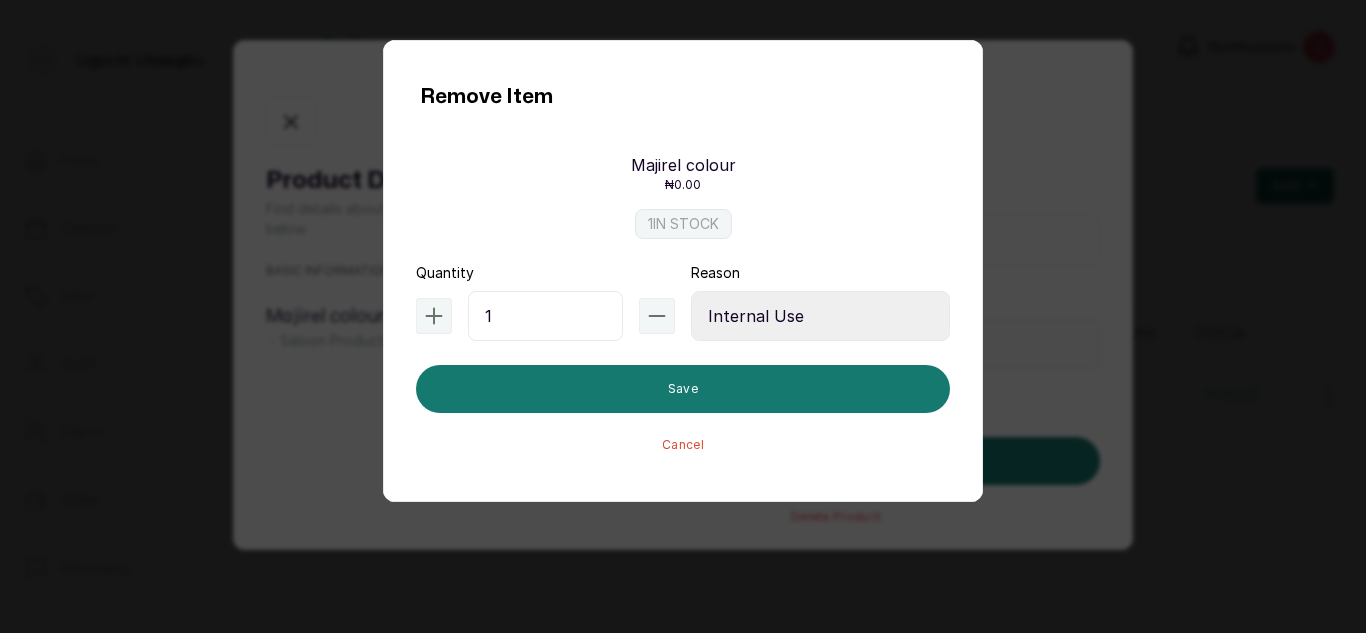 click on "Select Reason Internal Use New Stock Damaged Adjustment Transfer Return Other" at bounding box center (820, 316) 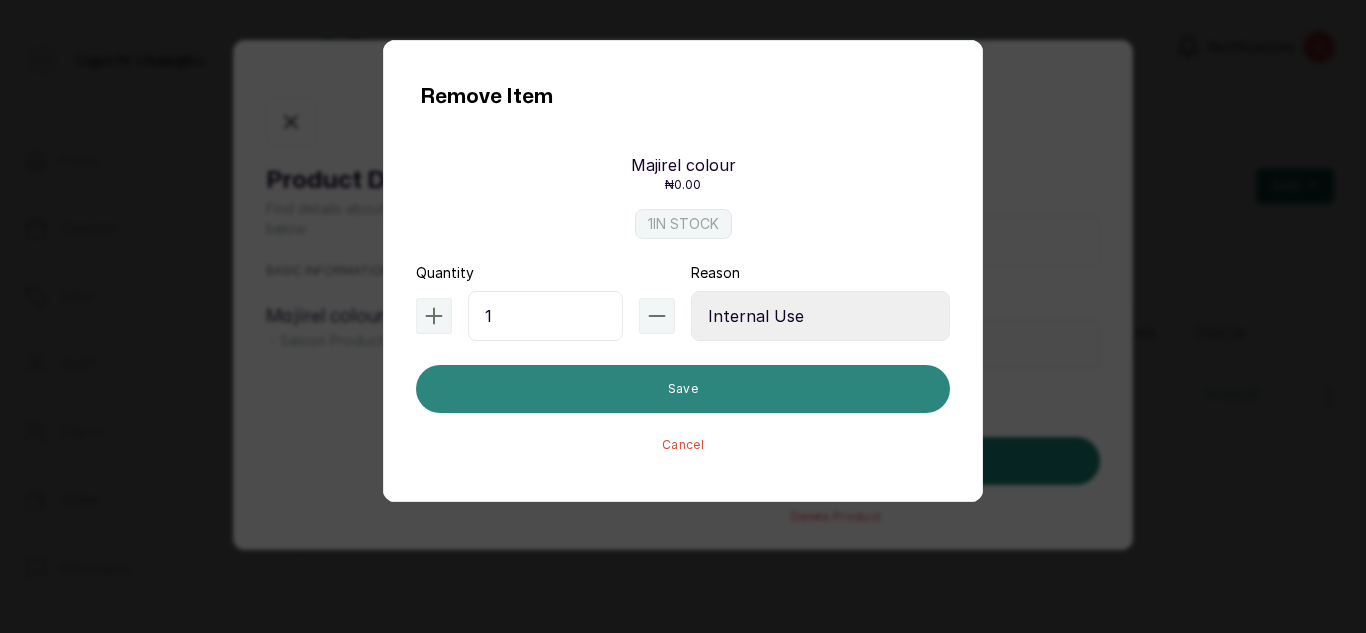 click on "Save" at bounding box center (683, 389) 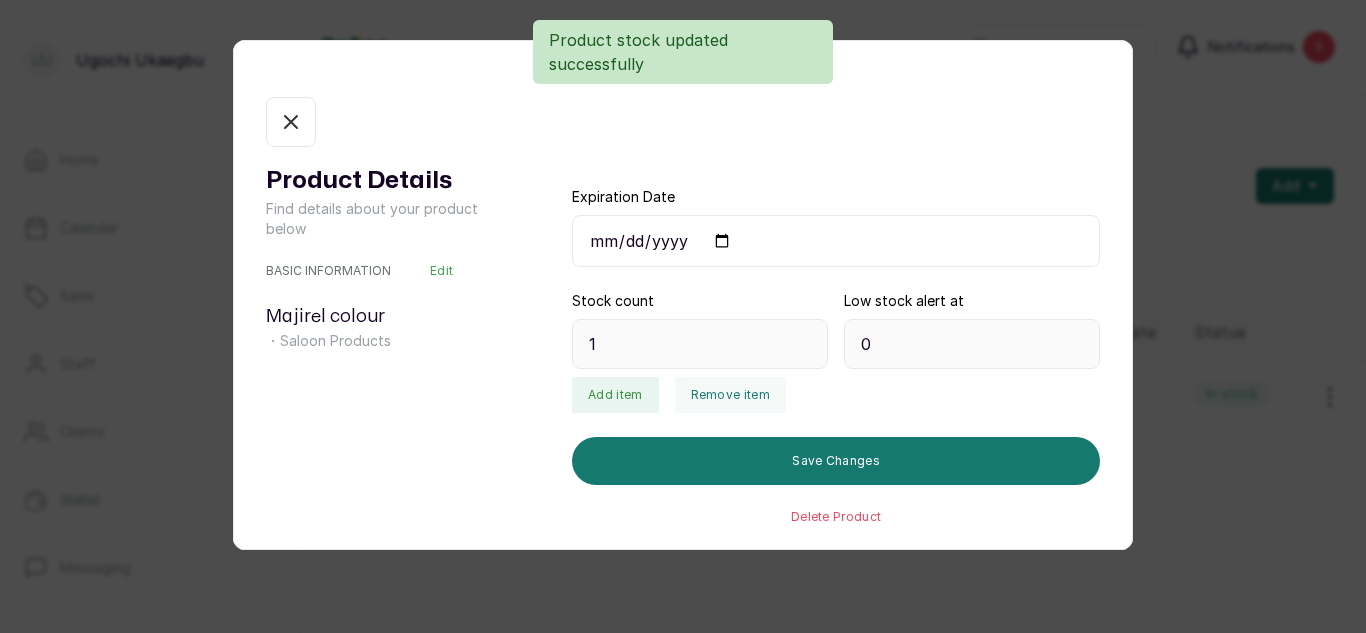 type on "0" 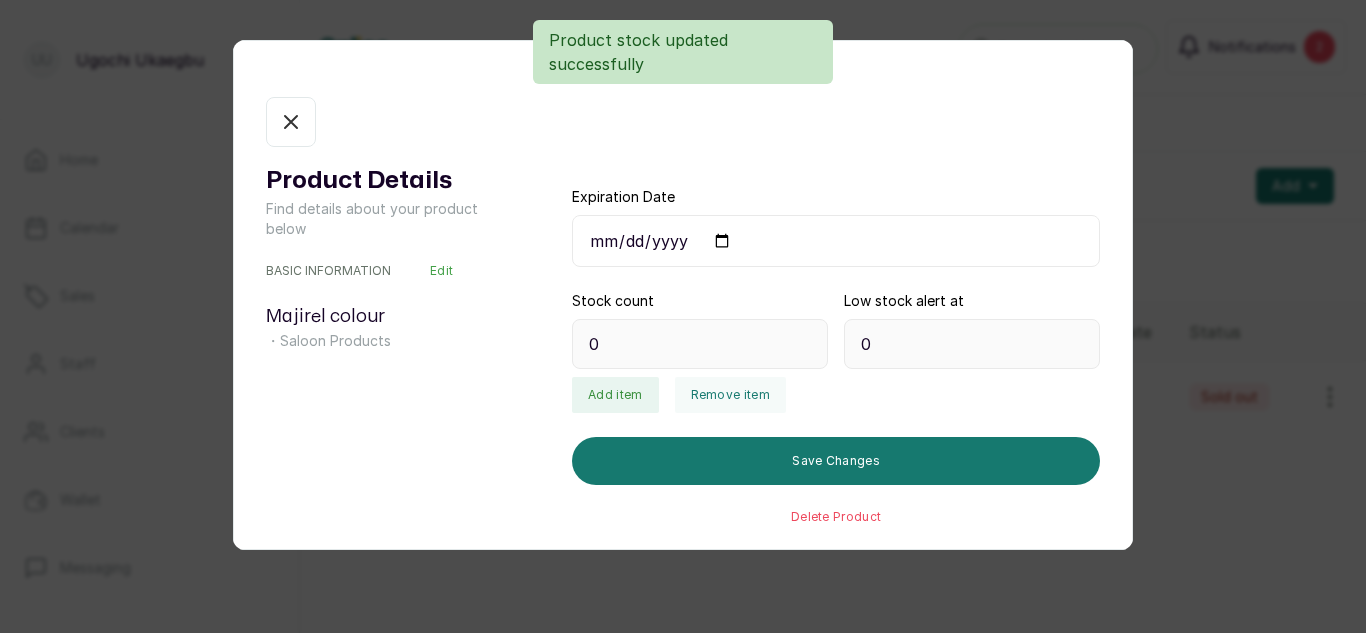 click on "Sold out" at bounding box center (291, 122) 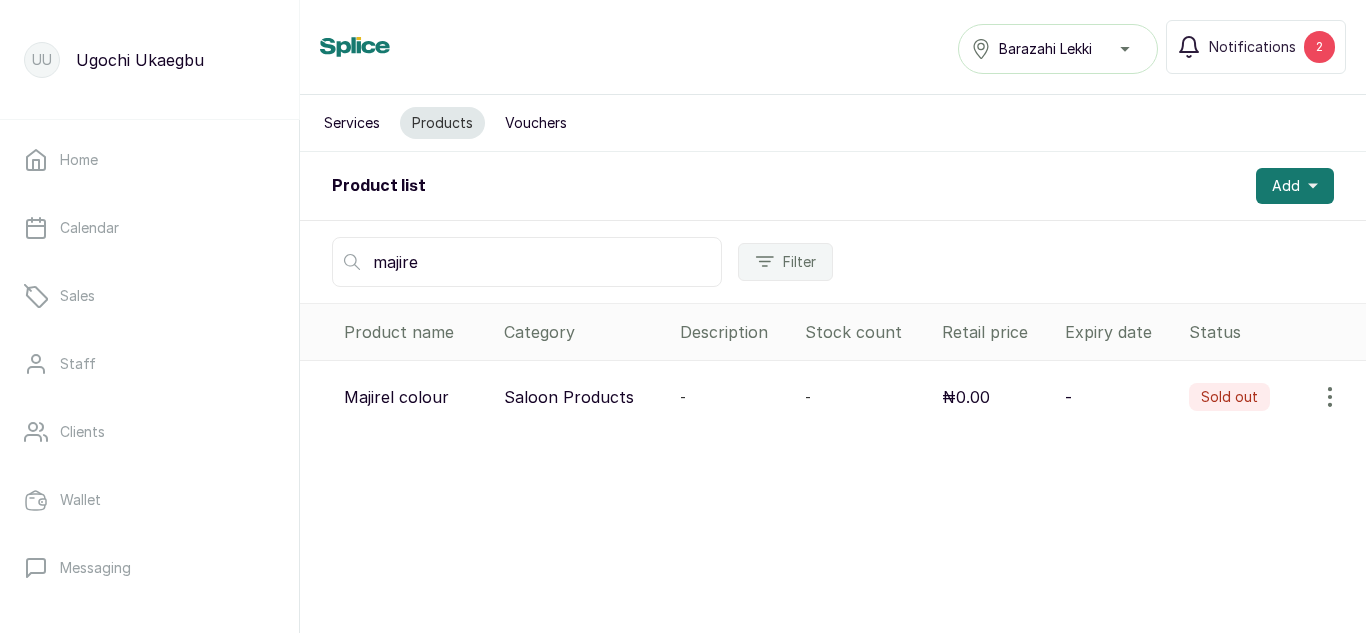 click on "majire" at bounding box center (527, 262) 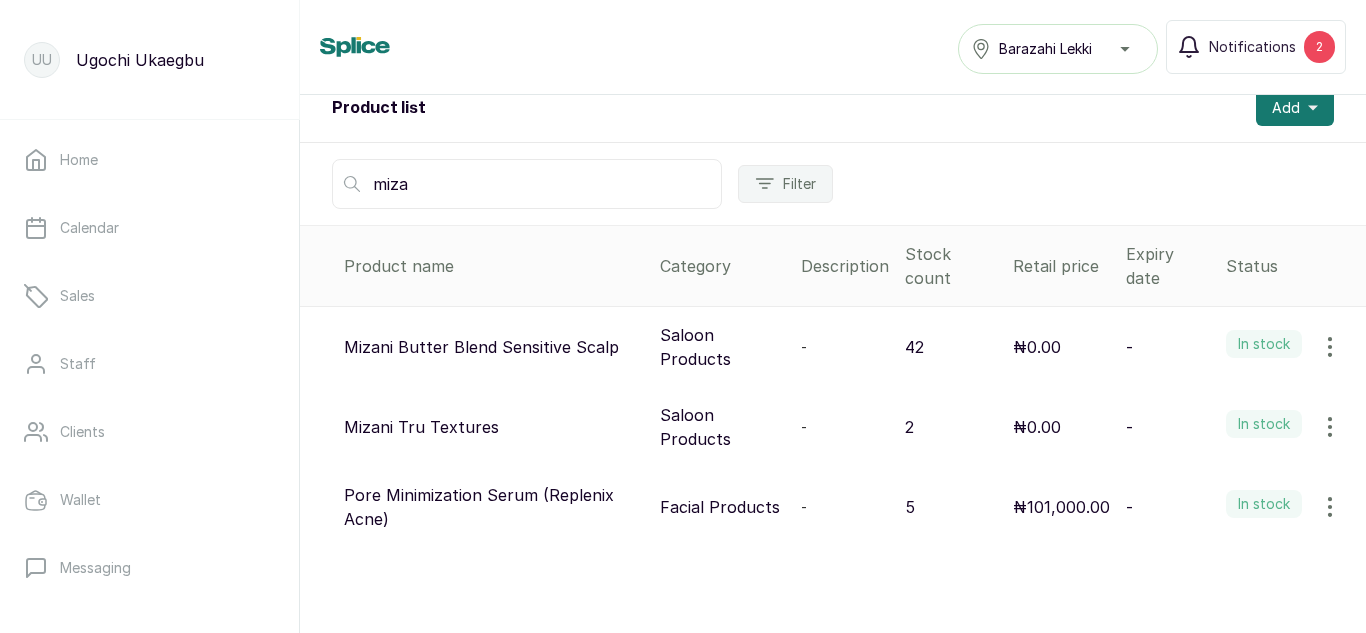 scroll, scrollTop: 97, scrollLeft: 0, axis: vertical 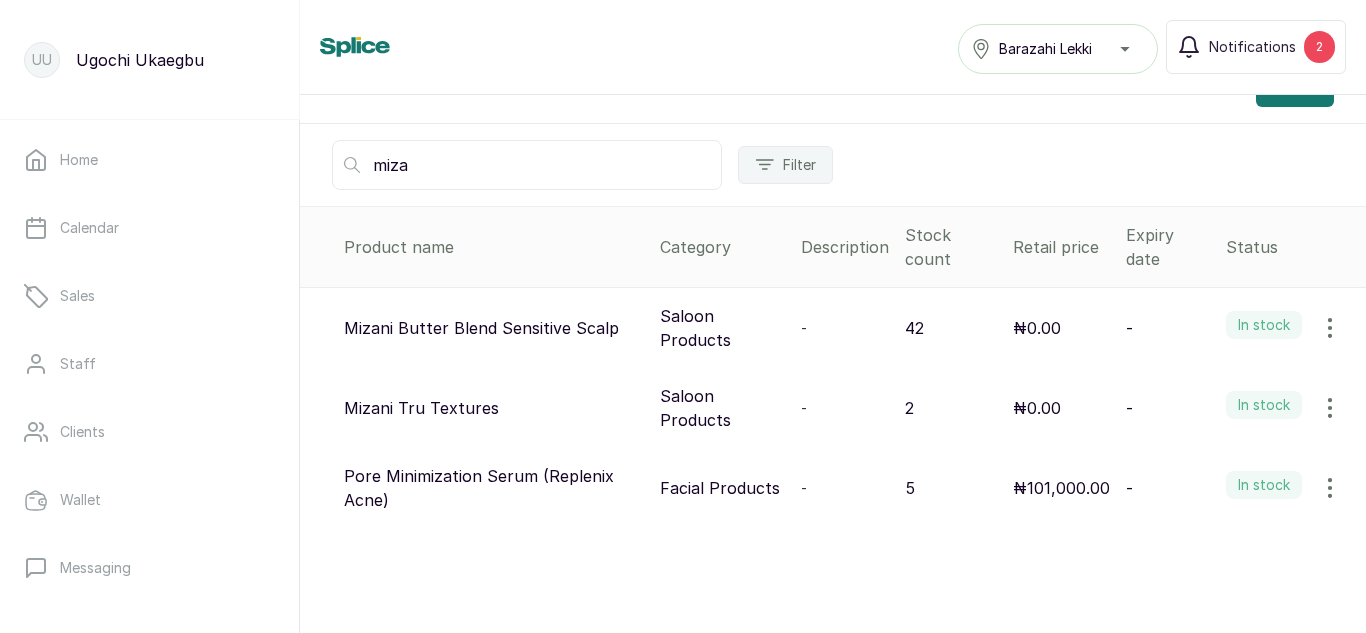 type on "miza" 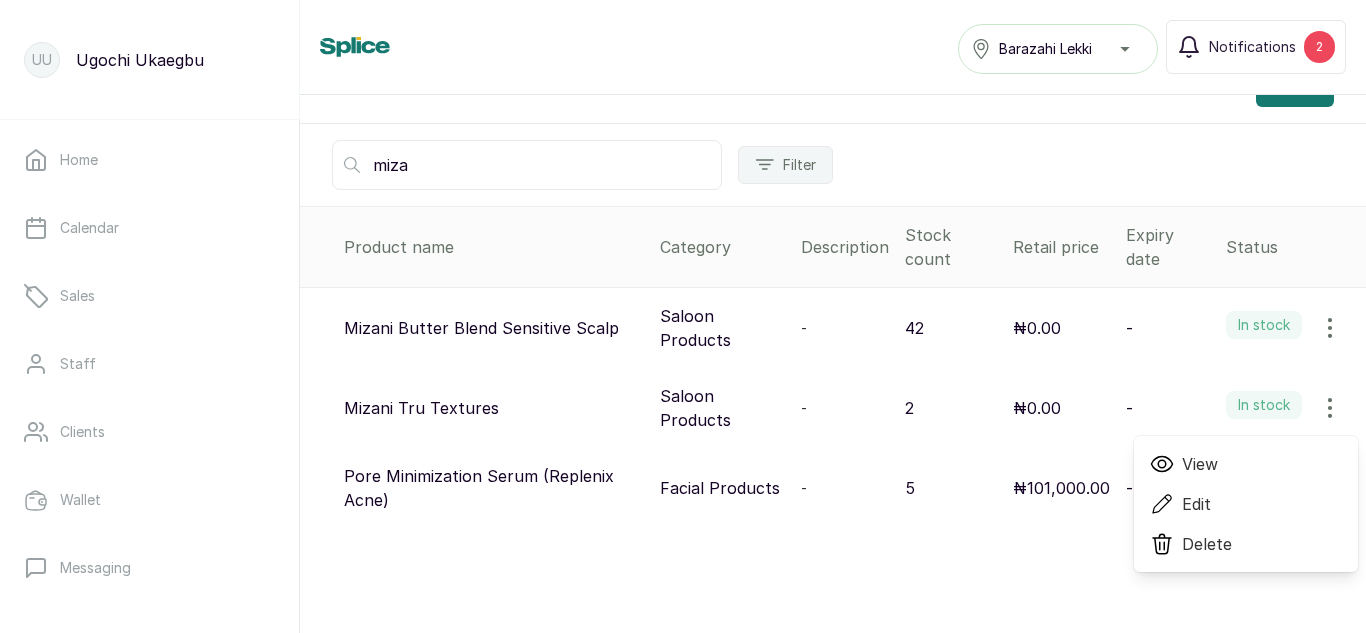 click on "View" at bounding box center [1200, 464] 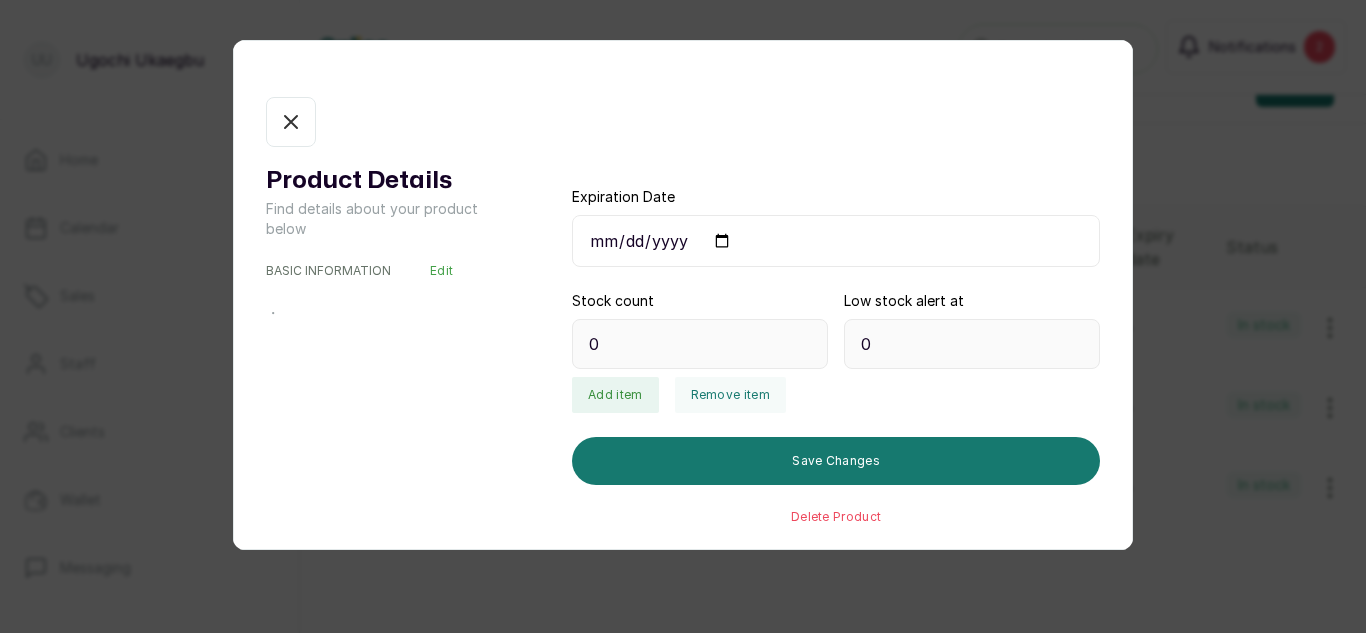 type on "2" 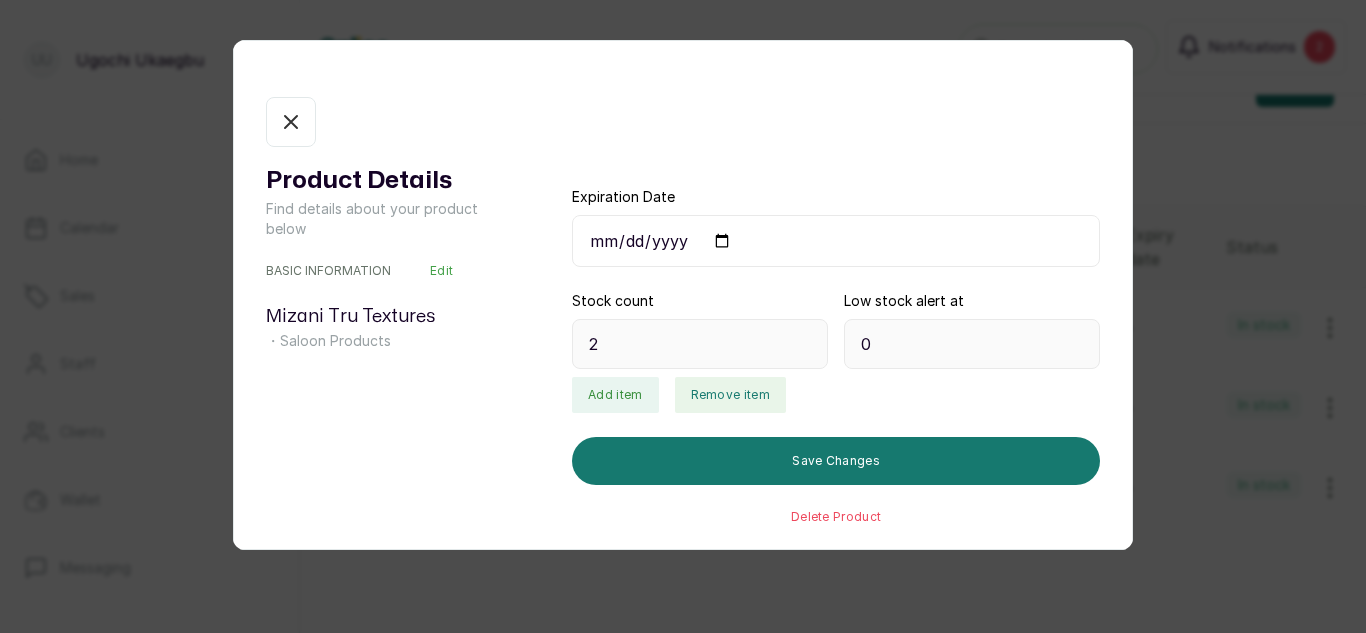 click on "Remove item" at bounding box center [730, 395] 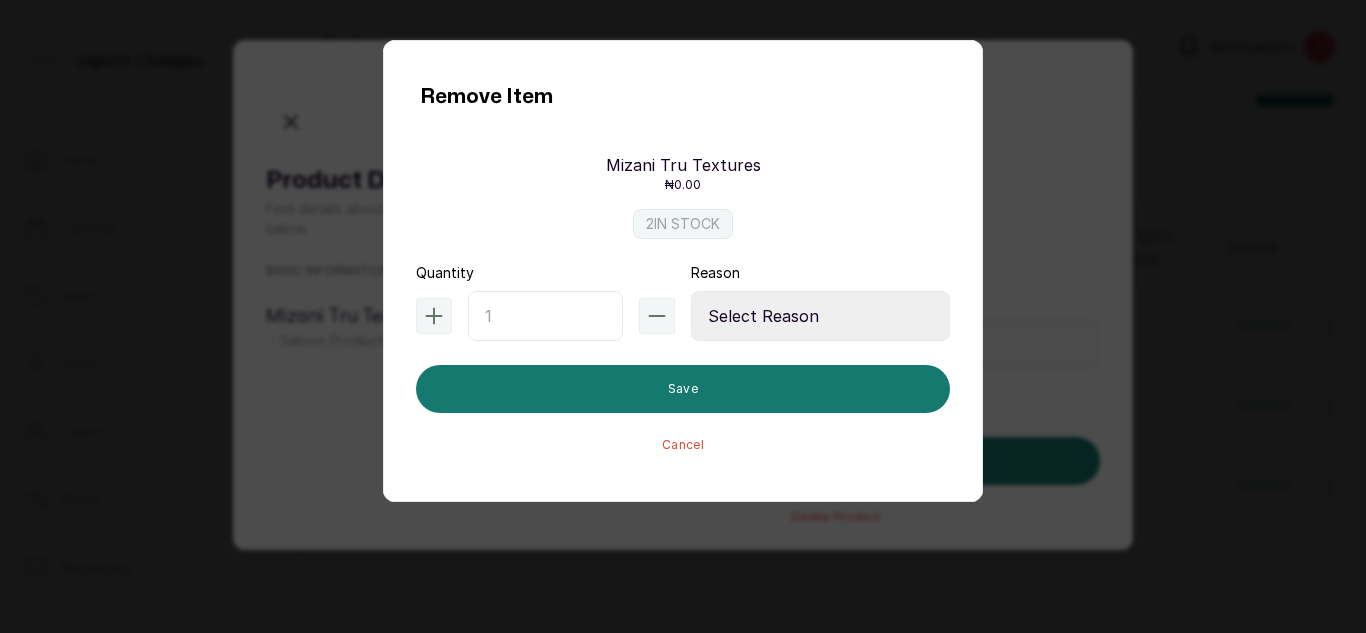 click at bounding box center (545, 316) 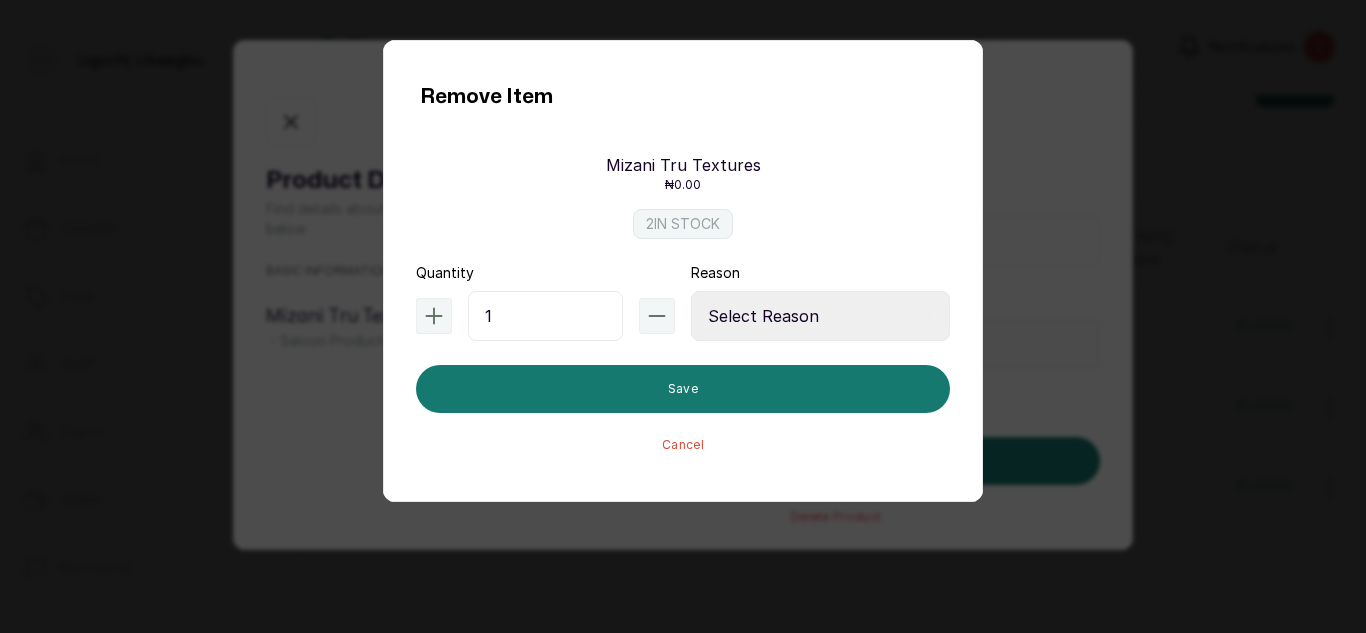 type on "1" 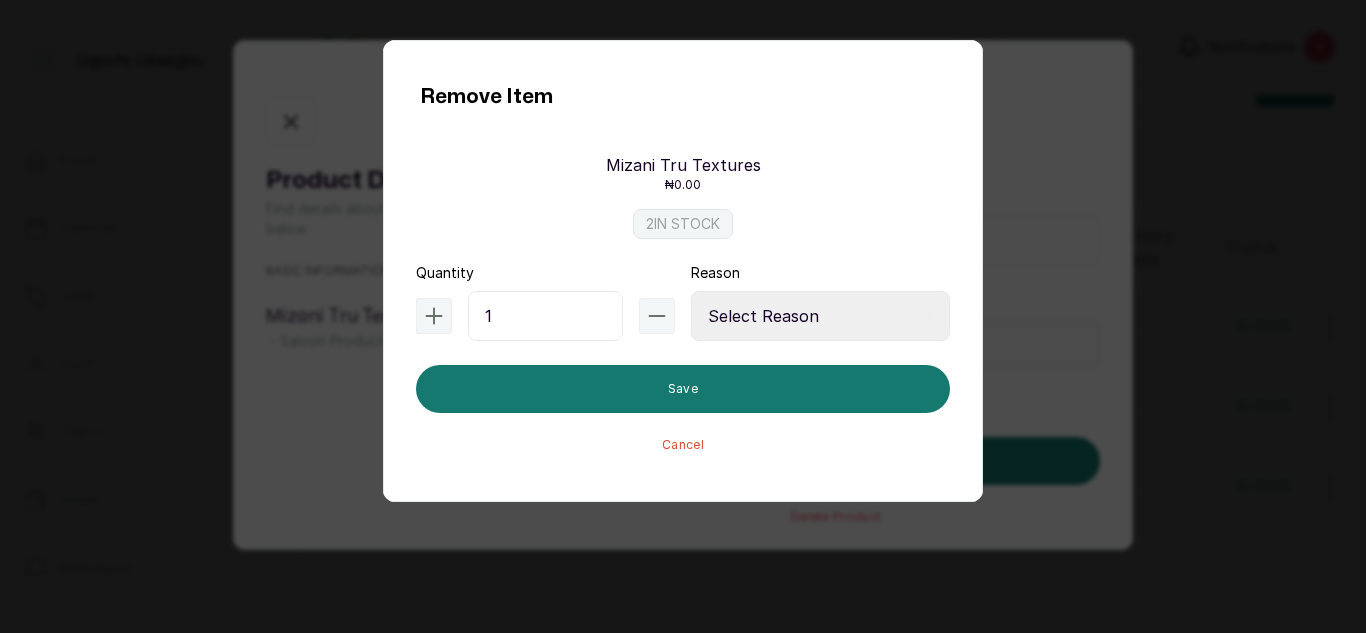 click on "Select Reason Internal Use New Stock Damaged Adjustment Transfer Return Other" at bounding box center (820, 316) 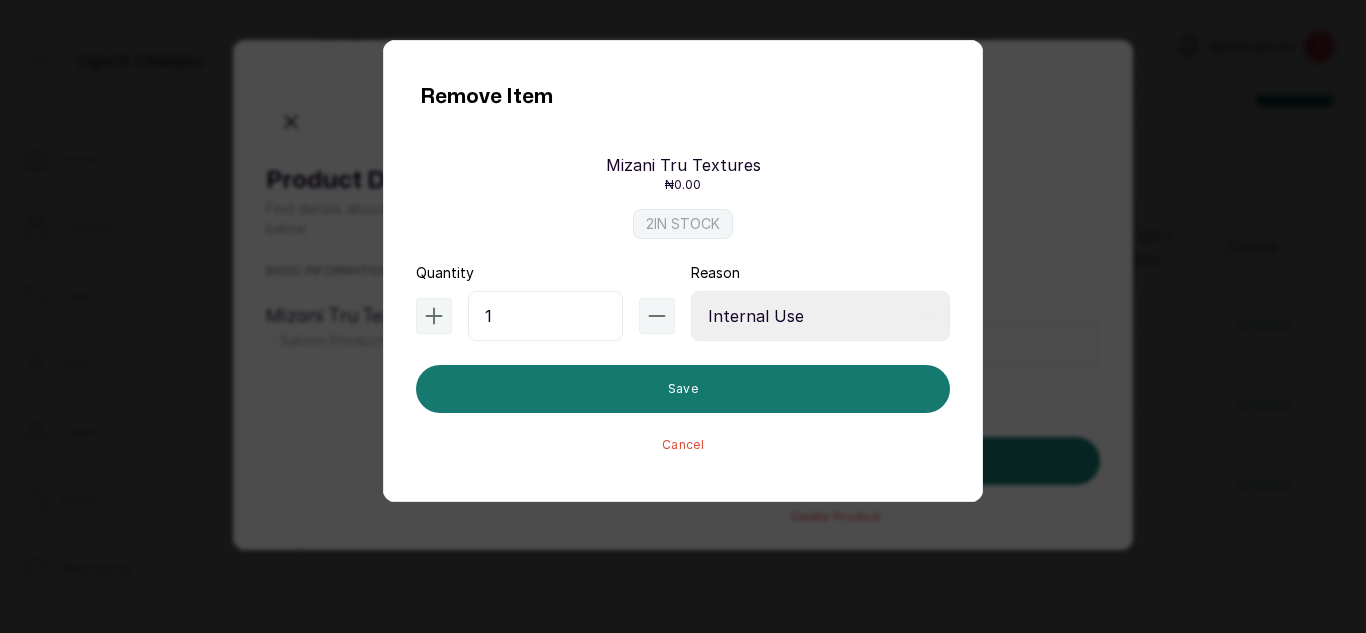 click on "Select Reason Internal Use New Stock Damaged Adjustment Transfer Return Other" at bounding box center [820, 316] 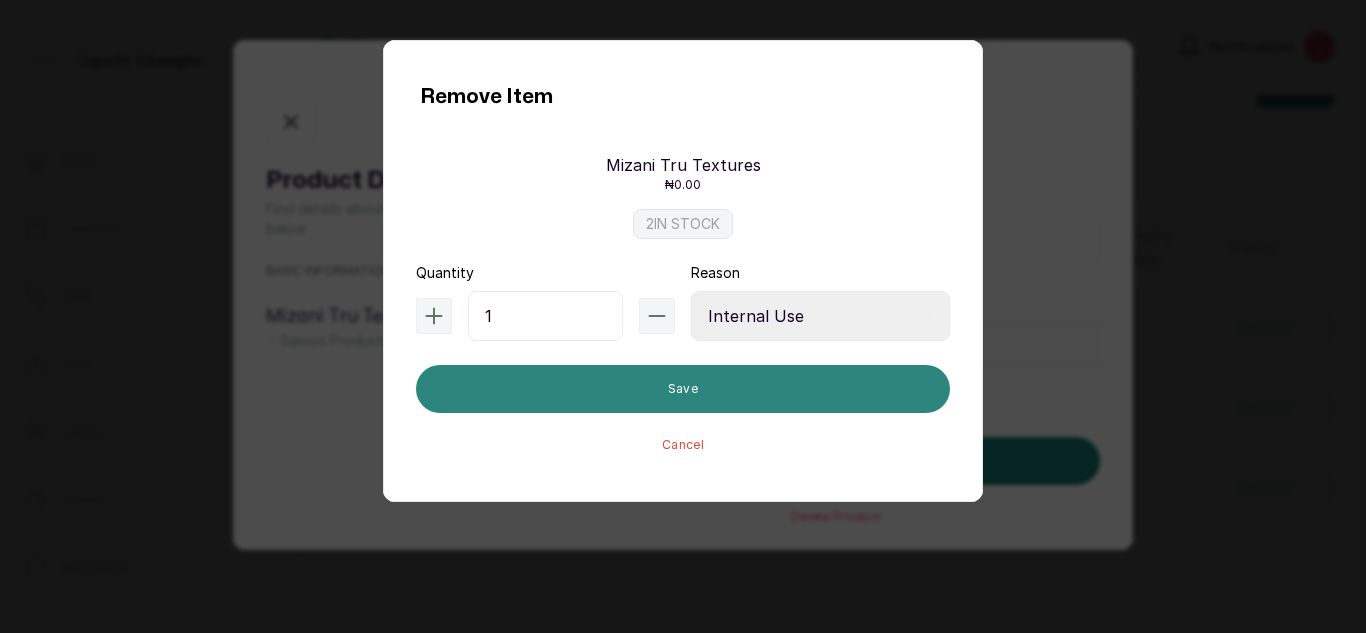 click on "Save" at bounding box center [683, 389] 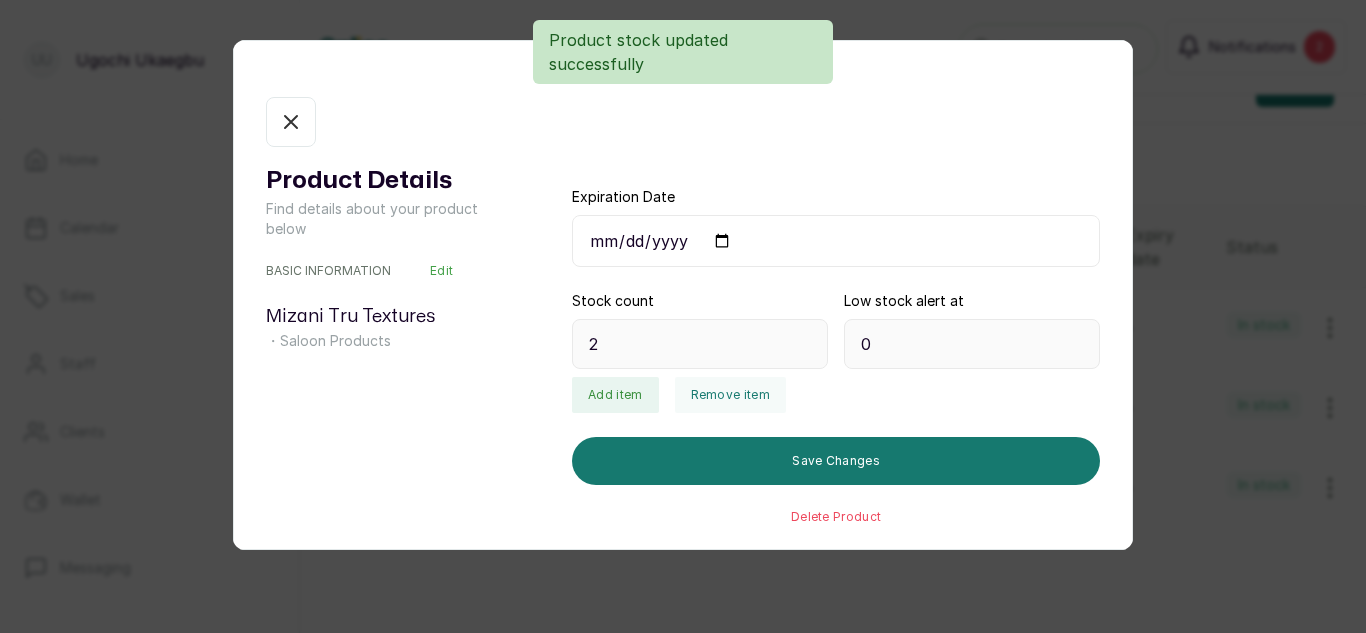 type on "1" 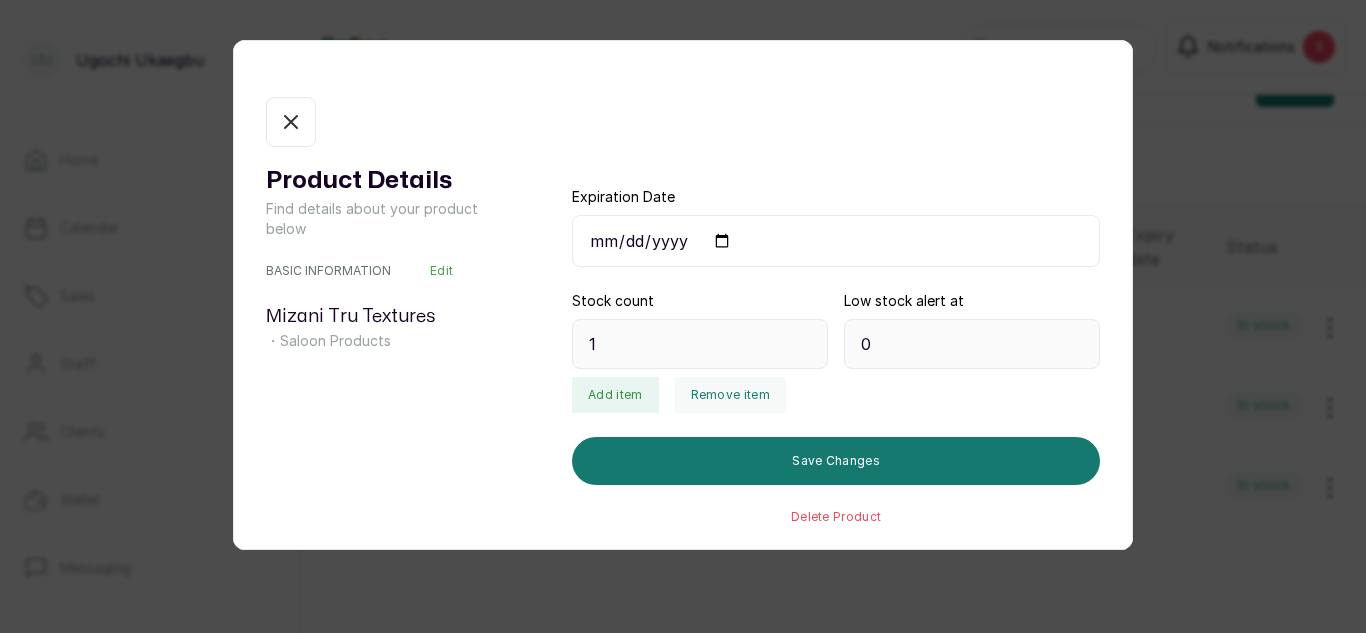 click on "In stock" at bounding box center [291, 122] 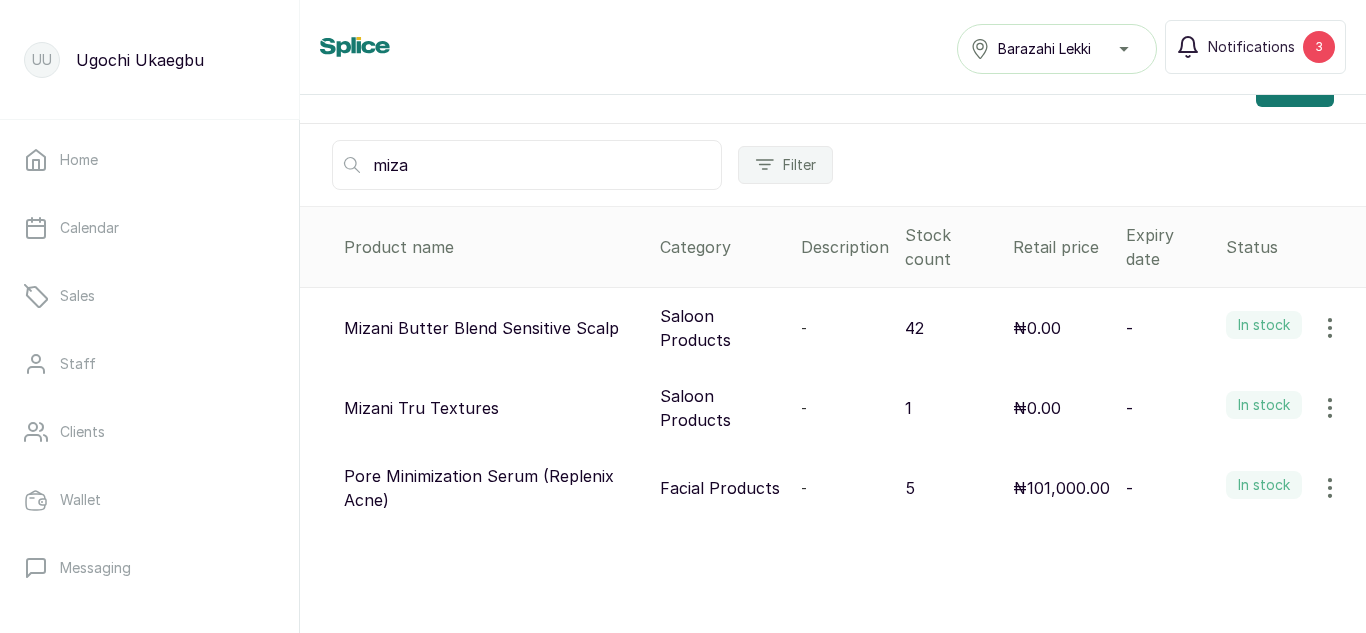 click on "miza" at bounding box center (527, 165) 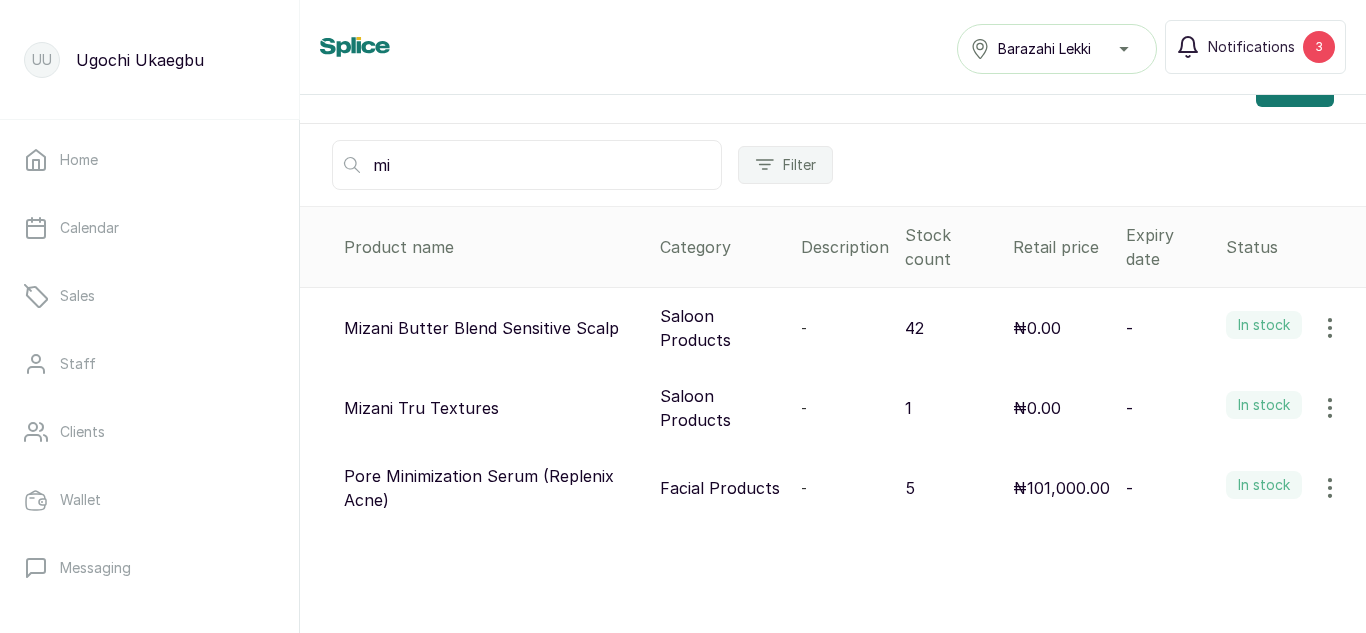 type on "m" 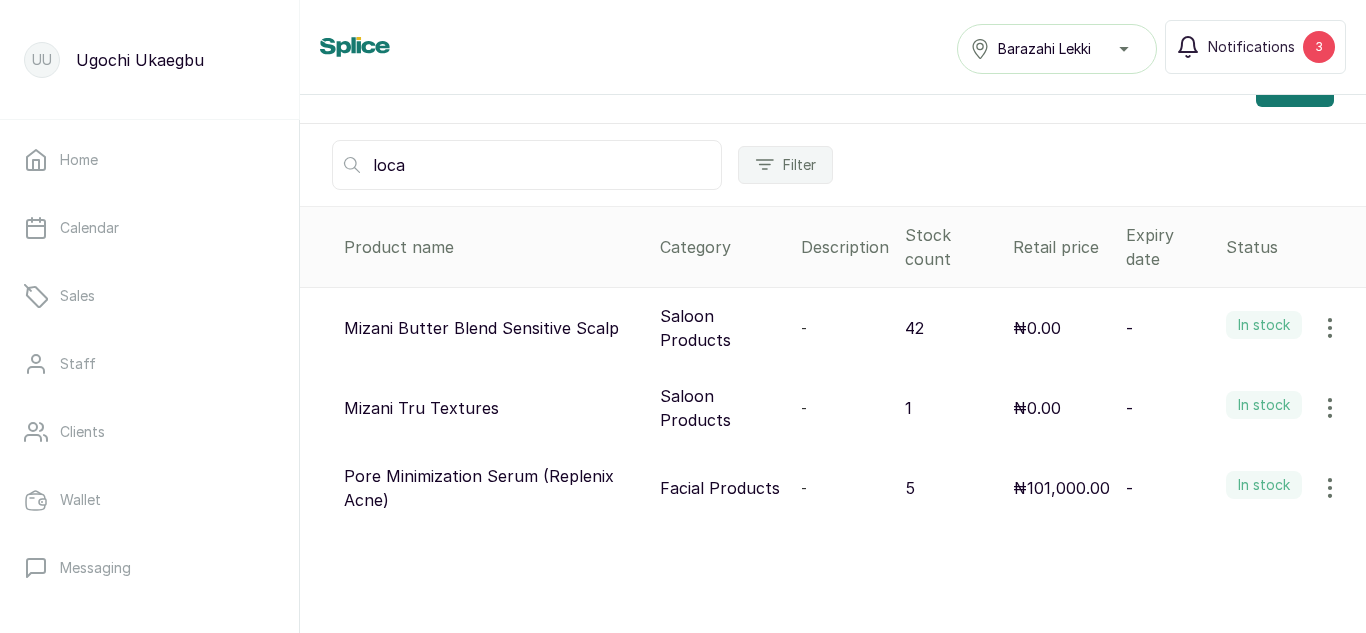 scroll, scrollTop: 0, scrollLeft: 0, axis: both 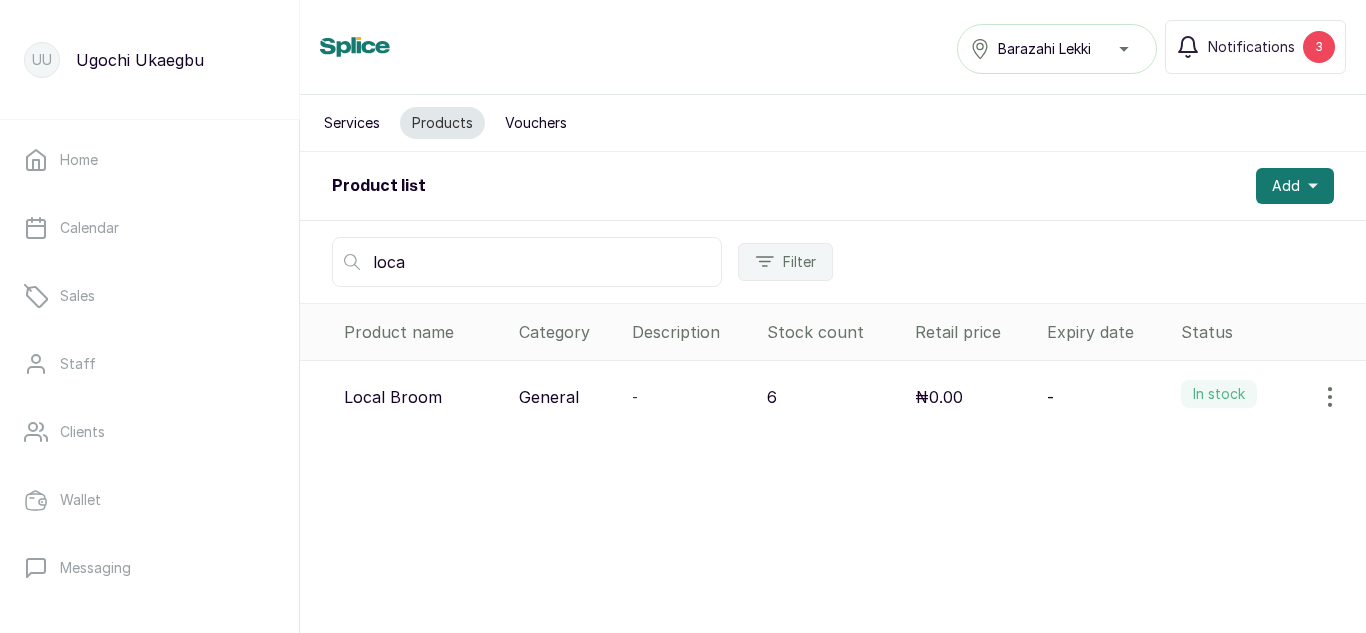 type on "loca" 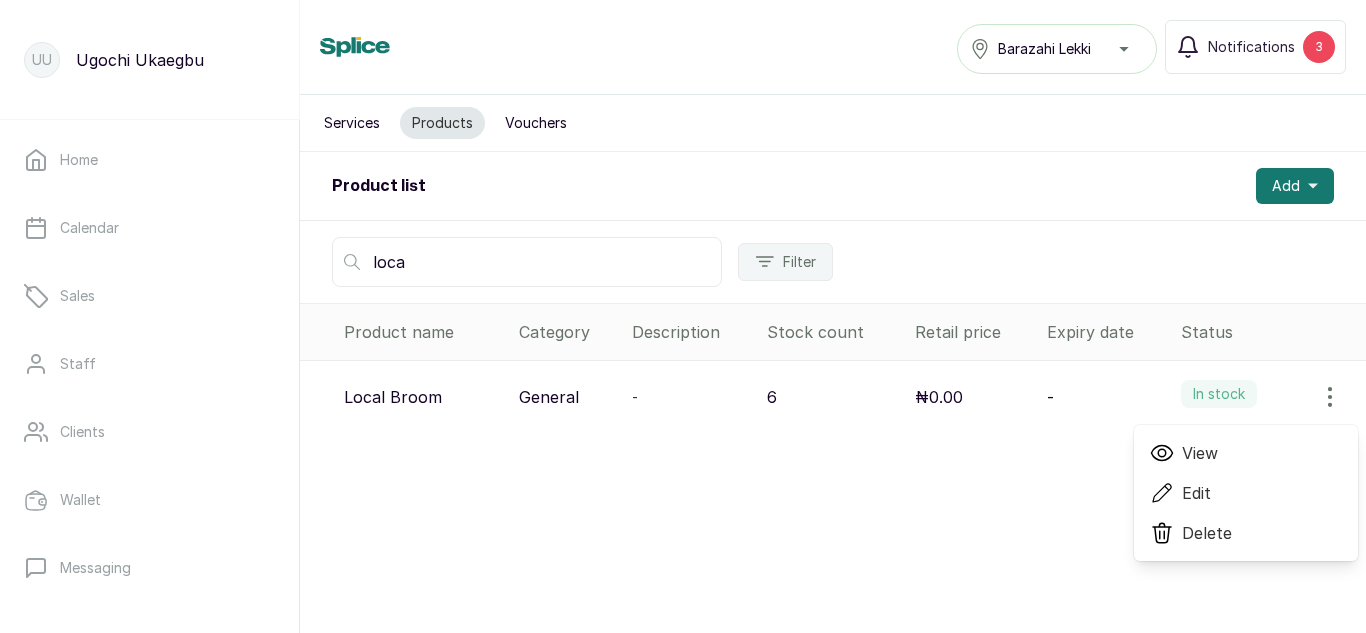 click on "View" at bounding box center (1200, 453) 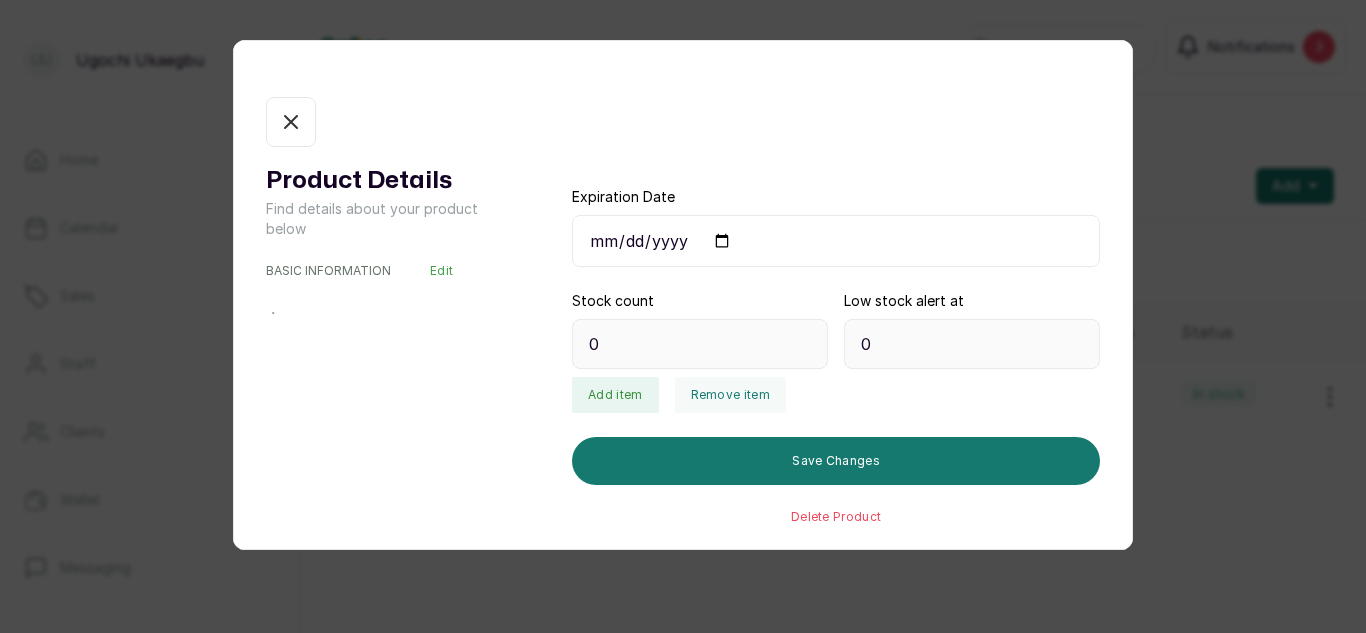 type on "6" 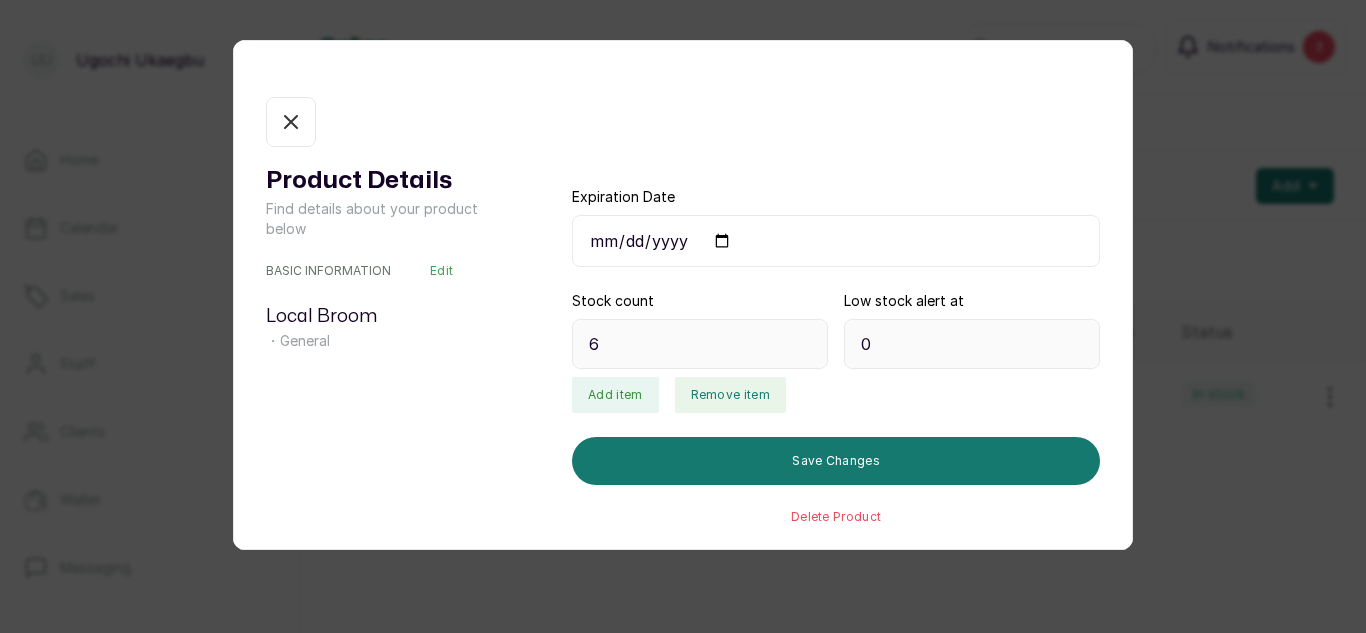 click on "Remove item" at bounding box center [730, 395] 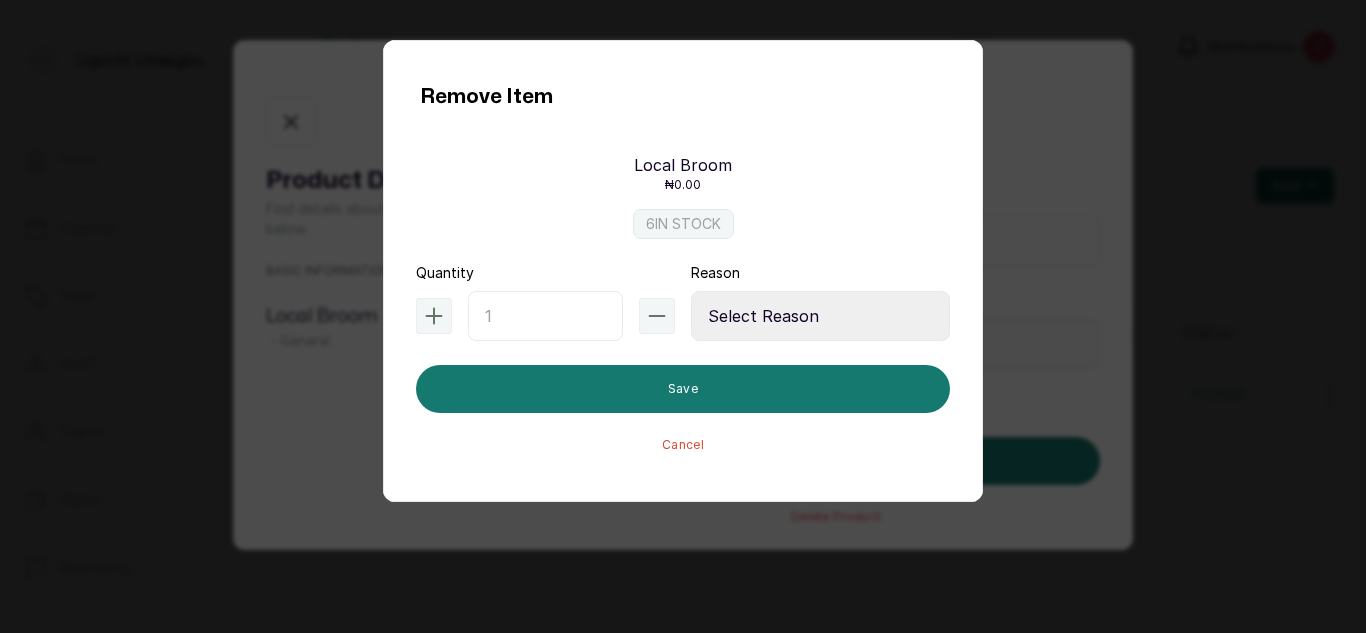 click at bounding box center [545, 316] 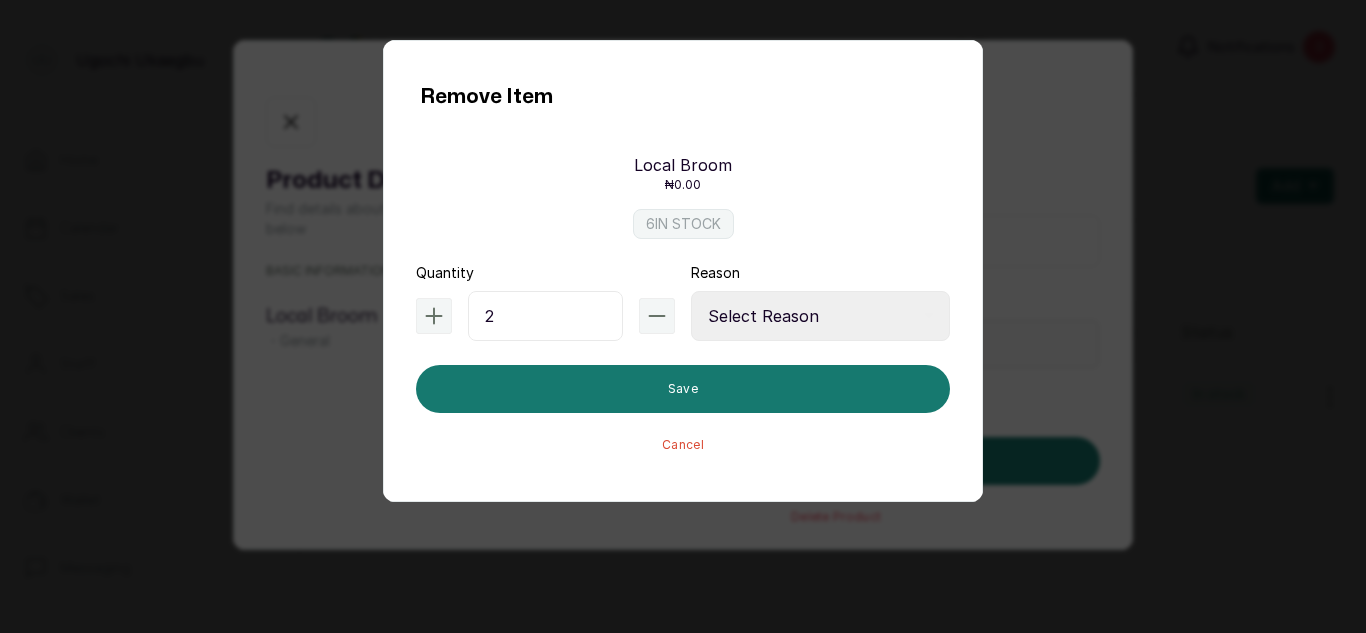 type on "2" 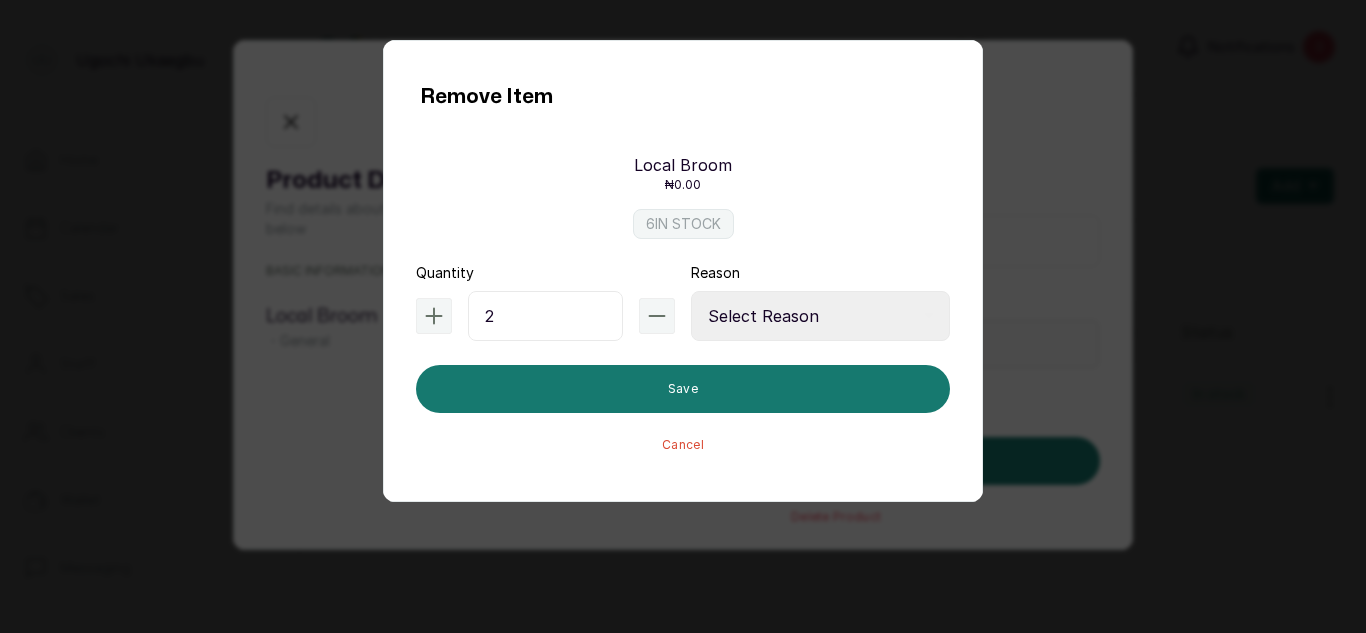 click on "Select Reason Internal Use New Stock Damaged Adjustment Transfer Return Other" at bounding box center [820, 316] 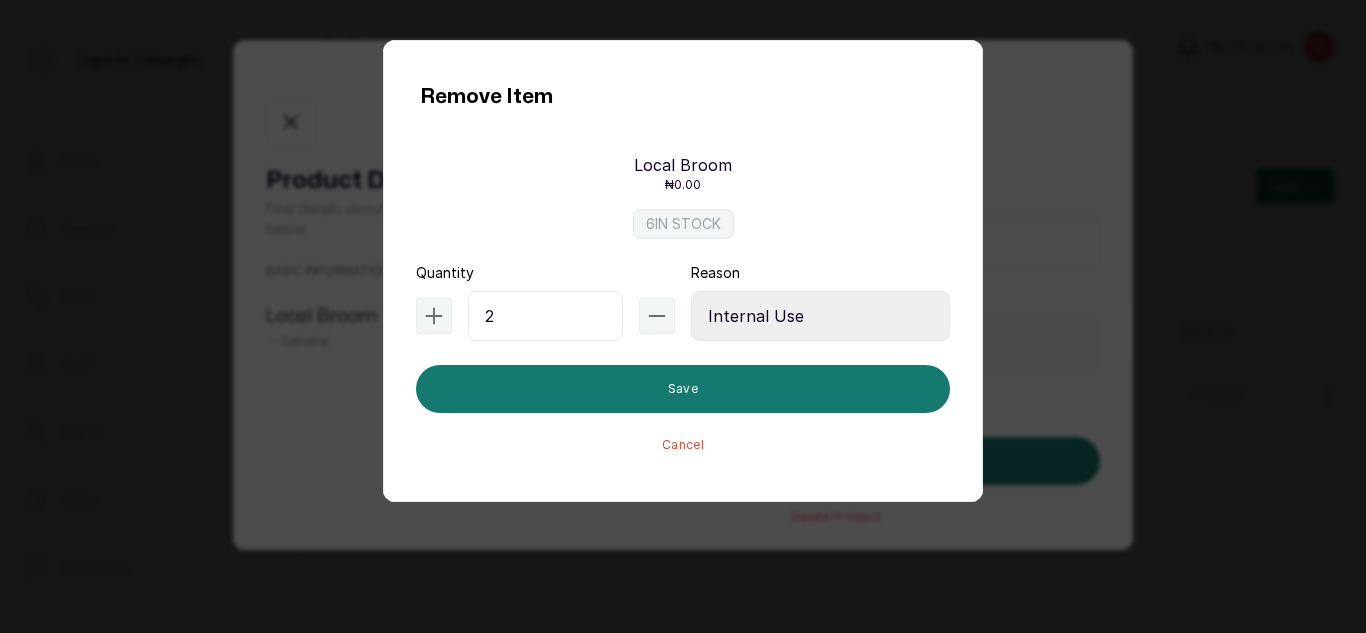 click on "Select Reason Internal Use New Stock Damaged Adjustment Transfer Return Other" at bounding box center [820, 316] 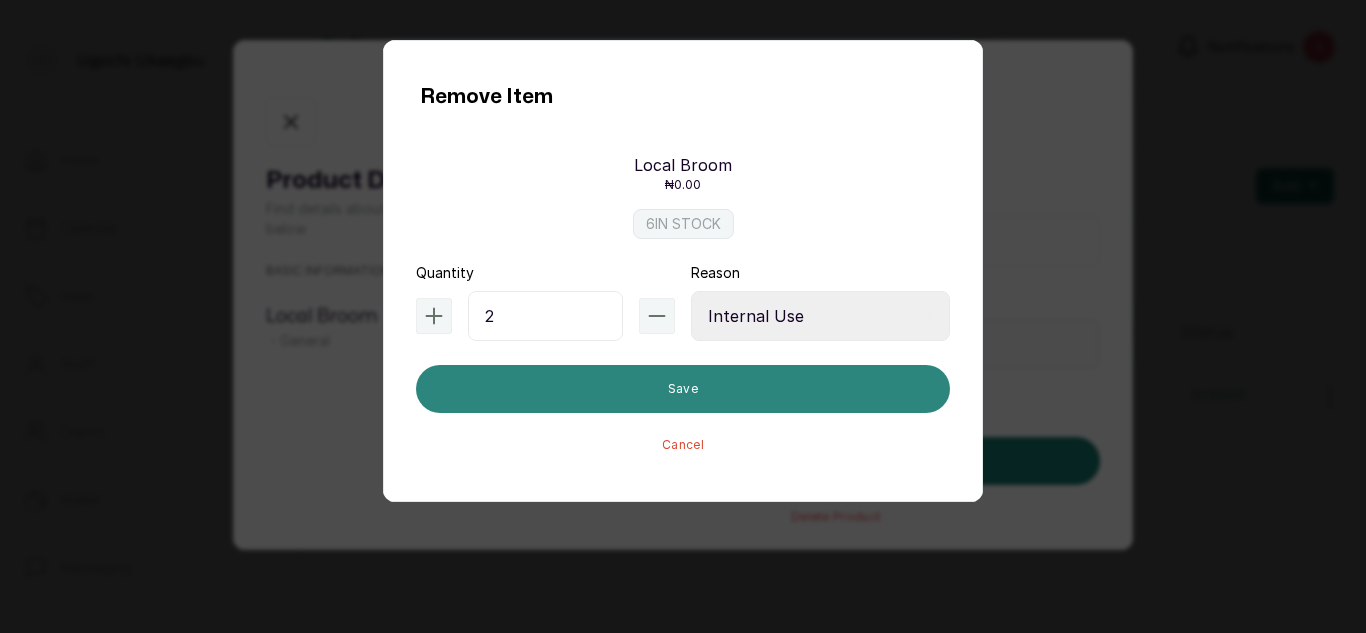 click on "Save" at bounding box center [683, 389] 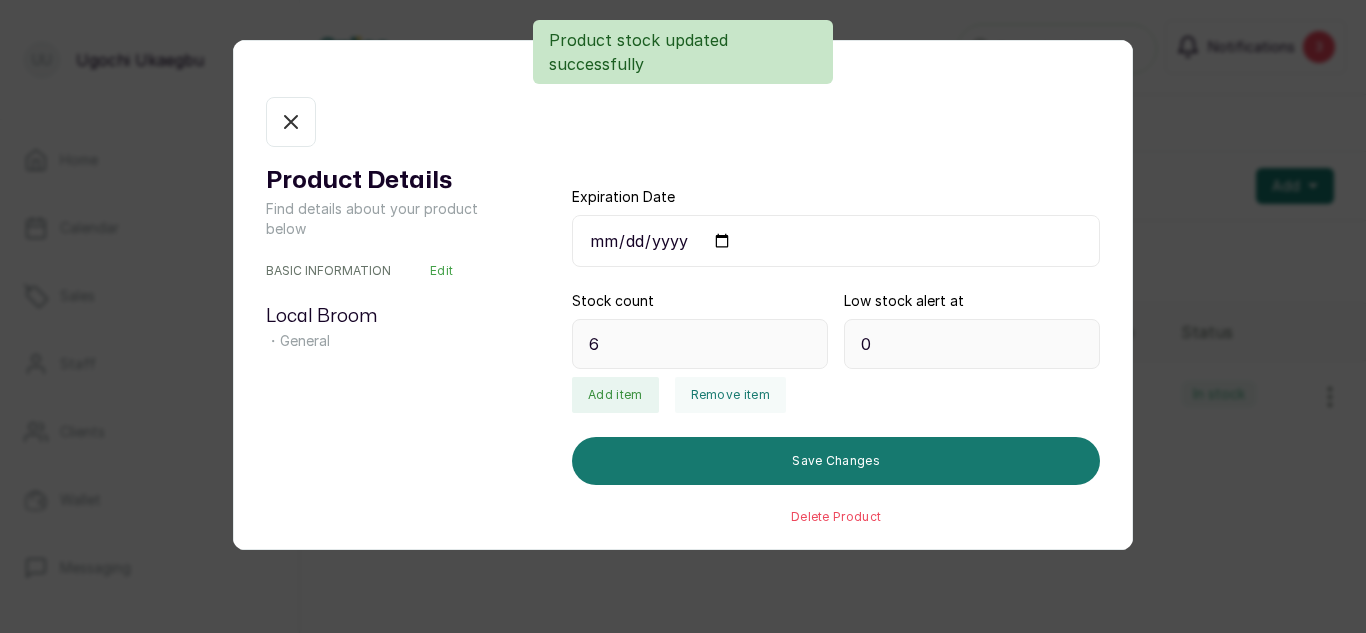 type on "4" 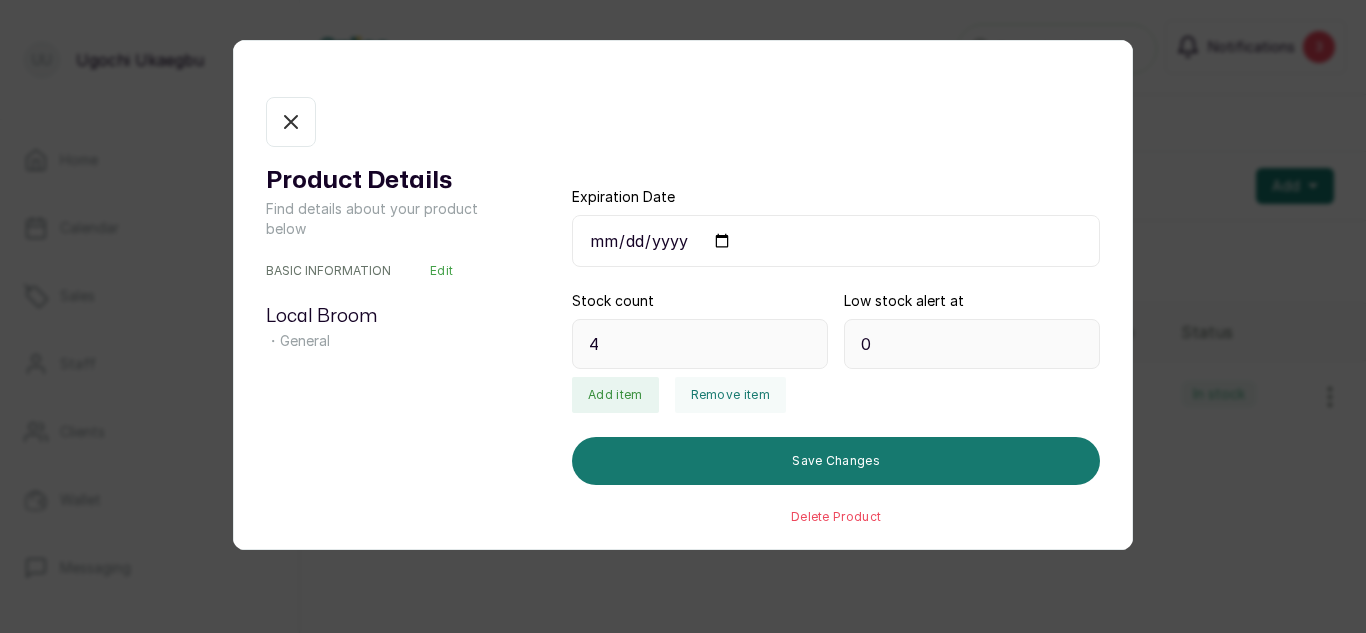 click on "Product Details Find details about your product below BASIC INFORMATION Edit Local Broom  ・ General Expiration Date   Stock count   4 Low stock alert at   0 Add item Remove item Save Changes Delete Product" at bounding box center (683, 311) 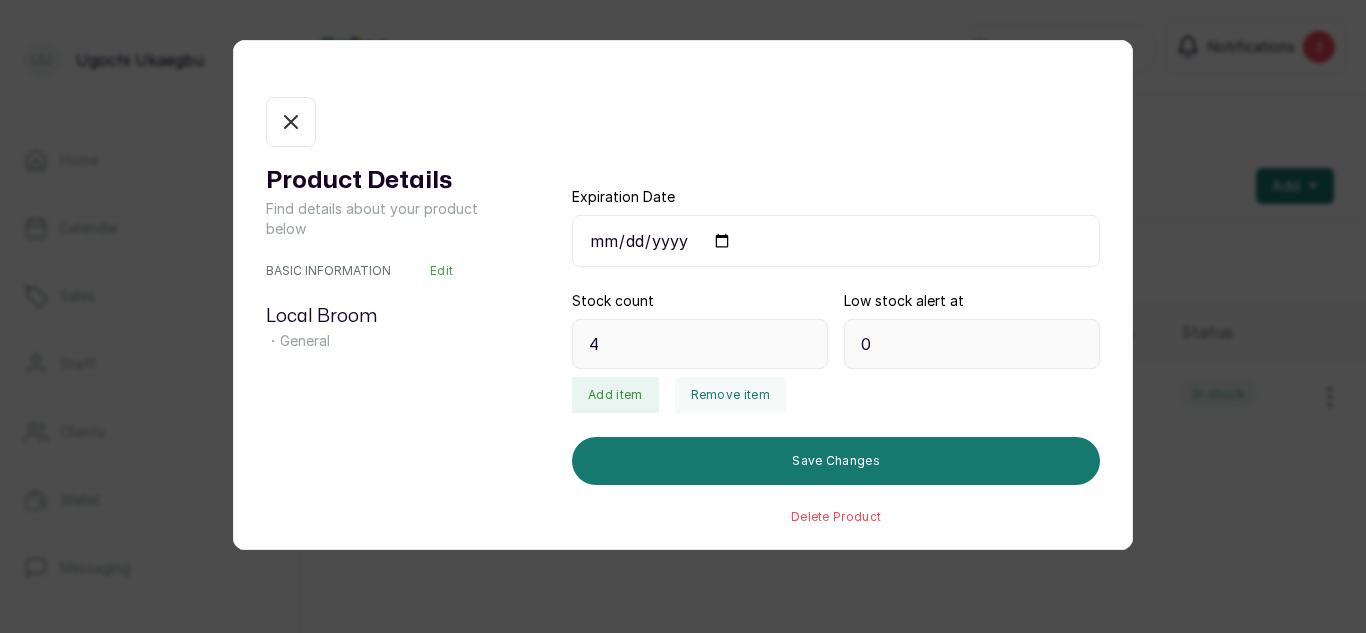 click 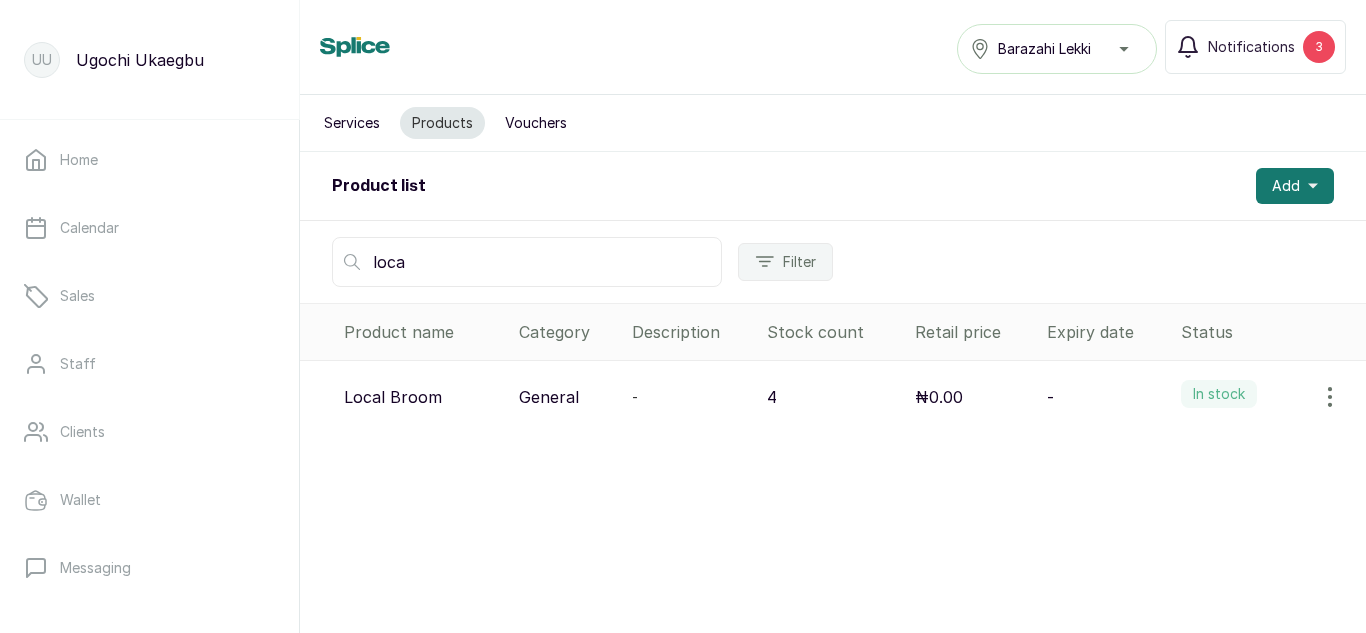 click on "loca" at bounding box center (527, 262) 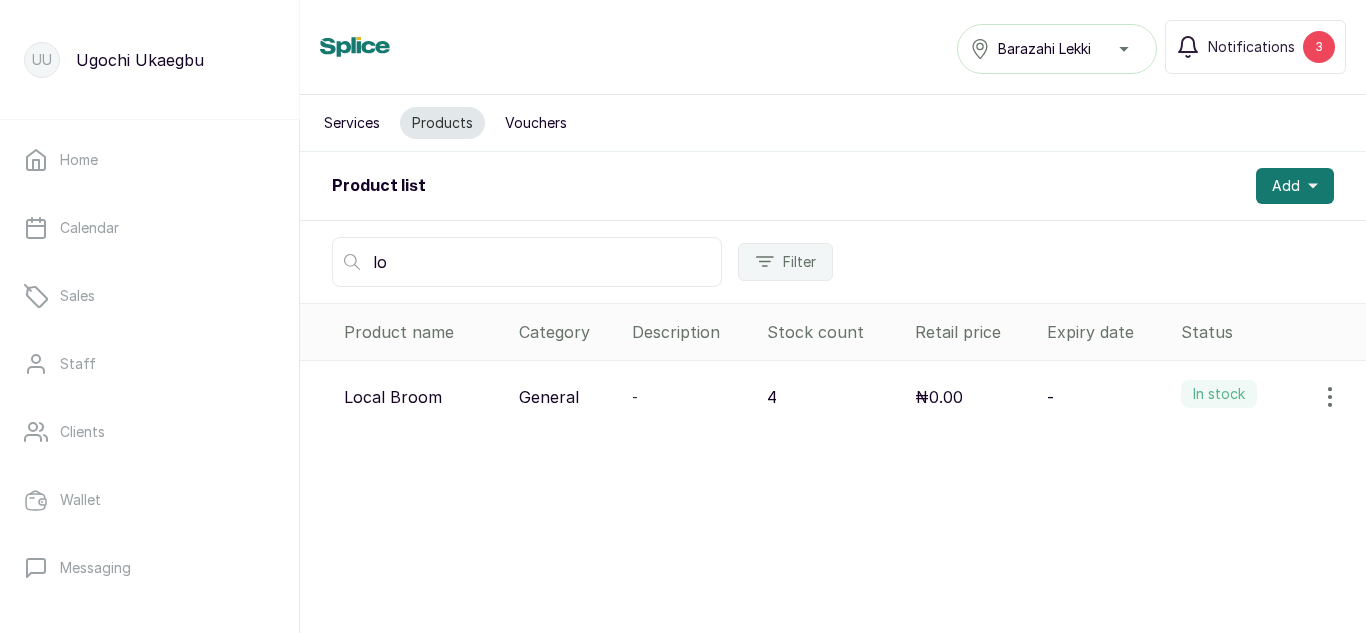 type on "l" 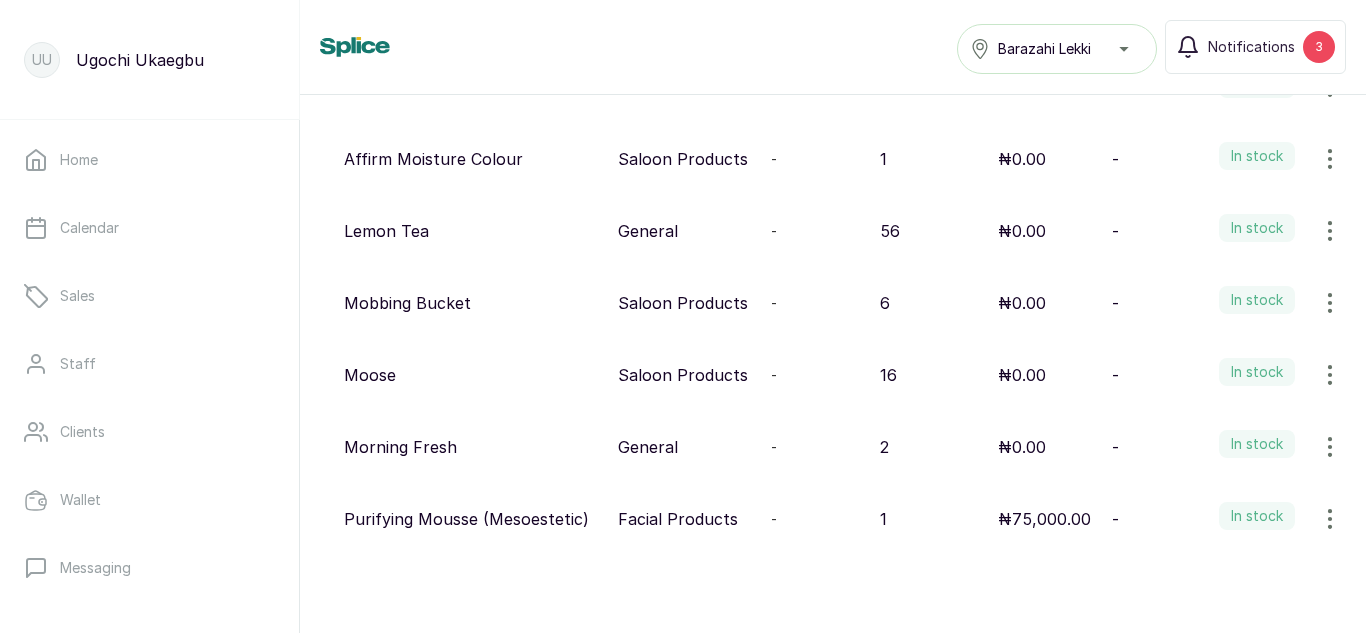 scroll, scrollTop: 368, scrollLeft: 0, axis: vertical 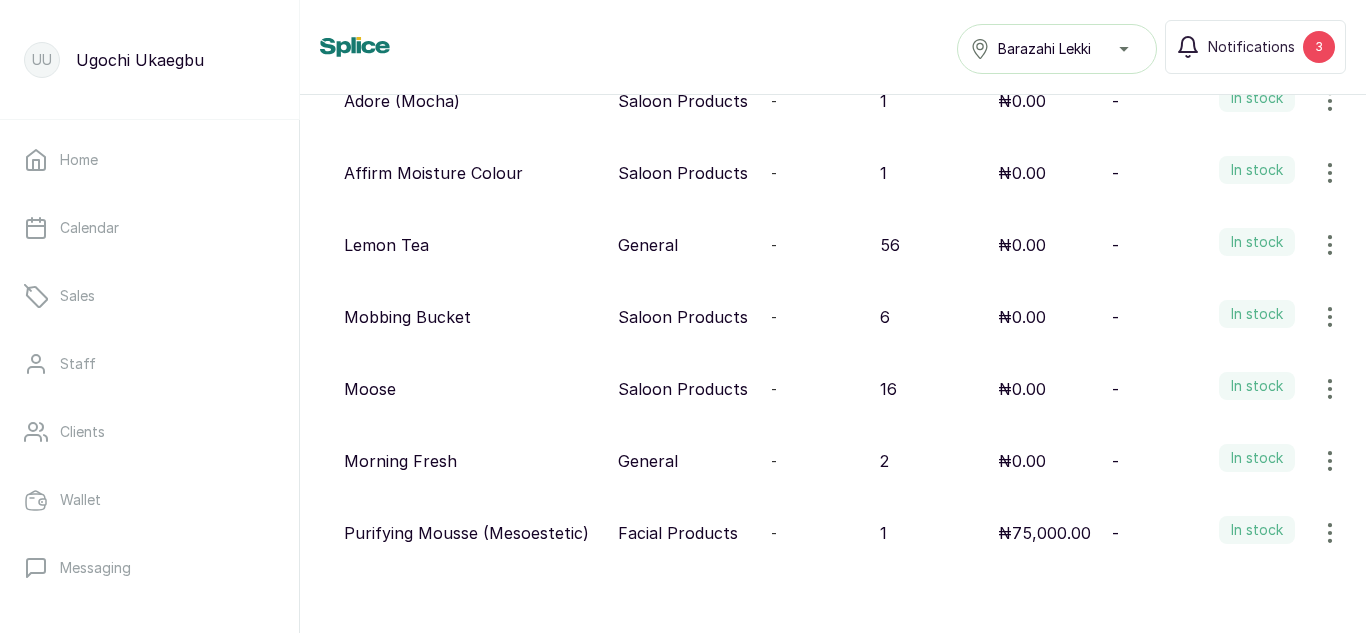 type on "mo" 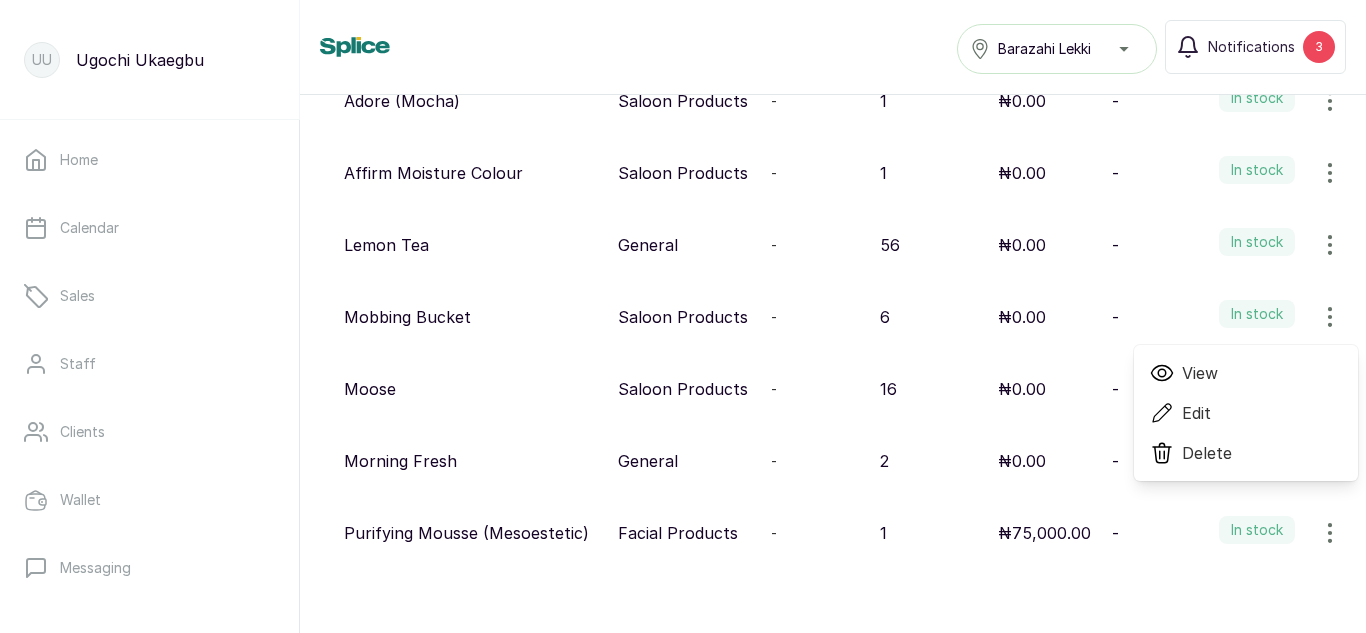 click on "View" at bounding box center (1200, 373) 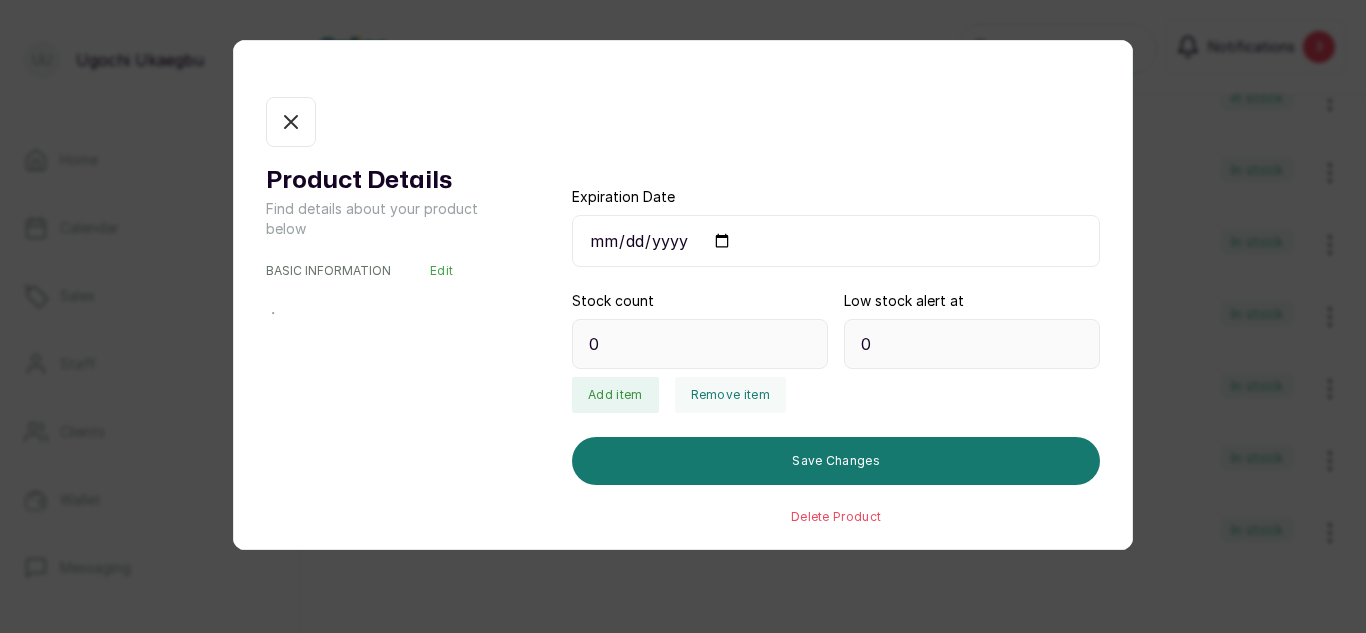 type on "6" 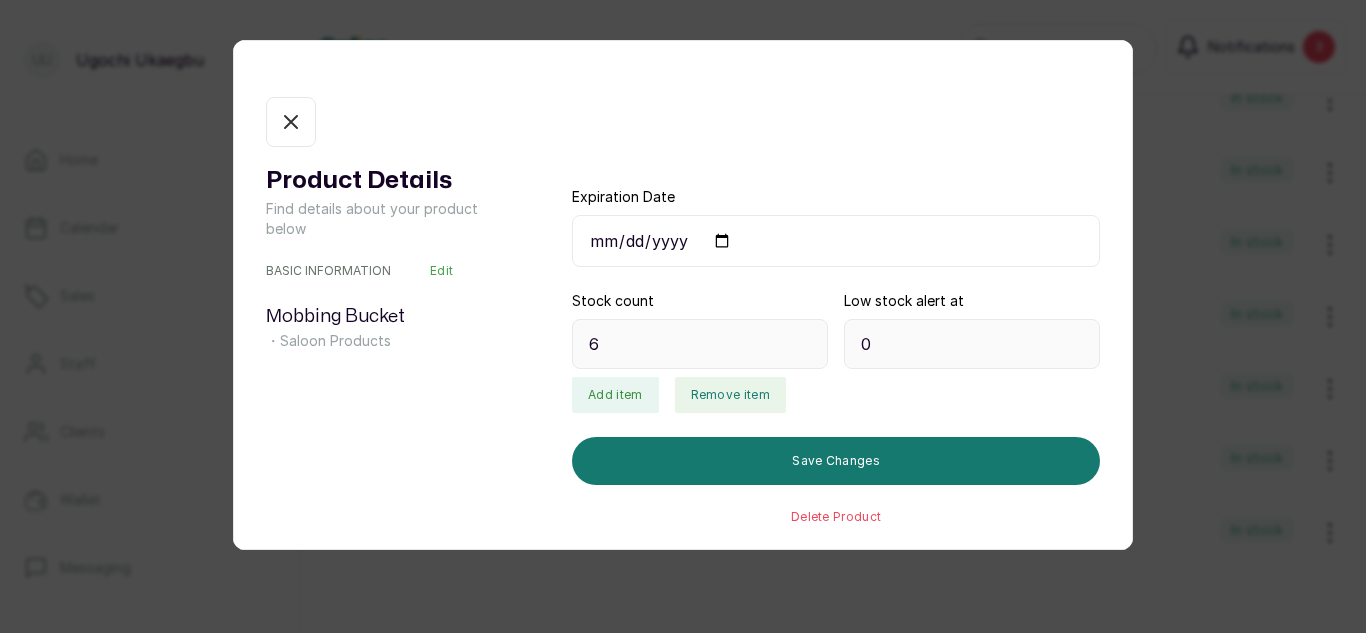 click on "Remove item" at bounding box center (730, 395) 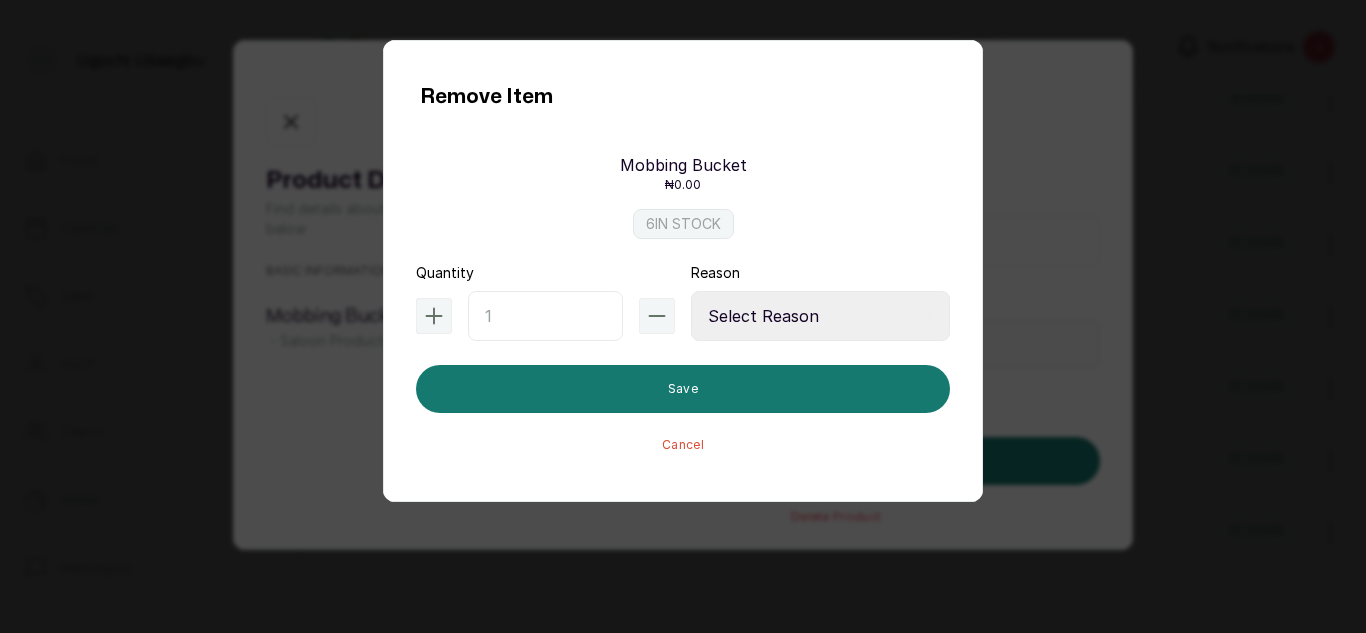 click at bounding box center (545, 316) 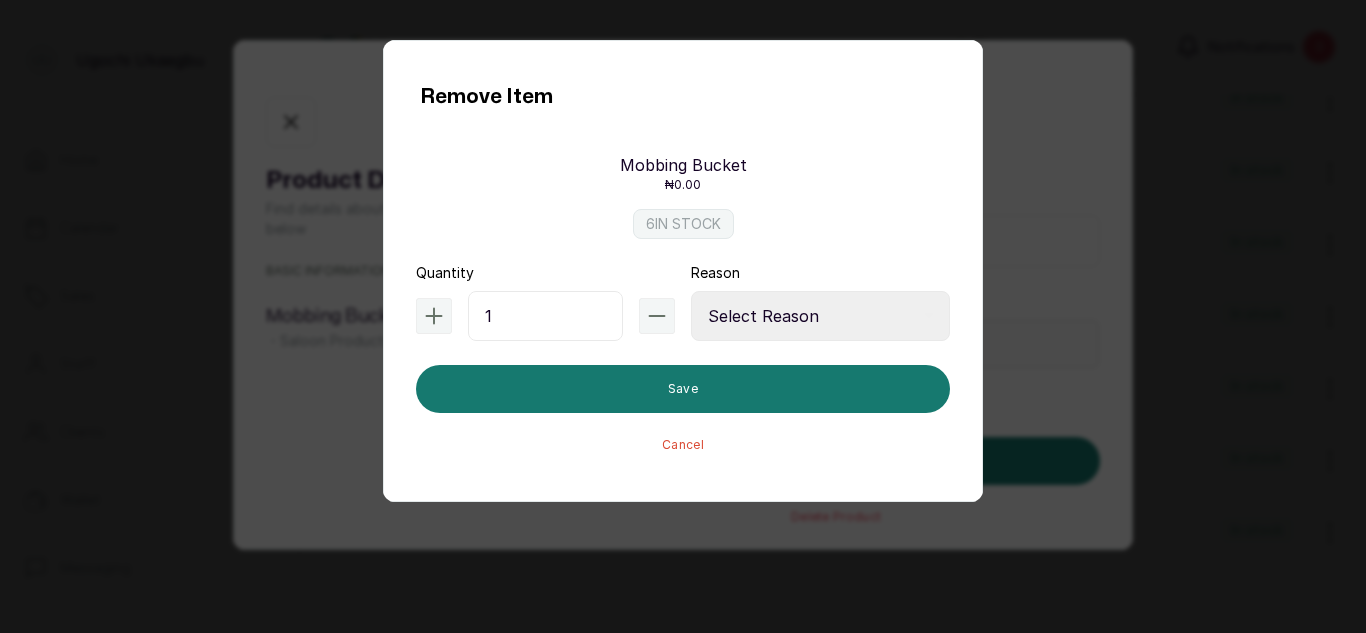 type on "1" 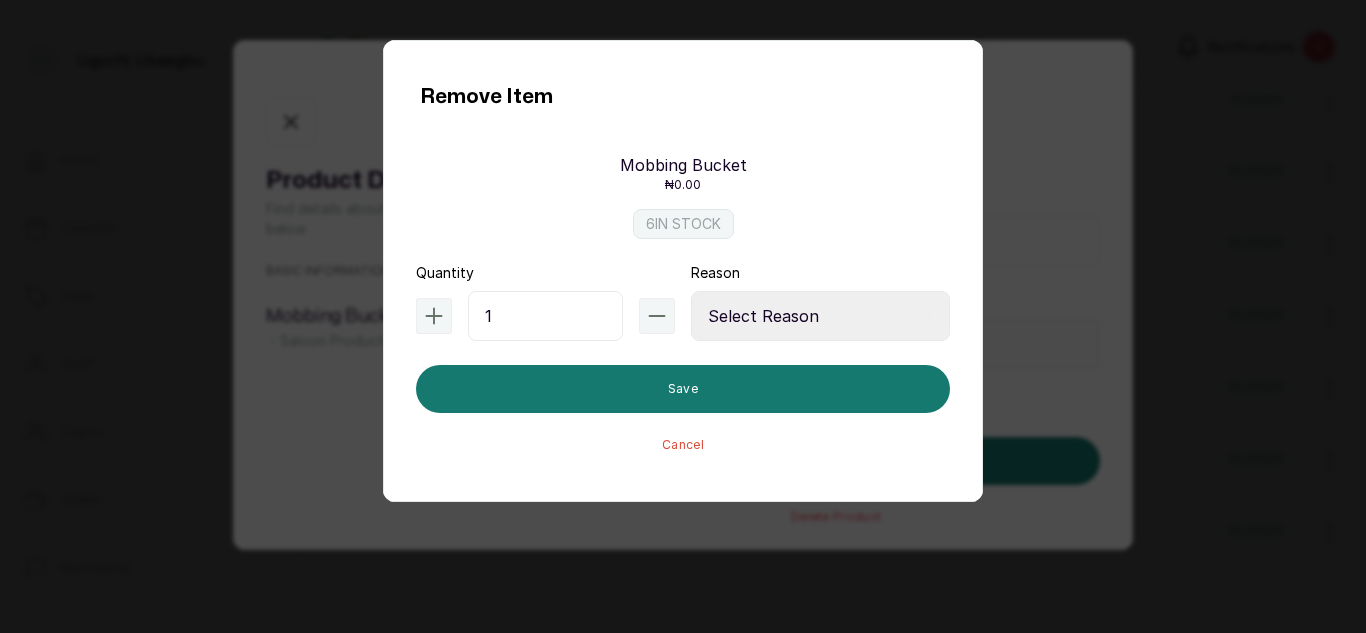 click on "Select Reason Internal Use New Stock Damaged Adjustment Transfer Return Other" at bounding box center [820, 316] 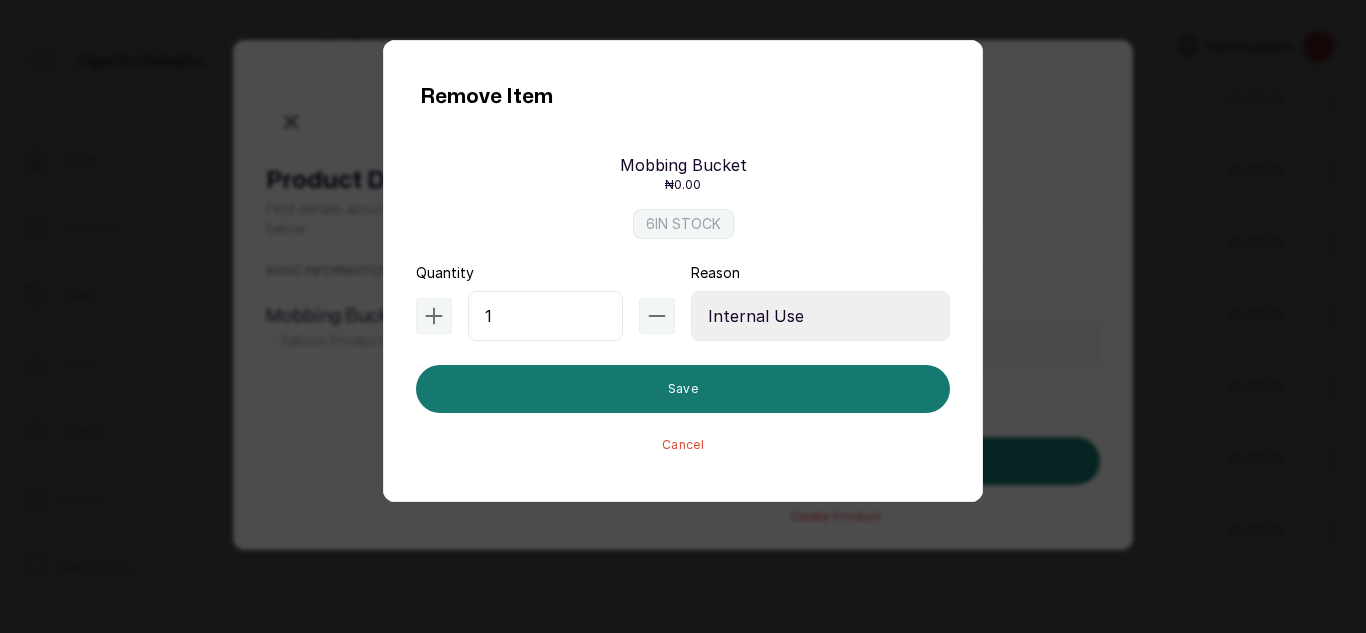 click on "Select Reason Internal Use New Stock Damaged Adjustment Transfer Return Other" at bounding box center [820, 316] 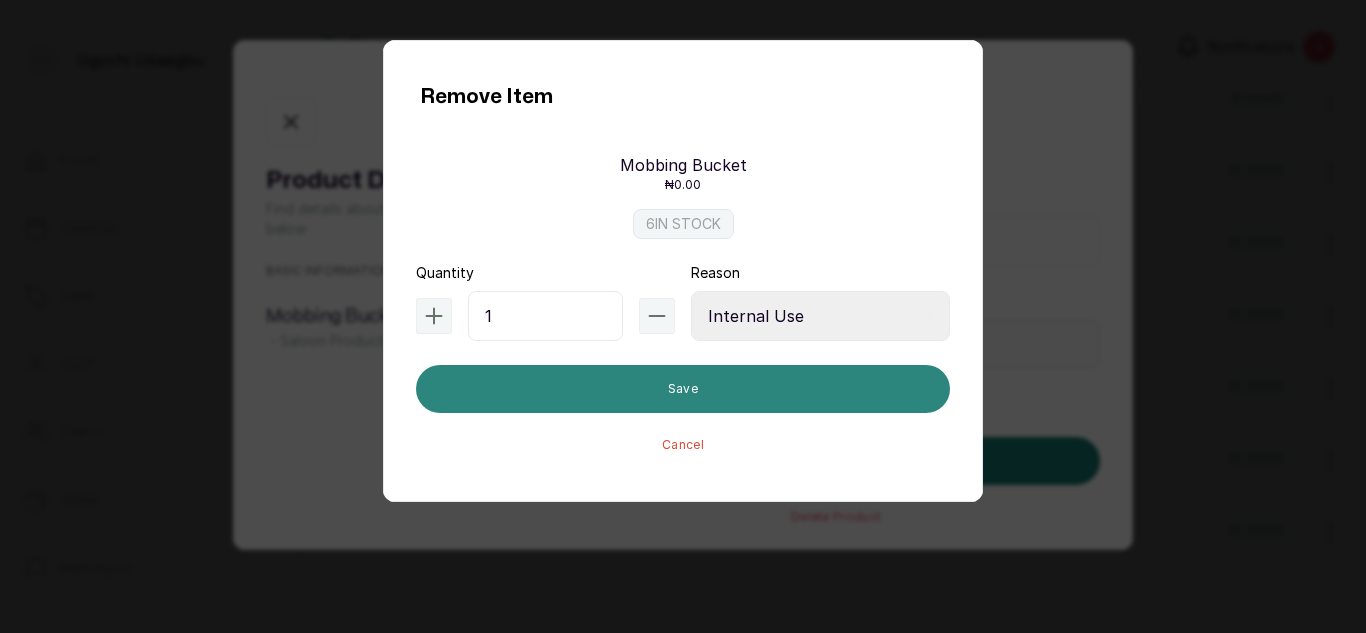 click on "Save" at bounding box center [683, 389] 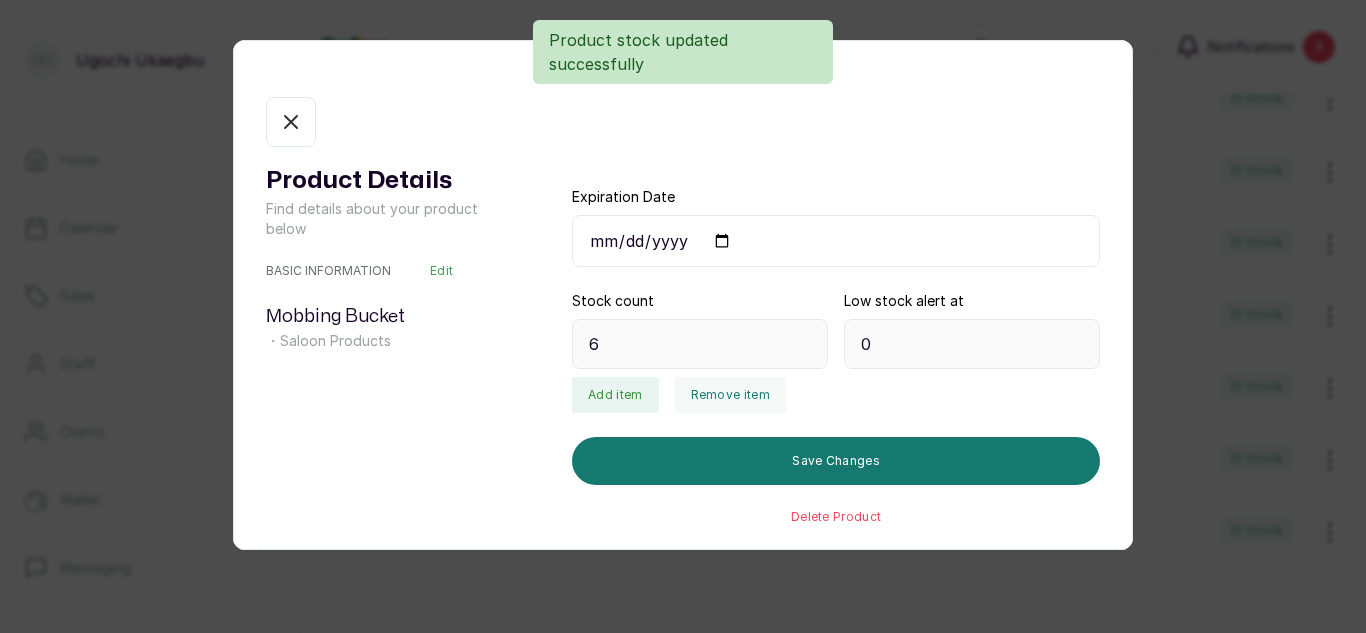 type on "5" 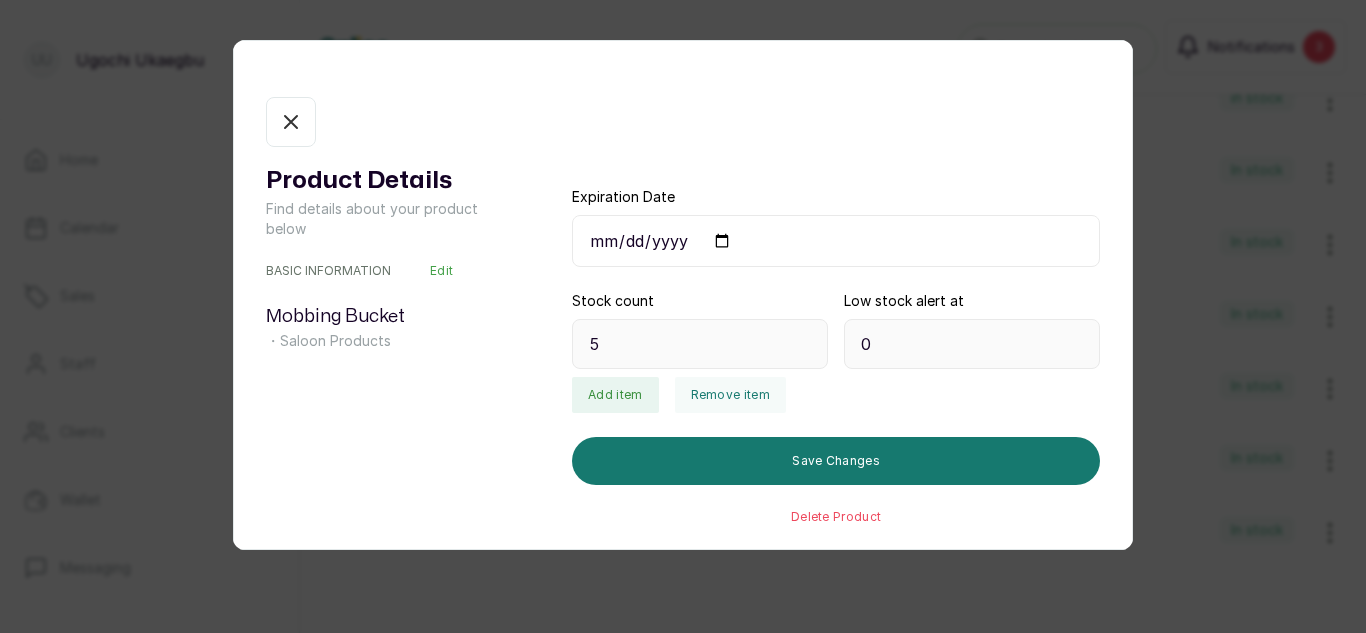 click on "In stock" at bounding box center [291, 122] 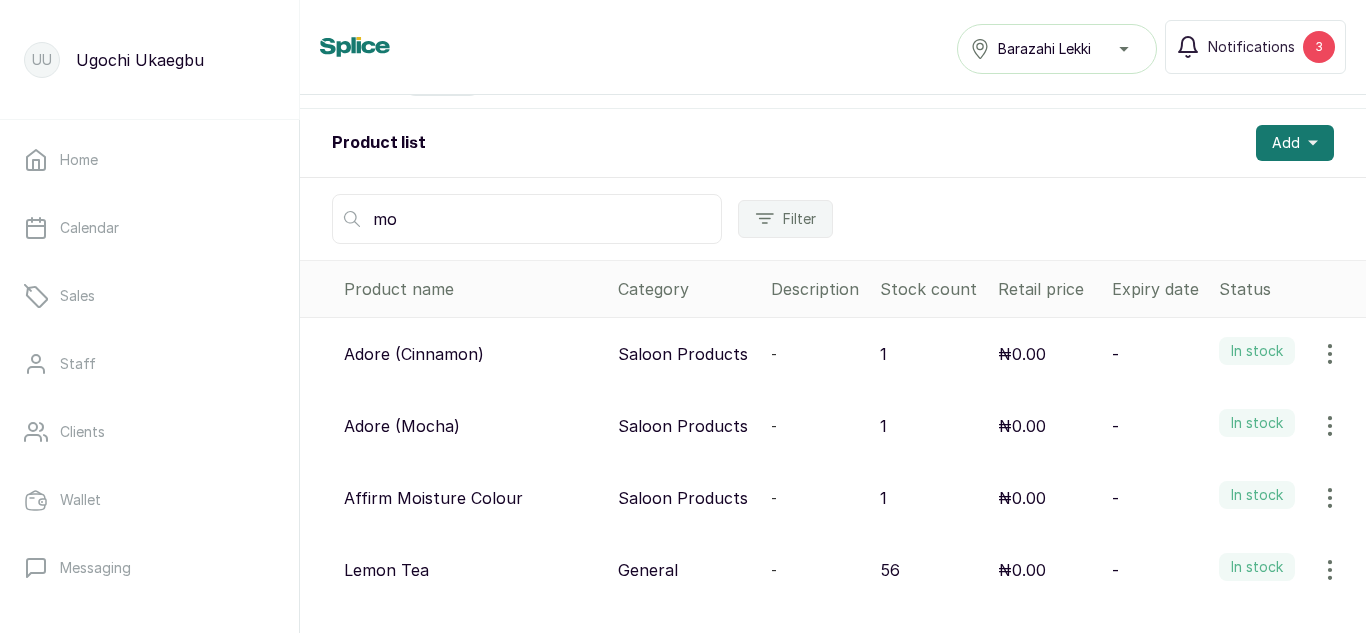 scroll, scrollTop: 0, scrollLeft: 0, axis: both 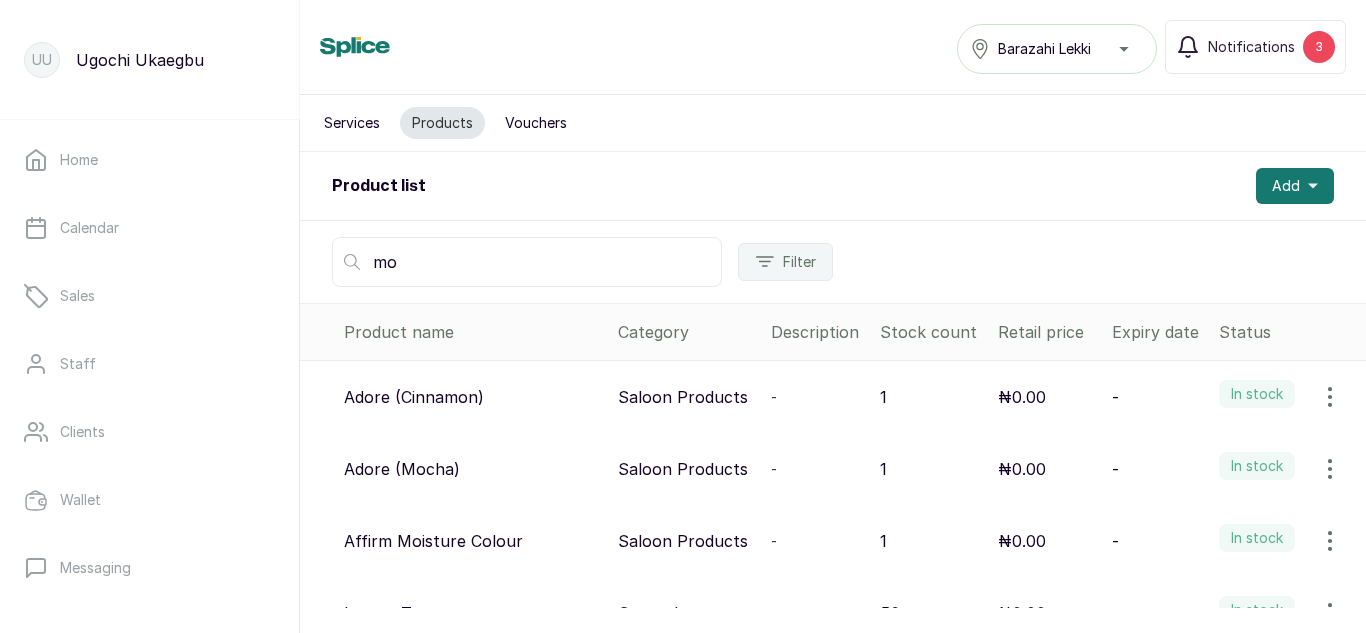click on "mo" at bounding box center [527, 262] 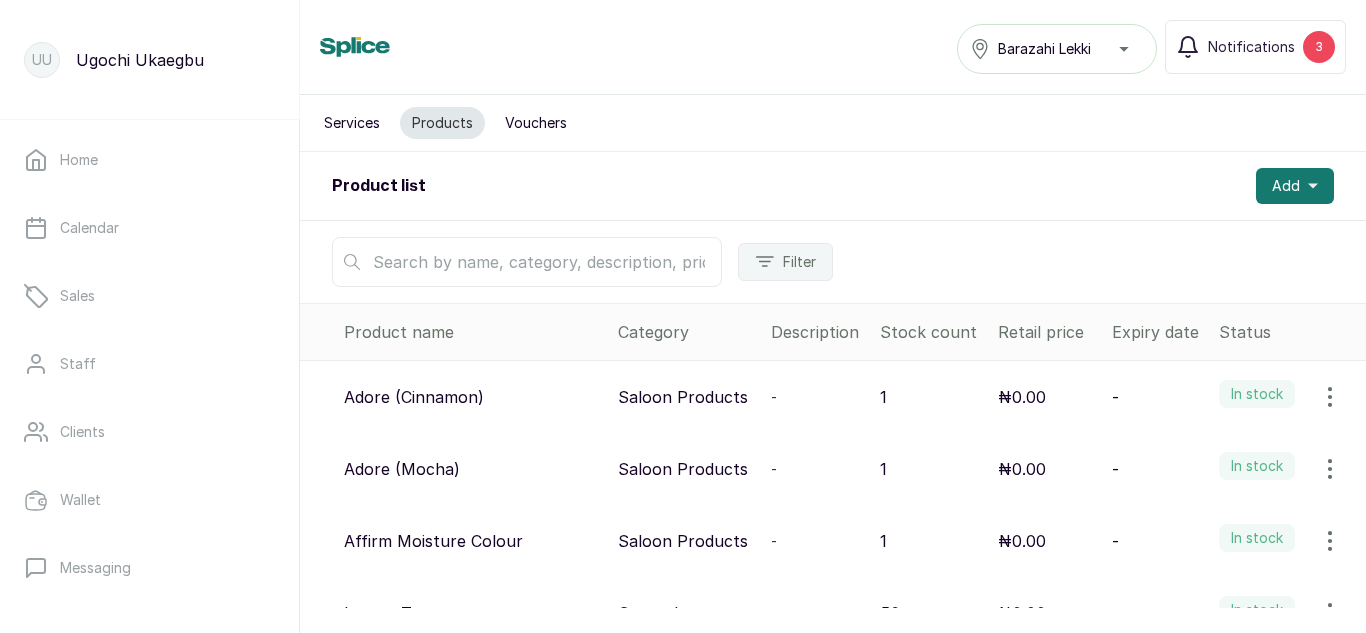 type on "l" 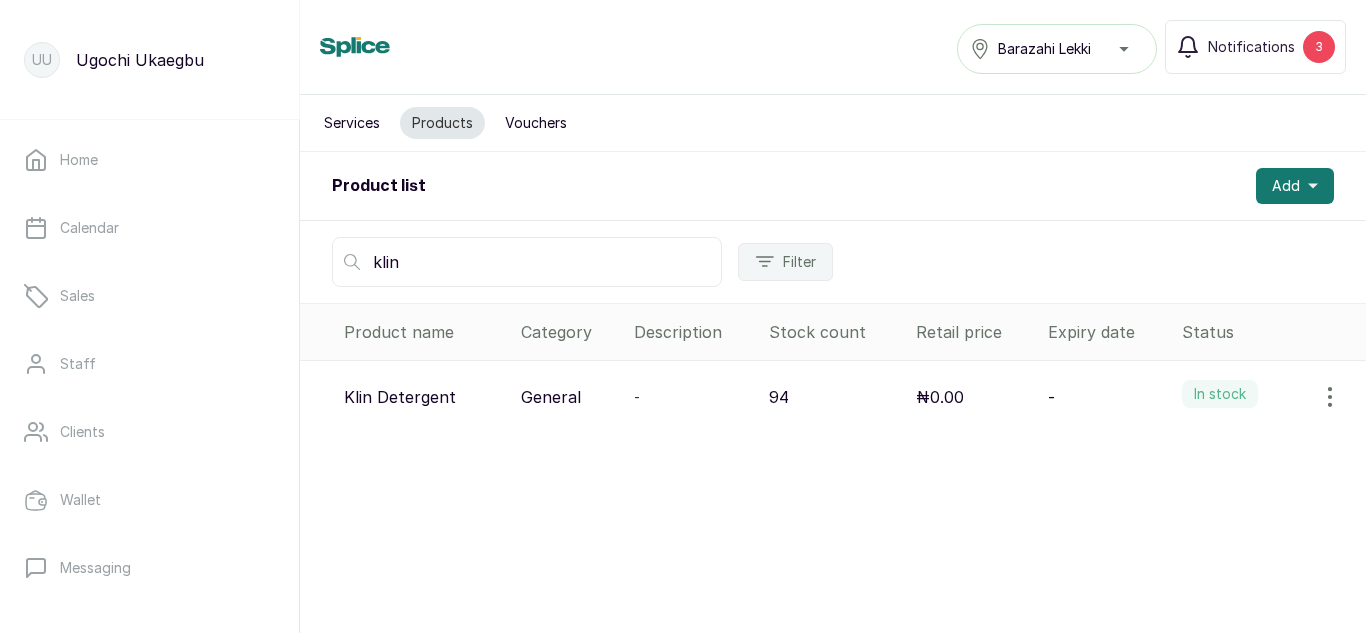 type on "klin" 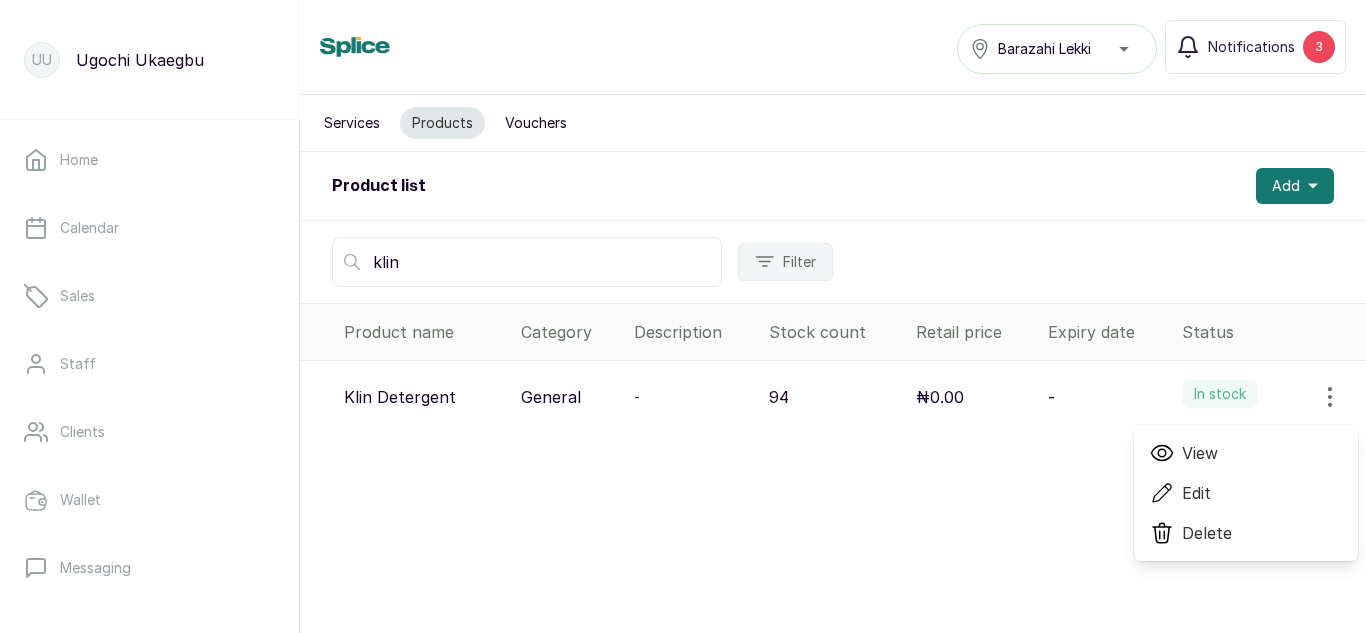 click on "View" at bounding box center (1200, 453) 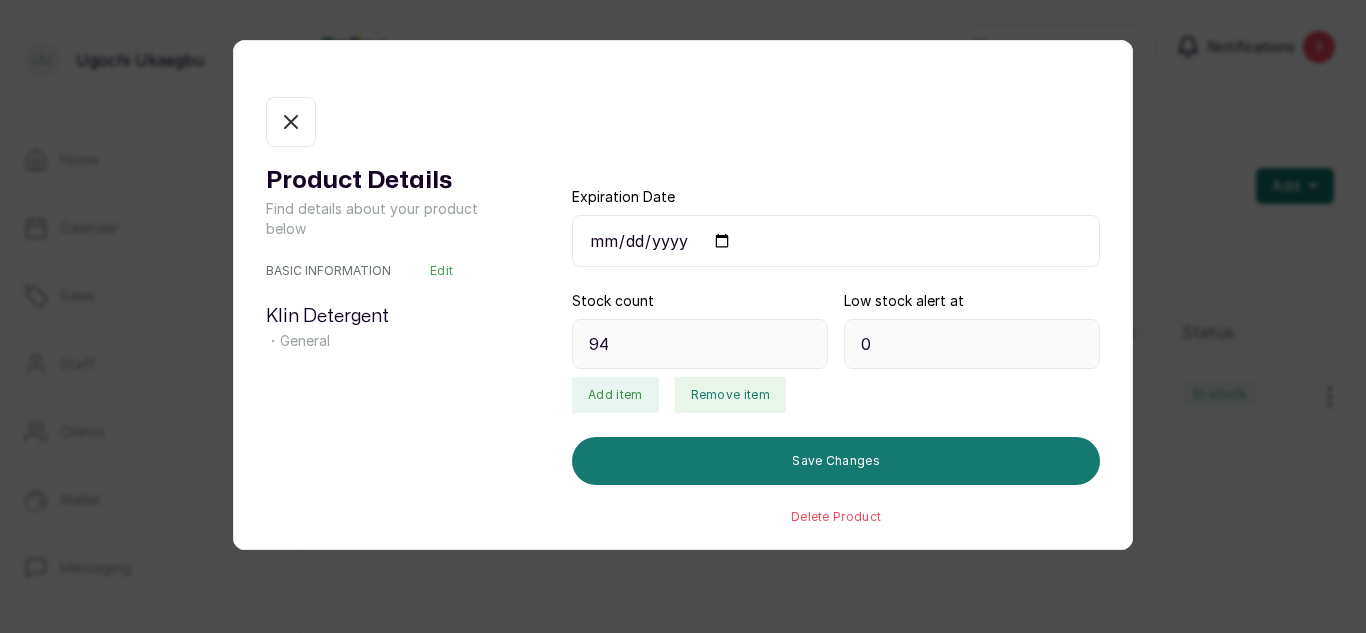 click on "Remove item" at bounding box center (730, 395) 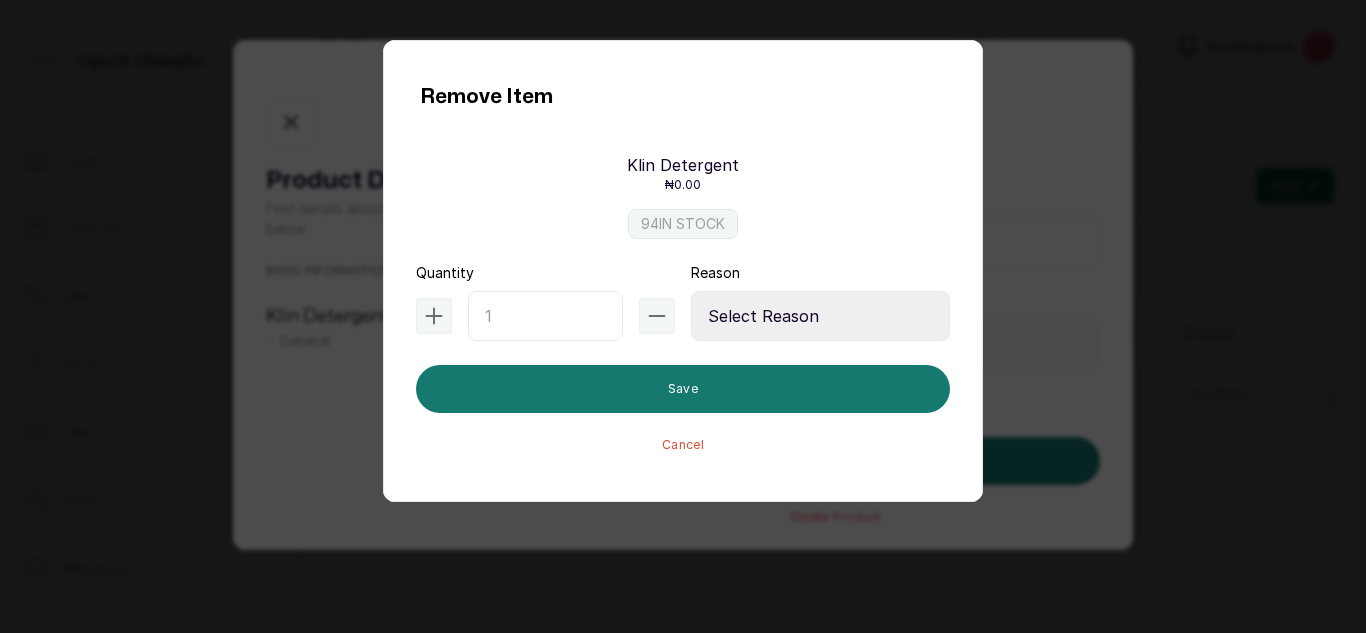 click at bounding box center [545, 316] 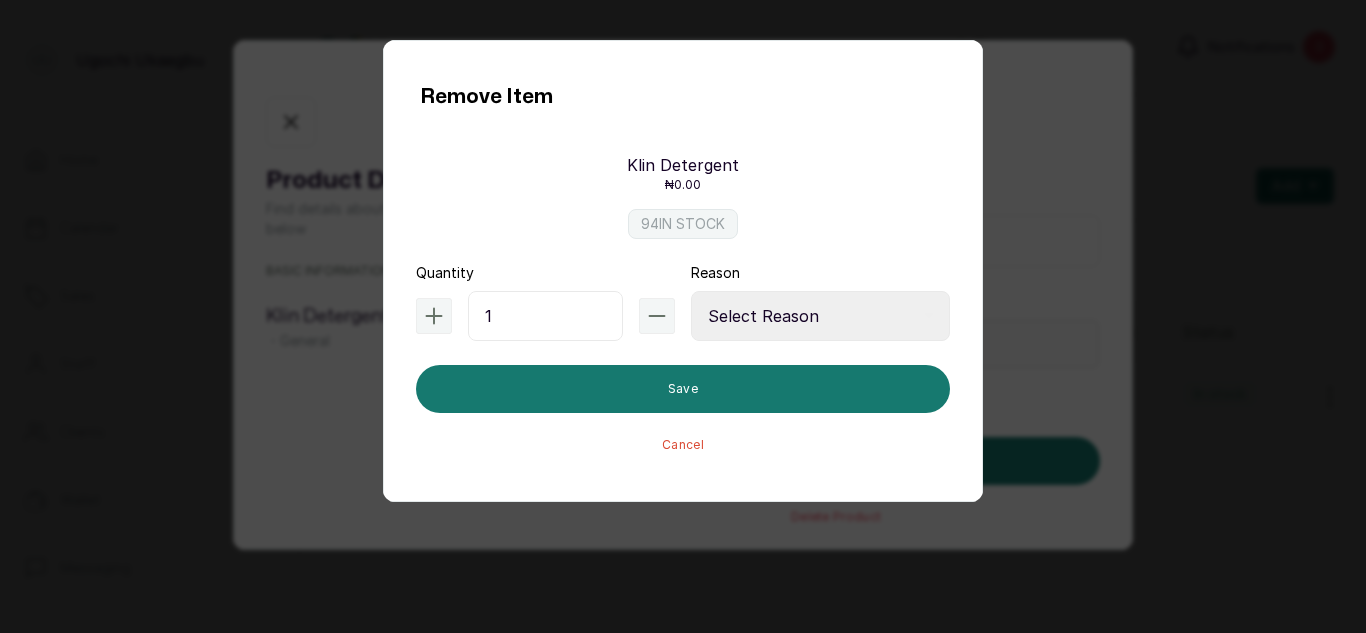 type on "1" 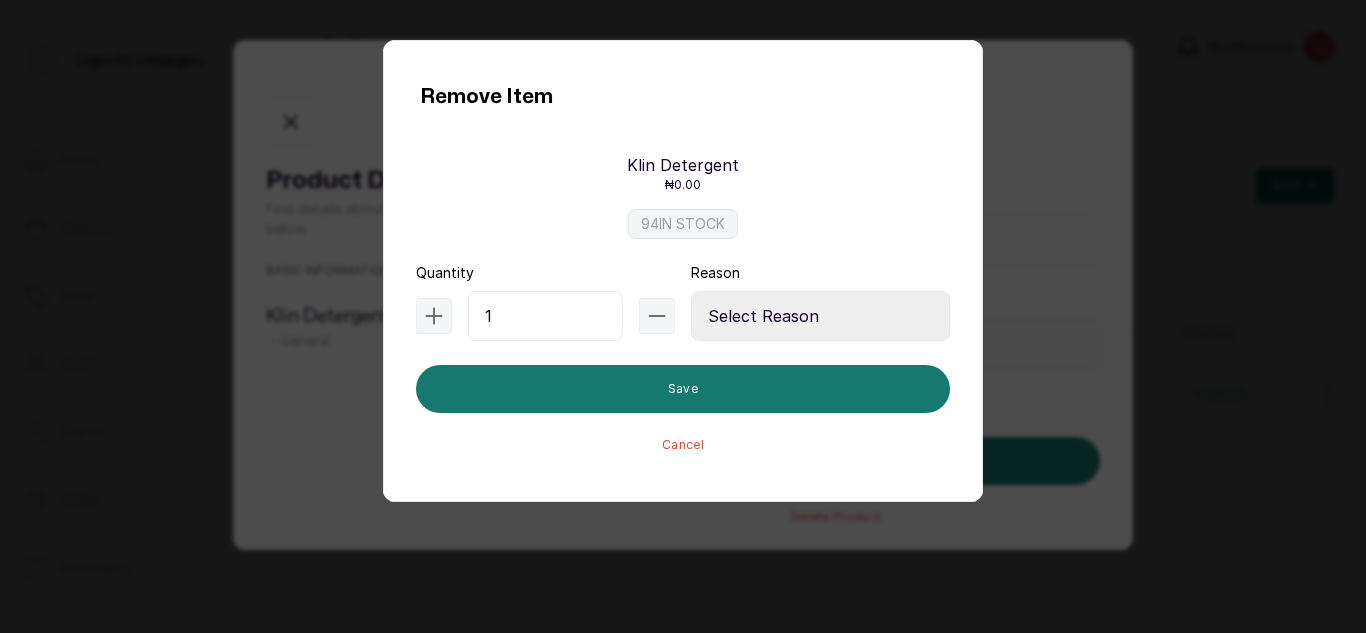 click on "Select Reason Internal Use New Stock Damaged Adjustment Transfer Return Other" at bounding box center [820, 316] 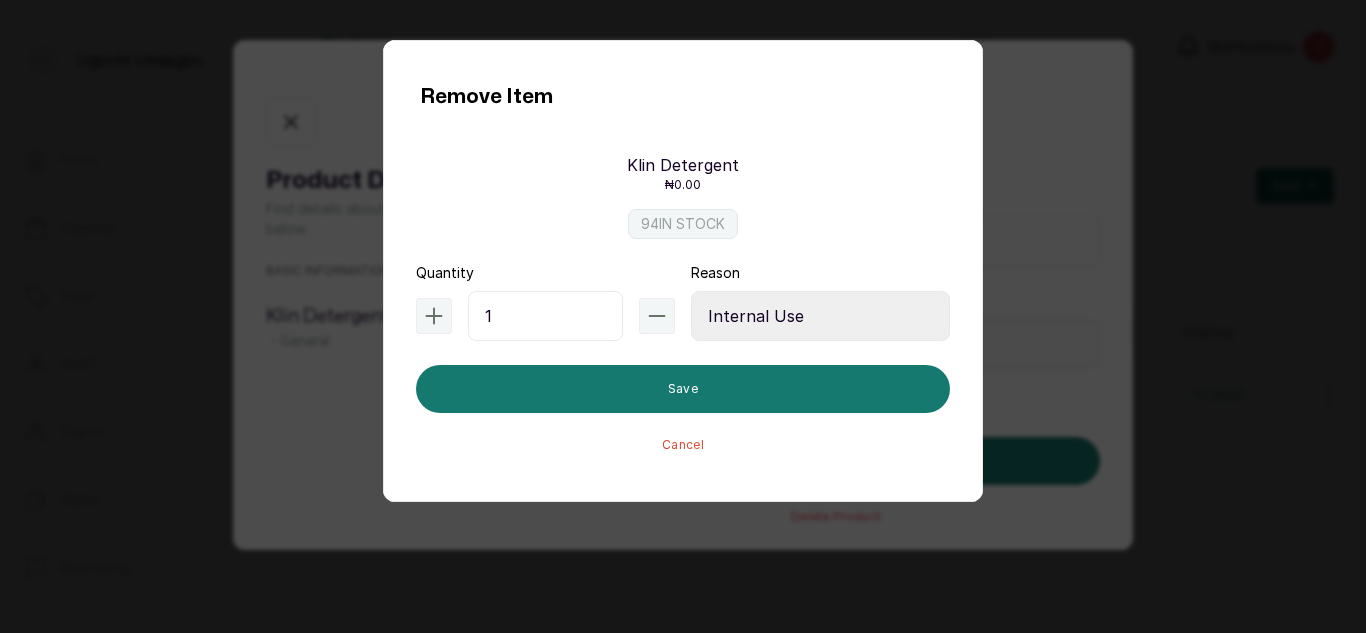 click on "Select Reason Internal Use New Stock Damaged Adjustment Transfer Return Other" at bounding box center [820, 316] 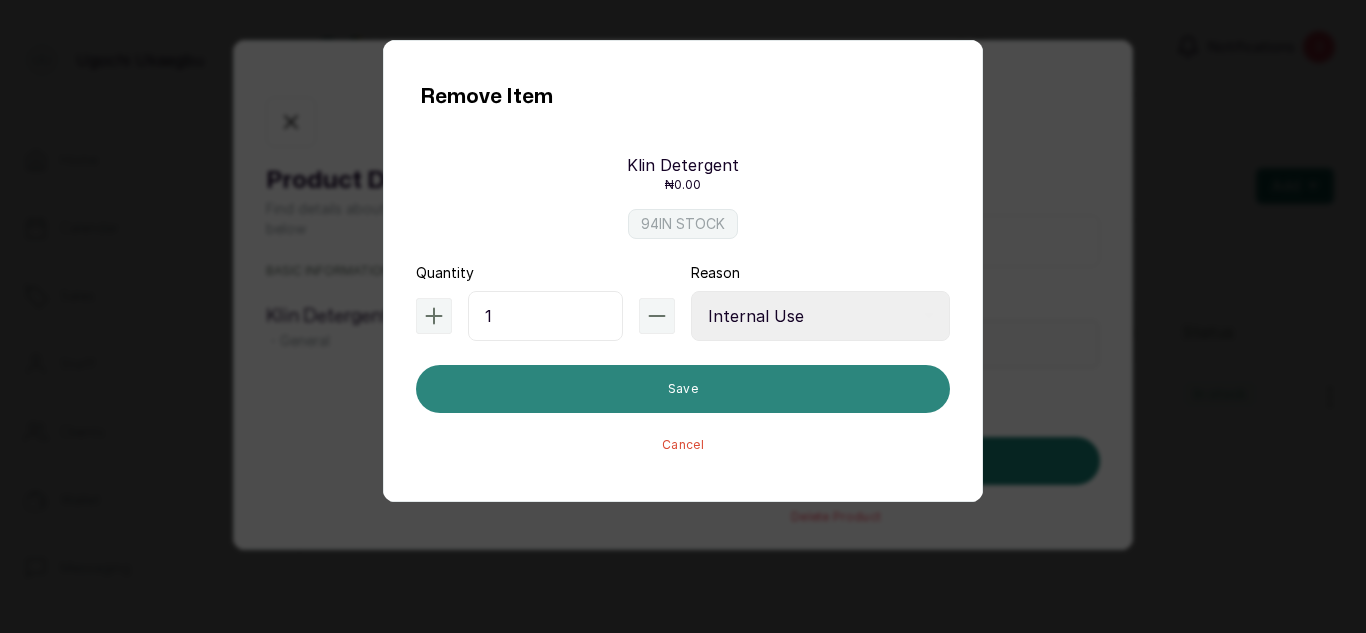 click on "Save" at bounding box center (683, 389) 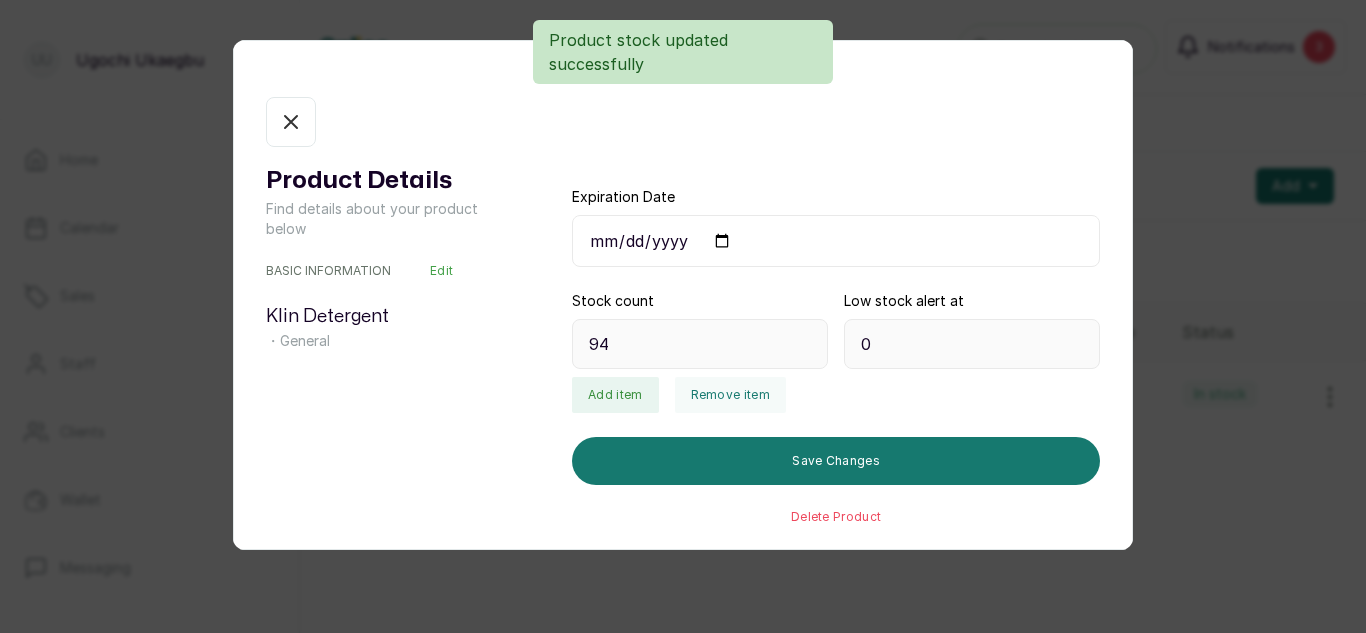 type on "93" 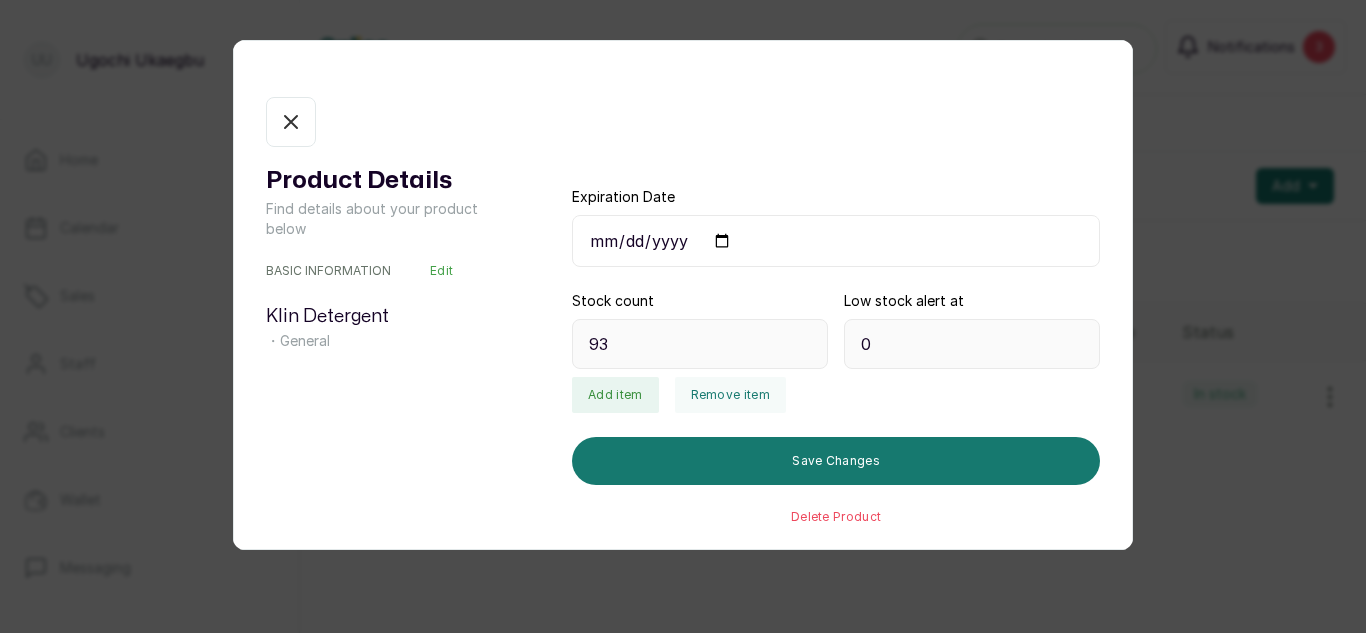 click on "In stock" at bounding box center (291, 122) 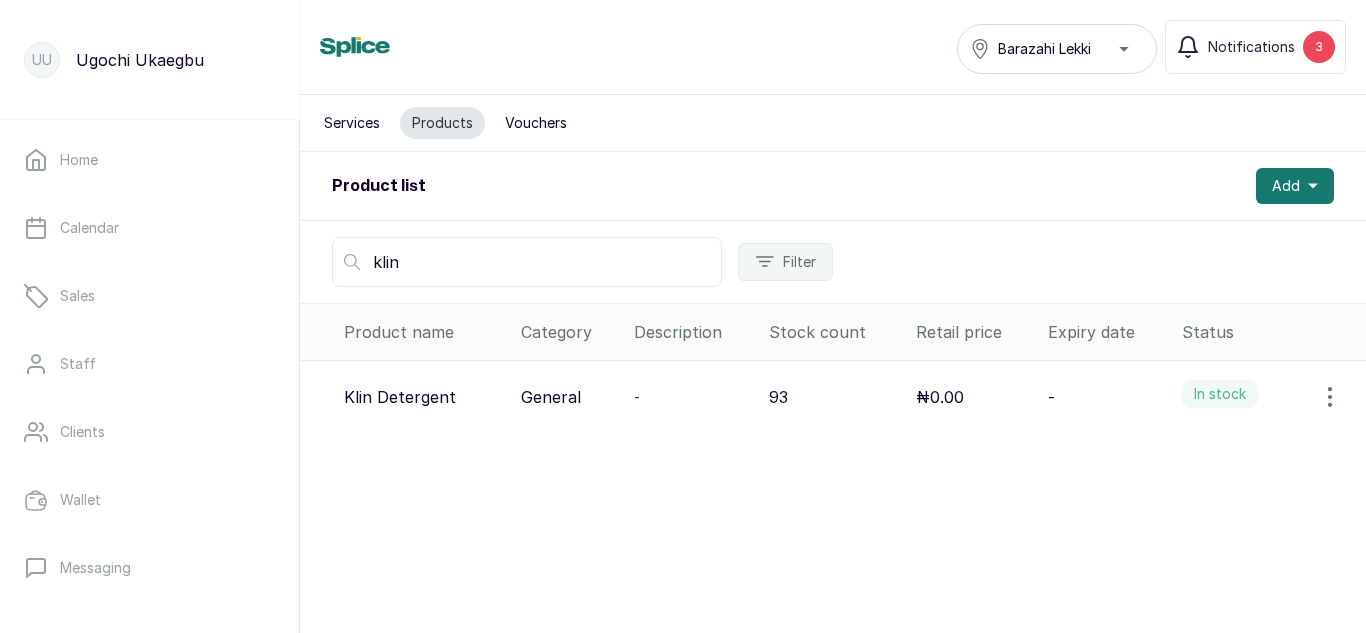 click on "klin" at bounding box center (527, 262) 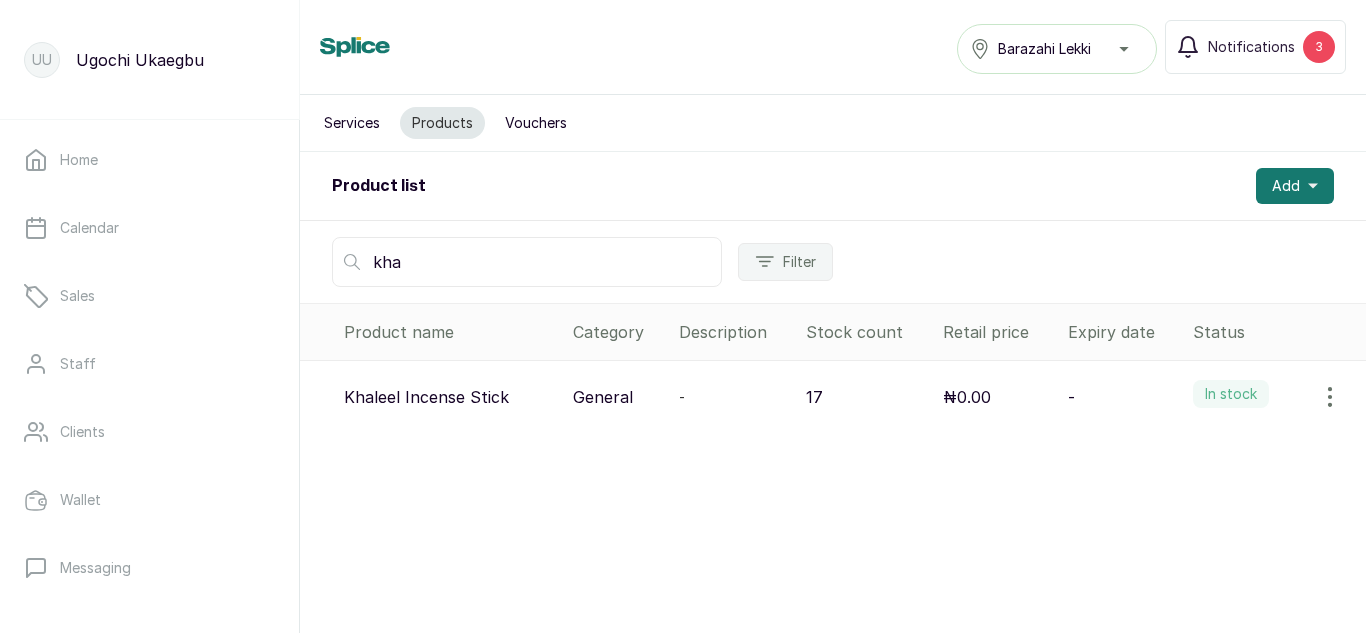 type on "kha" 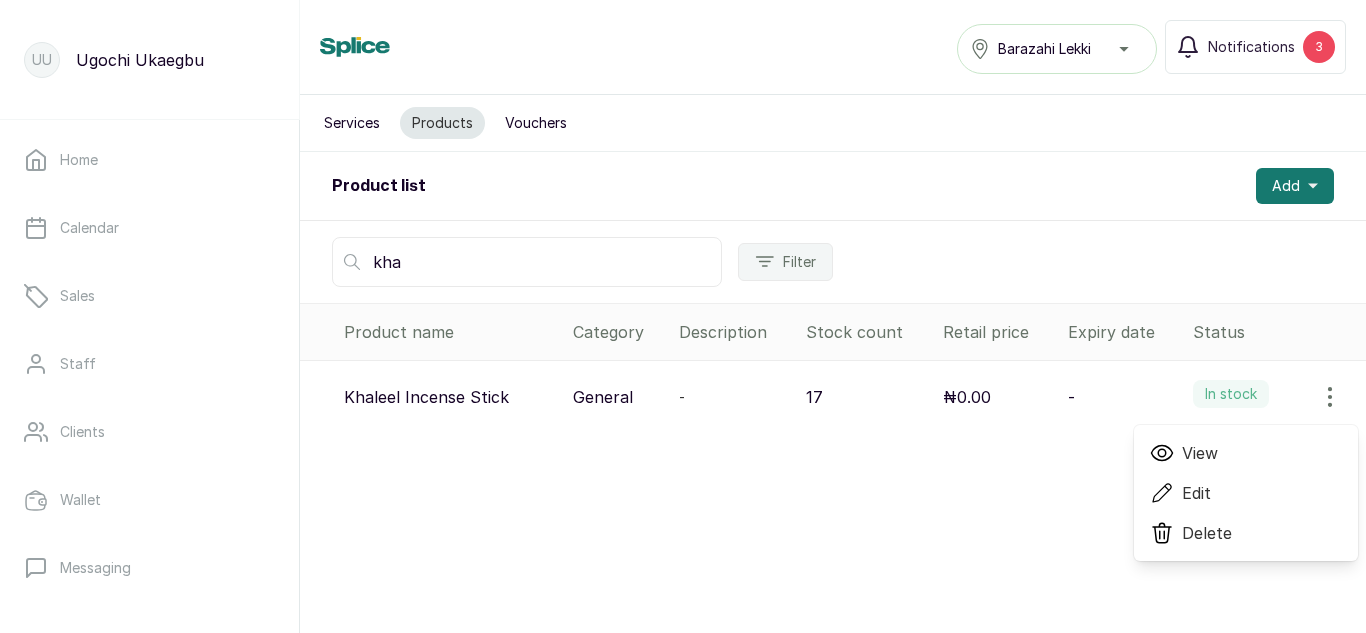 click on "View" at bounding box center (1200, 453) 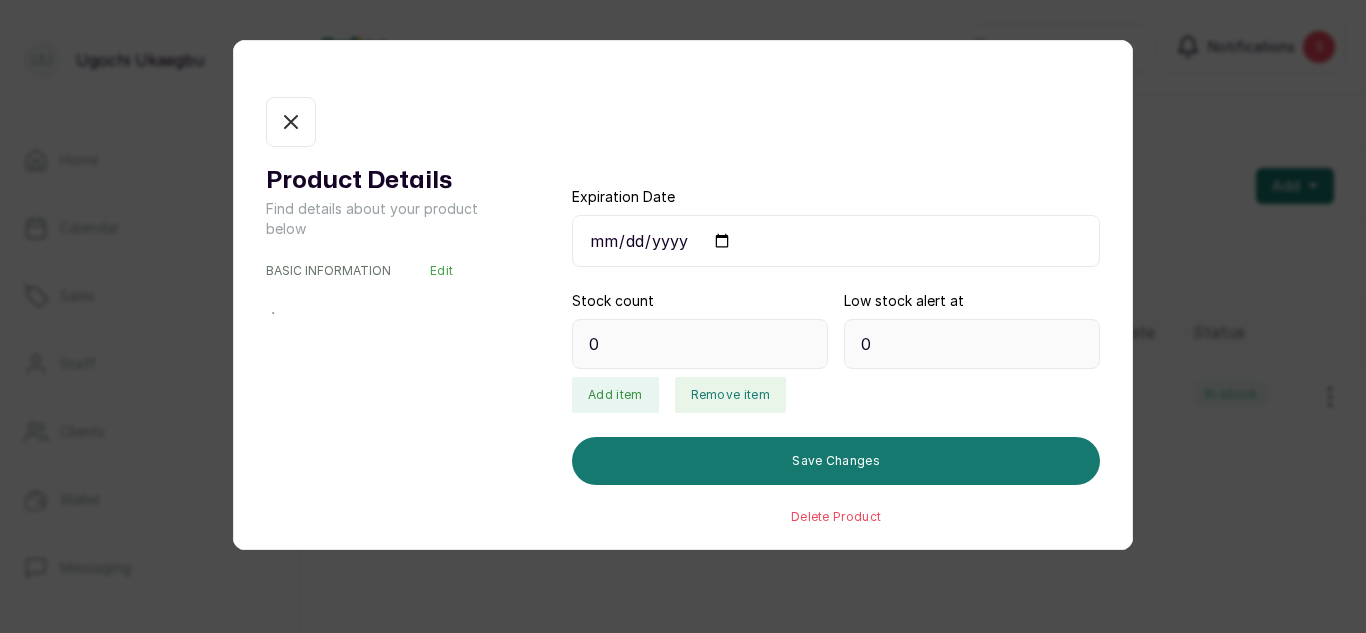 click on "Remove item" at bounding box center (730, 395) 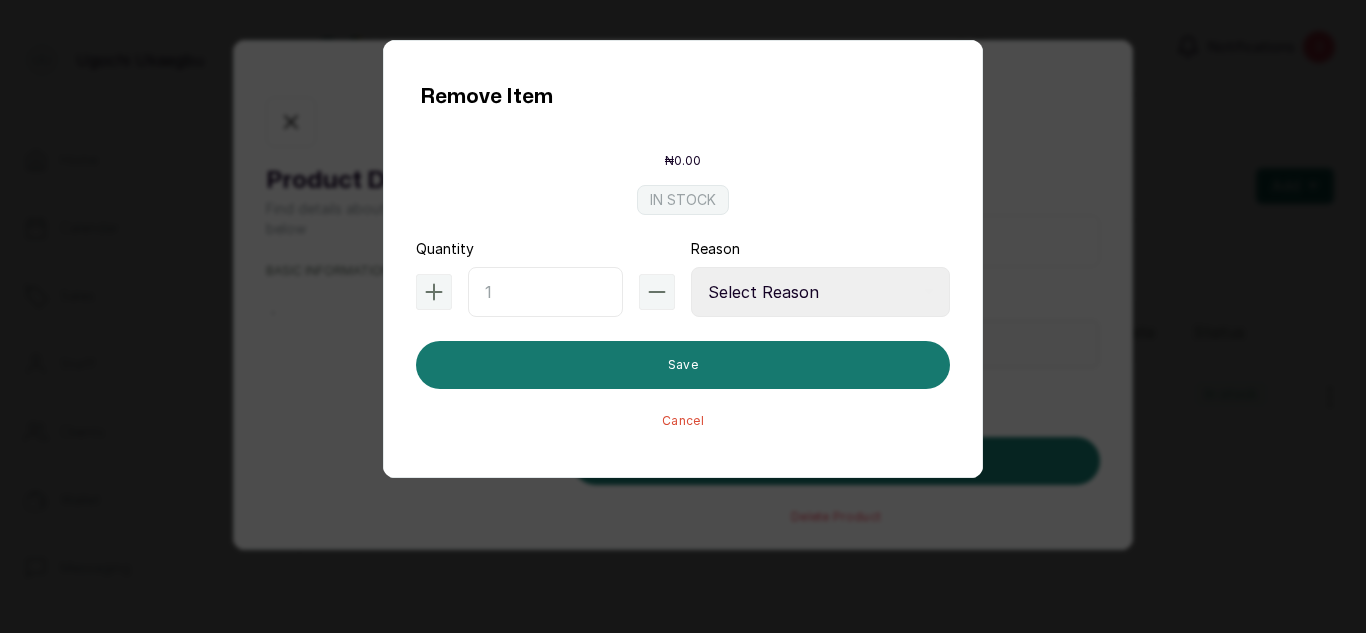 type on "17" 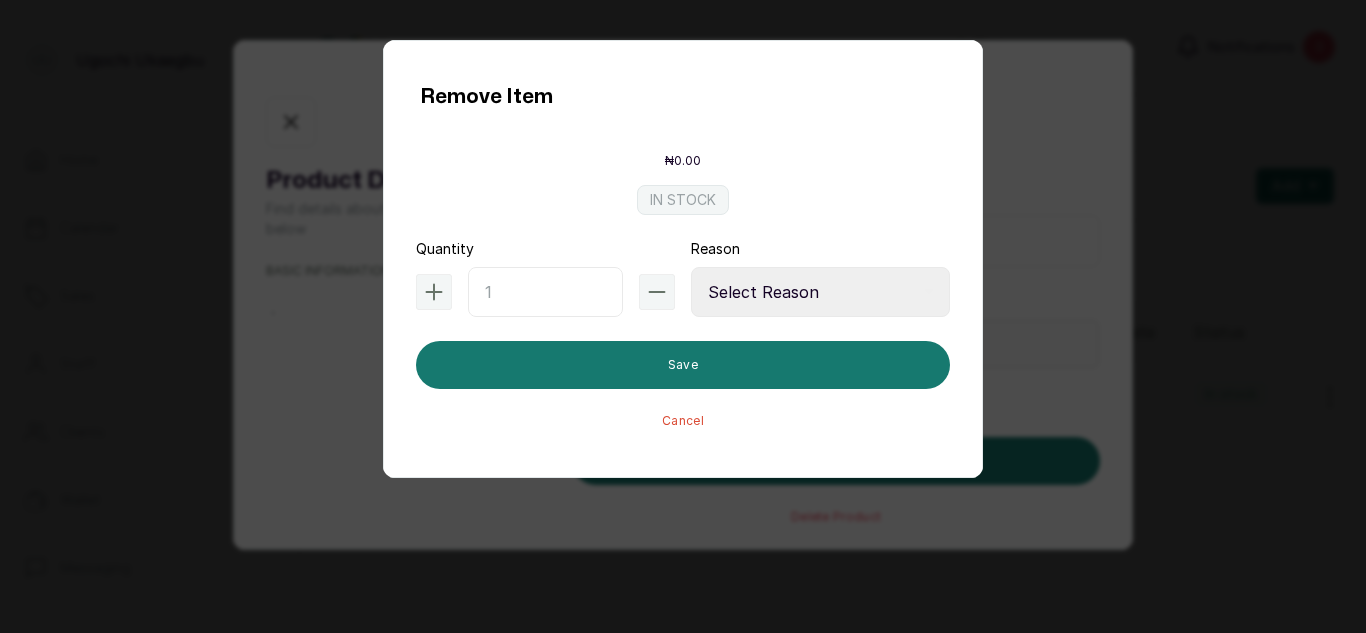 click at bounding box center (545, 292) 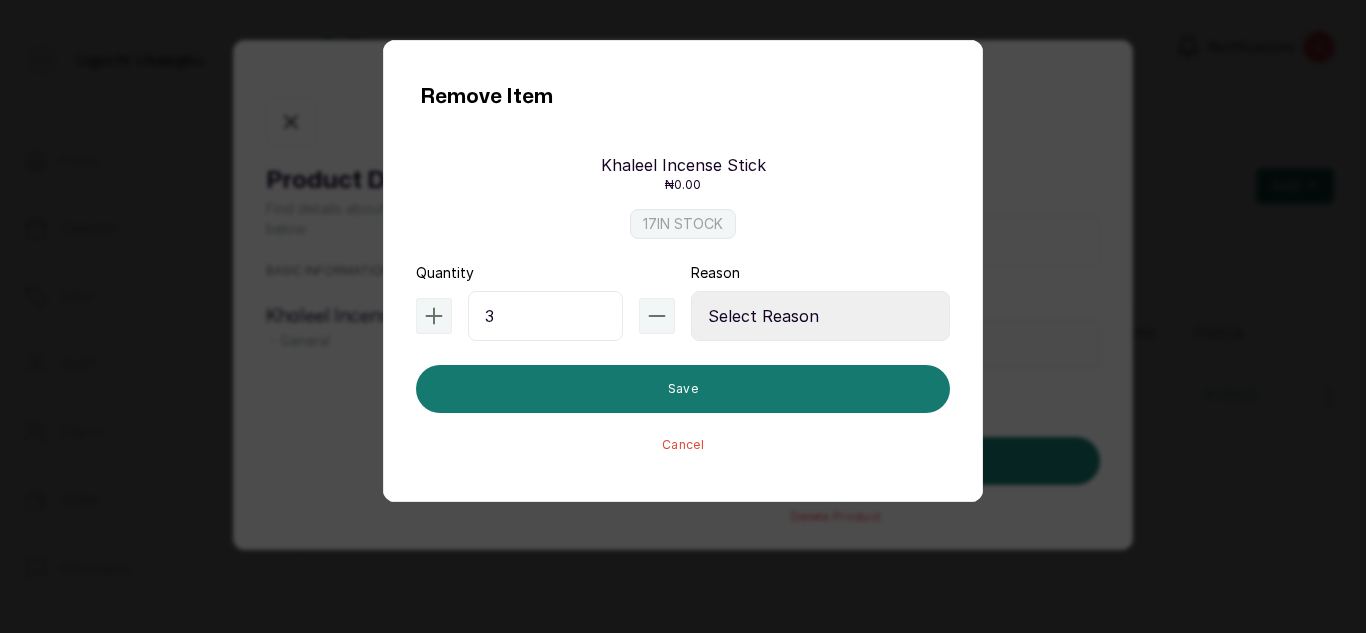 type on "3" 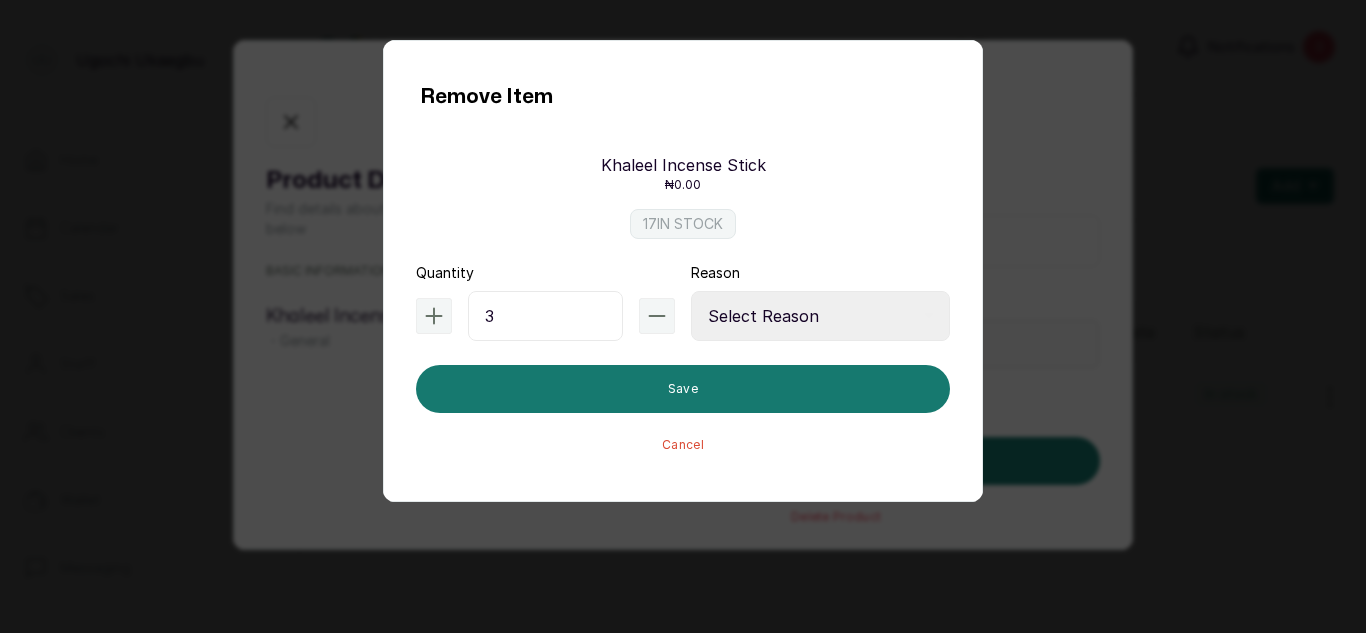click on "Select Reason Internal Use New Stock Damaged Adjustment Transfer Return Other" at bounding box center [820, 316] 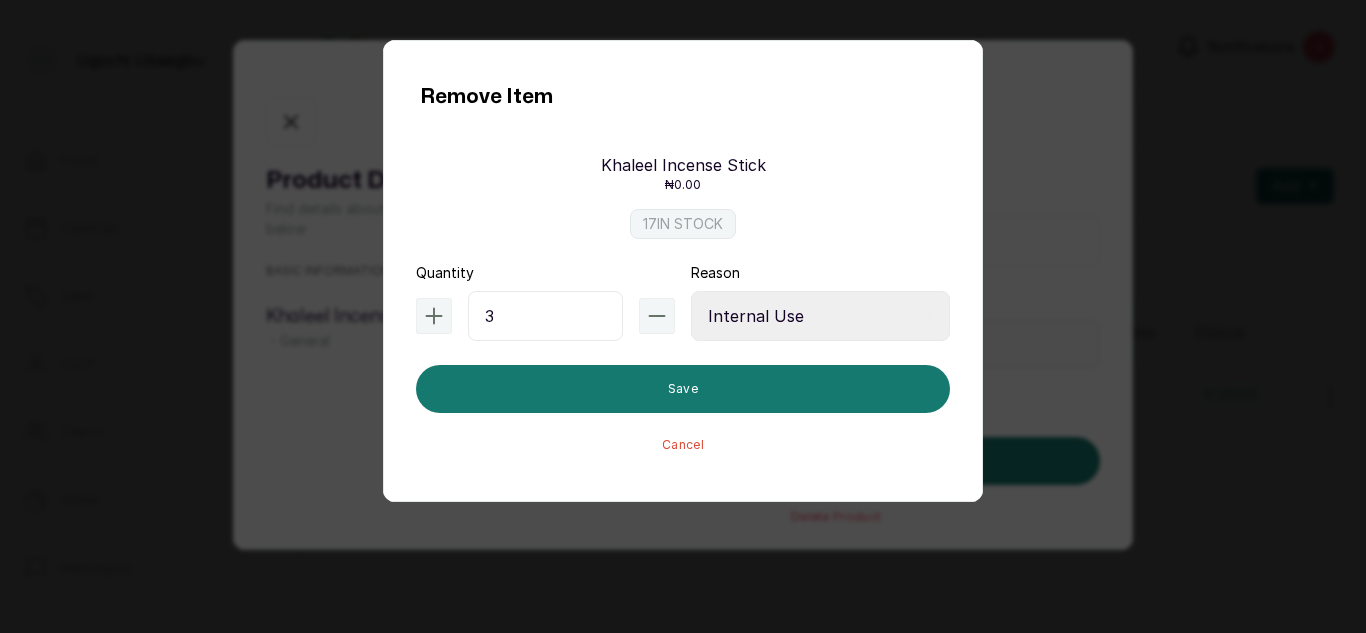 click on "Select Reason Internal Use New Stock Damaged Adjustment Transfer Return Other" at bounding box center (820, 316) 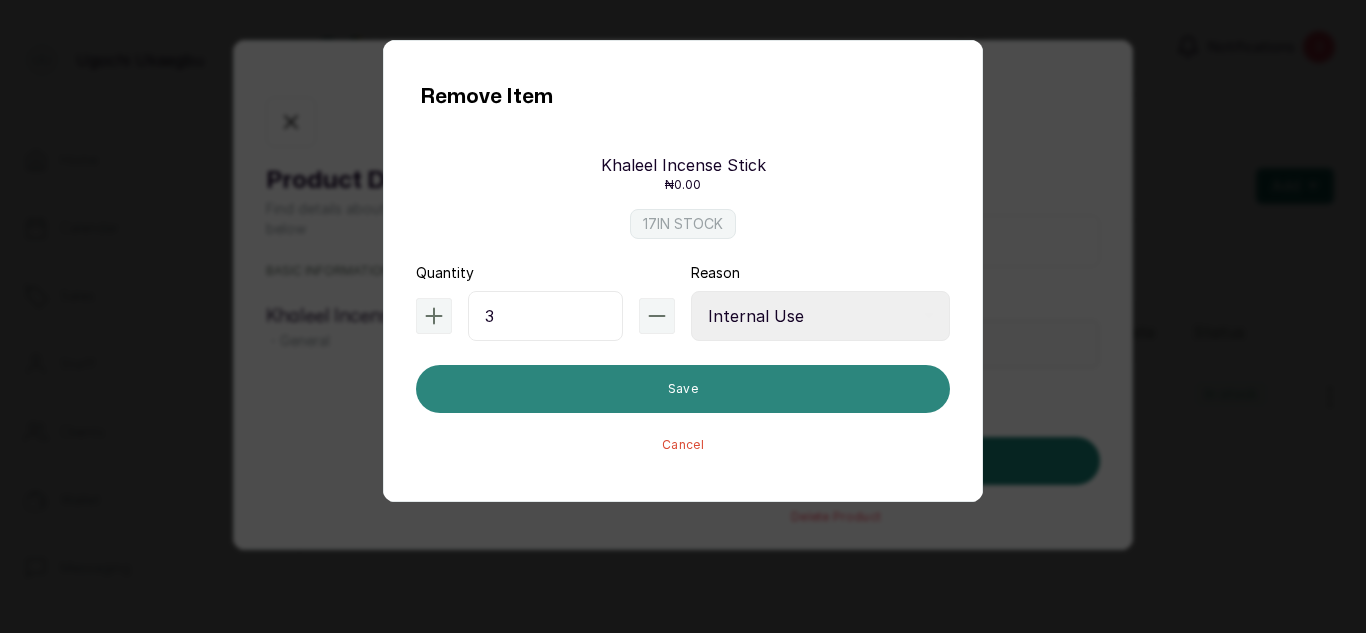 click on "Save" at bounding box center [683, 389] 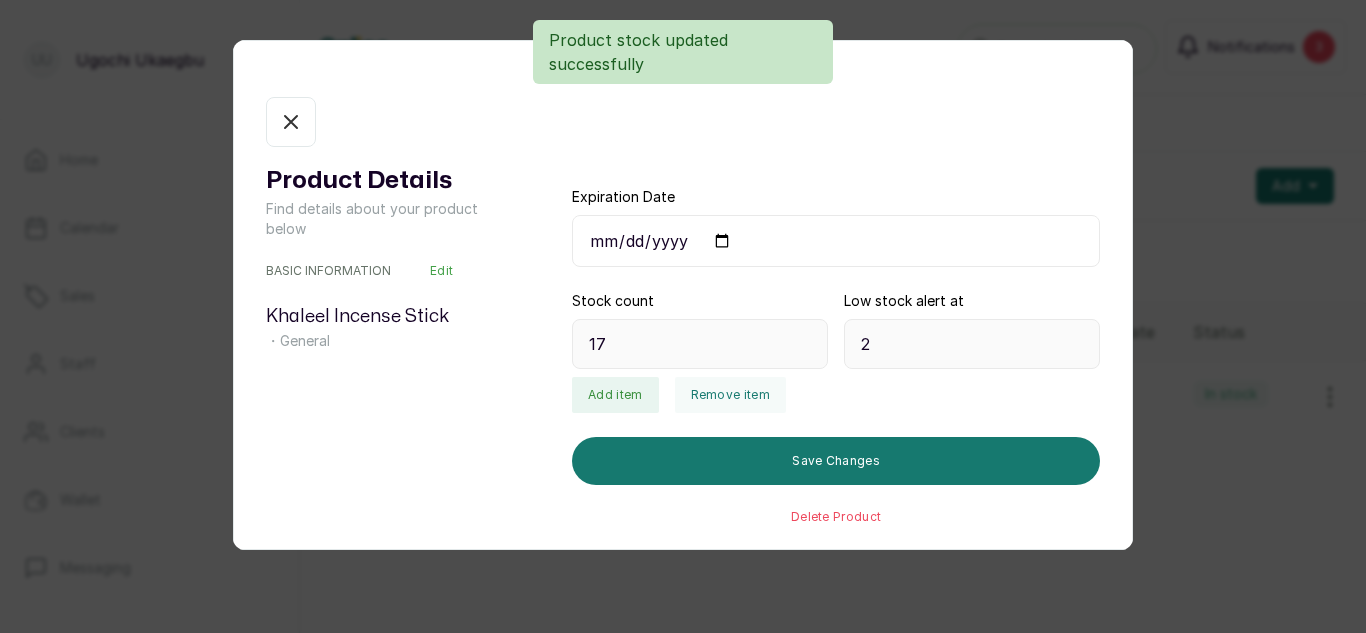 type on "14" 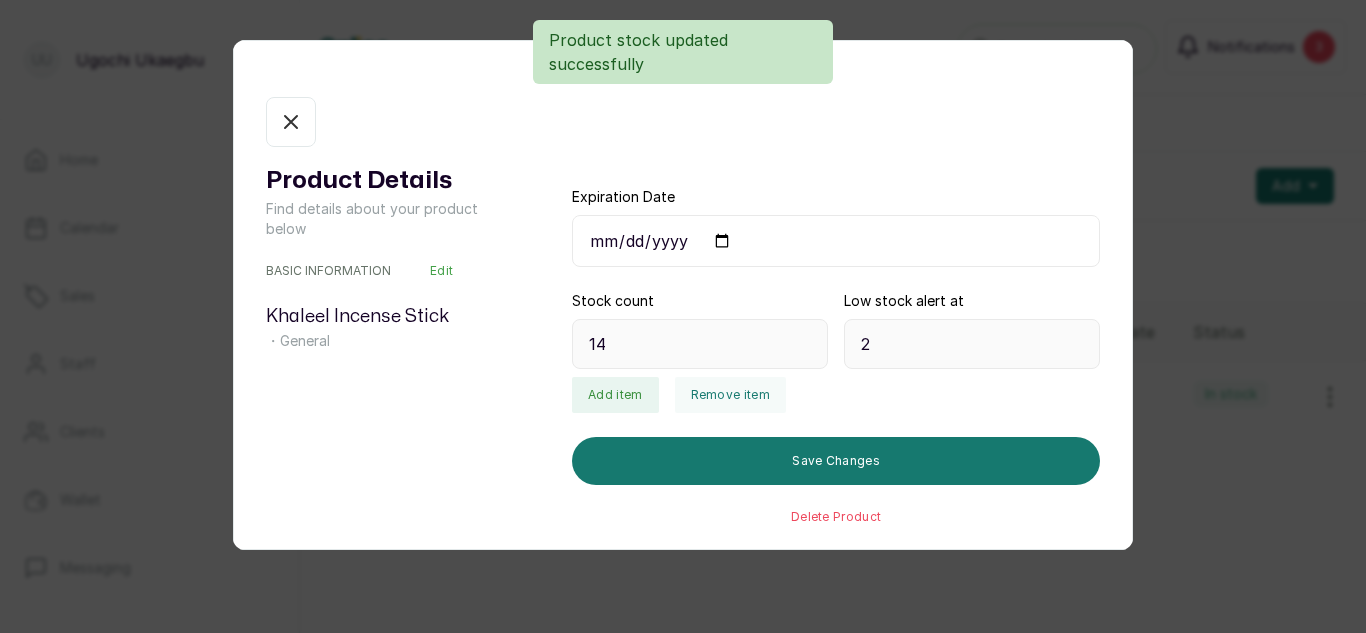 click on "In stock" at bounding box center (291, 122) 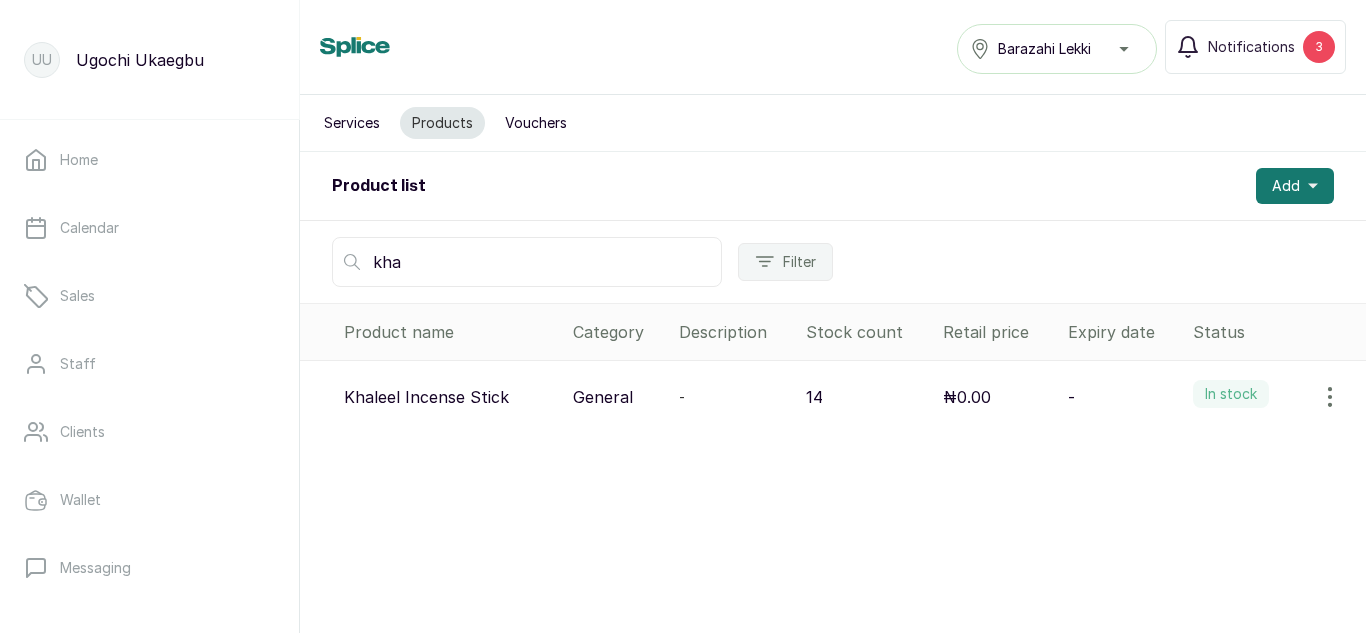 click on "kha Filter" at bounding box center [833, 262] 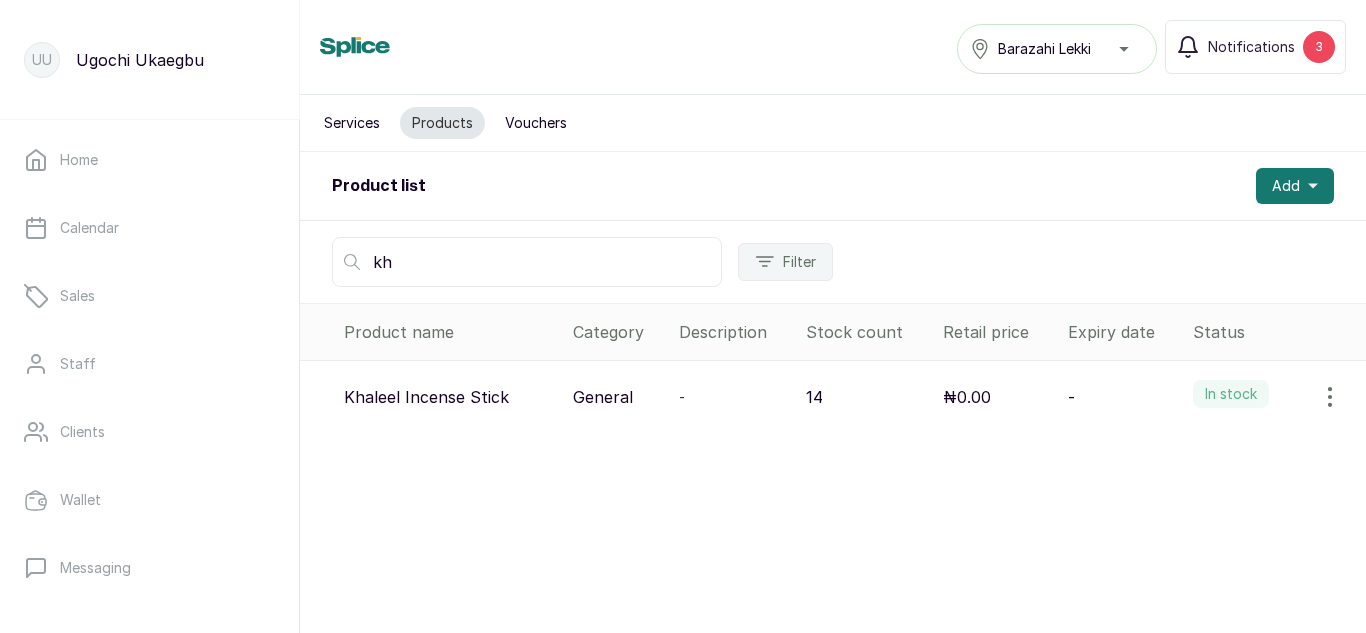 type on "k" 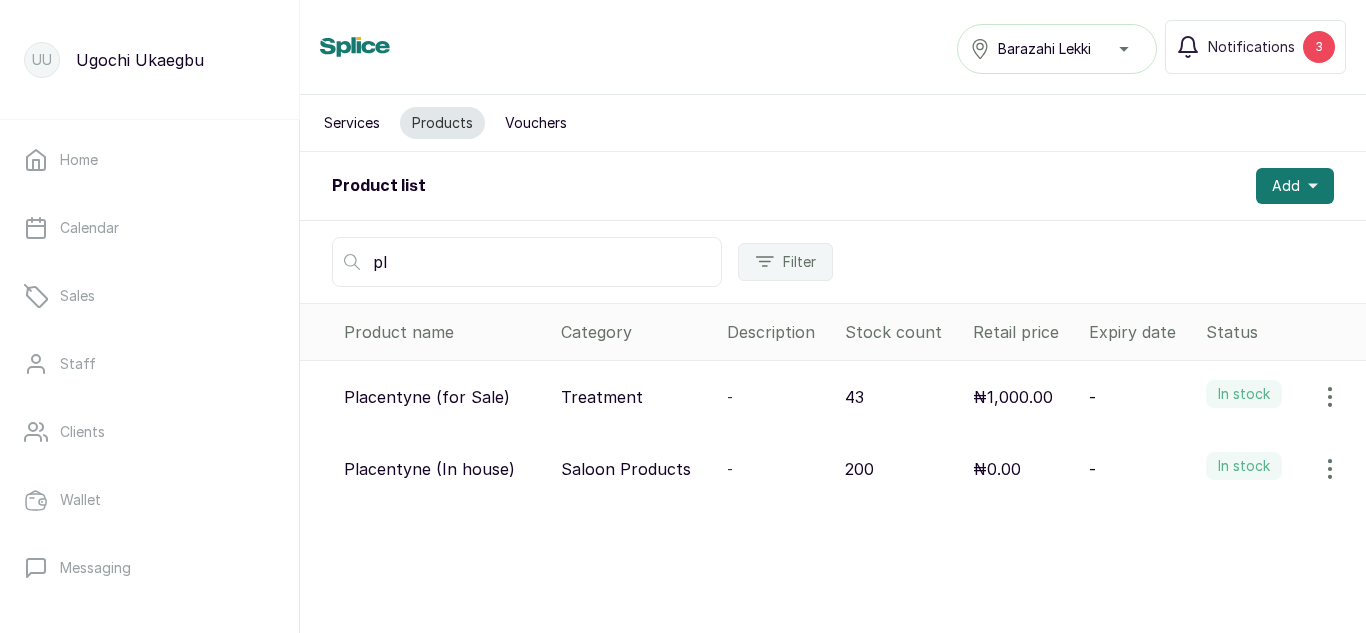 type on "p" 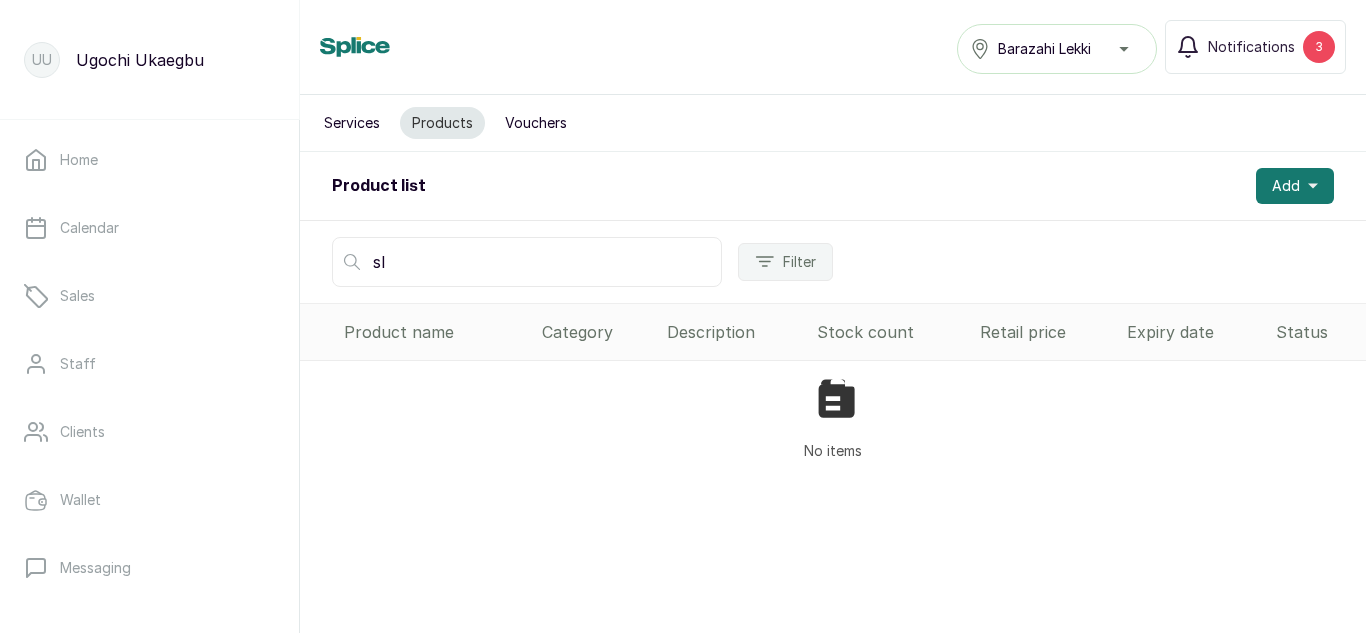 type on "s" 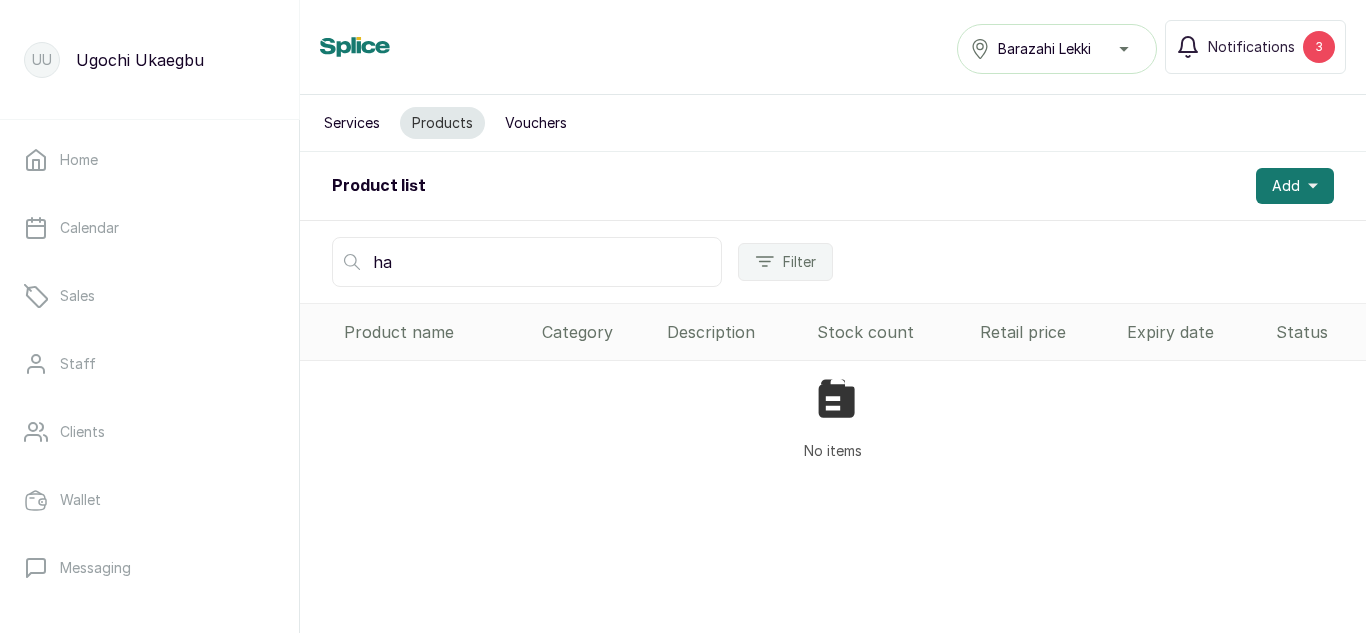 type on "h" 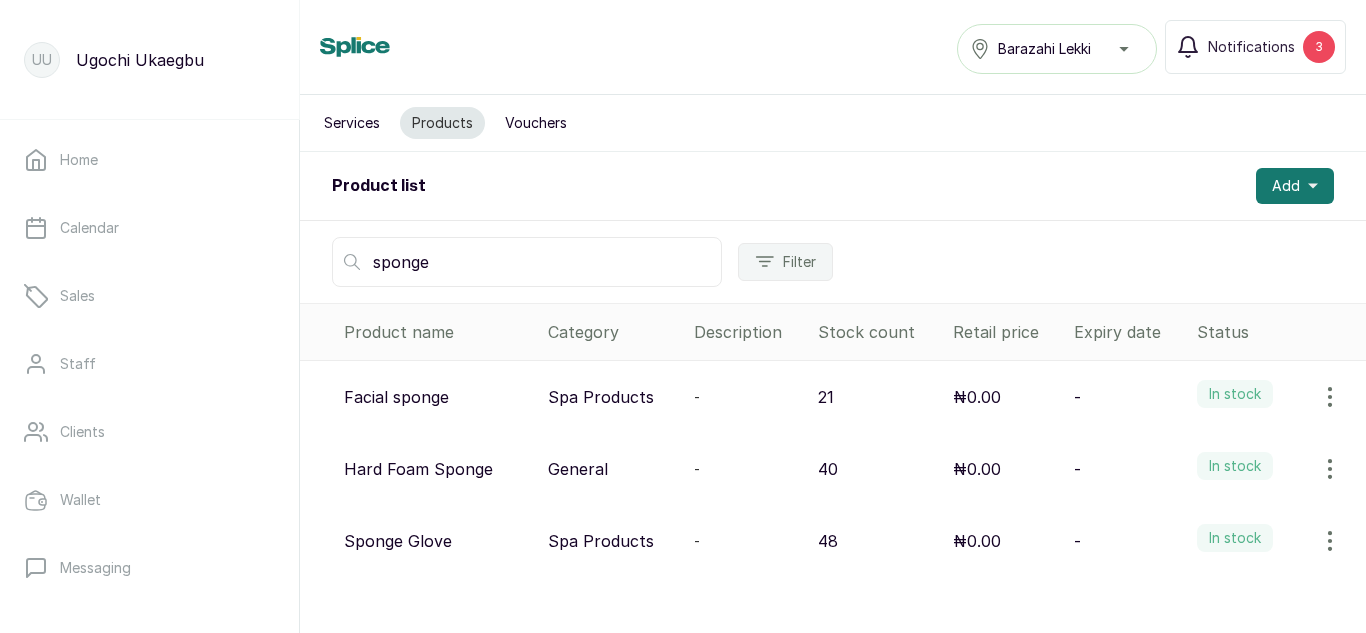 type on "sponge" 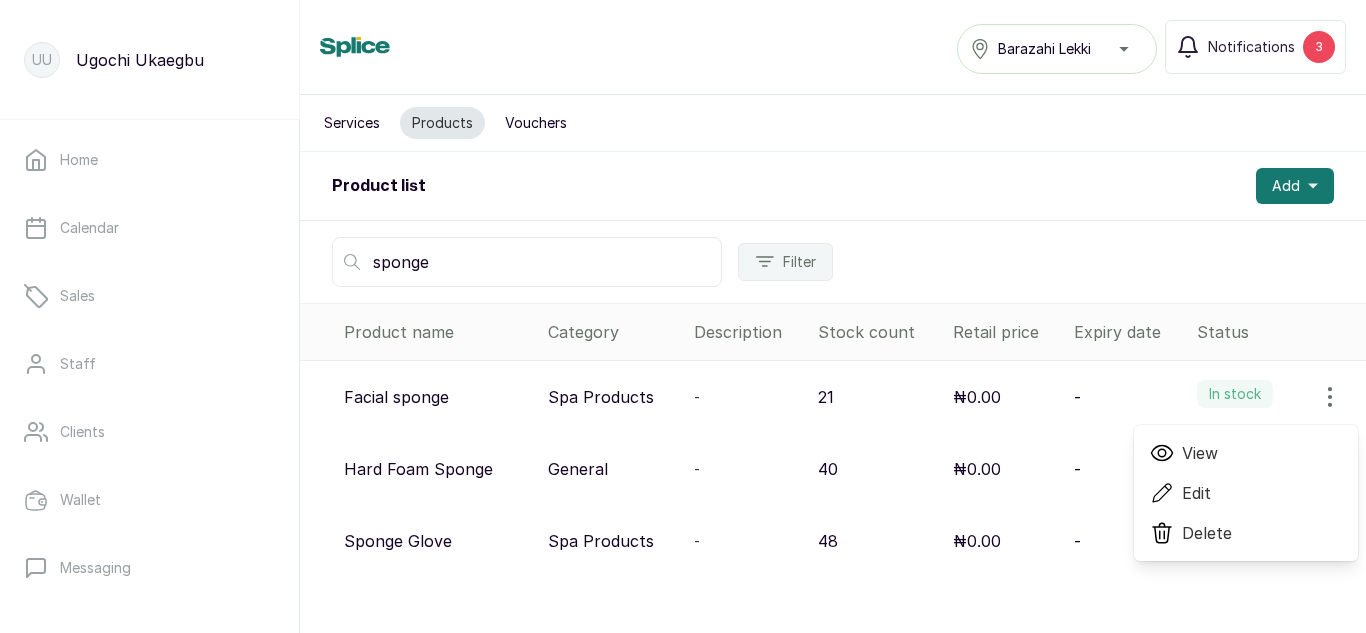 click on "View" at bounding box center [1200, 453] 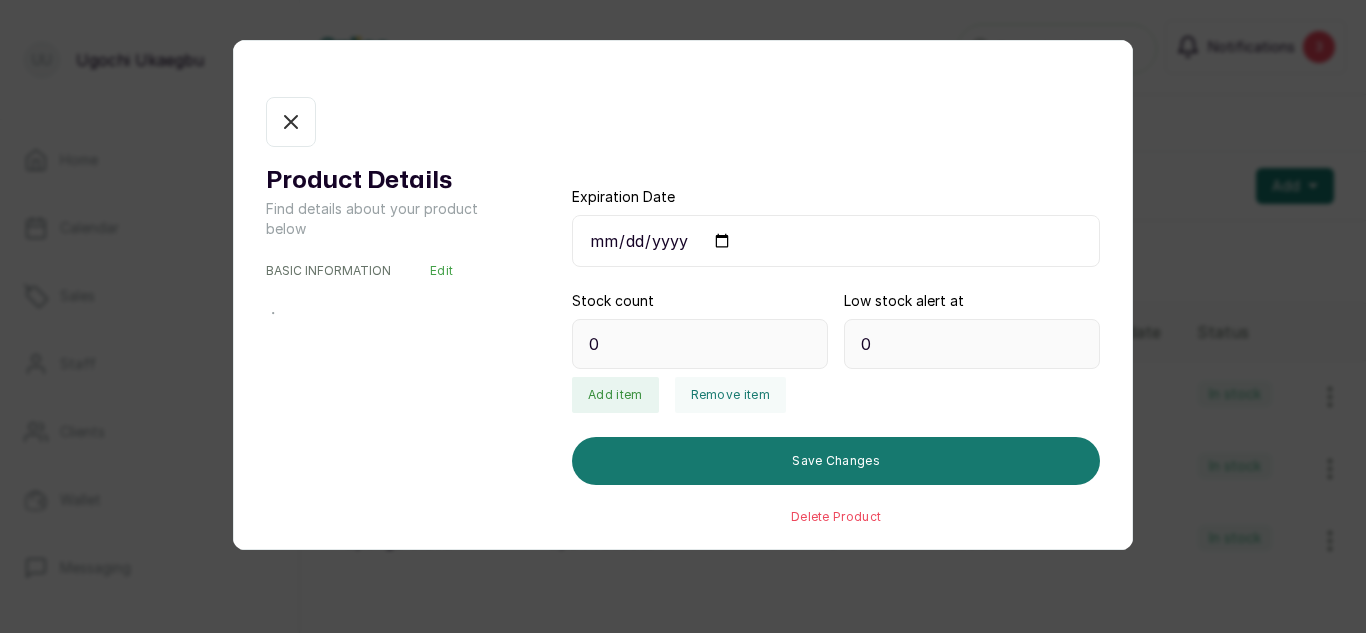 type on "21" 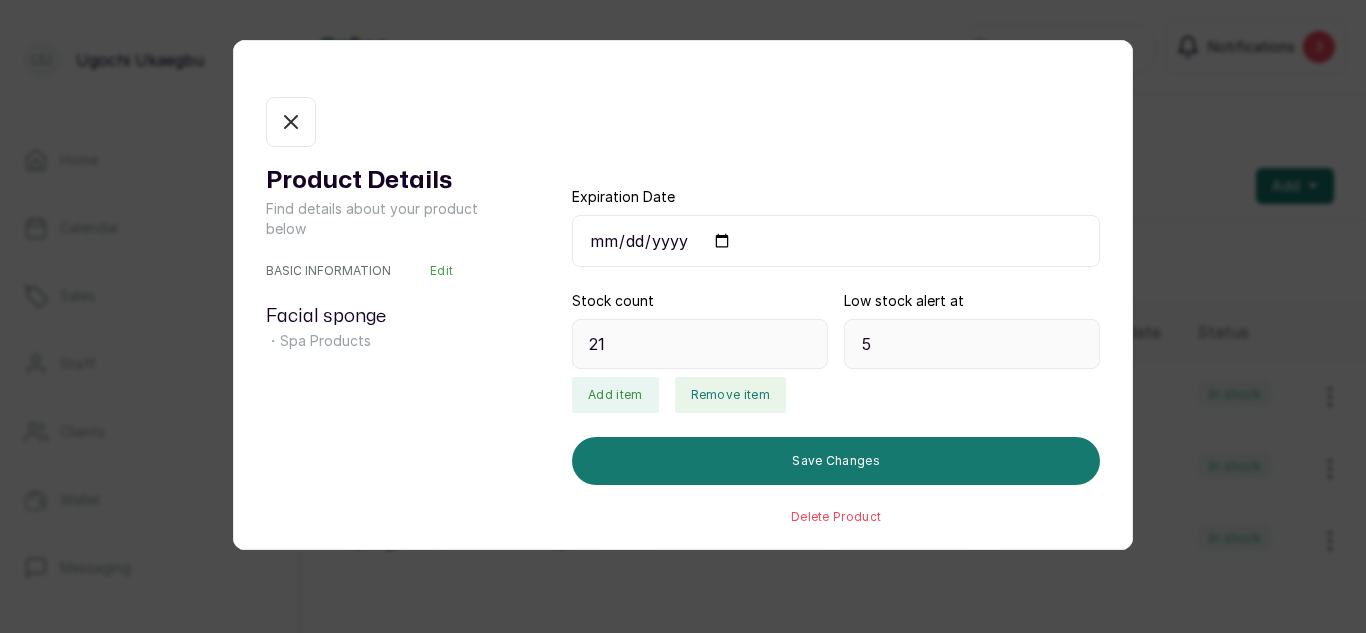 click on "Remove item" at bounding box center (730, 395) 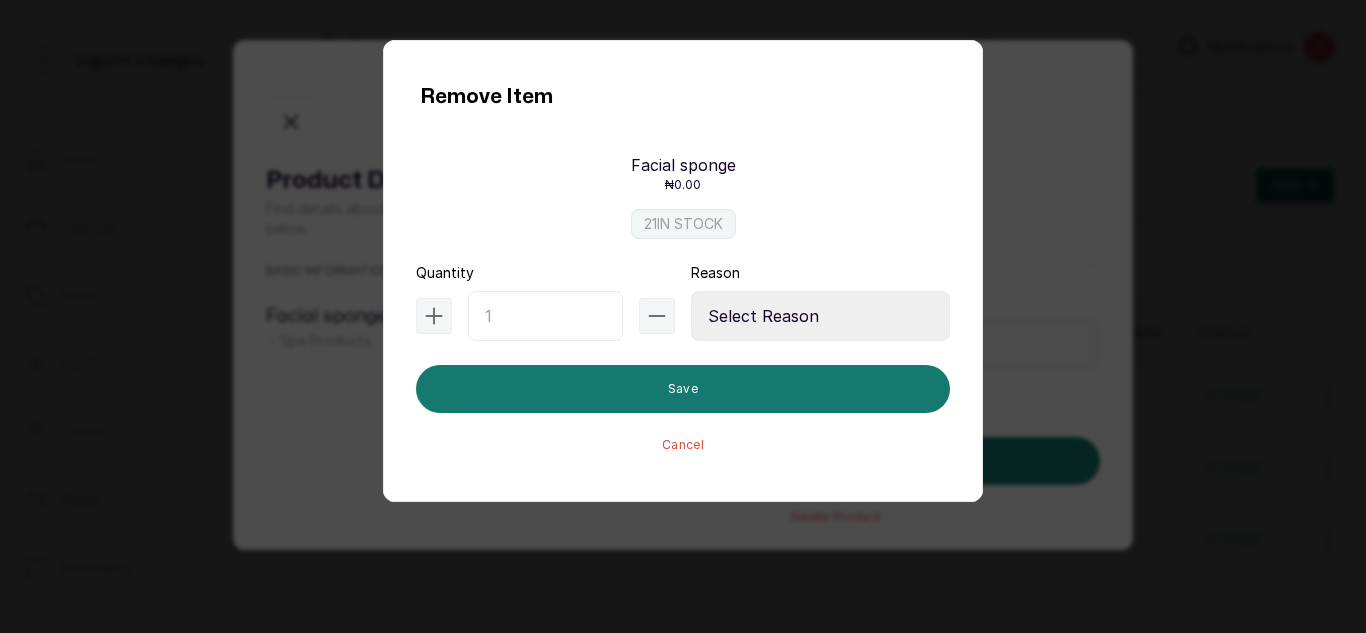 click at bounding box center [545, 316] 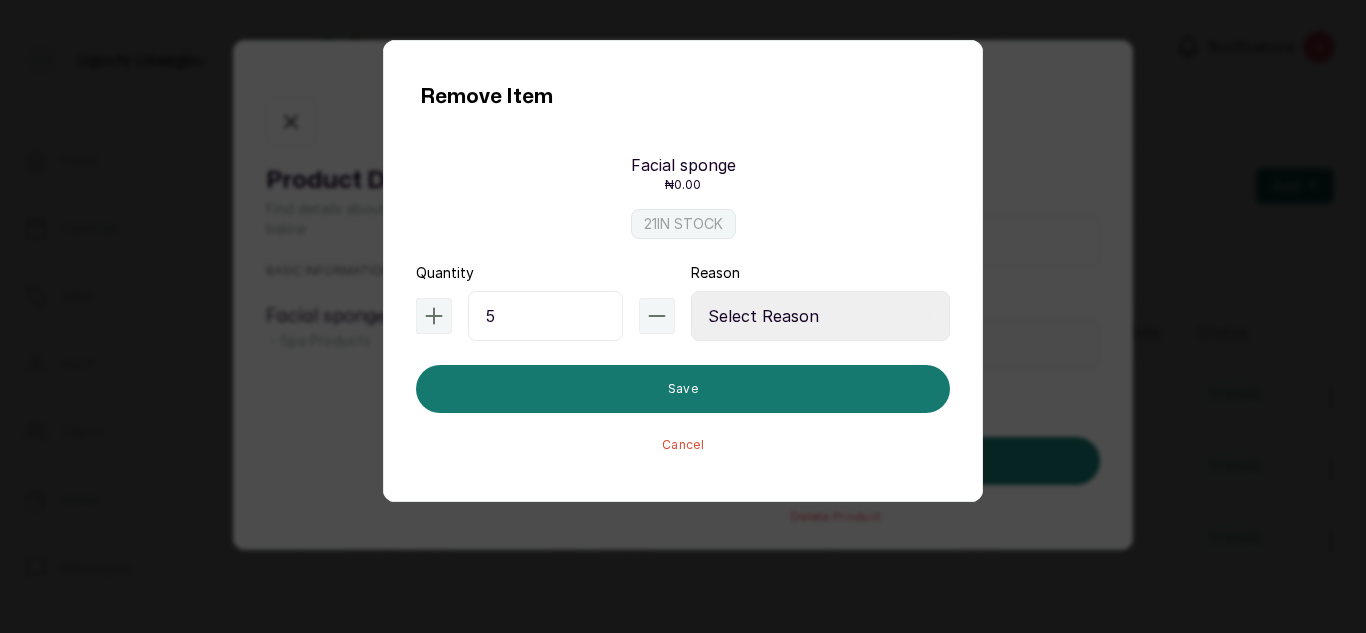 type on "5" 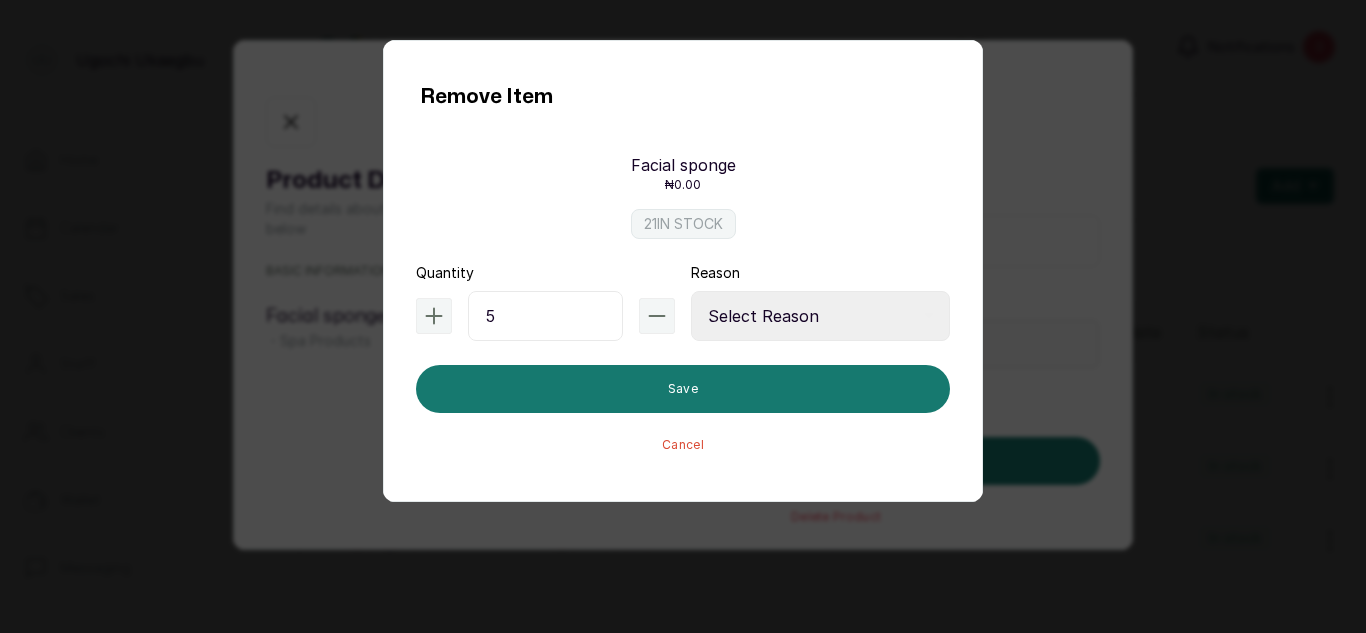 click on "Select Reason Internal Use New Stock Damaged Adjustment Transfer Return Other" at bounding box center [820, 316] 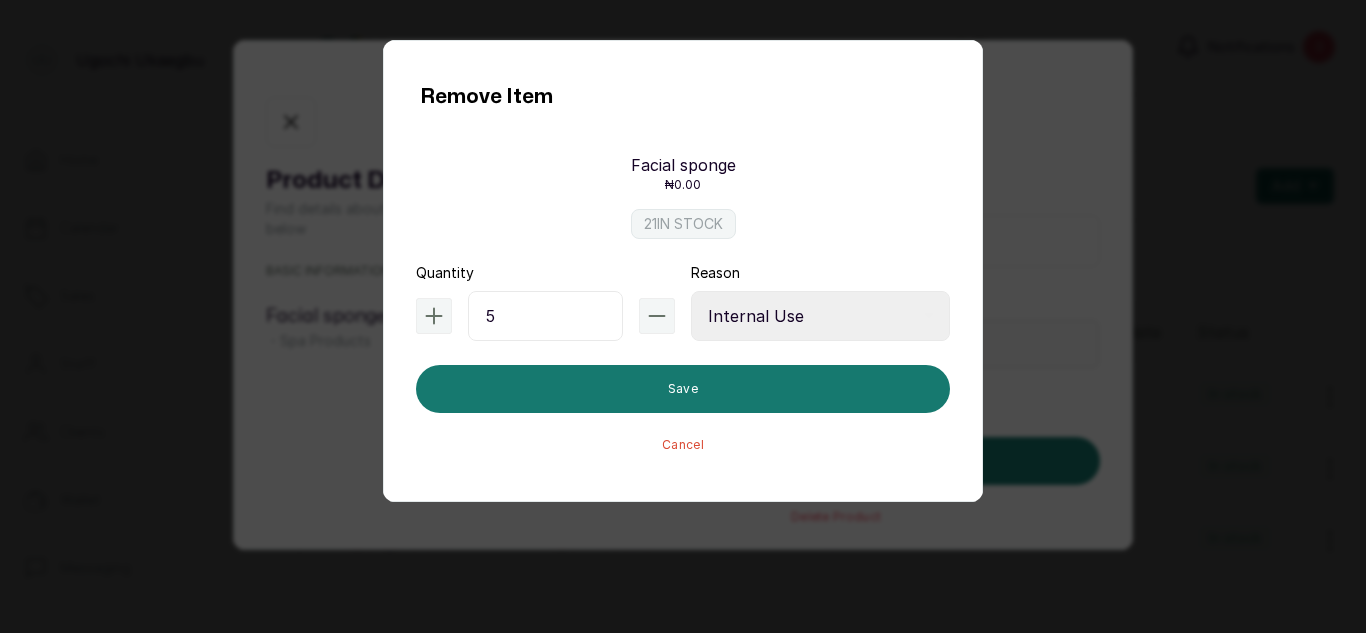 click on "Select Reason Internal Use New Stock Damaged Adjustment Transfer Return Other" at bounding box center [820, 316] 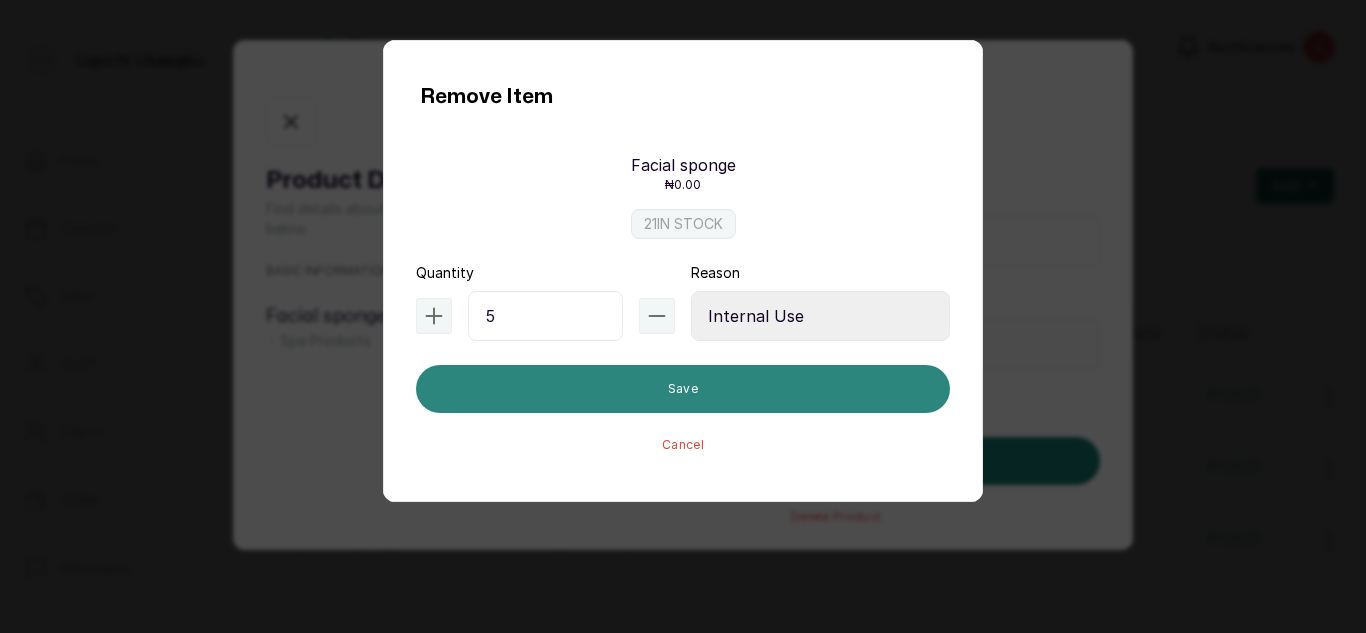 click on "Save" at bounding box center (683, 389) 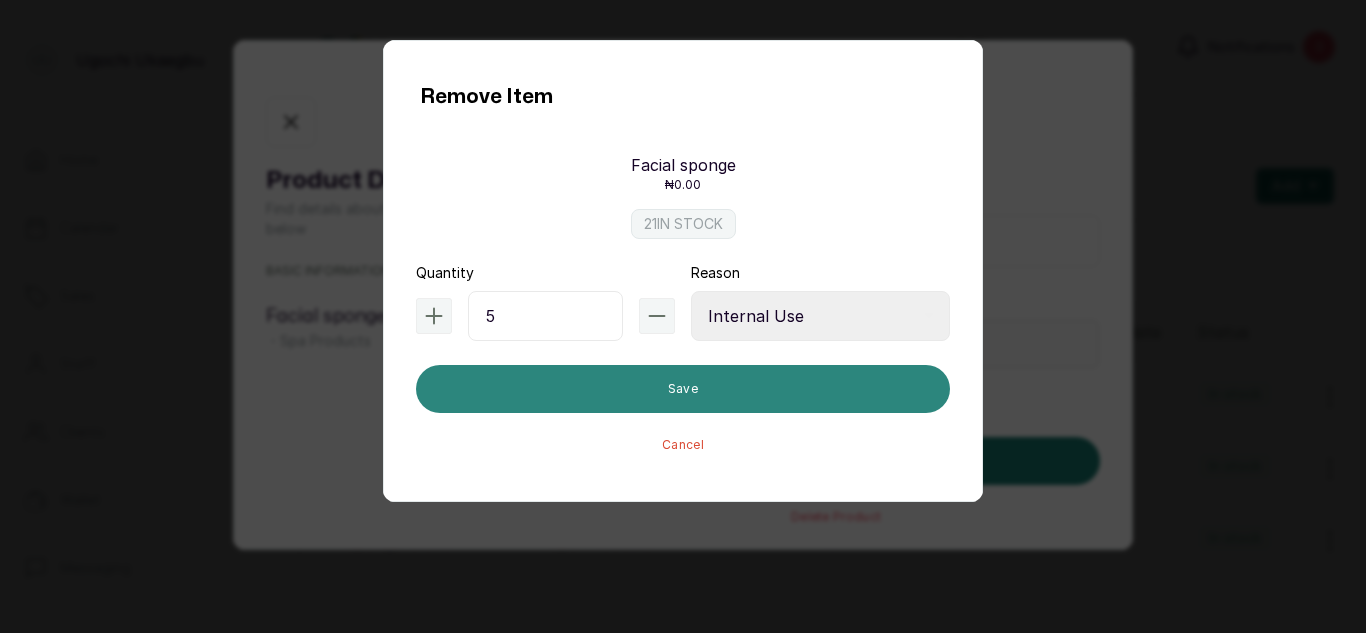 click on "Save" at bounding box center [683, 389] 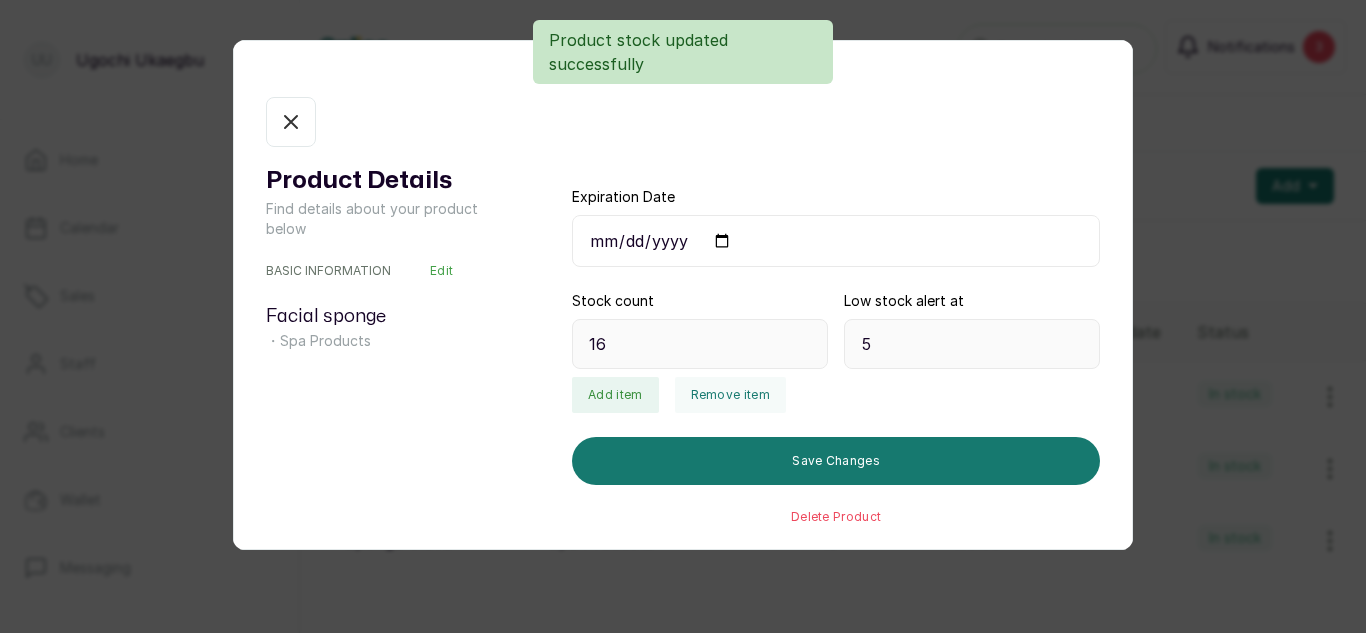type on "11" 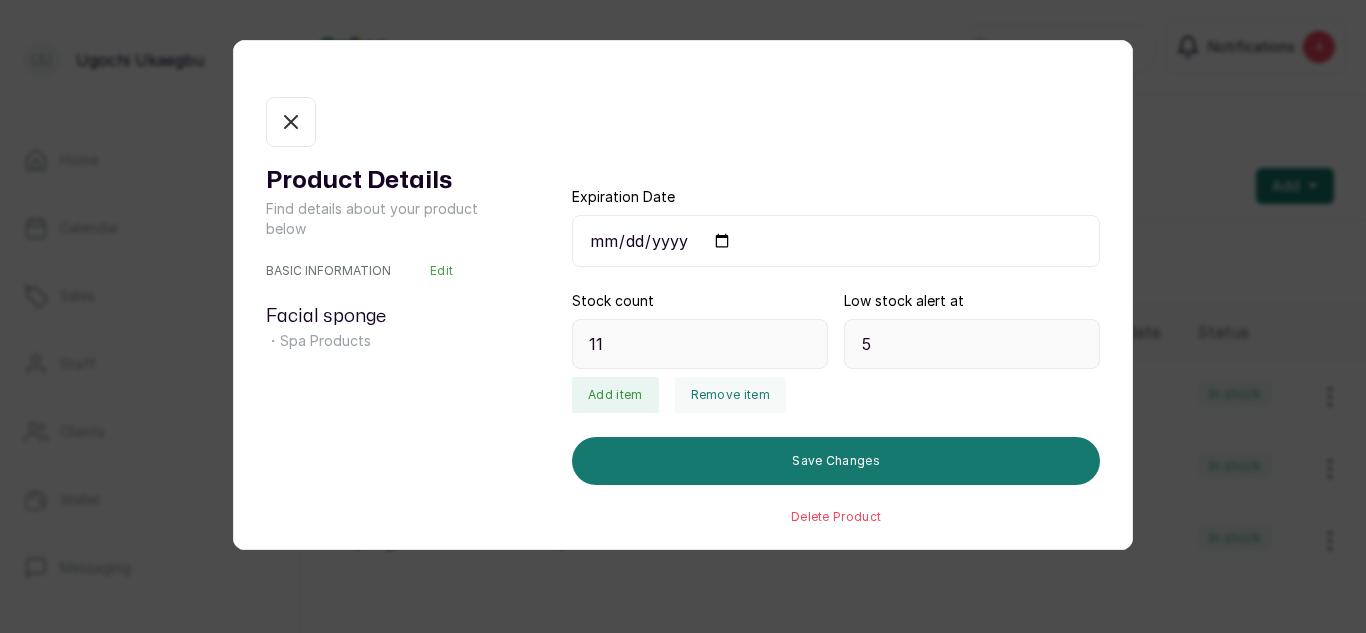 click at bounding box center (683, 81) 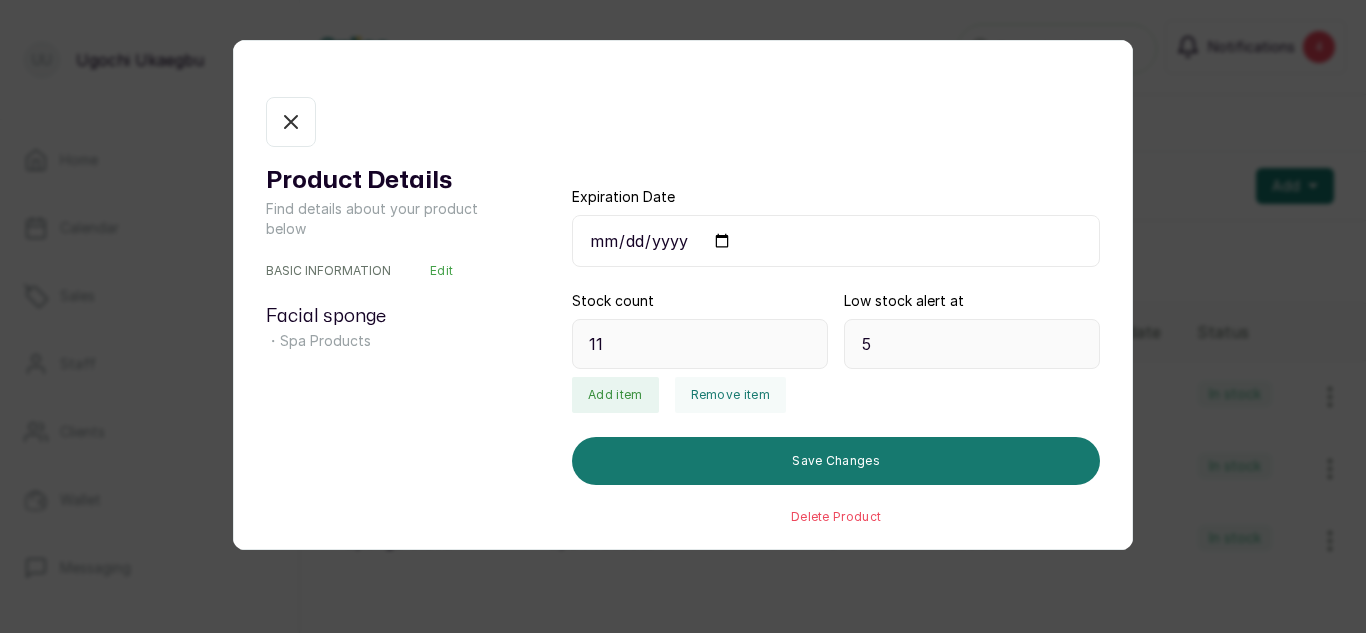 click on "In stock" at bounding box center (291, 122) 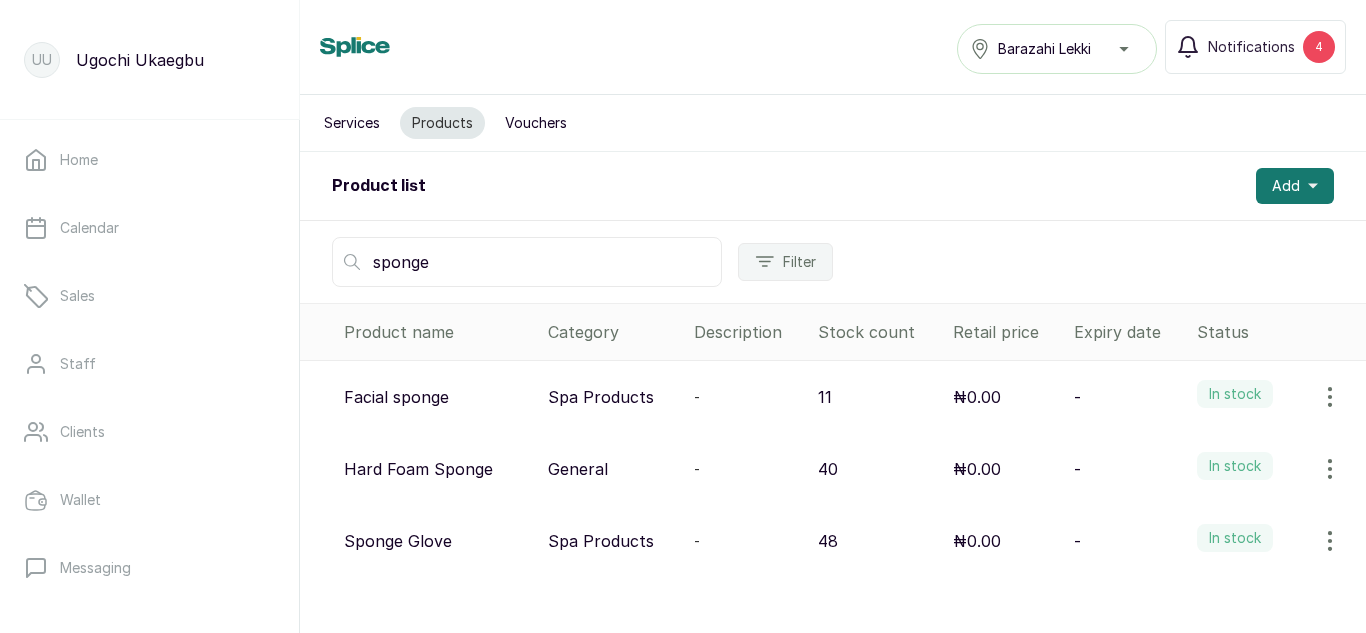 click on "sponge" at bounding box center [527, 262] 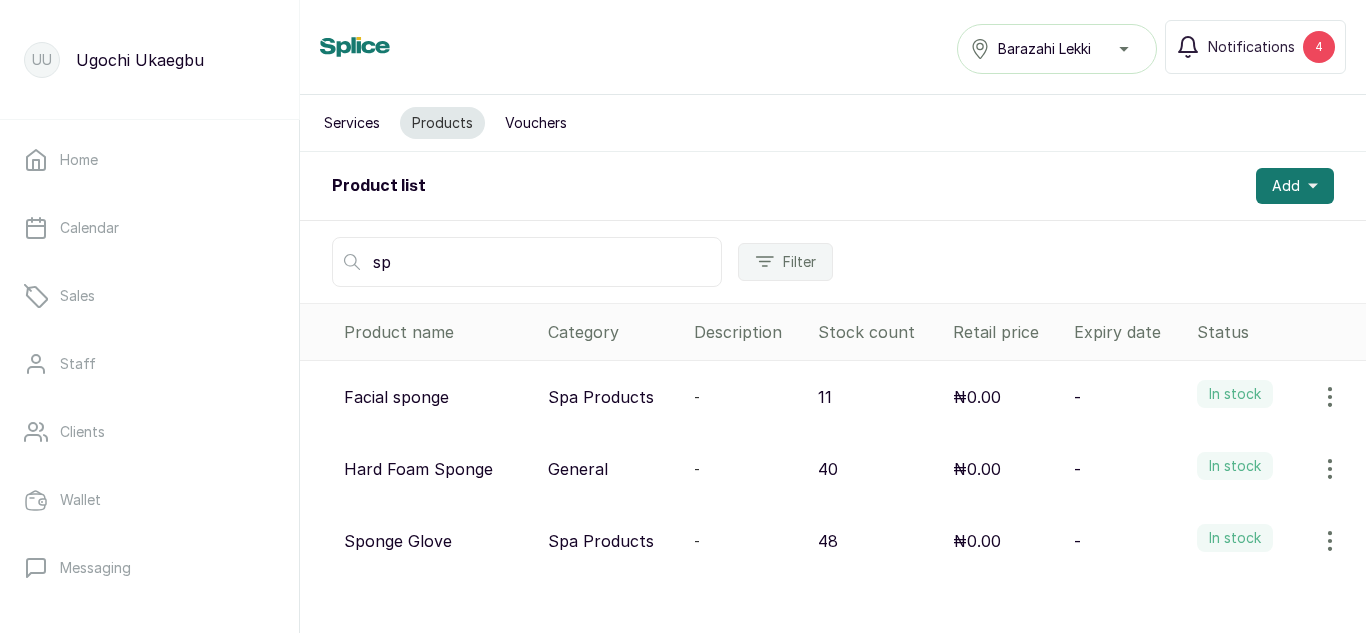 type on "s" 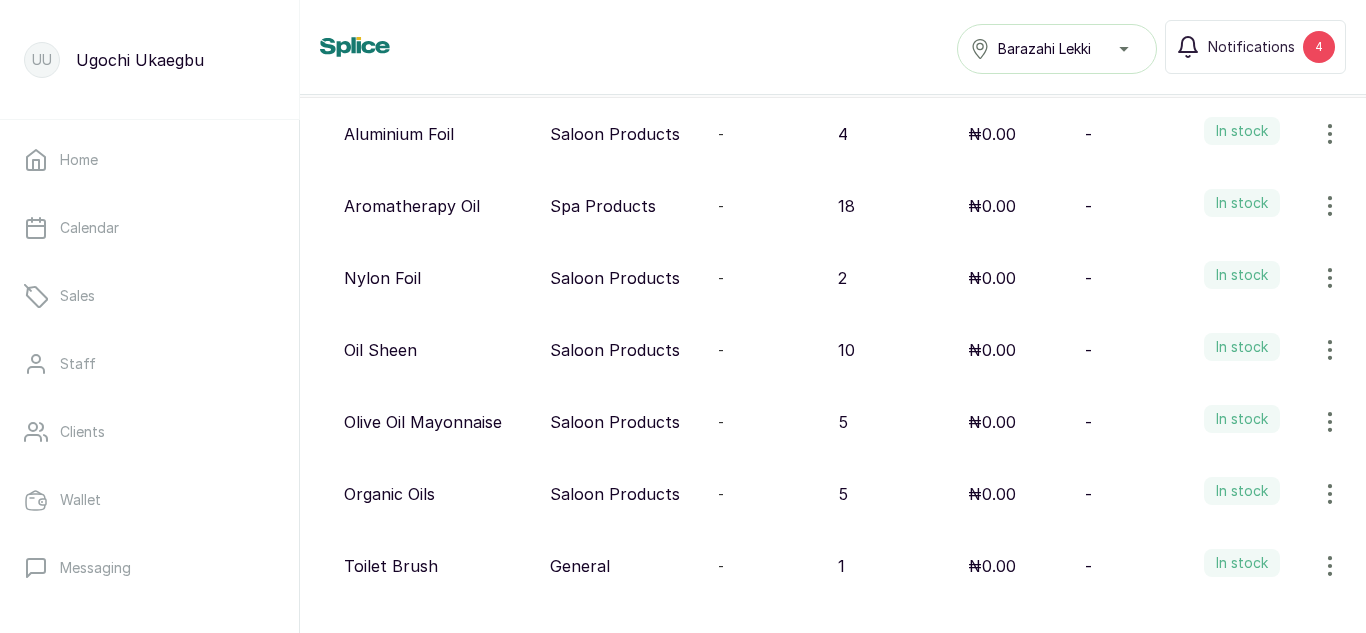 scroll, scrollTop: 264, scrollLeft: 0, axis: vertical 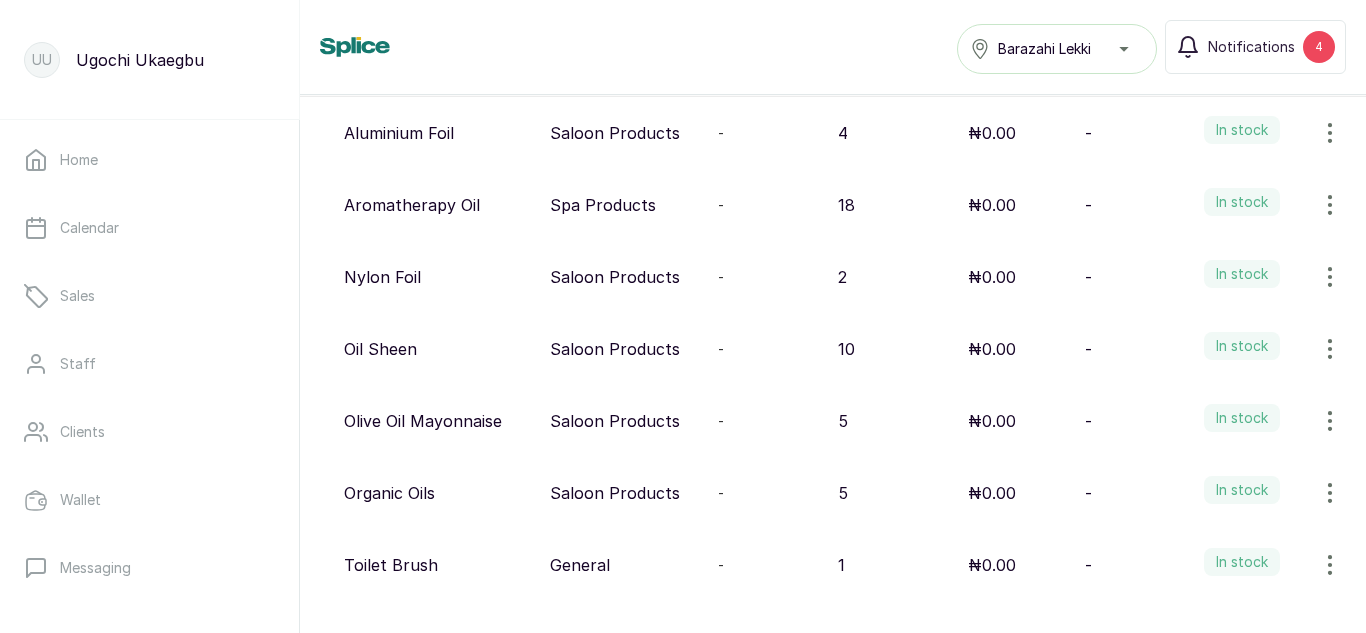 type on "oil" 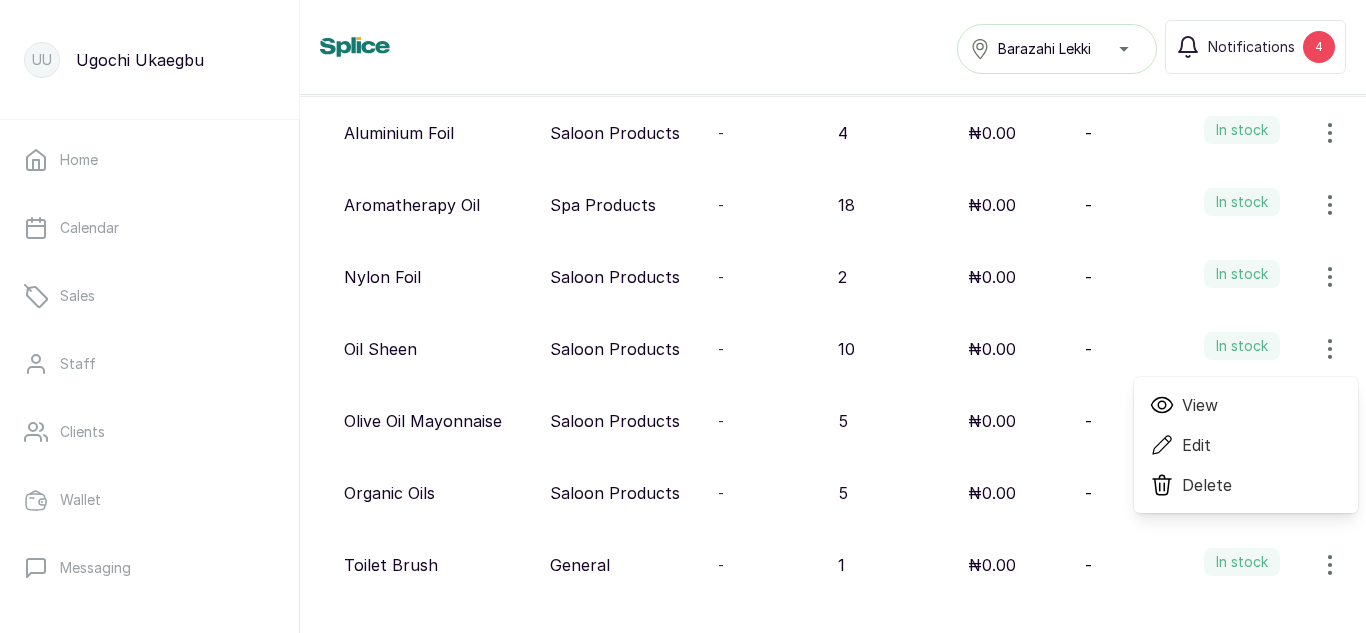 click on "View" at bounding box center [1200, 405] 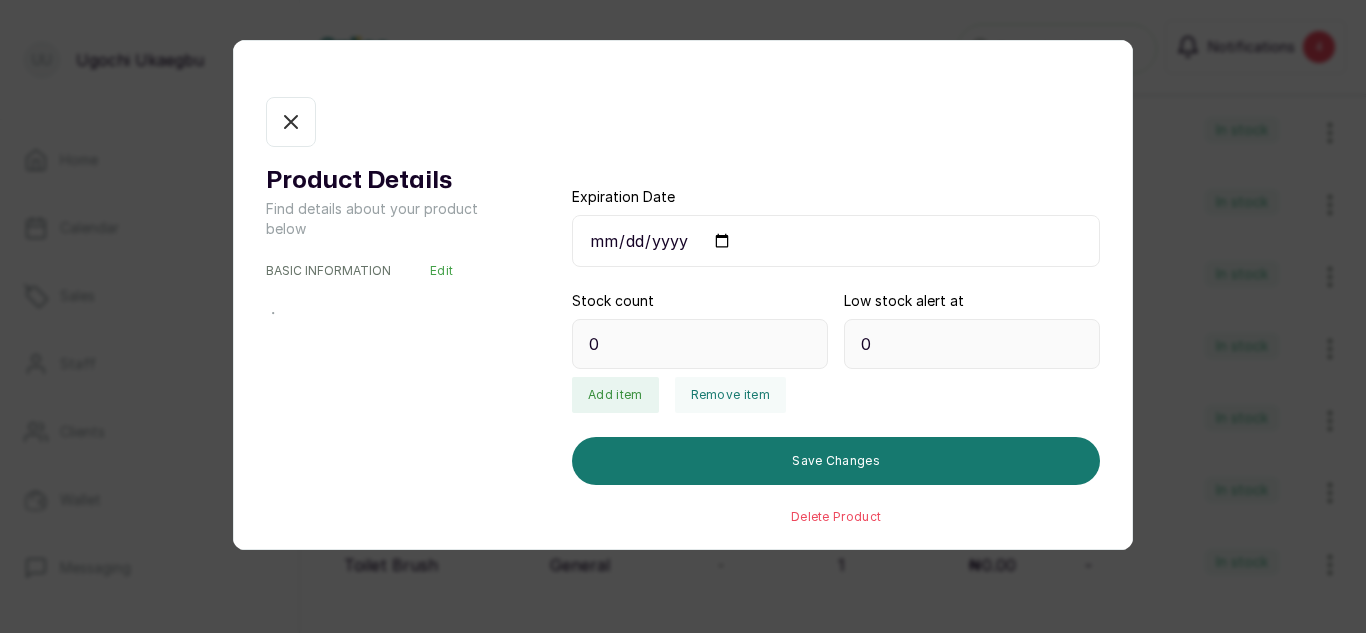 type on "10" 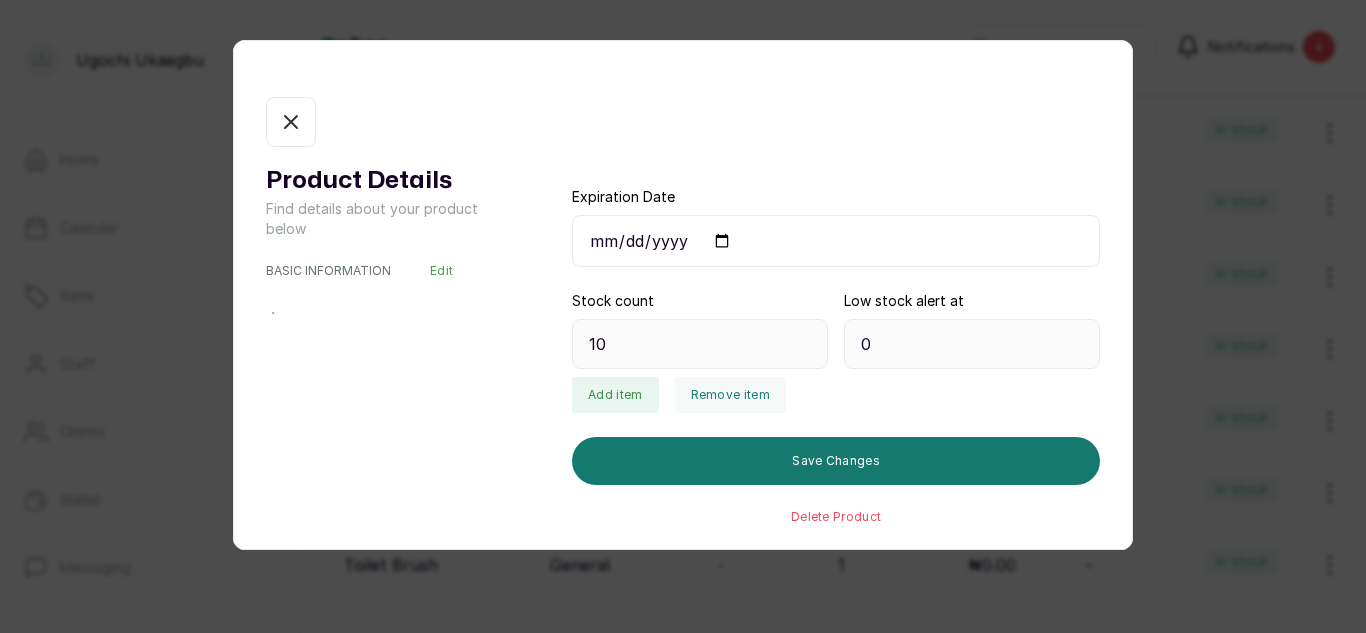 type on "3" 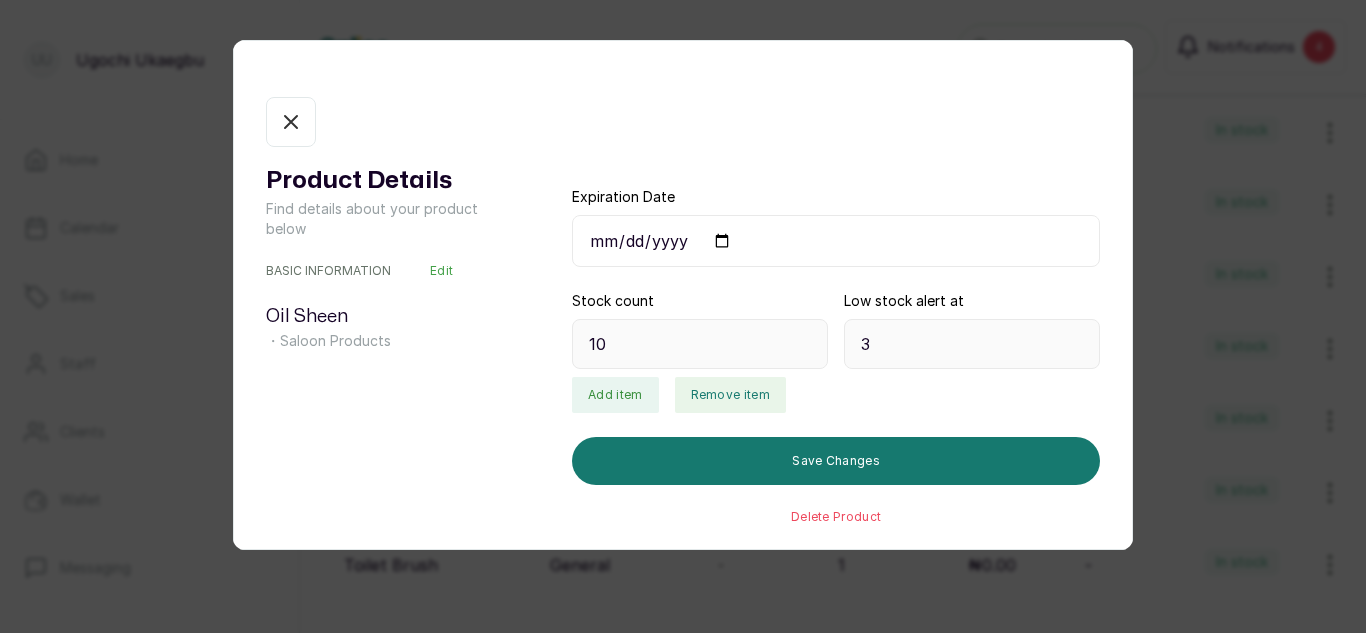 click on "Remove item" at bounding box center (730, 395) 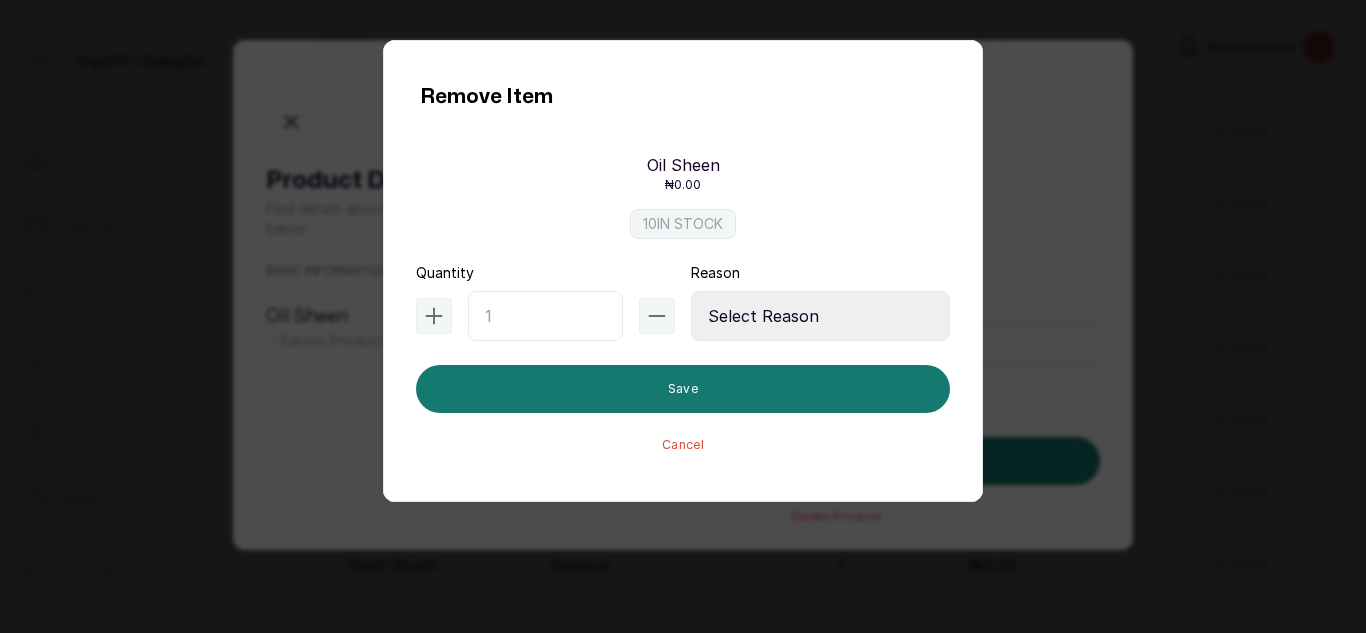 click at bounding box center [545, 316] 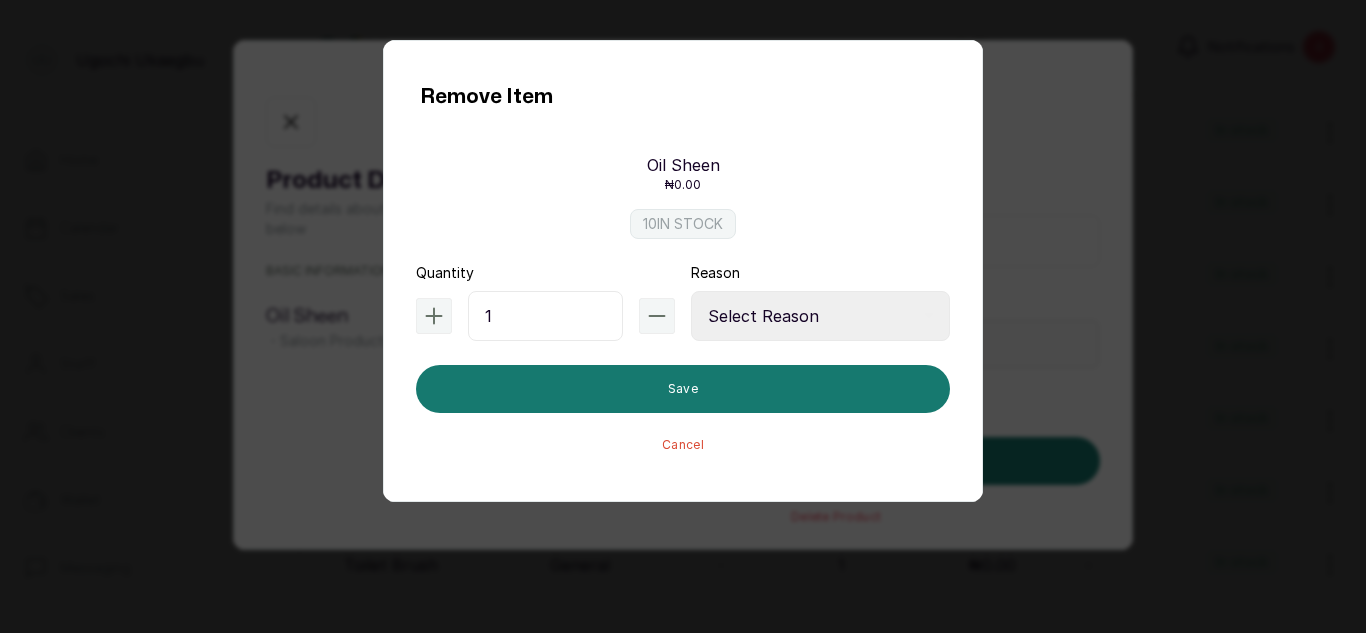 type on "1" 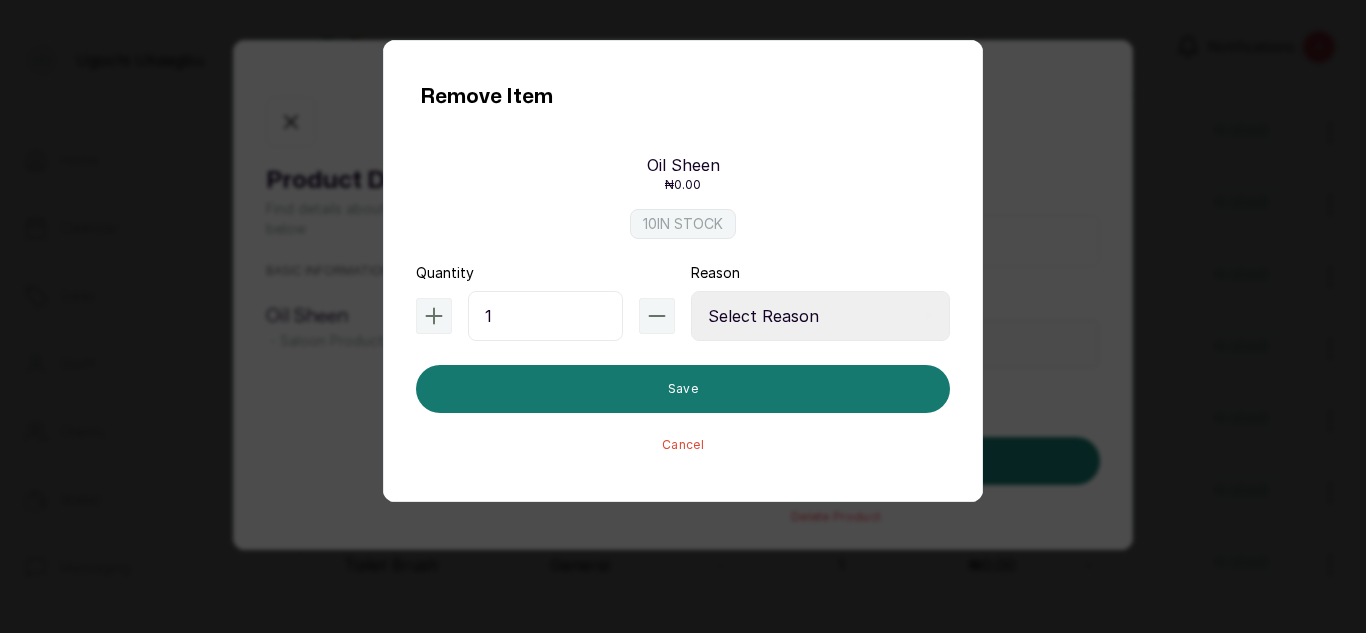 click on "Select Reason Internal Use New Stock Damaged Adjustment Transfer Return Other" at bounding box center [820, 316] 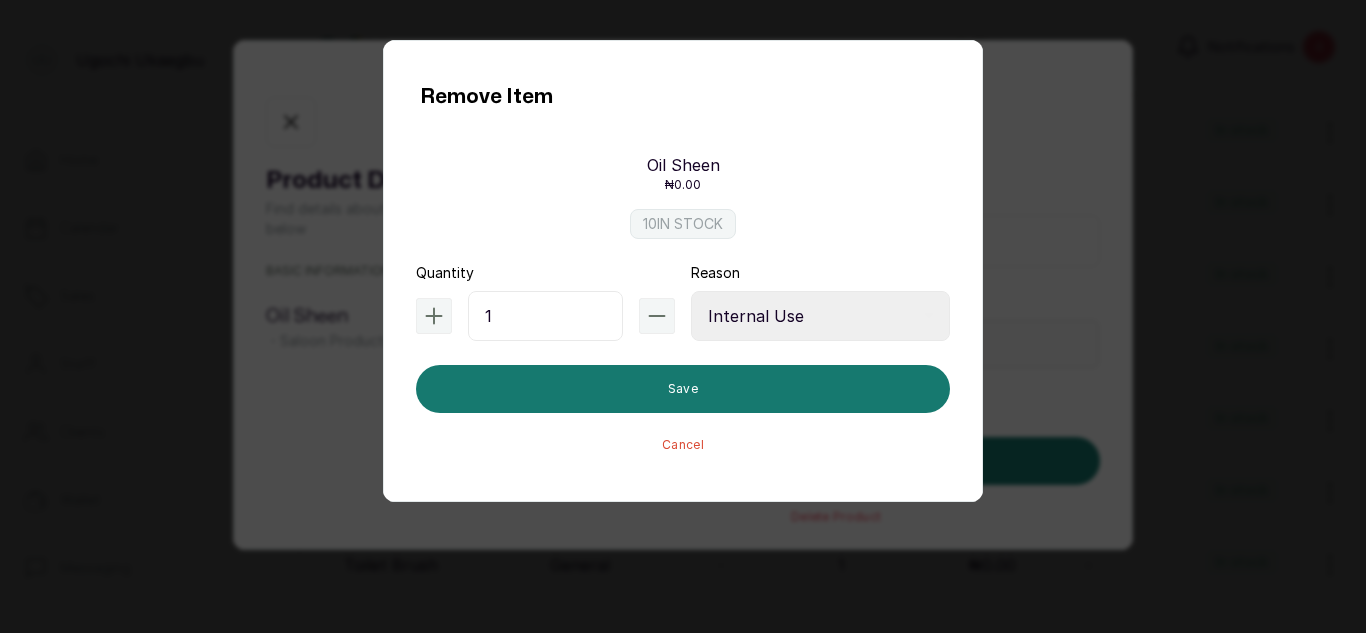 click on "Select Reason Internal Use New Stock Damaged Adjustment Transfer Return Other" at bounding box center (820, 316) 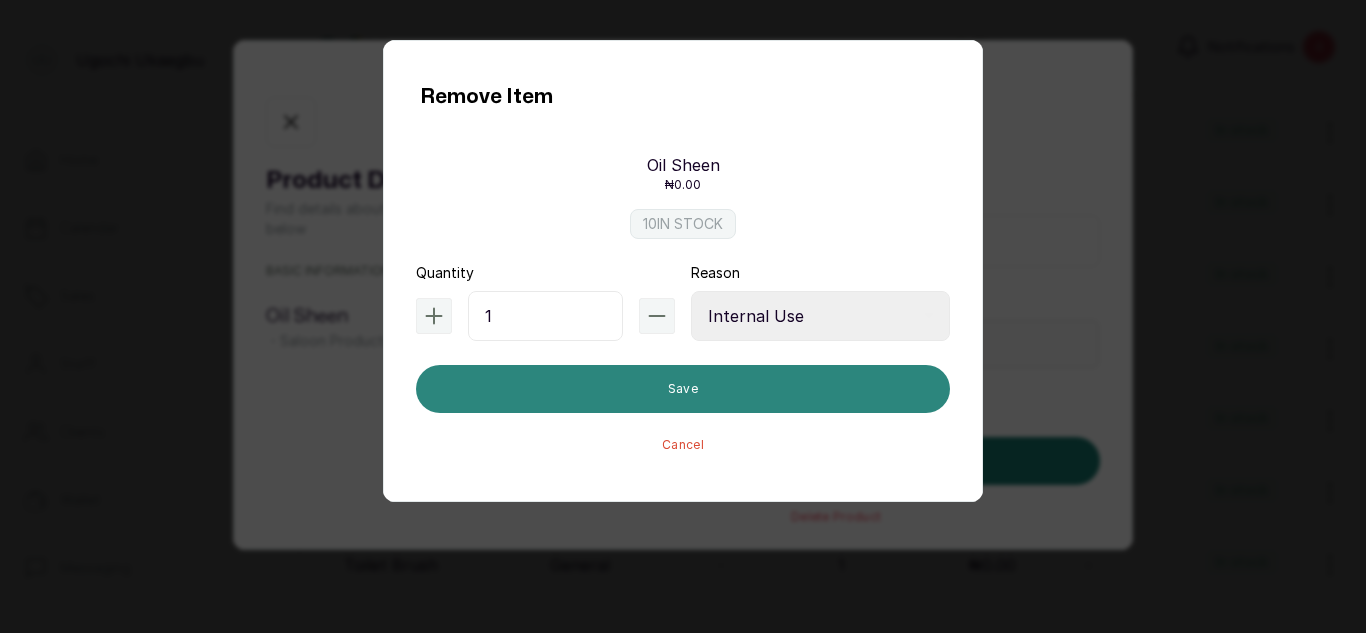 click on "Save" at bounding box center [683, 389] 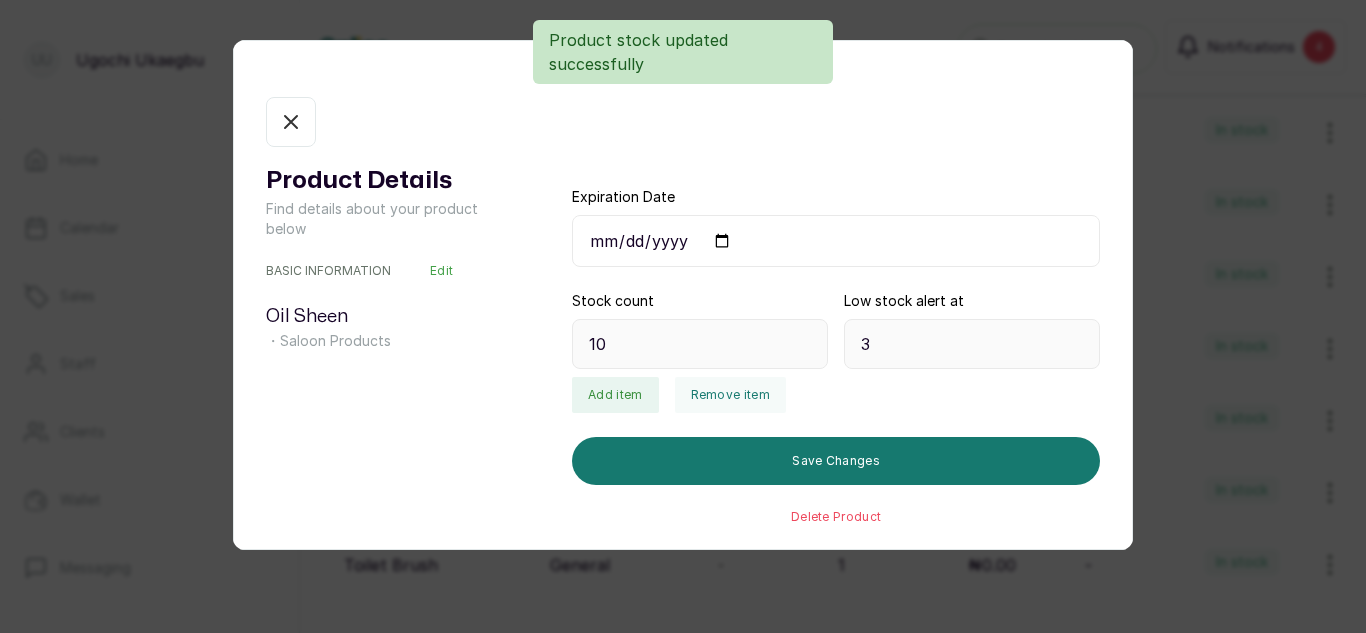 type on "9" 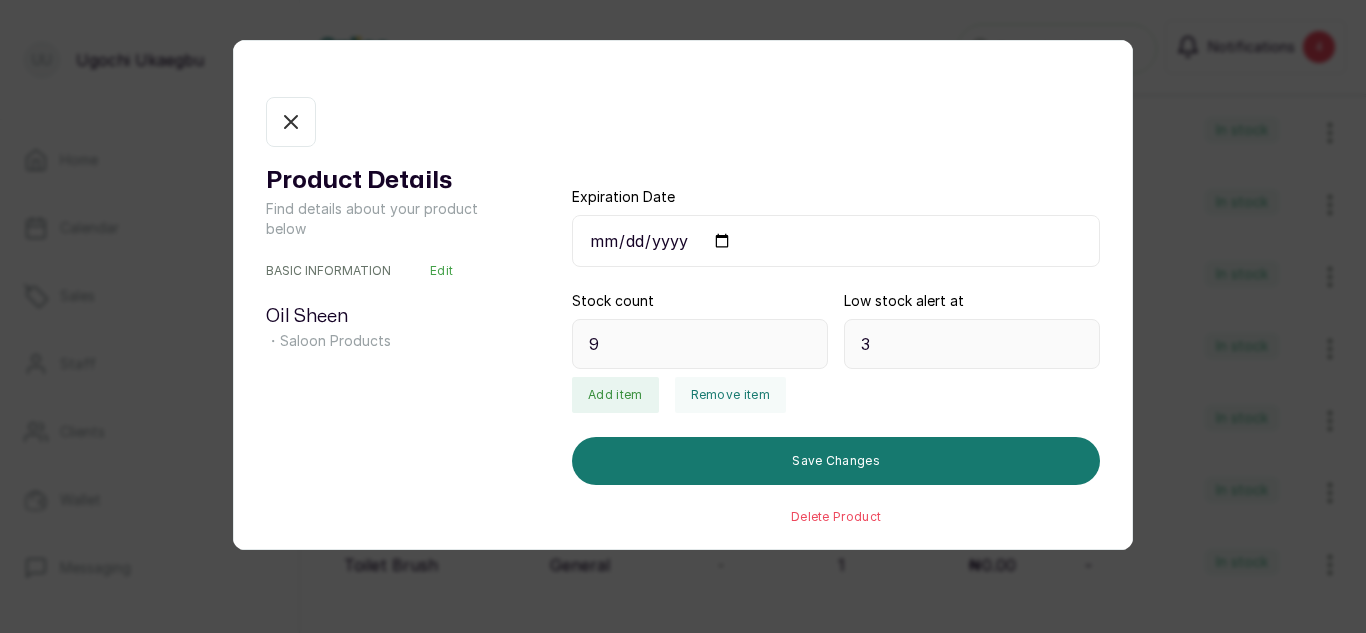 click 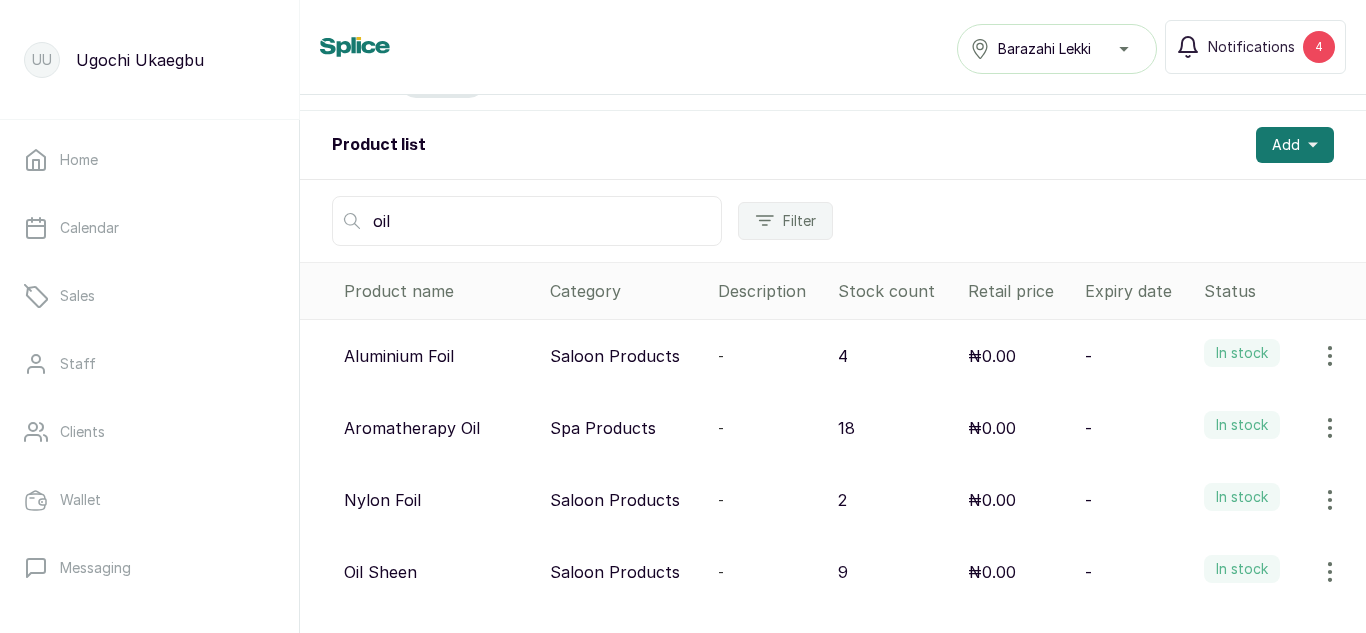 scroll, scrollTop: 0, scrollLeft: 0, axis: both 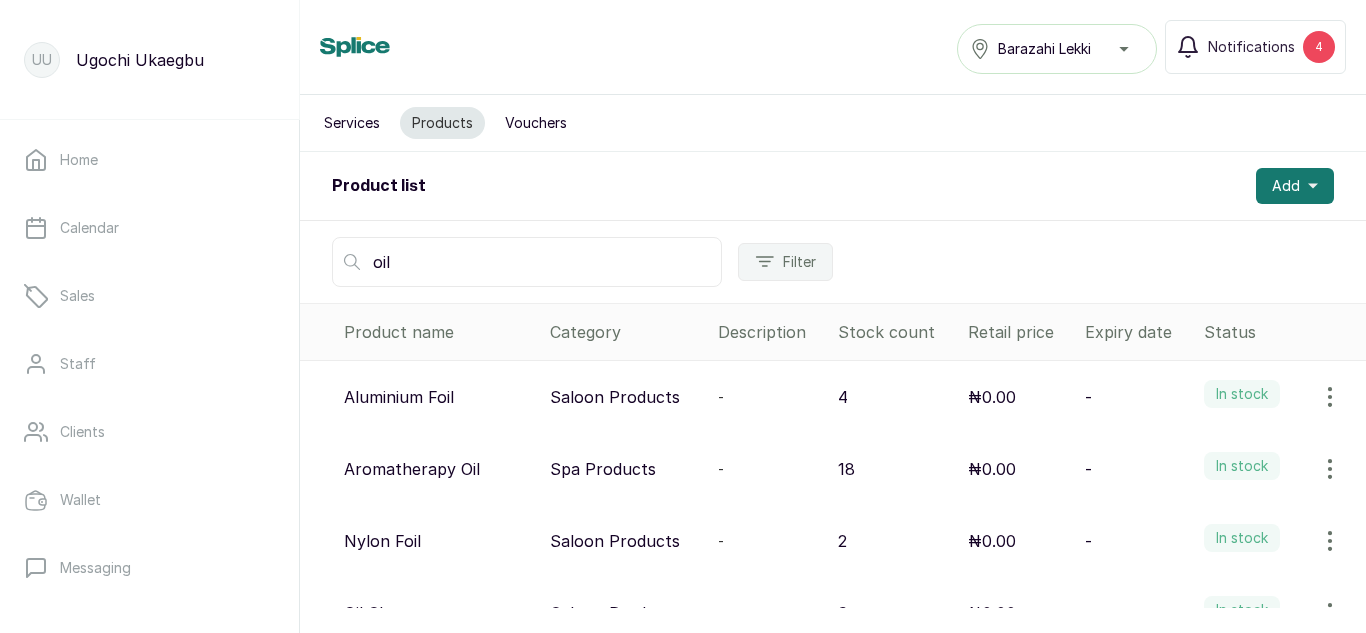 click on "oil" at bounding box center (527, 262) 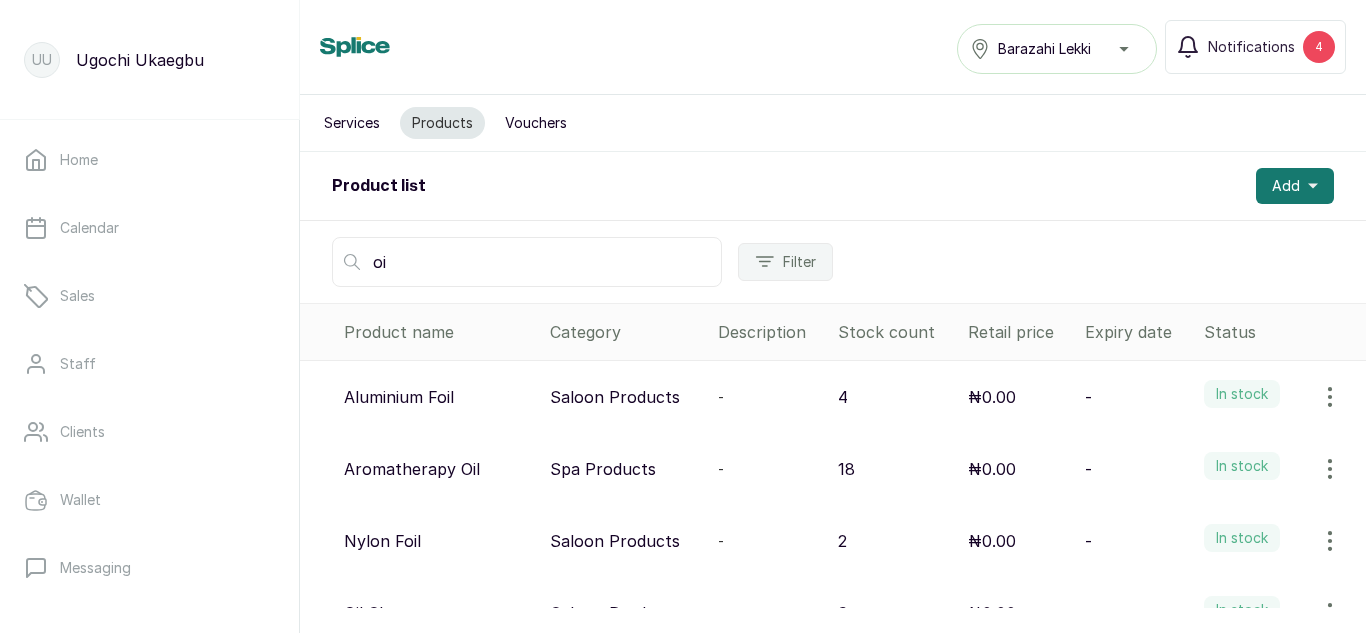 type on "o" 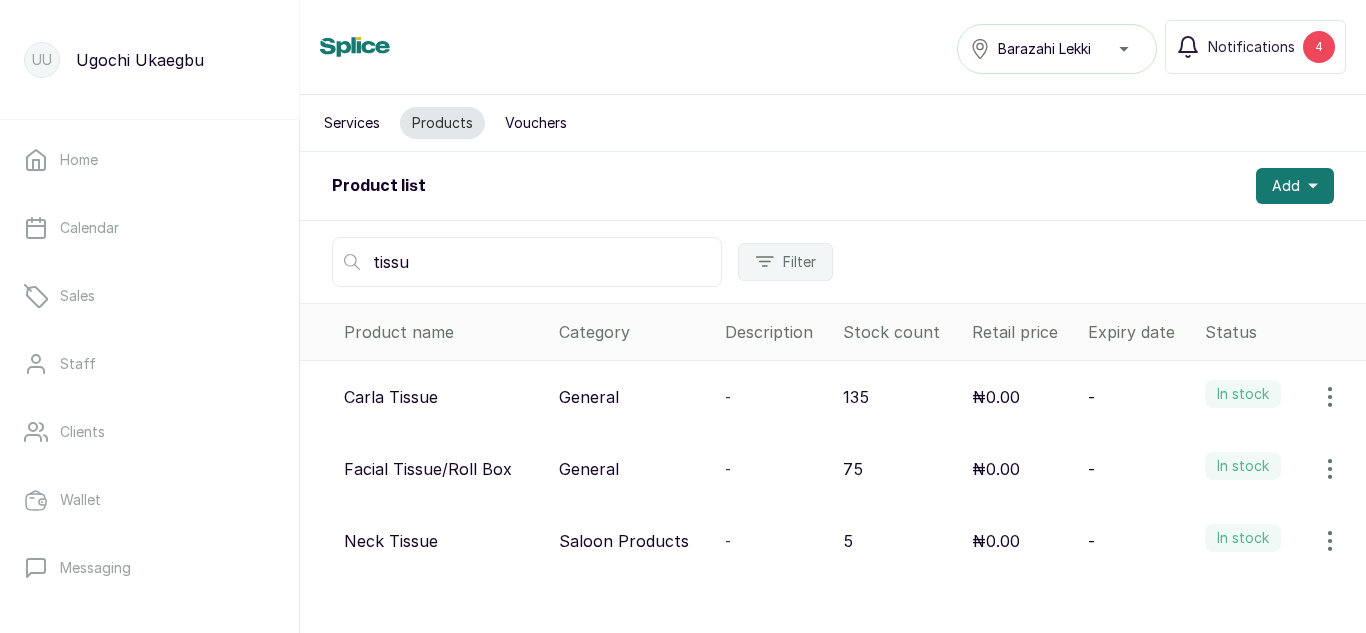 type on "tissu" 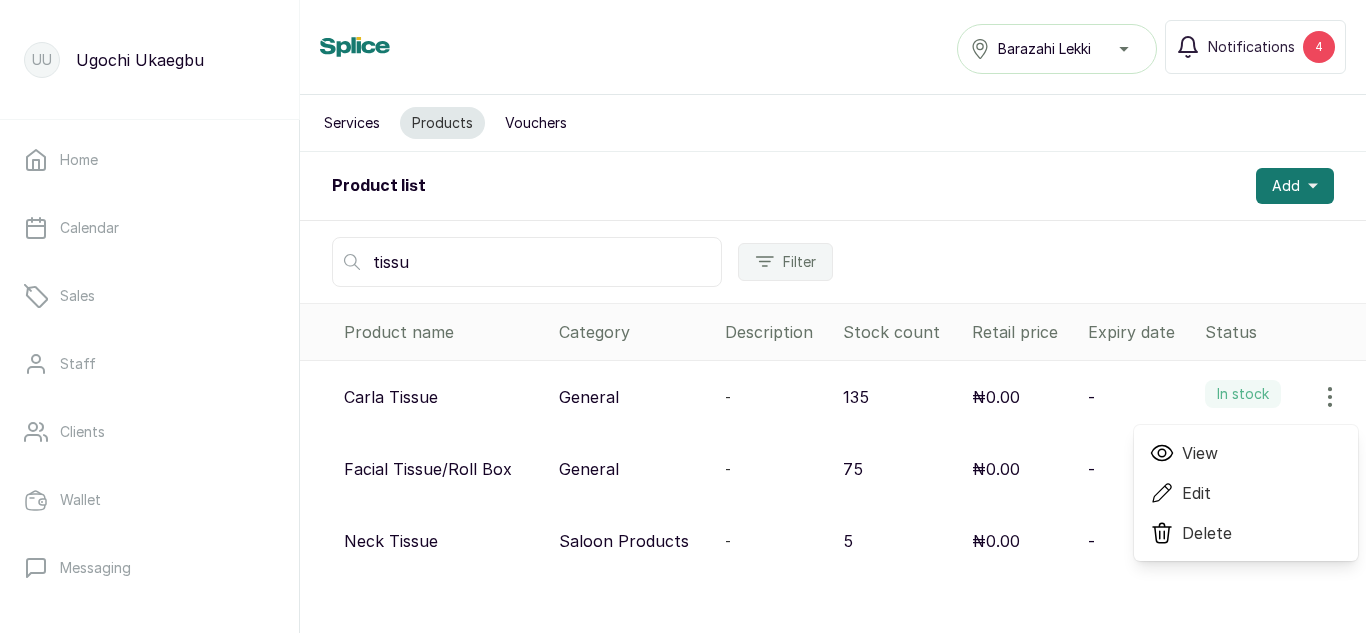 click on "View" at bounding box center (1200, 453) 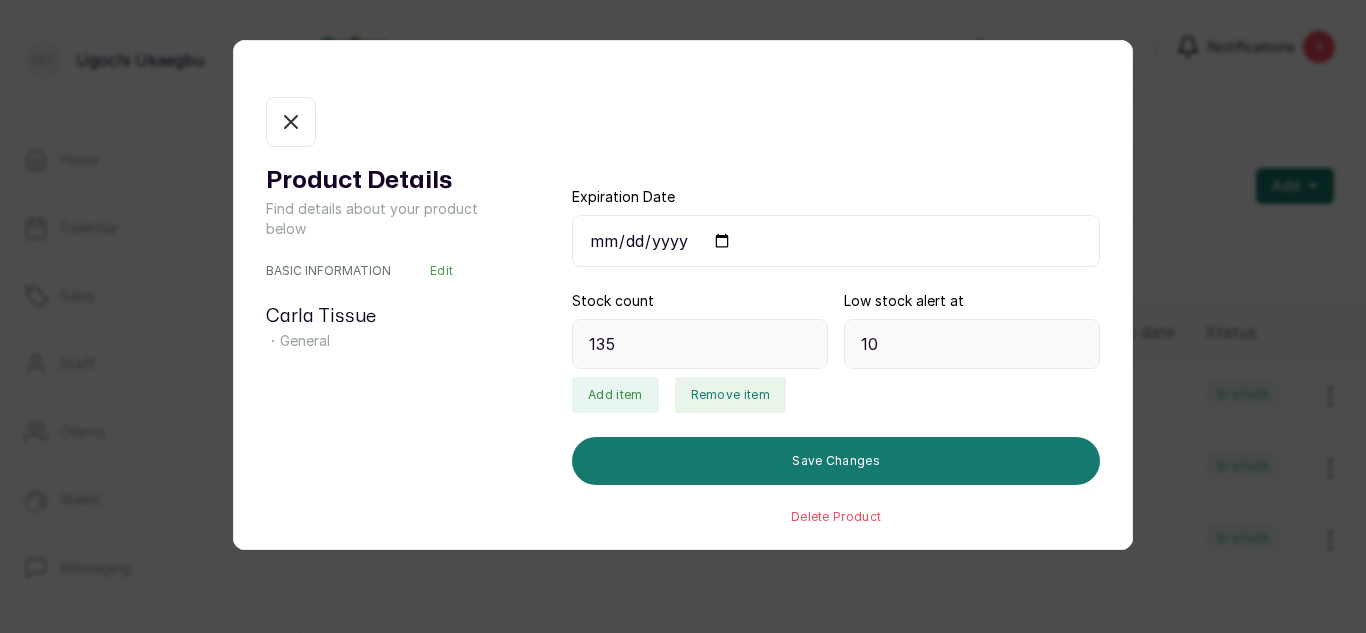 click on "Remove item" at bounding box center [730, 395] 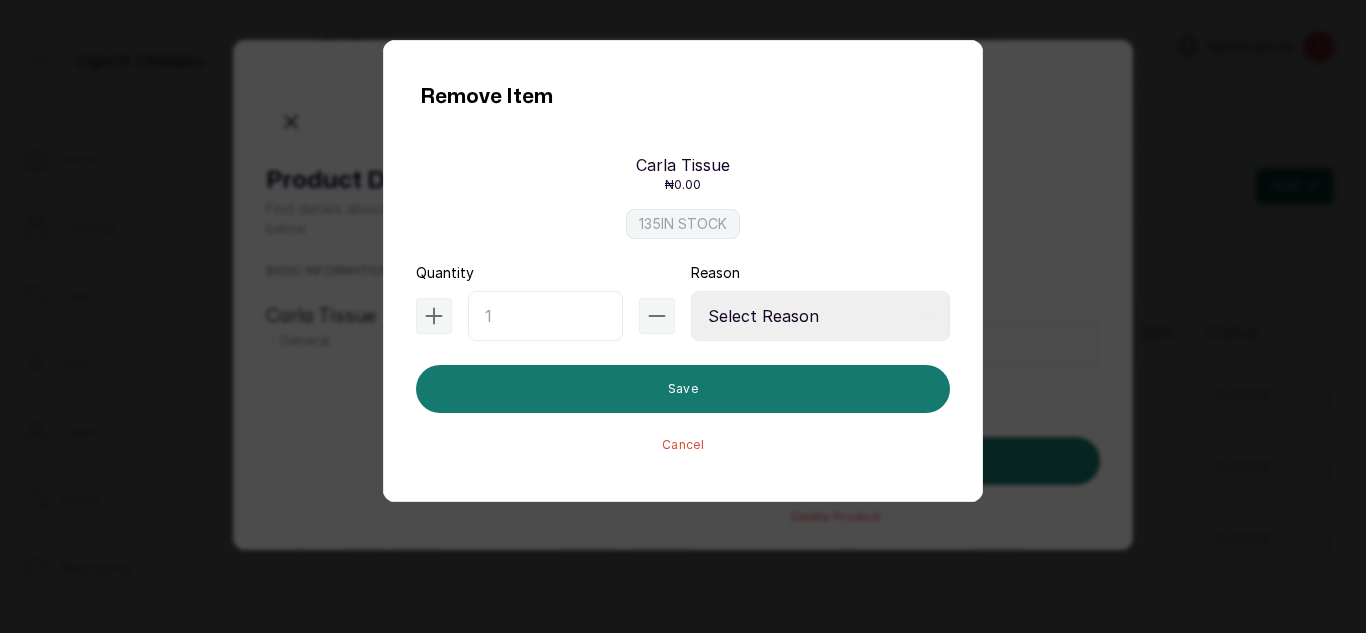 click at bounding box center (545, 316) 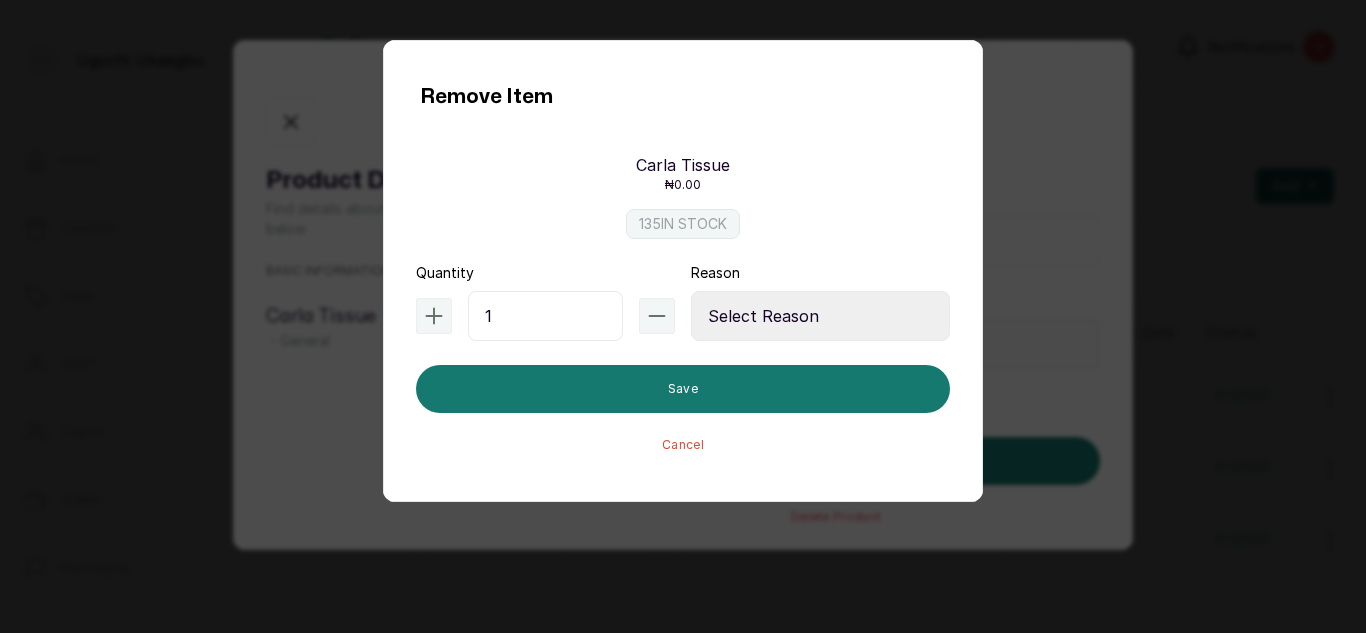 type on "1" 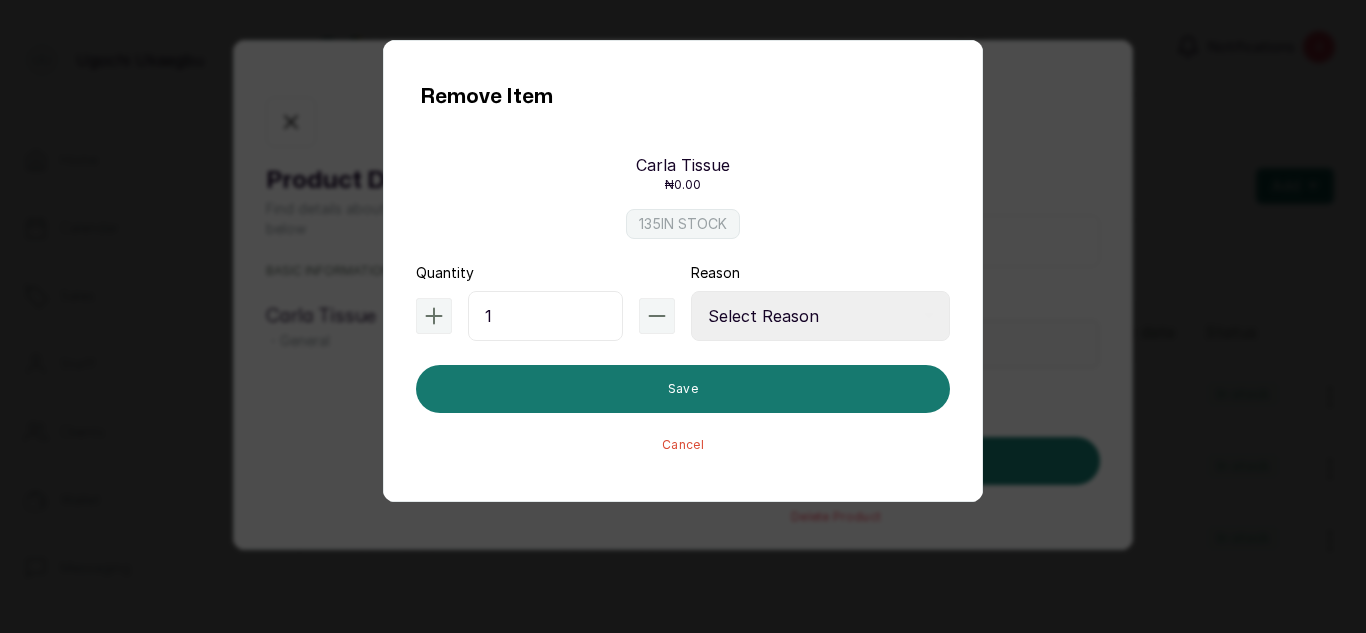 click on "Select Reason Internal Use New Stock Damaged Adjustment Transfer Return Other" at bounding box center [820, 316] 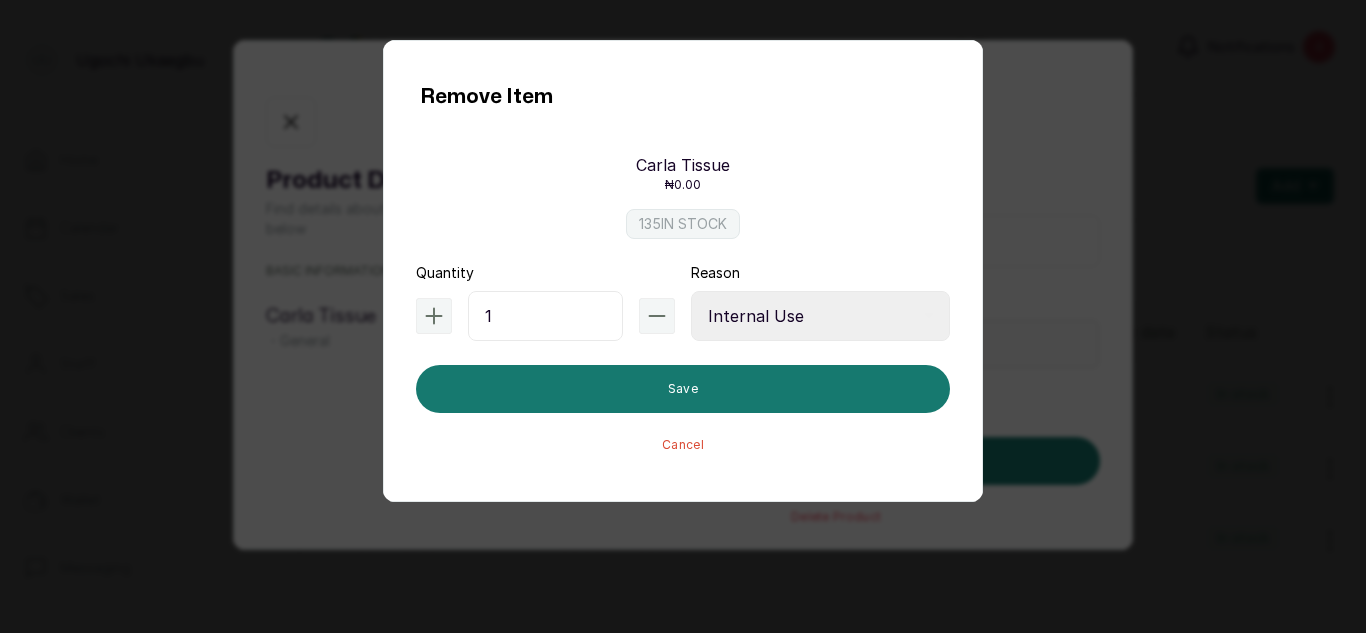 click on "Select Reason Internal Use New Stock Damaged Adjustment Transfer Return Other" at bounding box center [820, 316] 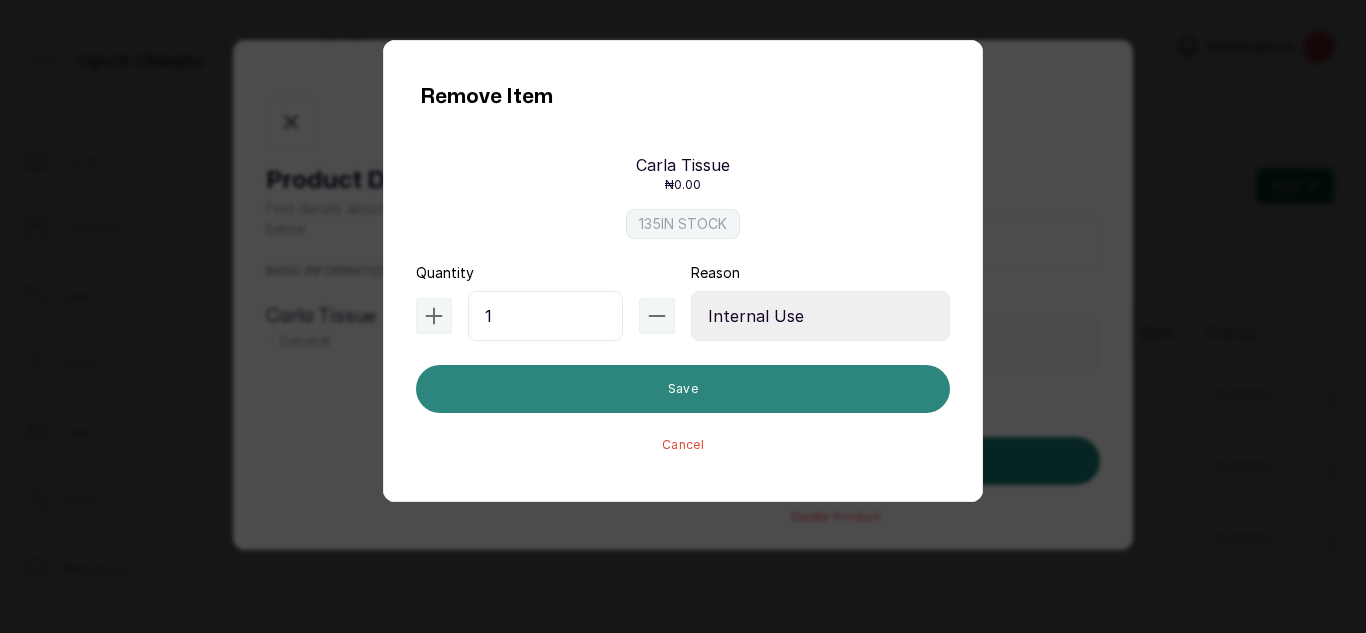 click on "Save" at bounding box center (683, 389) 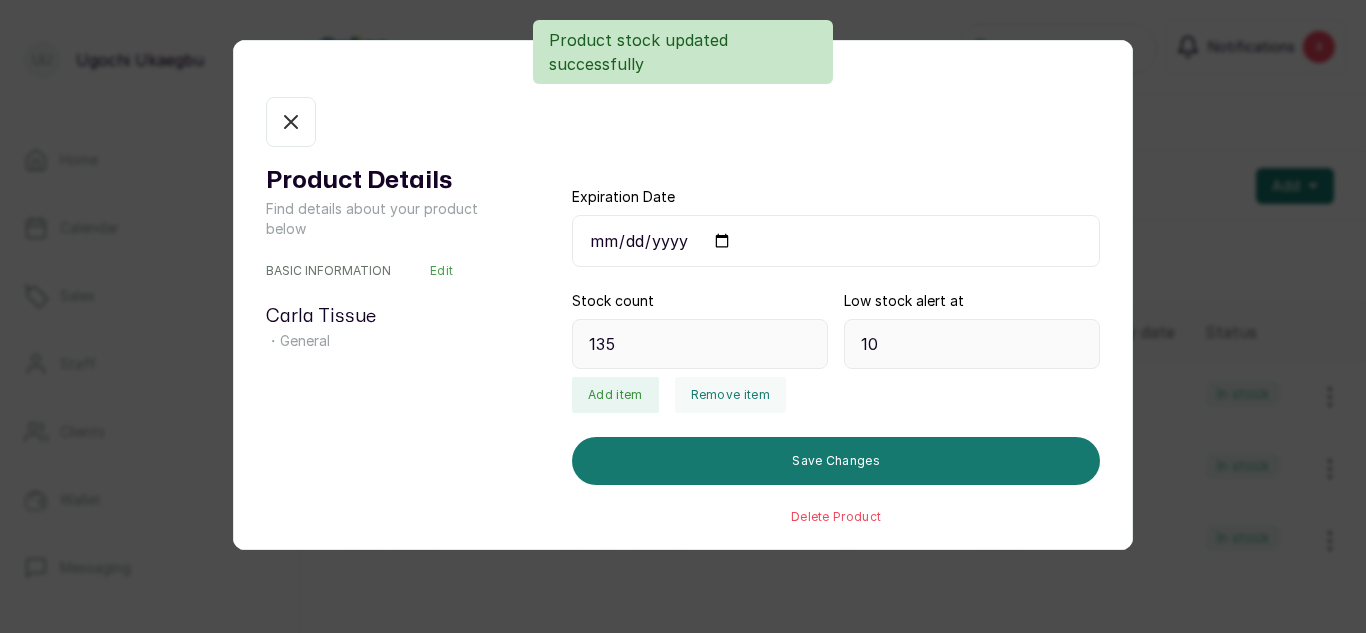 type on "134" 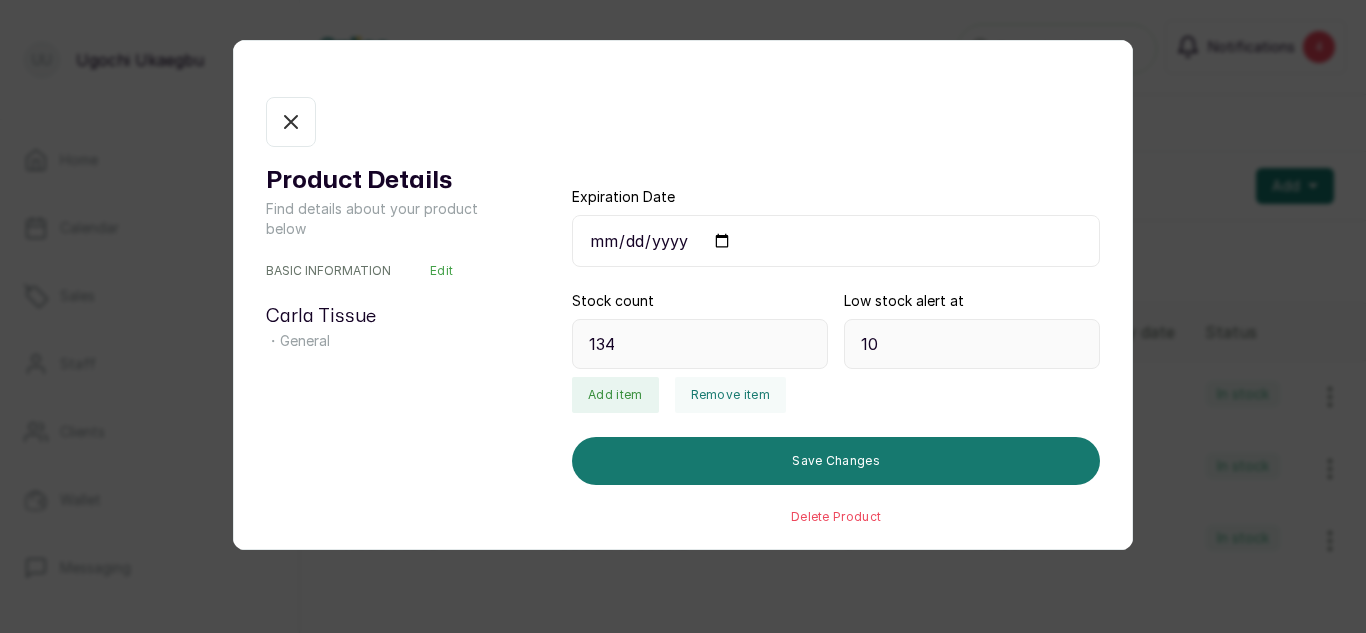 click 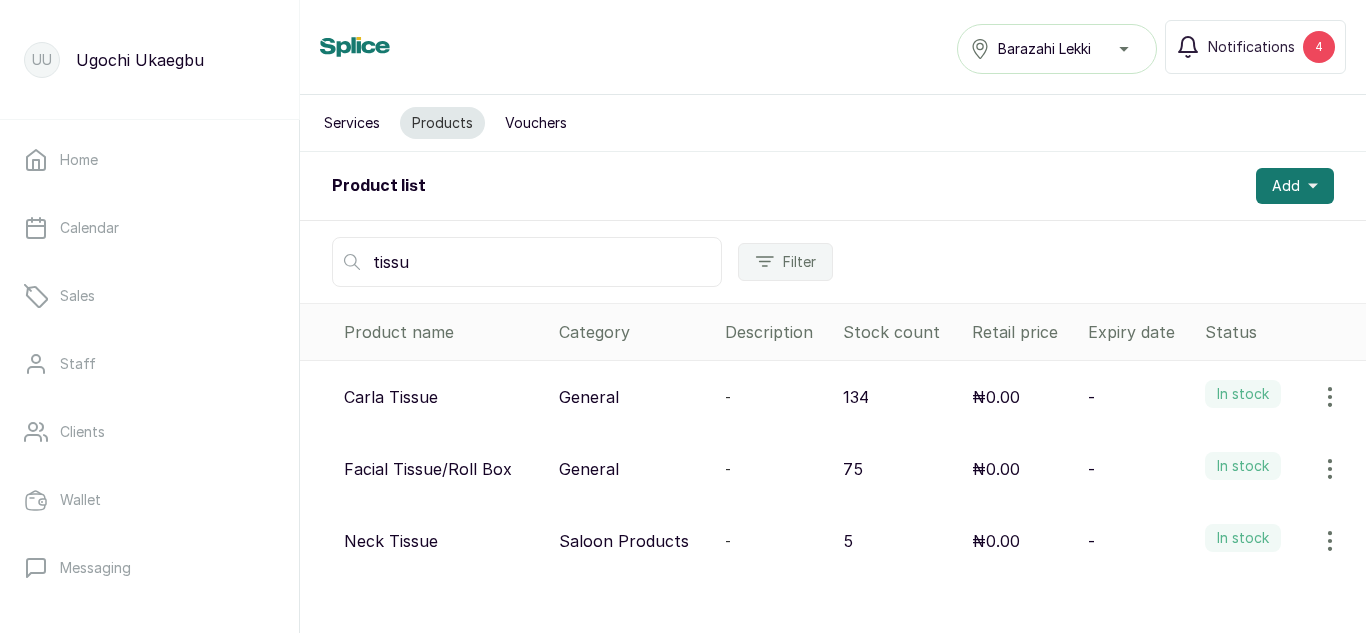 click on "tissu" at bounding box center (527, 262) 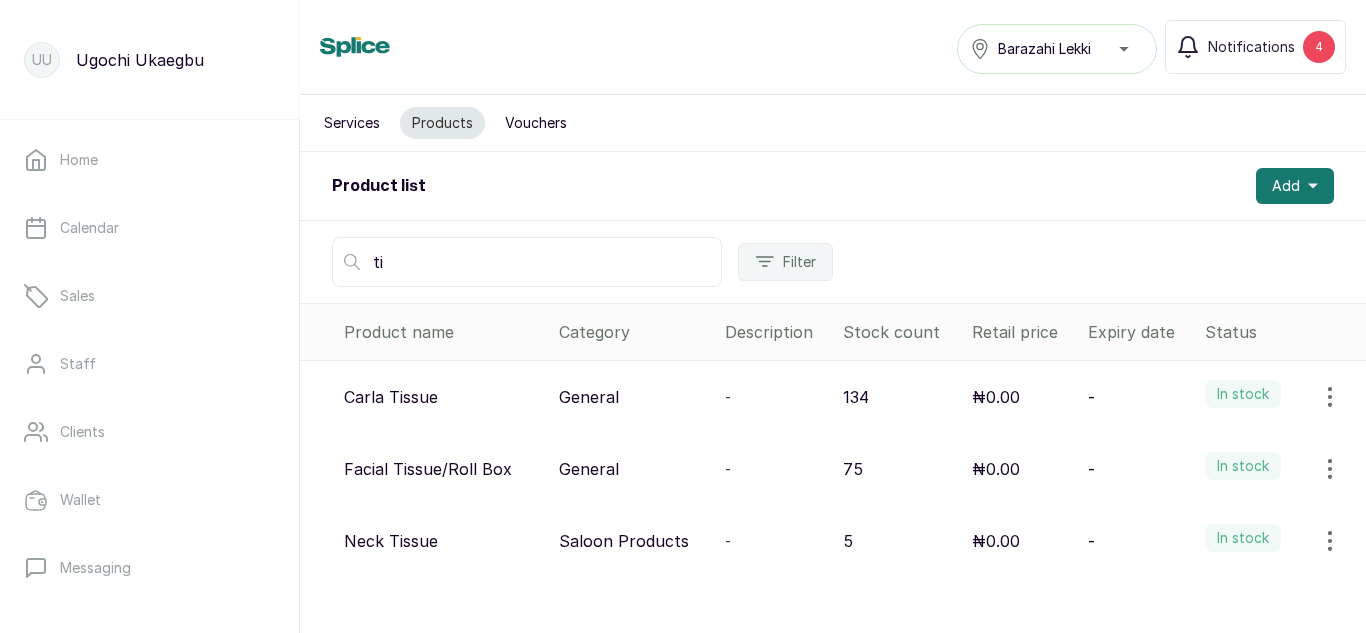 type on "t" 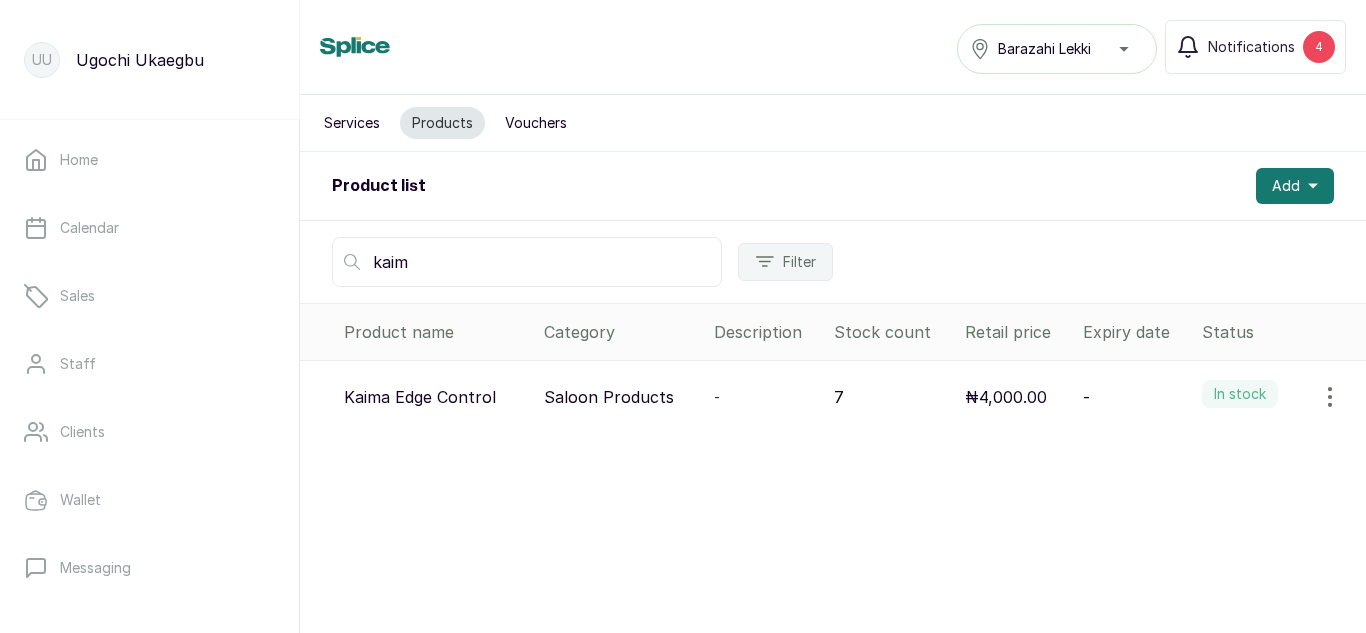 click on "kaim" at bounding box center [527, 262] 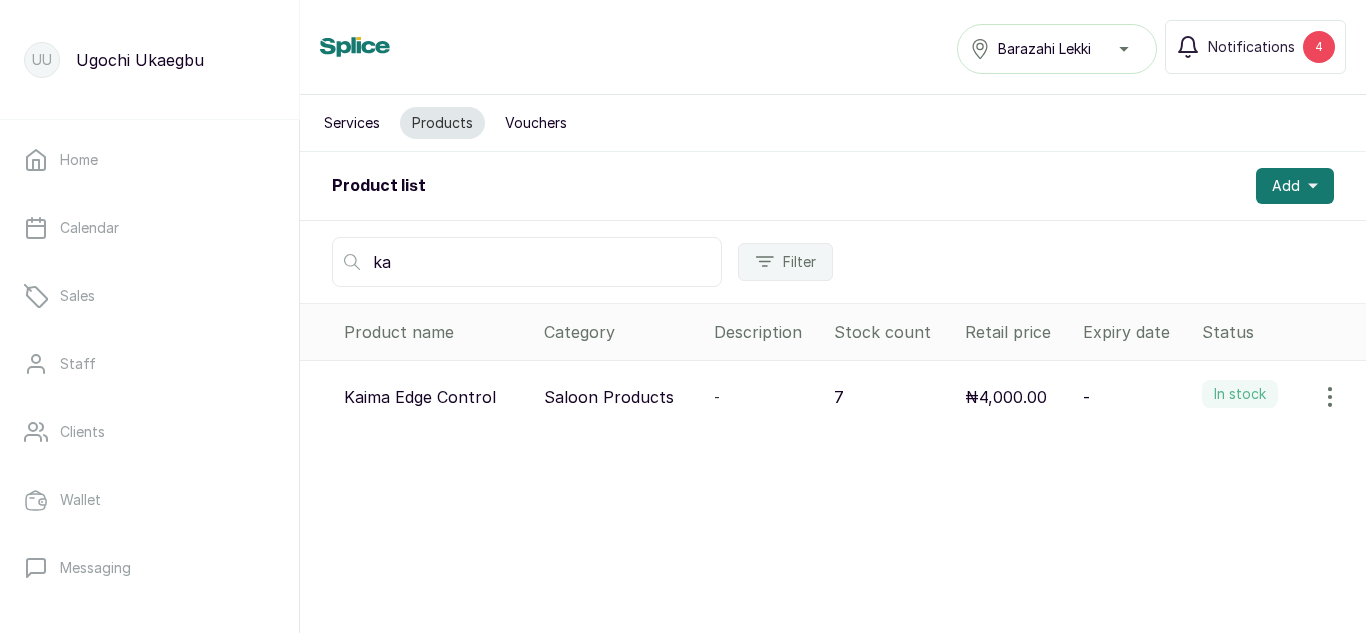 type on "k" 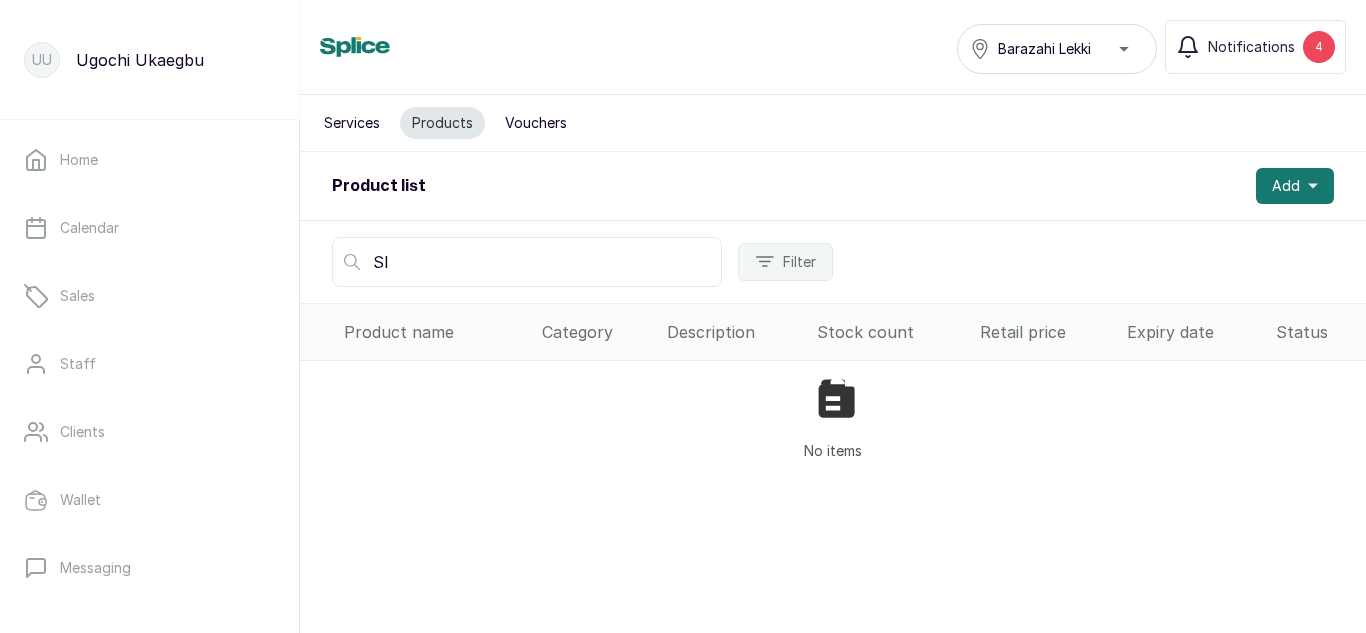 type on "S" 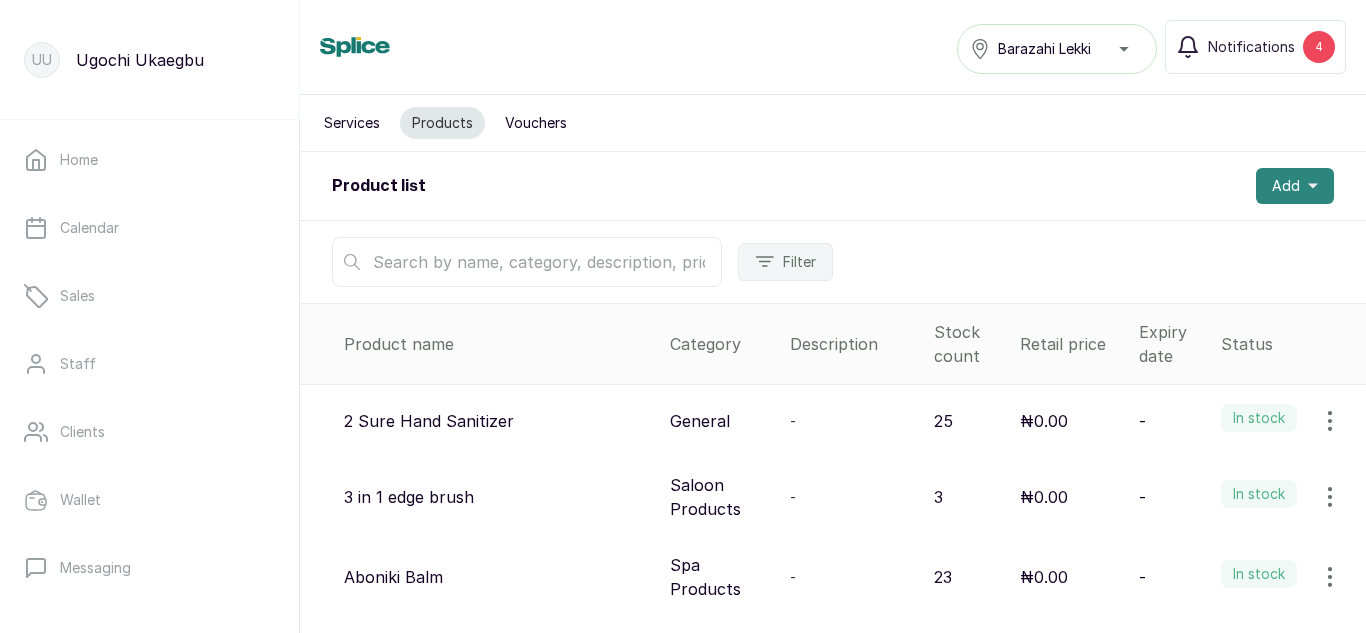 type 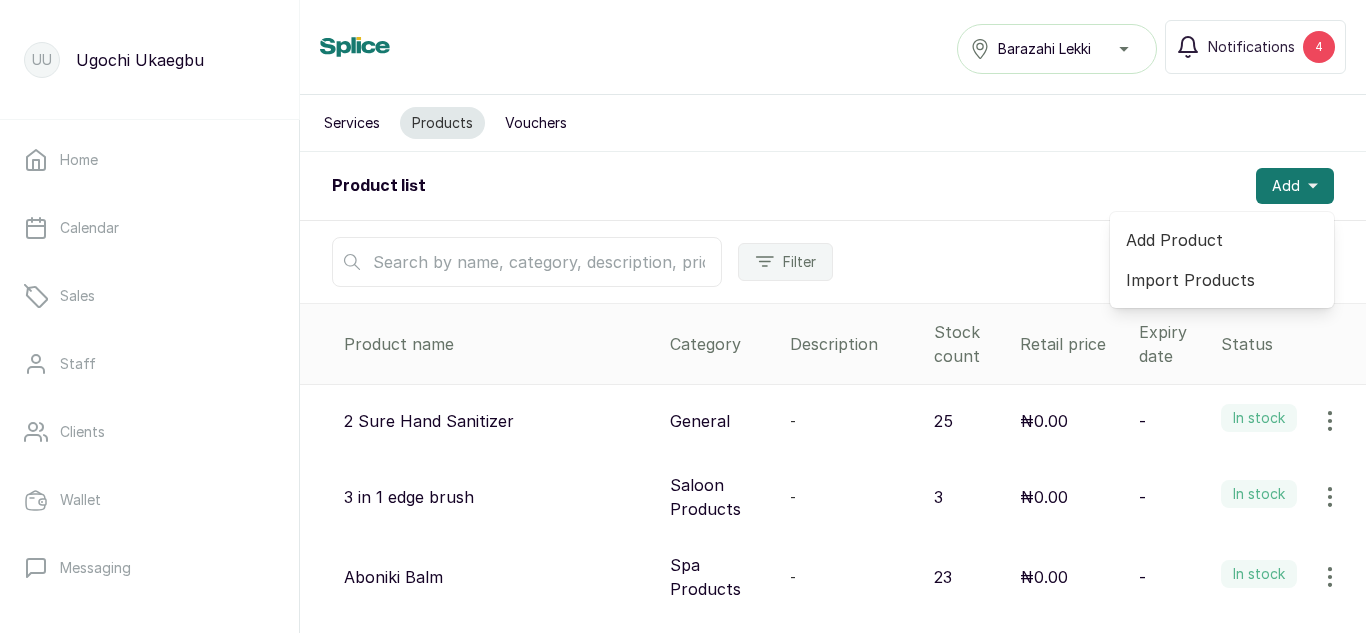 click on "Add Product" at bounding box center (1222, 240) 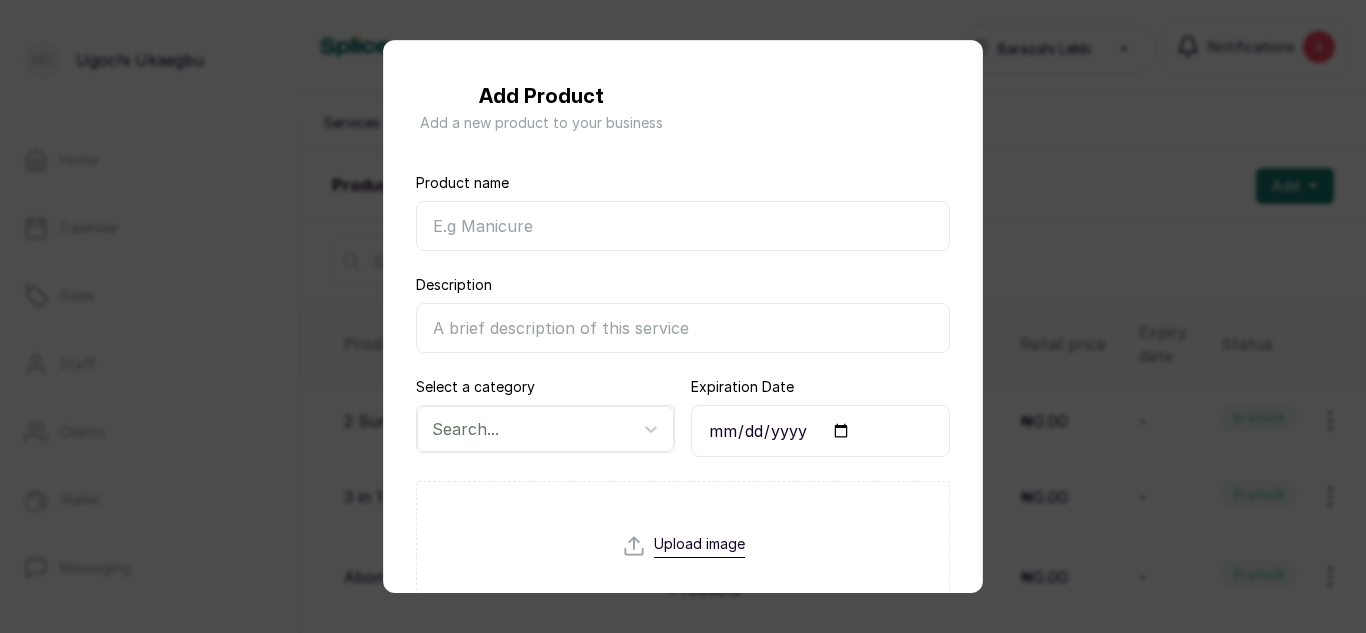 type 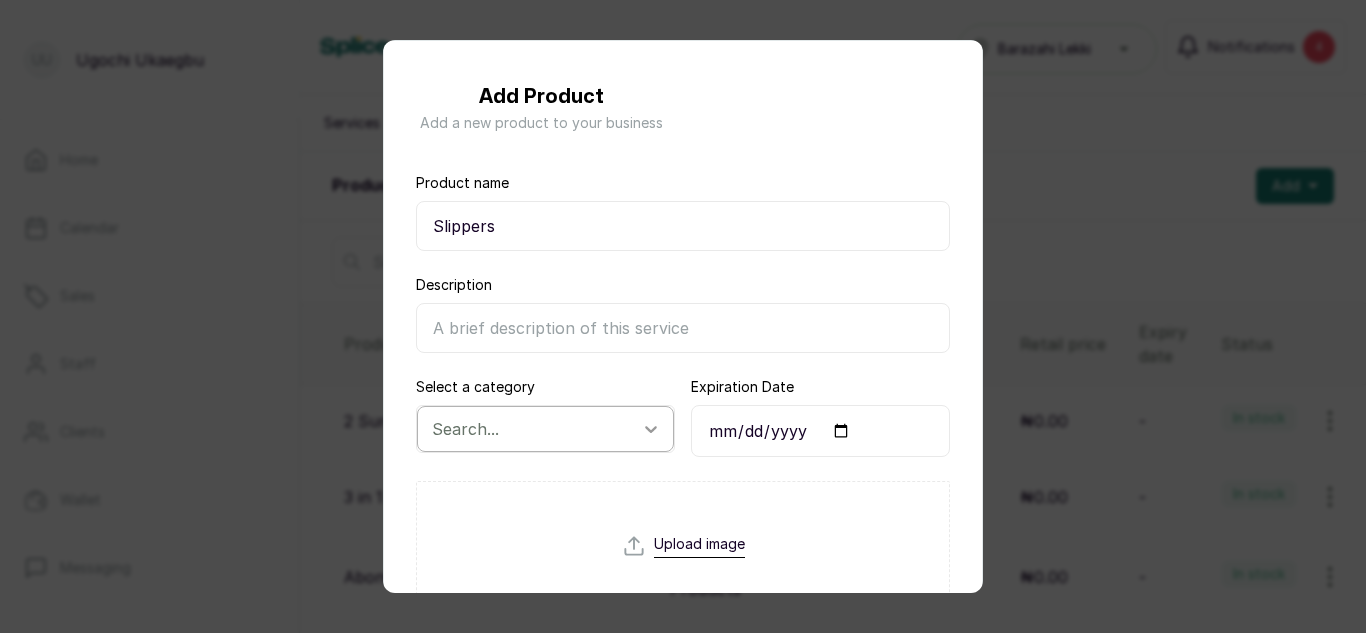 type on "Slippers" 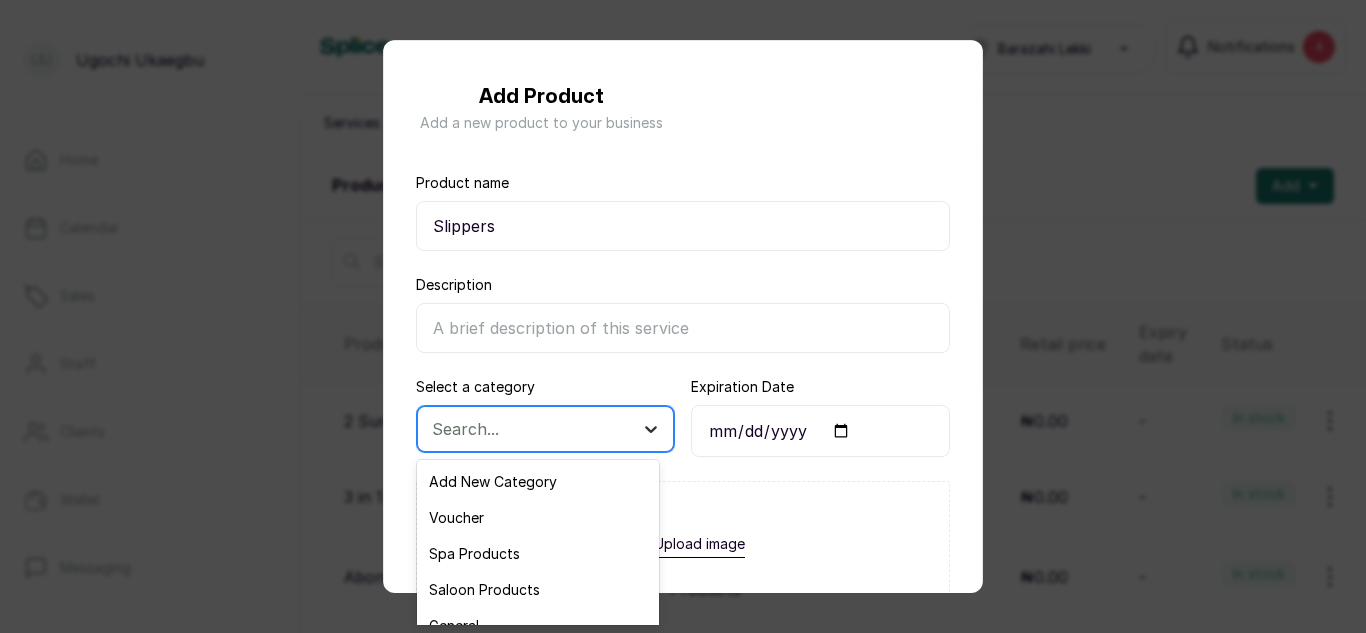 click 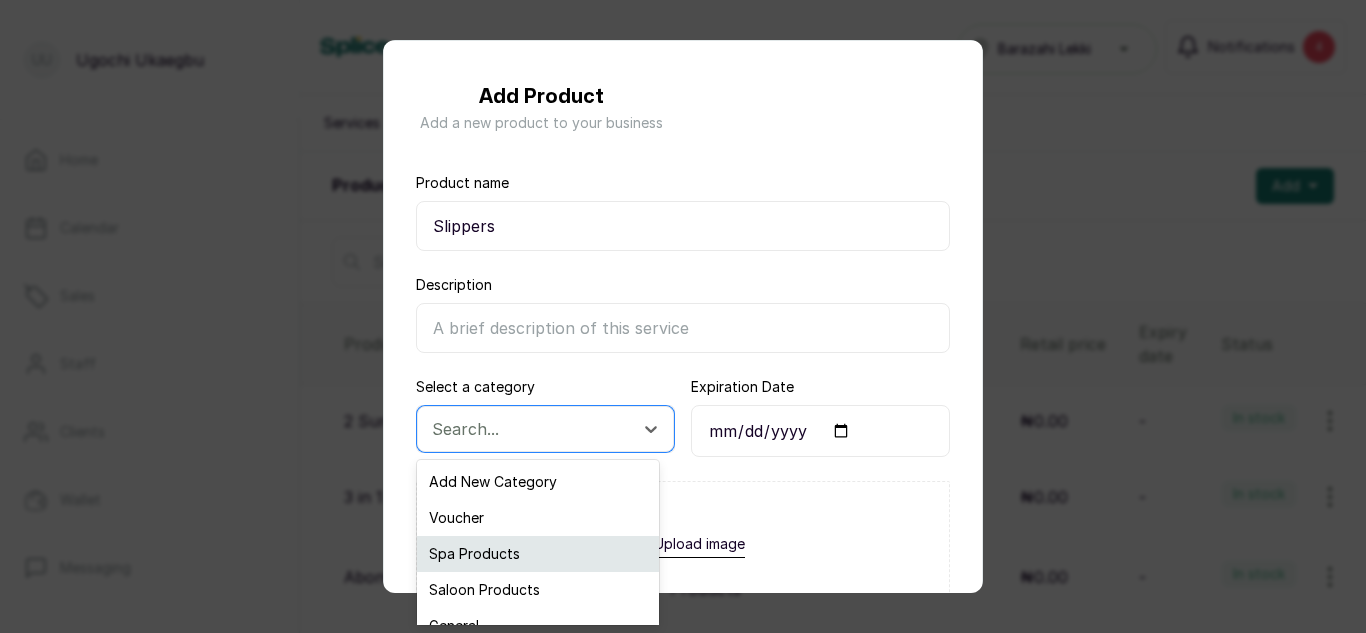 click on "Spa Products" at bounding box center (538, 554) 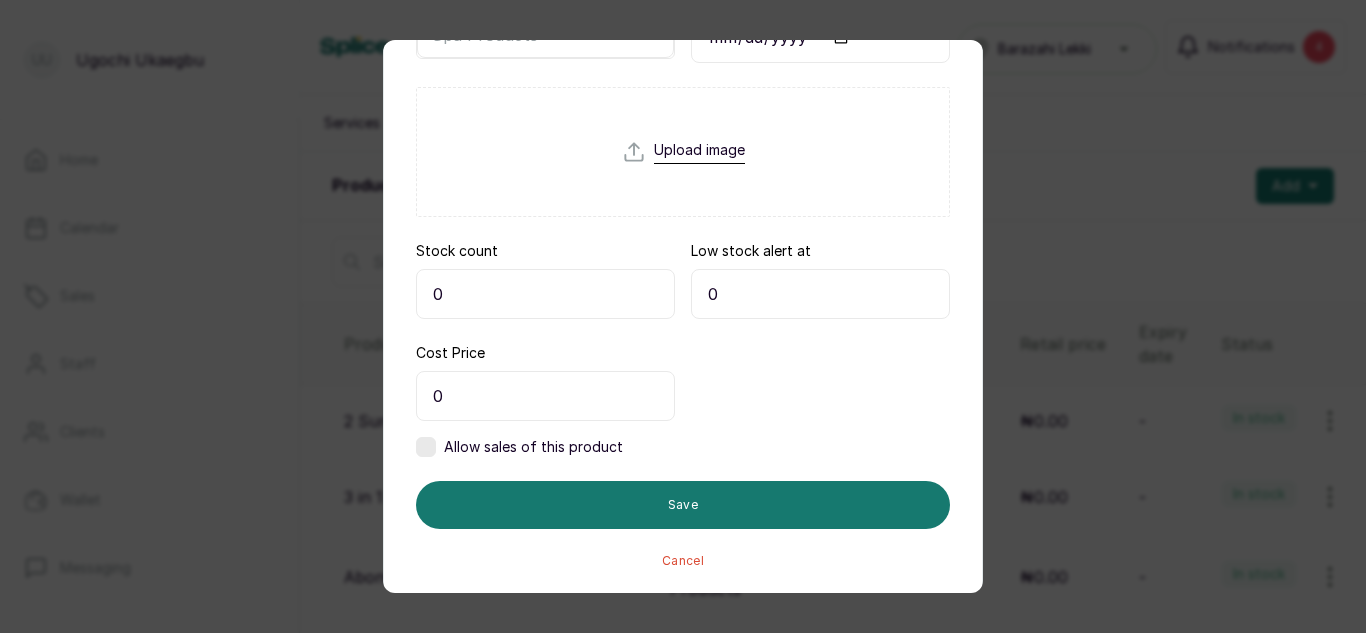 scroll, scrollTop: 395, scrollLeft: 0, axis: vertical 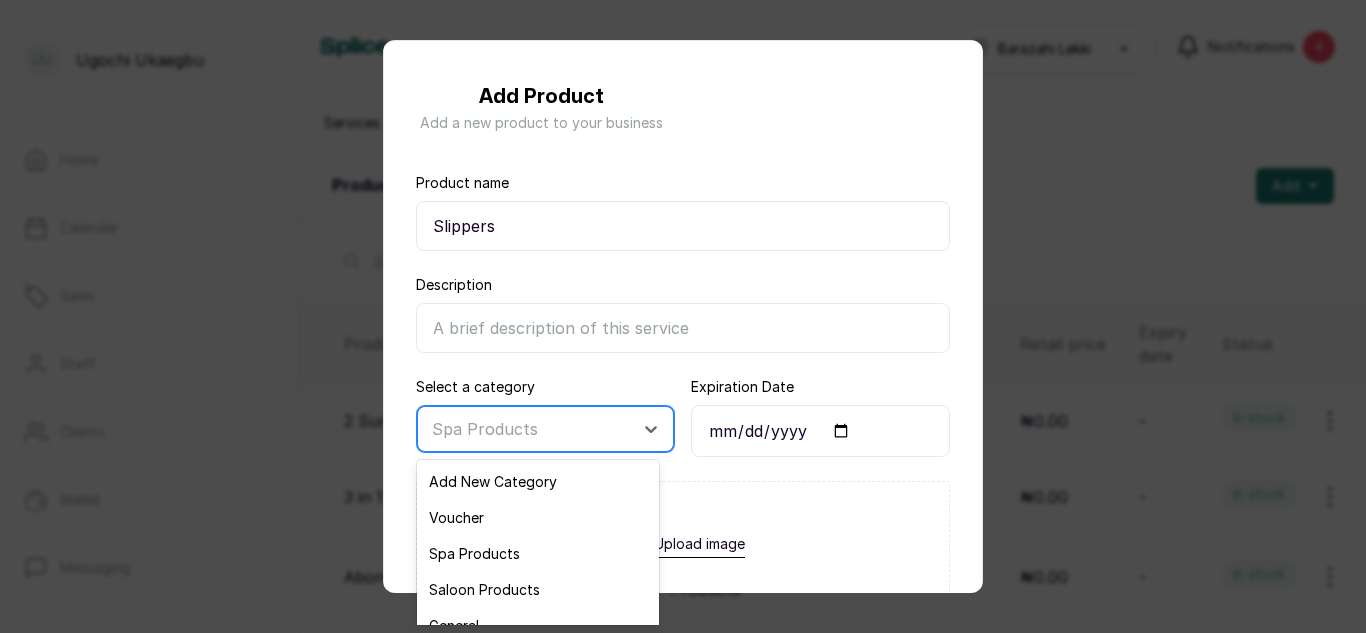 click at bounding box center [527, 429] 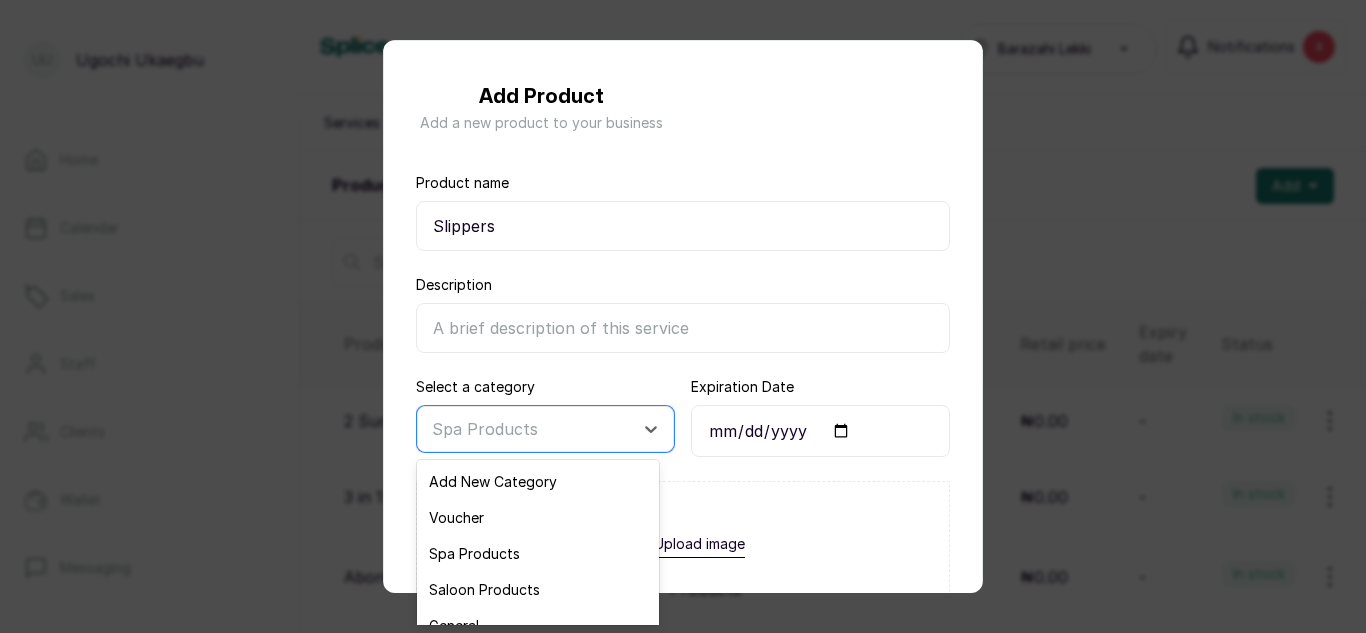 scroll, scrollTop: 144, scrollLeft: 0, axis: vertical 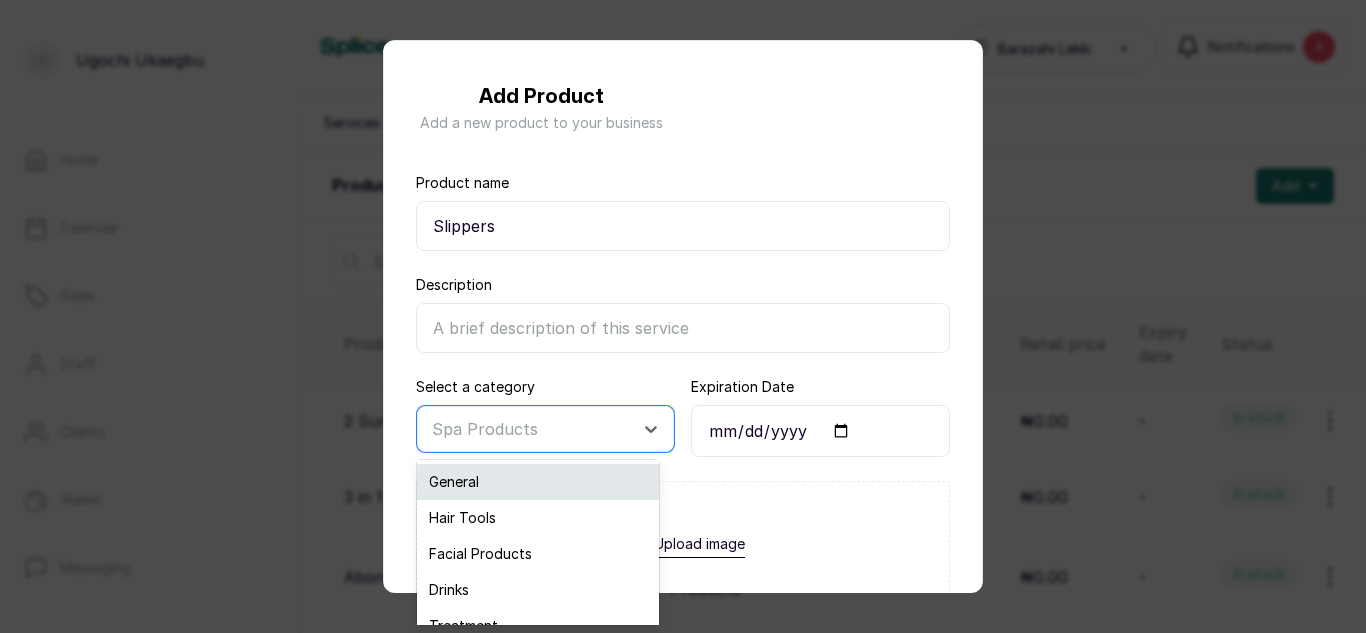 click on "General" at bounding box center [538, 482] 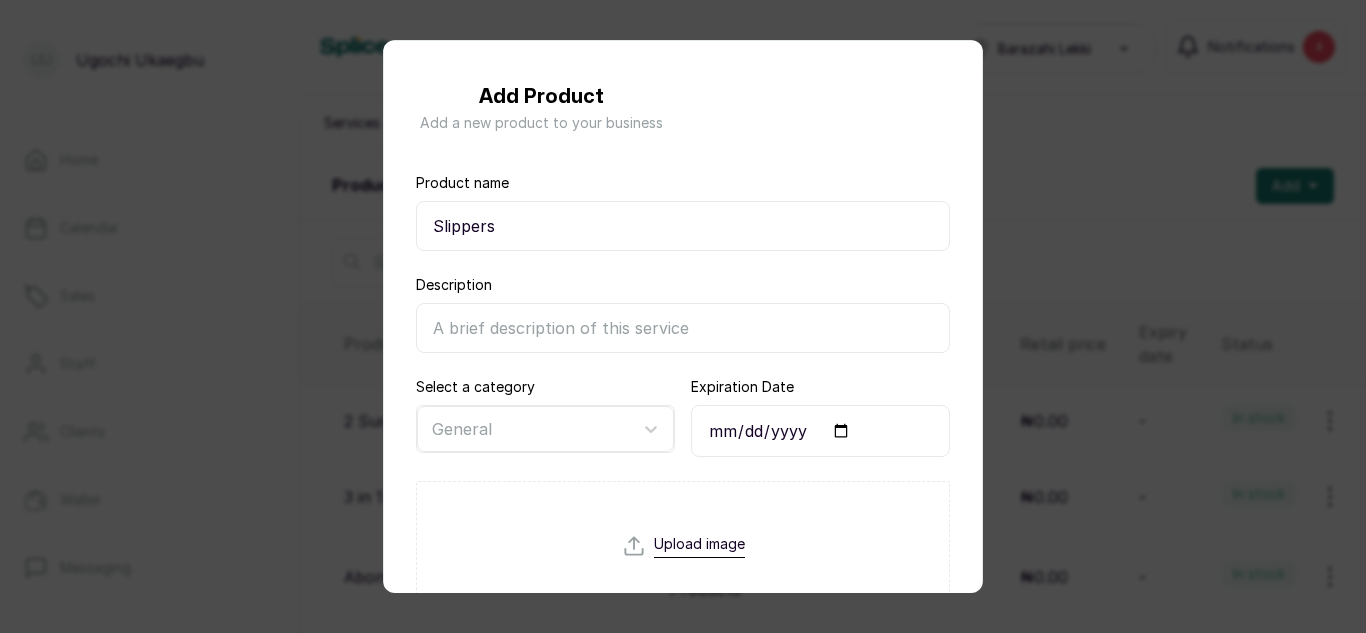 scroll, scrollTop: 395, scrollLeft: 0, axis: vertical 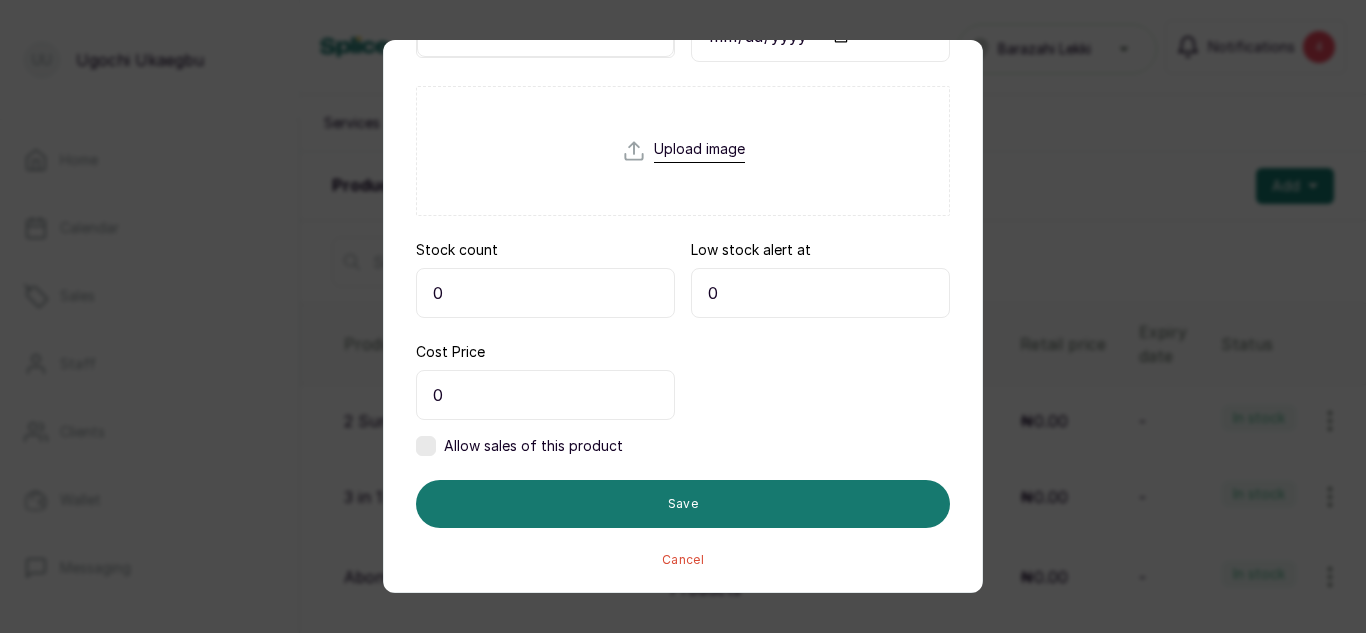 click on "0" at bounding box center (545, 293) 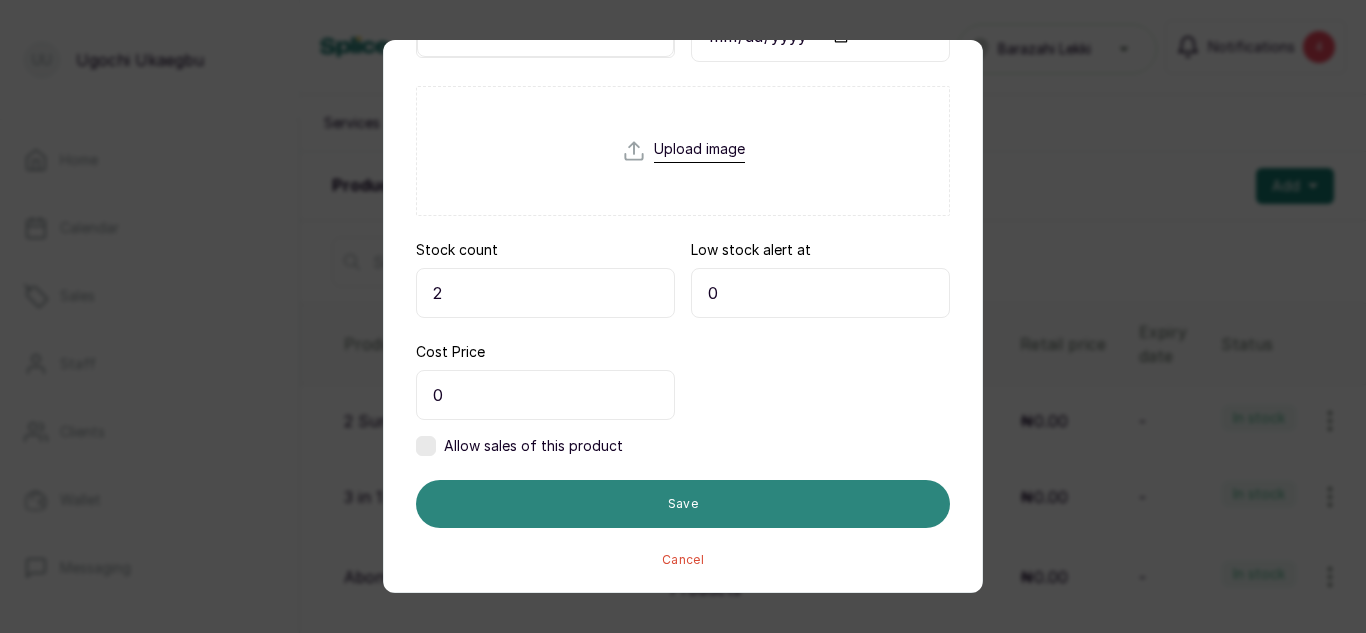 type on "2" 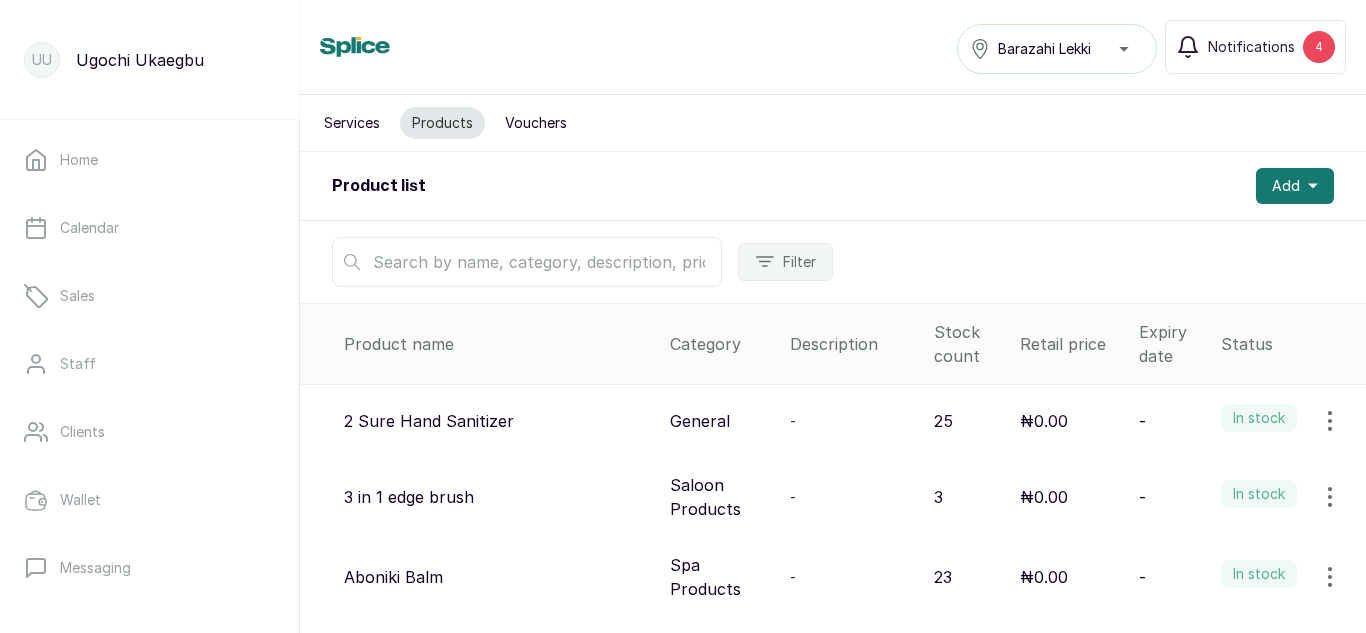 click at bounding box center [527, 262] 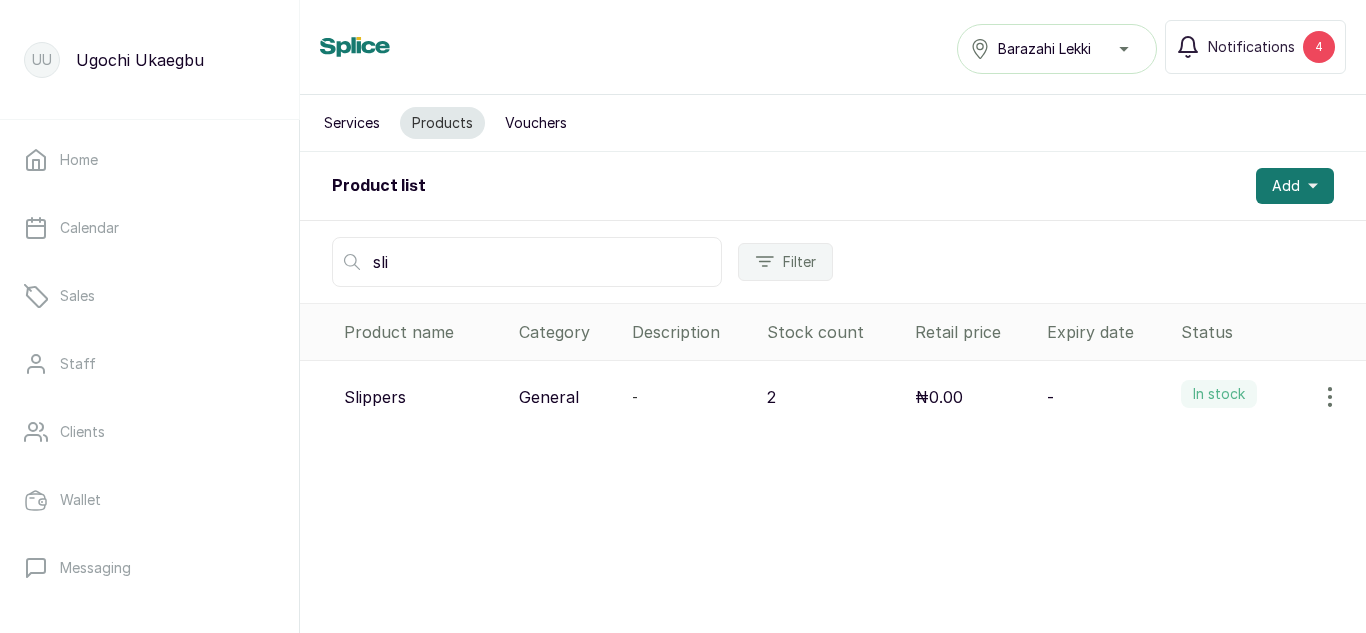 type on "sli" 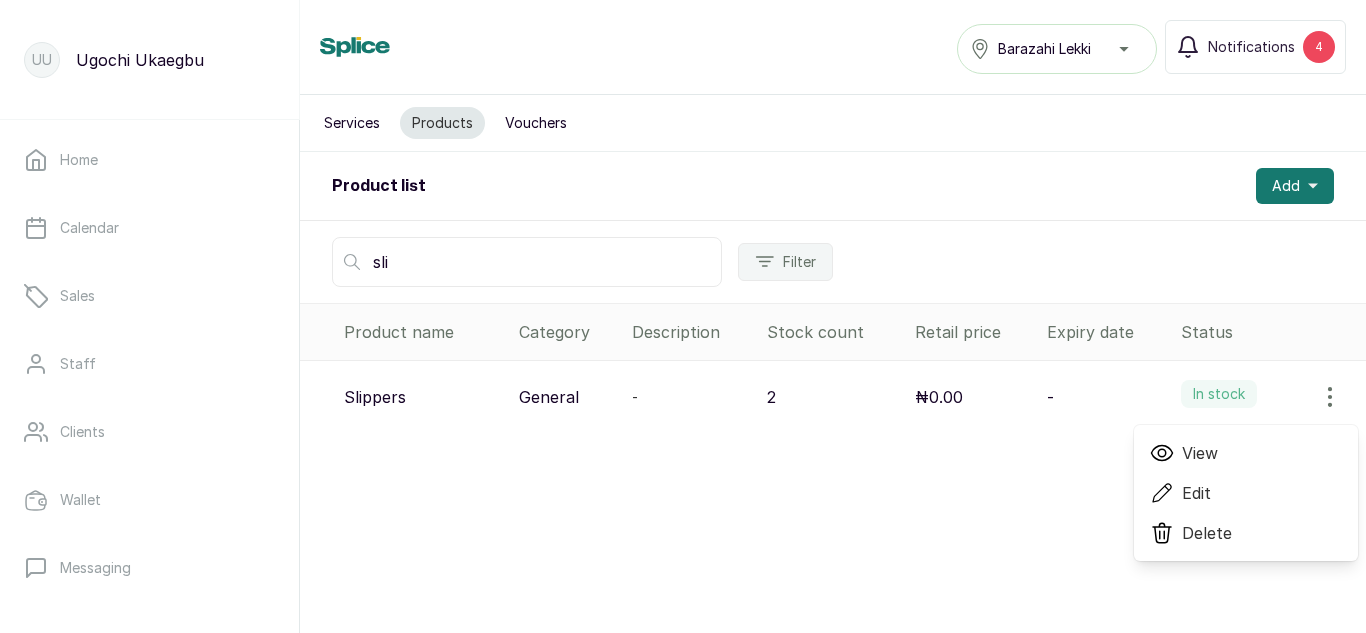 click on "Edit" at bounding box center (1196, 493) 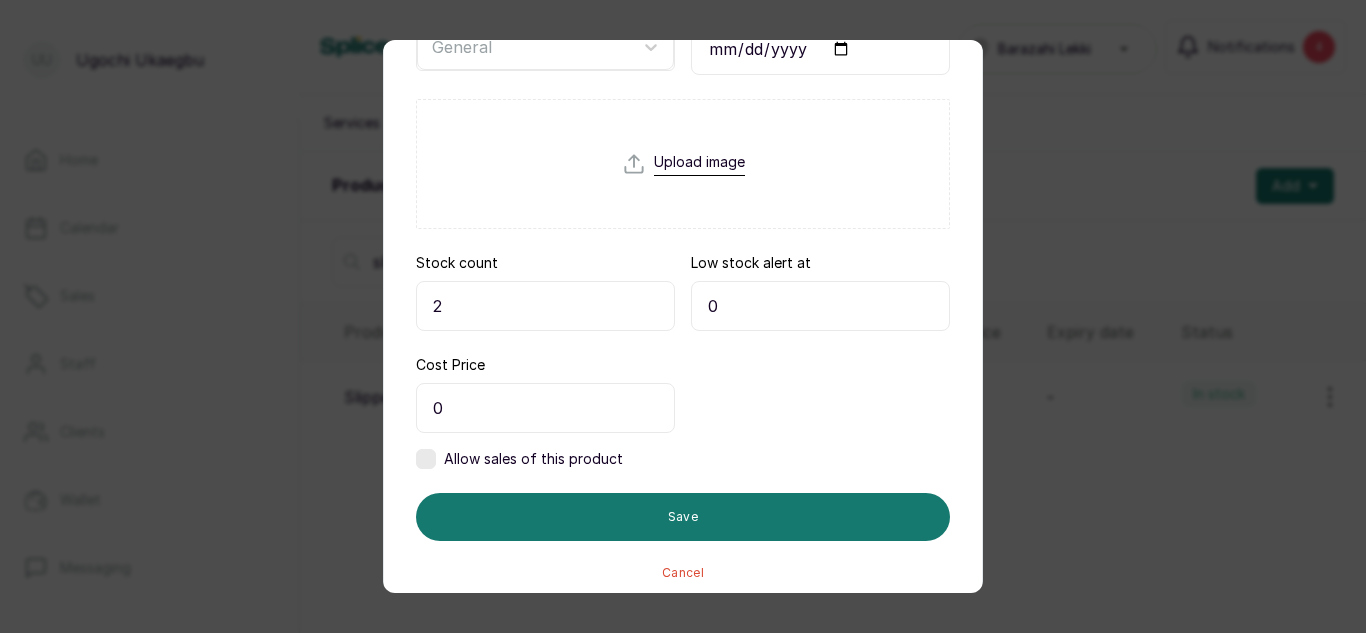 scroll, scrollTop: 395, scrollLeft: 0, axis: vertical 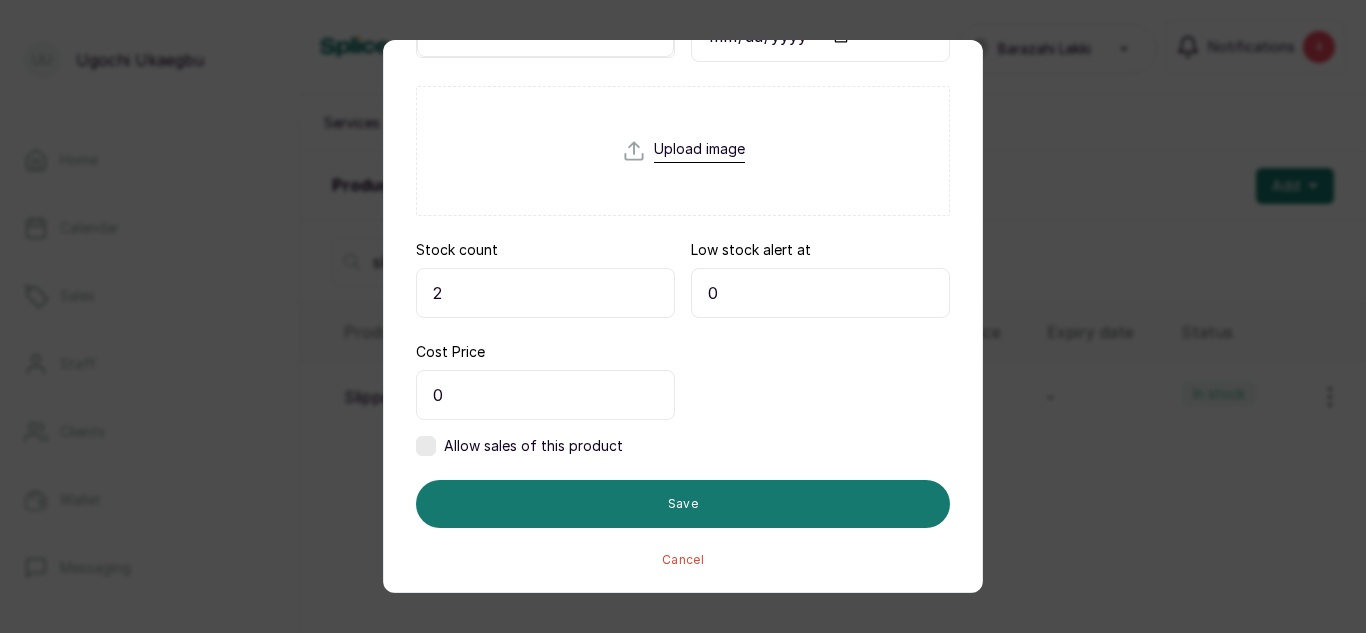 click on "2" at bounding box center [545, 293] 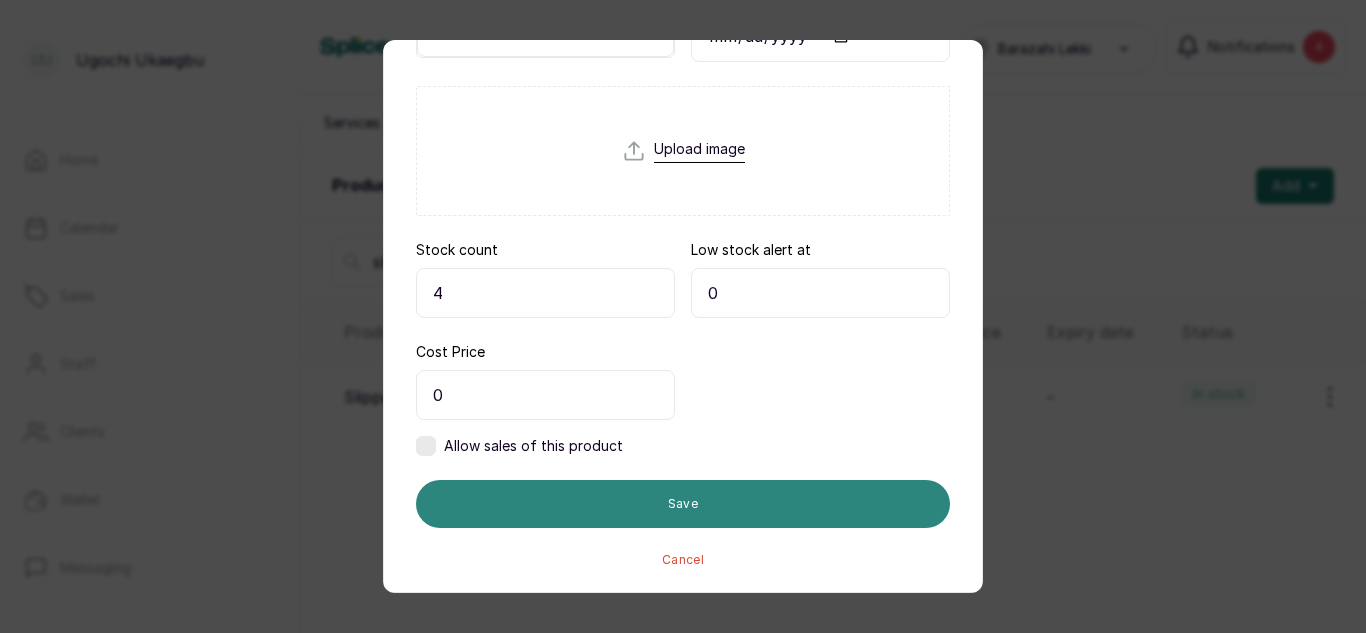 type on "4" 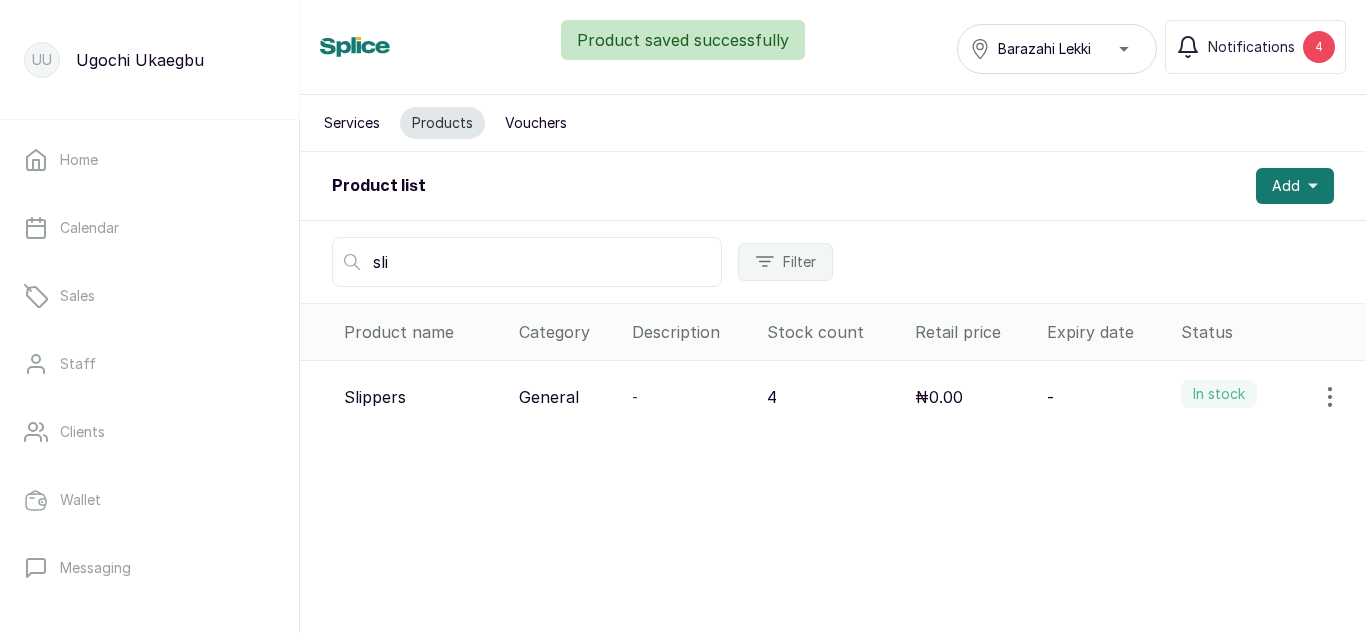 click 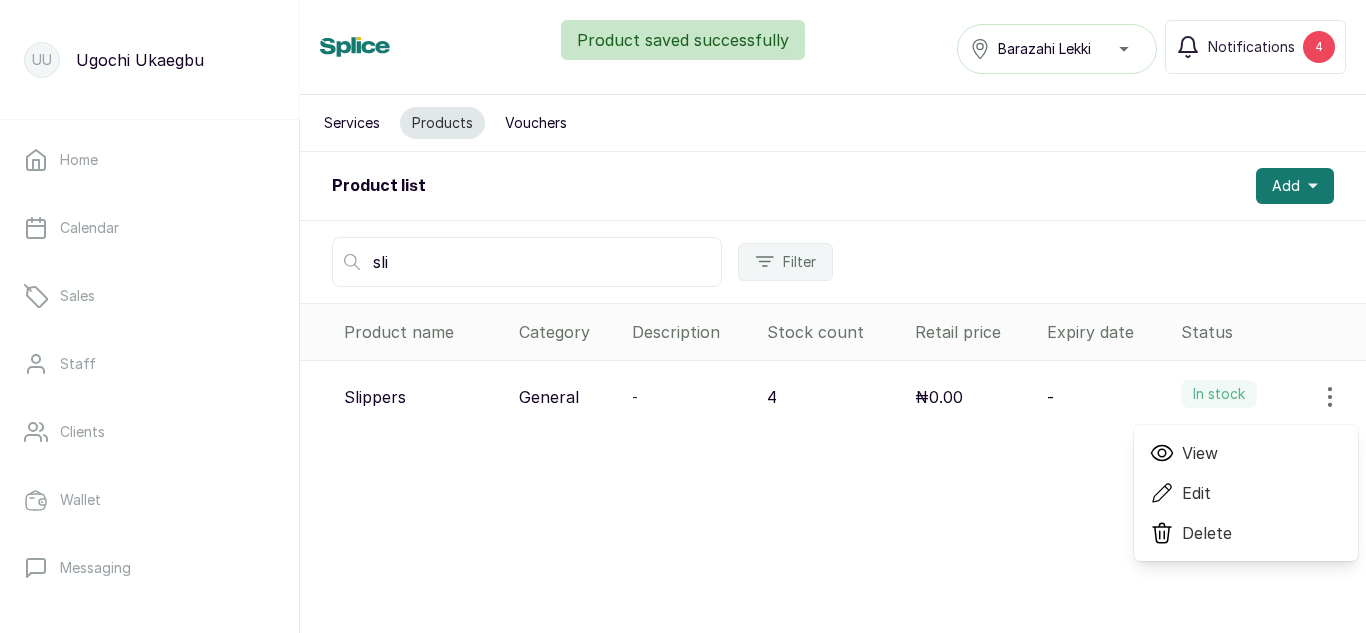 click 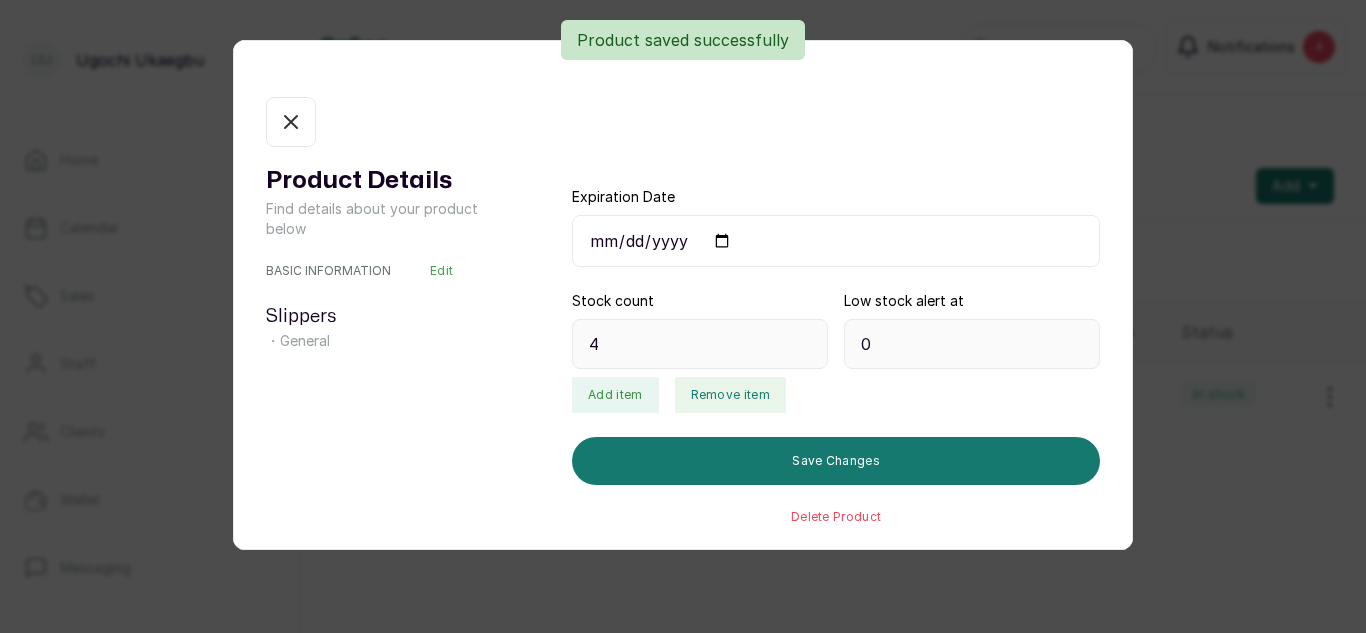 click on "Remove item" at bounding box center (730, 395) 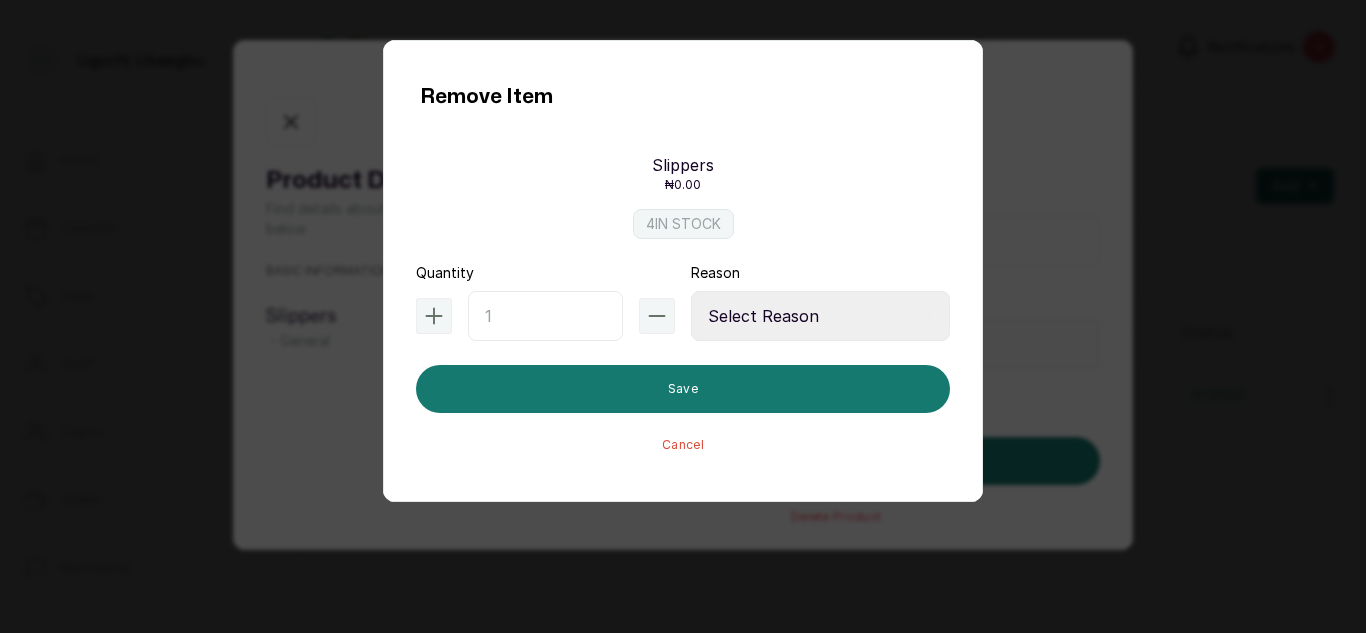 click at bounding box center [545, 316] 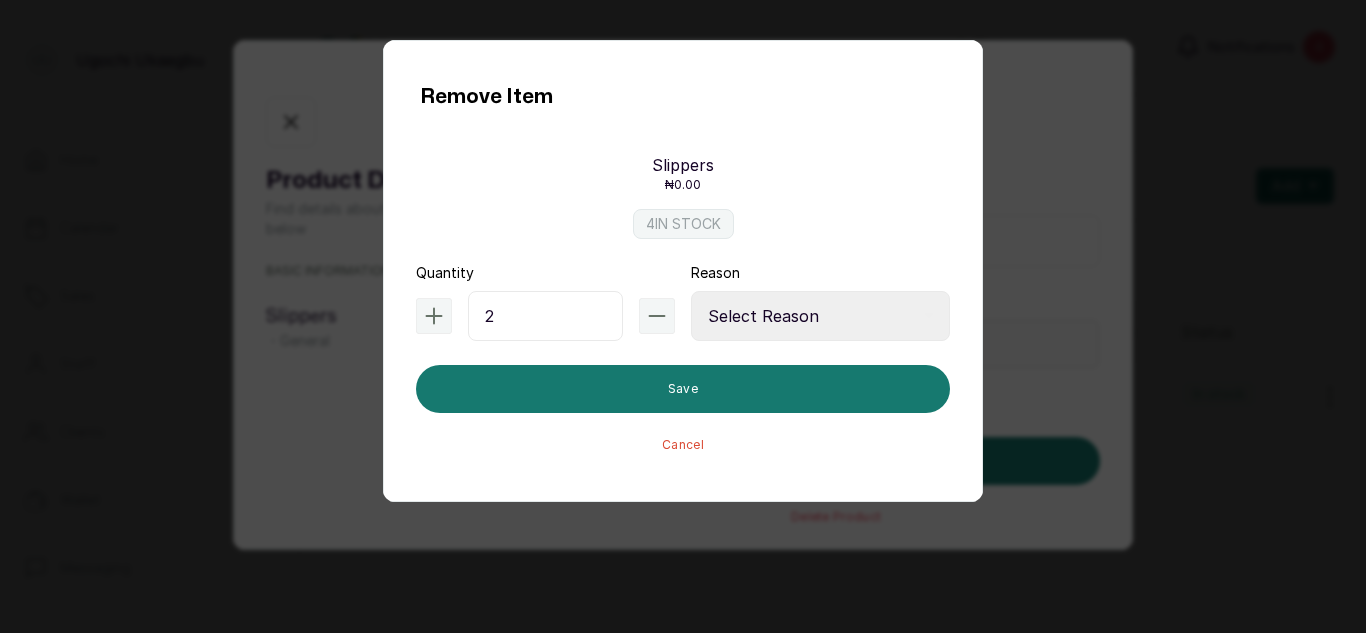 type on "2" 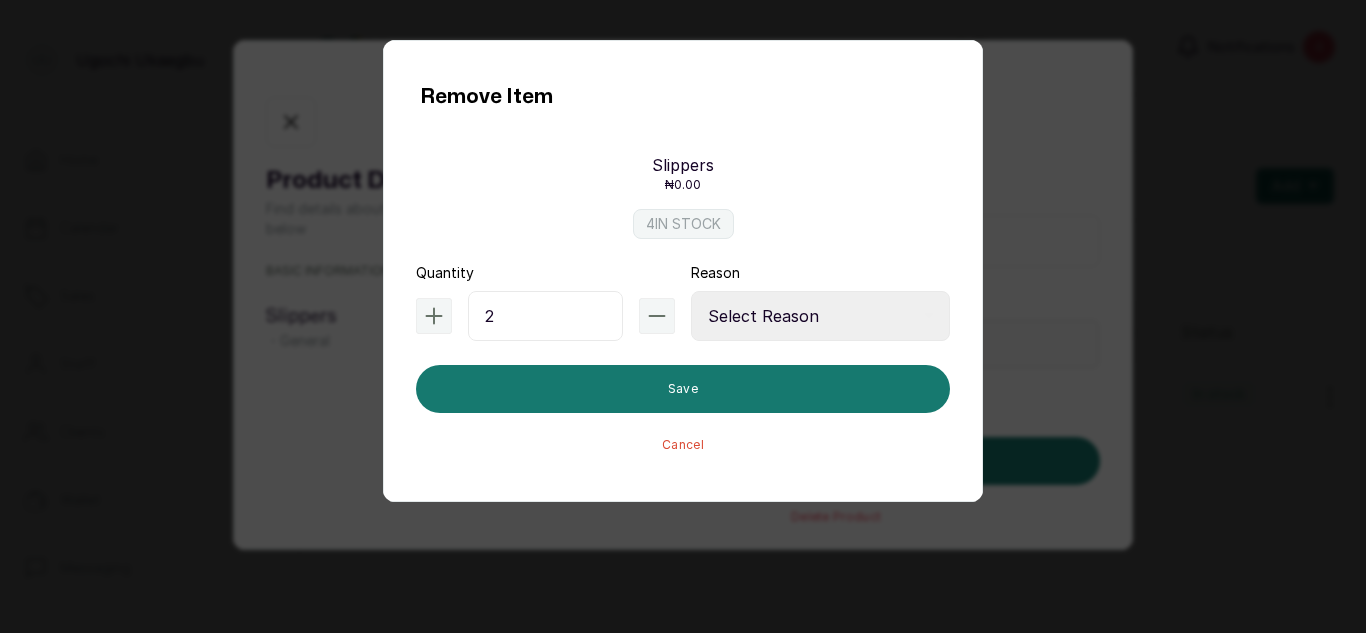 click on "Select Reason Internal Use New Stock Damaged Adjustment Transfer Return Other" at bounding box center [820, 316] 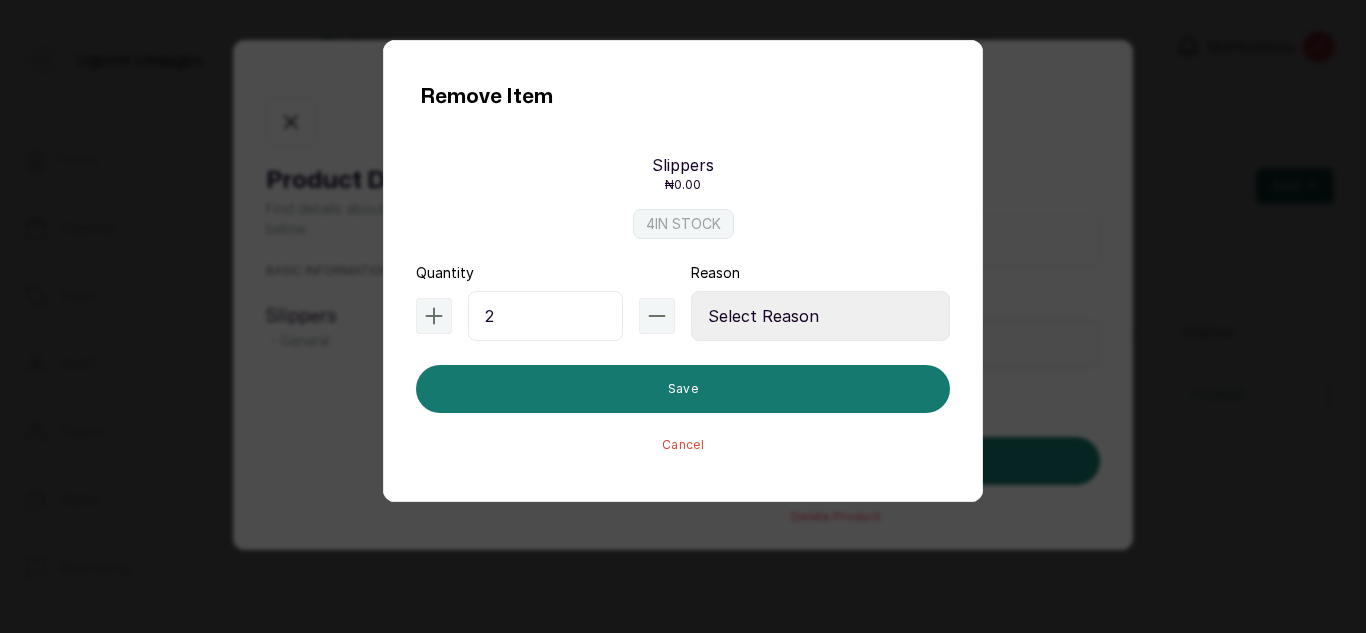 select on "internal_use" 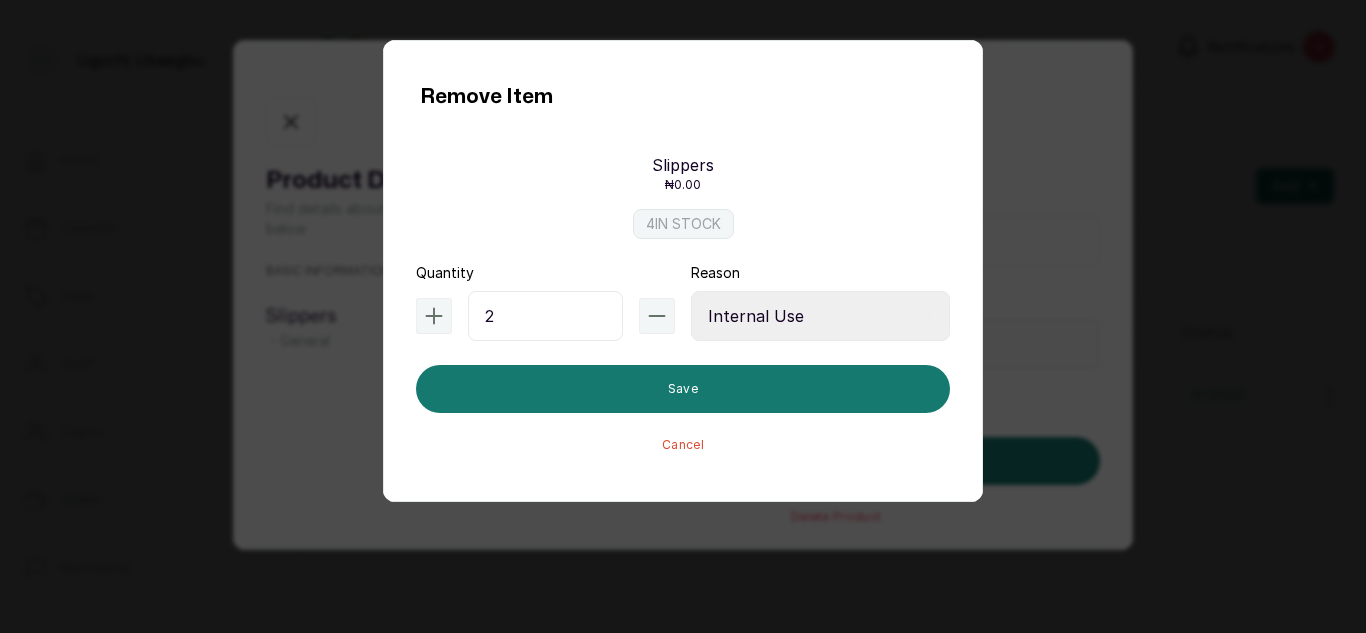 click on "Select Reason Internal Use New Stock Damaged Adjustment Transfer Return Other" at bounding box center (820, 316) 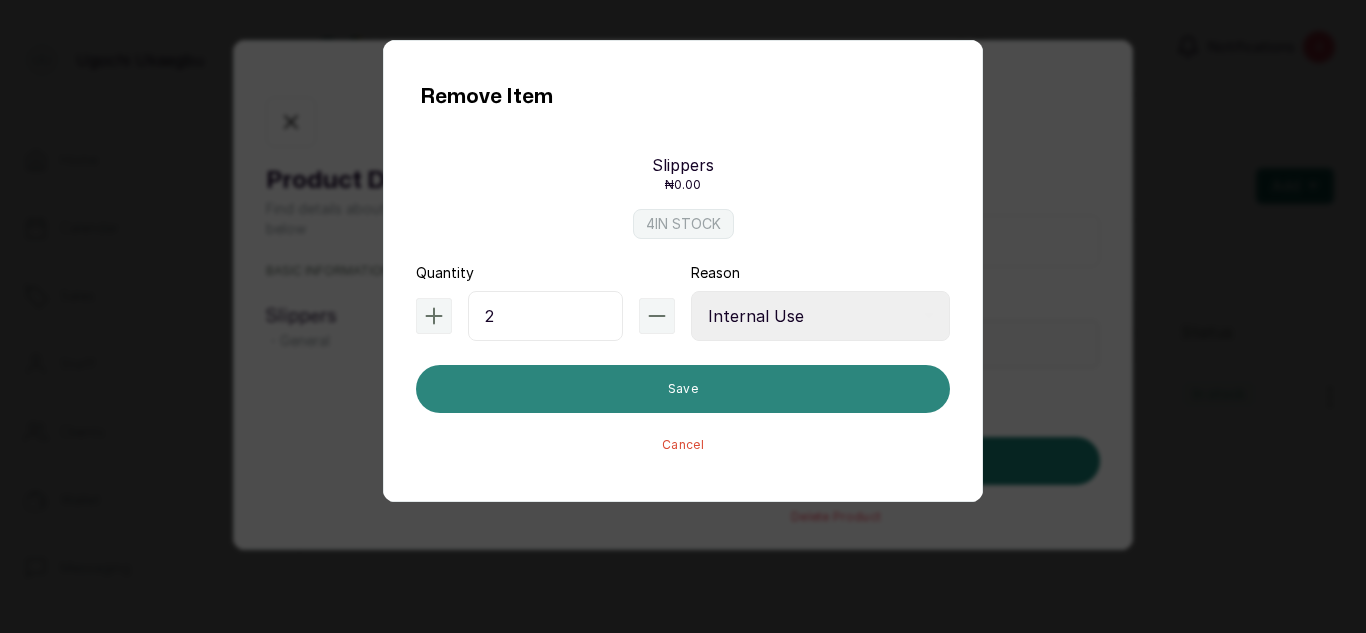 click on "Save" at bounding box center [683, 389] 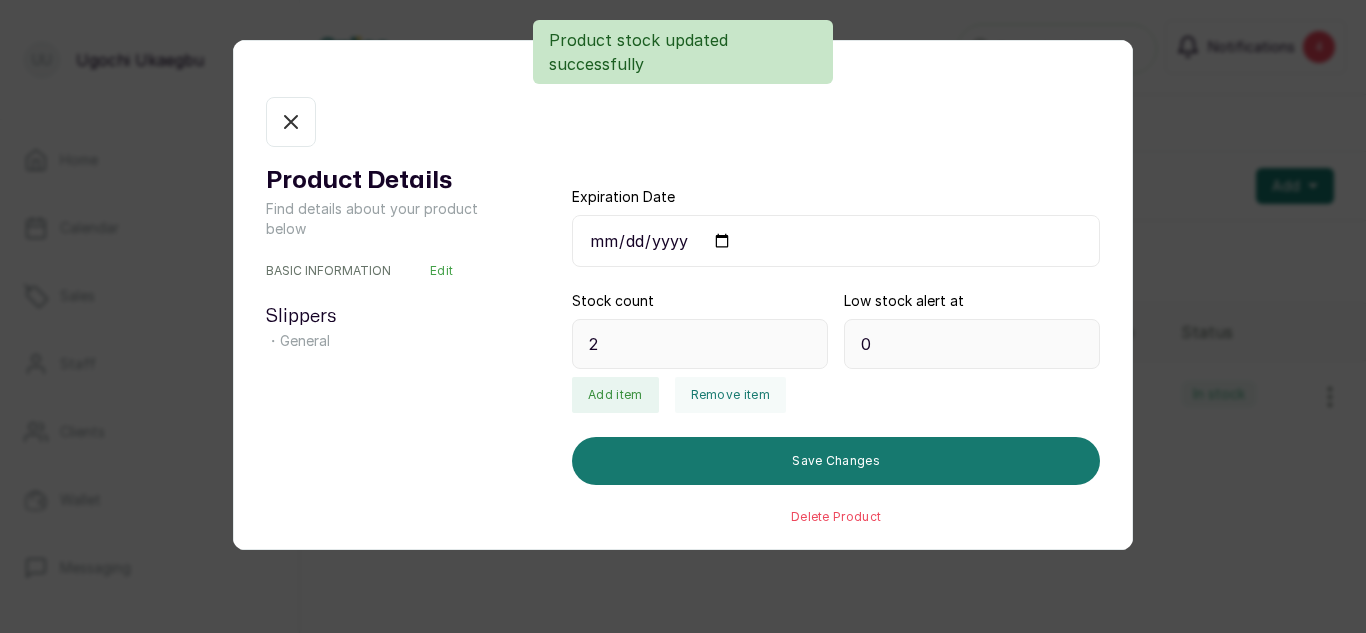 type on "2" 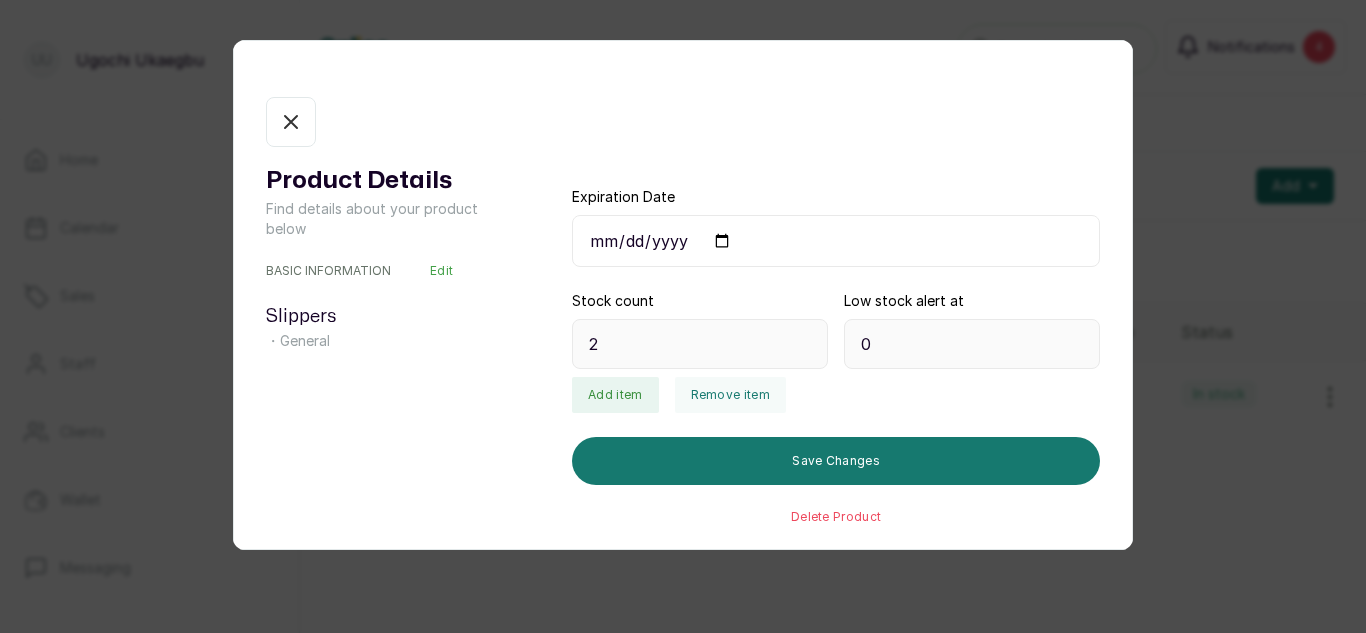 click 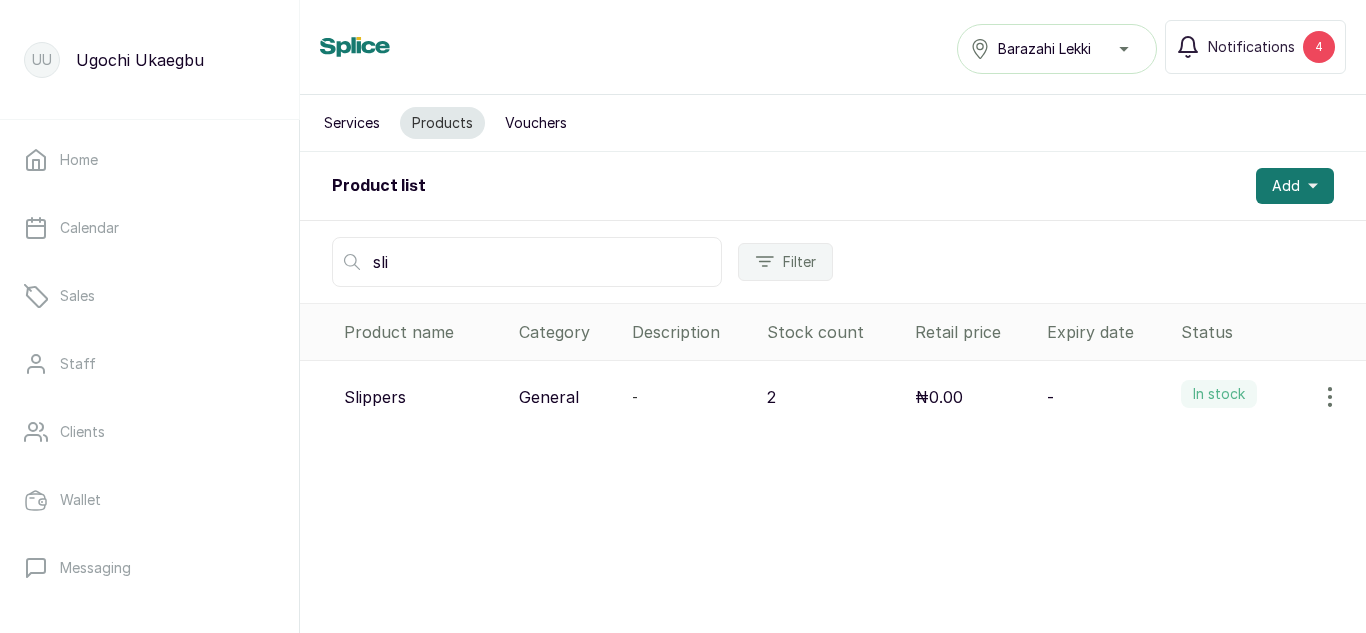 click on "sli" at bounding box center [527, 262] 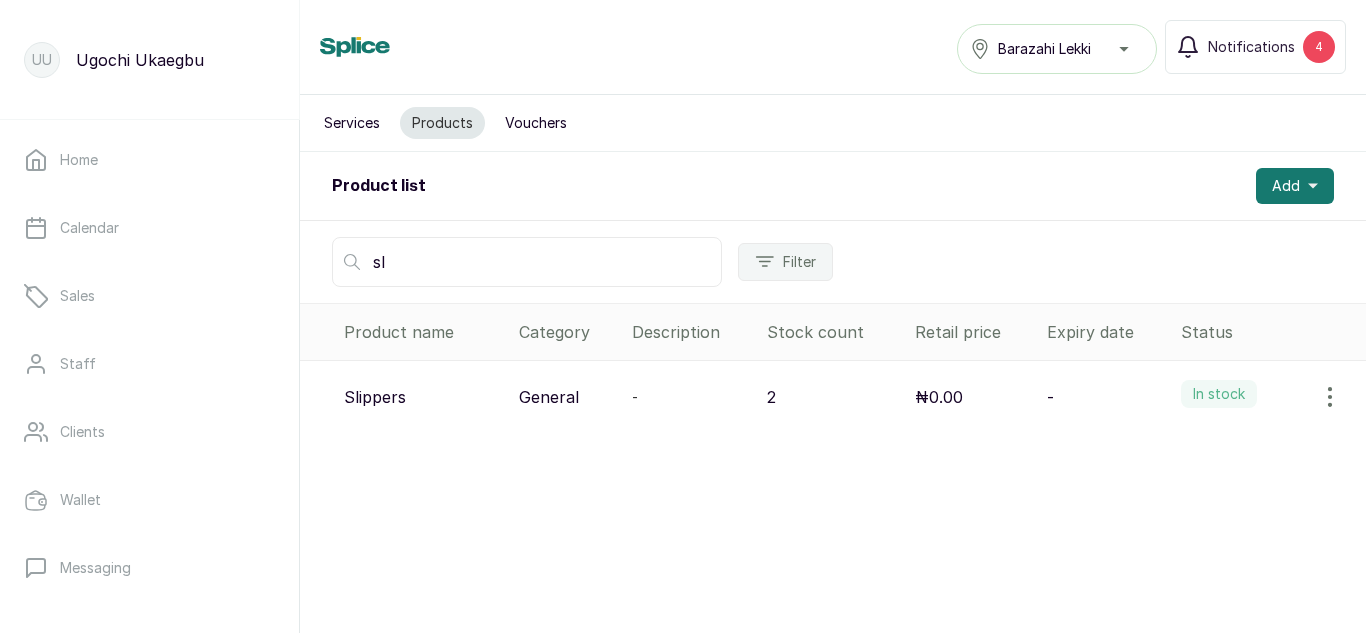 type on "s" 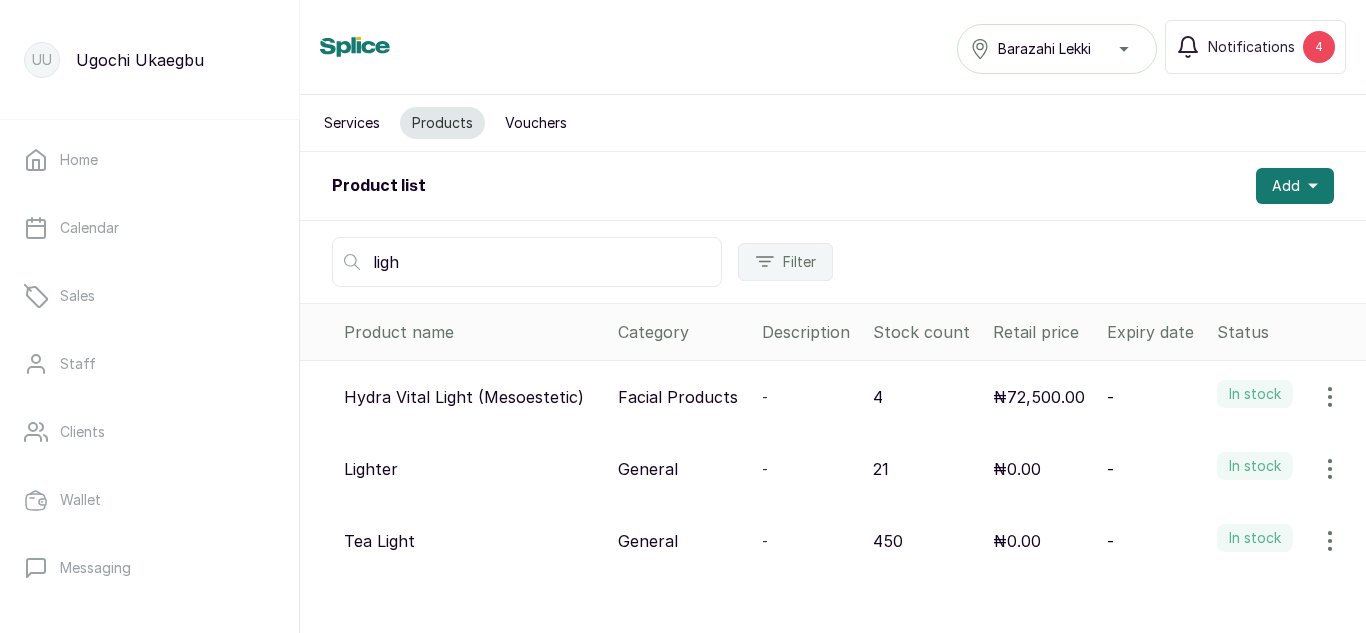 type on "ligh" 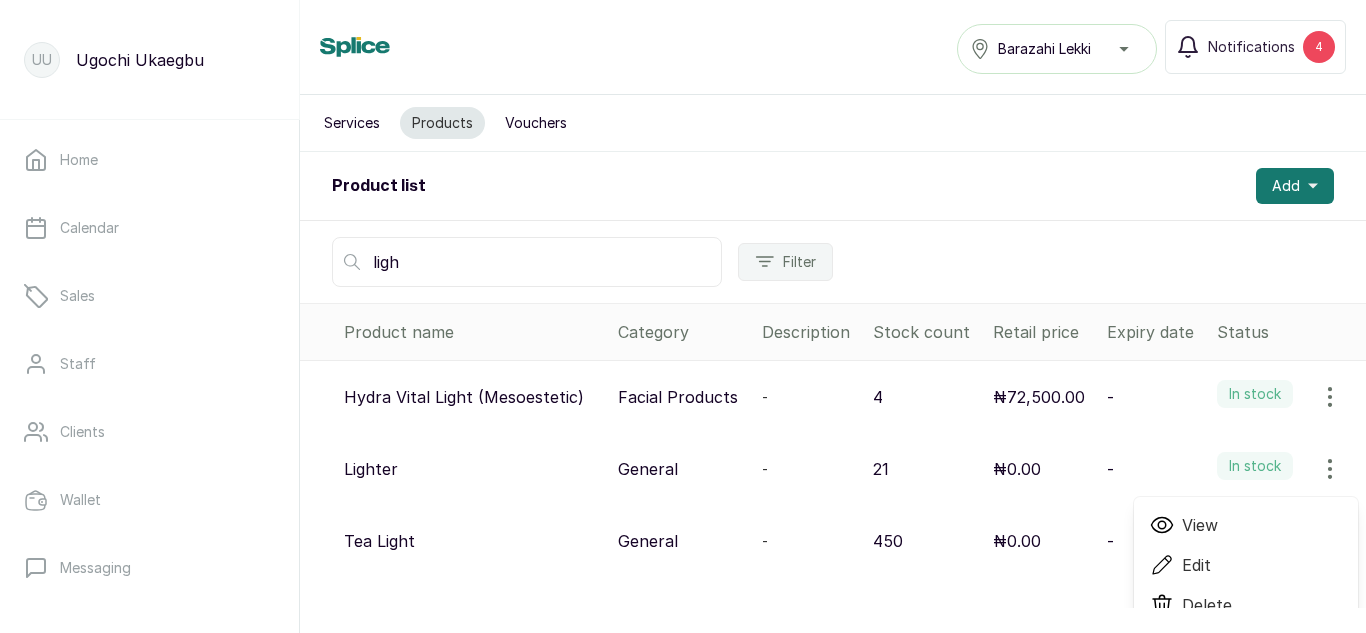click 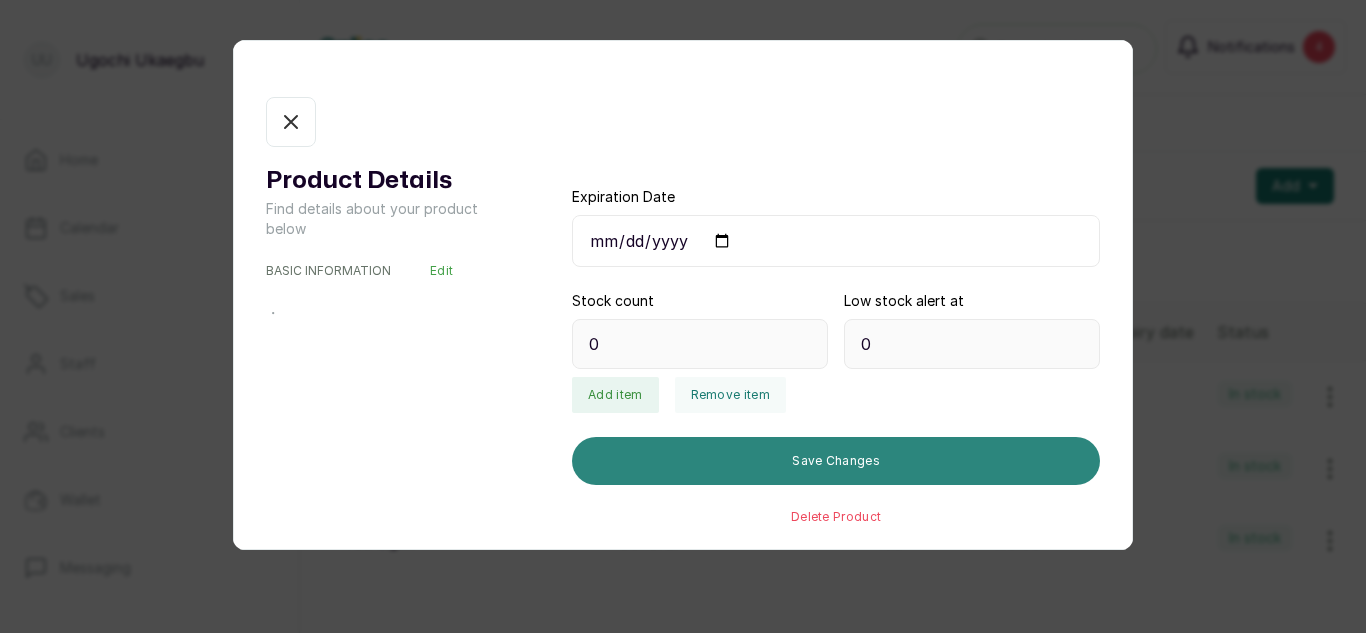 type on "21" 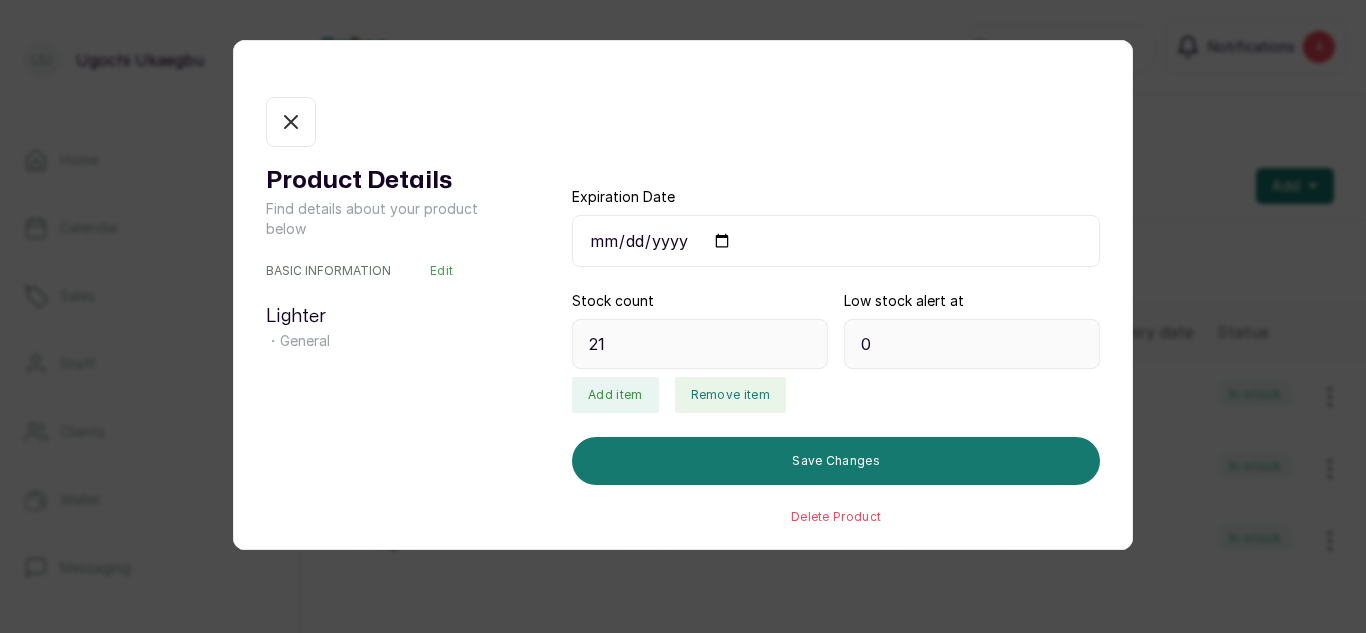 click on "Remove item" at bounding box center [730, 395] 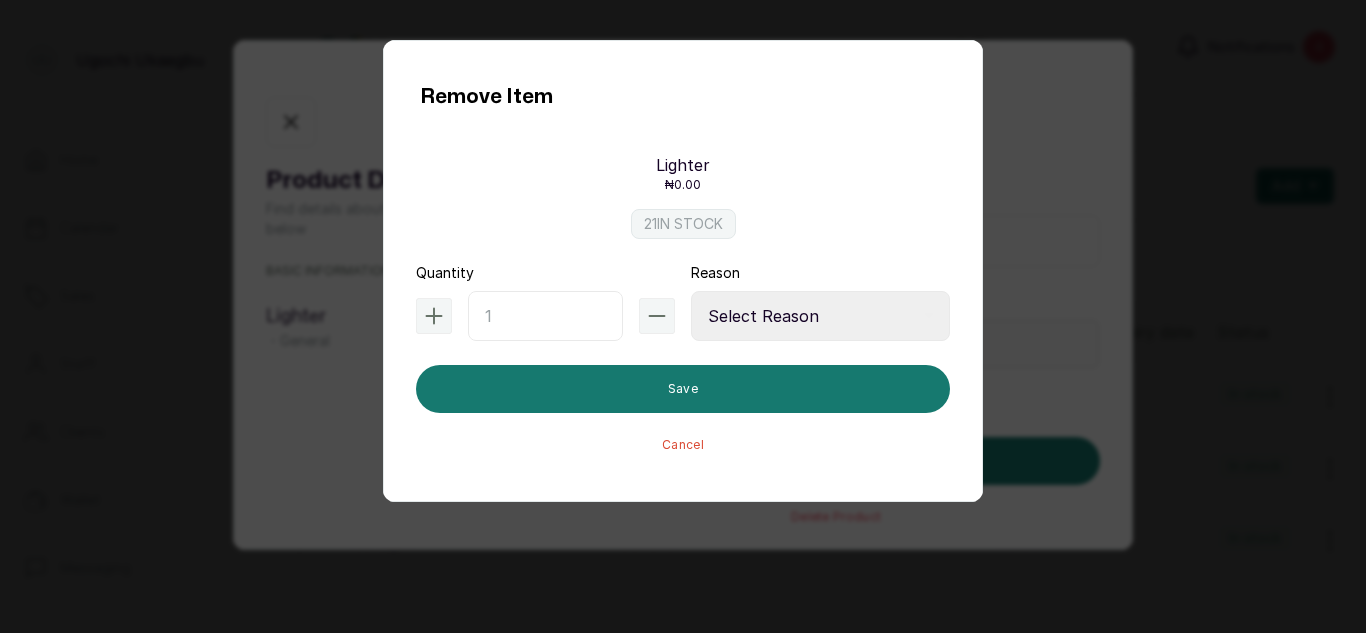 click at bounding box center [545, 316] 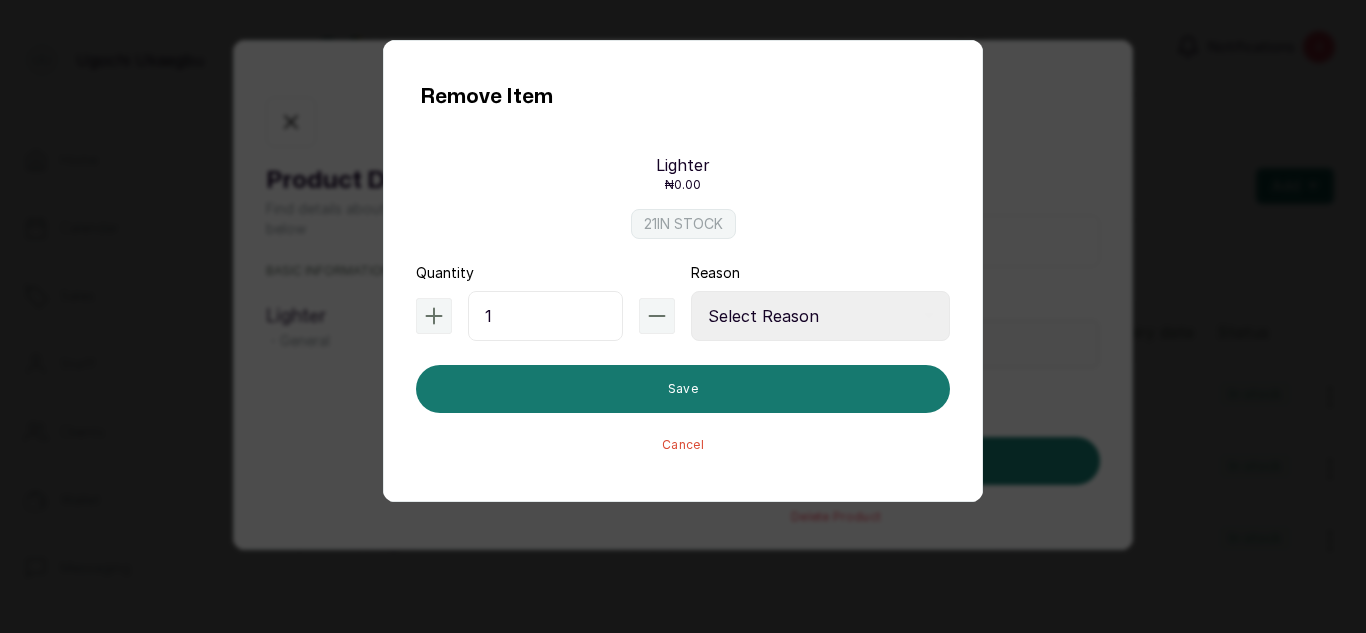 type on "1" 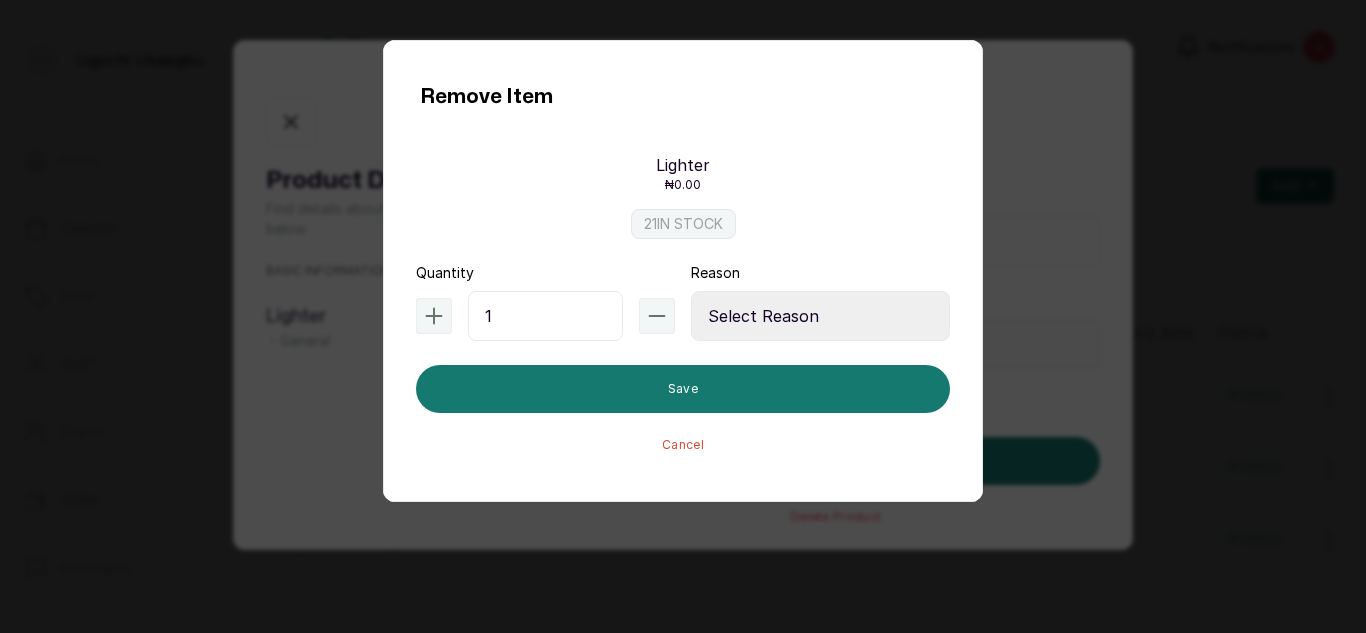 click on "Select Reason Internal Use New Stock Damaged Adjustment Transfer Return Other" at bounding box center [820, 316] 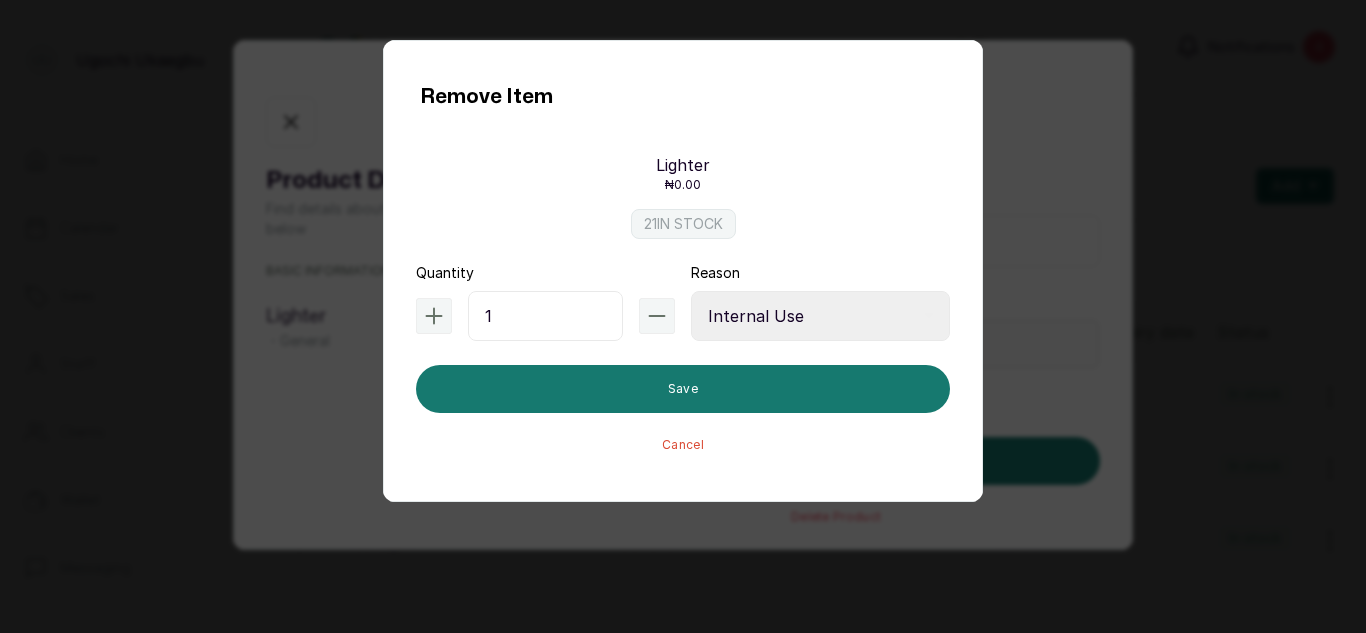 click on "Select Reason Internal Use New Stock Damaged Adjustment Transfer Return Other" at bounding box center (820, 316) 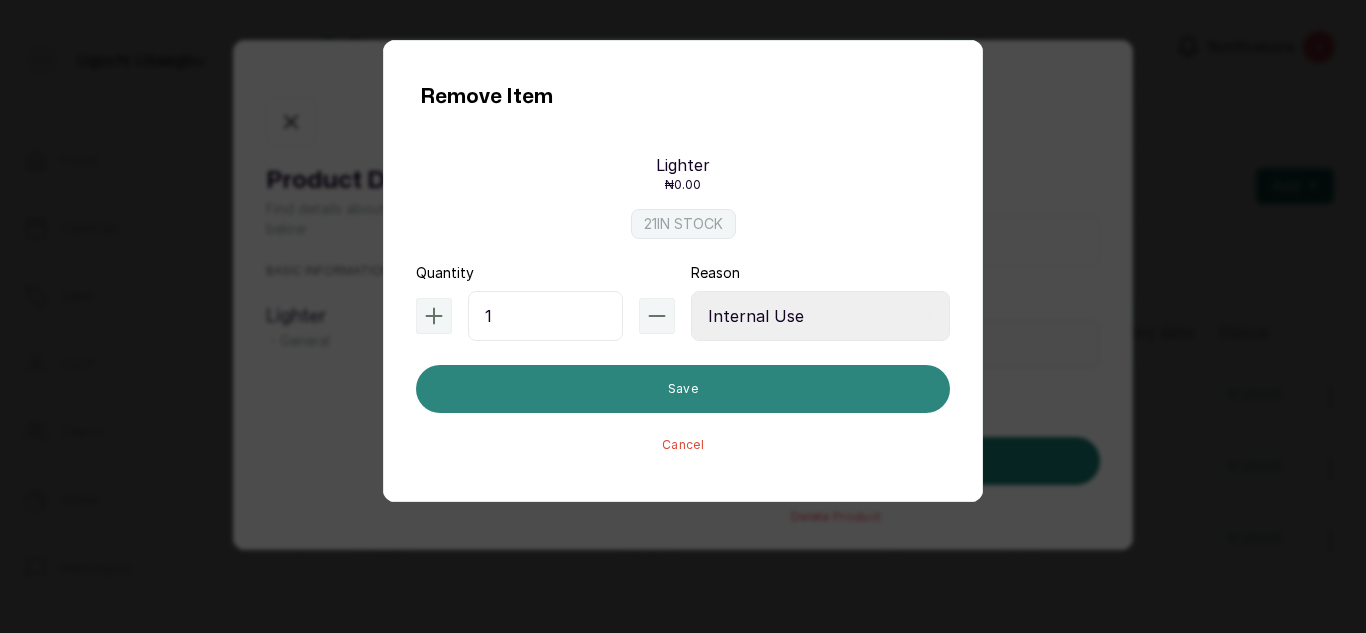 click on "Save" at bounding box center (683, 389) 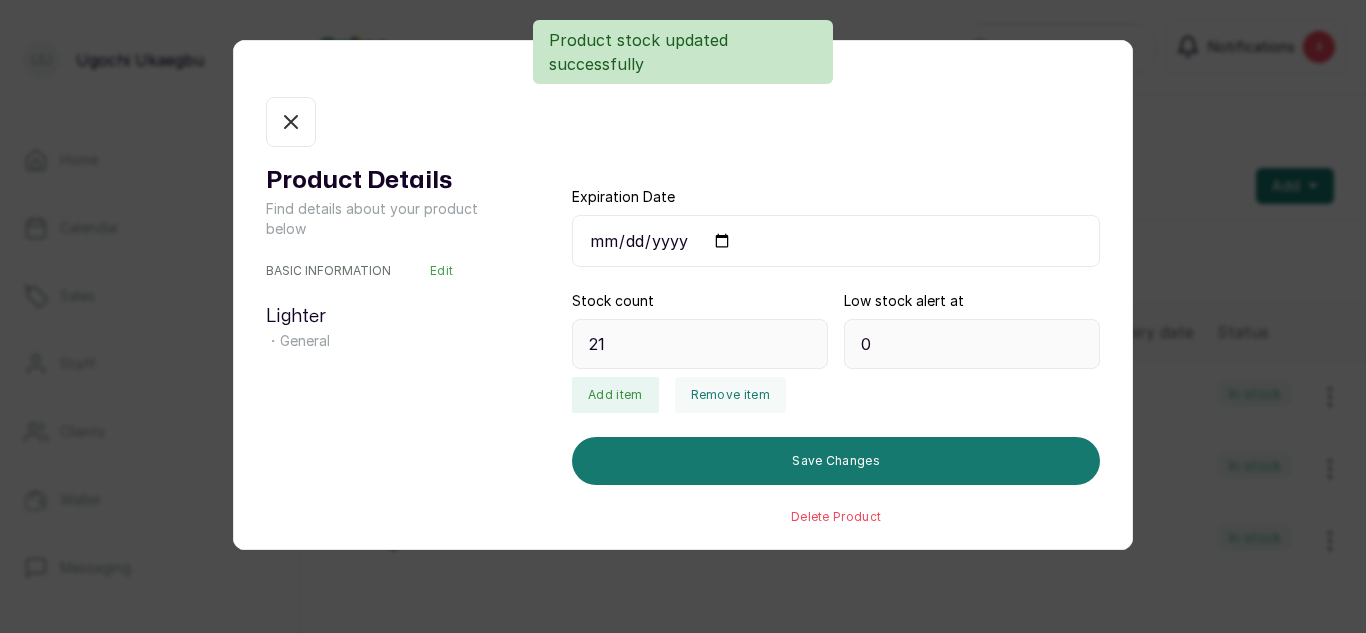 type on "20" 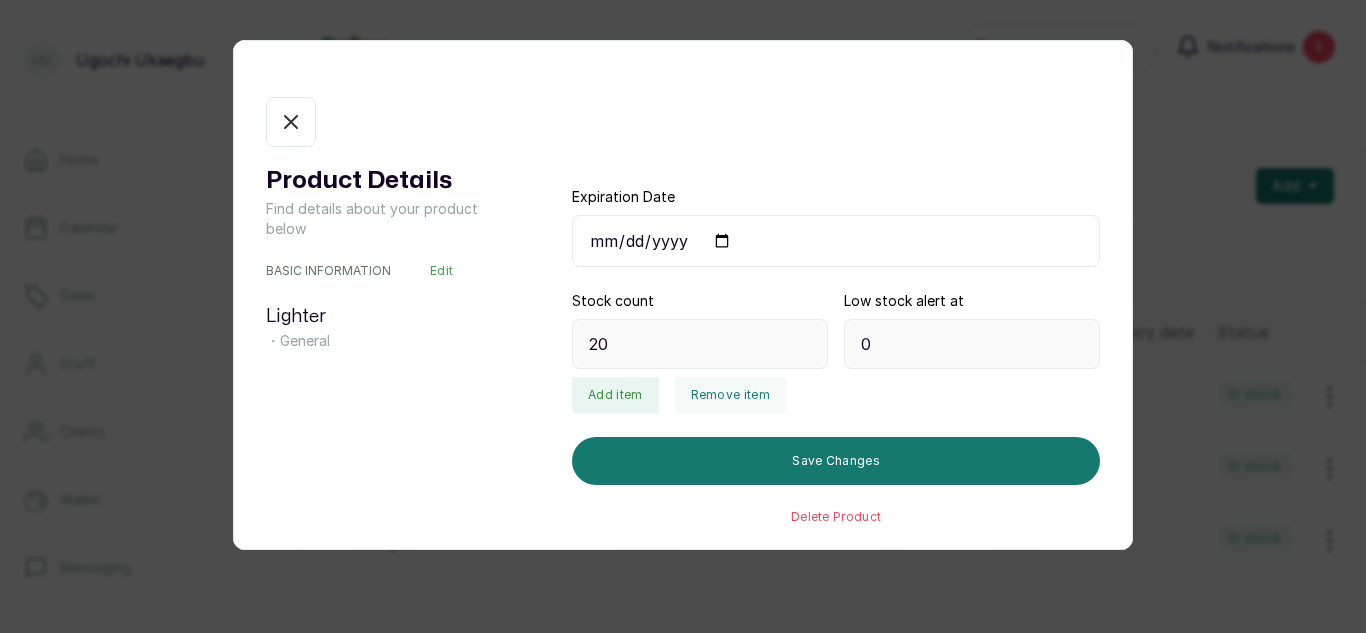 click on "In stock" at bounding box center [291, 122] 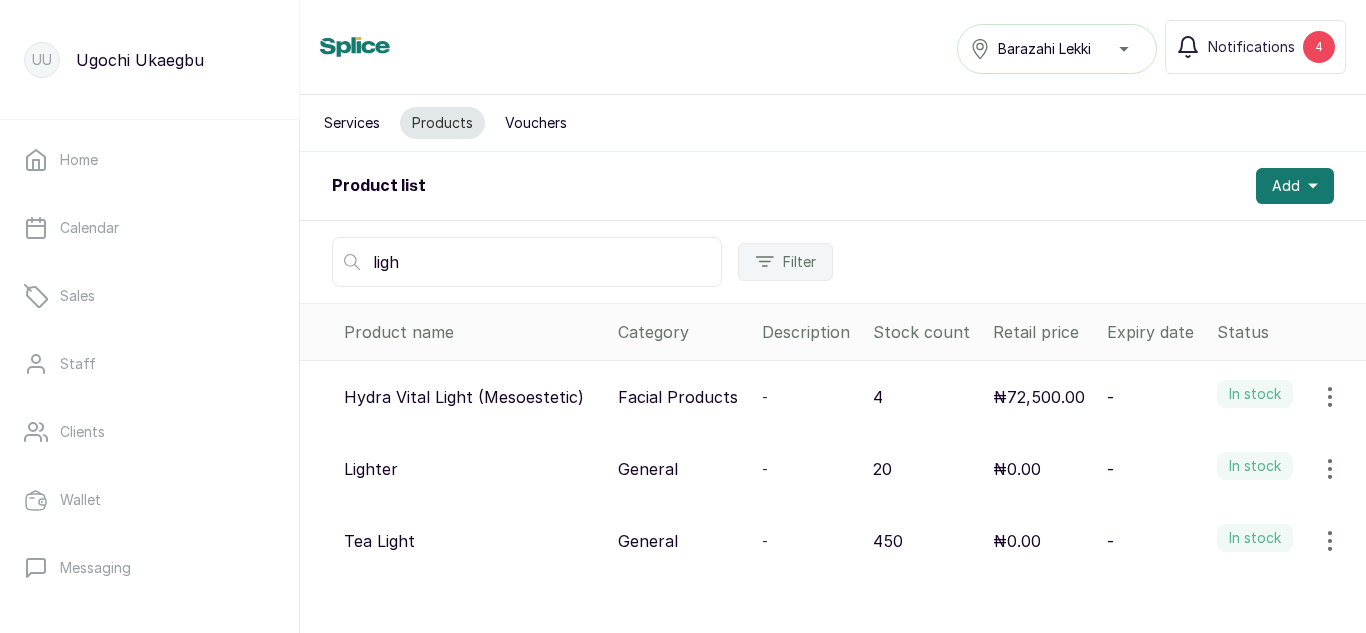 click on "ligh" at bounding box center [527, 262] 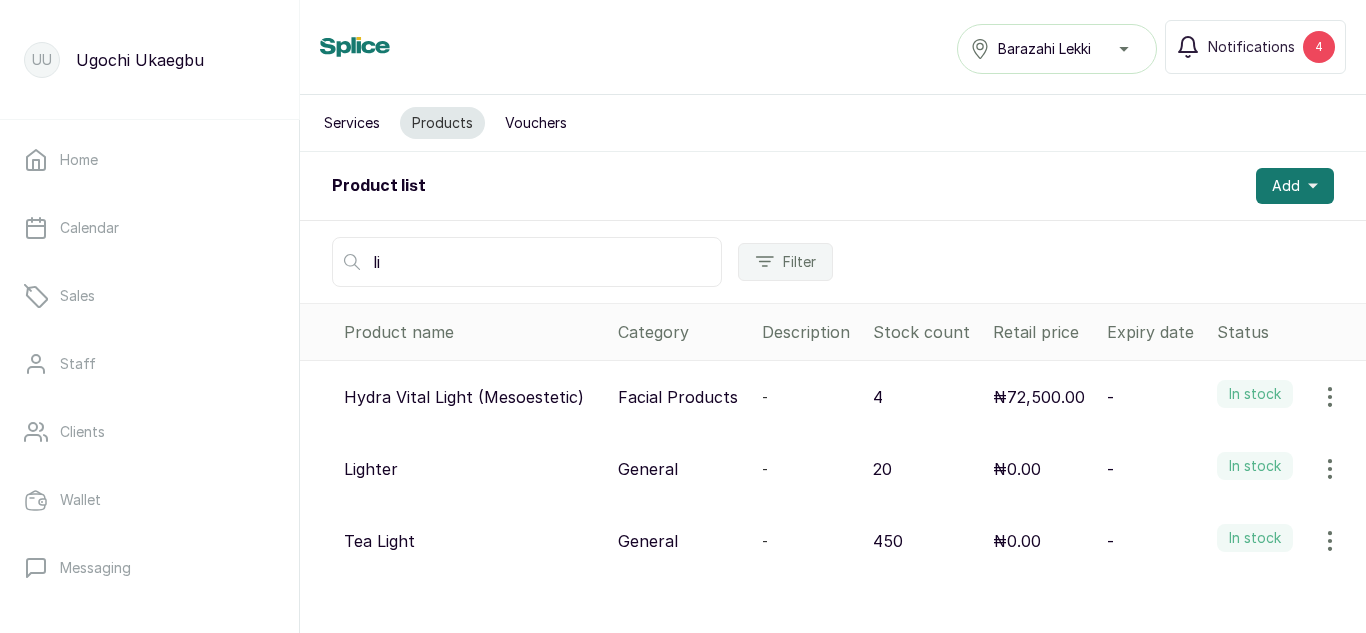 type on "l" 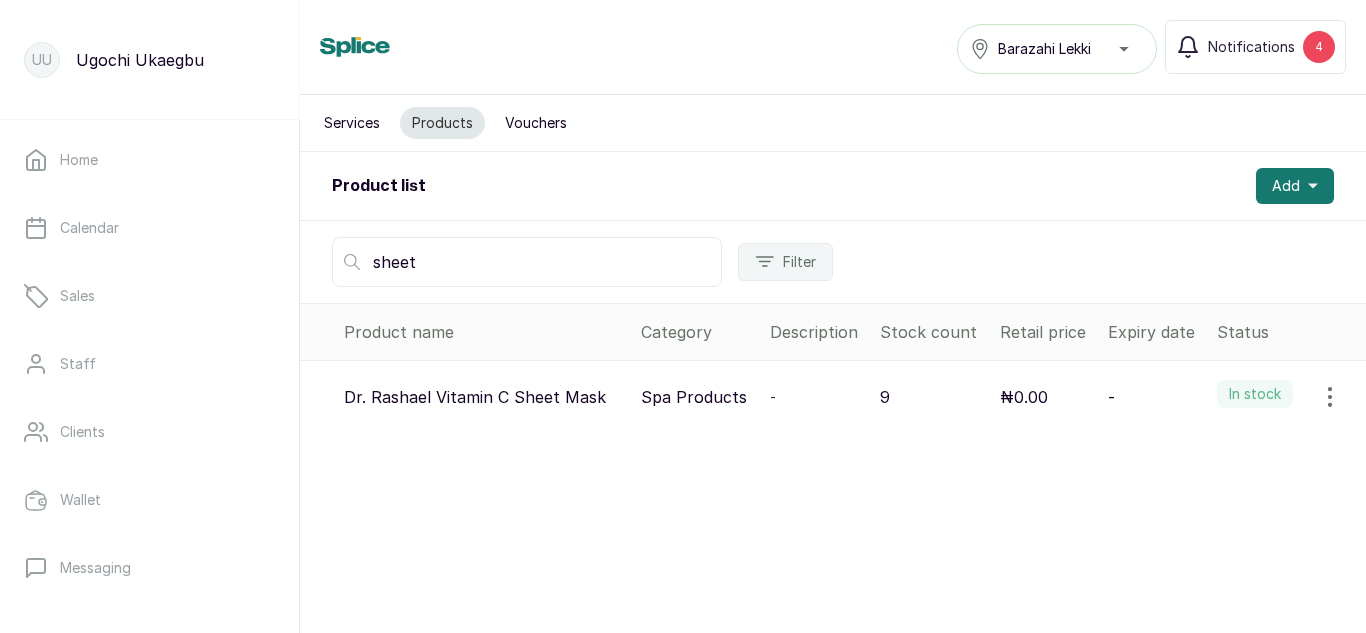 type on "sheet" 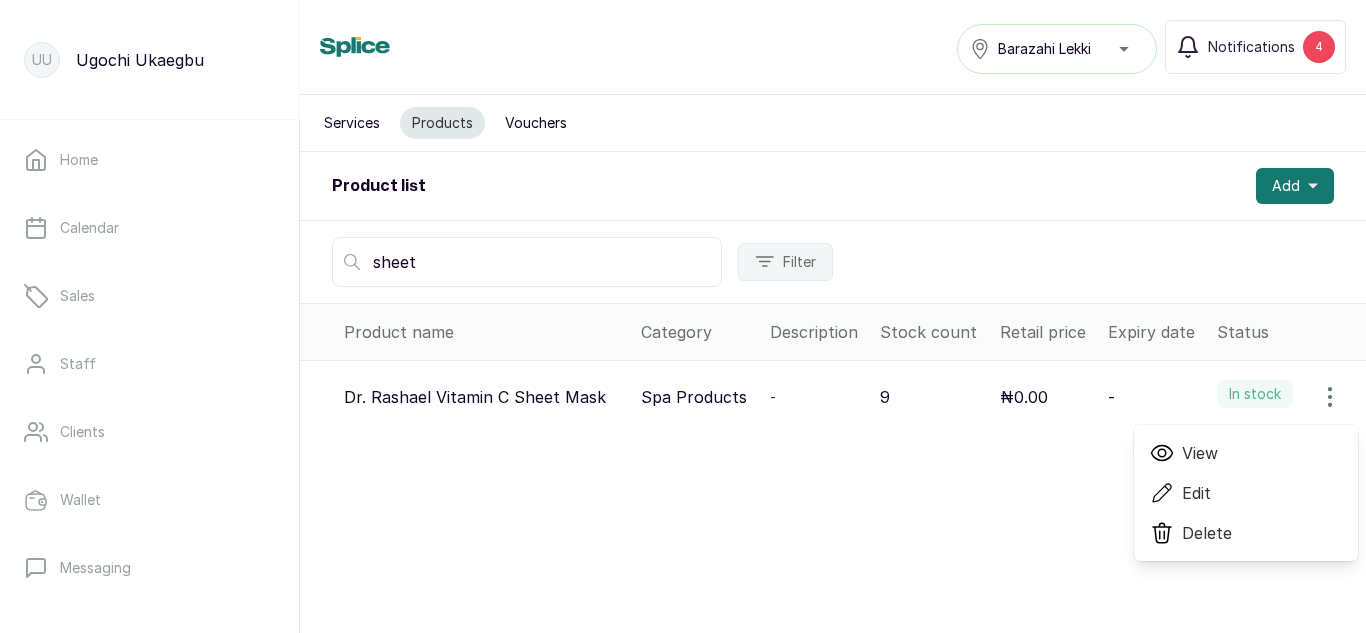 click on "View" at bounding box center [1200, 453] 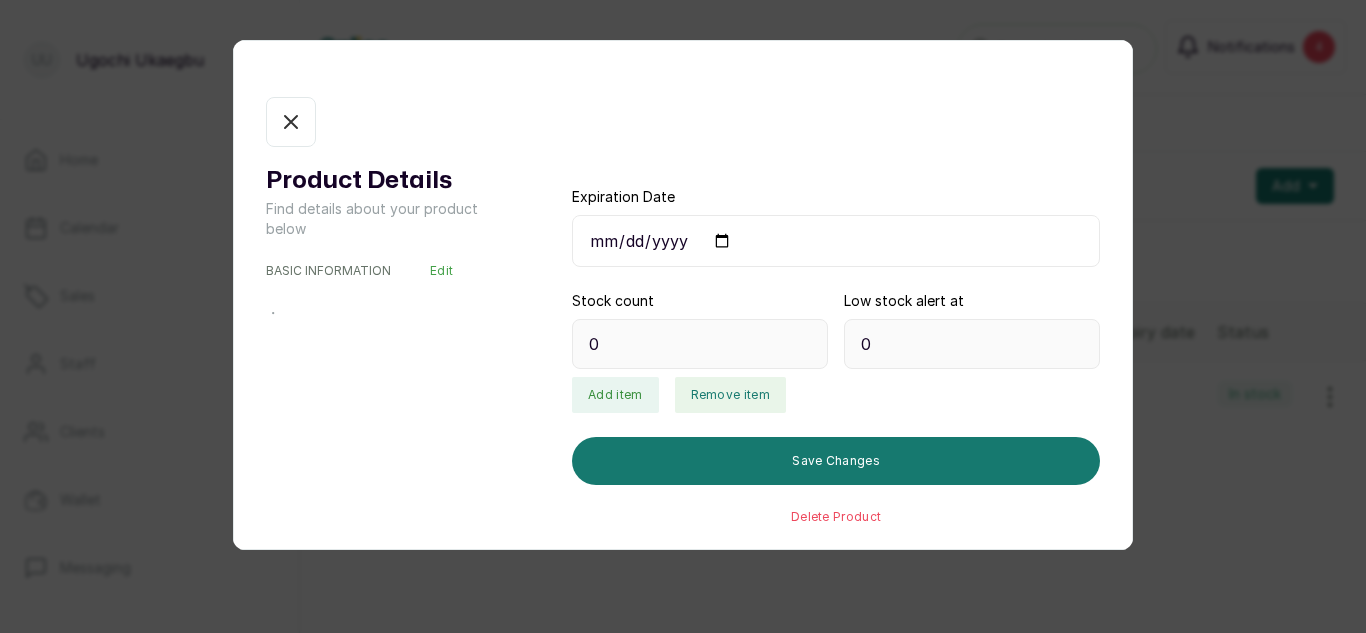 type on "9" 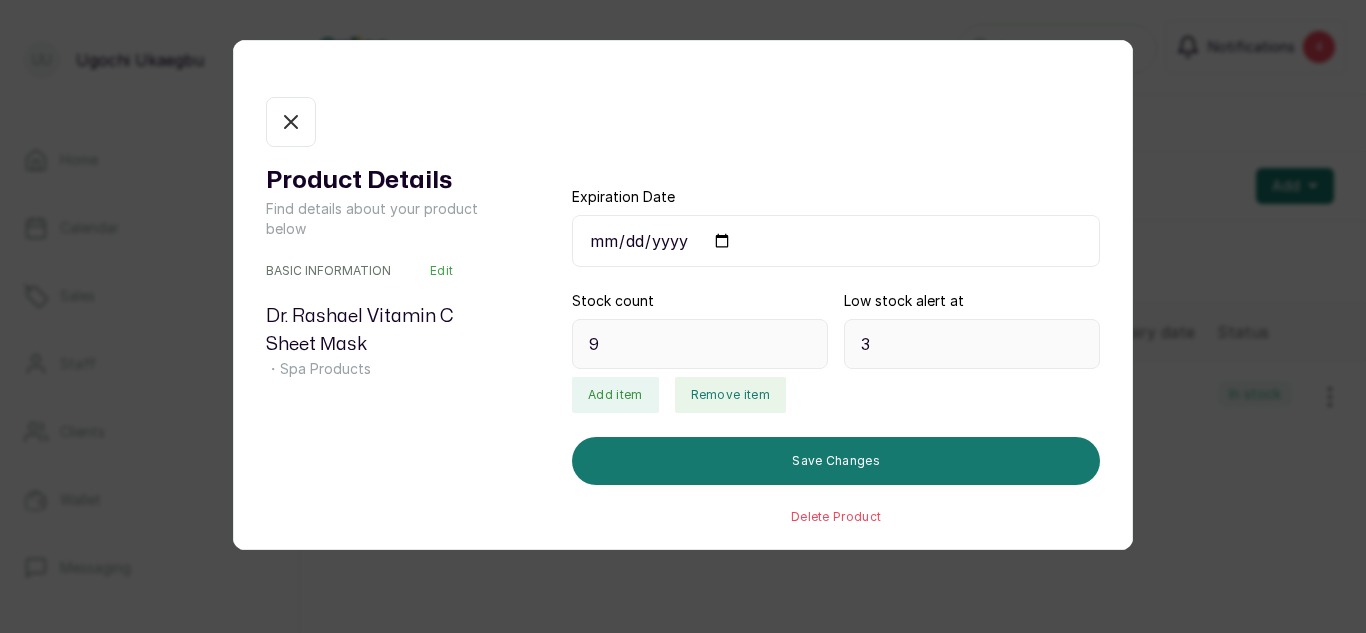 click on "Remove item" at bounding box center [730, 395] 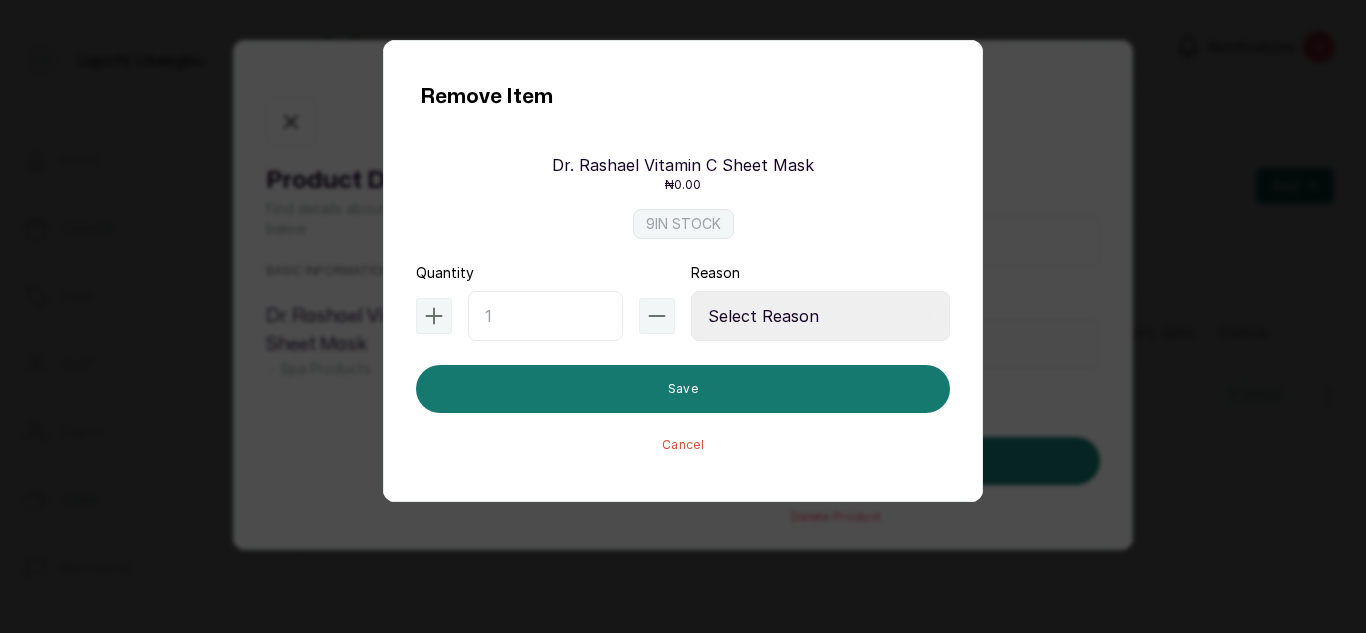 click at bounding box center (545, 316) 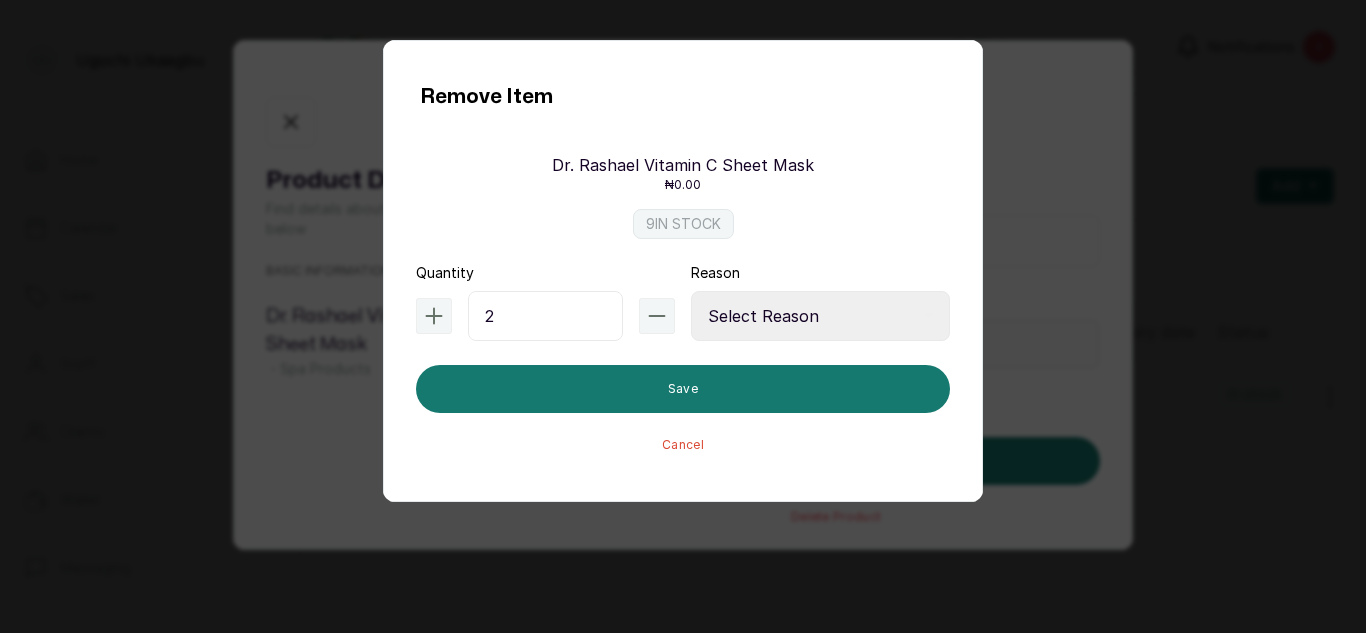 type on "2" 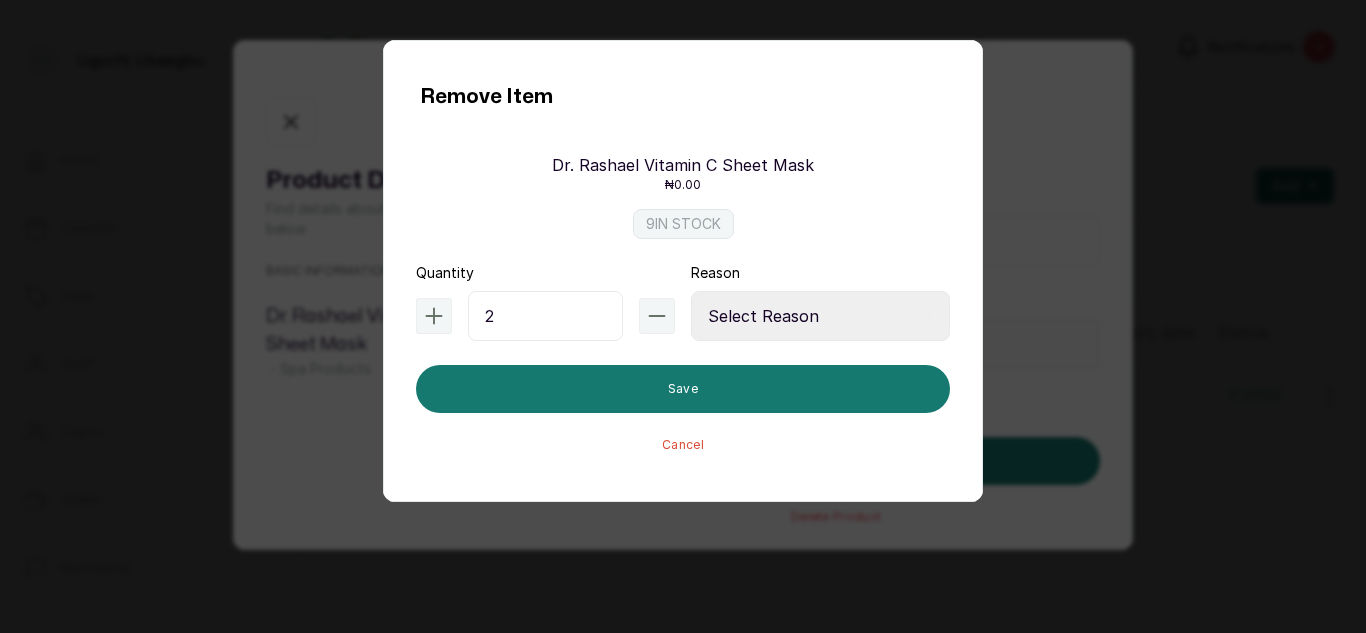click on "Select Reason Internal Use New Stock Damaged Adjustment Transfer Return Other" at bounding box center (820, 316) 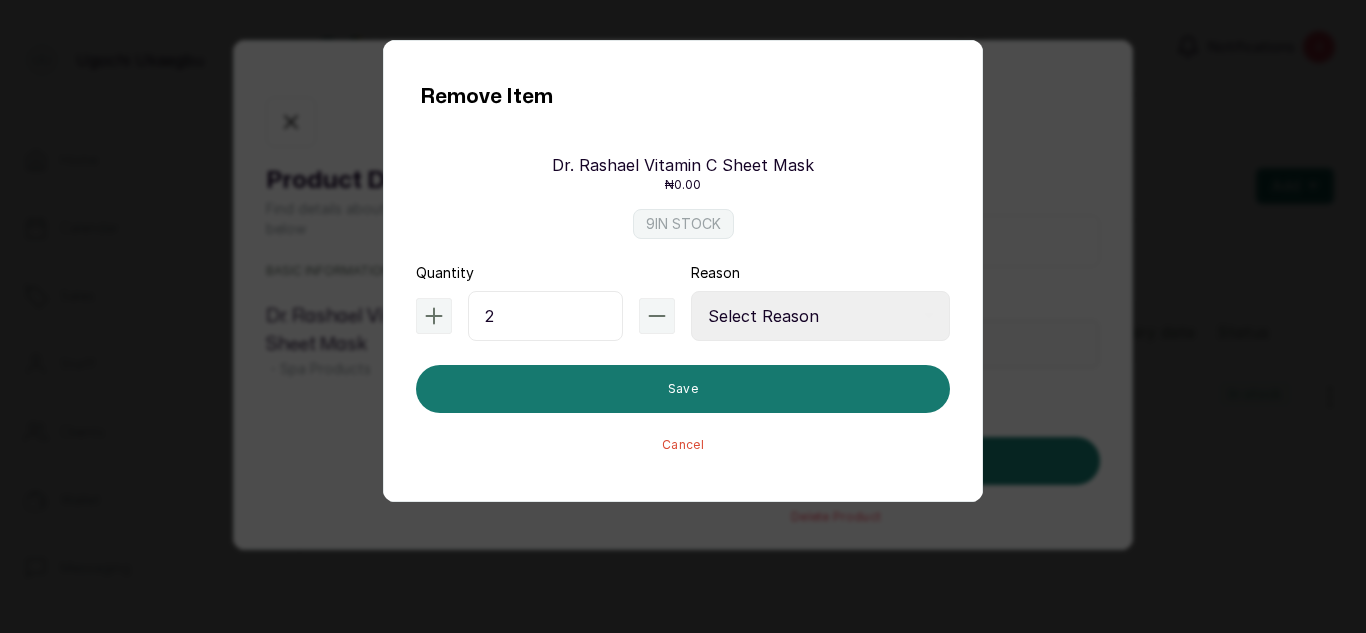 select on "internal_use" 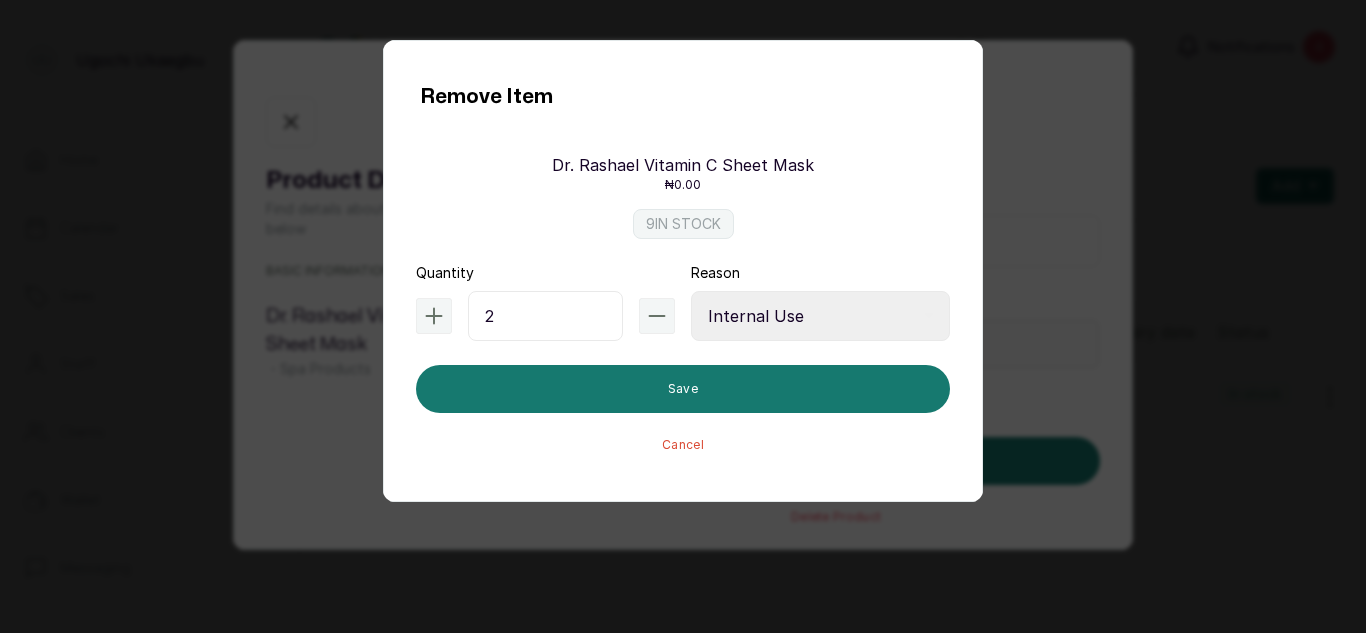 click on "Select Reason Internal Use New Stock Damaged Adjustment Transfer Return Other" at bounding box center [820, 316] 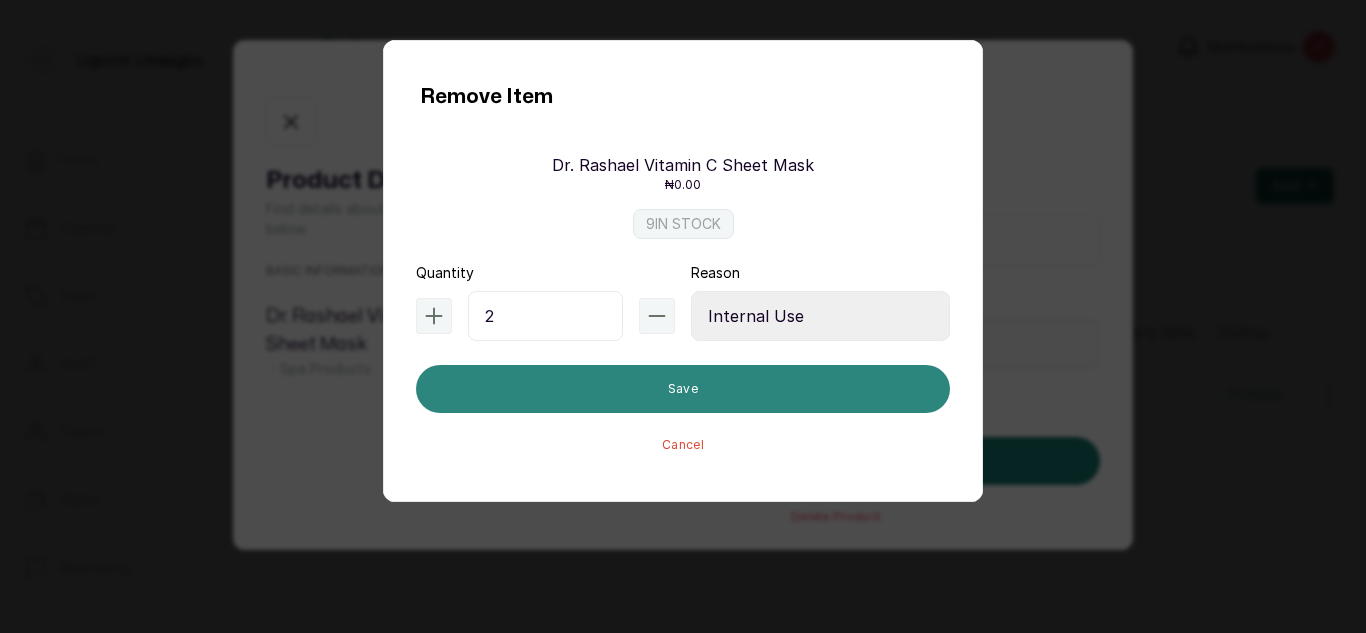 click on "Save" at bounding box center (683, 389) 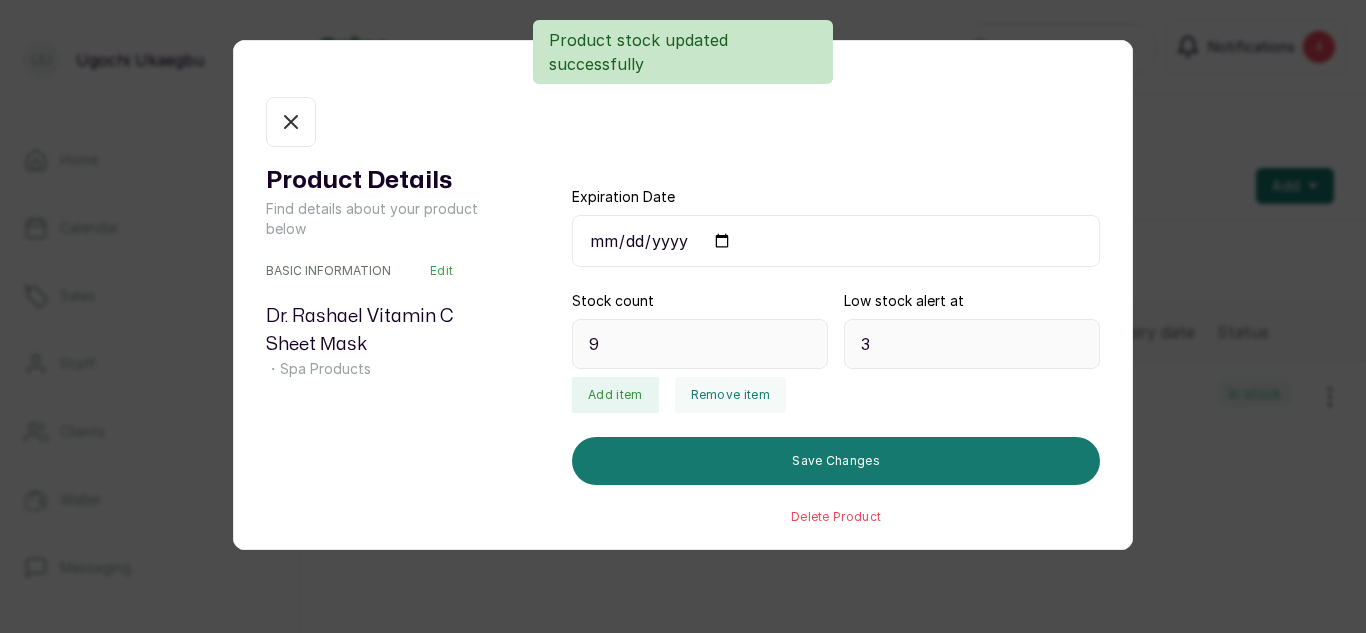 type on "7" 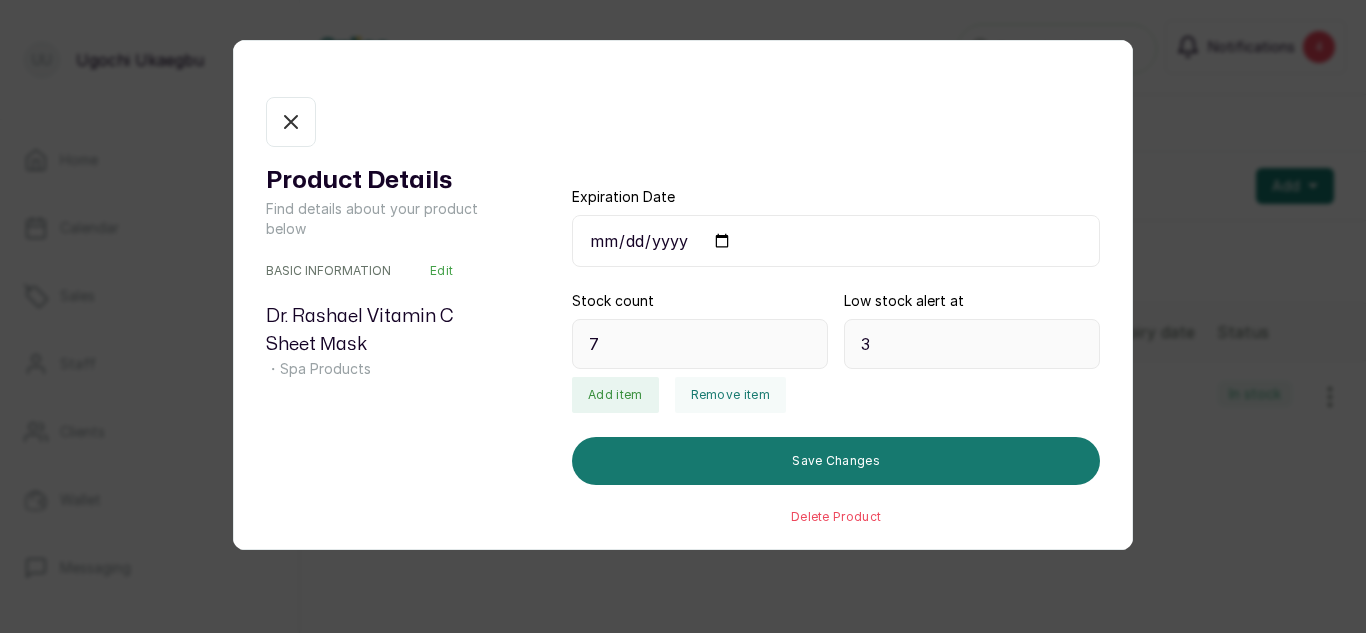 click 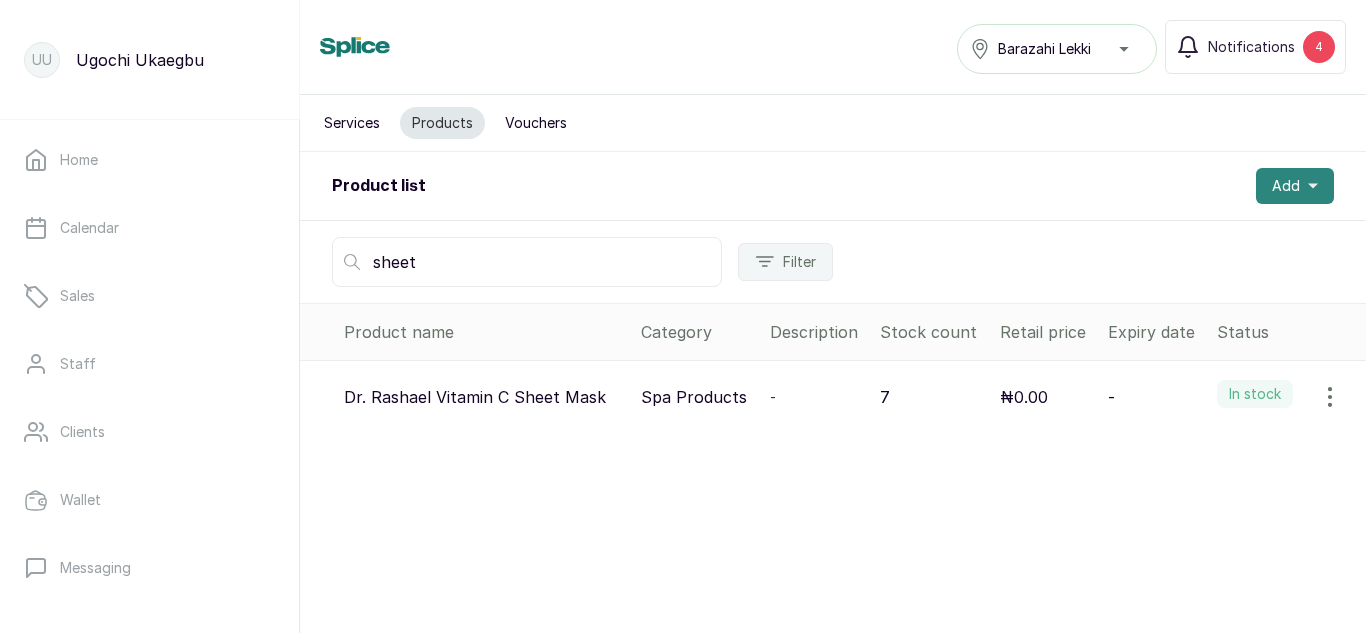 click on "Add" at bounding box center (1295, 186) 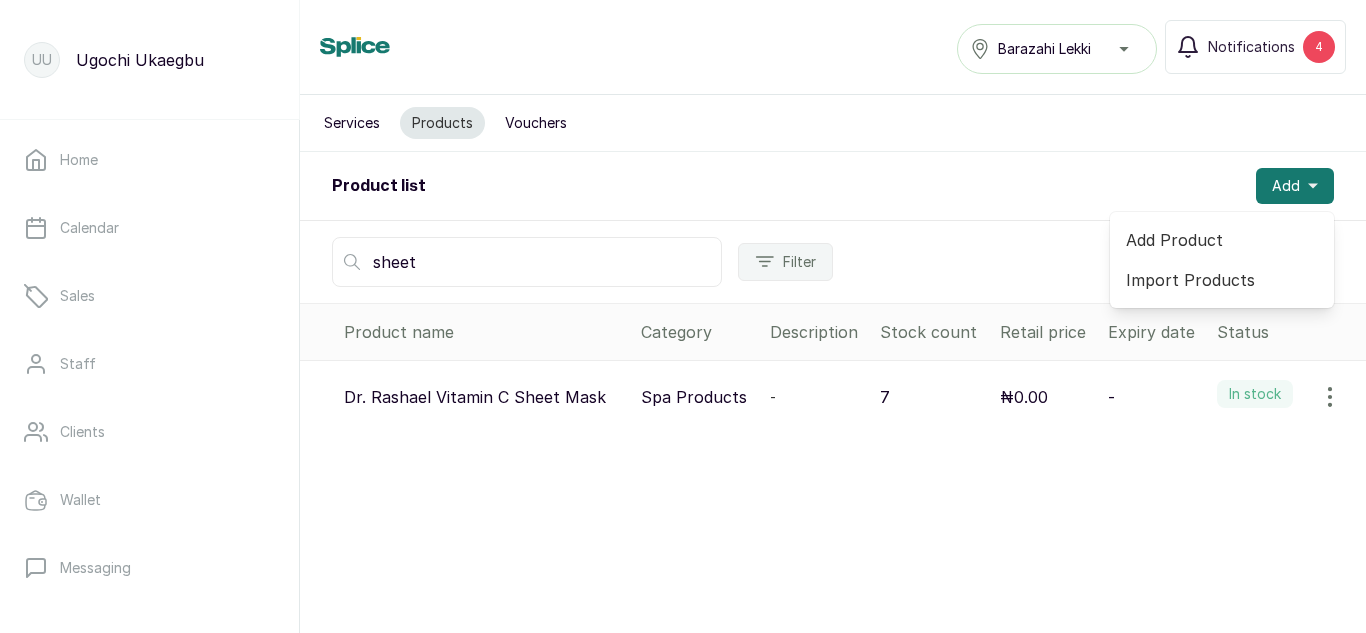 click on "Add Product" at bounding box center [1222, 240] 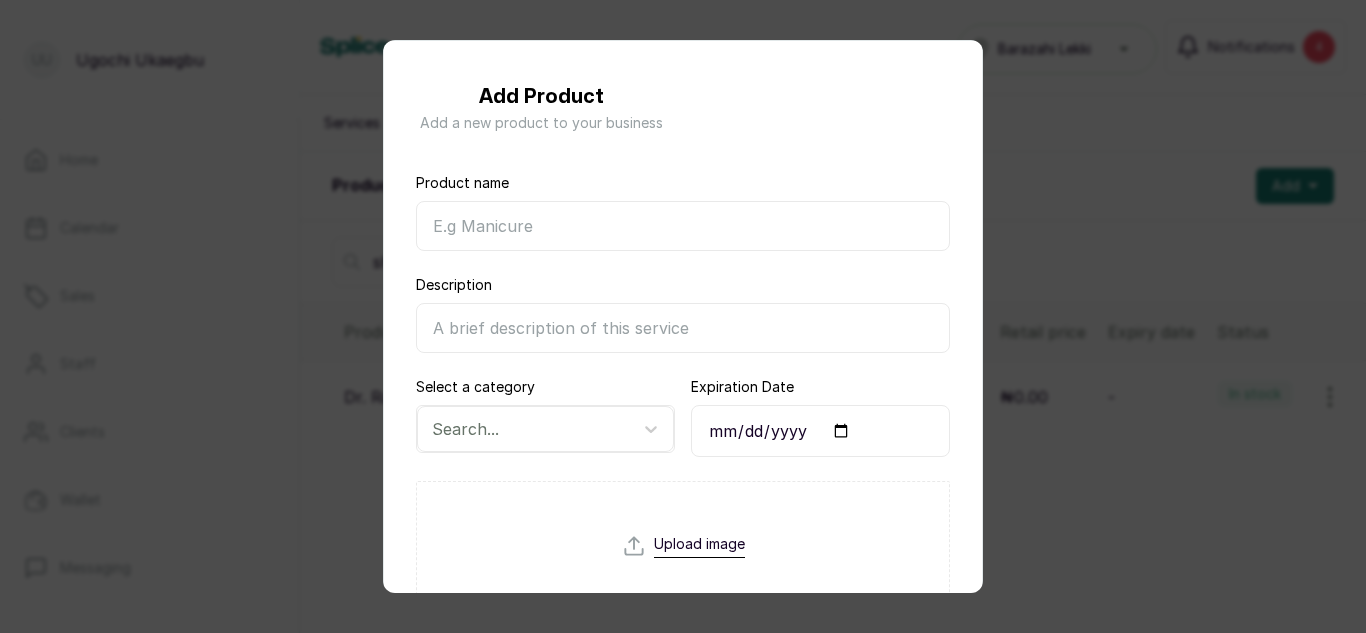click on "Product name" at bounding box center [683, 226] 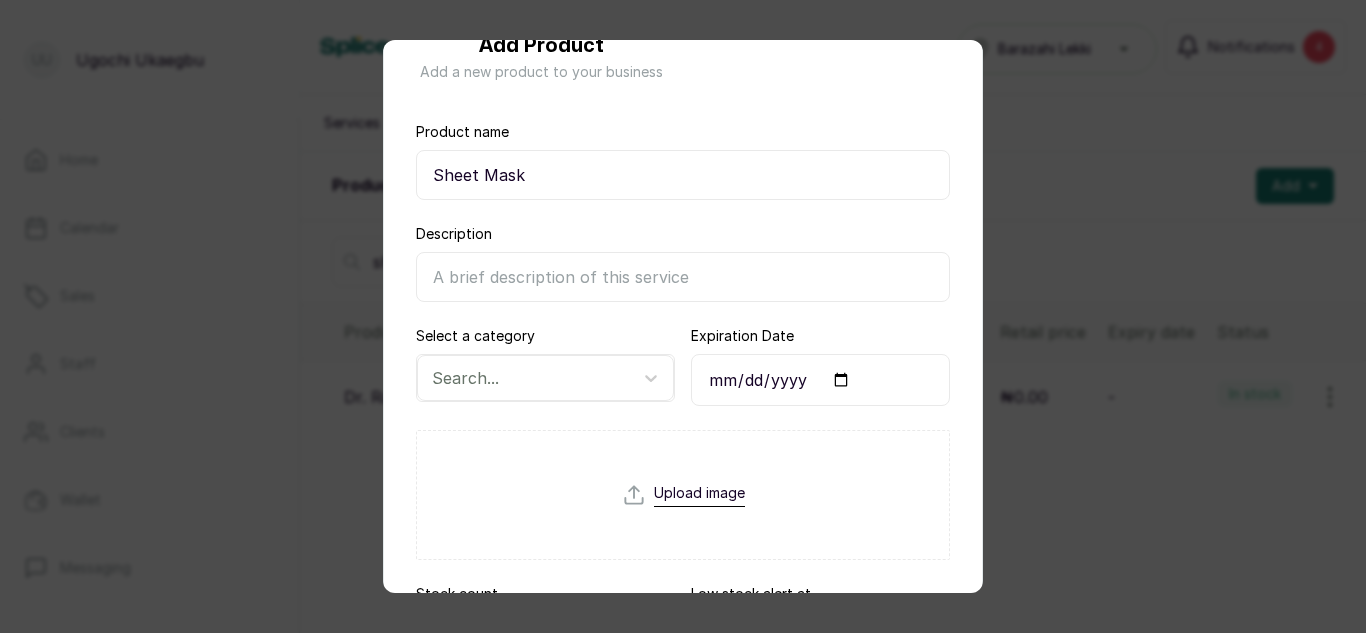 scroll, scrollTop: 64, scrollLeft: 0, axis: vertical 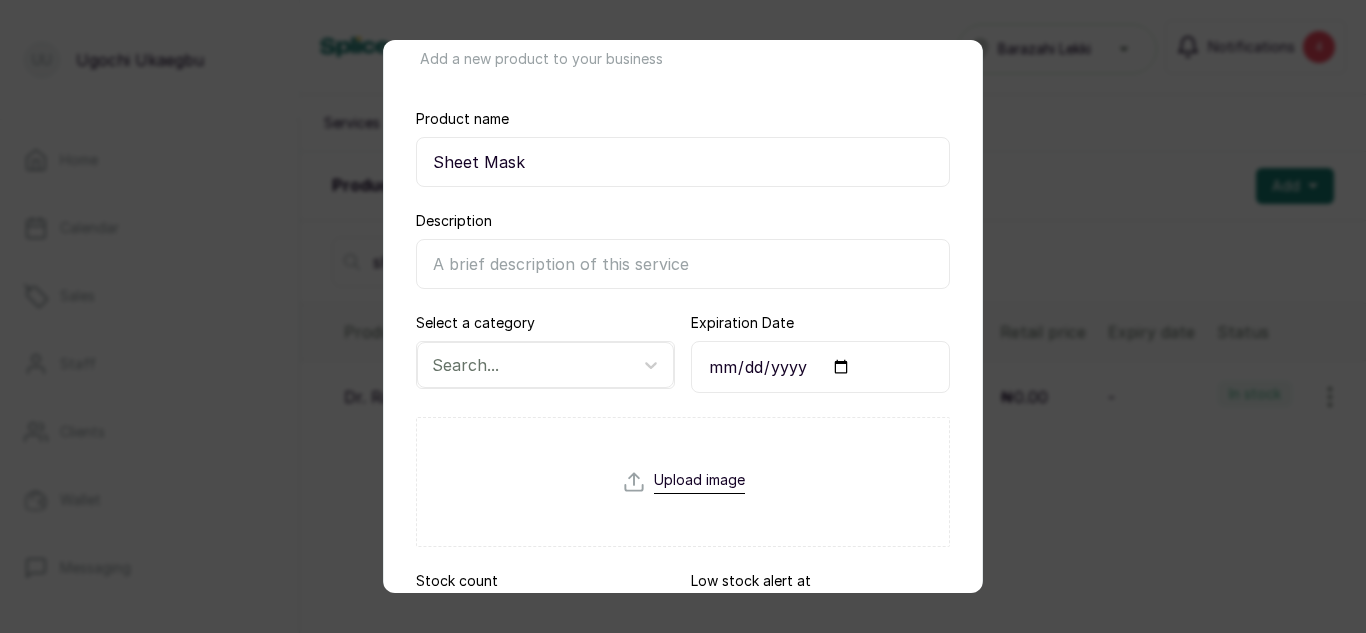 type on "Sheet Mask" 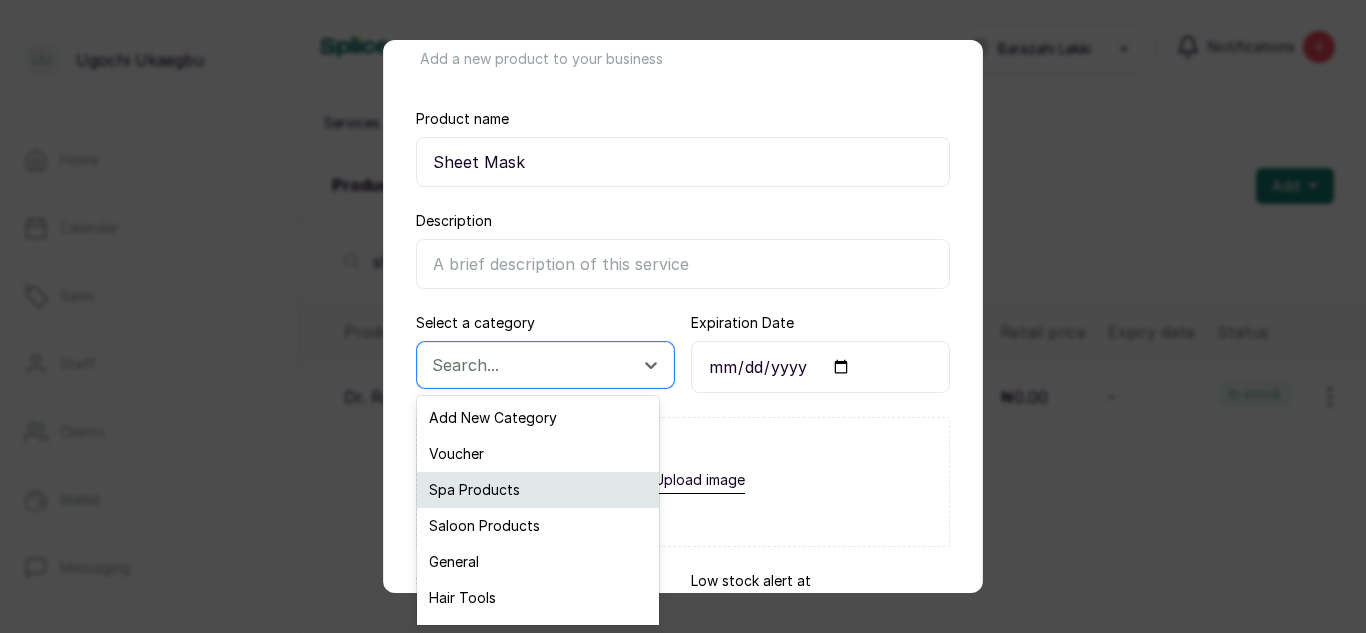 click on "Spa Products" at bounding box center [538, 490] 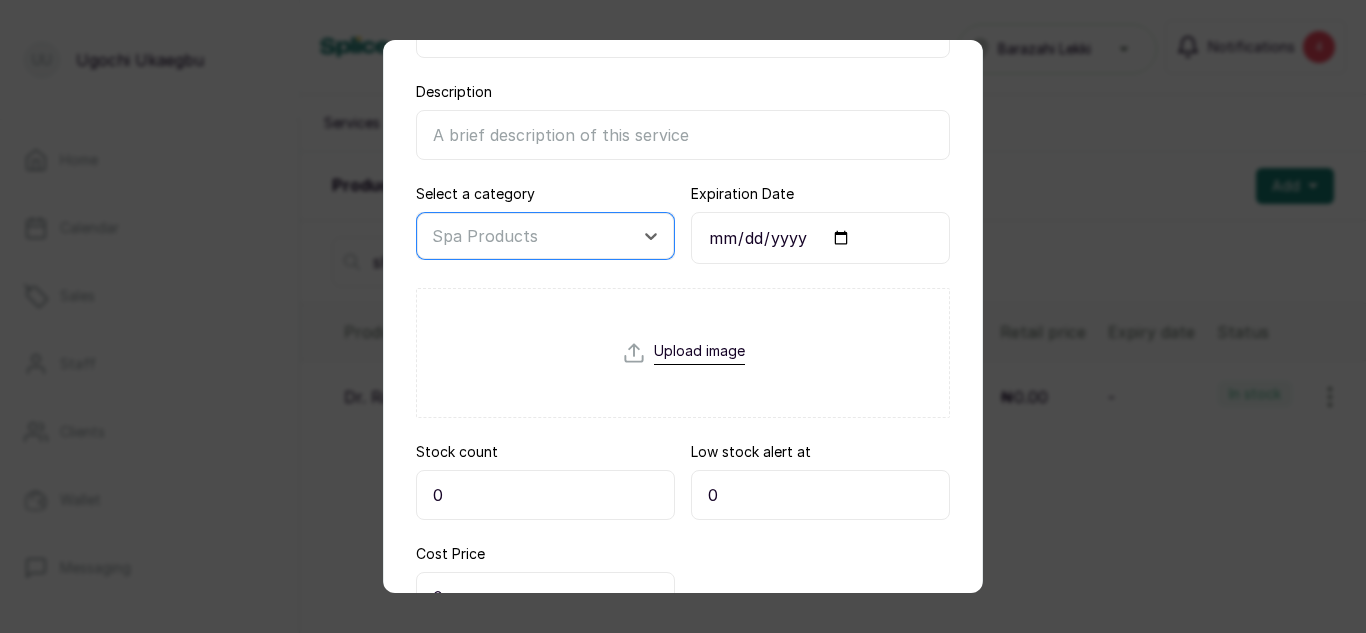 scroll, scrollTop: 254, scrollLeft: 0, axis: vertical 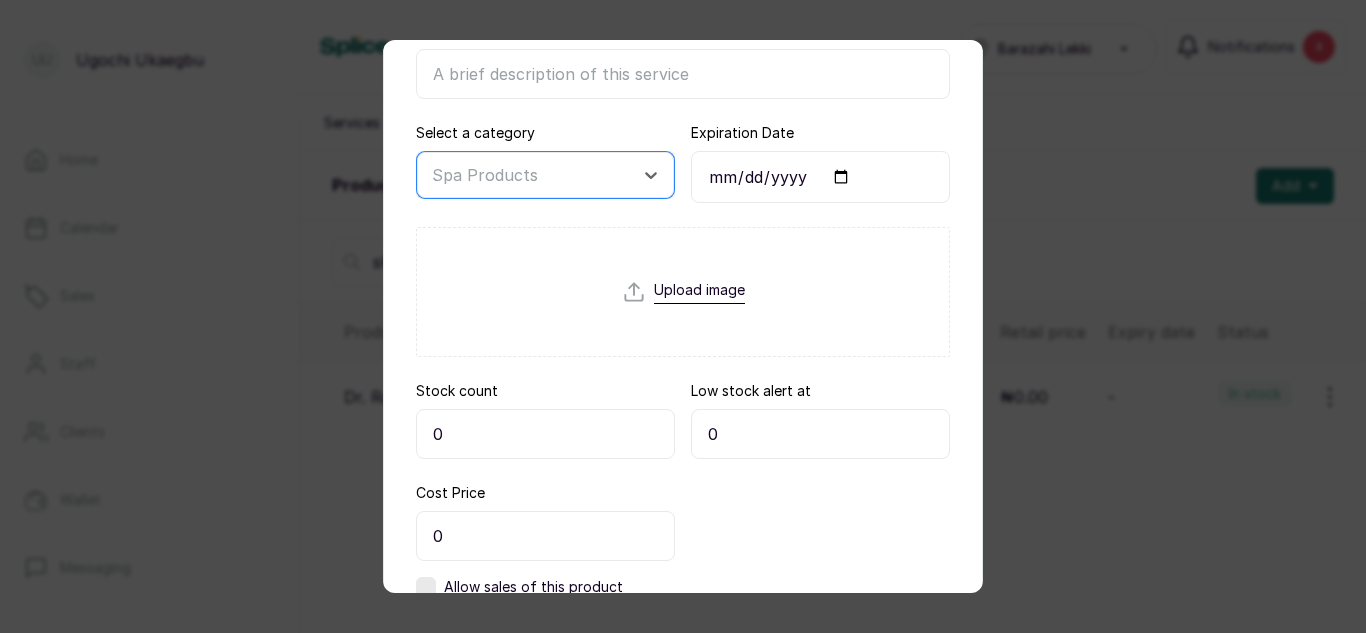 click on "0" at bounding box center [545, 434] 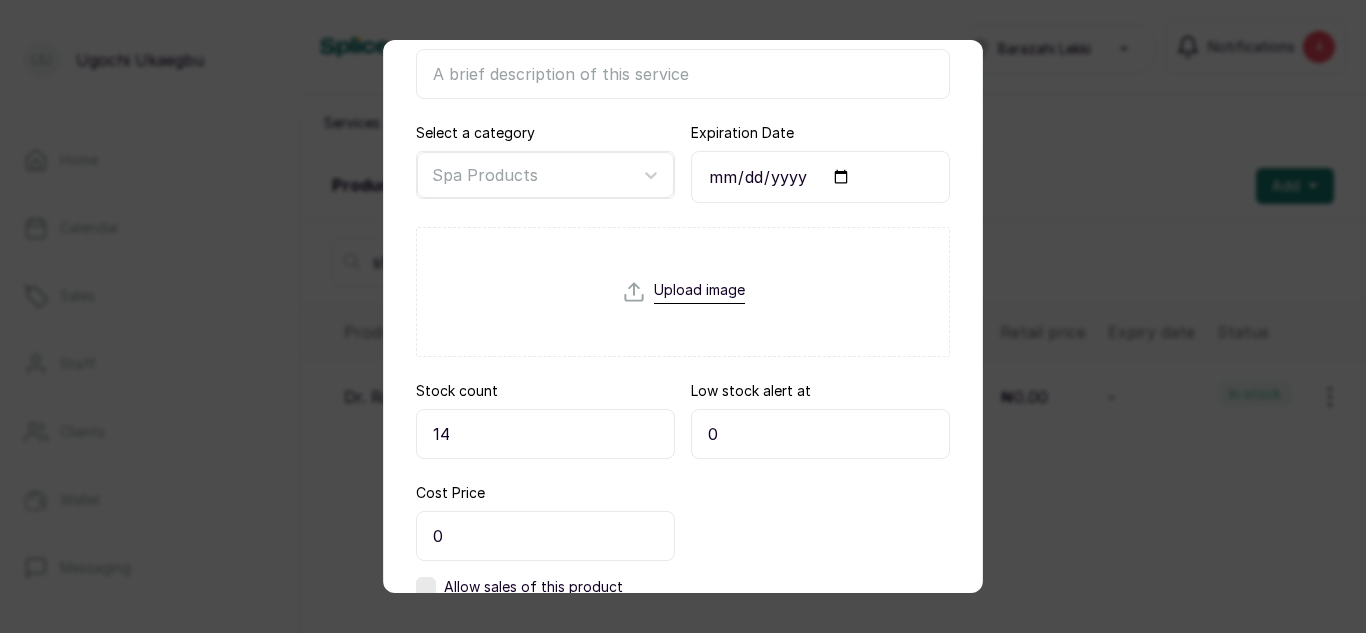 scroll, scrollTop: 395, scrollLeft: 0, axis: vertical 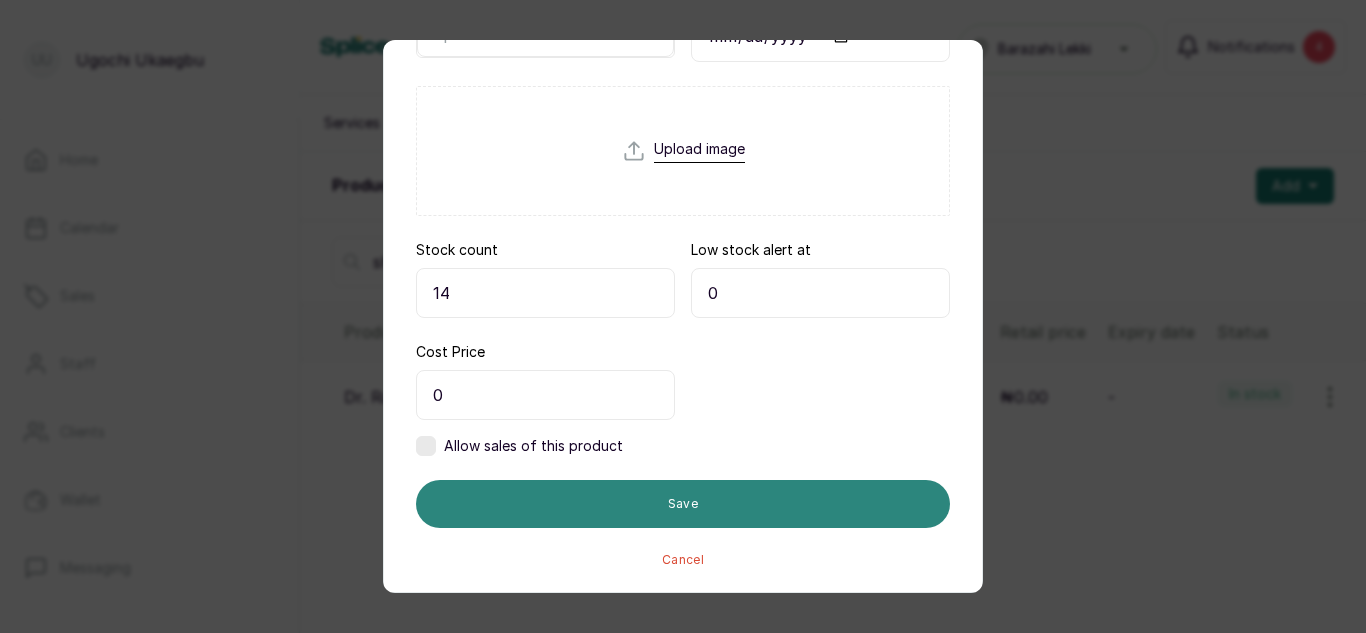 type on "14" 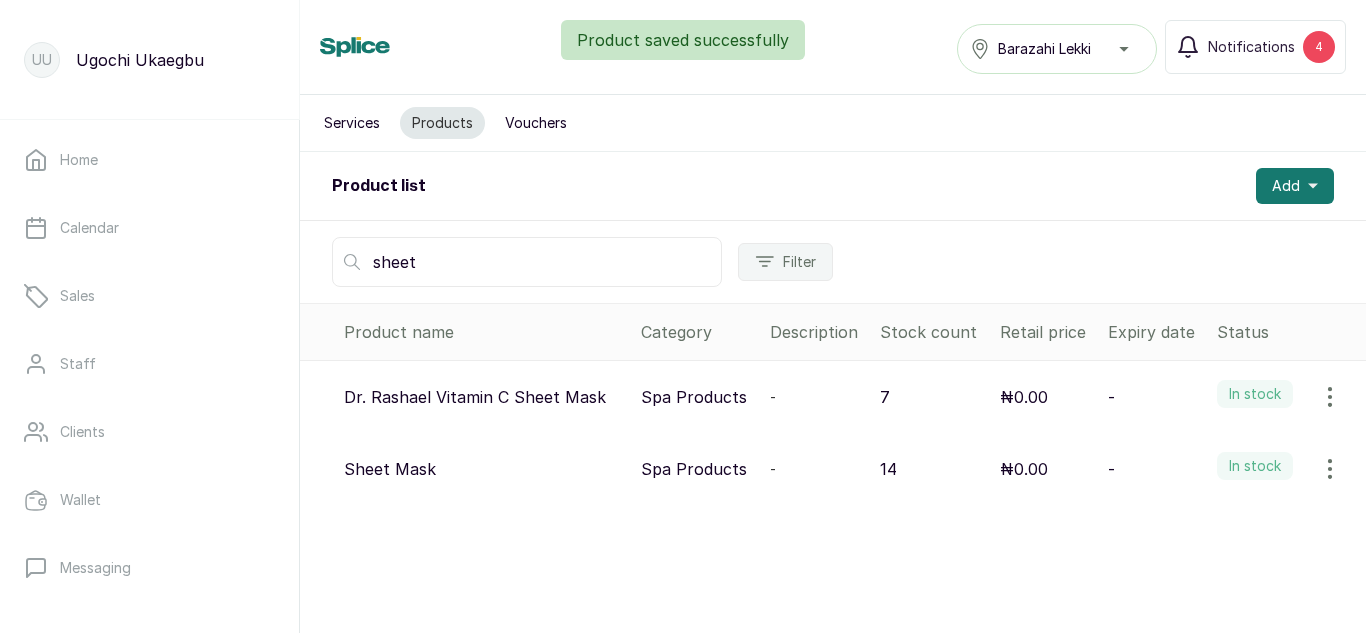 click 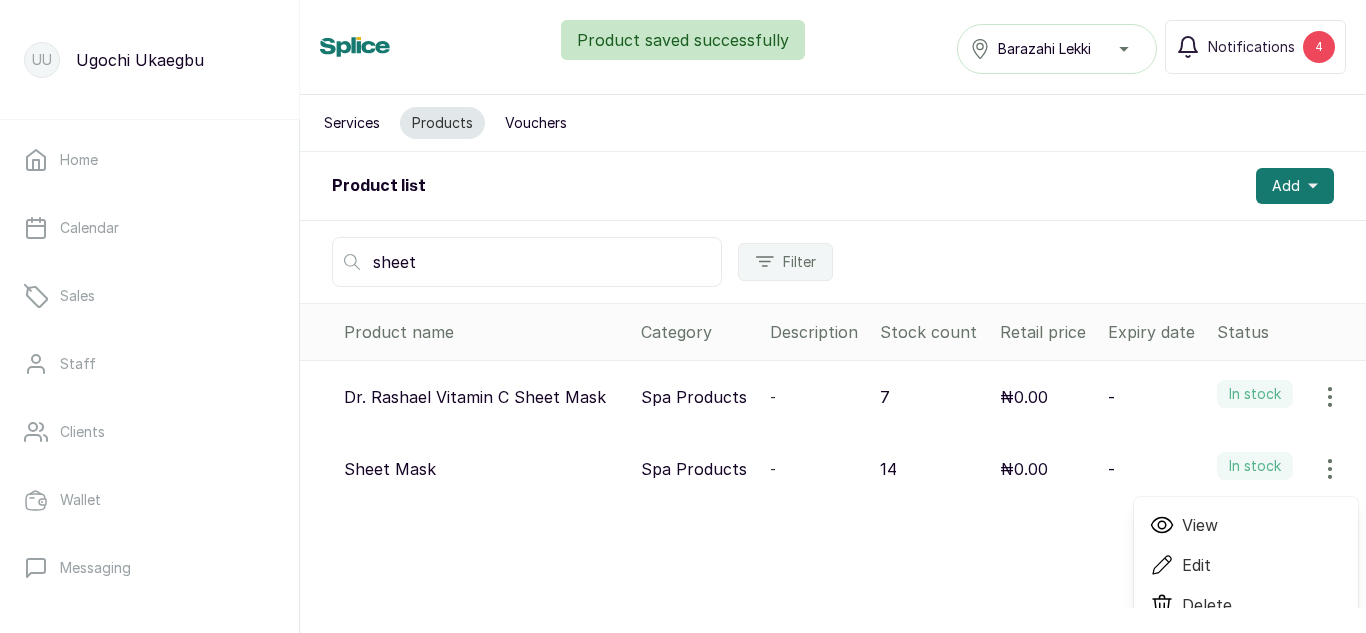 click on "View" at bounding box center (1200, 525) 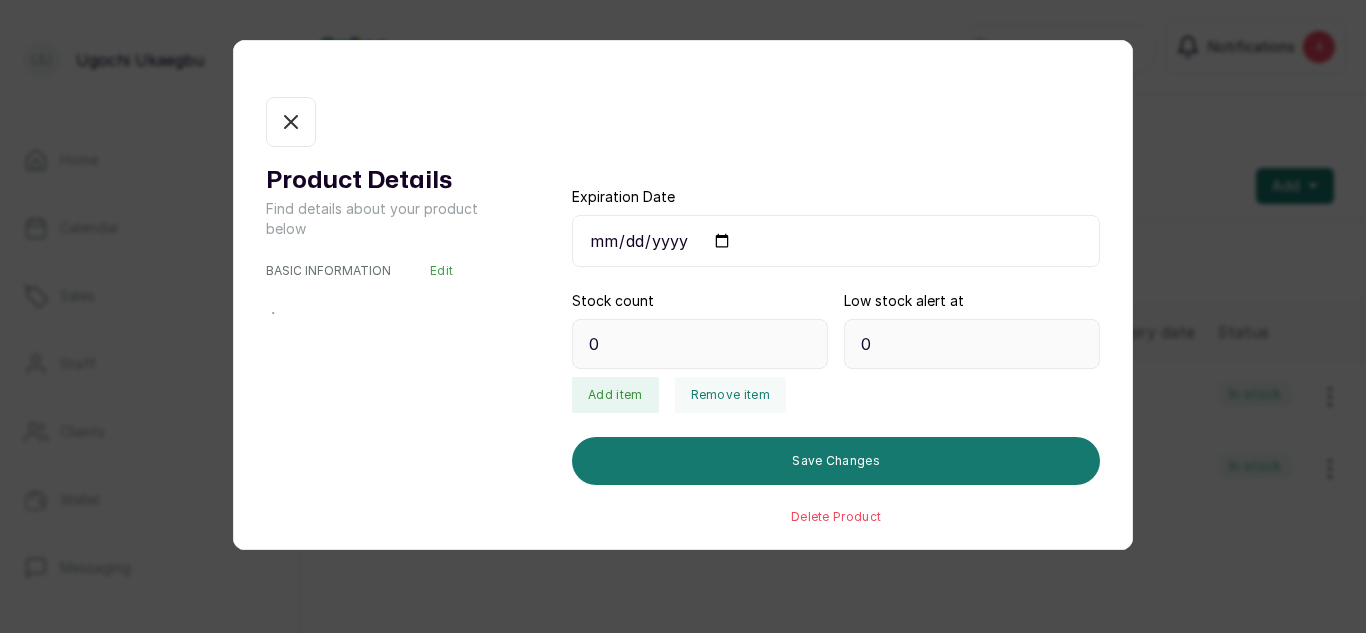 type on "14" 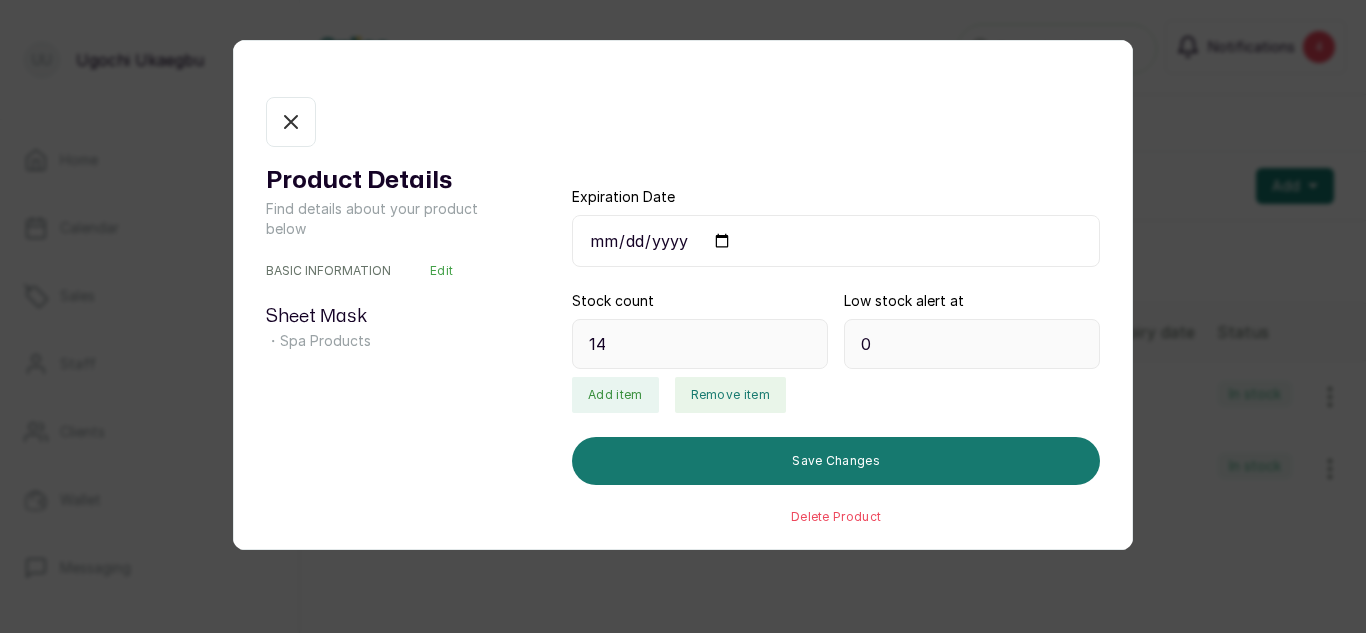 click on "Remove item" at bounding box center (730, 395) 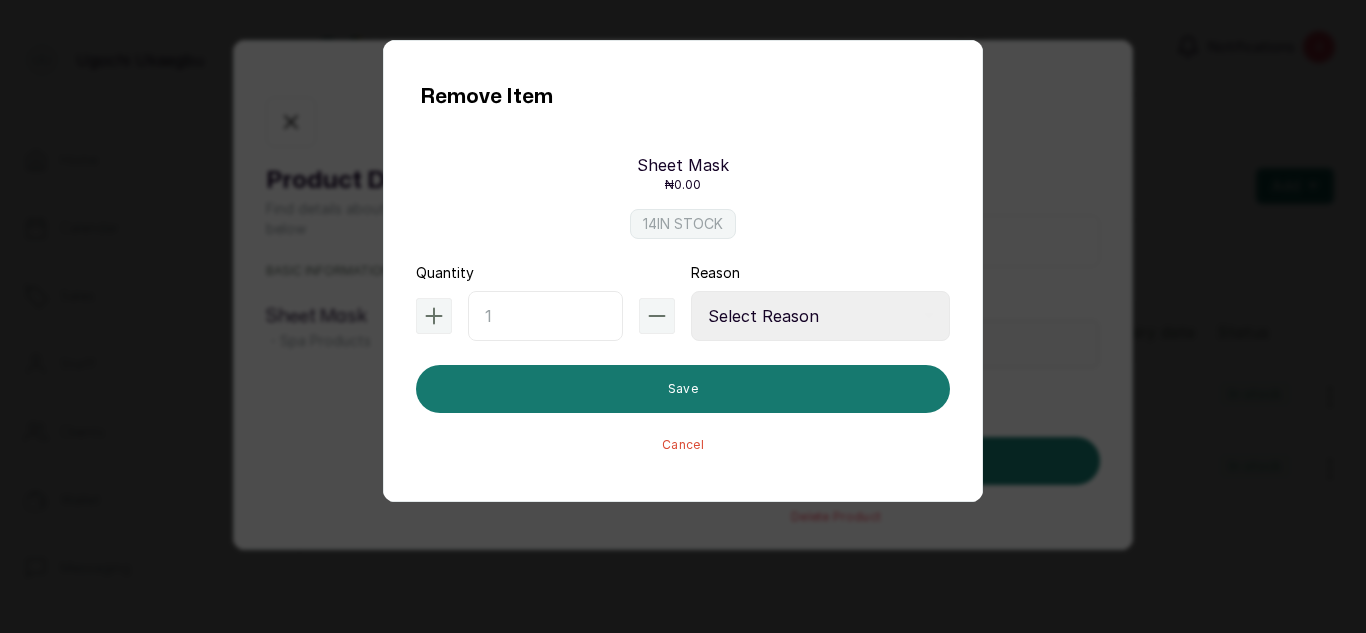 click at bounding box center [545, 316] 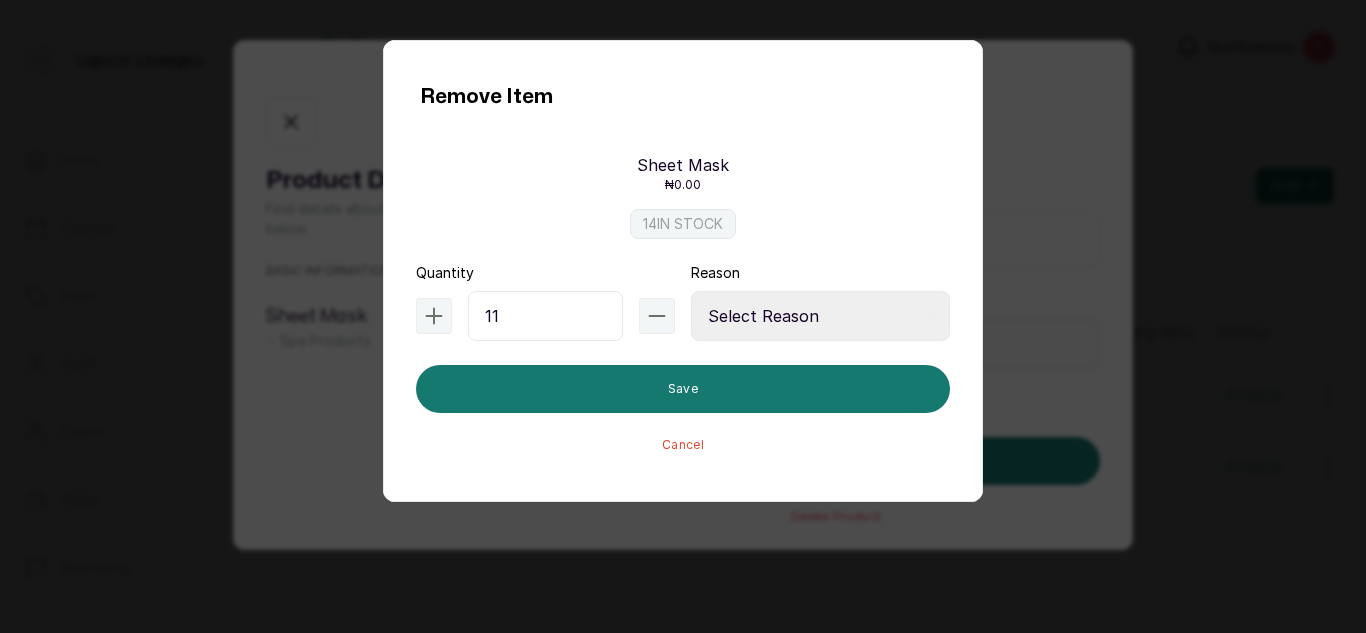 type on "11" 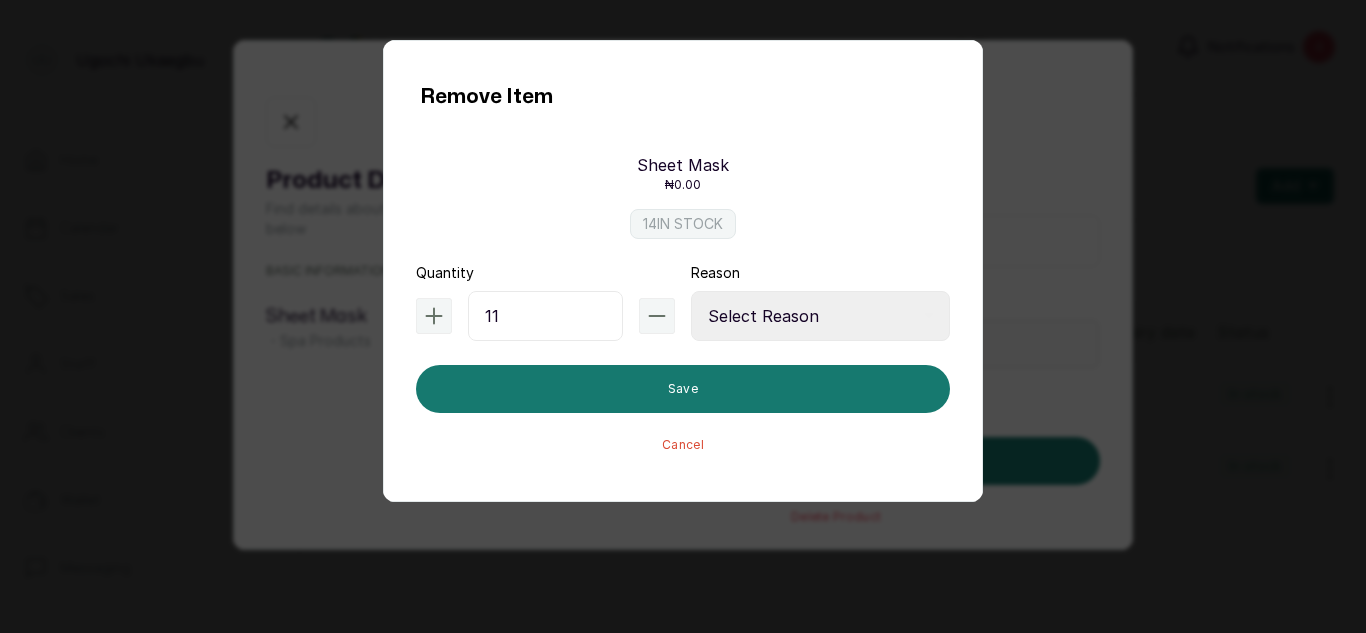 click on "Select Reason Internal Use New Stock Damaged Adjustment Transfer Return Other" at bounding box center [820, 316] 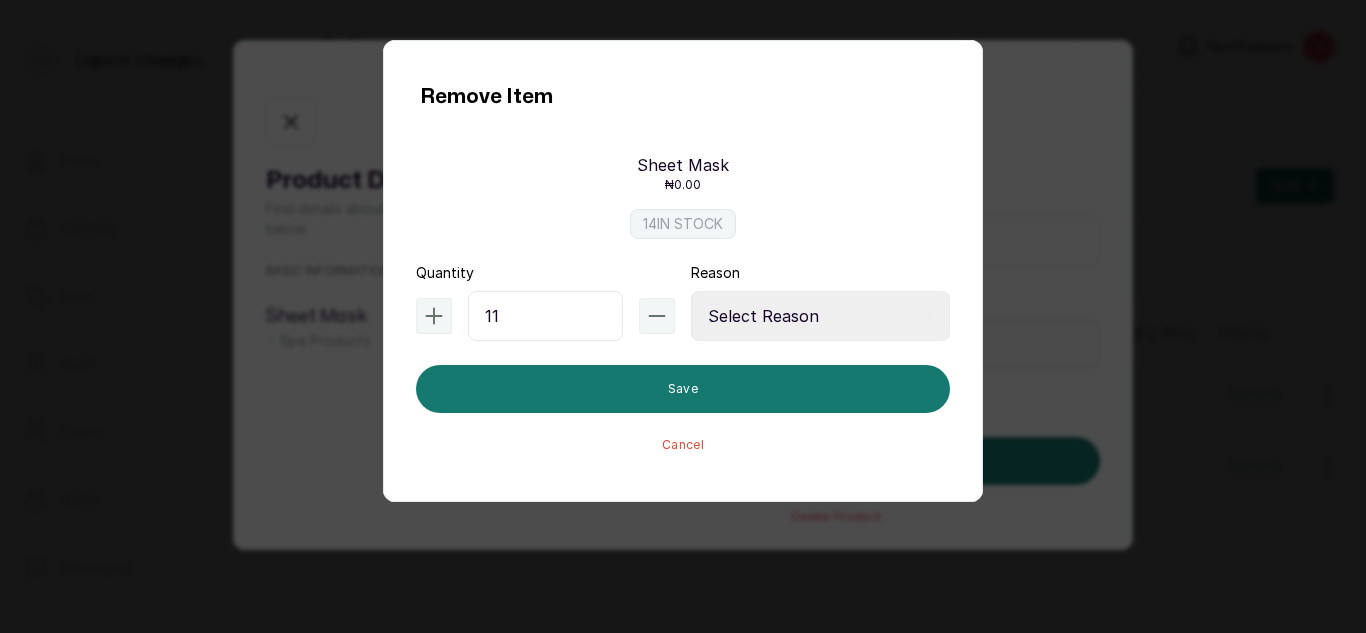select on "internal_use" 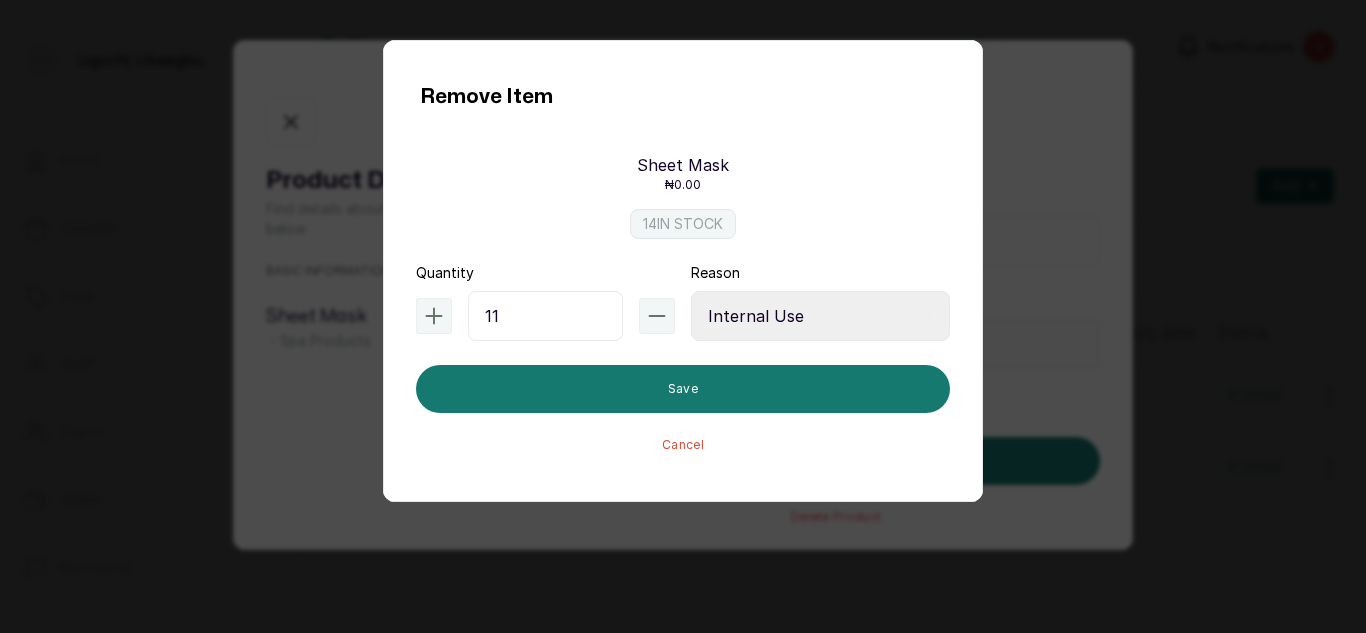 click on "Select Reason Internal Use New Stock Damaged Adjustment Transfer Return Other" at bounding box center (820, 316) 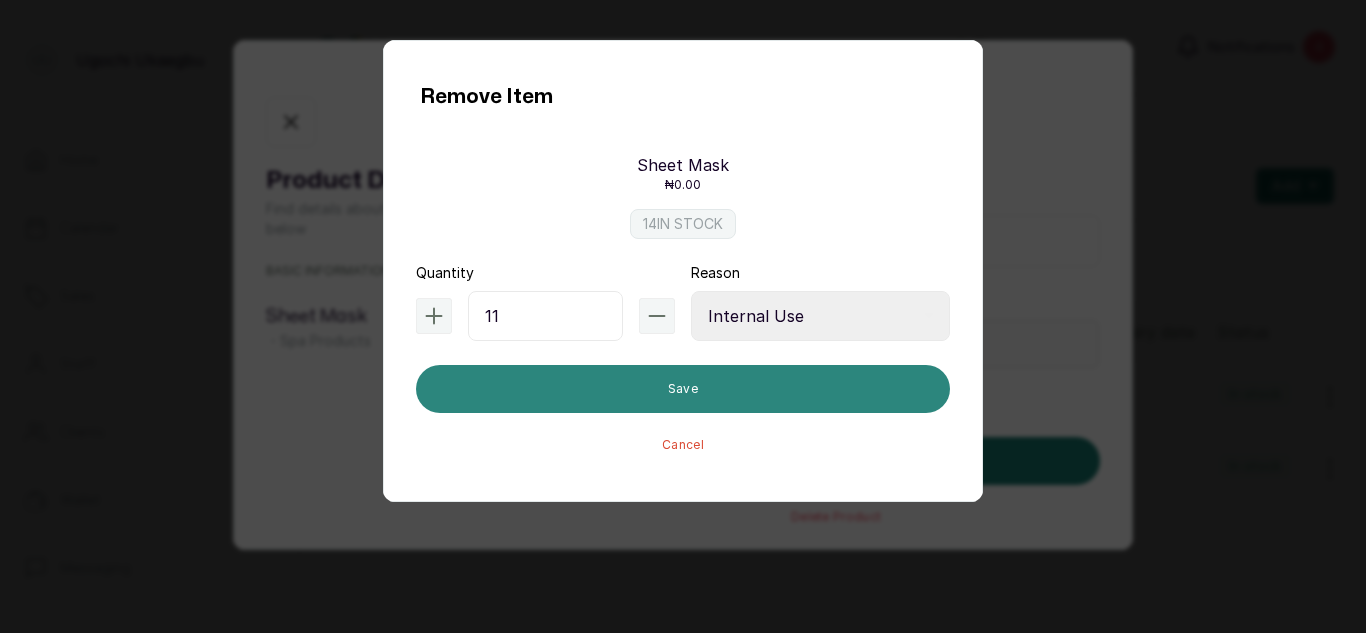 click on "Save" at bounding box center [683, 389] 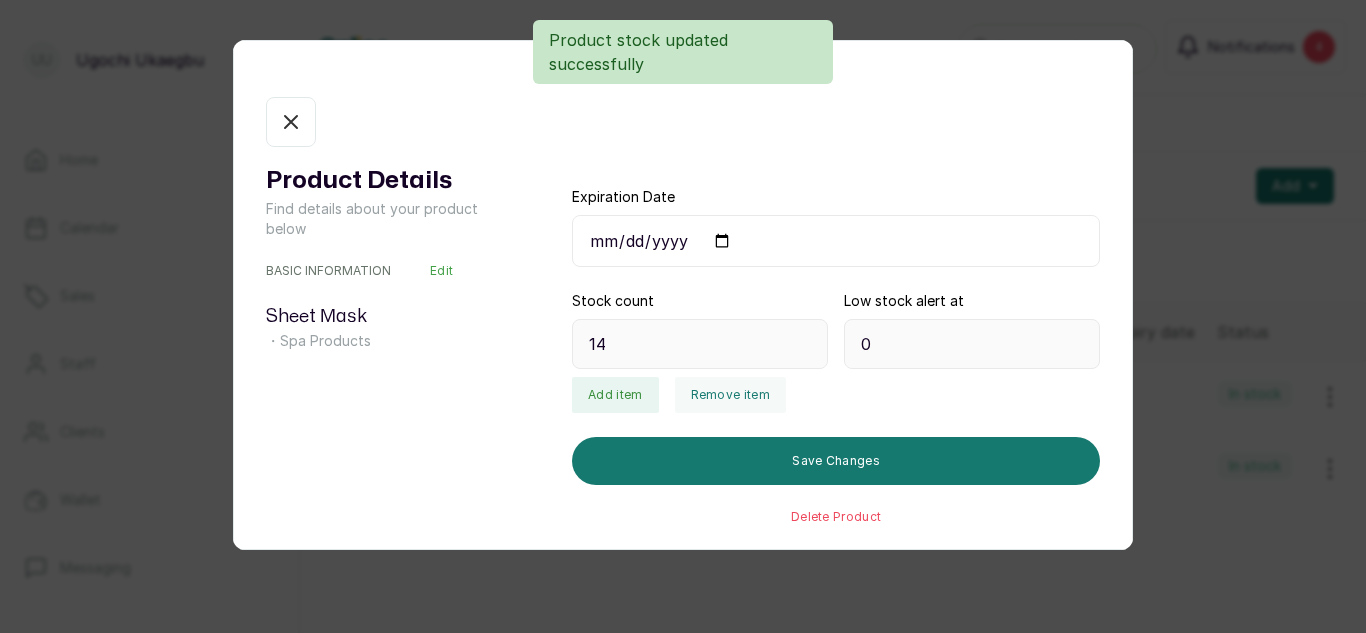 type on "3" 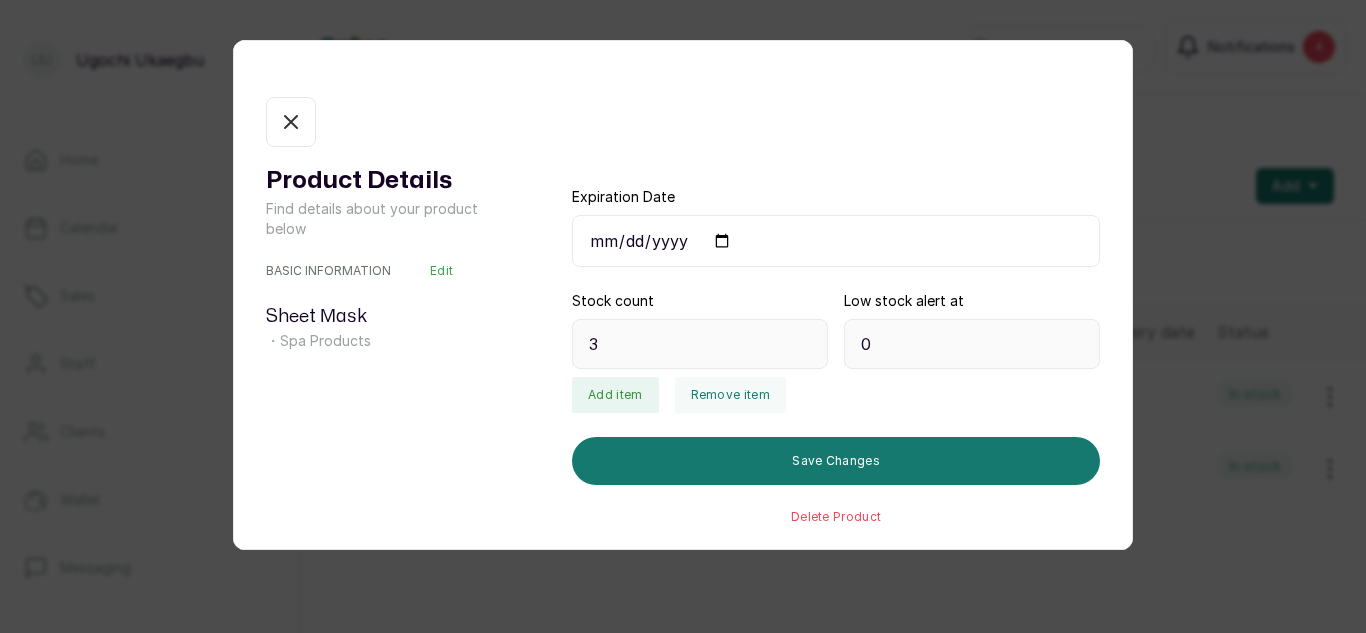 click on "In stock" at bounding box center [291, 122] 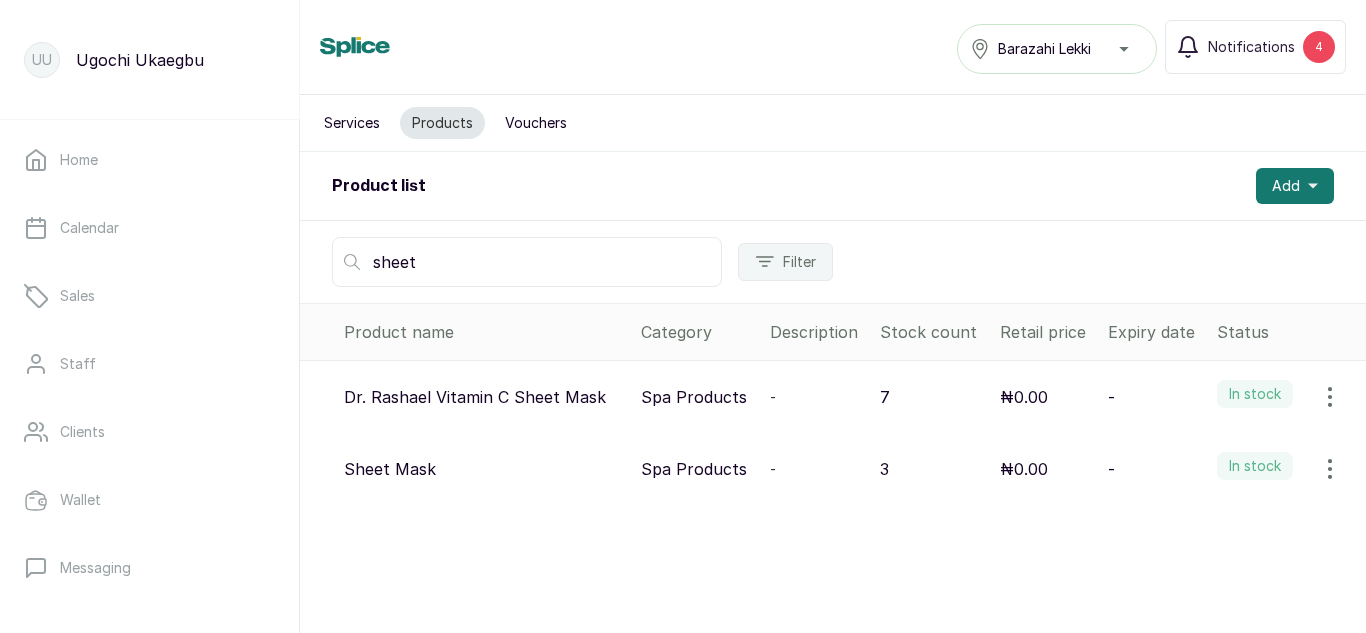 click on "sheet" at bounding box center [527, 262] 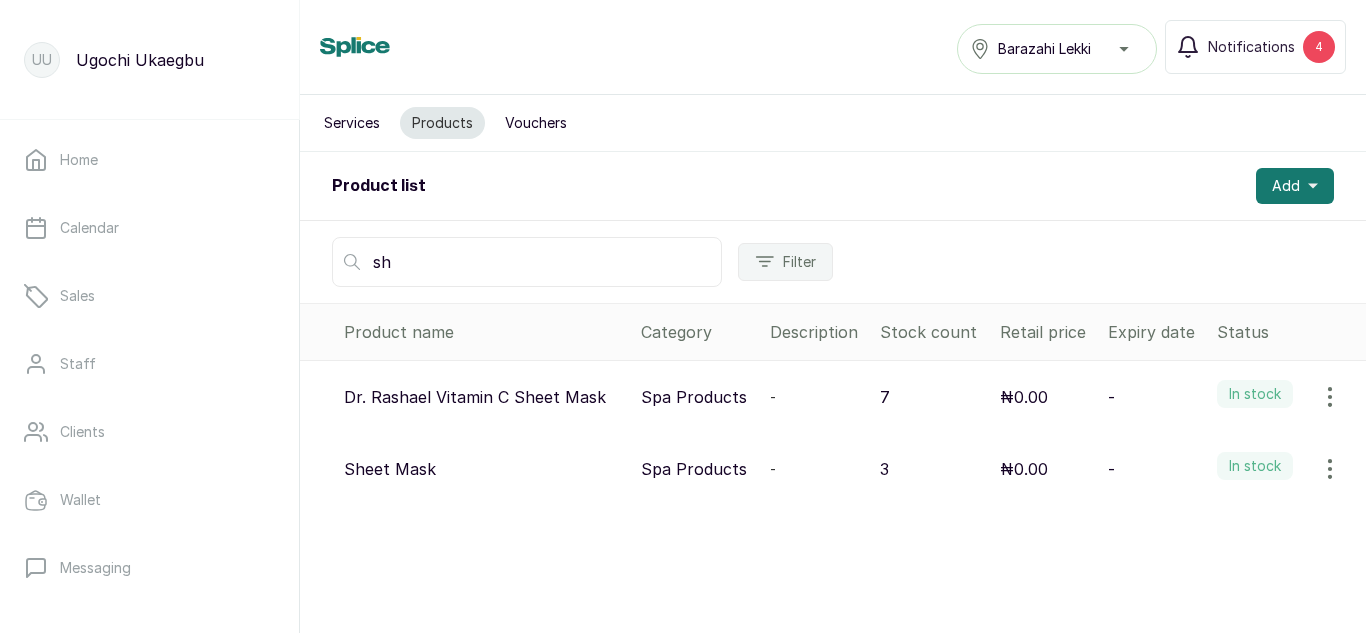 type on "s" 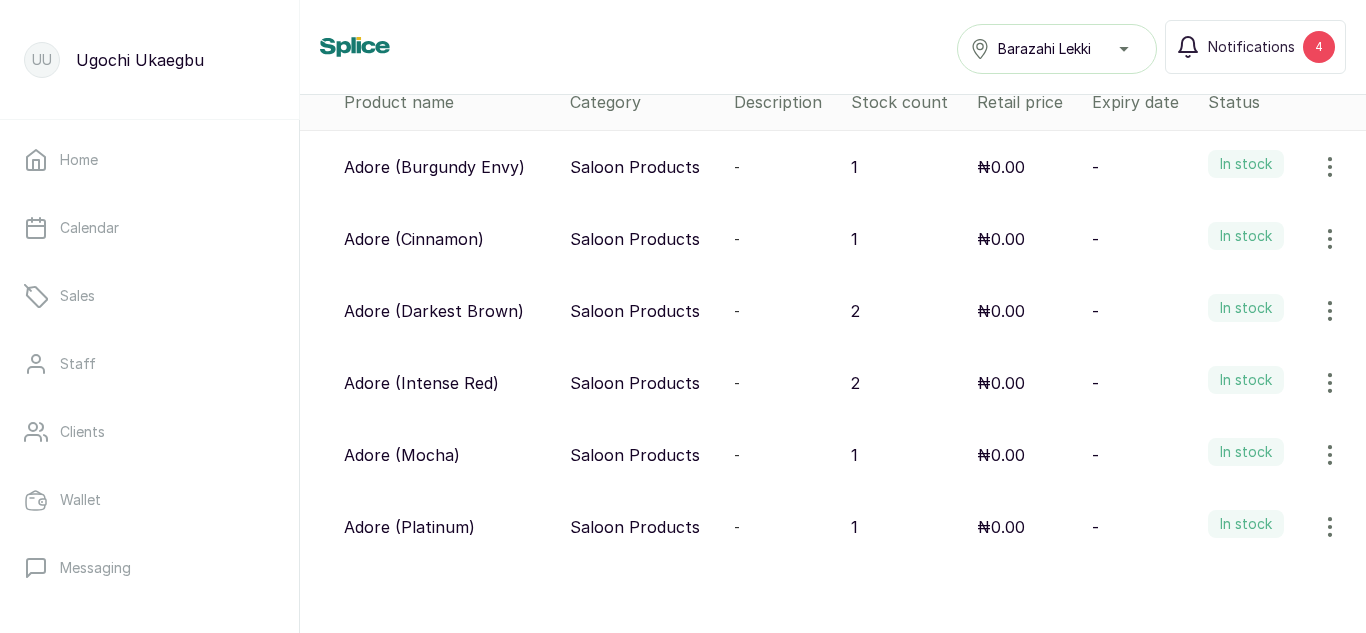 scroll, scrollTop: 265, scrollLeft: 0, axis: vertical 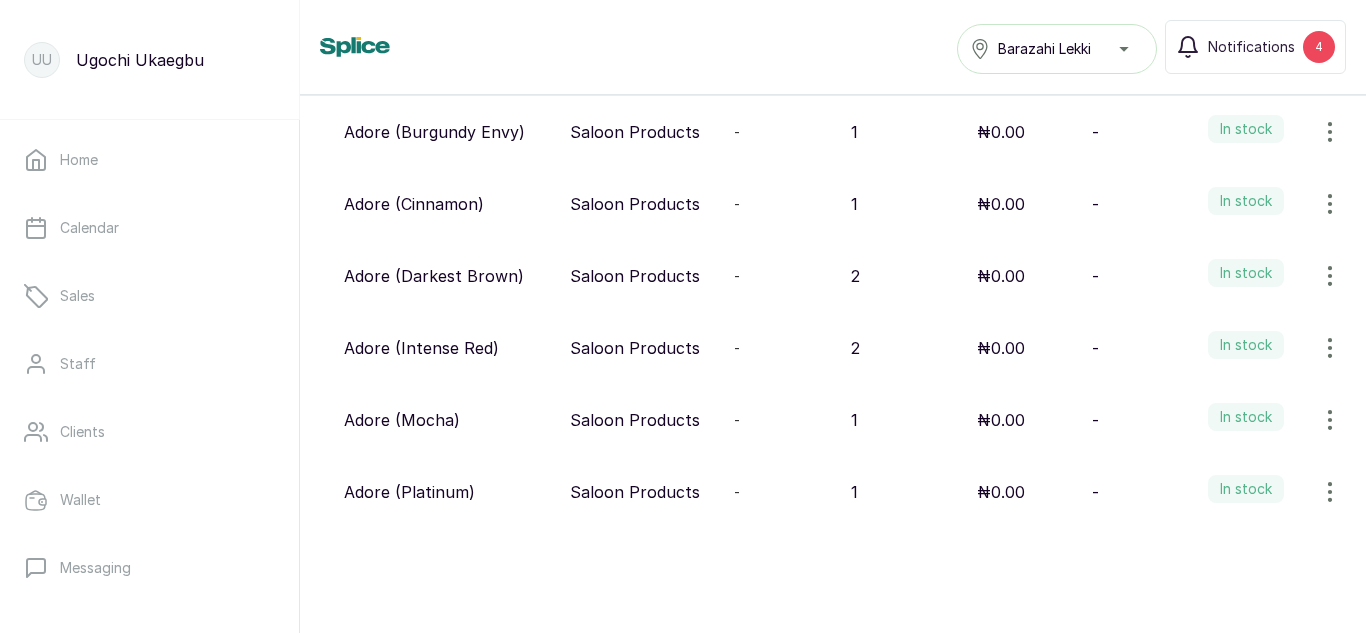 type on "adore" 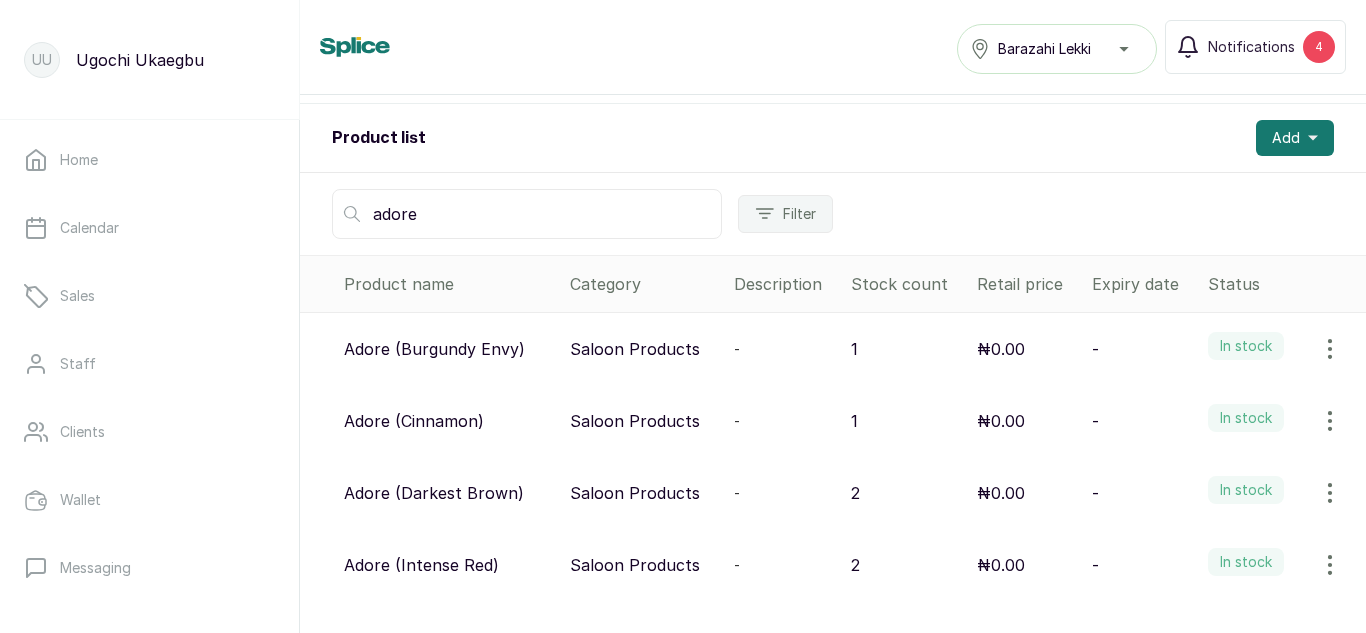 scroll, scrollTop: 0, scrollLeft: 0, axis: both 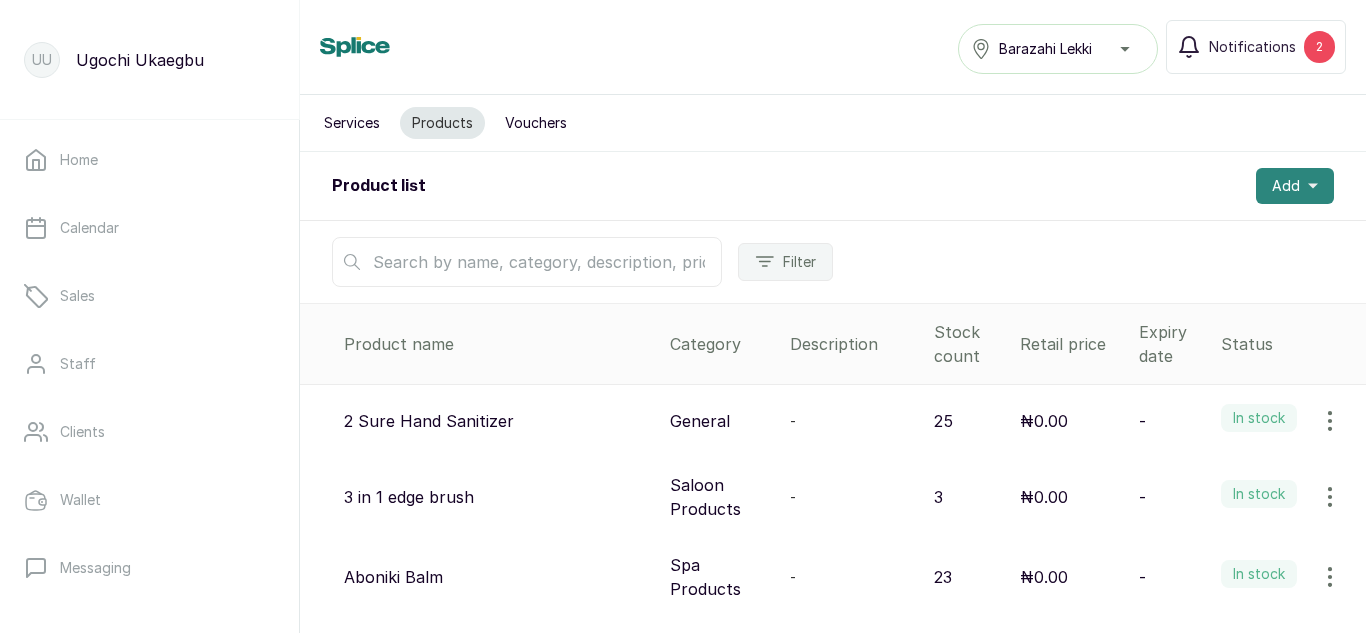click on "Add" at bounding box center (1295, 186) 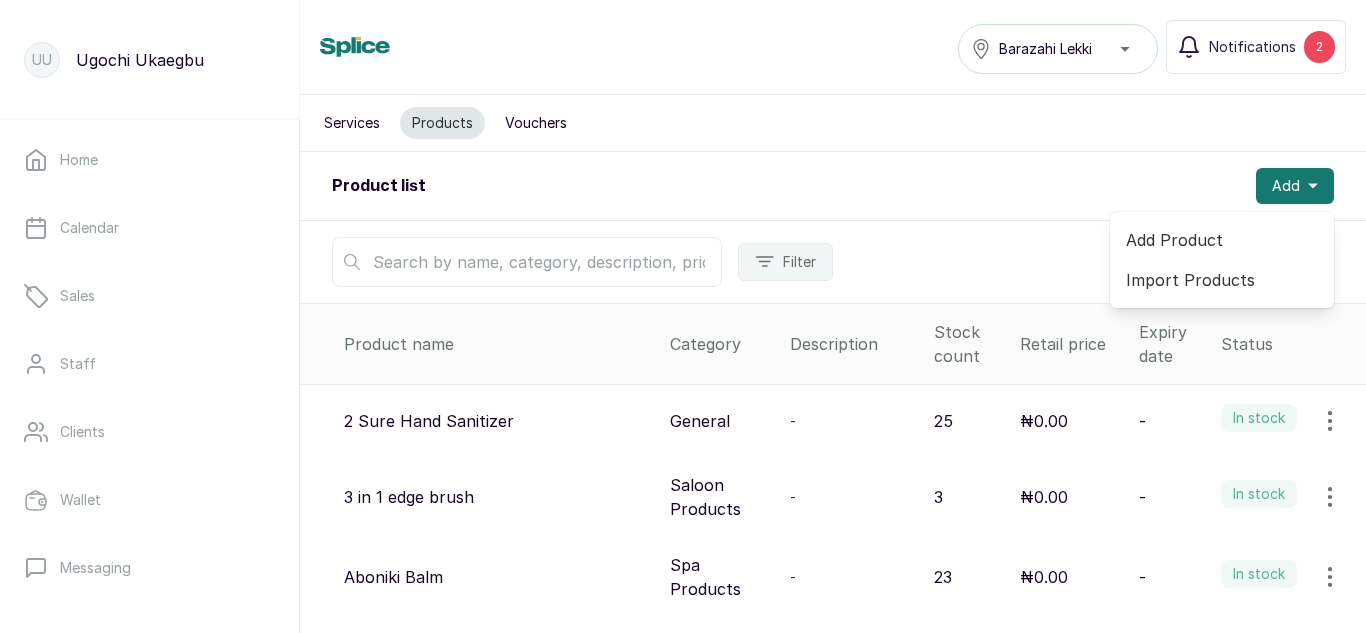 click on "Add Product" at bounding box center (1222, 240) 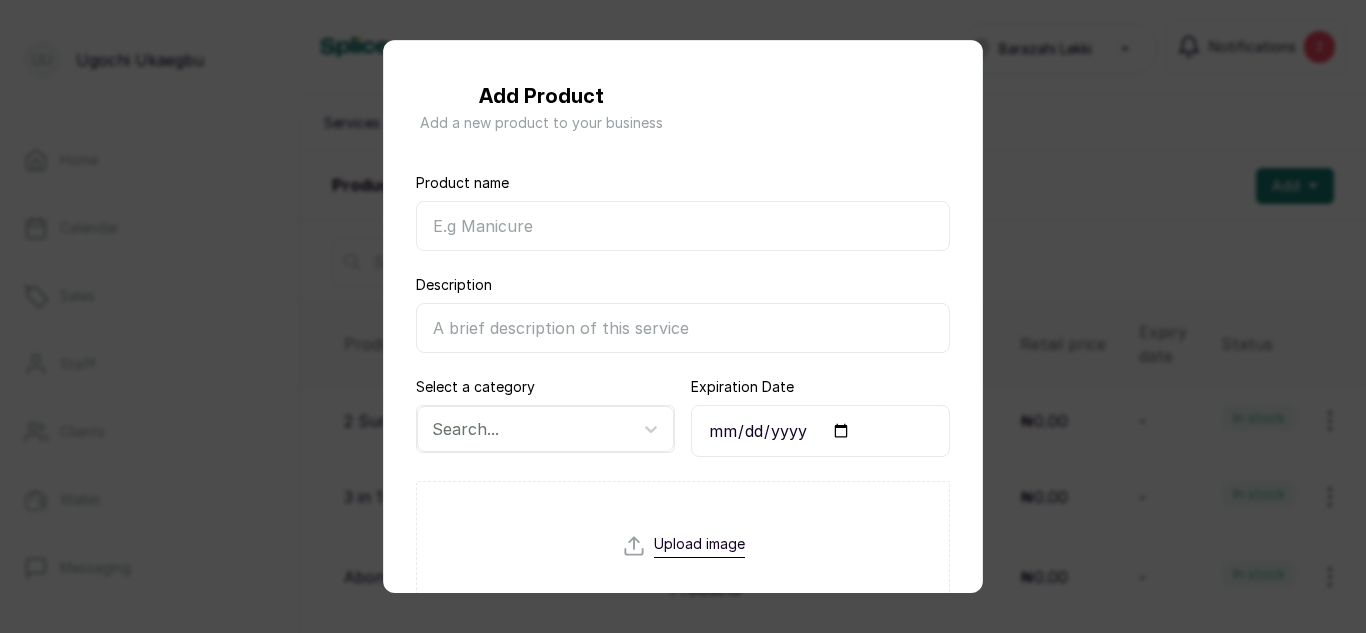 click on "Product name" at bounding box center [683, 226] 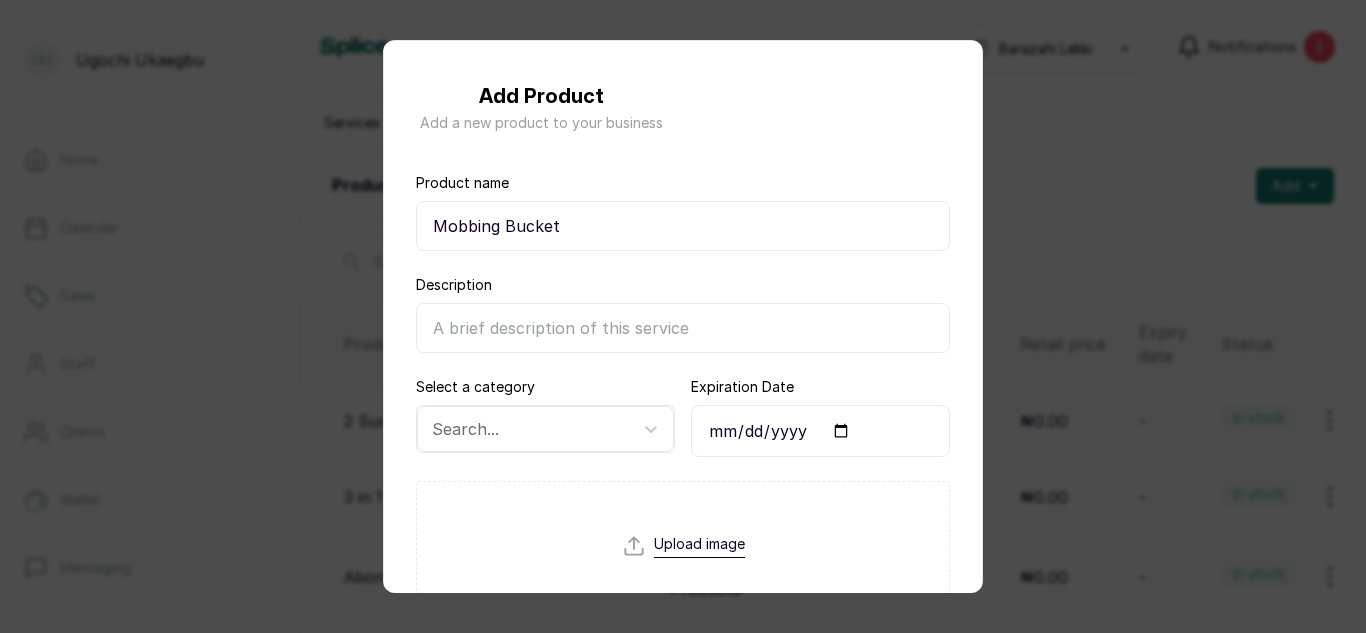 type on "Mobbing Bucket" 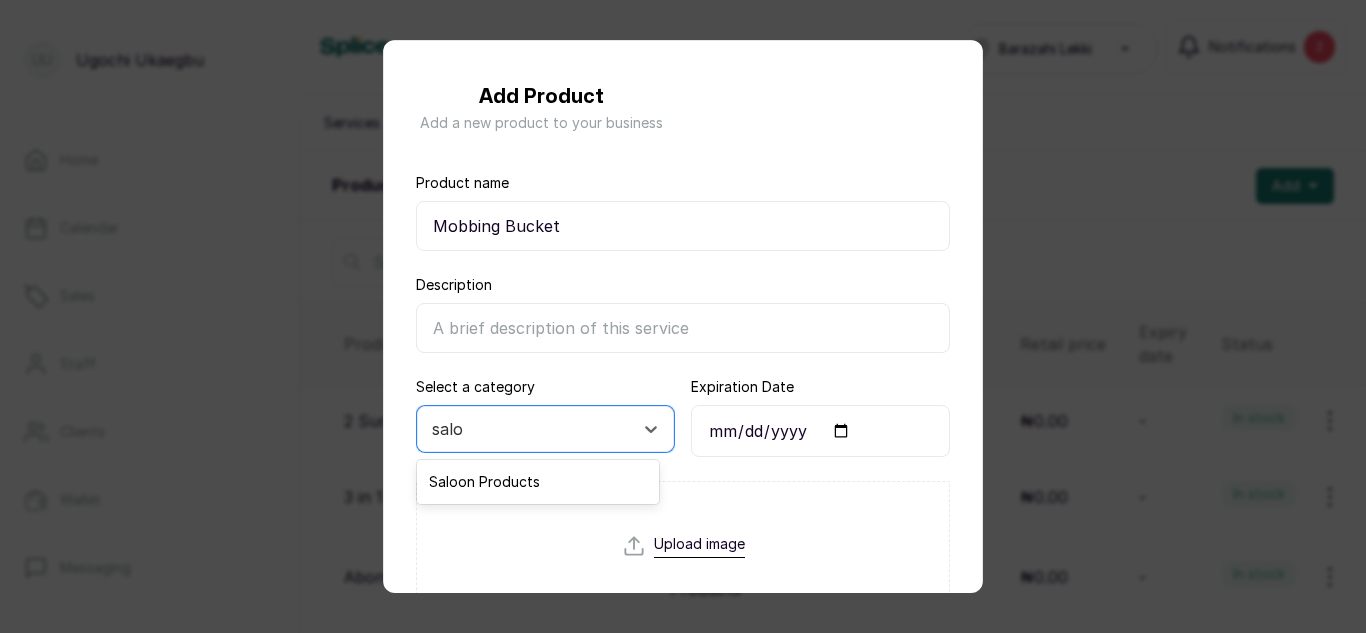 type on "saloo" 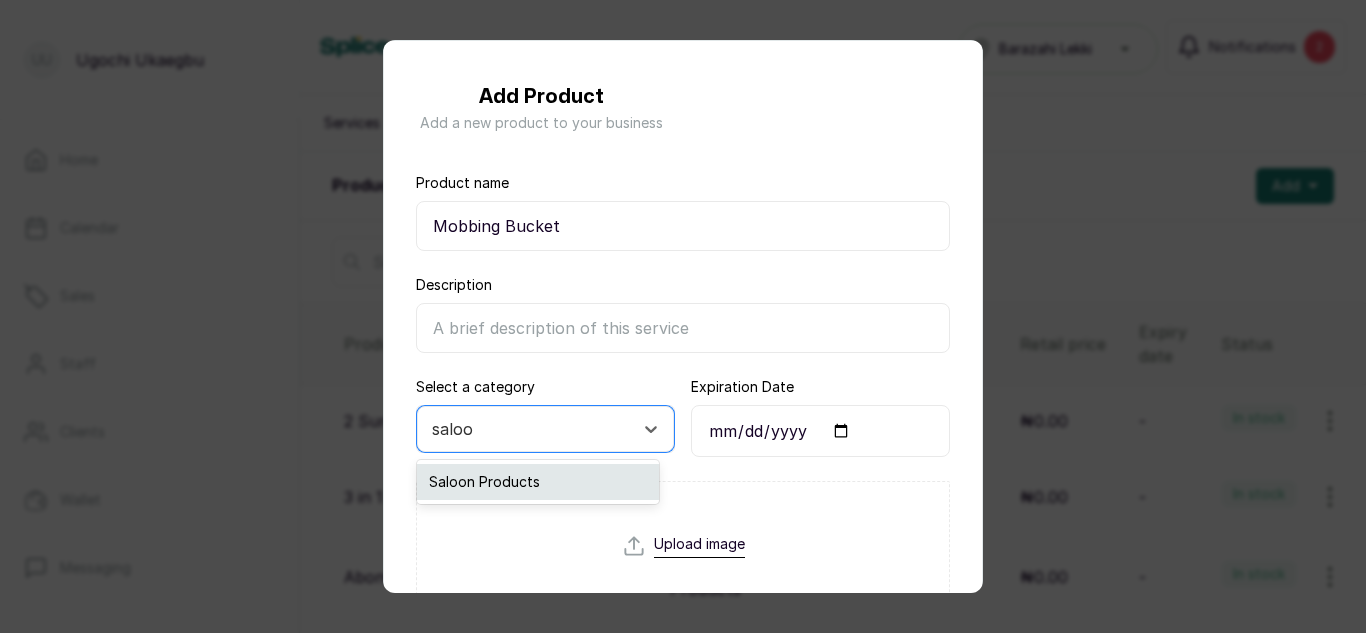 click on "Saloon Products" at bounding box center [538, 482] 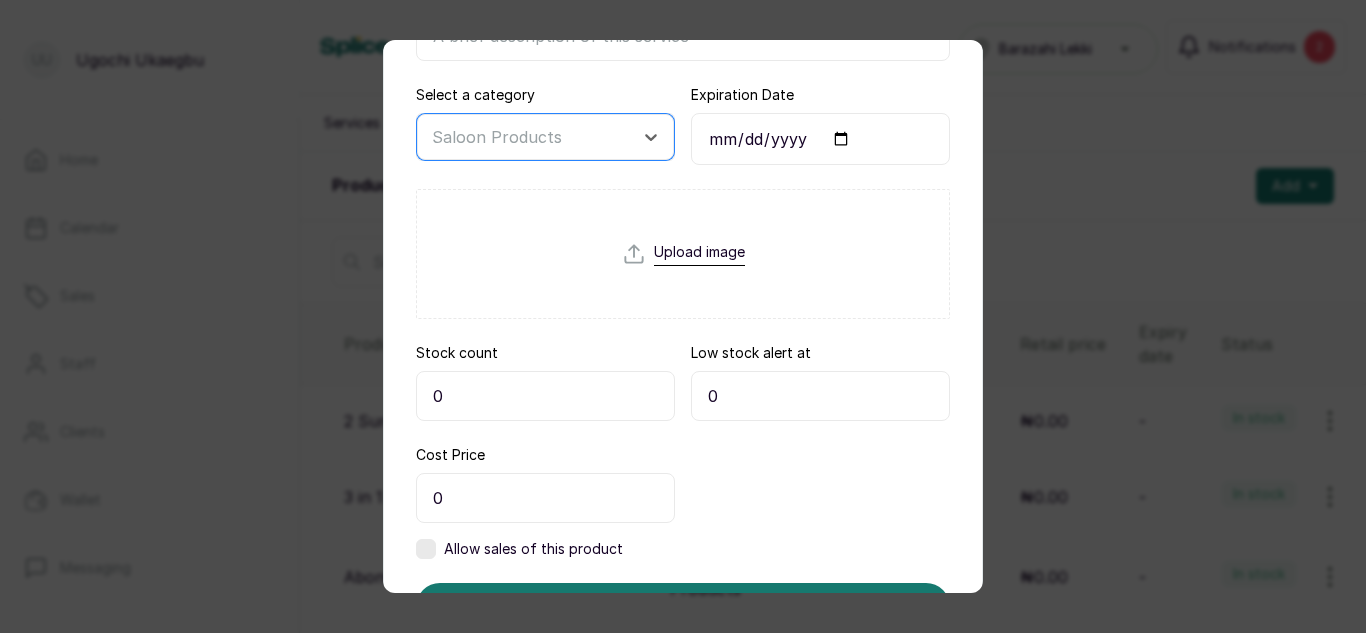 scroll, scrollTop: 306, scrollLeft: 0, axis: vertical 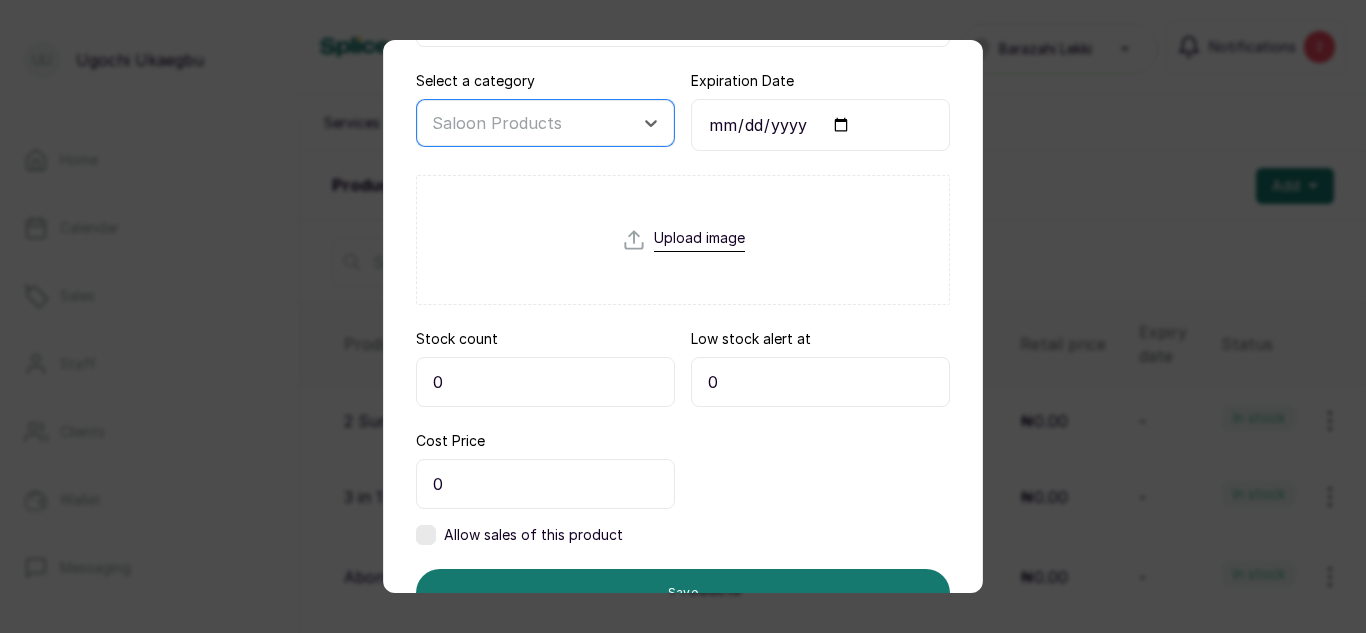 click on "0" at bounding box center [545, 382] 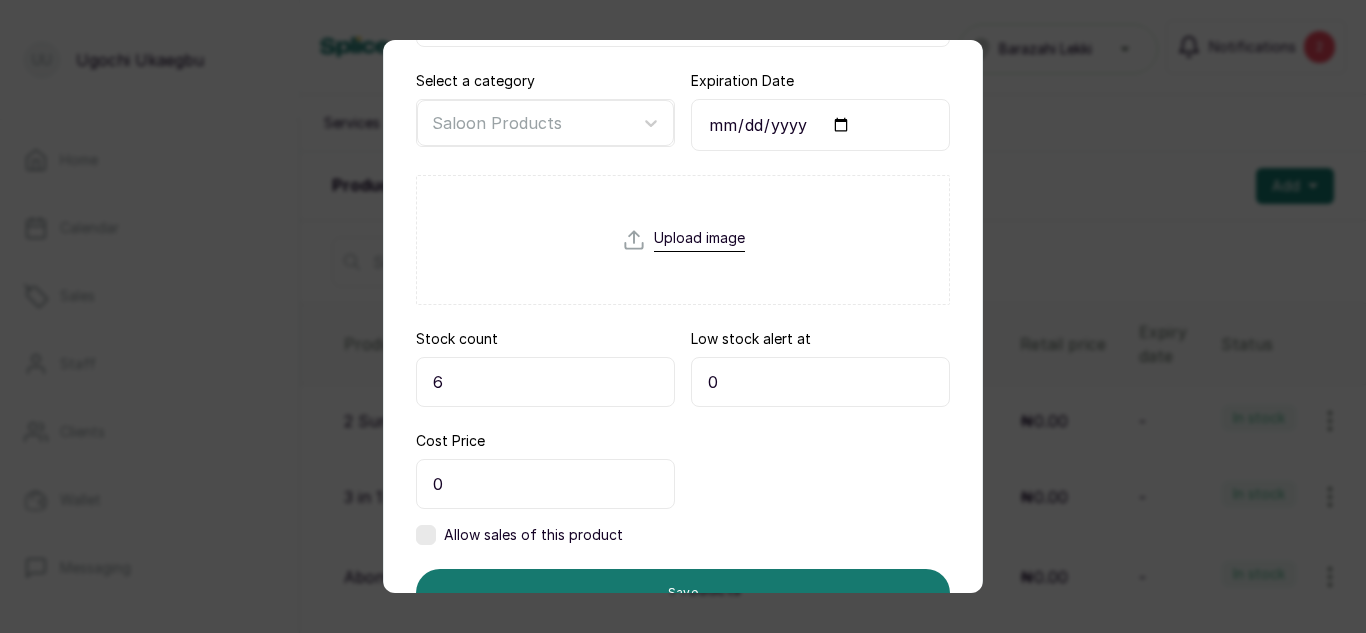 scroll, scrollTop: 395, scrollLeft: 0, axis: vertical 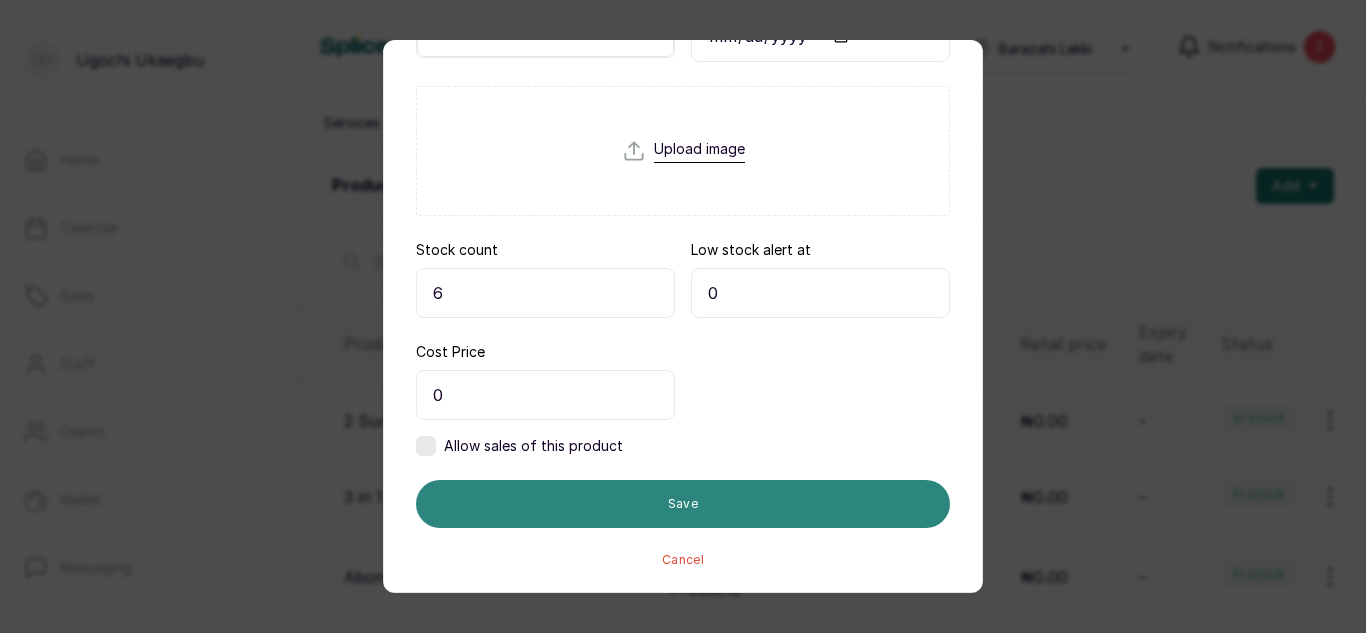 type on "6" 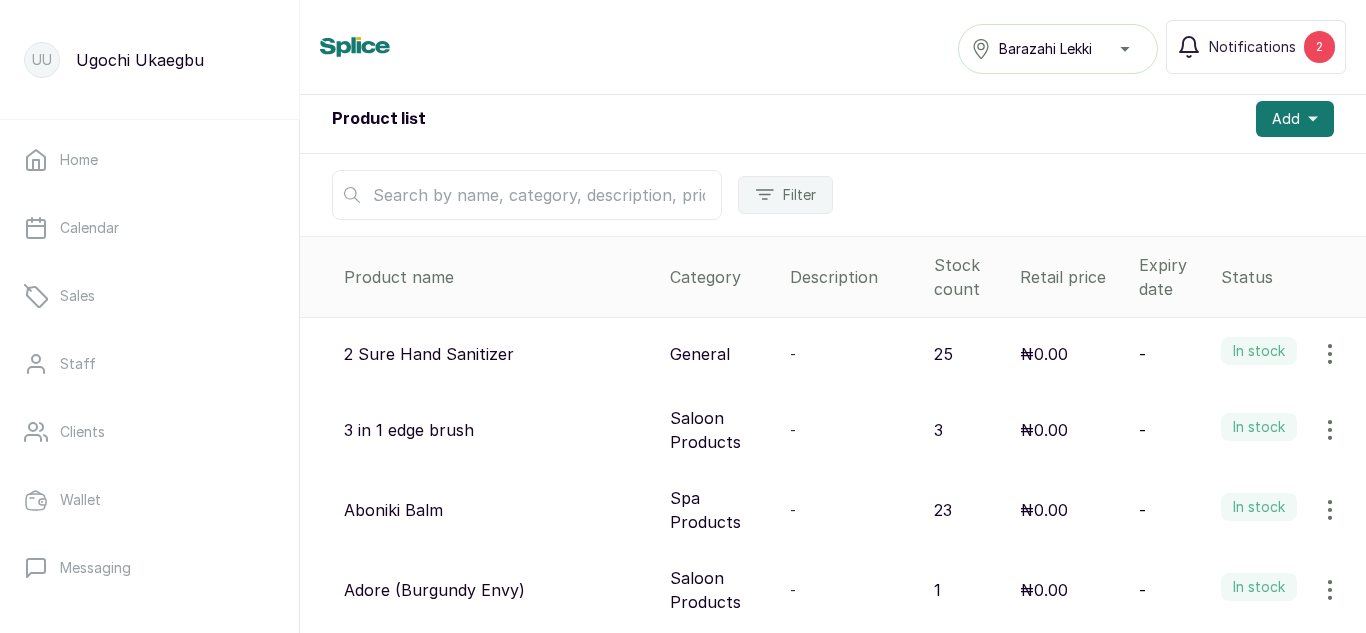 scroll, scrollTop: 65, scrollLeft: 0, axis: vertical 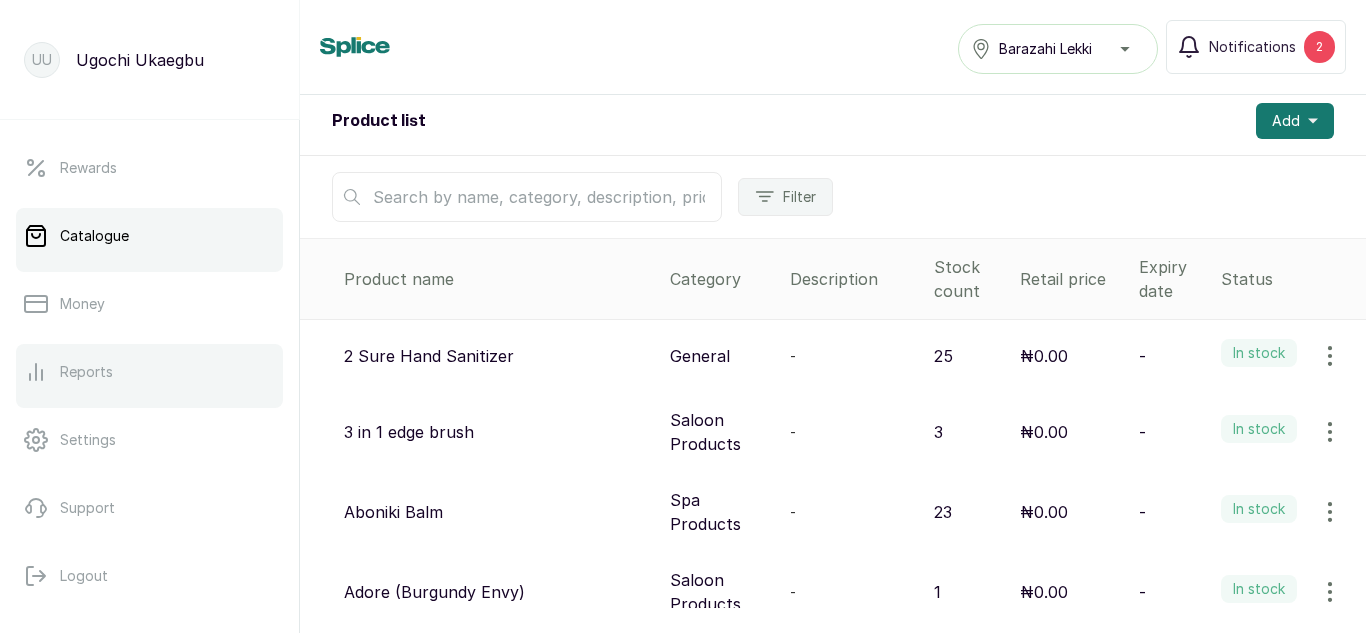 click on "Reports" at bounding box center [149, 372] 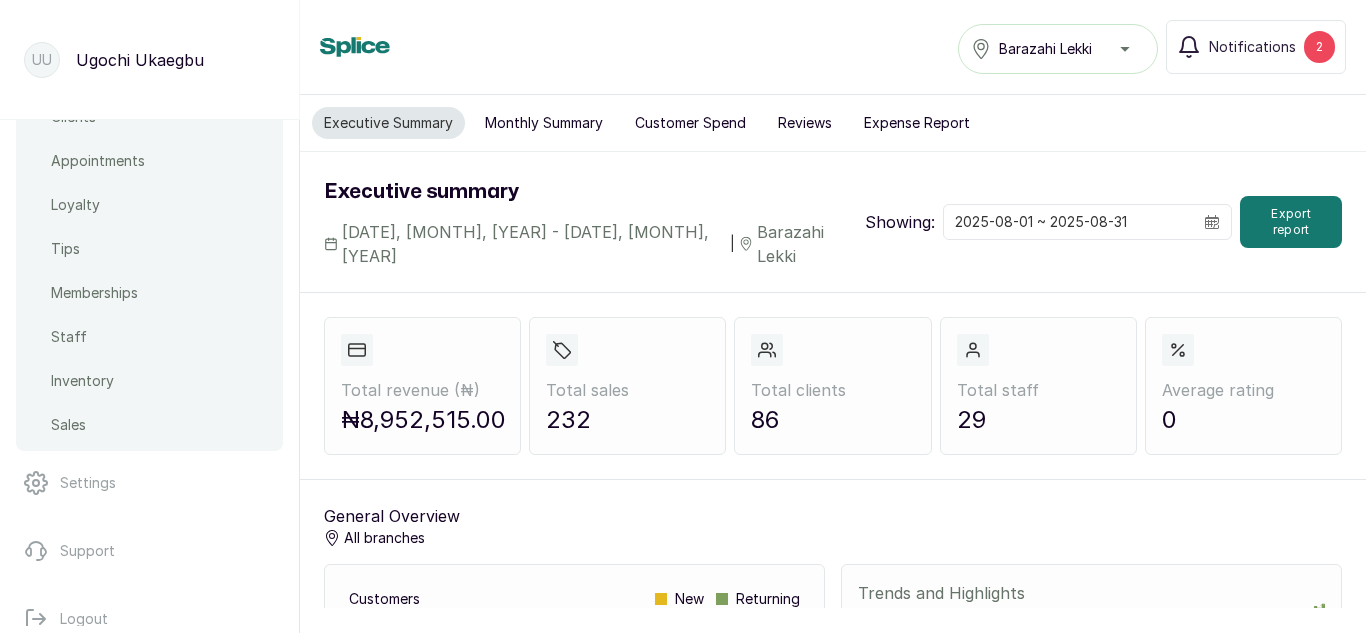 scroll, scrollTop: 864, scrollLeft: 0, axis: vertical 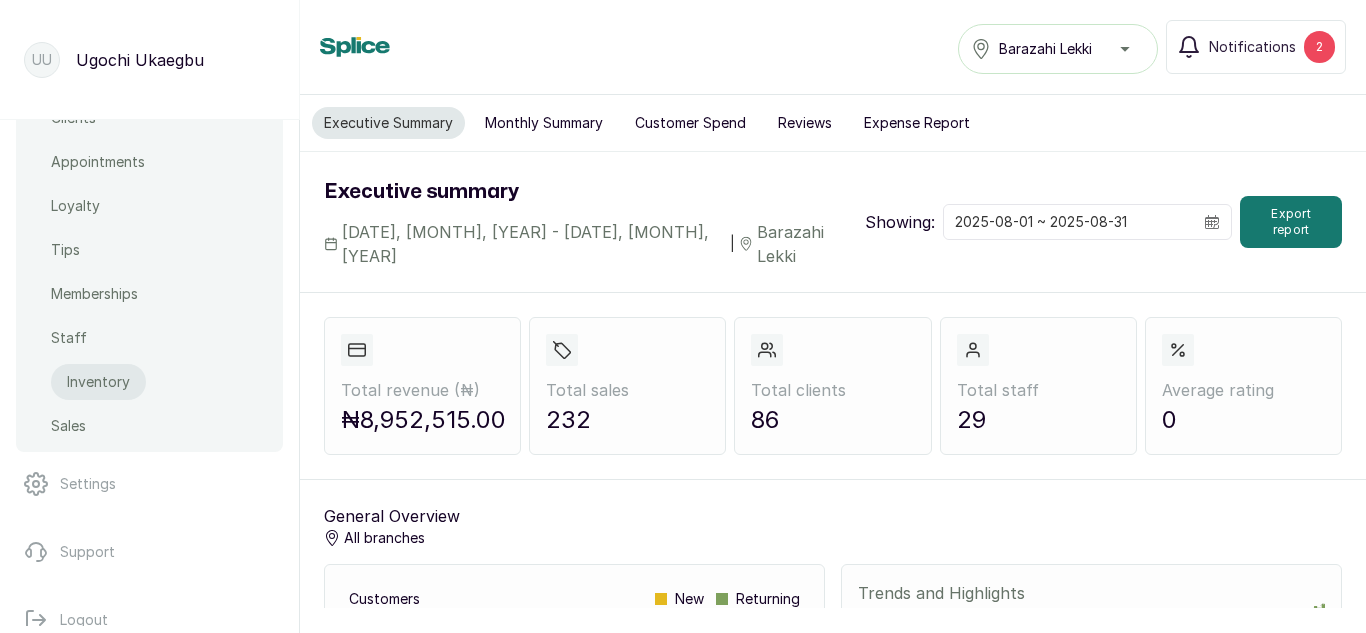 click on "Inventory" at bounding box center (98, 382) 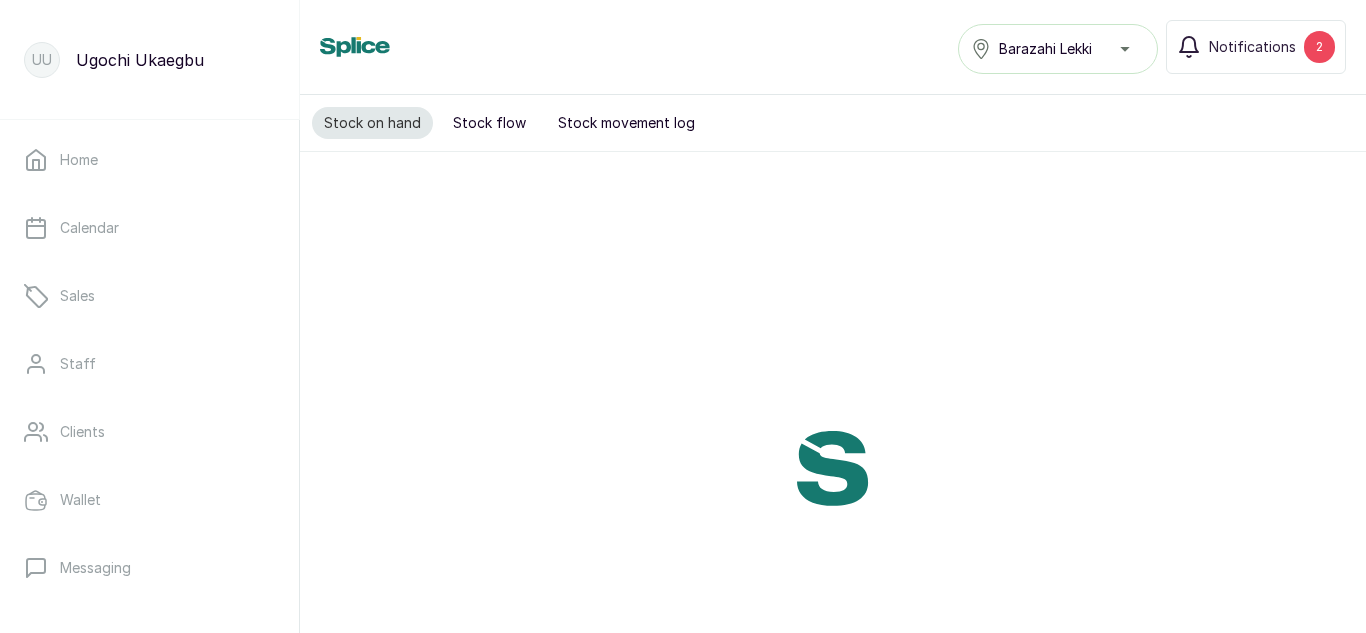 click on "Stock movement log" at bounding box center [626, 123] 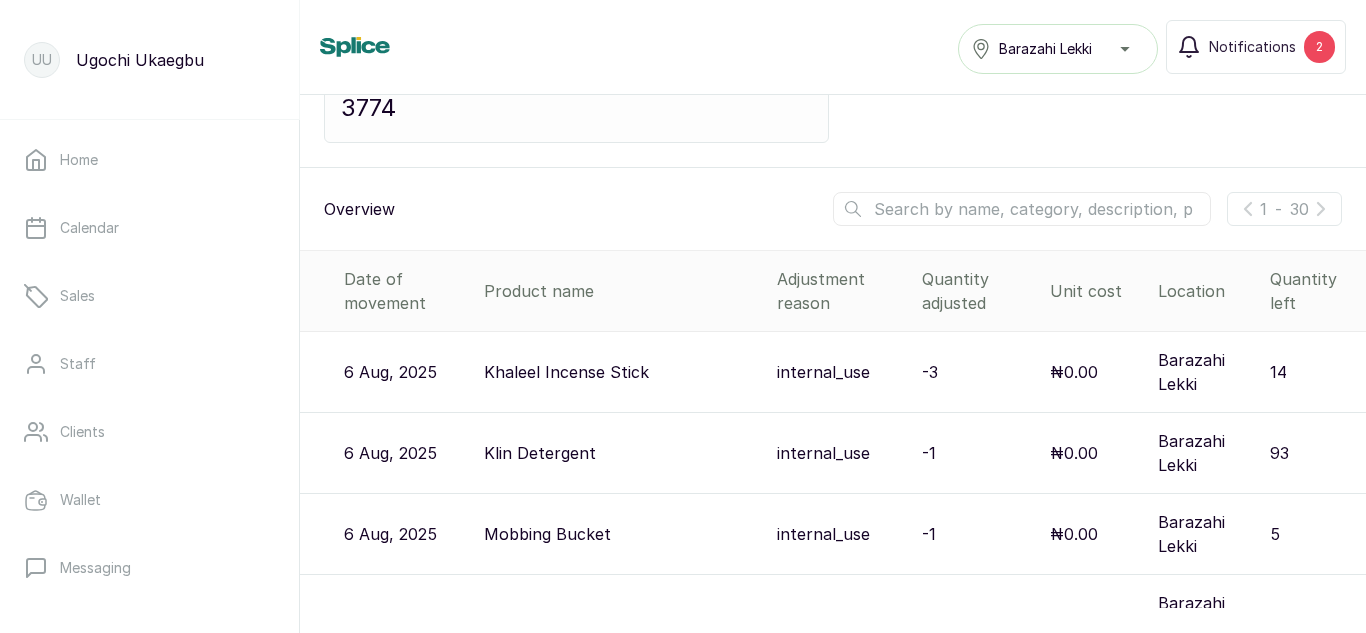 scroll, scrollTop: 313, scrollLeft: 0, axis: vertical 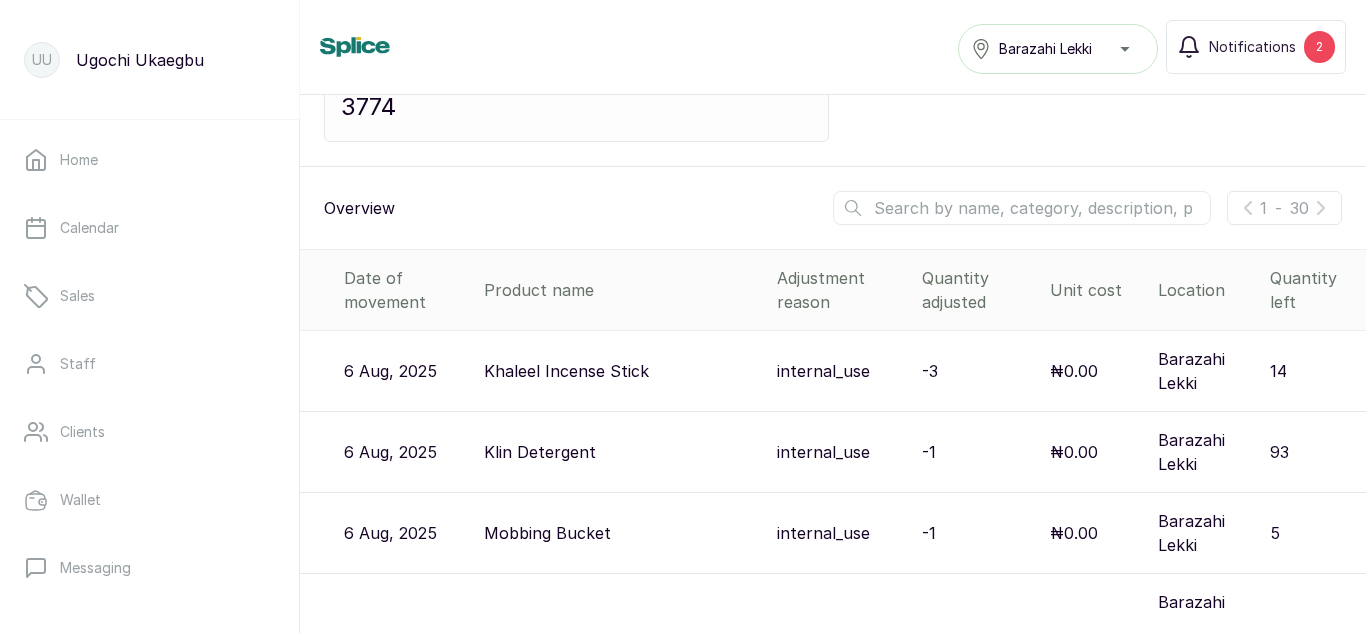 click at bounding box center (1022, 208) 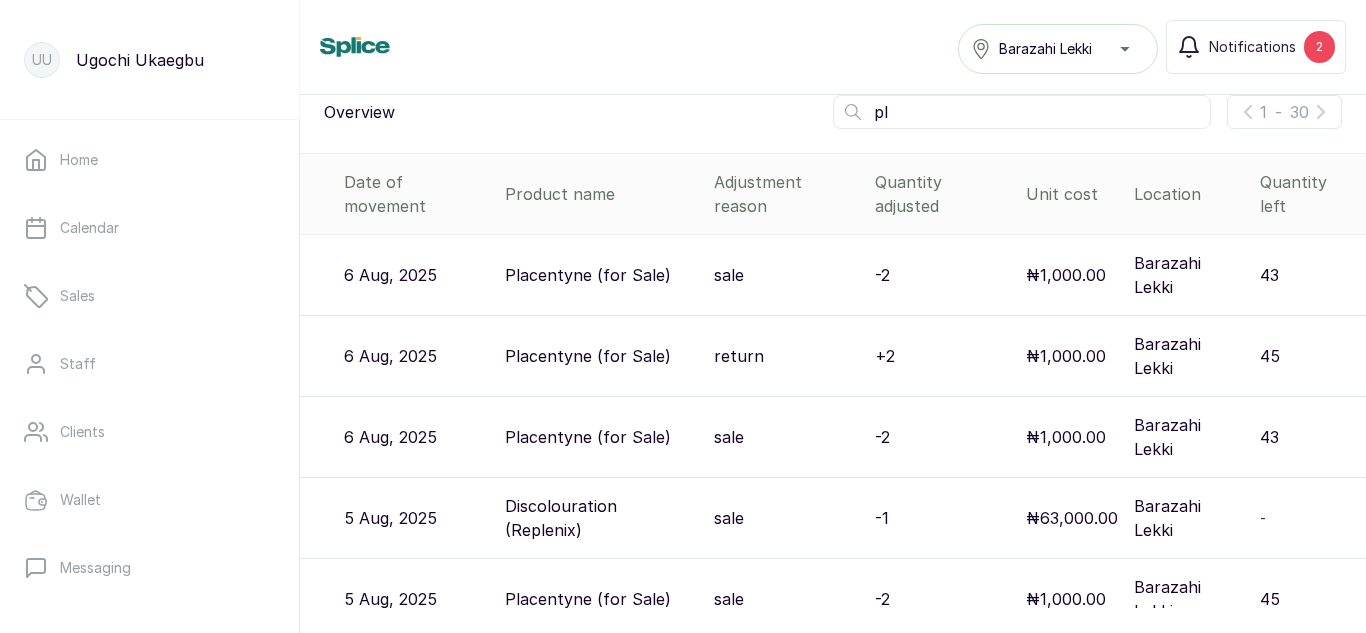 scroll, scrollTop: 411, scrollLeft: 0, axis: vertical 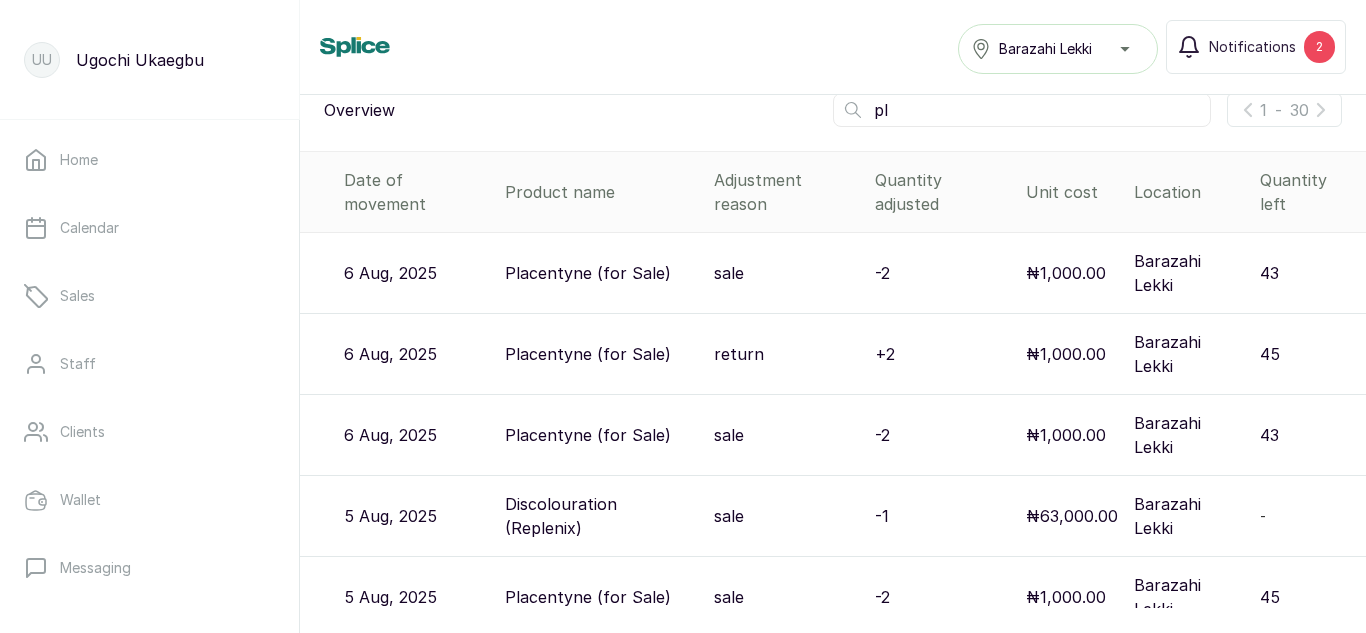 type on "pl" 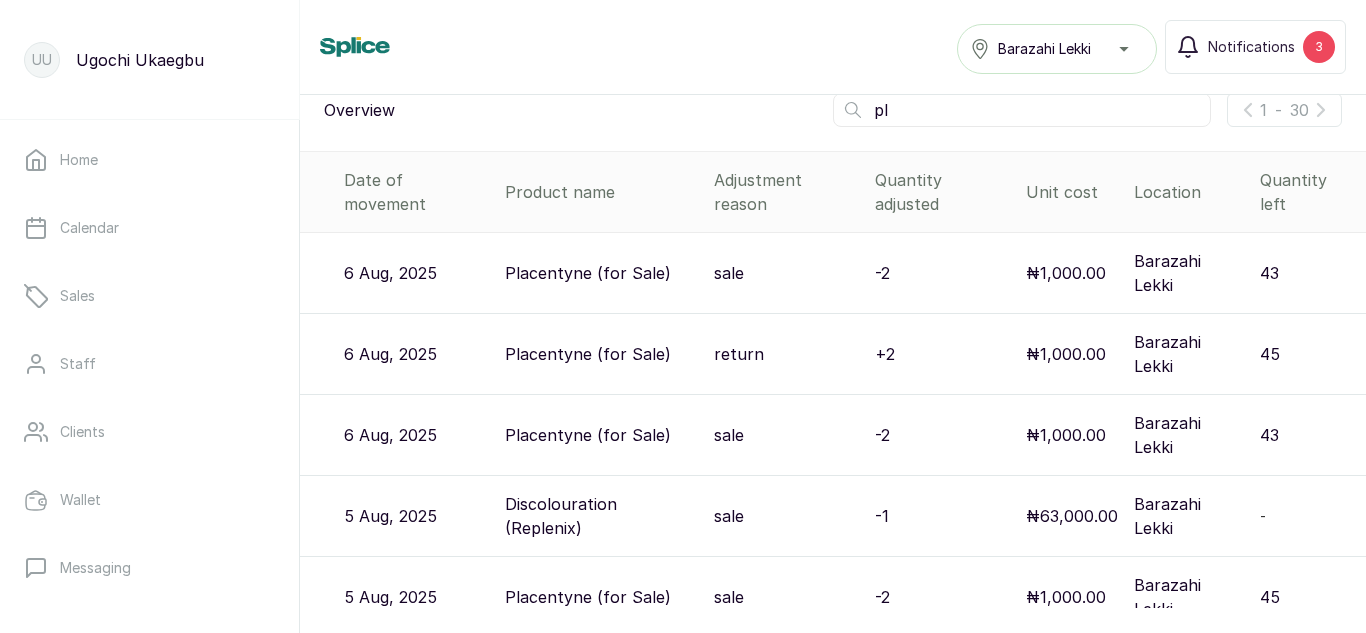 scroll, scrollTop: 442, scrollLeft: 0, axis: vertical 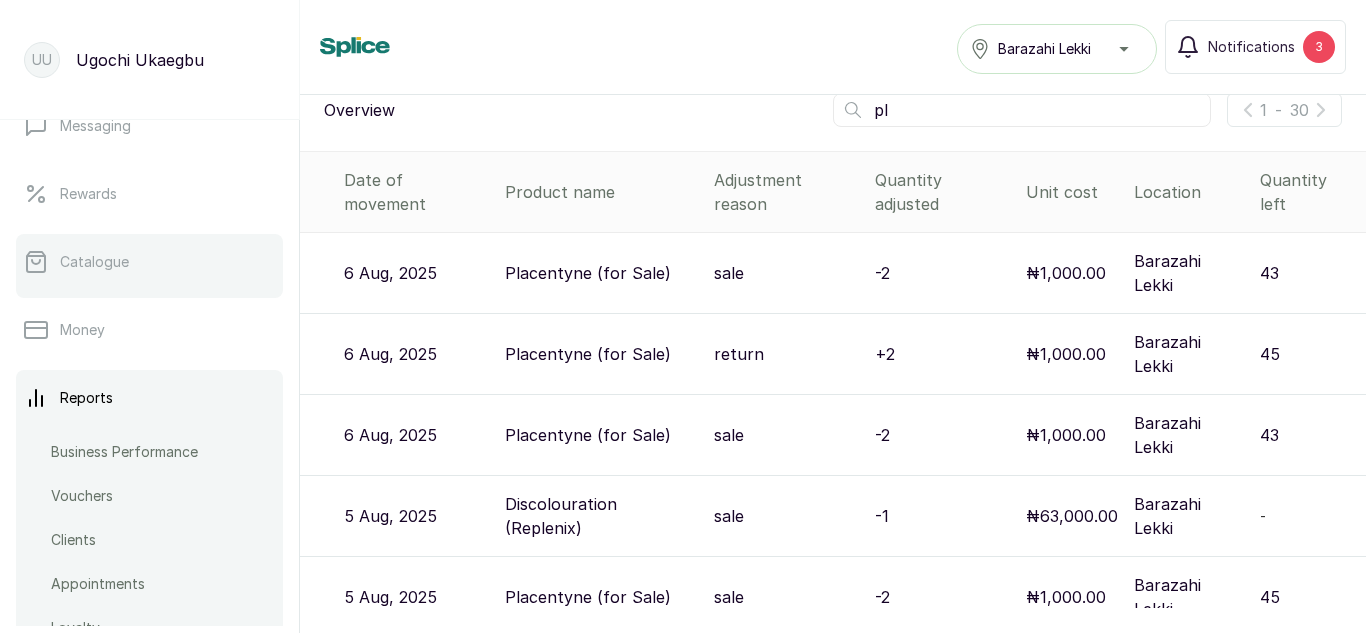 click on "Catalogue" at bounding box center [149, 262] 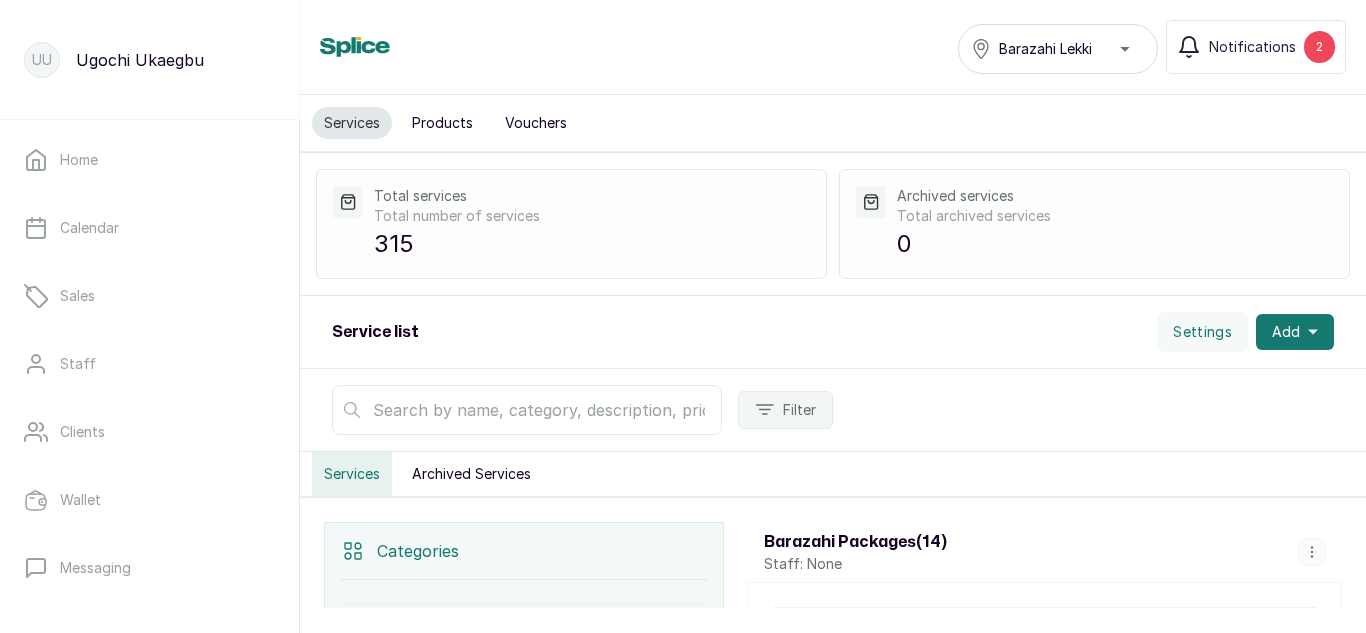 click on "Products" at bounding box center (442, 123) 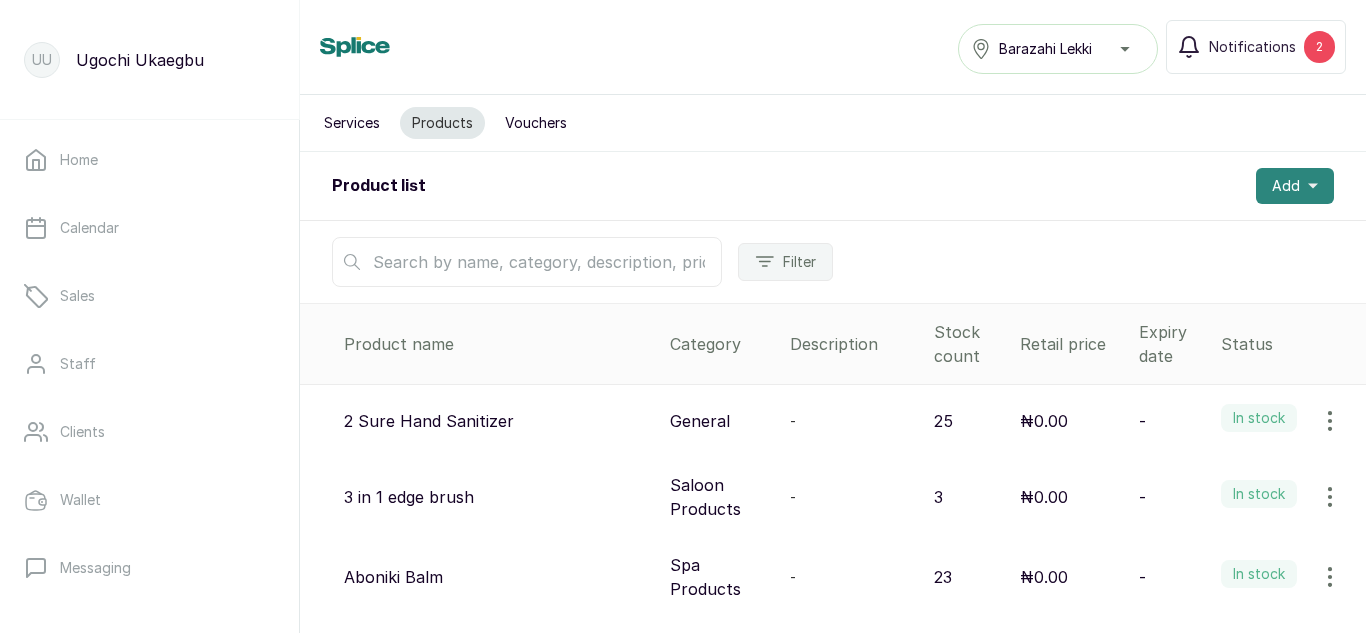 click on "Add" at bounding box center (1295, 186) 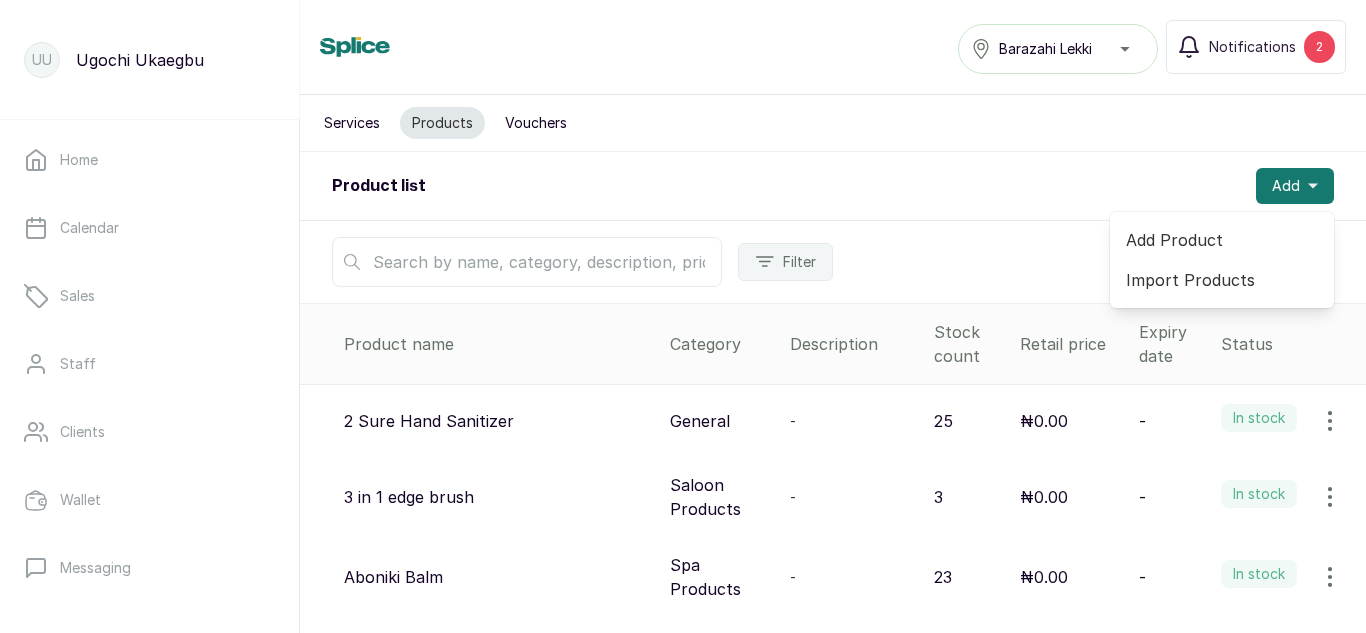 click on "Add Product" at bounding box center (1222, 240) 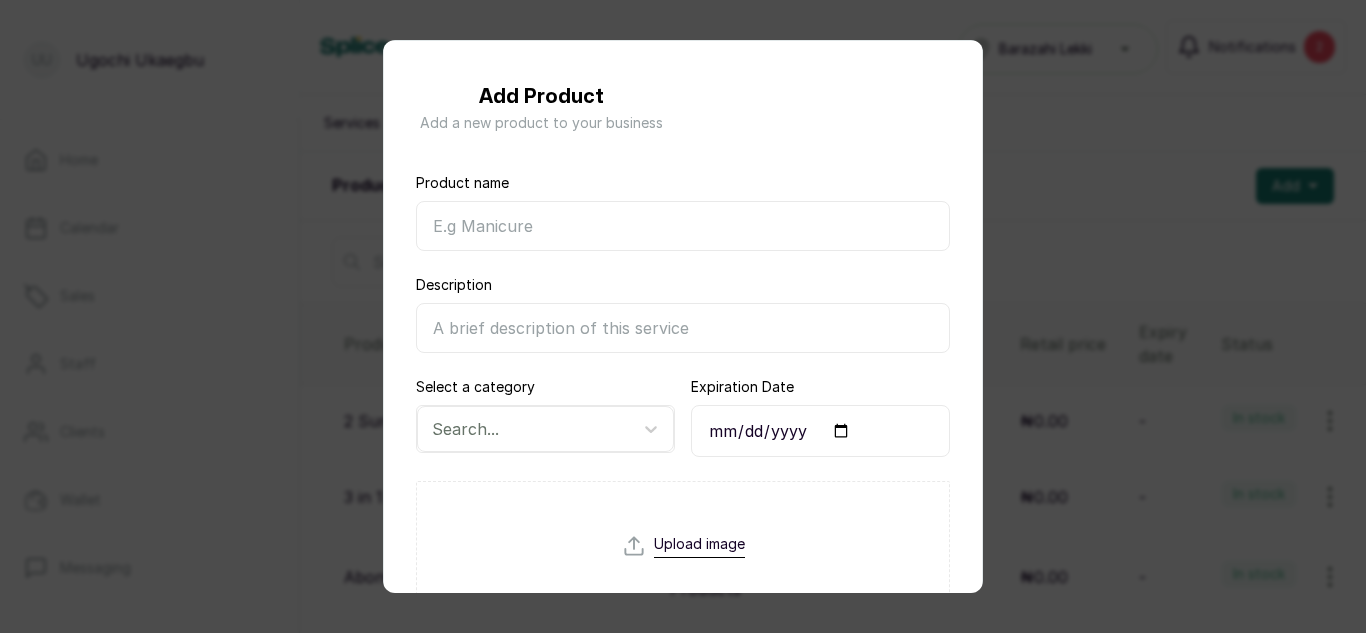 click on "Product name" at bounding box center (683, 226) 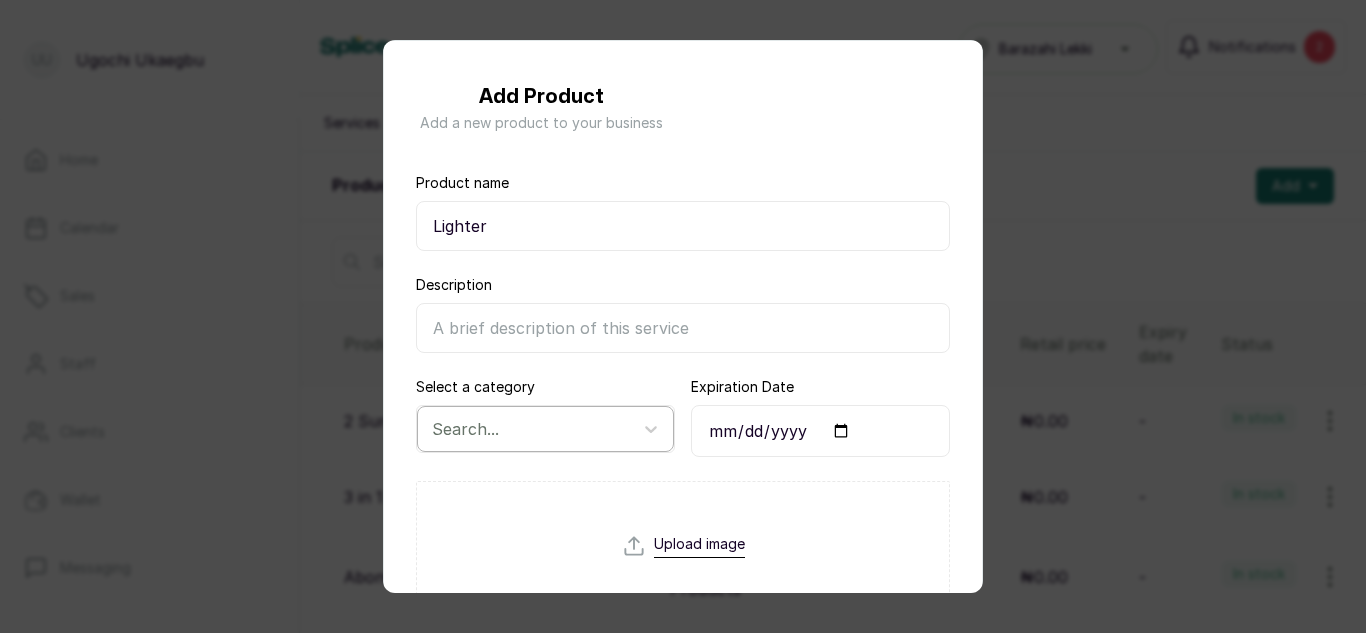 type on "Lighter" 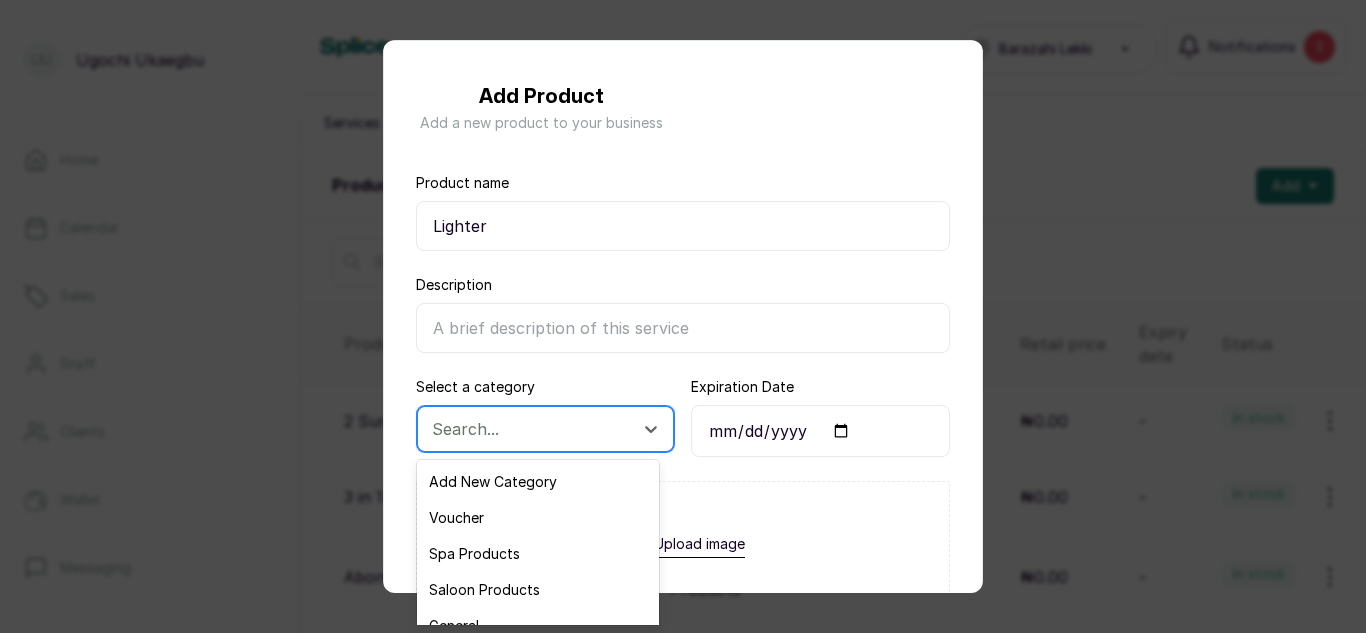 click at bounding box center [527, 429] 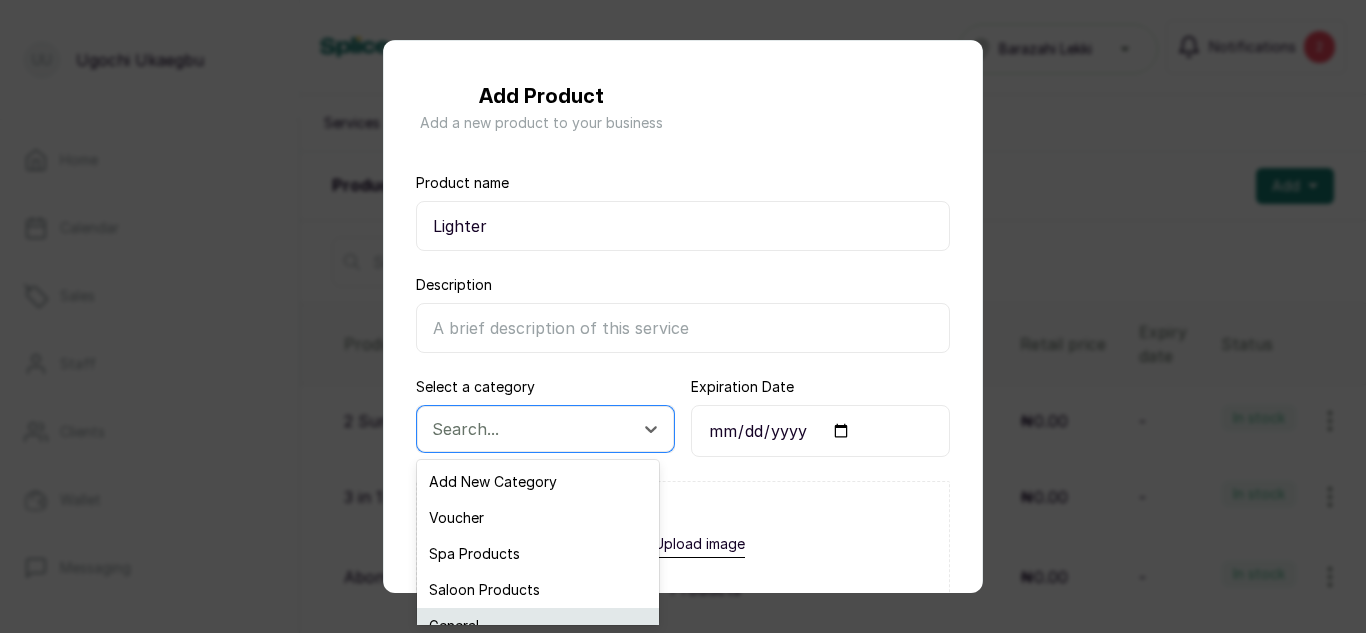 click on "General" at bounding box center (538, 626) 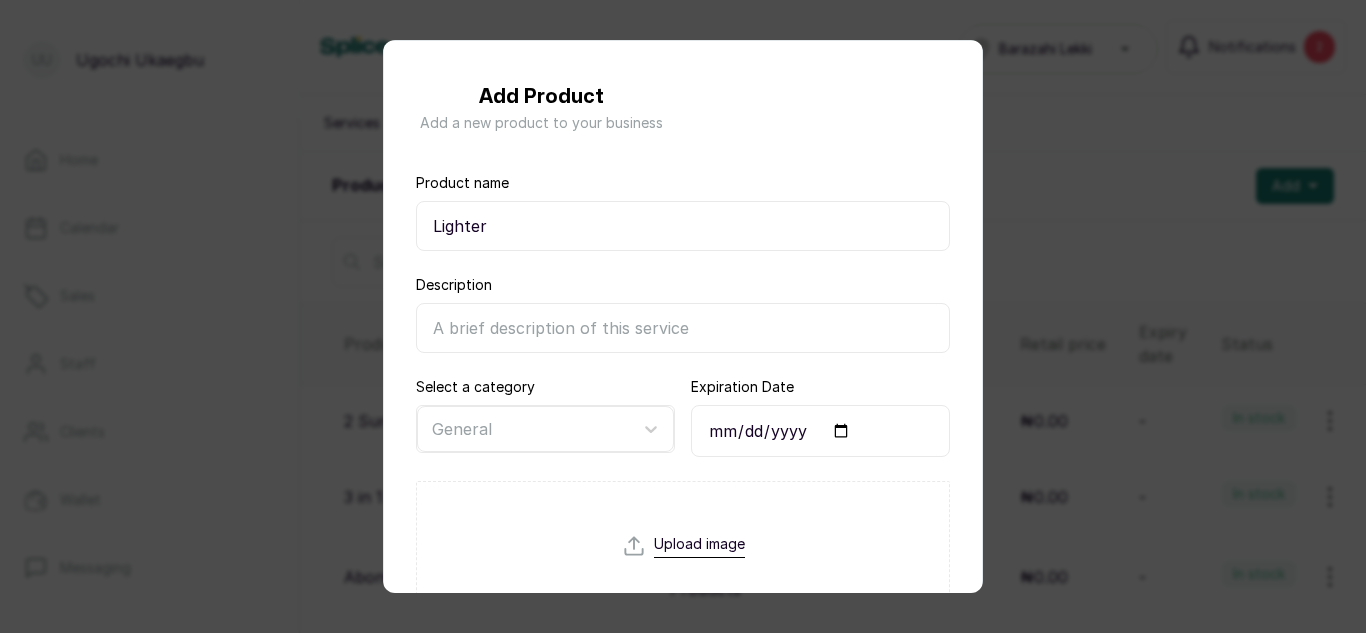 scroll, scrollTop: 395, scrollLeft: 0, axis: vertical 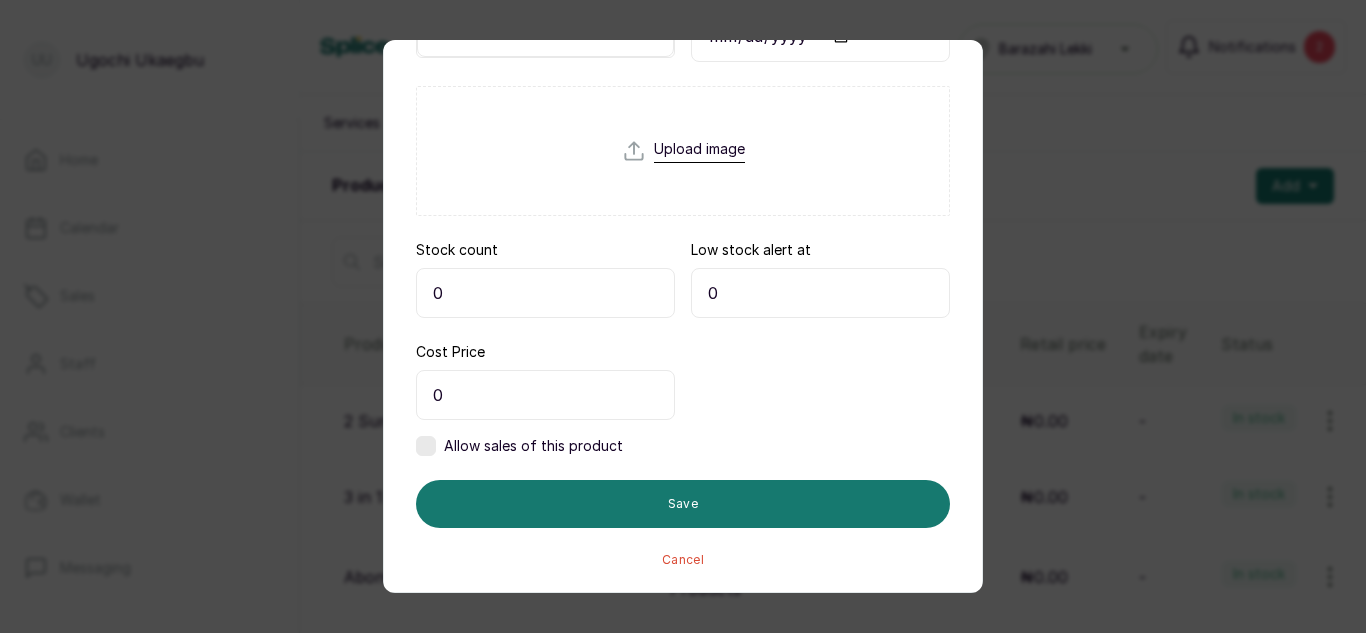 click on "0" at bounding box center [545, 293] 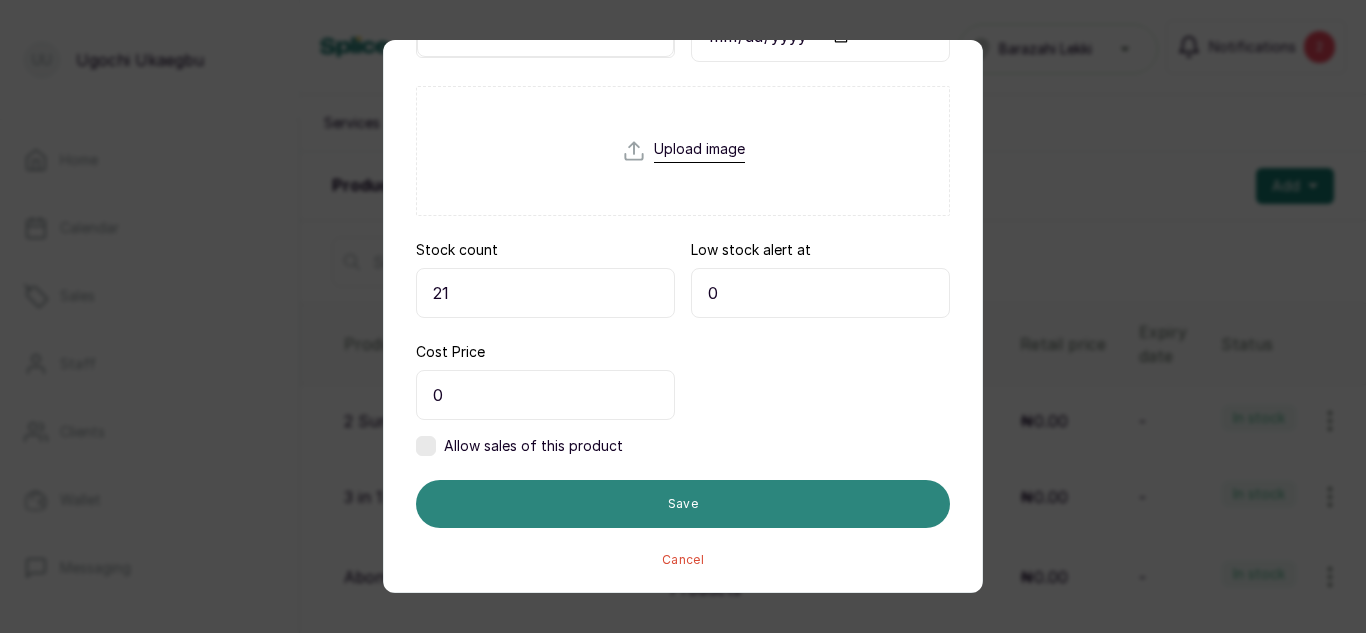 type on "21" 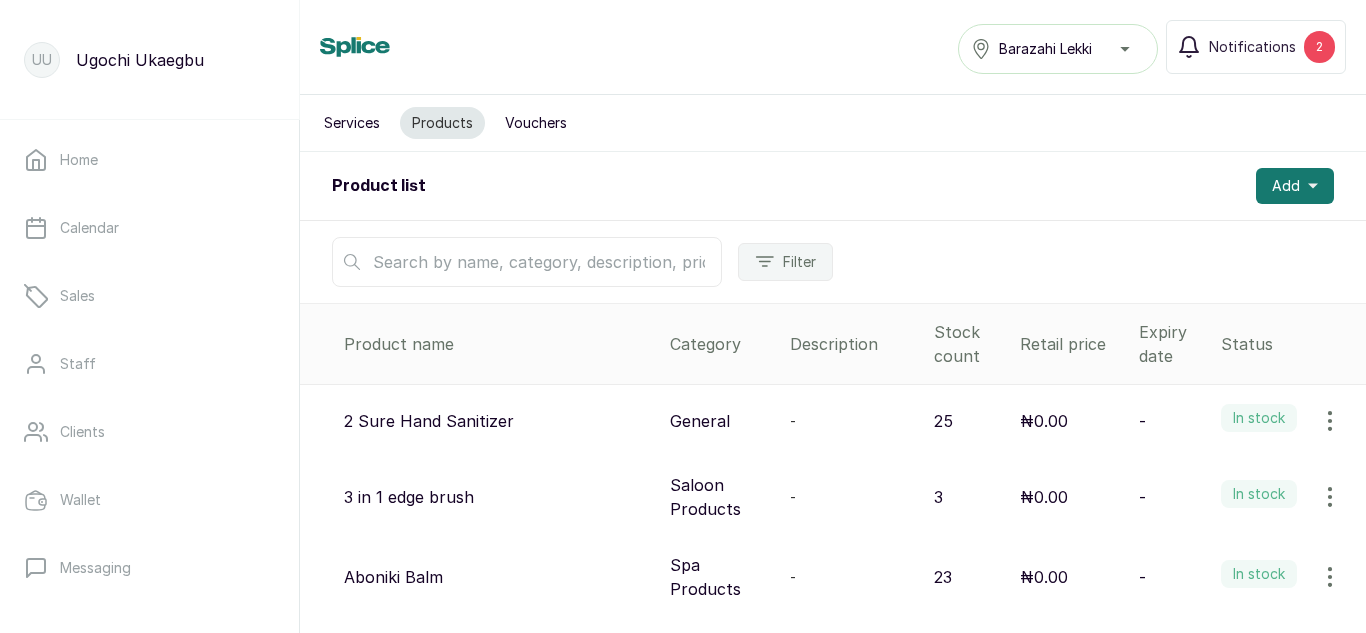 scroll, scrollTop: 0, scrollLeft: 0, axis: both 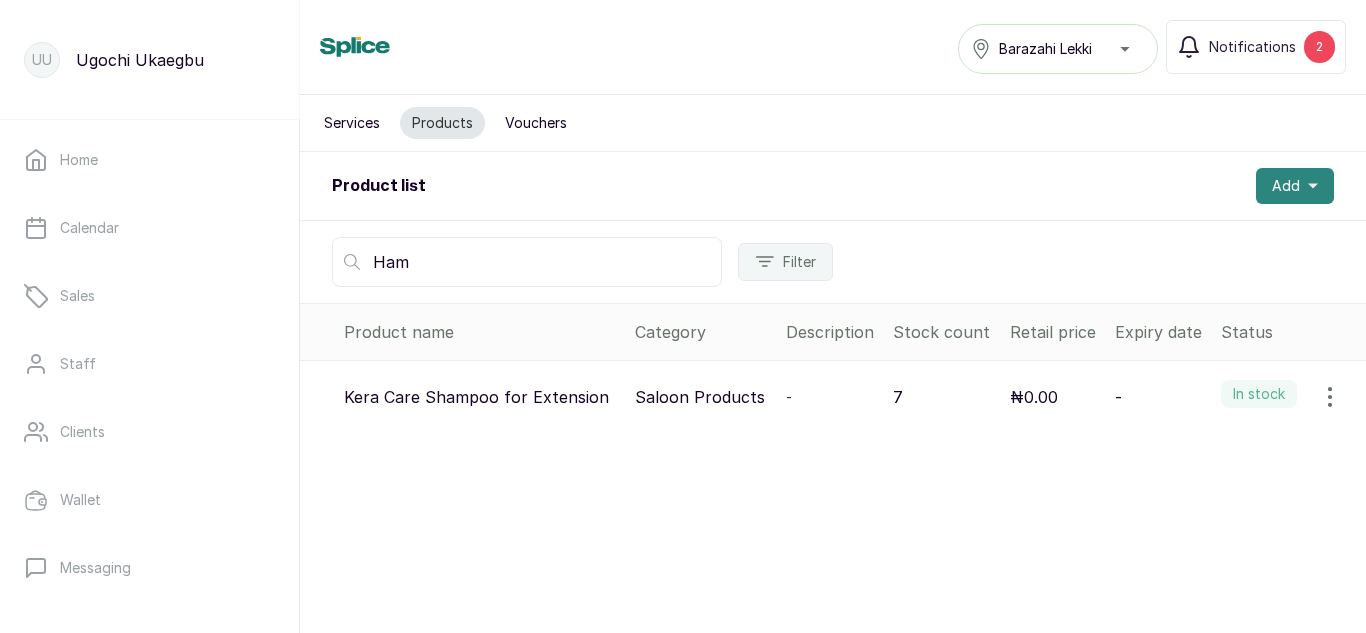 type on "Ham" 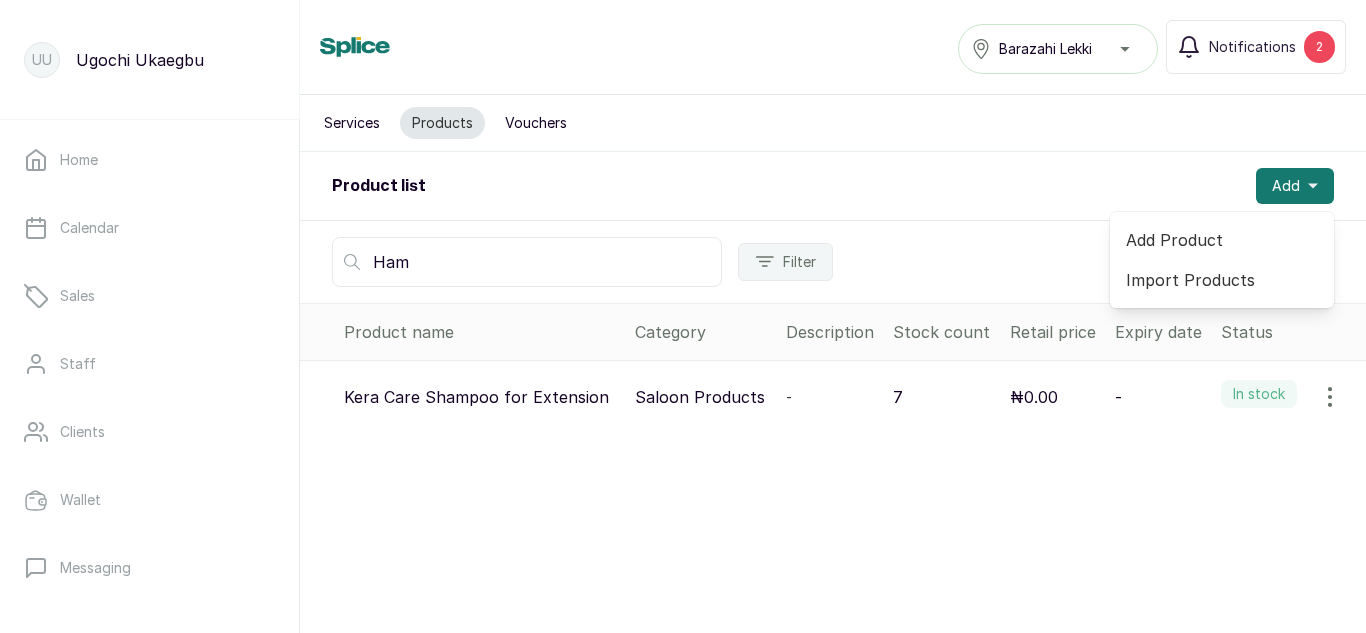 click on "Add Product" at bounding box center (1222, 240) 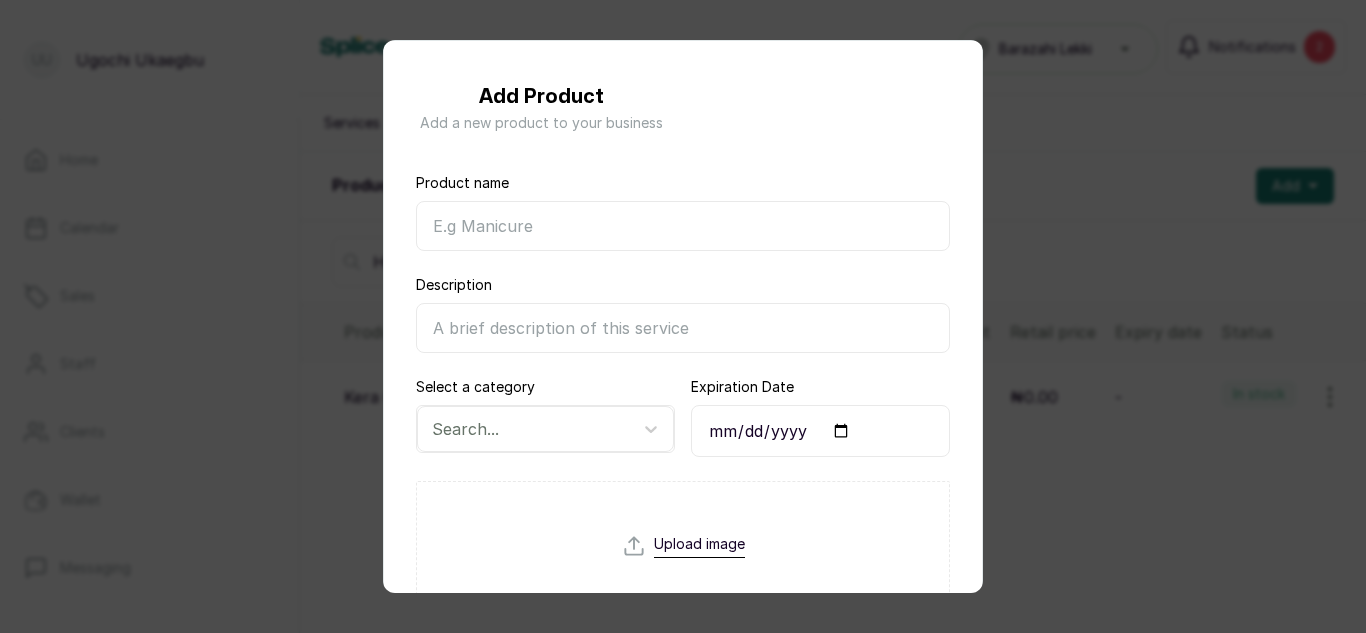 click on "Product name" at bounding box center (683, 226) 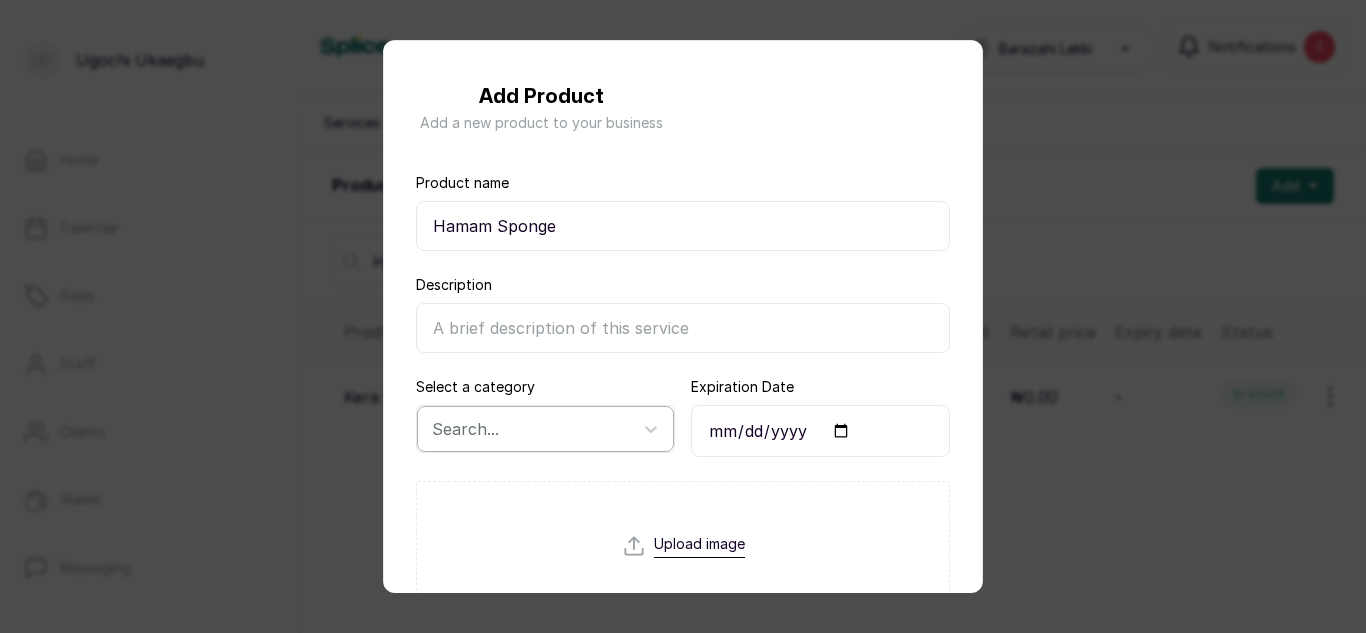 type on "Hamam Sponge" 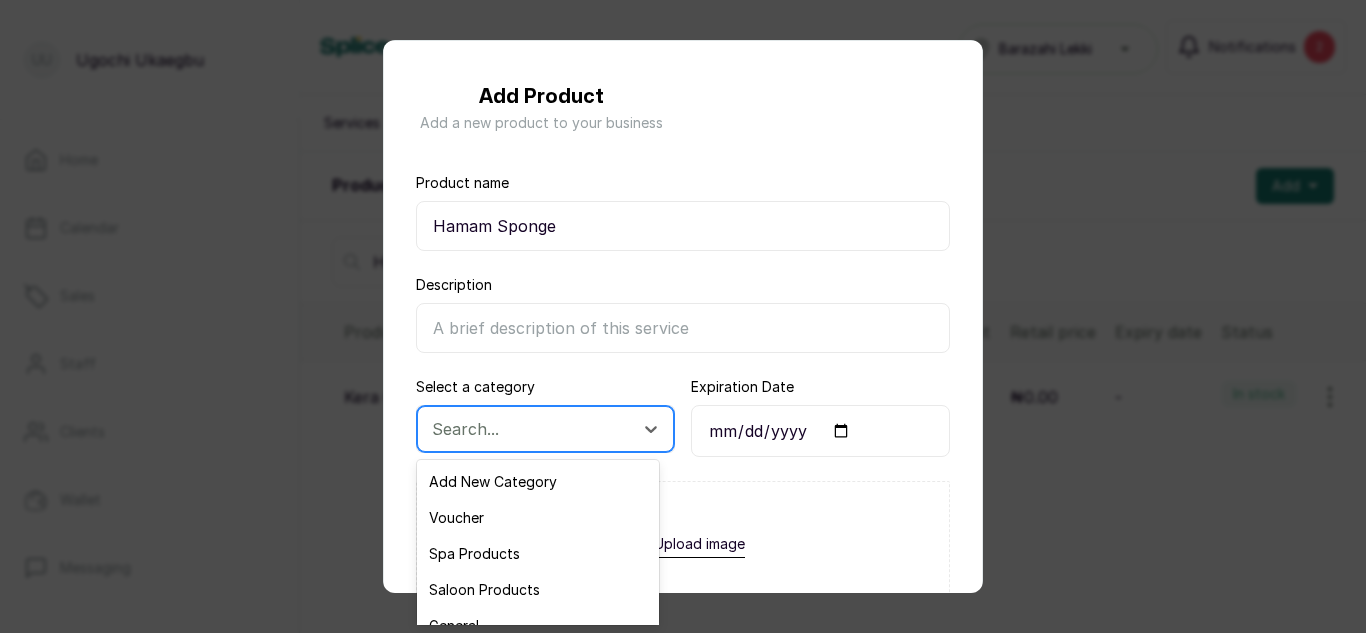 click on "Search..." at bounding box center [545, 429] 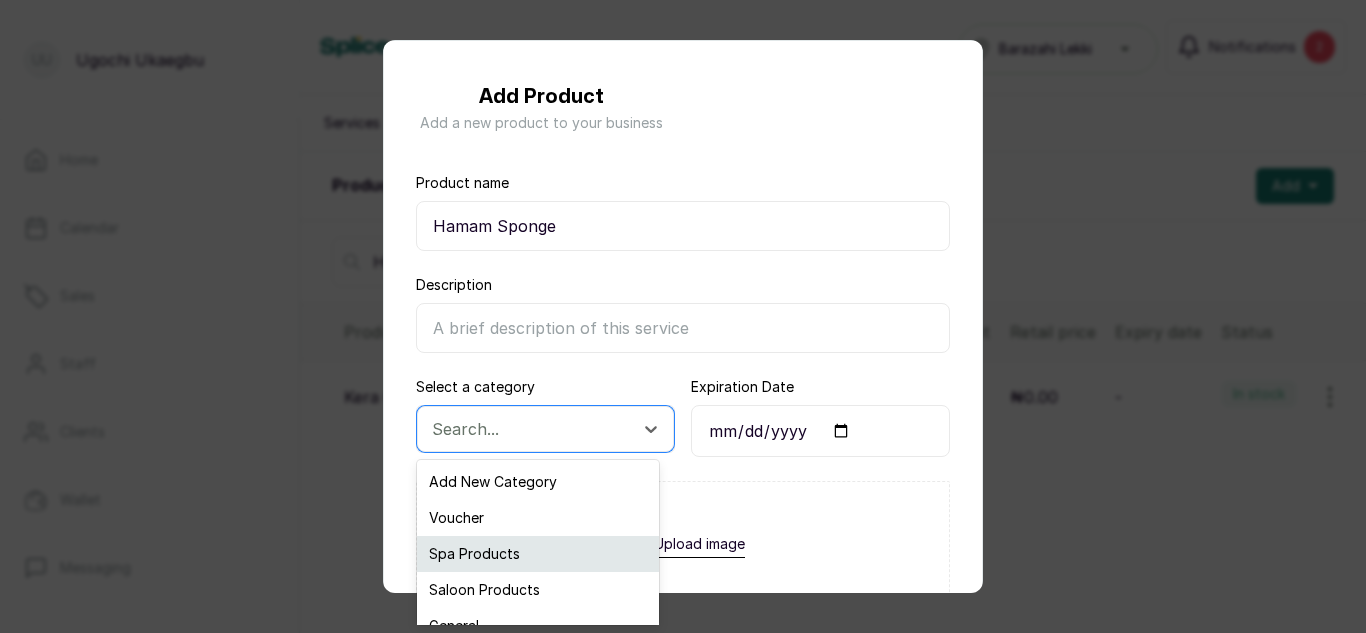click on "Spa Products" at bounding box center (538, 554) 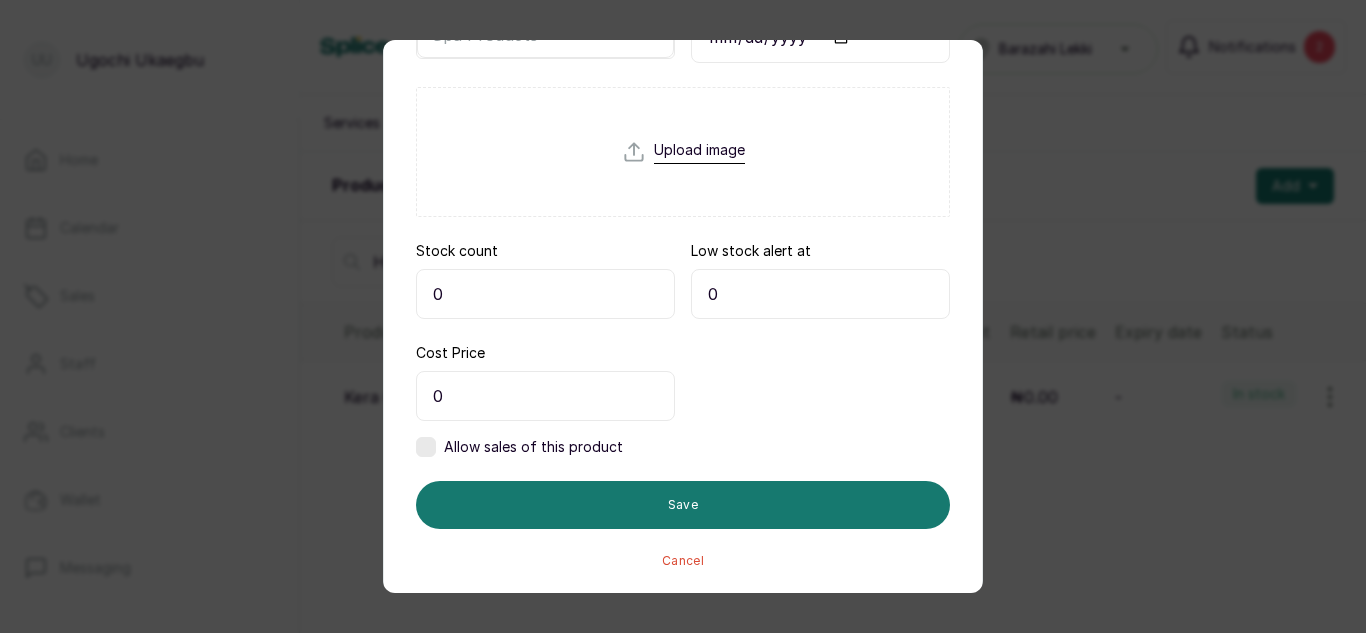 scroll, scrollTop: 395, scrollLeft: 0, axis: vertical 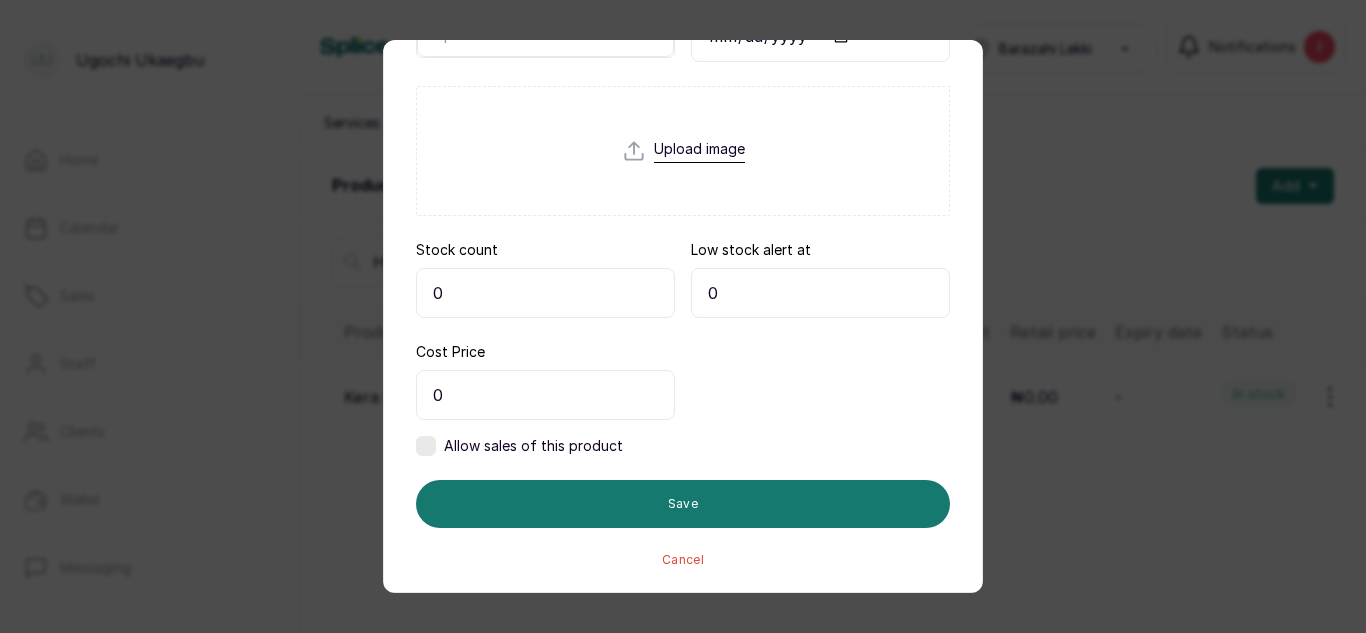 click on "0" at bounding box center [545, 293] 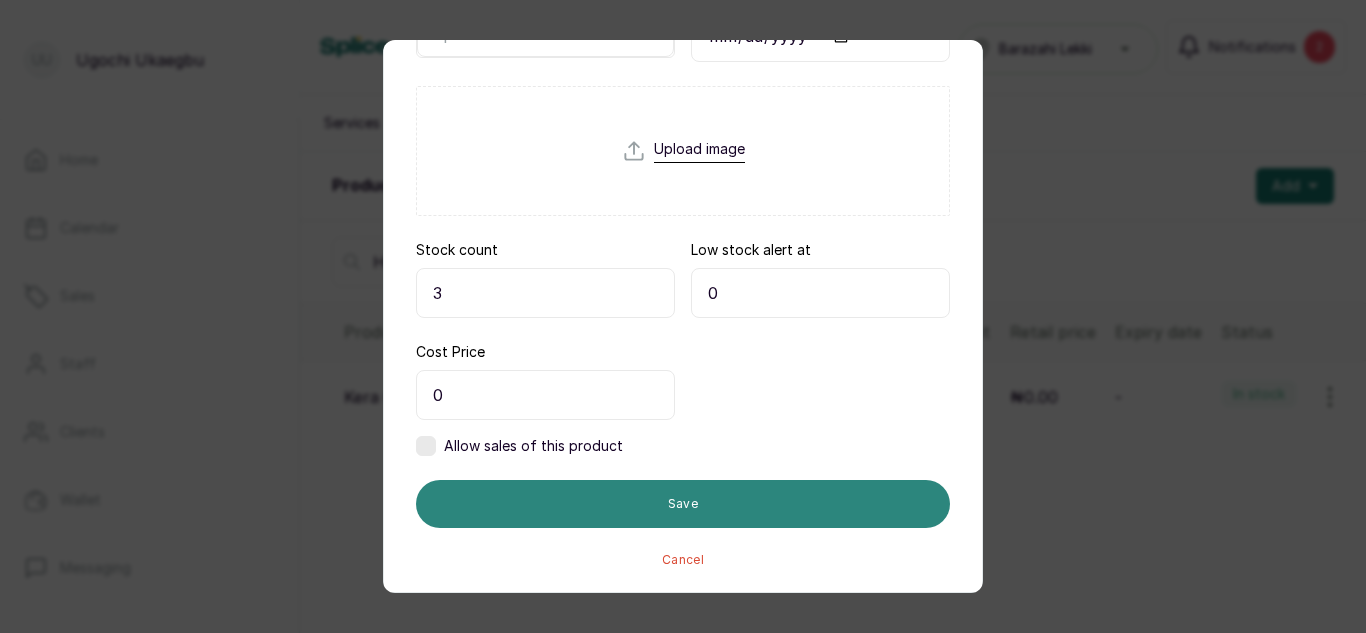 type on "3" 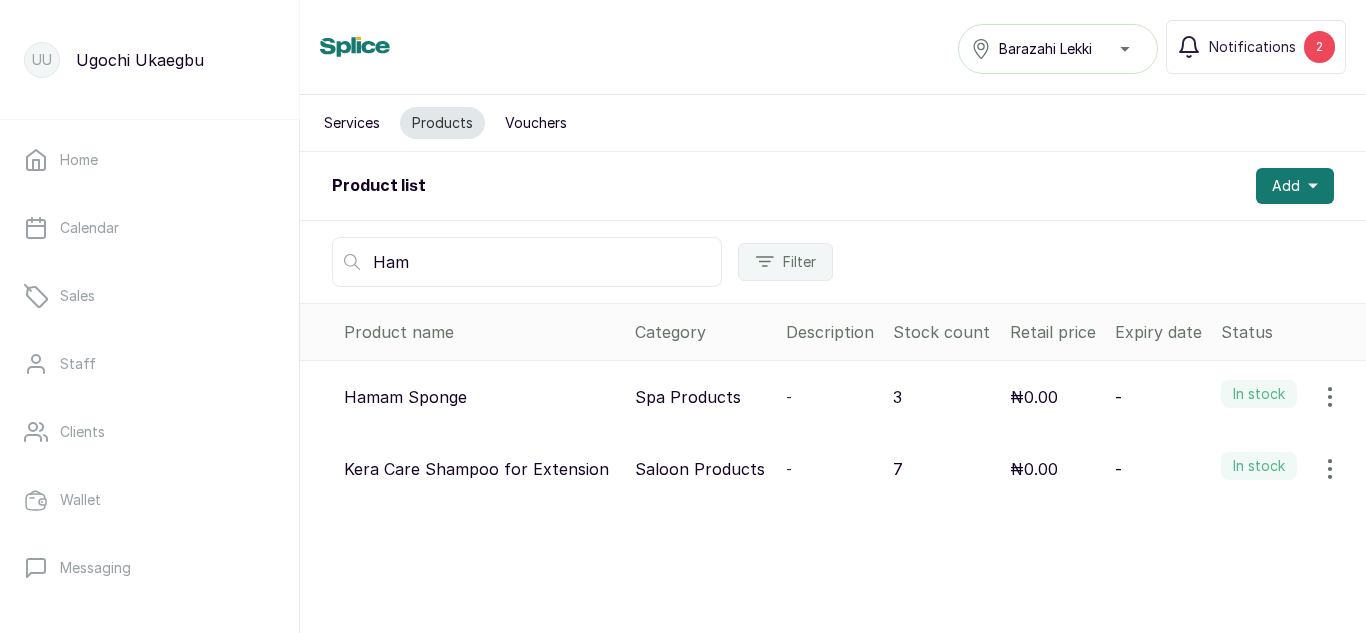click 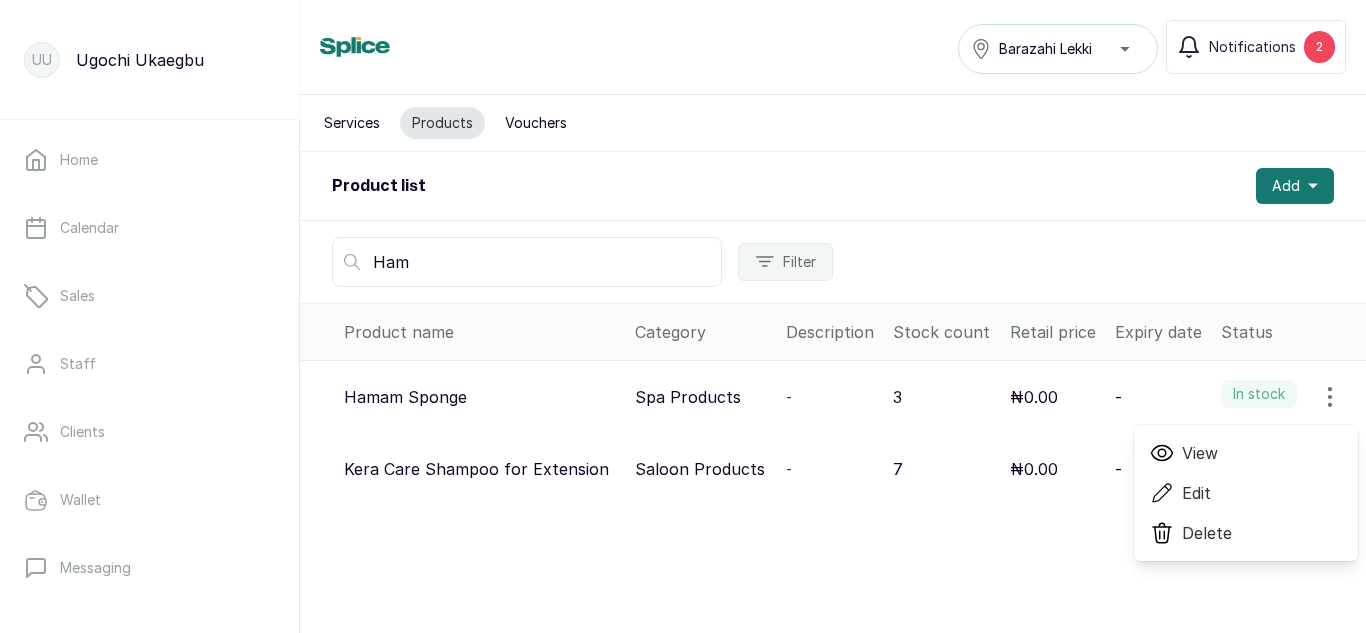 click 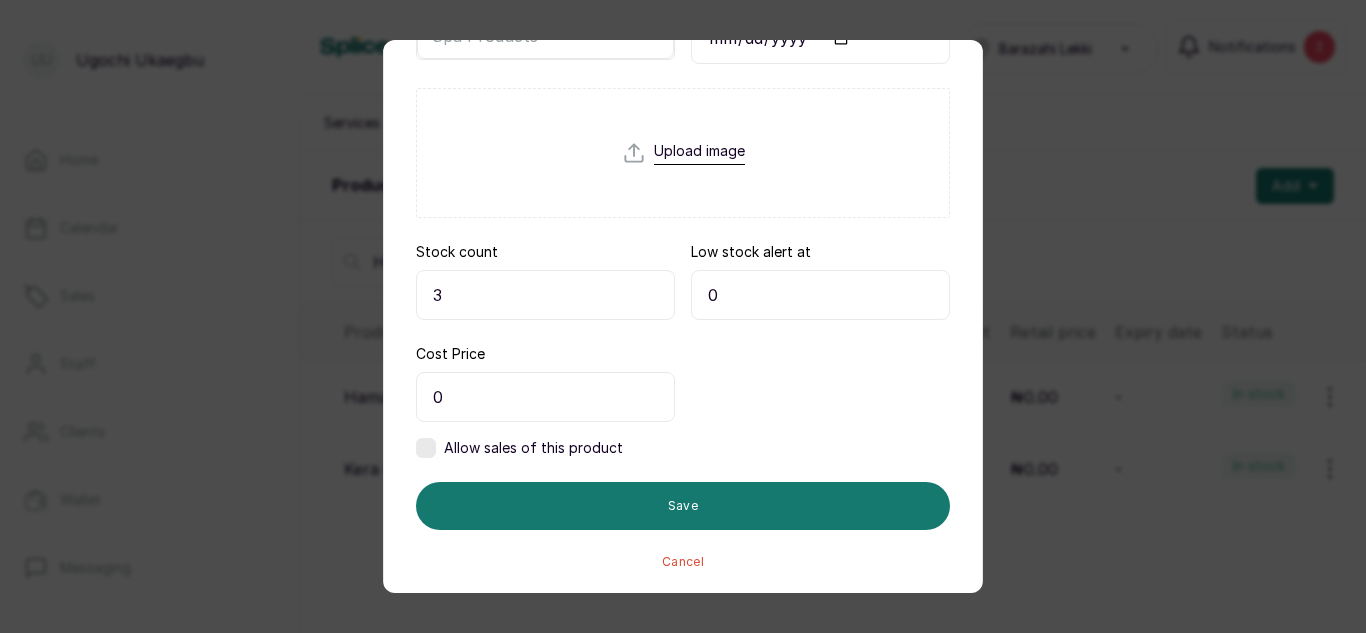scroll, scrollTop: 395, scrollLeft: 0, axis: vertical 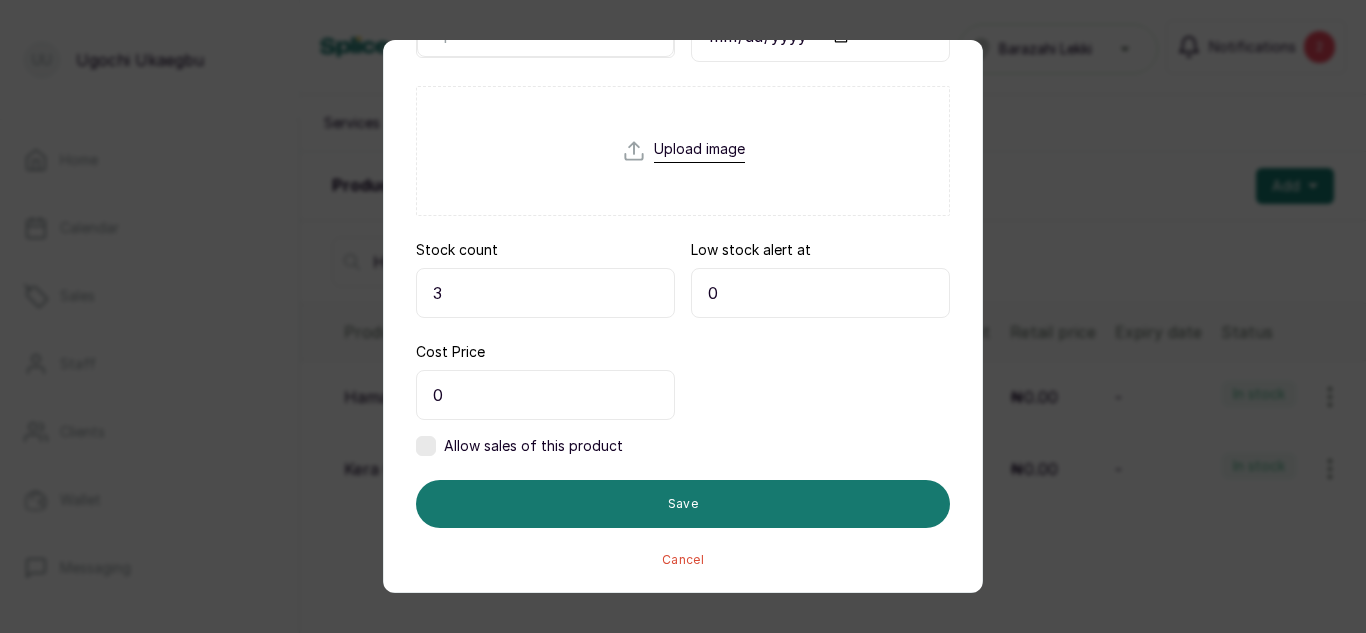 click on "3" at bounding box center (545, 293) 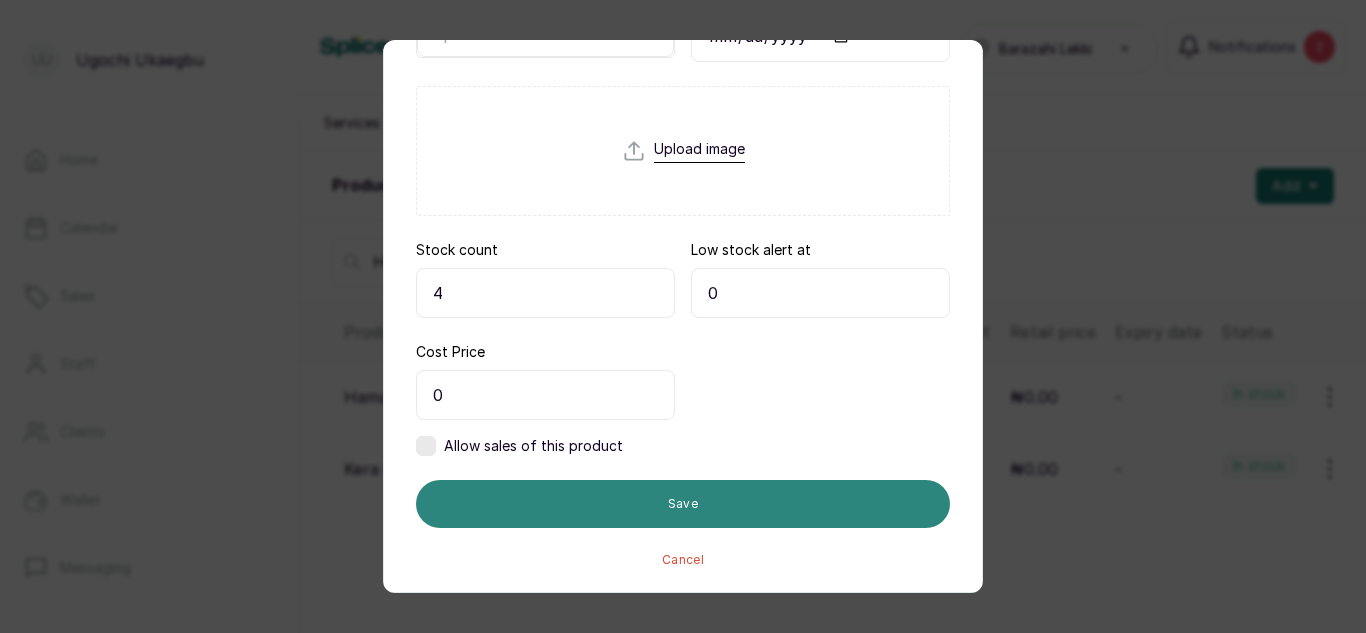 type on "4" 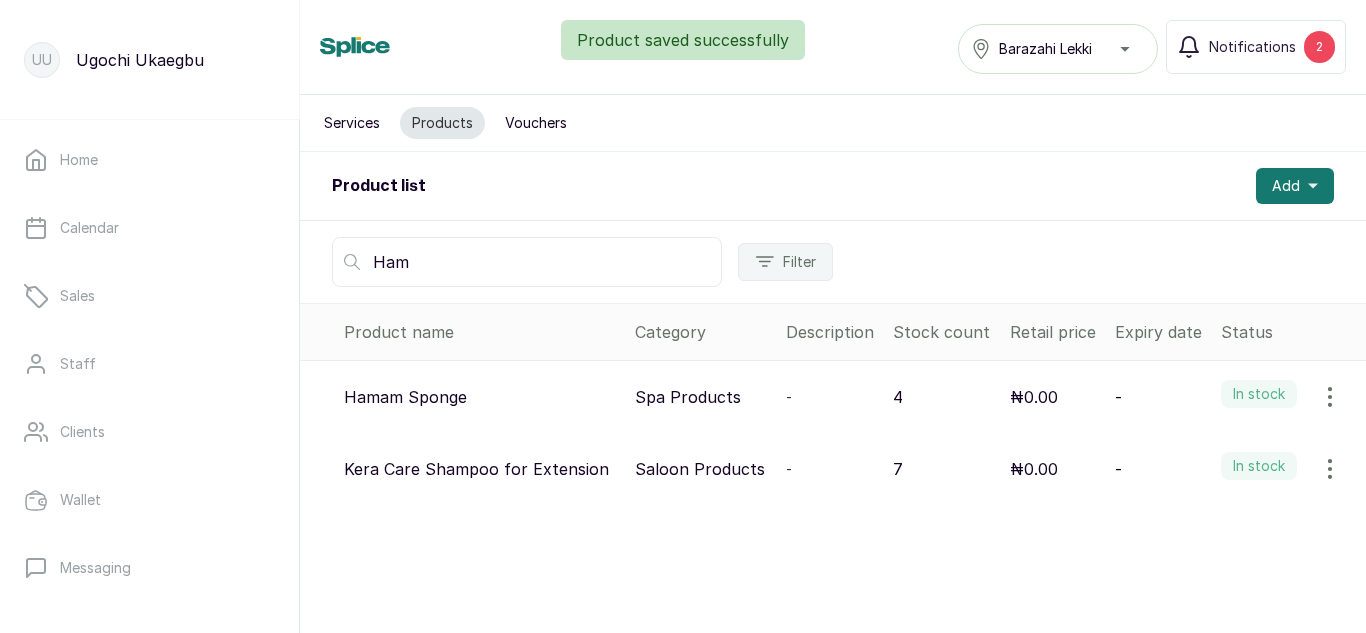 click 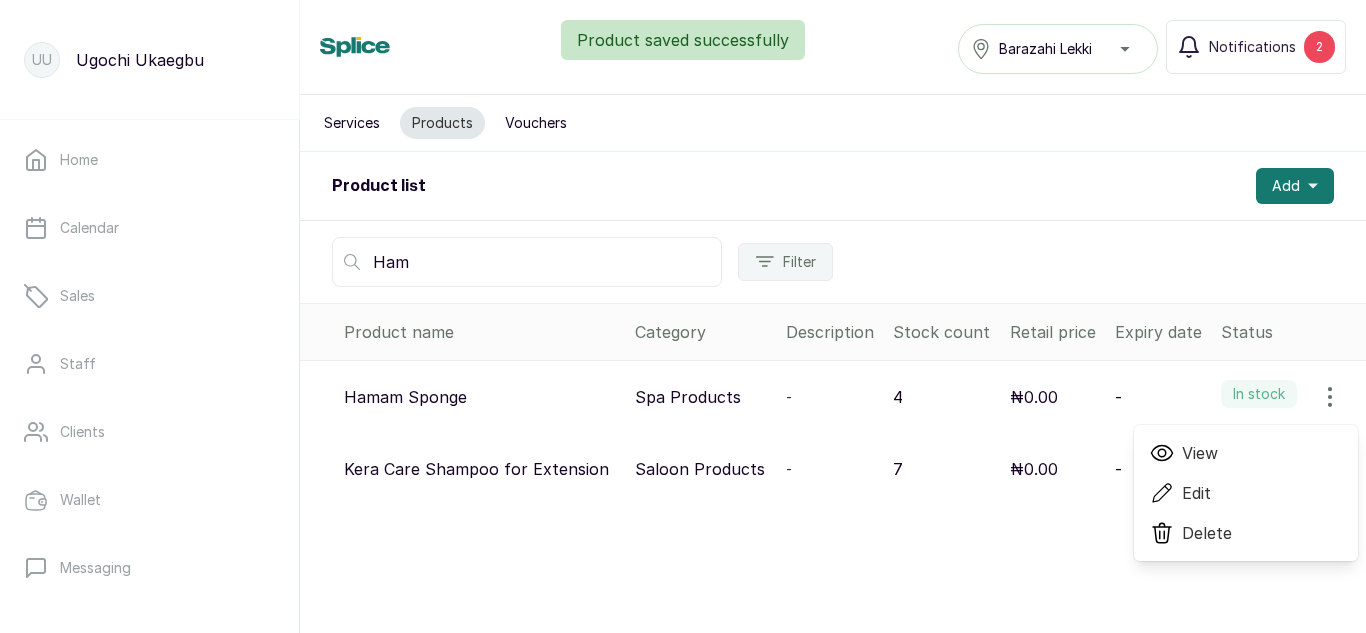 click on "View" at bounding box center [1200, 453] 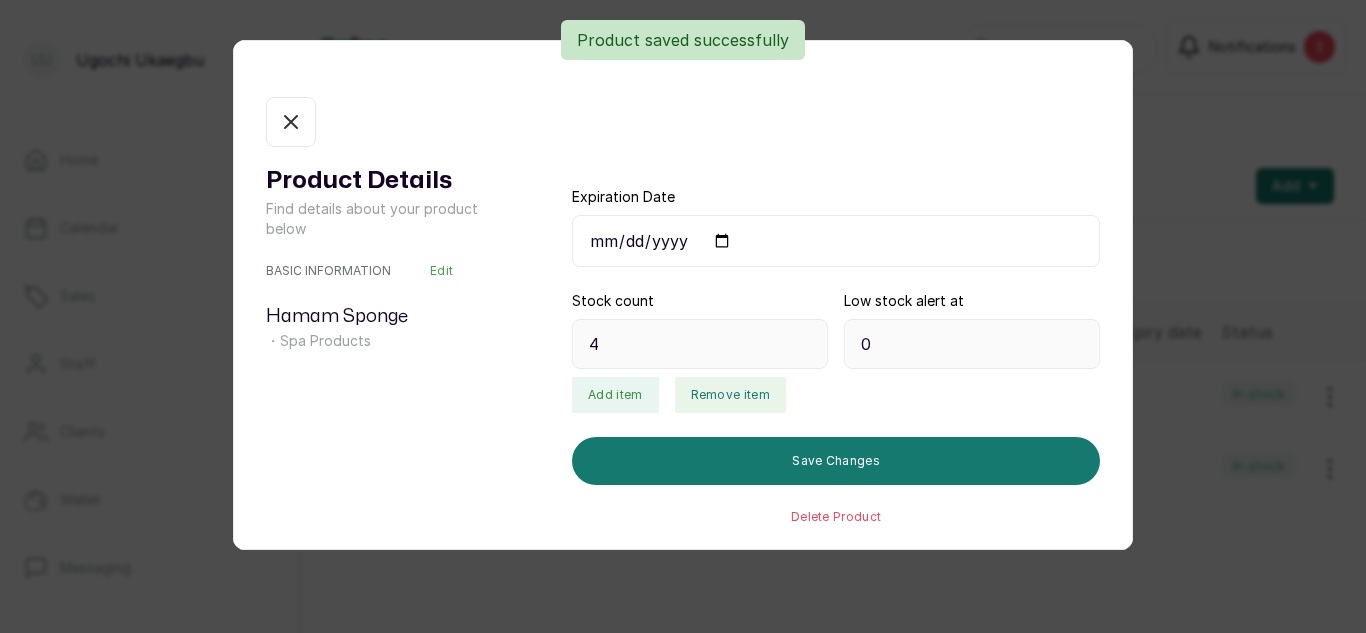 click on "Remove item" at bounding box center [730, 395] 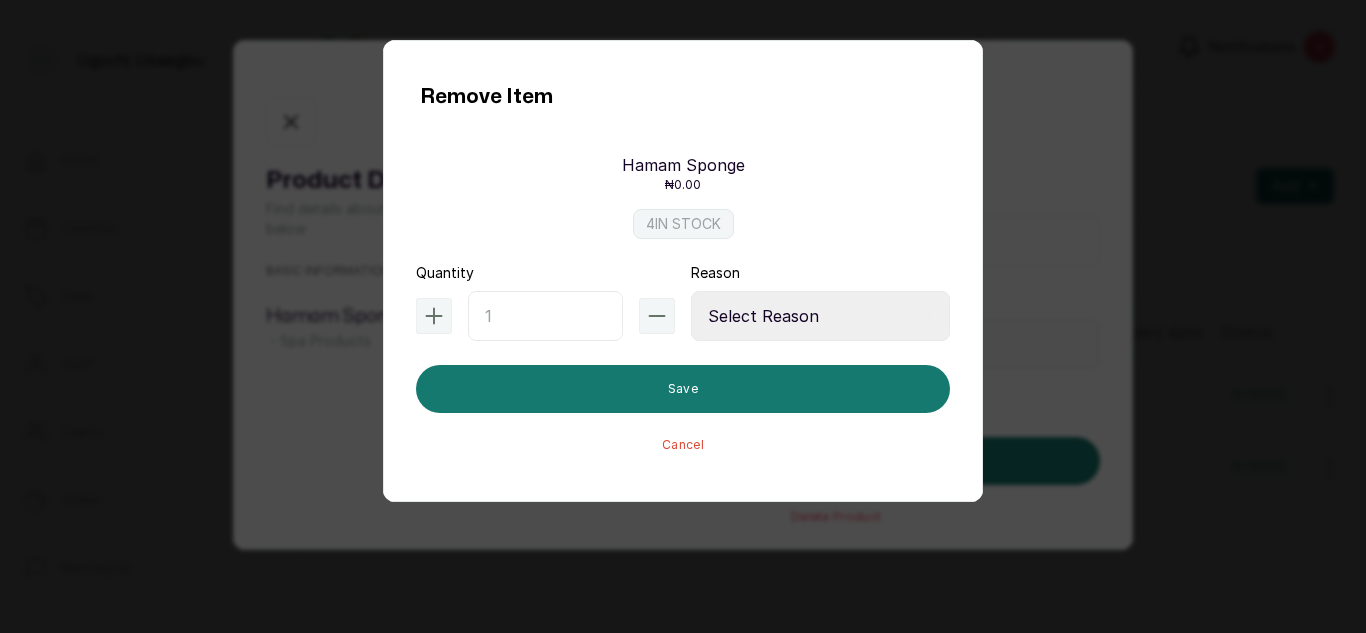 click at bounding box center [545, 316] 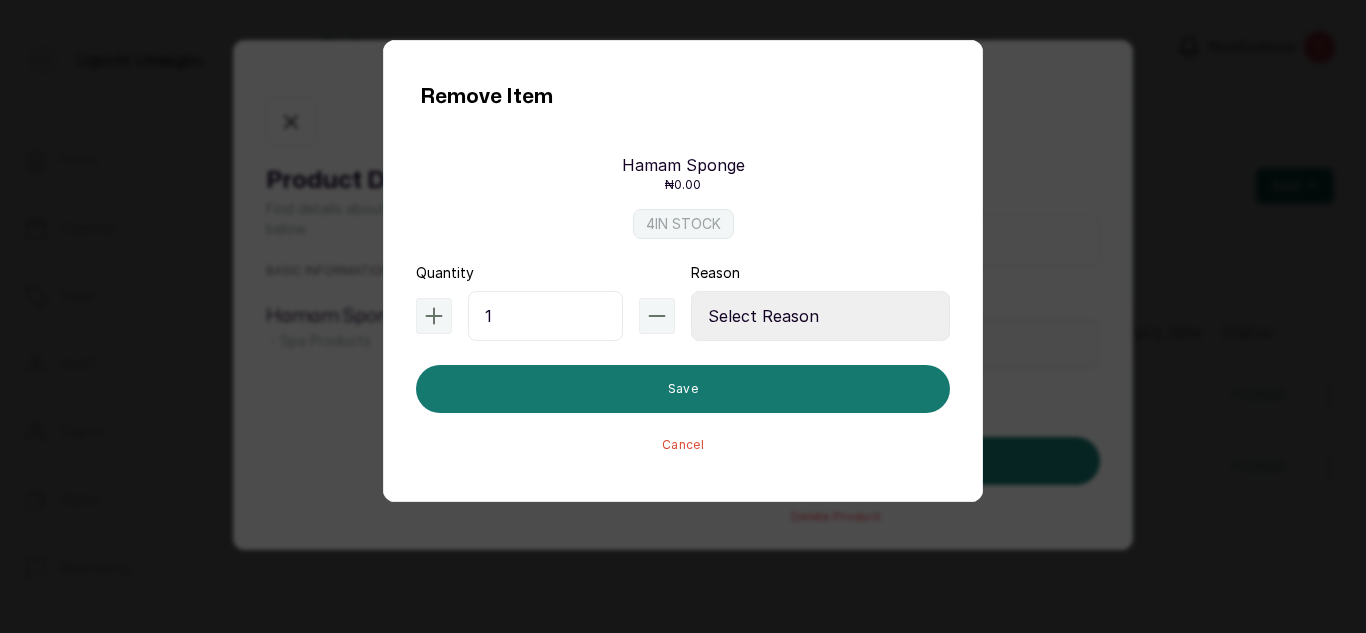 type on "1" 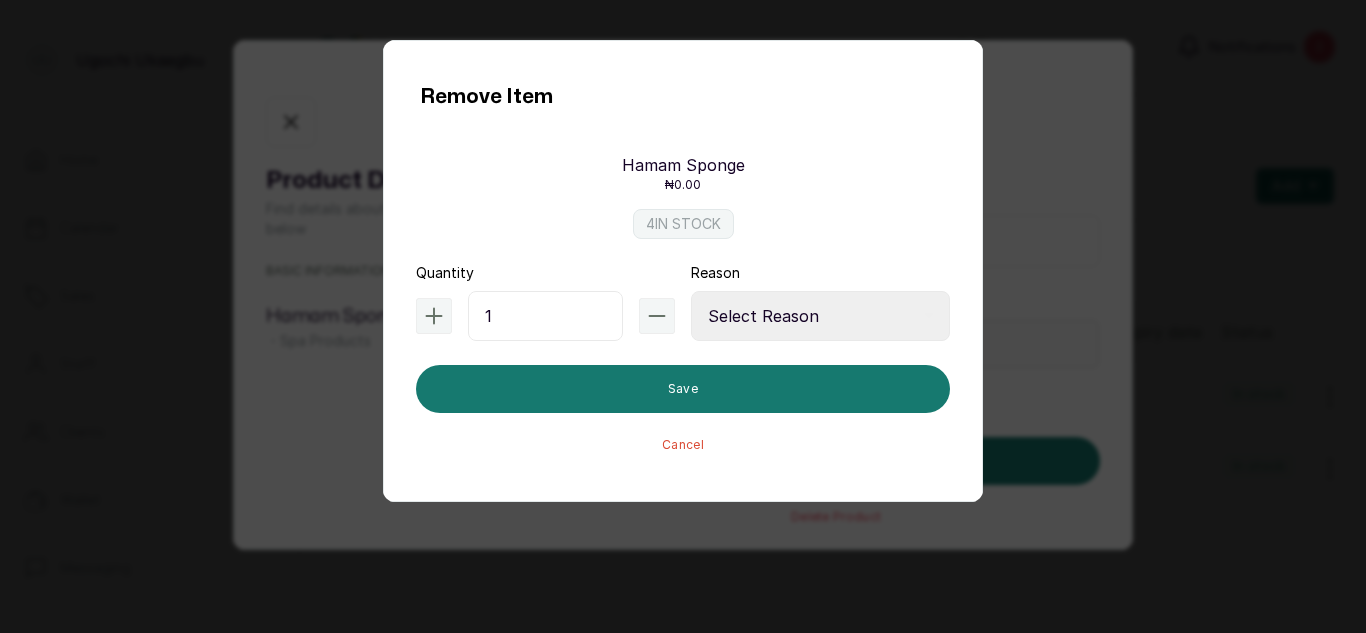 click on "Select Reason Internal Use New Stock Damaged Adjustment Transfer Return Other" at bounding box center (820, 316) 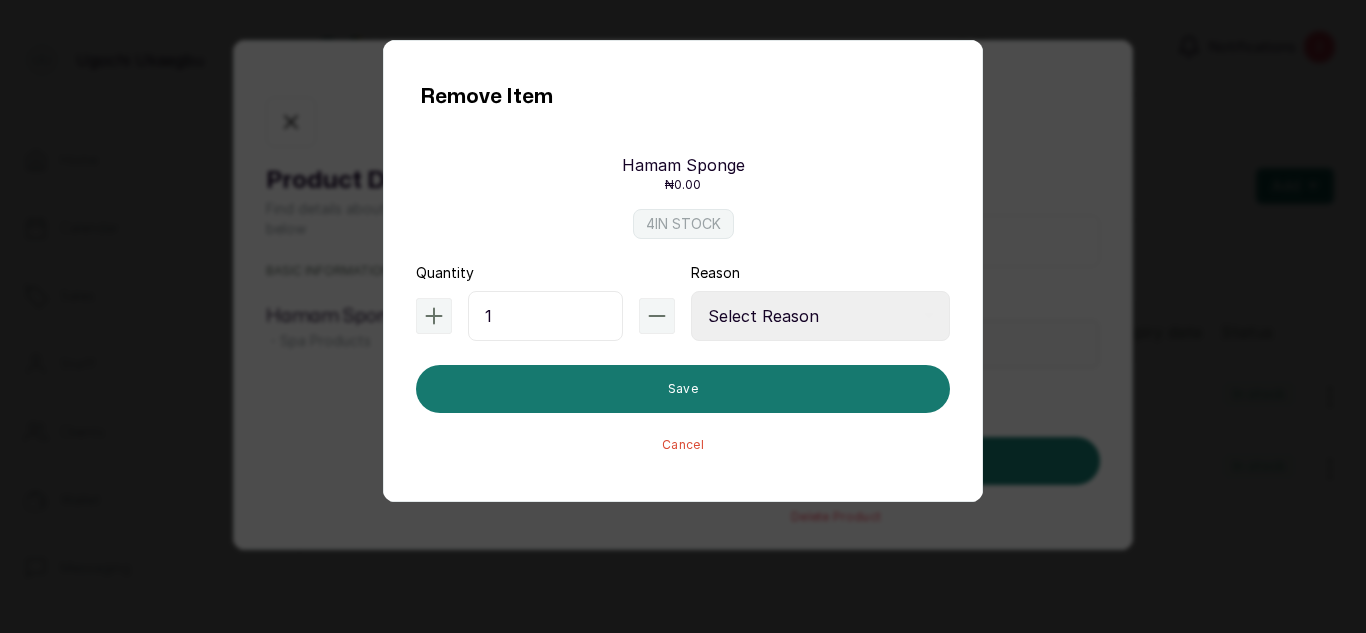 select on "internal_use" 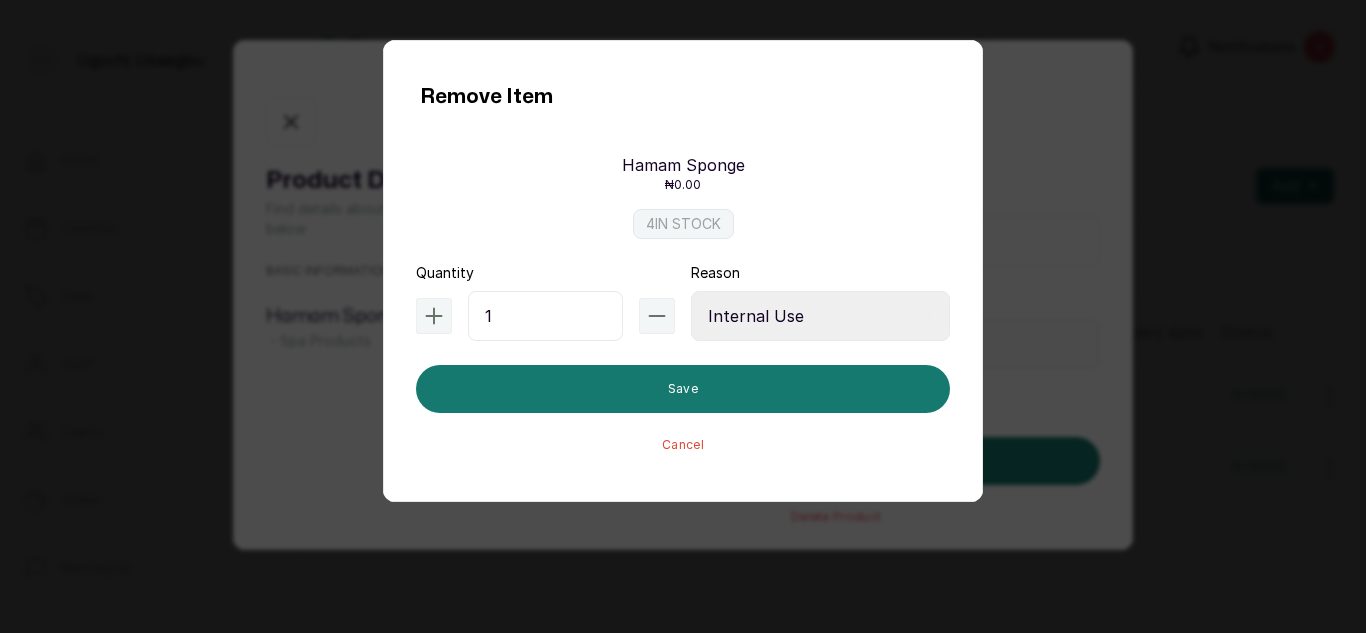 click on "Select Reason Internal Use New Stock Damaged Adjustment Transfer Return Other" at bounding box center (820, 316) 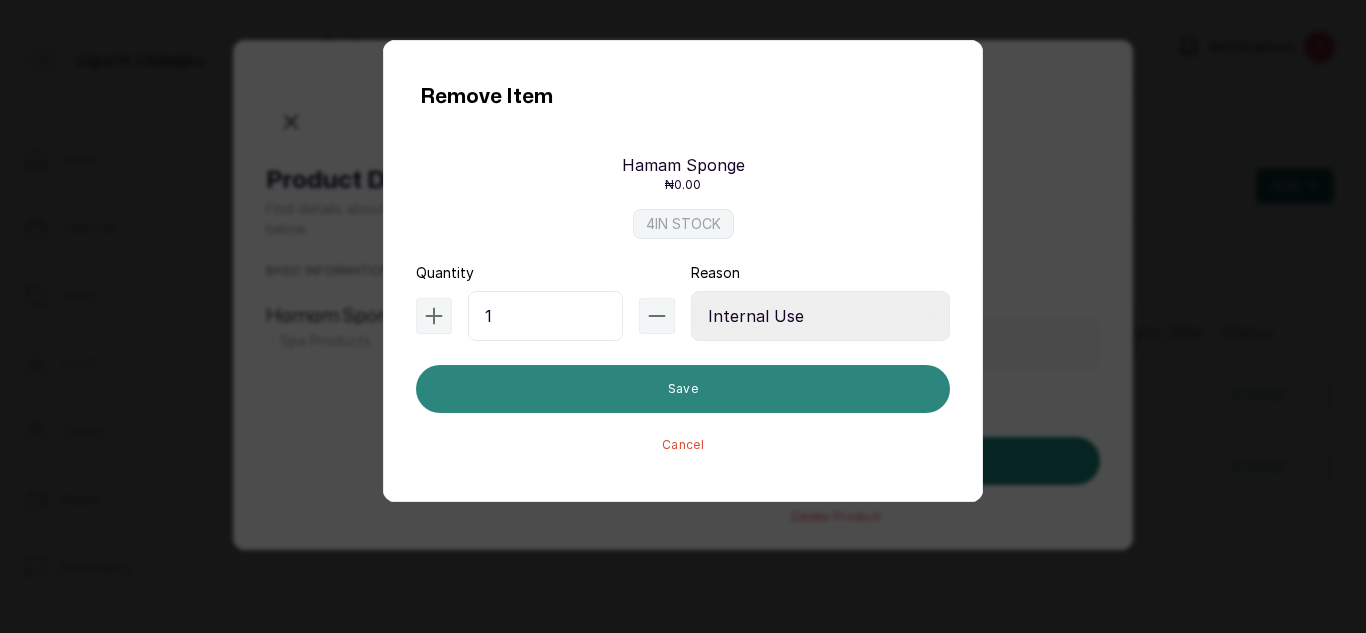 click on "Save" at bounding box center [683, 389] 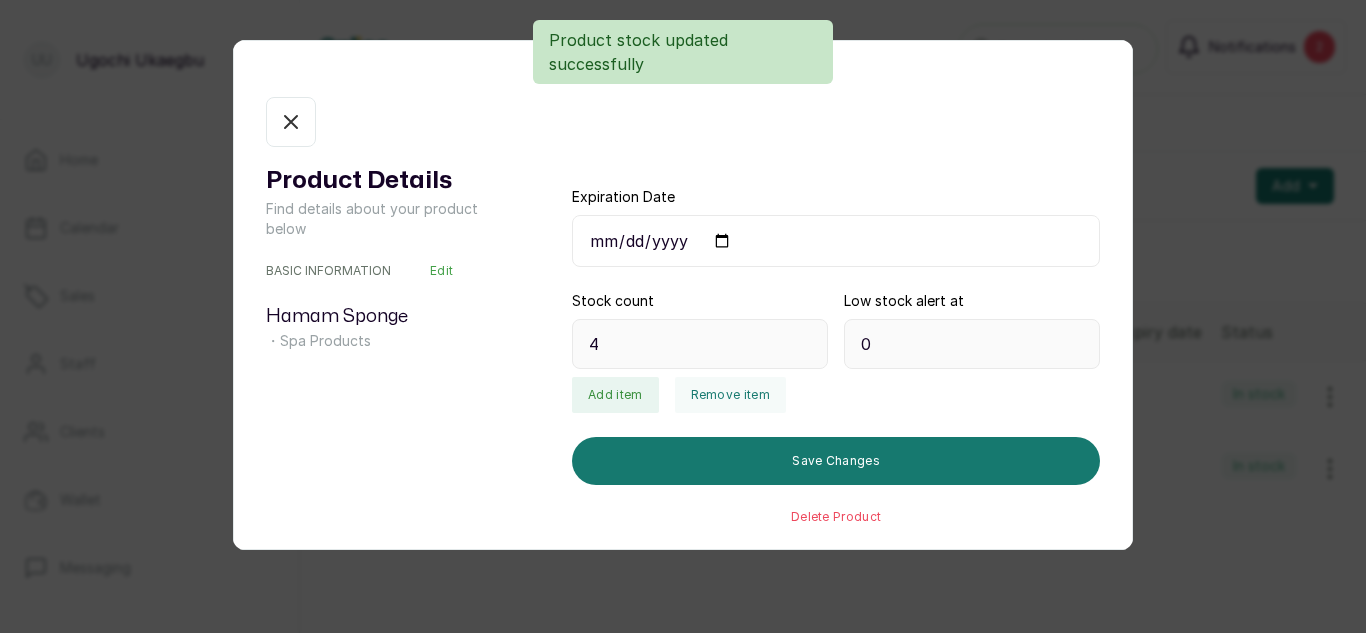 type on "3" 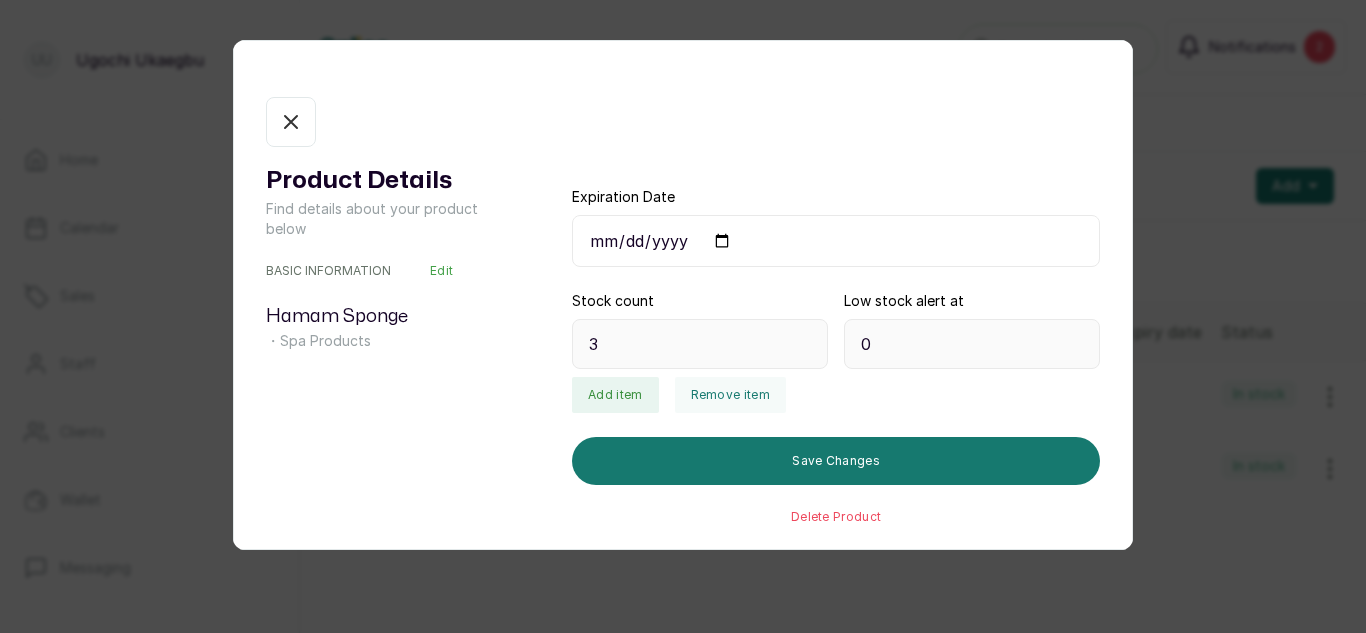 click 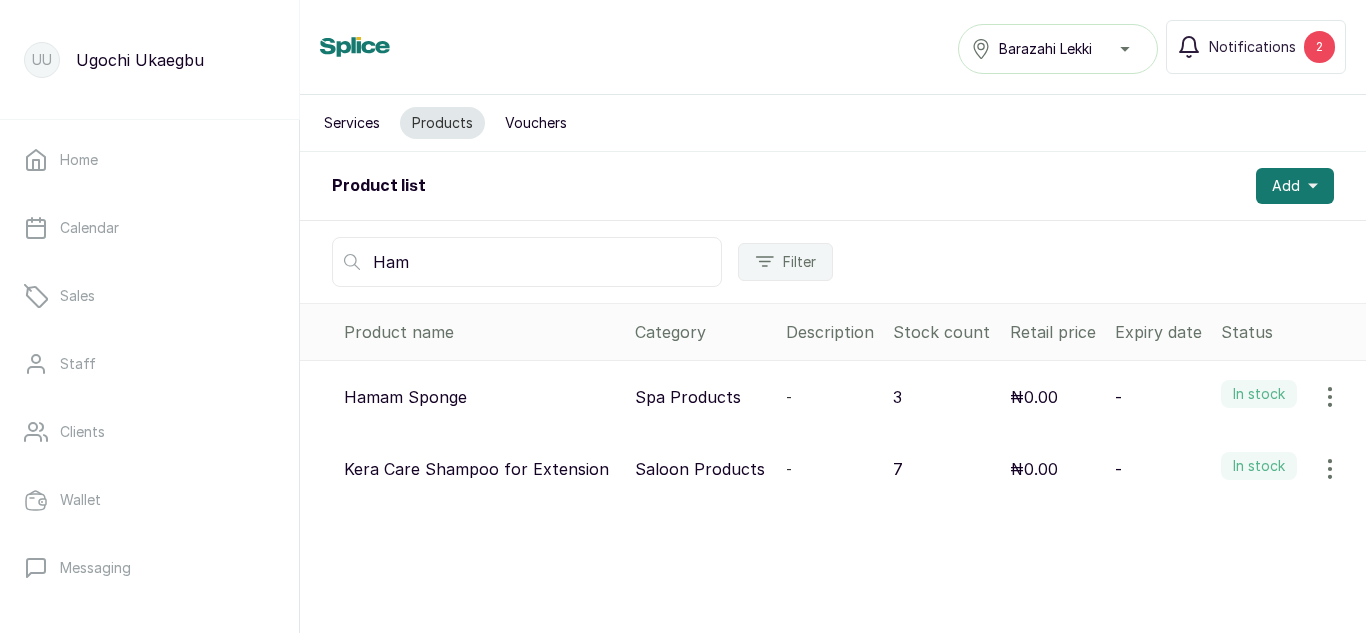 click on "Ham" at bounding box center [527, 262] 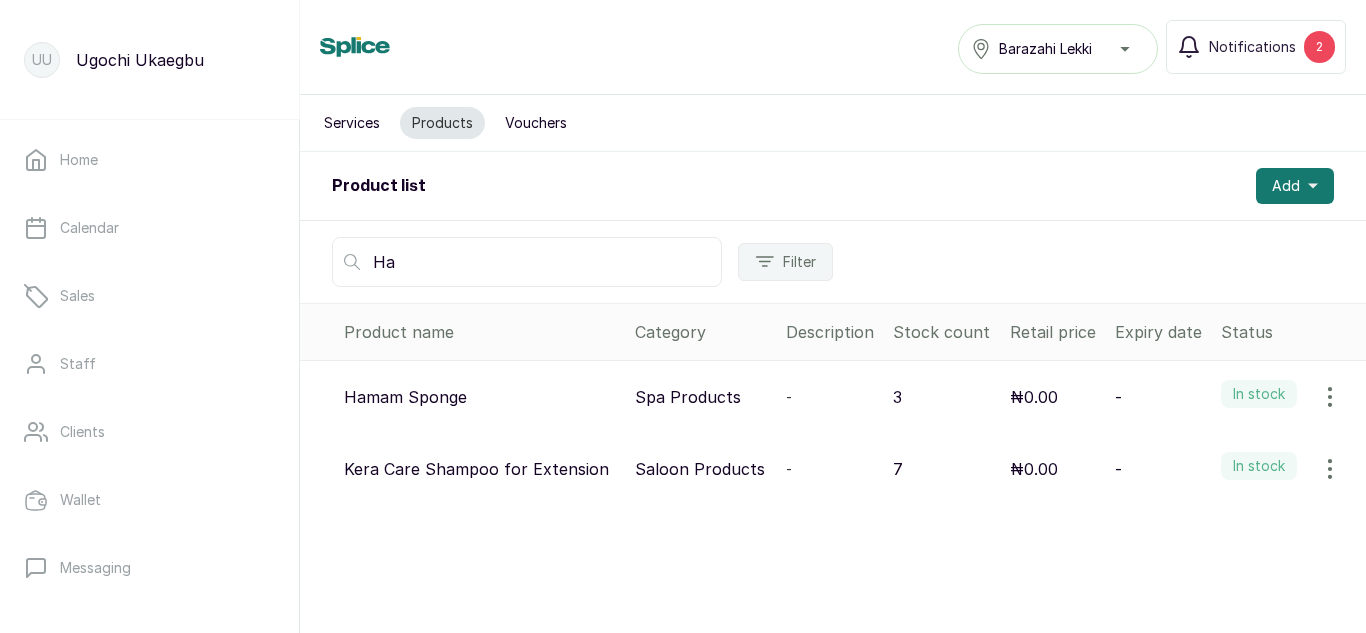 type on "H" 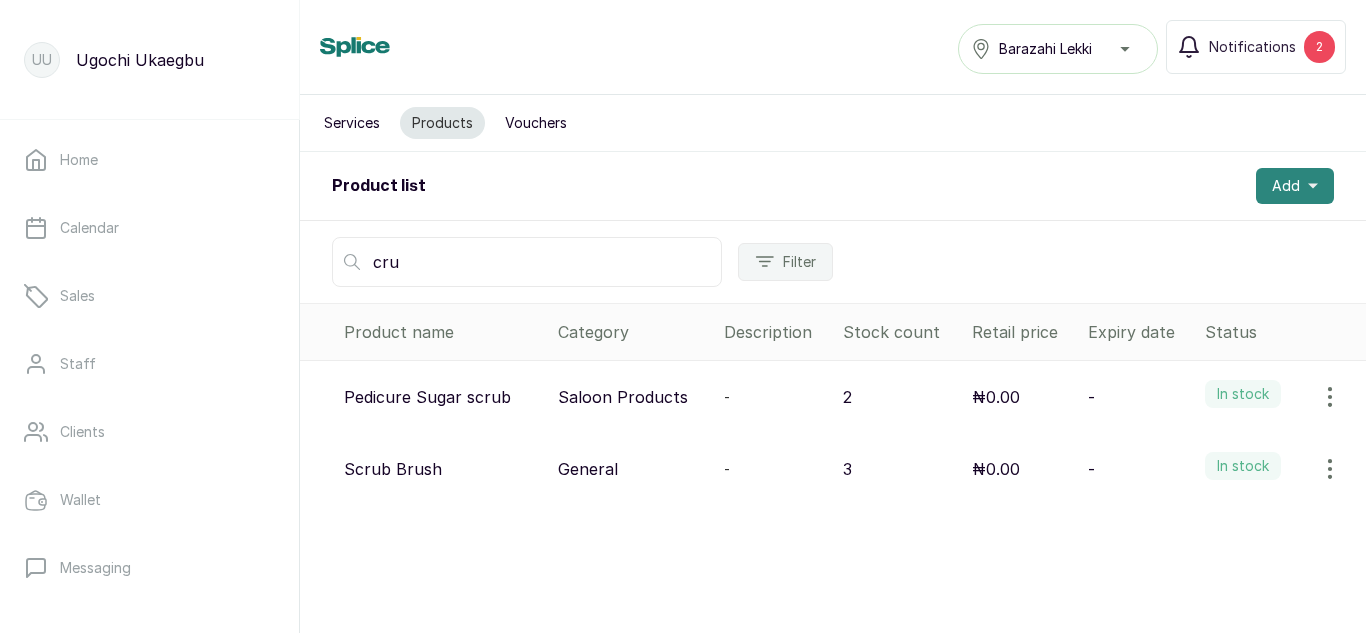 type on "cru" 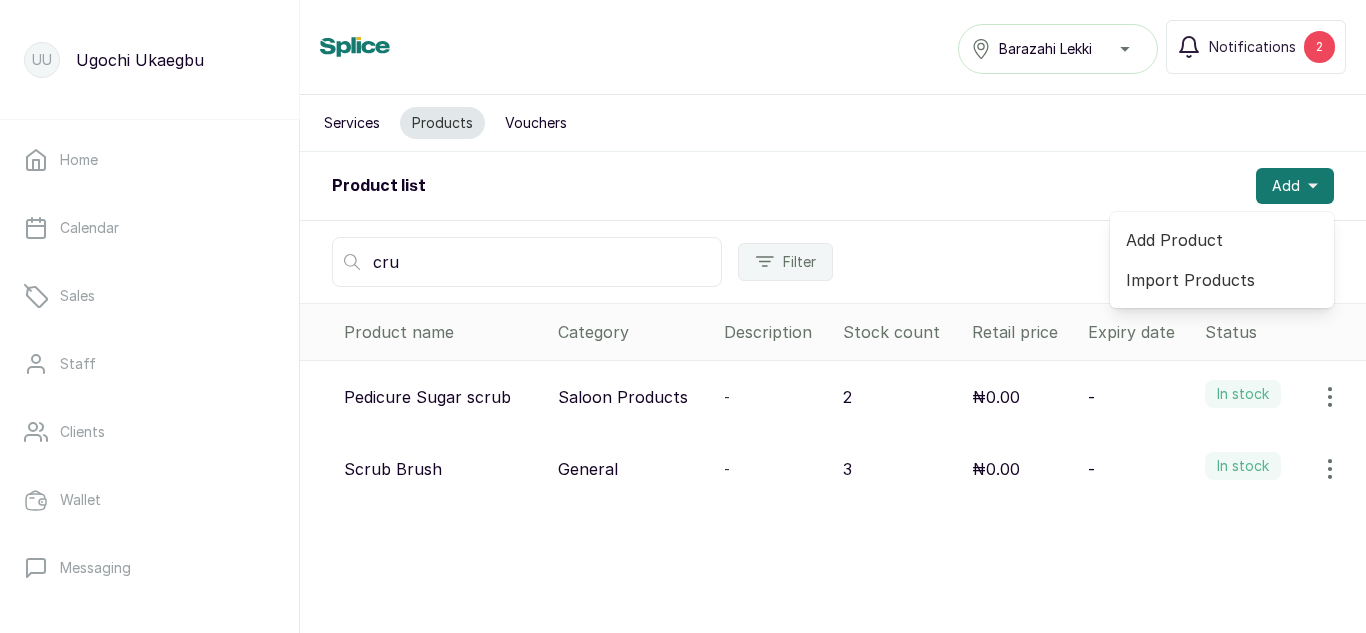 click on "Add Product" at bounding box center [1222, 240] 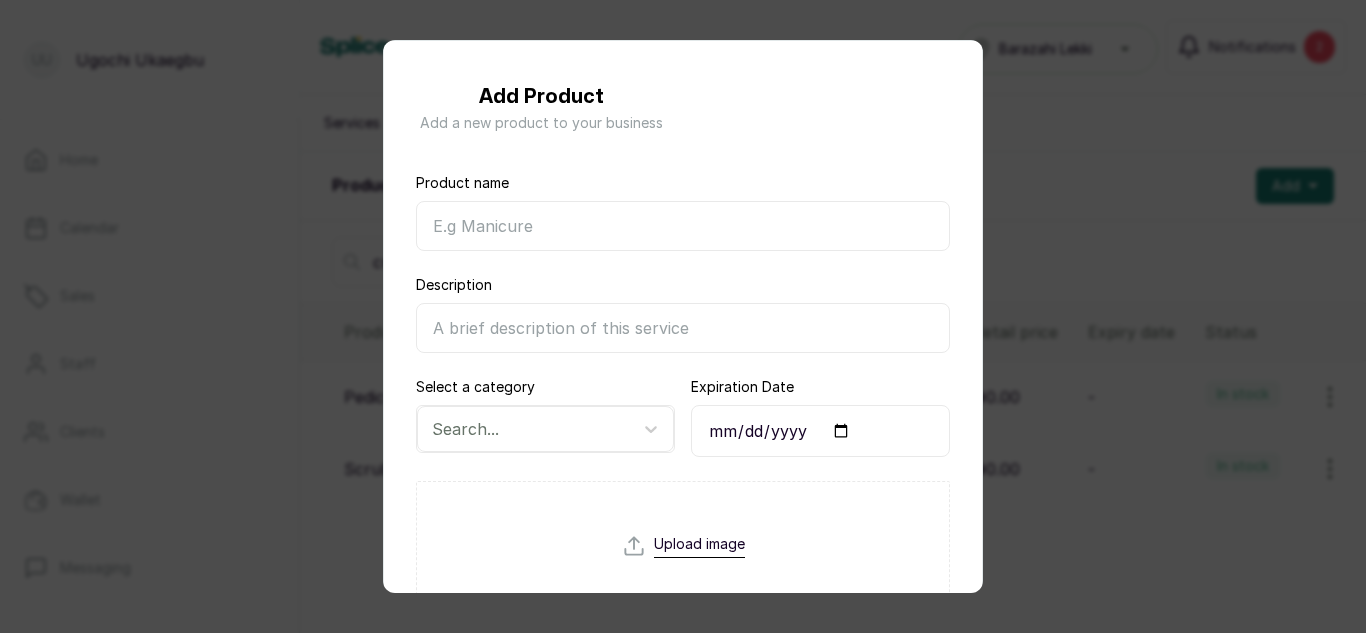 click on "Product name" at bounding box center [683, 226] 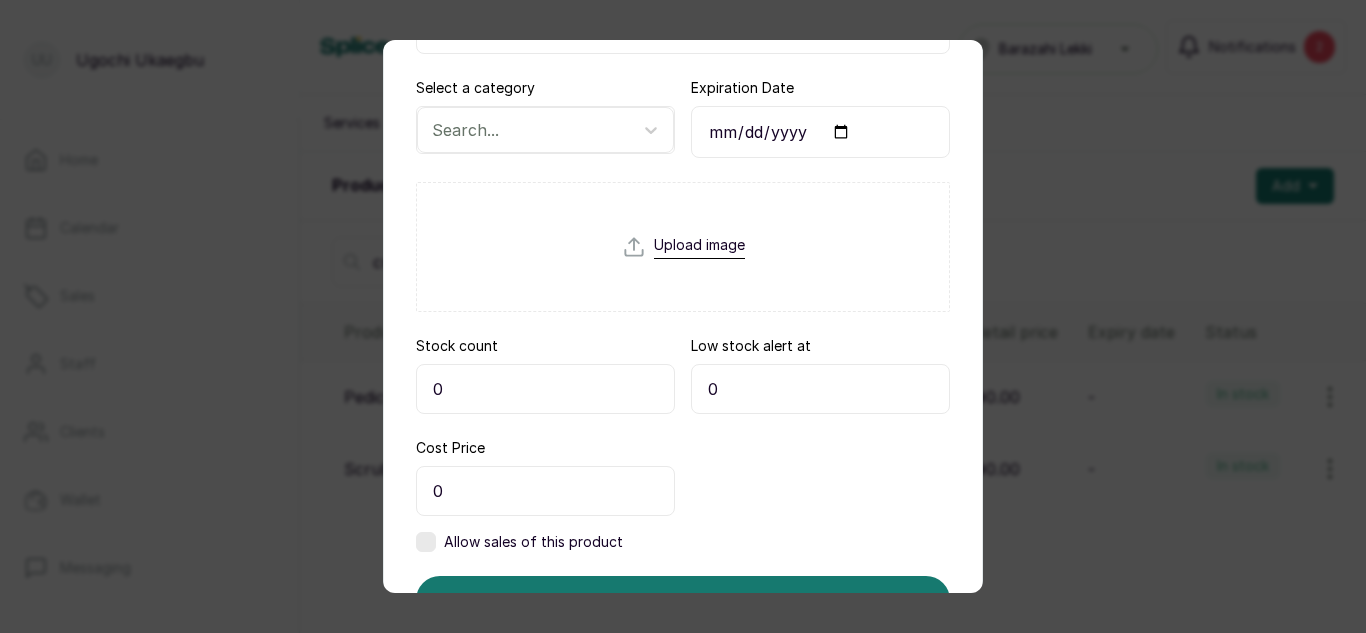 scroll, scrollTop: 238, scrollLeft: 0, axis: vertical 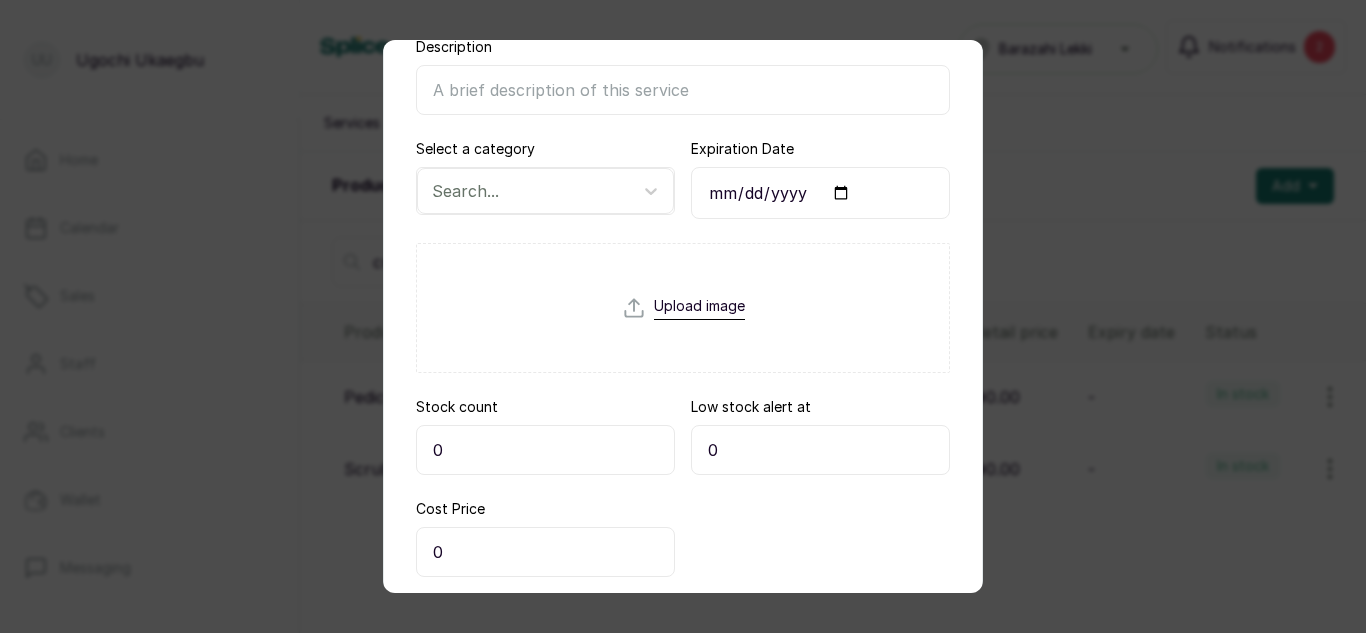 type on "Cruset Hair Colour" 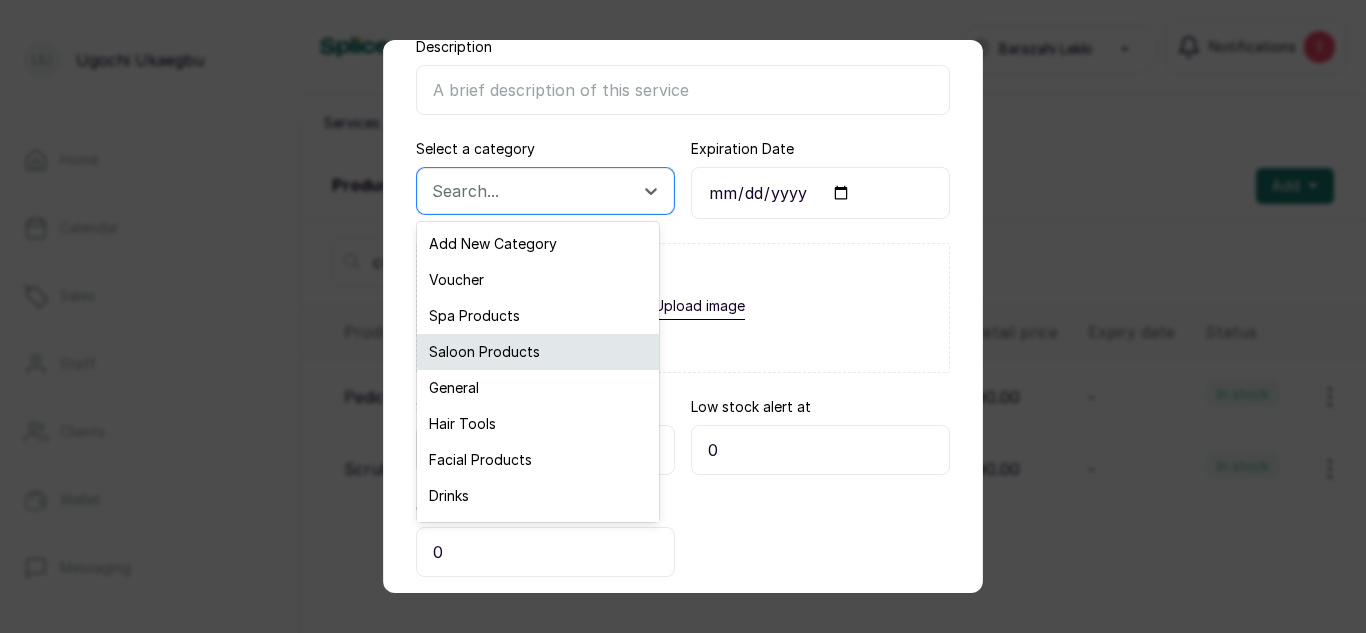 click on "Saloon Products" at bounding box center (538, 352) 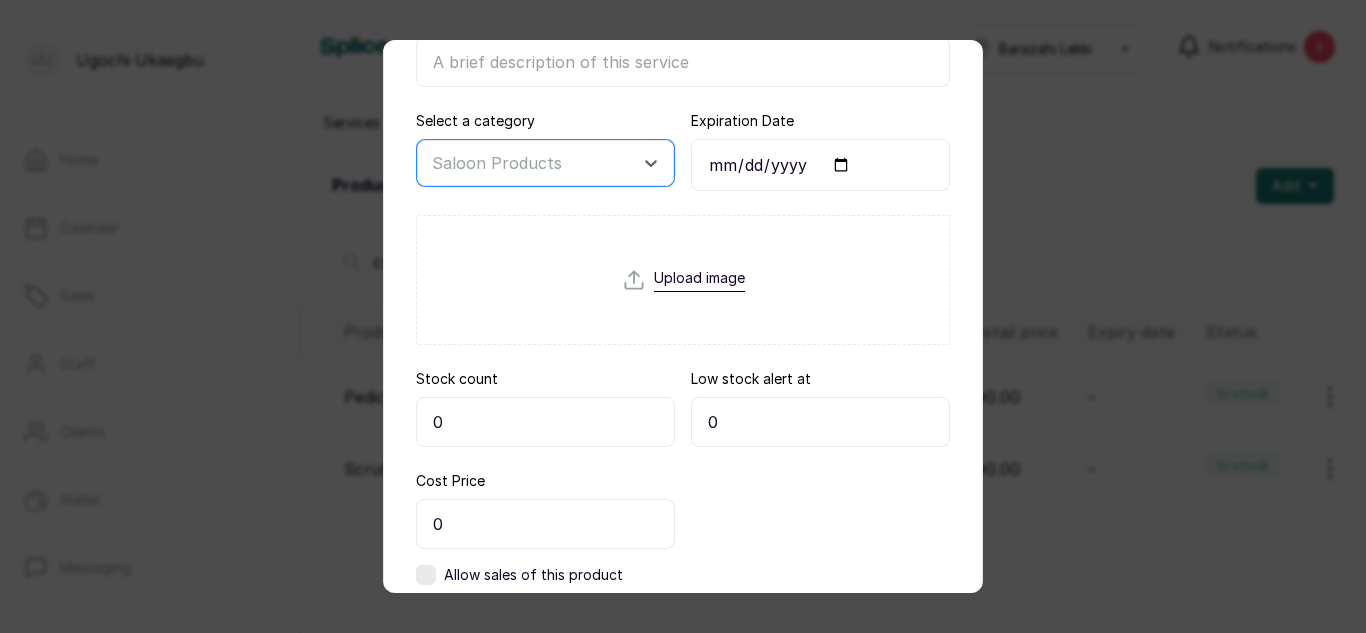 scroll, scrollTop: 378, scrollLeft: 0, axis: vertical 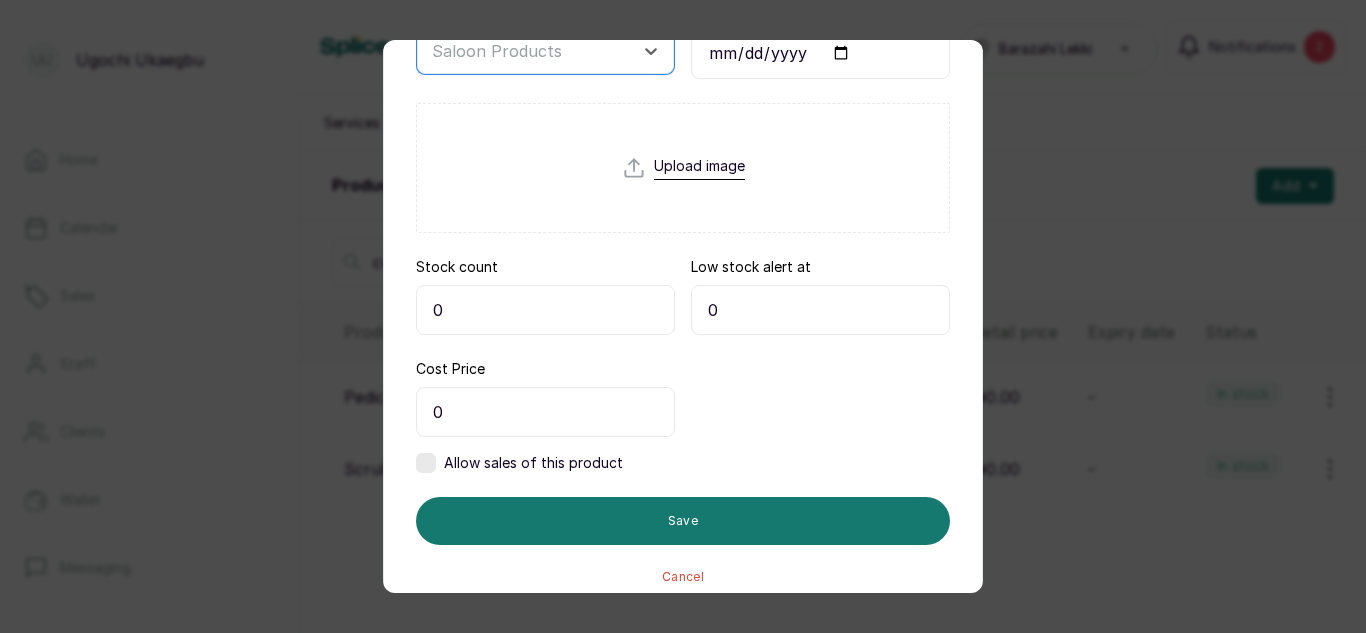 click on "0" at bounding box center (545, 310) 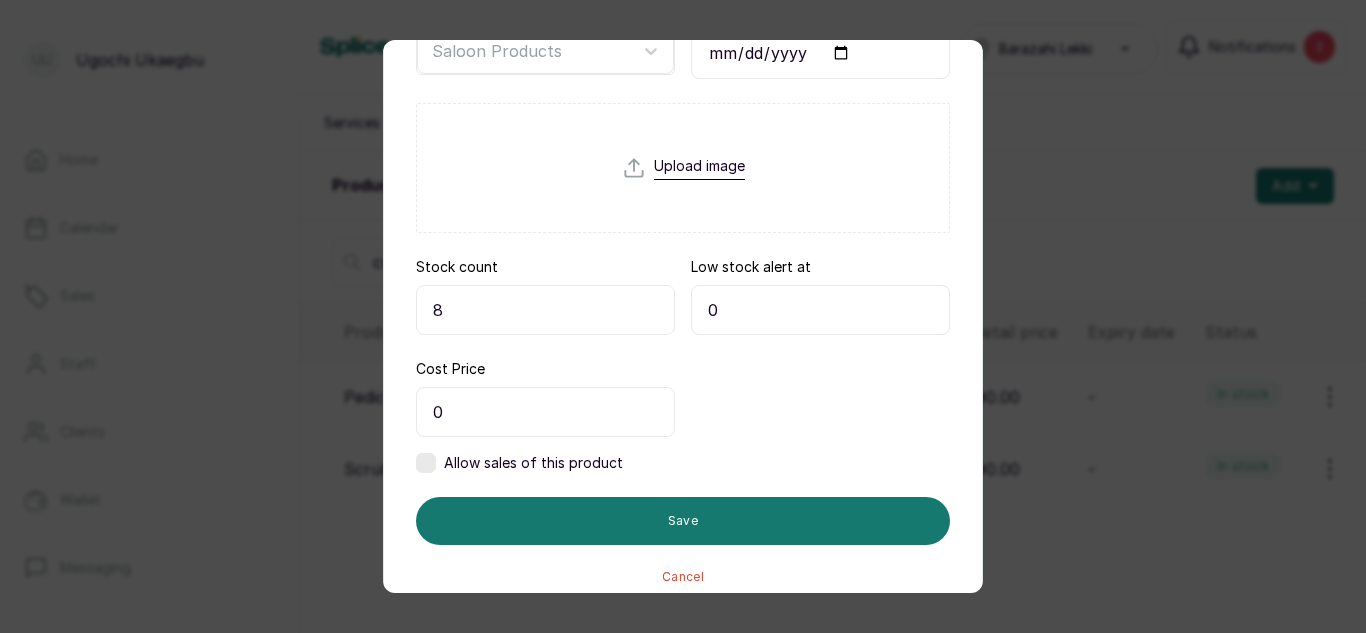 type on "8" 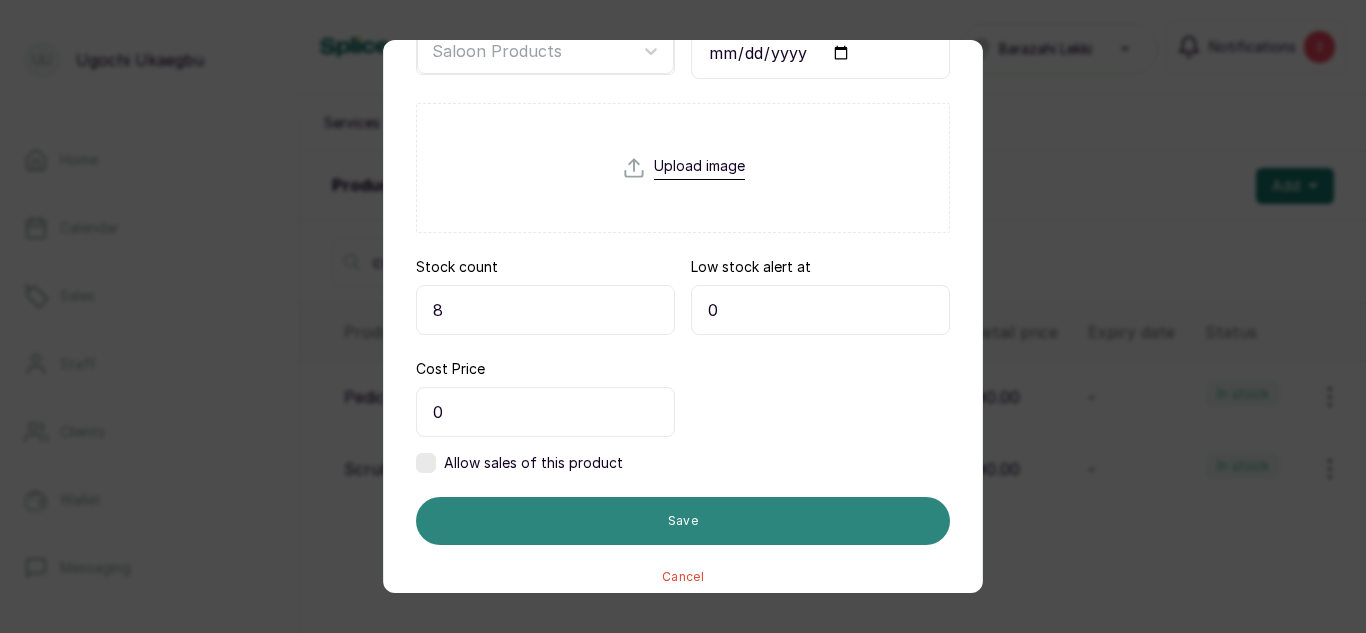 click on "Save" at bounding box center [683, 521] 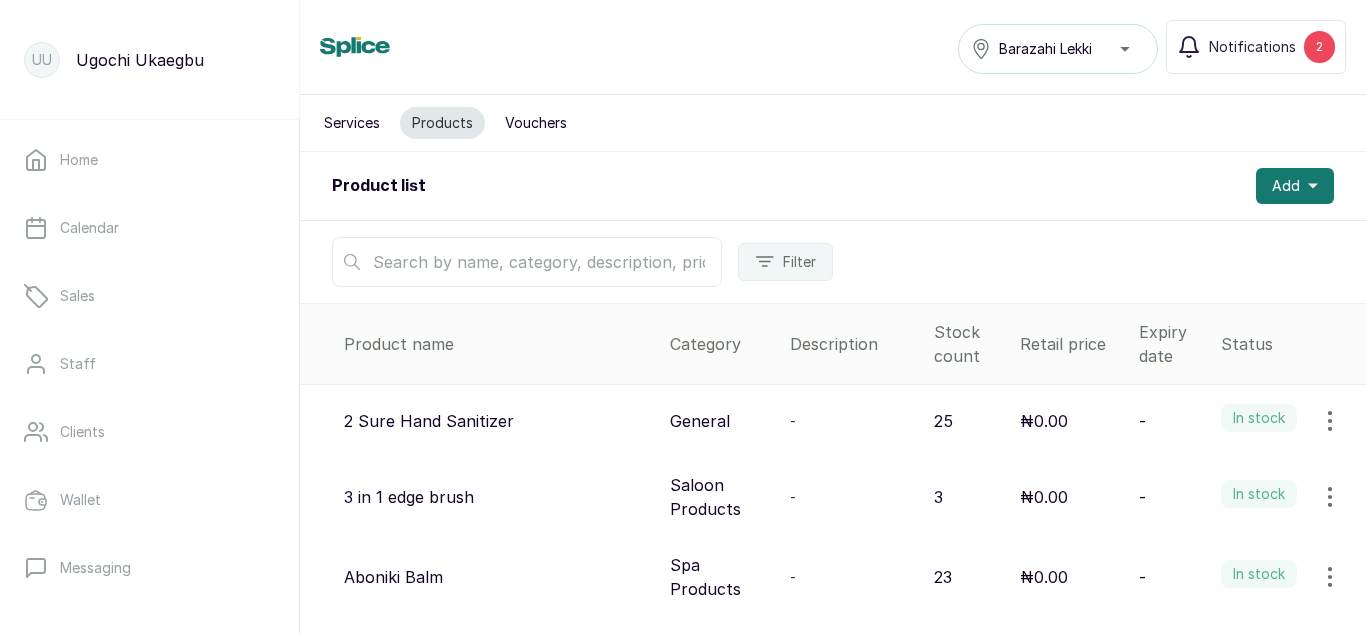 scroll, scrollTop: 0, scrollLeft: 0, axis: both 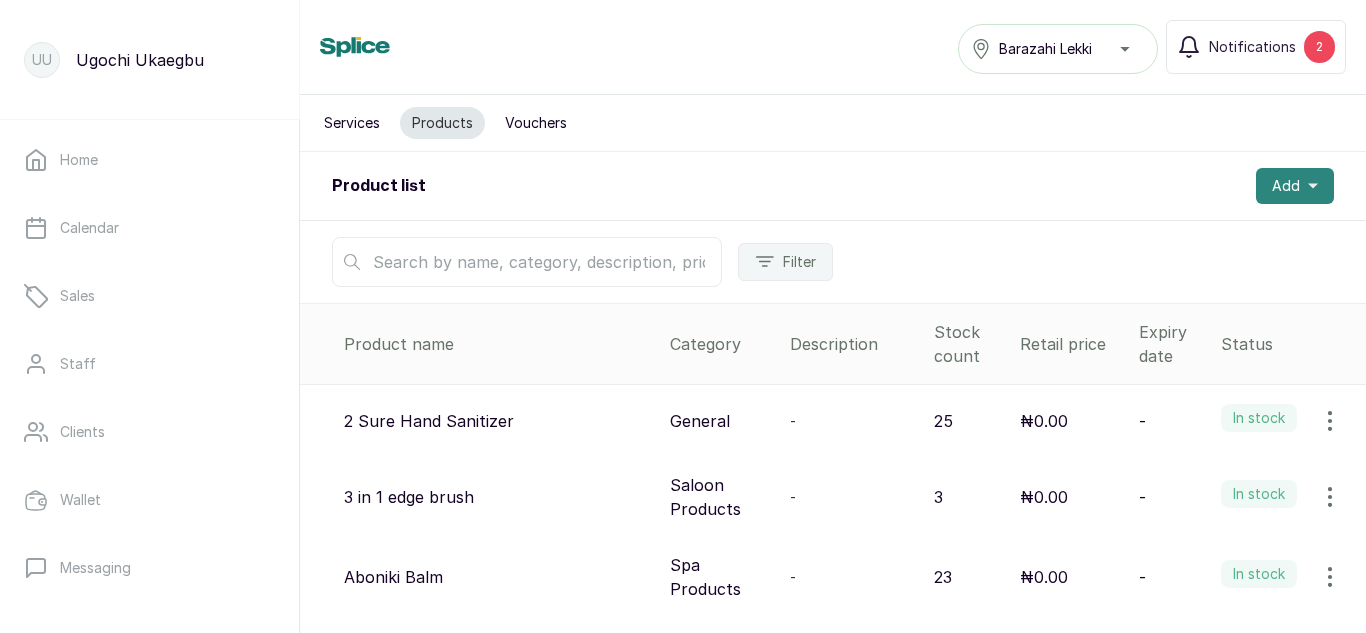 click on "Add" at bounding box center (1286, 186) 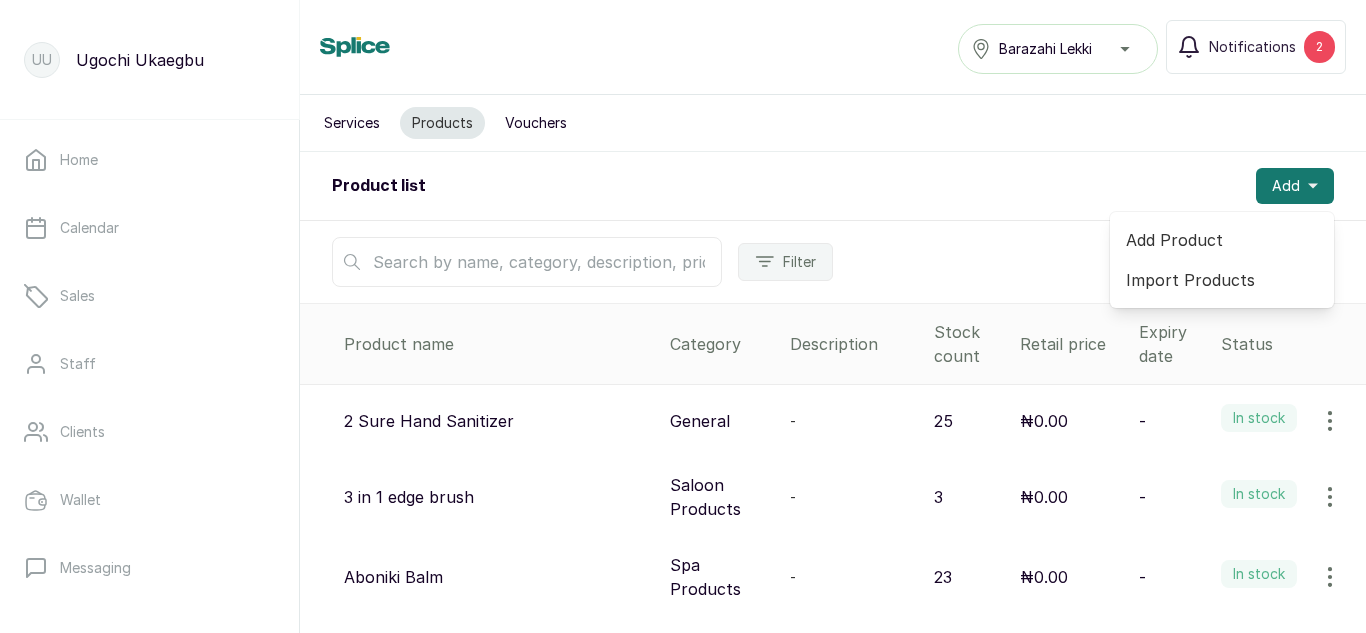 click on "Add Product" at bounding box center [1222, 240] 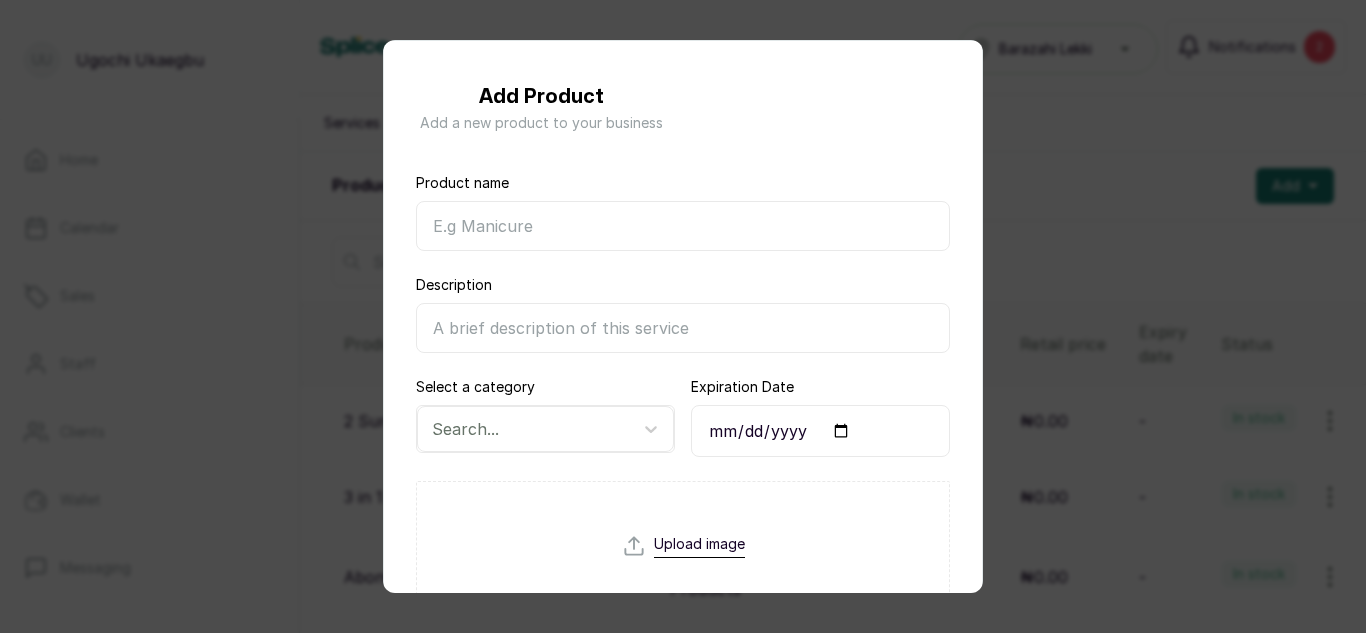 click on "Product name" at bounding box center [683, 226] 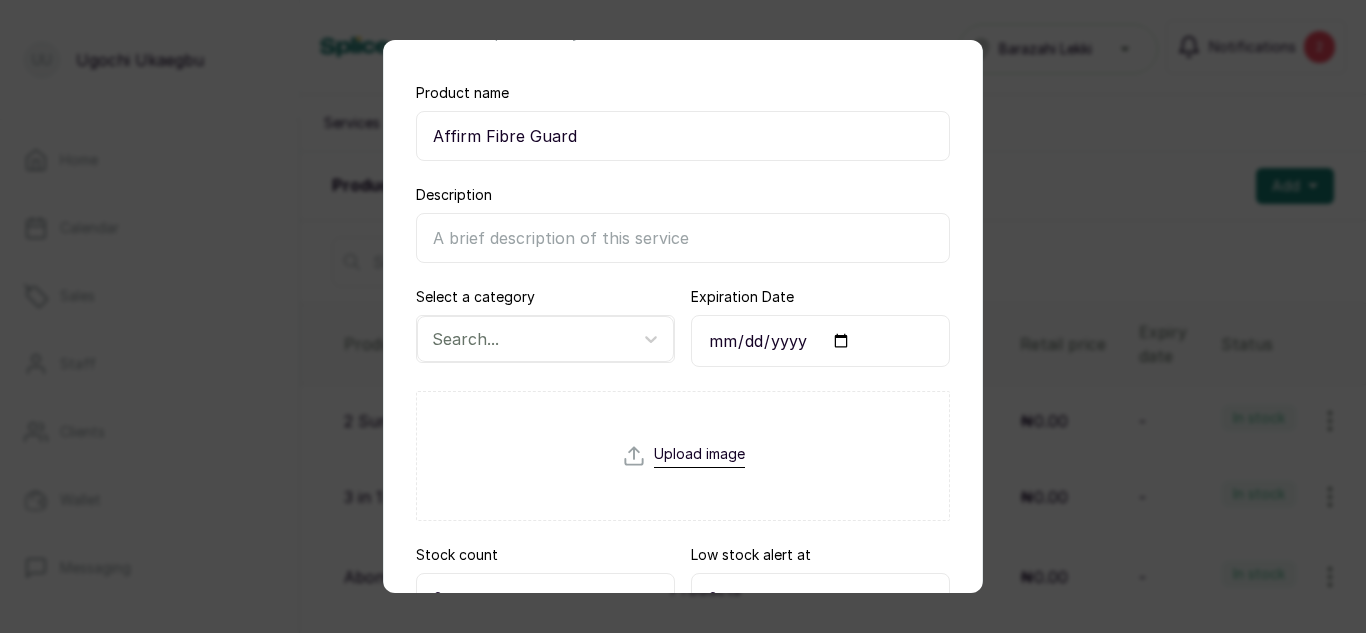 scroll, scrollTop: 159, scrollLeft: 0, axis: vertical 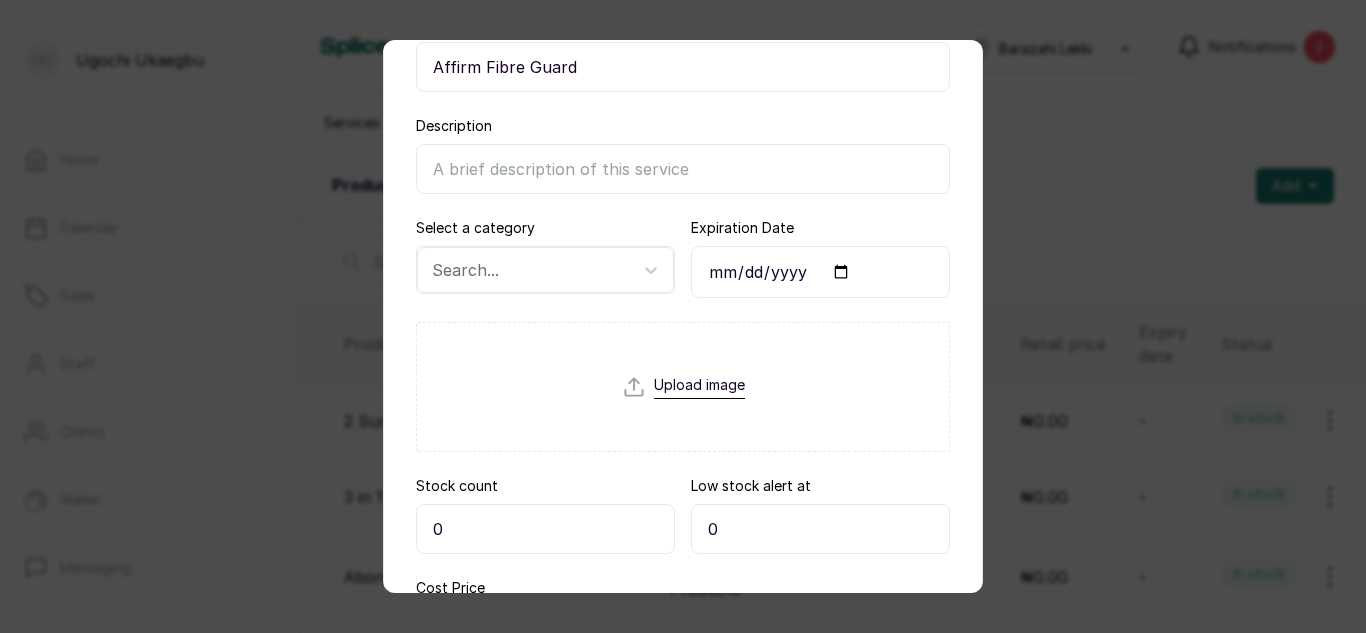 type on "Affirm Fibre Guard" 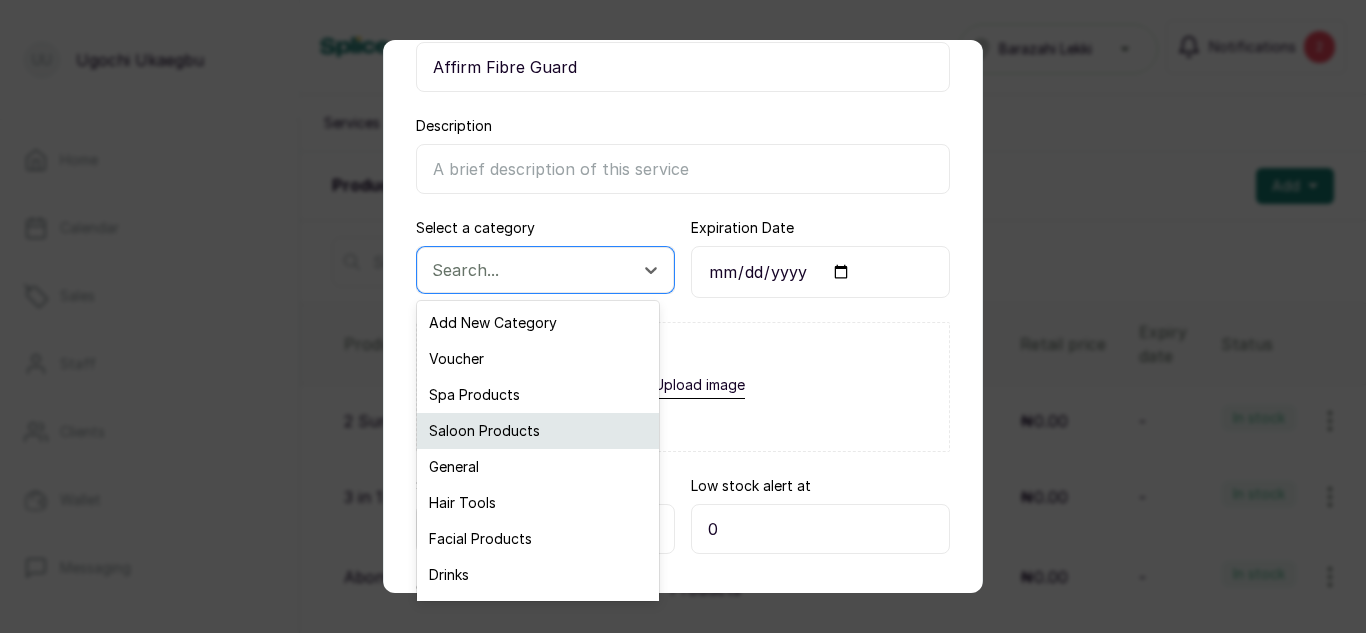 click on "Saloon Products" at bounding box center (538, 431) 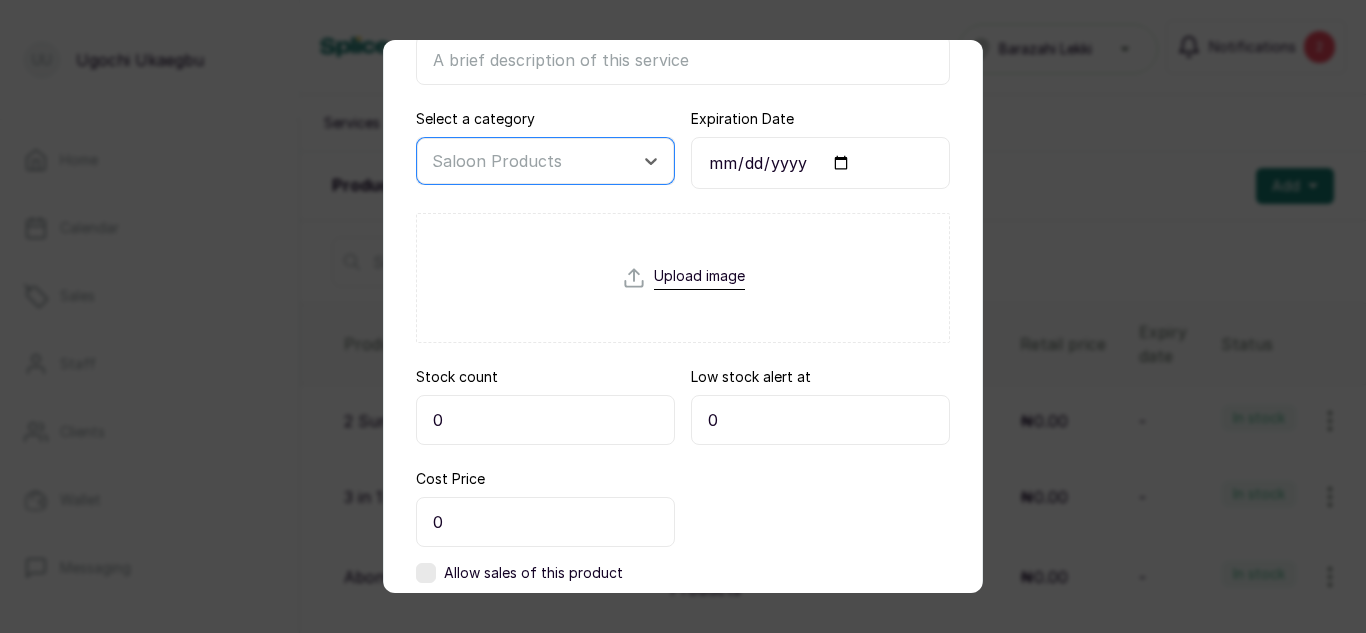 scroll, scrollTop: 324, scrollLeft: 0, axis: vertical 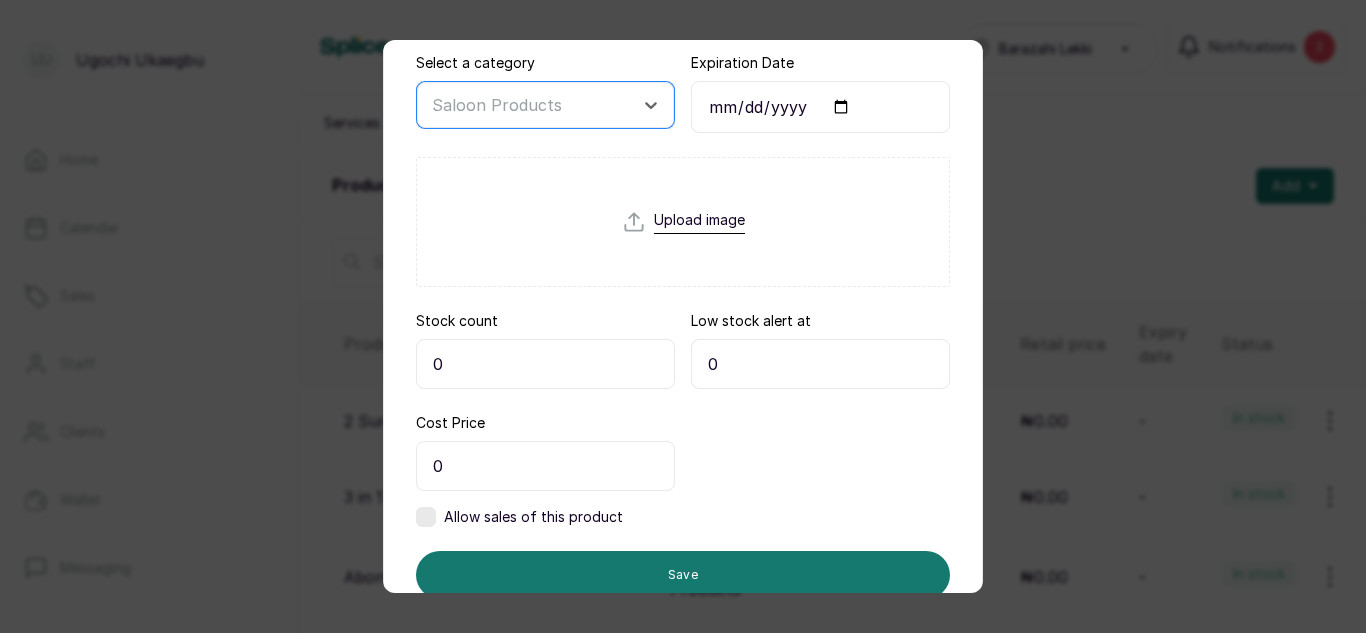 click on "0" at bounding box center (545, 364) 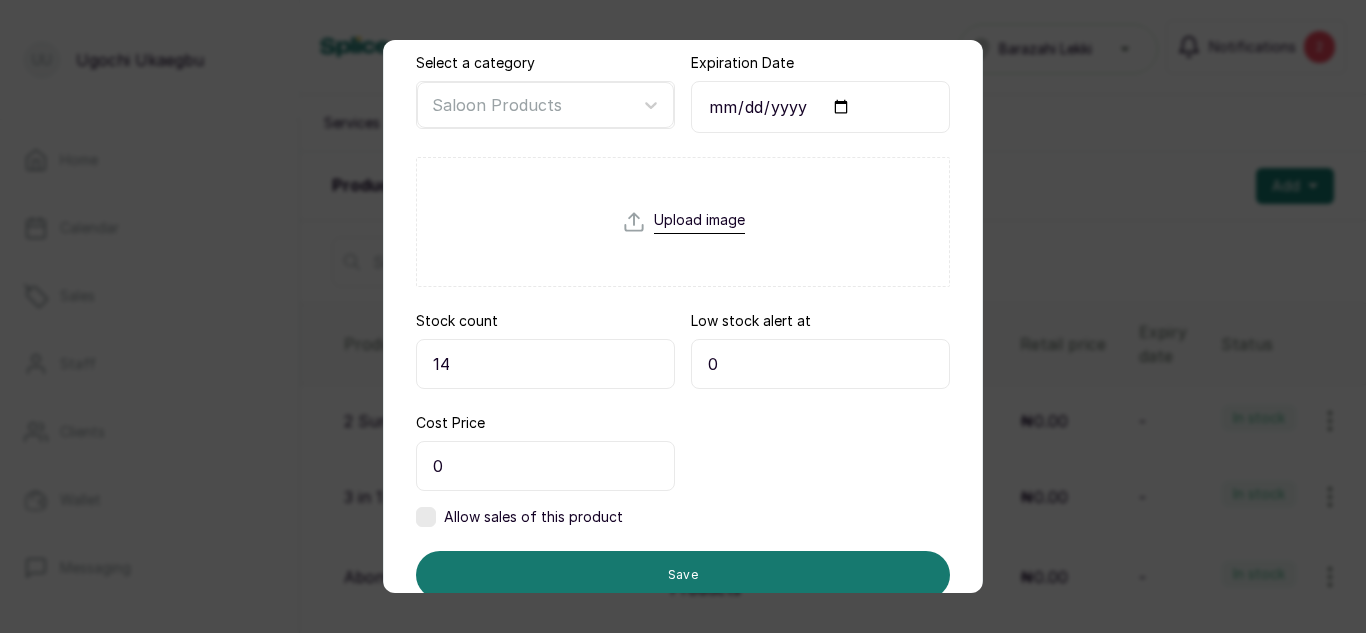 scroll, scrollTop: 395, scrollLeft: 0, axis: vertical 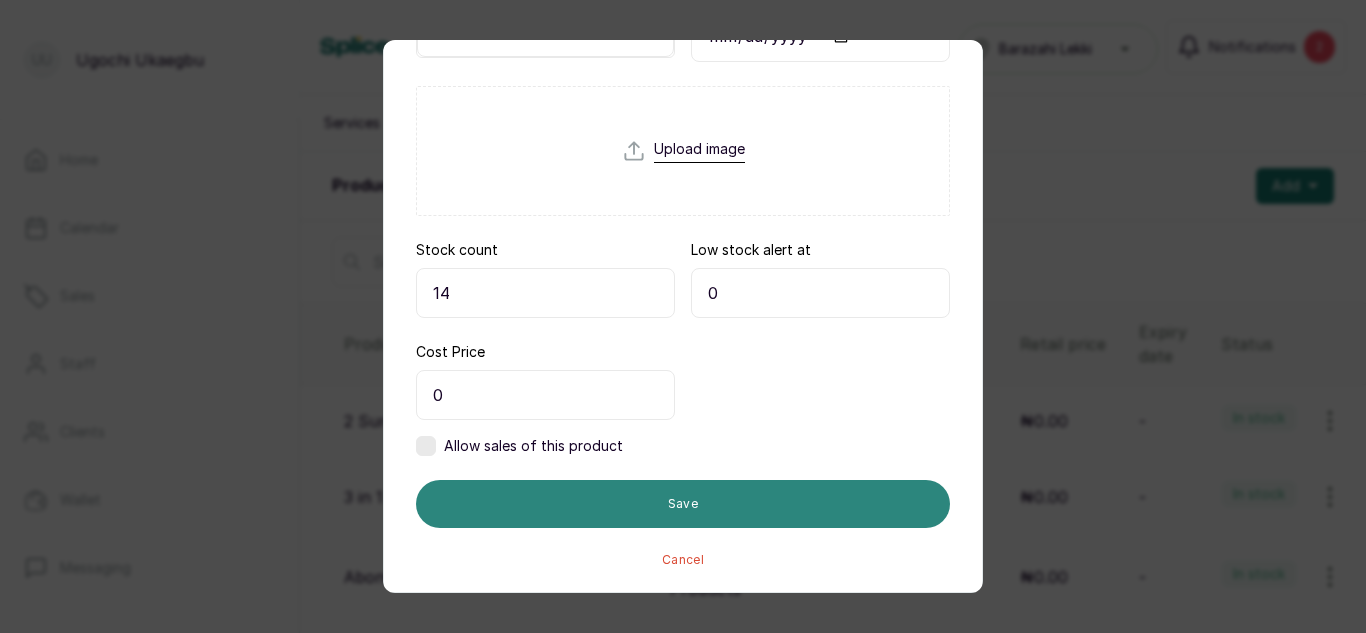type on "14" 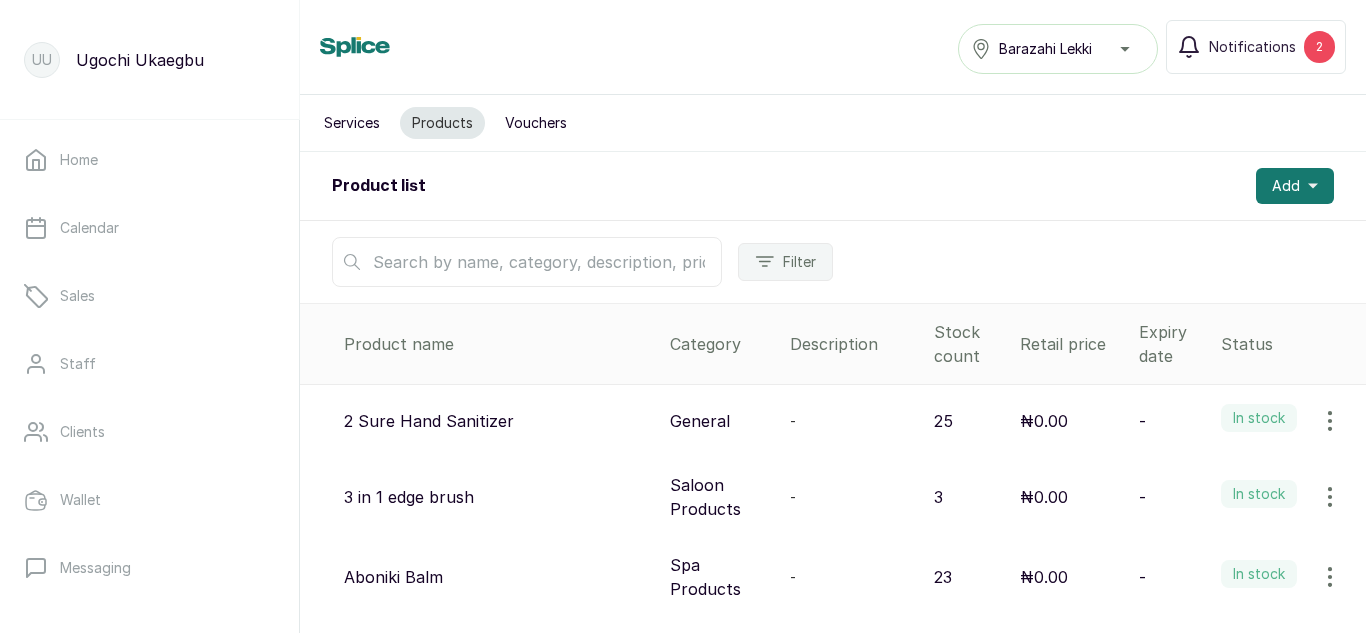 scroll, scrollTop: 0, scrollLeft: 0, axis: both 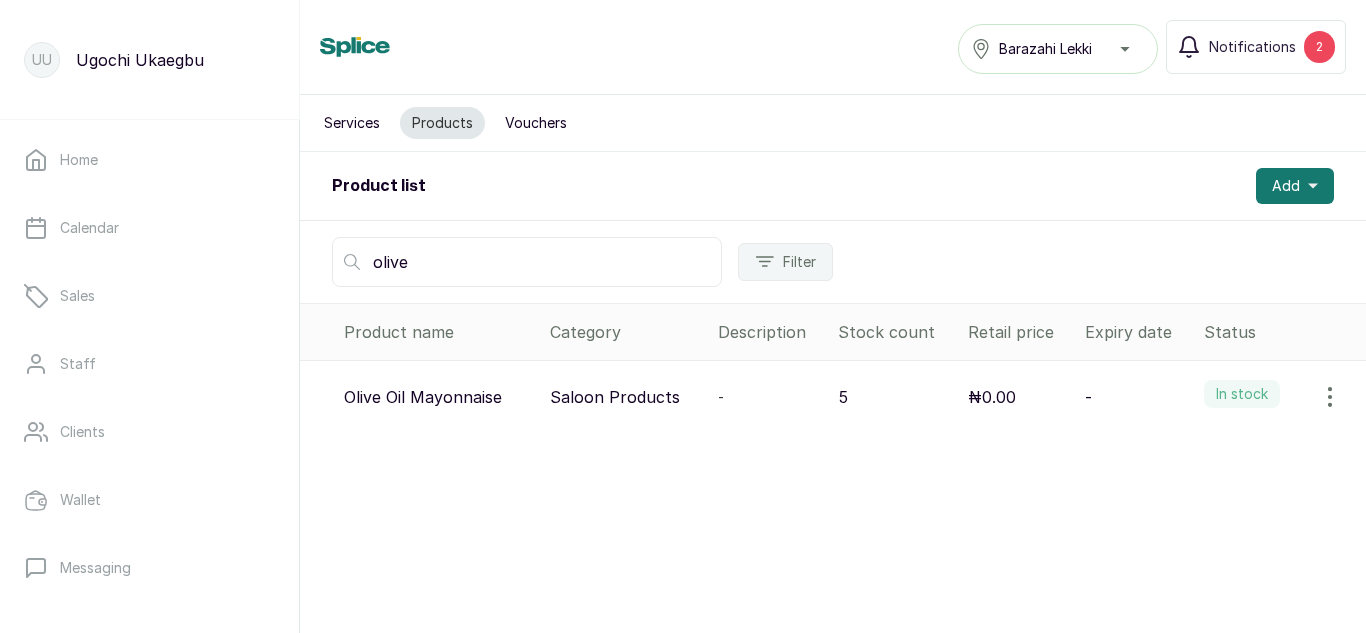 type on "olive" 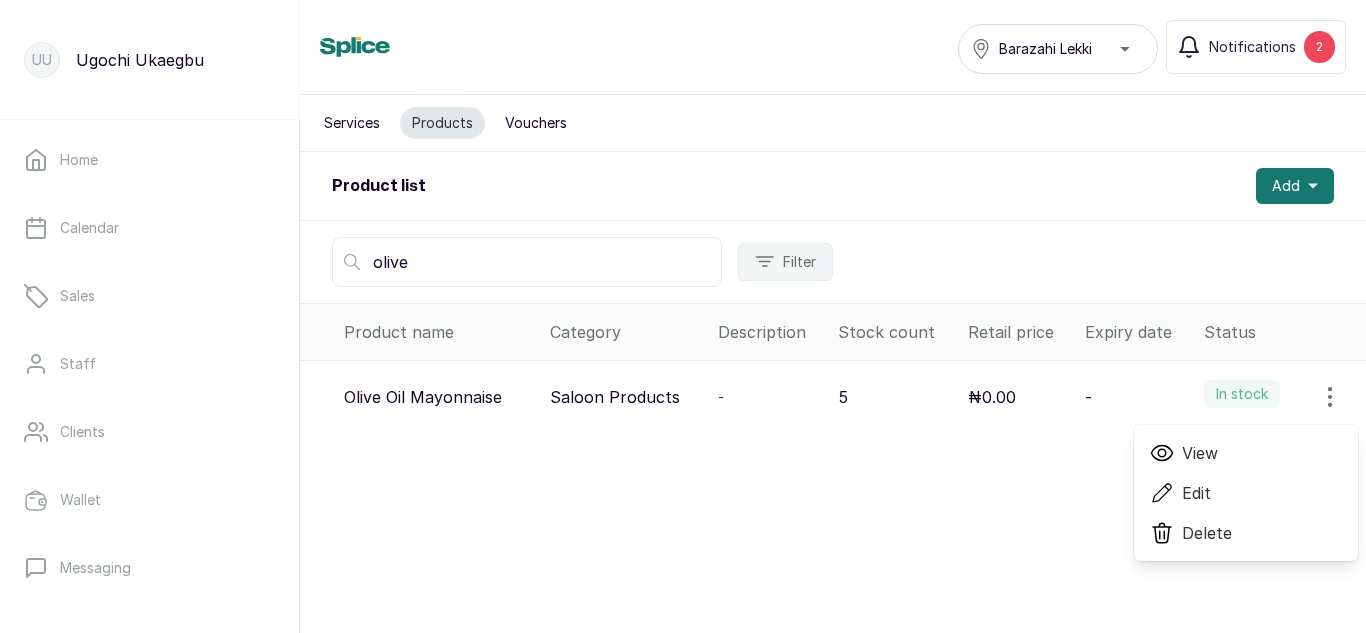 click on "View" at bounding box center [1200, 453] 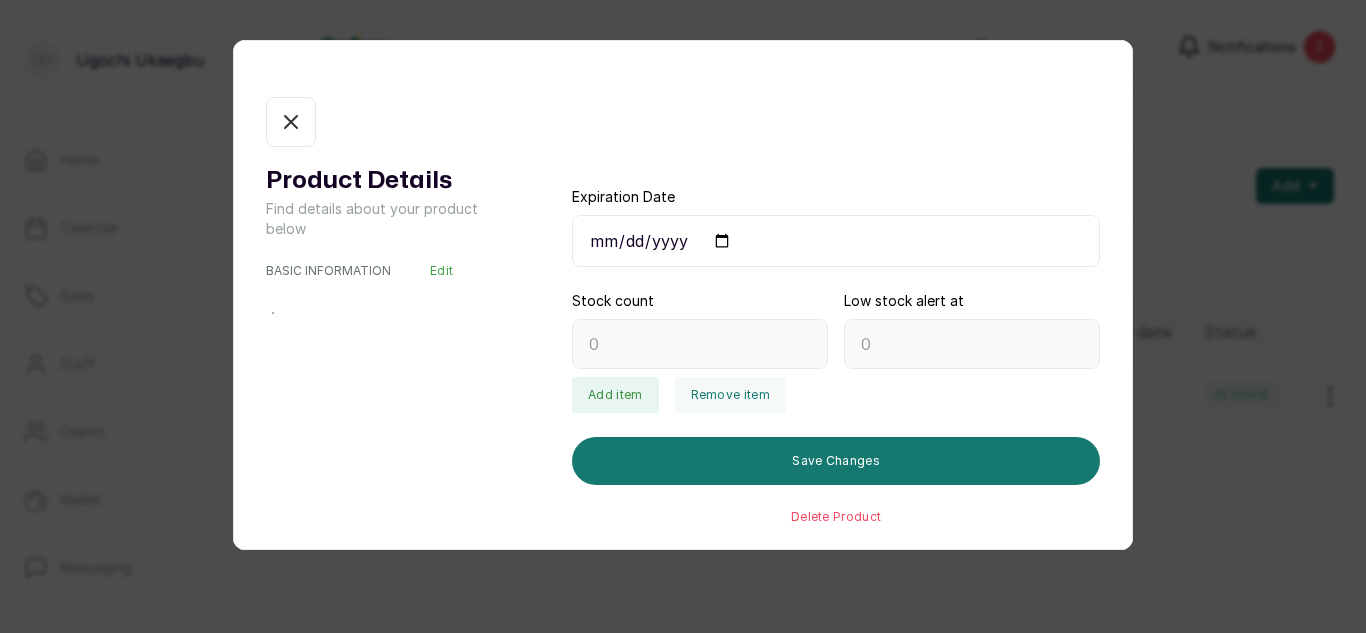 type on "5" 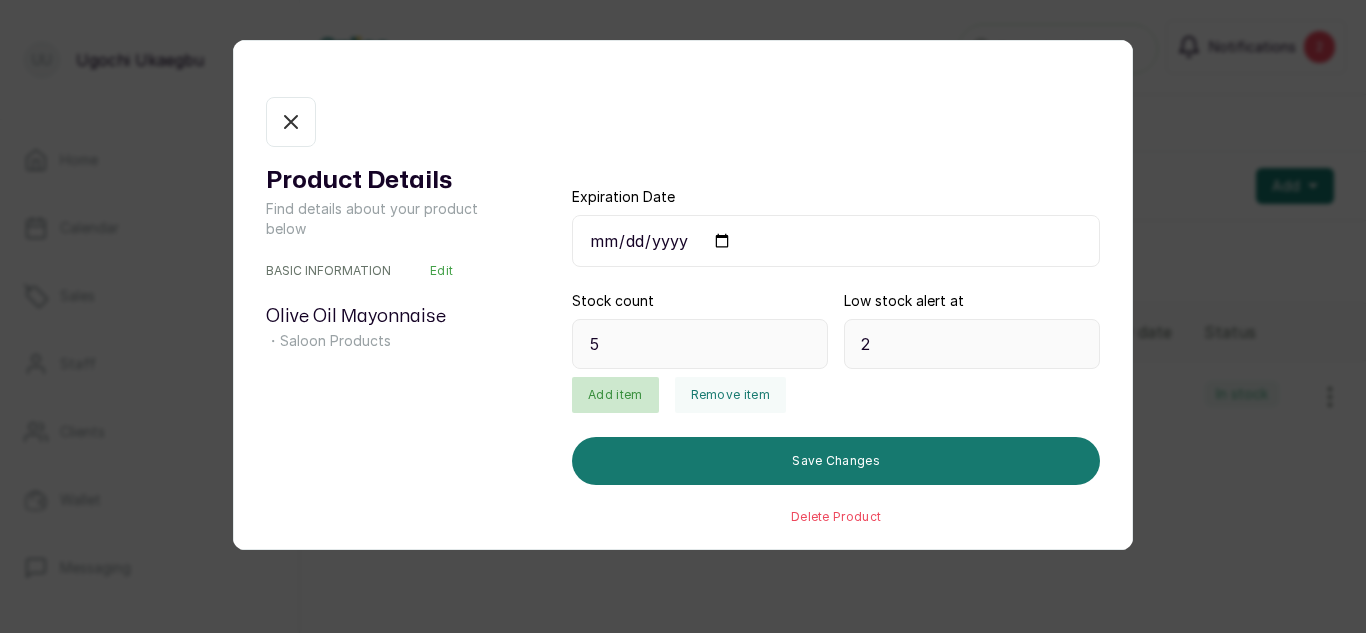 click on "Add item" at bounding box center [615, 395] 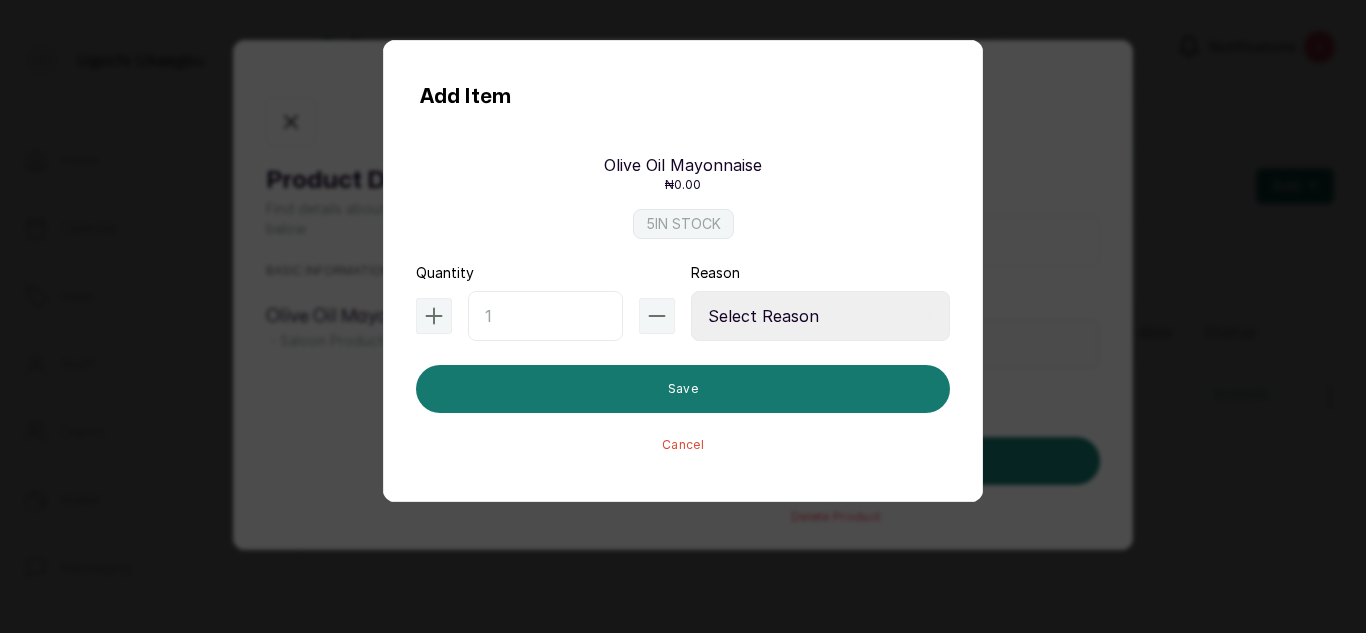 click at bounding box center (545, 316) 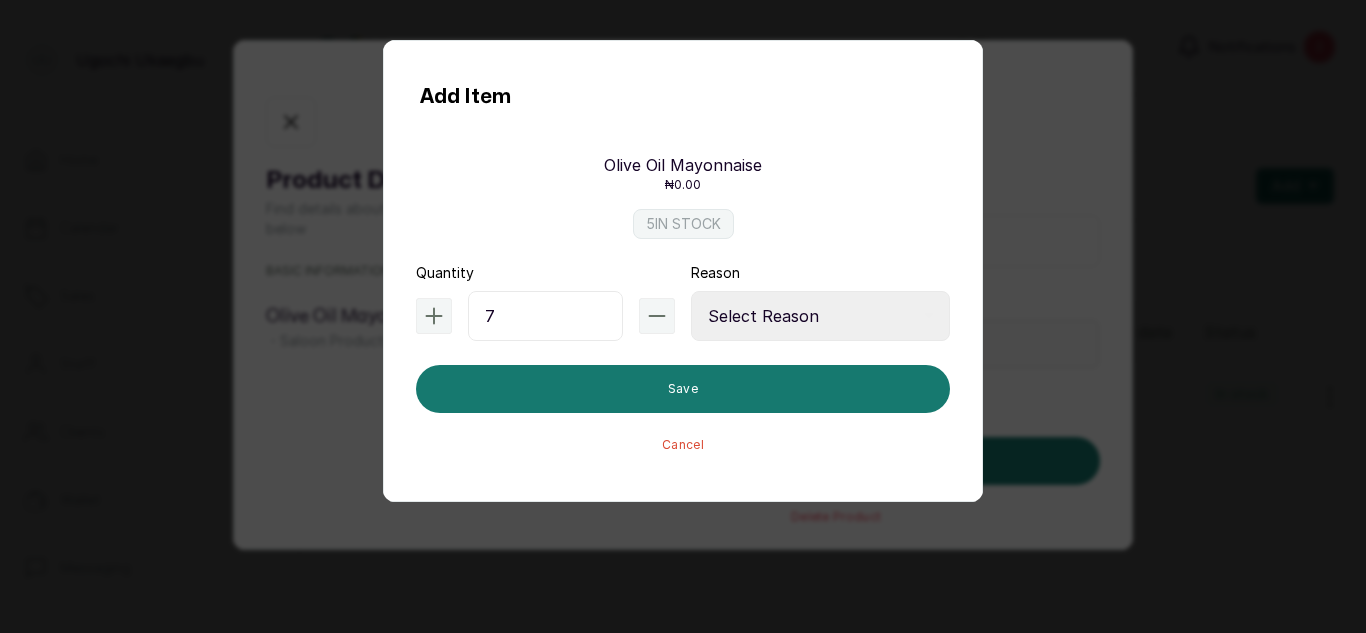 type on "7" 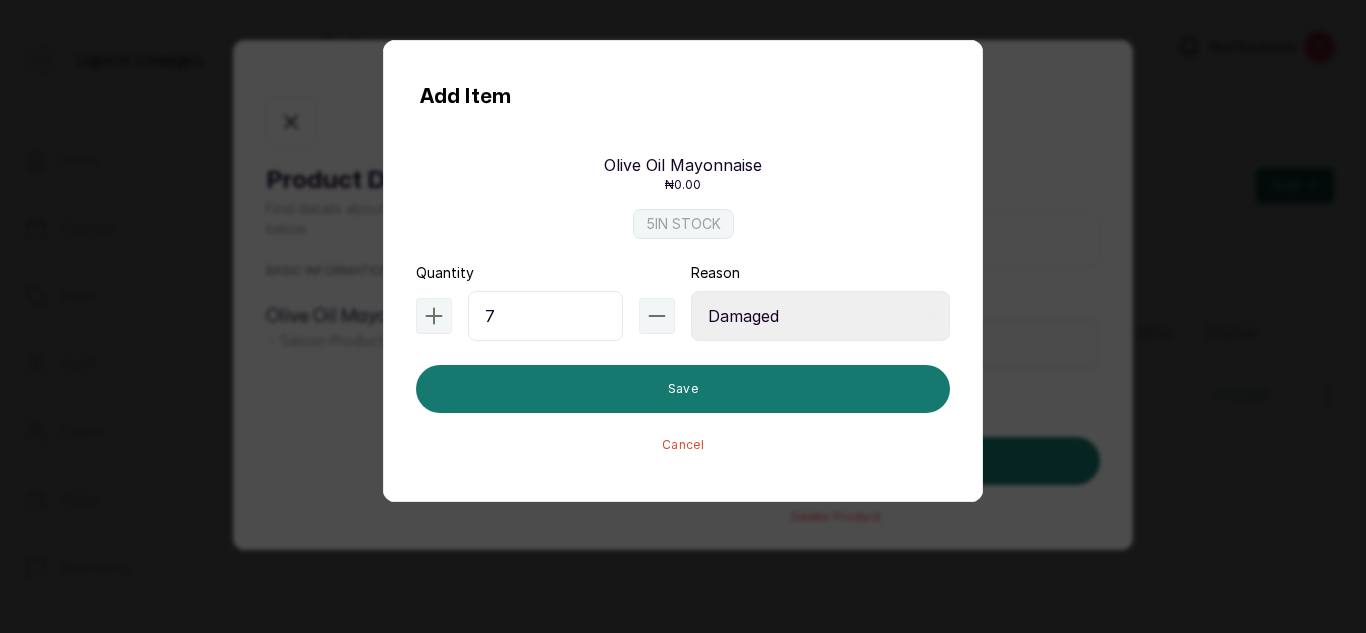 click on "Select Reason Internal Use New Stock Damaged Adjustment Transfer Return Other" at bounding box center [820, 316] 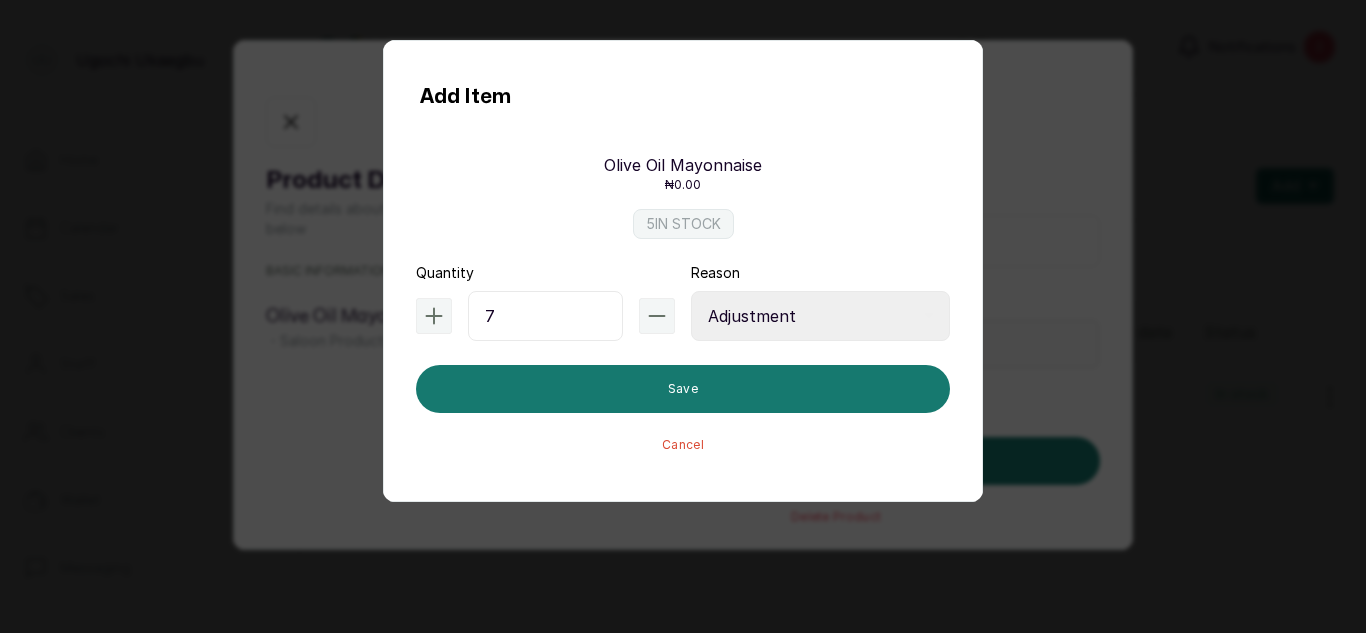 click on "Select Reason Internal Use New Stock Damaged Adjustment Transfer Return Other" at bounding box center [820, 316] 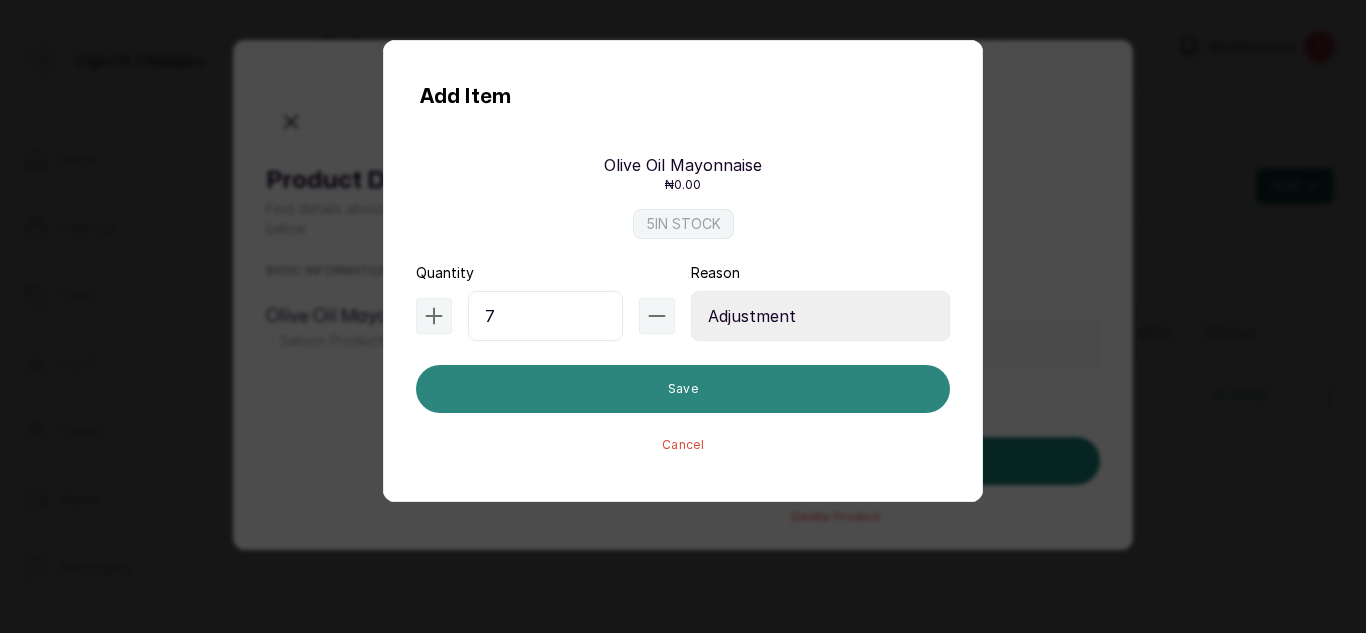 click on "Save" at bounding box center (683, 389) 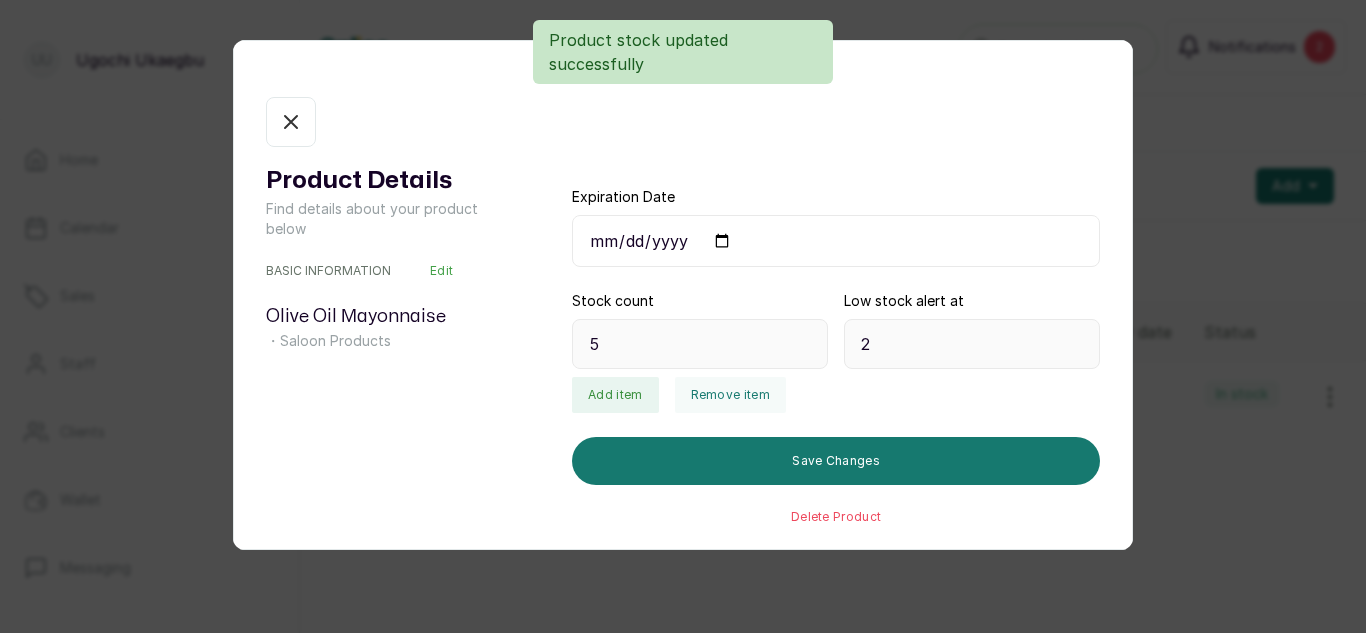 type on "12" 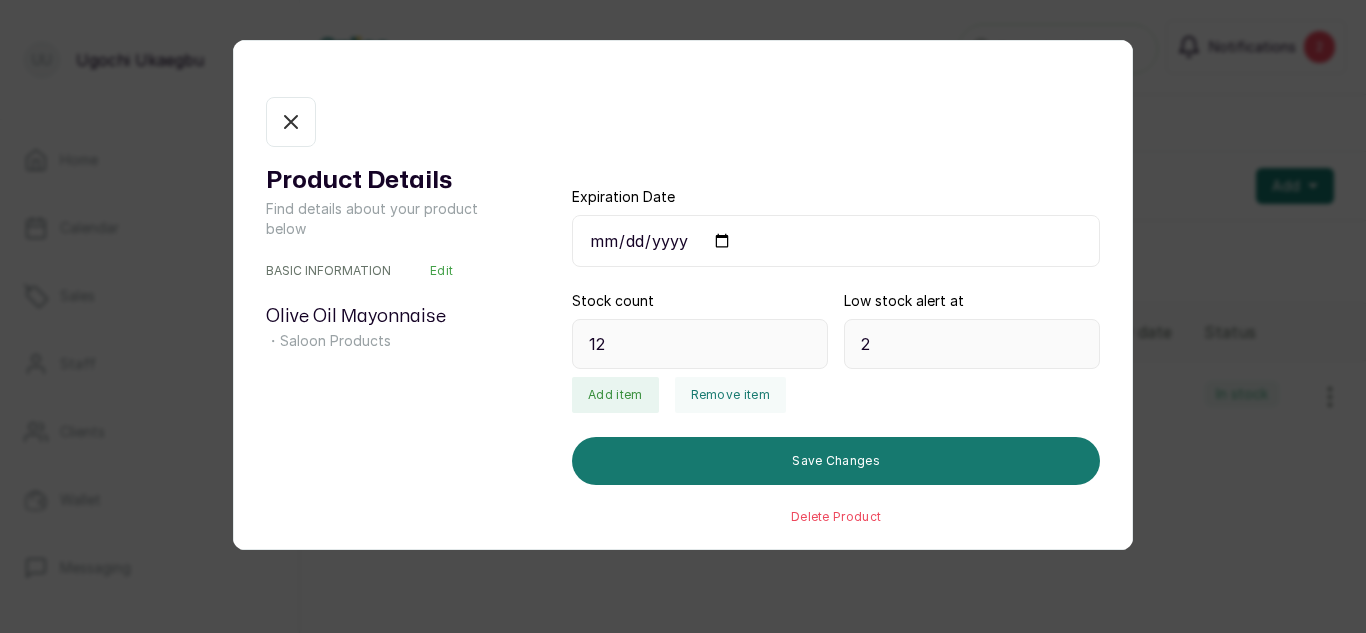 click on "In stock" at bounding box center [291, 122] 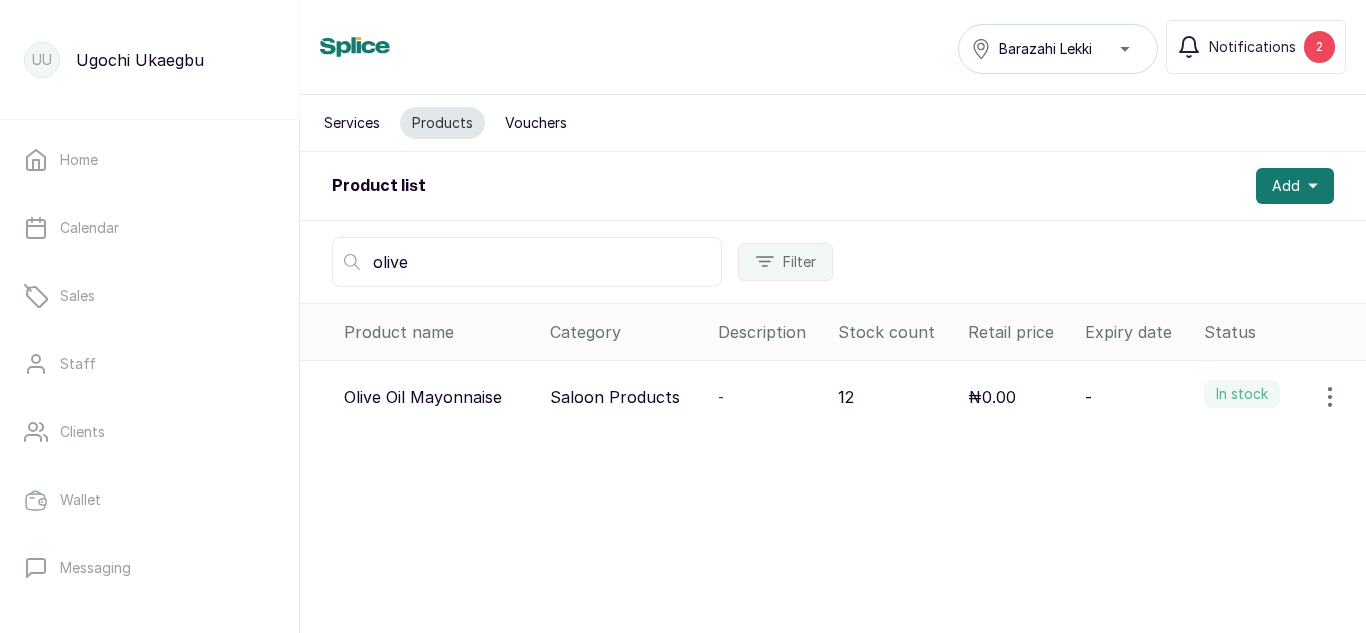 click on "olive" at bounding box center [527, 262] 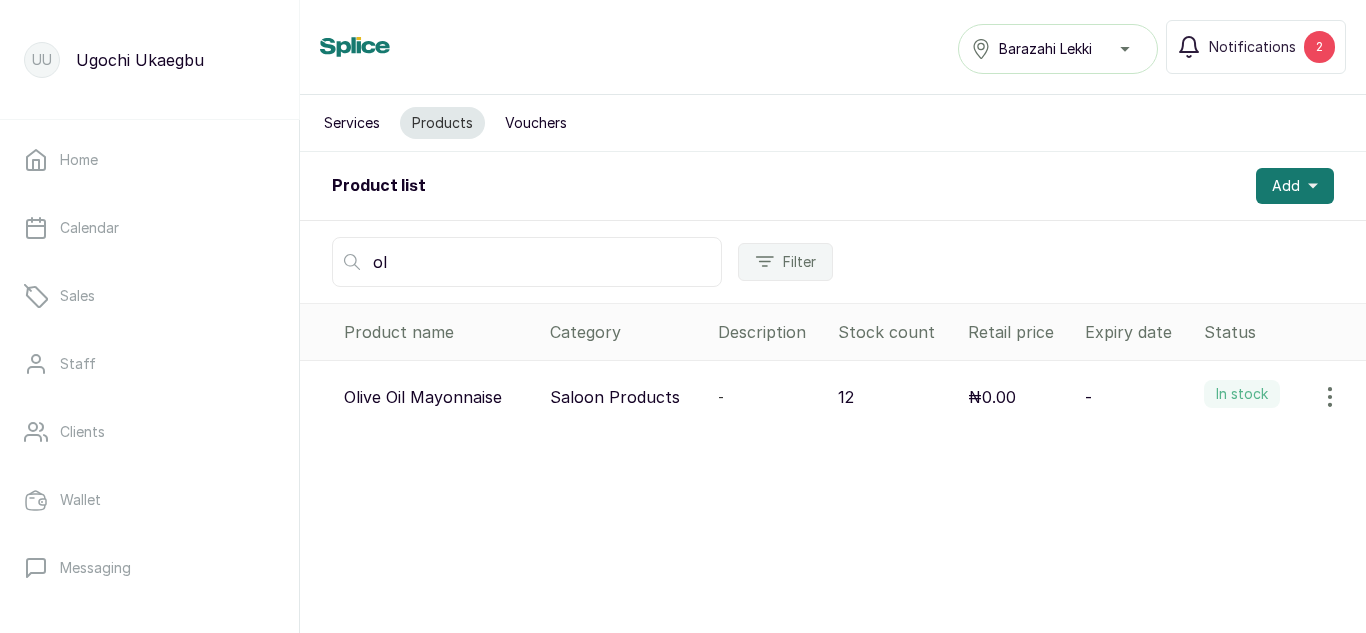 type on "o" 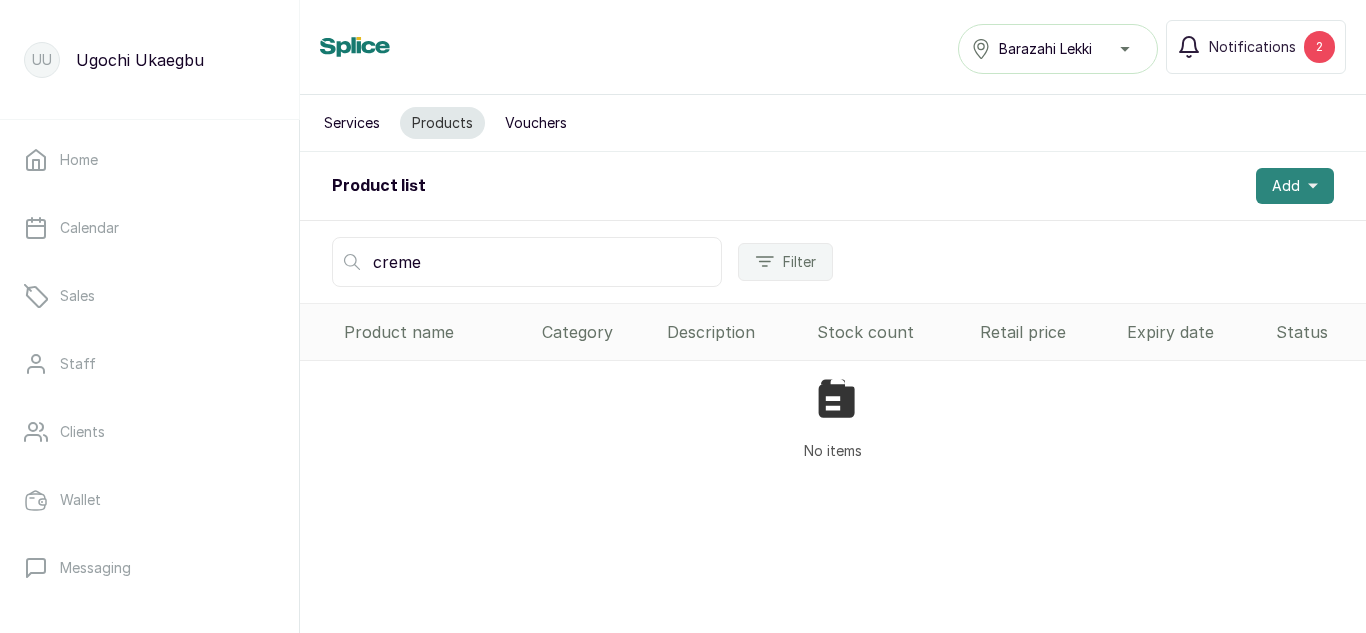 type on "creme" 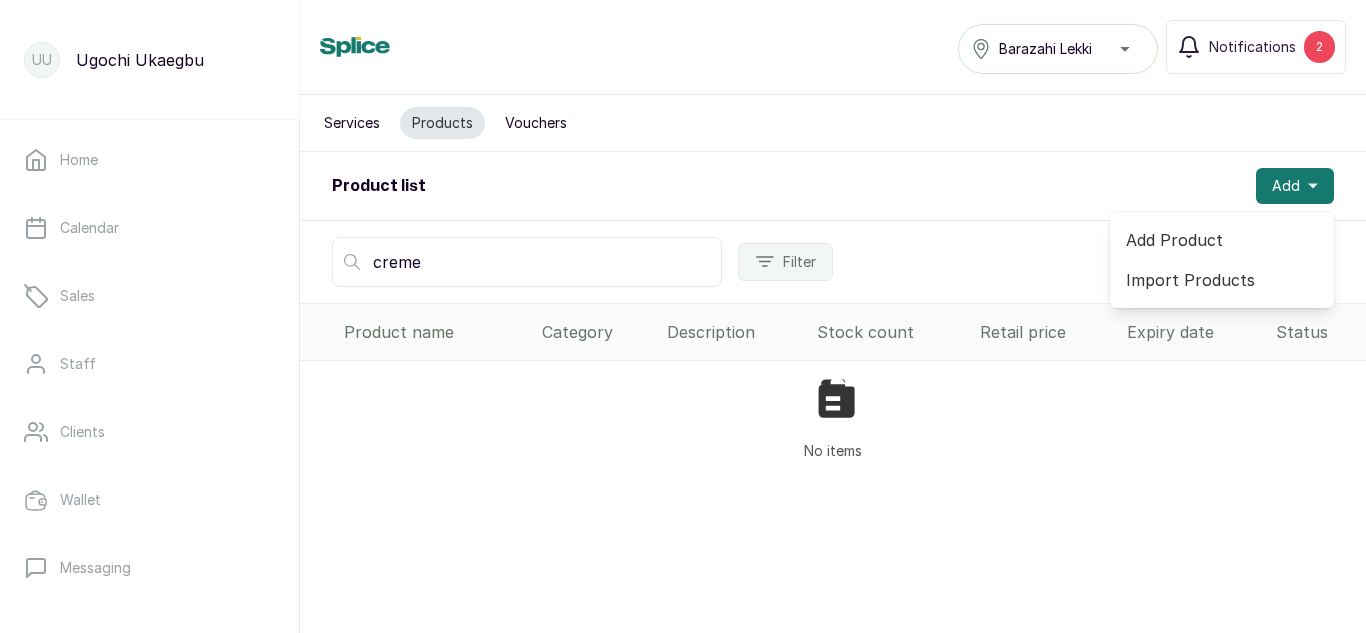 click on "Add Product" at bounding box center (1222, 240) 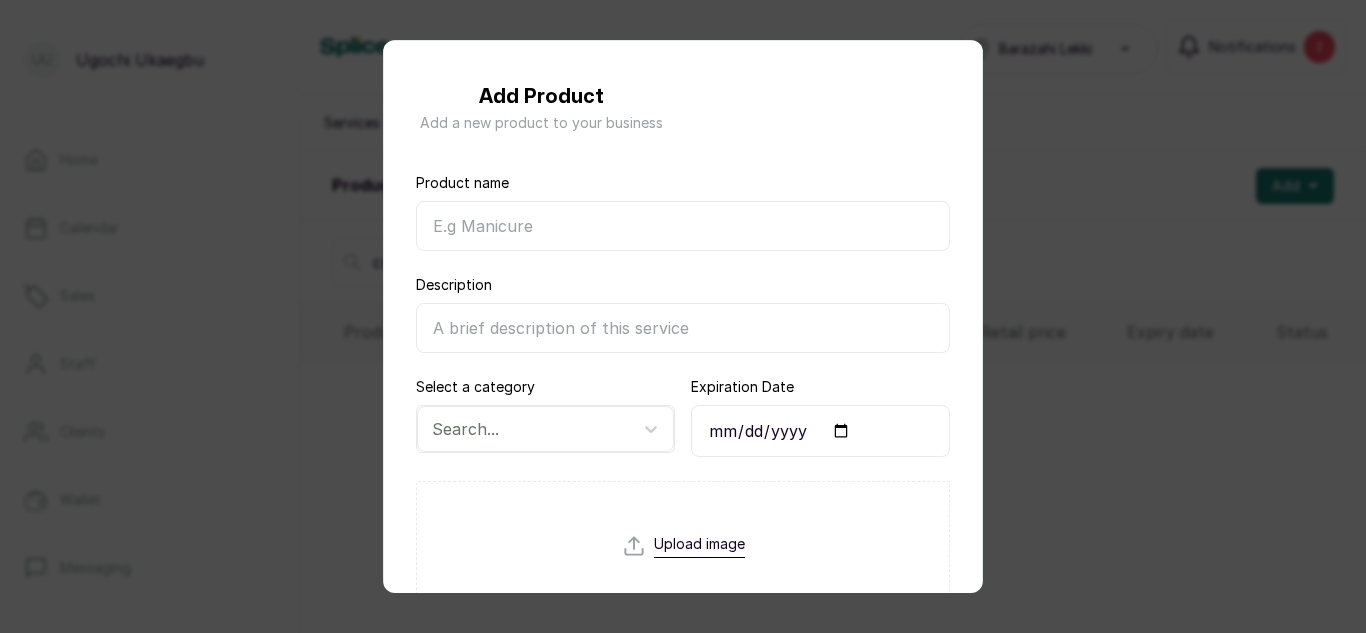 click on "Product name" at bounding box center (683, 226) 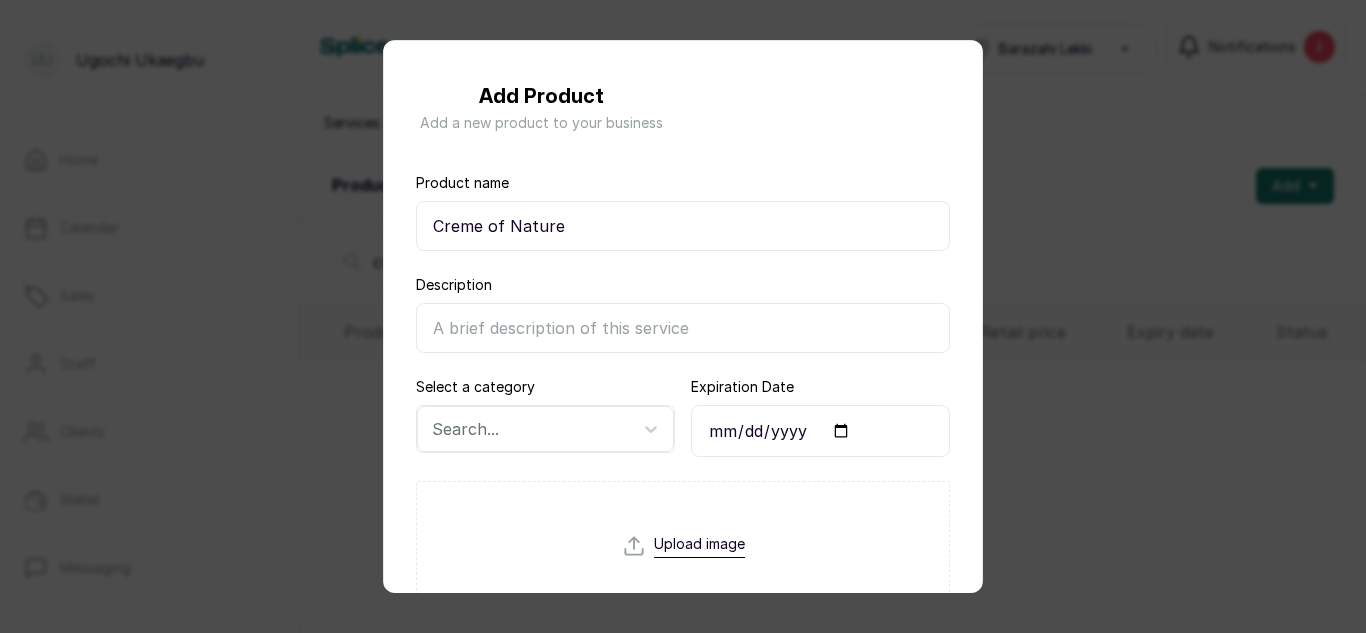 type on "Creme of Nature" 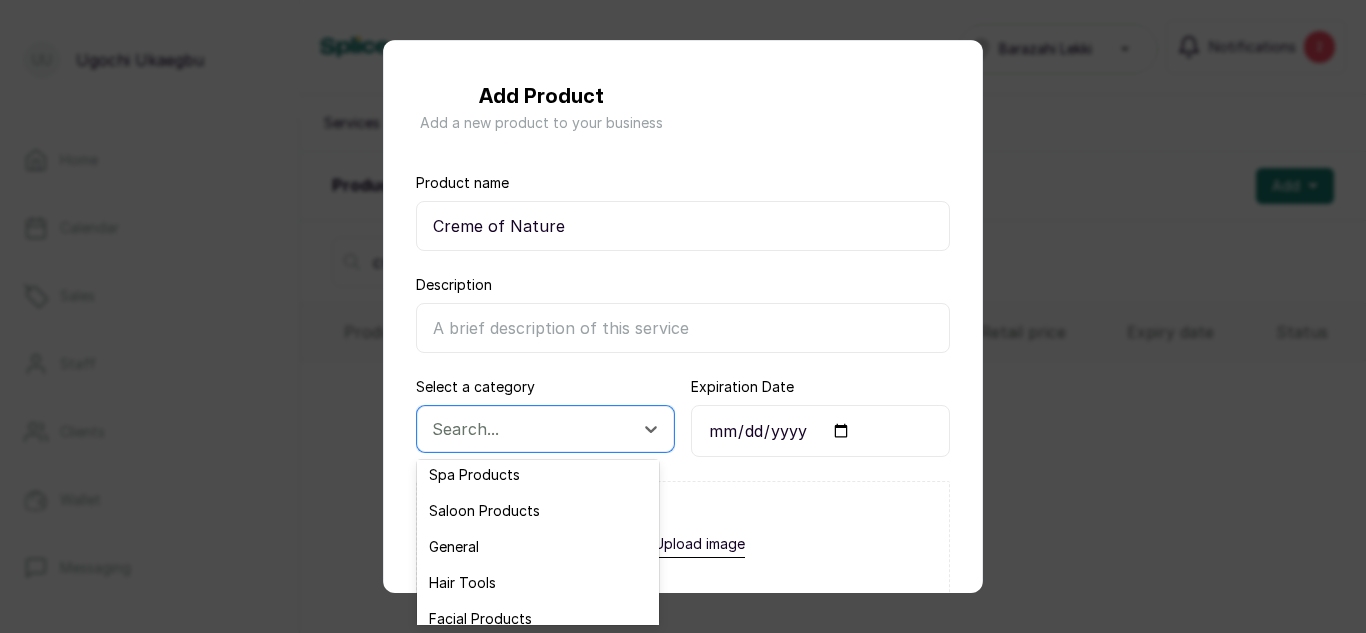 scroll, scrollTop: 82, scrollLeft: 0, axis: vertical 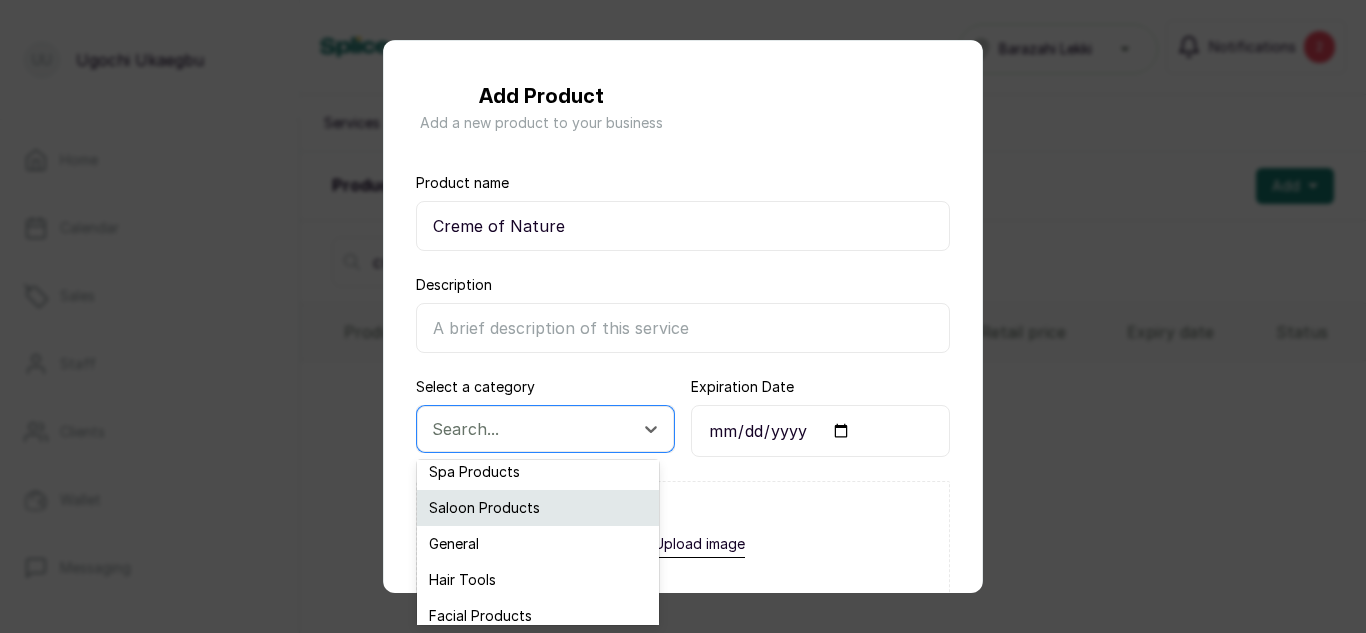 click on "Saloon Products" at bounding box center [538, 508] 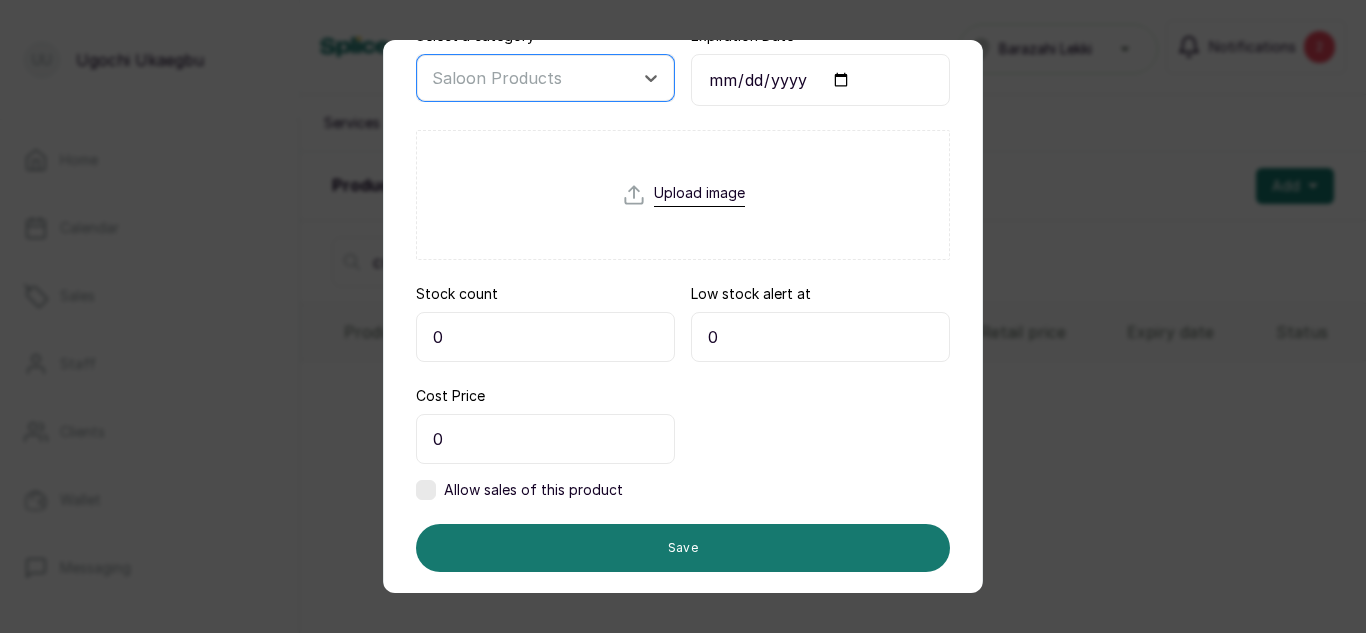scroll, scrollTop: 395, scrollLeft: 0, axis: vertical 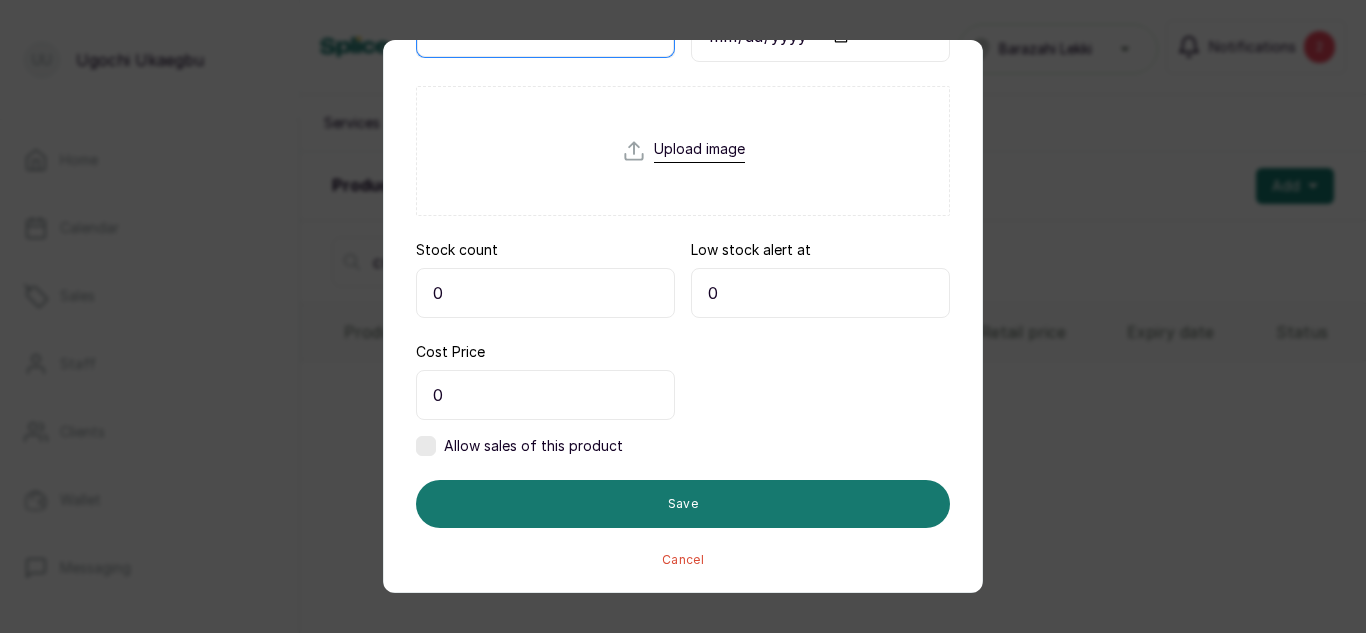 click on "0" at bounding box center [545, 293] 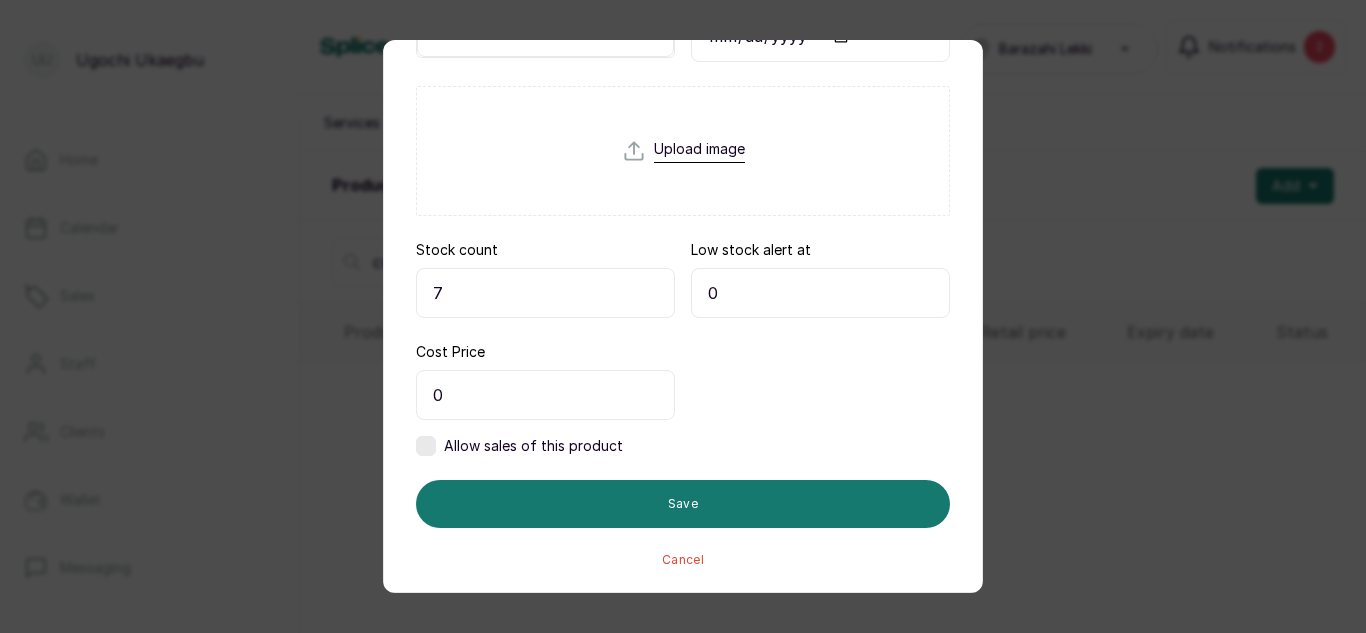 type on "7" 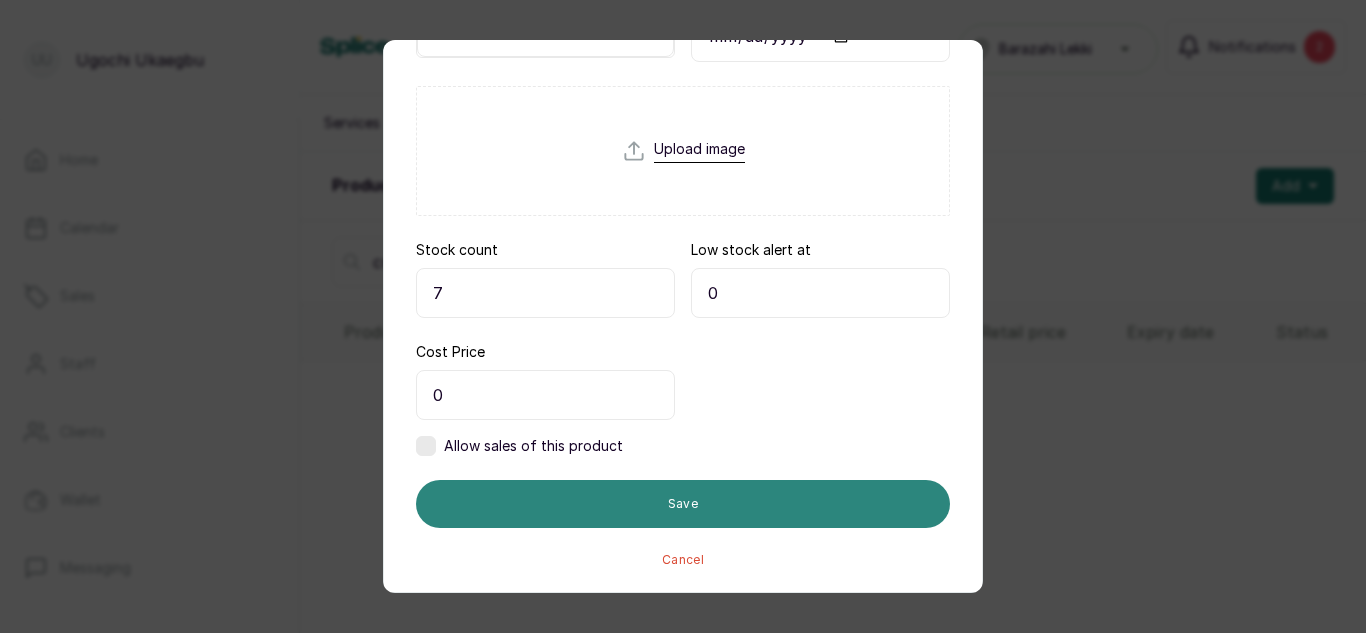 click on "Save" at bounding box center [683, 504] 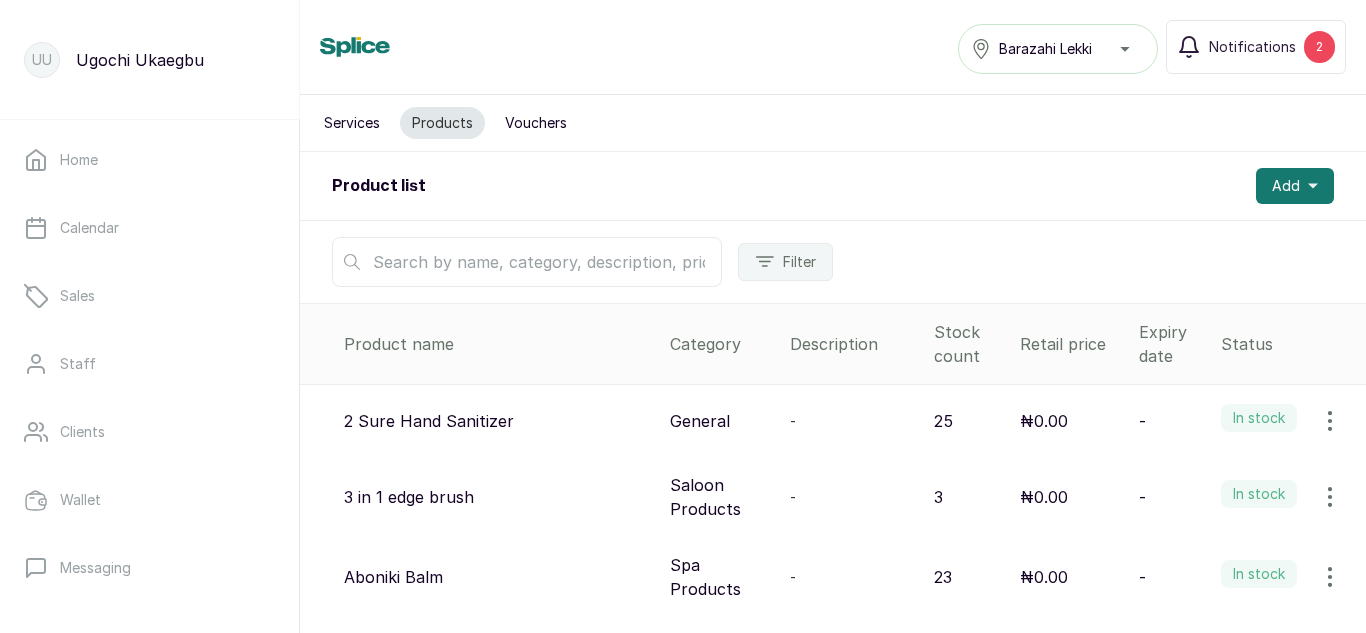 scroll, scrollTop: 0, scrollLeft: 0, axis: both 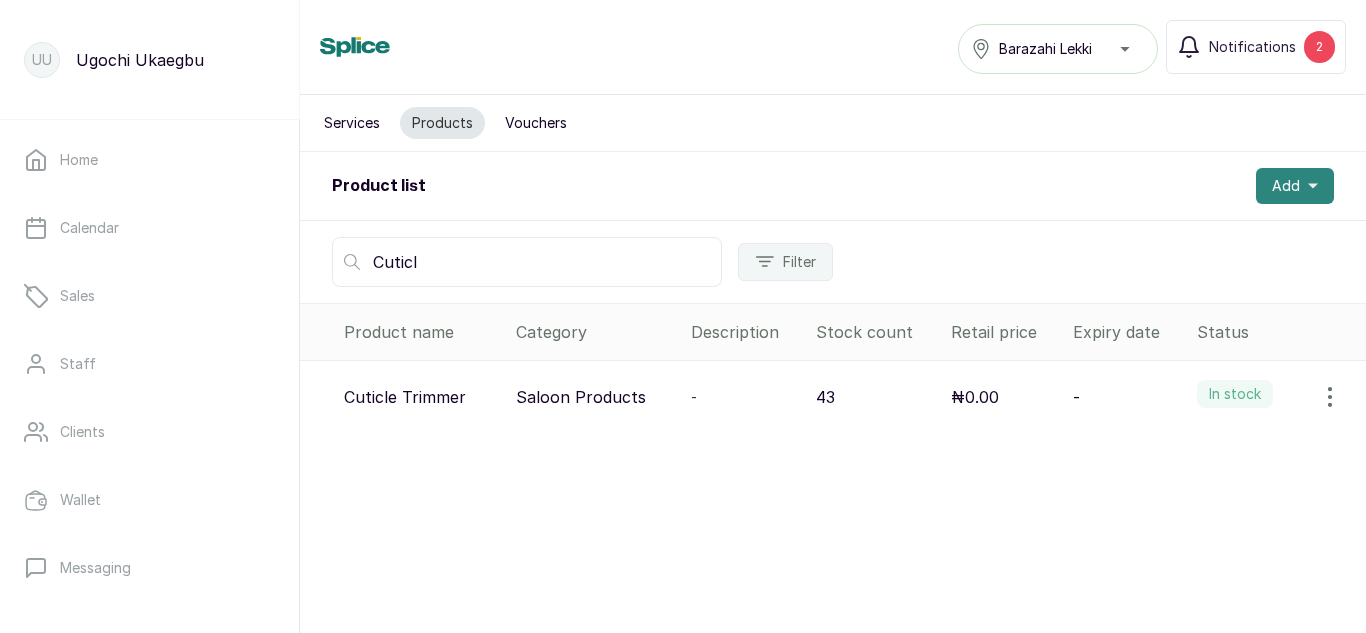 type on "Cuticl" 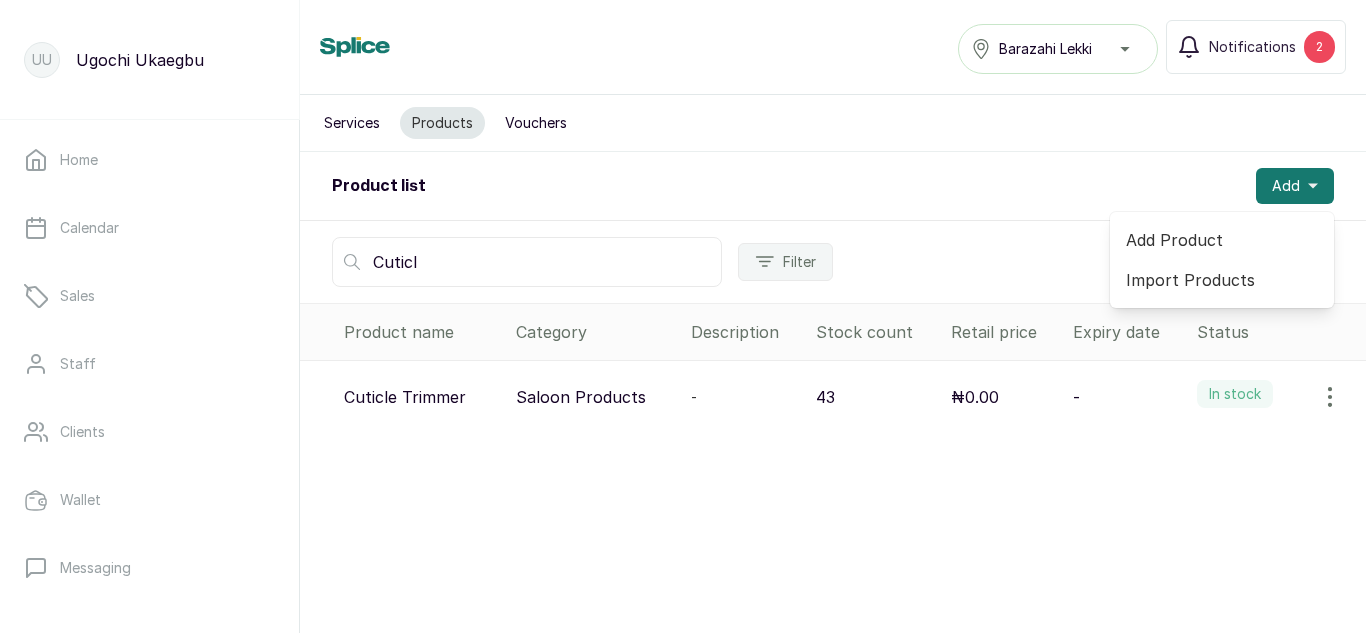 click on "Add Product" at bounding box center (1222, 240) 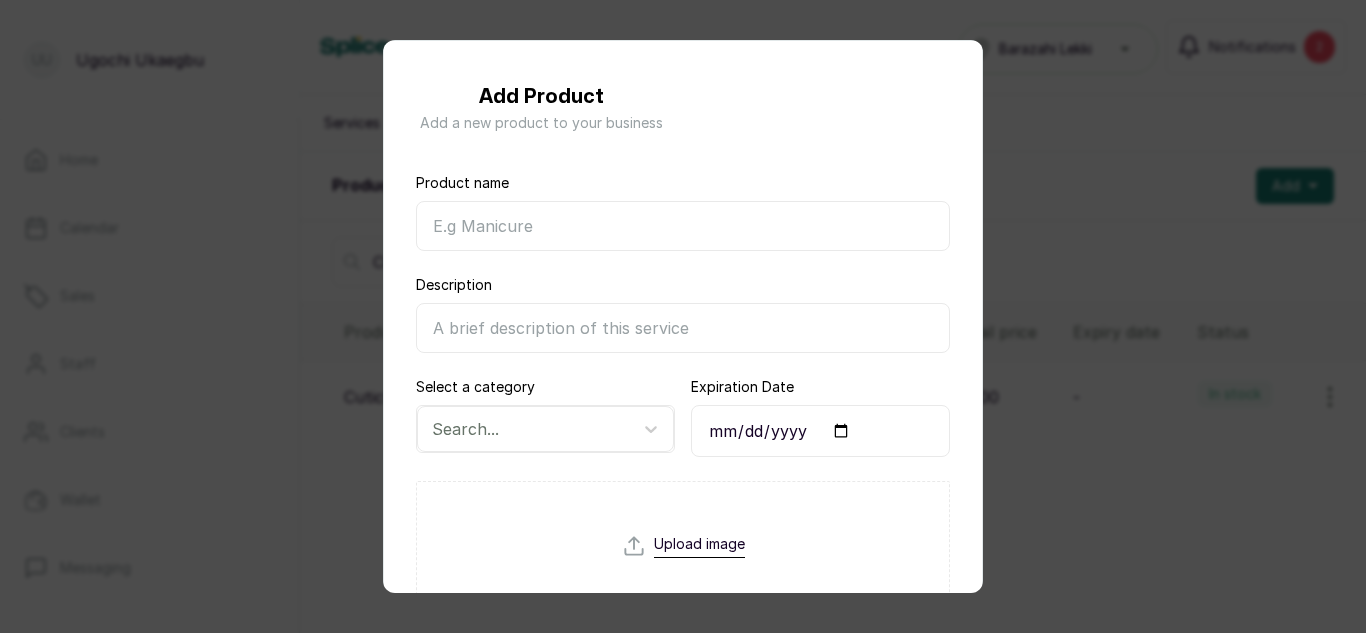 click on "Product name" at bounding box center [683, 226] 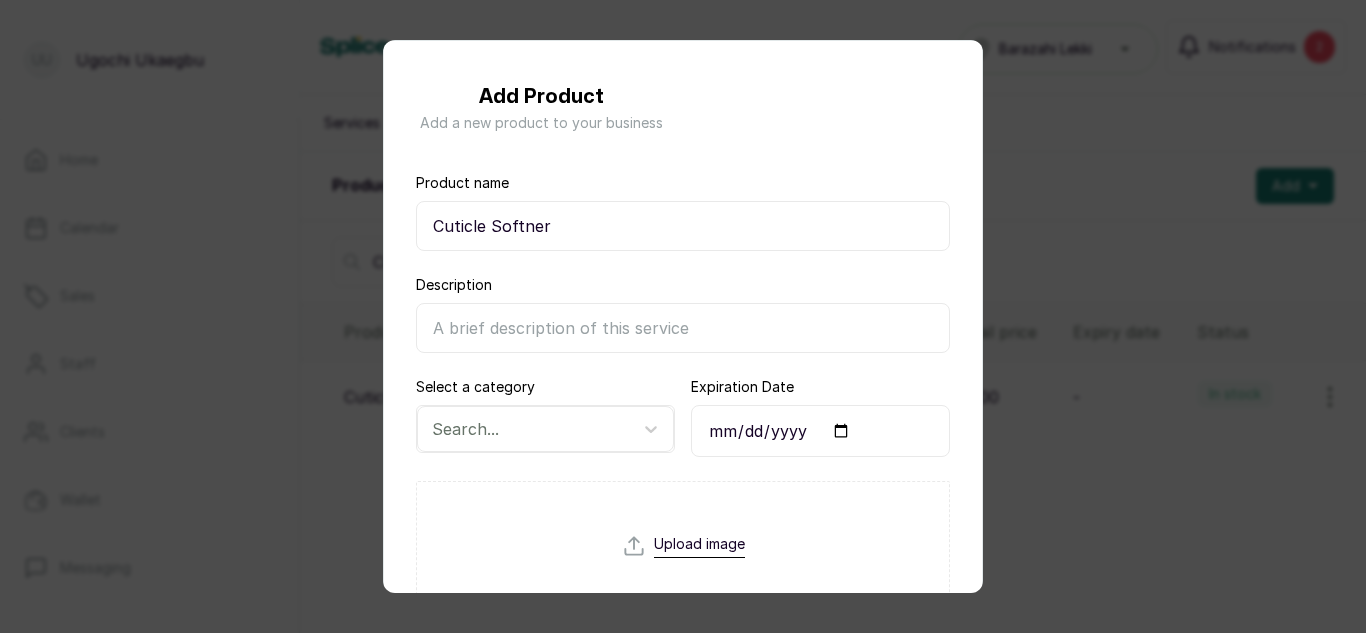 type on "Cuticle Softner" 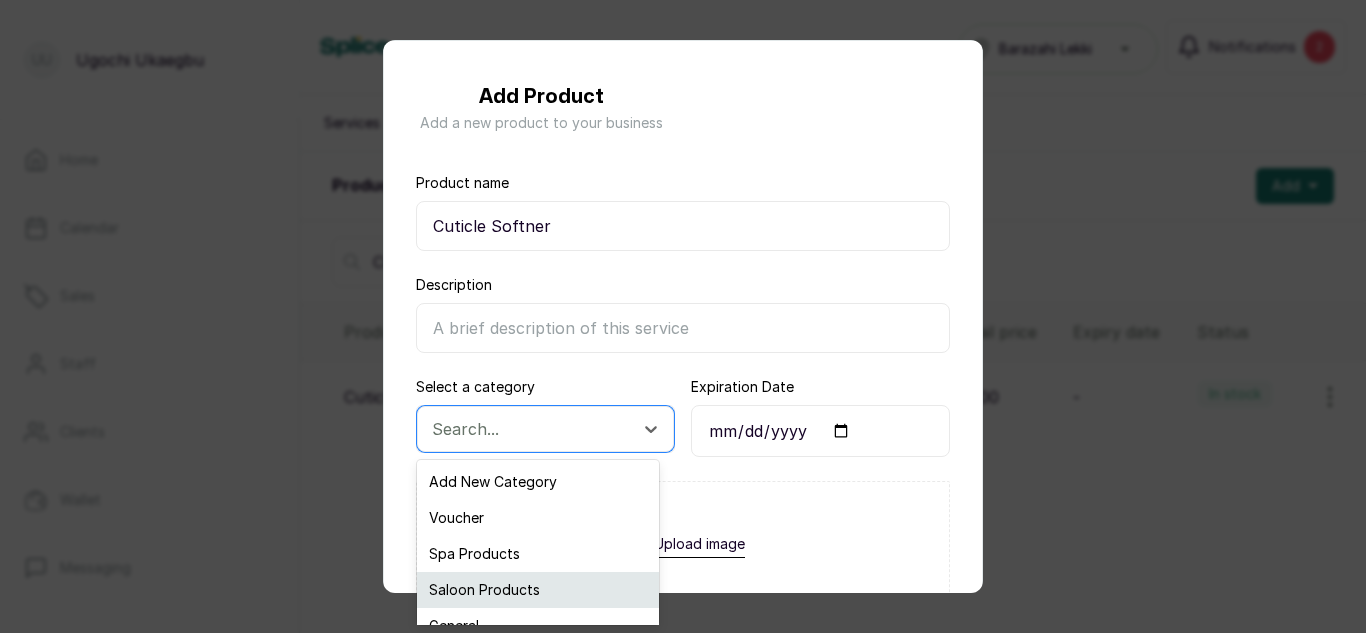 click on "Saloon Products" at bounding box center (538, 590) 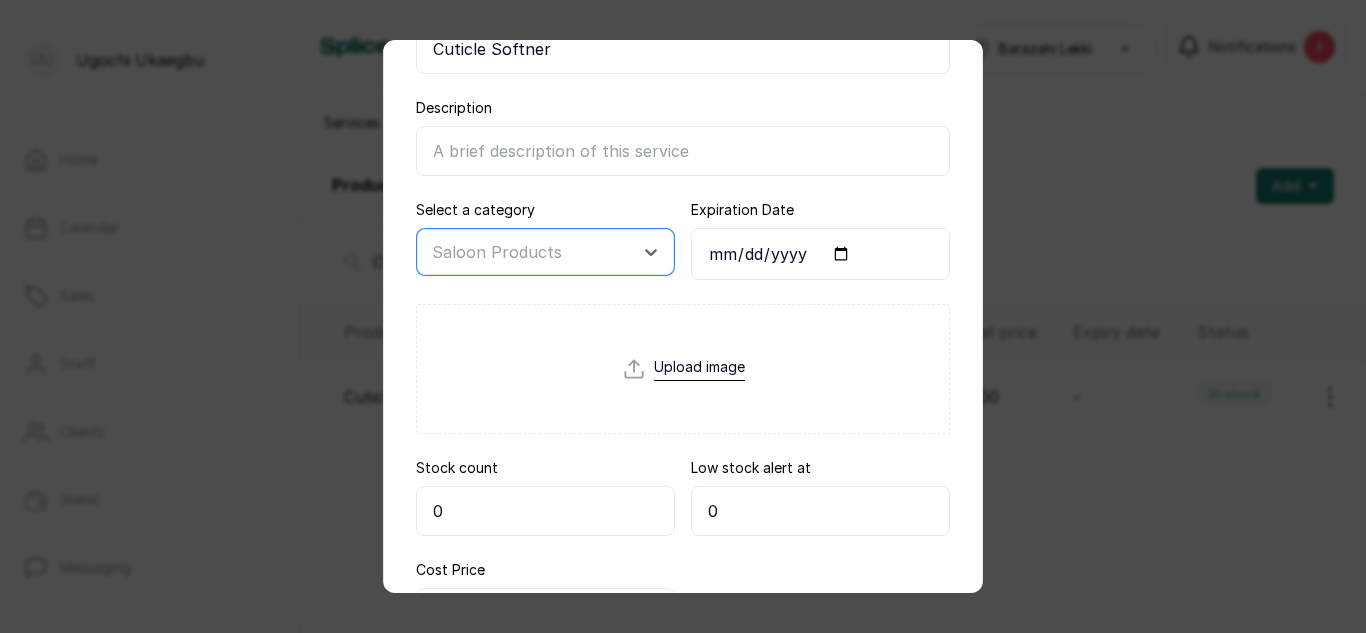 scroll, scrollTop: 190, scrollLeft: 0, axis: vertical 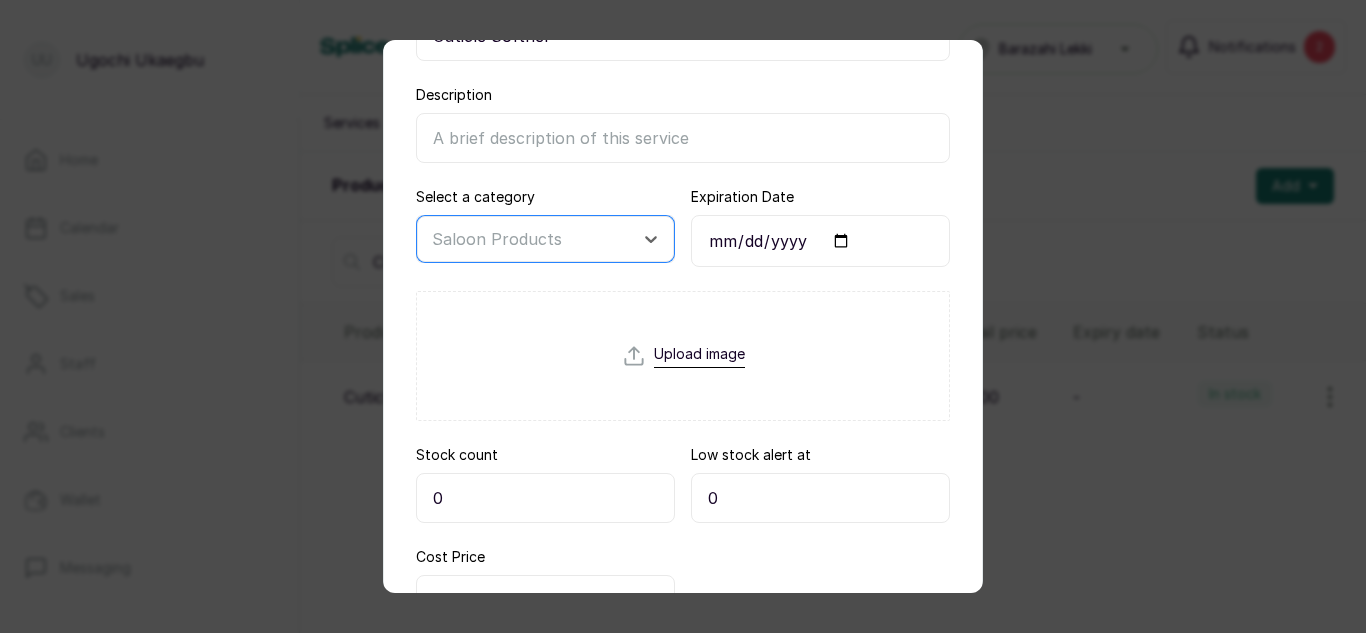 click on "0" at bounding box center [545, 498] 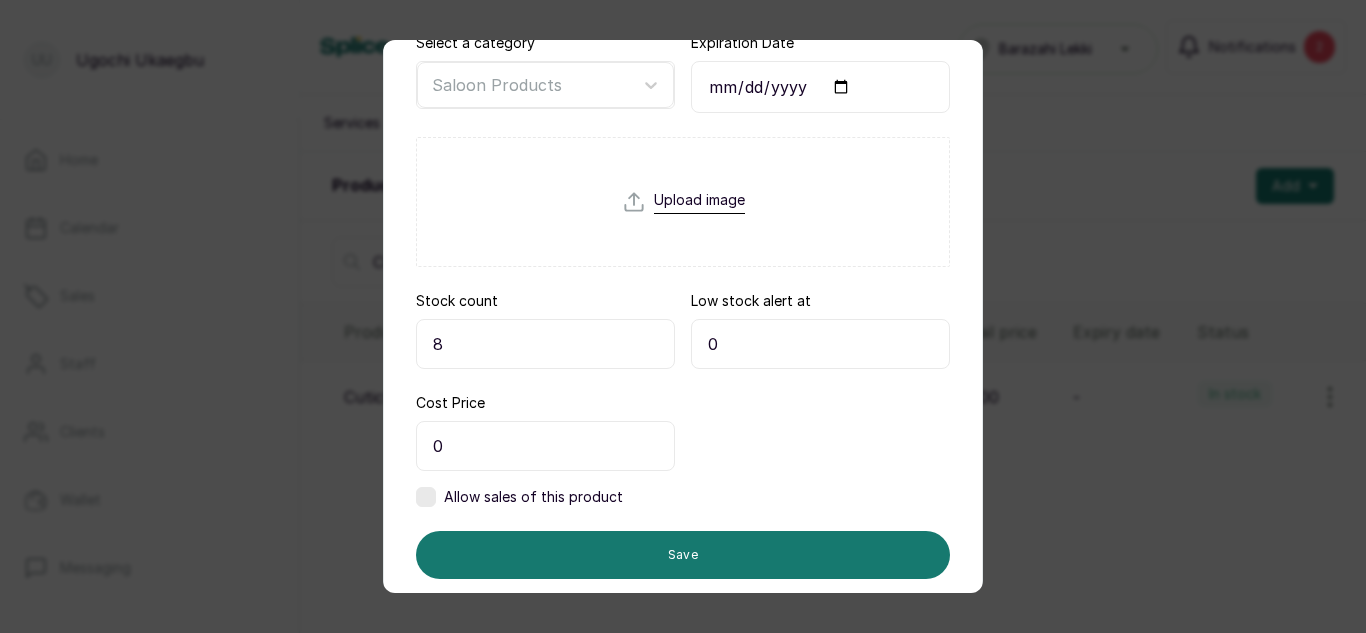 scroll, scrollTop: 395, scrollLeft: 0, axis: vertical 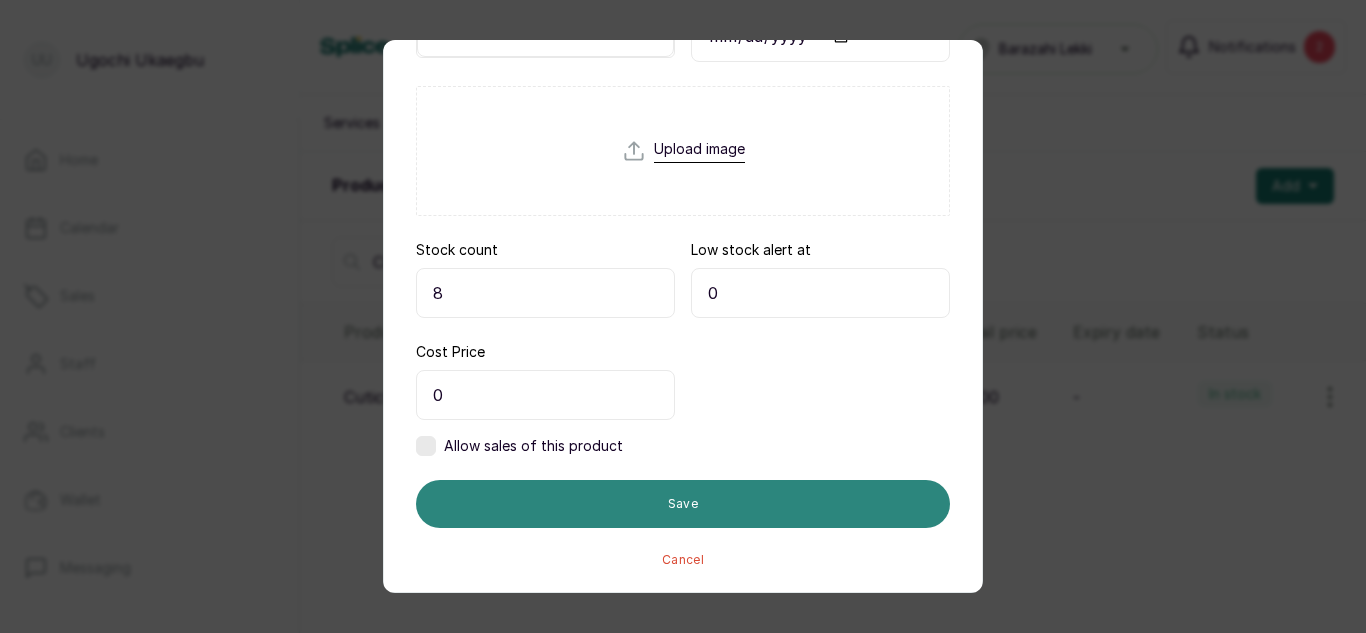 type on "8" 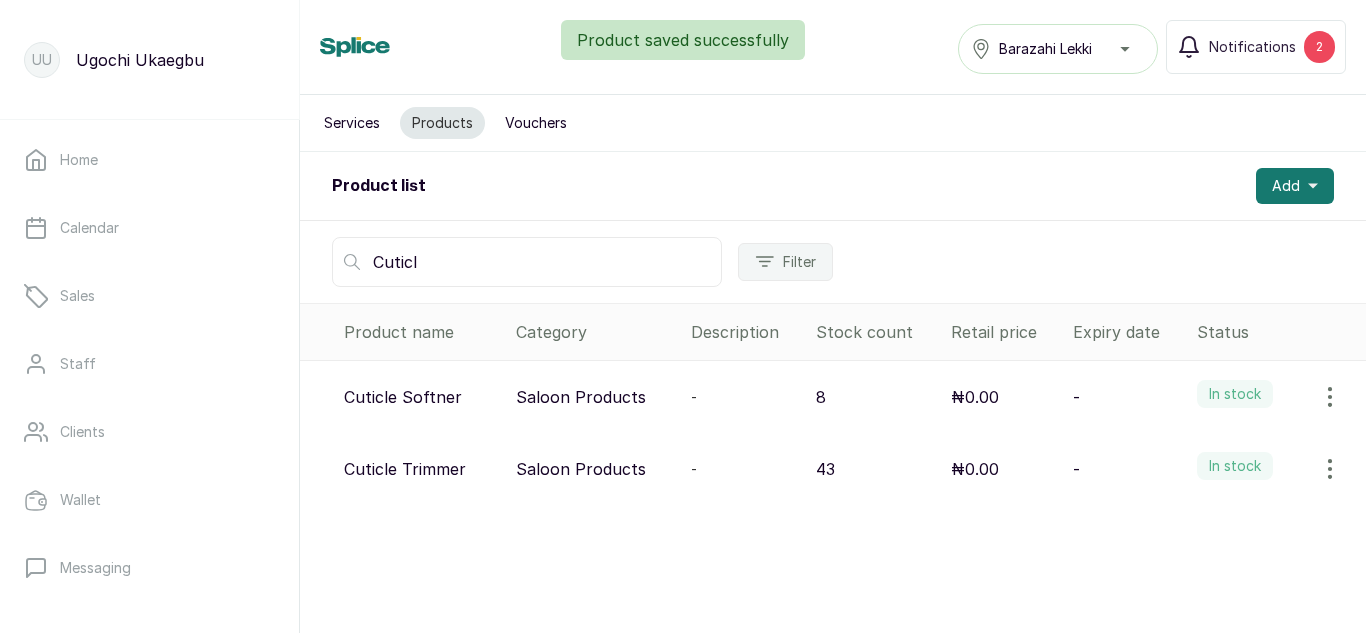 click 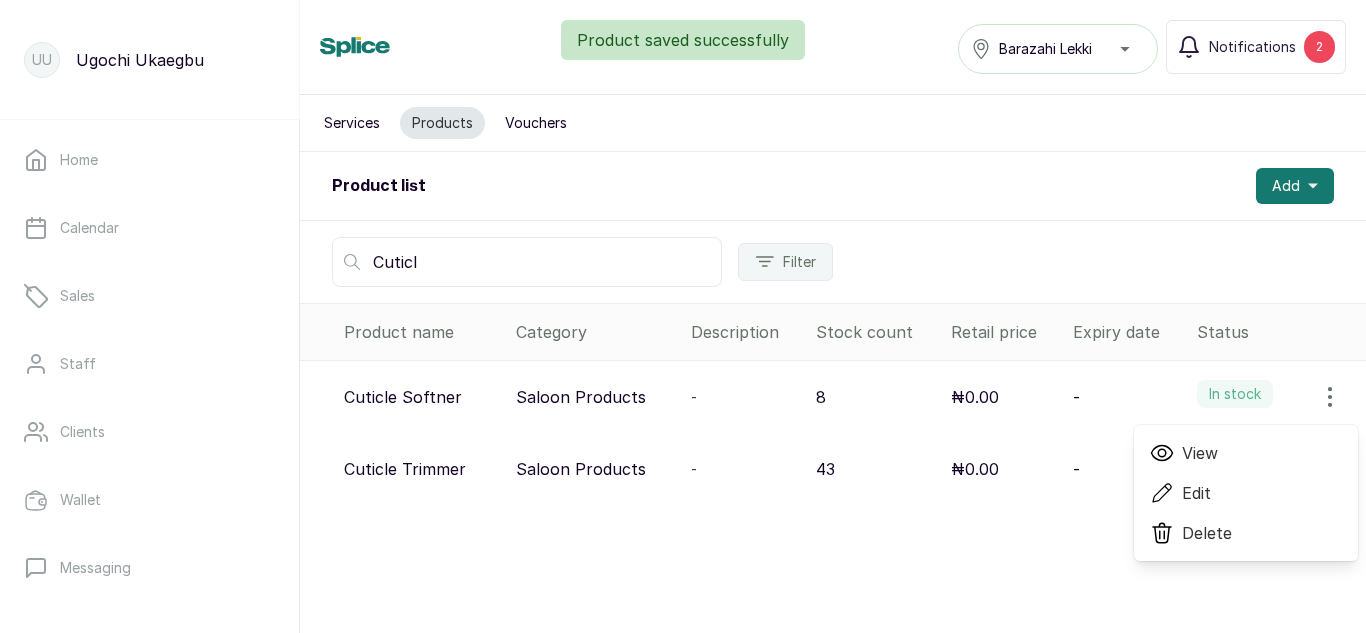 click on "View" at bounding box center (1200, 453) 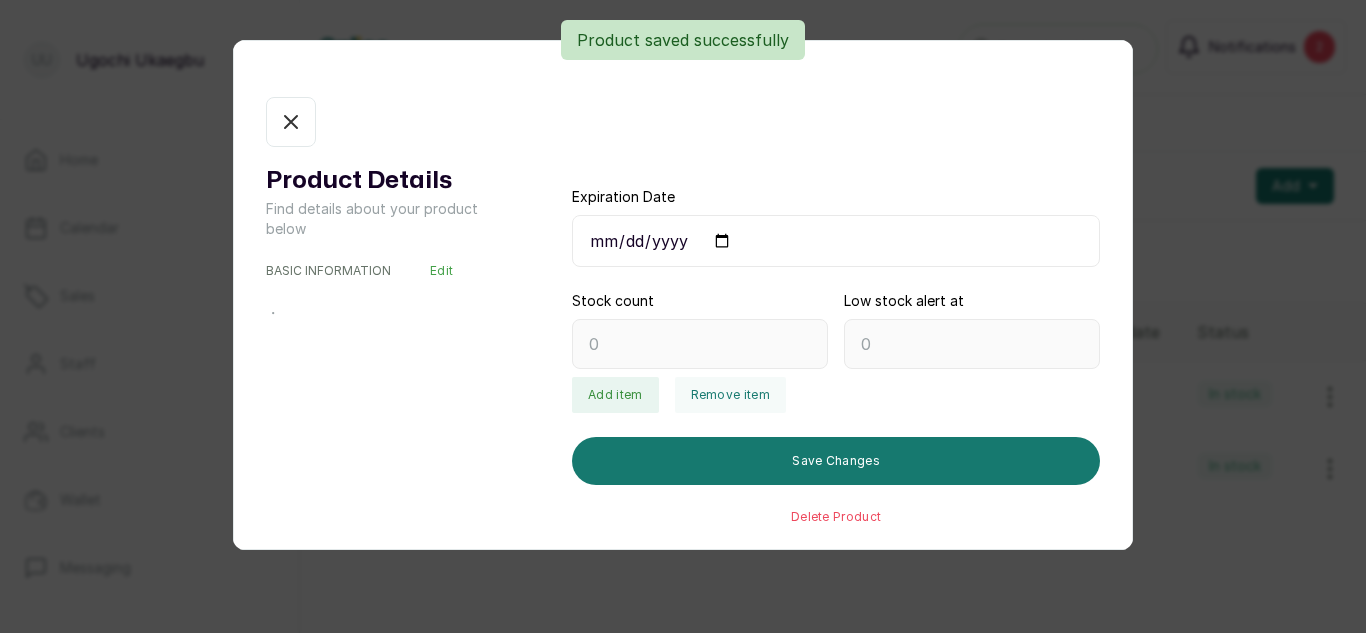 type on "8" 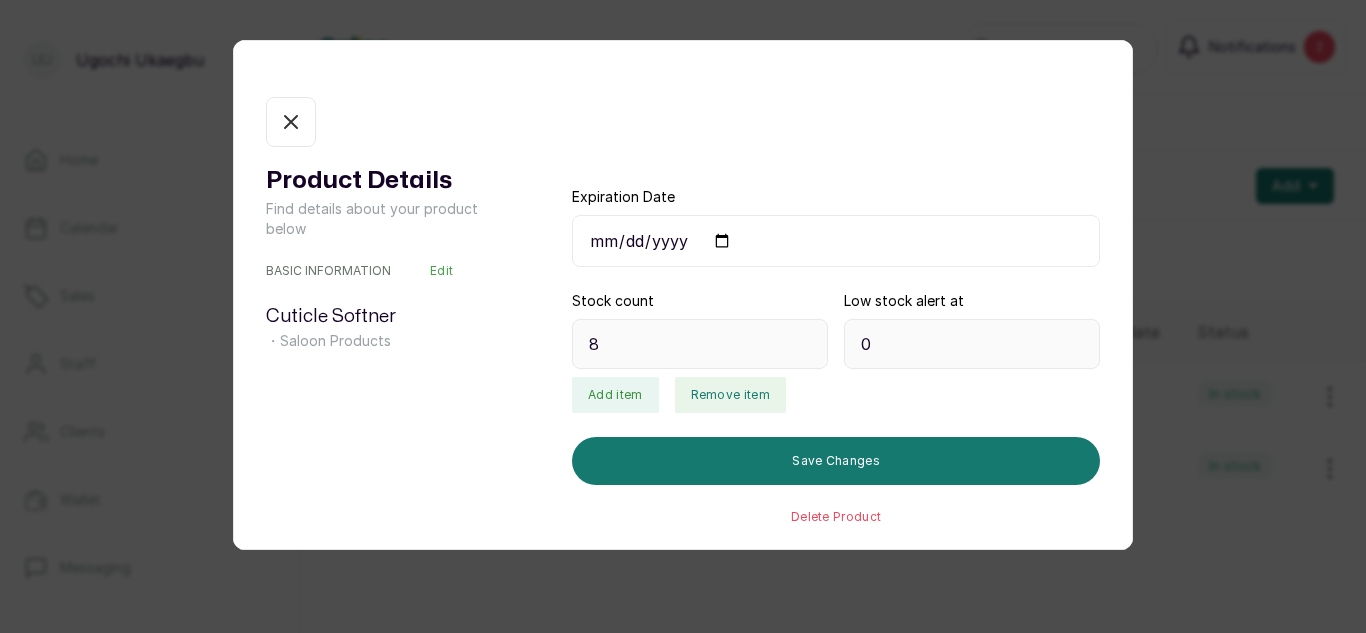 click on "Remove item" at bounding box center [730, 395] 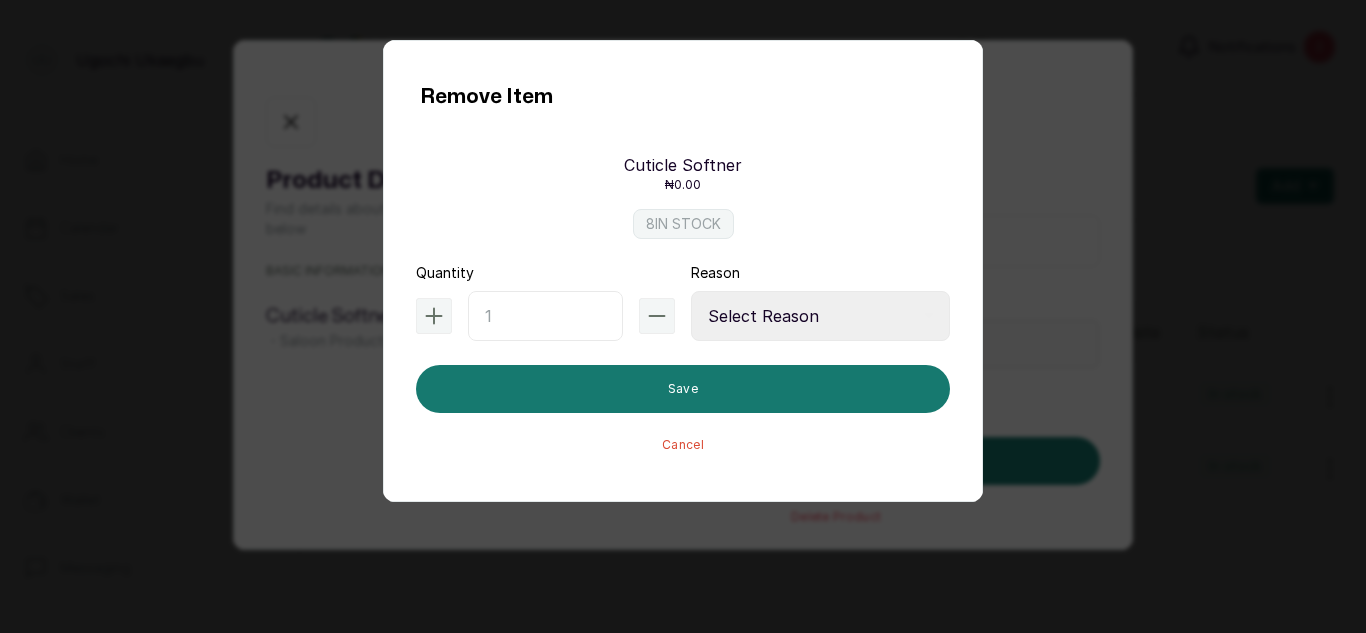 click at bounding box center [545, 316] 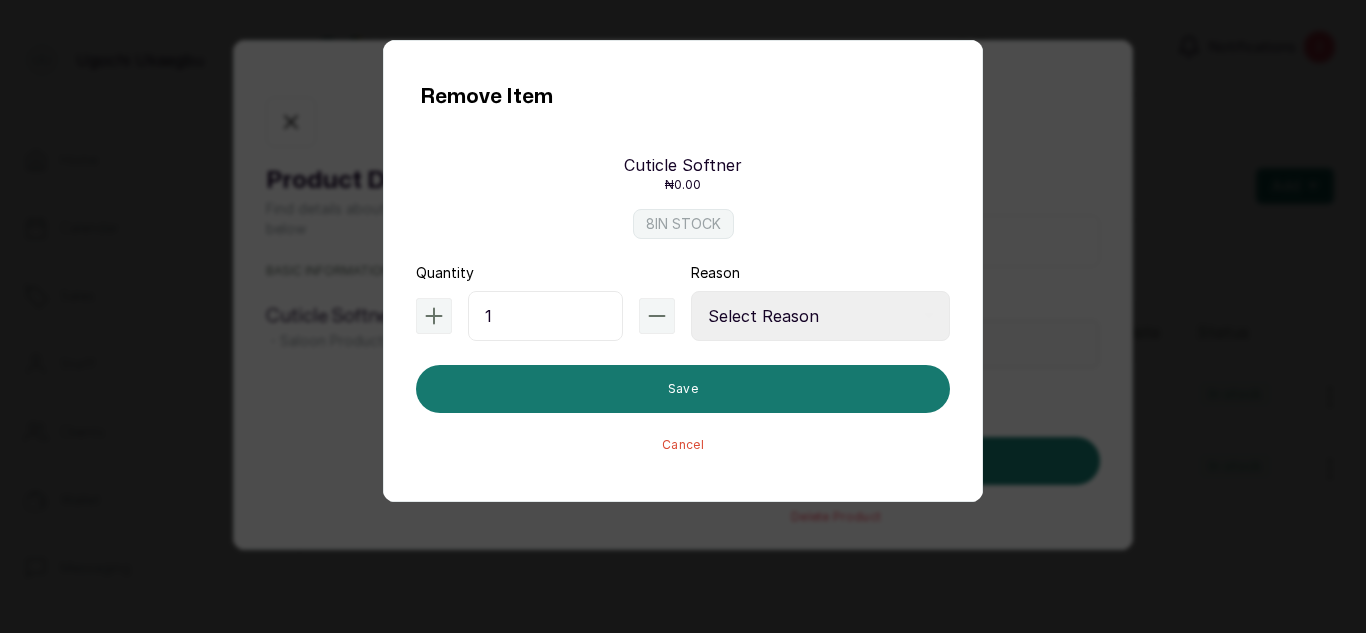 type on "1" 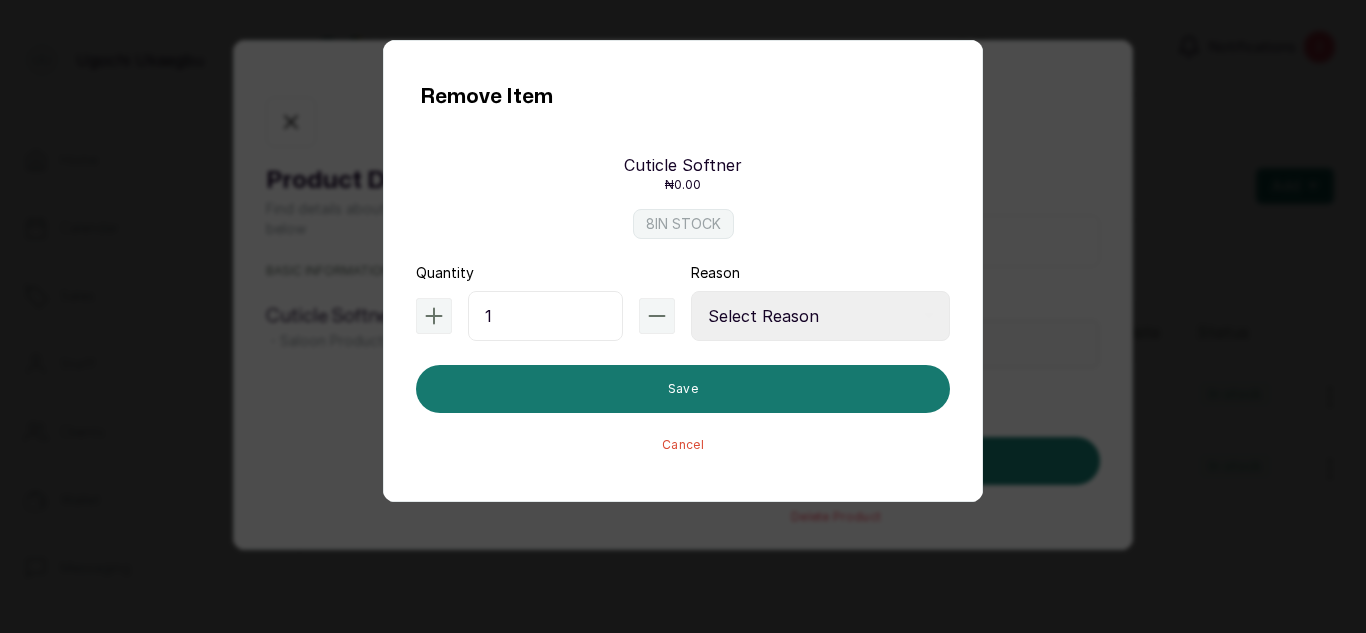 click on "Select Reason Internal Use New Stock Damaged Adjustment Transfer Return Other" at bounding box center (820, 316) 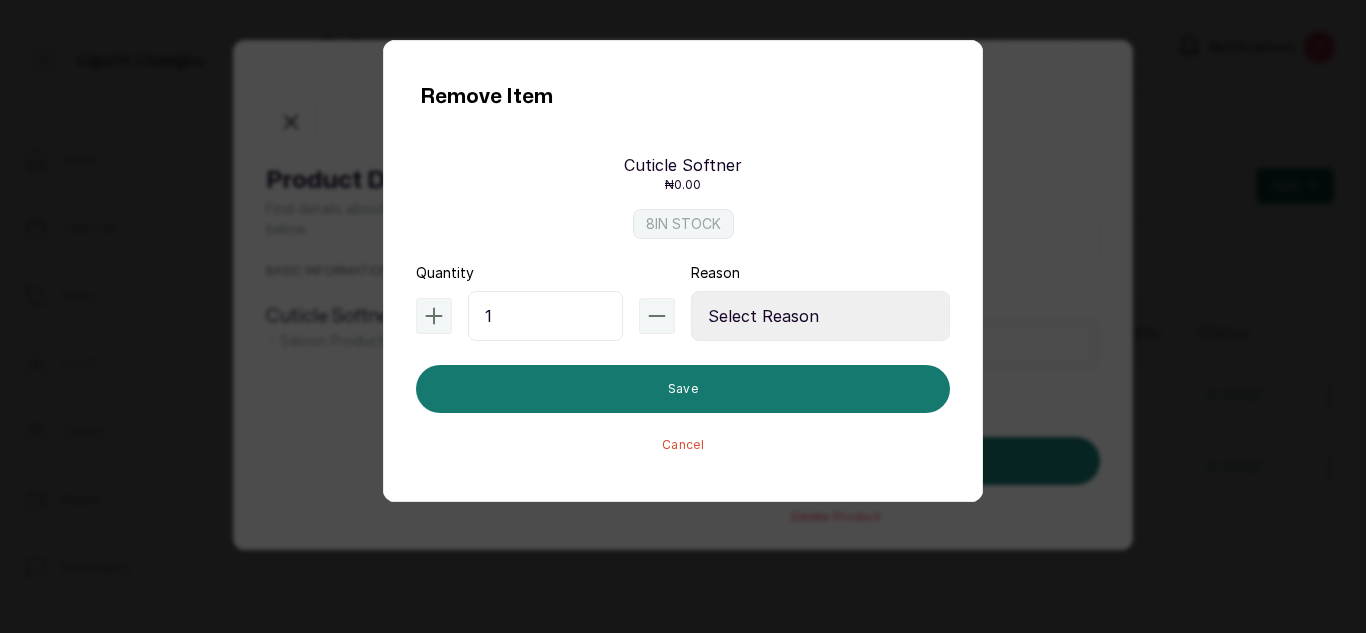 select on "internal_use" 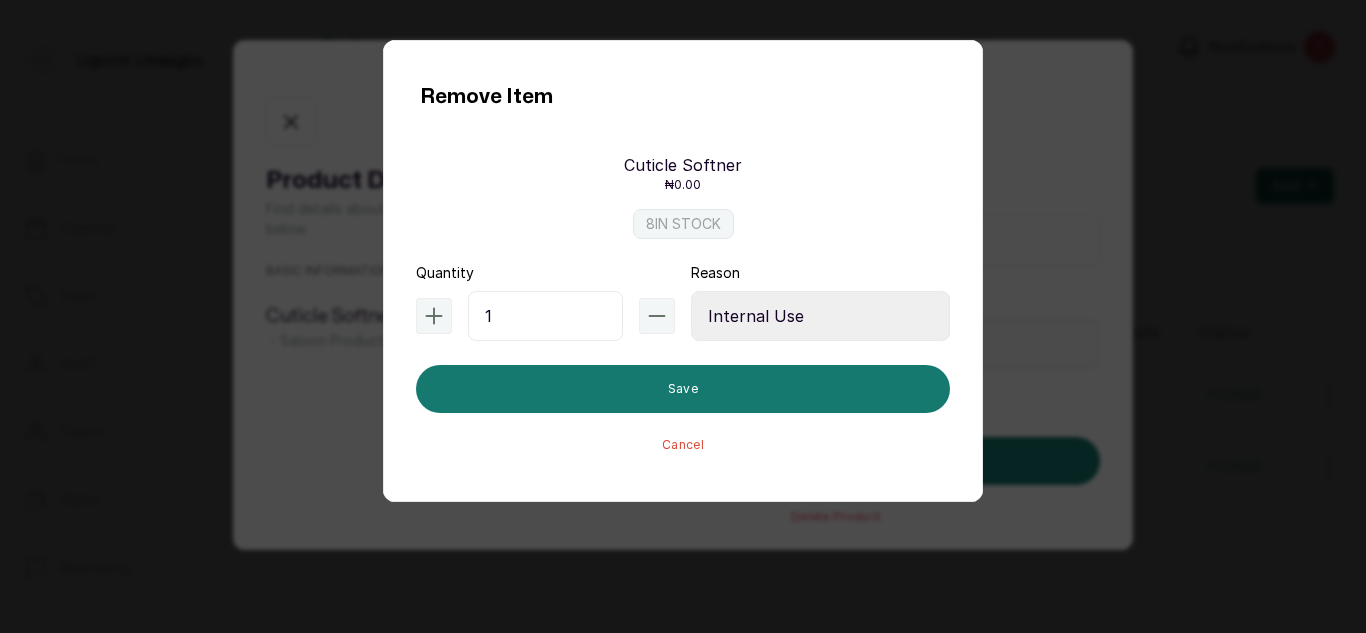 click on "Select Reason Internal Use New Stock Damaged Adjustment Transfer Return Other" at bounding box center (820, 316) 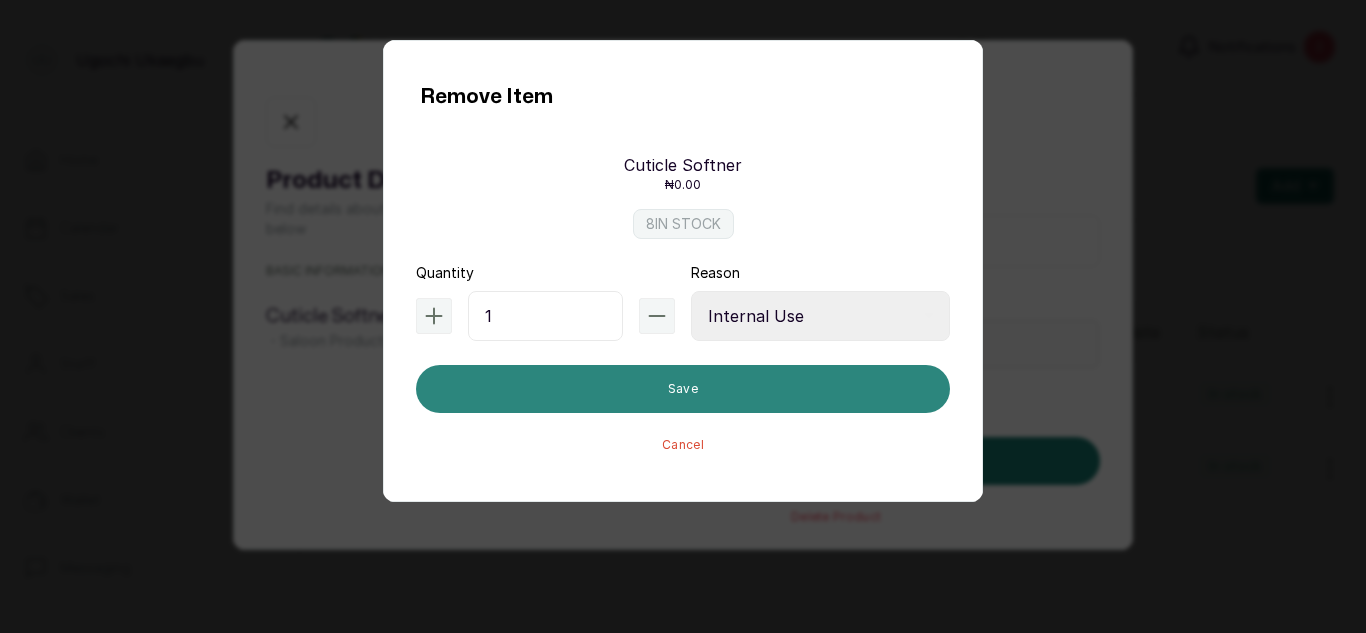 click on "Save" at bounding box center [683, 389] 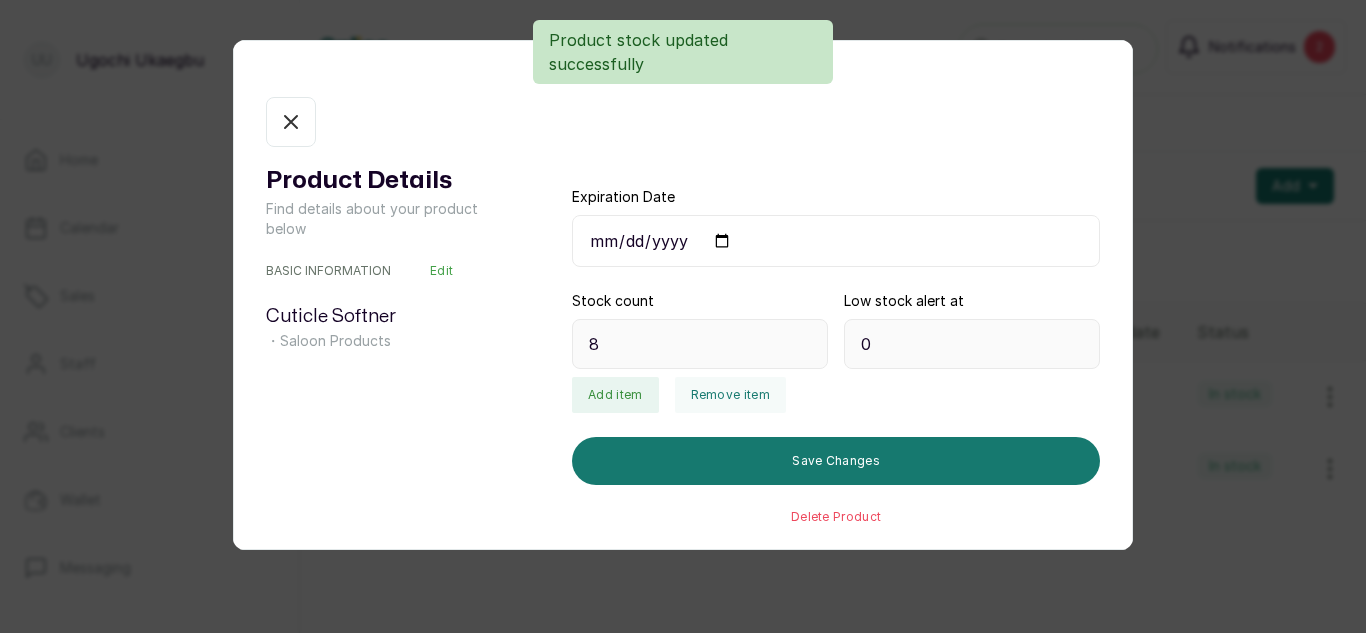 type on "7" 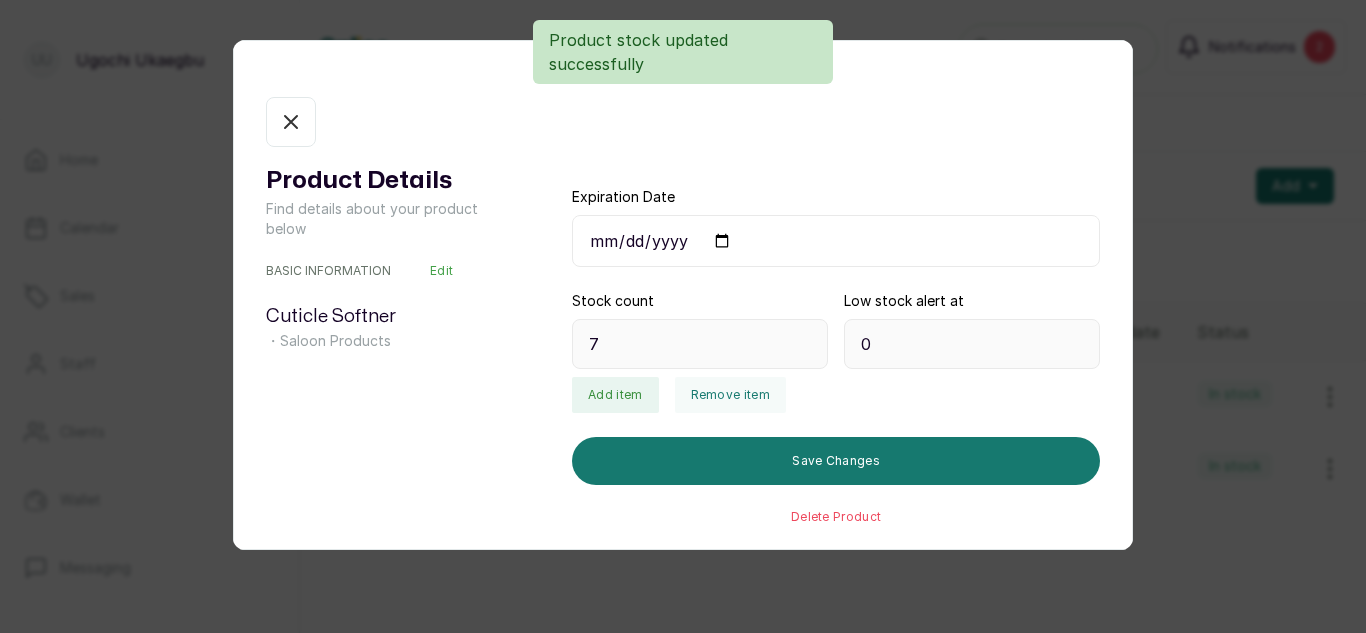 click 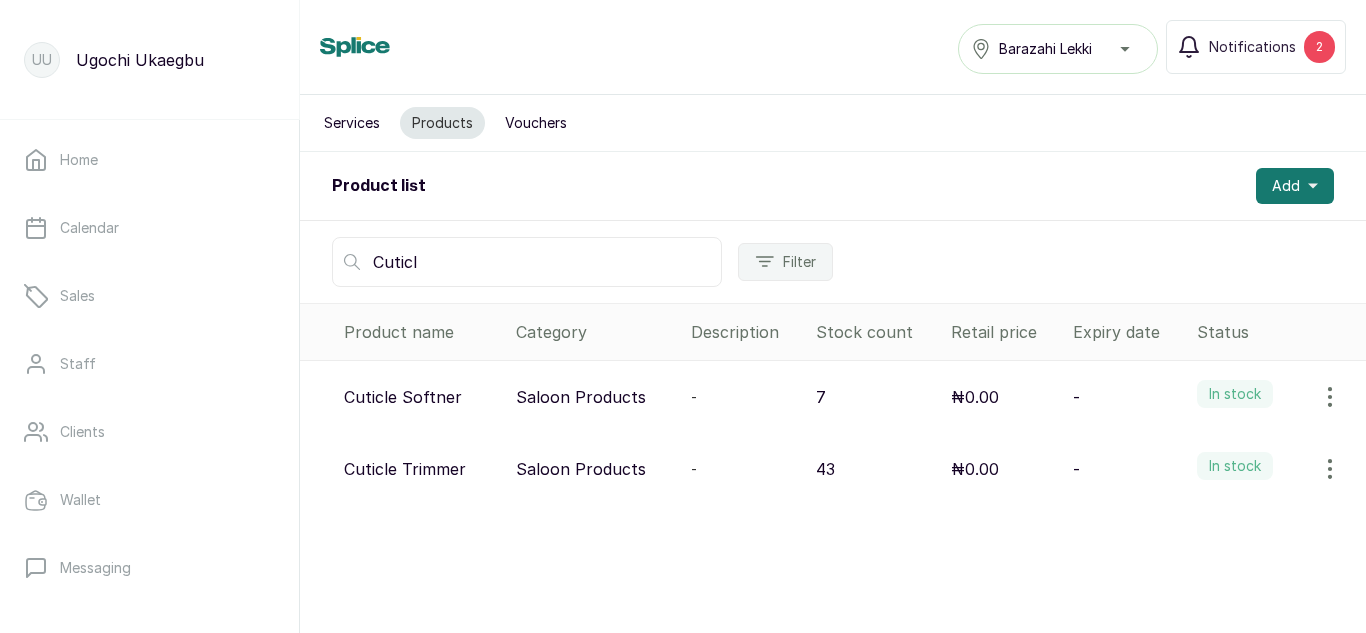 click on "Cuticl Filter" at bounding box center [833, 262] 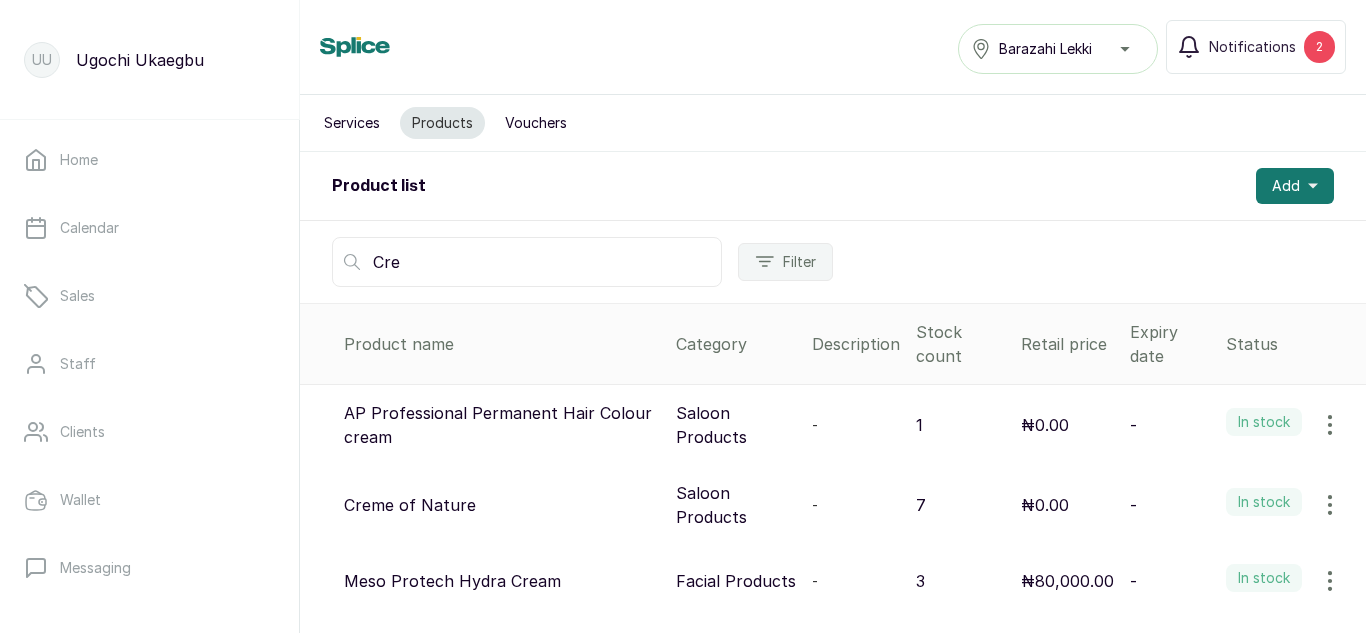 type on "Cre" 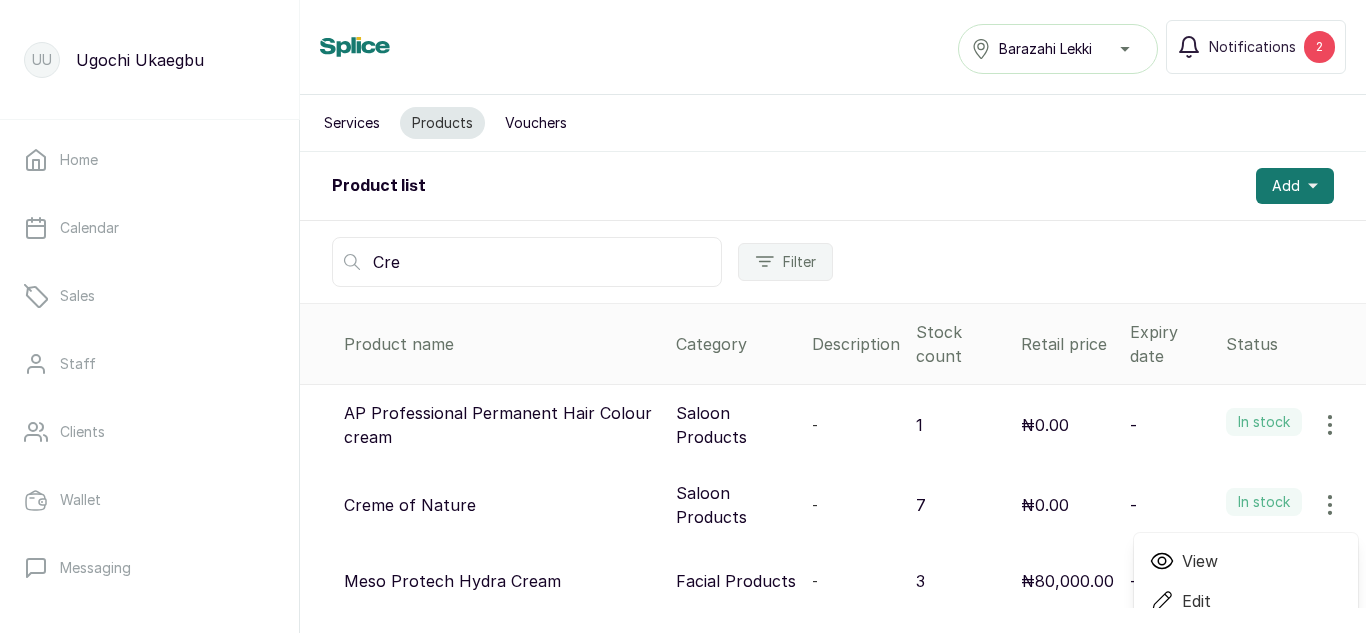 scroll, scrollTop: 5, scrollLeft: 0, axis: vertical 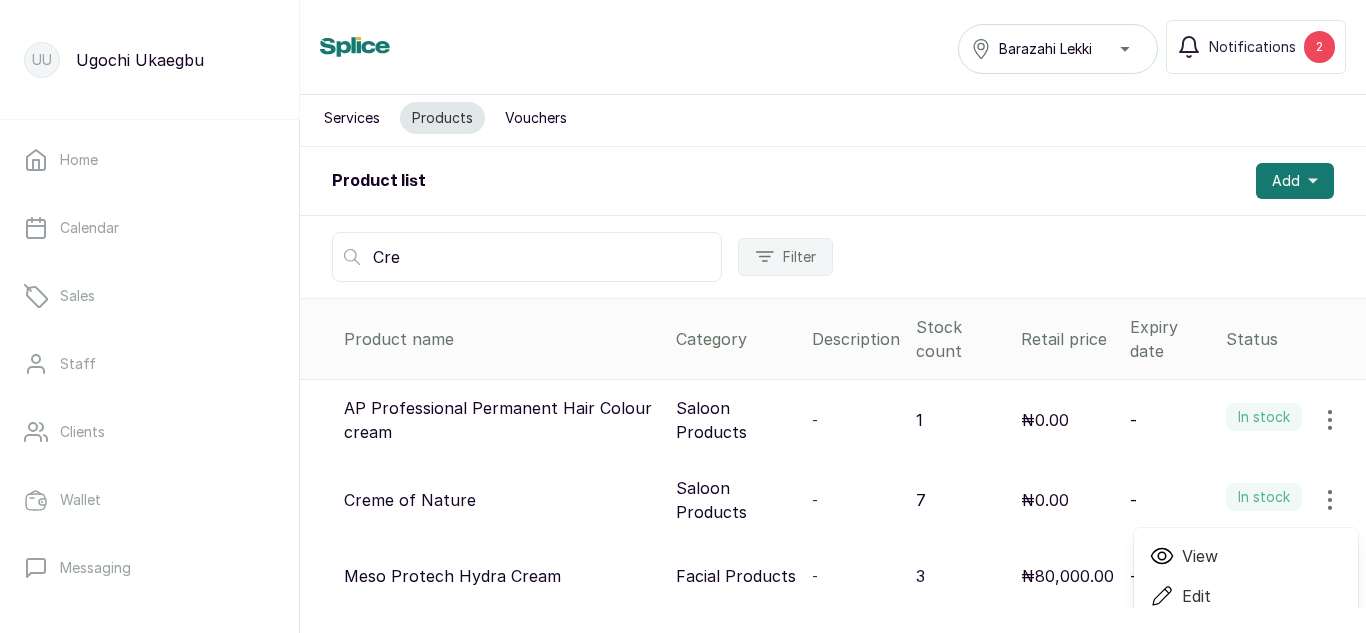 click on "Edit" at bounding box center [1196, 596] 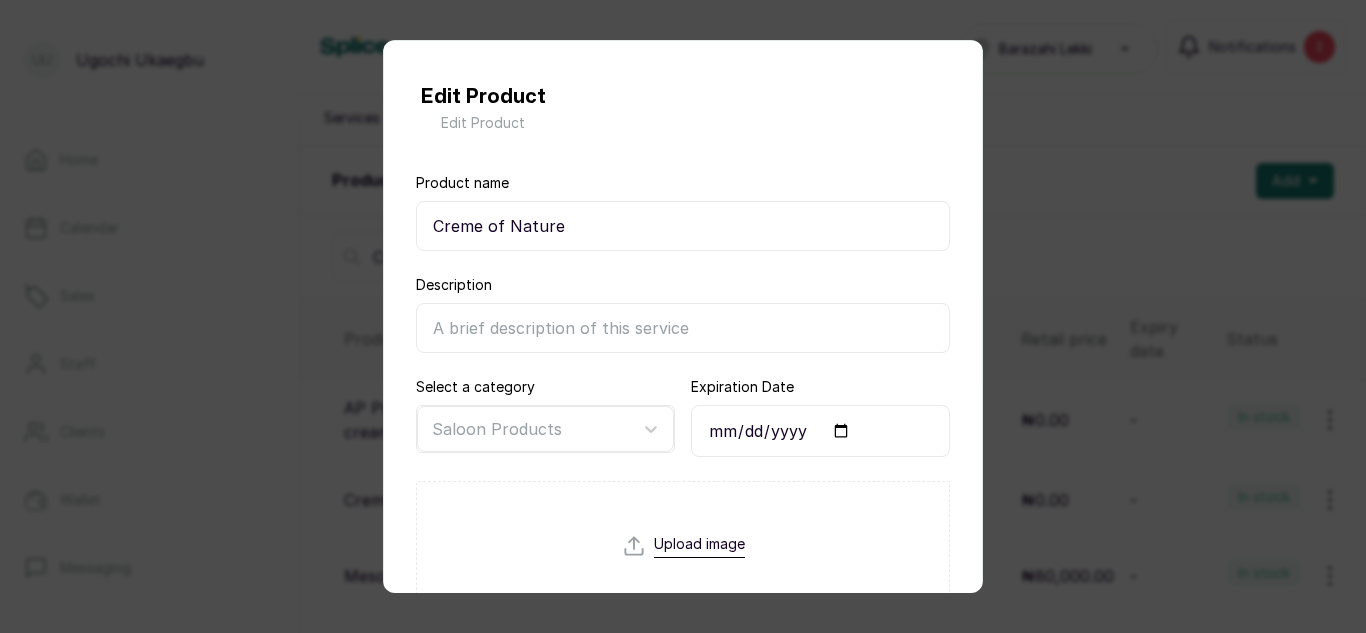 scroll, scrollTop: 150, scrollLeft: 0, axis: vertical 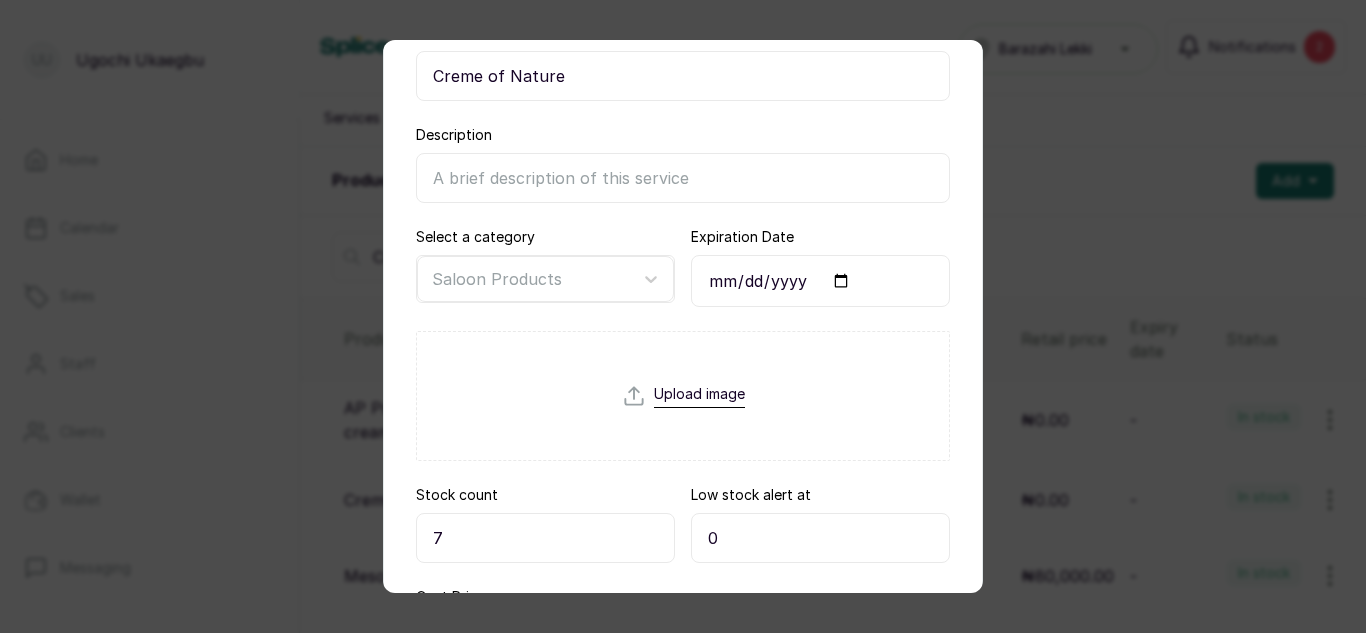 click on "7" at bounding box center (545, 538) 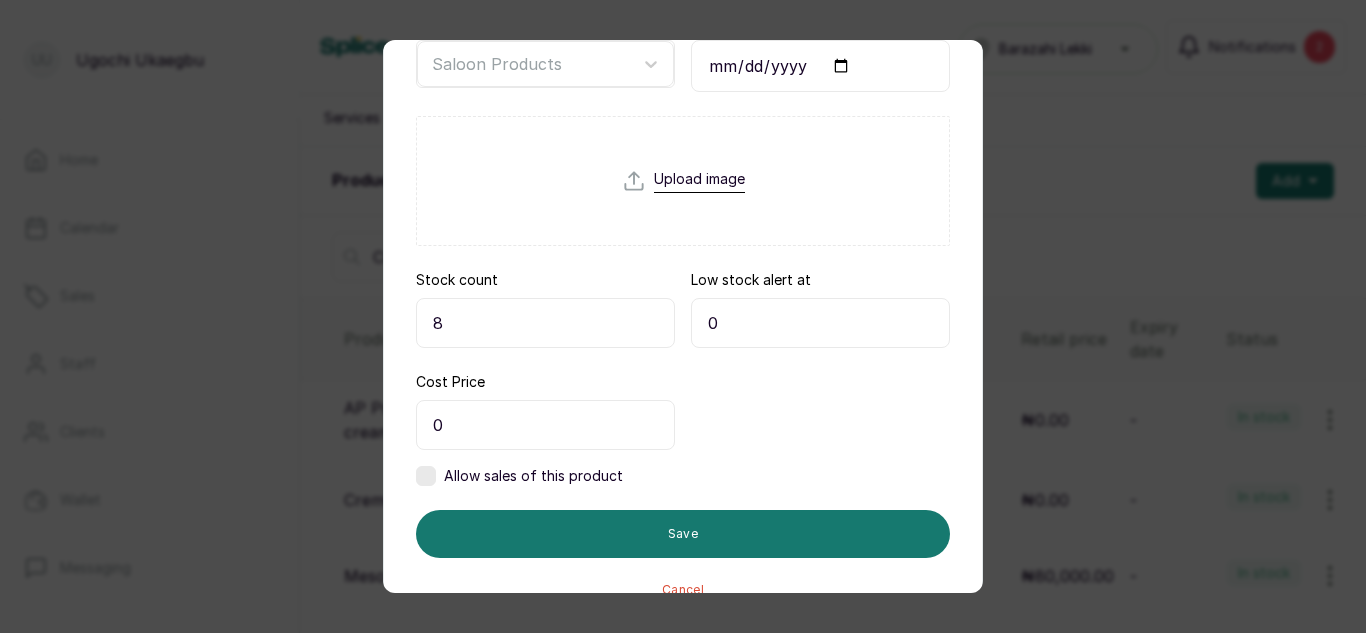 scroll, scrollTop: 395, scrollLeft: 0, axis: vertical 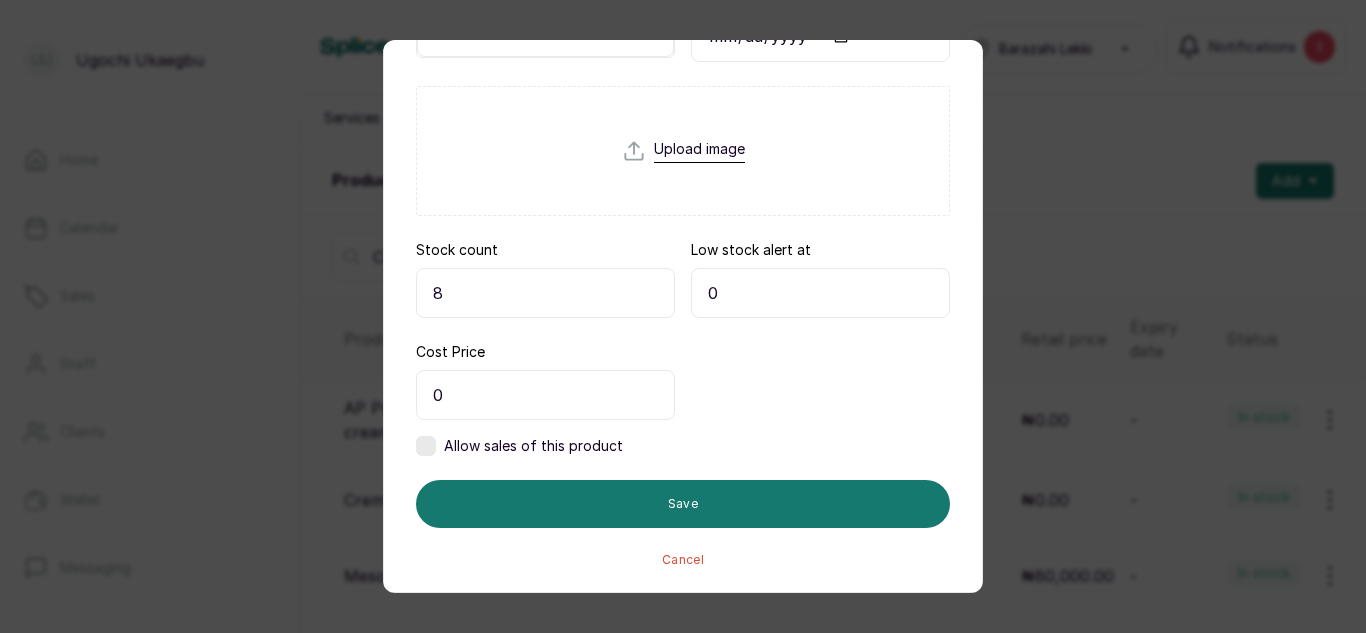 type on "8" 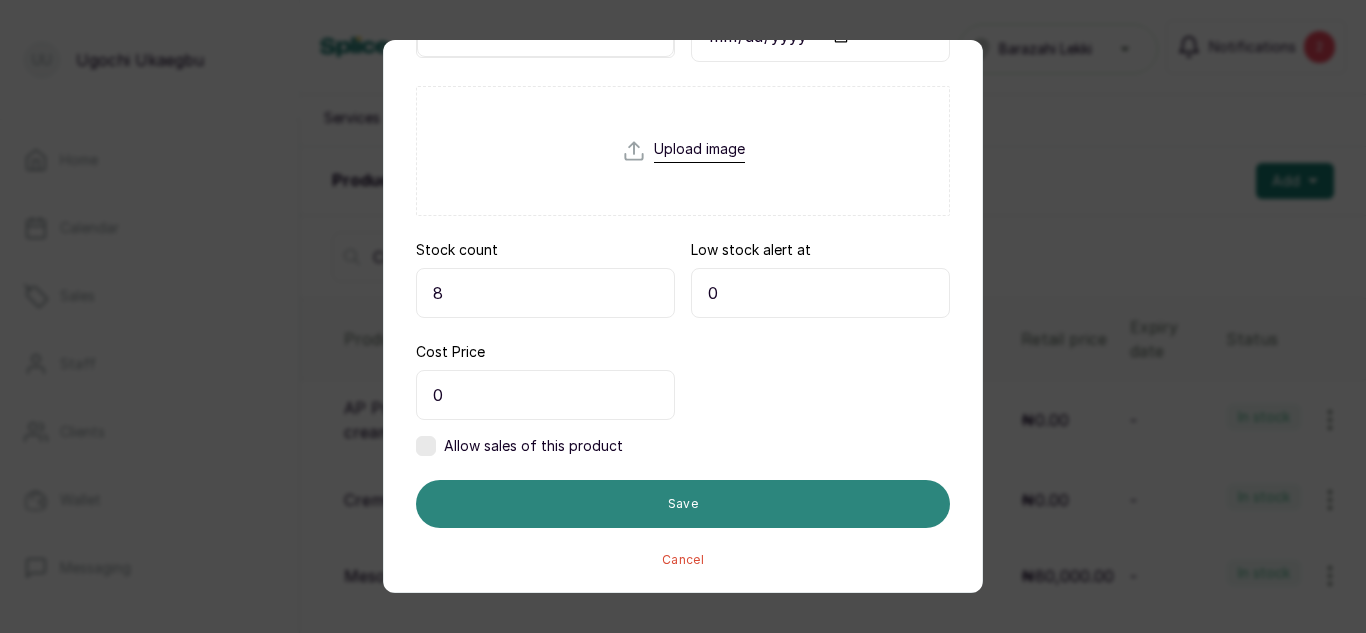 click on "Save" at bounding box center [683, 504] 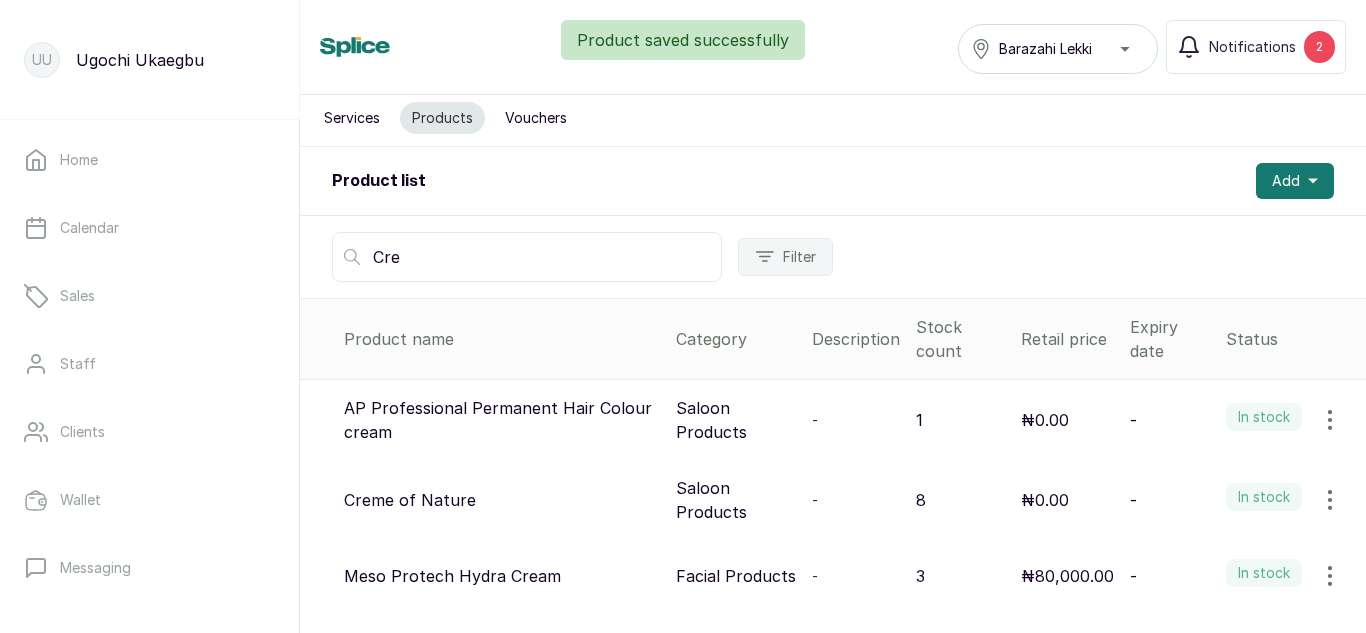 click at bounding box center [1330, 500] 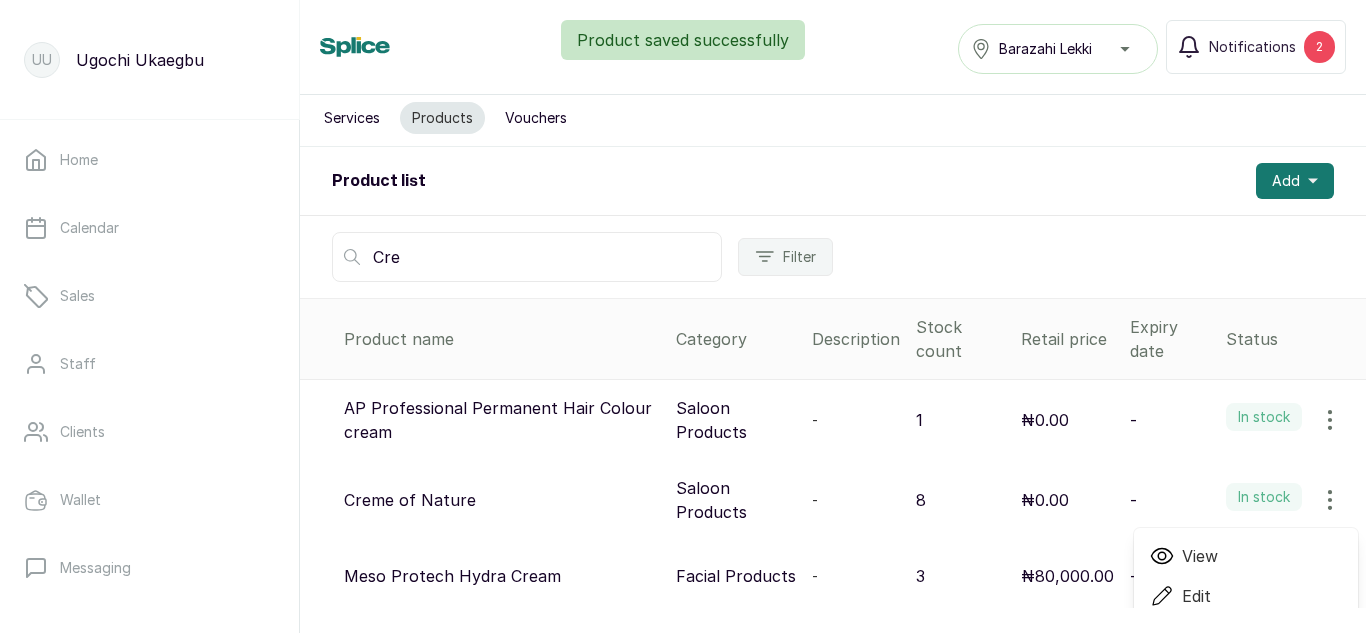 click on "View" at bounding box center (1200, 556) 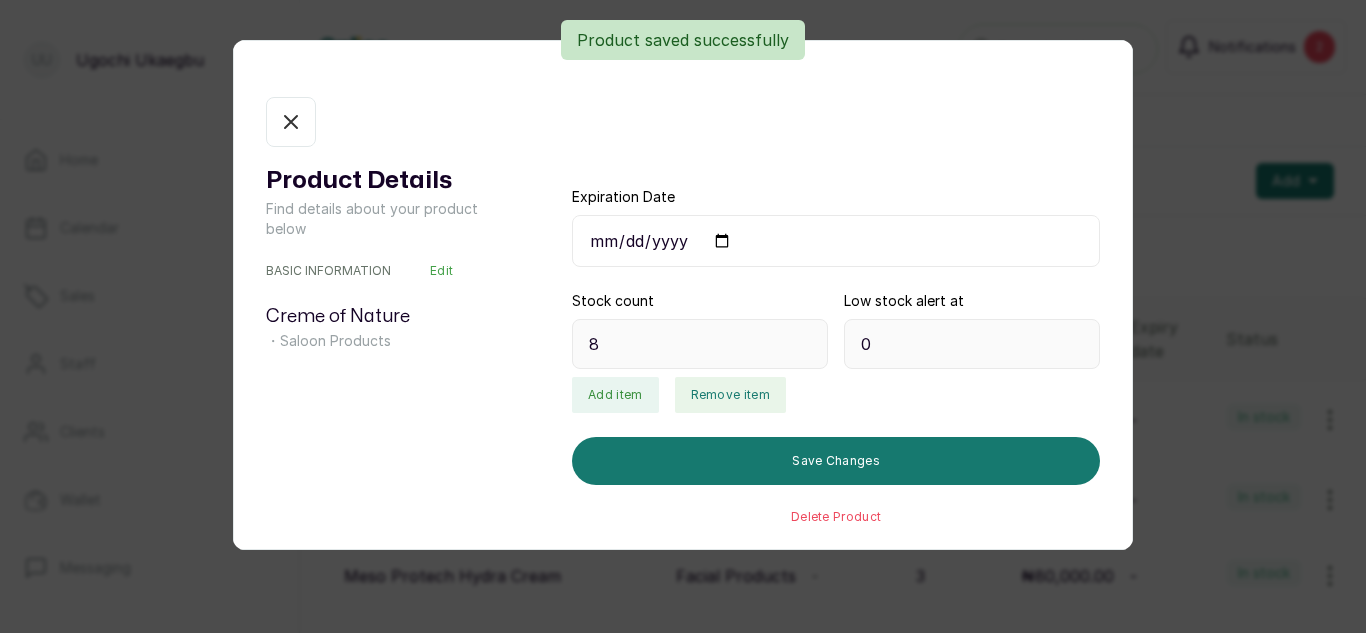 click on "Remove item" at bounding box center (730, 395) 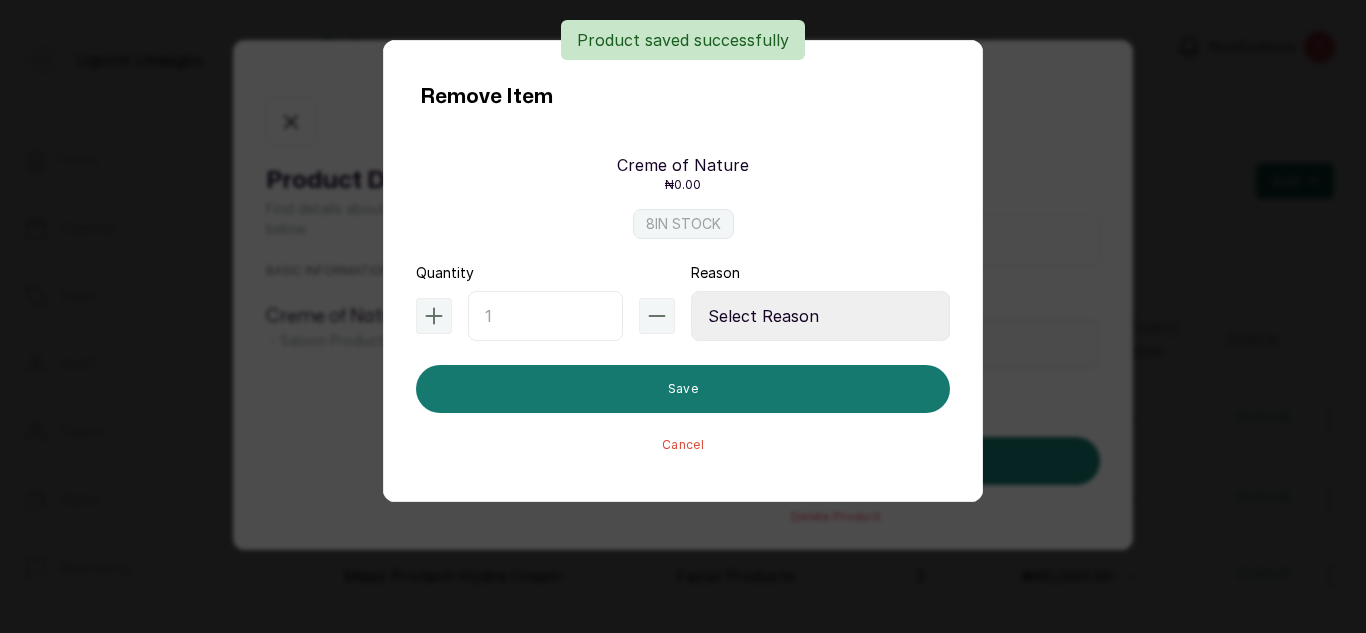 click at bounding box center (545, 316) 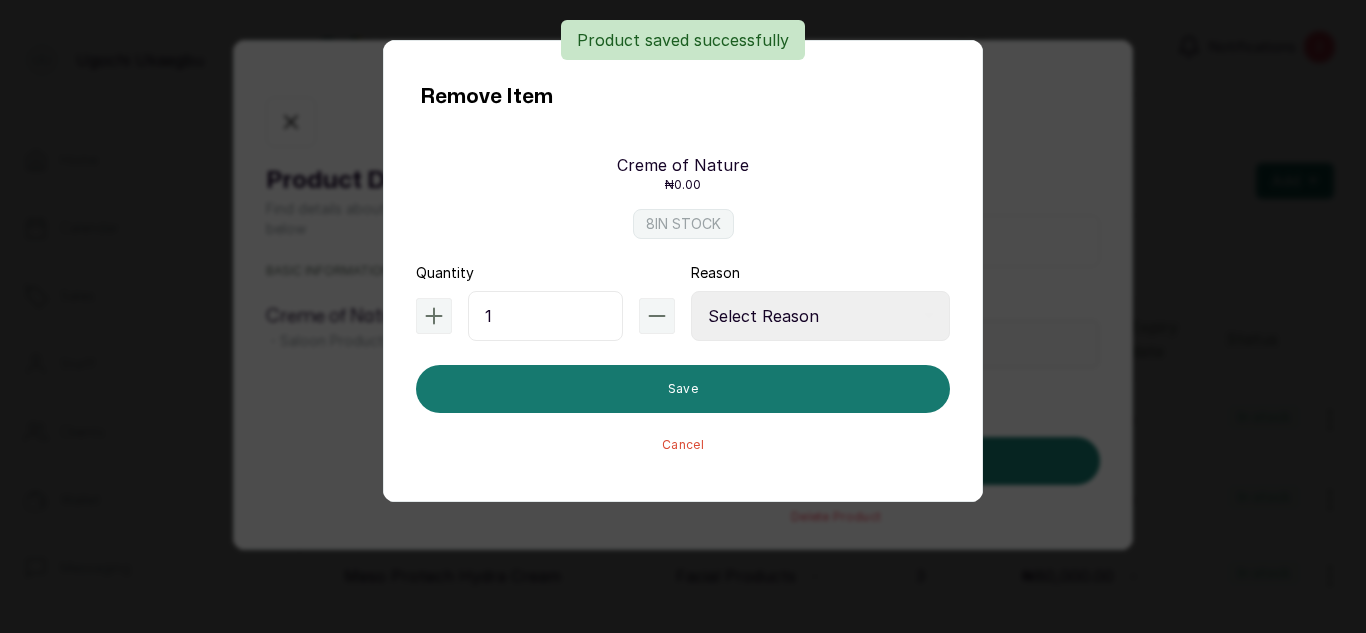 type on "1" 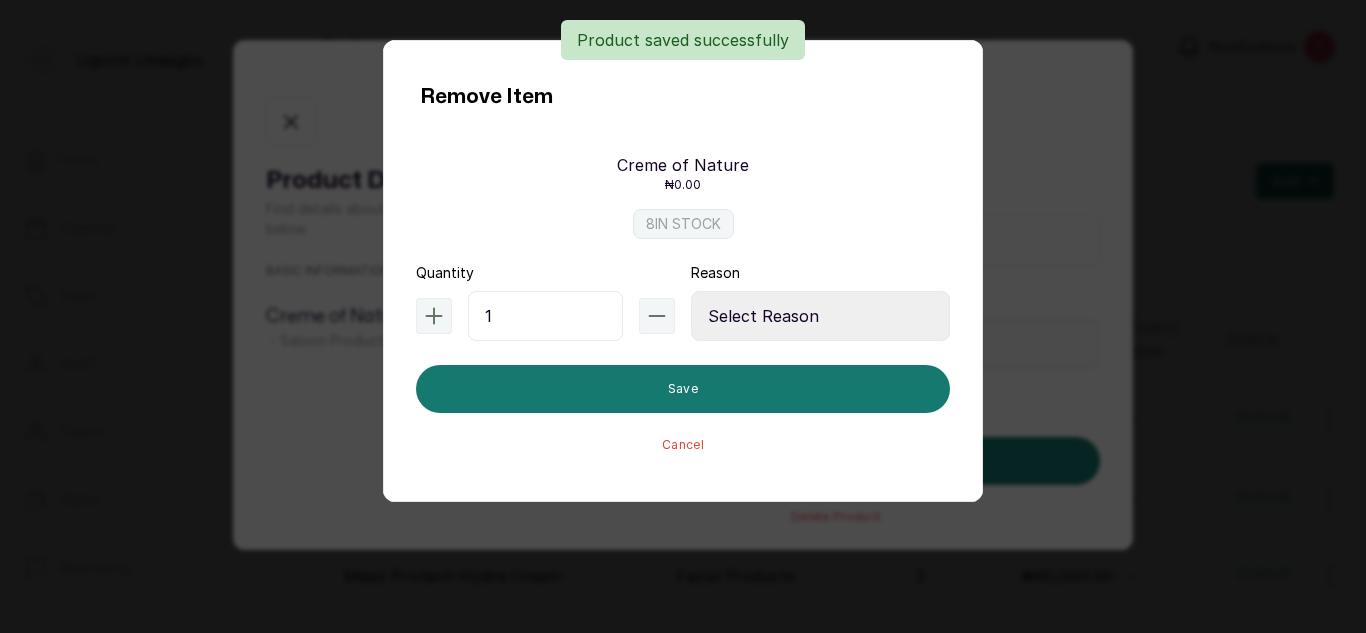 click on "Select Reason Internal Use New Stock Damaged Adjustment Transfer Return Other" at bounding box center (820, 316) 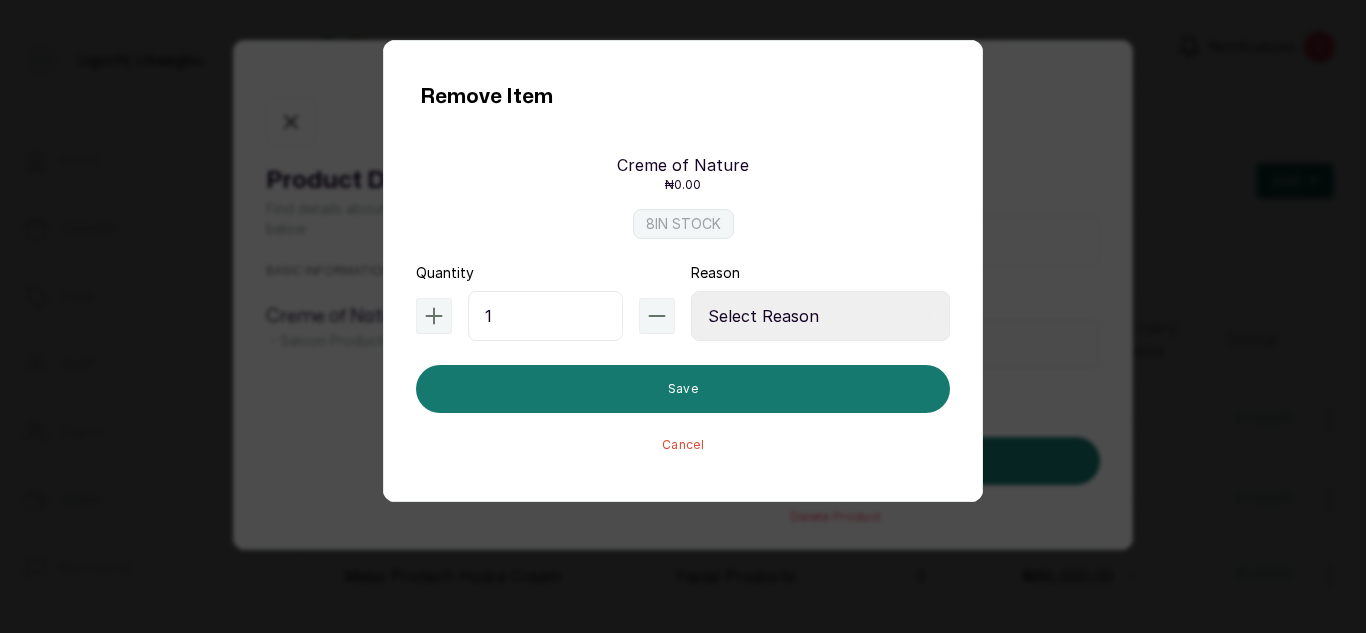 select on "internal_use" 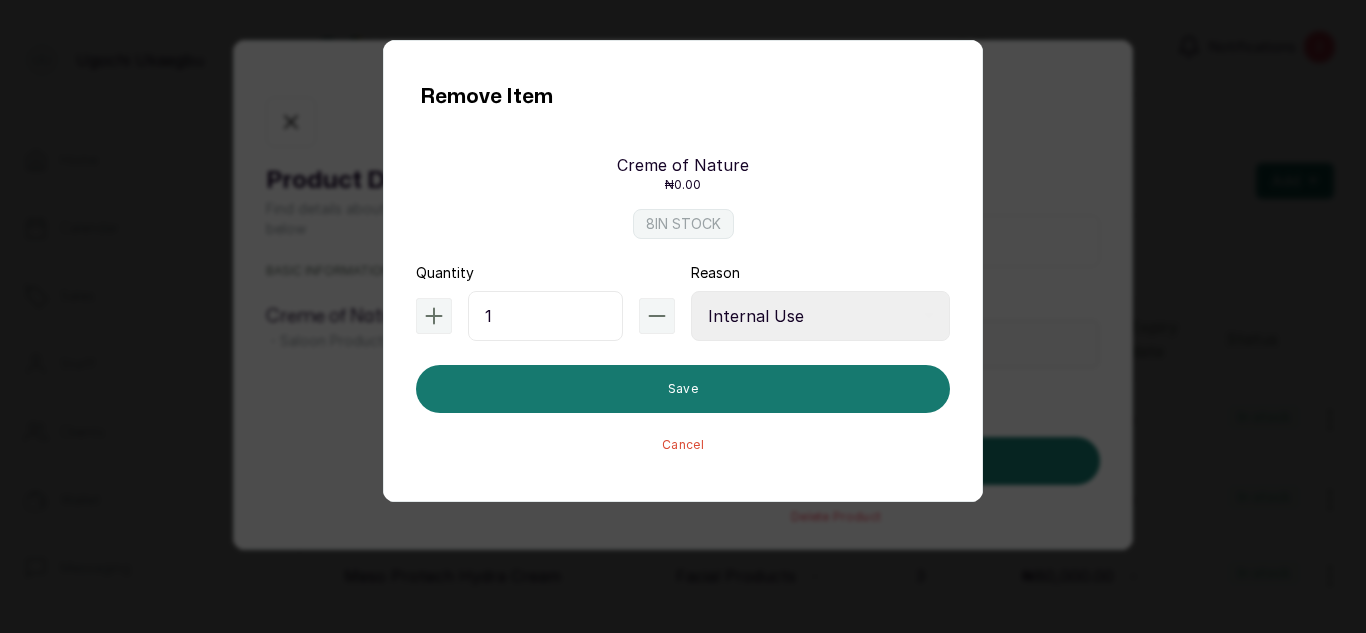 click on "Select Reason Internal Use New Stock Damaged Adjustment Transfer Return Other" at bounding box center [820, 316] 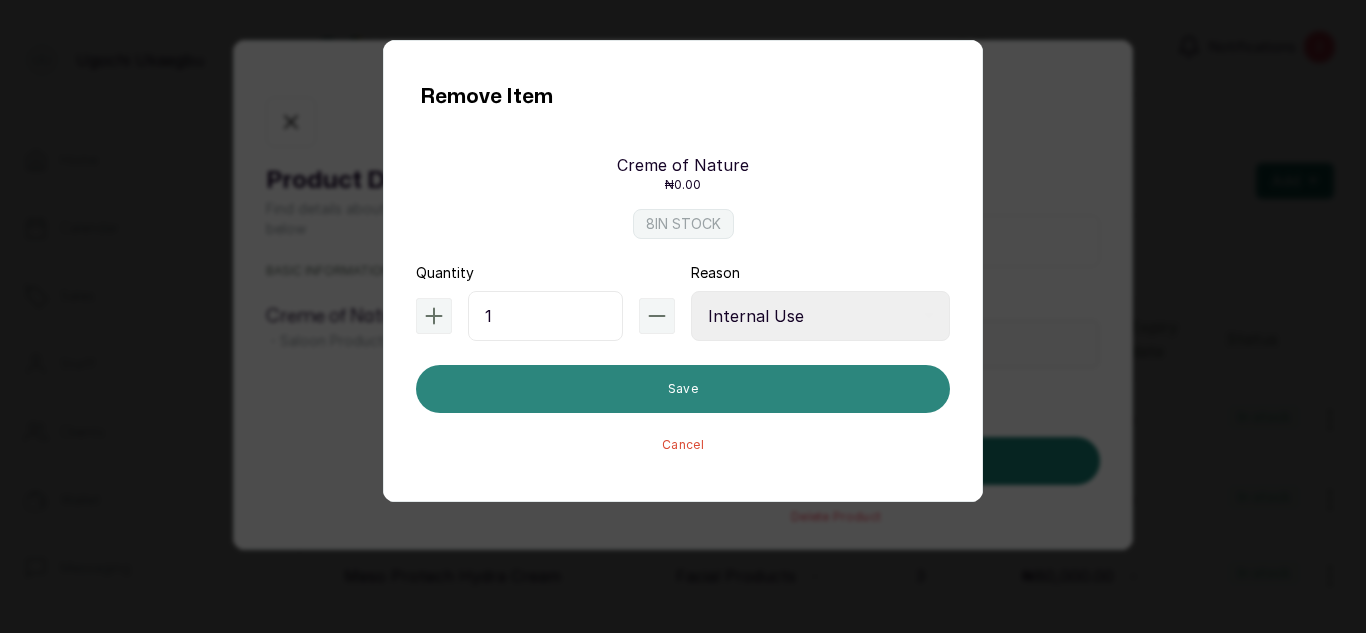 click on "Save" at bounding box center (683, 389) 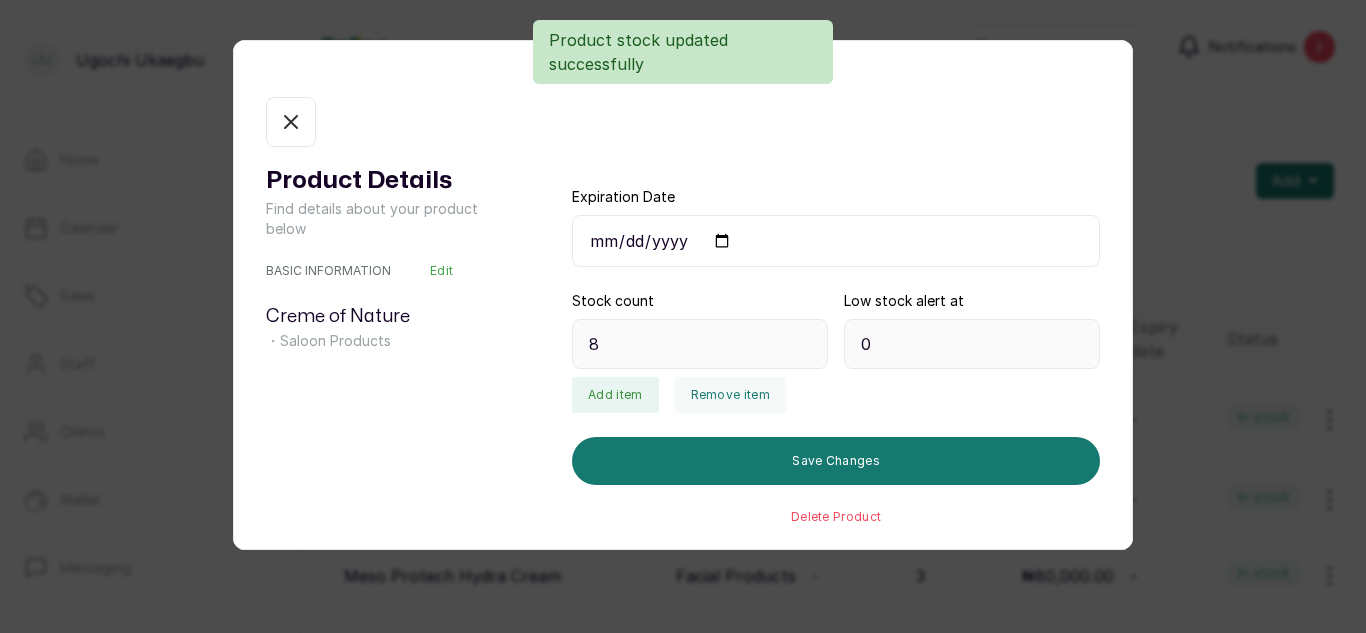 type on "7" 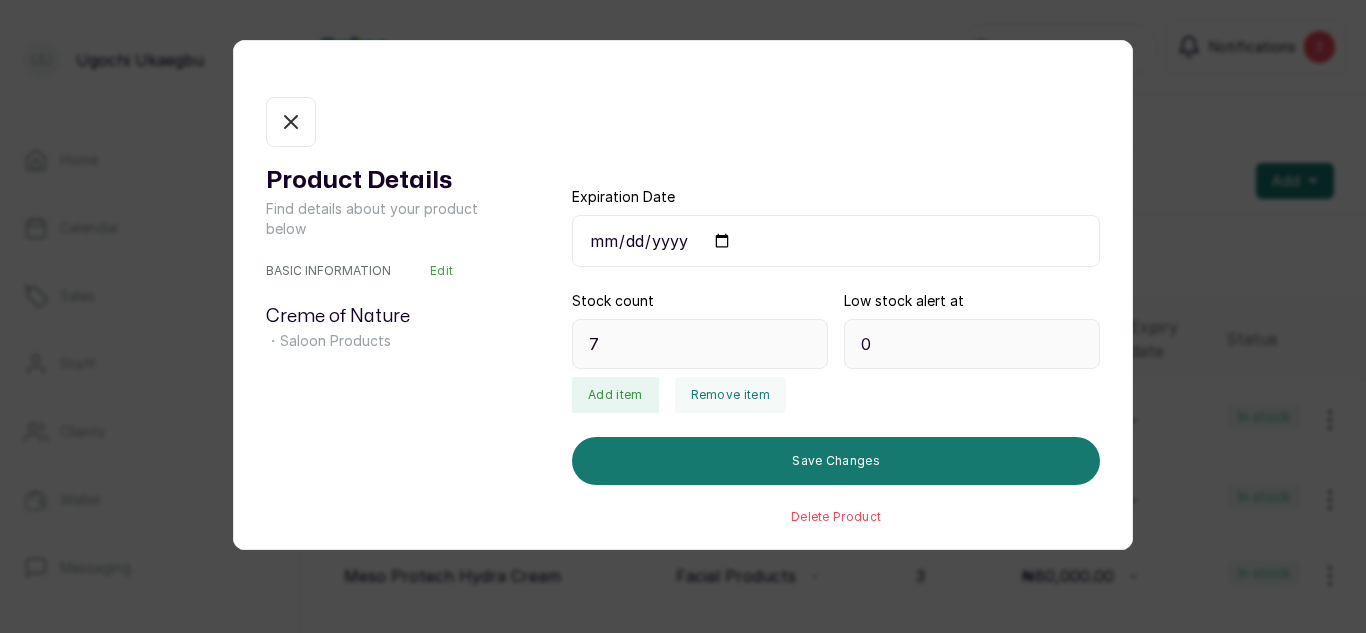 click on "In stock" at bounding box center [291, 122] 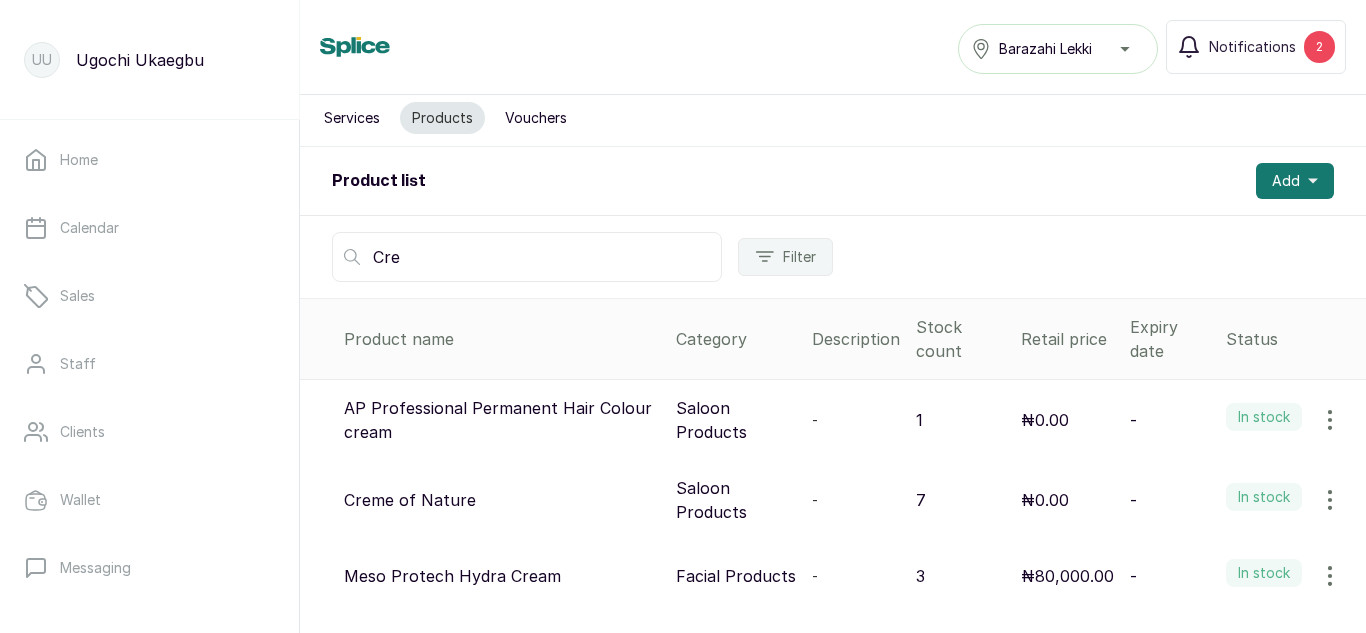 click on "Cre" at bounding box center (527, 257) 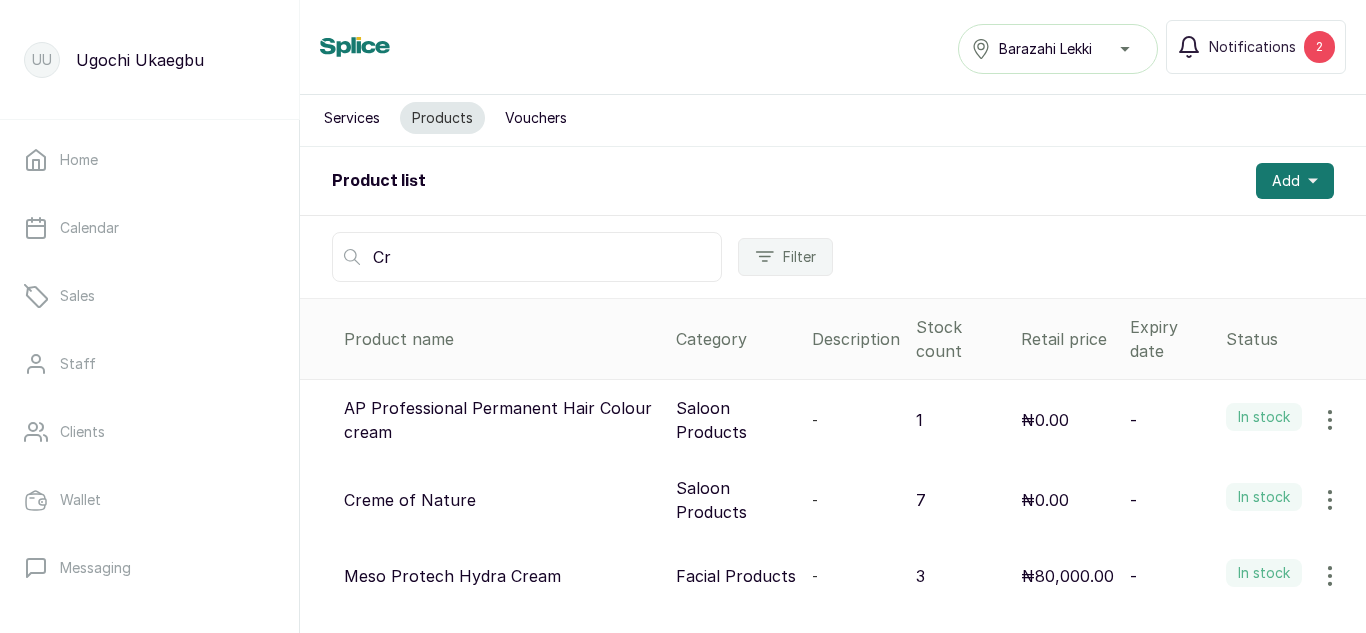 type on "C" 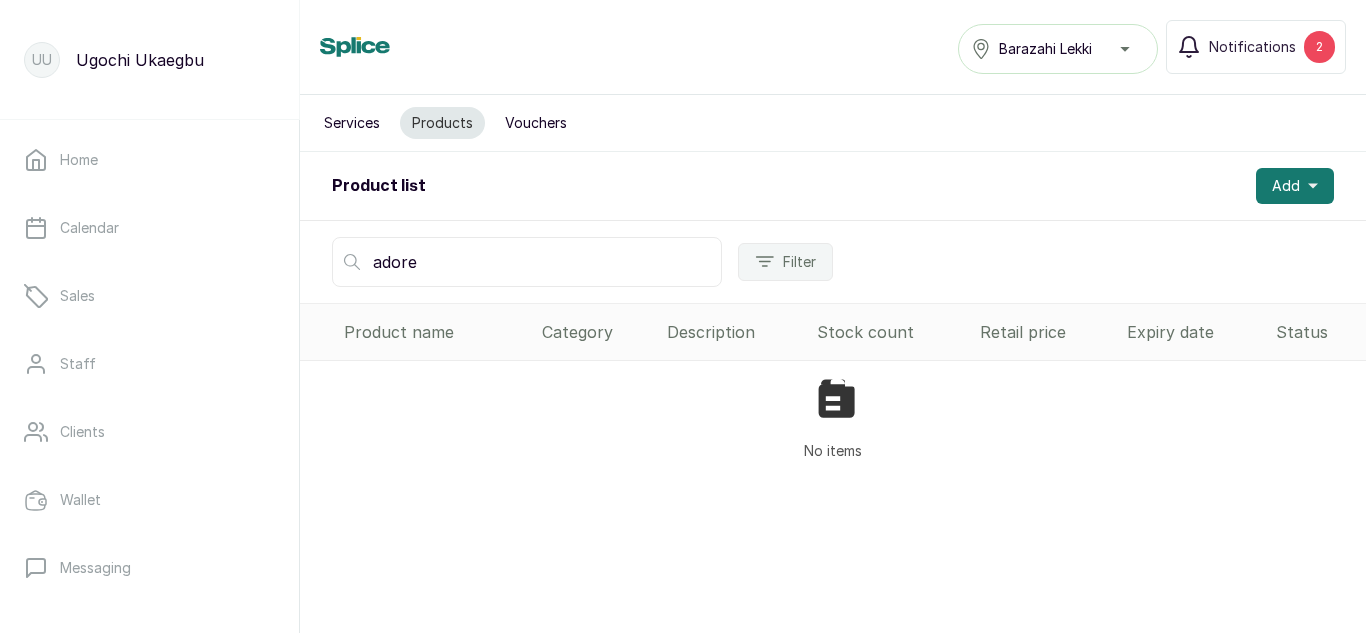 scroll, scrollTop: 0, scrollLeft: 0, axis: both 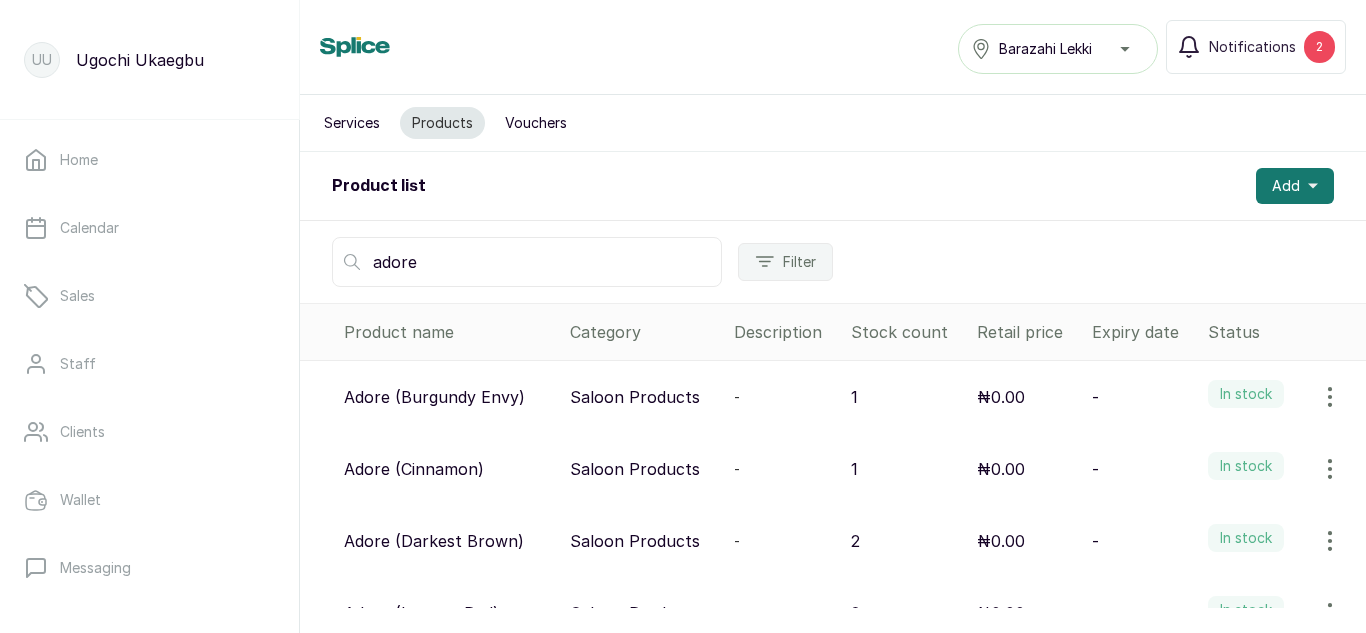 type on "adore" 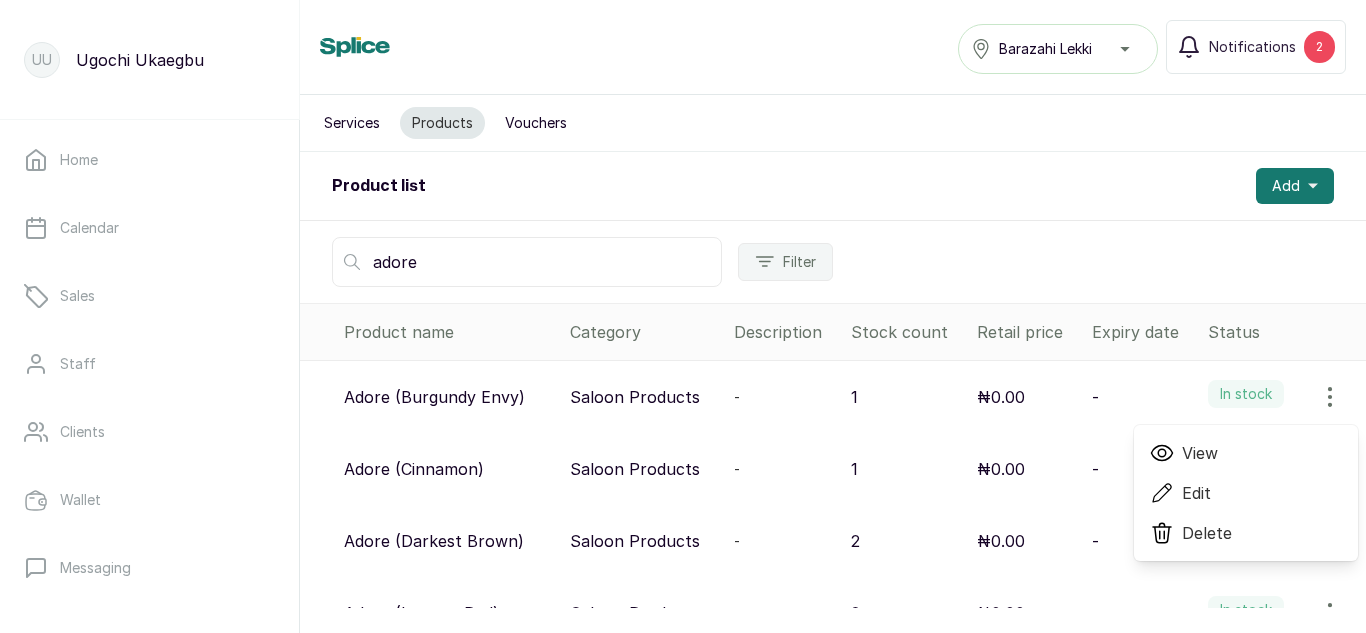 click on "View" at bounding box center [1200, 453] 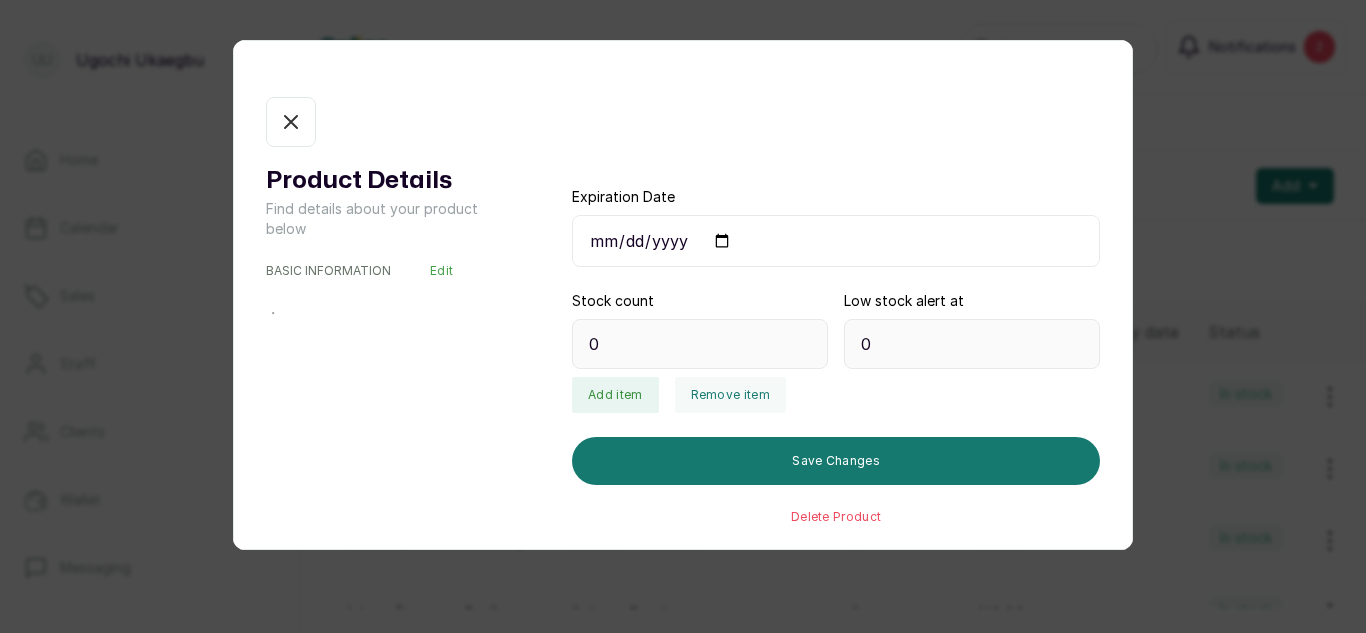 type on "1" 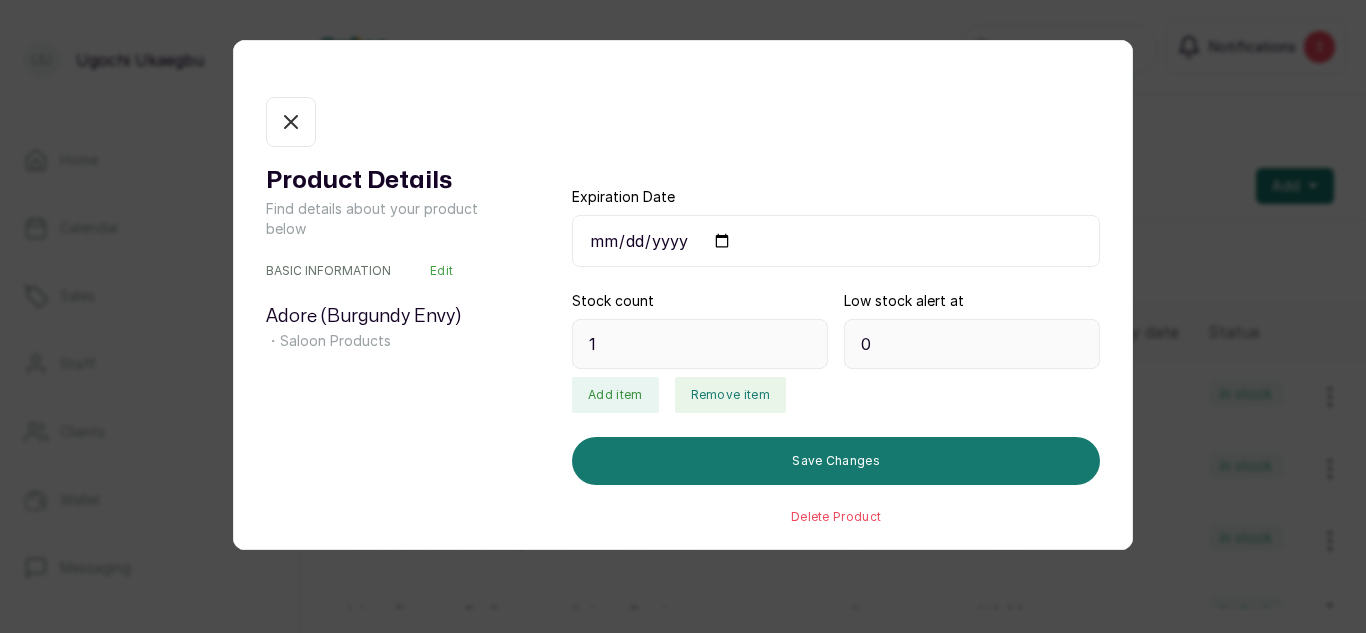 click on "Remove item" at bounding box center [730, 395] 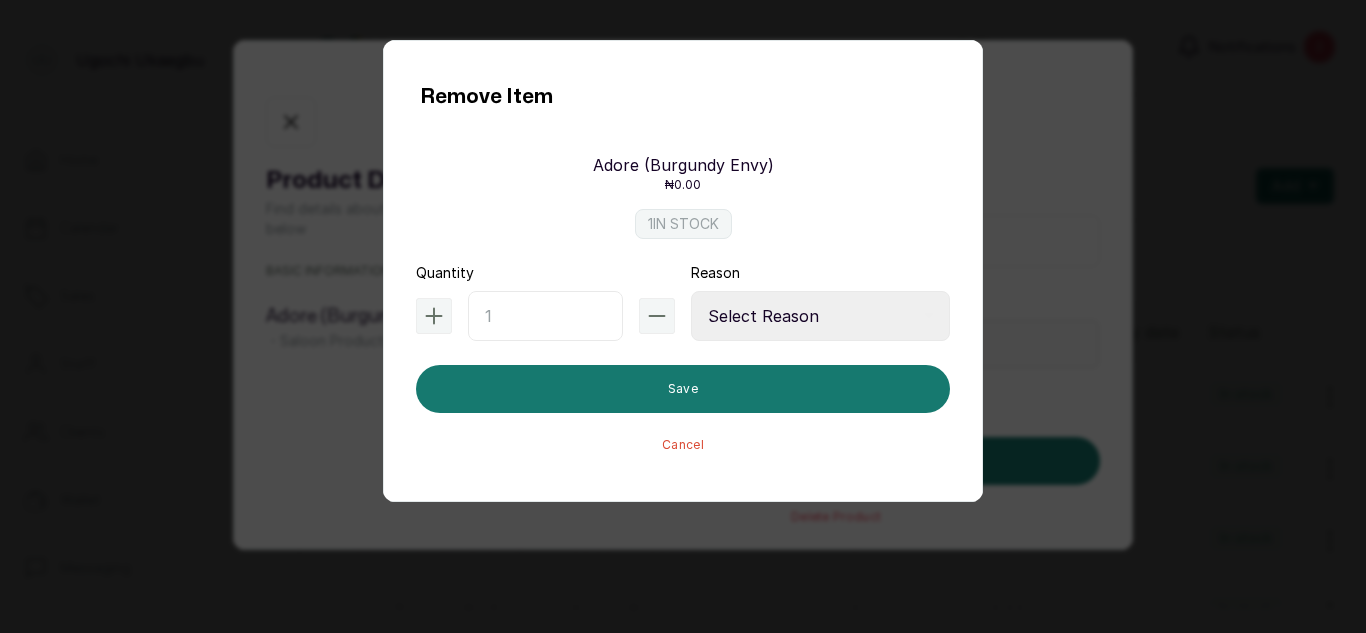 click at bounding box center [545, 316] 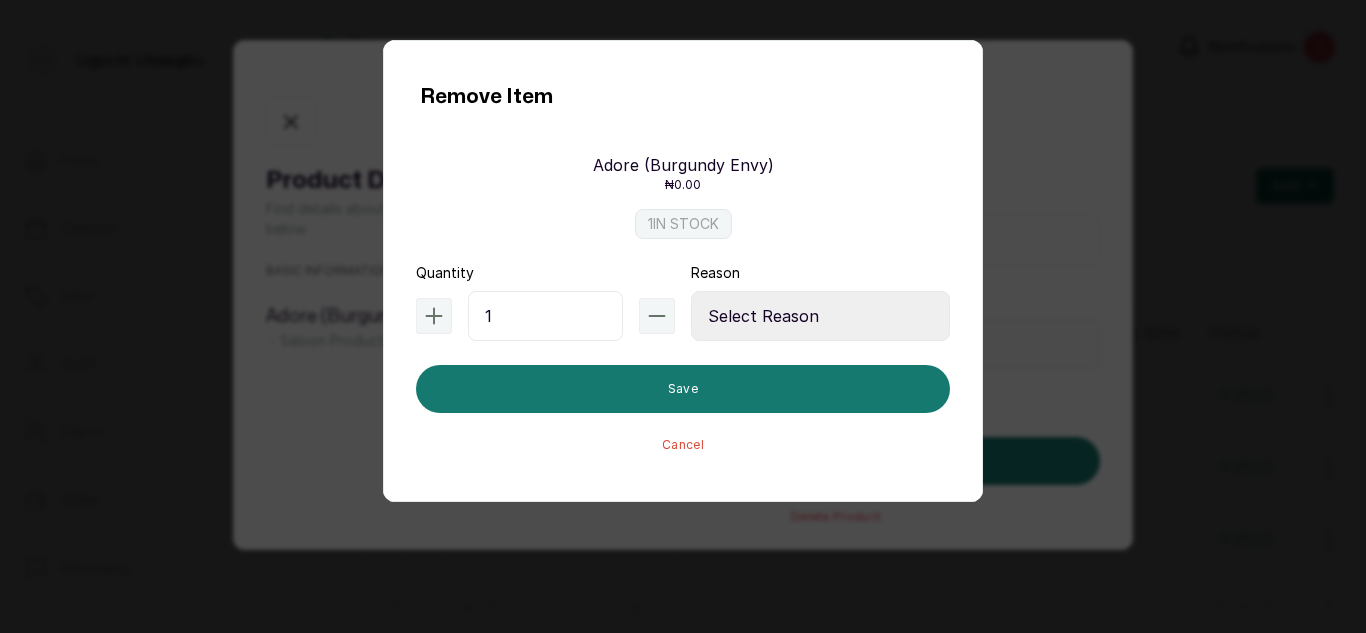 type on "1" 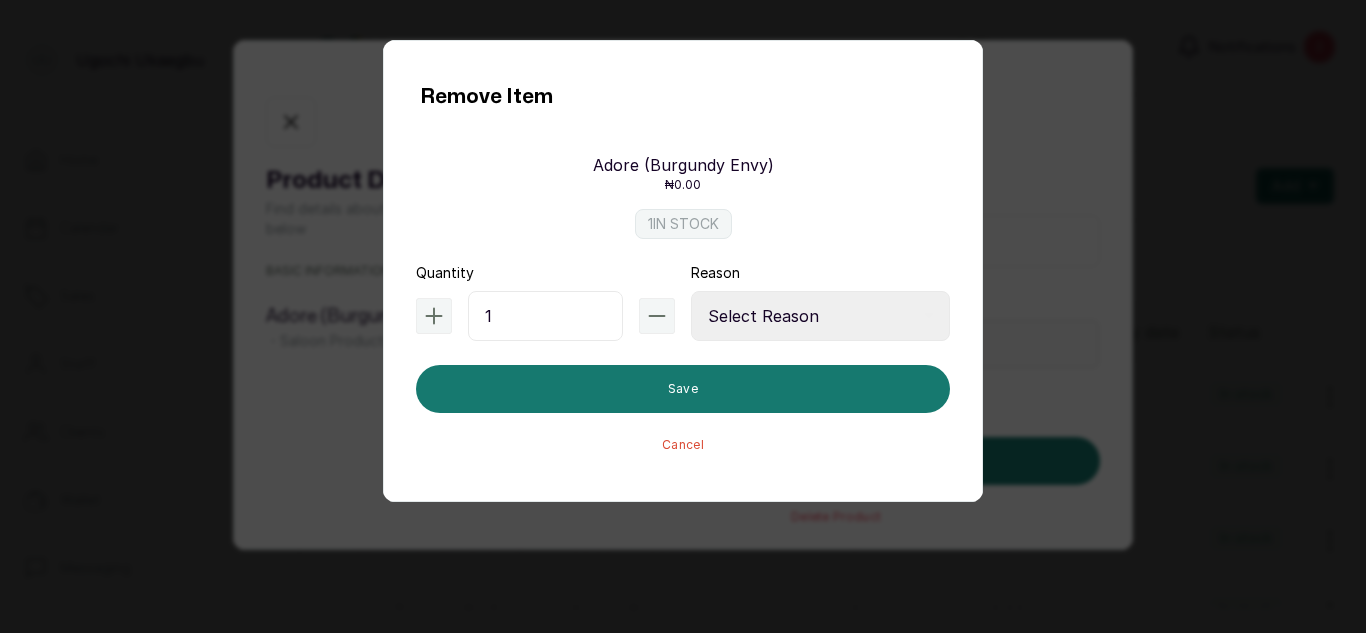 click on "Select Reason Internal Use New Stock Damaged Adjustment Transfer Return Other" at bounding box center (820, 316) 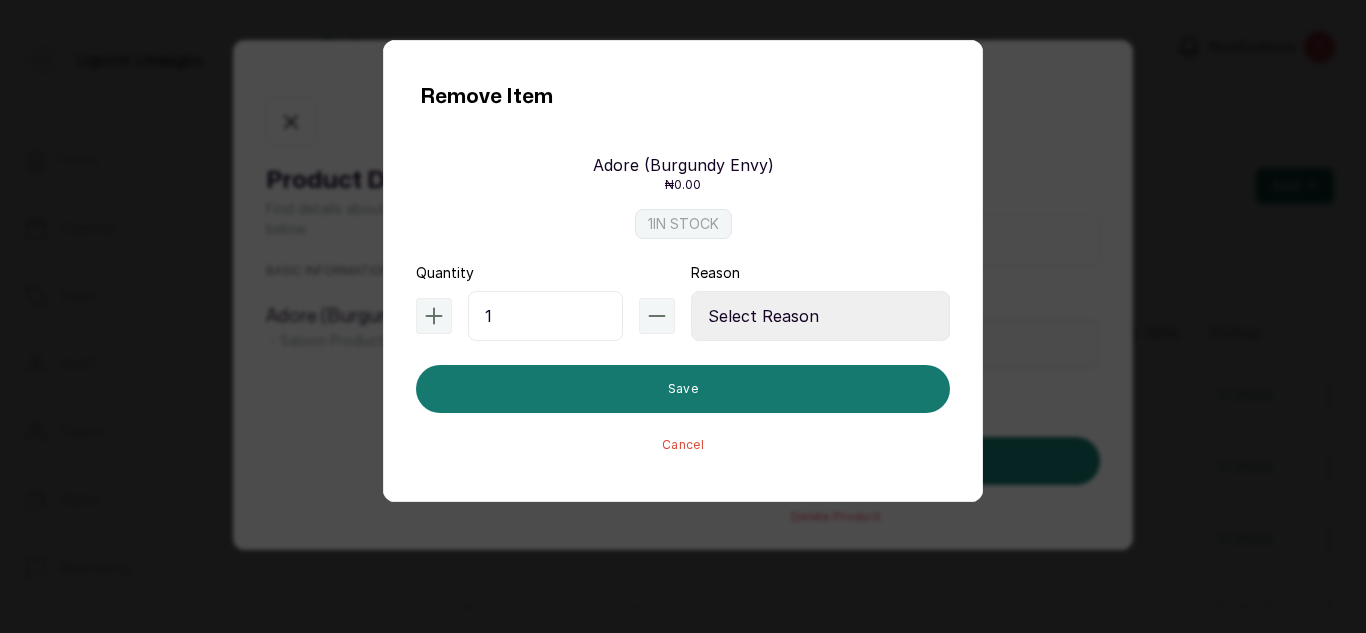 select on "internal_use" 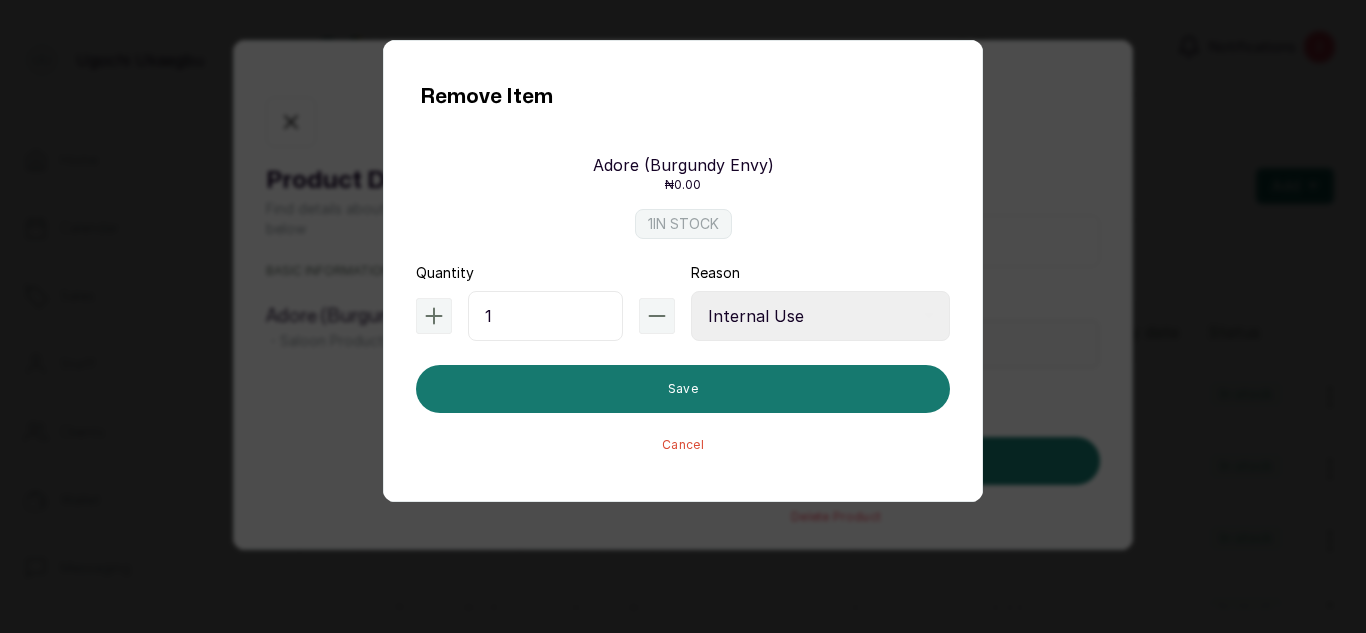click on "Select Reason Internal Use New Stock Damaged Adjustment Transfer Return Other" at bounding box center (820, 316) 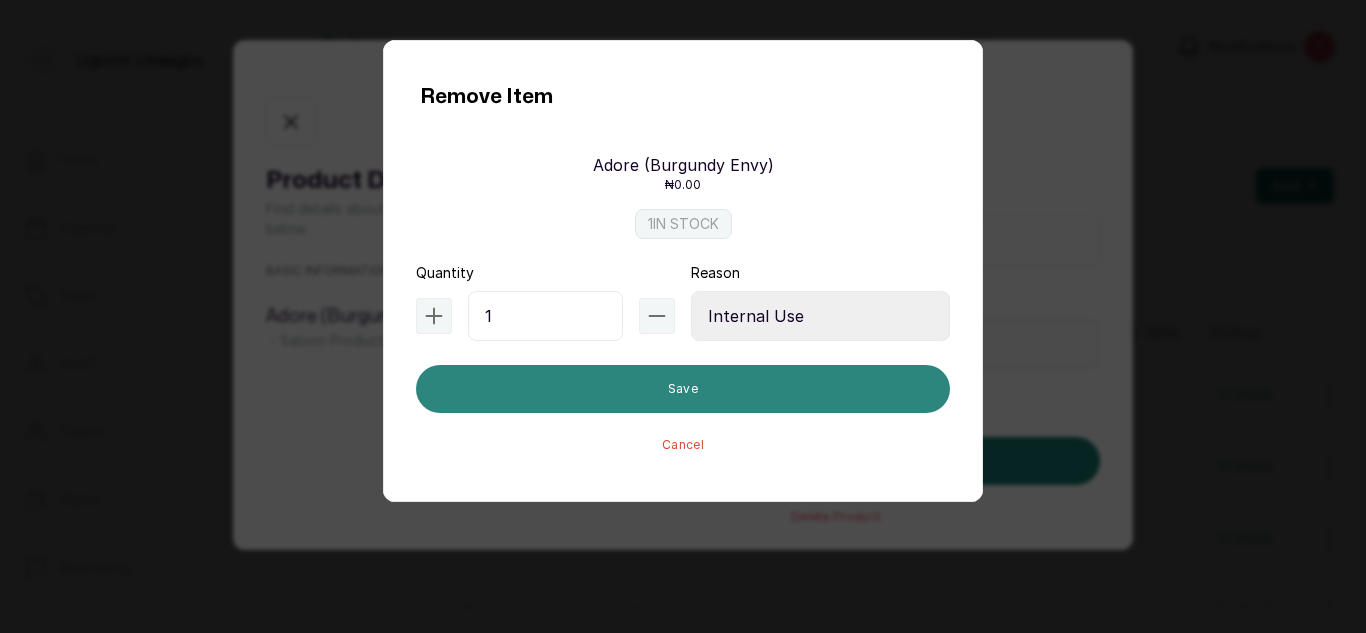 click on "Save" at bounding box center (683, 389) 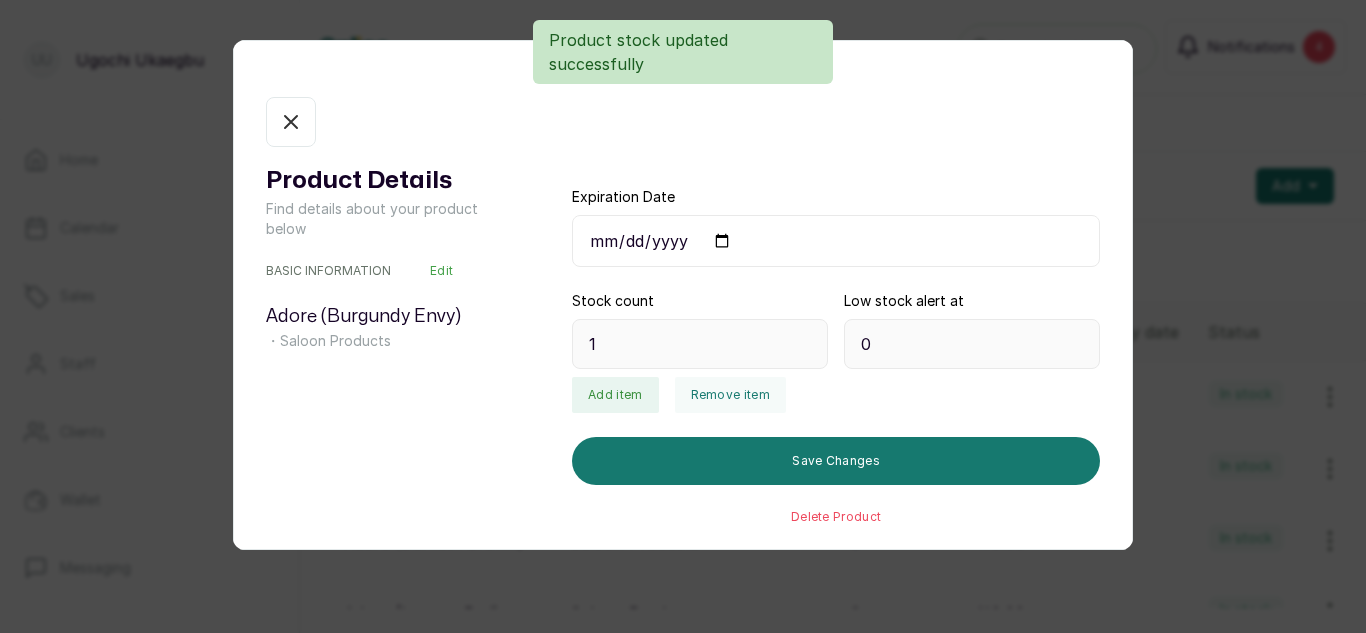 type on "0" 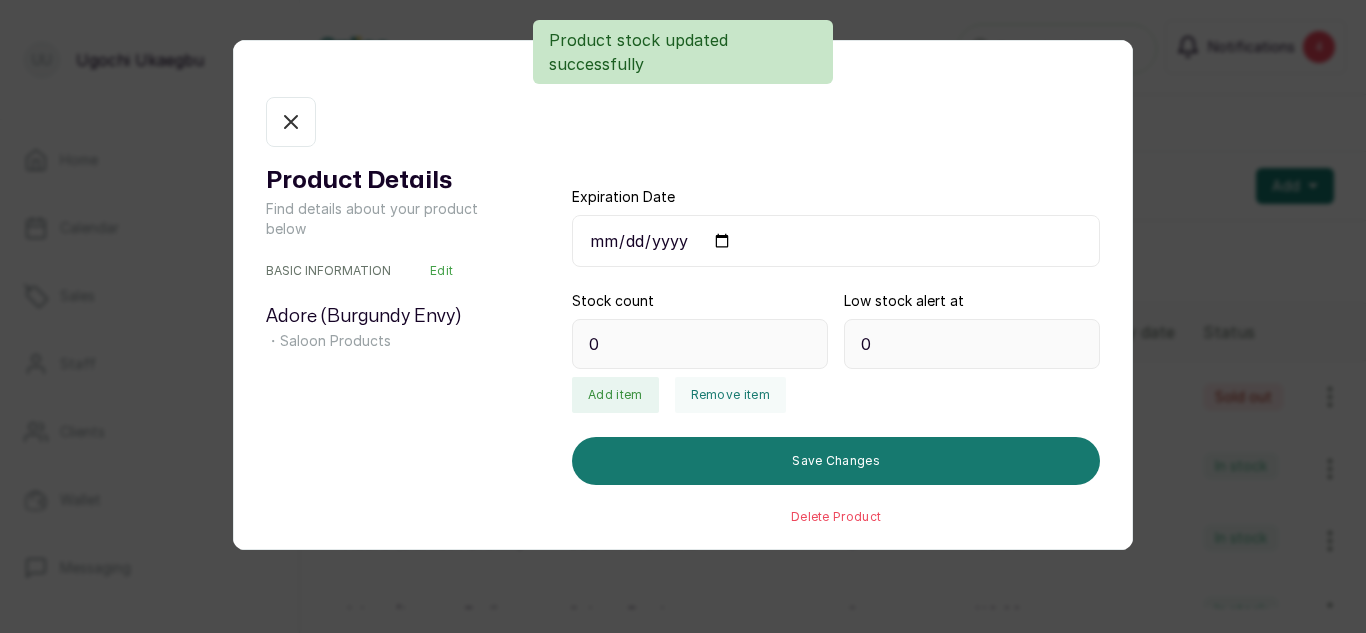 click 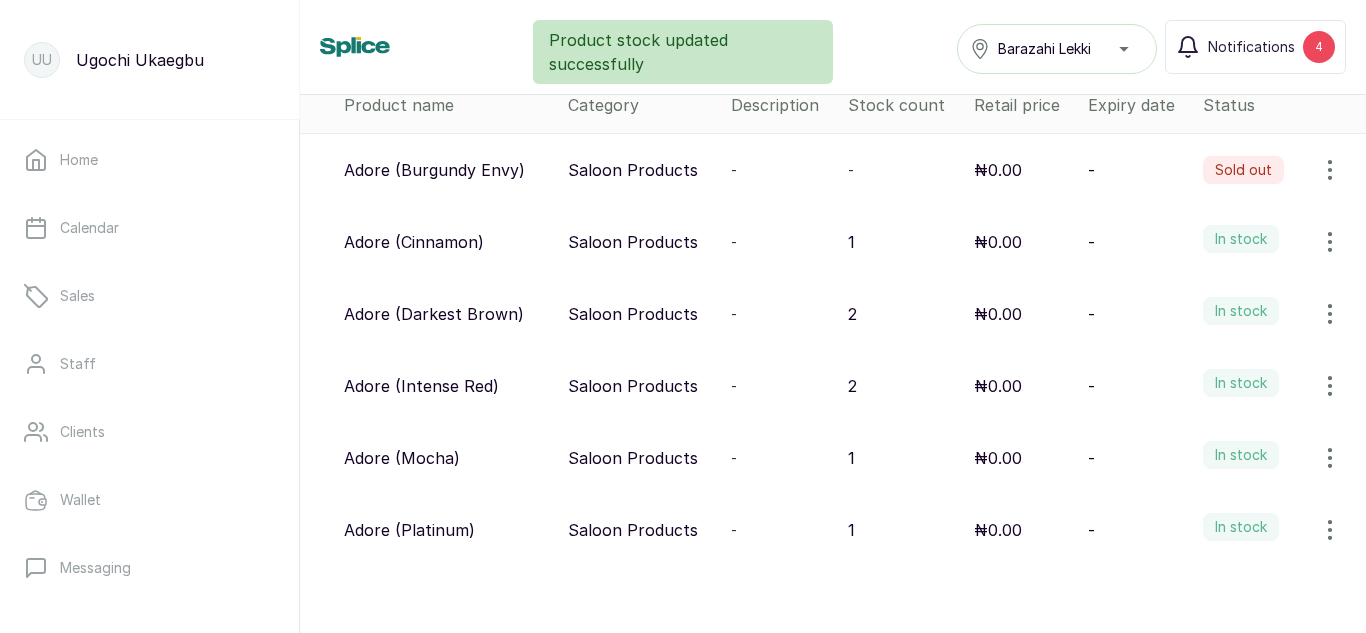 scroll, scrollTop: 265, scrollLeft: 0, axis: vertical 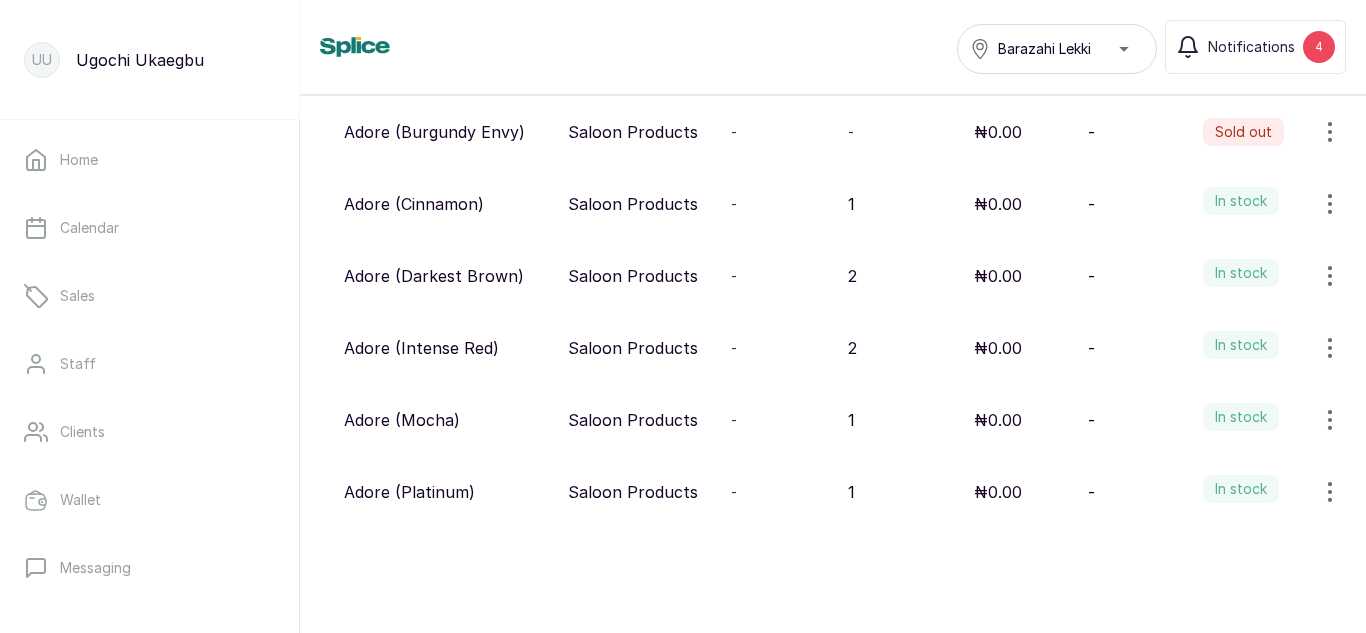 click 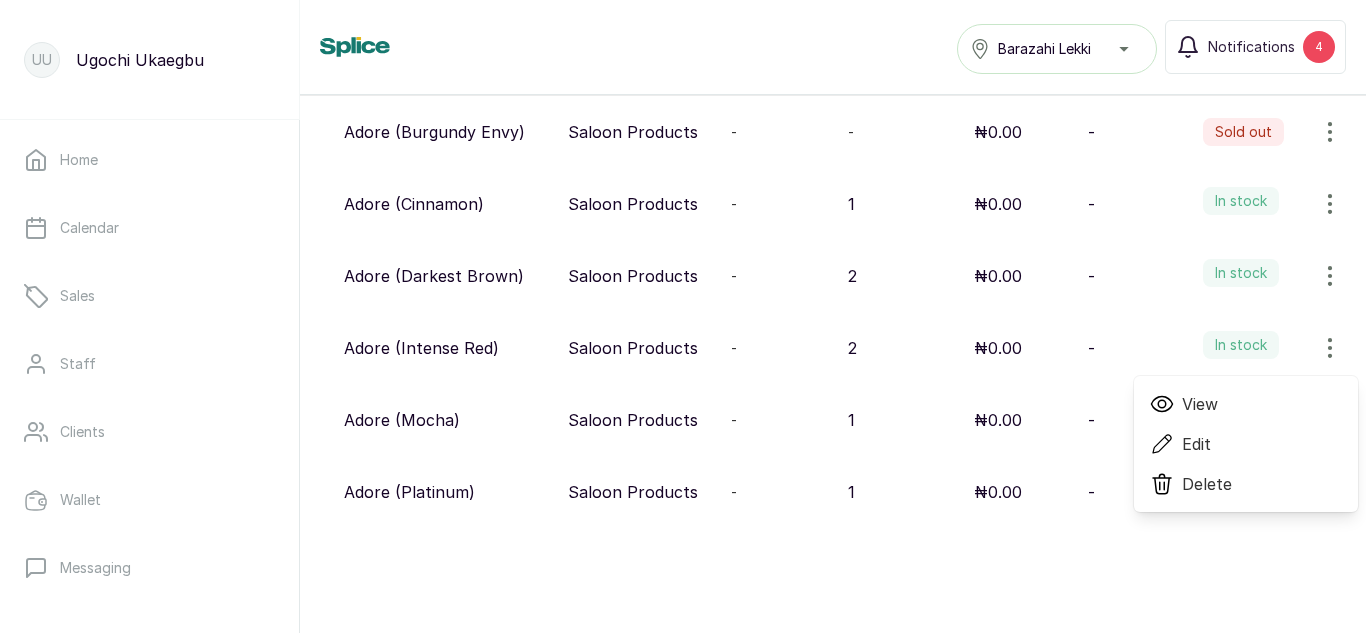 click on "View" at bounding box center [1200, 404] 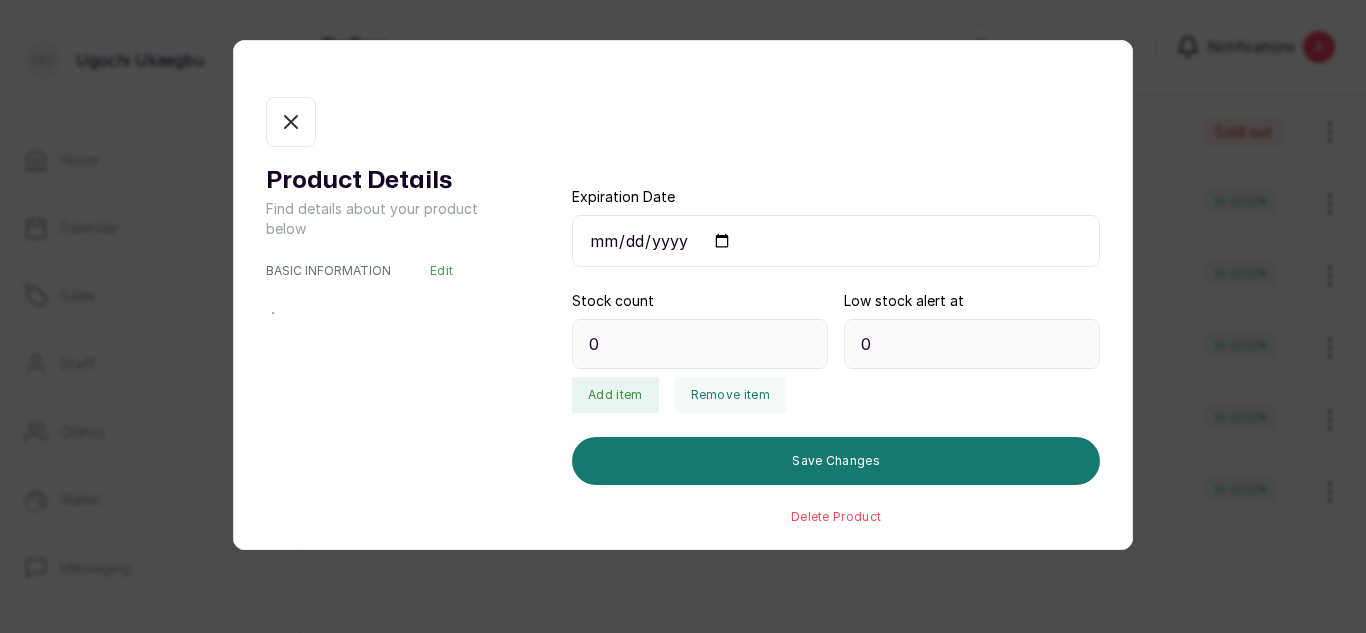 type on "2" 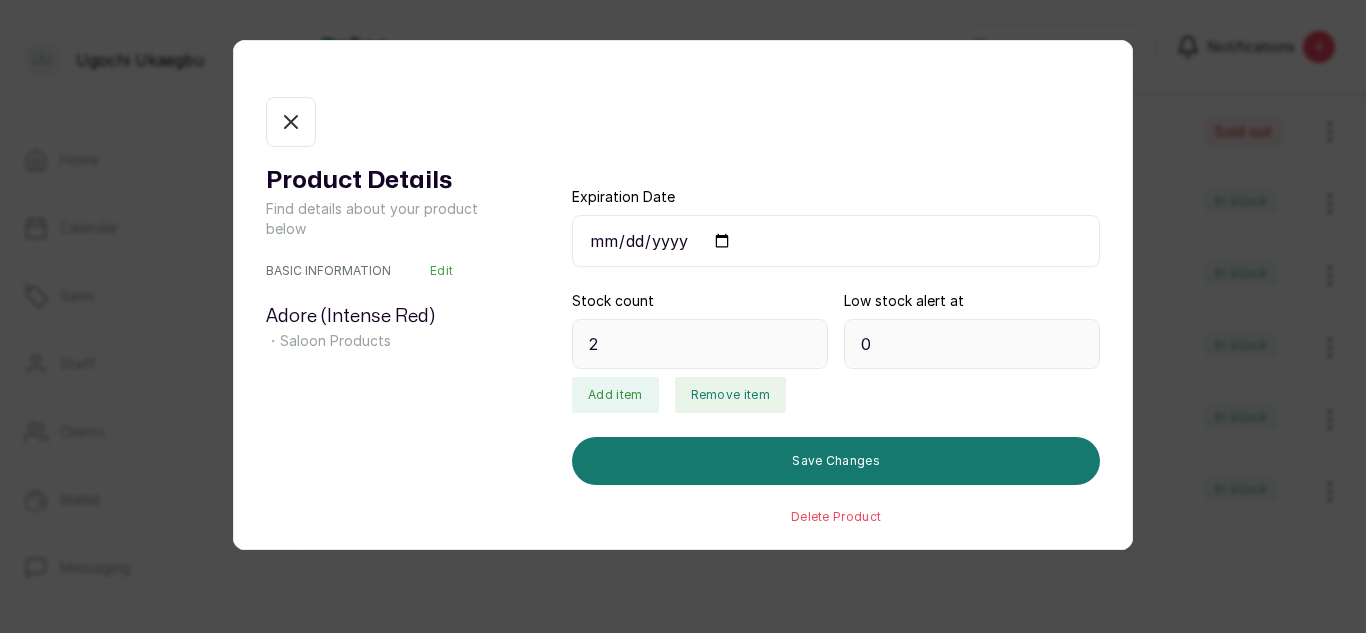 click on "Remove item" at bounding box center (730, 395) 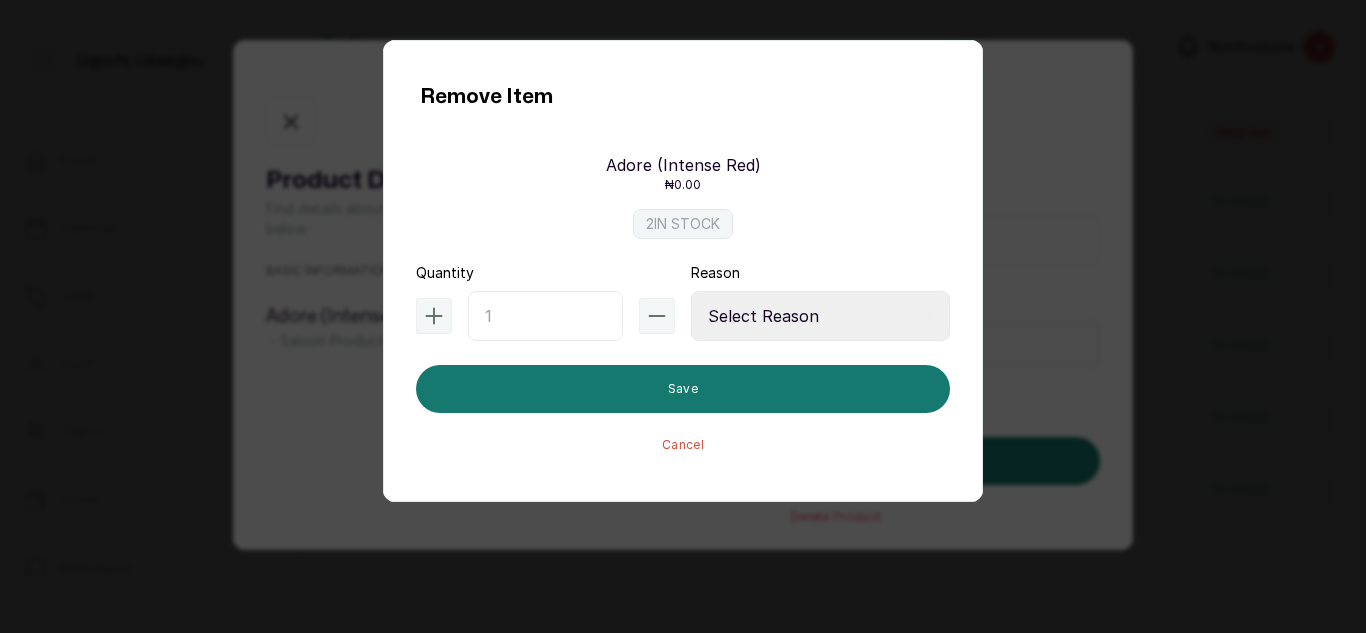 click at bounding box center (545, 316) 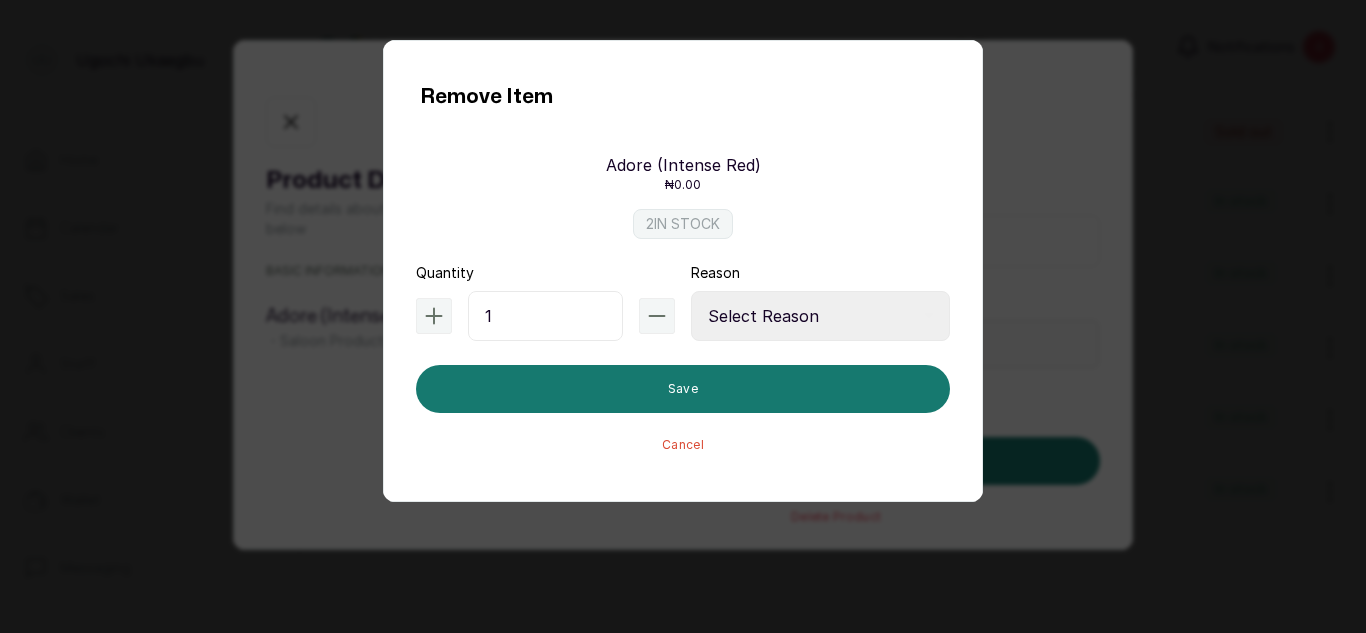type on "1" 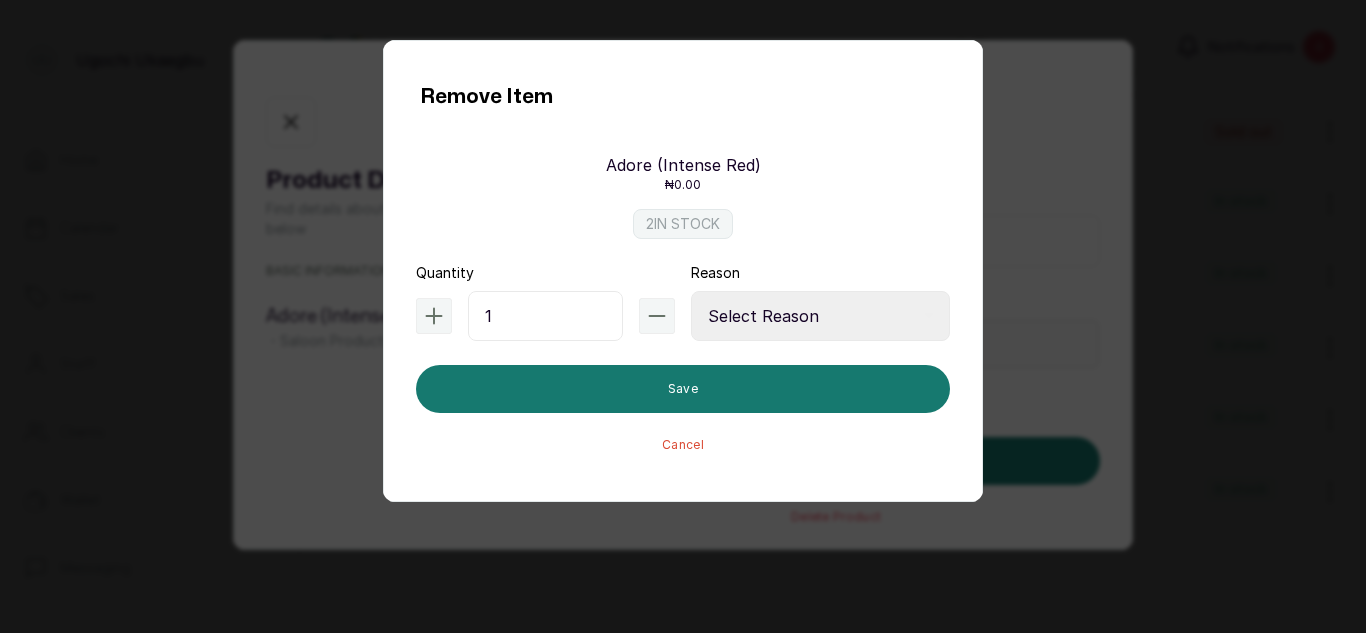 click on "Select Reason Internal Use New Stock Damaged Adjustment Transfer Return Other" at bounding box center [820, 316] 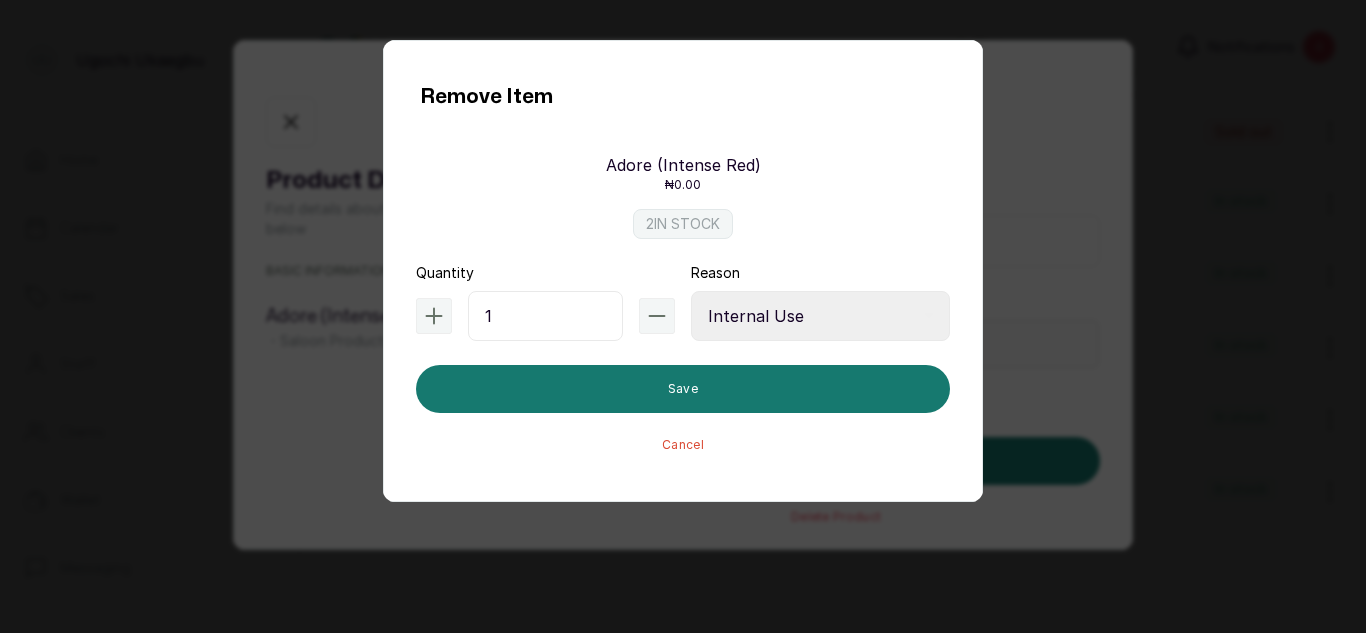 click on "Select Reason Internal Use New Stock Damaged Adjustment Transfer Return Other" at bounding box center (820, 316) 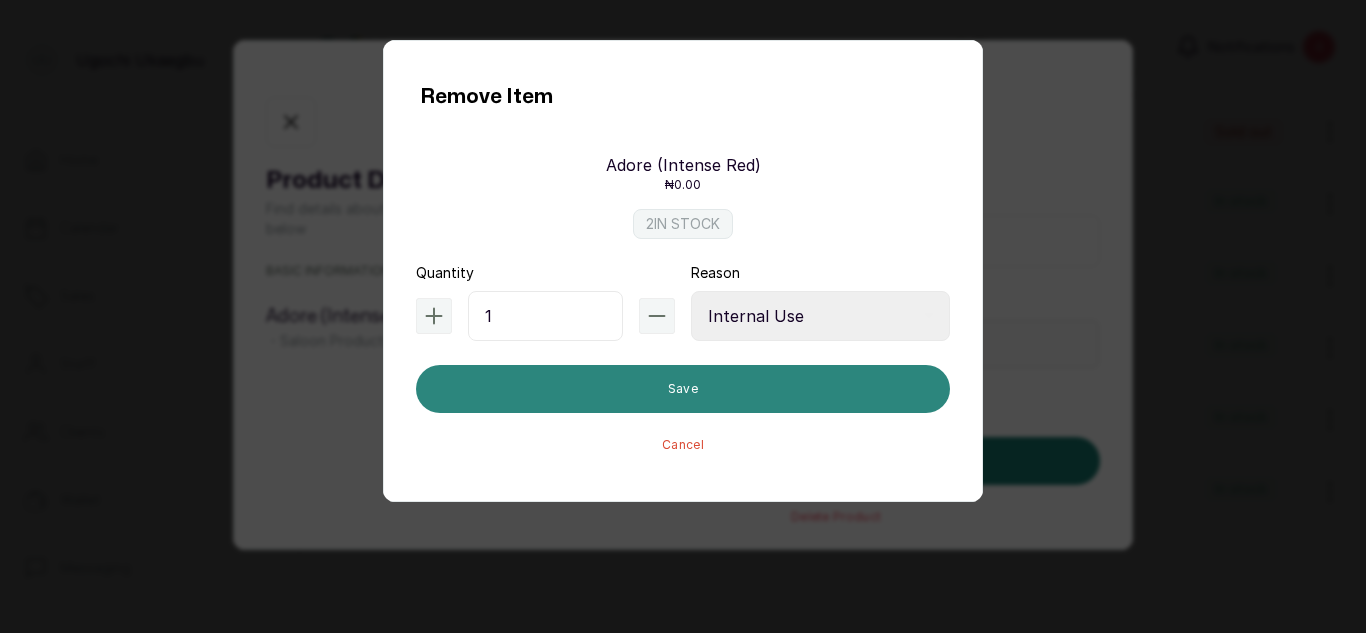 click on "Save" at bounding box center (683, 389) 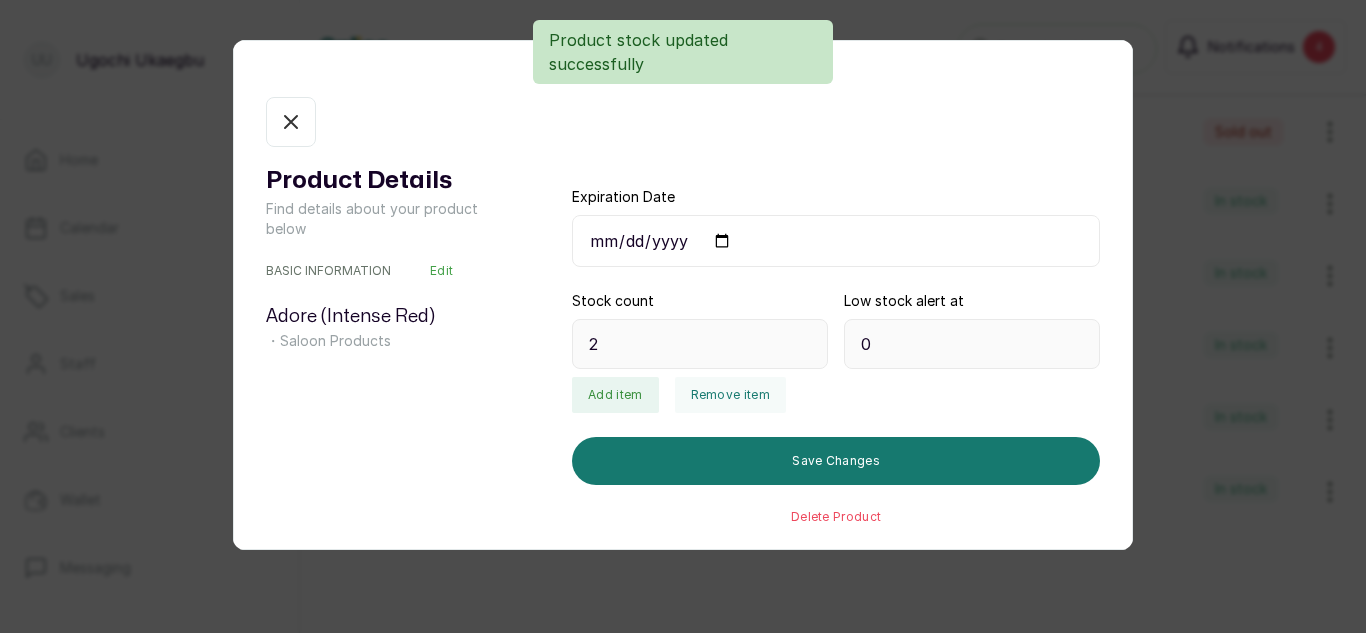 type on "1" 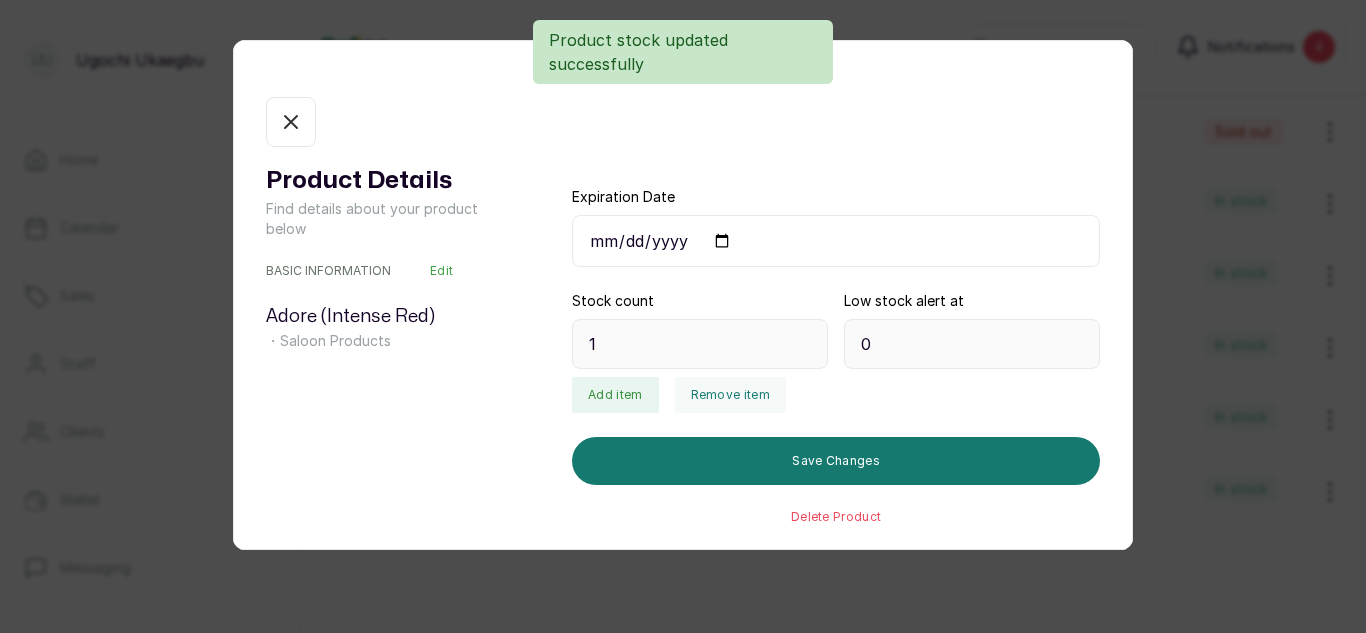 click on "Product Details Find details about your product below BASIC INFORMATION Edit Adore (Intense Red)  ・ Saloon Products Expiration Date   Stock count   1 Low stock alert at   0 Add item Remove item Save Changes Delete Product" at bounding box center [683, 316] 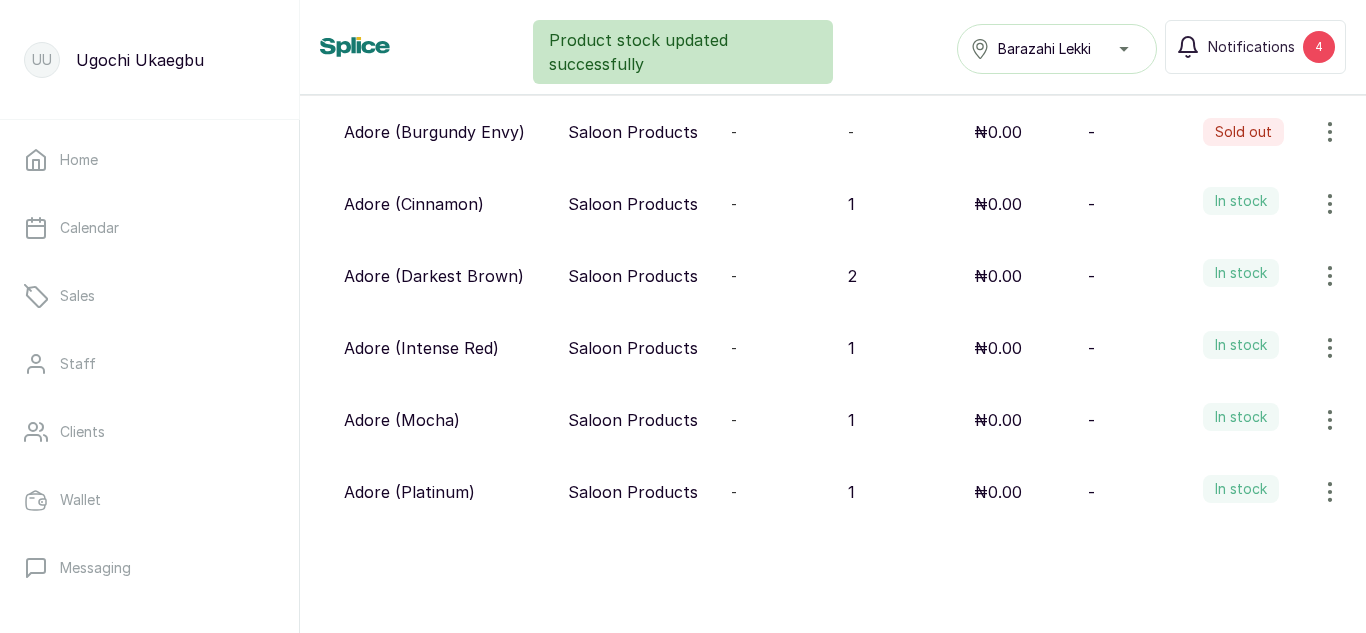 scroll, scrollTop: 442, scrollLeft: 0, axis: vertical 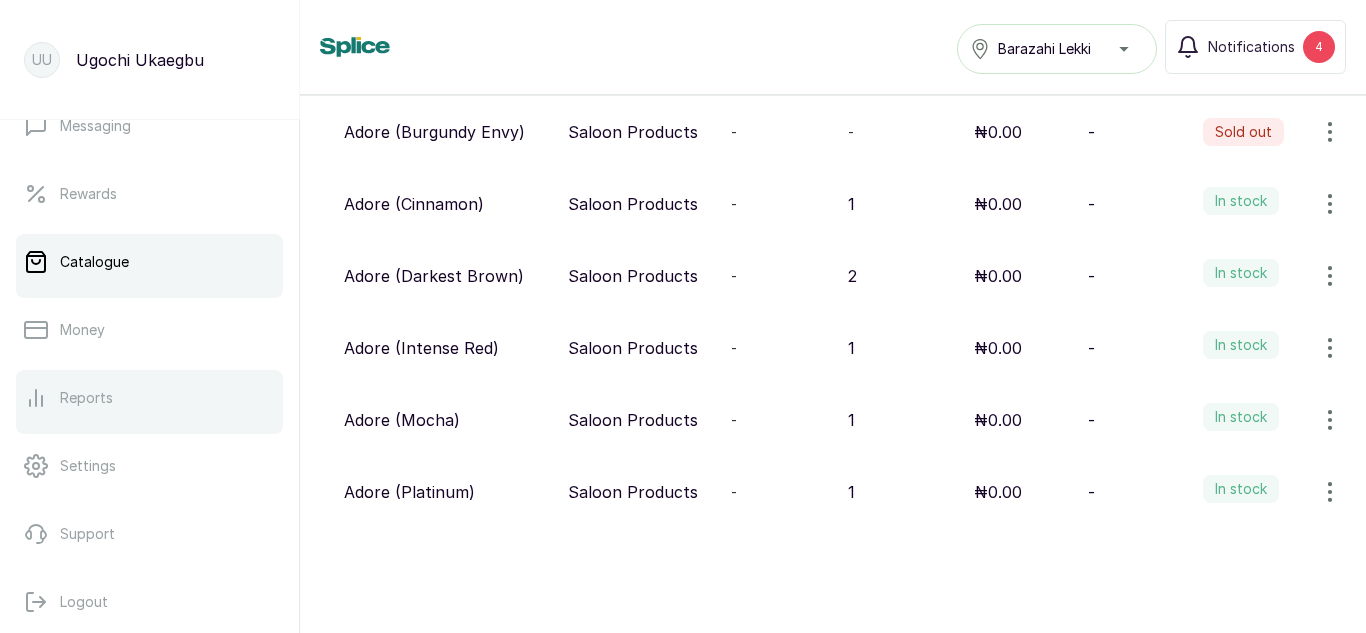 click on "Reports" at bounding box center (149, 398) 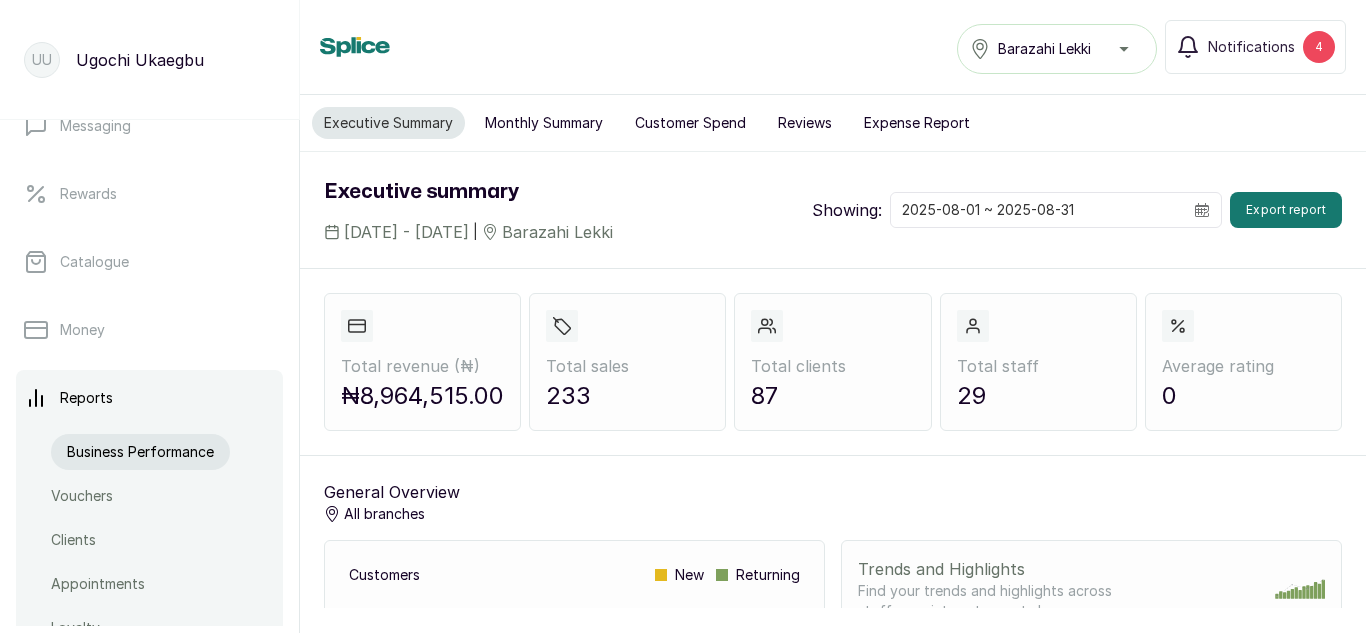 scroll, scrollTop: 884, scrollLeft: 0, axis: vertical 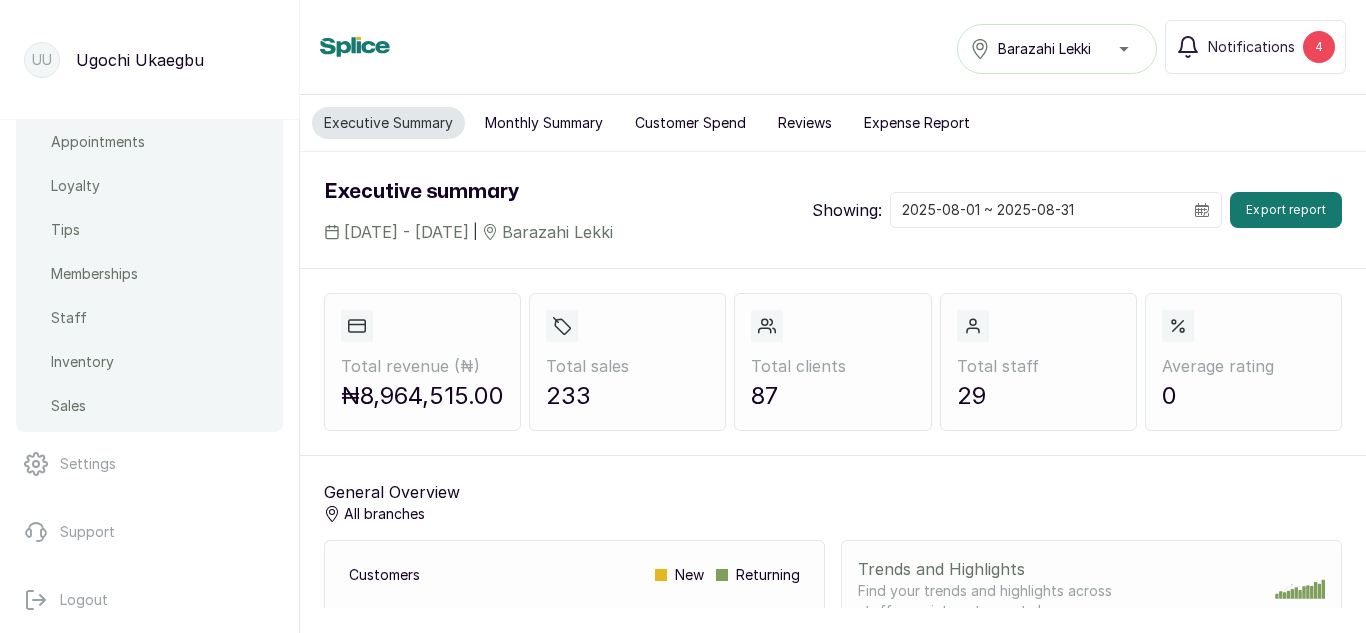 click on "Business Performance Vouchers Clients Appointments Loyalty Tips Memberships Staff Inventory Sales" at bounding box center [167, 204] 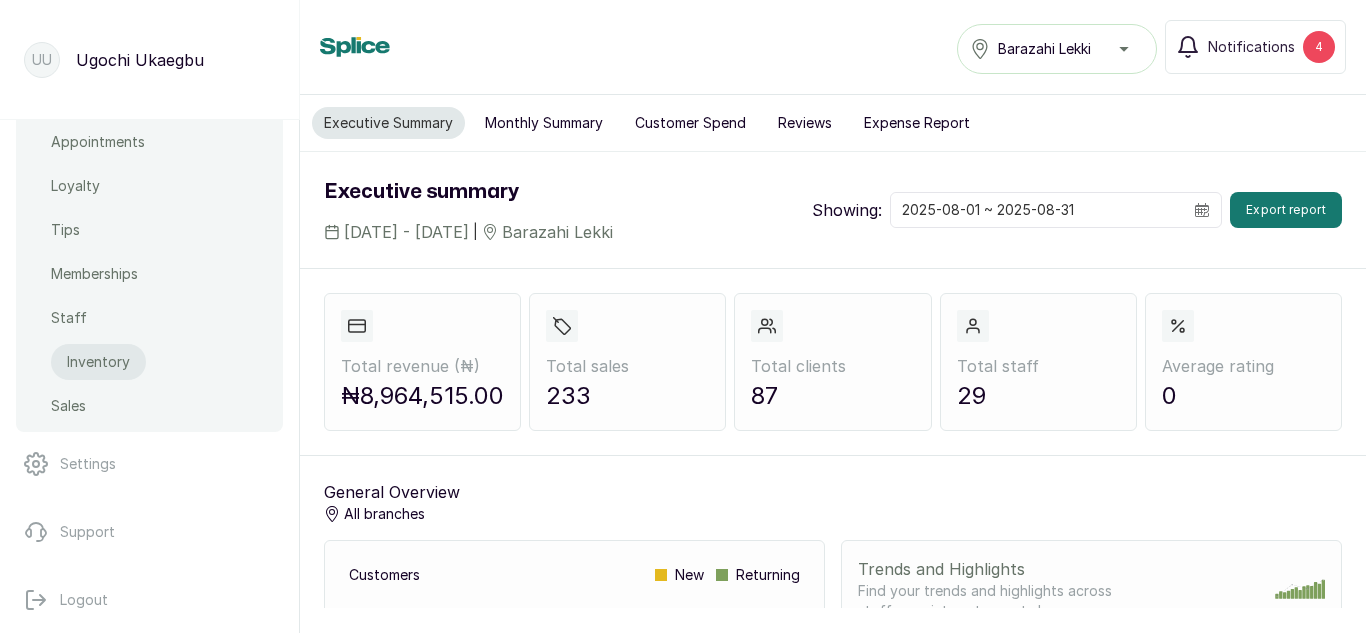 click on "Inventory" at bounding box center (98, 362) 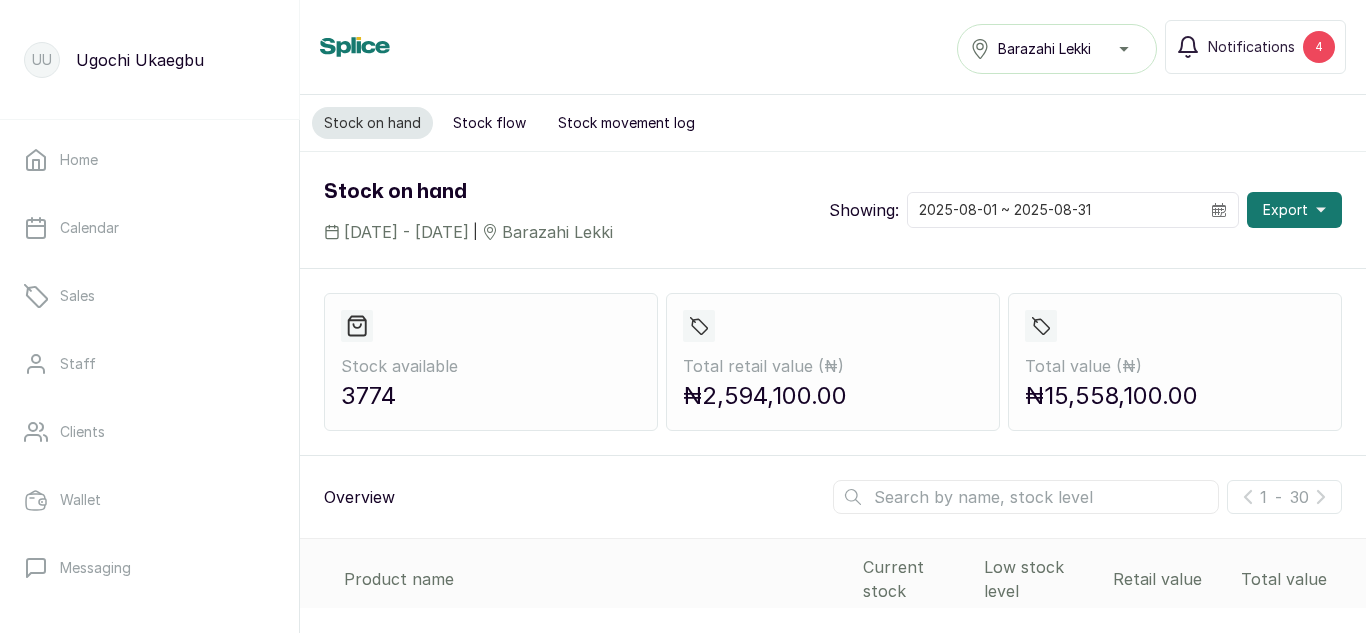 click on "Stock flow" at bounding box center [489, 123] 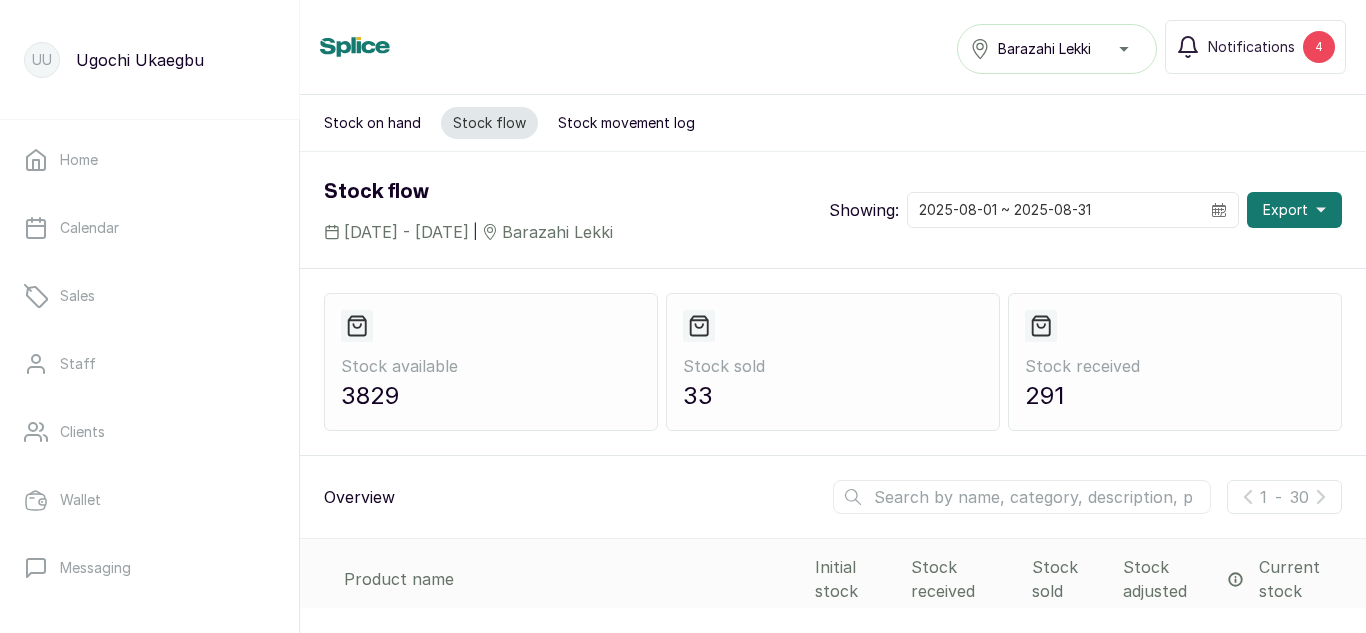 click on "Stock on hand" at bounding box center (372, 123) 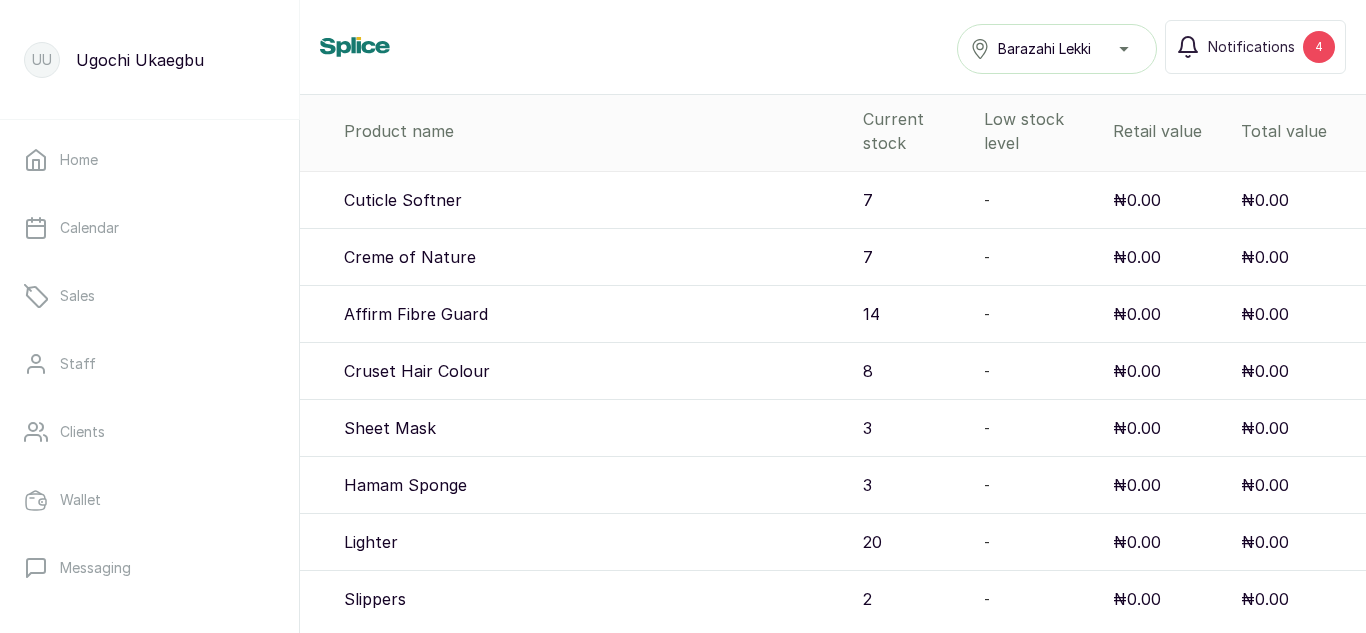 scroll, scrollTop: 0, scrollLeft: 0, axis: both 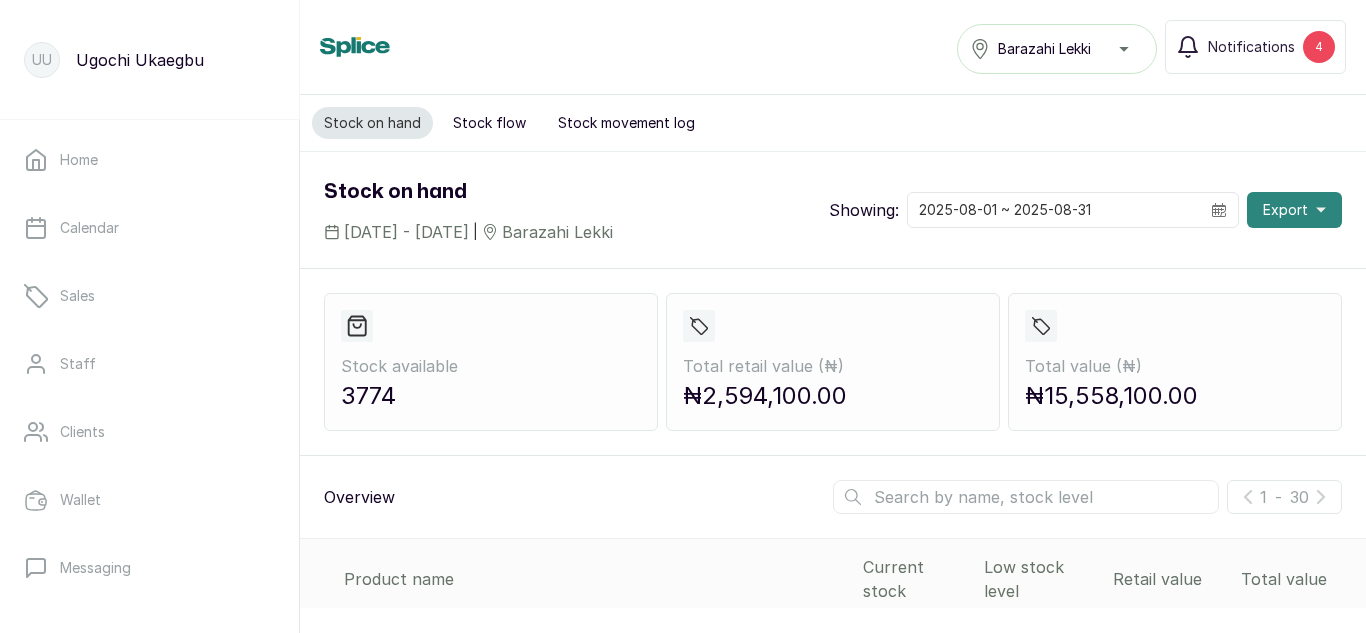 click on "Export" at bounding box center (1285, 210) 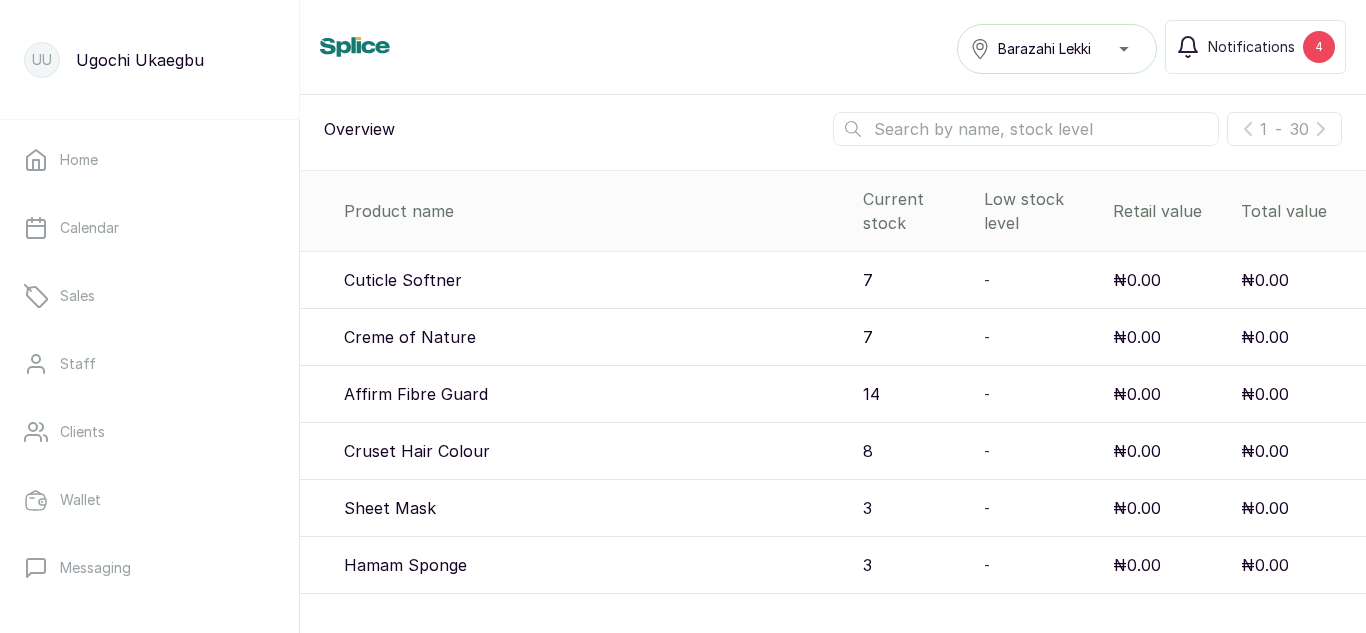 scroll, scrollTop: 328, scrollLeft: 0, axis: vertical 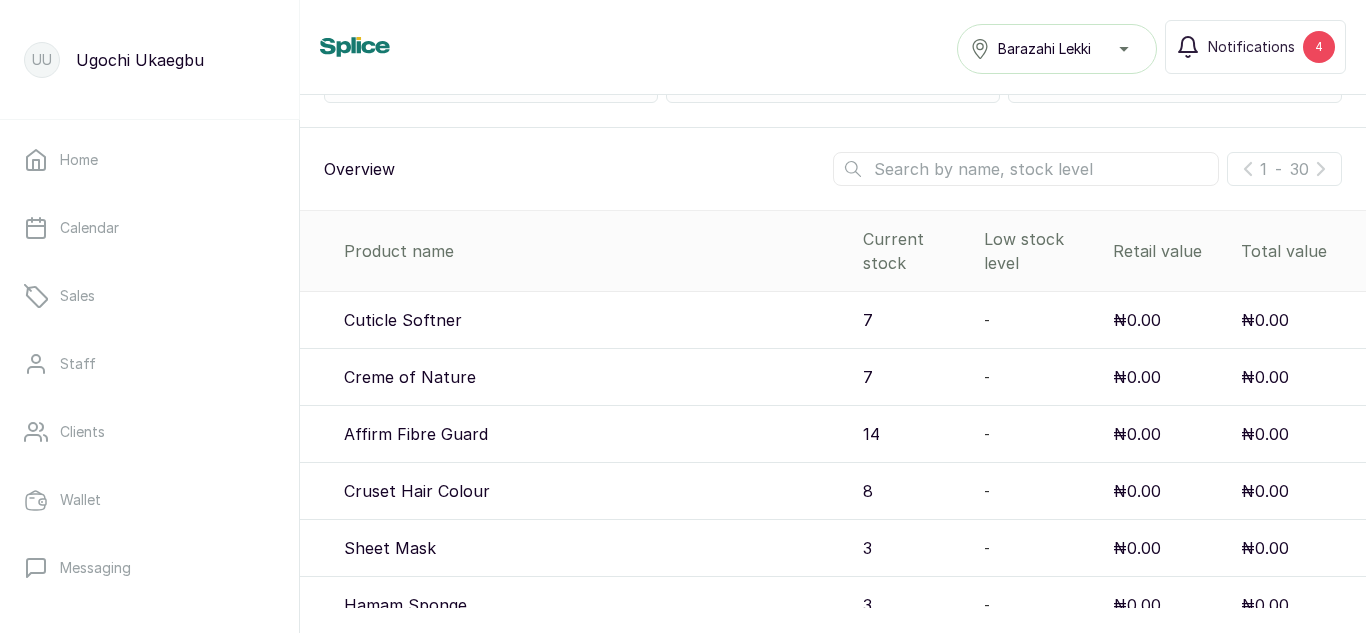 click at bounding box center [1026, 169] 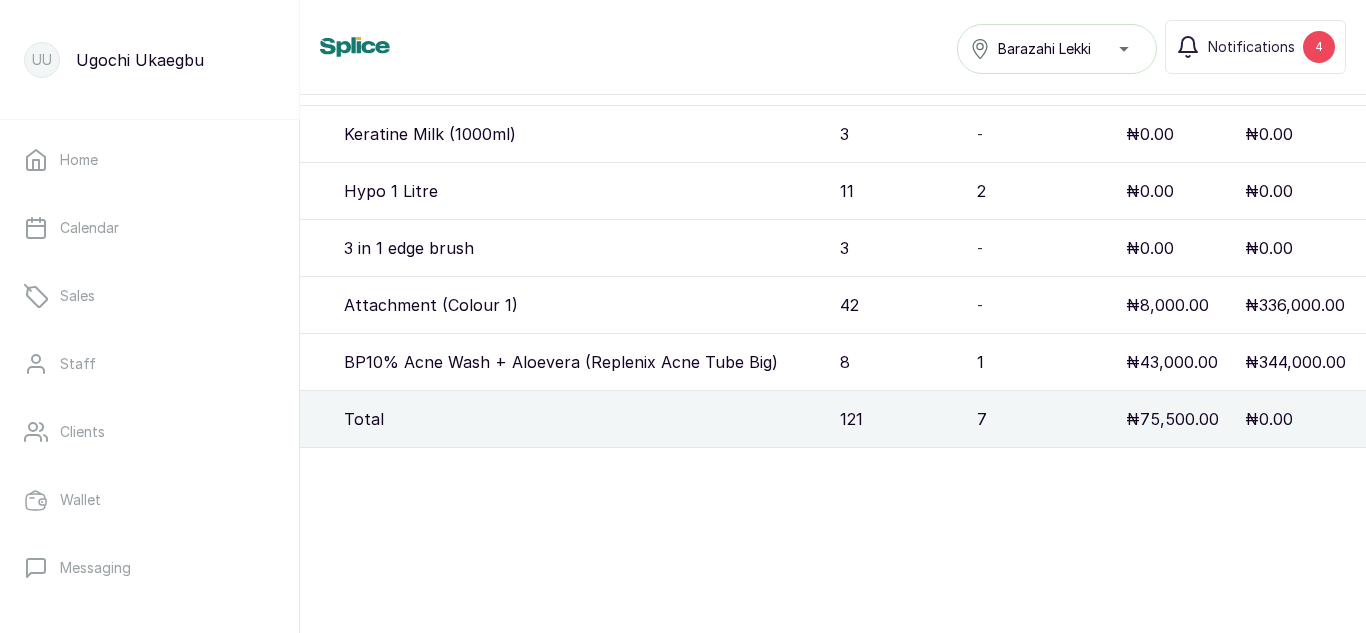 scroll, scrollTop: 213, scrollLeft: 0, axis: vertical 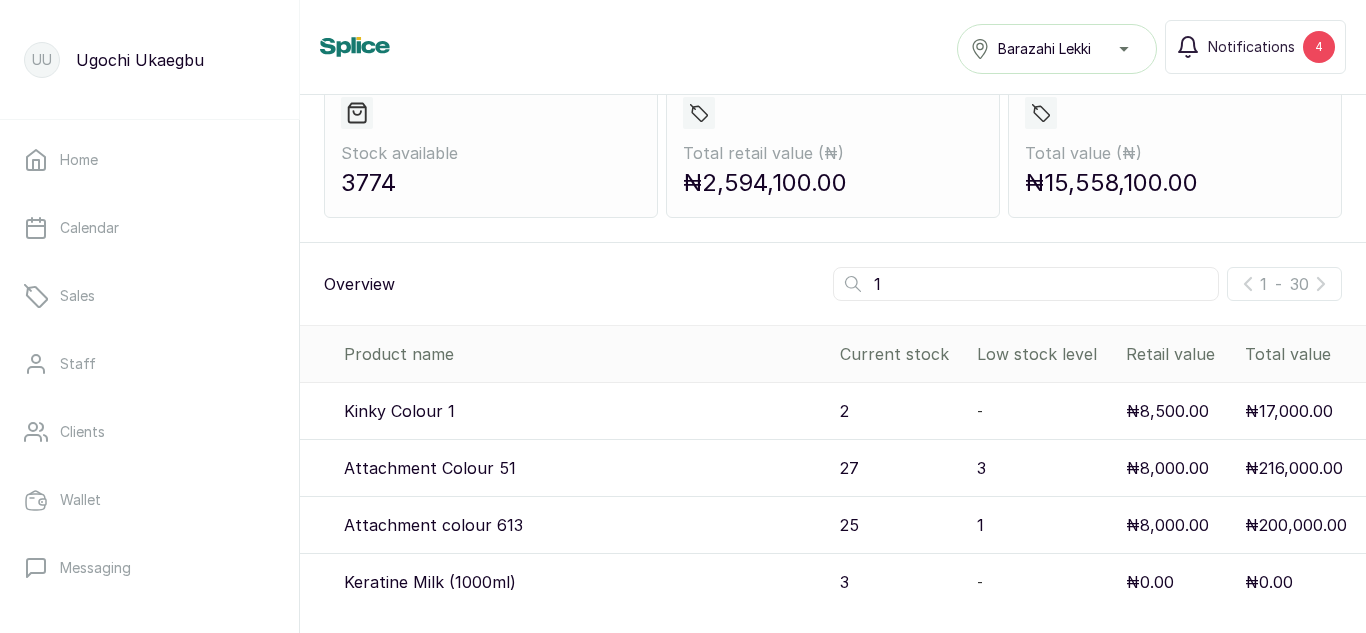 type 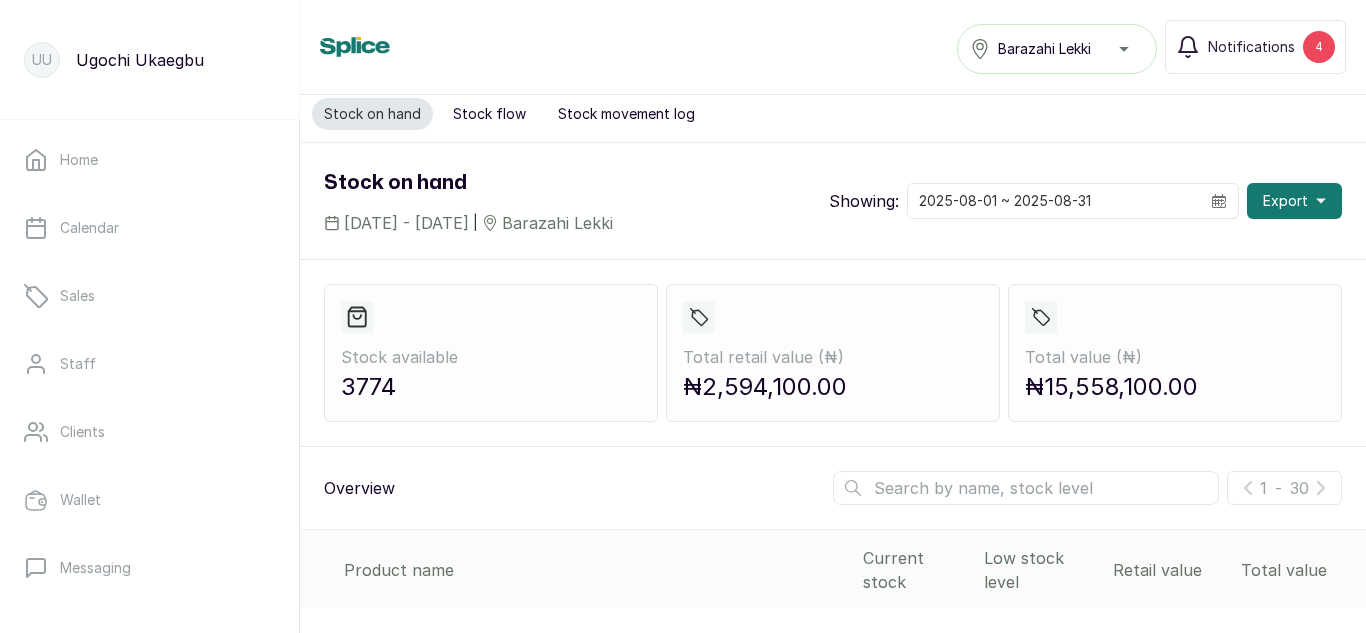 scroll, scrollTop: 0, scrollLeft: 0, axis: both 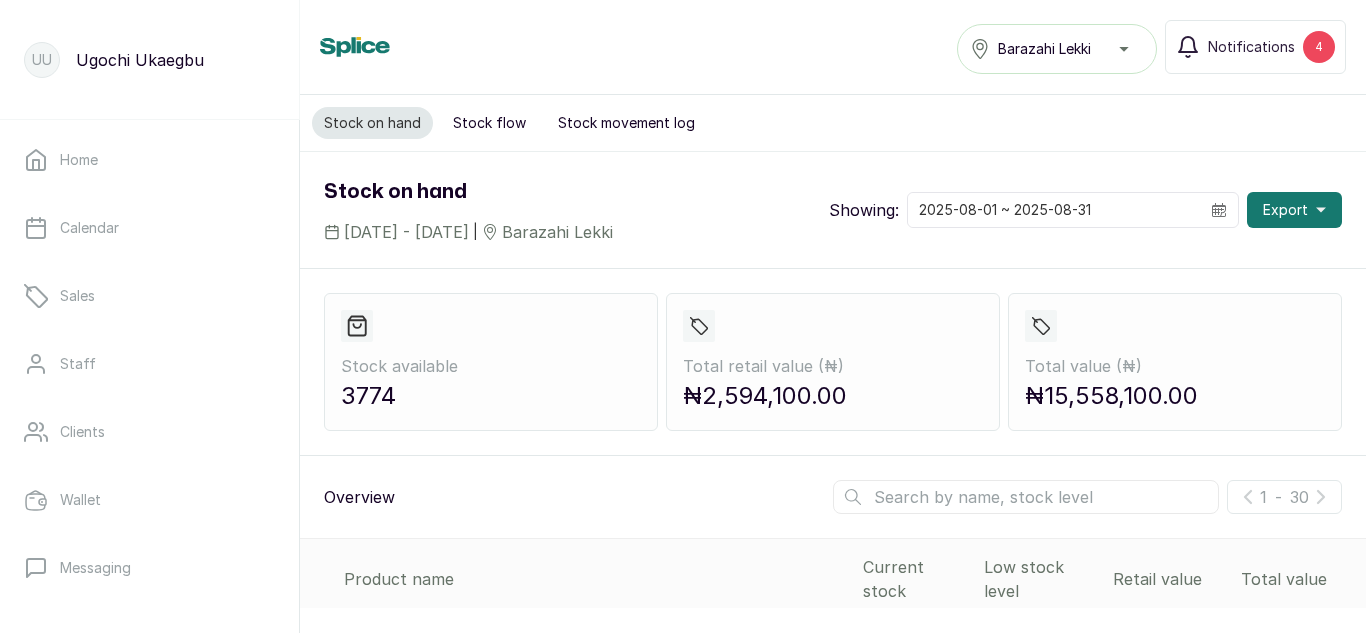 click on "Stock flow" at bounding box center (489, 123) 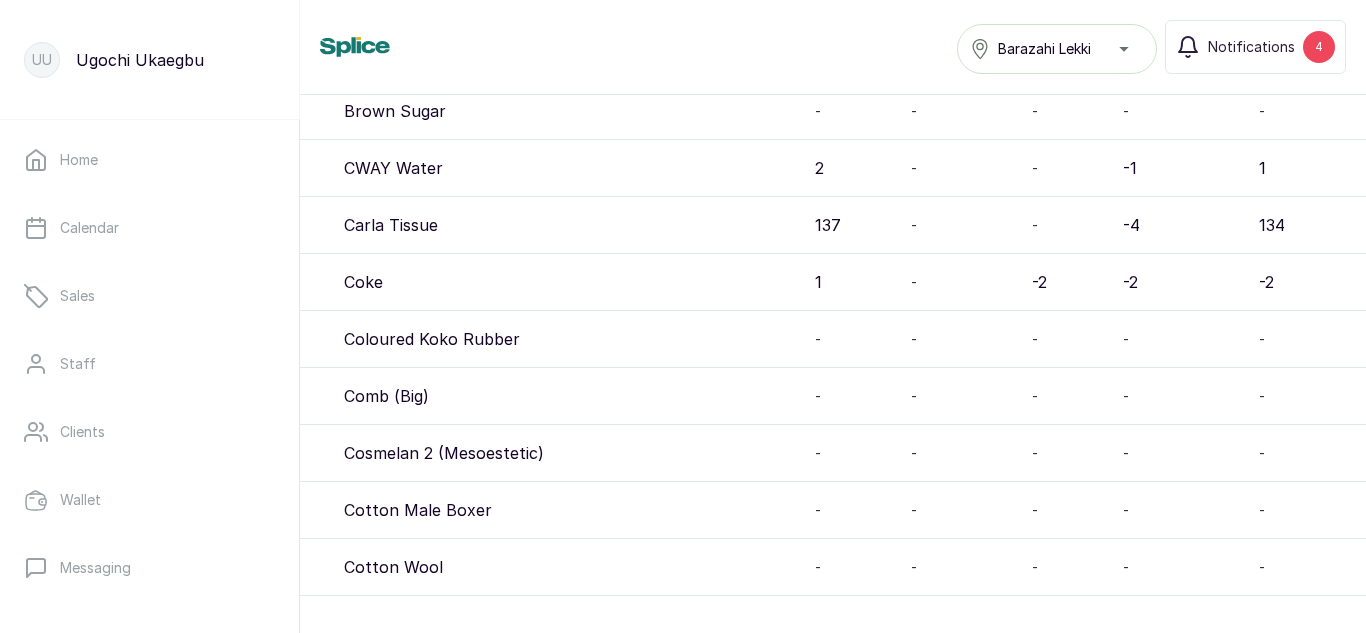 scroll, scrollTop: 3480, scrollLeft: 0, axis: vertical 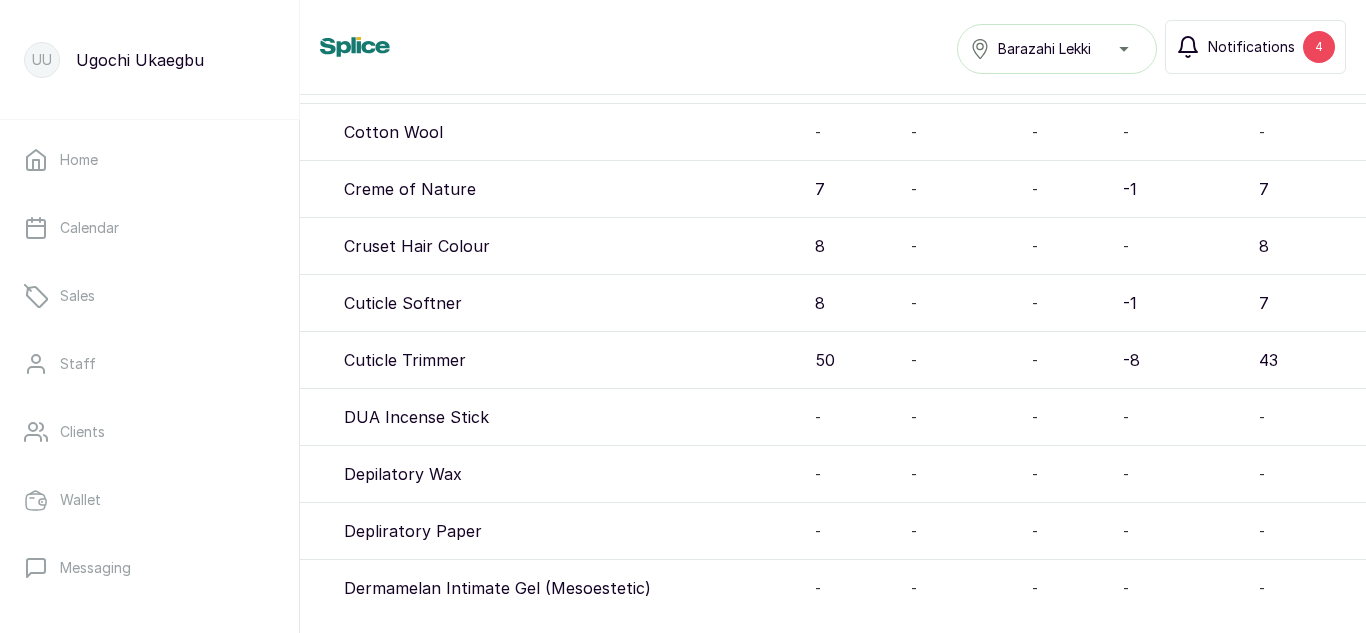 click on "Notifications" at bounding box center [1251, 47] 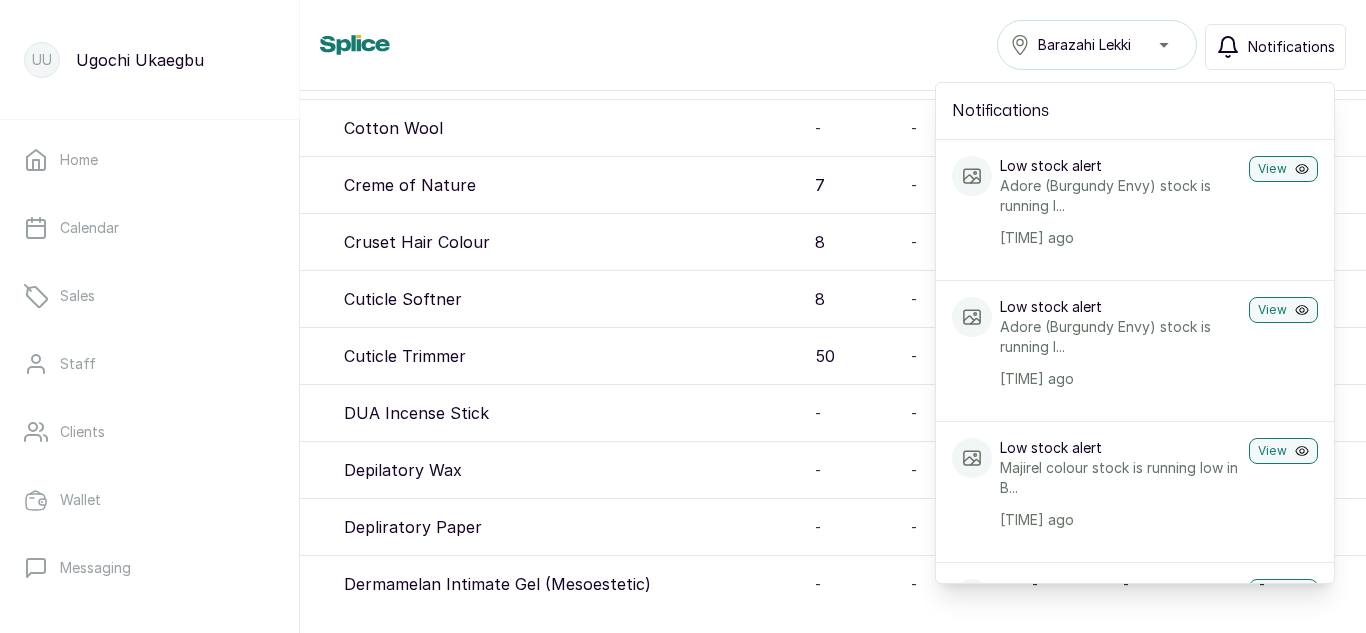 click on "Low stock alert Majirel colour stock is running low in B... 45 mins ago View" at bounding box center [1135, 483] 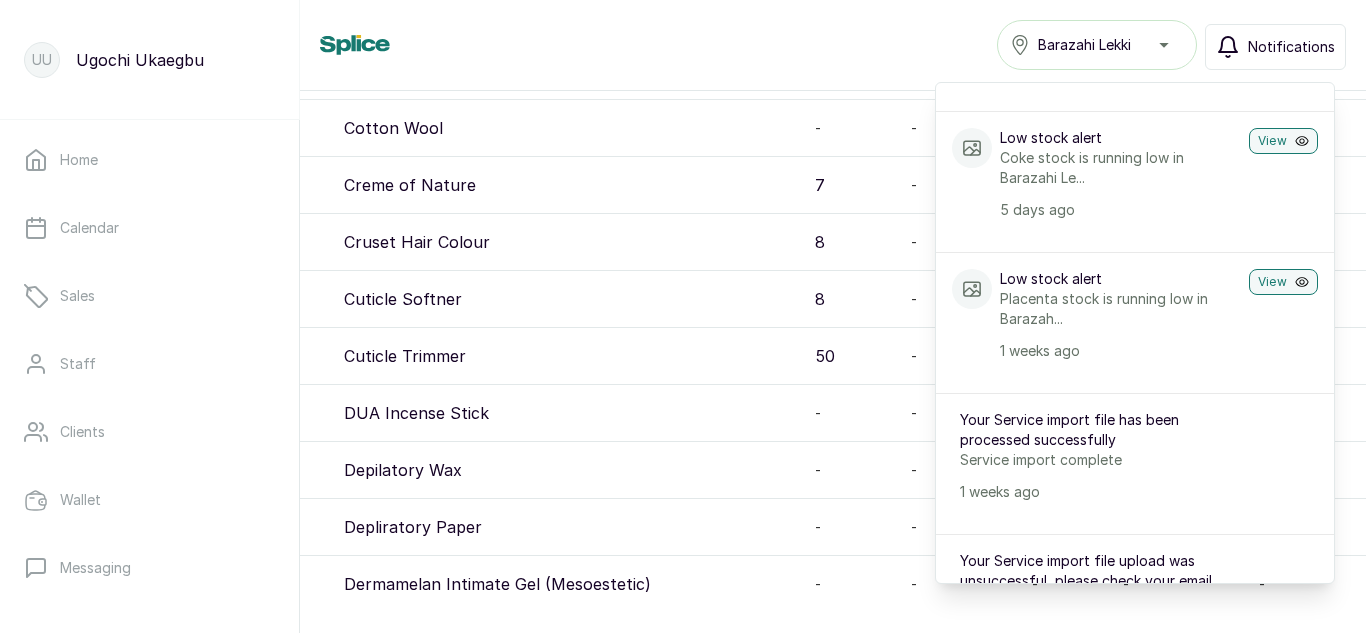 scroll, scrollTop: 1131, scrollLeft: 0, axis: vertical 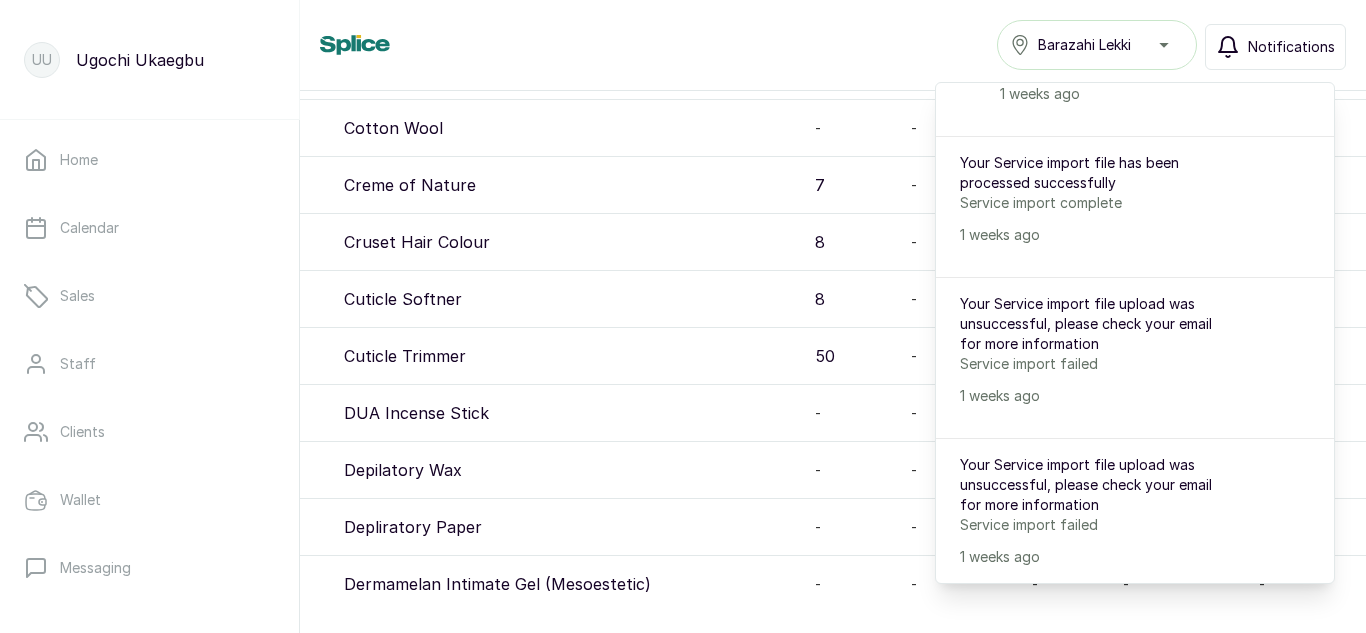 click on "Stock flow Barazahi Lekki Notifications Notifications Low stock alert Adore (Burgundy Envy) stock is running l... 1 mins ago View   Low stock alert Adore (Burgundy Envy) stock is running l... 1 mins ago View   Low stock alert Majirel colour stock is running low in B... 45 mins ago View   Low stock alert Majirel colour stock is running low in B... 45 mins ago View   Low stock alert Discolouration (Replenix) stock is runni... 22 hrs ago View   Low stock alert Discolouration (Replenix) stock is runni... 22 hrs ago View   Low stock alert Coke stock is running low in Barazahi Le... 5 days ago View   Low stock alert Placenta stock is running low in Barazah... 1 weeks ago View   Your Service import file has been processed successfully Service import complete 1 weeks ago Your Service import file upload was unsuccessful, please check your email for more information Service import failed 1 weeks ago Your Service import file upload was unsuccessful, please check your email for more information Service import failed" at bounding box center [833, 45] 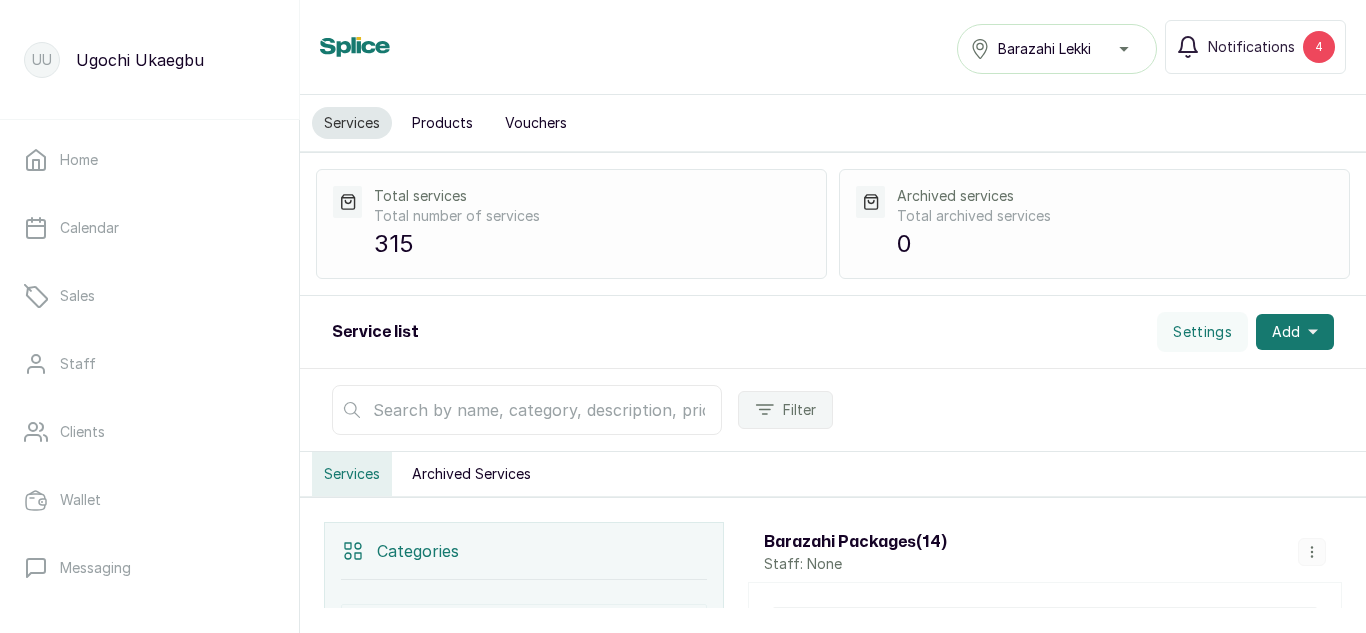 scroll, scrollTop: 0, scrollLeft: 0, axis: both 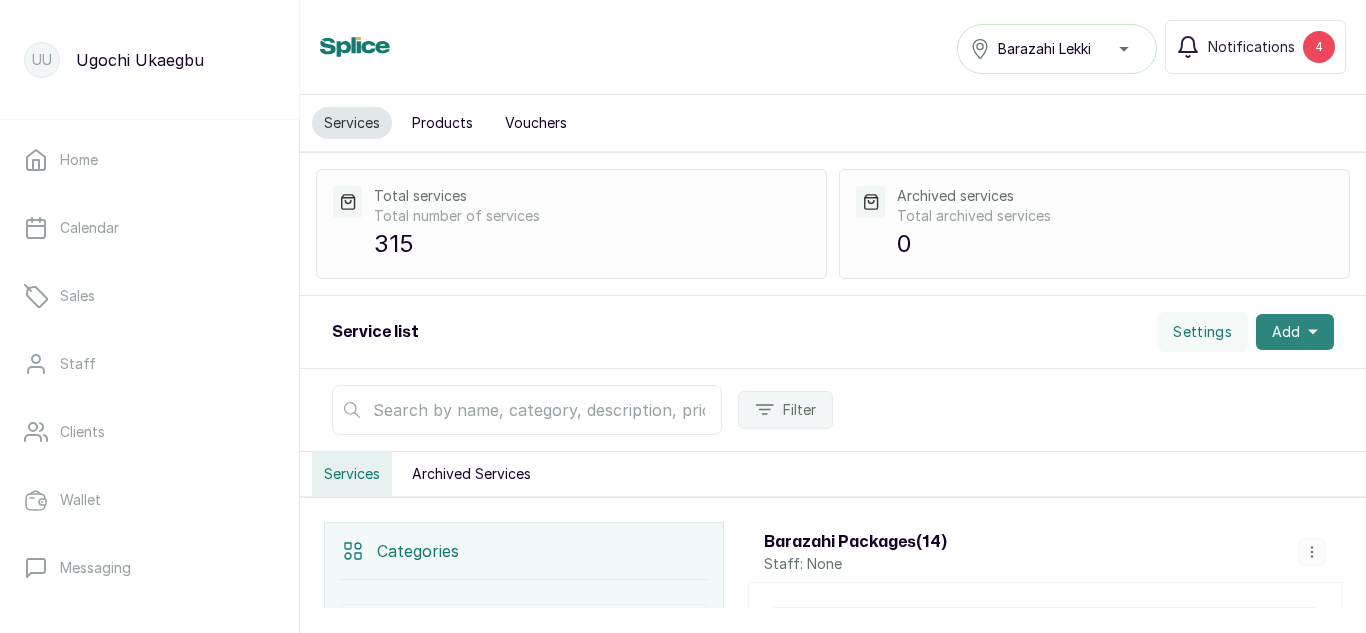 click on "Add" at bounding box center [1286, 332] 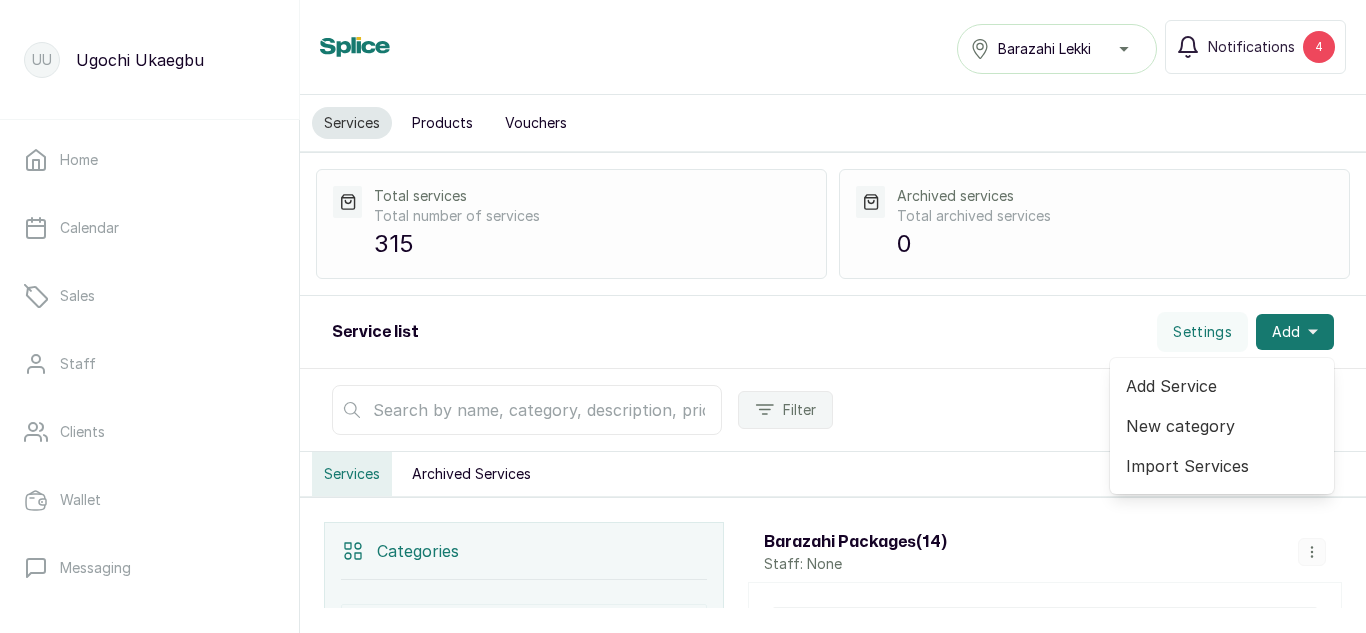 click on "Add Service" at bounding box center (1222, 386) 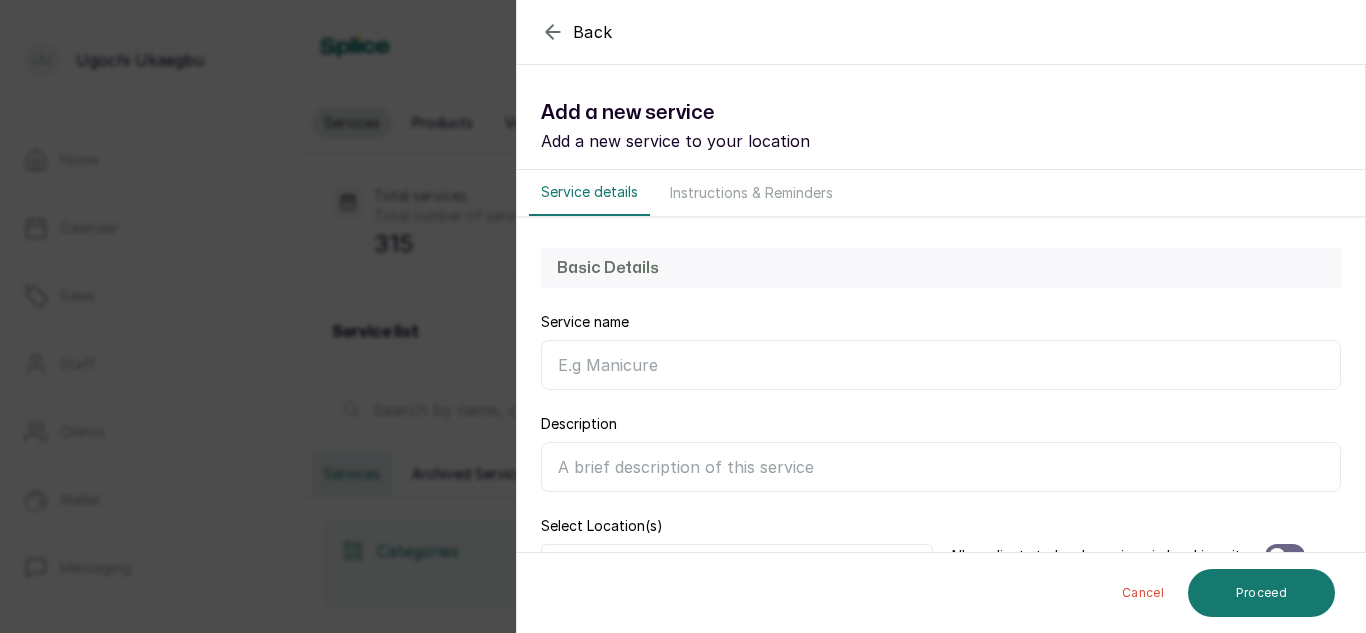 click on "Service name" at bounding box center [941, 365] 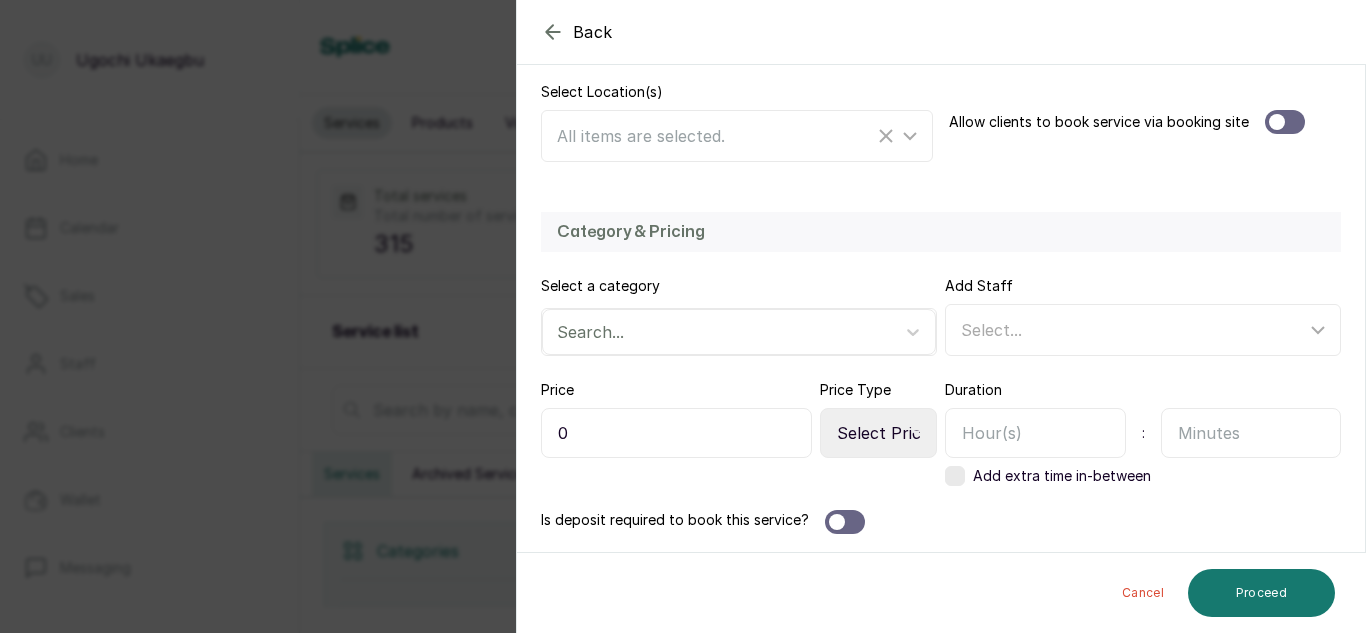 scroll, scrollTop: 436, scrollLeft: 0, axis: vertical 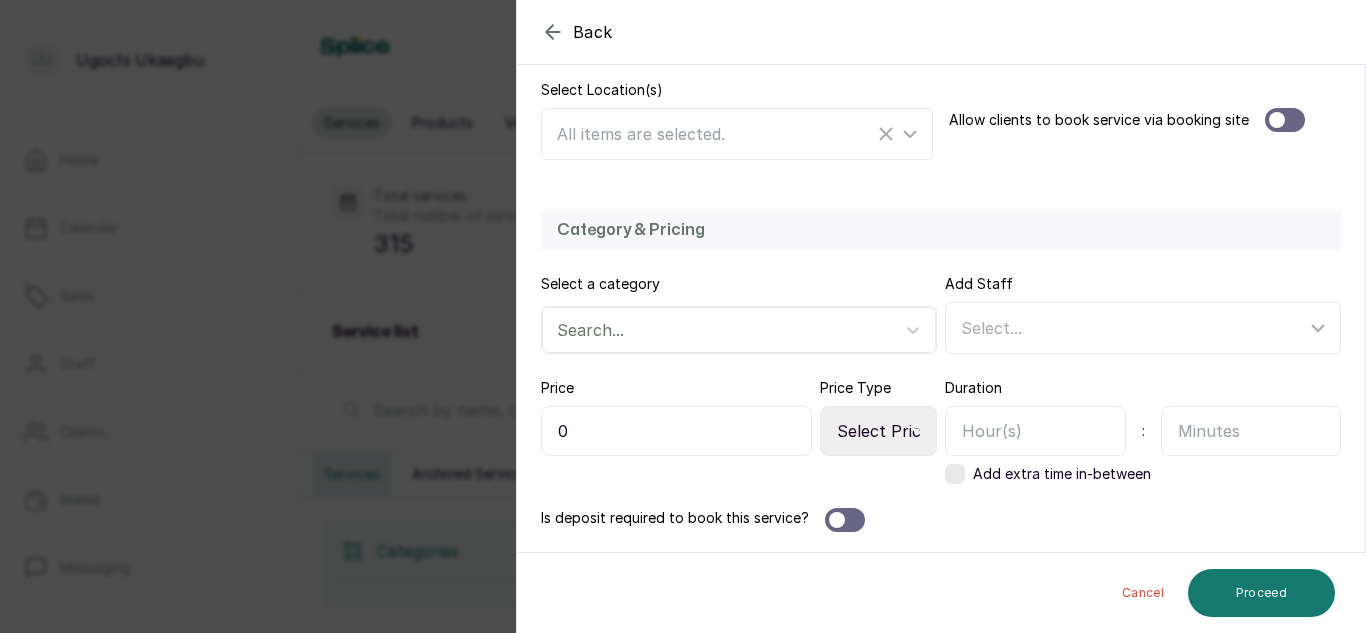 type on "Full Arm" 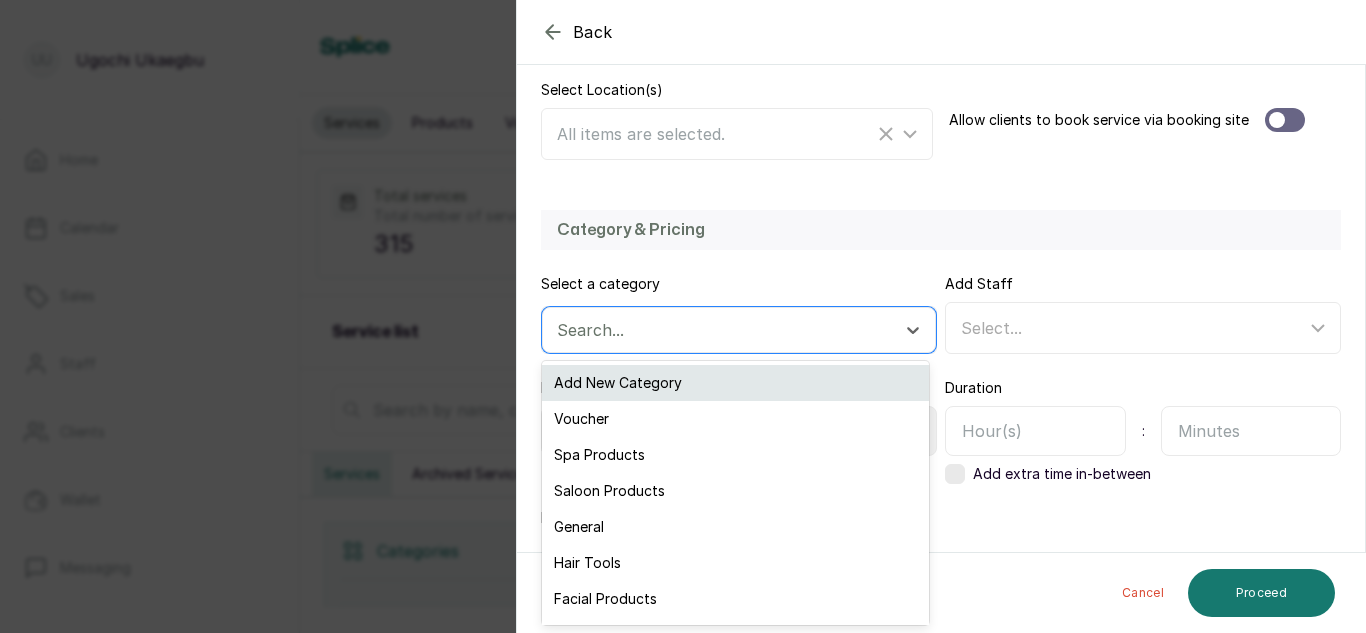 click on "Add New Category" at bounding box center [735, 383] 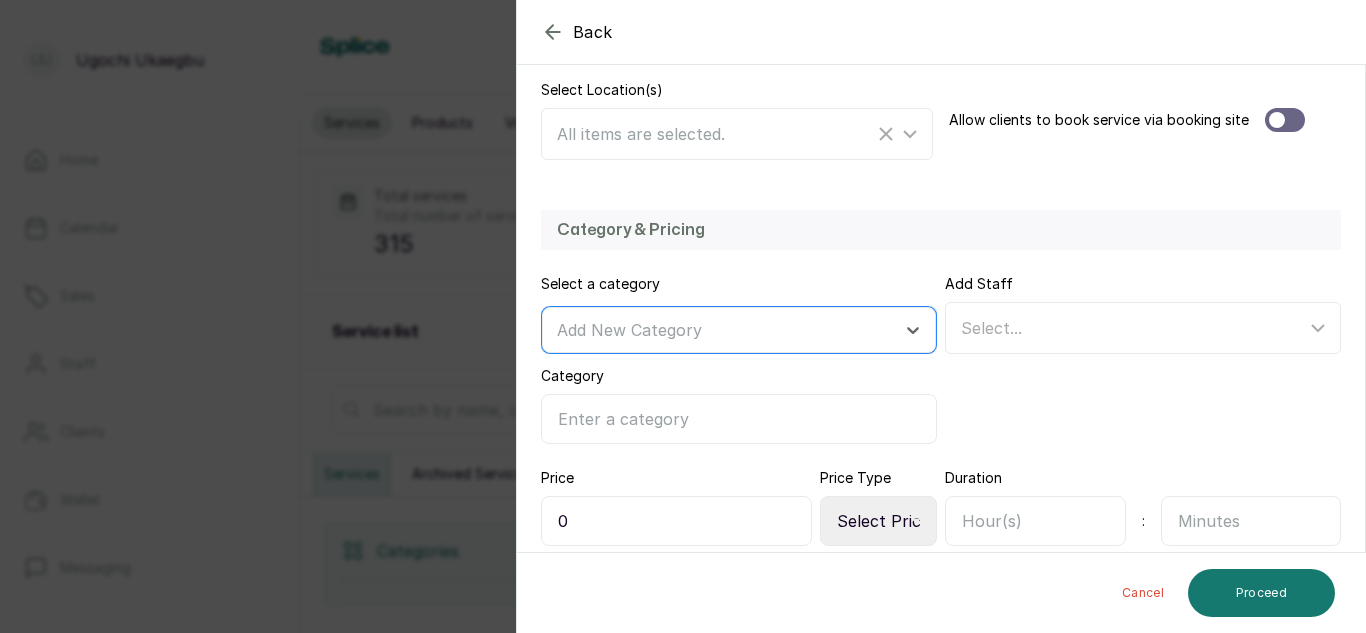 click on "Category" at bounding box center (739, 419) 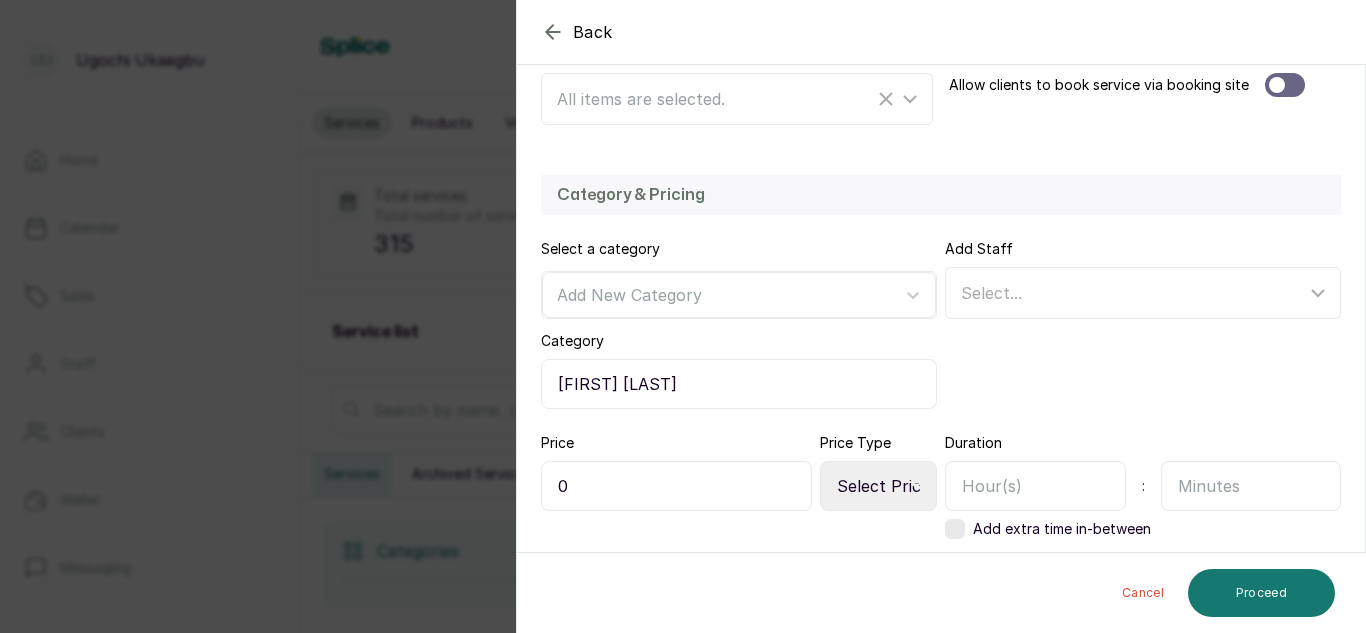 scroll, scrollTop: 526, scrollLeft: 0, axis: vertical 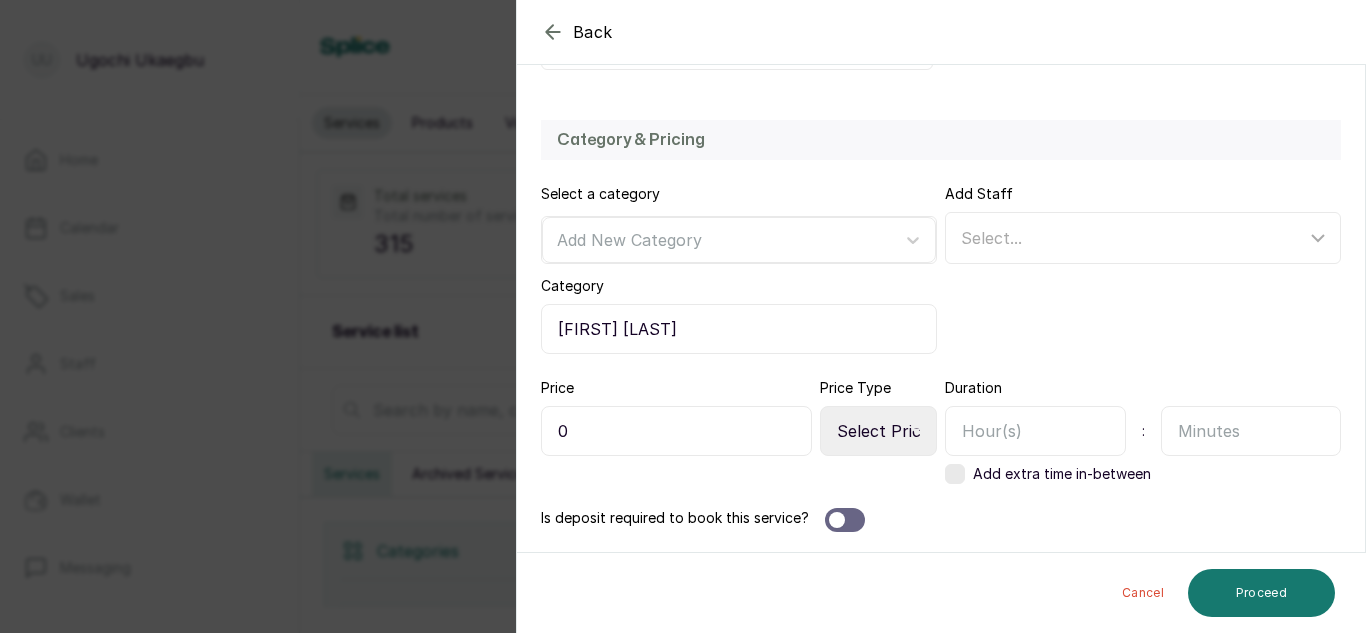 type on "[FIRST] [LAST]" 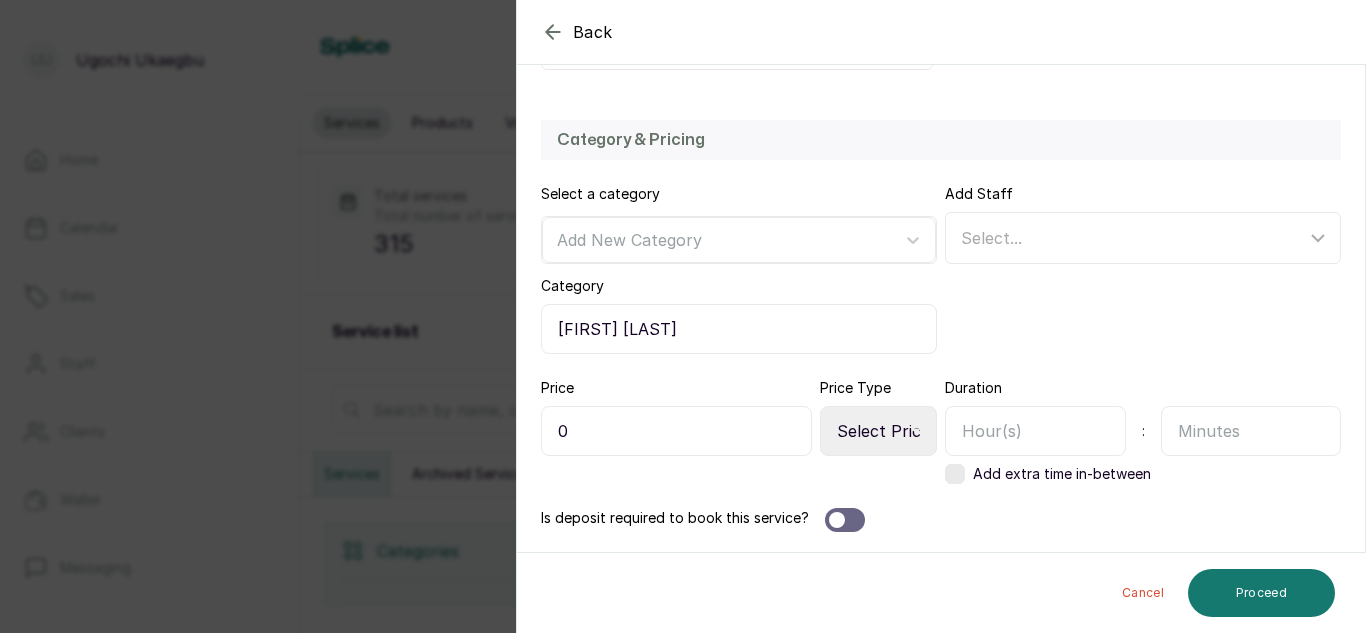 click on "0" at bounding box center (676, 431) 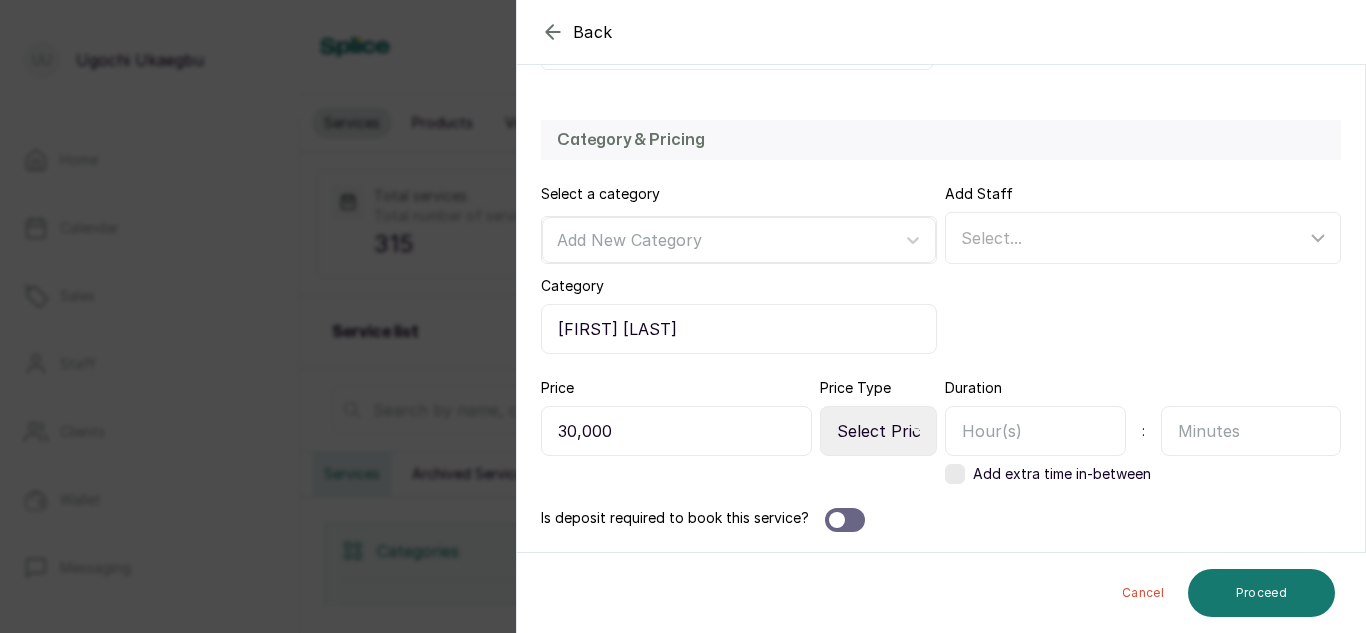 type on "30,000" 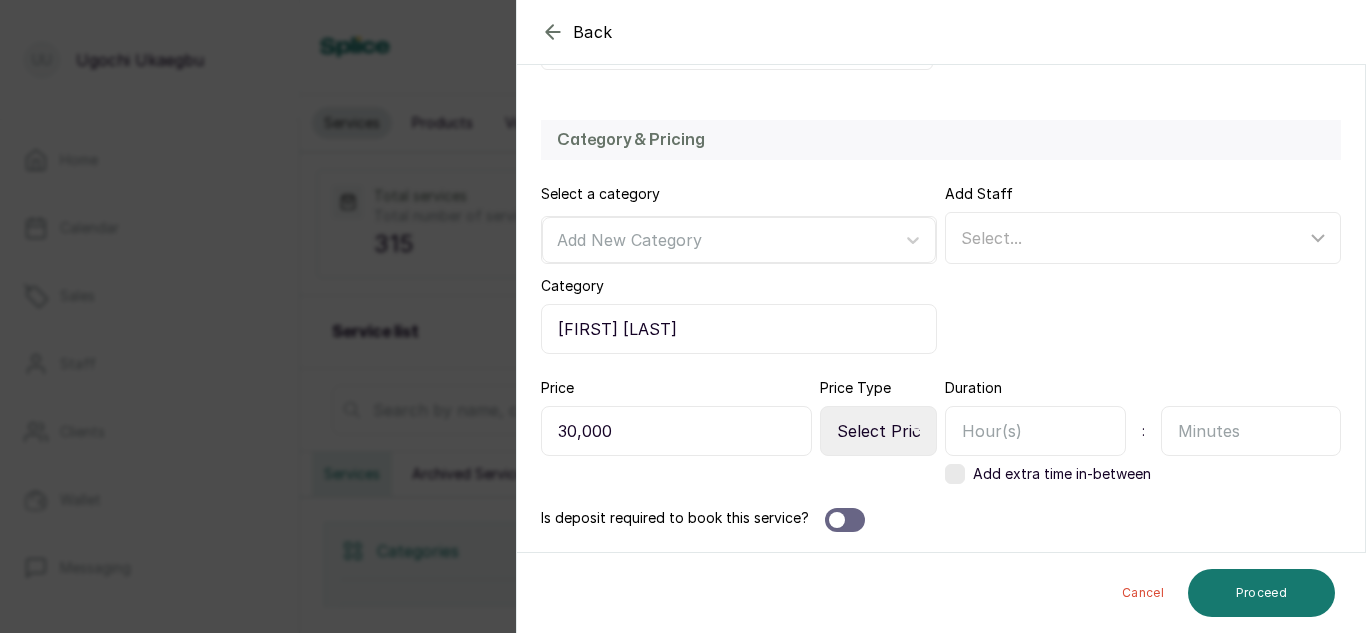 click on "Select Price Type Fixed From" at bounding box center (878, 431) 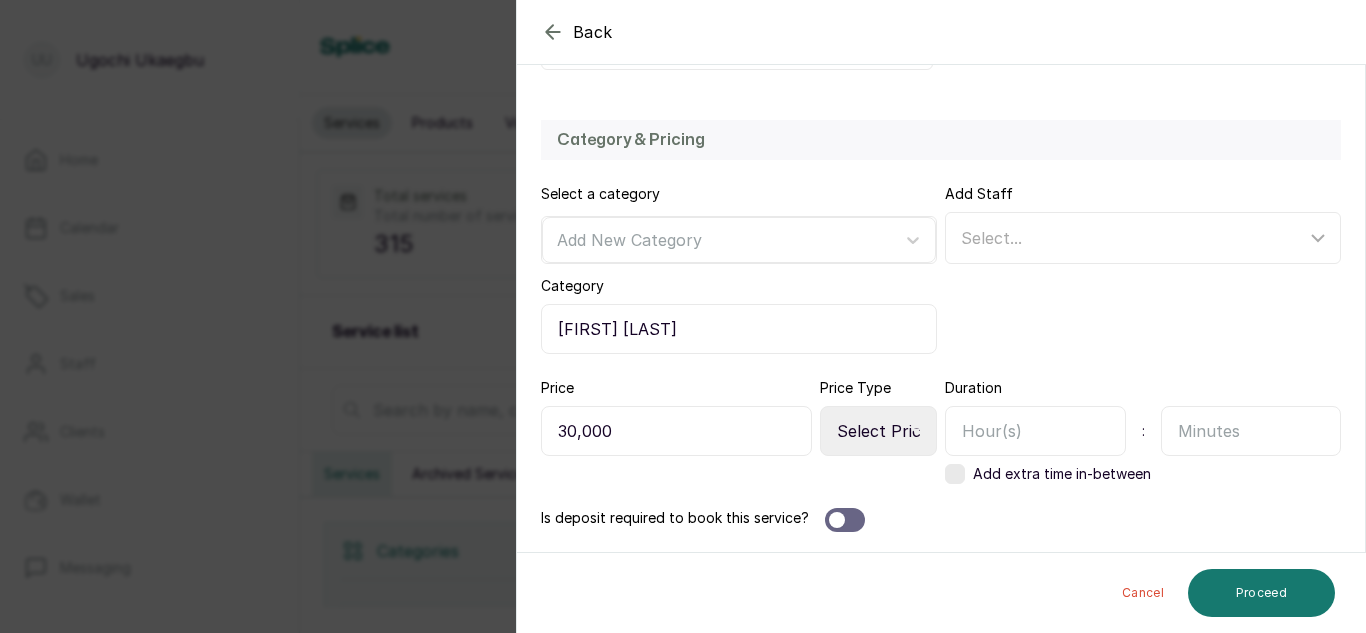 click on "Select Price Type Fixed From" at bounding box center (878, 431) 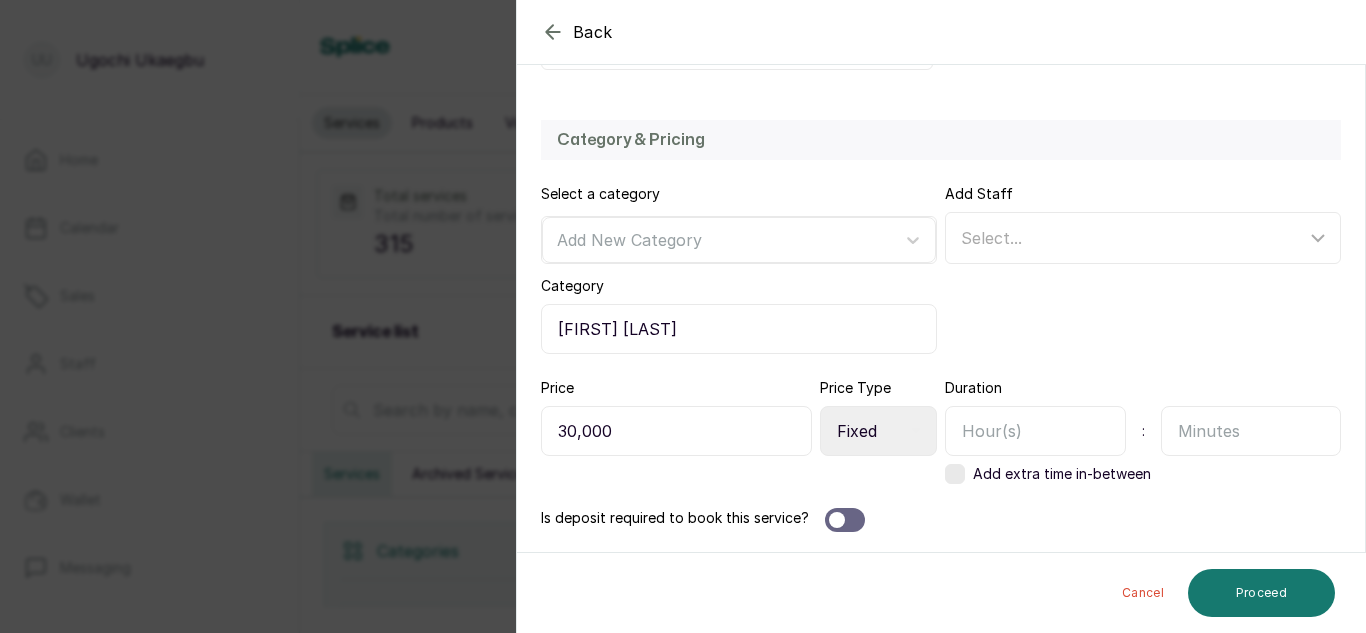 click on "Select Price Type Fixed From" at bounding box center [878, 431] 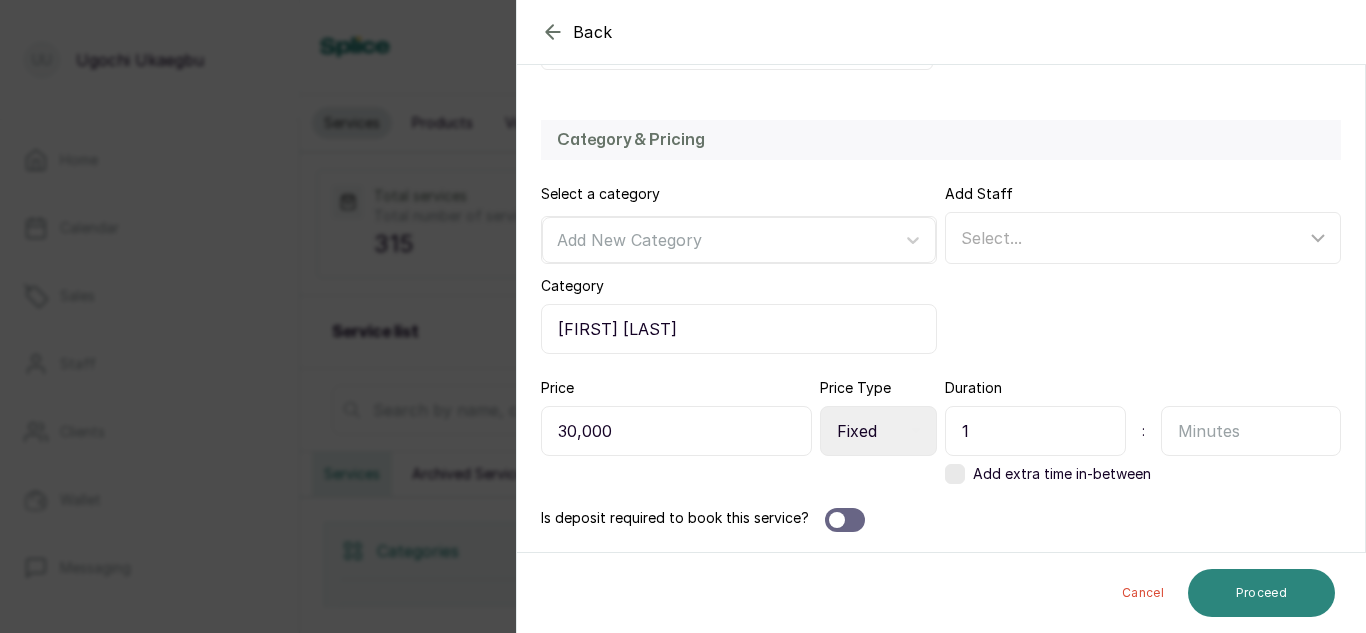 click on "Proceed" at bounding box center [1261, 593] 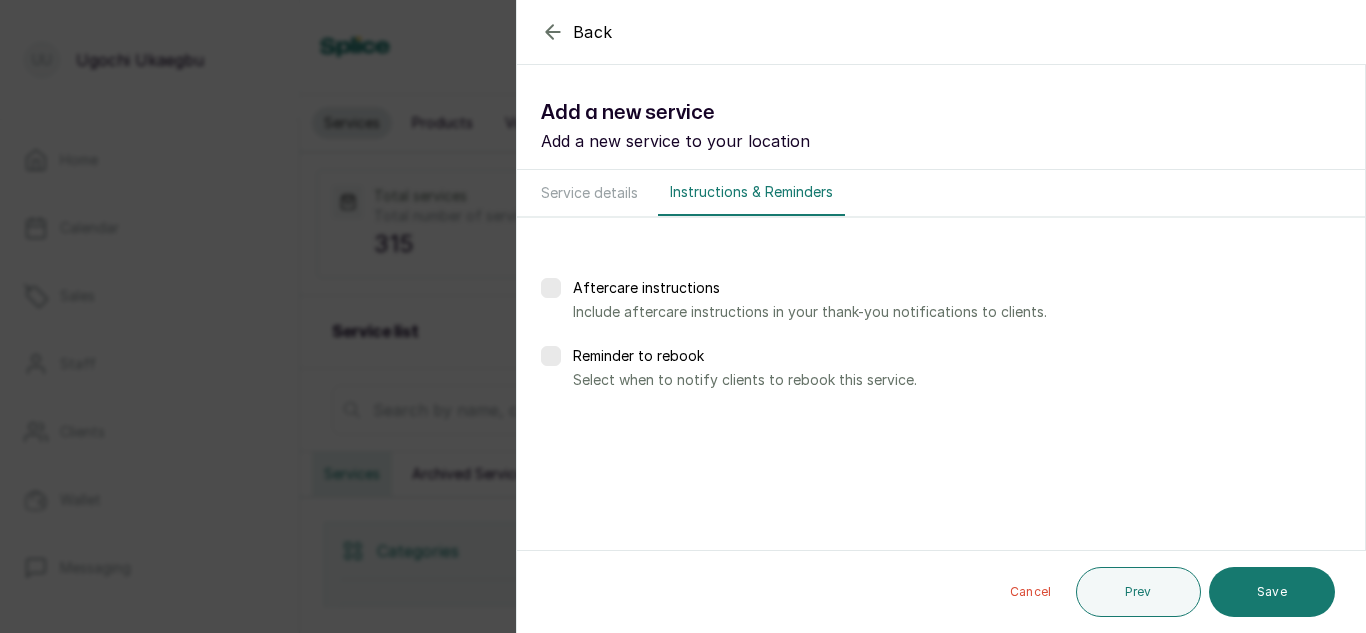 scroll, scrollTop: 0, scrollLeft: 0, axis: both 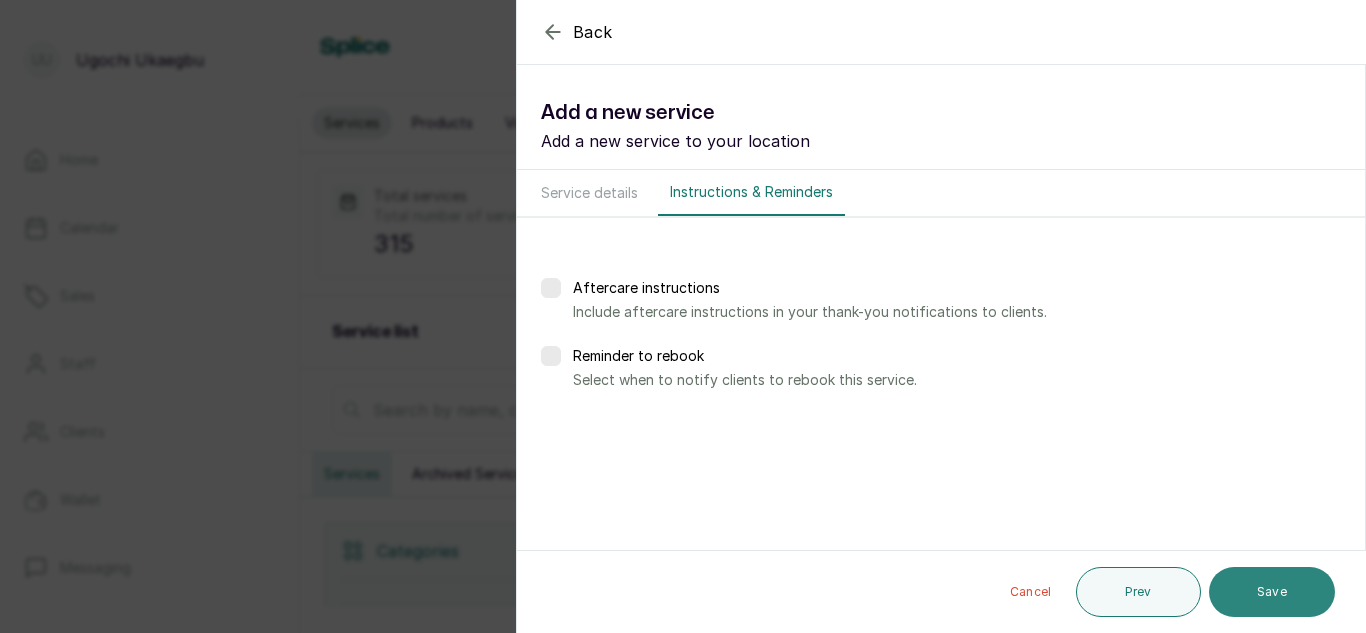 click on "Save" at bounding box center (1272, 592) 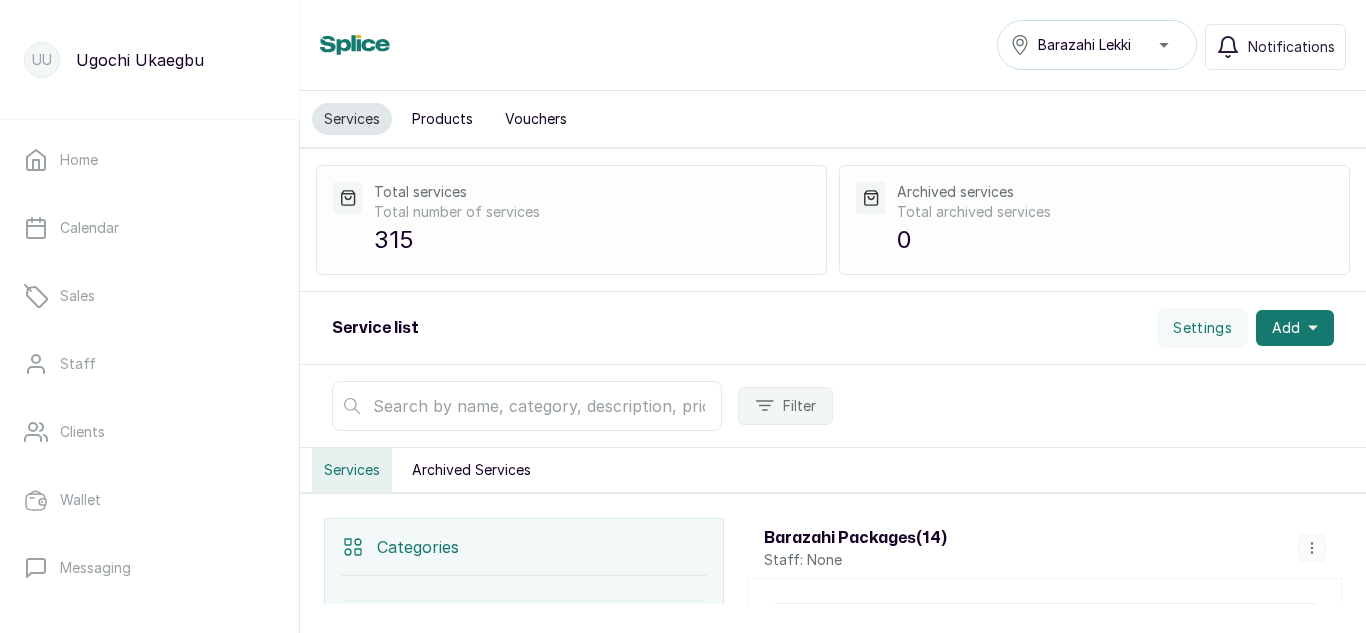 scroll, scrollTop: 0, scrollLeft: 0, axis: both 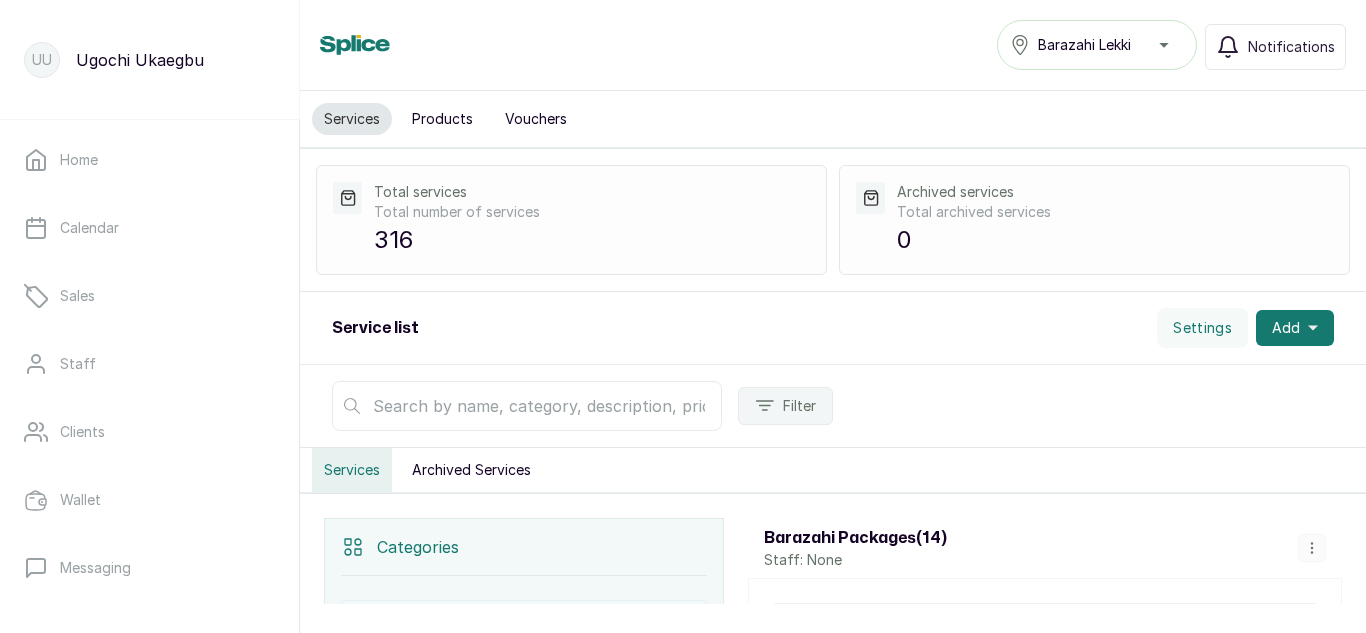 drag, startPoint x: 757, startPoint y: 79, endPoint x: 840, endPoint y: 83, distance: 83.09633 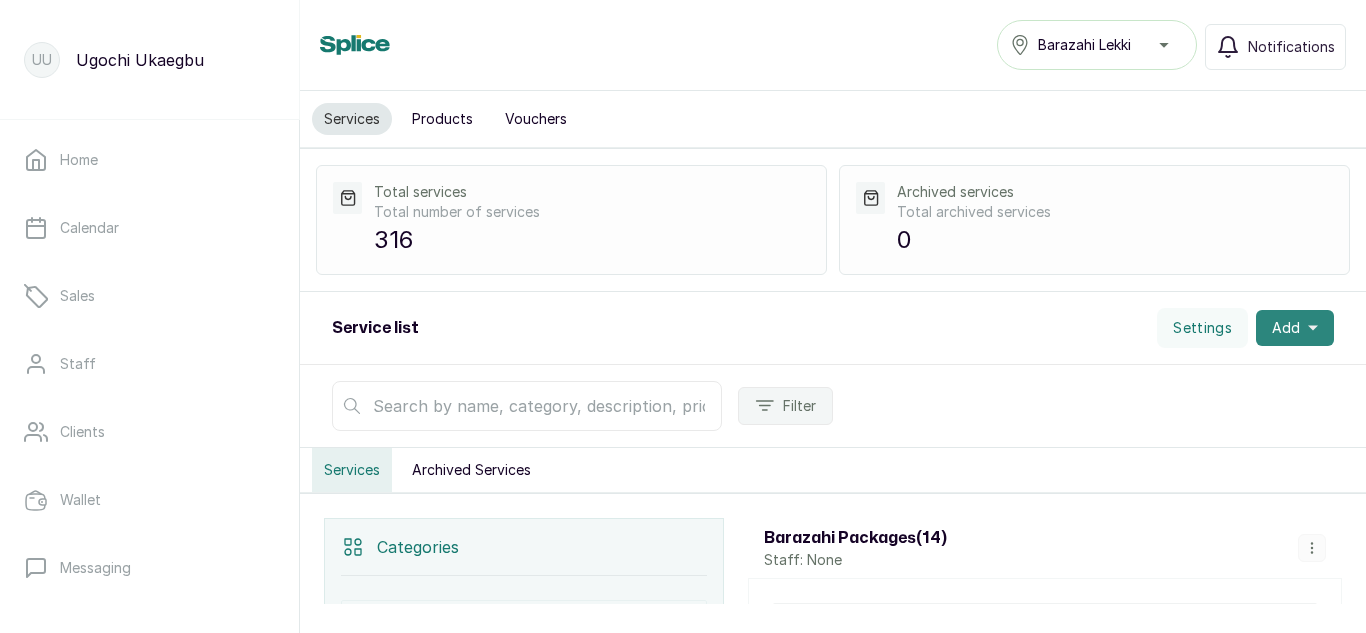 click on "Add" at bounding box center (1286, 328) 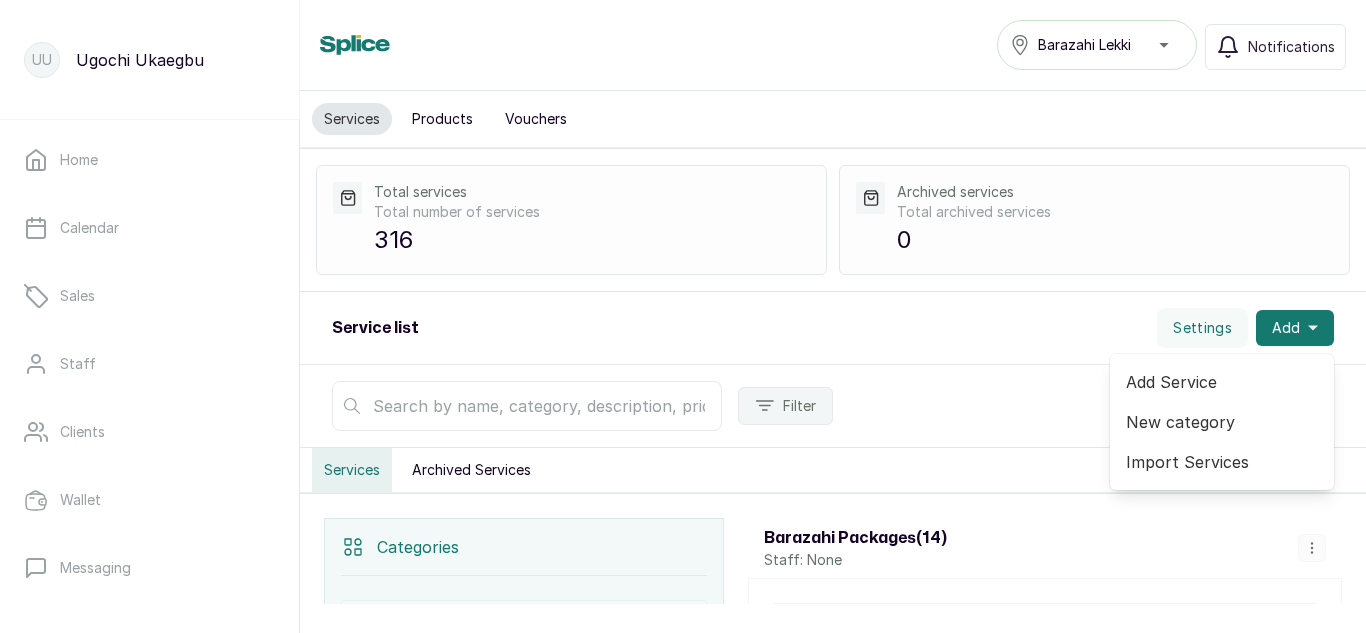 click on "Add Service" at bounding box center (1222, 382) 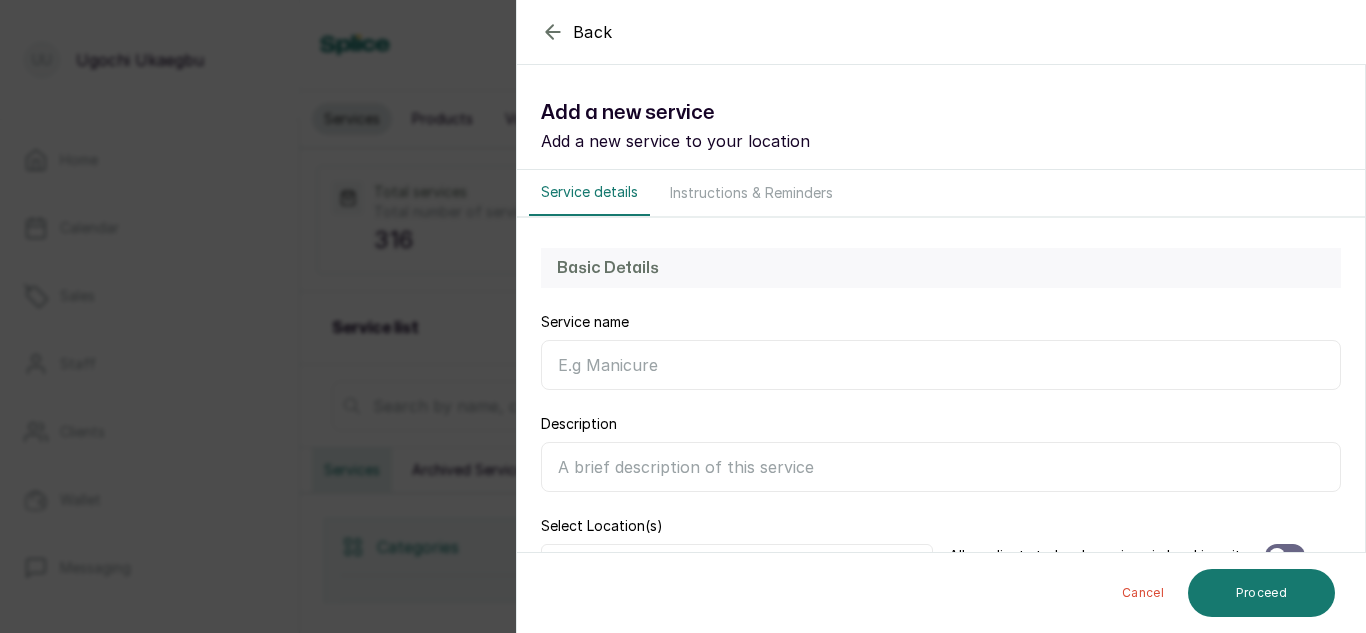 click on "Service name" at bounding box center [941, 365] 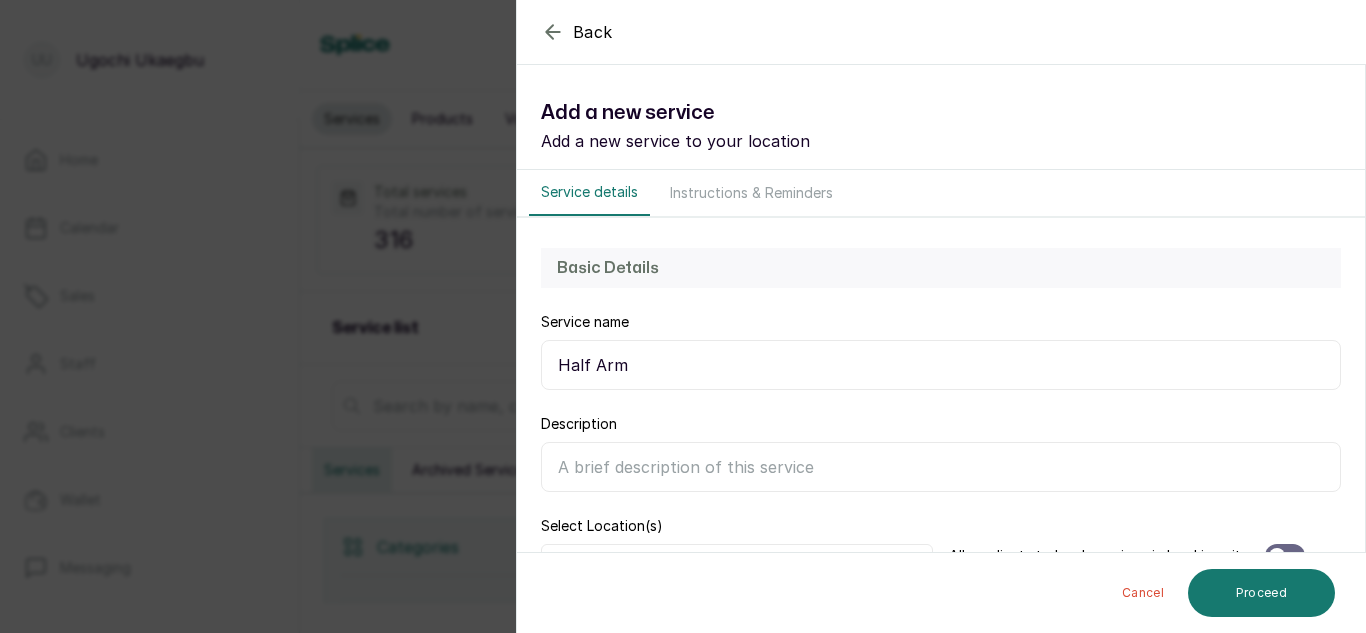 type on "Half Arm" 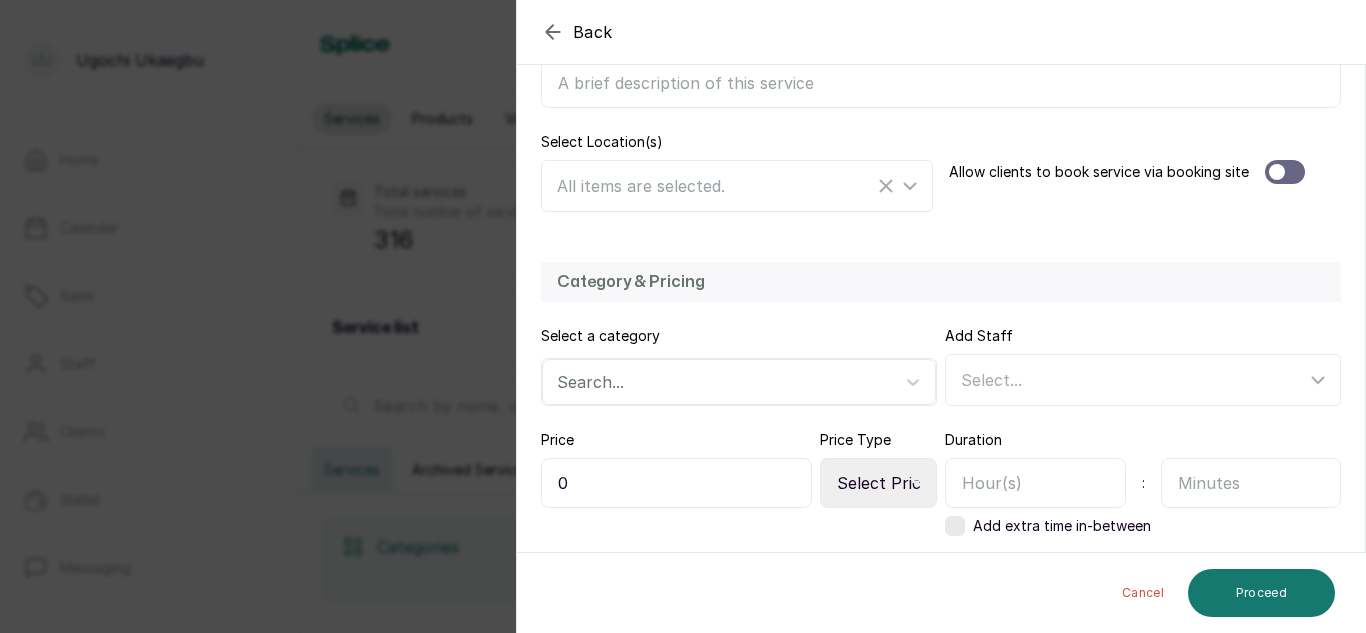 scroll, scrollTop: 436, scrollLeft: 0, axis: vertical 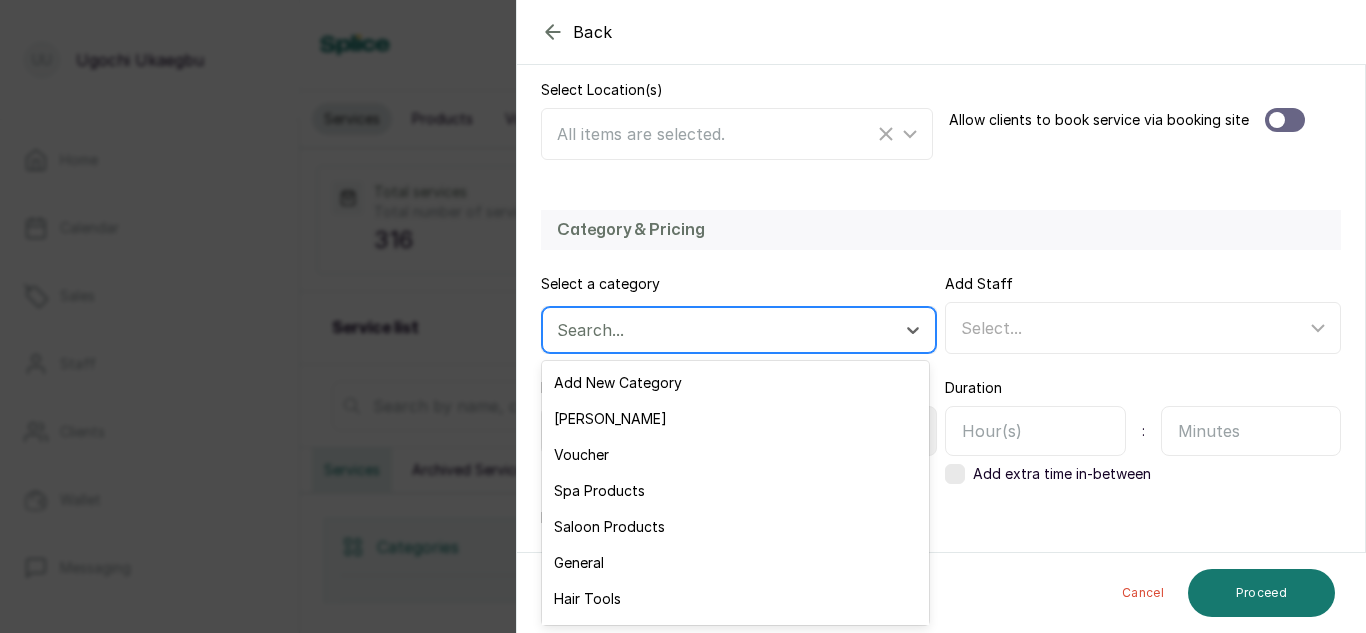click at bounding box center [721, 330] 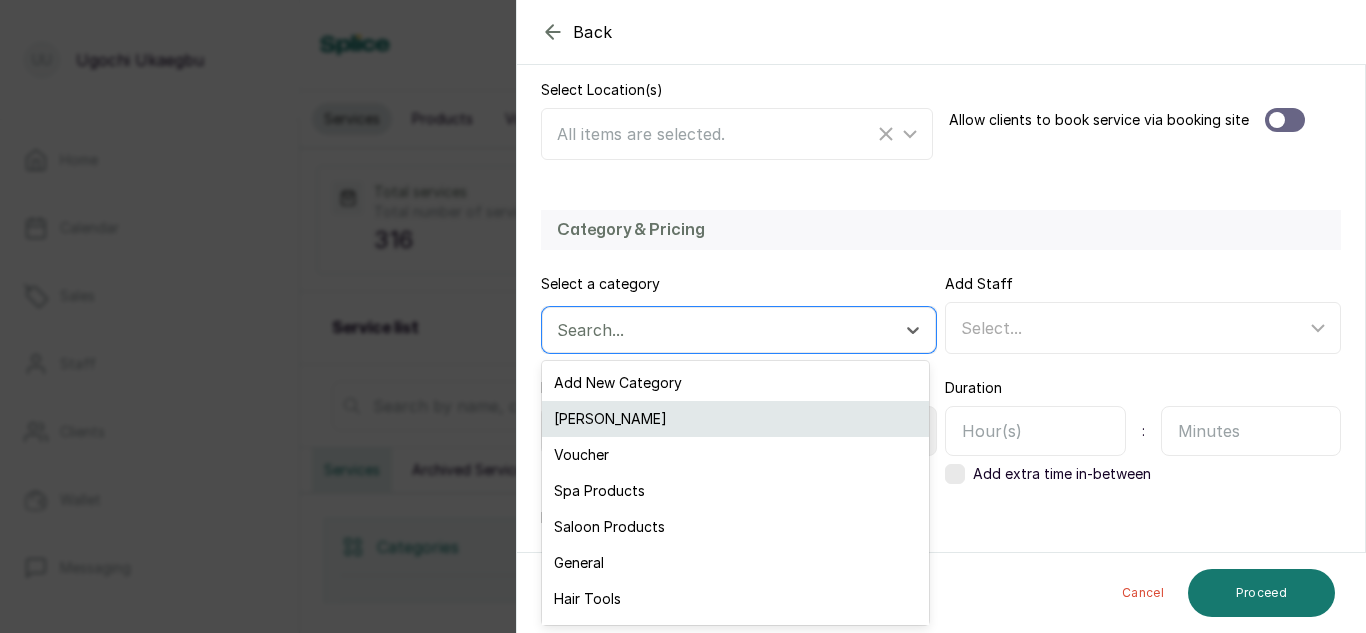 click on "Hena Design" at bounding box center (735, 419) 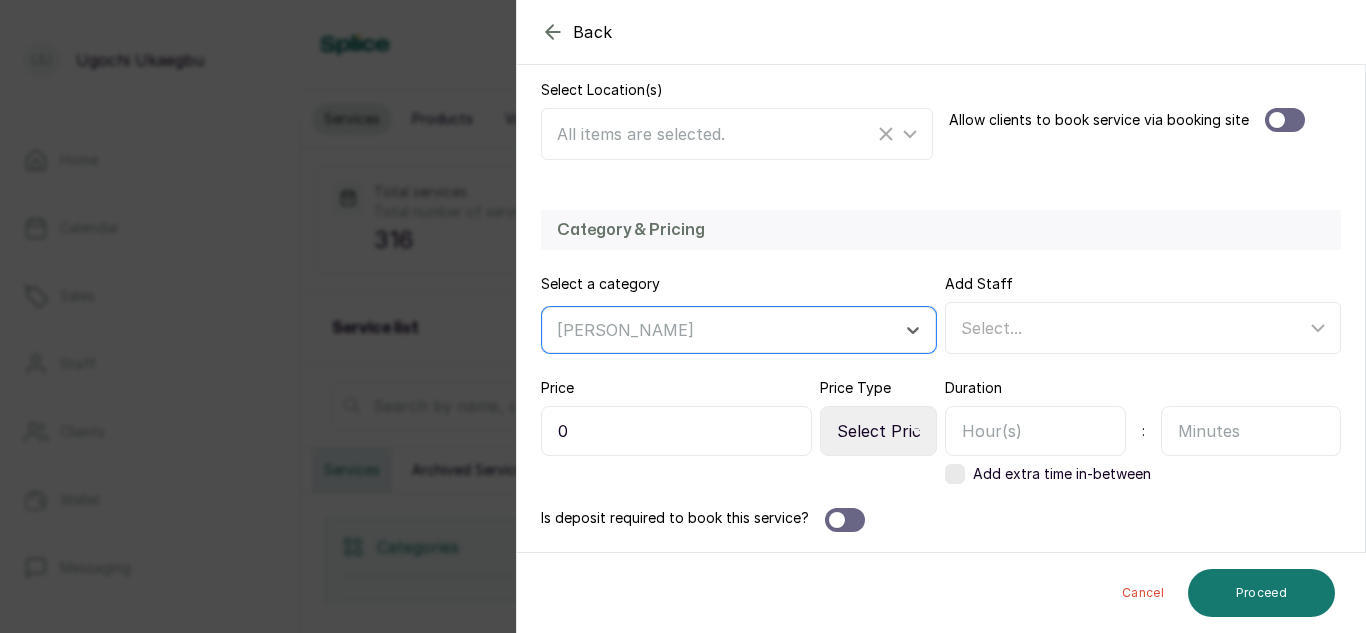 click on "0" at bounding box center (676, 431) 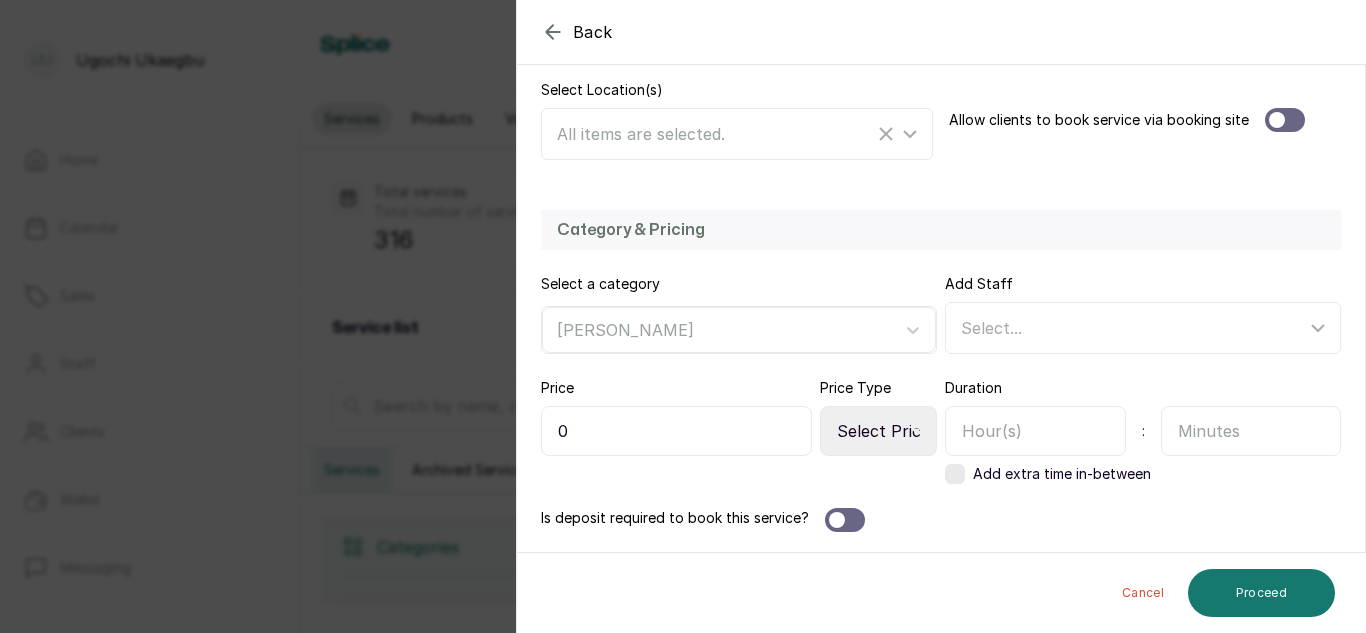 click on "0" at bounding box center (676, 431) 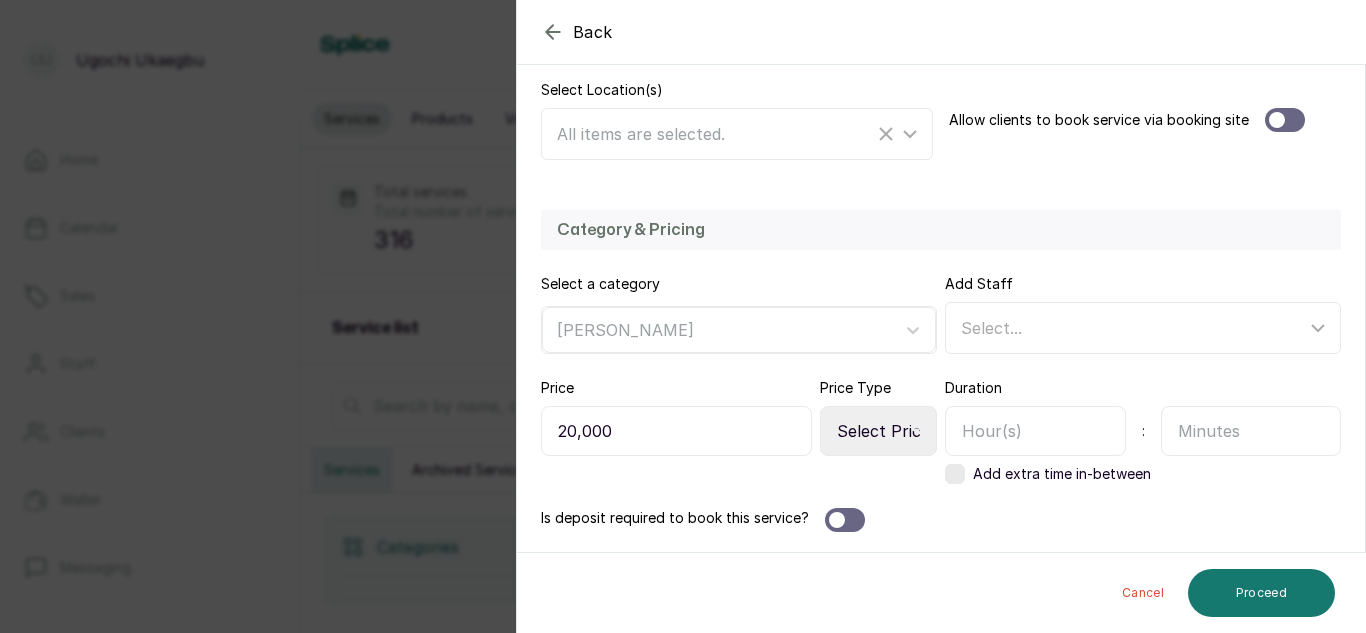 type on "20,000" 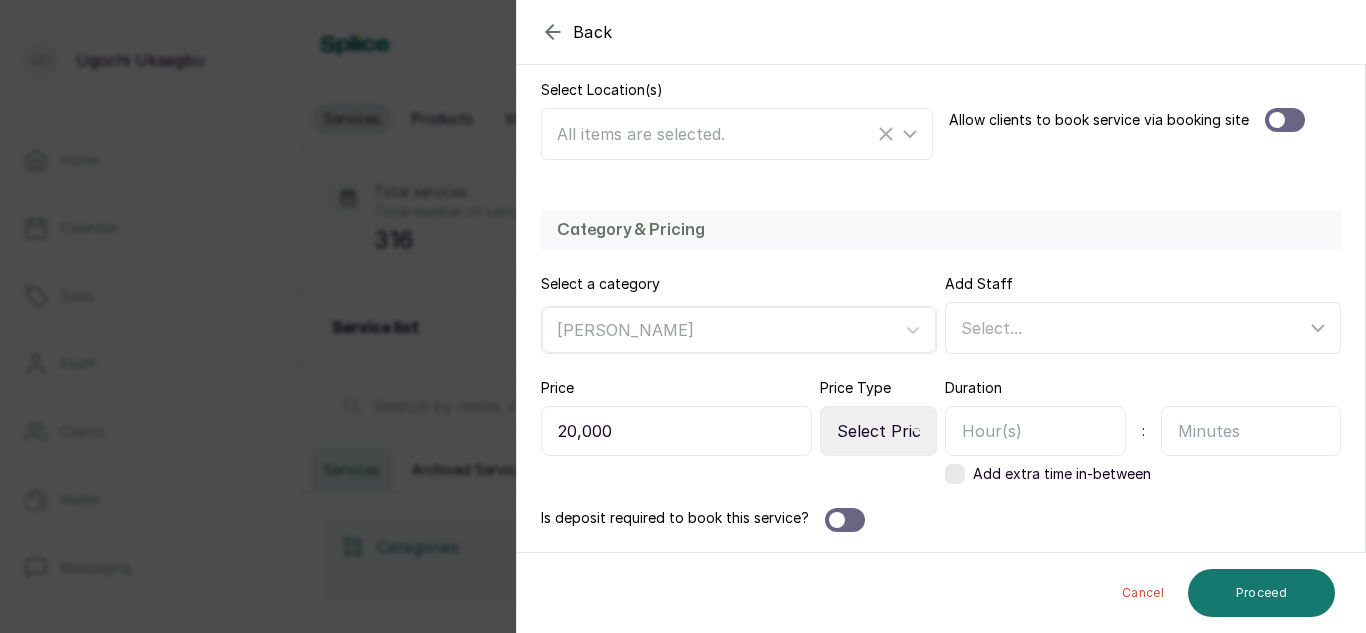 click on "Select Price Type Fixed From" at bounding box center [878, 431] 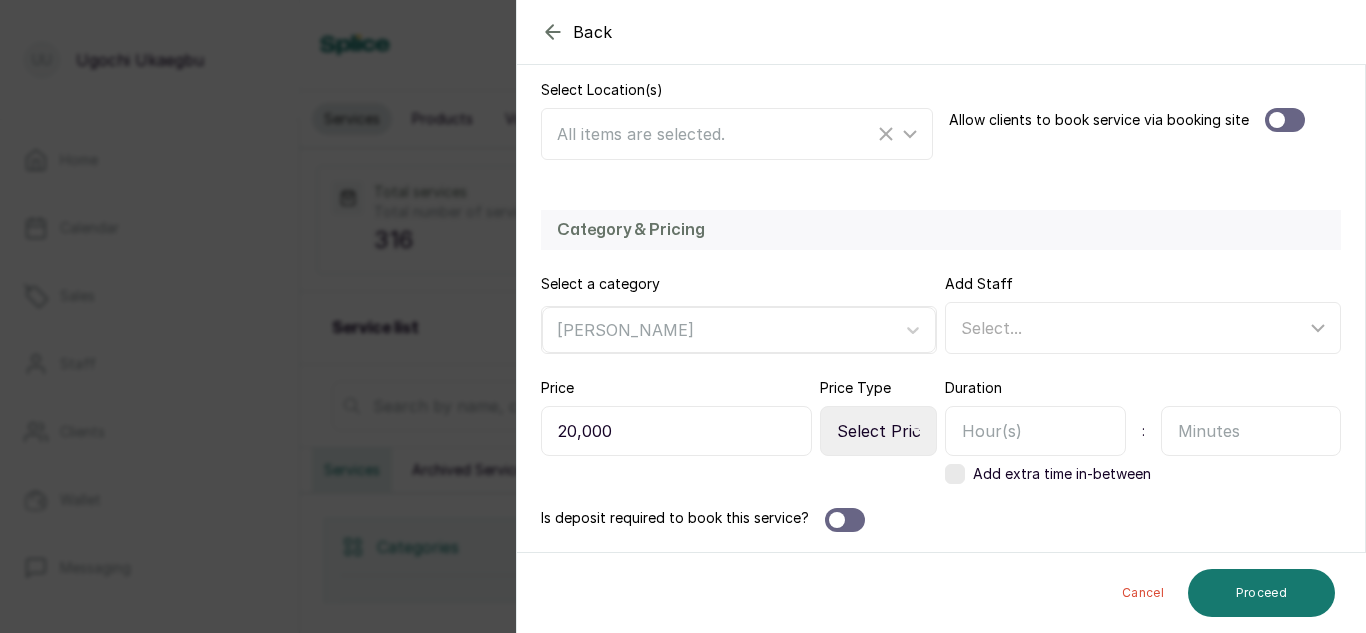 select on "fixed" 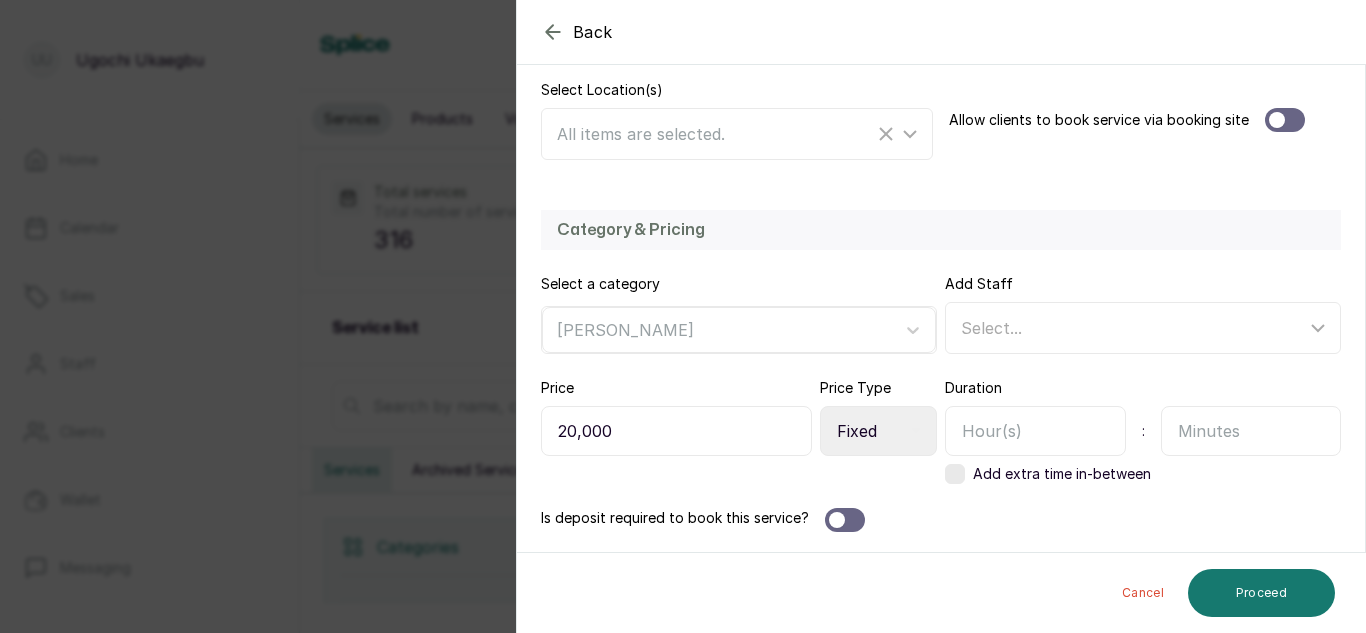 click on "Select Price Type Fixed From" at bounding box center (878, 431) 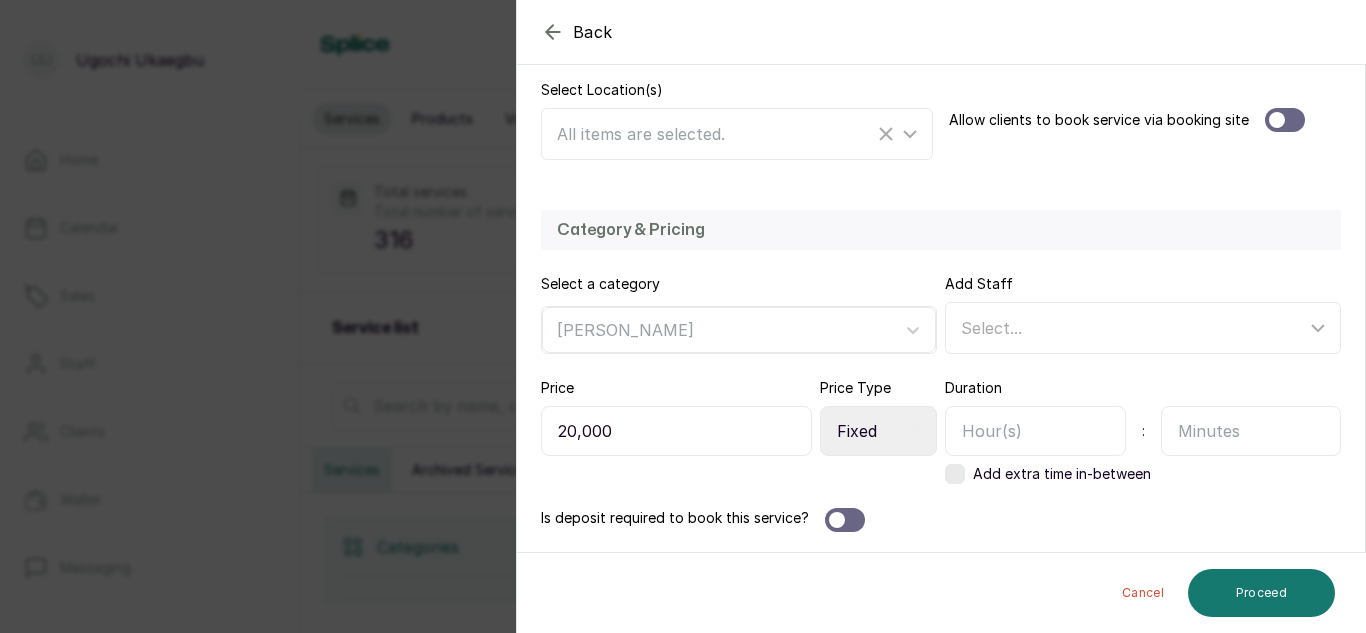 click at bounding box center (1251, 431) 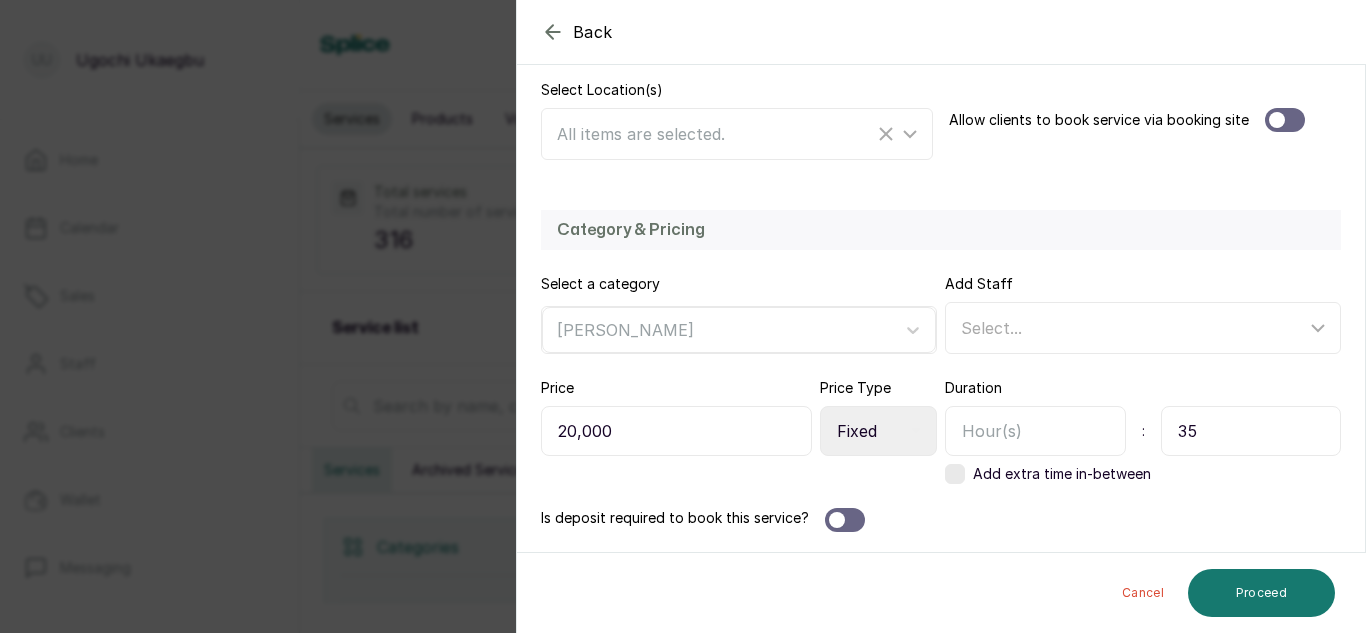 type on "35" 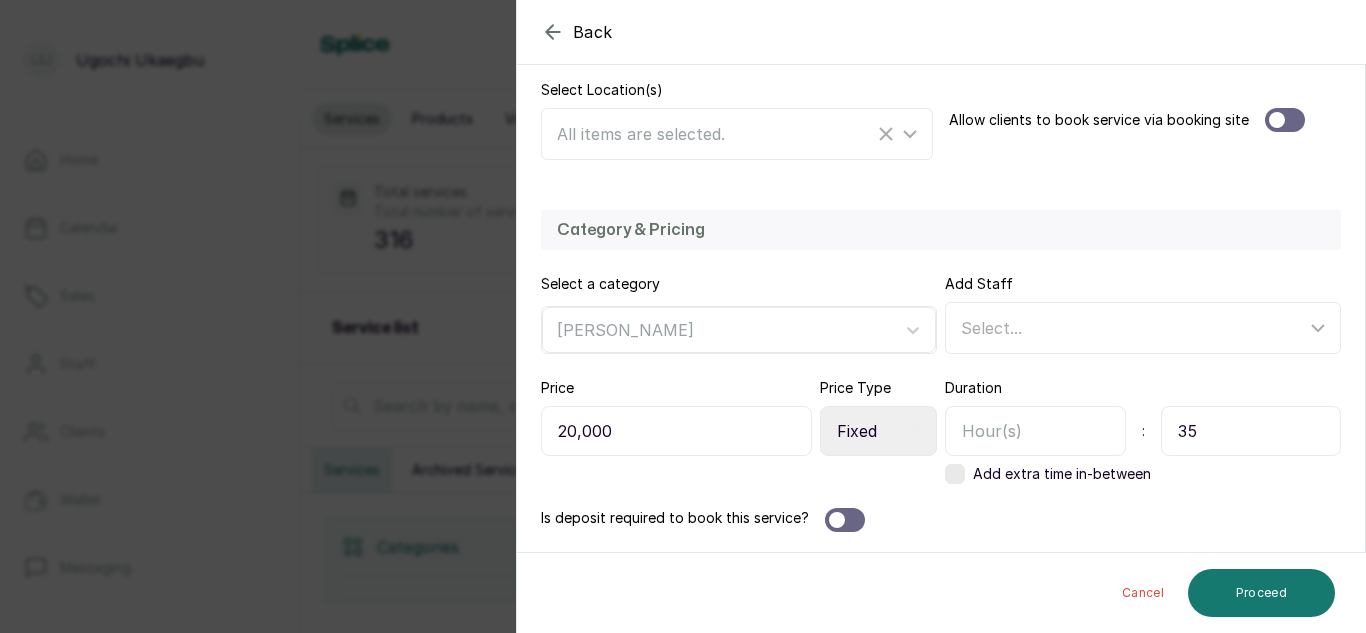 click at bounding box center [1035, 431] 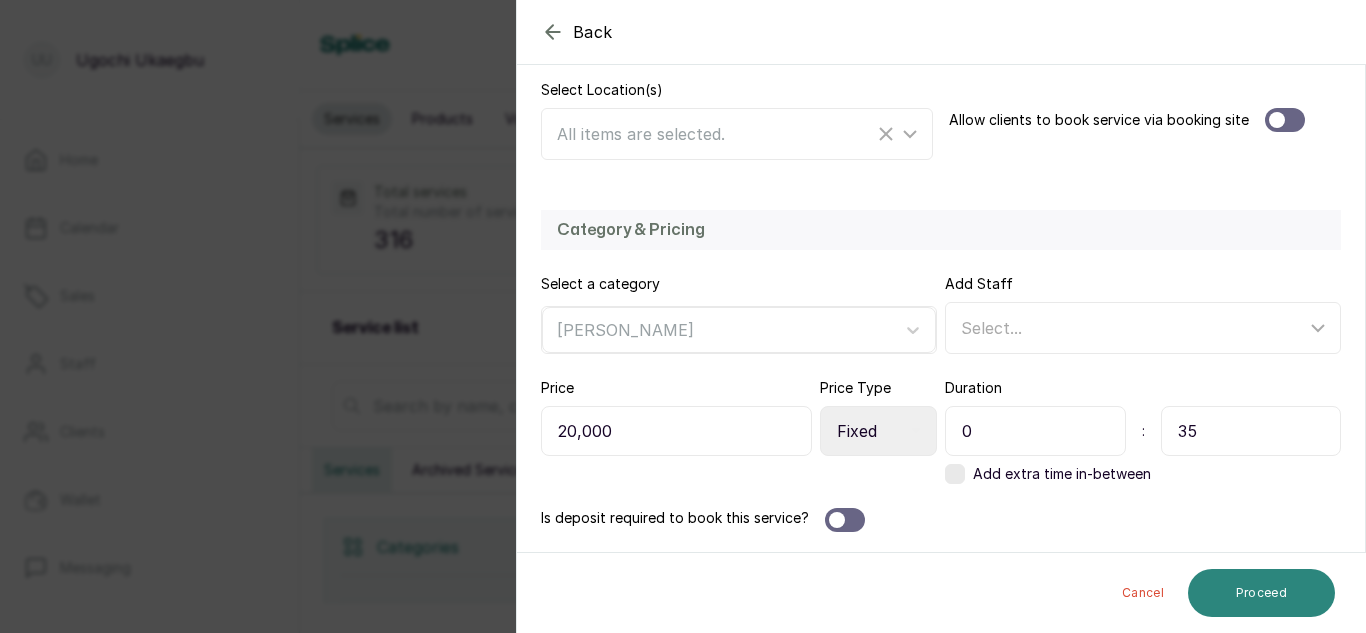 type on "0" 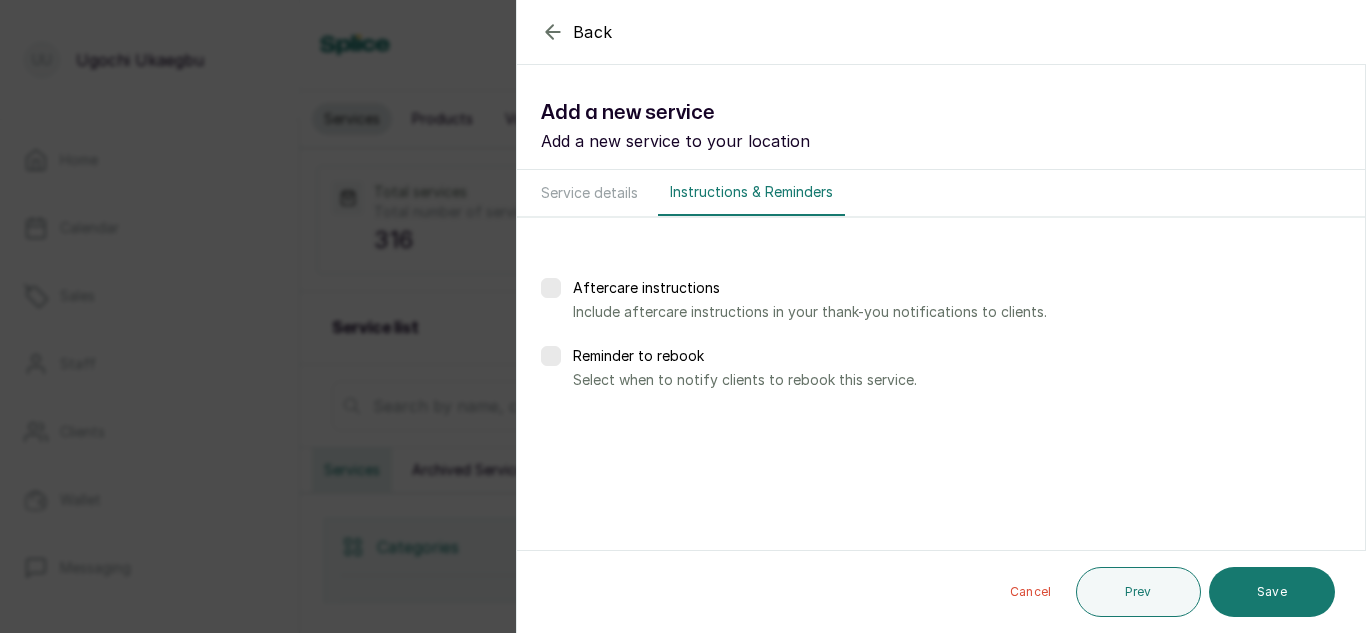 scroll, scrollTop: 0, scrollLeft: 0, axis: both 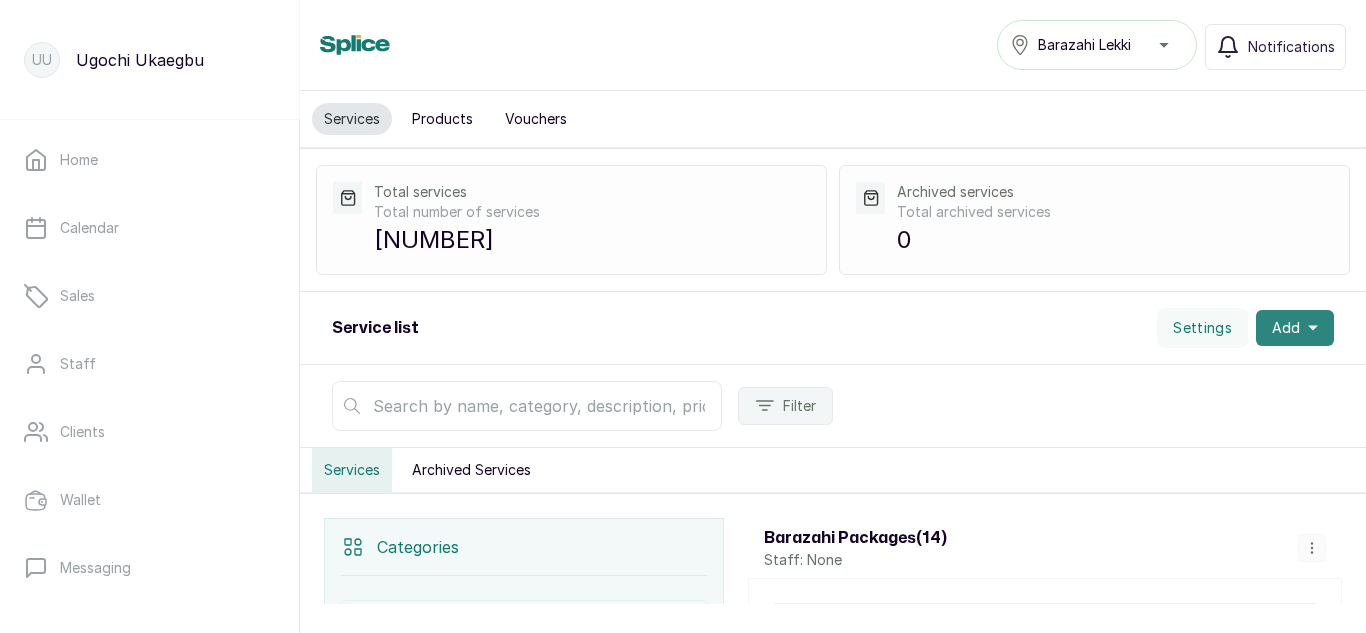 click on "Add" at bounding box center (1295, 328) 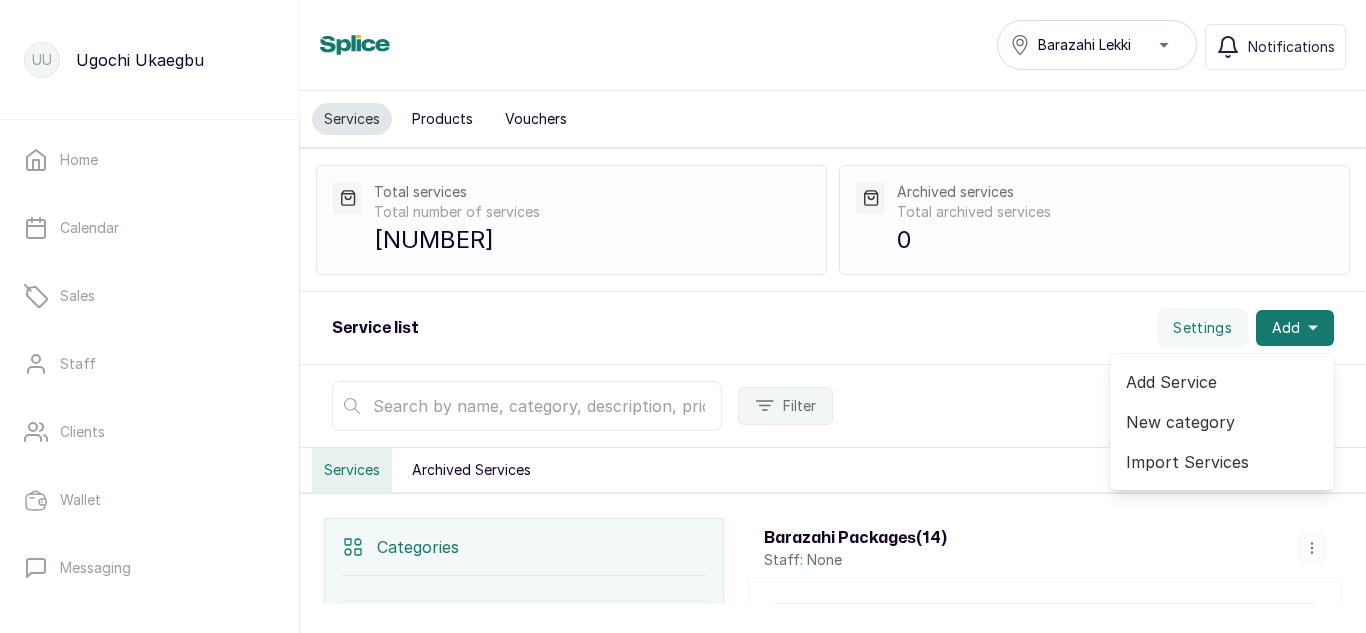 click on "Add Service" at bounding box center (1222, 382) 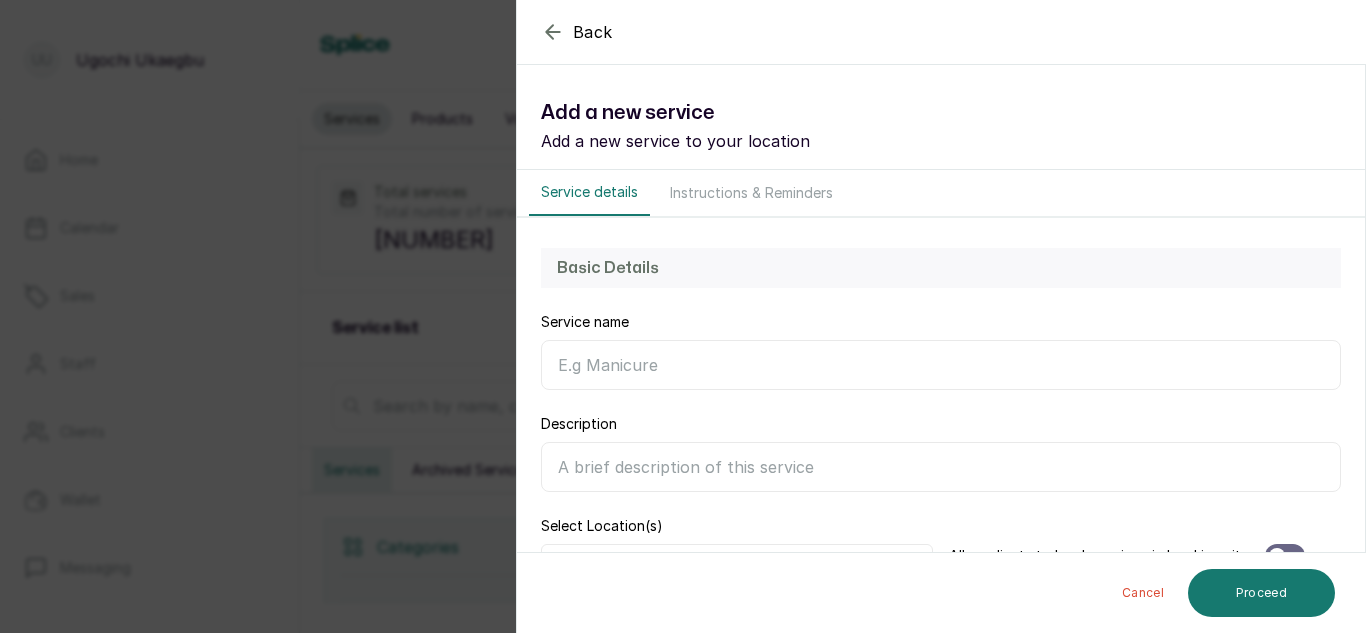 click on "Service name" at bounding box center (941, 365) 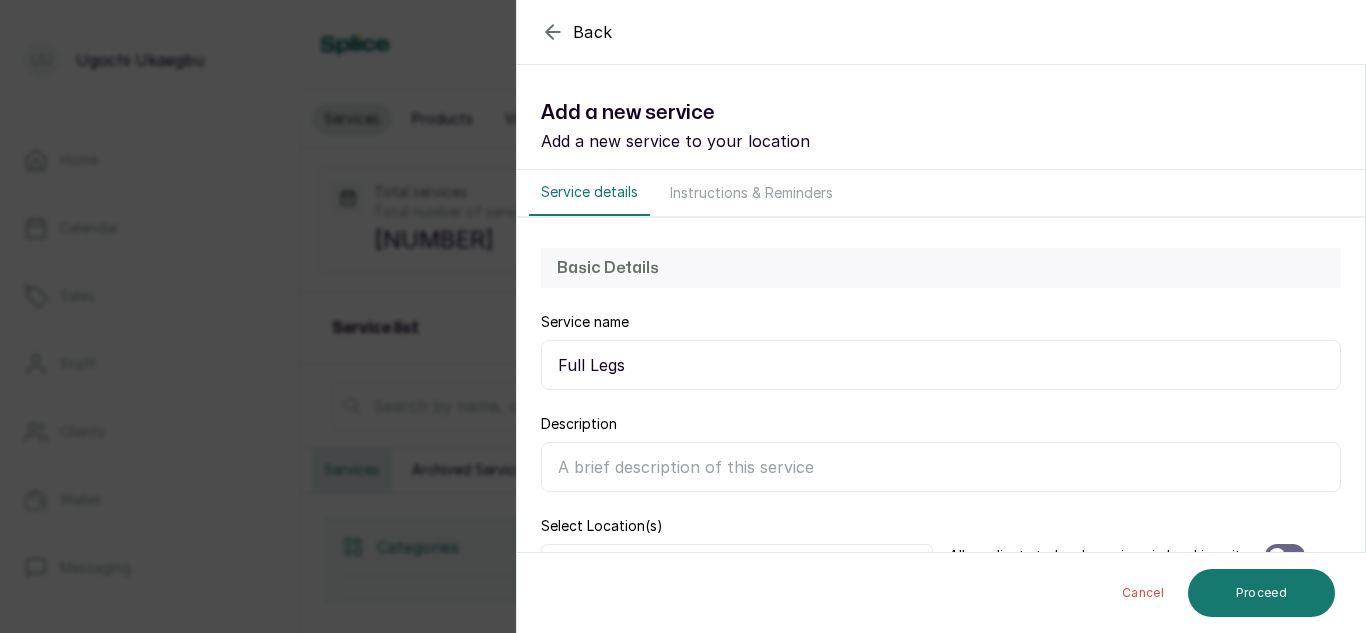 type on "Full Legs" 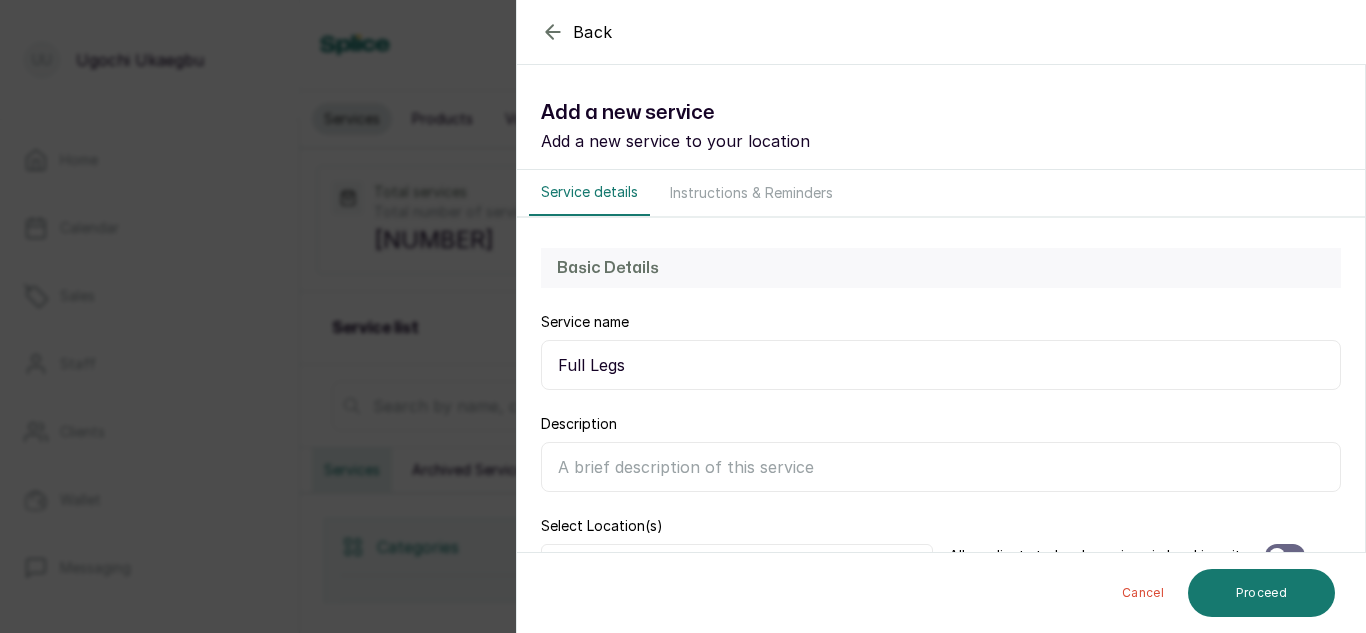 click on "Back Service Add a new service Add a new service to your location Service details Instructions & Reminders Basic Details Service name Full Legs Description Select Location(s) All items are selected. Allow clients to book service via booking site Category & Pricing Select a category Search... Add Staff Select... Price 0 Price Type Select Price Type Fixed From Duration : Add extra time in-between Is deposit required to book this service? Cancel Proceed" at bounding box center [941, 316] 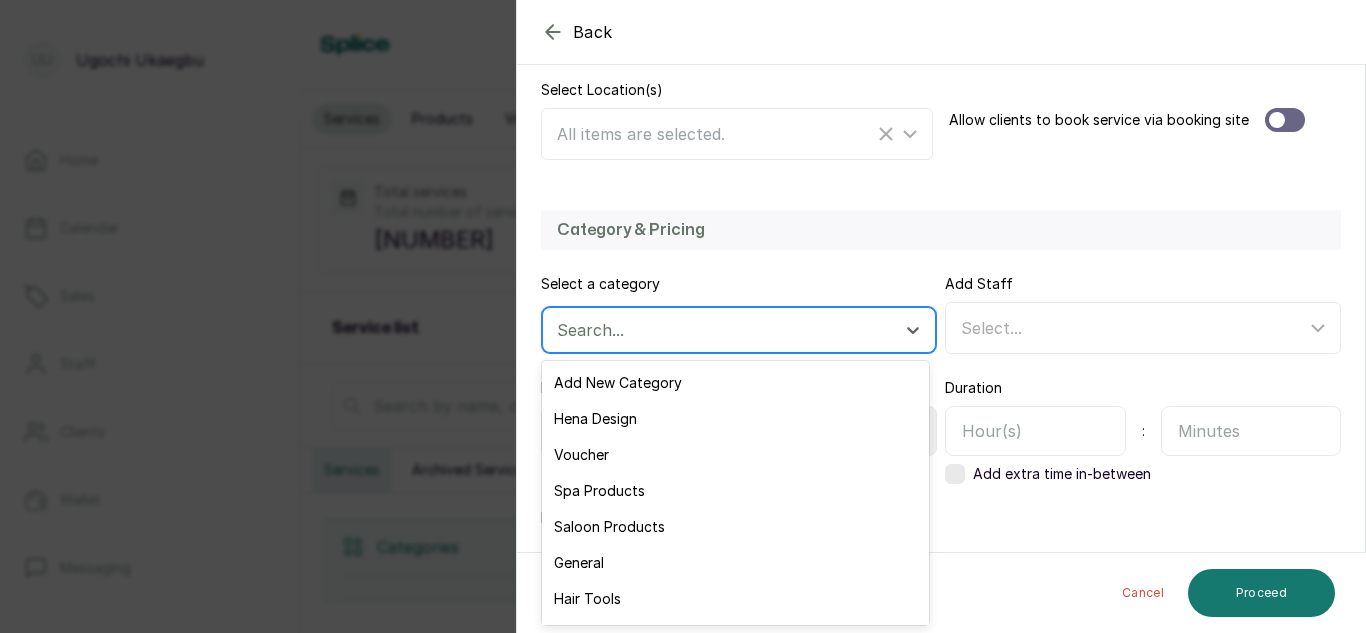 click at bounding box center (721, 330) 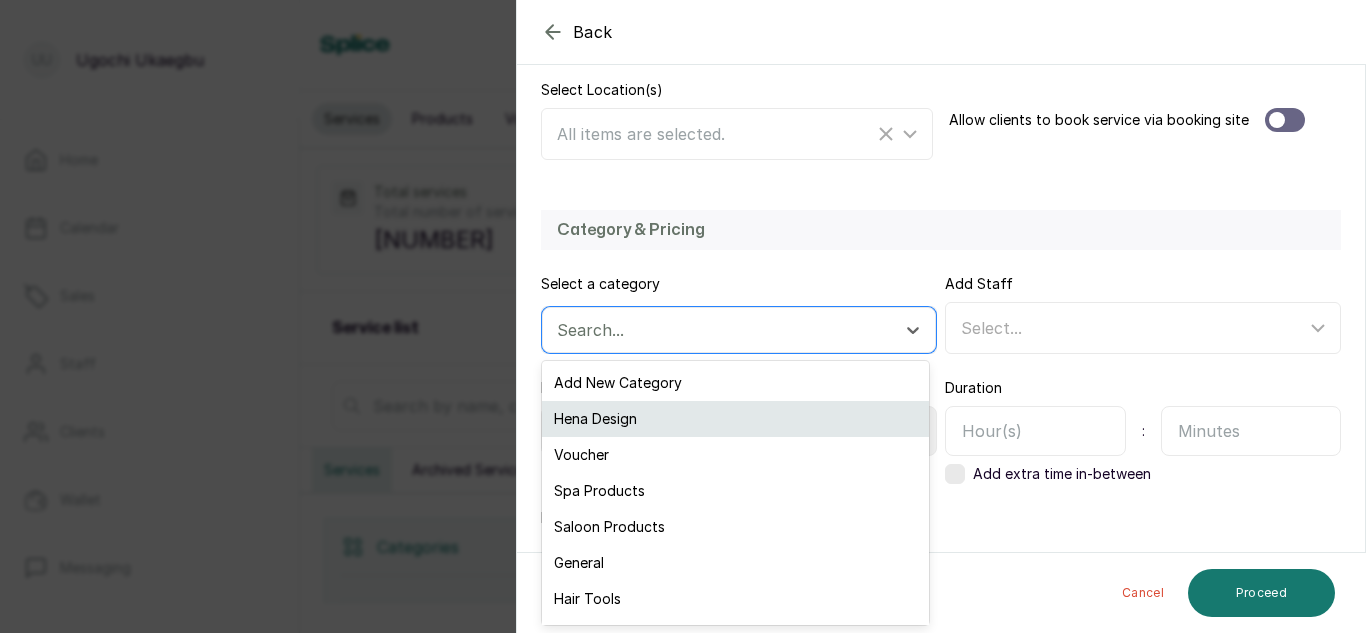 click on "Hena Design" at bounding box center [735, 419] 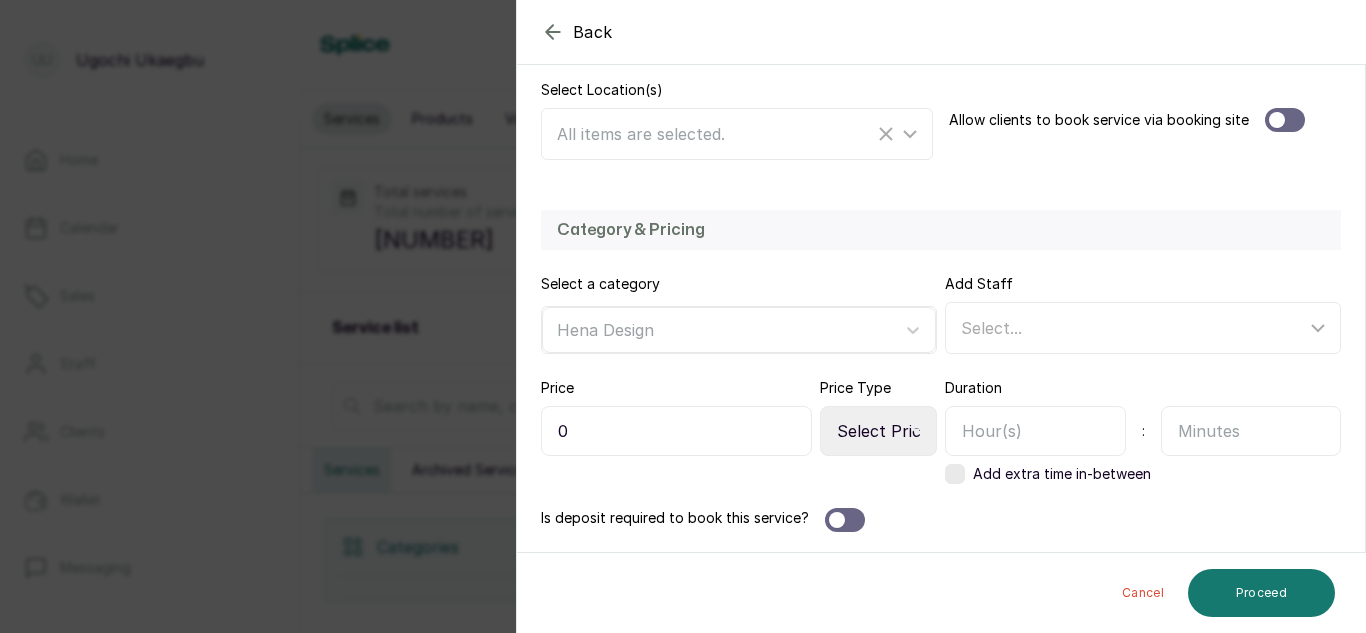 click on "0" at bounding box center (676, 431) 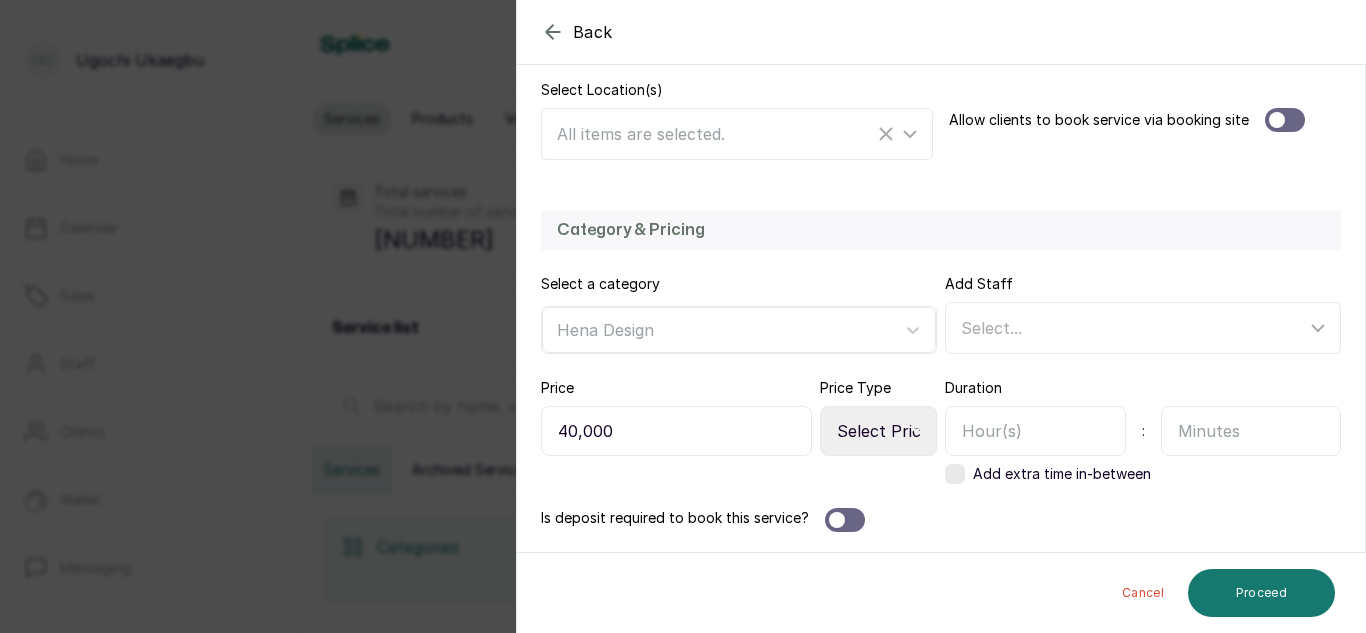 type on "40,000" 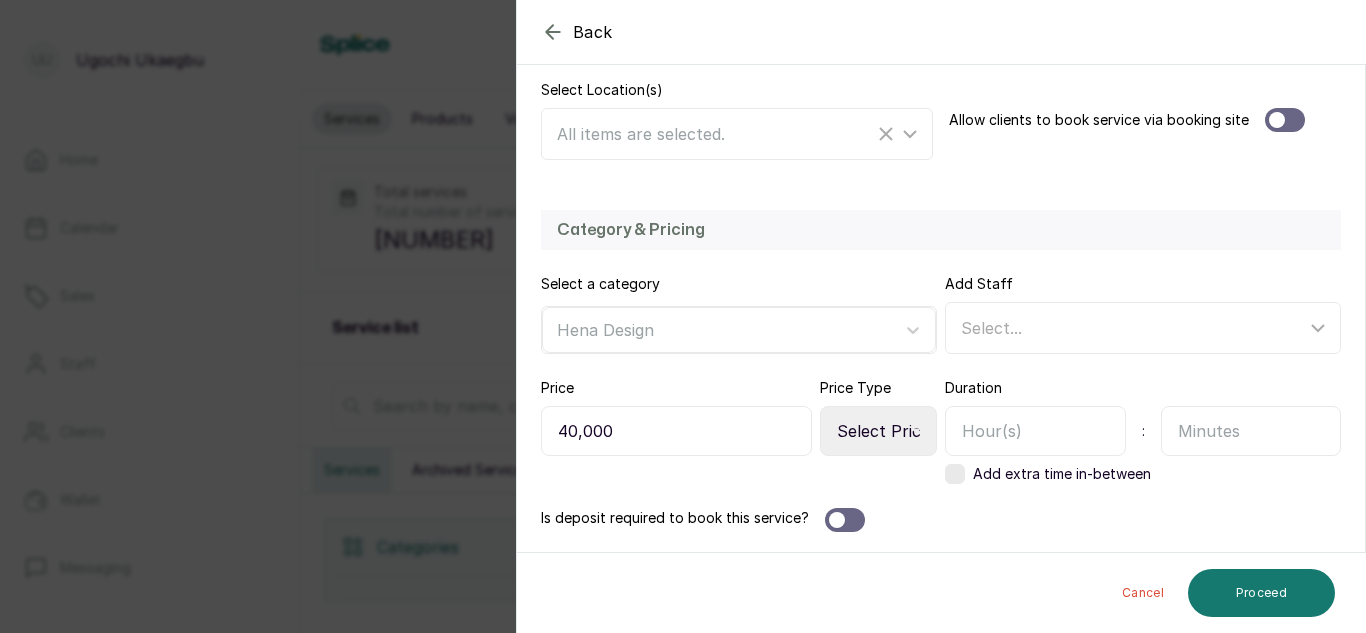 click on "Select Price Type Fixed From" at bounding box center (878, 431) 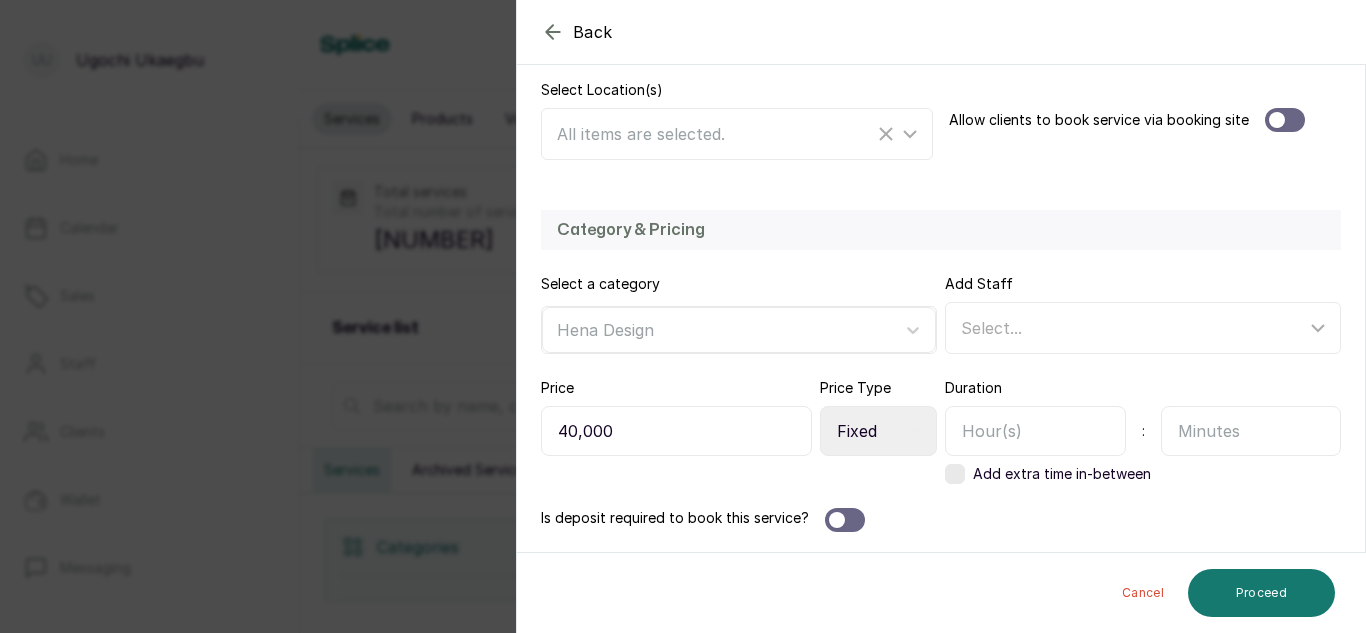 click on "Select Price Type Fixed From" at bounding box center (878, 431) 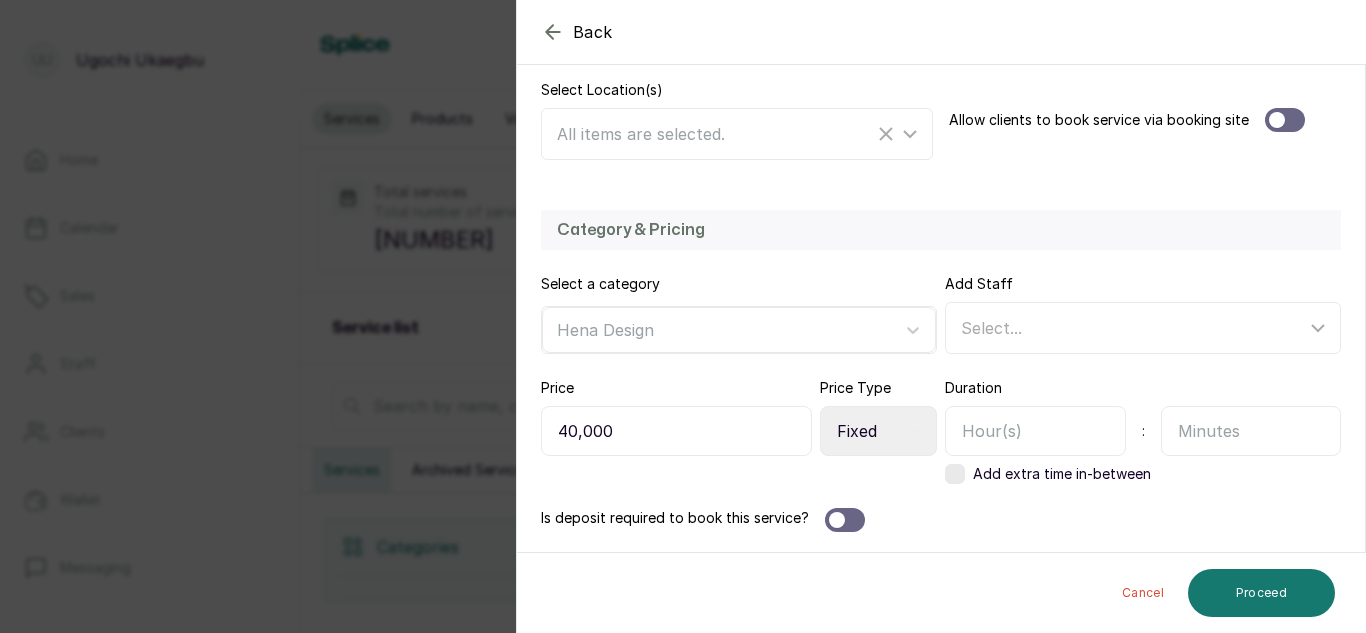 click at bounding box center [1035, 431] 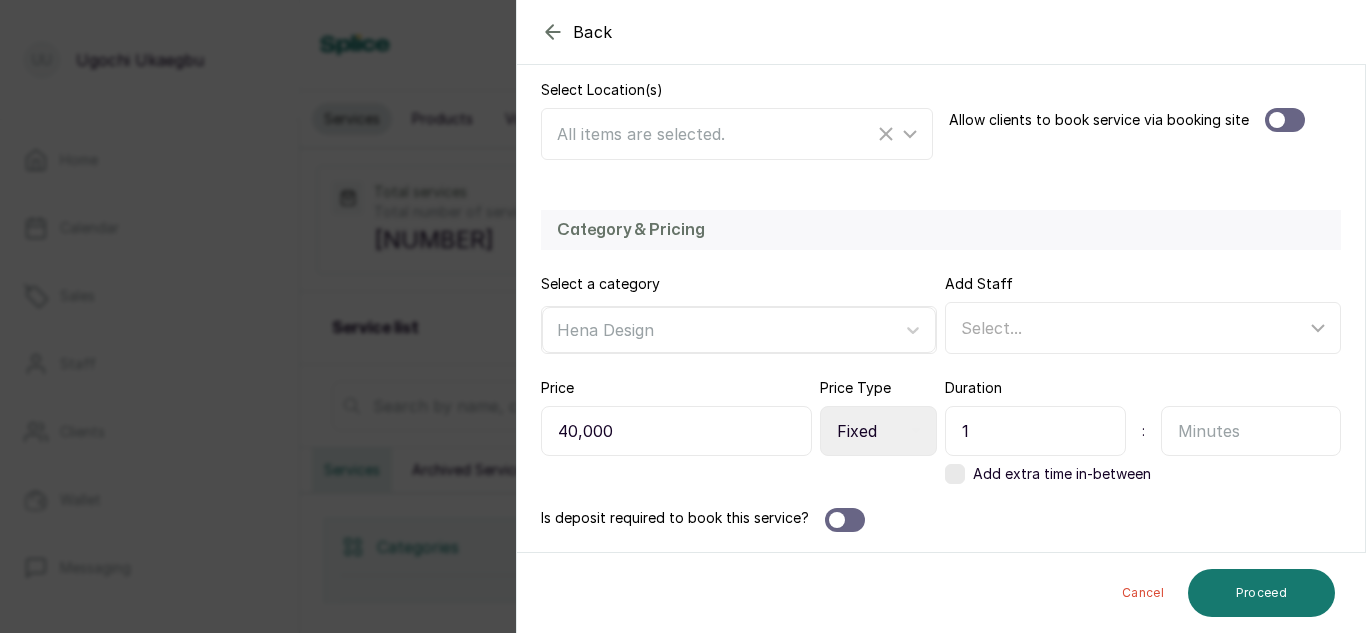 type on "1" 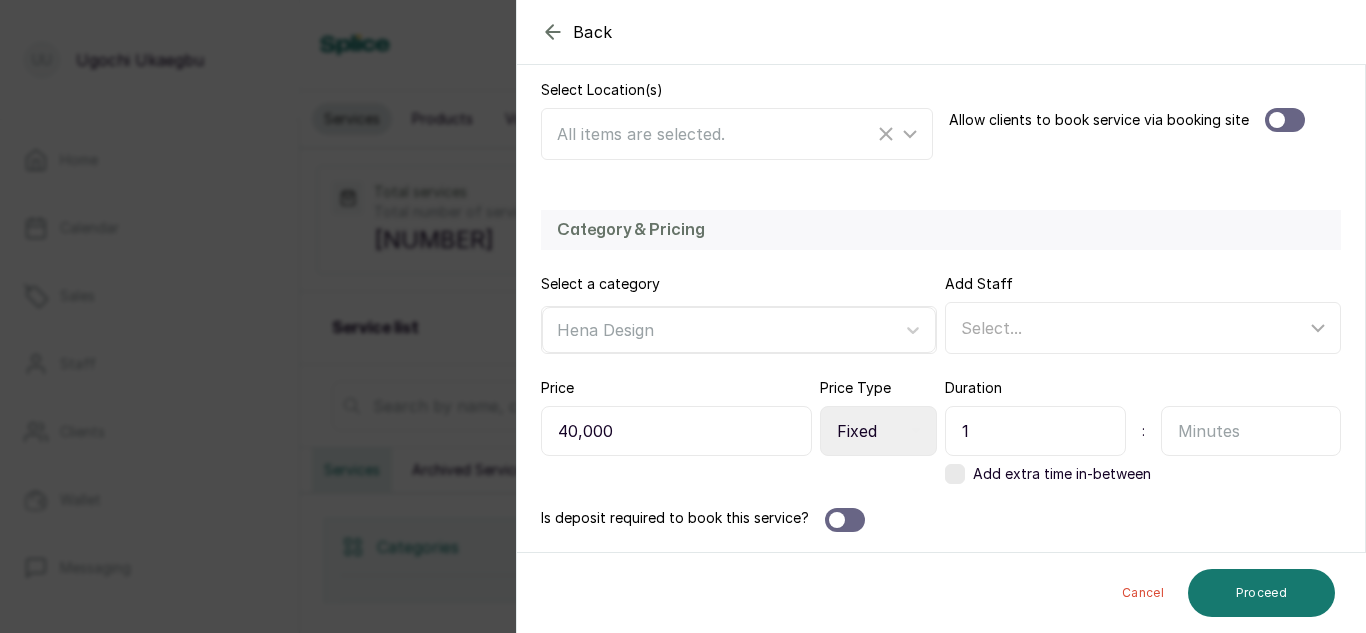 click at bounding box center (1251, 431) 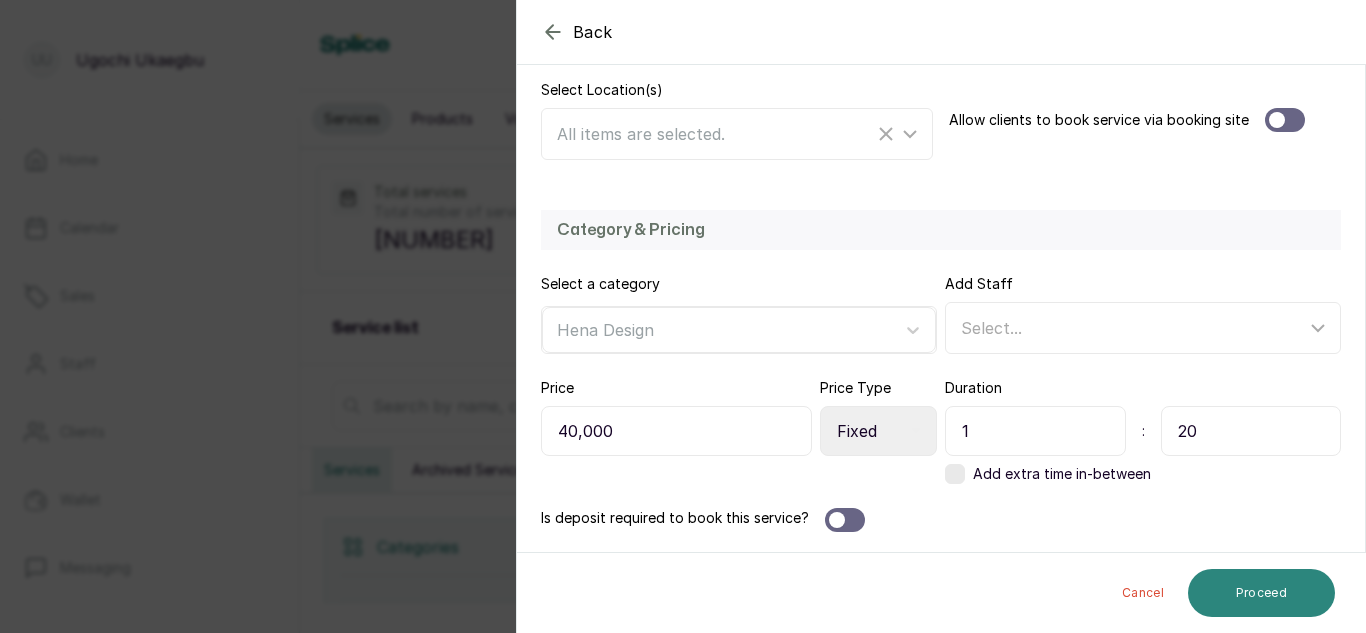 type on "20" 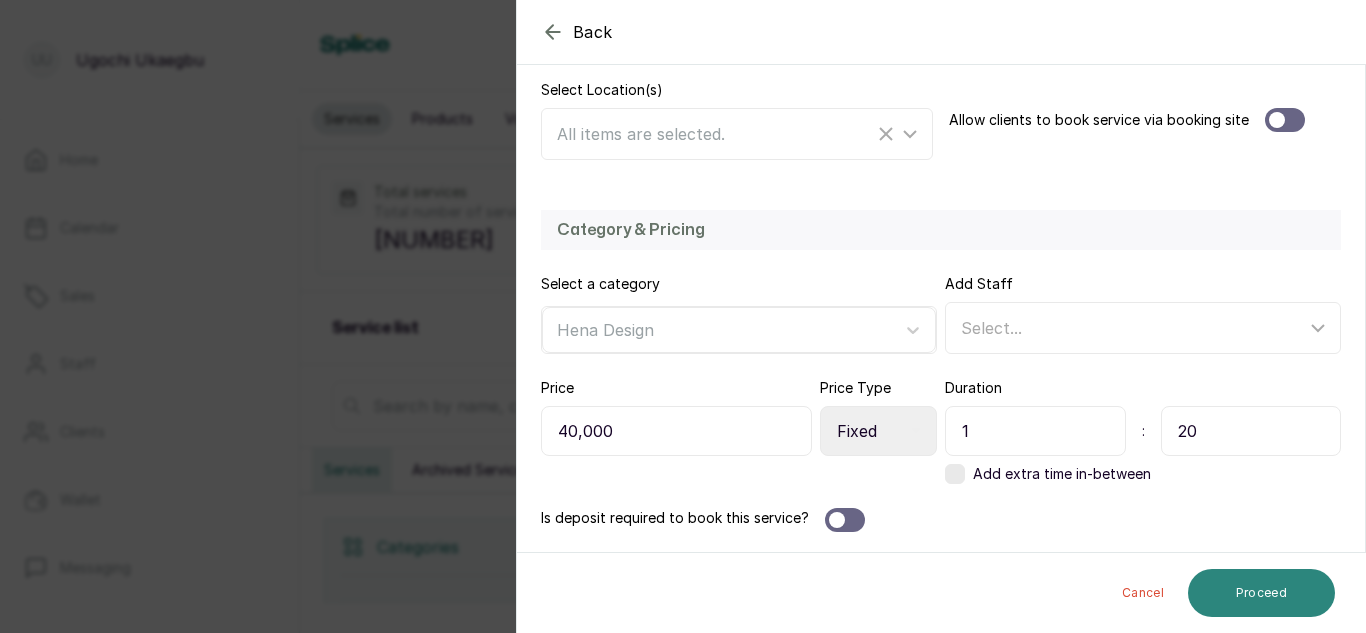 click on "Proceed" at bounding box center (1261, 593) 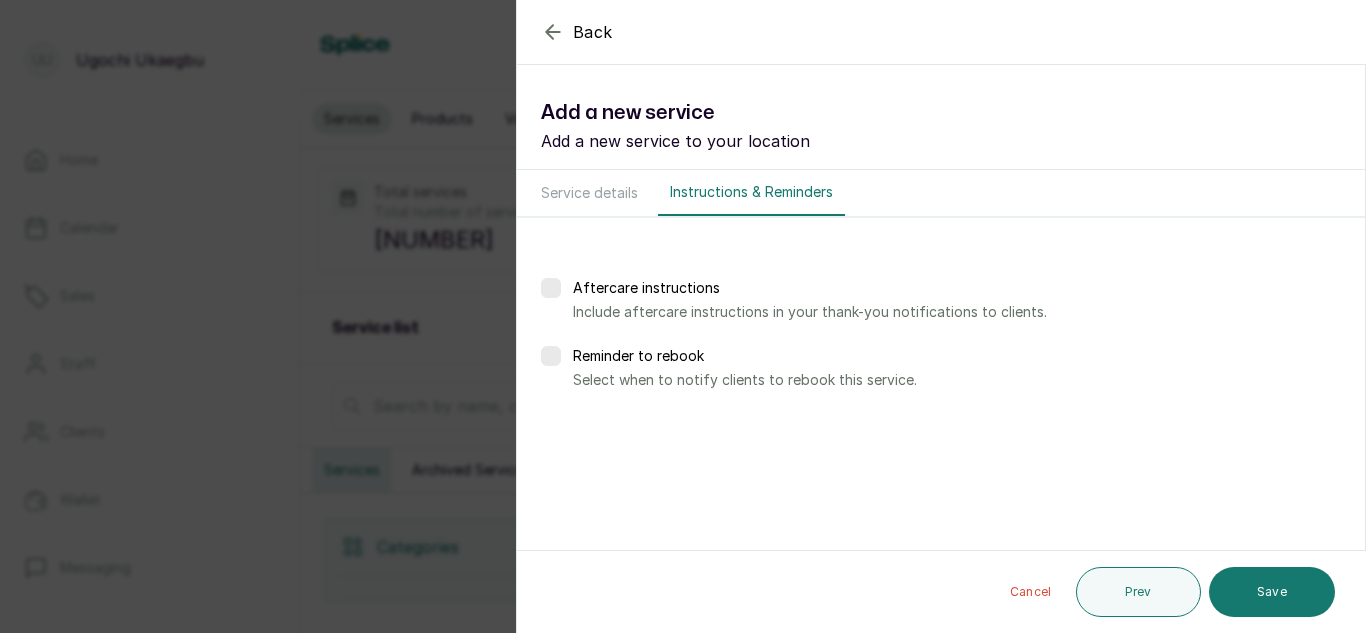 scroll, scrollTop: 0, scrollLeft: 0, axis: both 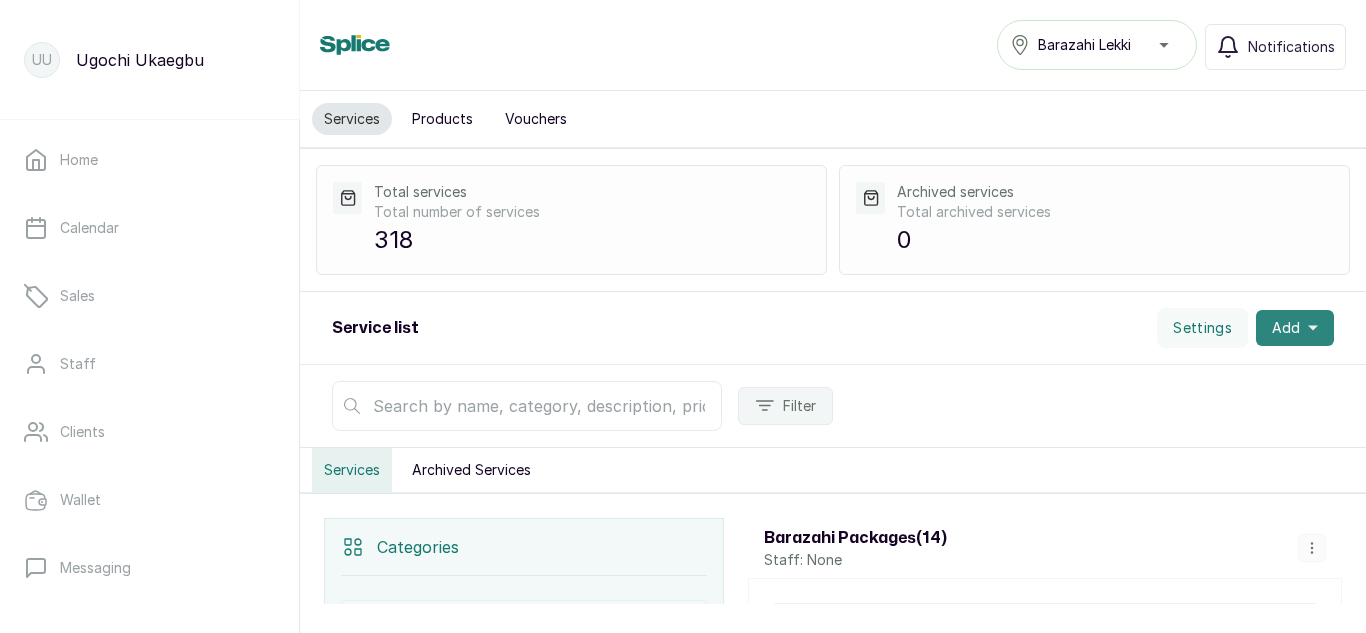 click on "Add" at bounding box center (1295, 328) 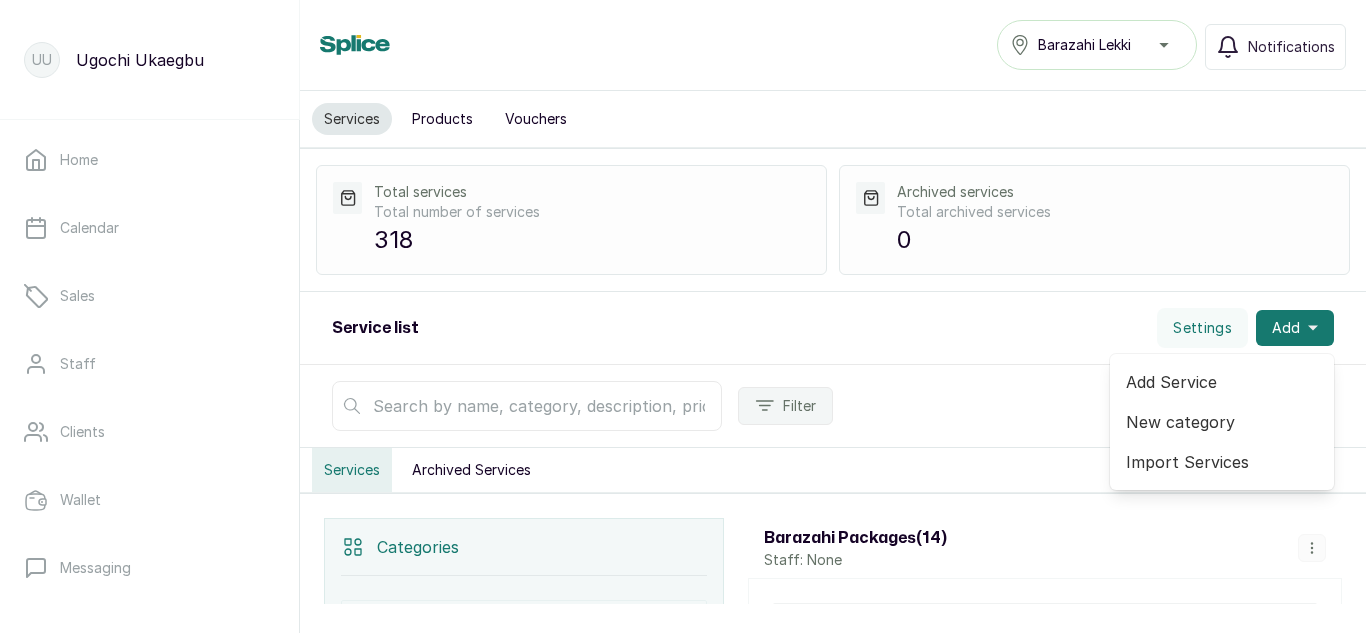 click on "Add Service" at bounding box center [1222, 382] 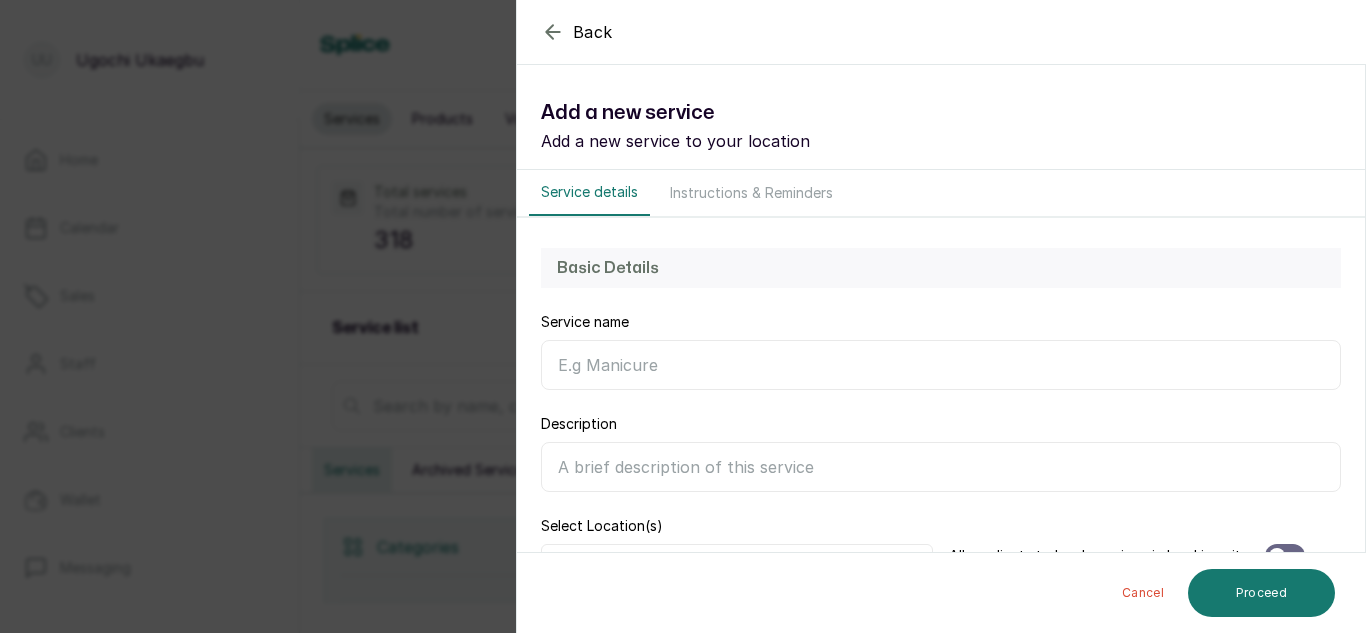 click on "Service name" at bounding box center [941, 365] 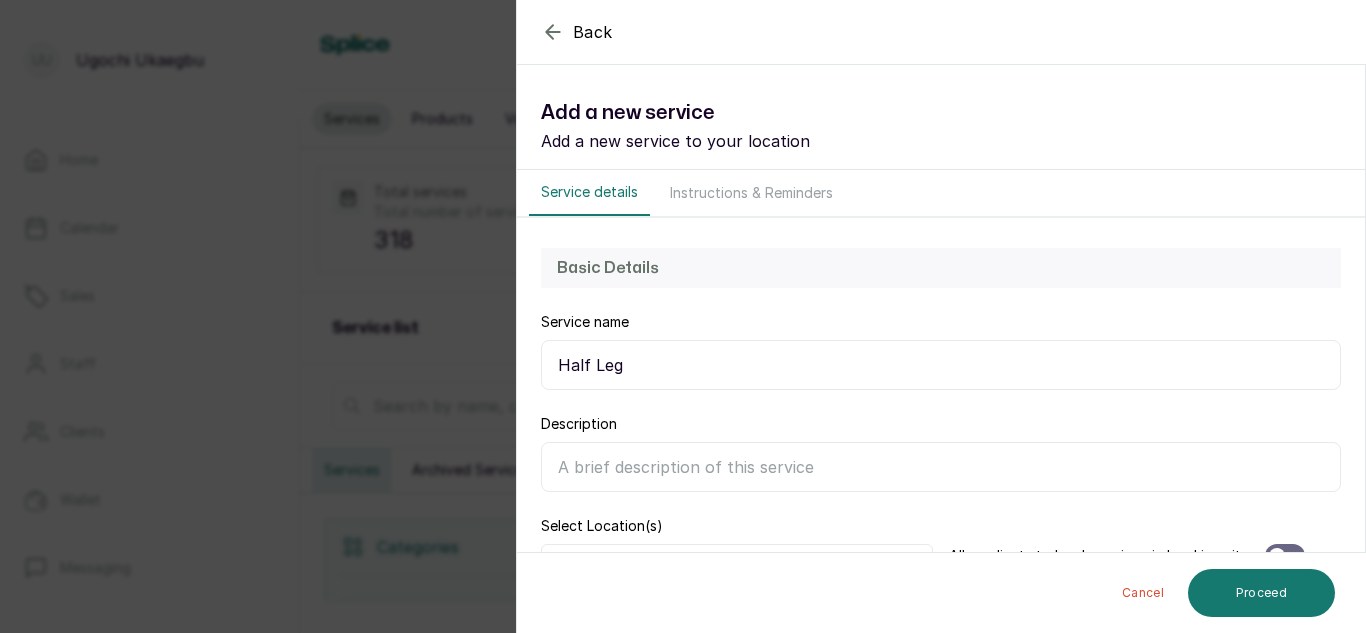 type on "Half Leg" 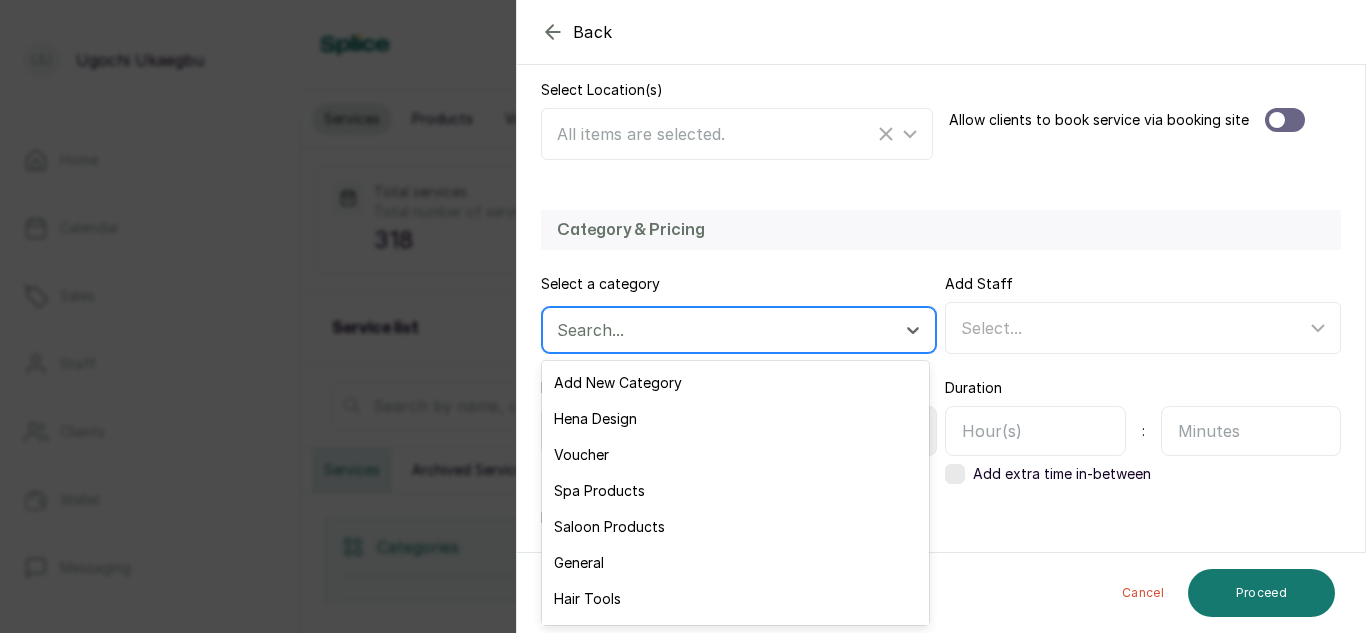 click at bounding box center [721, 330] 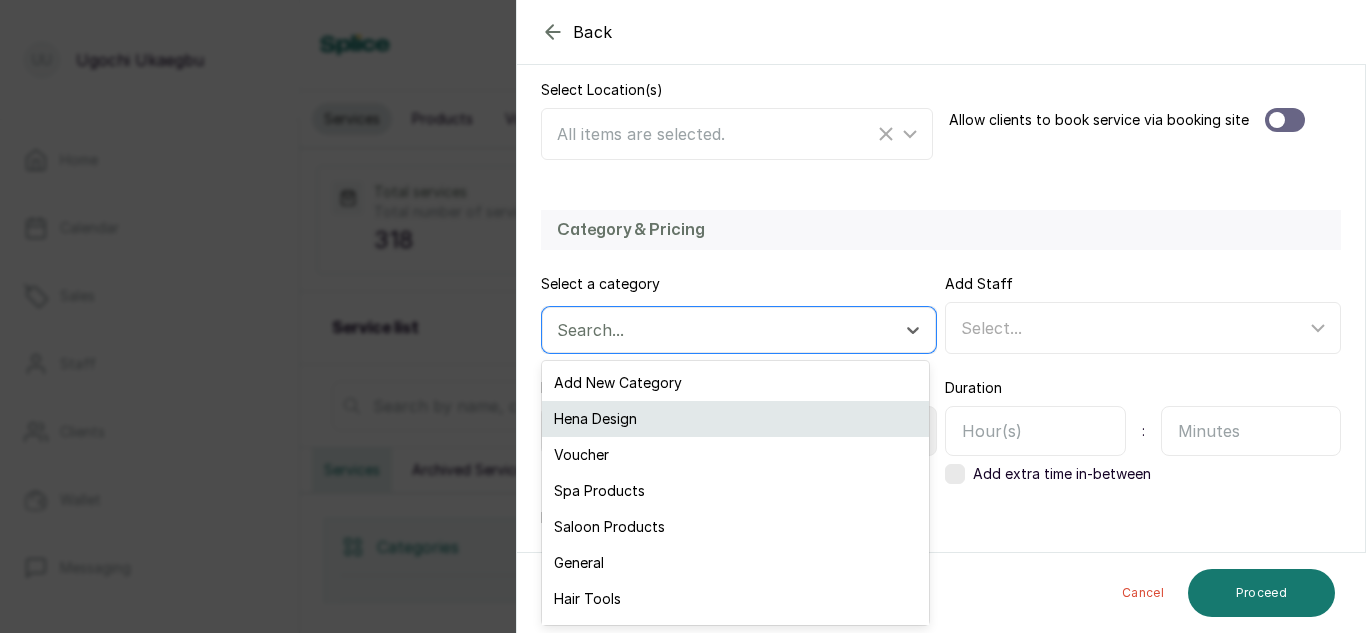 click on "Hena Design" at bounding box center [735, 419] 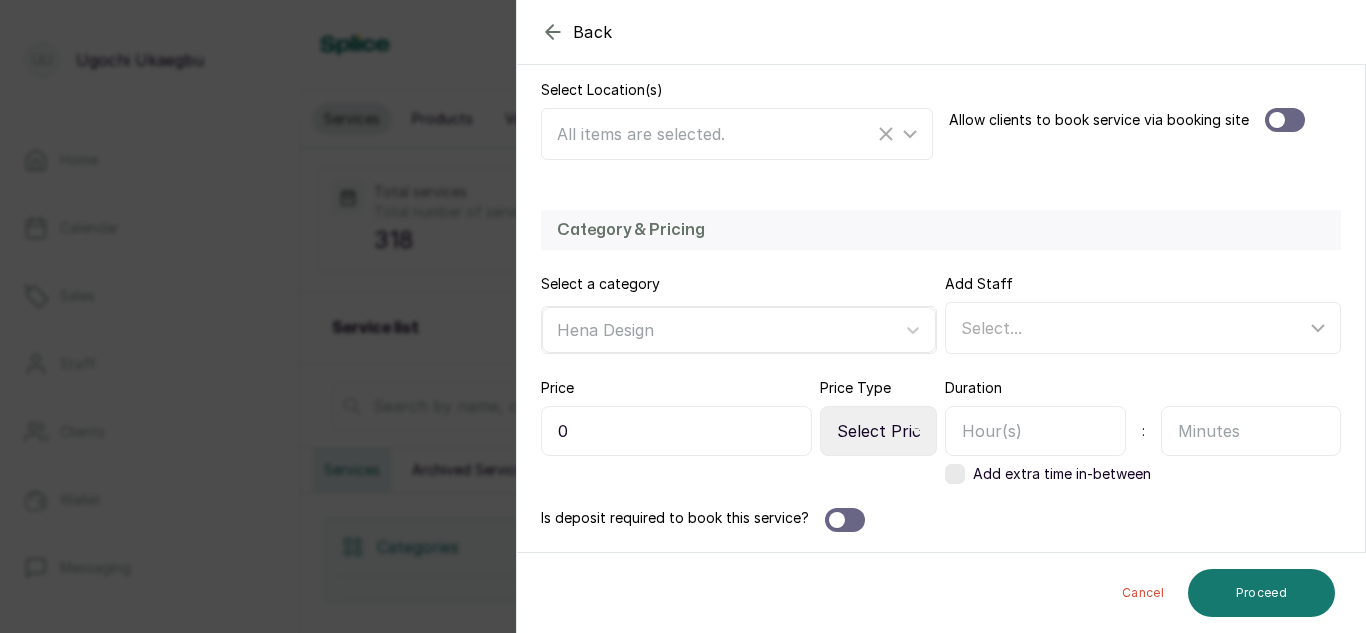 click on "0" at bounding box center (676, 431) 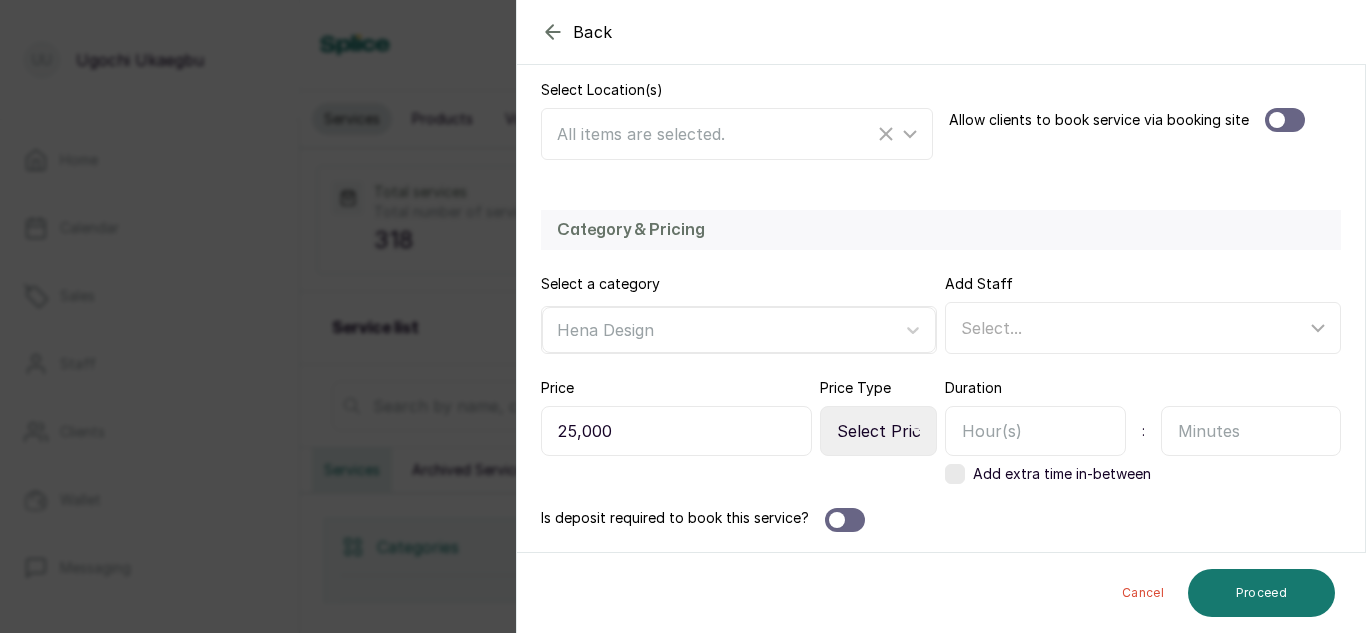 type on "25,000" 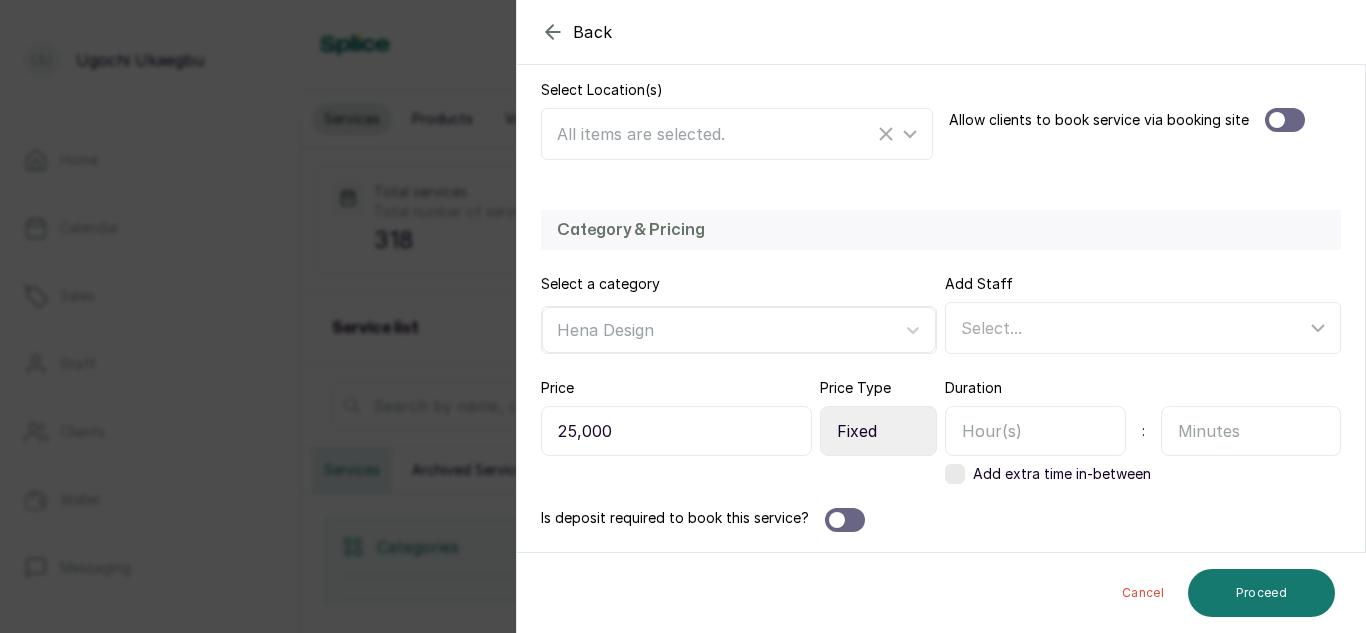 click on "Select Price Type Fixed From" at bounding box center [878, 431] 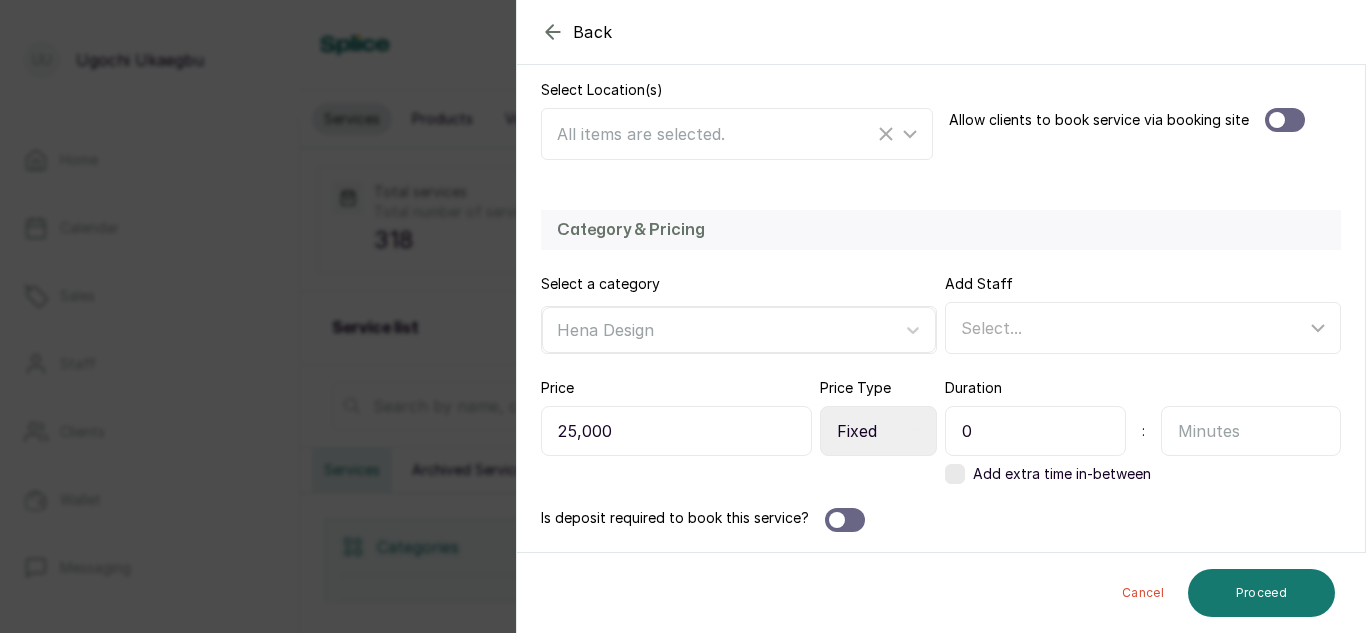 type on "0" 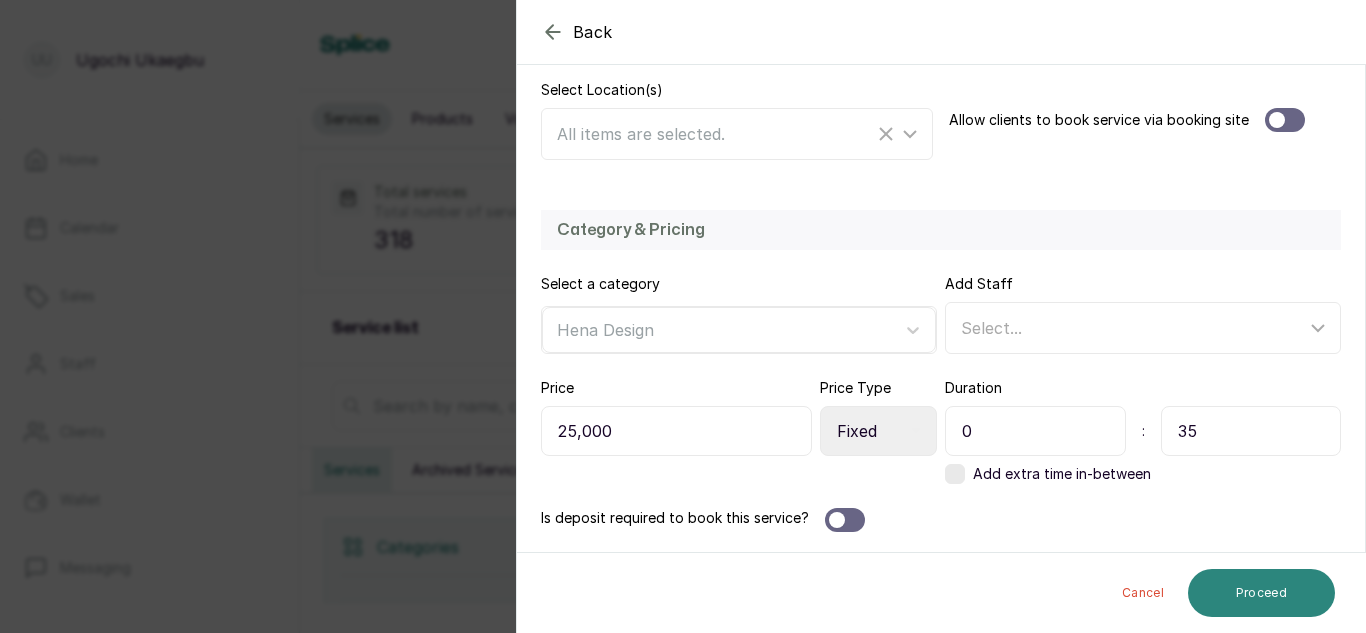 type on "35" 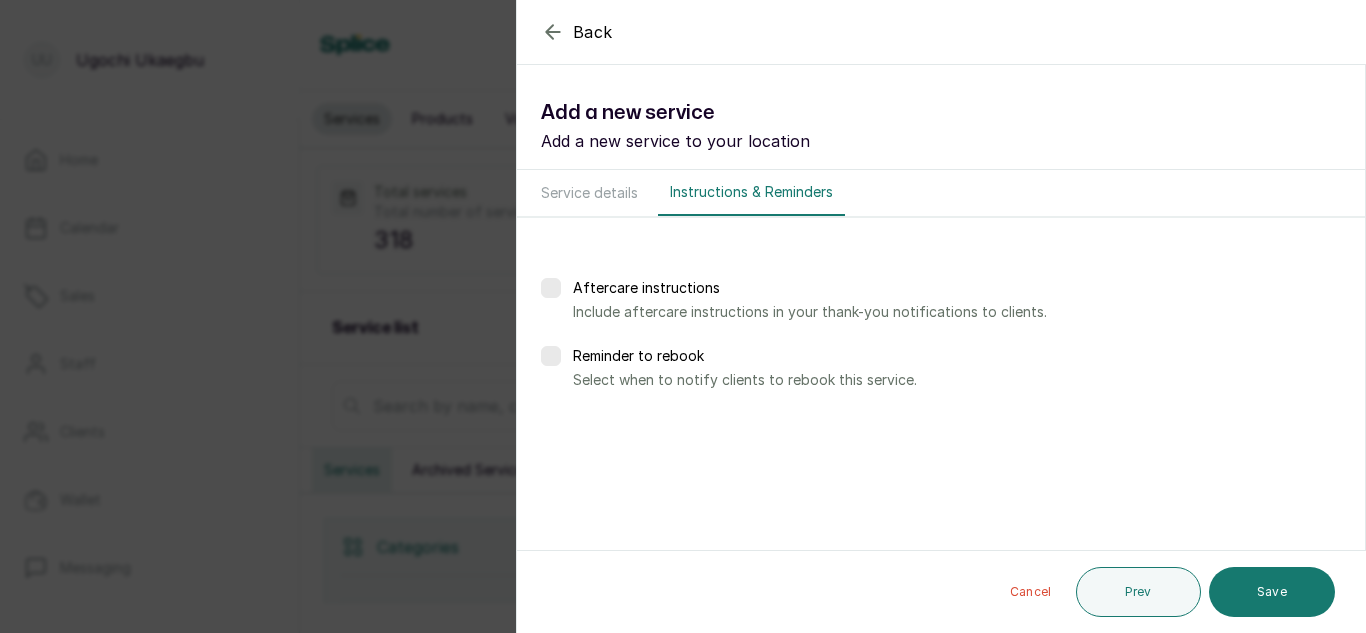 click on "Save" at bounding box center (1272, 592) 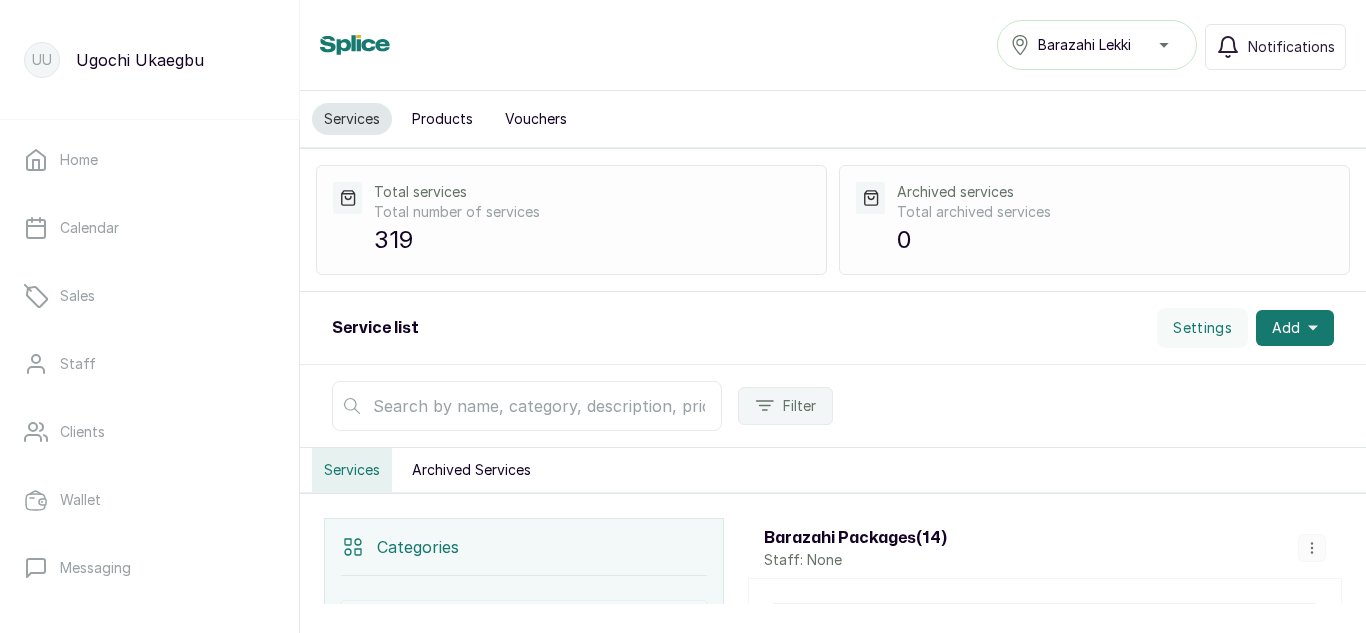 scroll, scrollTop: 0, scrollLeft: 0, axis: both 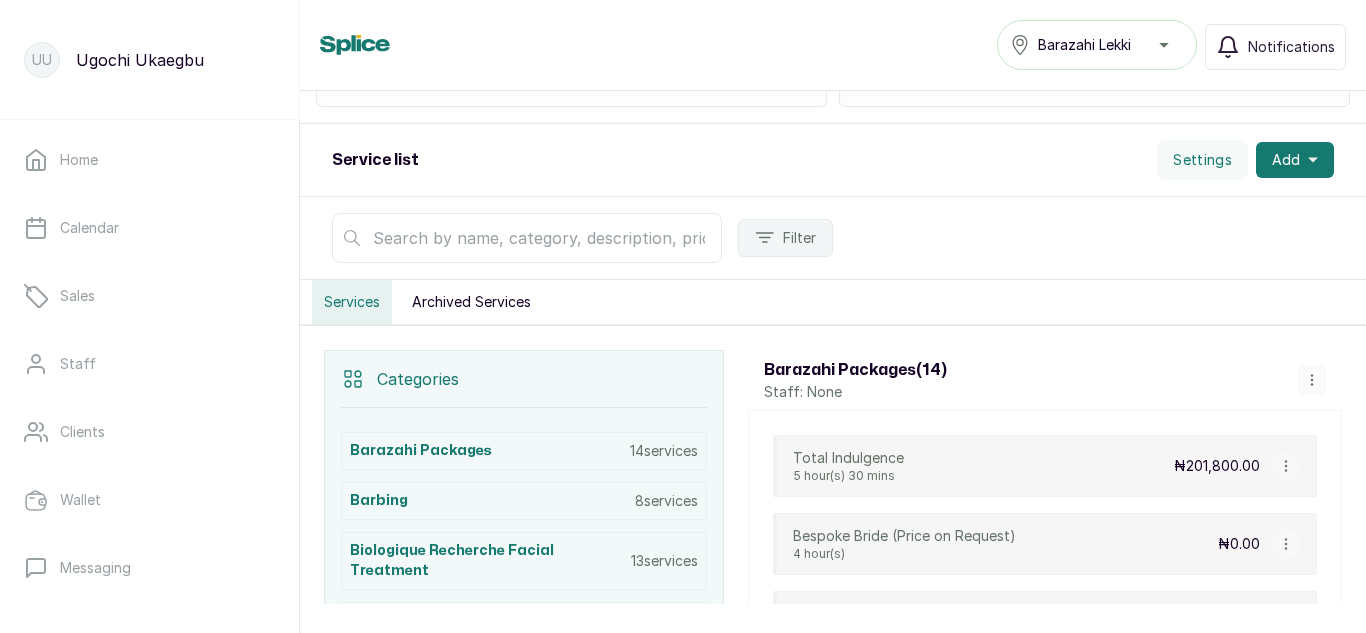 click at bounding box center (527, 238) 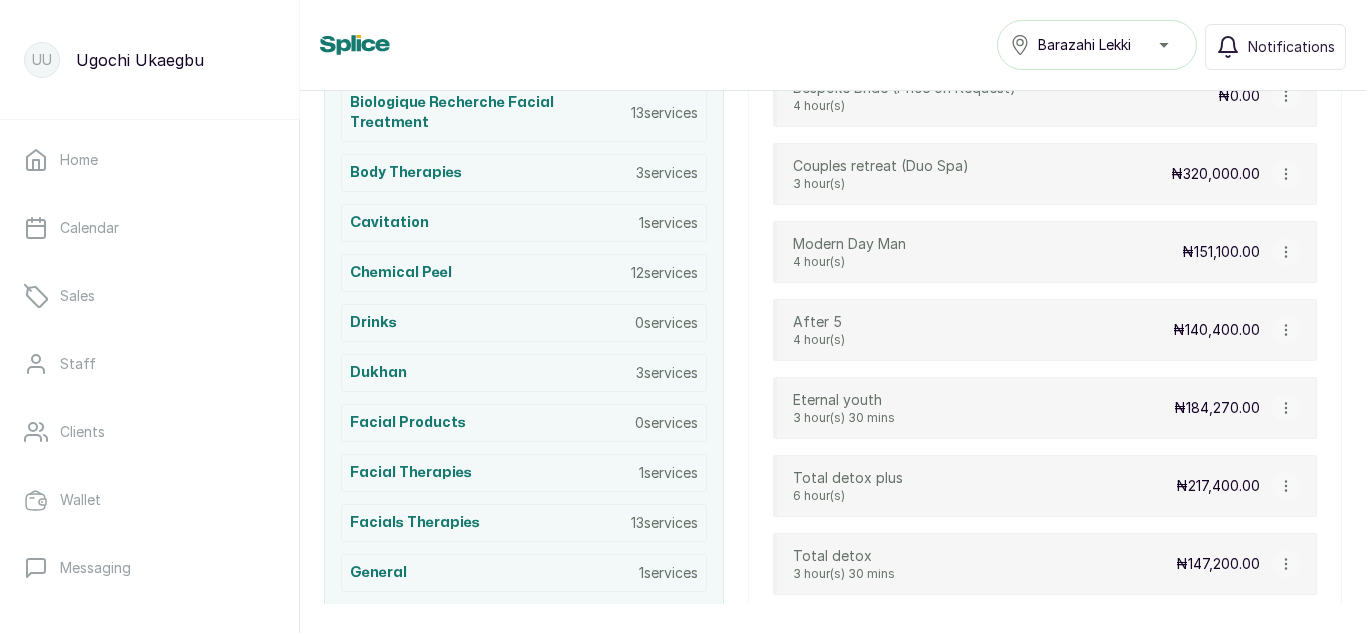 scroll, scrollTop: 1064, scrollLeft: 0, axis: vertical 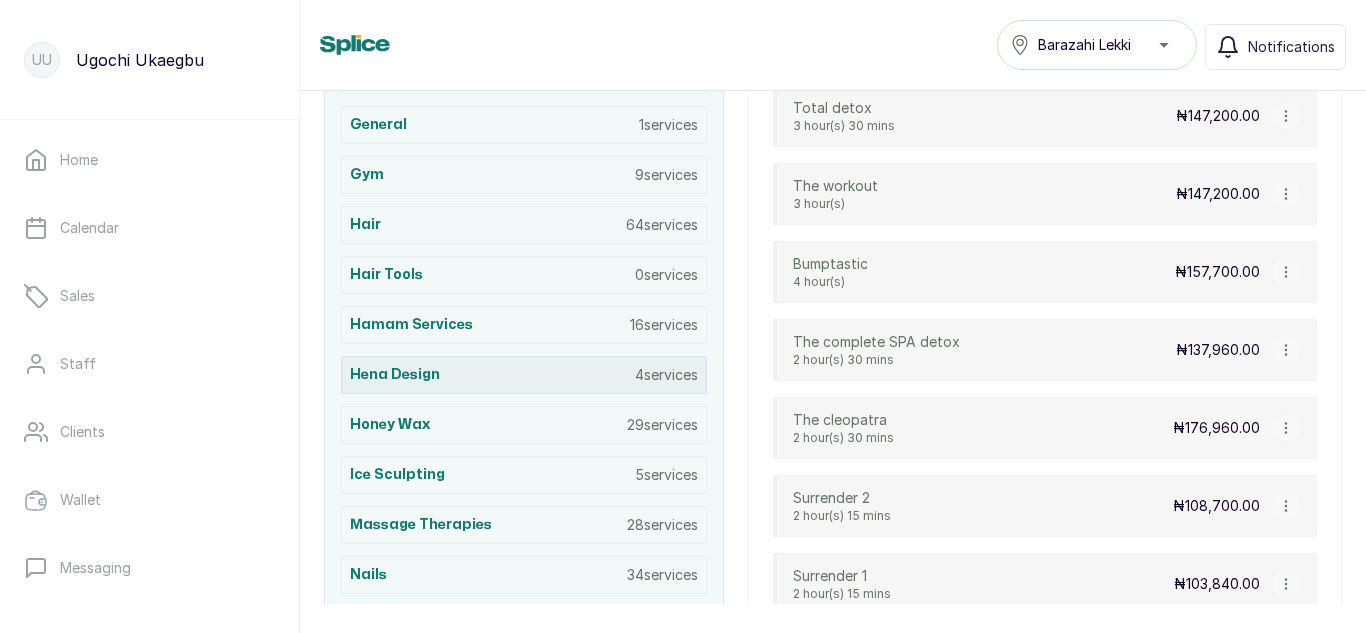 click on "Hena Design 4  services" at bounding box center [524, 375] 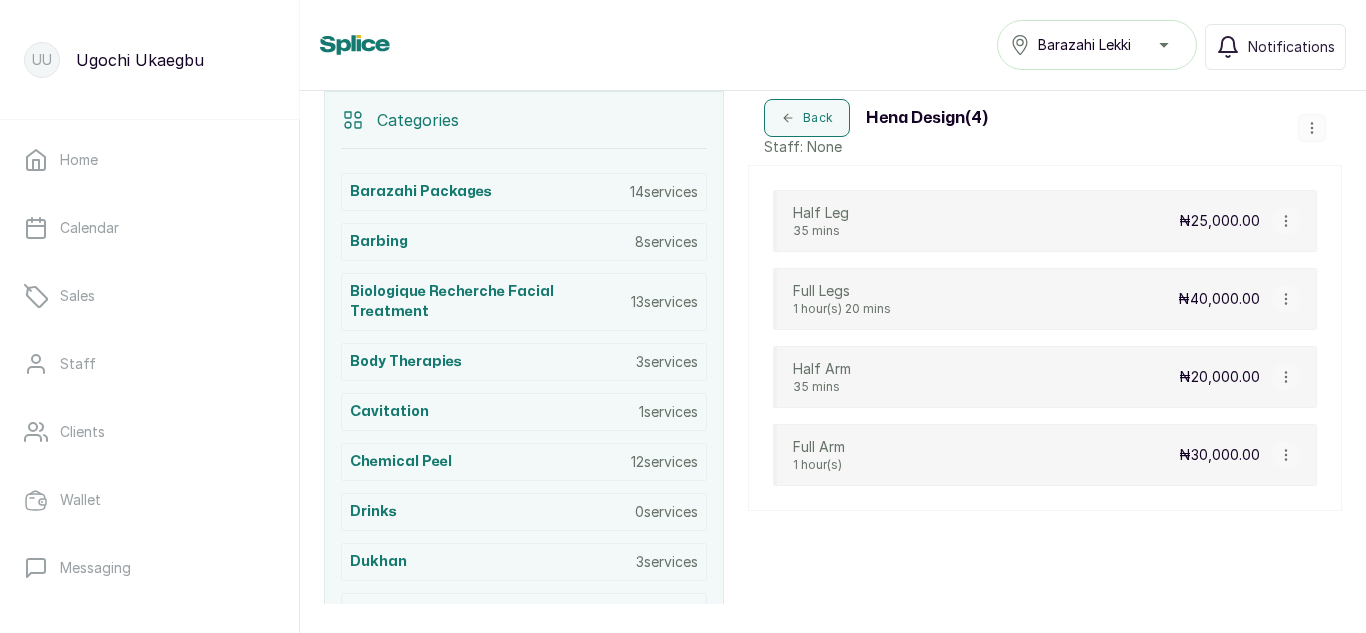 scroll, scrollTop: 0, scrollLeft: 0, axis: both 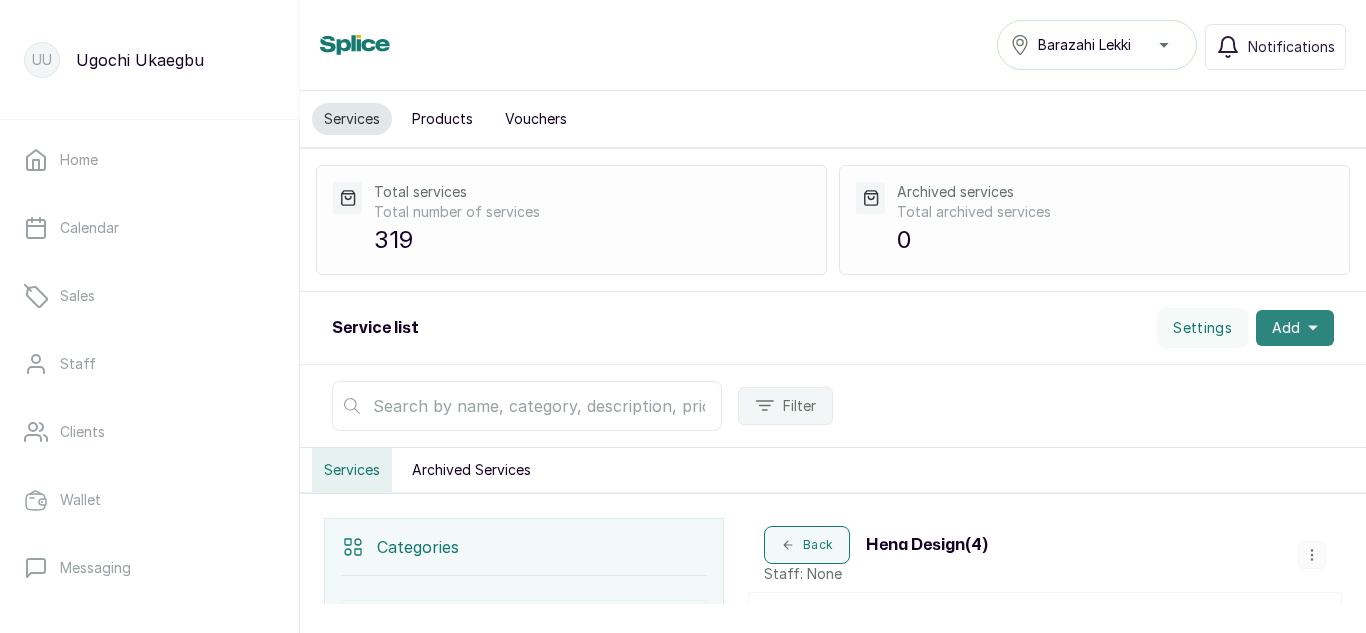 click on "Add" at bounding box center [1286, 328] 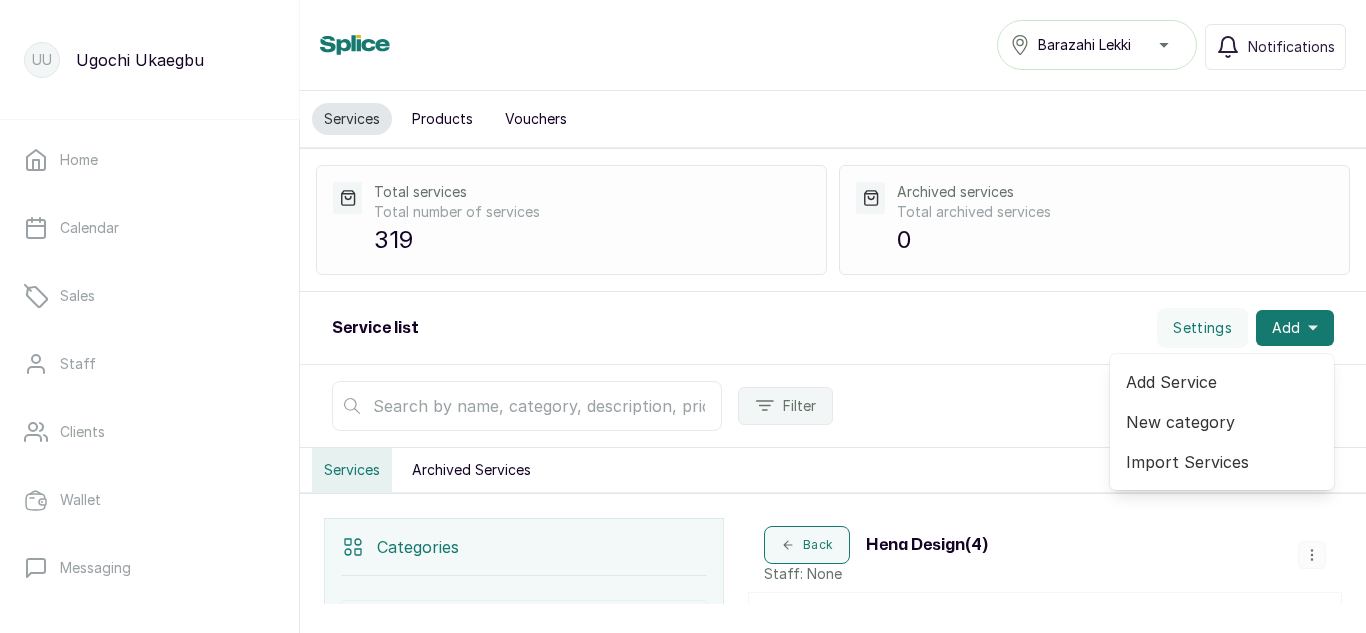 click on "Add Service" at bounding box center (1222, 382) 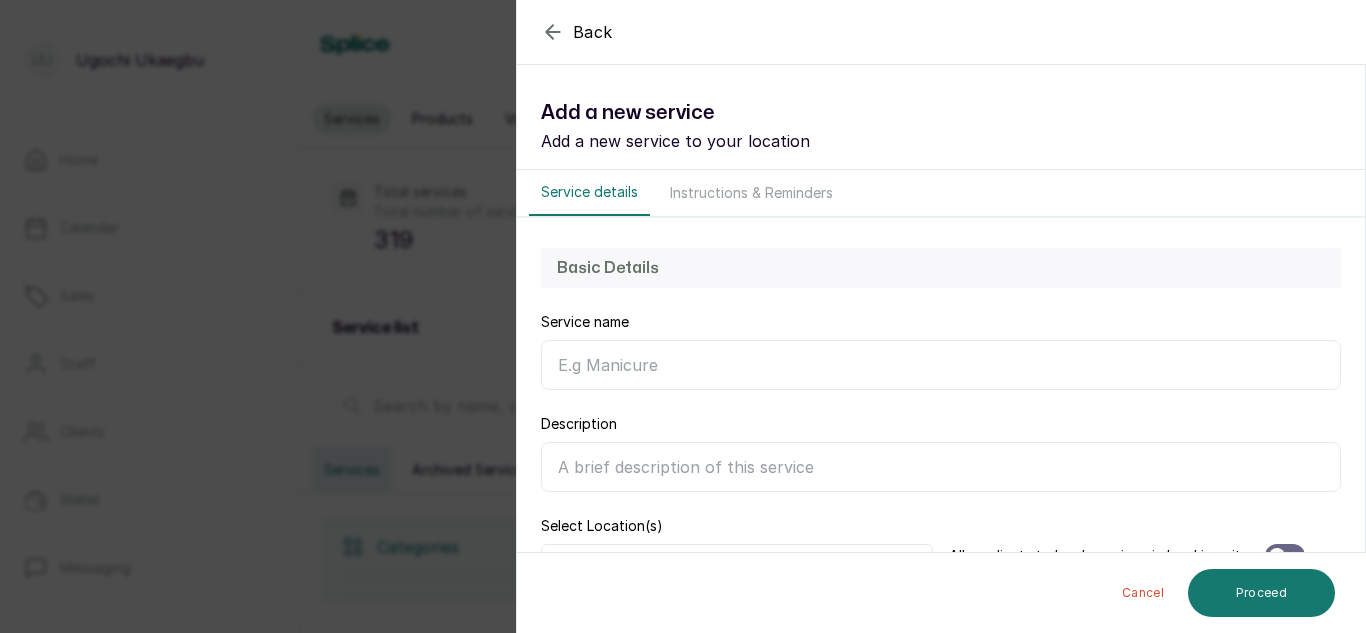 click on "Service name" at bounding box center (941, 365) 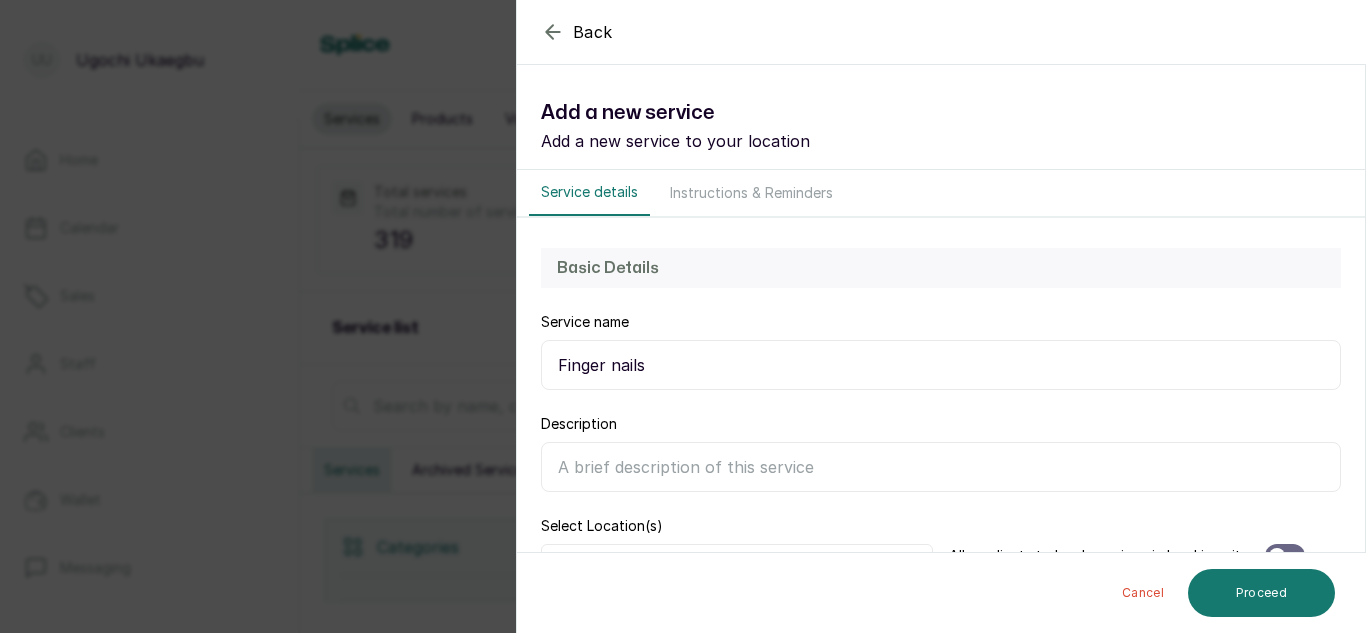 type on "Finger nails" 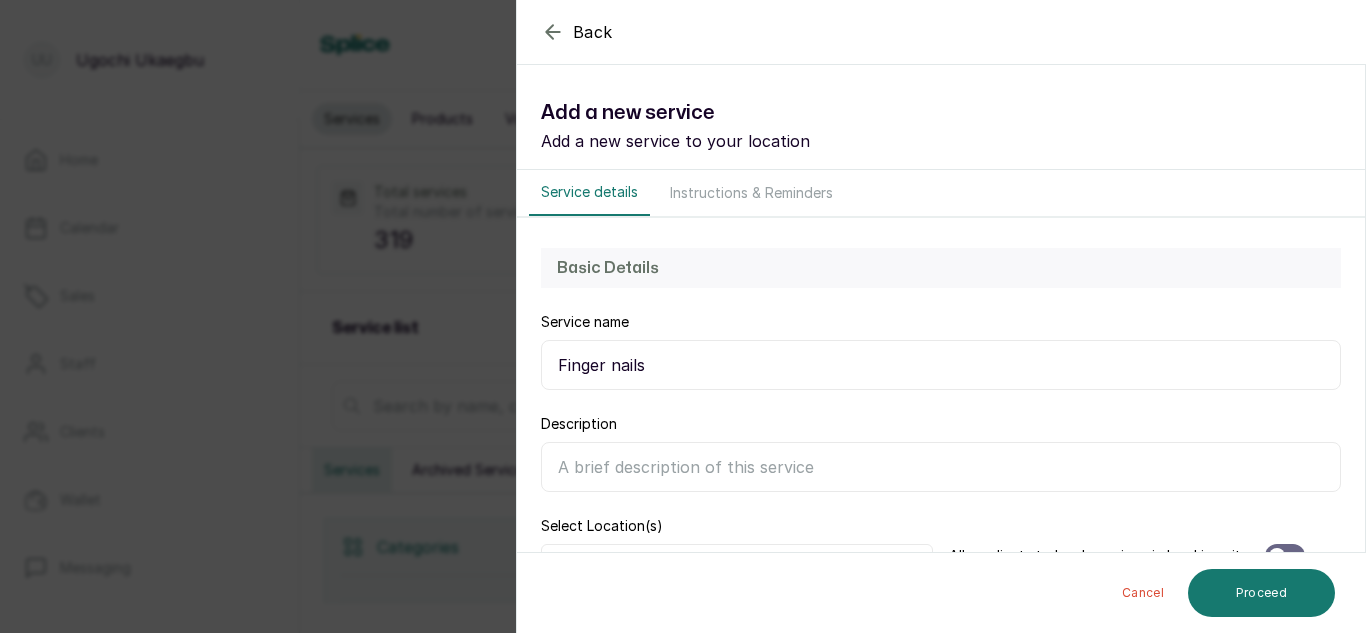 click on "Back Service Add a new service Add a new service to your location Service details Instructions & Reminders Basic Details Service name   Finger nails Description   Select Location(s) All items are selected. Allow clients to book service via booking site Category & Pricing Select a category Search... Add Staff Select... Price 0 Price Type Select Price Type Fixed From Duration : Add extra time in-between Is deposit required to book this service? Cancel Proceed" at bounding box center (941, 316) 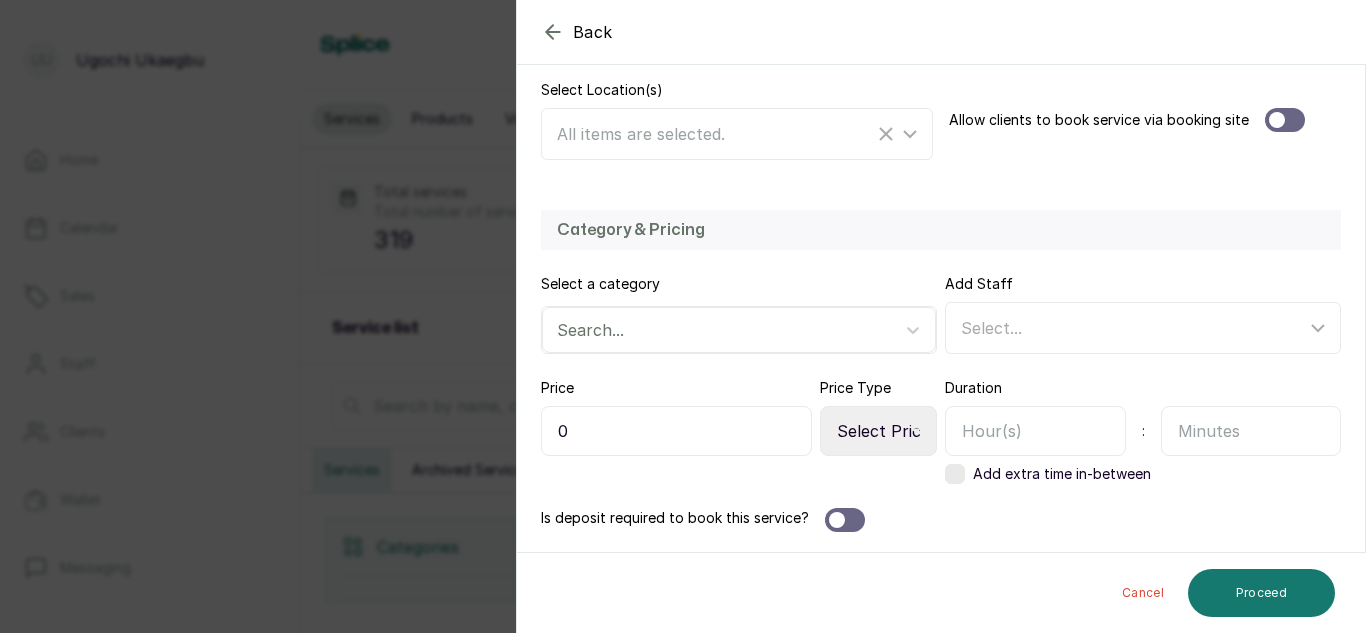 click on "0" at bounding box center (676, 431) 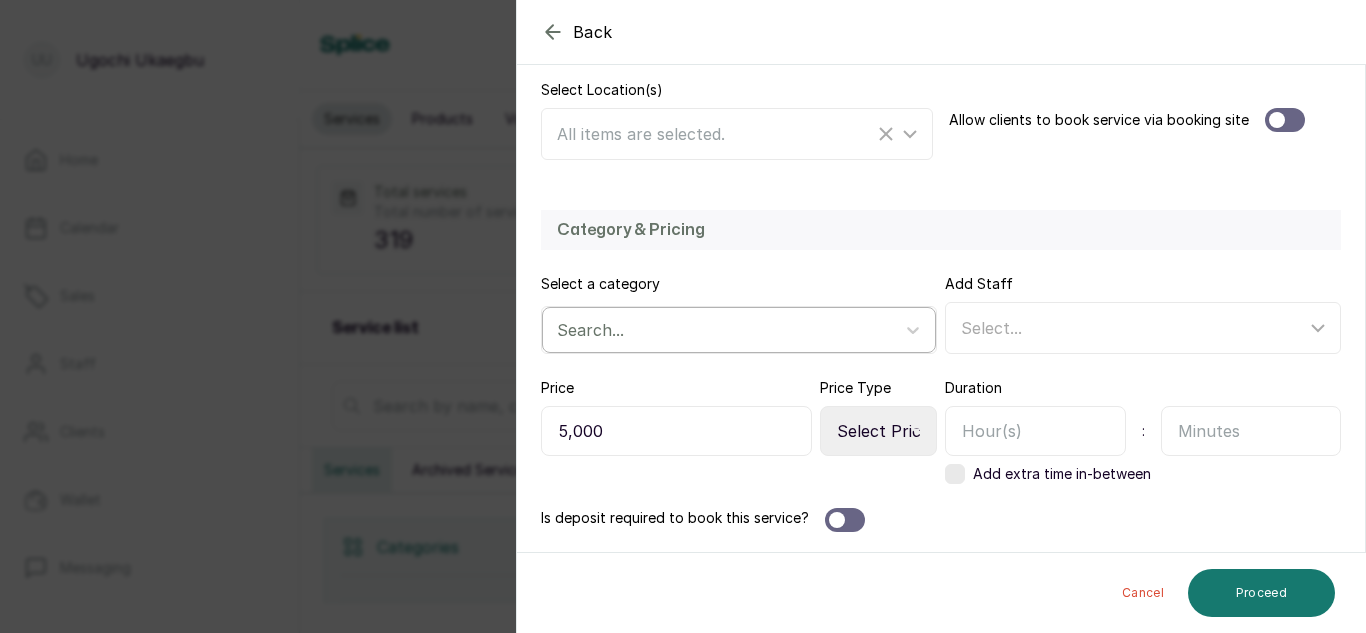 type on "5,000" 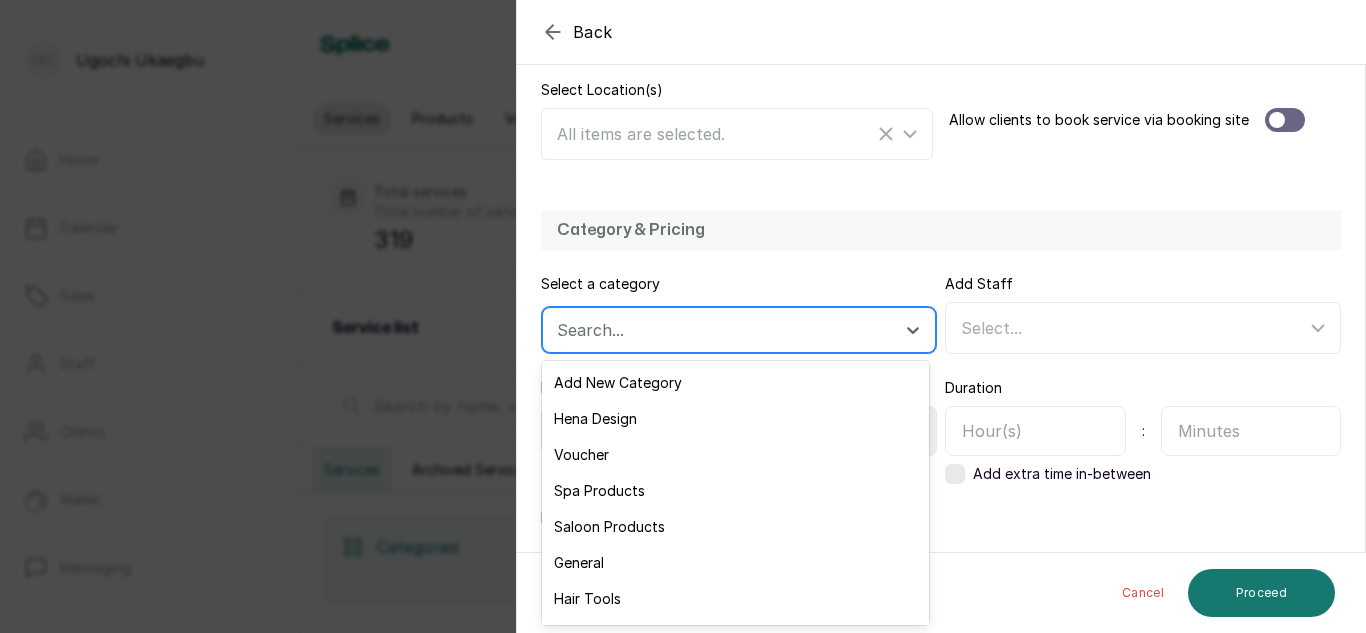 click at bounding box center [721, 330] 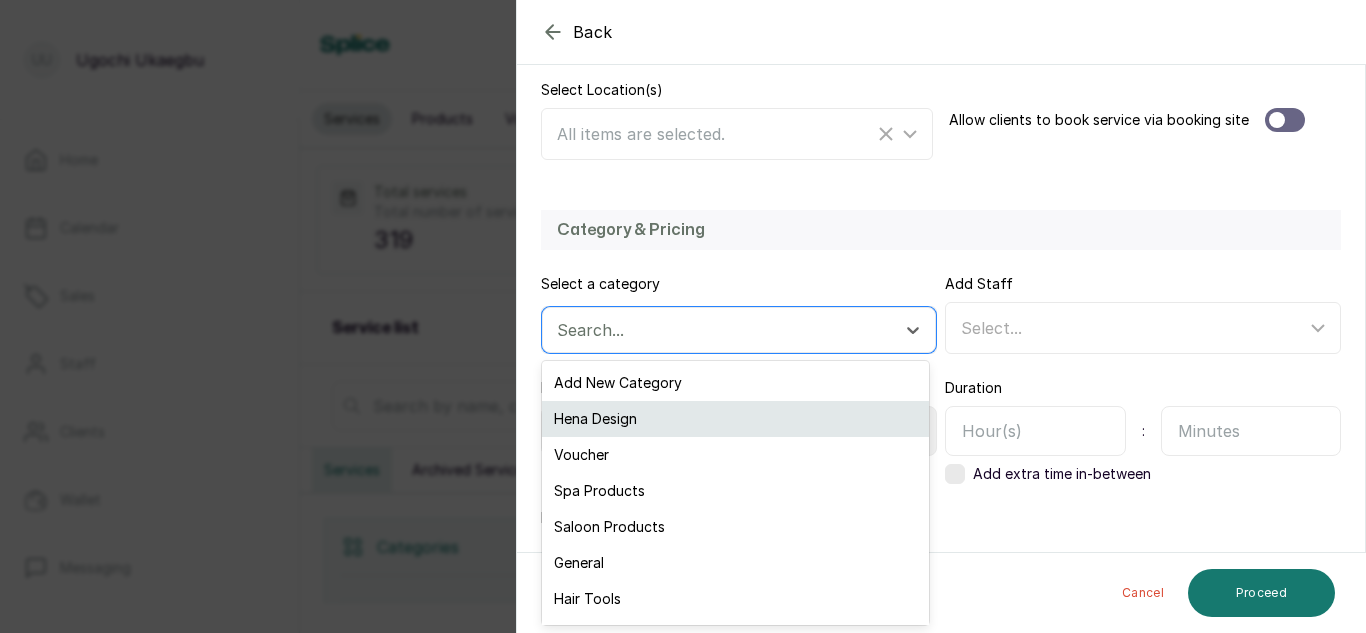 click on "Hena Design" at bounding box center (735, 419) 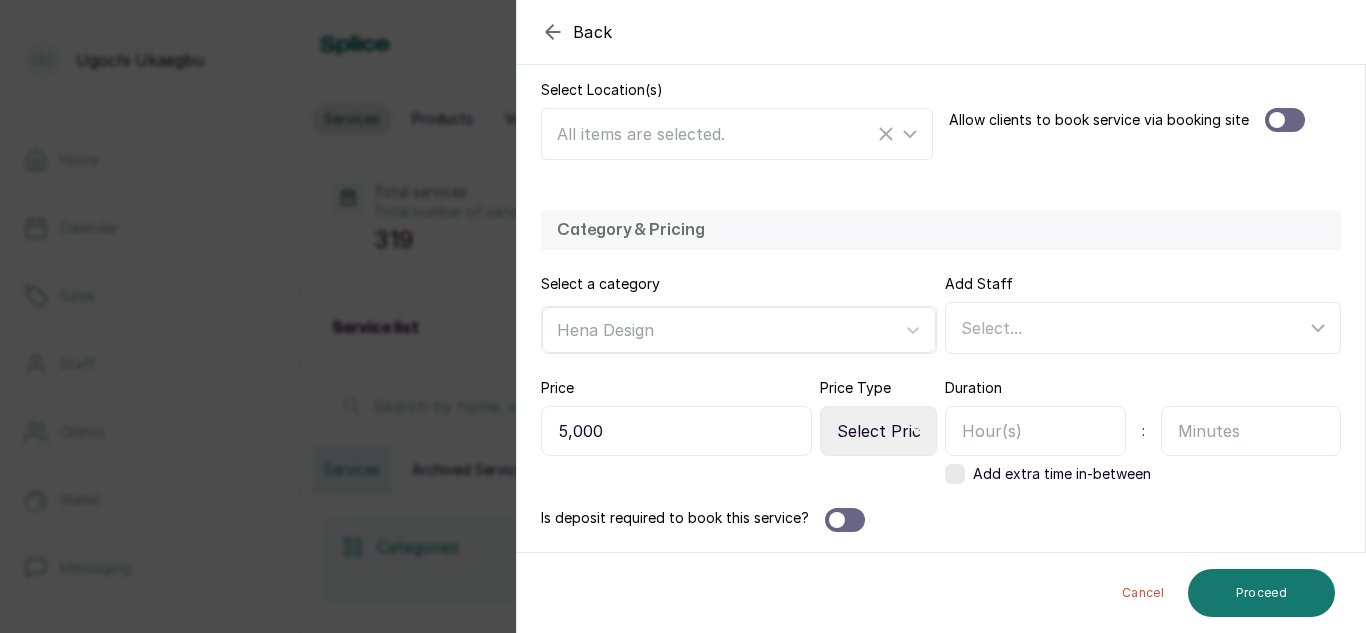 click at bounding box center [1035, 431] 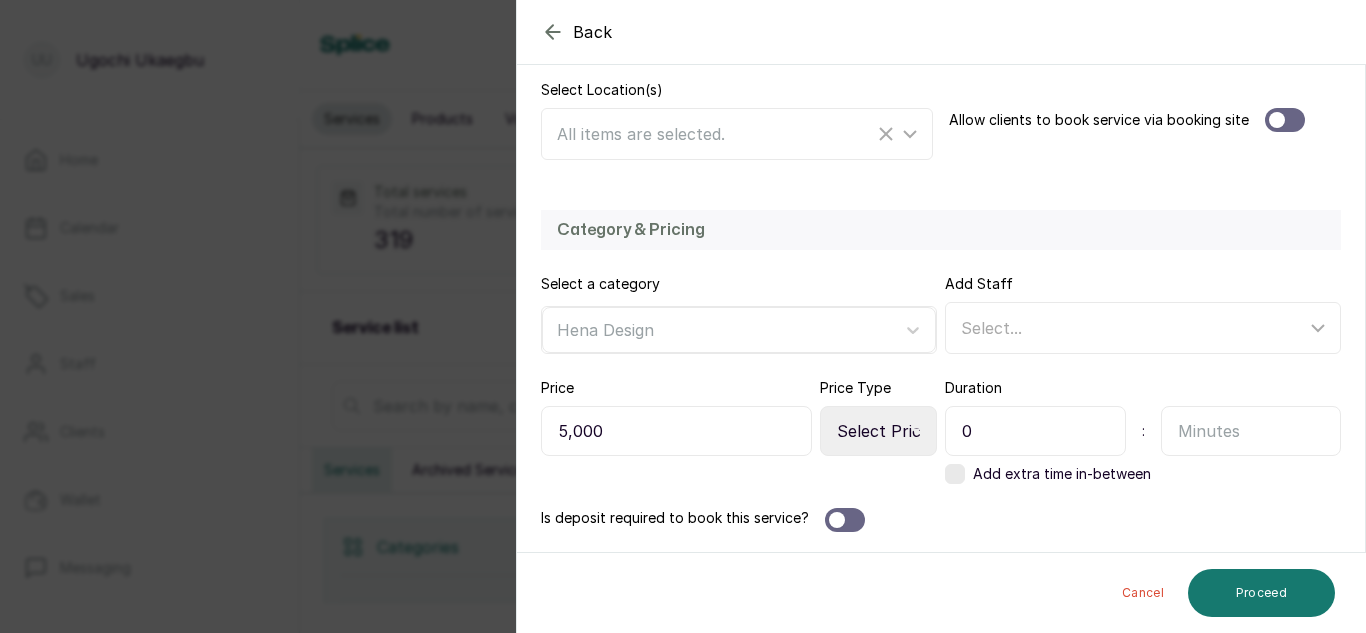 type on "0" 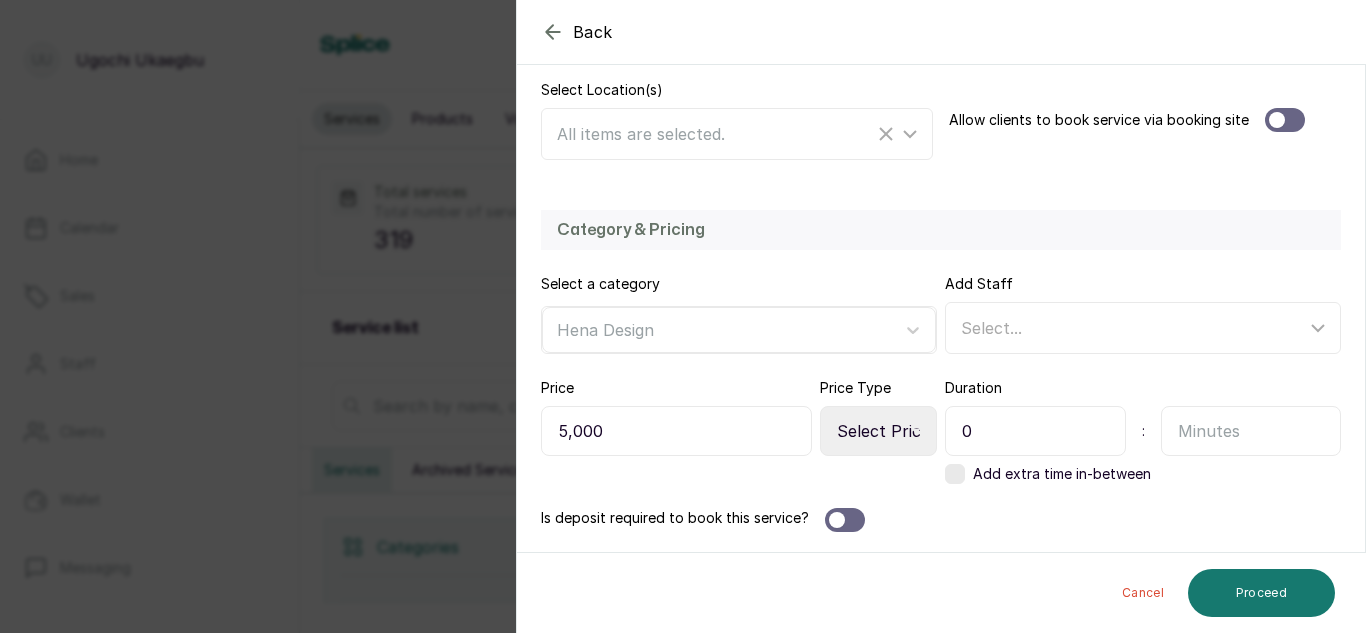 click at bounding box center [1251, 431] 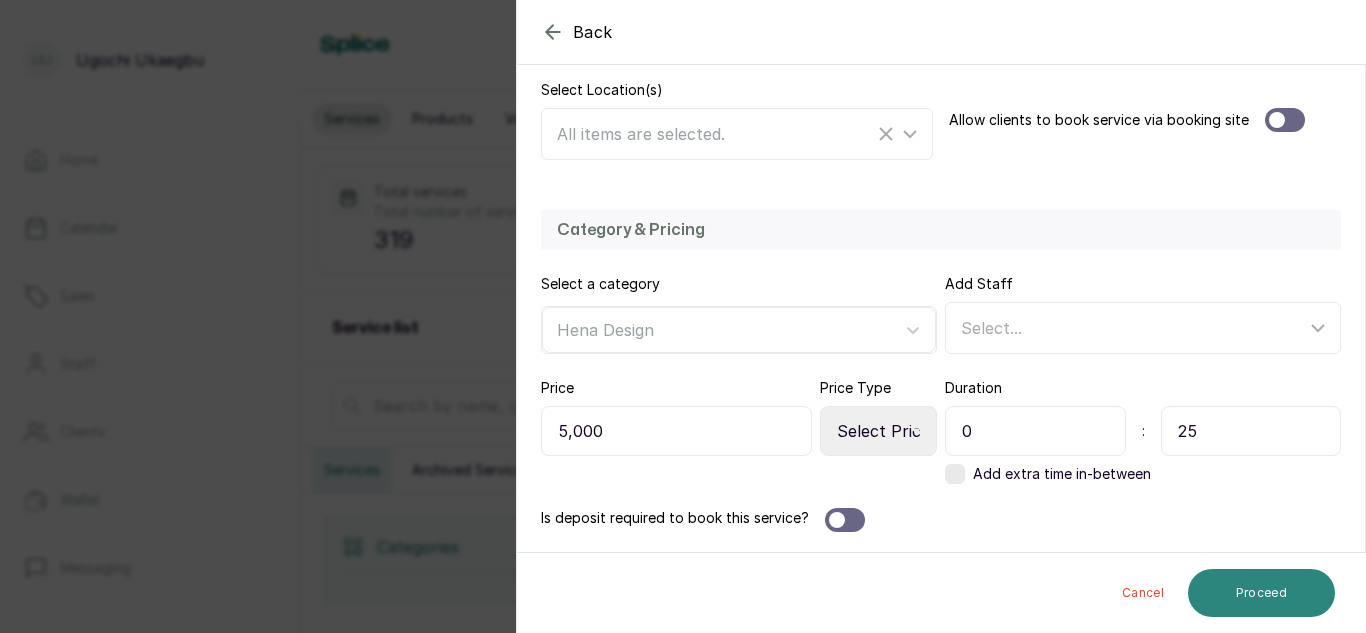 type on "25" 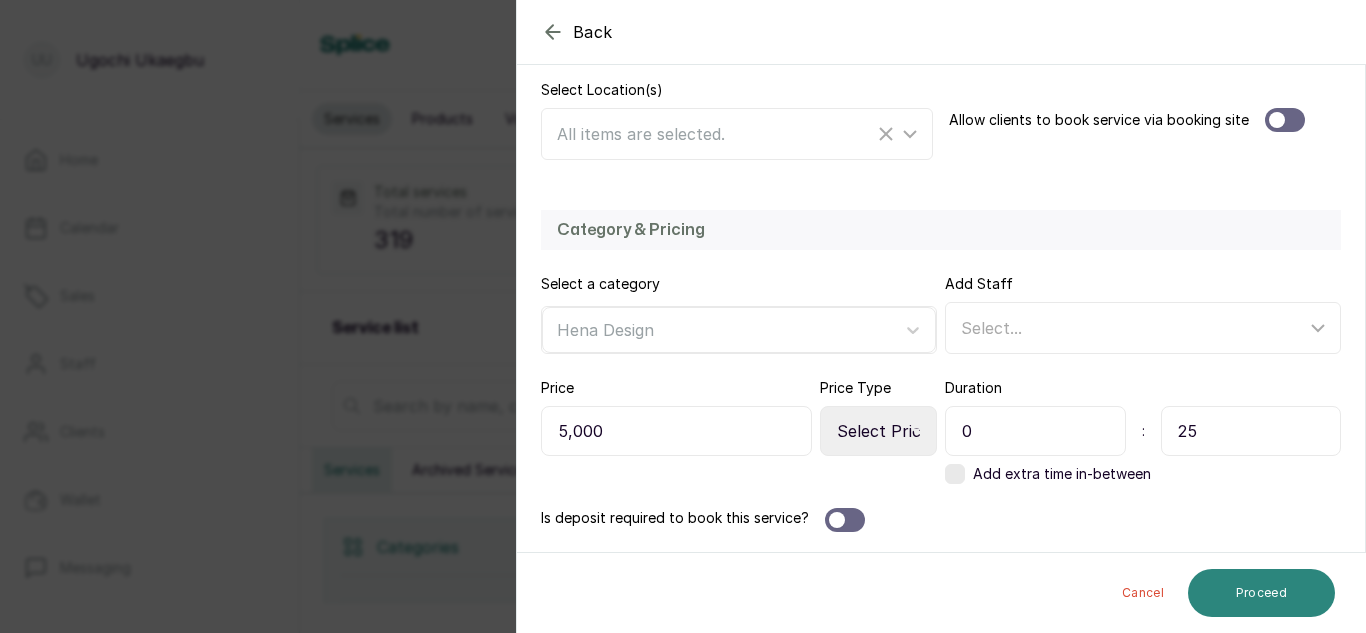 click on "Proceed" at bounding box center [1261, 593] 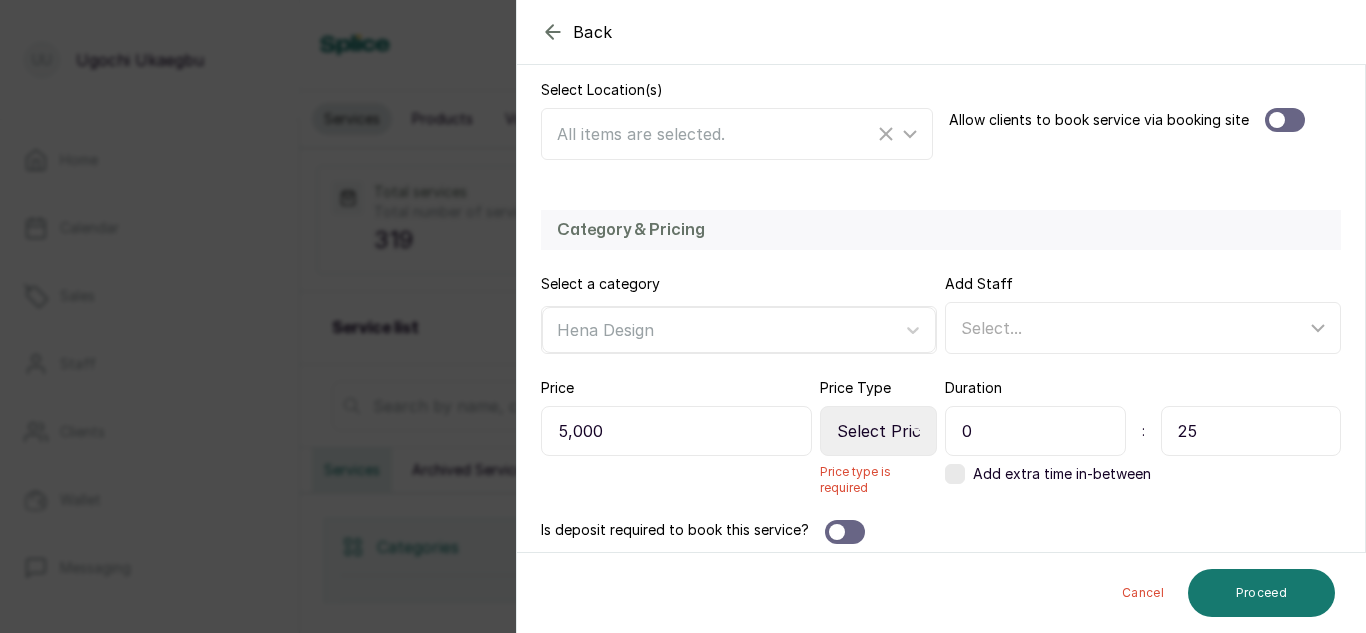 click on "Select Price Type Fixed From" at bounding box center [878, 431] 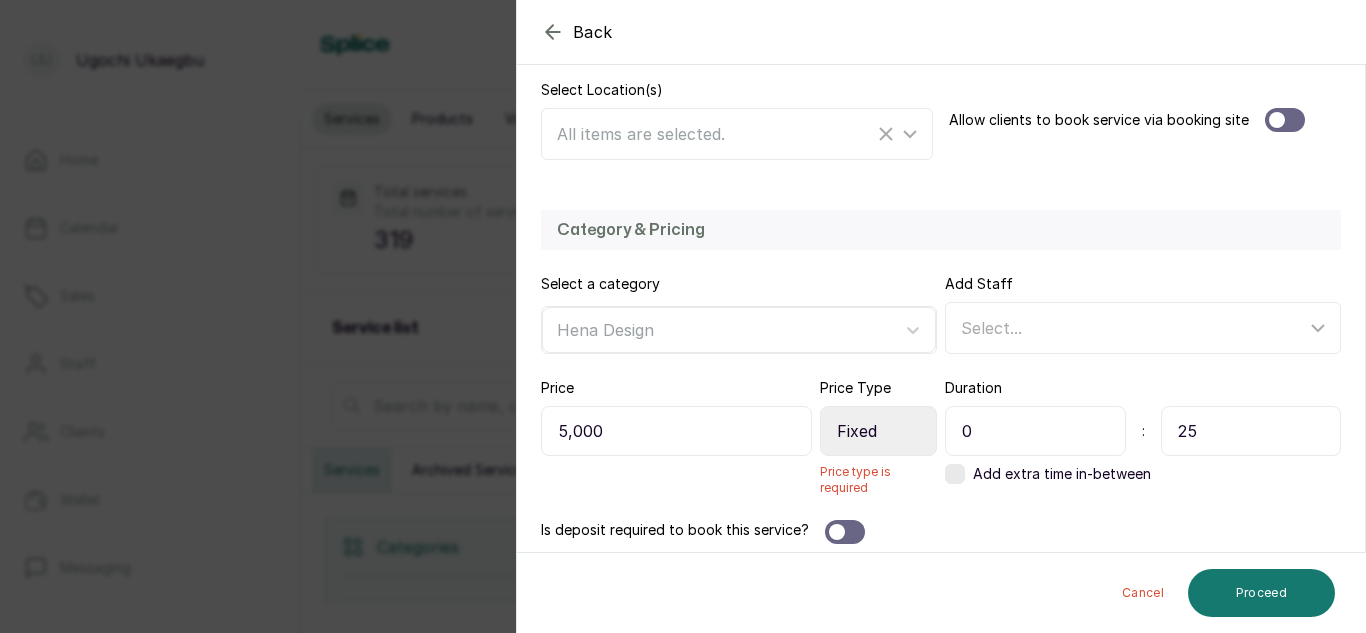 click on "Select Price Type Fixed From" at bounding box center [878, 431] 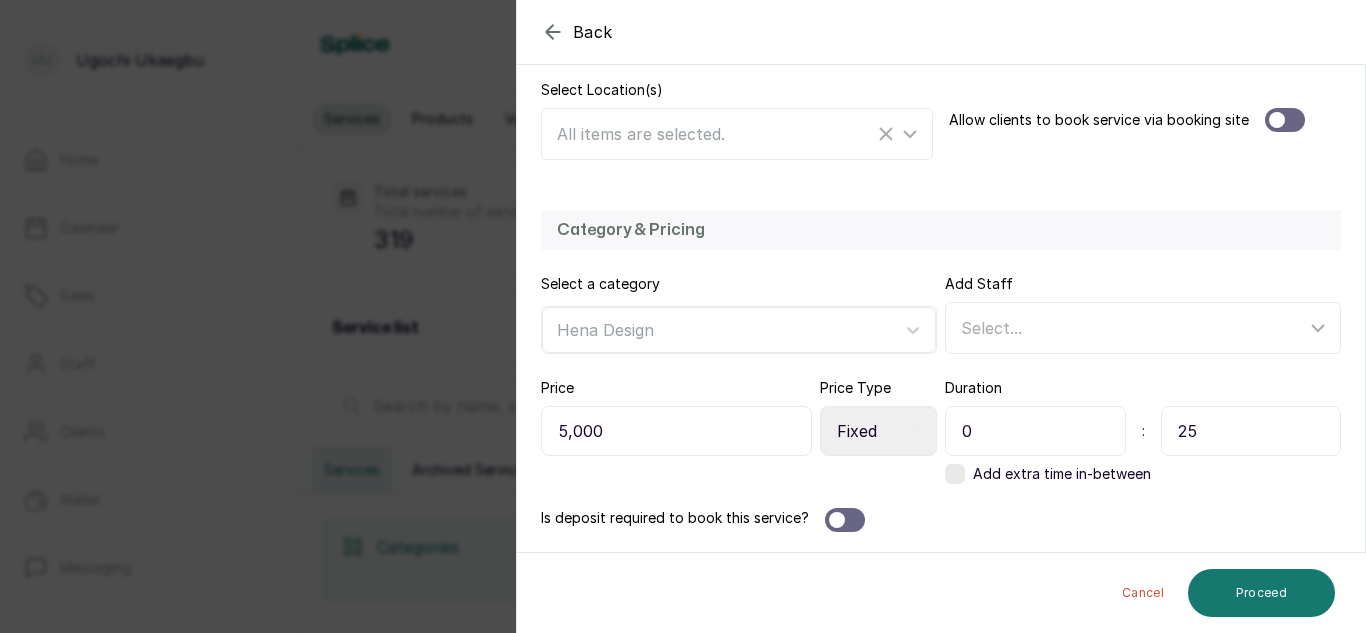 click on "25" at bounding box center (1251, 431) 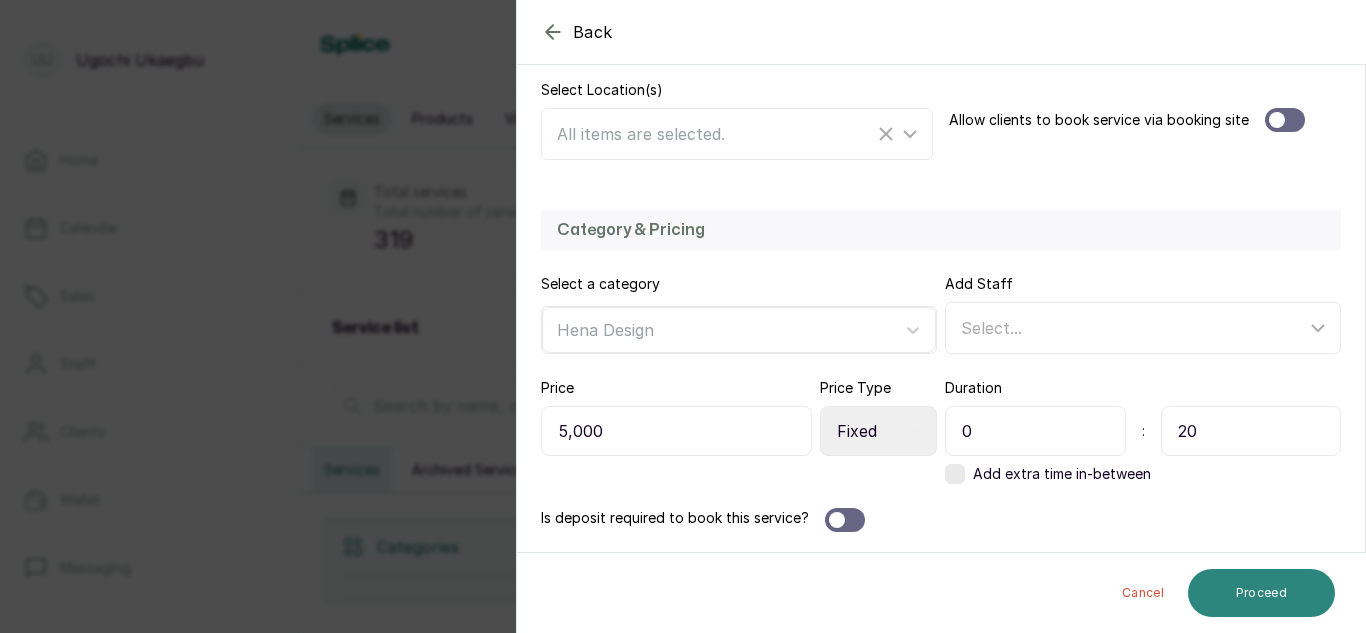 type on "20" 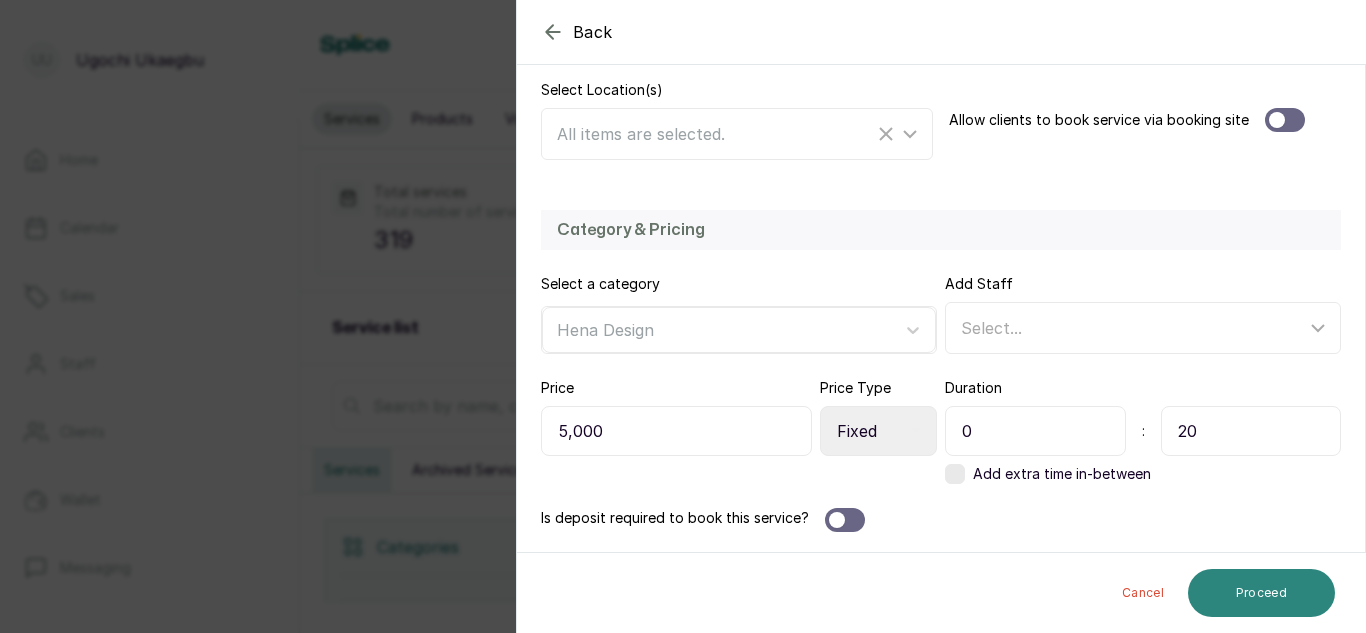 click on "Proceed" at bounding box center (1261, 593) 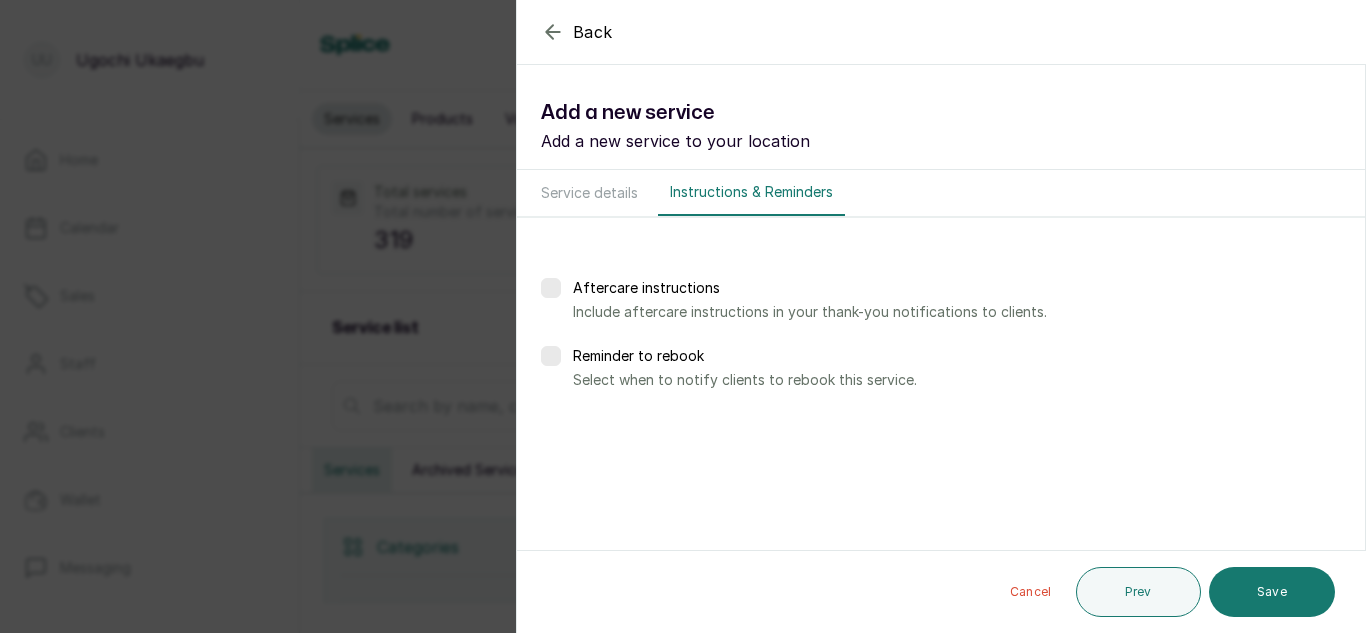 click on "Save" at bounding box center [1272, 592] 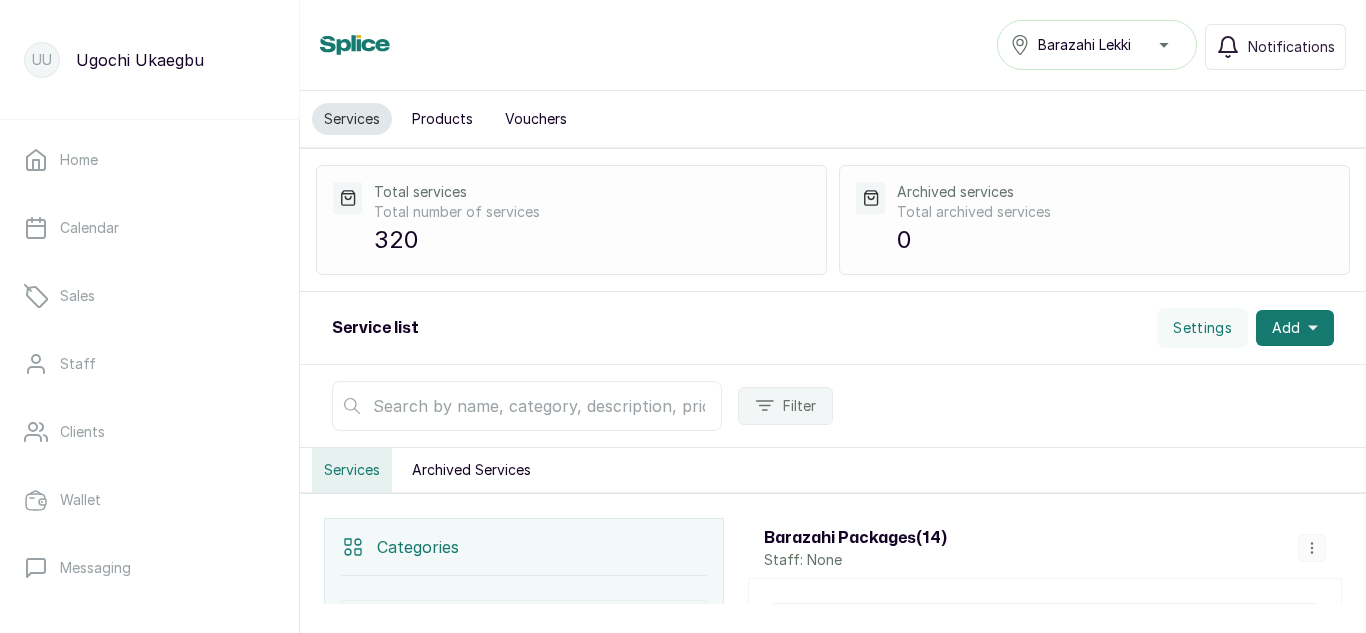 scroll, scrollTop: 0, scrollLeft: 0, axis: both 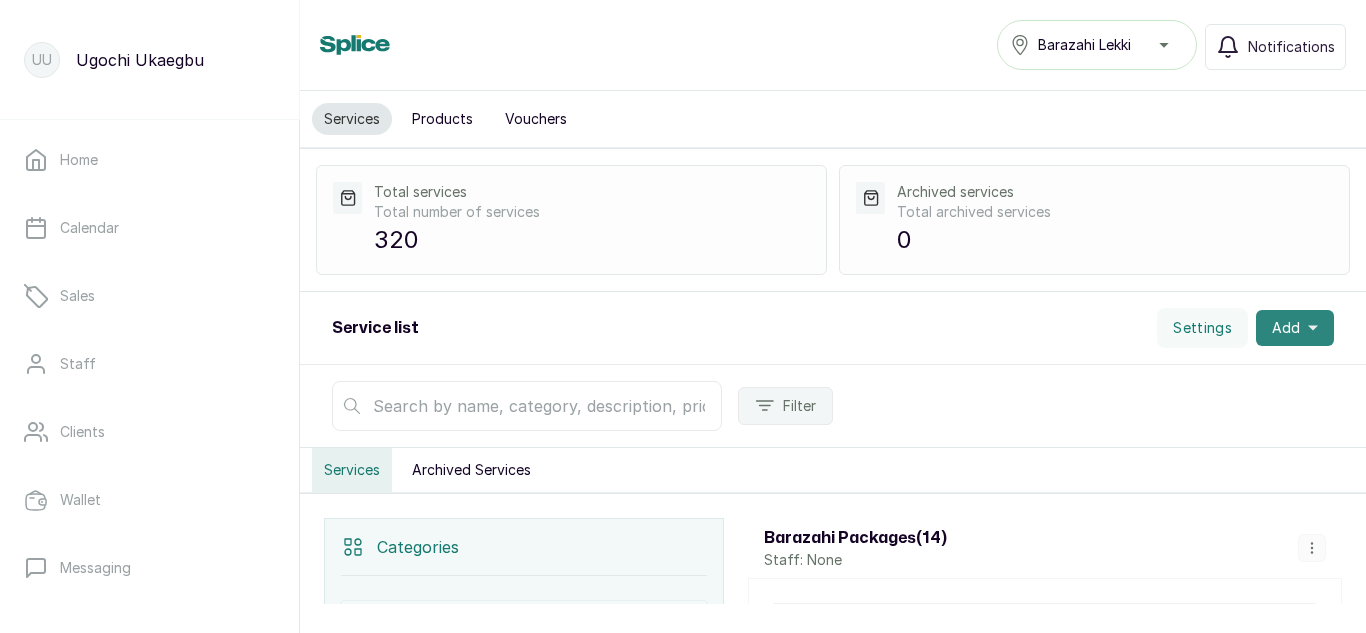 click on "Add" at bounding box center (1295, 328) 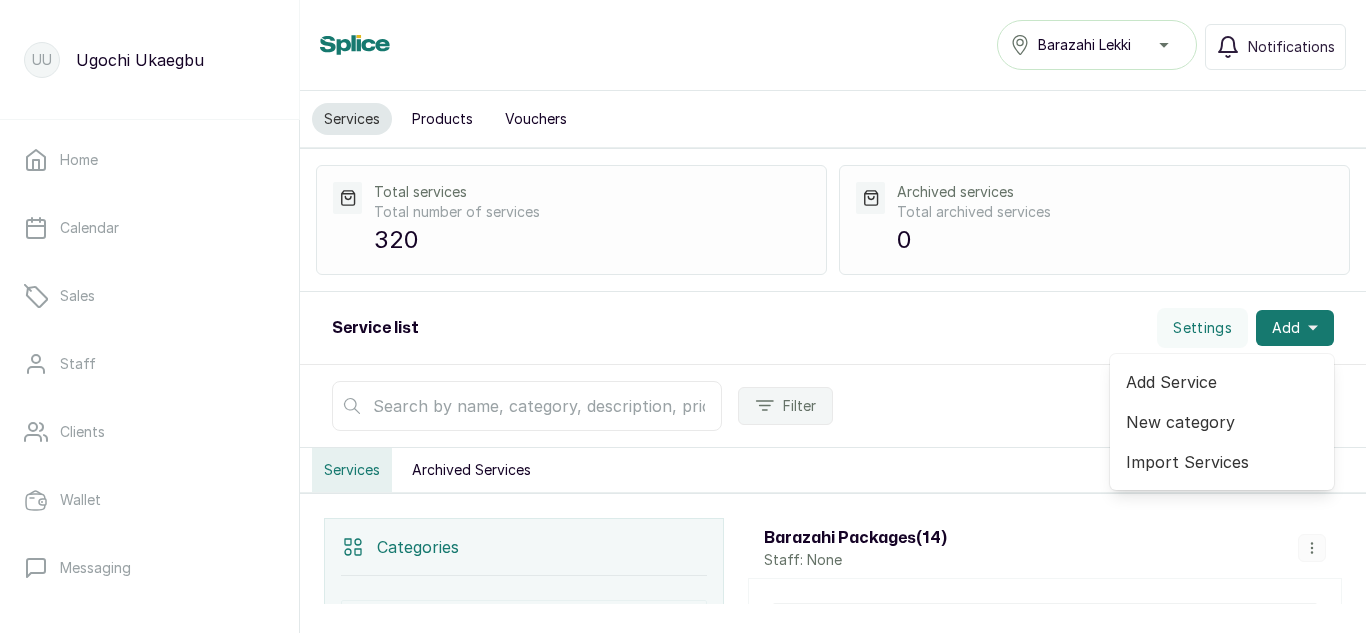 click on "Add Service" at bounding box center (1222, 382) 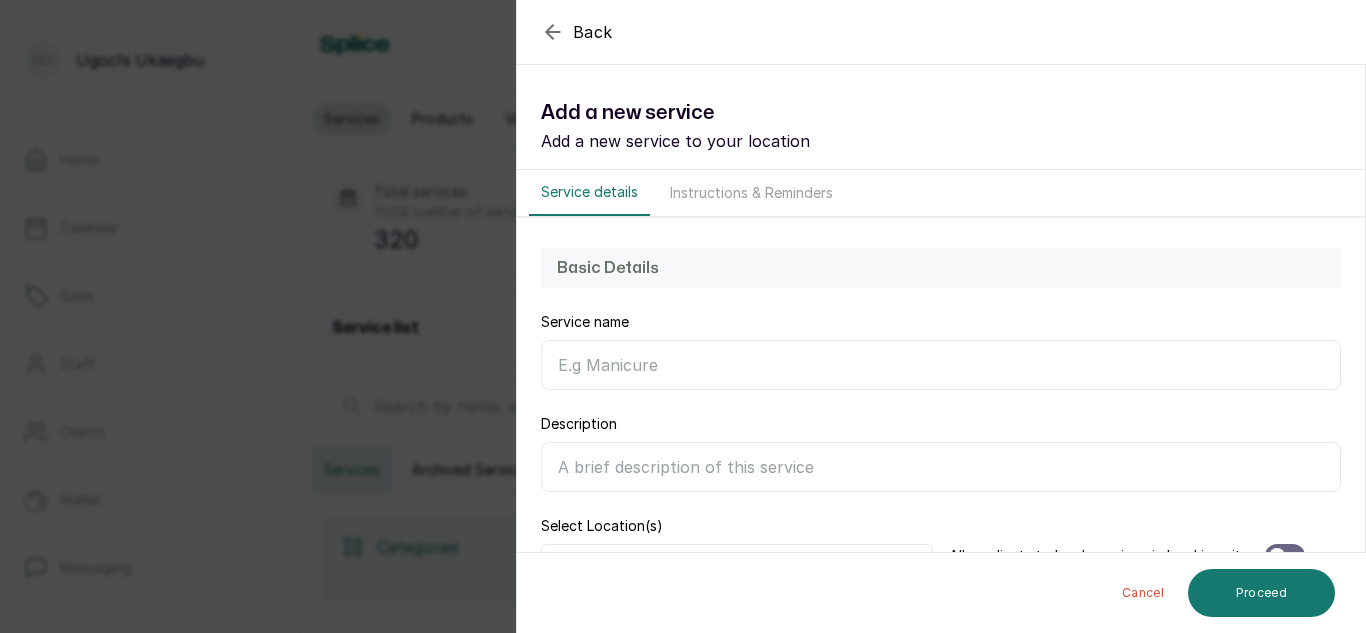 click on "Service name" at bounding box center (941, 365) 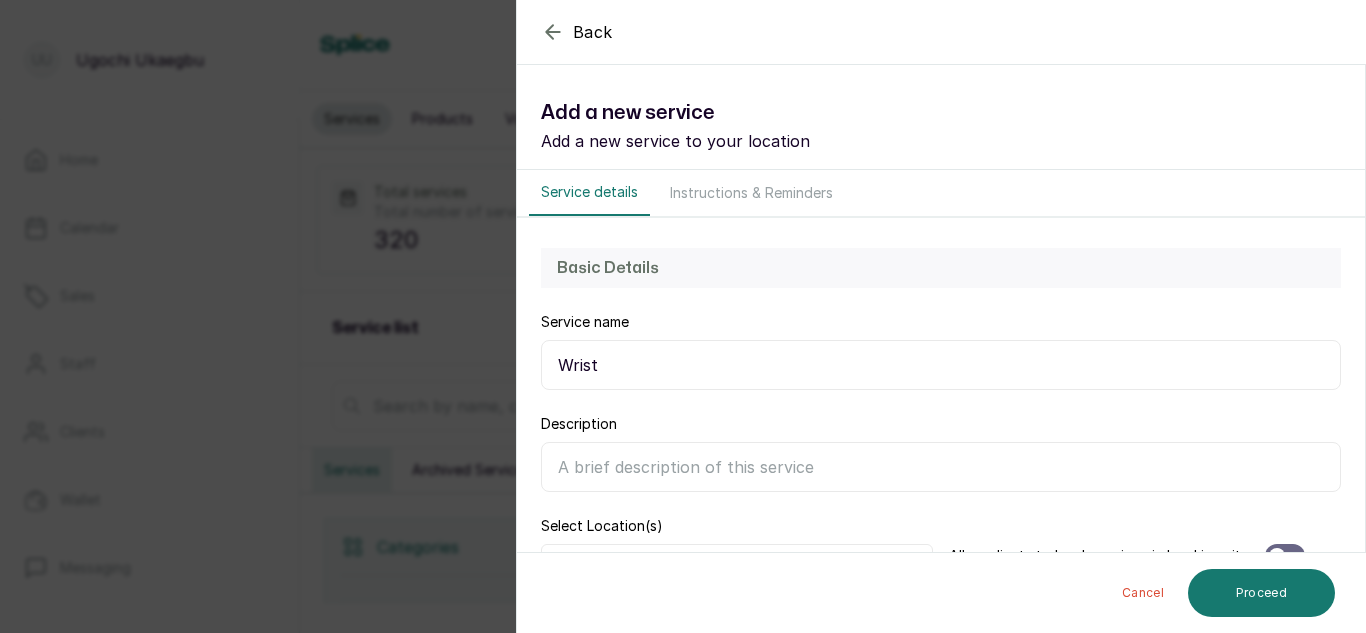 type on "Wrist" 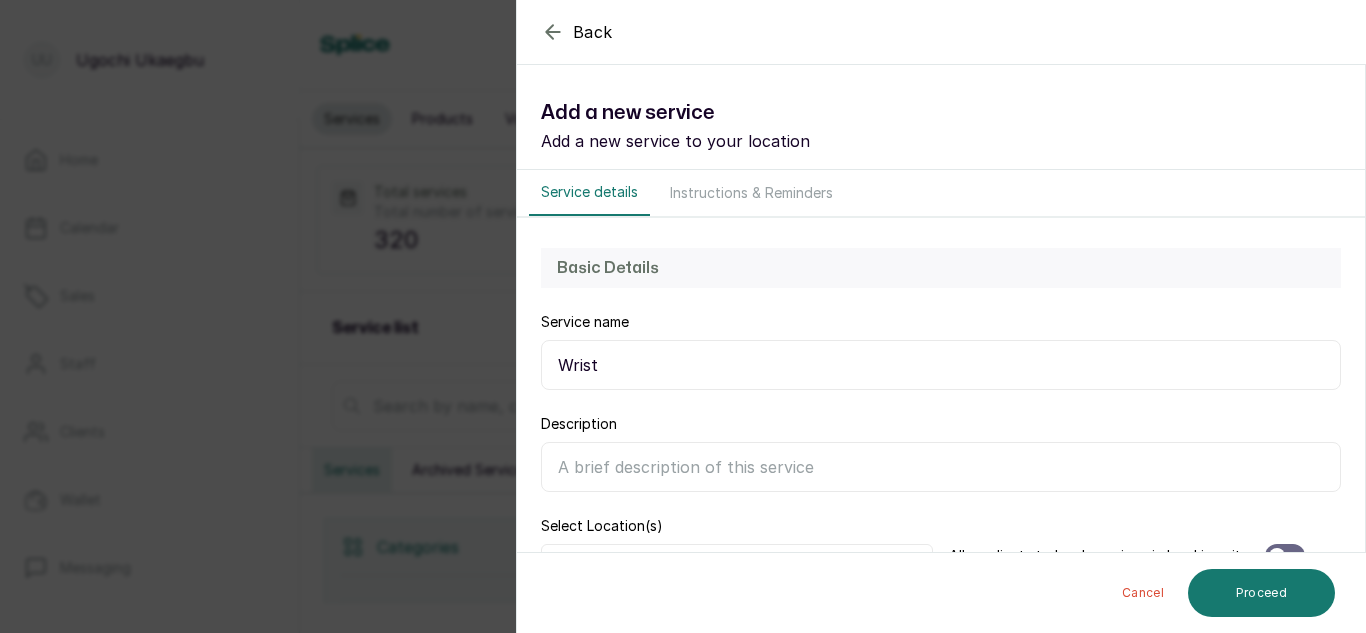 click on "Back Service Add a new service Add a new service to your location Service details Instructions & Reminders Basic Details Service name   Wrist Description   Select Location(s) All items are selected. Allow clients to book service via booking site Category & Pricing Select a category Search... Add Staff Select... Price 0 Price Type Select Price Type Fixed From Duration : Add extra time in-between Is deposit required to book this service? Cancel Proceed" at bounding box center [941, 316] 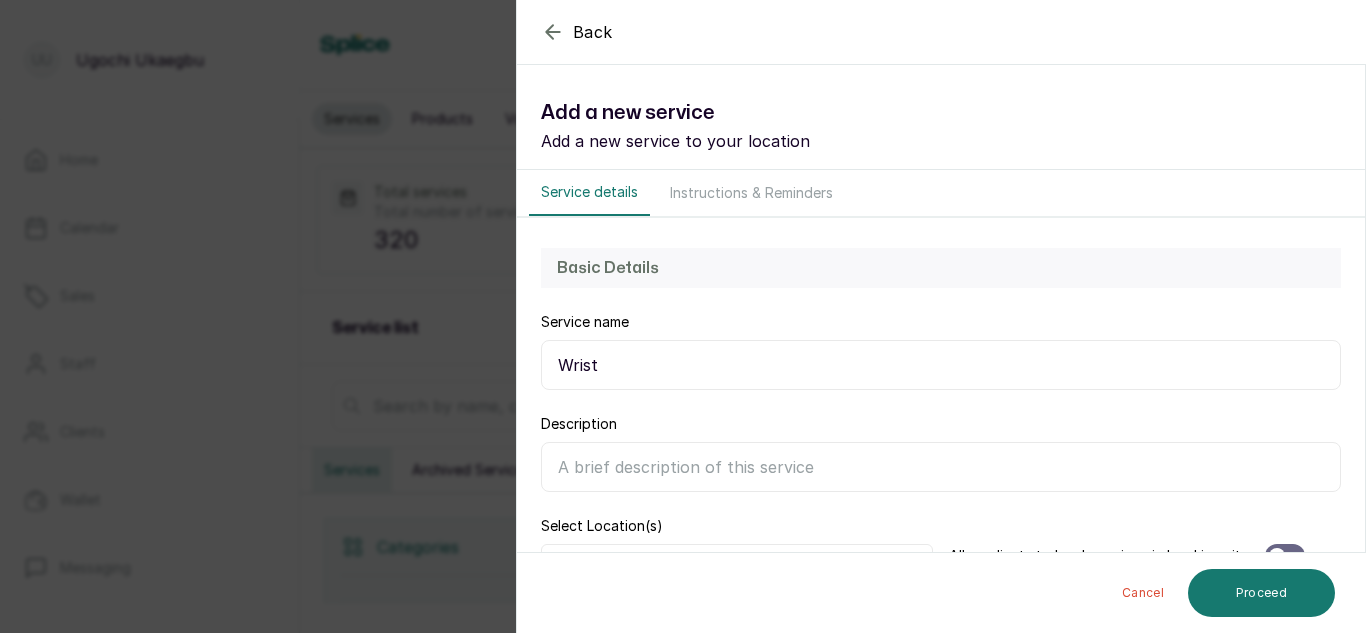 click on "Back Service Add a new service Add a new service to your location Service details Instructions & Reminders Basic Details Service name   Wrist Description   Select Location(s) All items are selected. Allow clients to book service via booking site Category & Pricing Select a category Search... Add Staff Select... Price 0 Price Type Select Price Type Fixed From Duration : Add extra time in-between Is deposit required to book this service? Cancel Proceed" at bounding box center [941, 316] 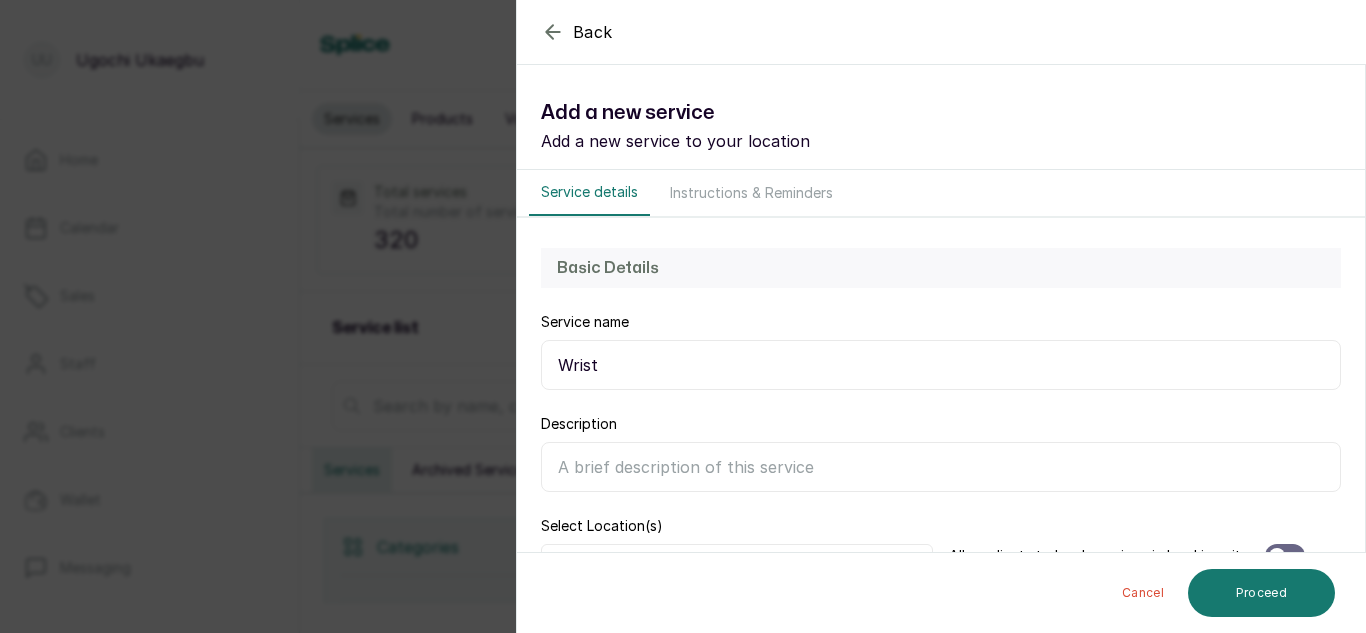 scroll, scrollTop: 436, scrollLeft: 0, axis: vertical 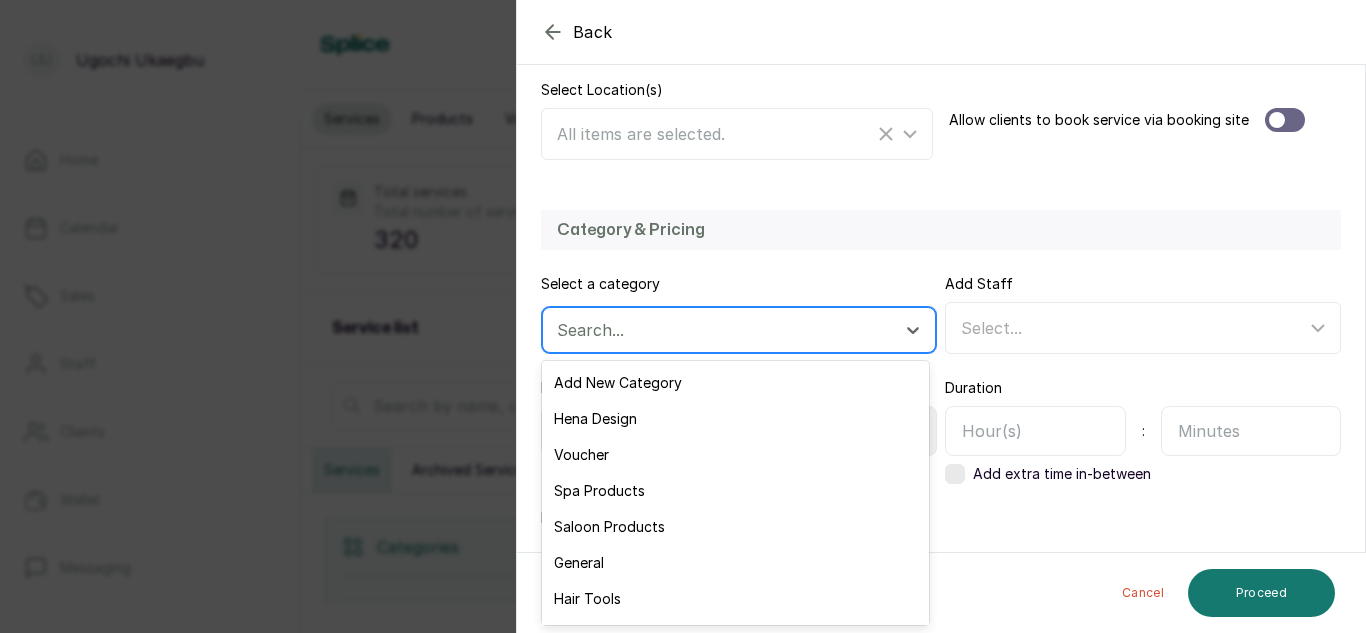 click at bounding box center [721, 330] 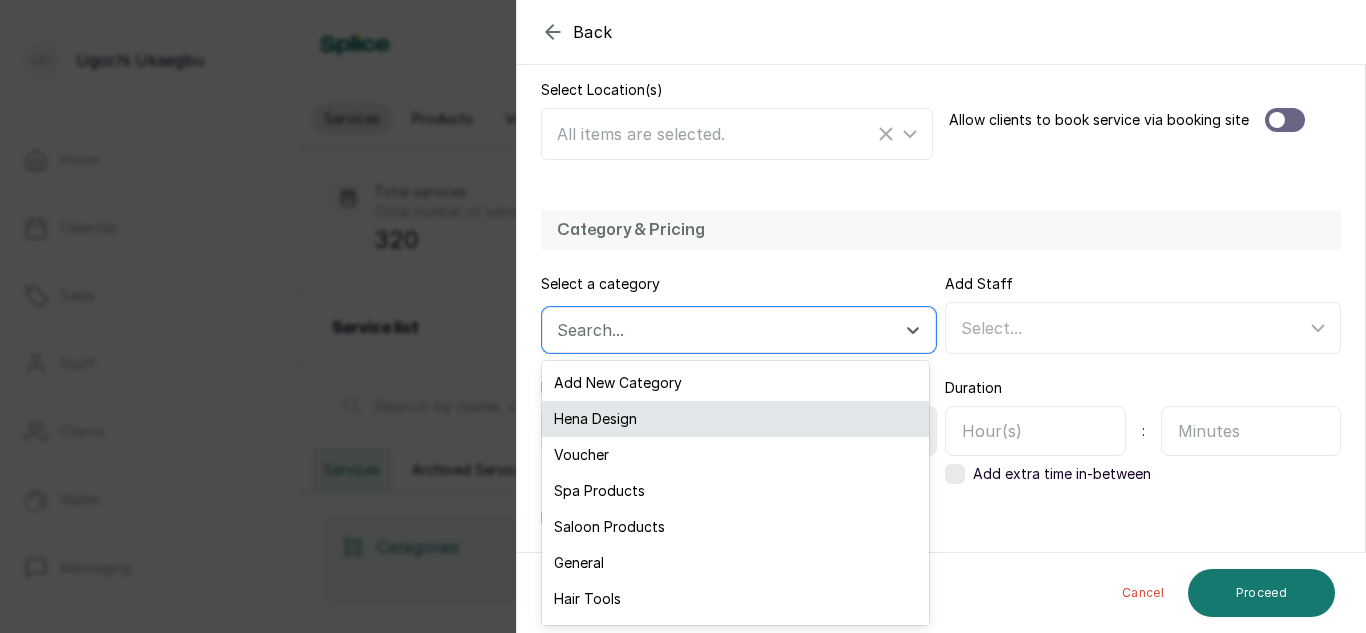 click on "Hena Design" at bounding box center [735, 419] 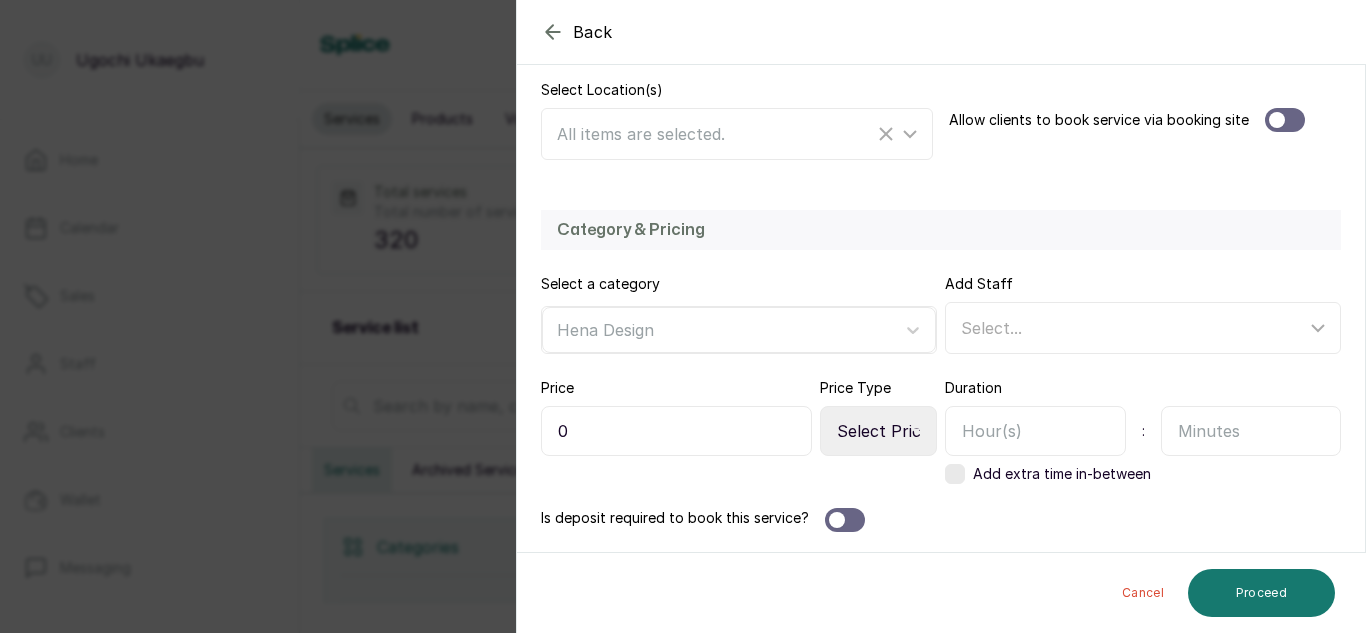 click on "0" at bounding box center (676, 431) 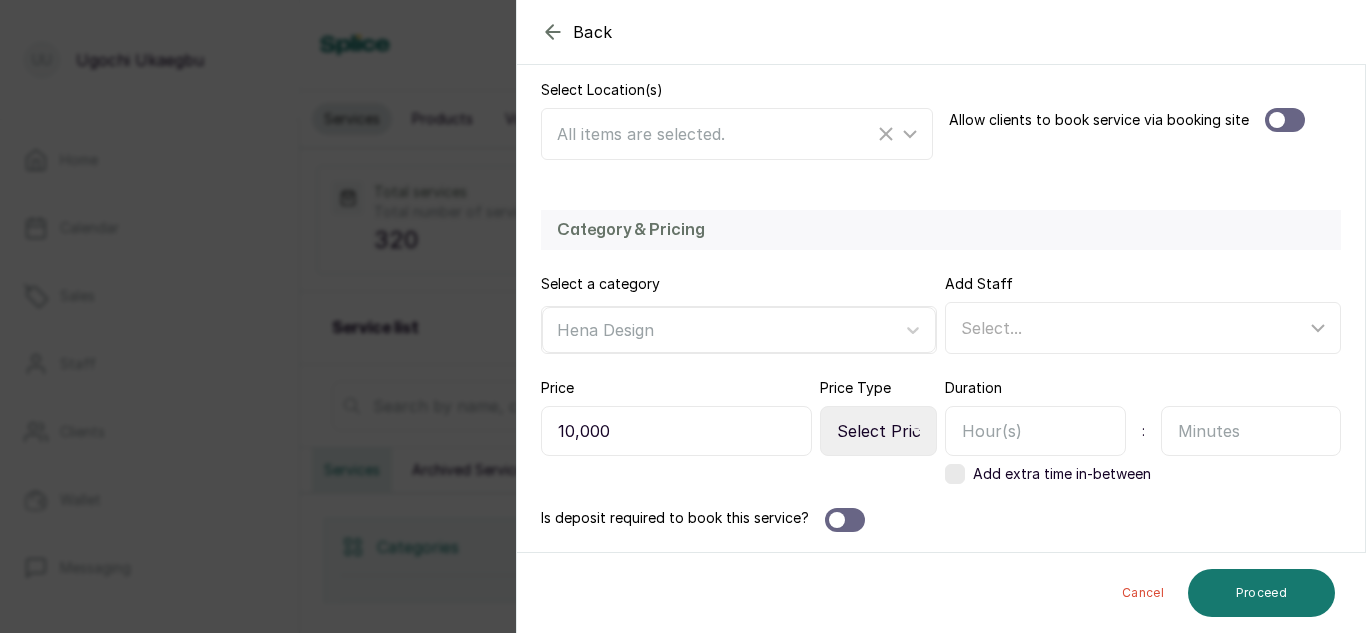 type on "10,000" 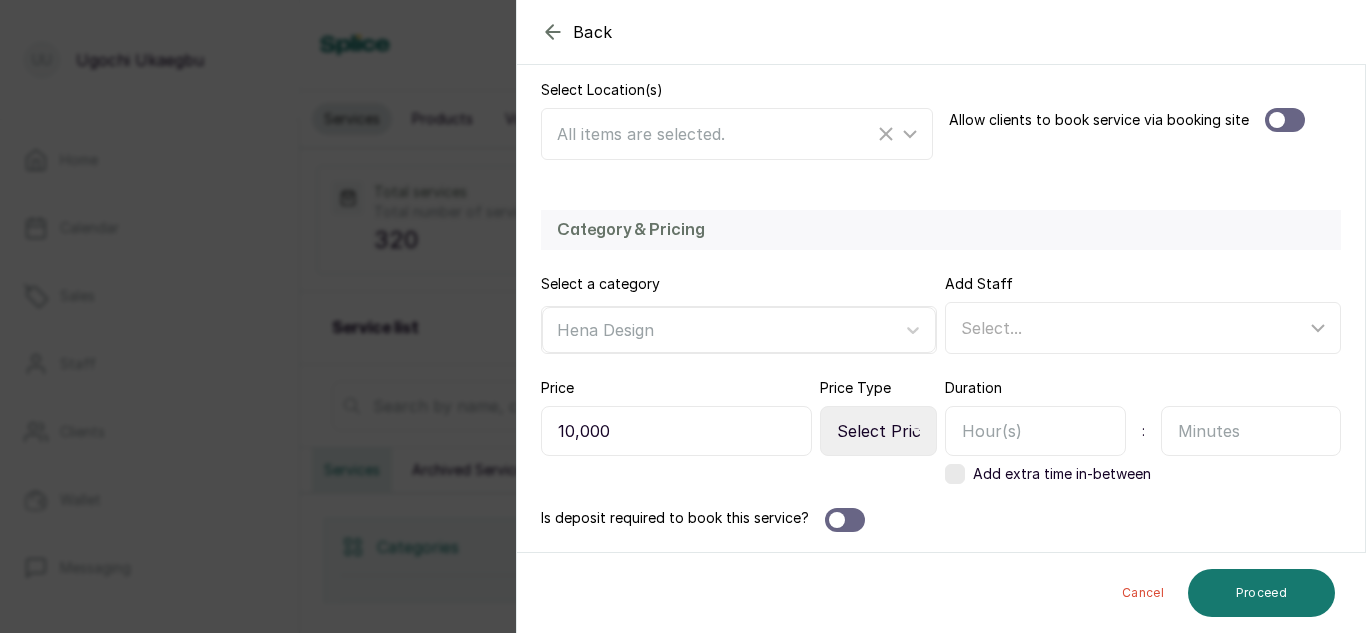 click on "Select Price Type Fixed From" at bounding box center (878, 431) 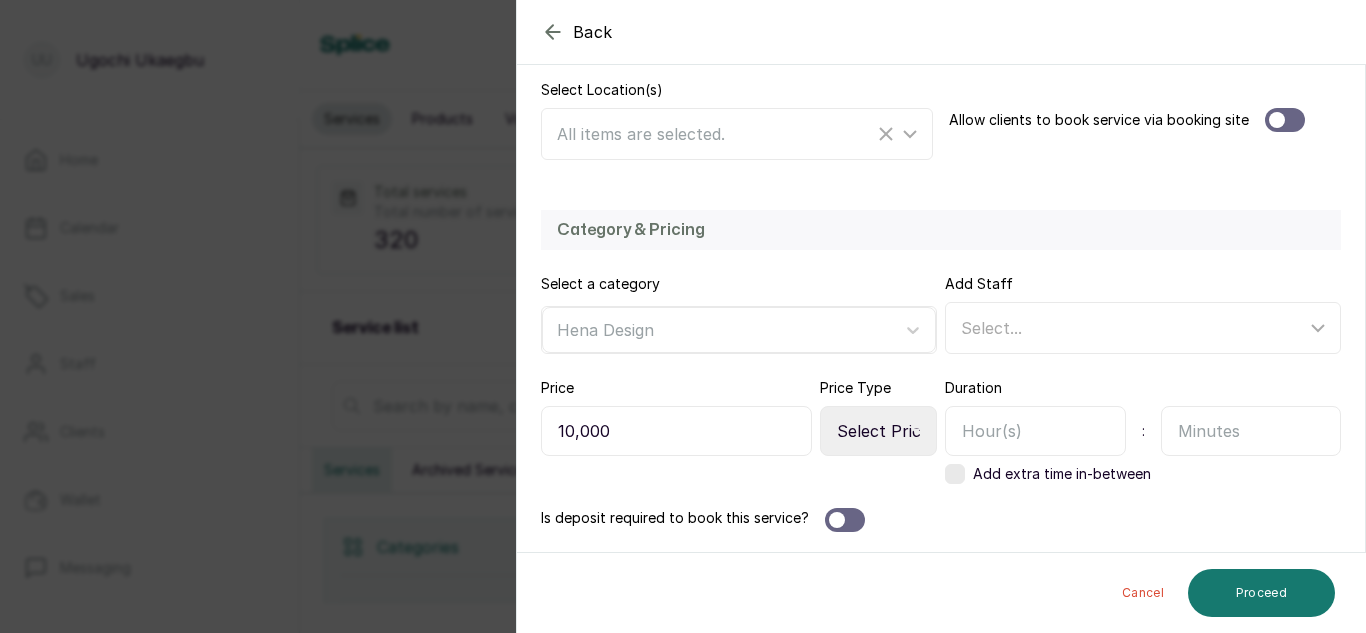 select on "fixed" 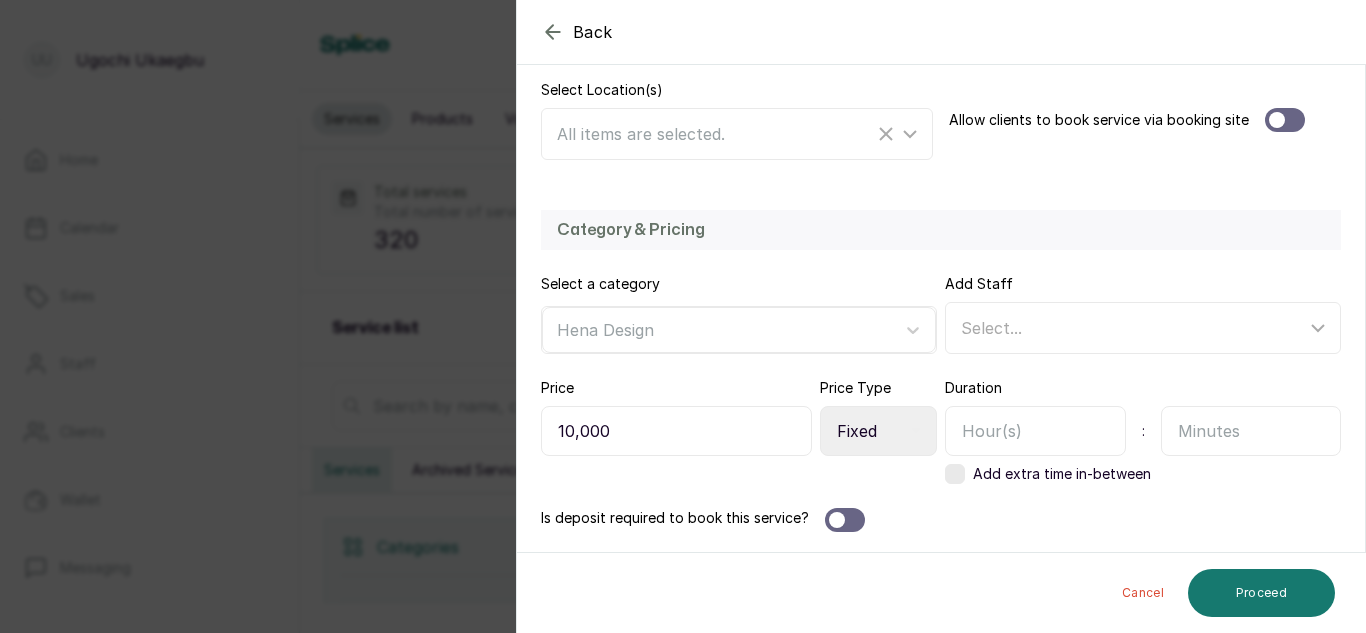 click on "Select Price Type Fixed From" at bounding box center (878, 431) 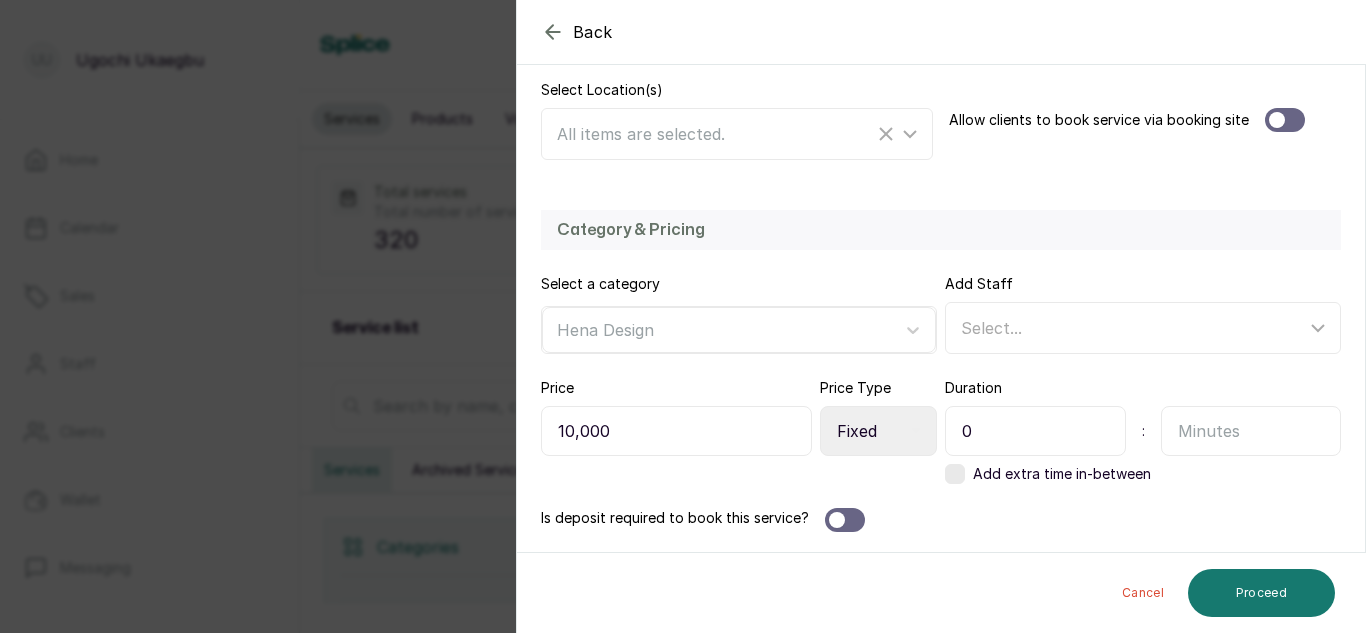 type on "0" 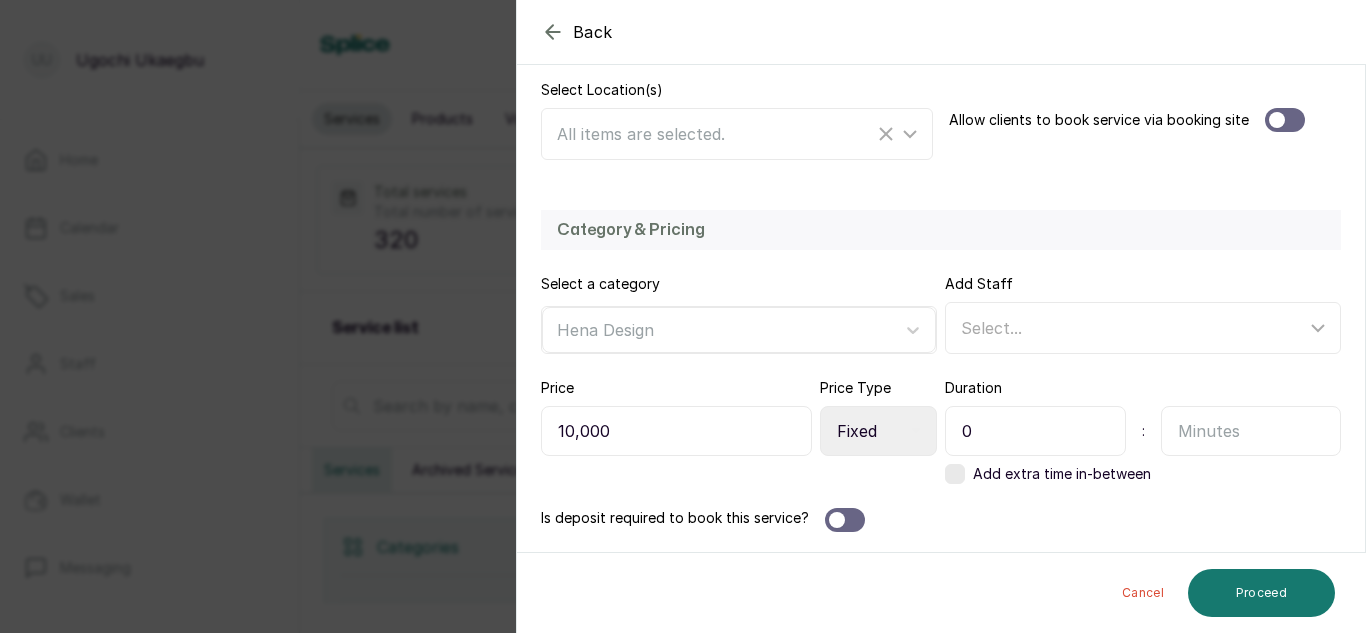 click at bounding box center [1251, 431] 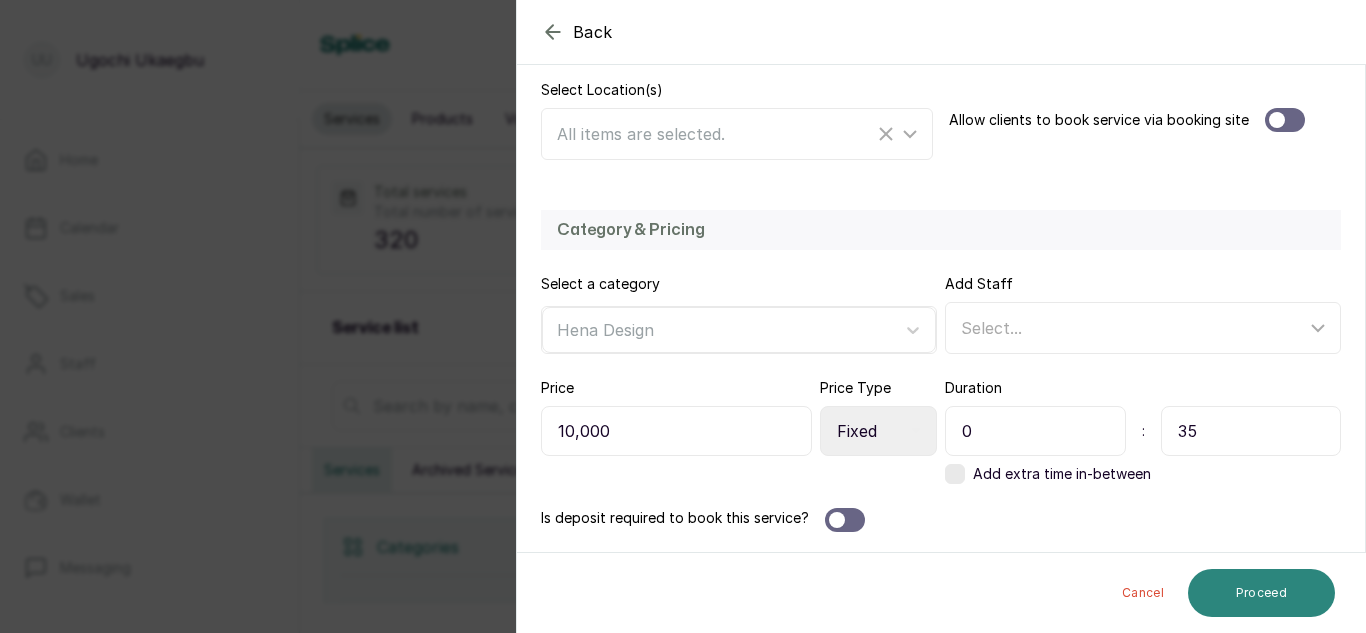 type on "35" 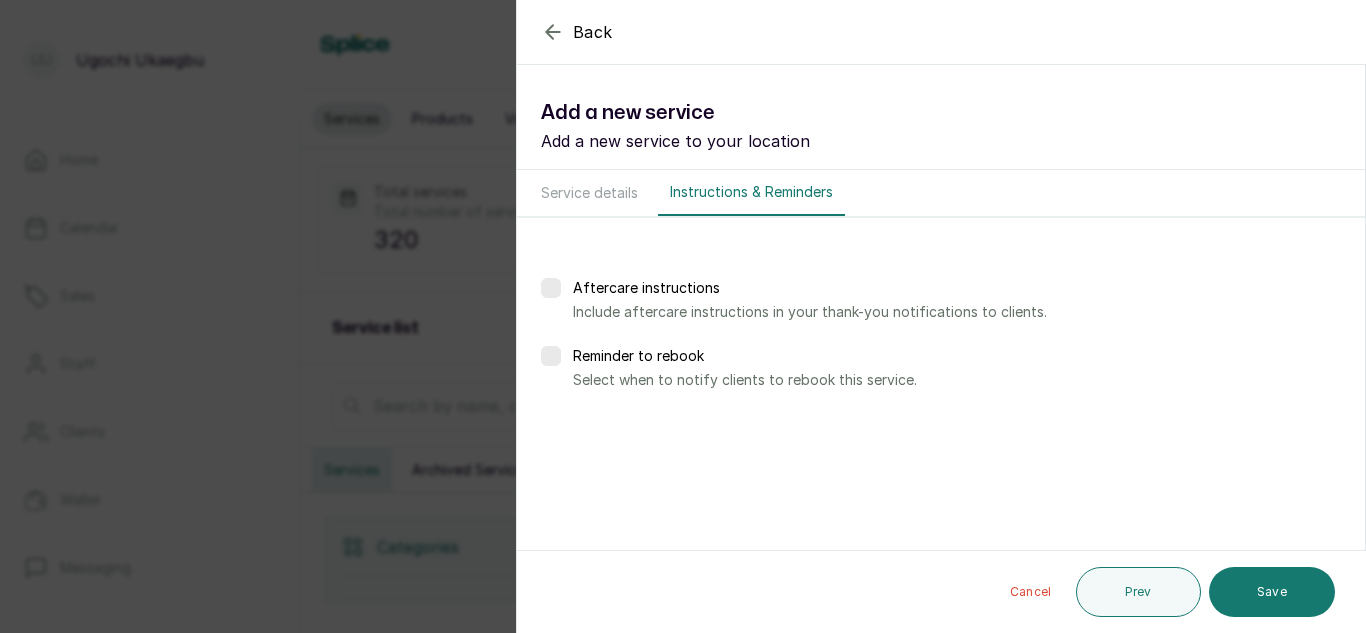 click on "Save" at bounding box center [1272, 592] 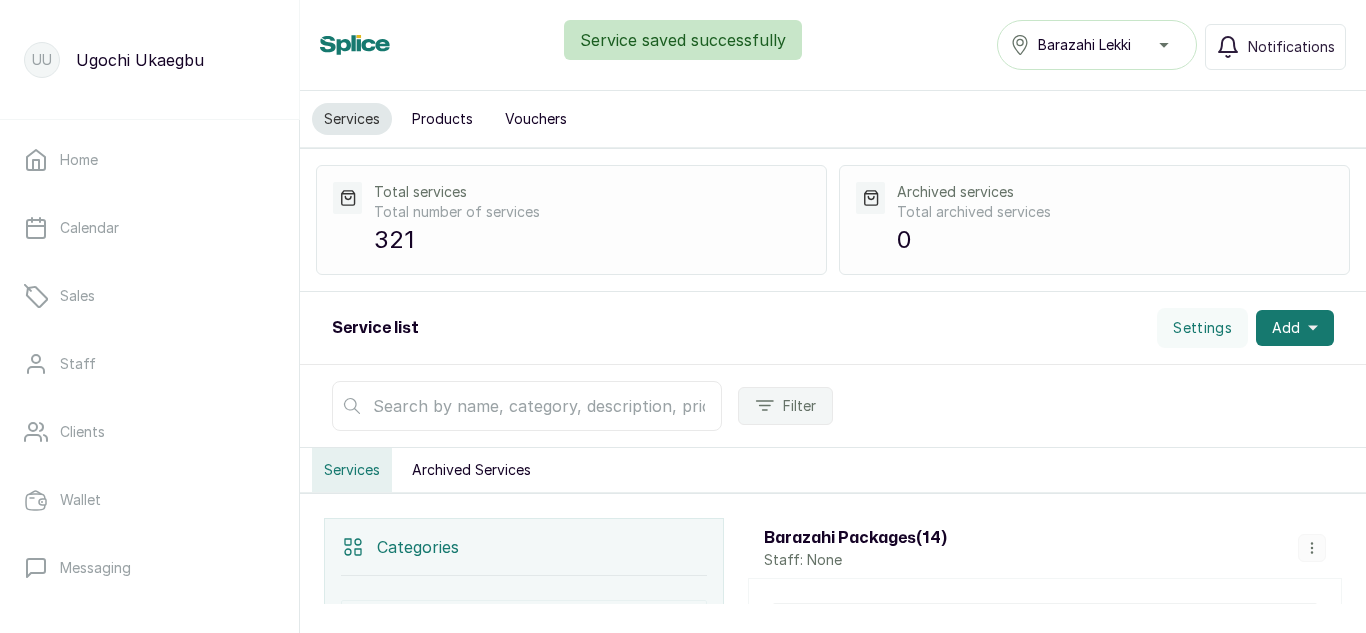 scroll, scrollTop: 448, scrollLeft: 0, axis: vertical 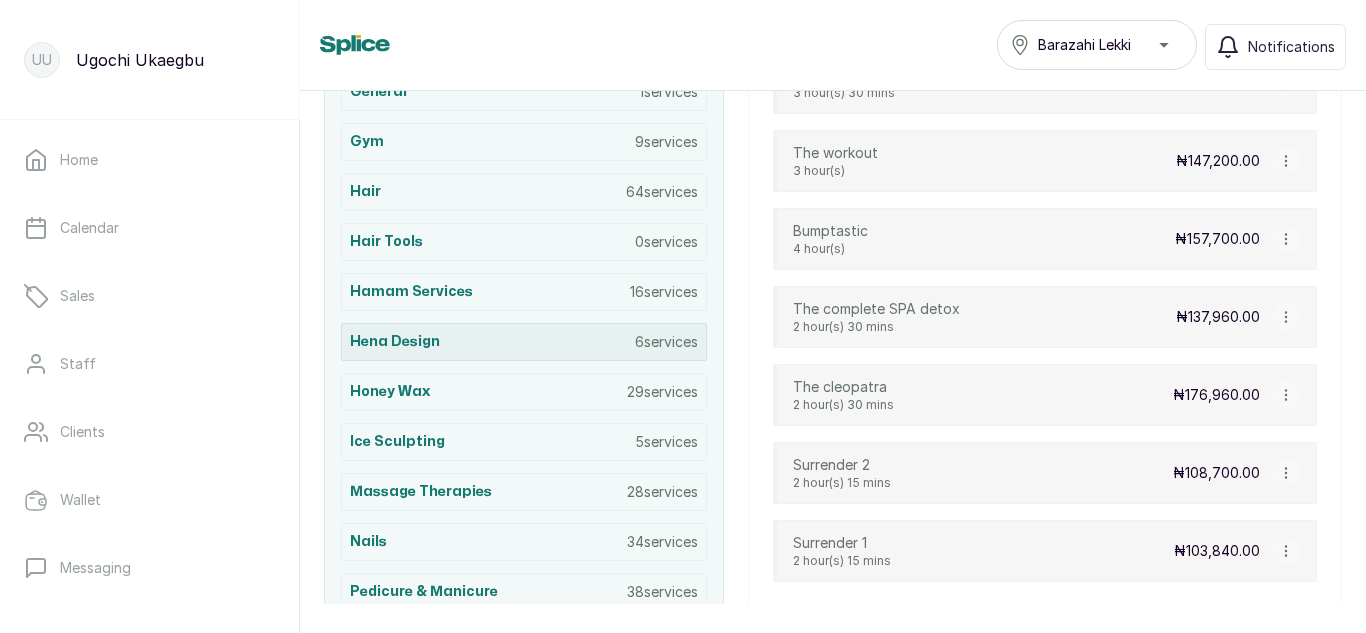 click on "Hena Design 6  services" at bounding box center (524, 342) 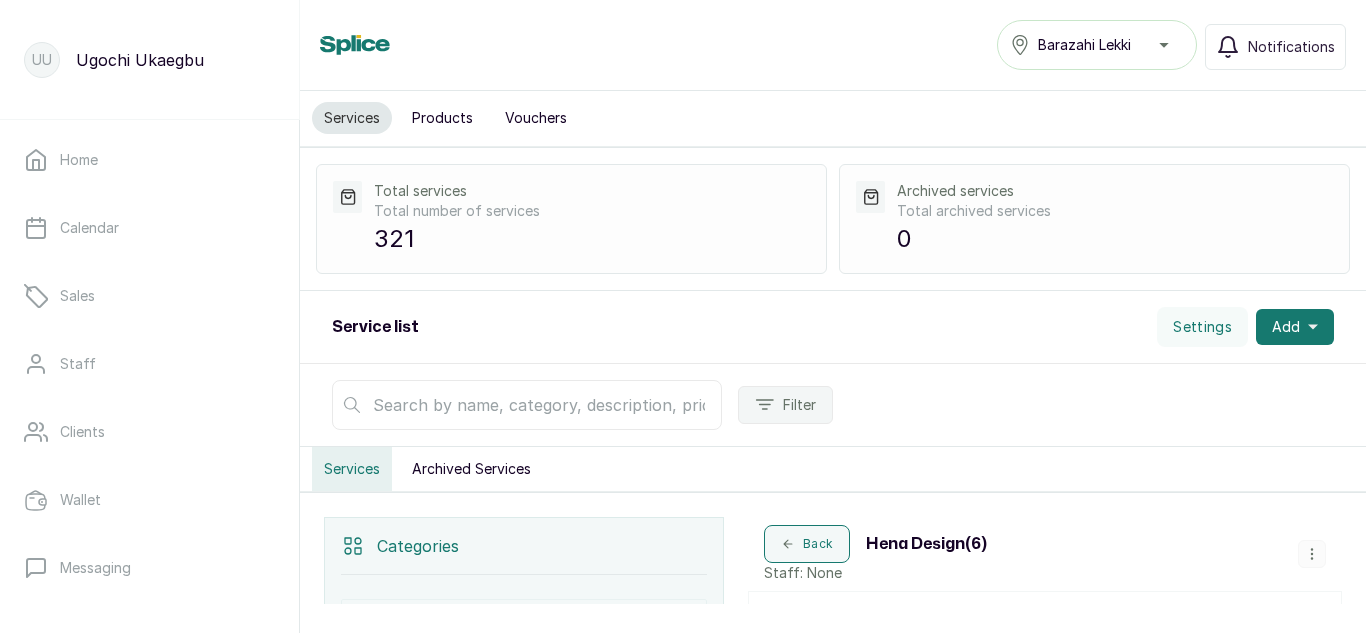 scroll, scrollTop: 0, scrollLeft: 0, axis: both 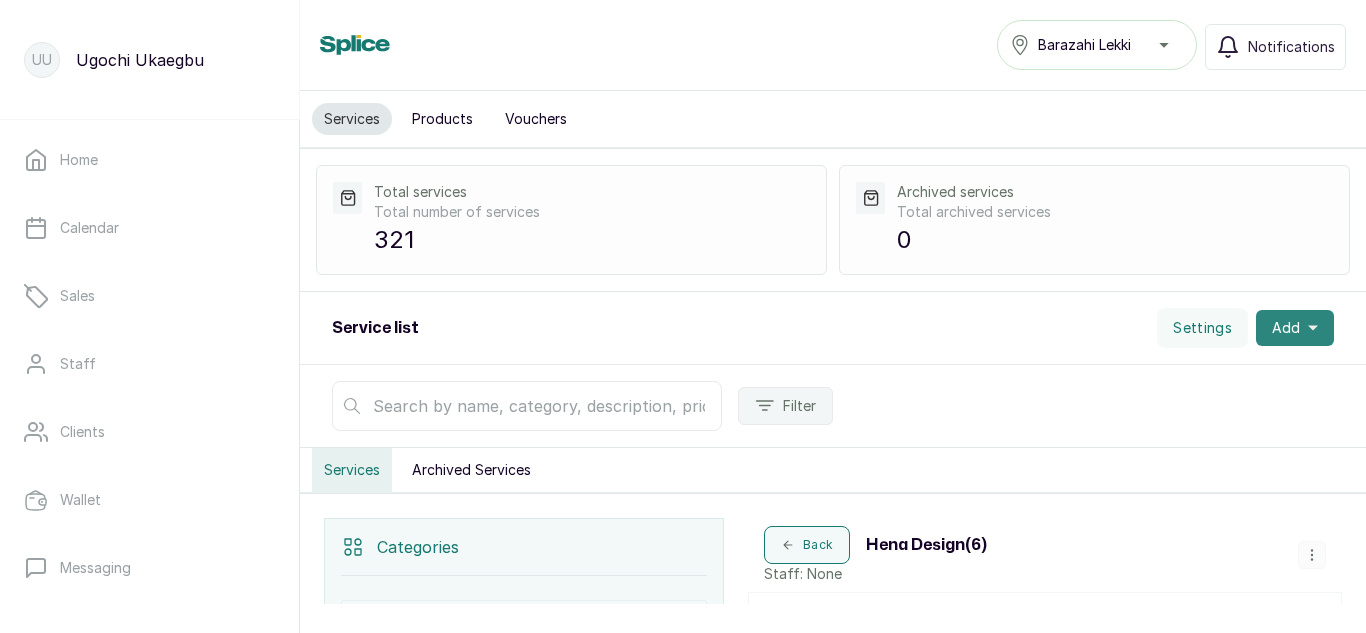 click on "Add" at bounding box center [1295, 328] 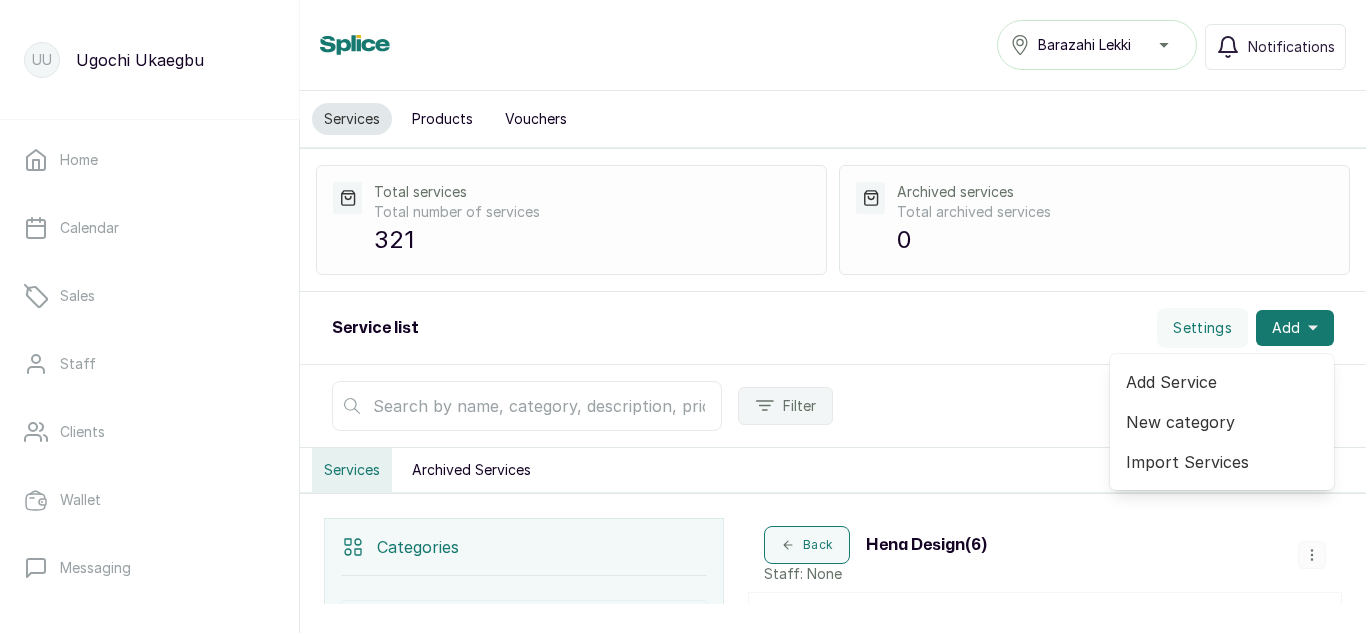 click on "Add Service" at bounding box center [1222, 382] 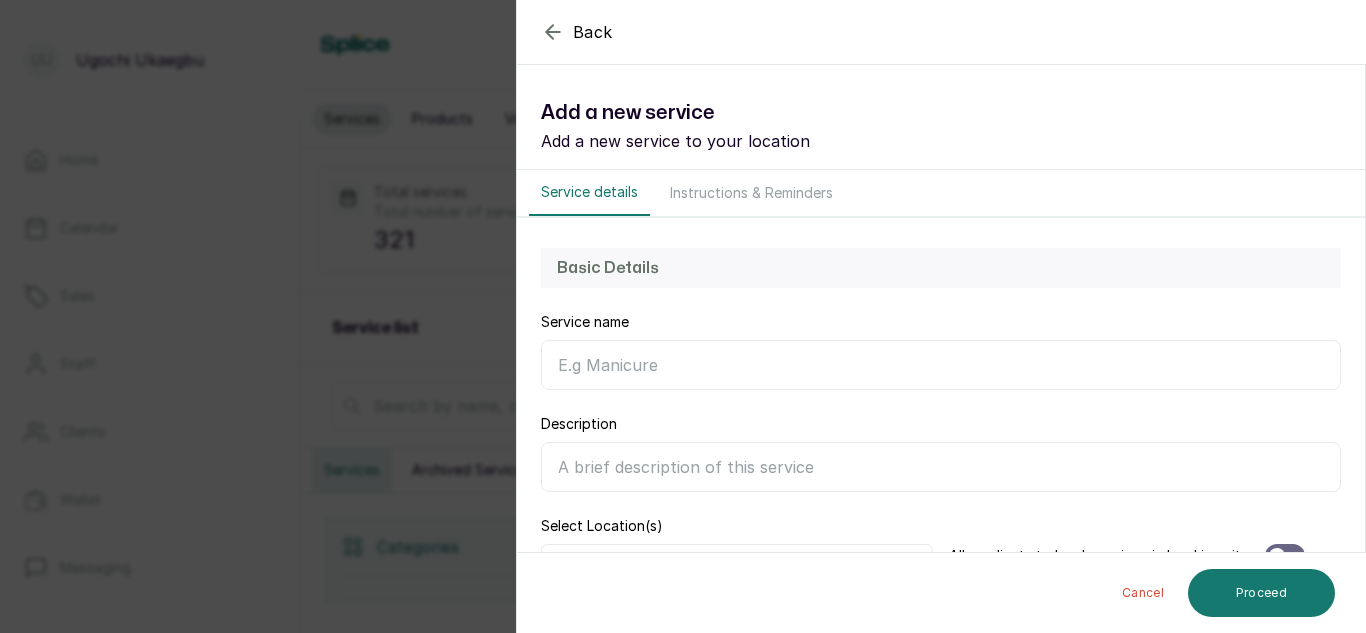 click on "Service name" at bounding box center (941, 365) 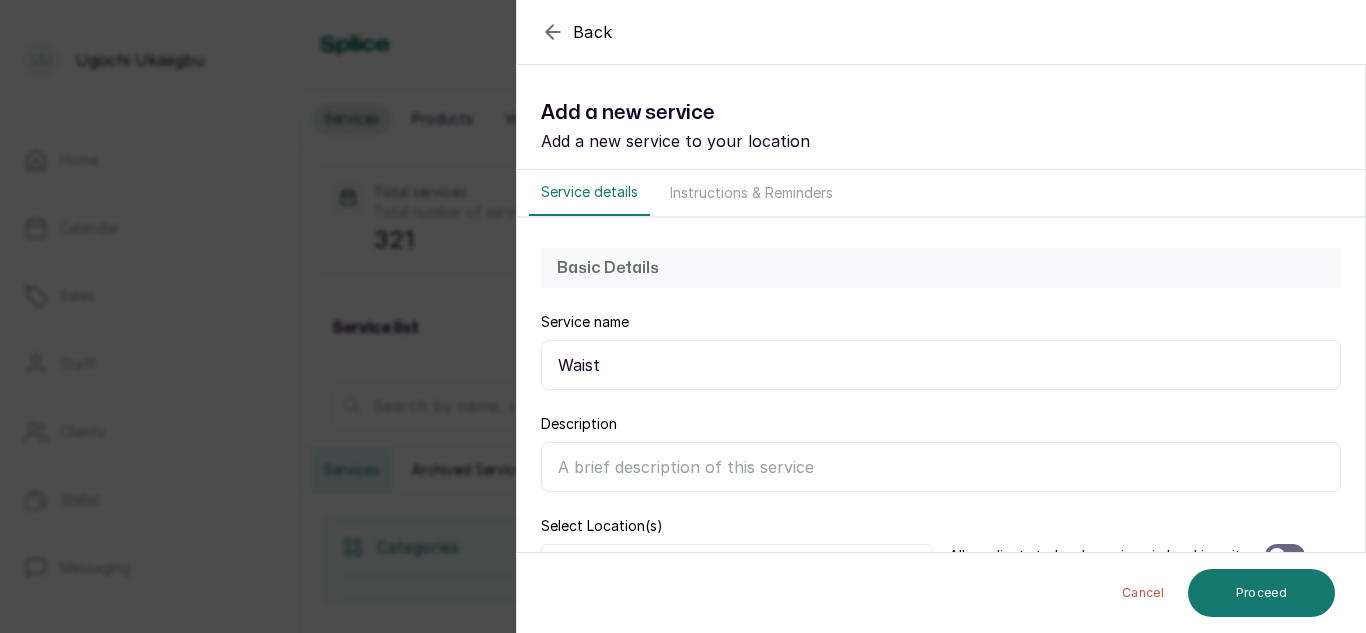 type on "Waist" 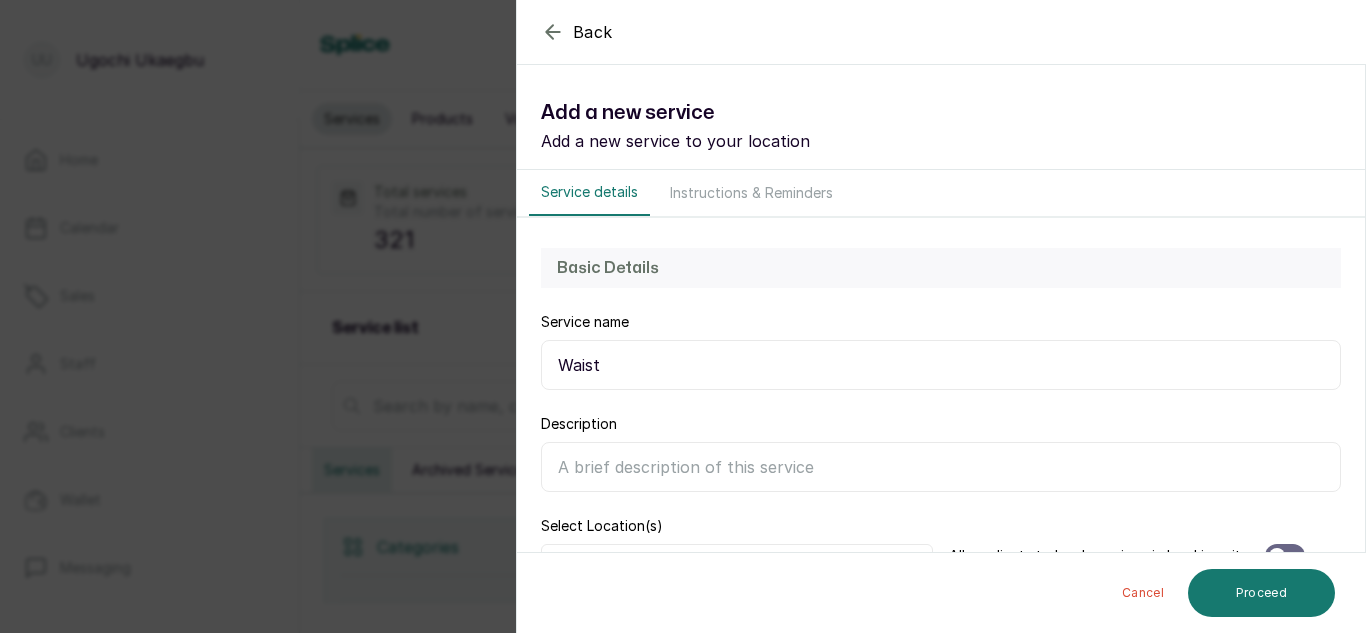 click on "Back Service Add a new service Add a new service to your location Service details Instructions & Reminders Basic Details Service name   Waist Description   Select Location(s) All items are selected. Allow clients to book service via booking site Category & Pricing Select a category Search... Add Staff Select... Price 0 Price Type Select Price Type Fixed From Duration : Add extra time in-between Is deposit required to book this service? Cancel Proceed" at bounding box center (941, 316) 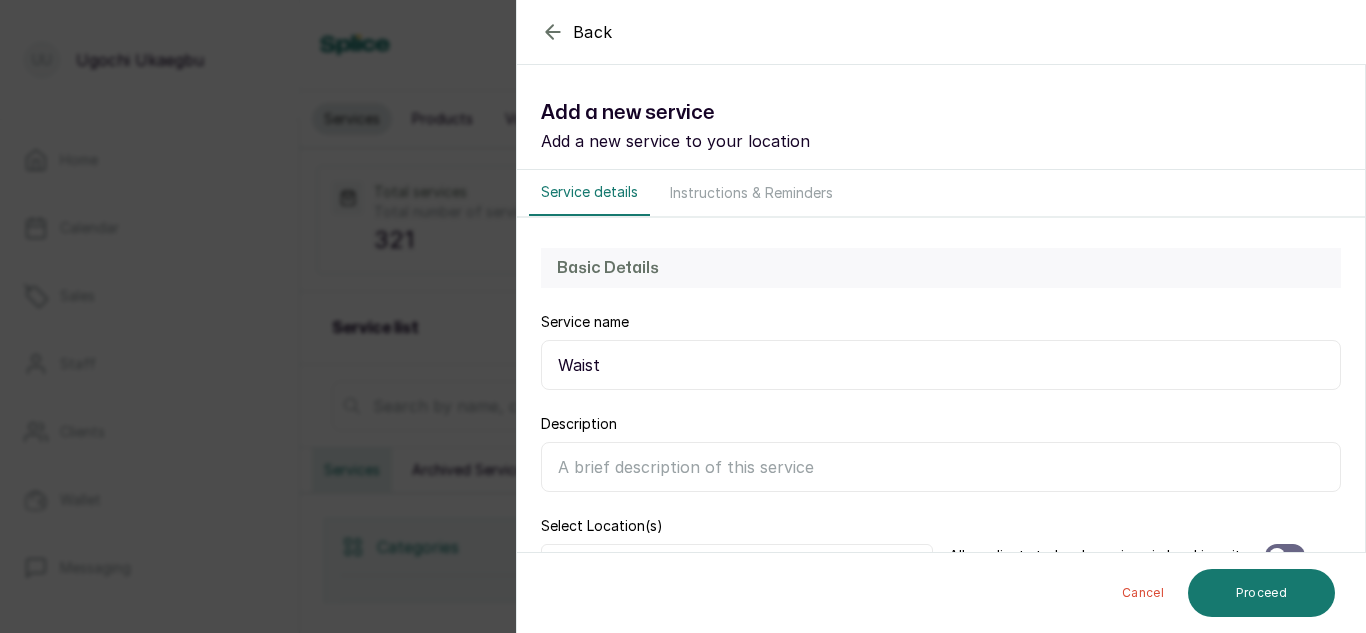 scroll, scrollTop: 436, scrollLeft: 0, axis: vertical 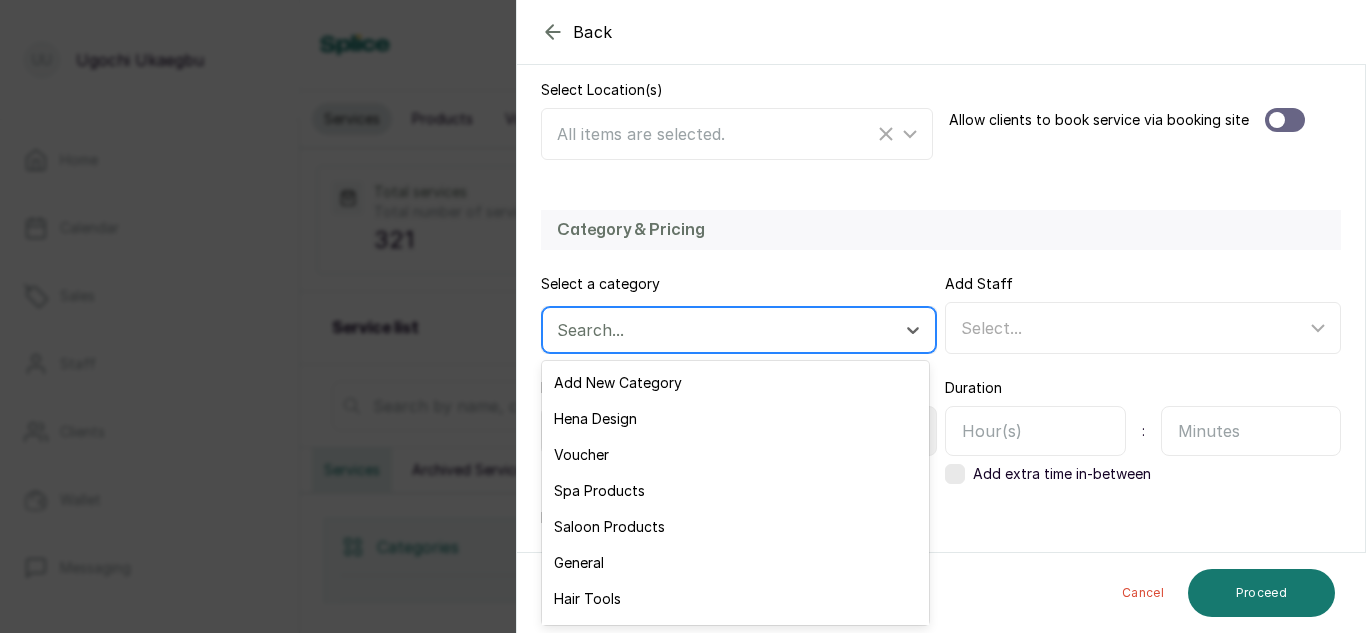 click at bounding box center (721, 330) 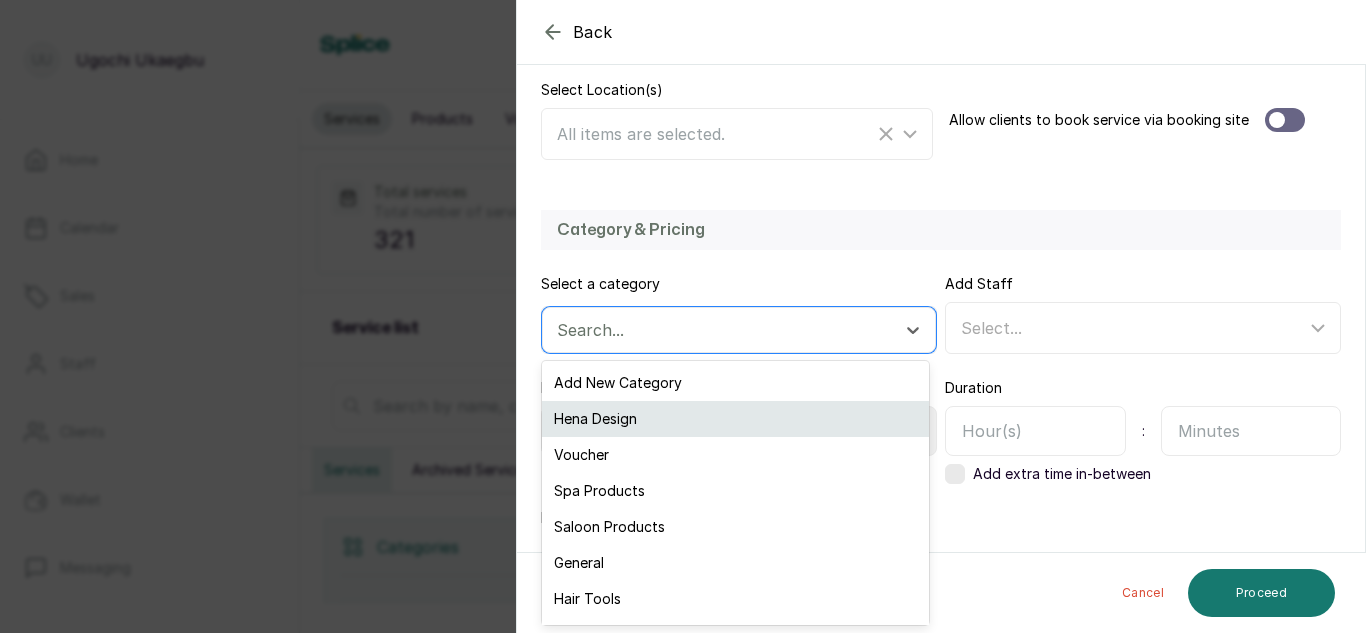 click on "Hena Design" at bounding box center (735, 419) 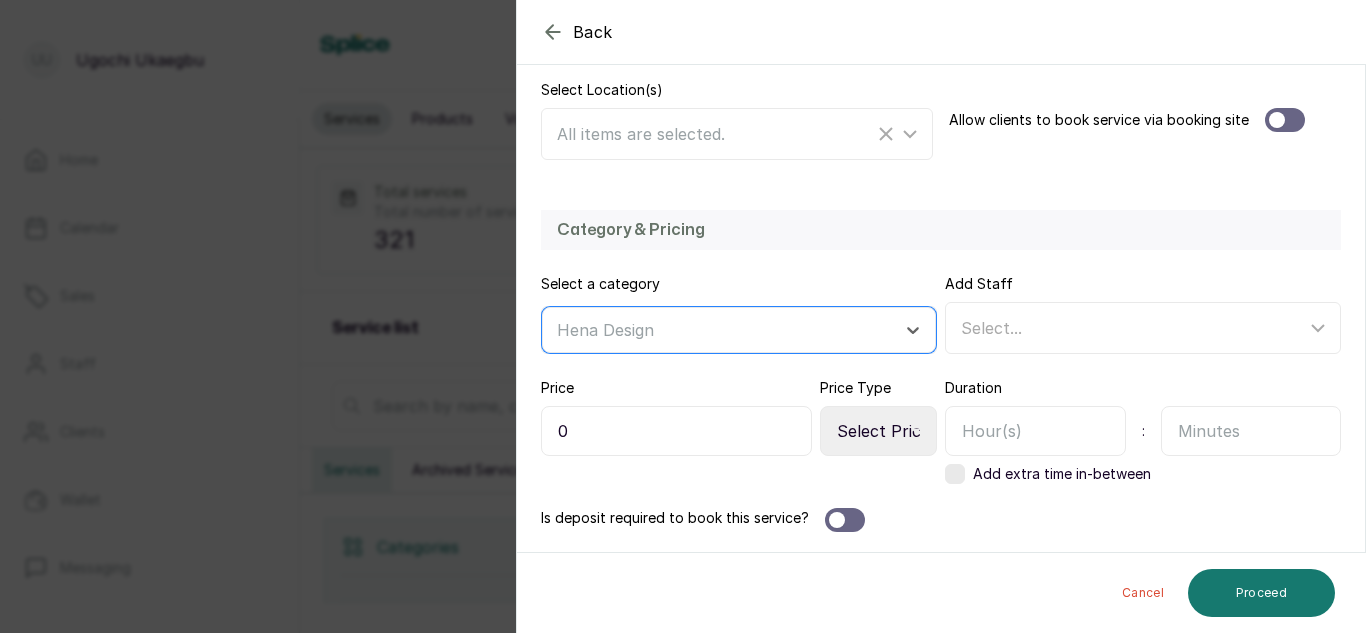 click on "0" at bounding box center [676, 431] 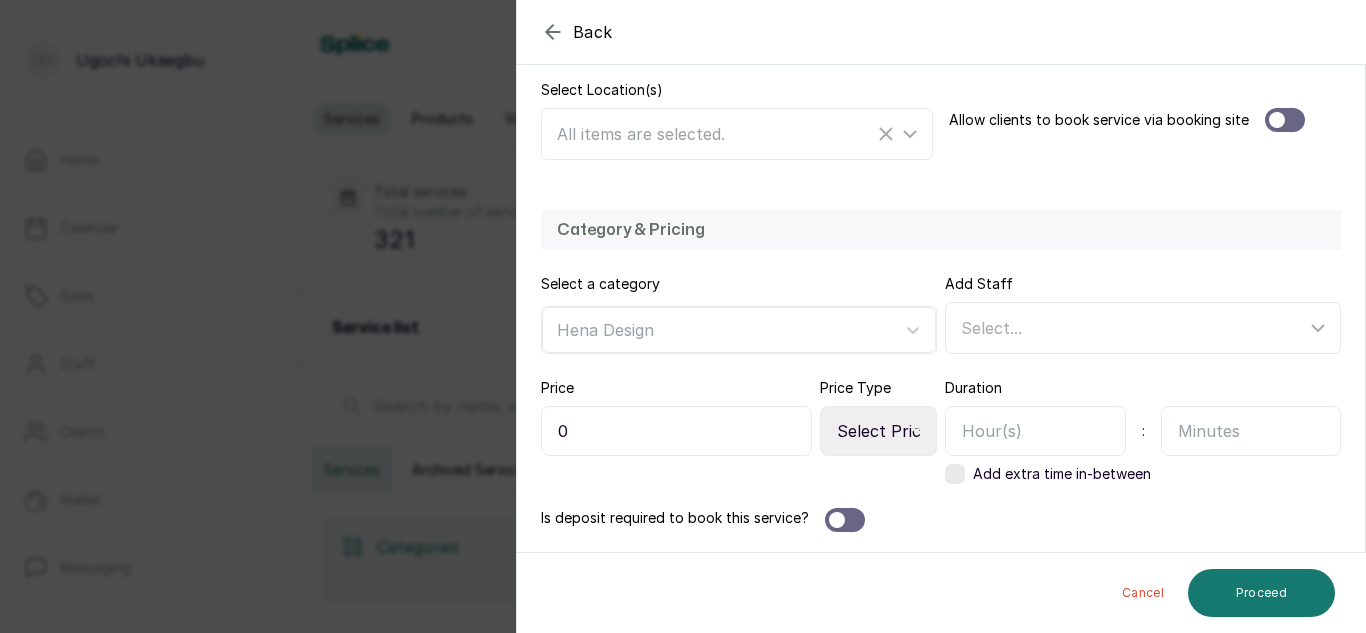 click on "0" at bounding box center (676, 431) 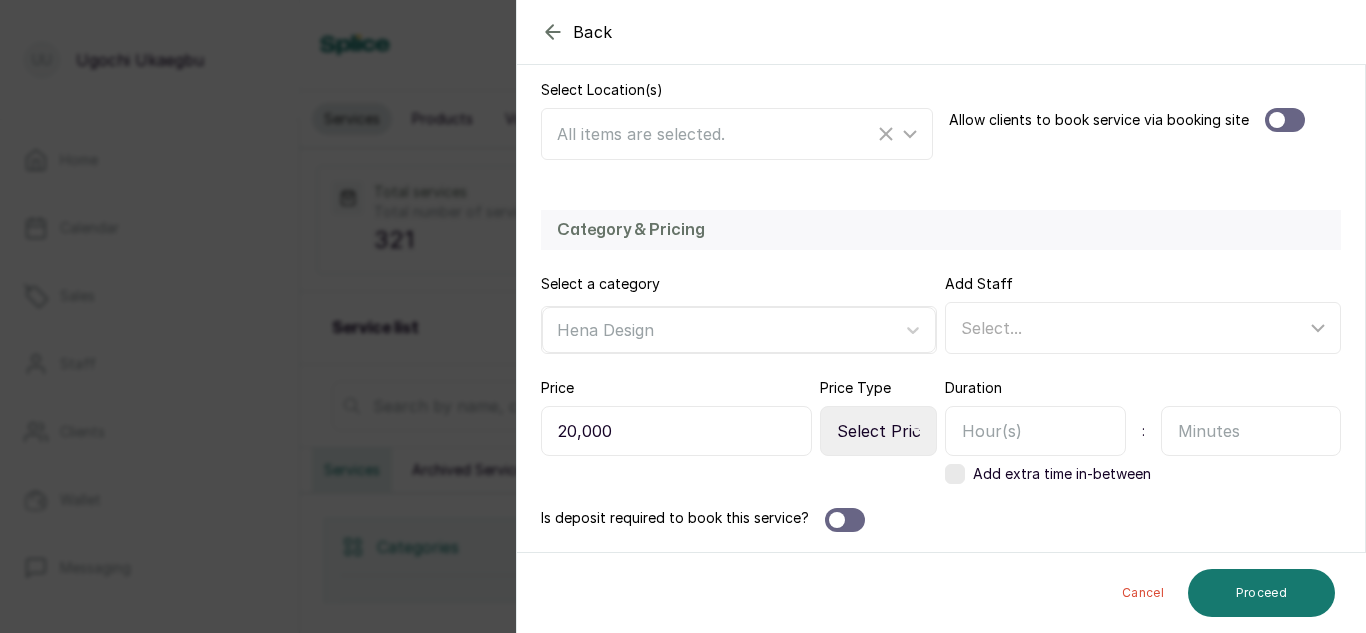 type on "20,000" 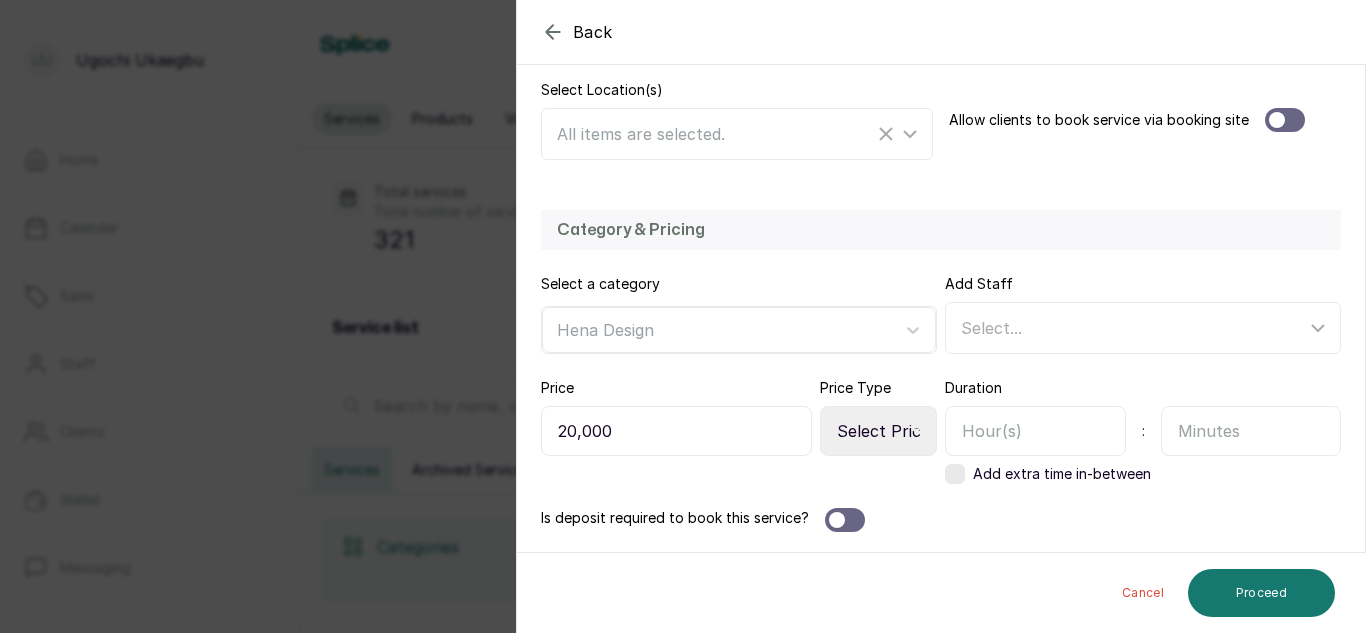 click on "Select Price Type Fixed From" at bounding box center (878, 431) 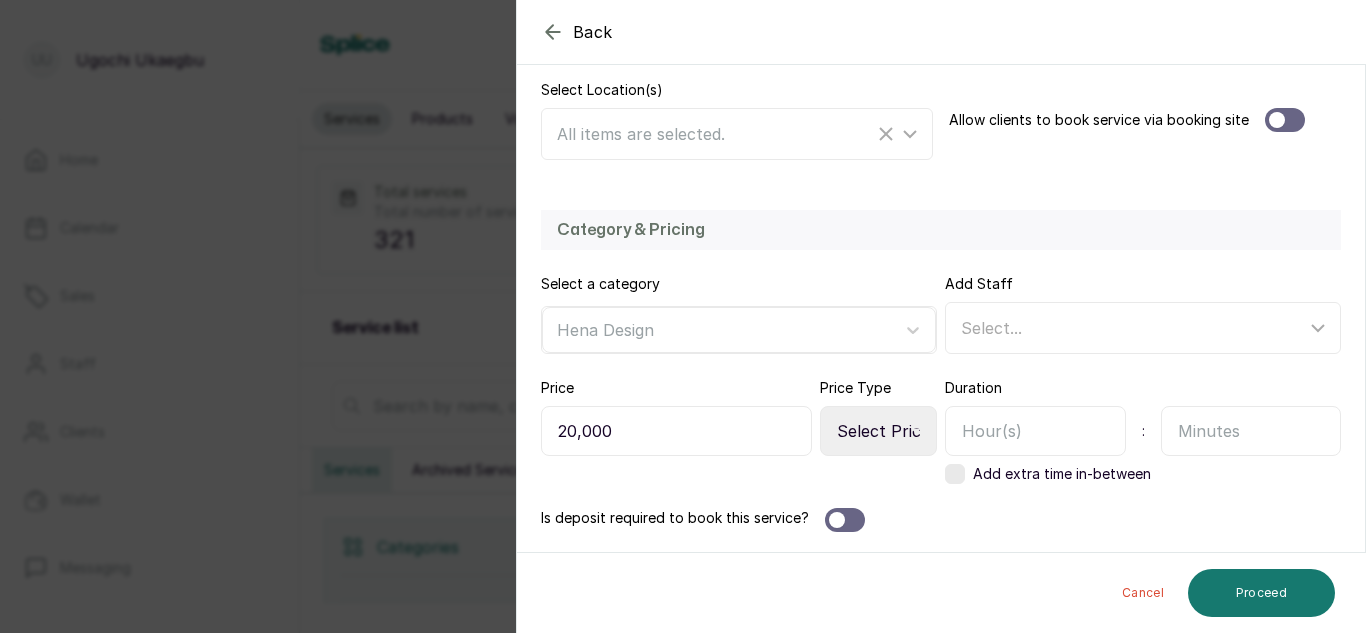select on "fixed" 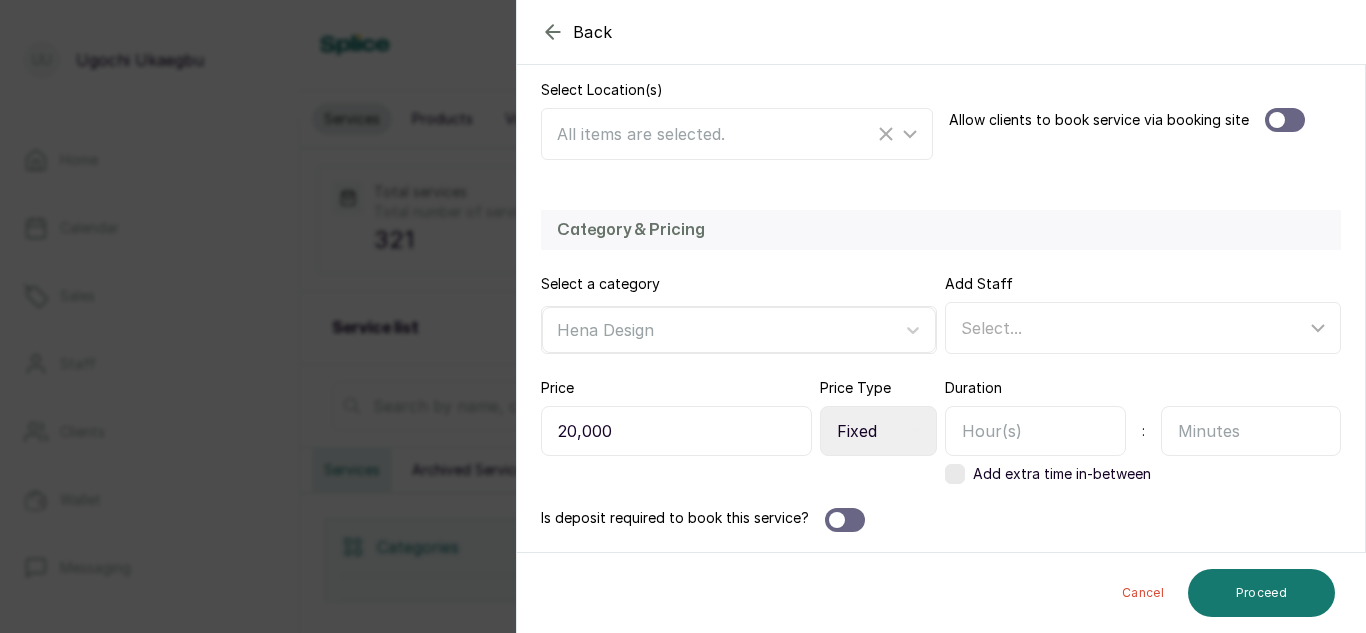 click on "Select Price Type Fixed From" at bounding box center (878, 431) 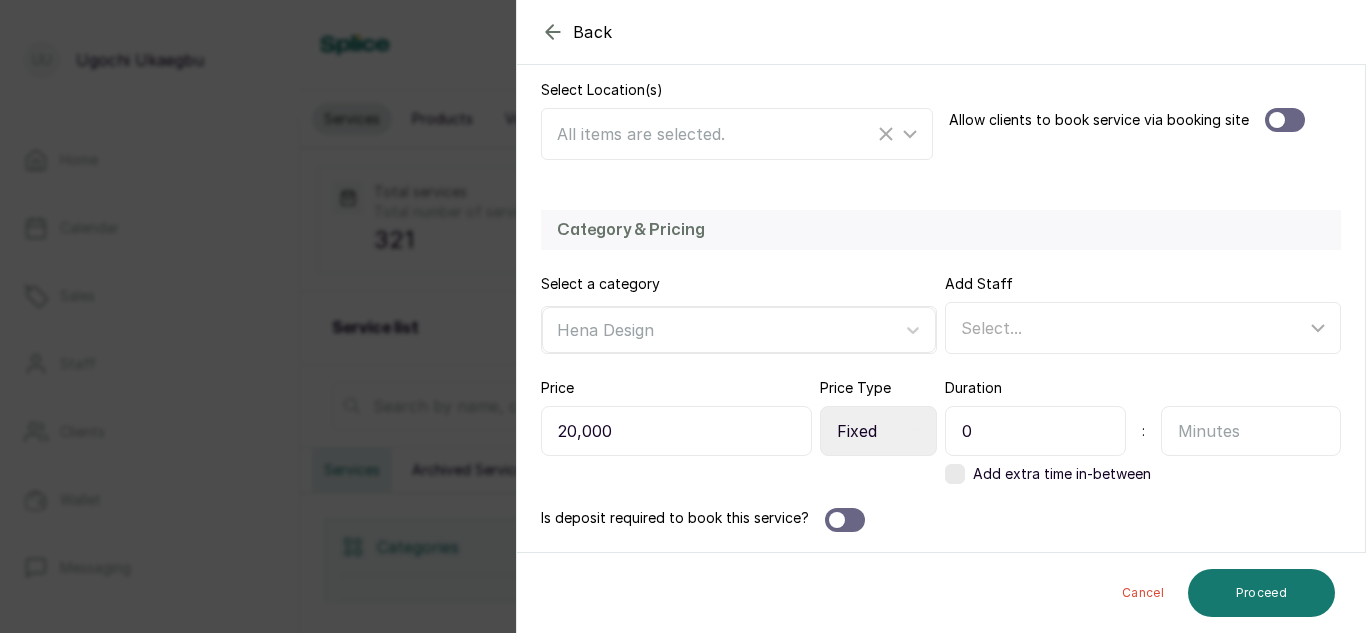 type on "0" 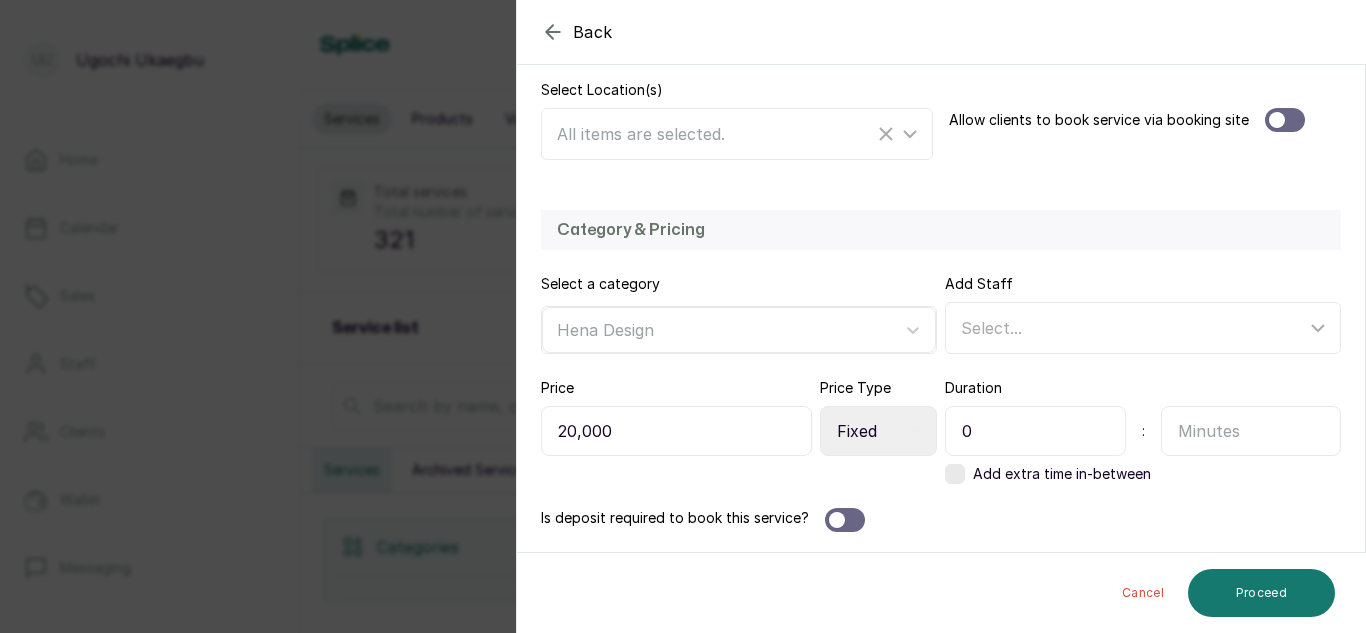 click at bounding box center (1251, 431) 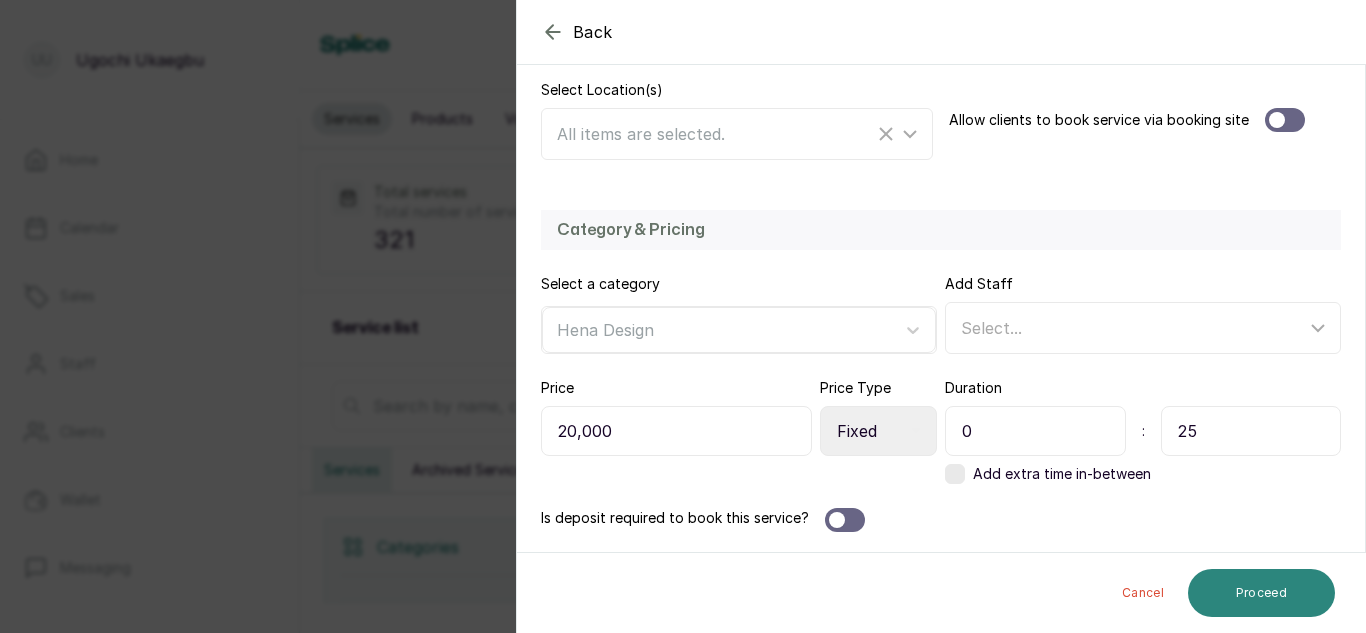 type on "25" 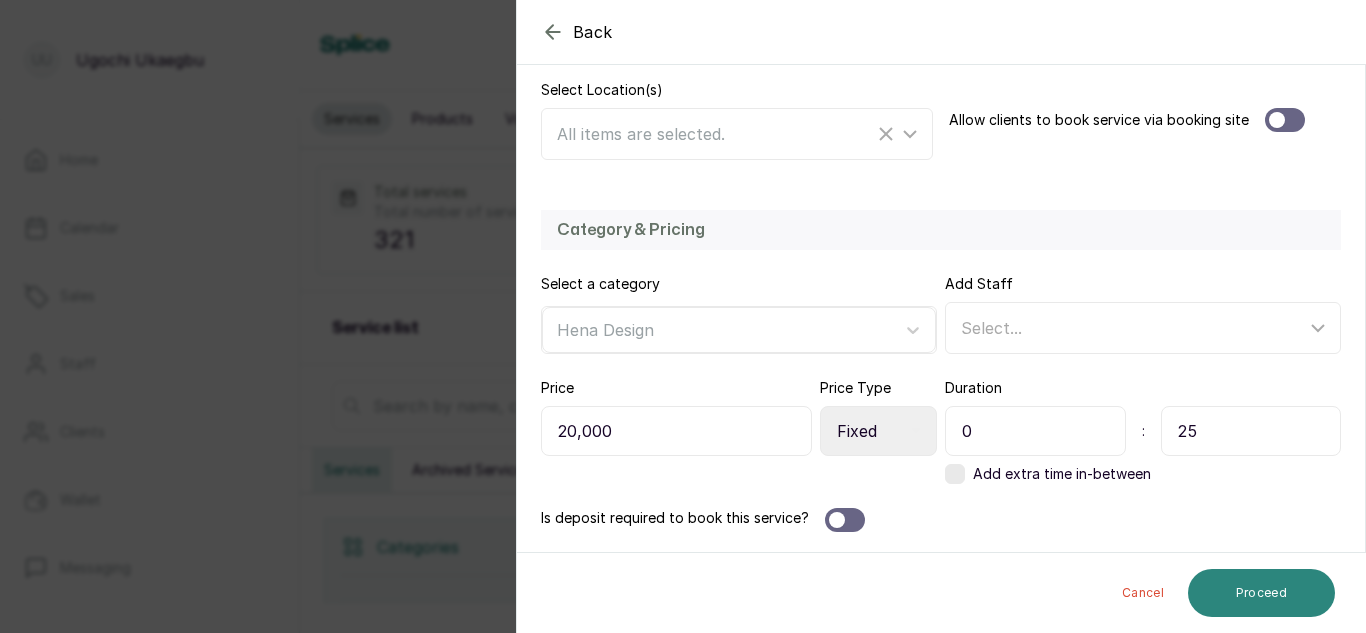 click on "Proceed" at bounding box center [1261, 593] 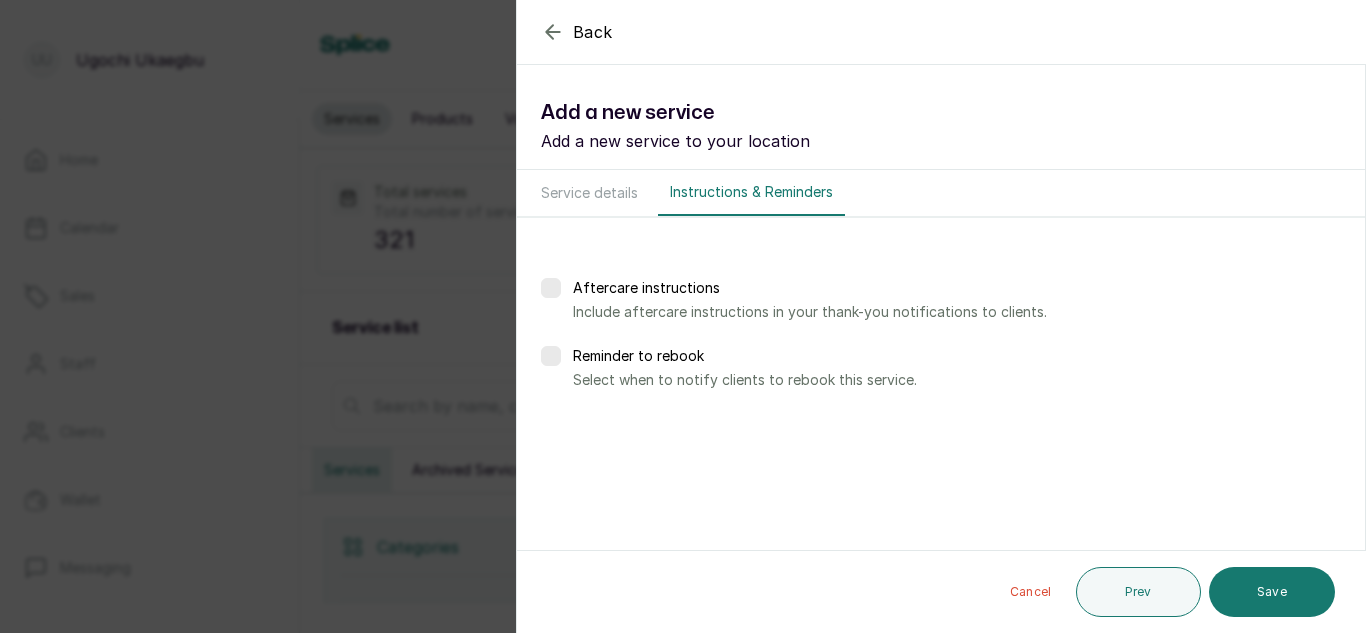 click on "Save" at bounding box center (1272, 592) 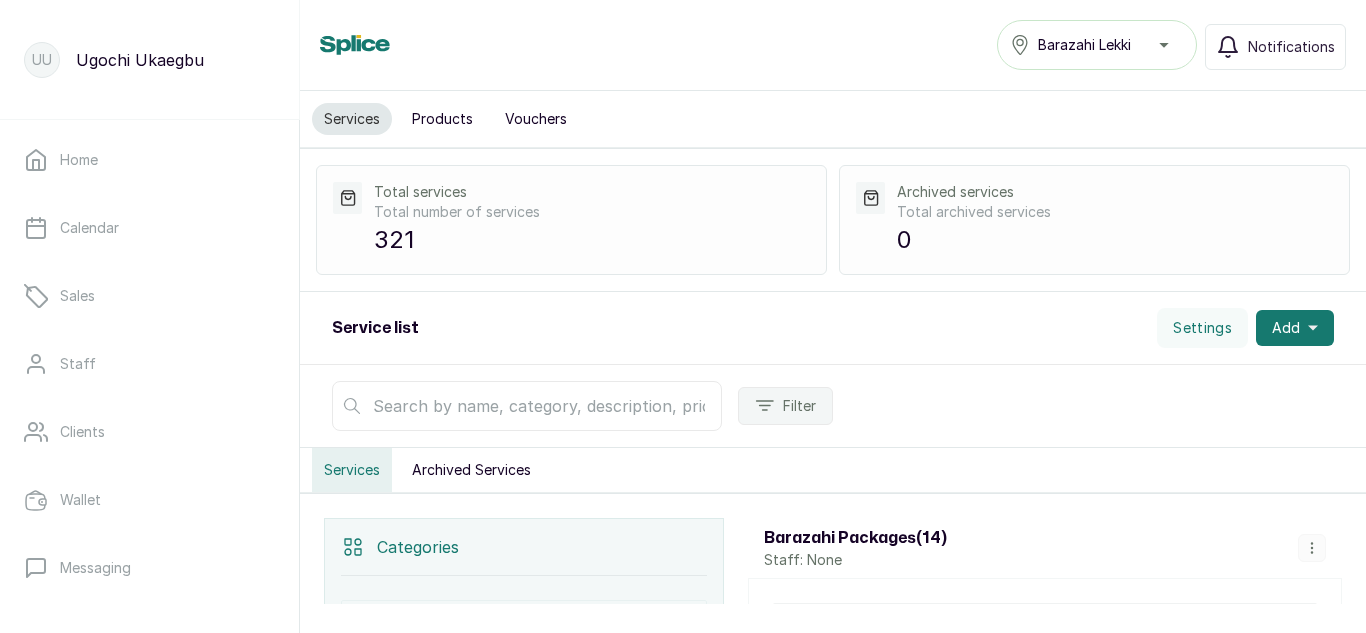scroll, scrollTop: 0, scrollLeft: 0, axis: both 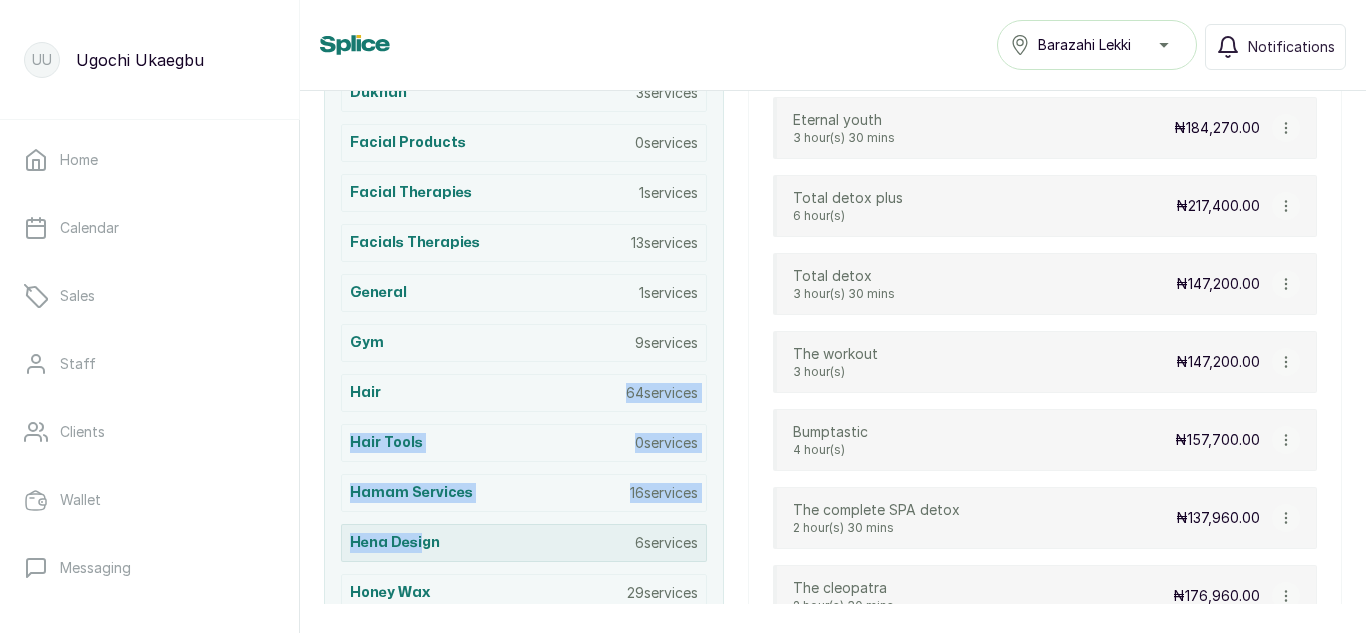 drag, startPoint x: 564, startPoint y: 378, endPoint x: 419, endPoint y: 531, distance: 210.79373 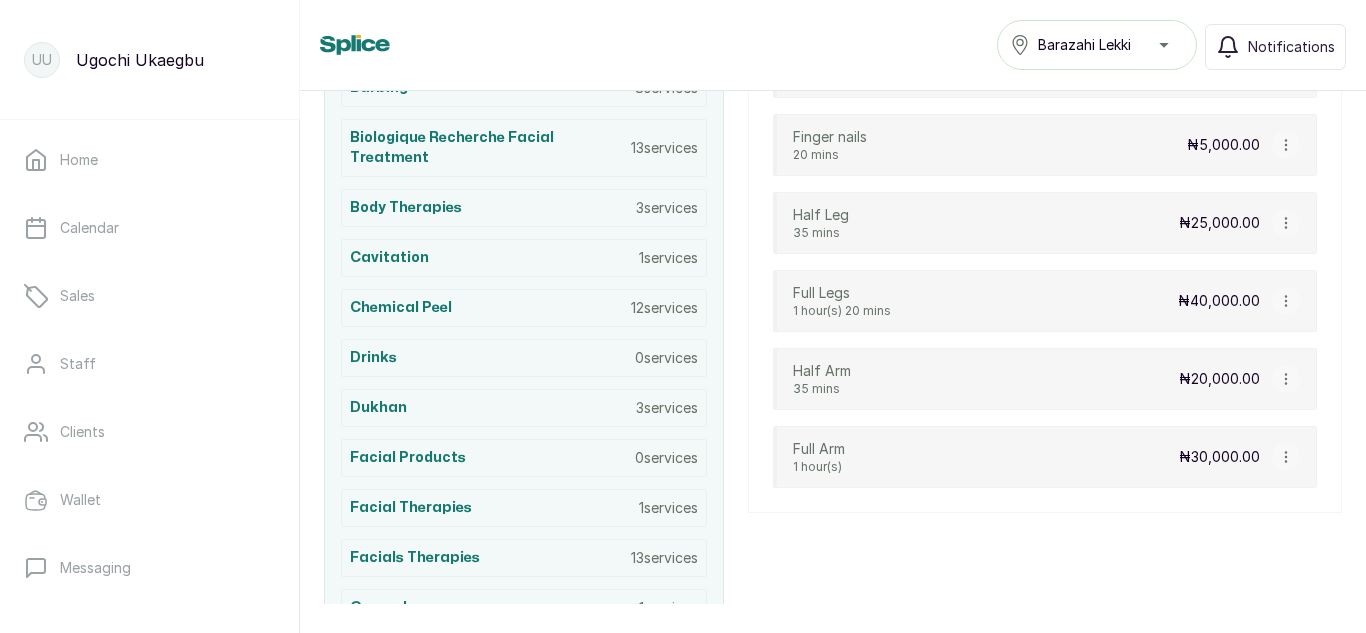 scroll, scrollTop: 427, scrollLeft: 0, axis: vertical 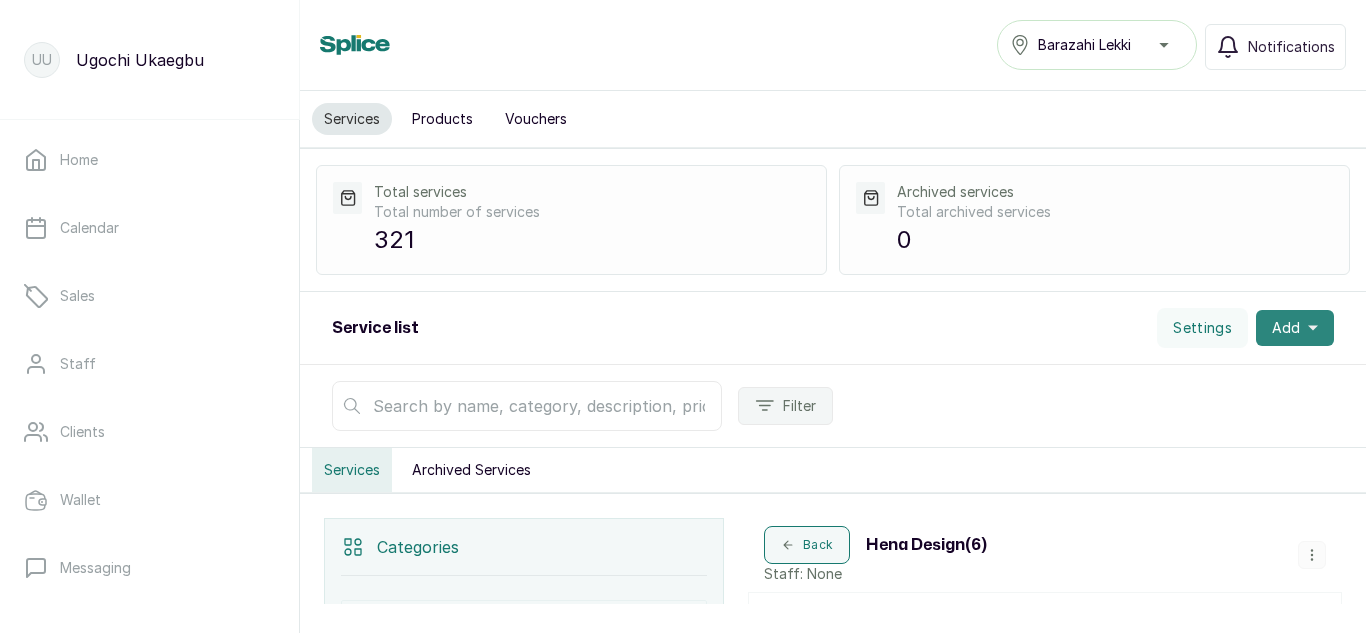 click on "Add" at bounding box center [1286, 328] 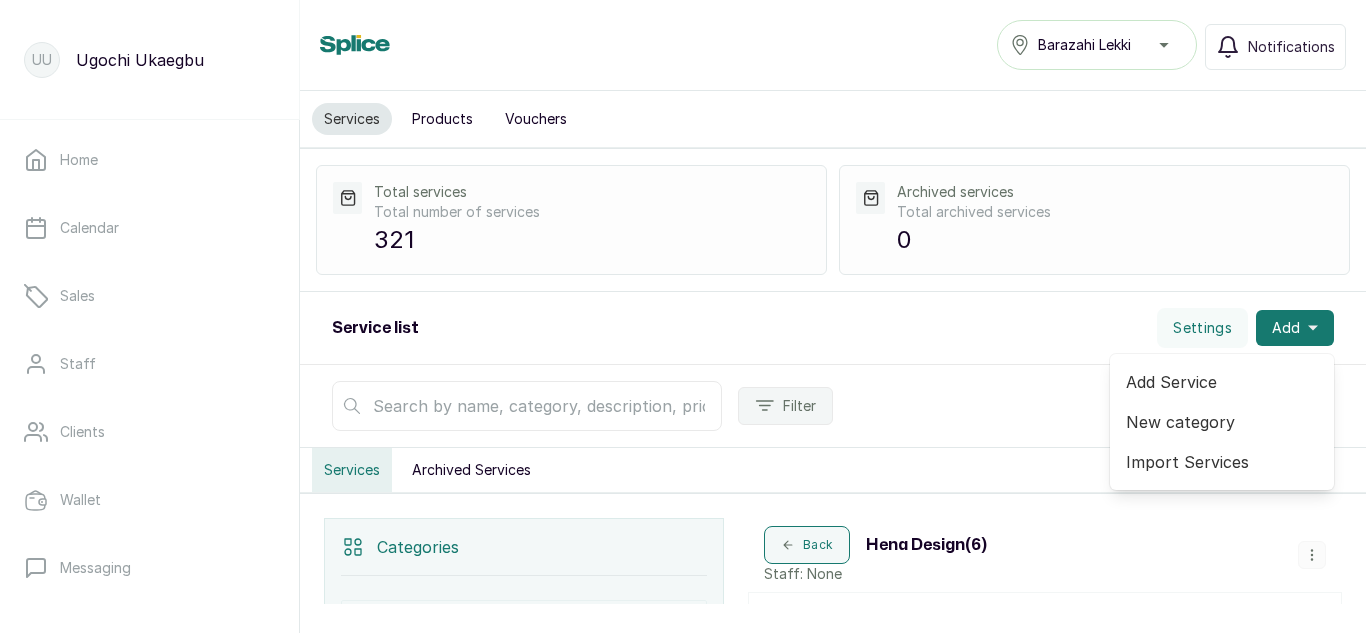 click on "Add Service" at bounding box center [1222, 382] 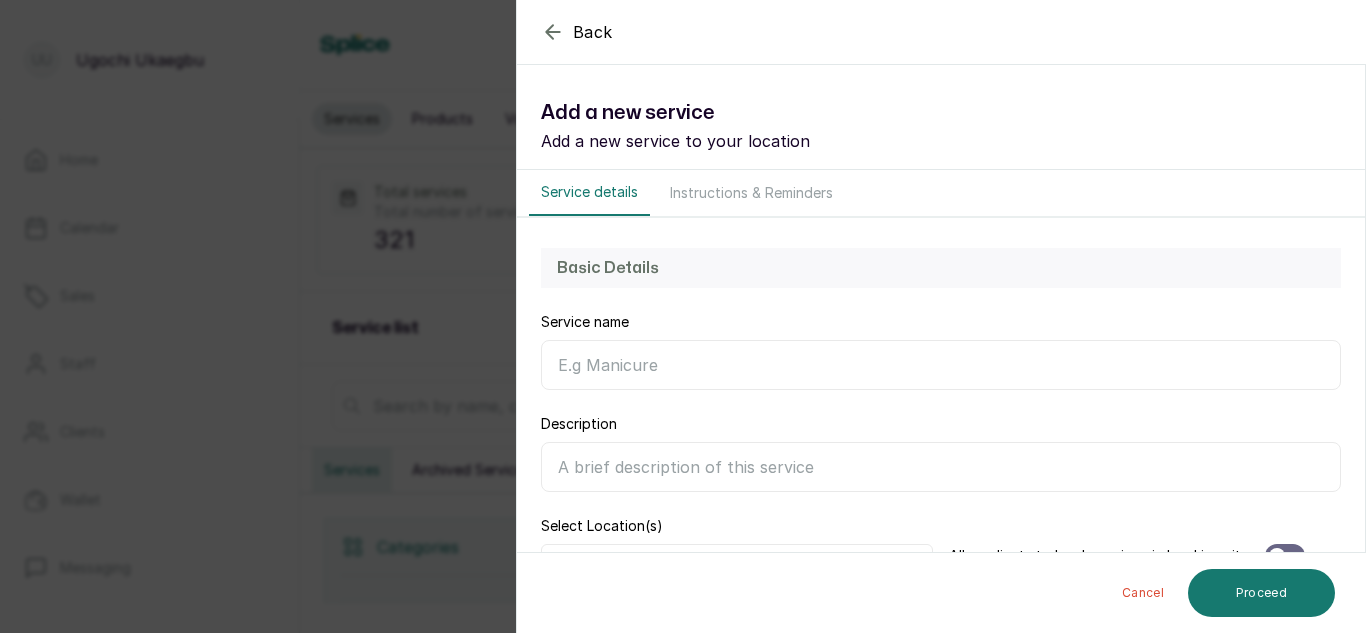 click on "Service name" at bounding box center [941, 351] 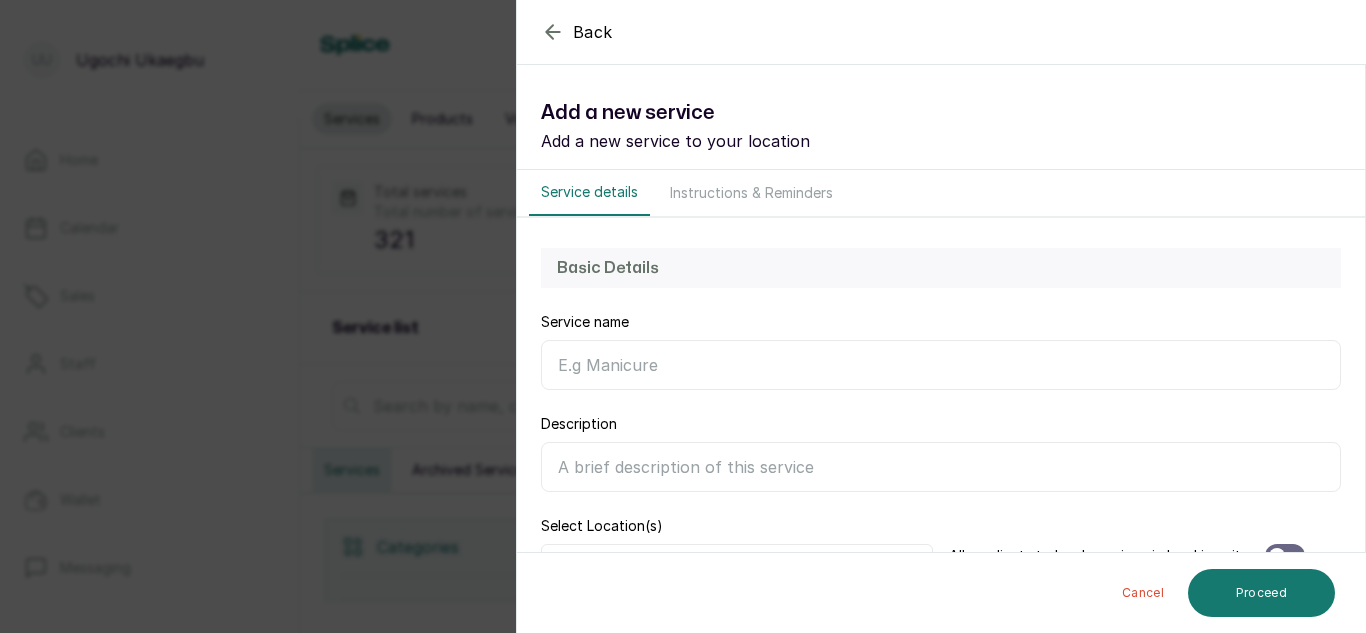 click on "Service name" at bounding box center [941, 365] 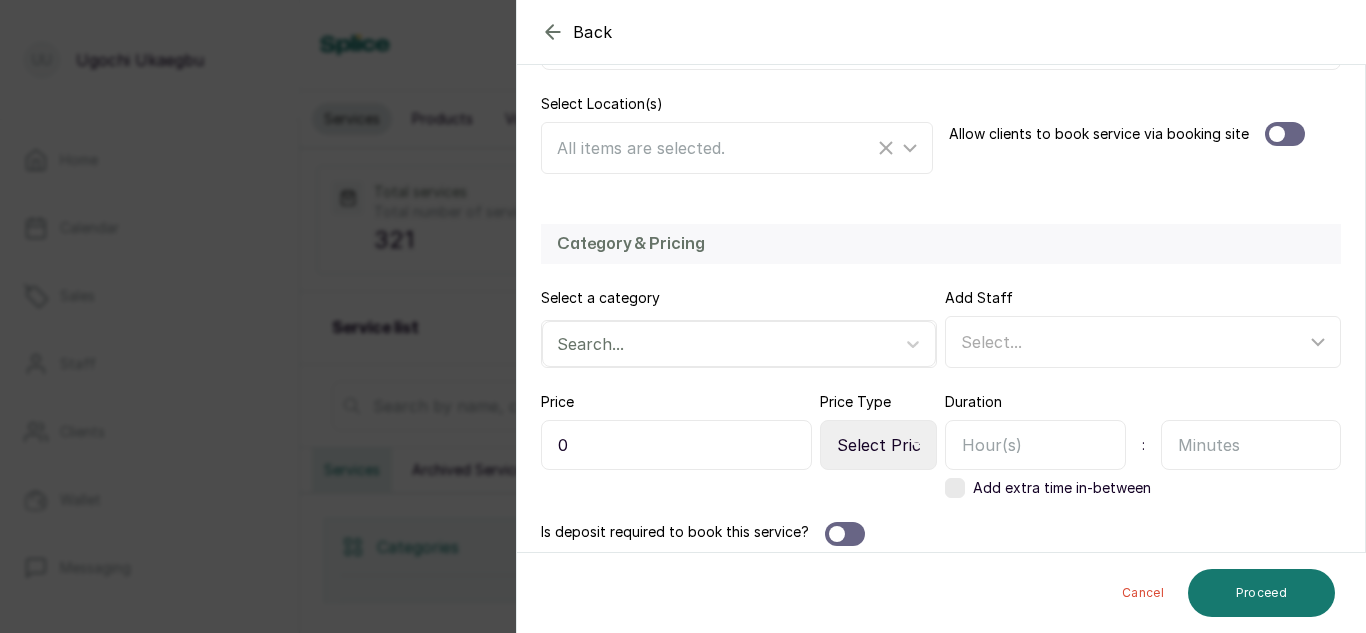 scroll, scrollTop: 436, scrollLeft: 0, axis: vertical 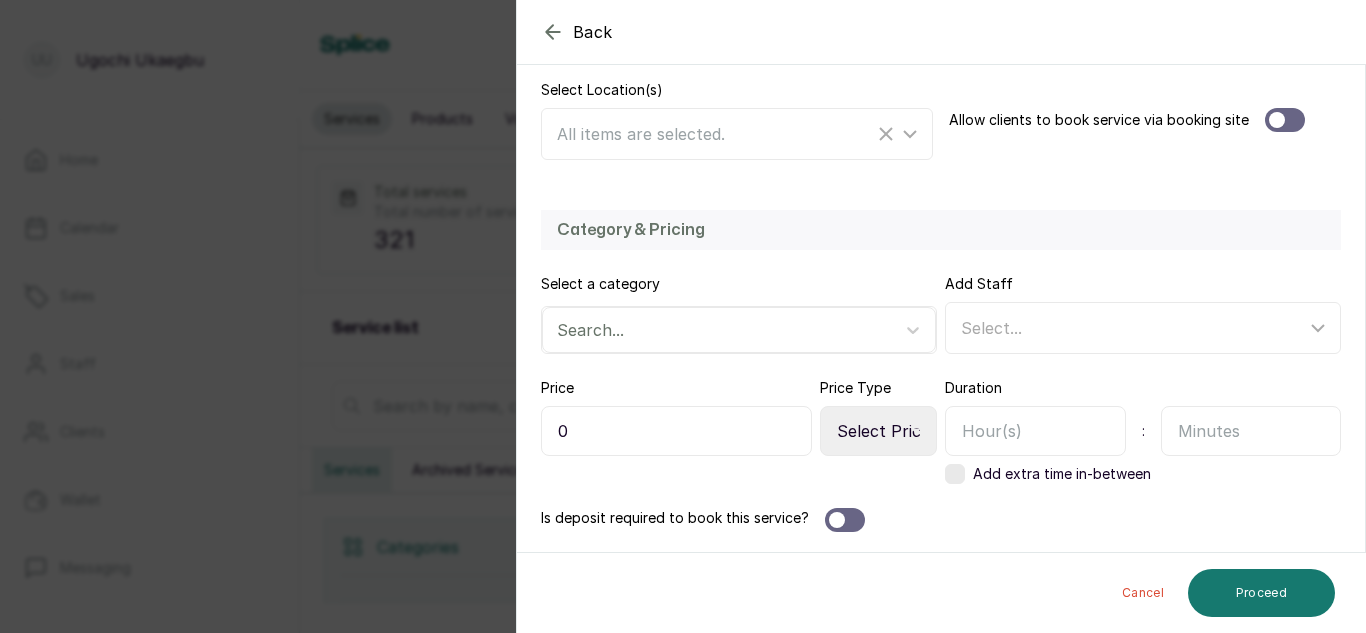 type on "Chest" 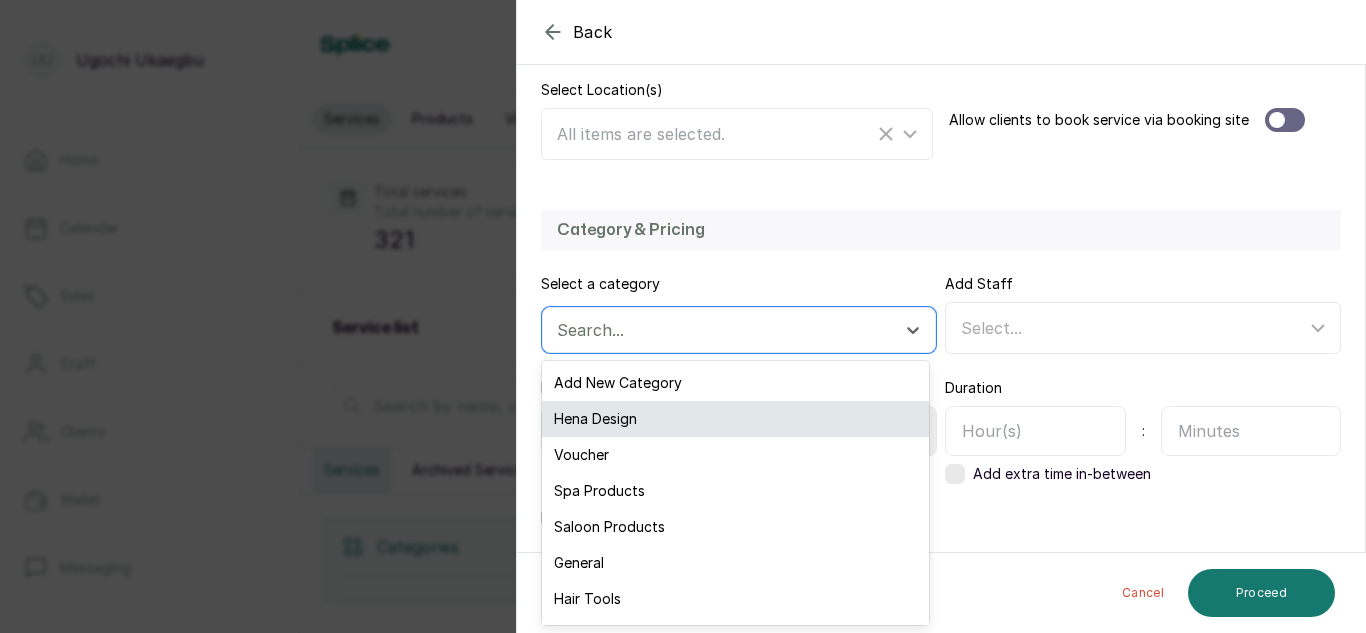 click on "Hena Design" at bounding box center (735, 419) 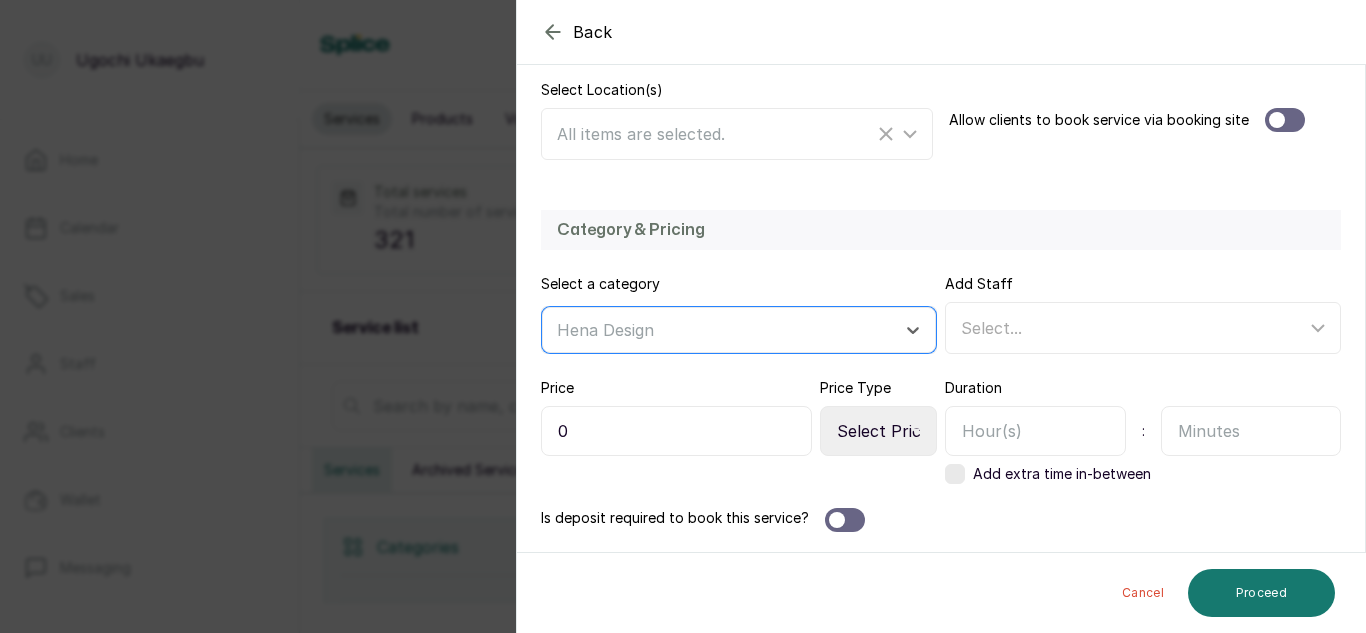 click on "0" at bounding box center (676, 431) 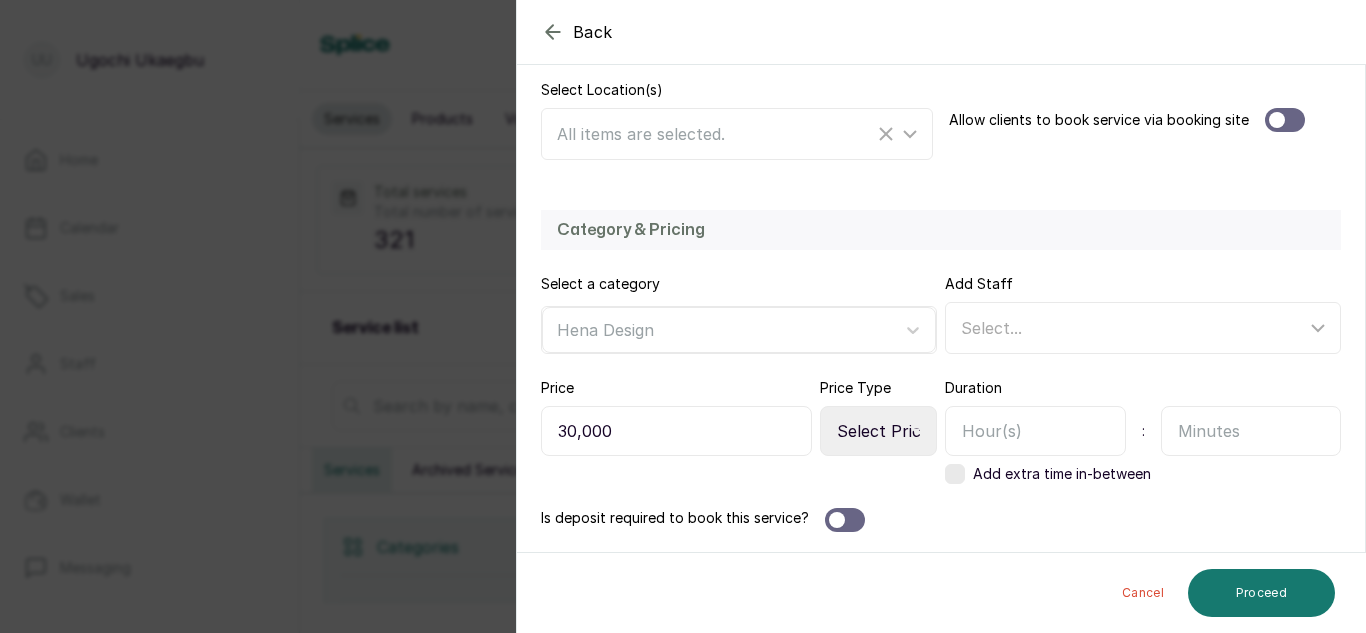 type on "30,000" 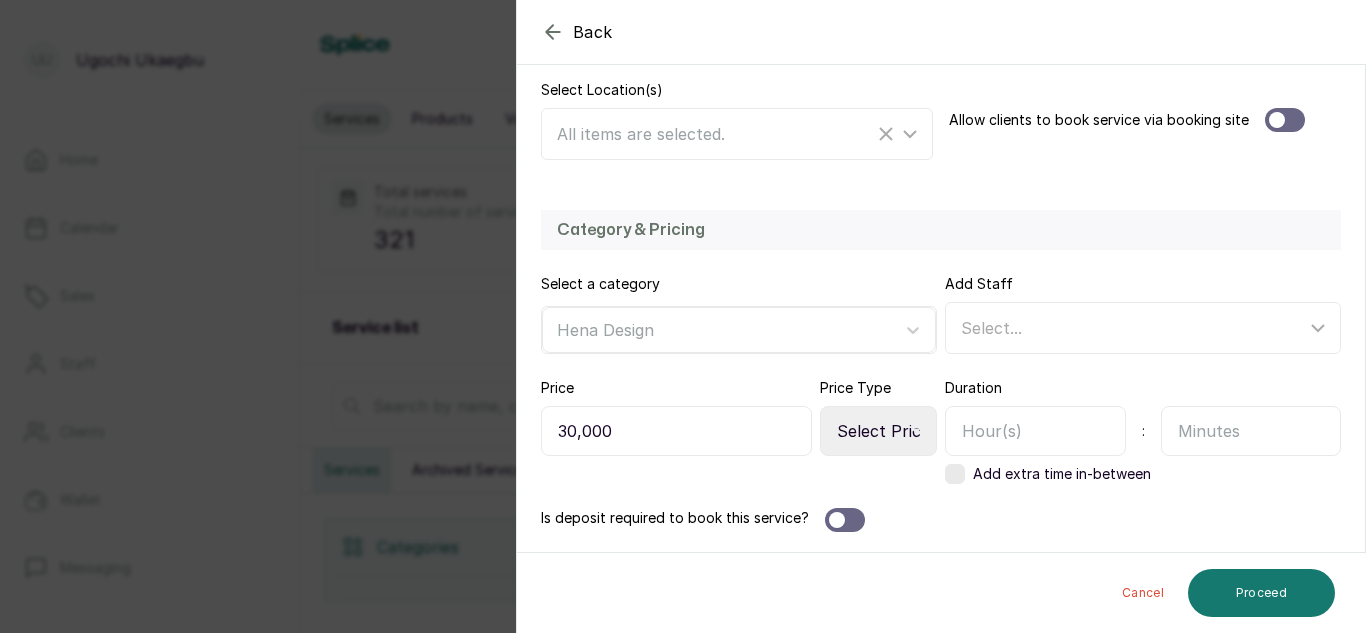 click on "Select Price Type Fixed From" at bounding box center (878, 431) 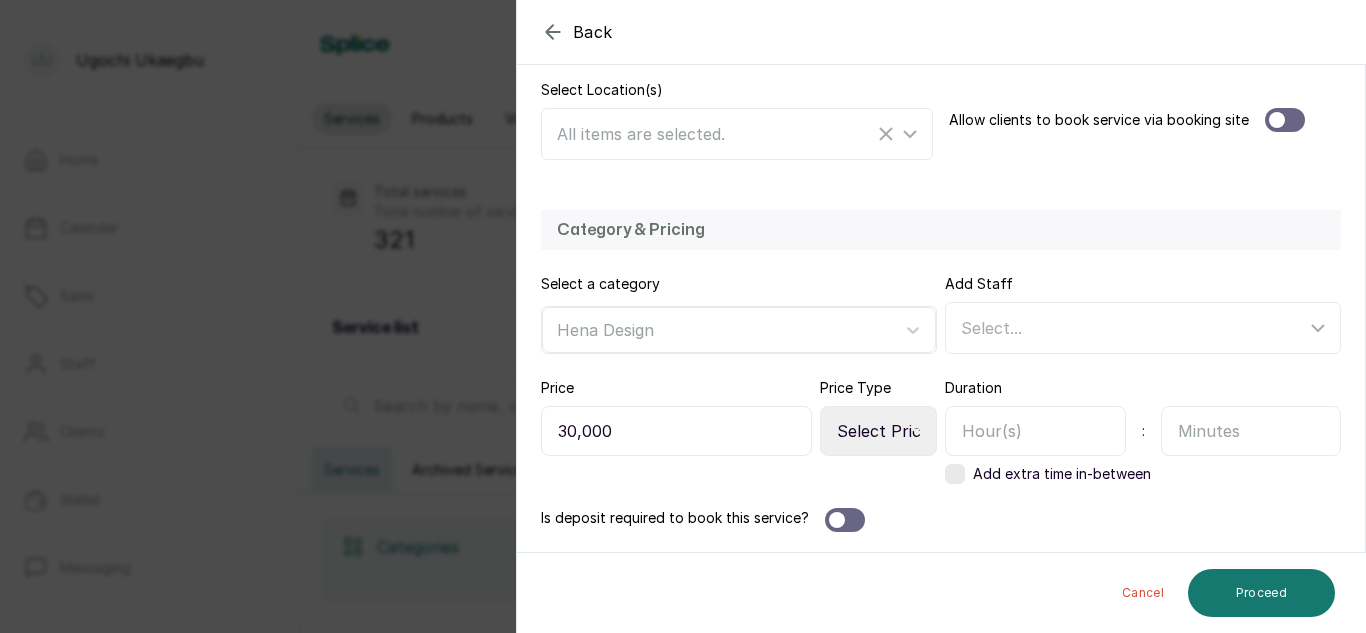click on "Select Price Type Fixed From" at bounding box center (878, 431) 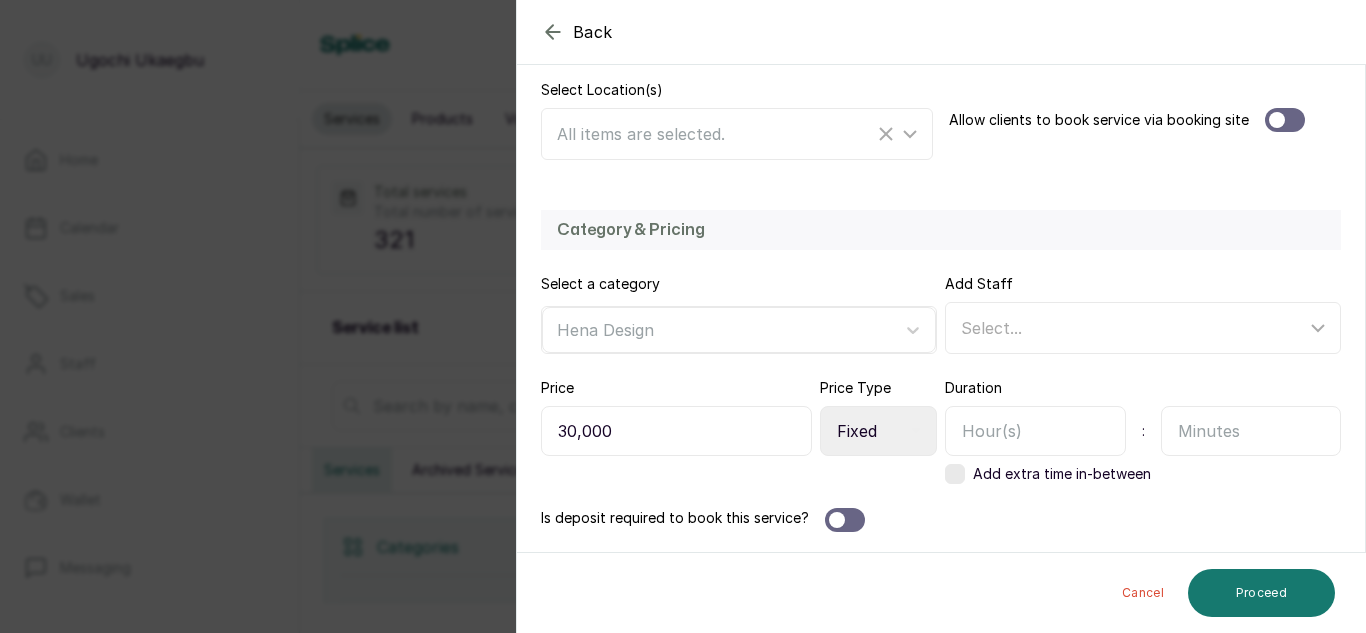 click on "Select Price Type Fixed From" at bounding box center (878, 431) 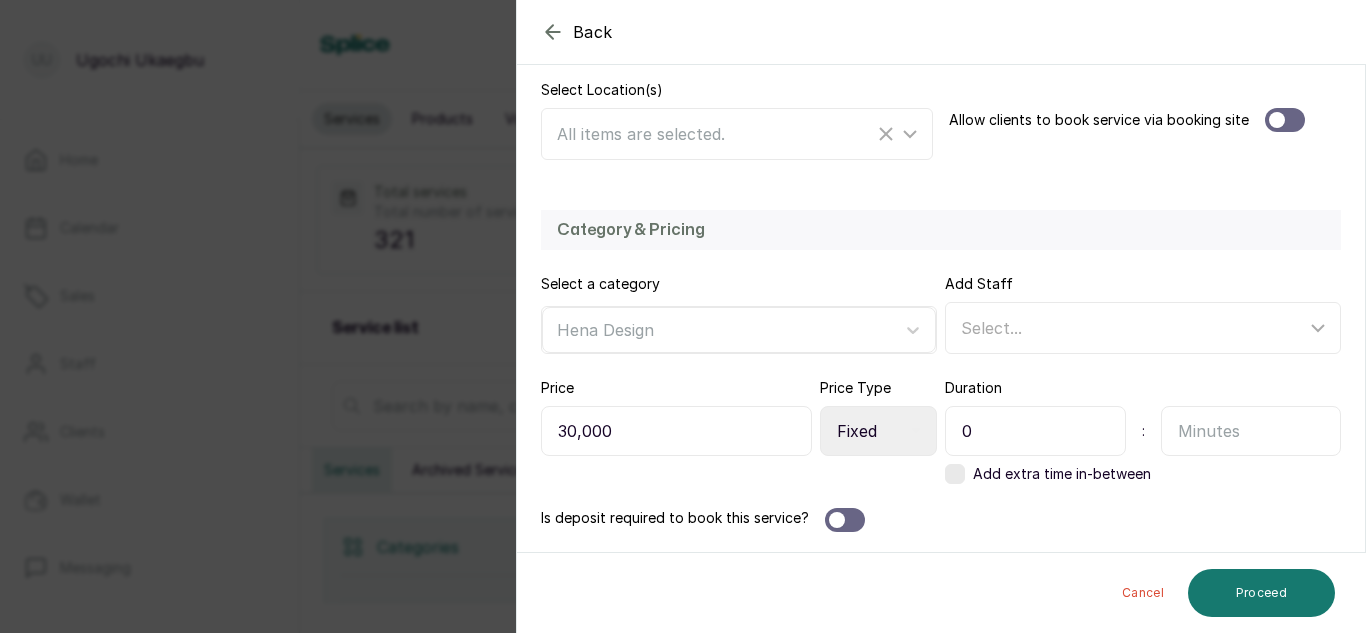 type on "0" 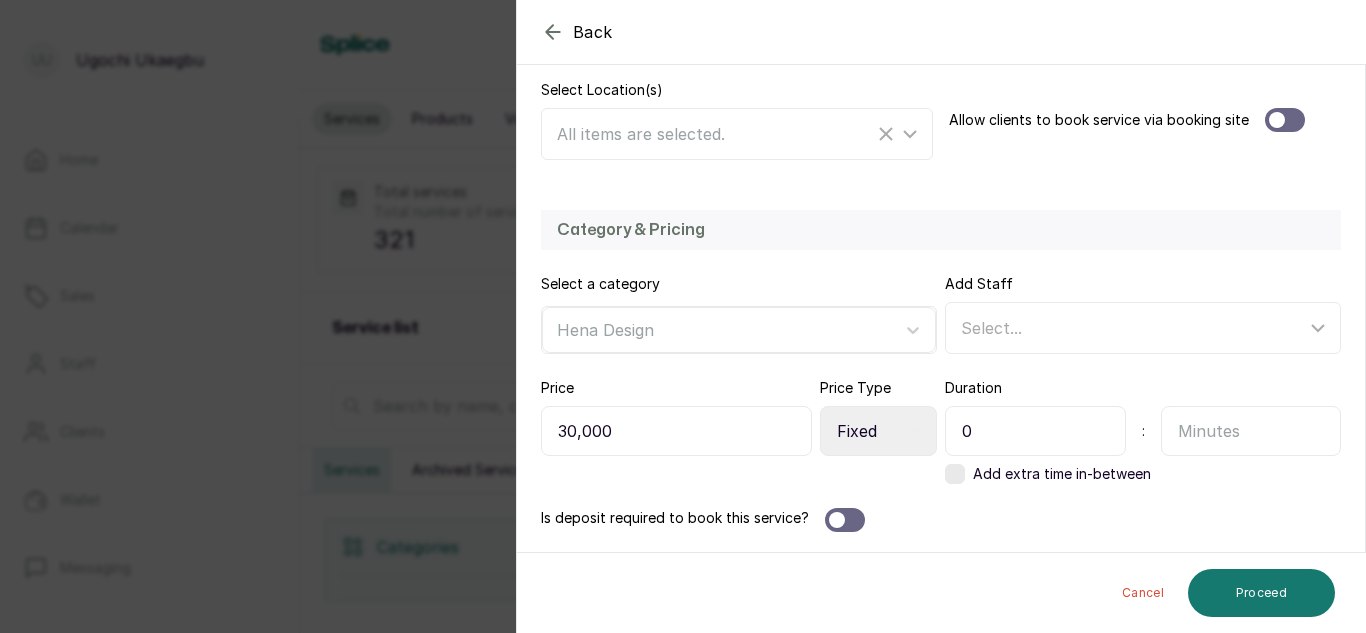 click at bounding box center (1251, 431) 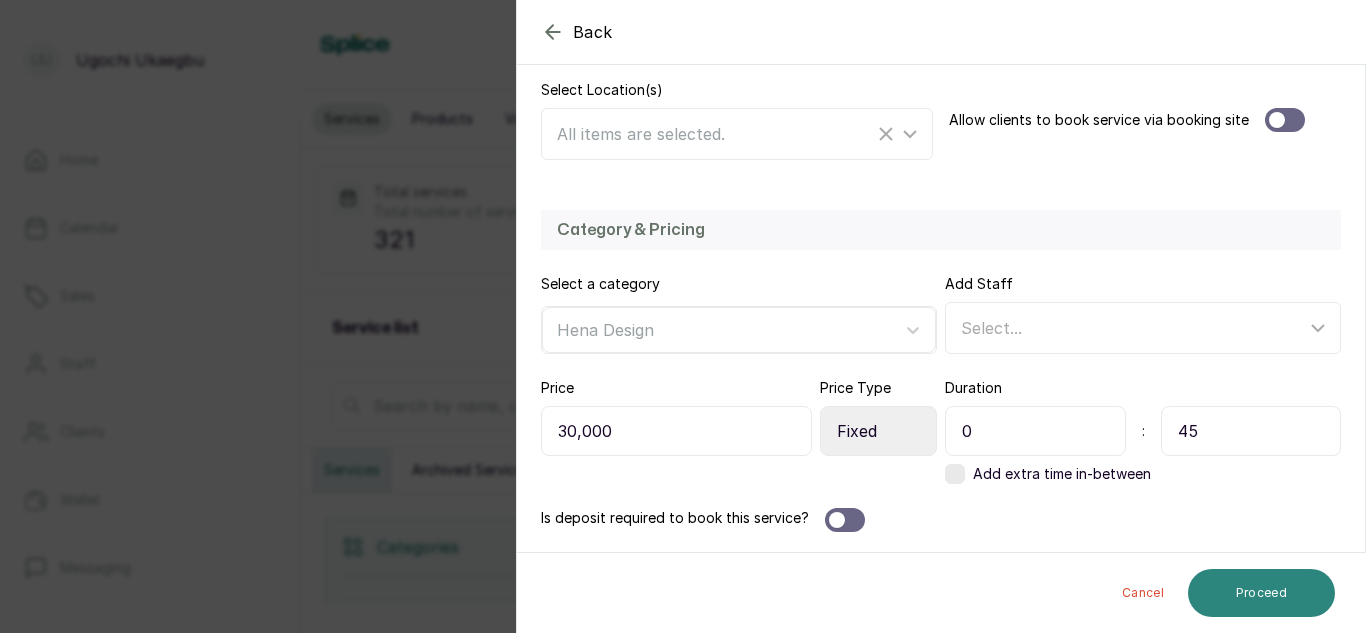 type on "45" 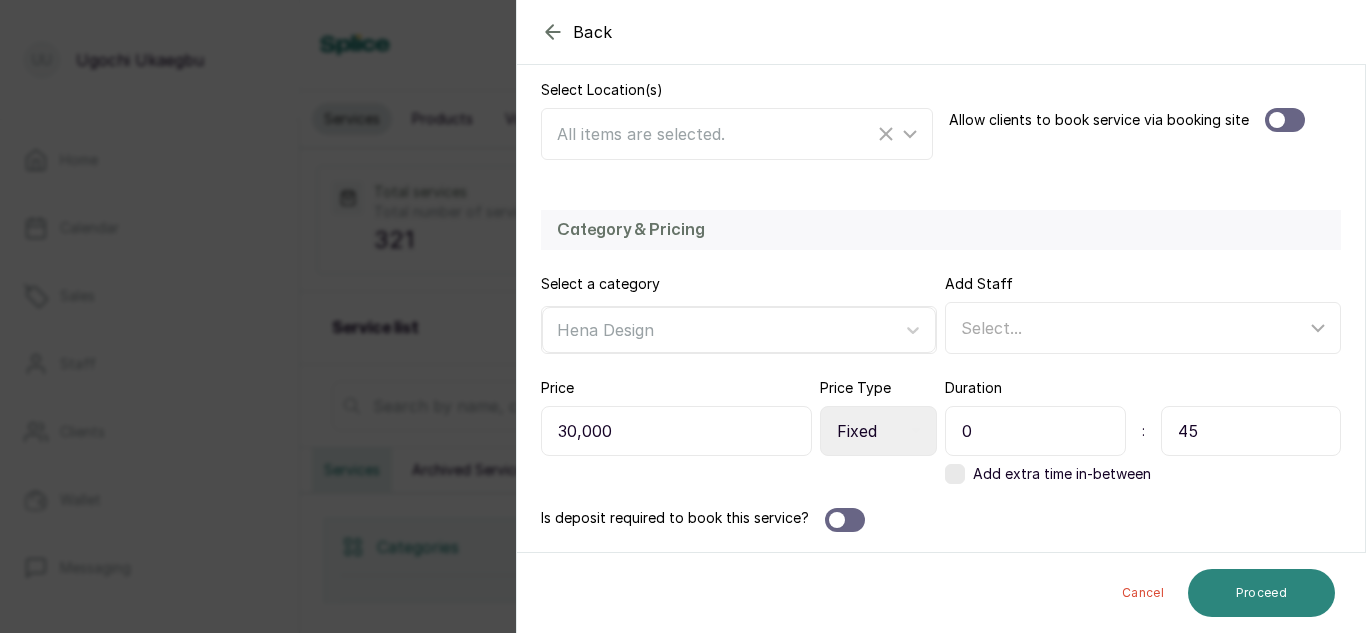 click on "Proceed" at bounding box center [1261, 593] 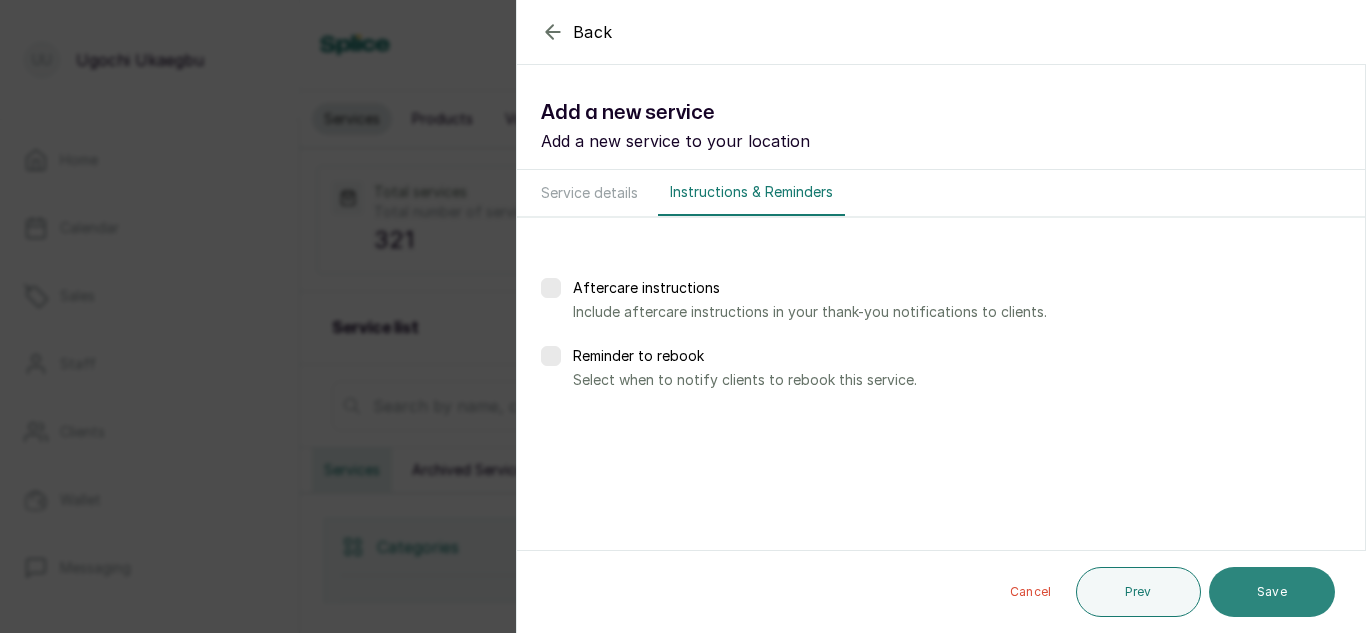 click on "Save" at bounding box center [1272, 592] 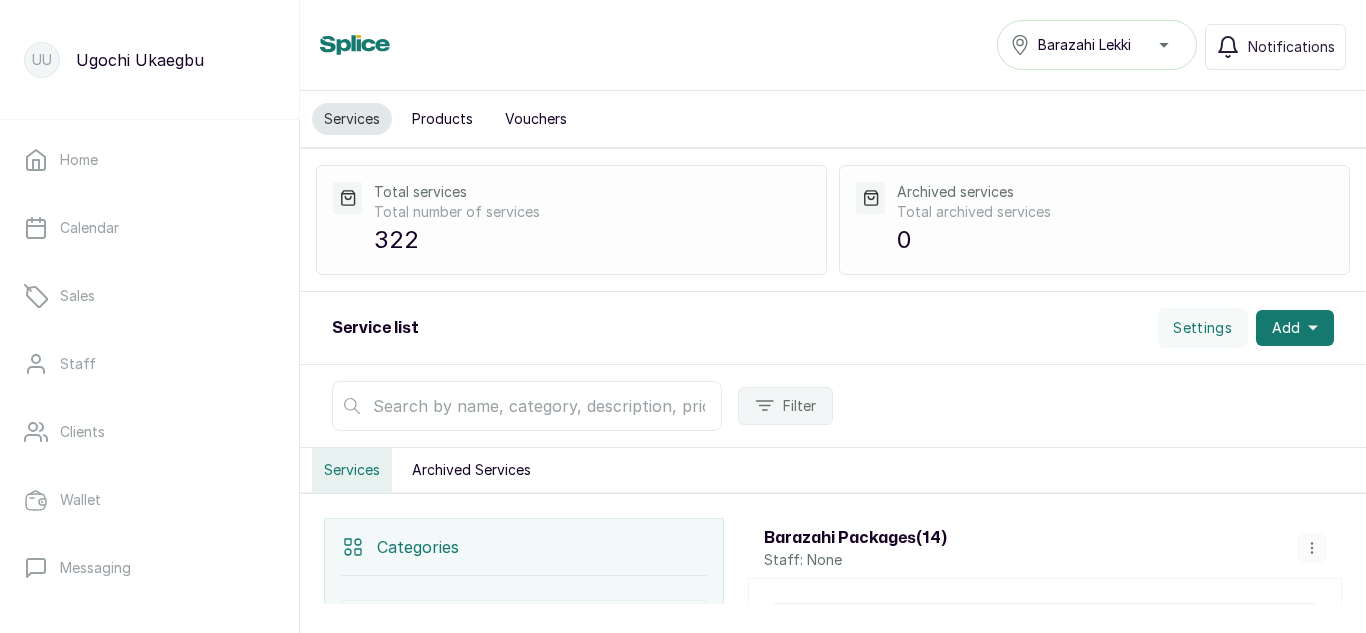 scroll, scrollTop: 0, scrollLeft: 0, axis: both 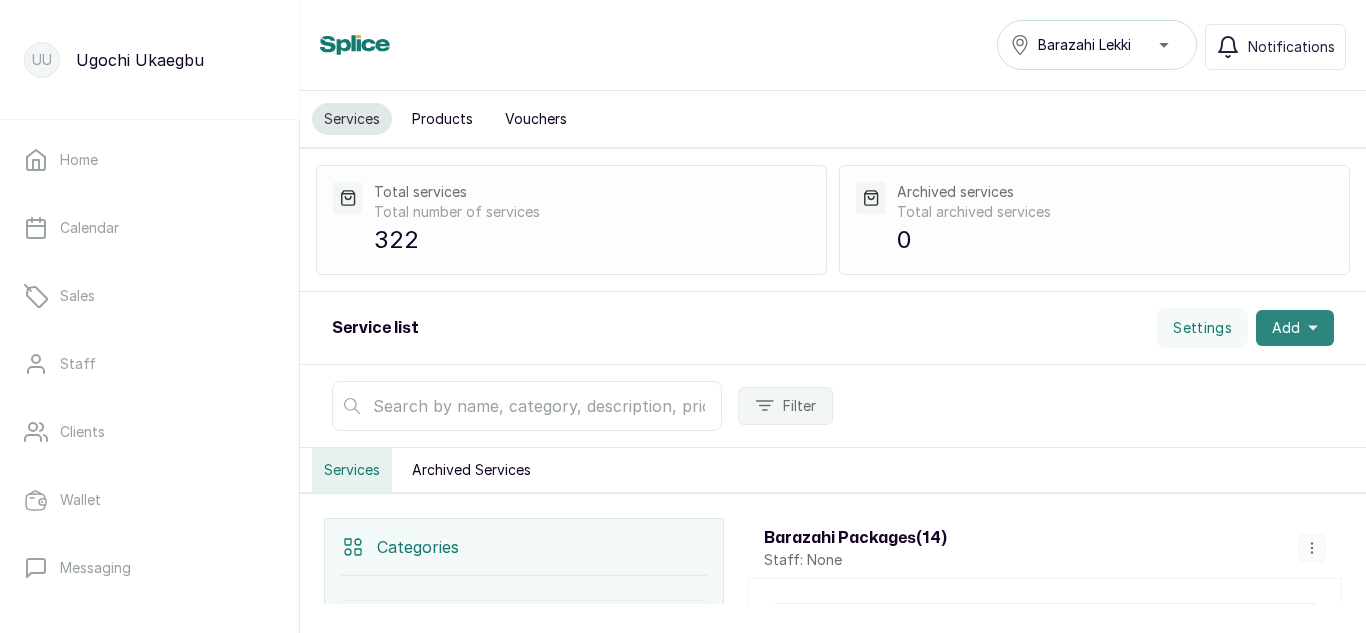 click on "Add" at bounding box center (1286, 328) 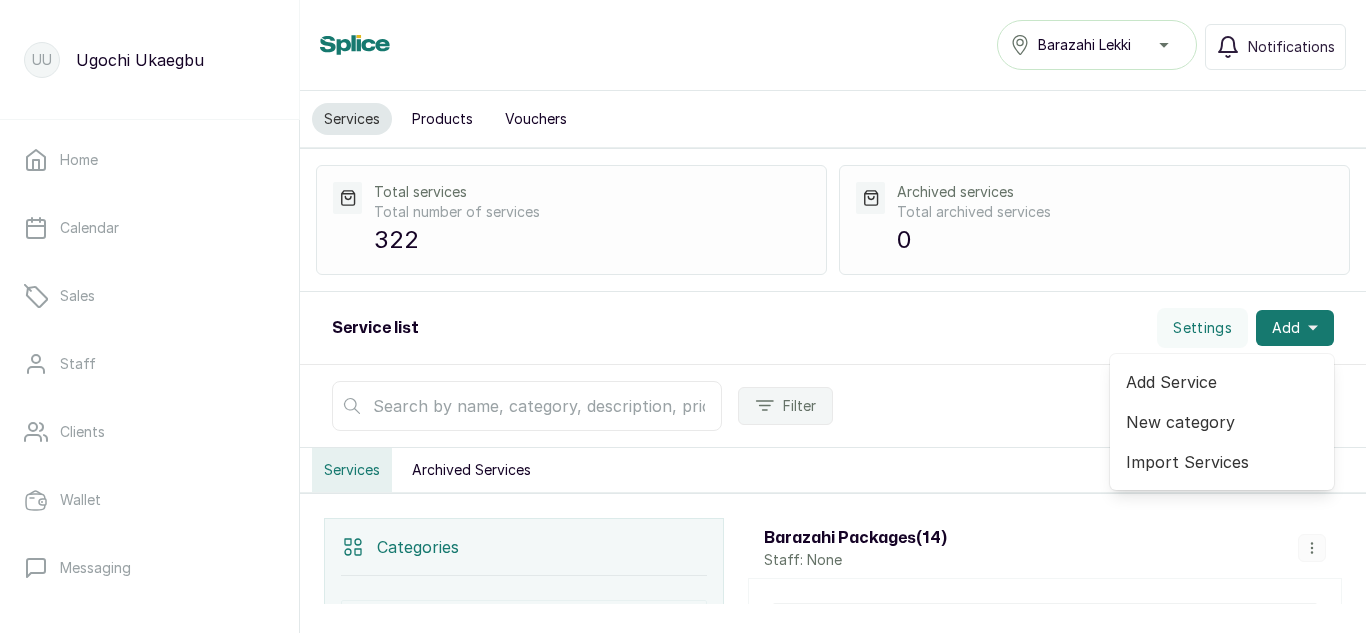 click on "Add Service" at bounding box center (1222, 382) 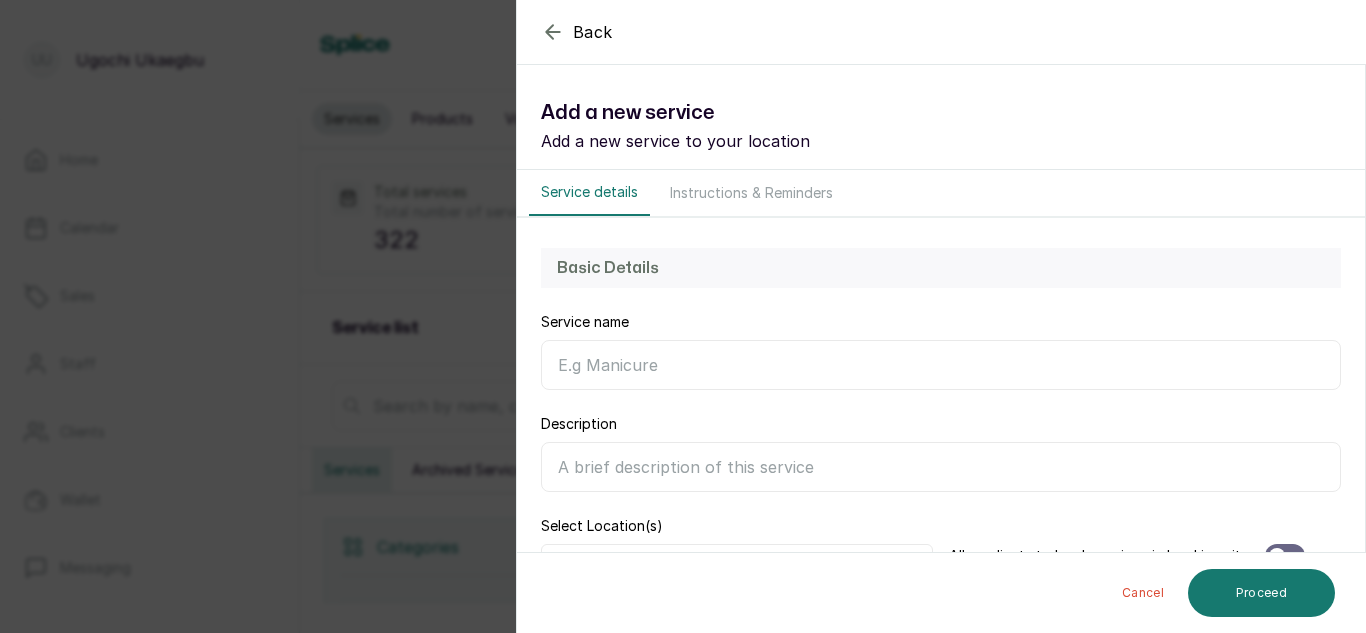 click on "Service name" at bounding box center (941, 365) 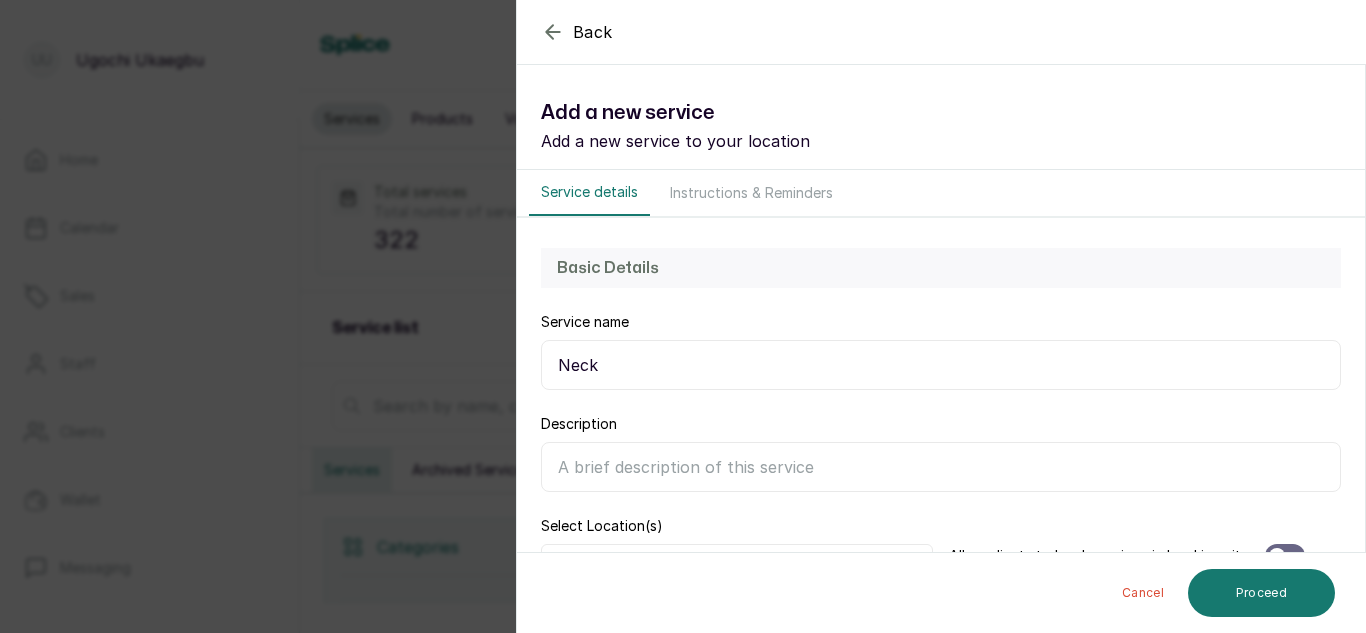 type on "Neck" 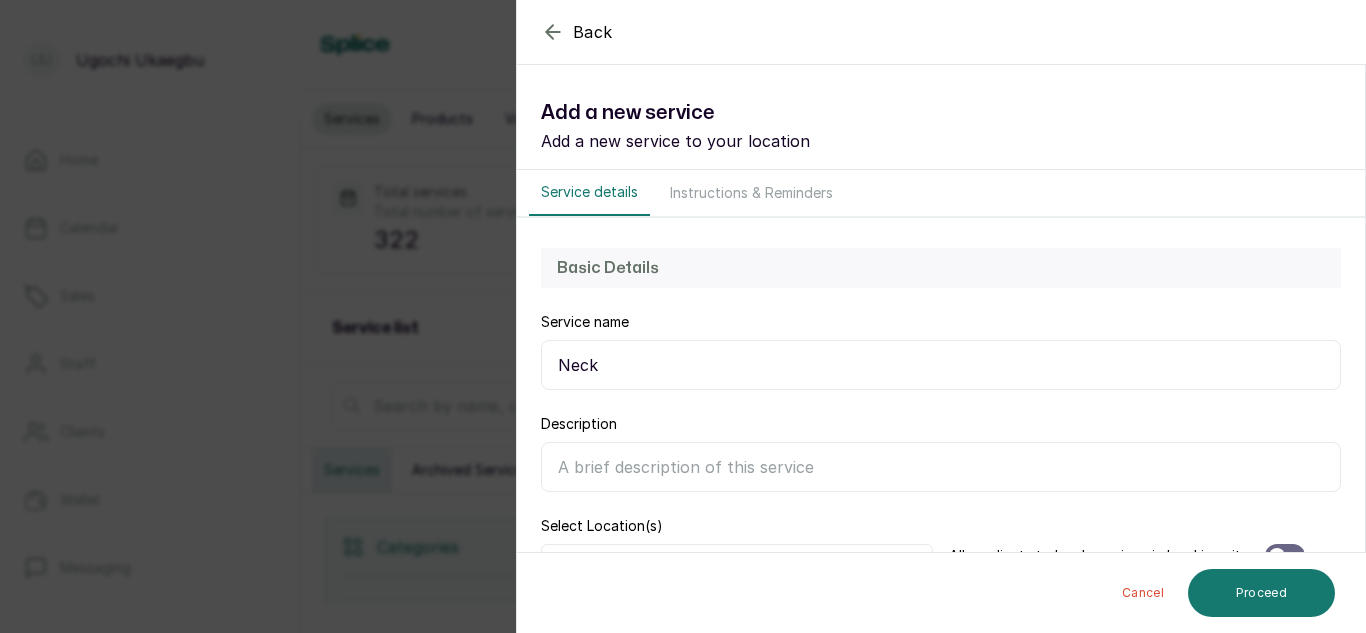 click on "Back Service Add a new service Add a new service to your location Service details Instructions & Reminders Basic Details Service name   Neck Description   Select Location(s) All items are selected. Allow clients to book service via booking site Category & Pricing Select a category Search... Add Staff Select... Price 0 Price Type Select Price Type Fixed From Duration : Add extra time in-between Is deposit required to book this service? Cancel Proceed" at bounding box center (941, 316) 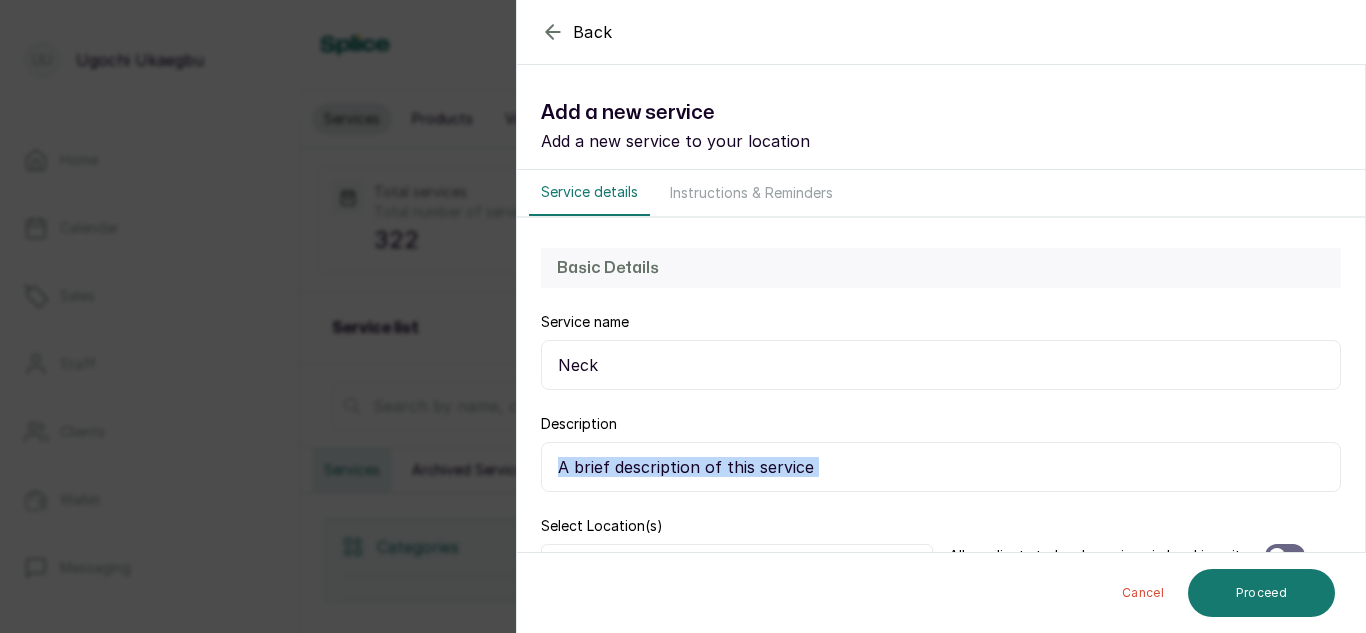 click on "Back Service Add a new service Add a new service to your location Service details Instructions & Reminders Basic Details Service name   Neck Description   Select Location(s) All items are selected. Allow clients to book service via booking site Category & Pricing Select a category Search... Add Staff Select... Price 0 Price Type Select Price Type Fixed From Duration : Add extra time in-between Is deposit required to book this service? Cancel Proceed" at bounding box center (941, 316) 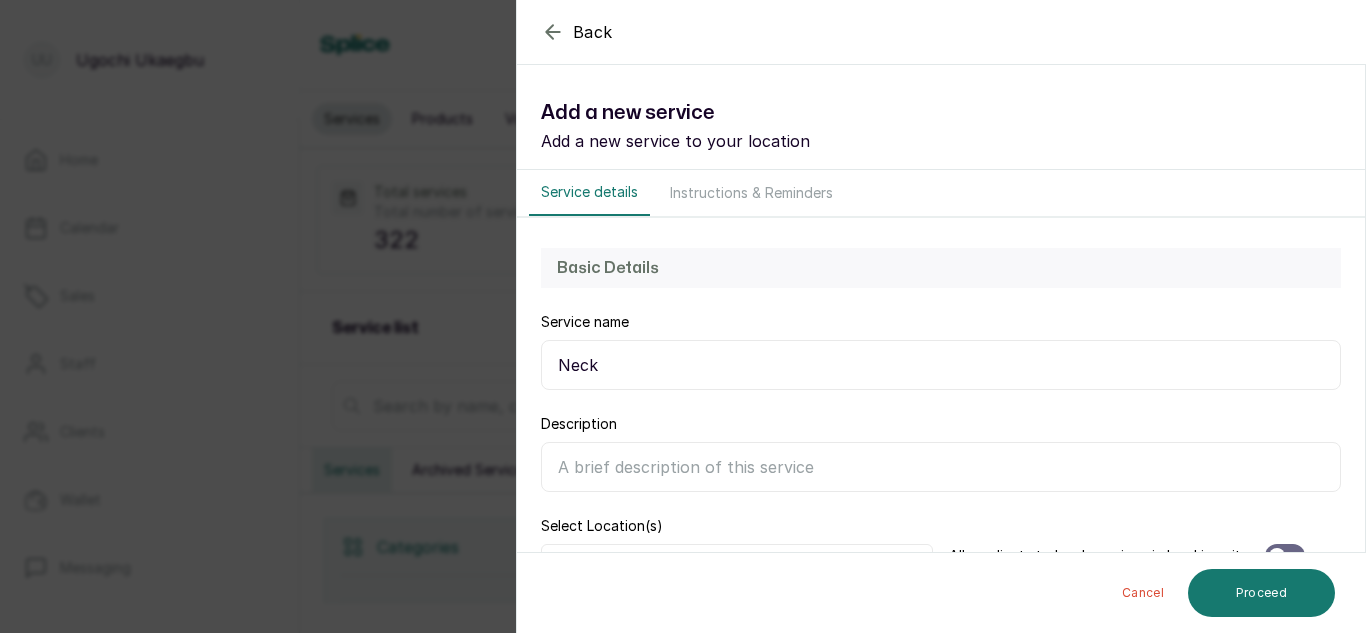 scroll, scrollTop: 436, scrollLeft: 0, axis: vertical 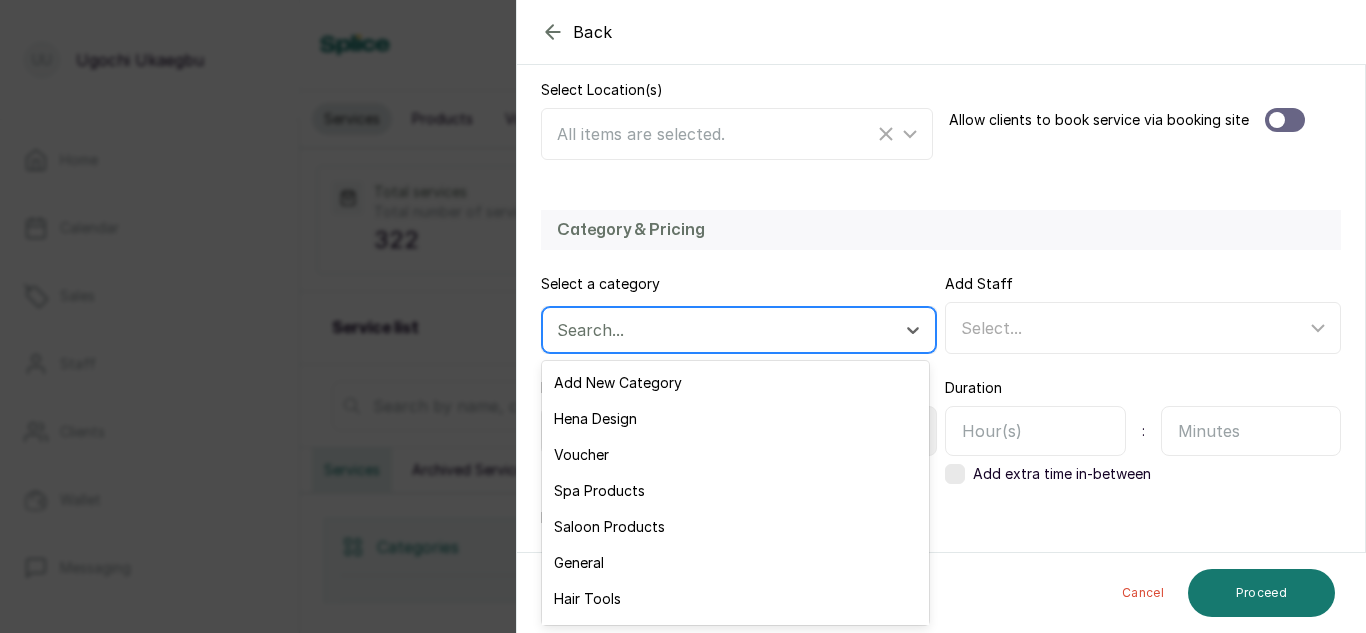click on "Search..." at bounding box center (721, 330) 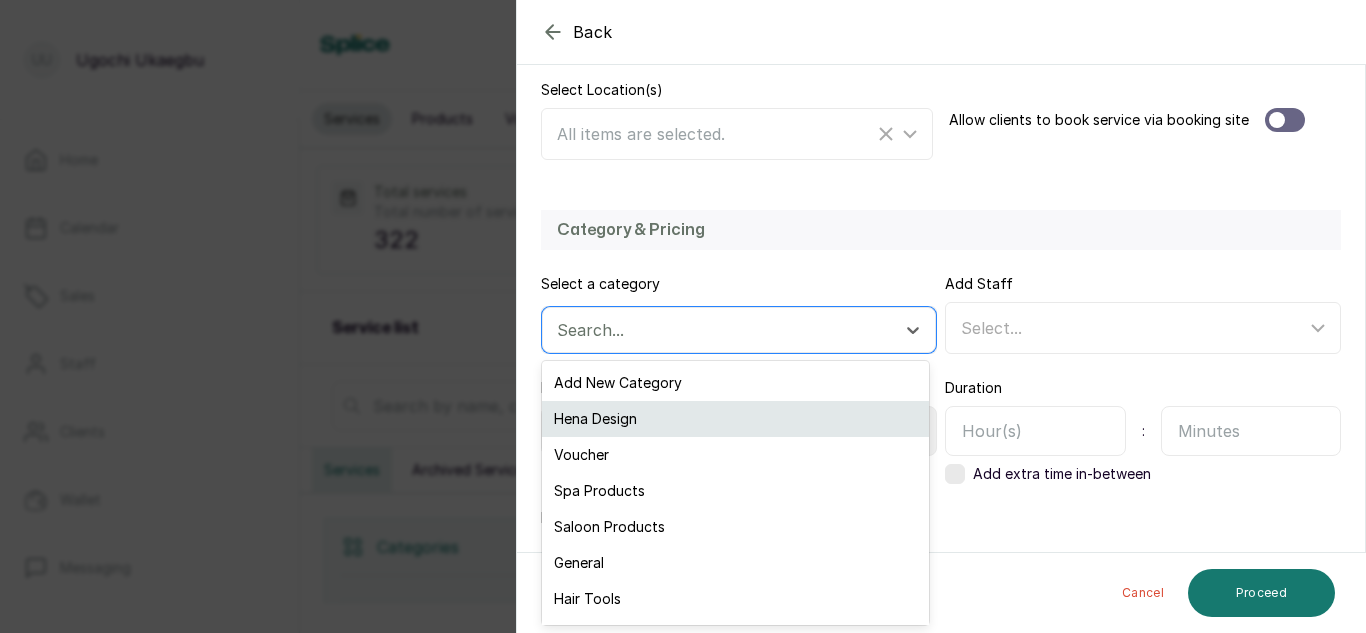 click on "Hena Design" at bounding box center (735, 419) 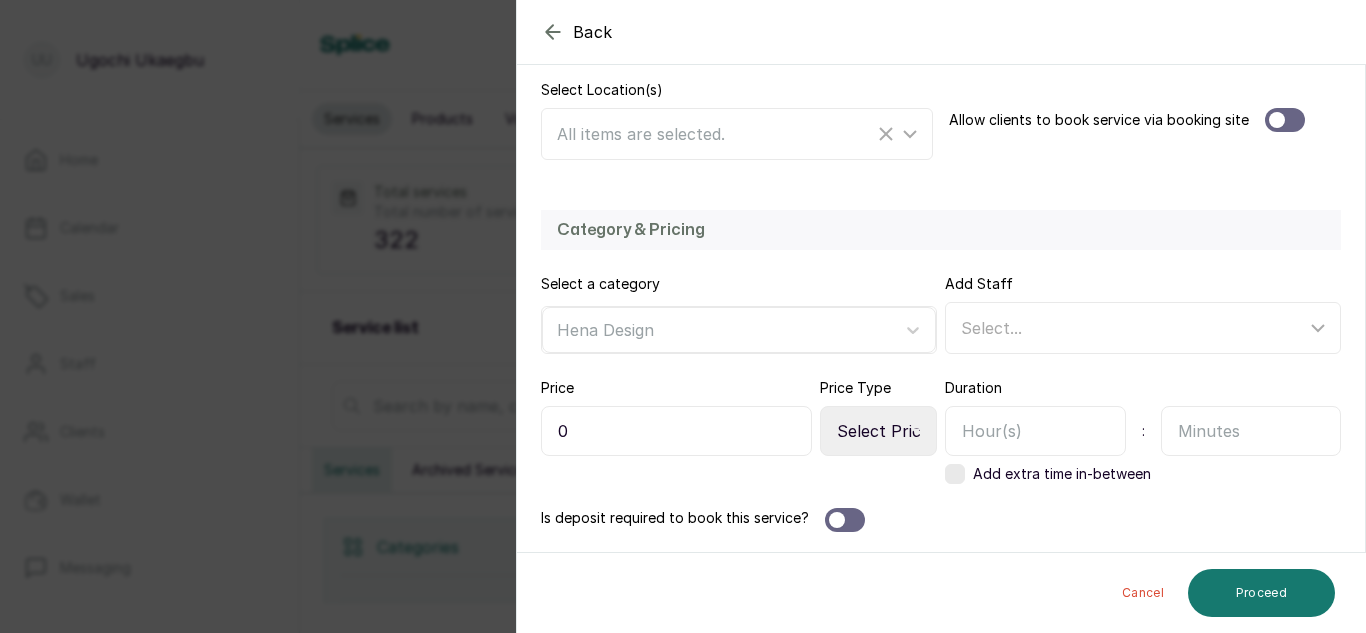 click on "0" at bounding box center [676, 431] 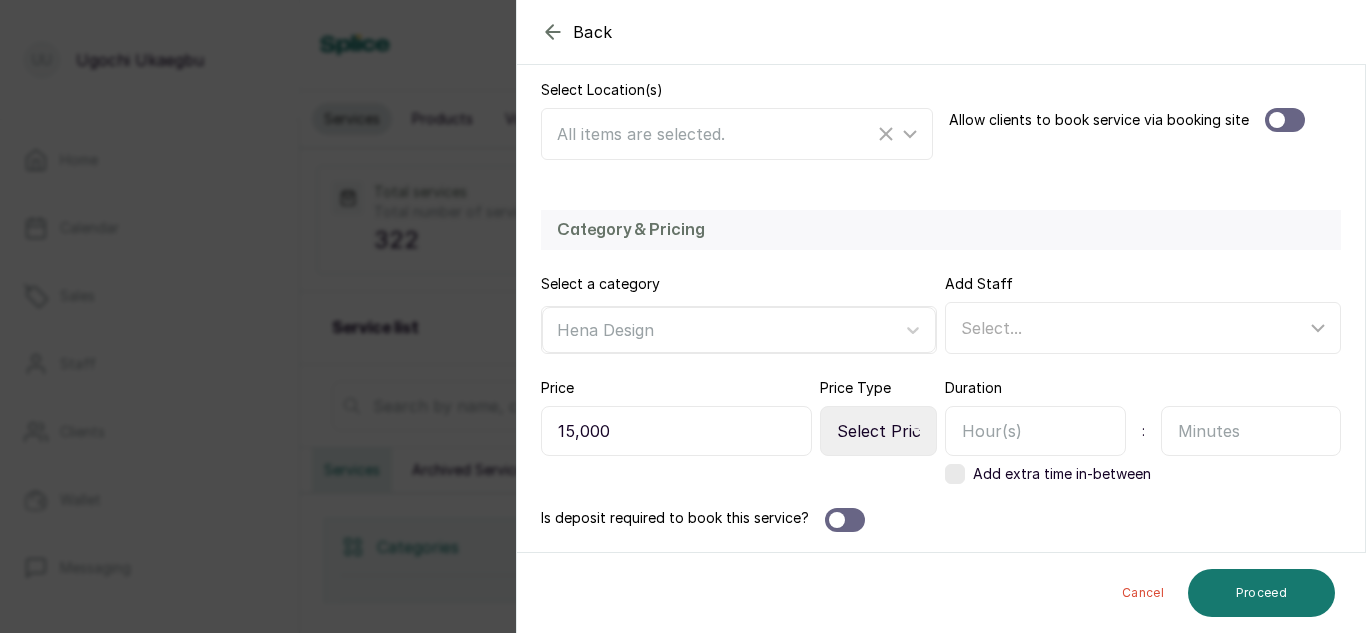 type on "15,000" 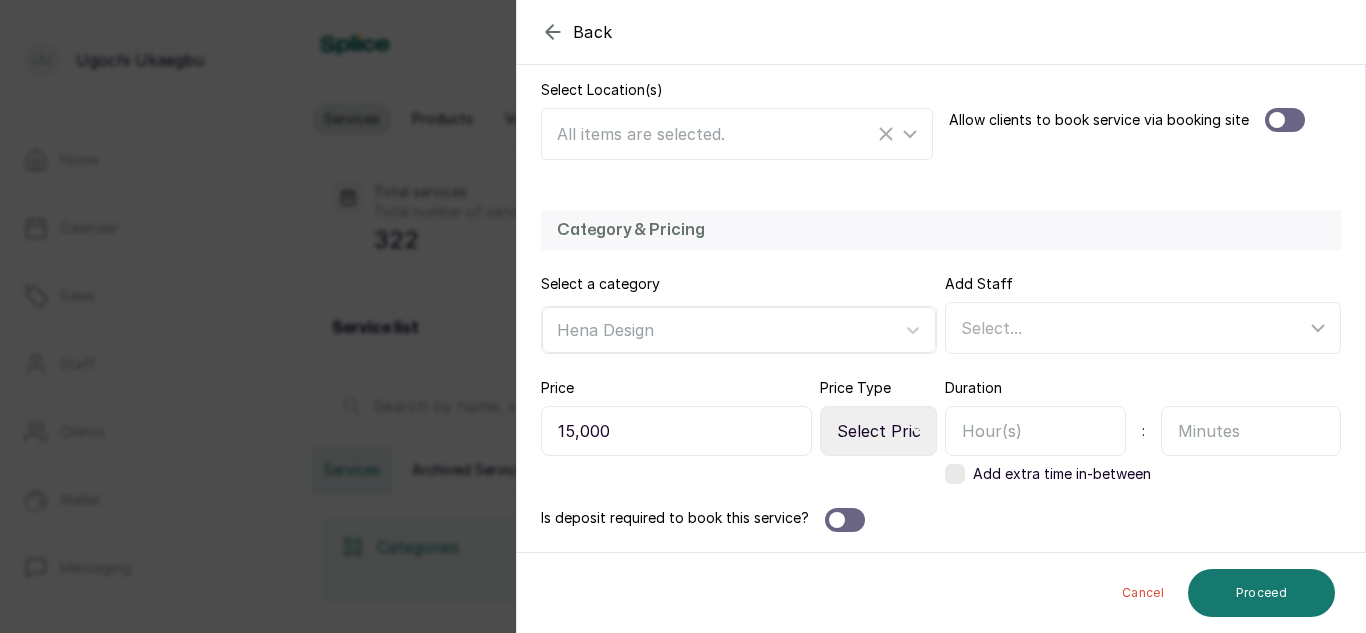 click on "Select Price Type Fixed From" at bounding box center [878, 431] 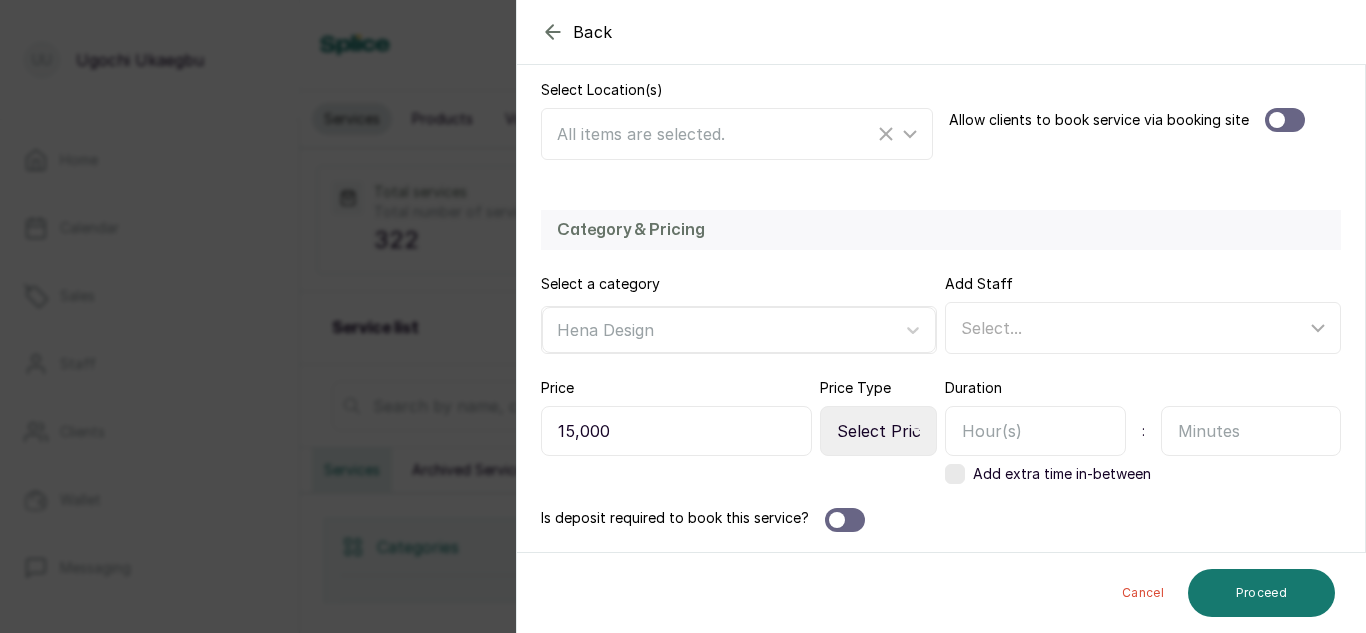 select on "fixed" 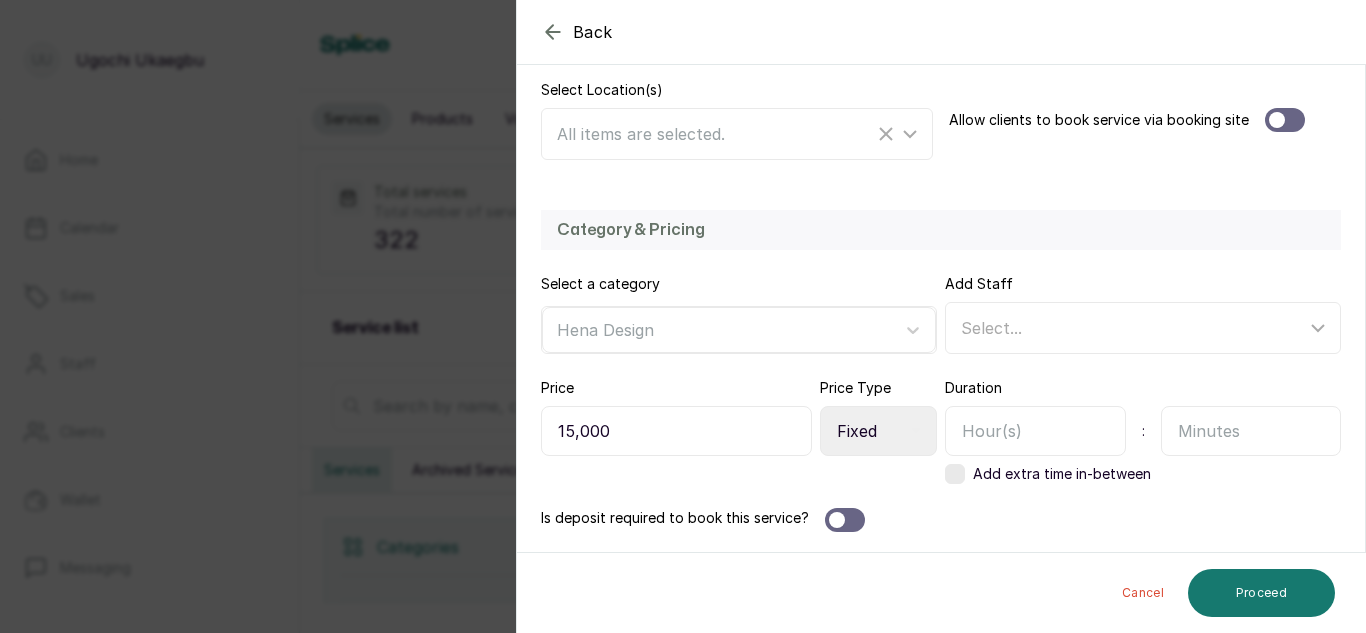 click on "Select Price Type Fixed From" at bounding box center (878, 431) 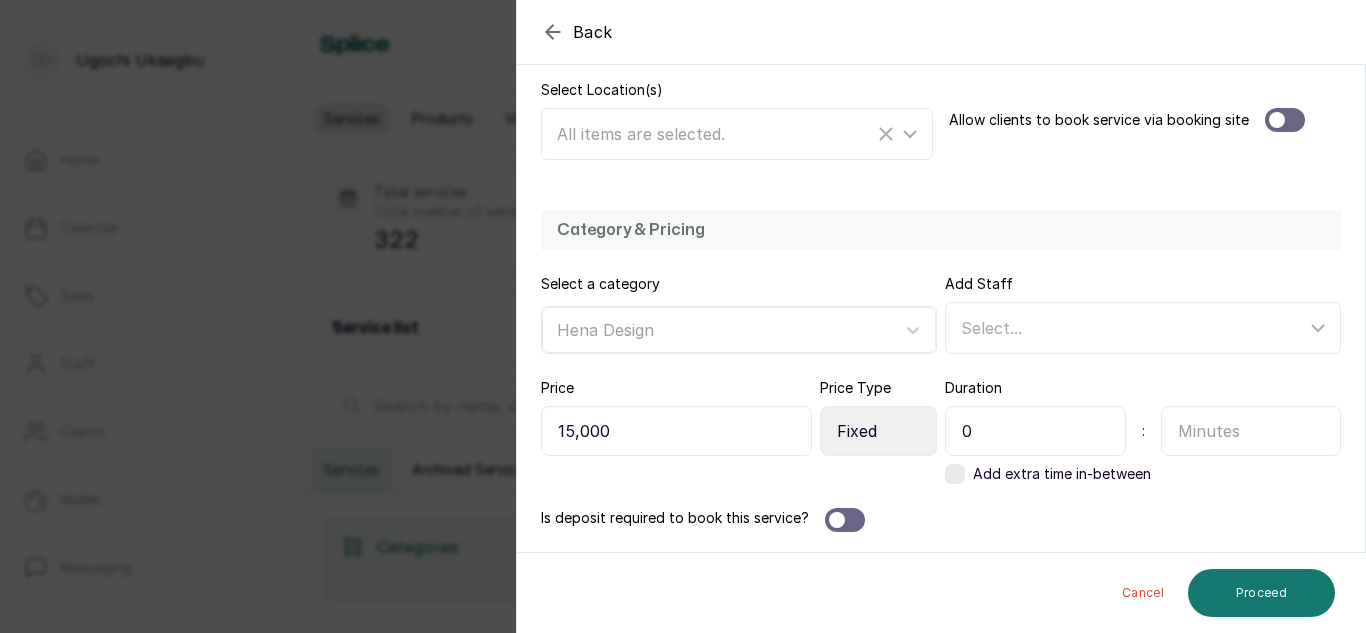 type on "0" 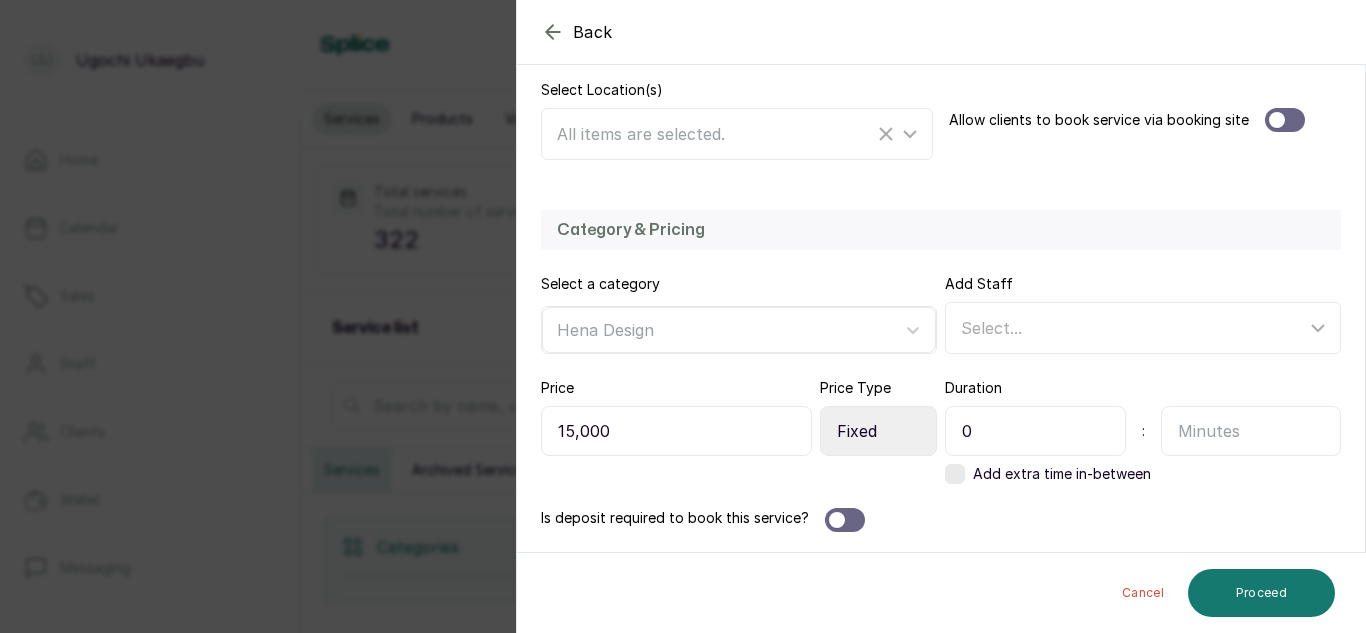 click at bounding box center (1251, 431) 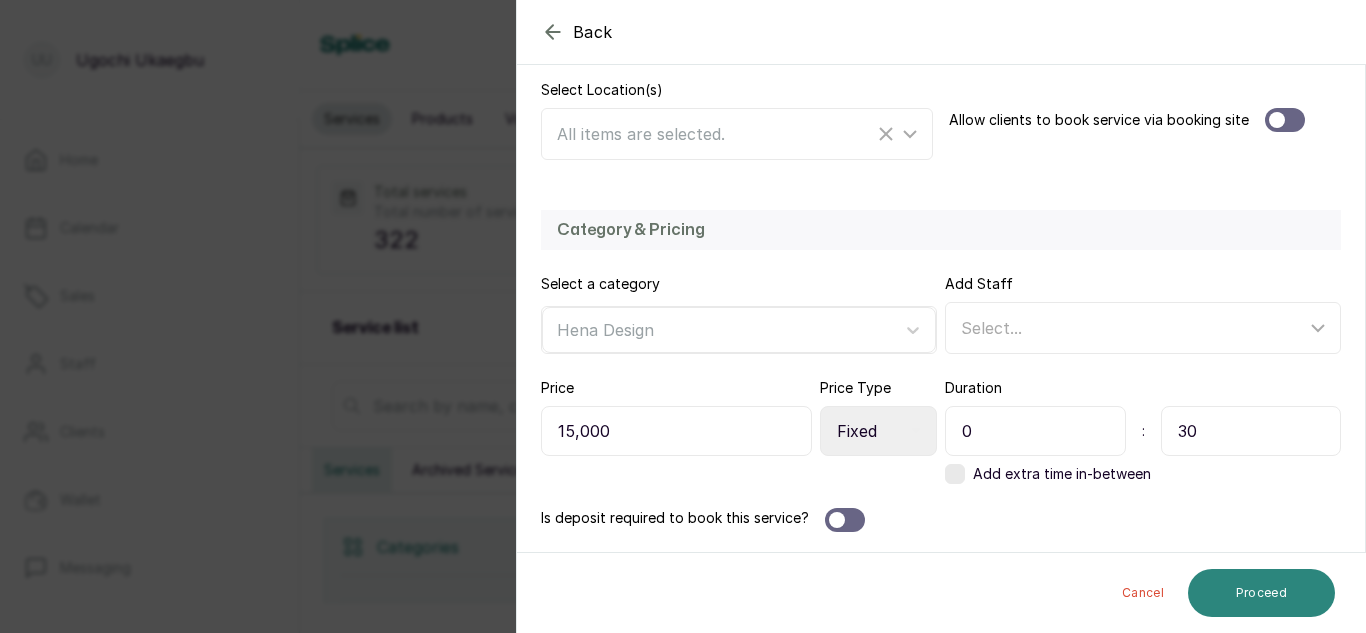 type on "30" 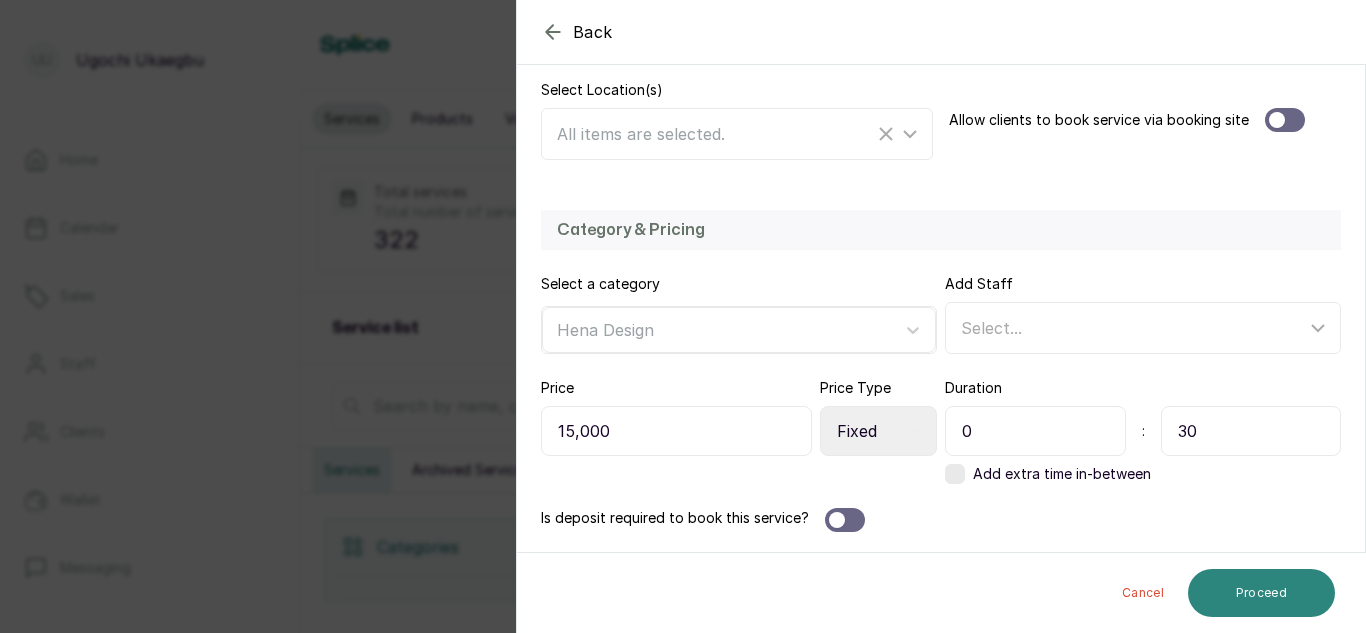 click on "Proceed" at bounding box center (1261, 593) 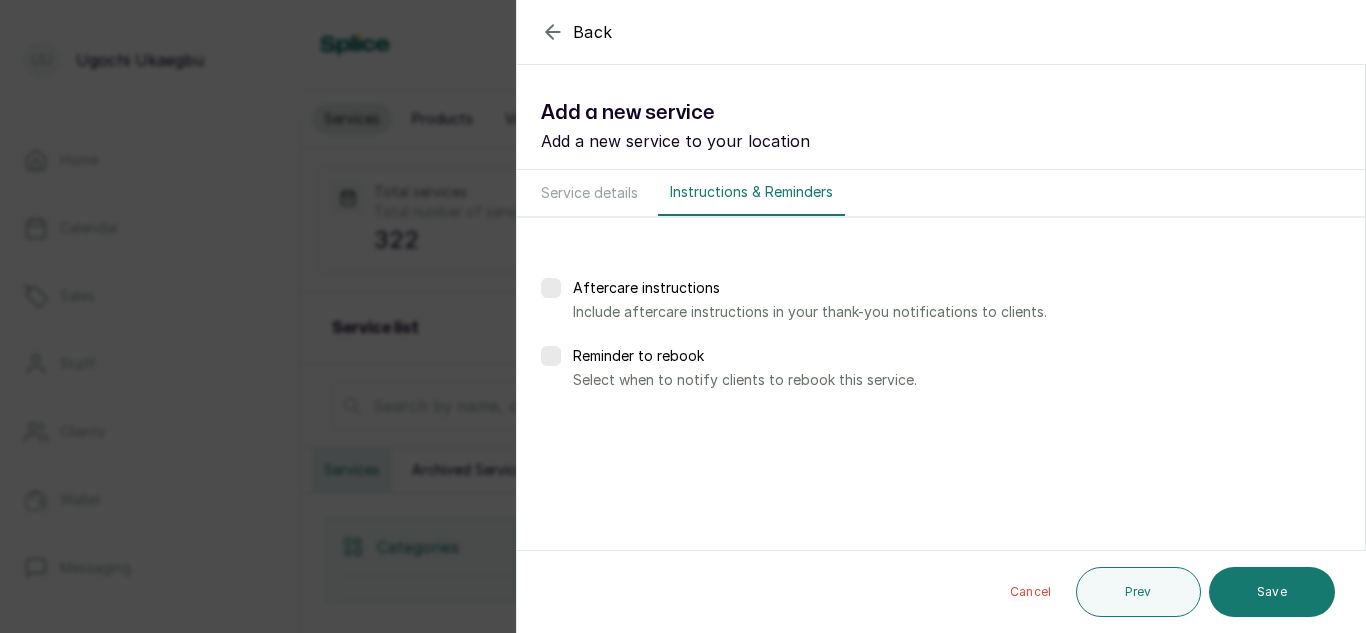 click on "Prev" at bounding box center [1138, 592] 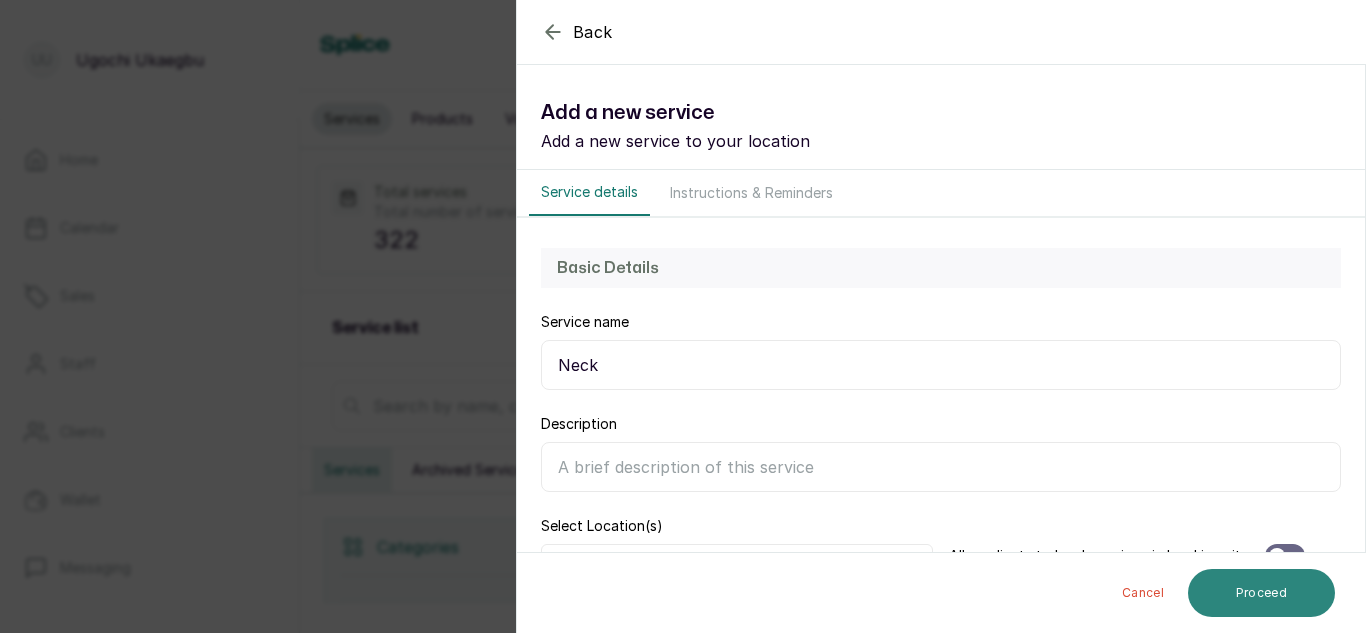 click on "Proceed" at bounding box center [1261, 593] 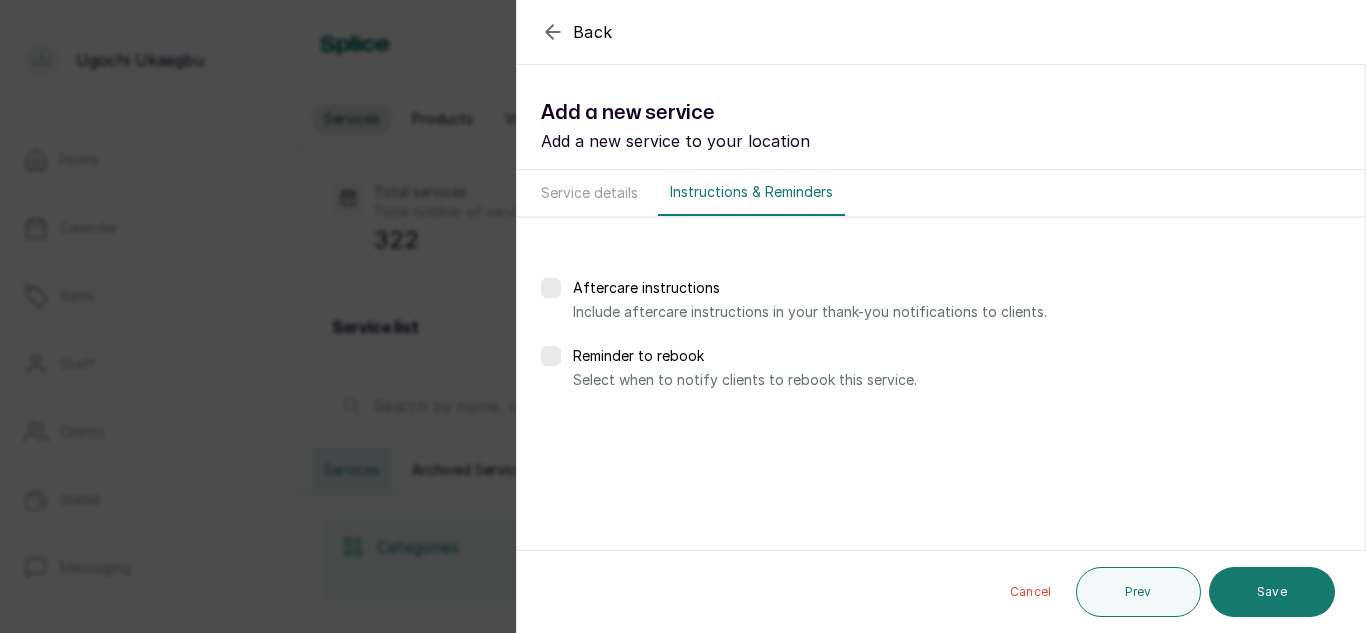 click on "Save" at bounding box center [1272, 592] 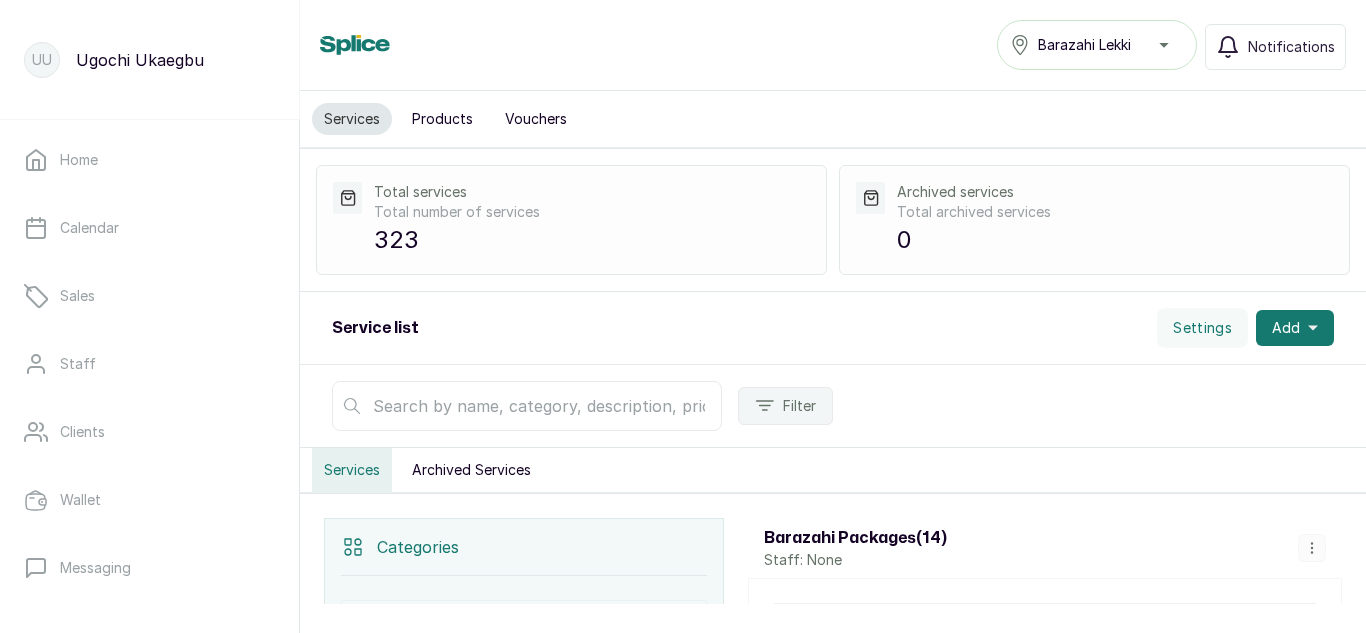 scroll, scrollTop: 0, scrollLeft: 0, axis: both 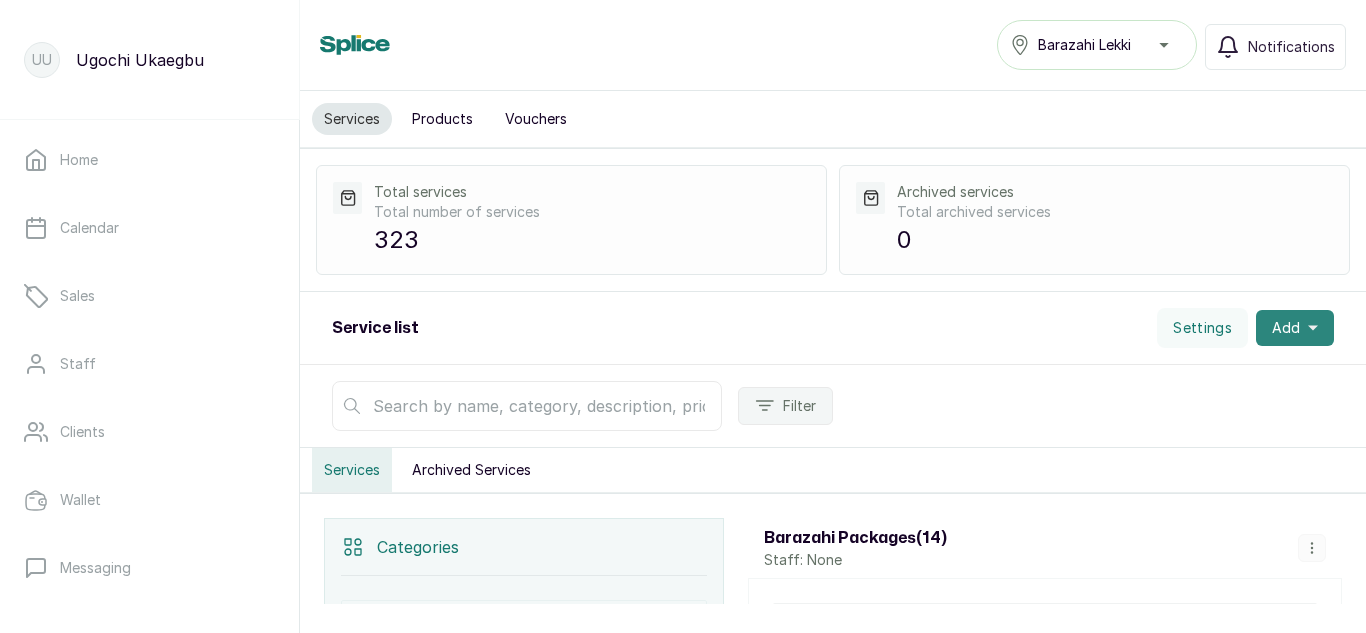 click on "Add" at bounding box center [1286, 328] 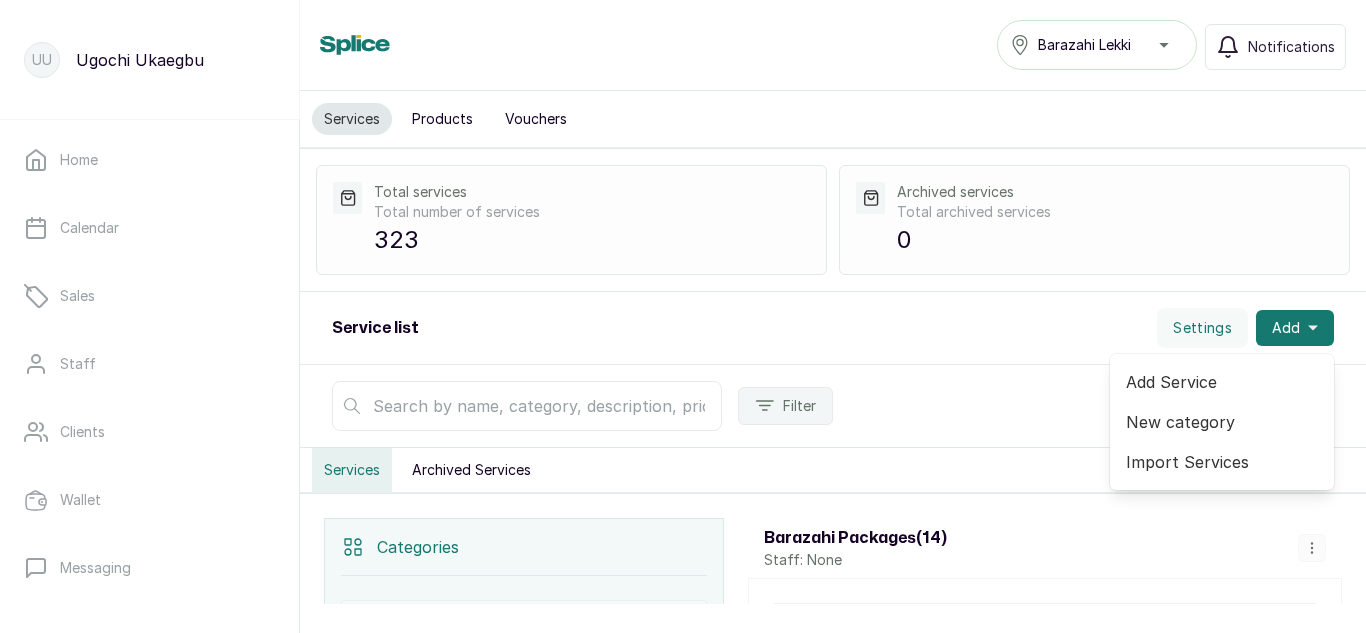 click at bounding box center (527, 406) 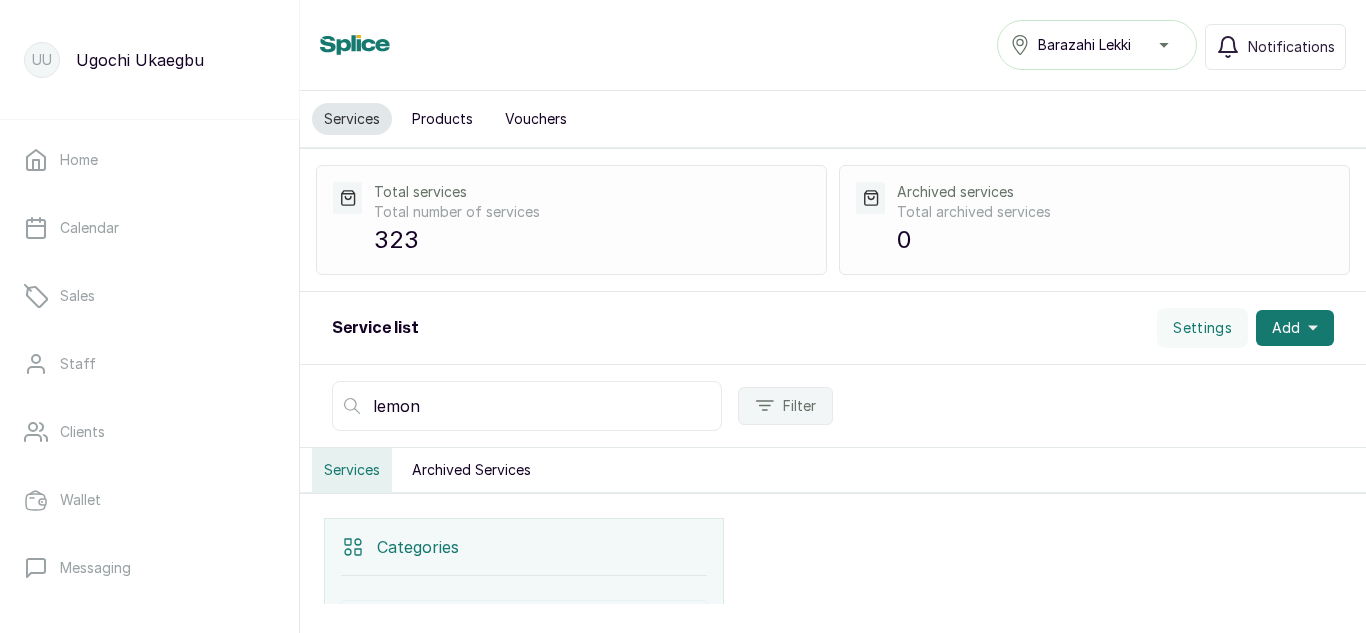 scroll, scrollTop: 448, scrollLeft: 0, axis: vertical 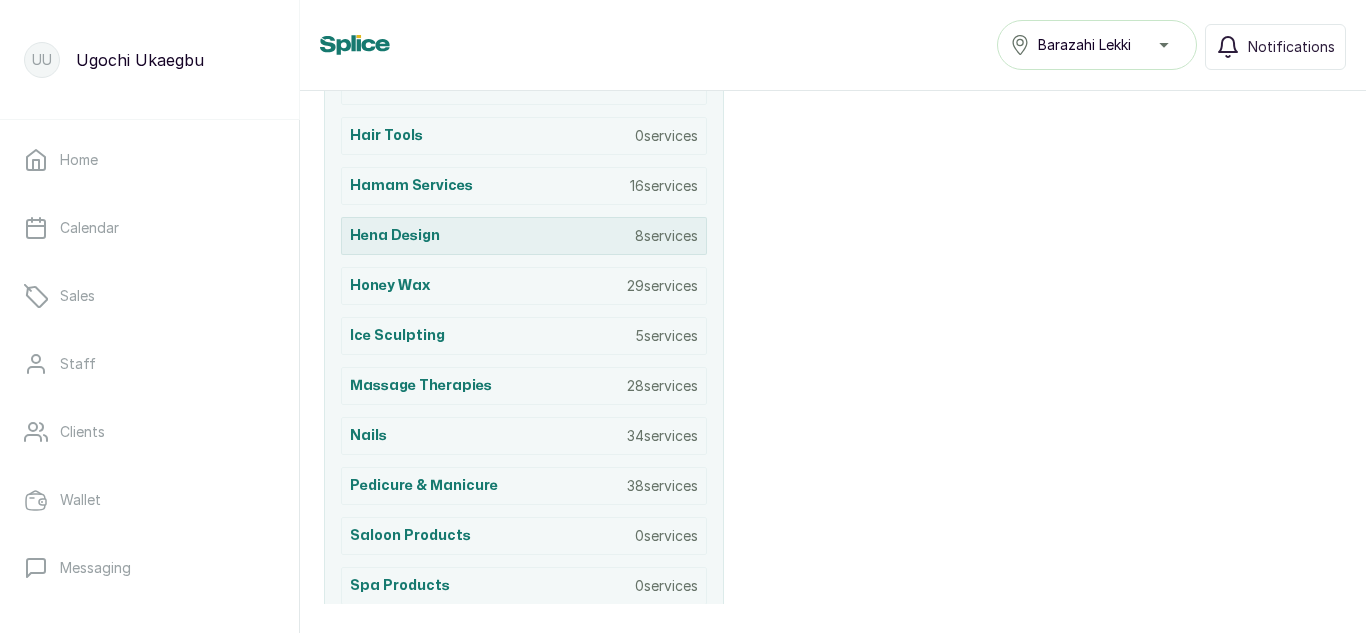 type on "lemon" 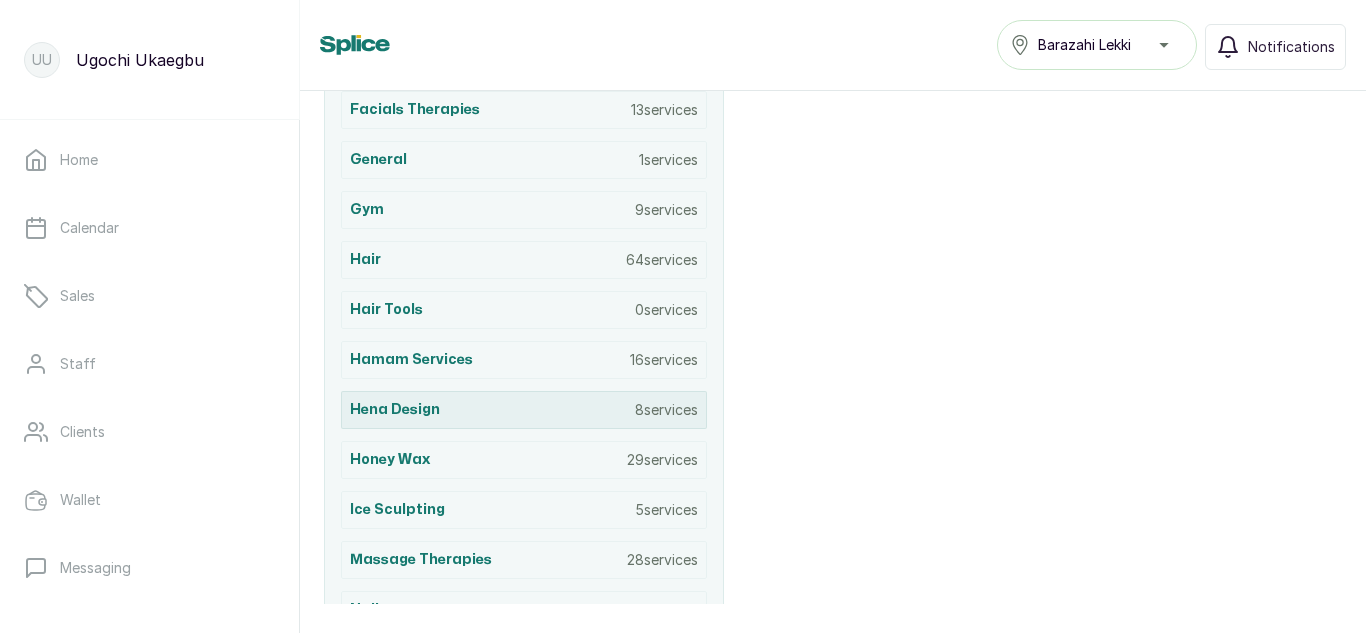 scroll, scrollTop: 1033, scrollLeft: 0, axis: vertical 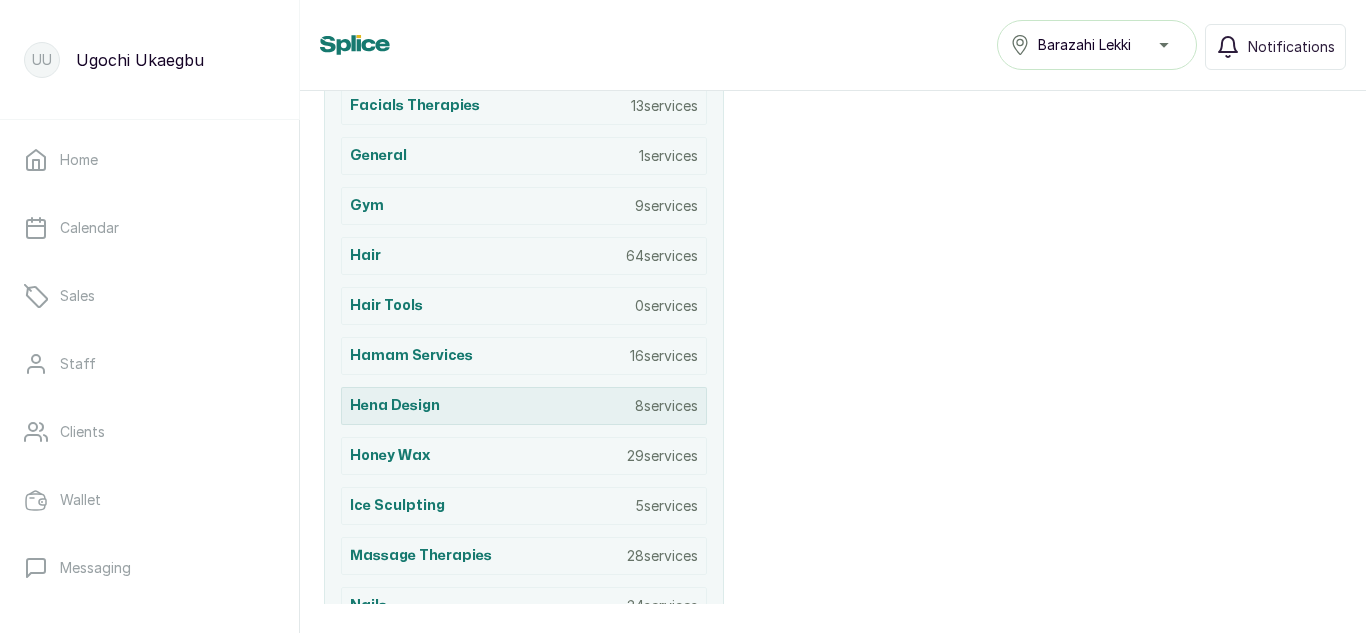 click on "[FIRST] Design [NUMBER] services" at bounding box center (524, 406) 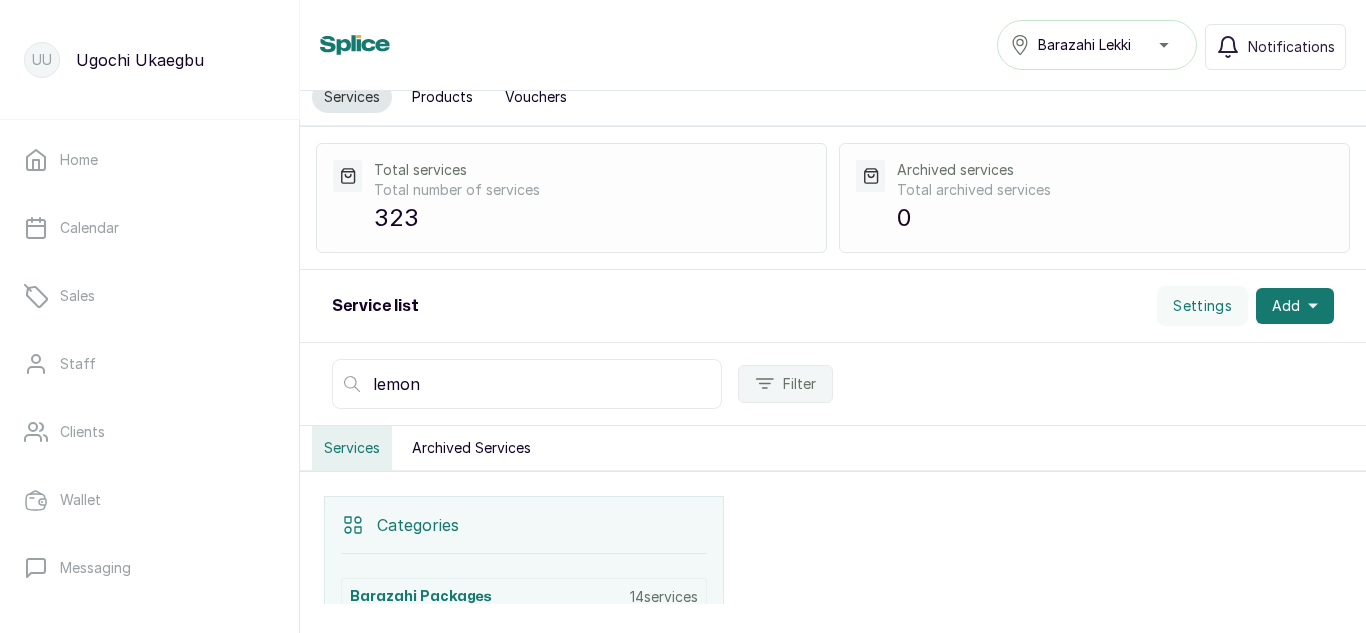 scroll, scrollTop: 20, scrollLeft: 0, axis: vertical 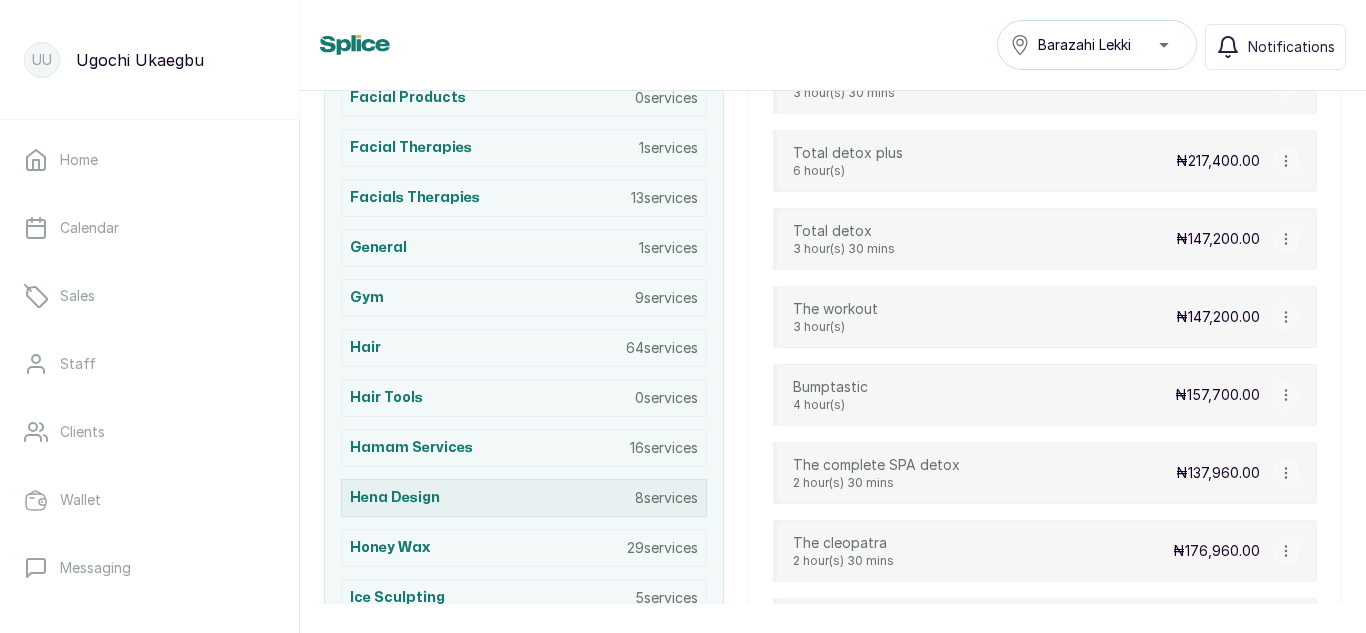 click on "Hena Design" at bounding box center (395, 498) 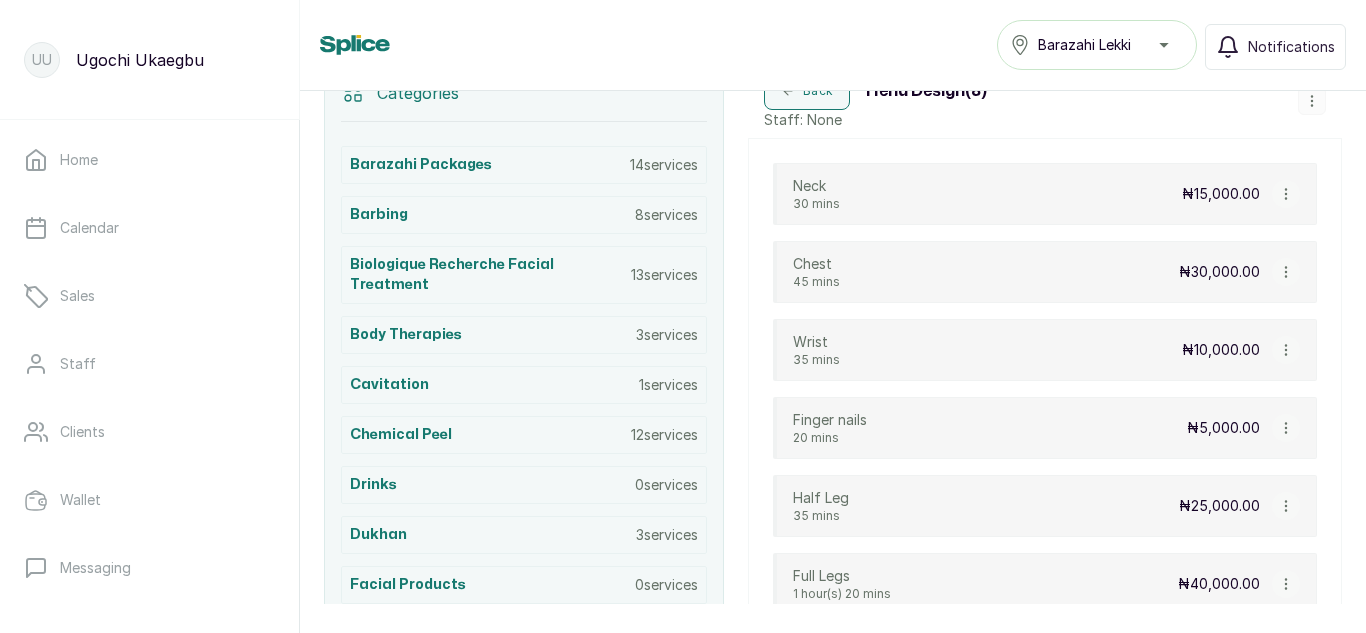 scroll, scrollTop: 427, scrollLeft: 0, axis: vertical 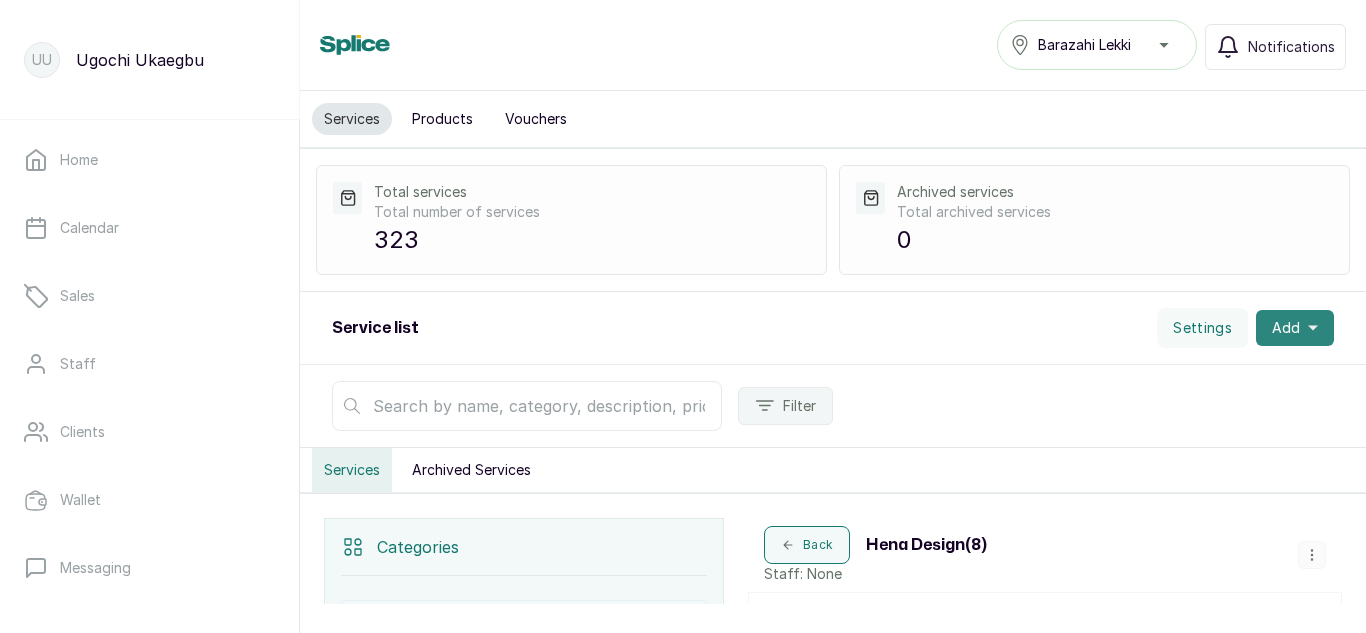 click on "Add" at bounding box center (1295, 328) 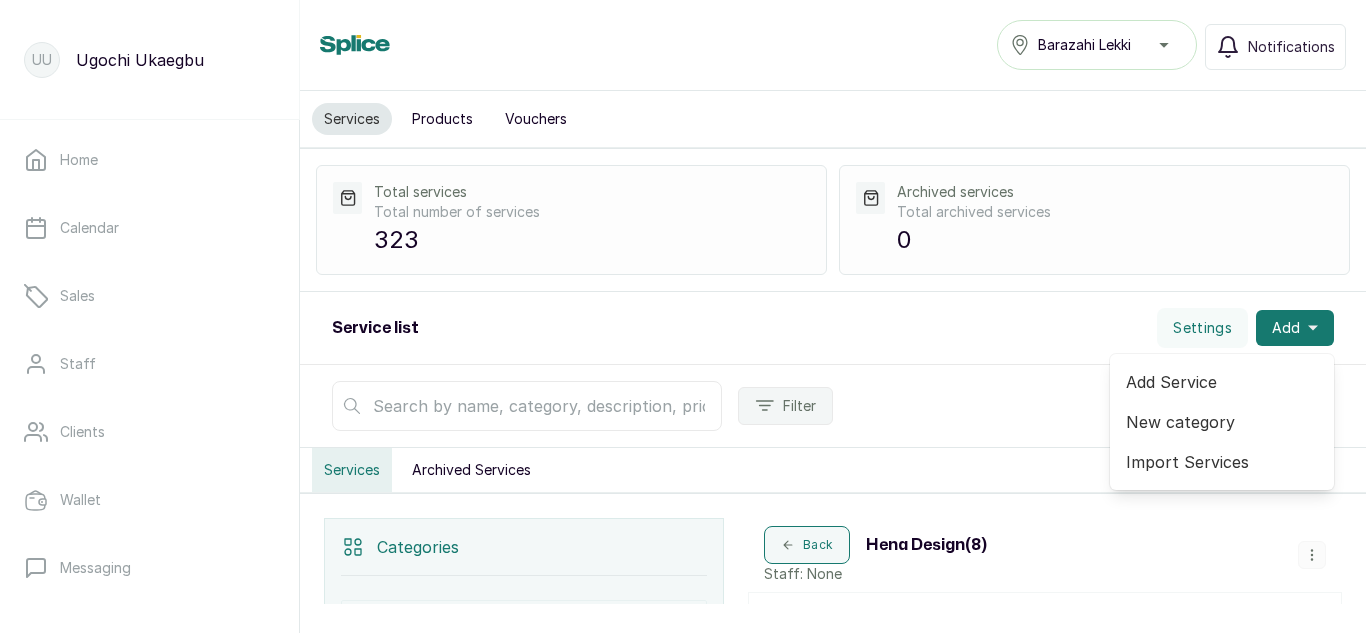 click on "Add Service" at bounding box center (1222, 382) 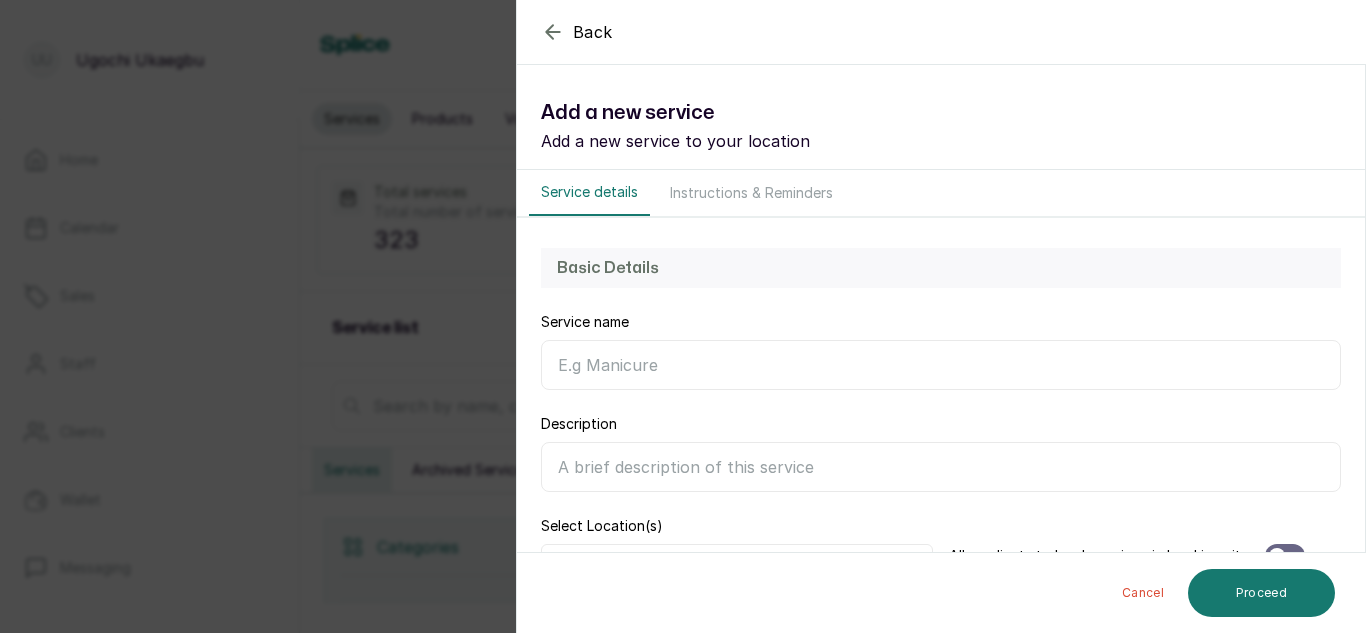 click on "Service name" at bounding box center (941, 365) 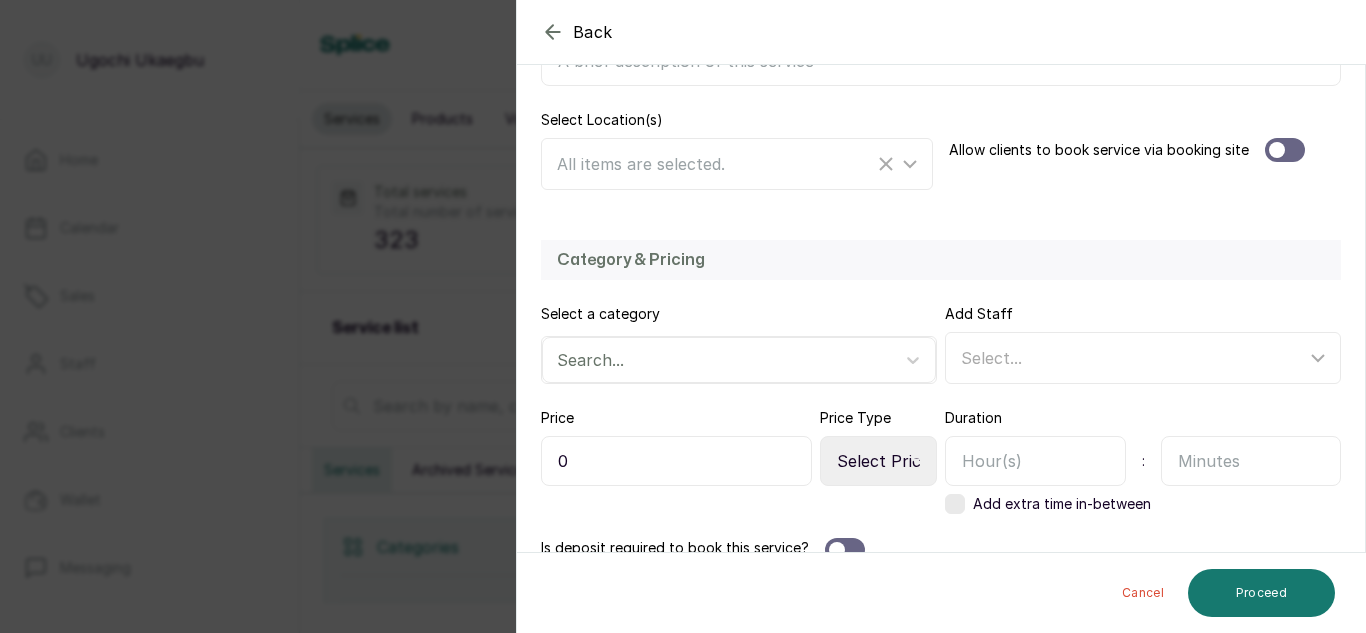 scroll, scrollTop: 436, scrollLeft: 0, axis: vertical 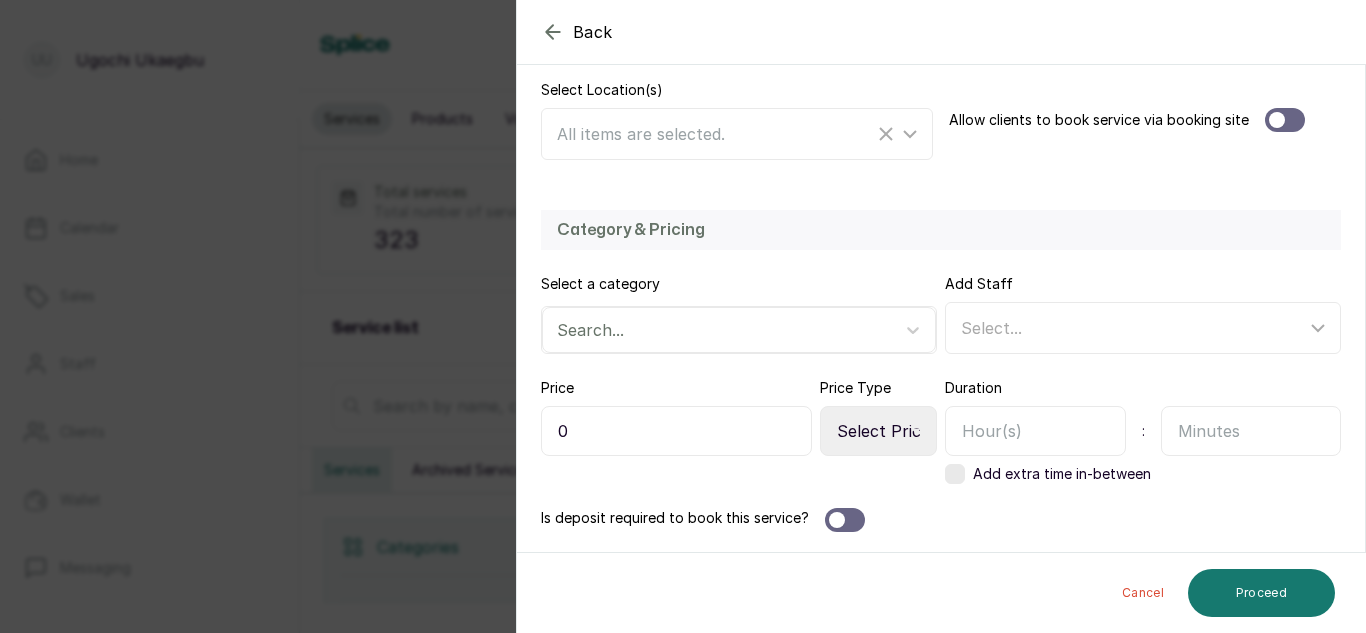 type on "Foot" 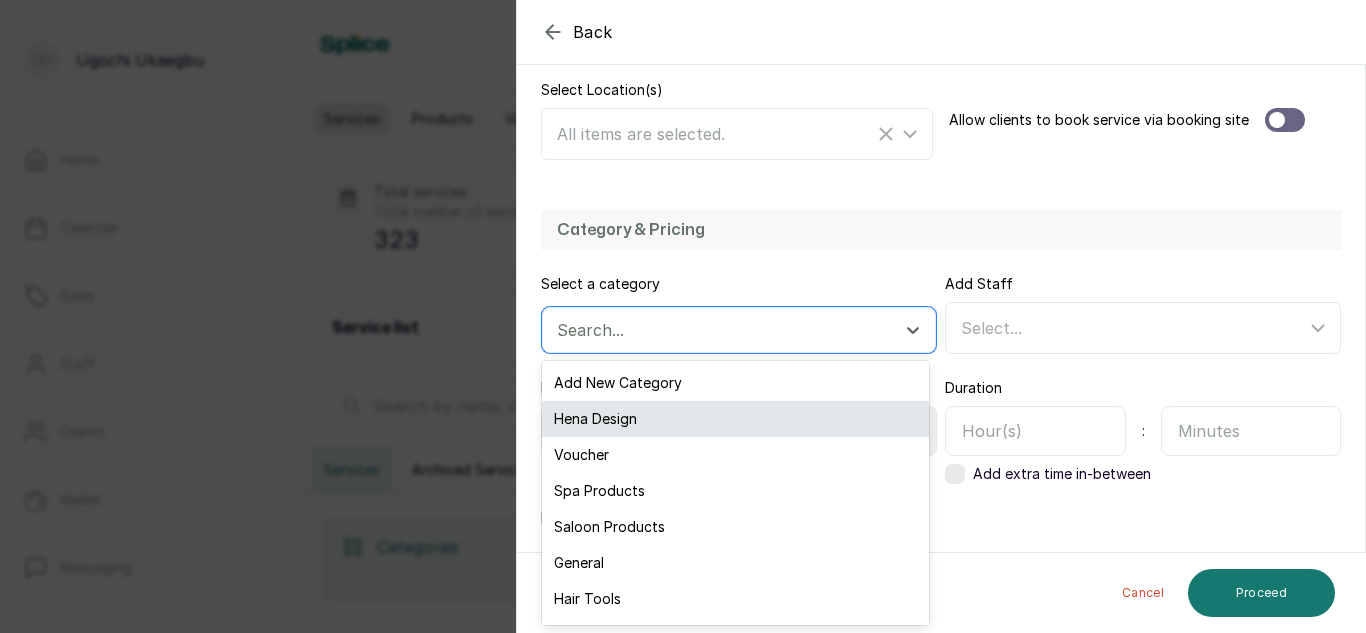click on "Hena Design" at bounding box center (735, 419) 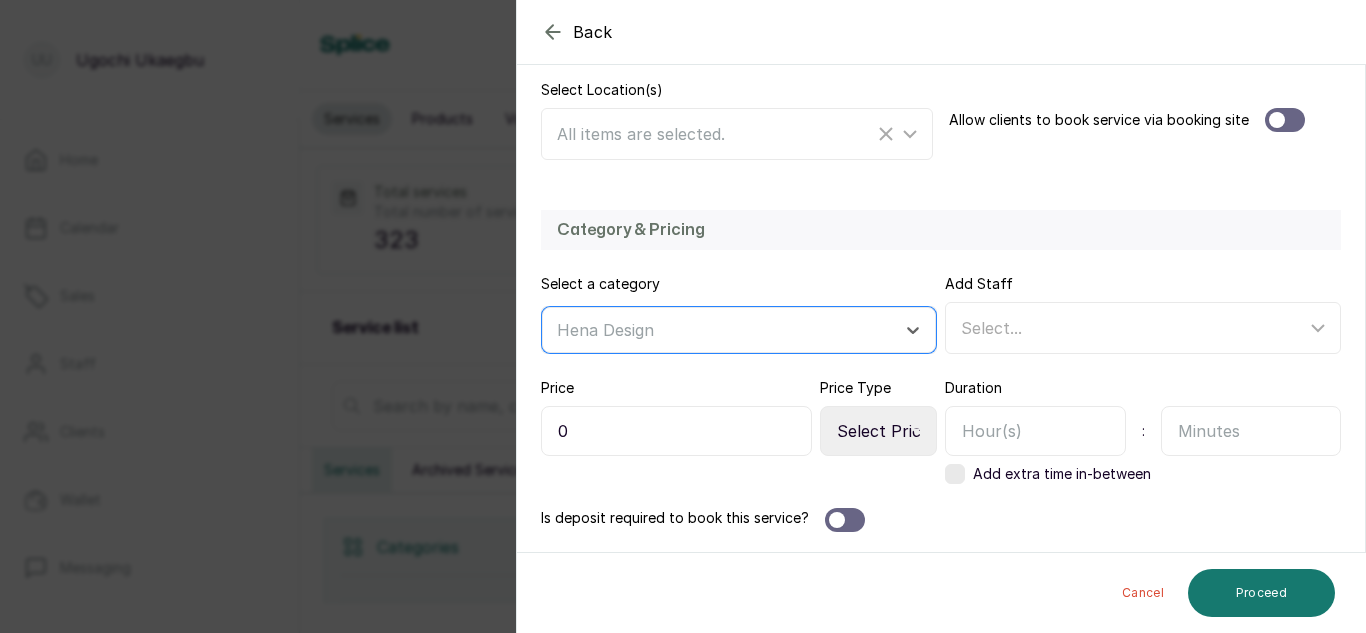 click on "0" at bounding box center (676, 431) 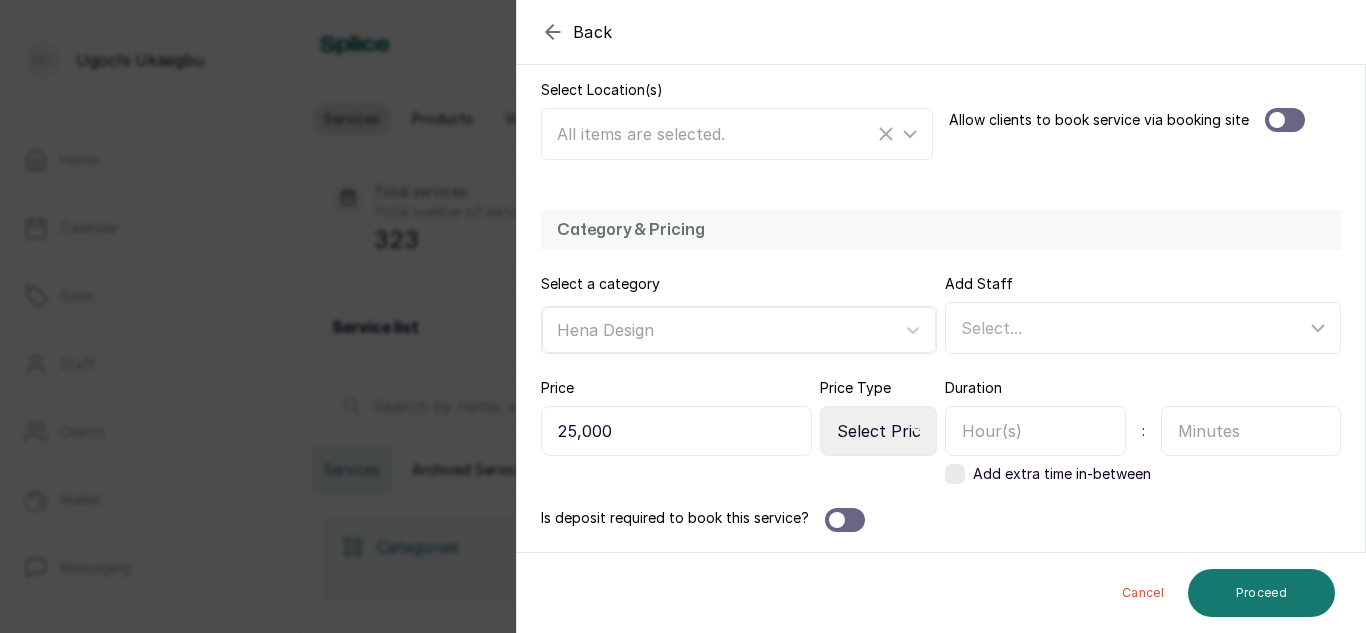 type on "25,000" 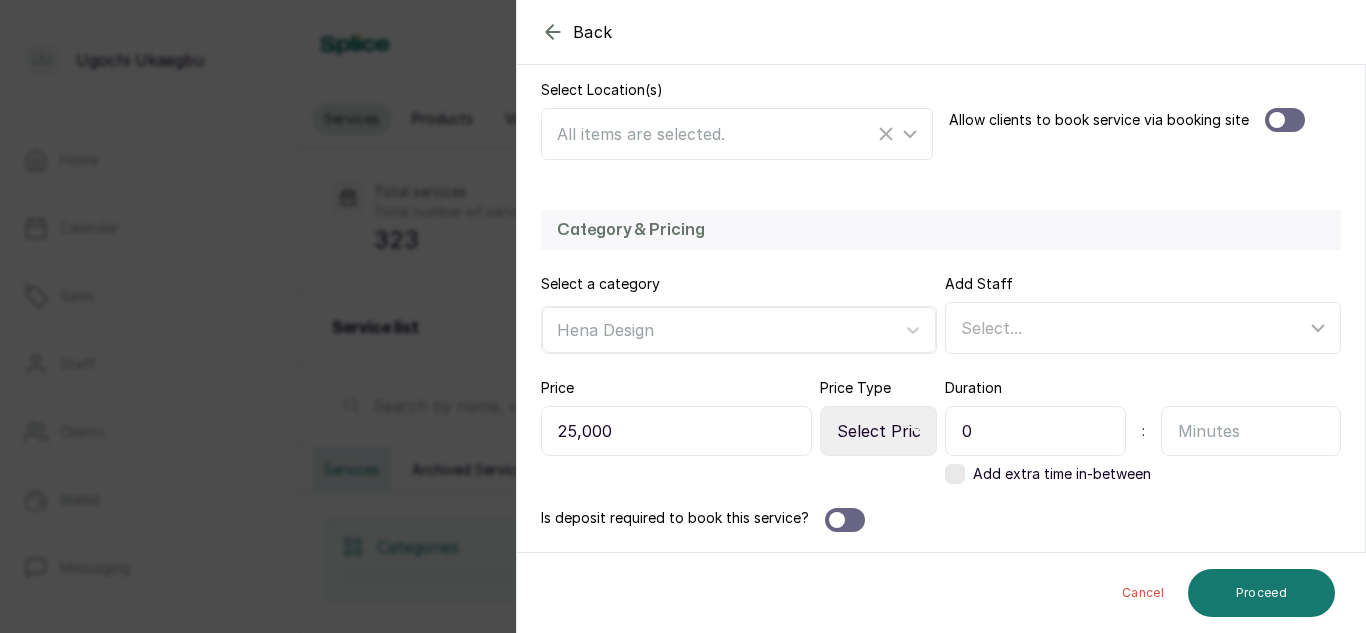 type on "0" 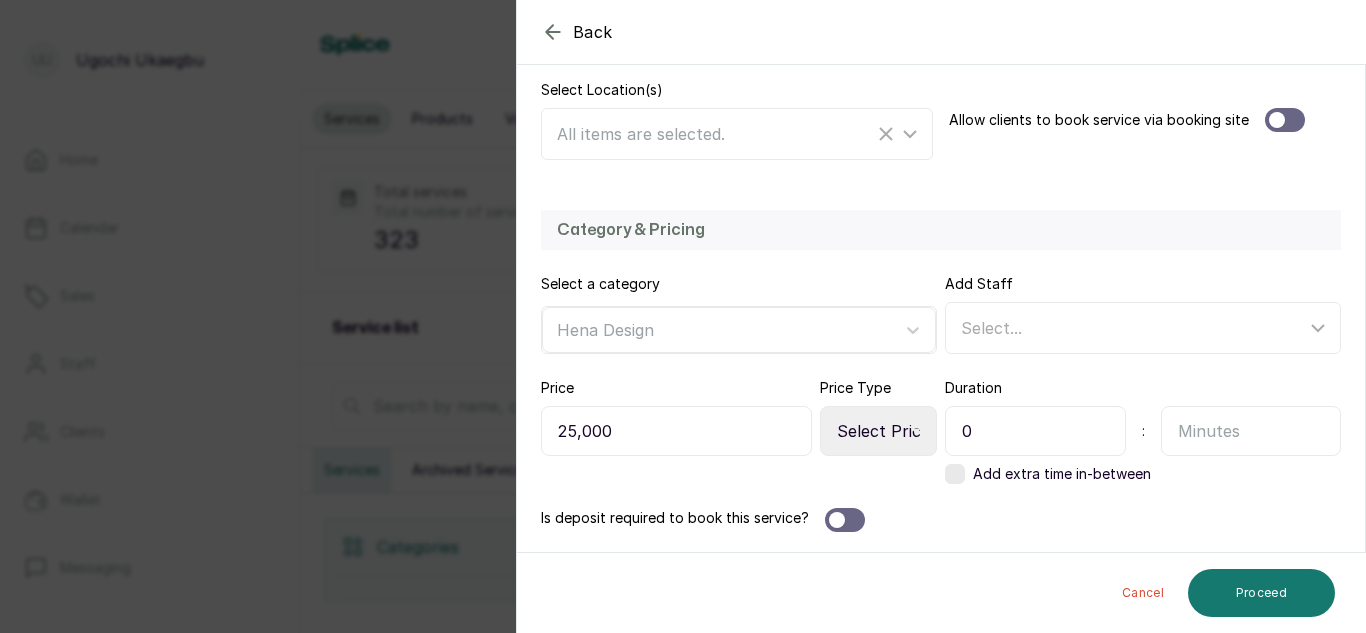 click at bounding box center (1251, 431) 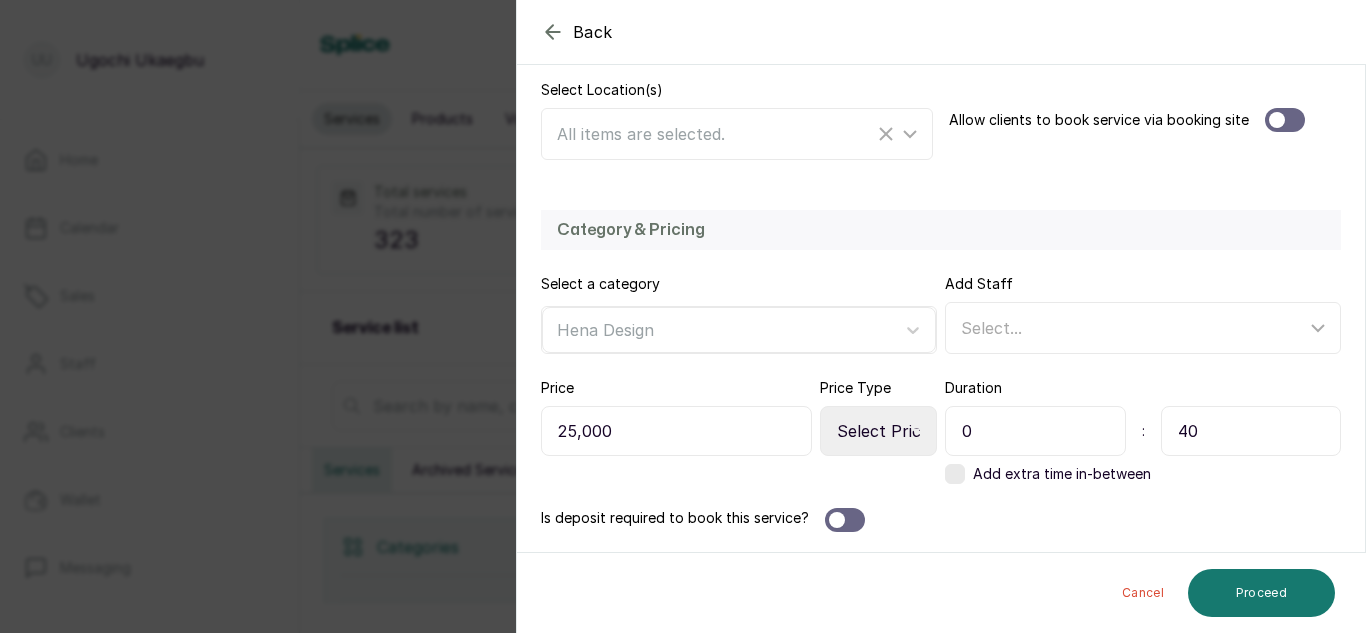 type on "40" 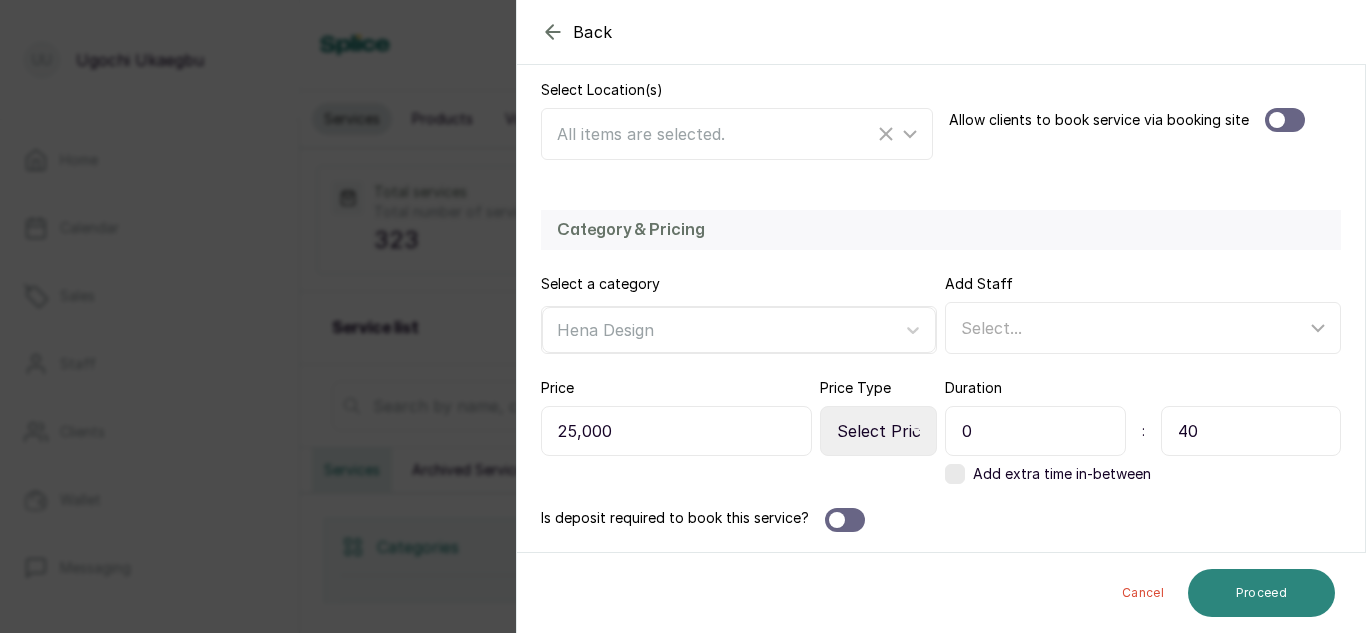 click on "Proceed" at bounding box center (1261, 593) 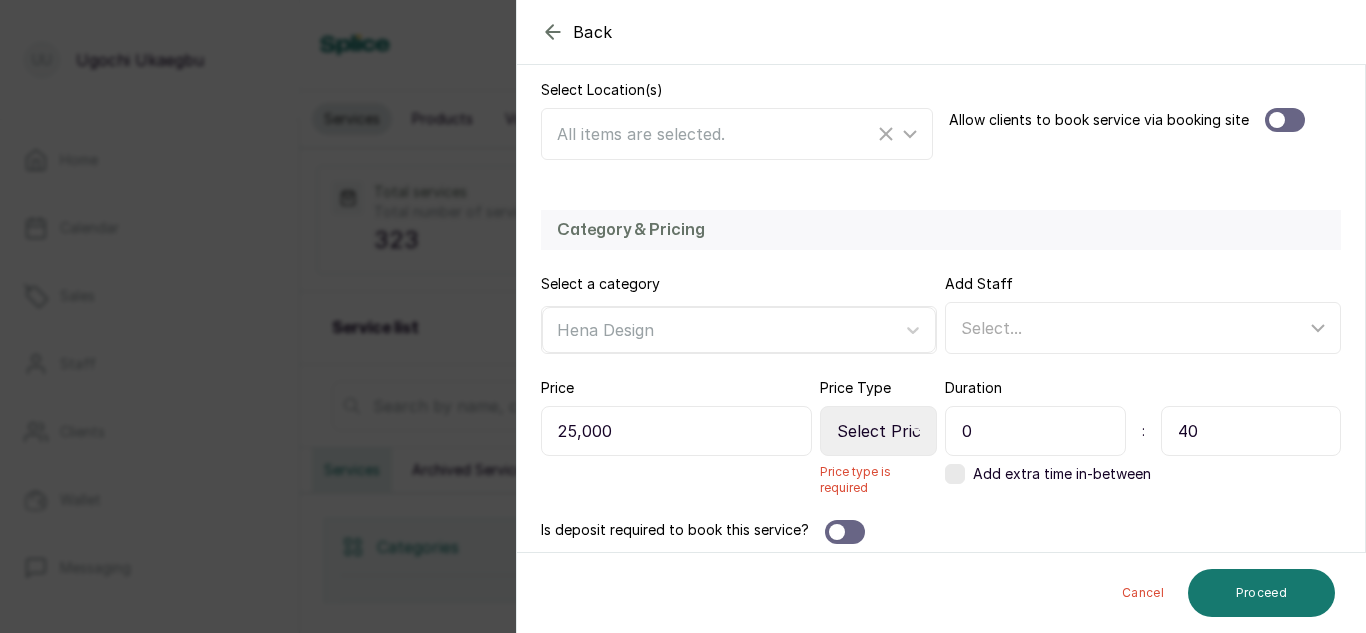 click on "Select Price Type Fixed From" at bounding box center [878, 431] 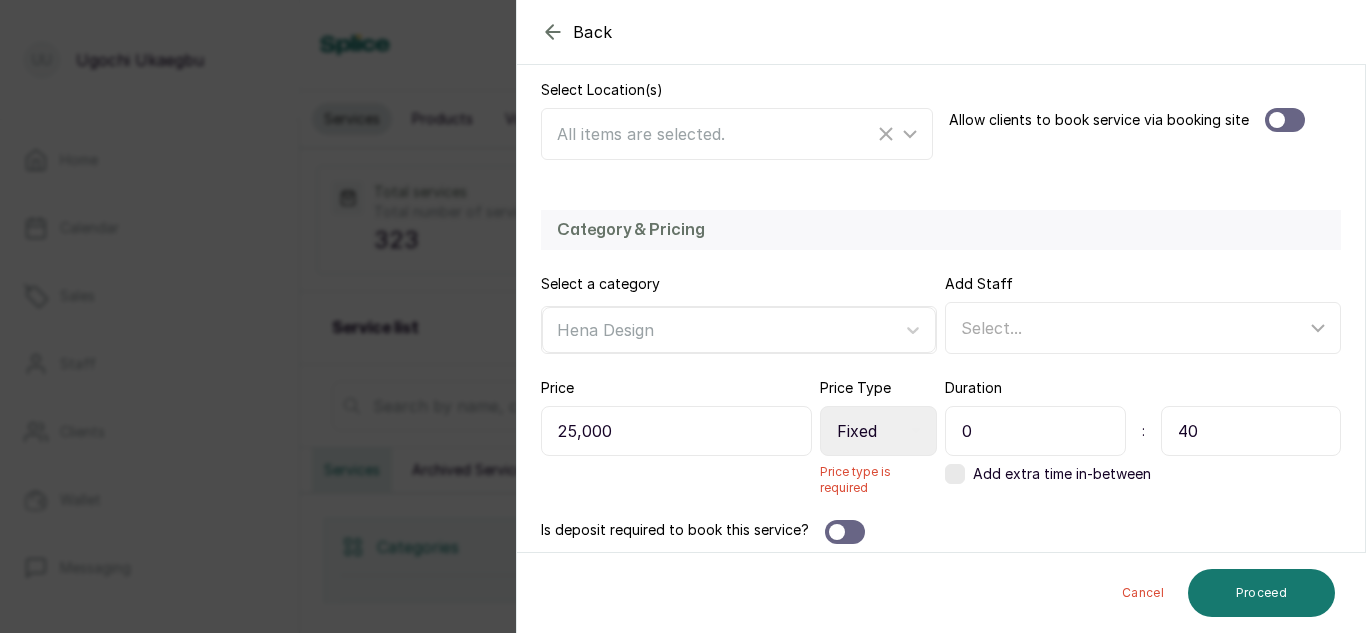 click on "Select Price Type Fixed From" at bounding box center [878, 431] 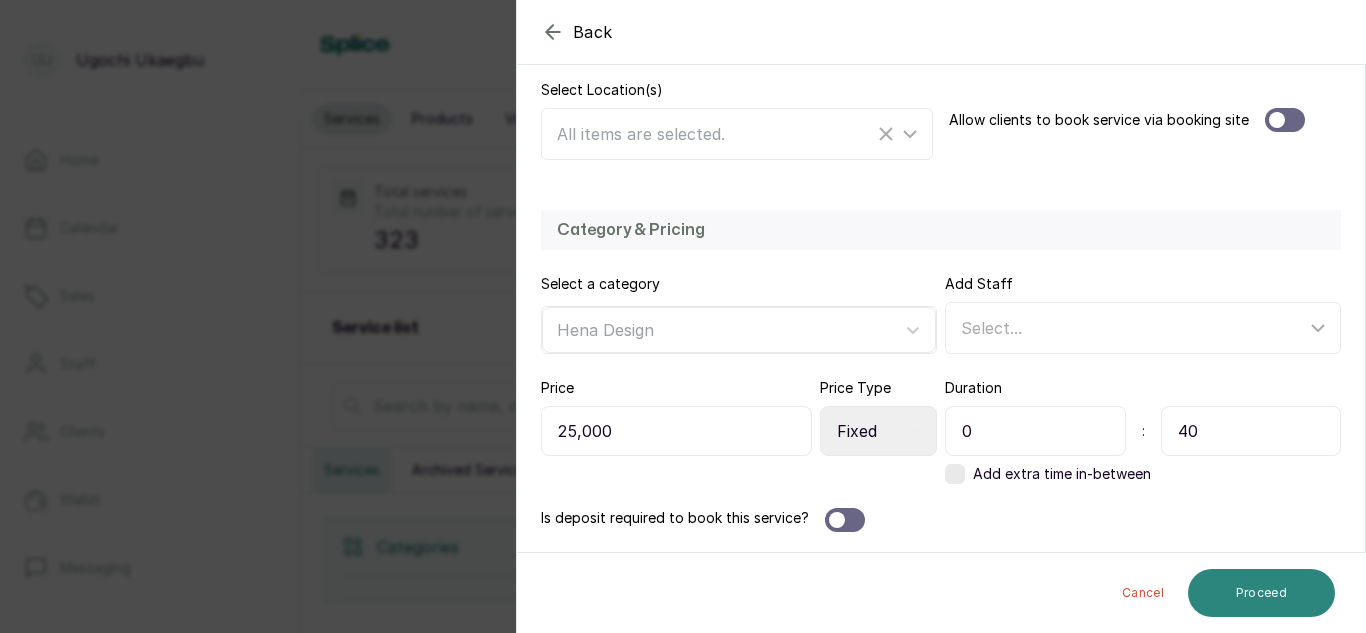 click on "Proceed" at bounding box center (1261, 593) 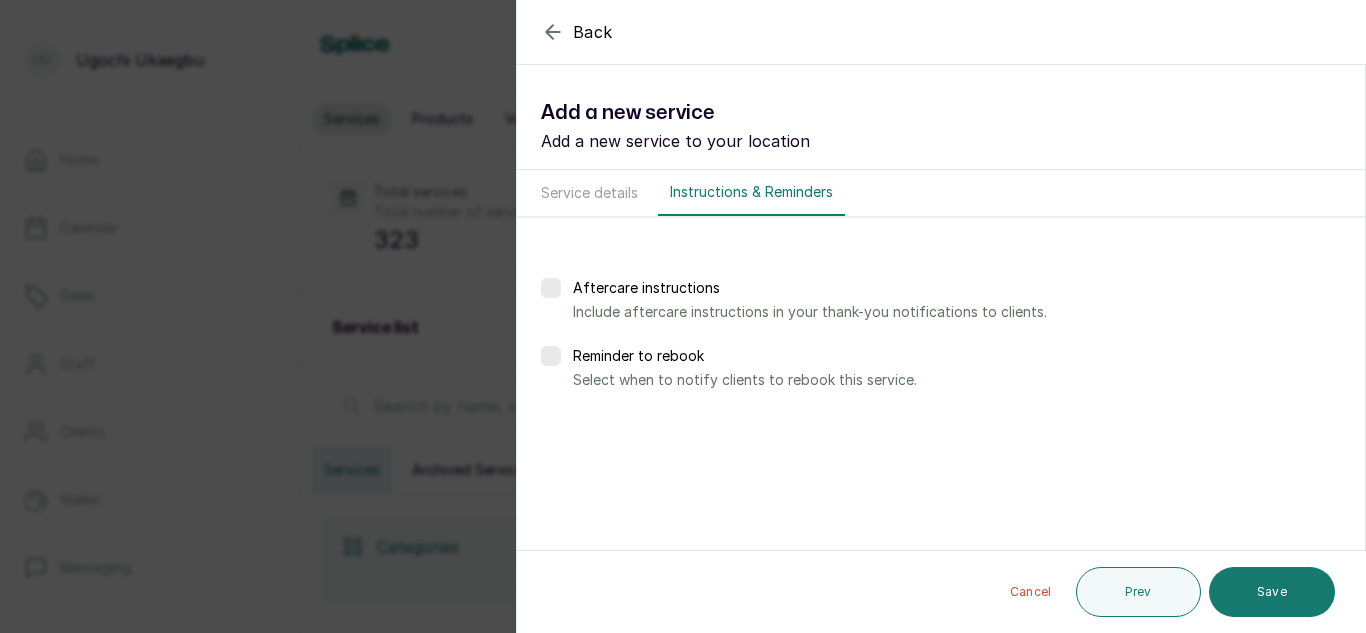 scroll, scrollTop: 0, scrollLeft: 0, axis: both 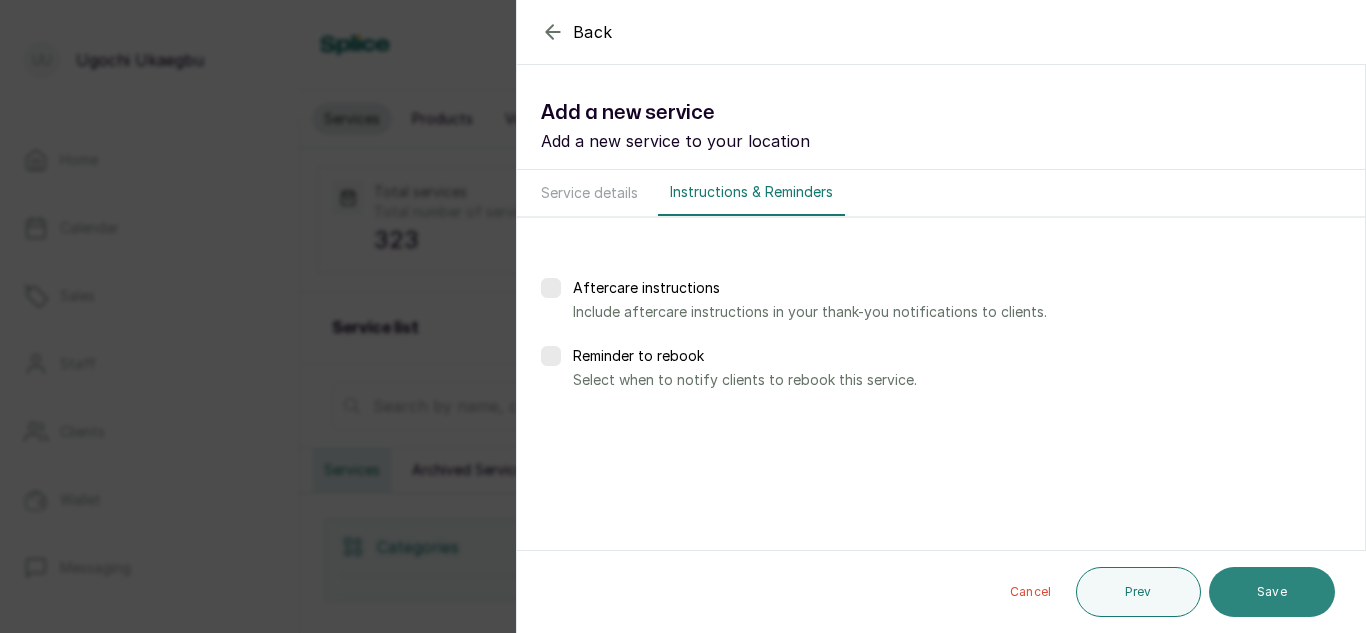 click on "Save" at bounding box center [1272, 592] 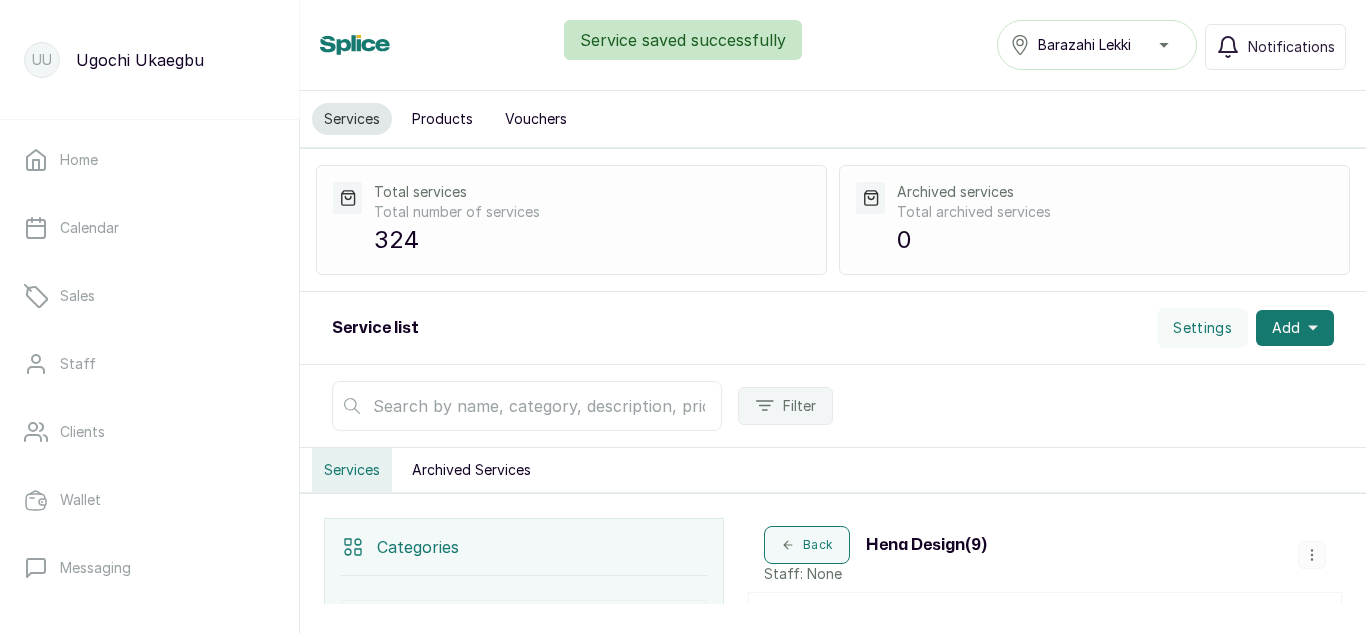 click on "Products" at bounding box center [442, 119] 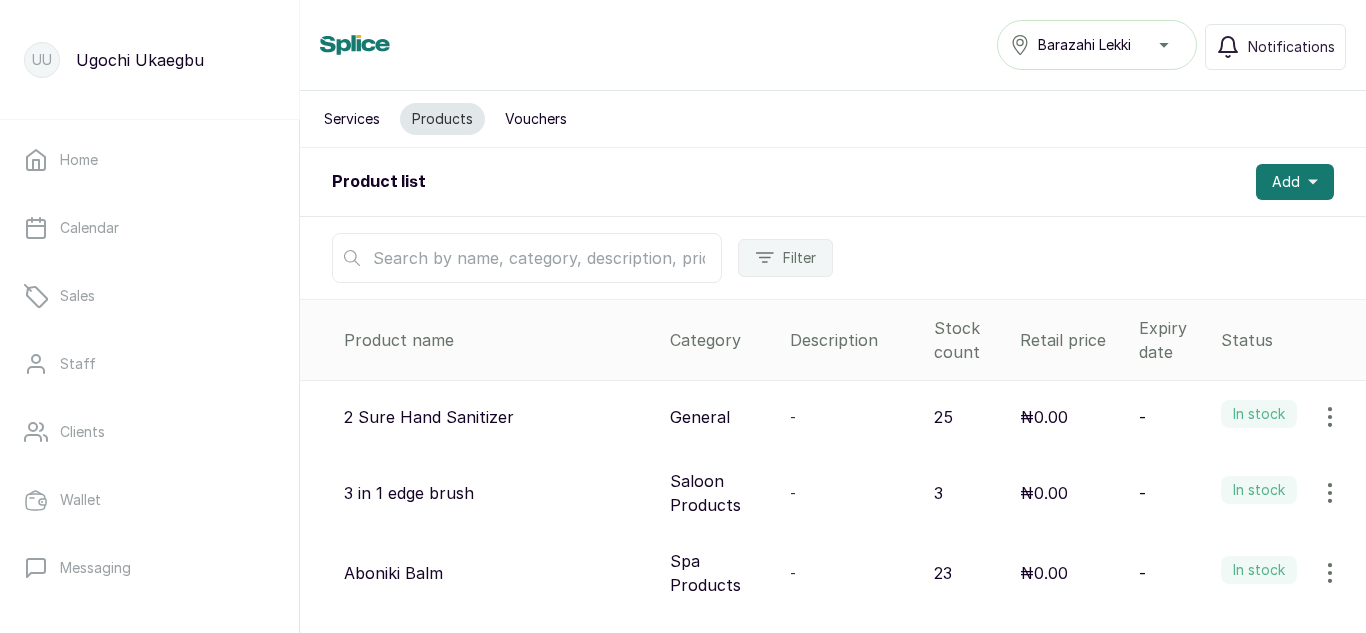click at bounding box center (527, 258) 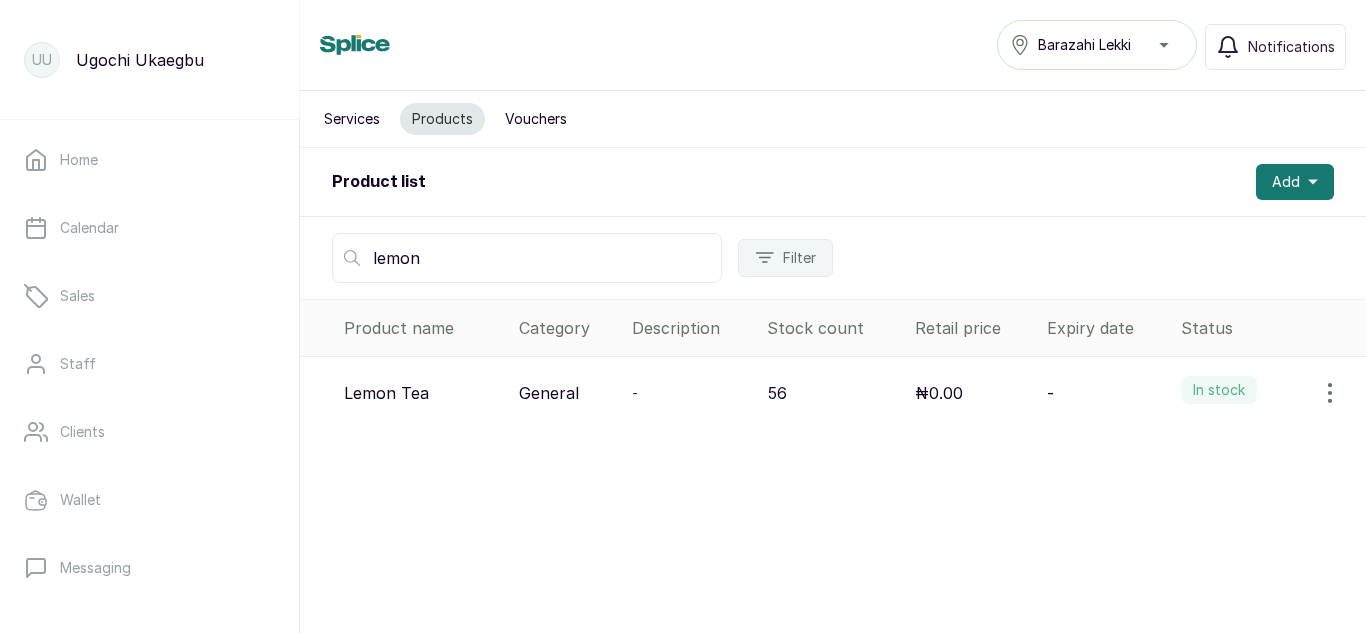 type on "lemon" 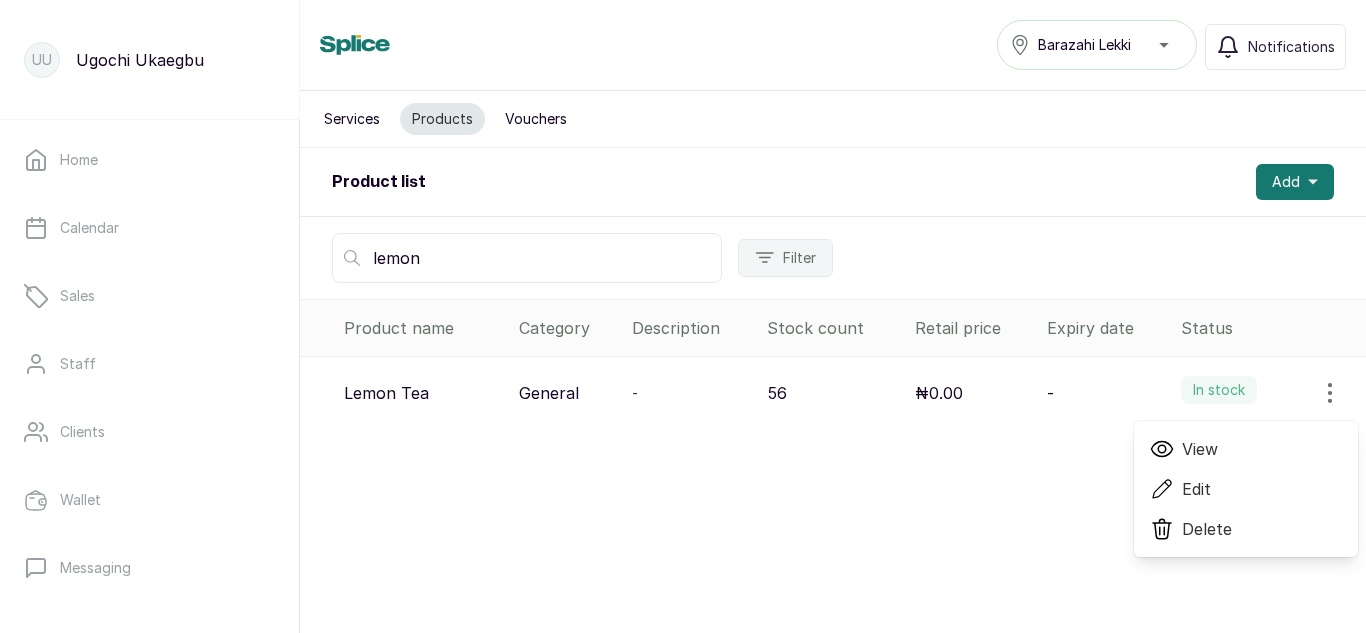 click on "View" at bounding box center [1200, 449] 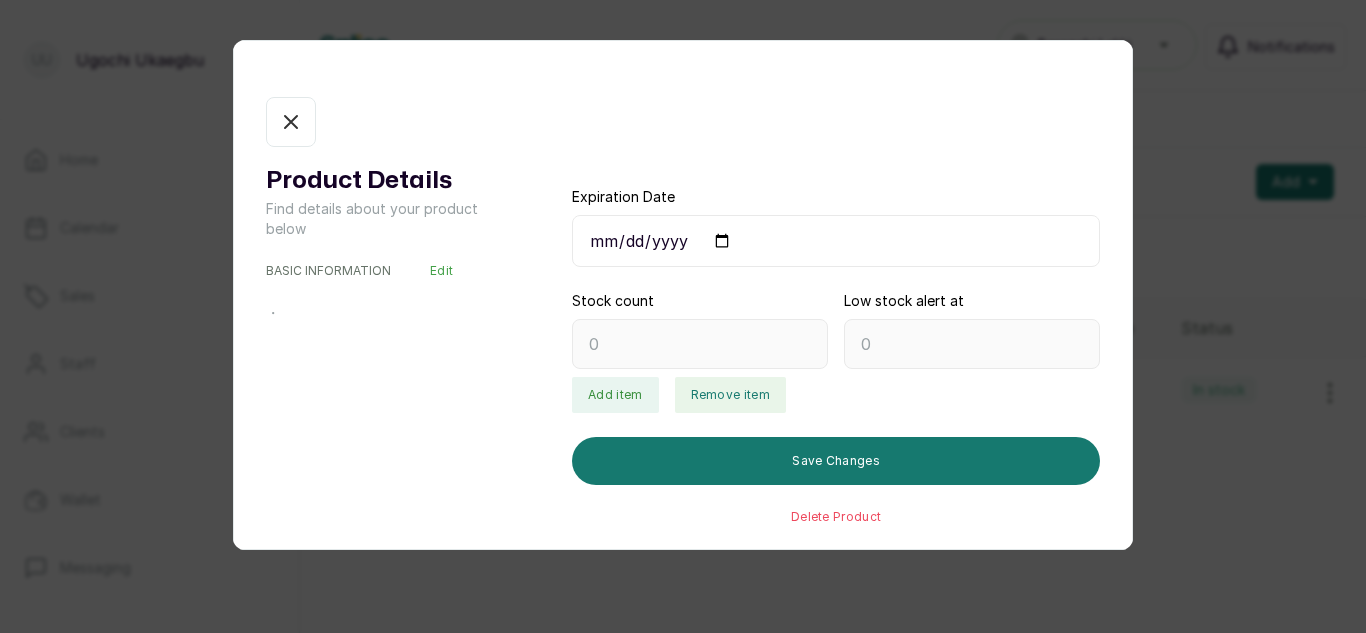 type on "56" 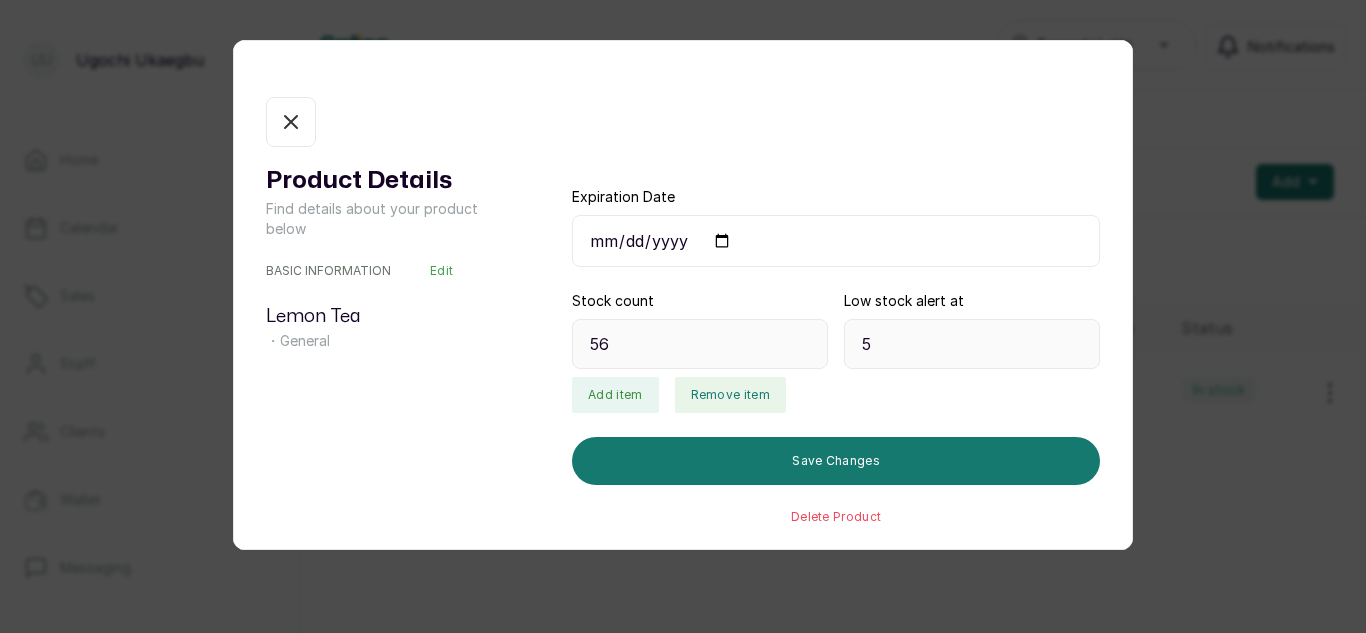 click on "Remove item" at bounding box center (730, 395) 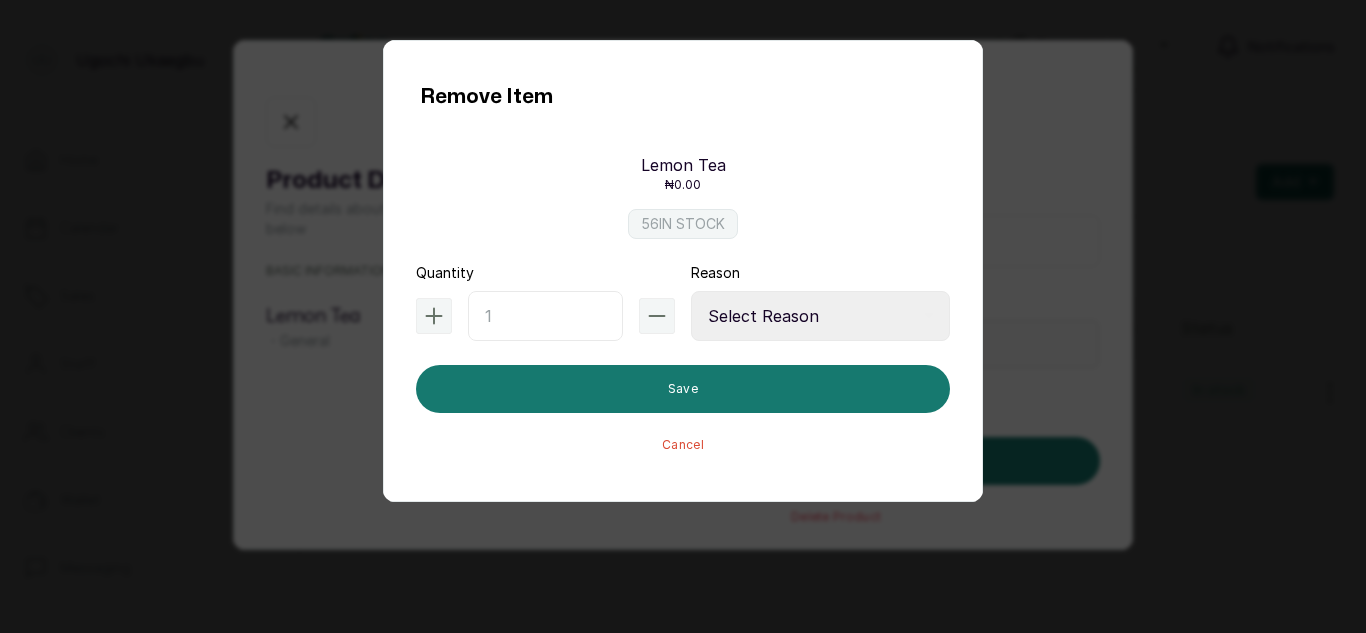 click at bounding box center [545, 316] 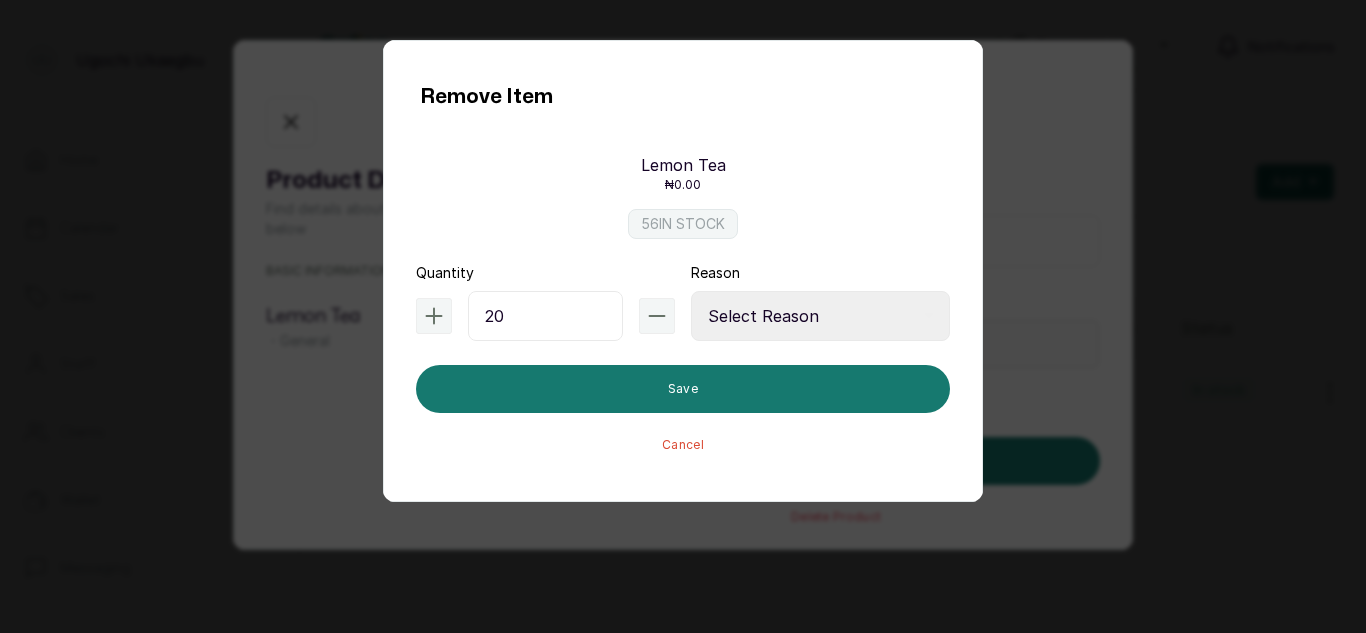 type on "20" 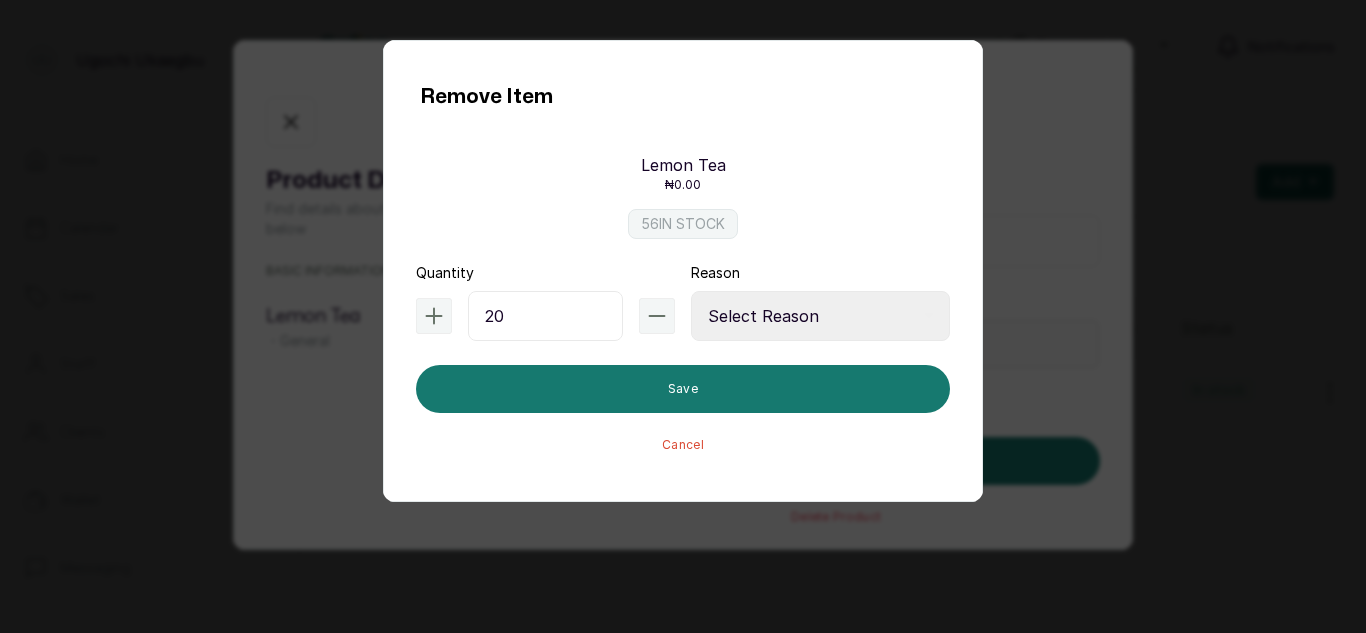 click on "Select Reason Internal Use New Stock Damaged Adjustment Transfer Return Other" at bounding box center (820, 316) 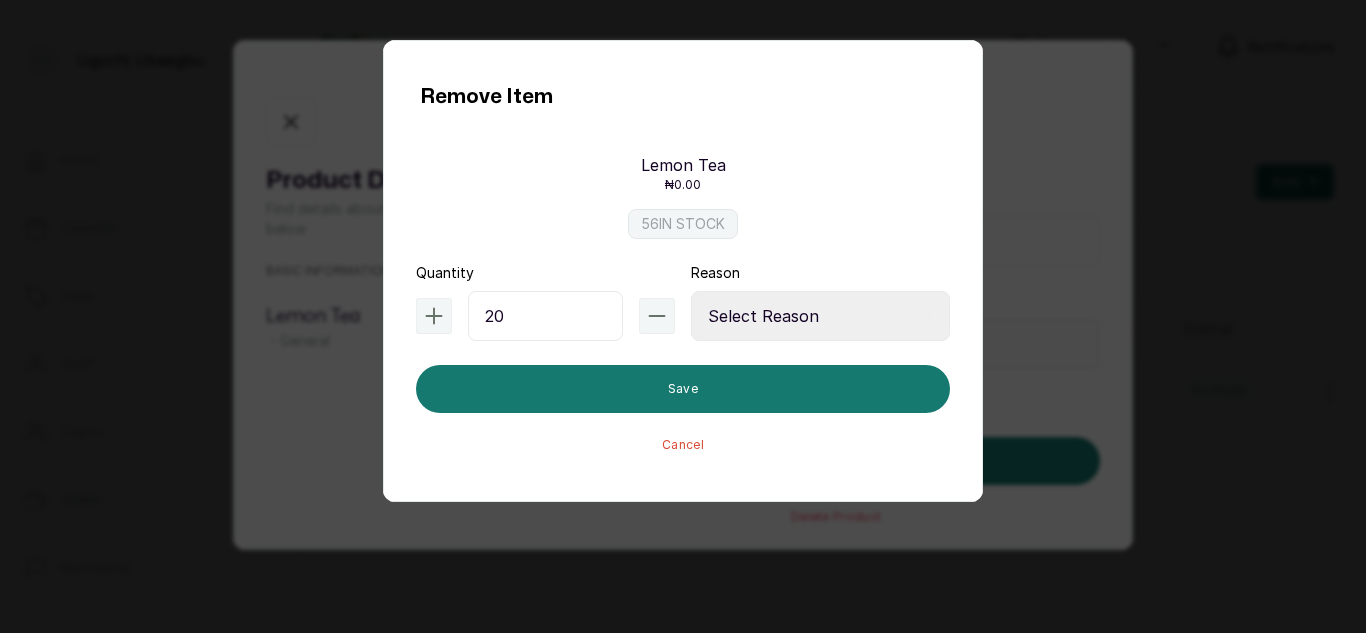 select on "internal_use" 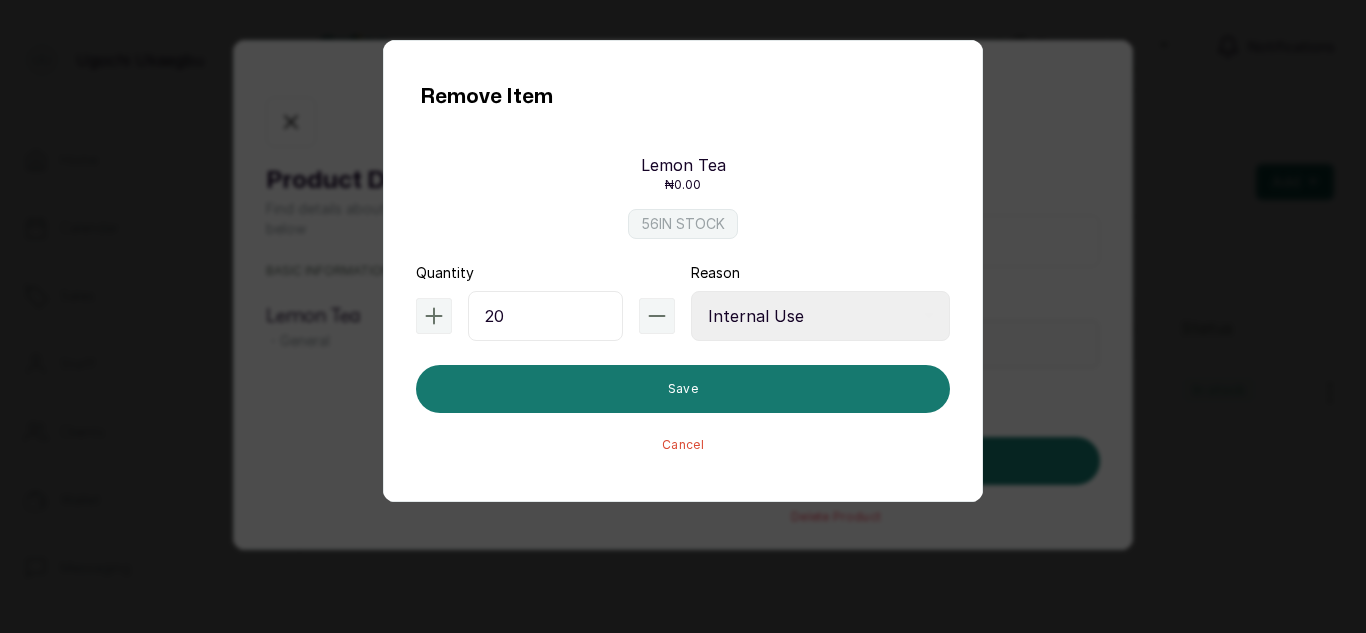 click on "Select Reason Internal Use New Stock Damaged Adjustment Transfer Return Other" at bounding box center [820, 316] 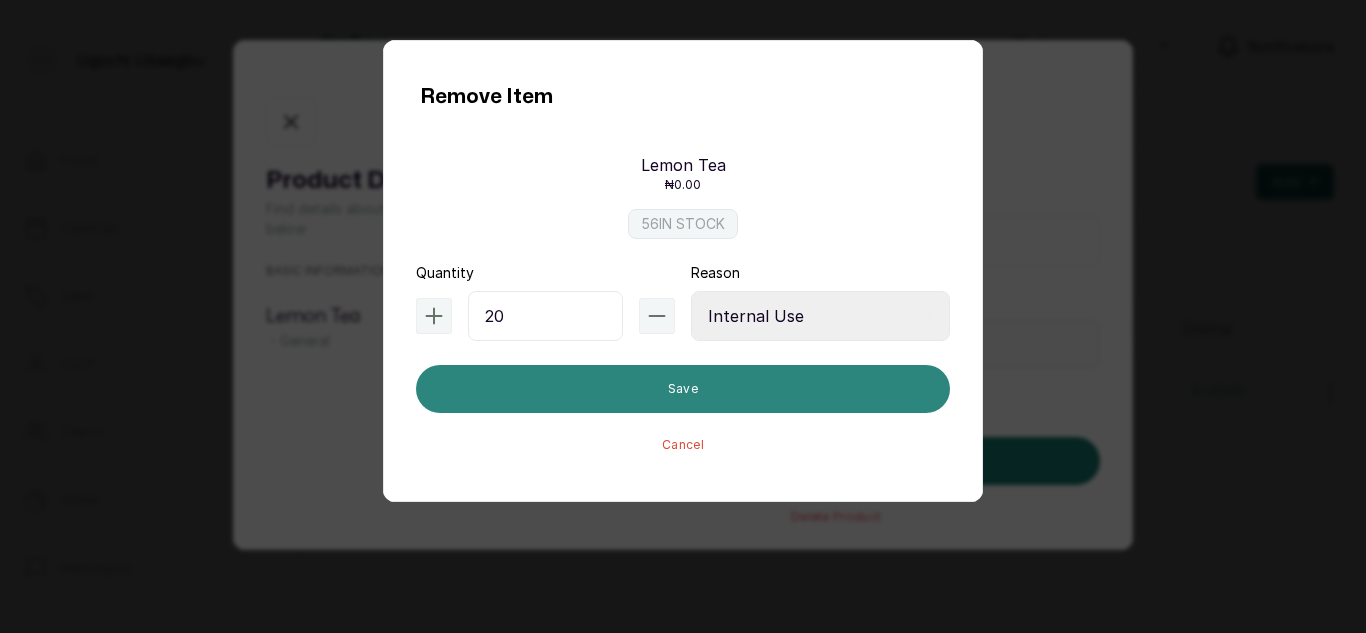 click on "Save" at bounding box center (683, 389) 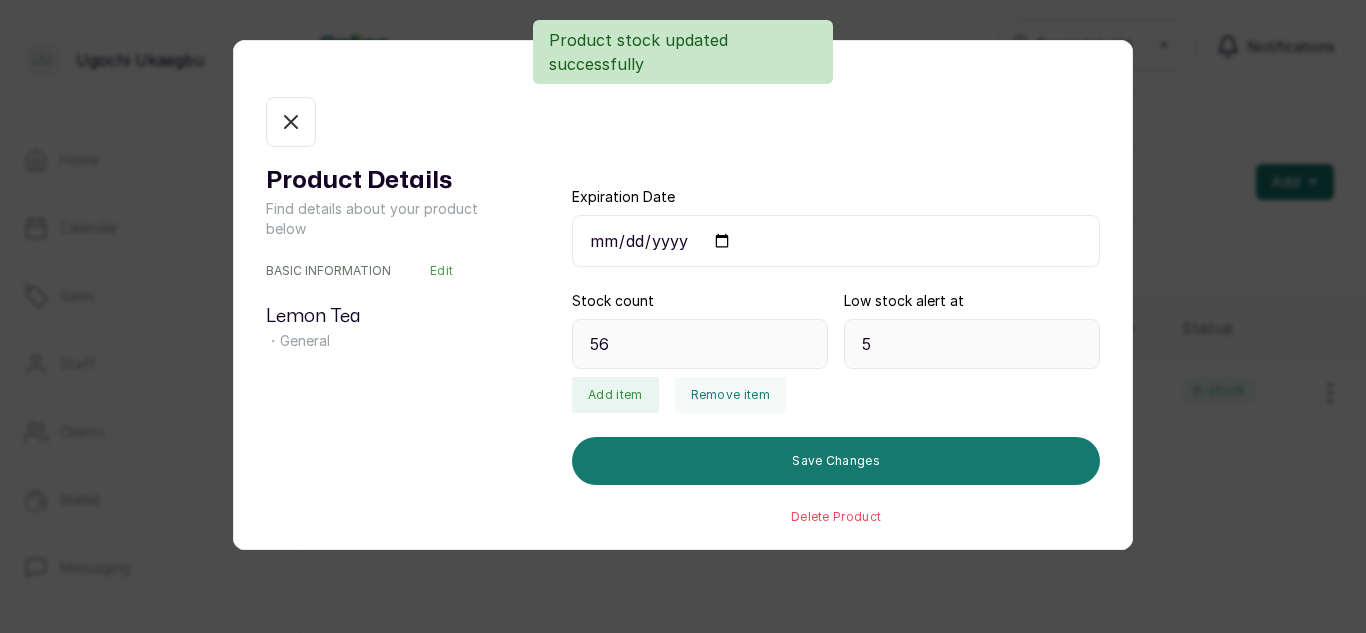 type on "36" 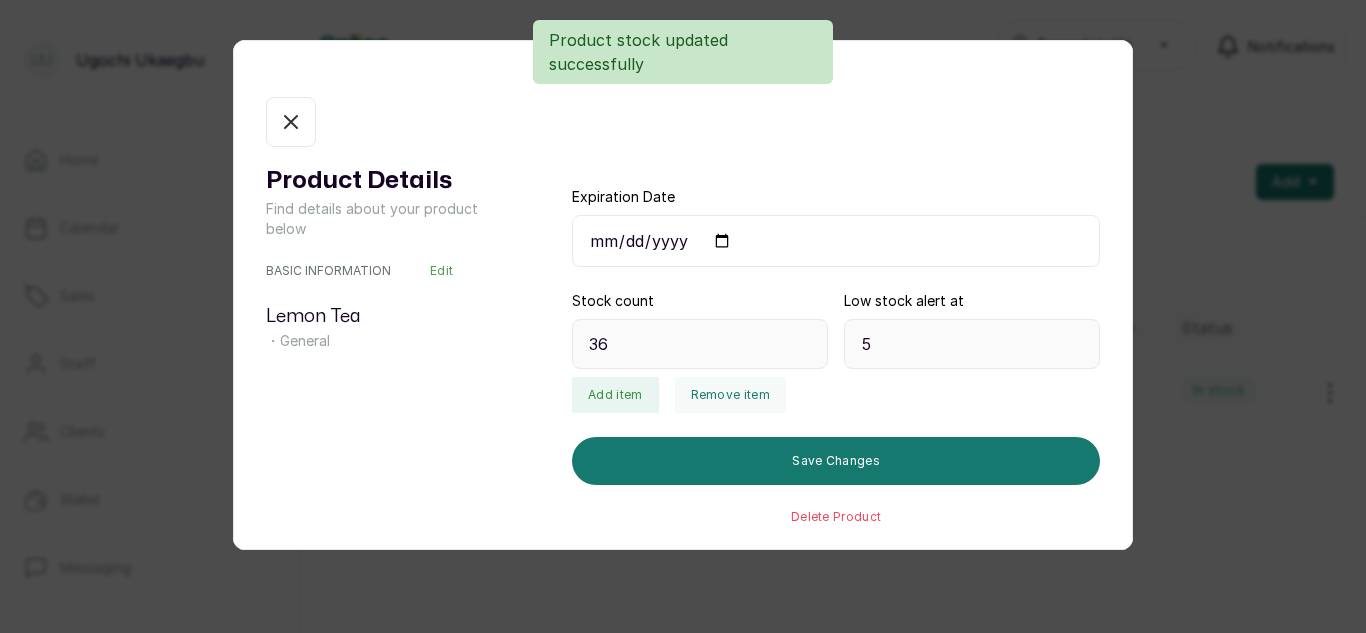 click 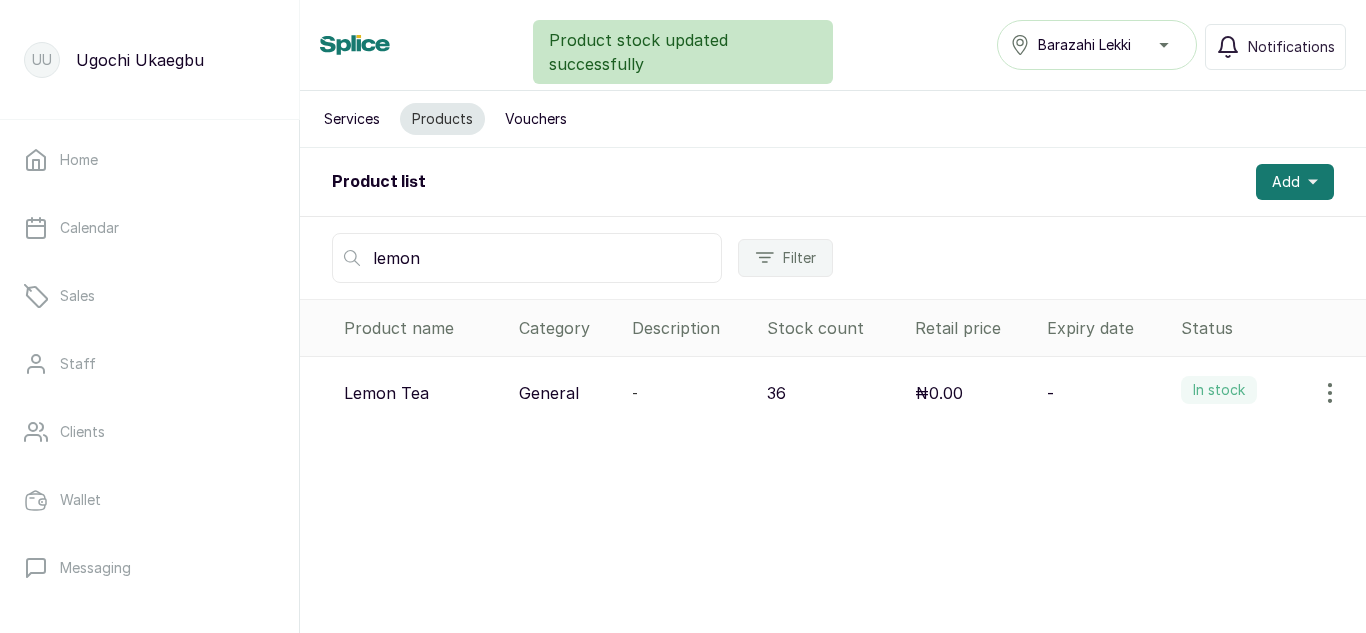 click on "lemon" at bounding box center [527, 258] 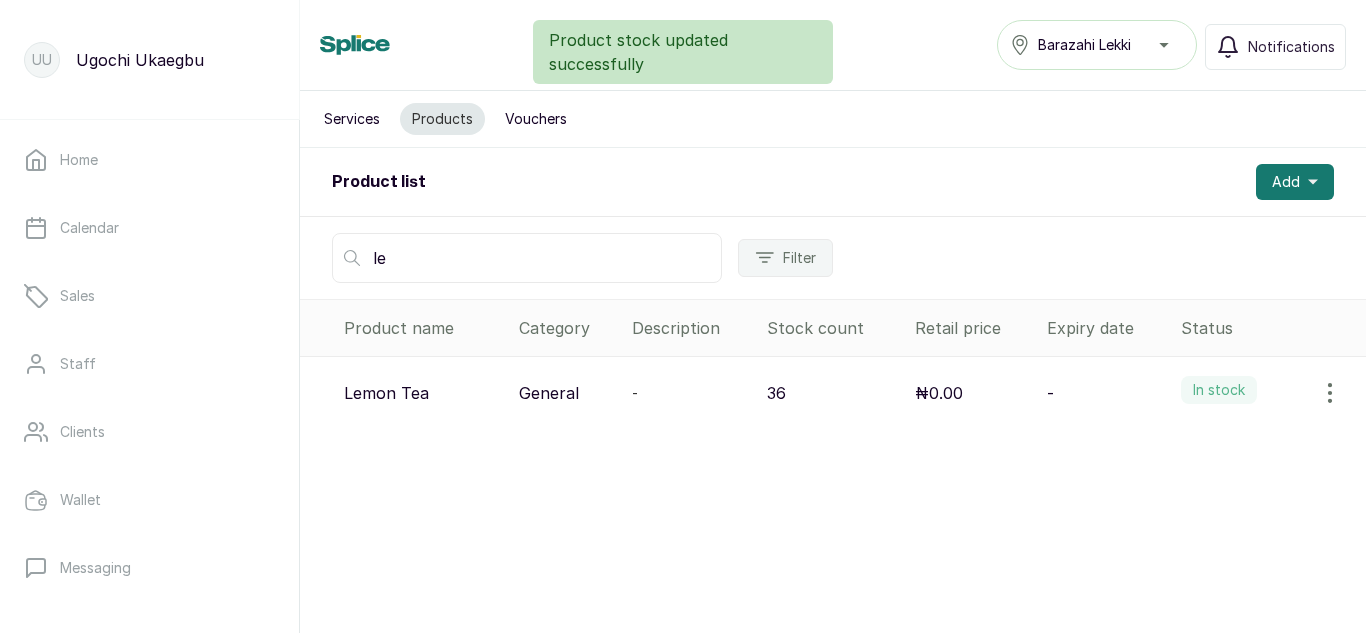 type on "l" 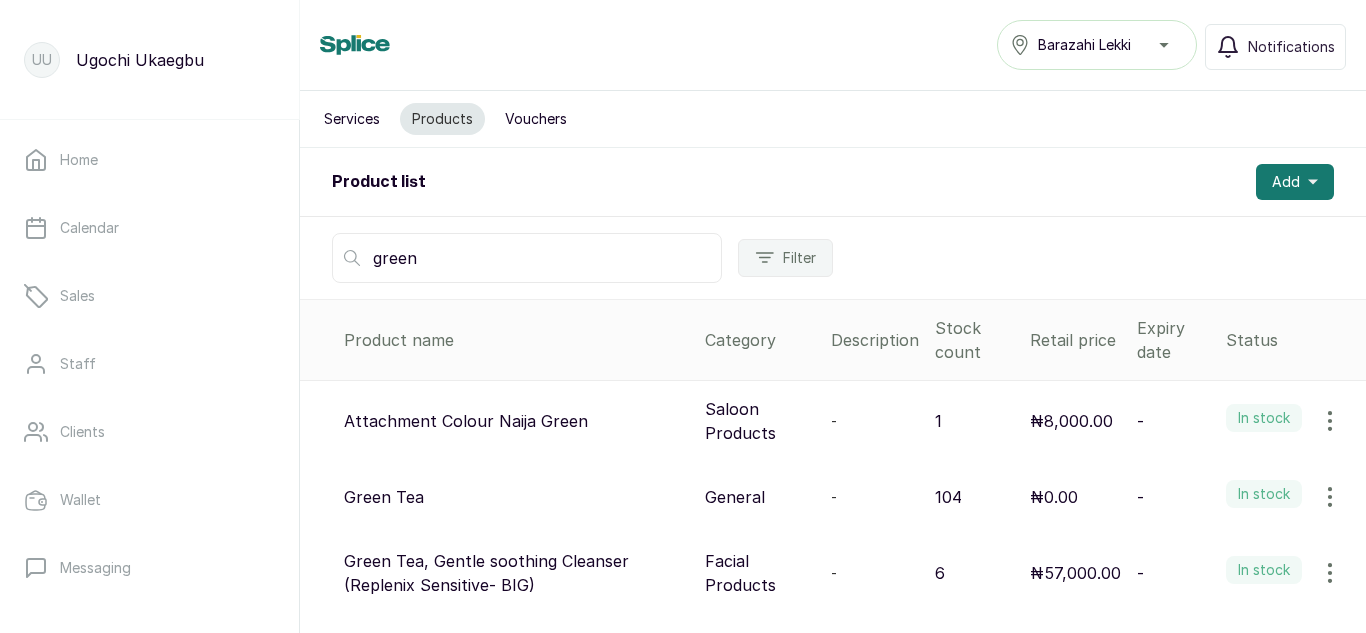 type on "green" 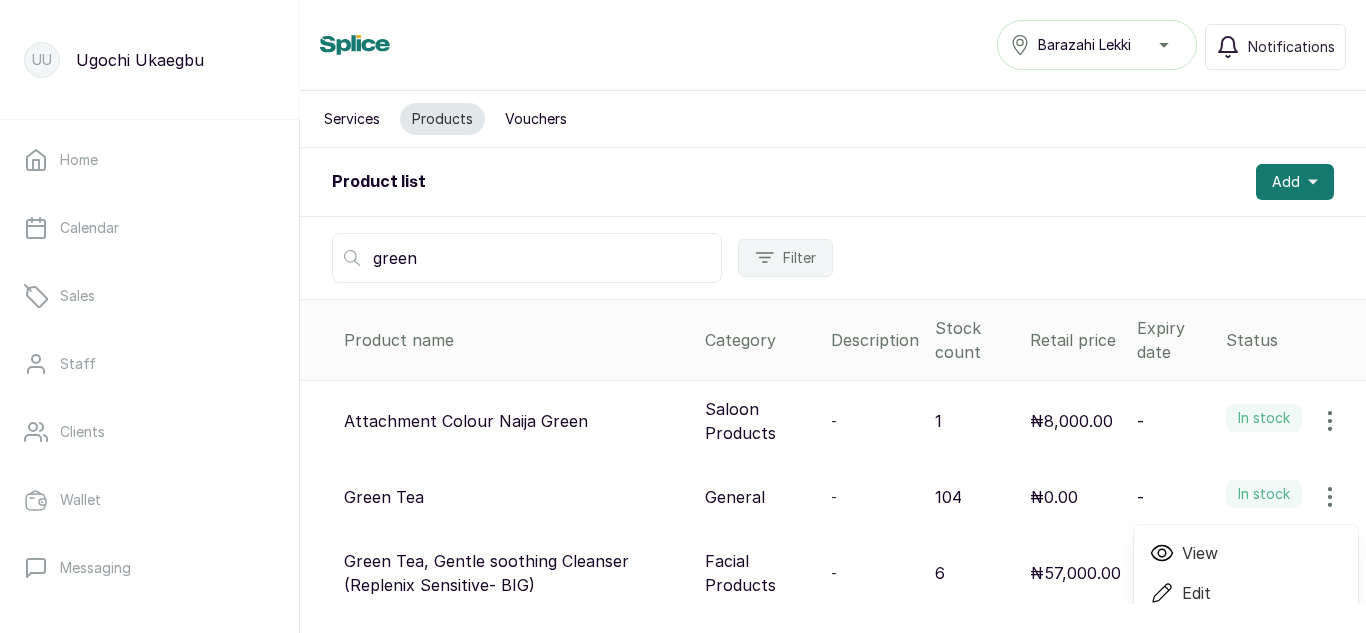 click on "View" at bounding box center [1200, 553] 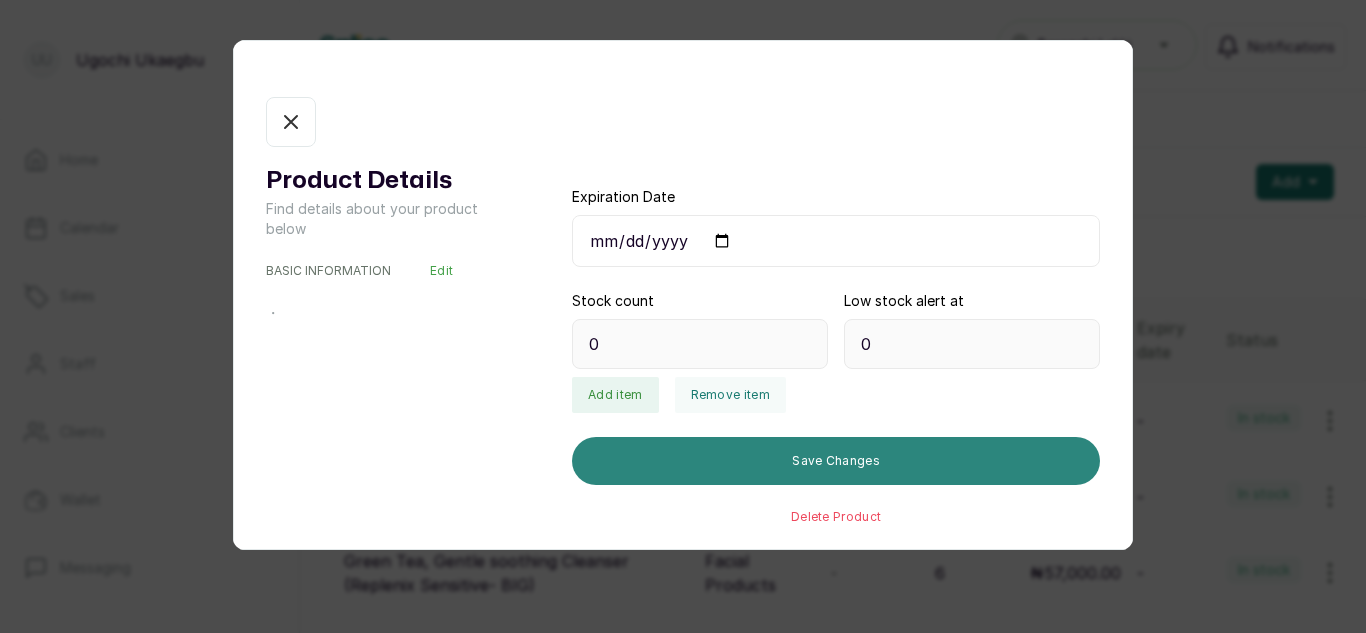 type on "104" 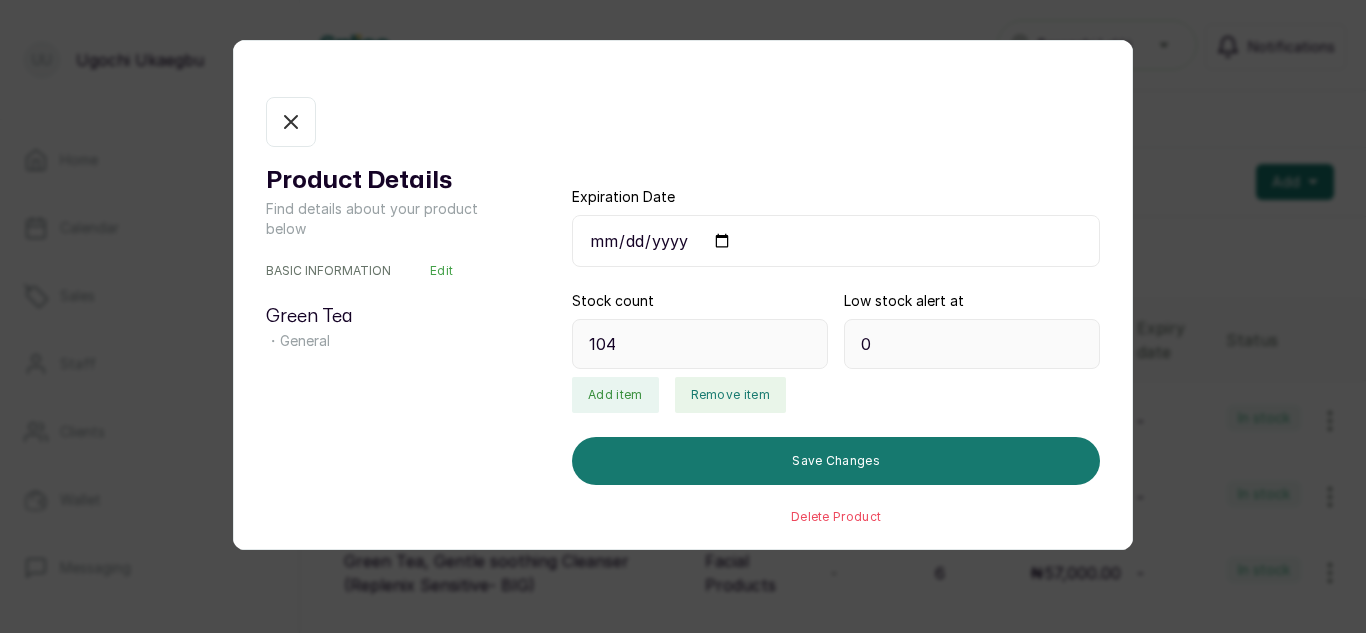click on "Remove item" at bounding box center [730, 395] 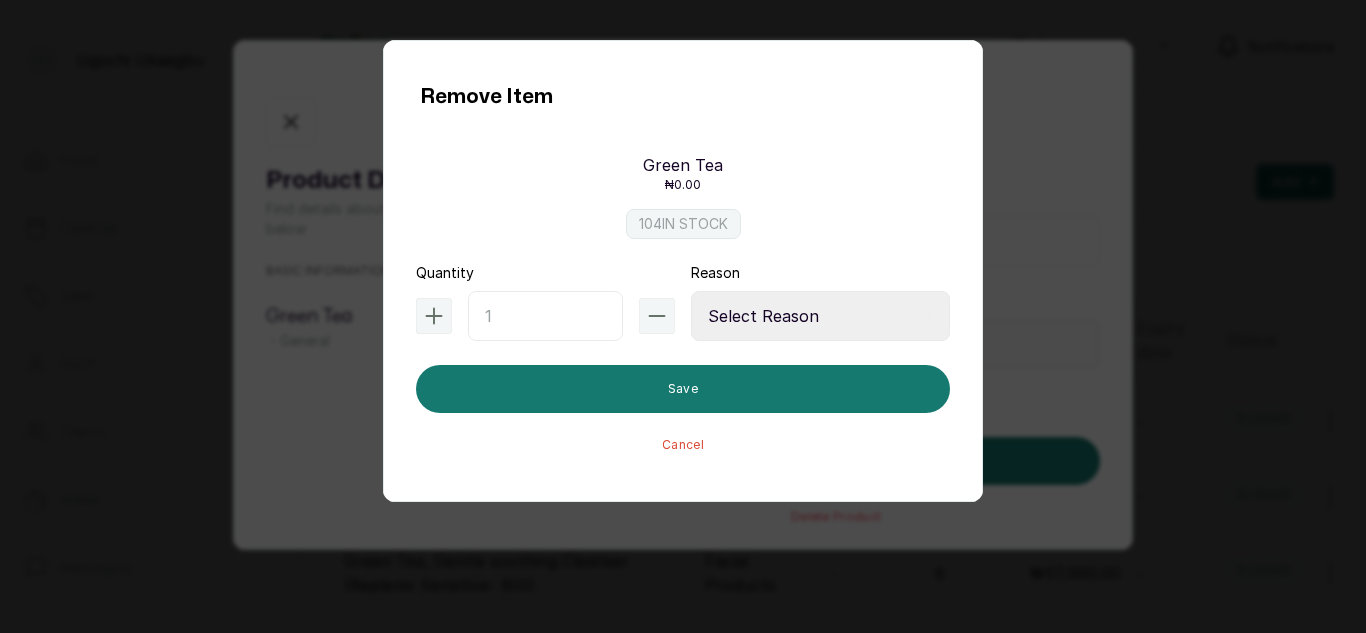 click at bounding box center (545, 316) 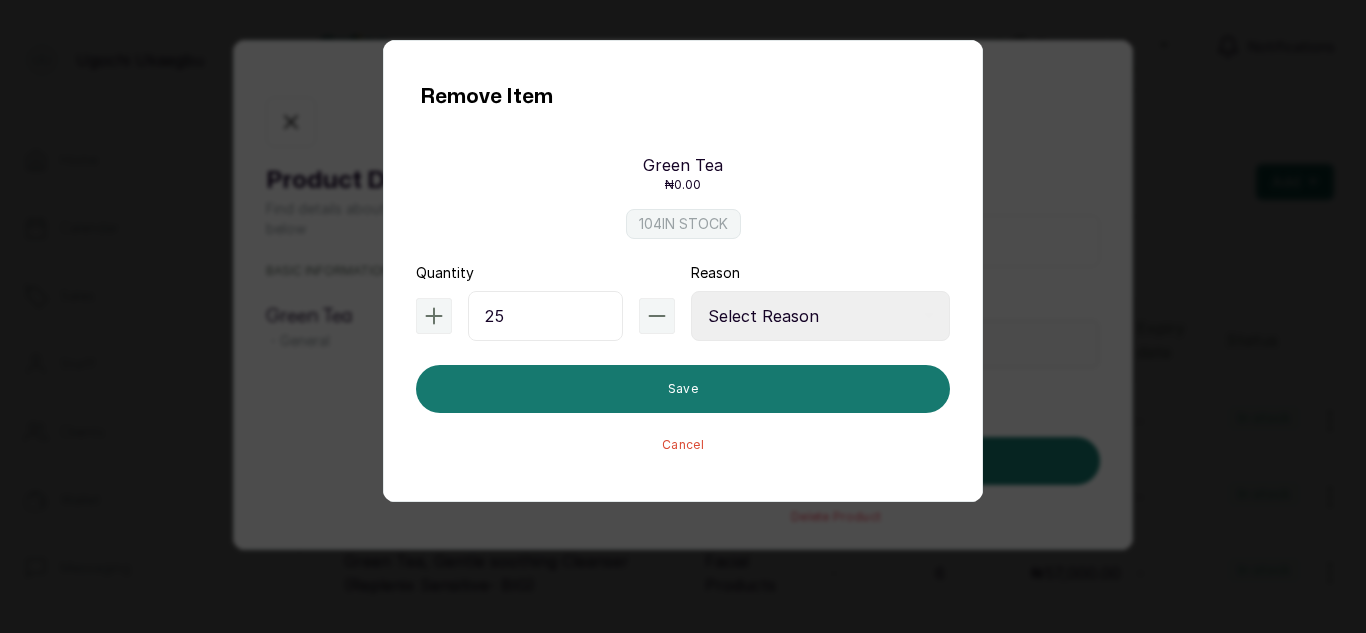 type on "25" 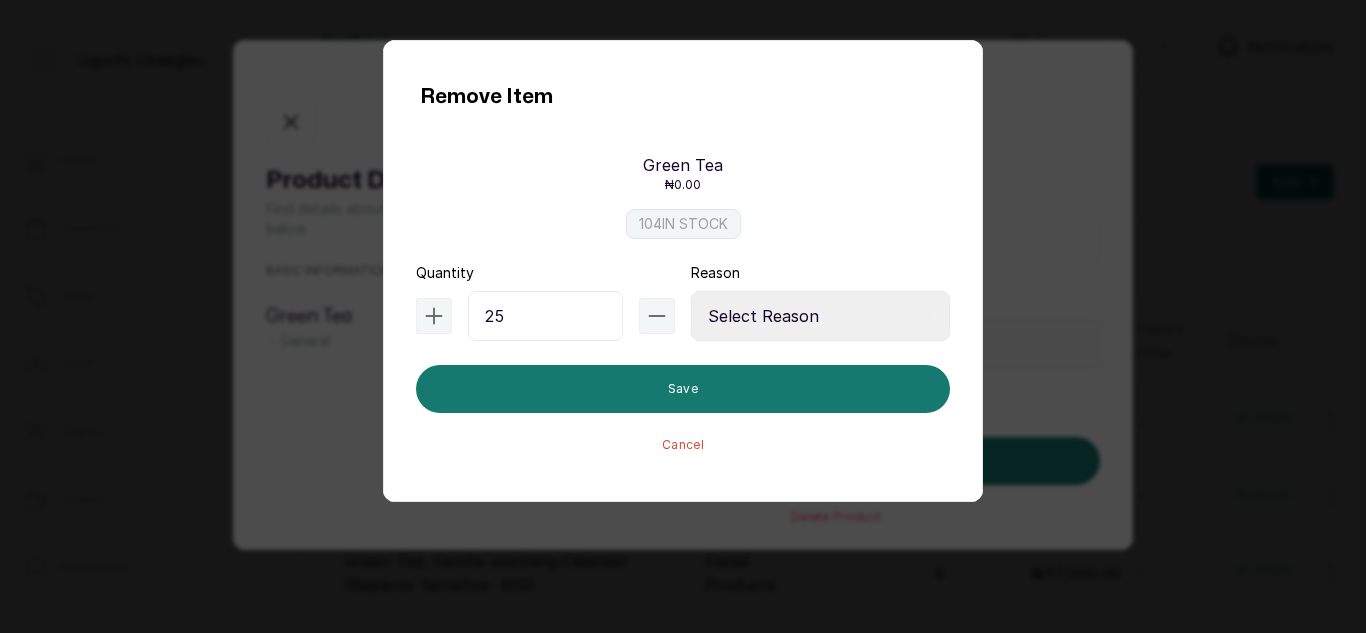 click on "Select Reason Internal Use New Stock Damaged Adjustment Transfer Return Other" at bounding box center (820, 316) 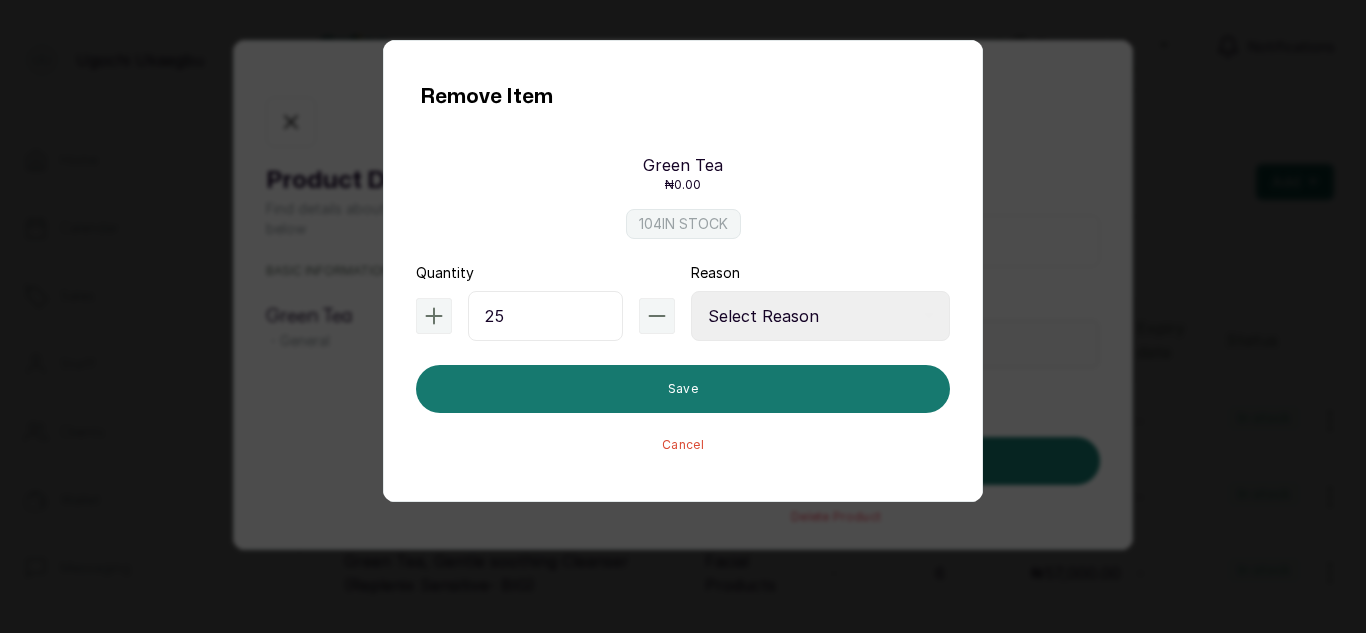 select on "internal_use" 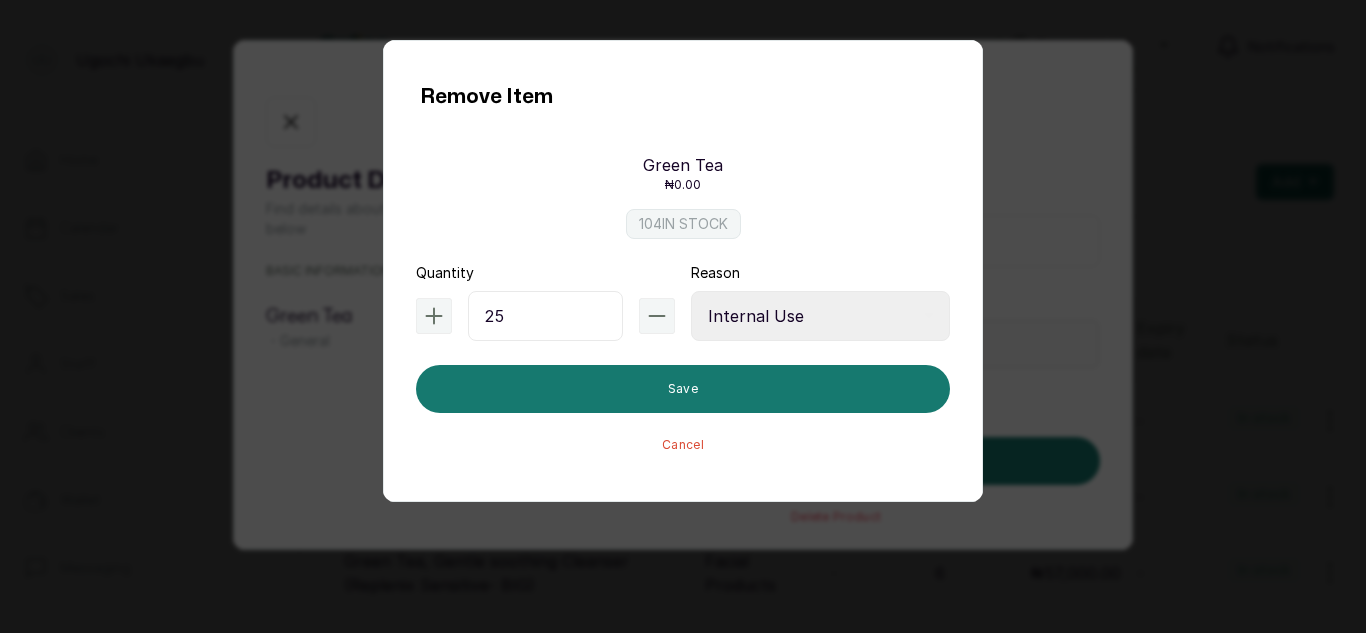 click on "Select Reason Internal Use New Stock Damaged Adjustment Transfer Return Other" at bounding box center (820, 316) 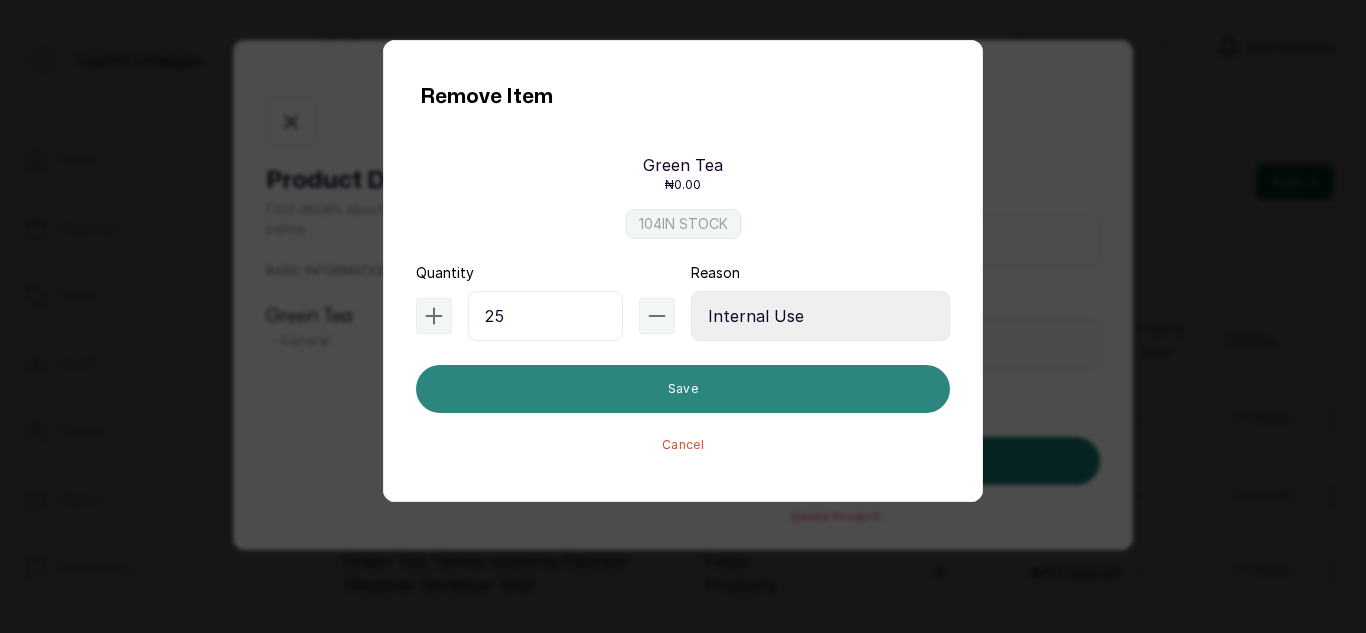 click on "Save" at bounding box center (683, 389) 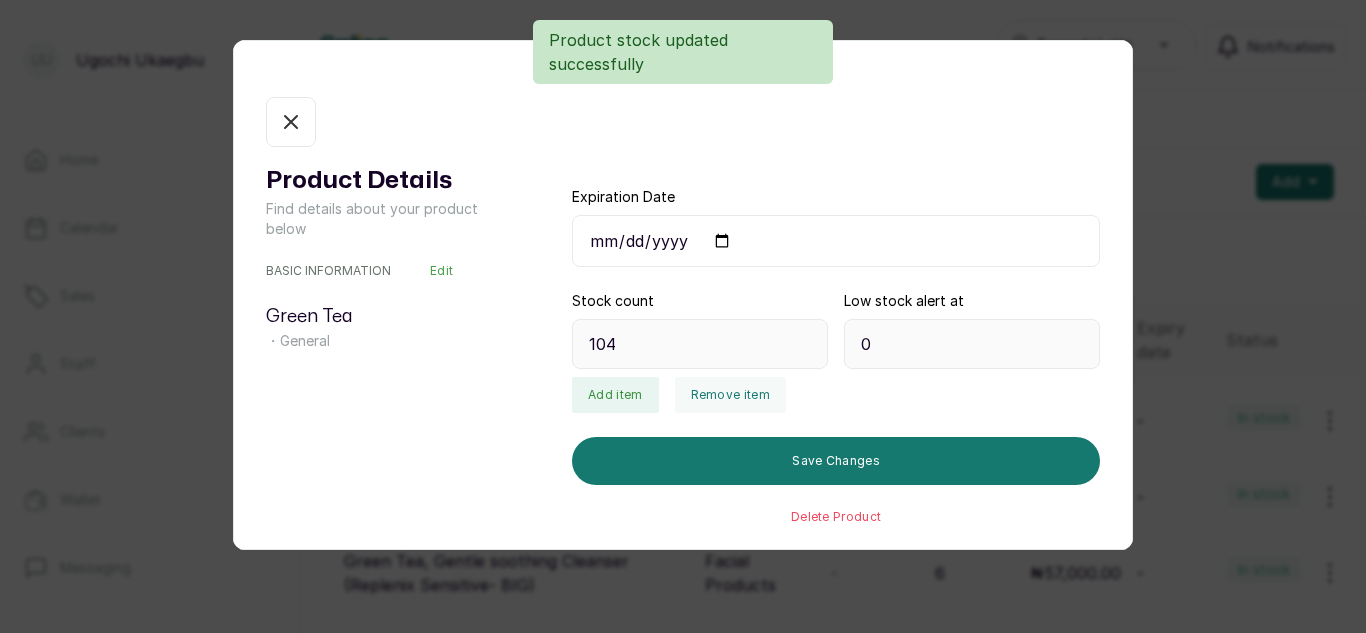 type on "79" 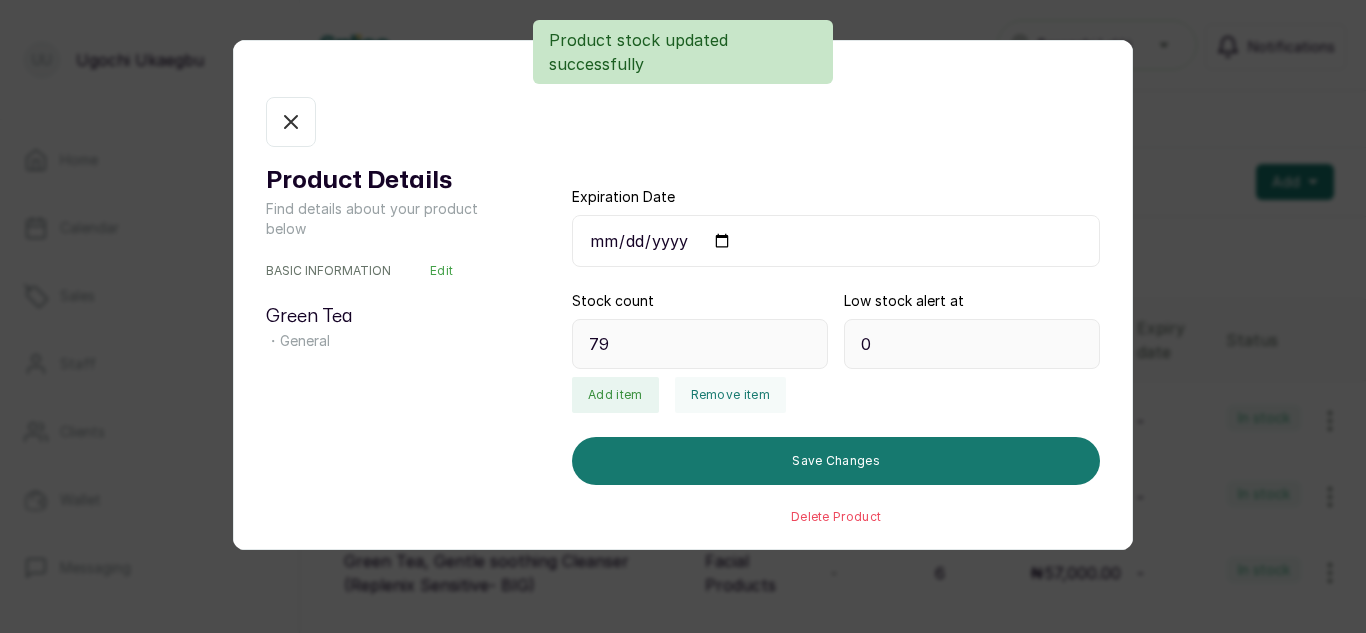 click on "In stock" at bounding box center (291, 122) 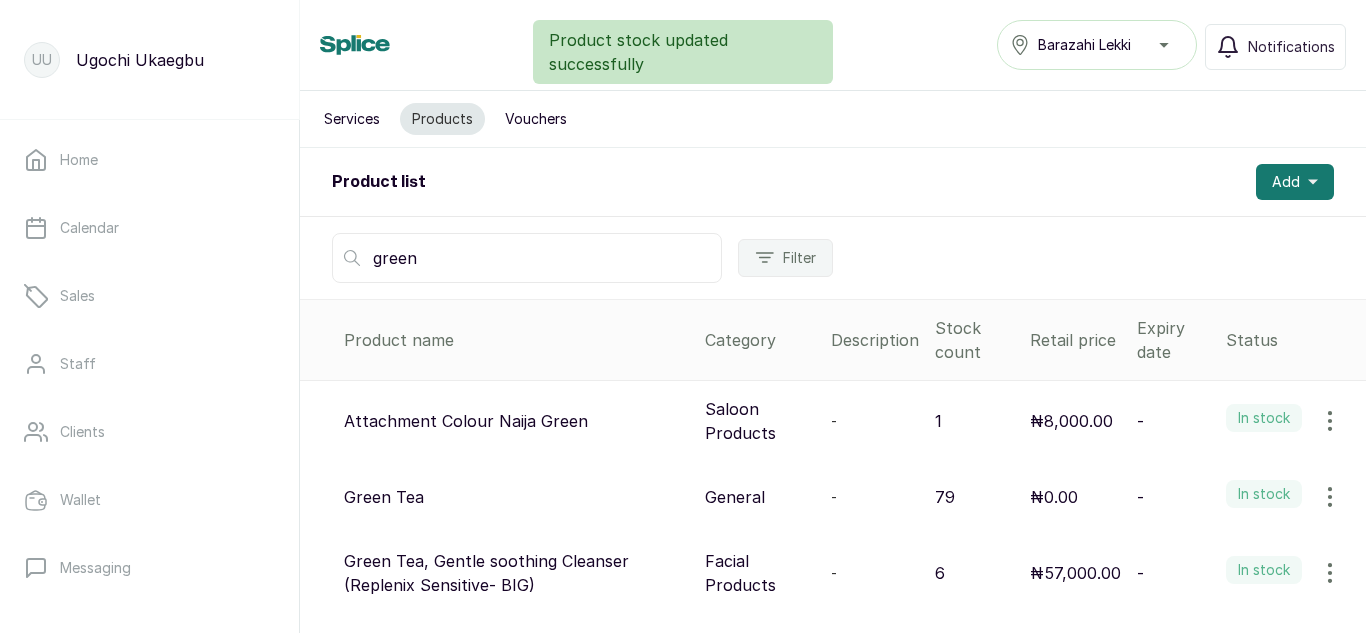 click on "green" at bounding box center (527, 258) 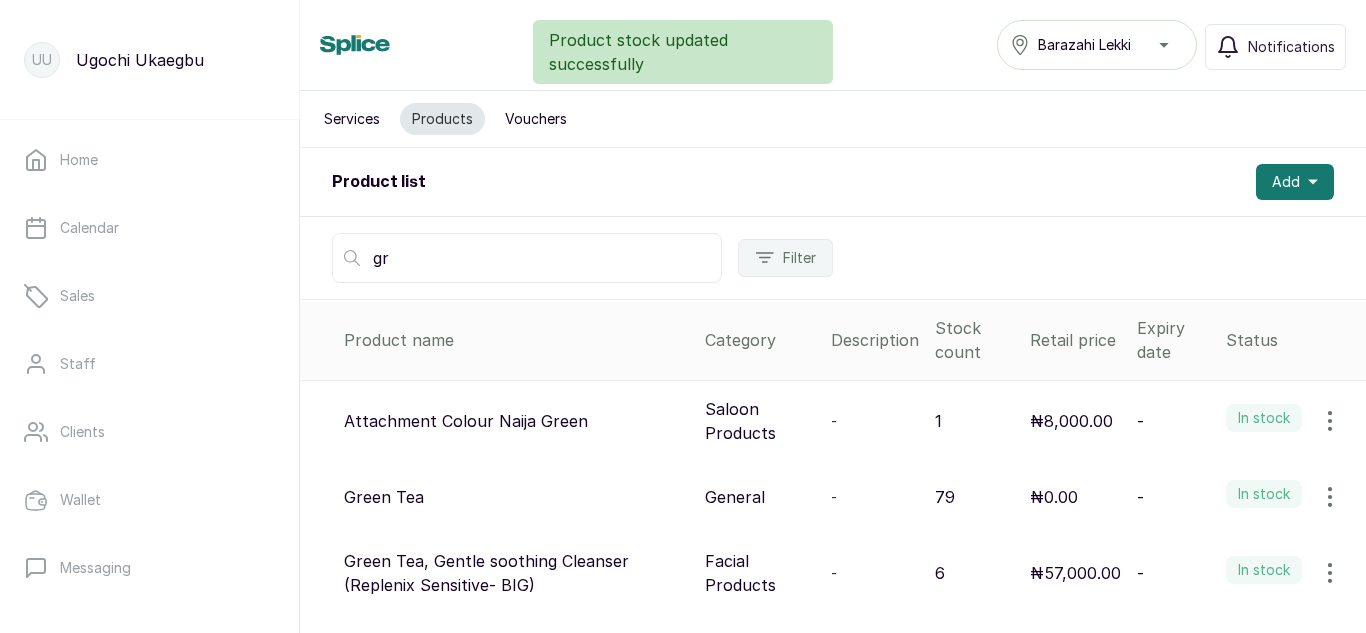type on "g" 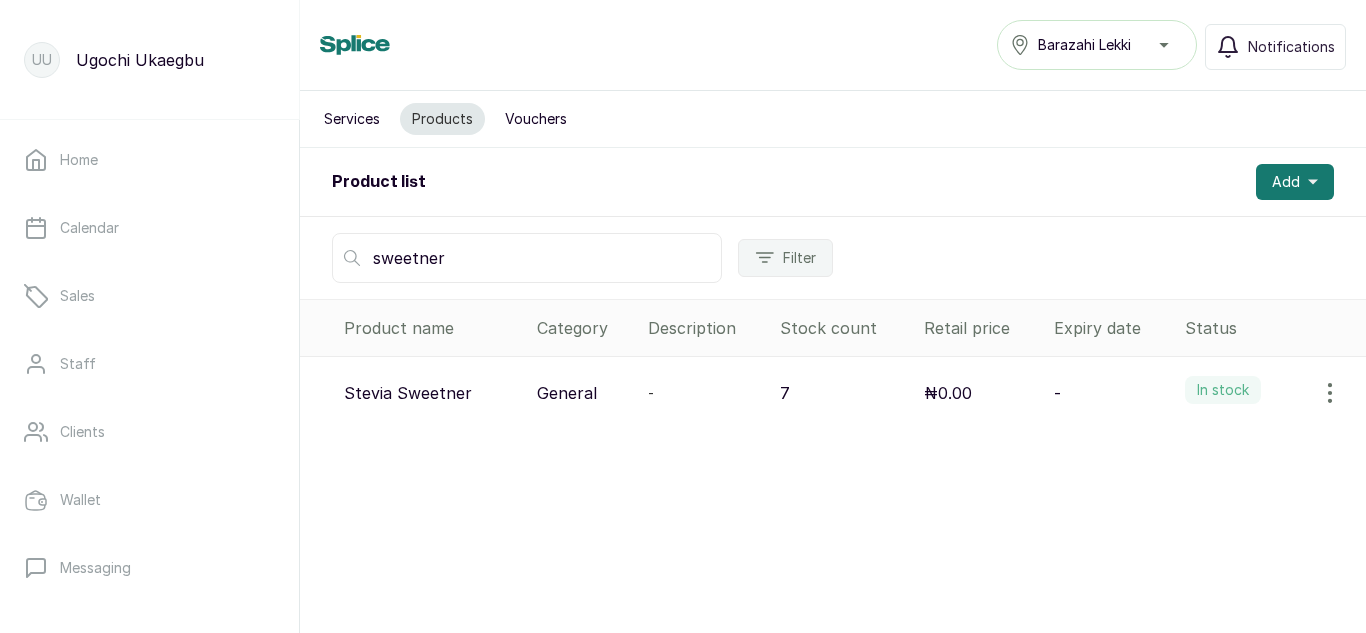 type on "sweetner" 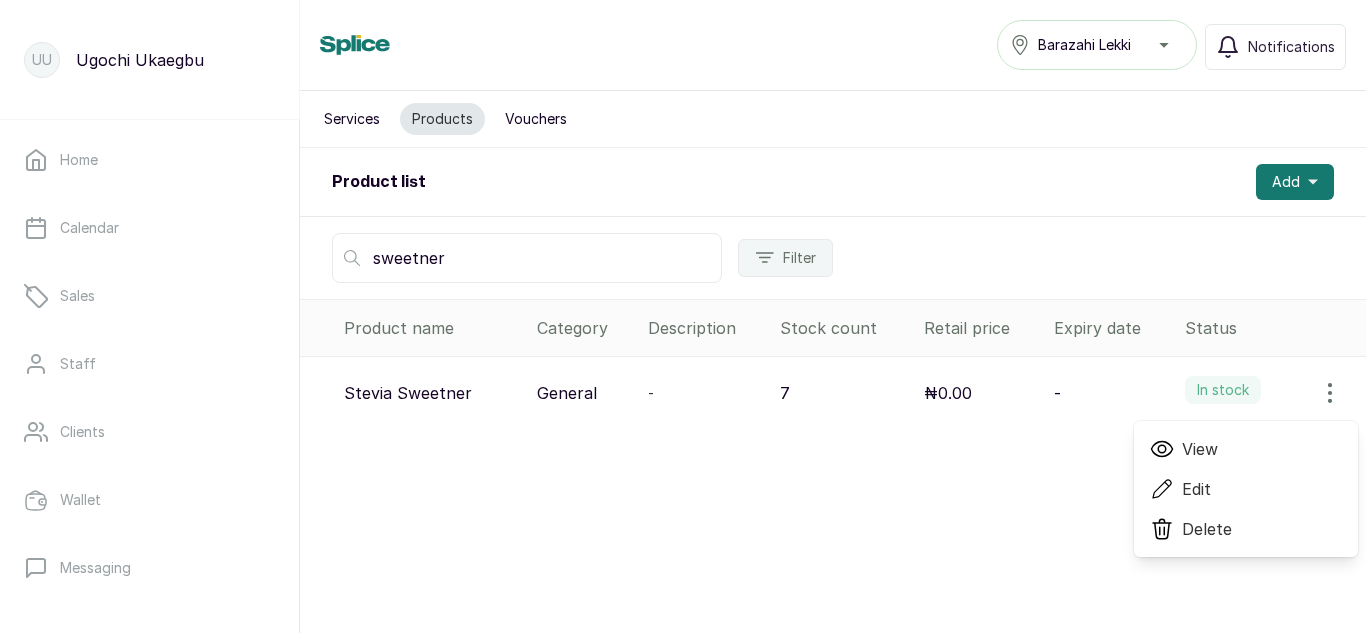 click on "View" at bounding box center (1200, 449) 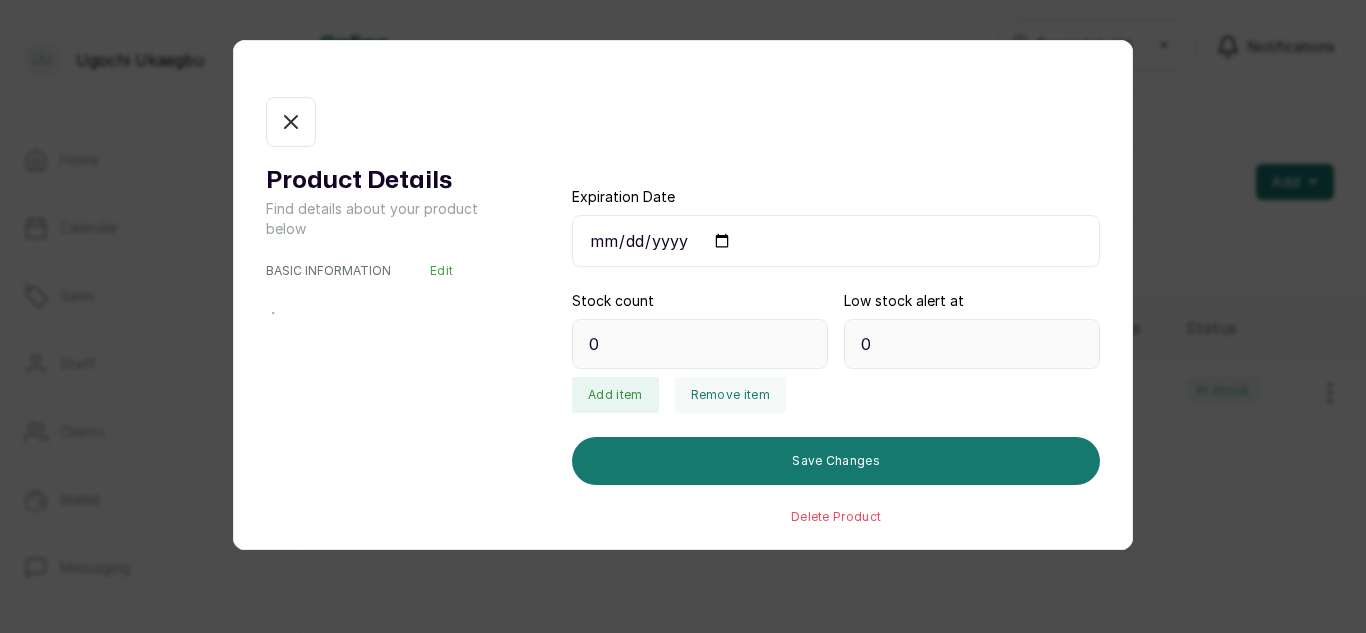 type on "7" 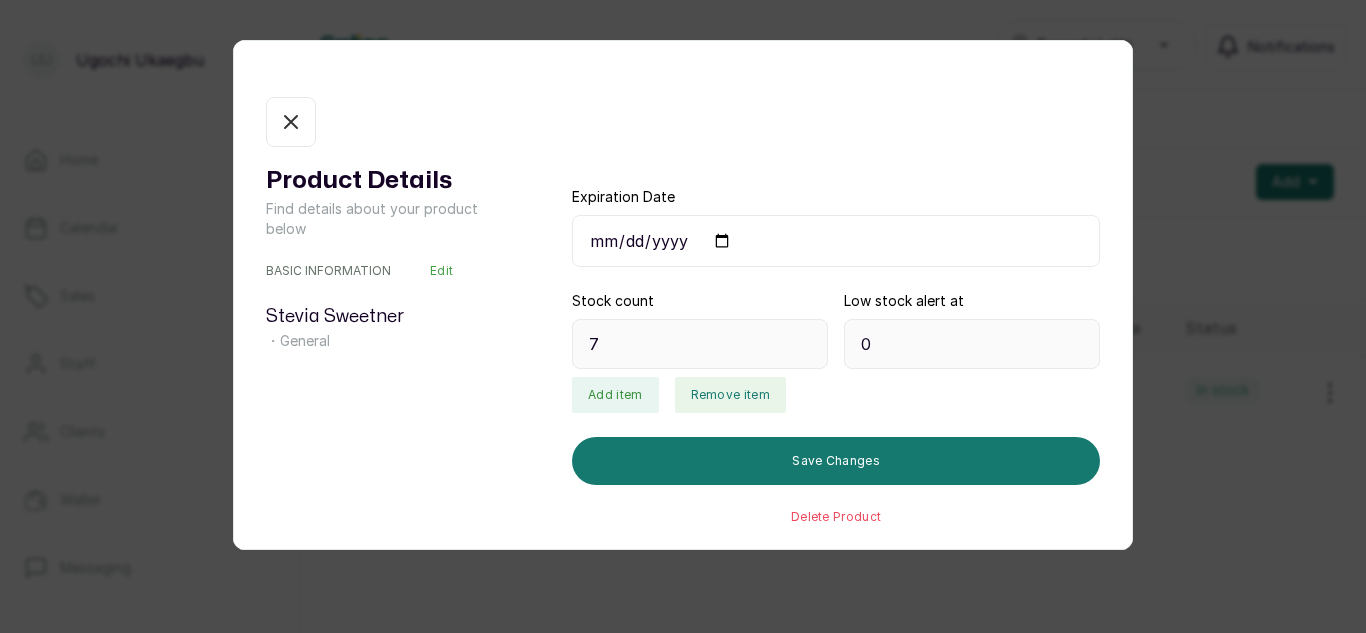 click on "Remove item" at bounding box center [730, 395] 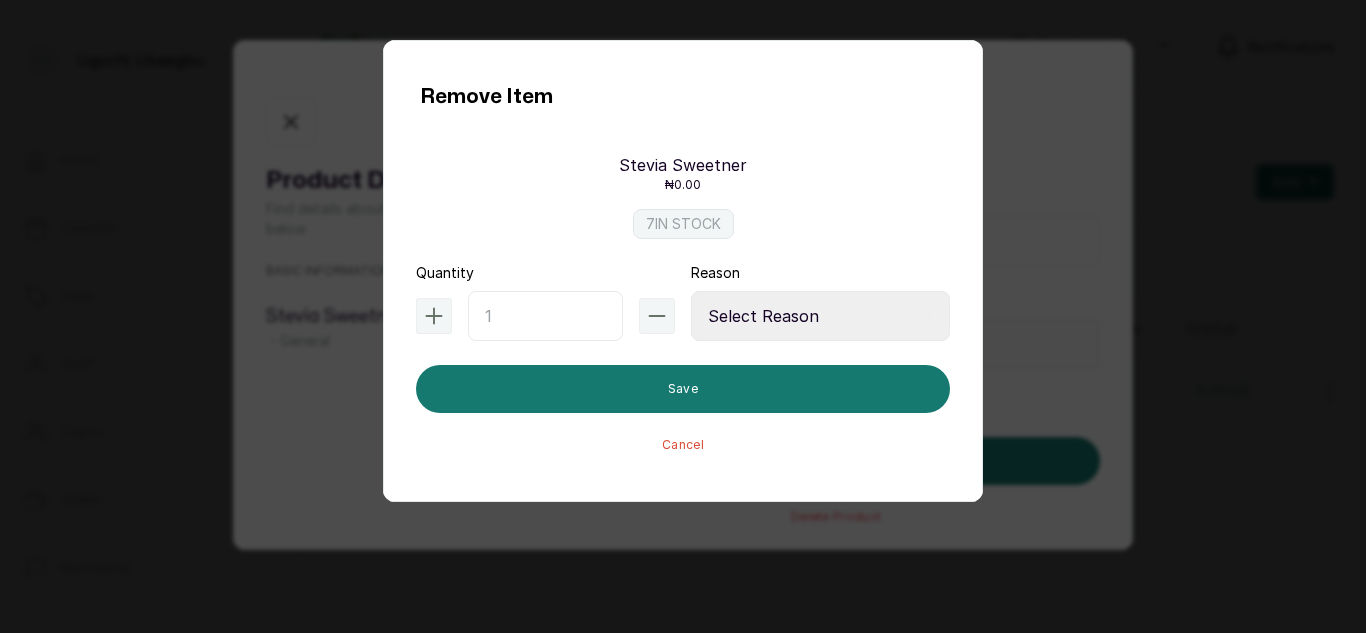 click at bounding box center (545, 316) 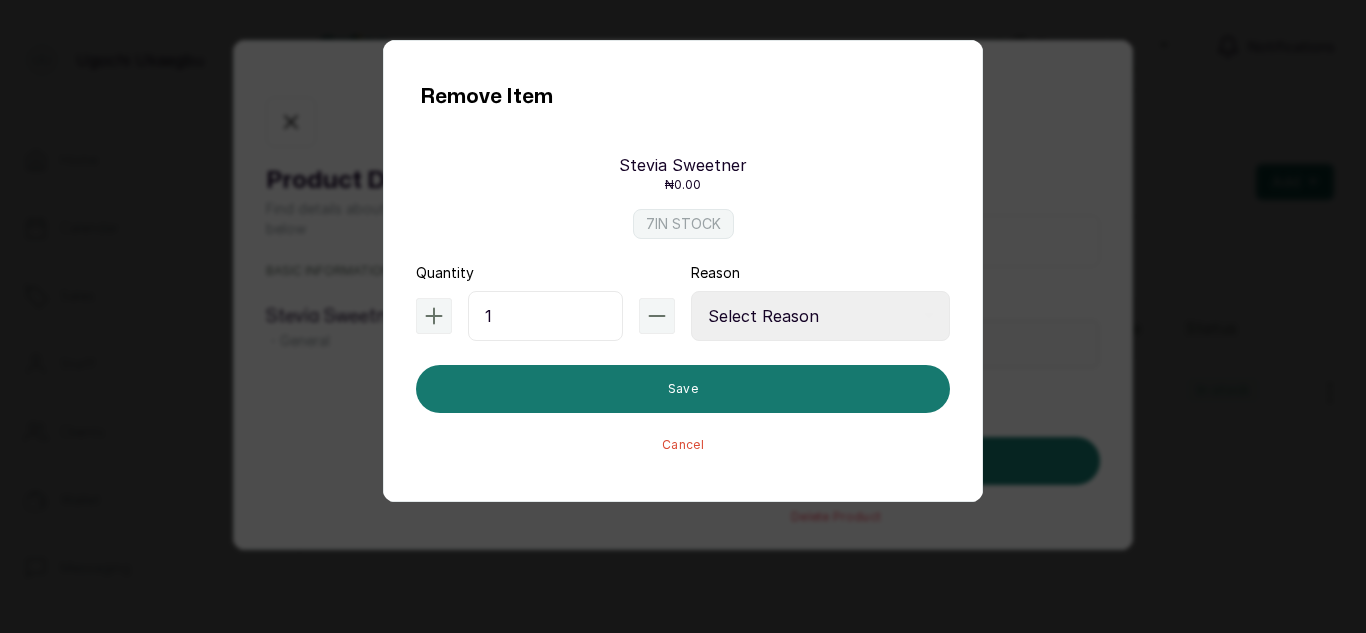 type on "1" 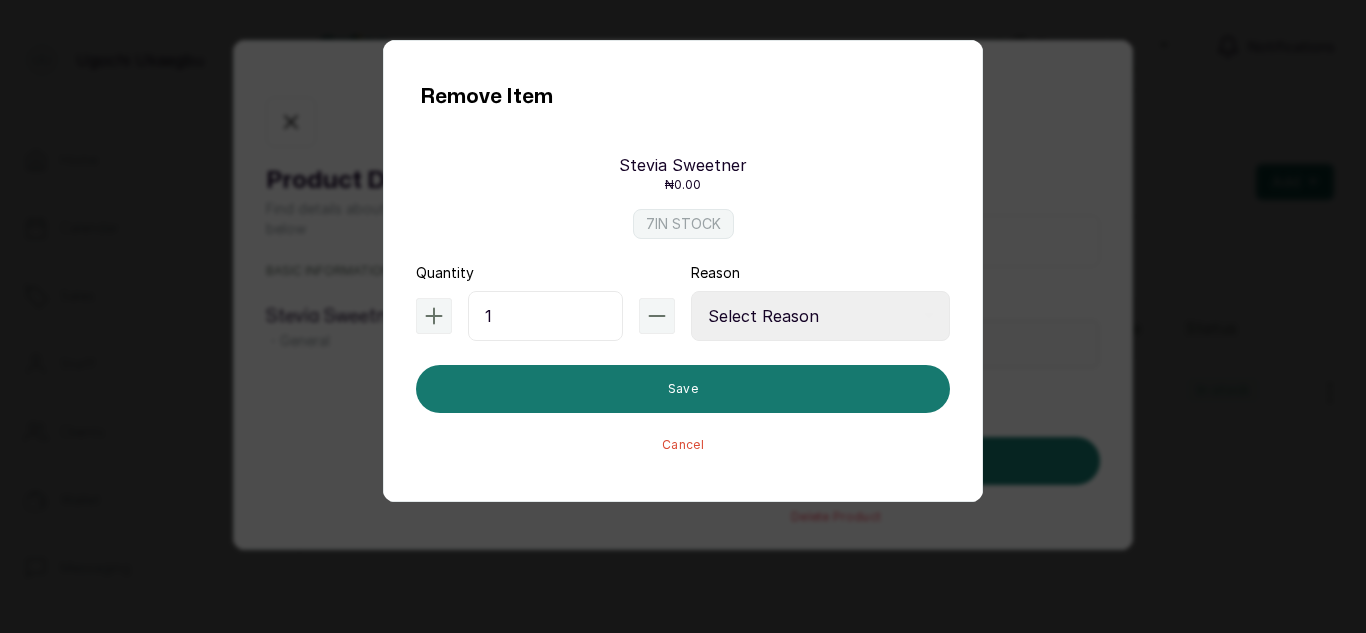 click on "Select Reason Internal Use New Stock Damaged Adjustment Transfer Return Other" at bounding box center [820, 316] 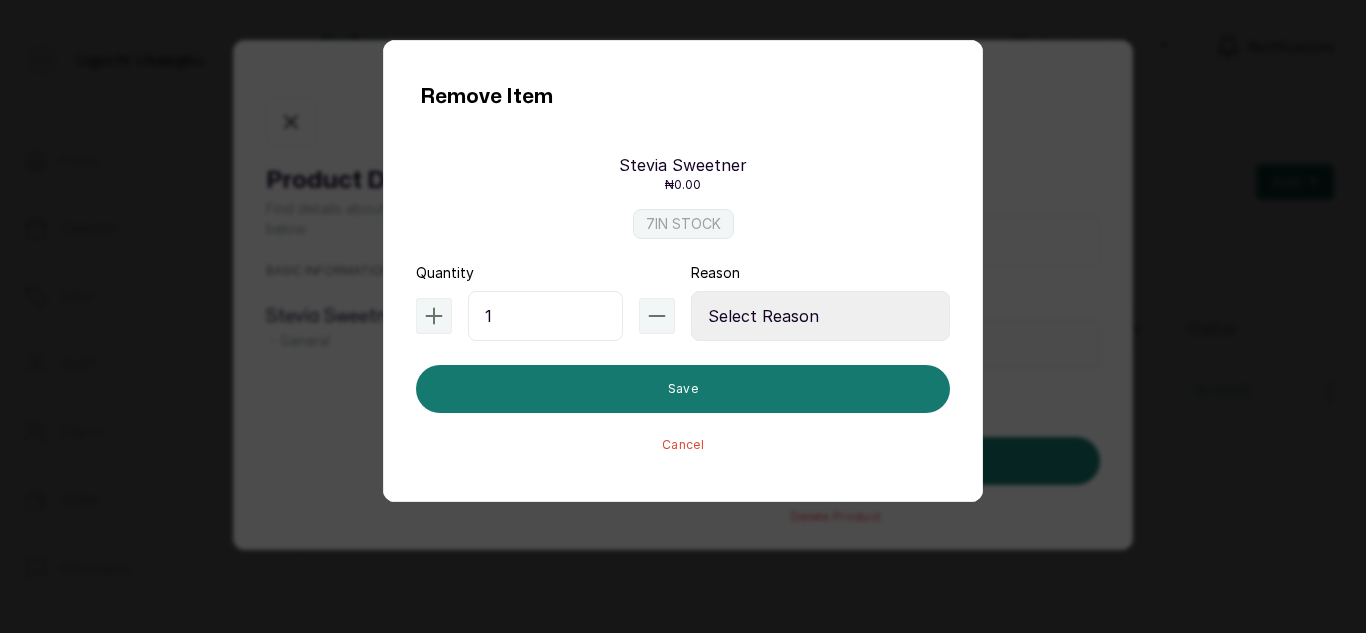 select on "internal_use" 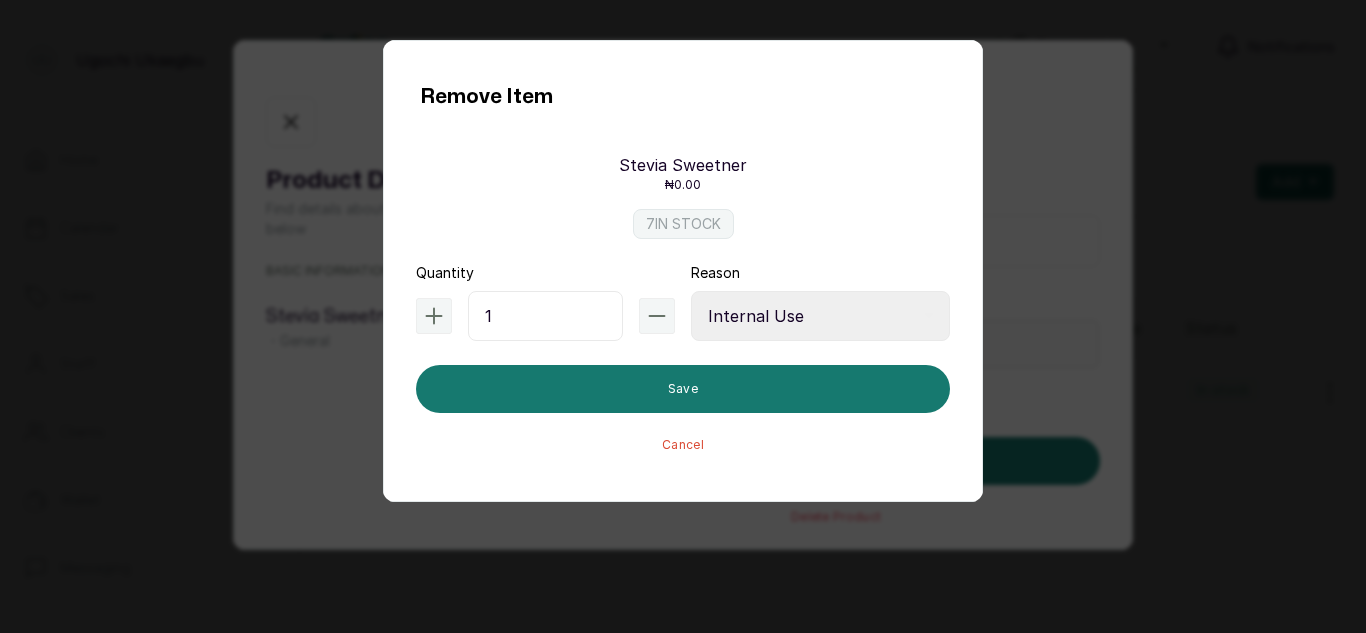 click on "Select Reason Internal Use New Stock Damaged Adjustment Transfer Return Other" at bounding box center [820, 316] 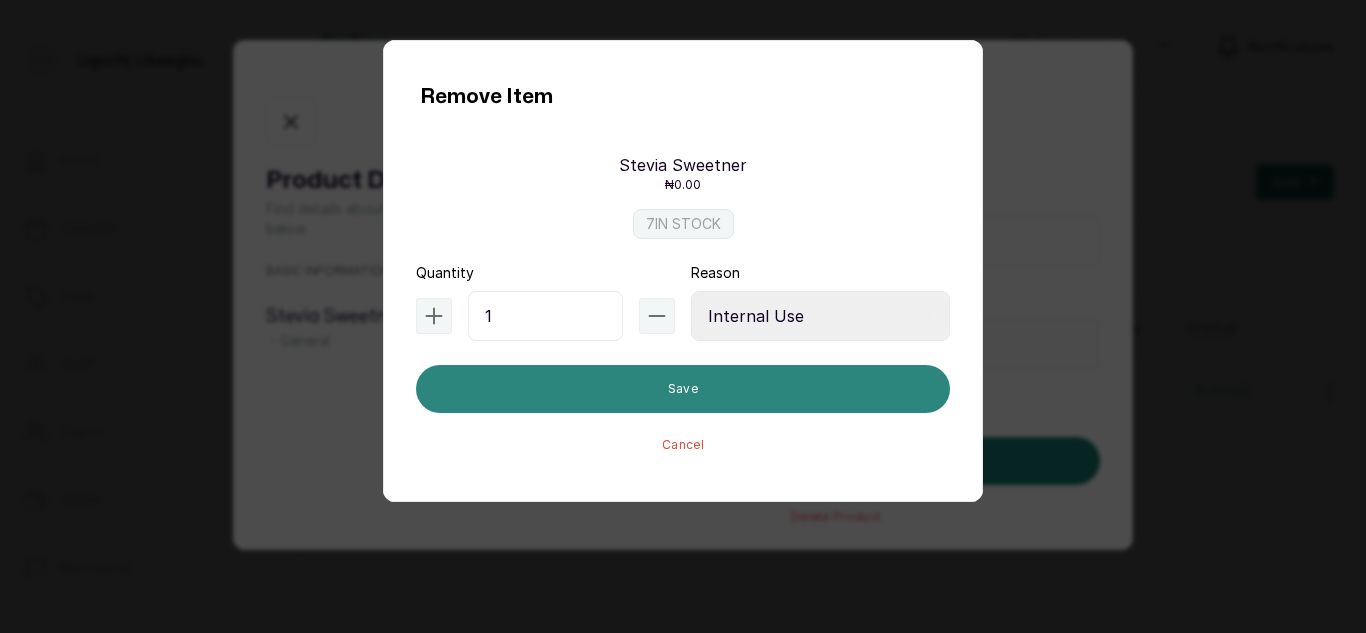click on "Save" at bounding box center [683, 389] 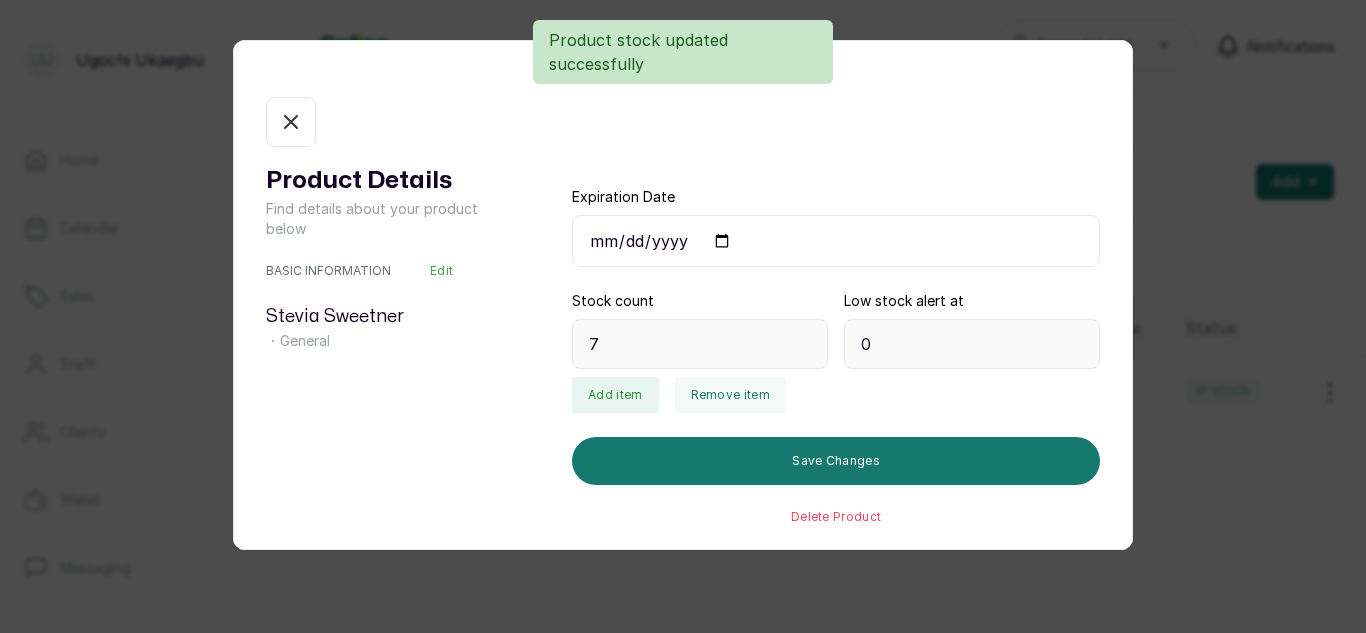 type on "6" 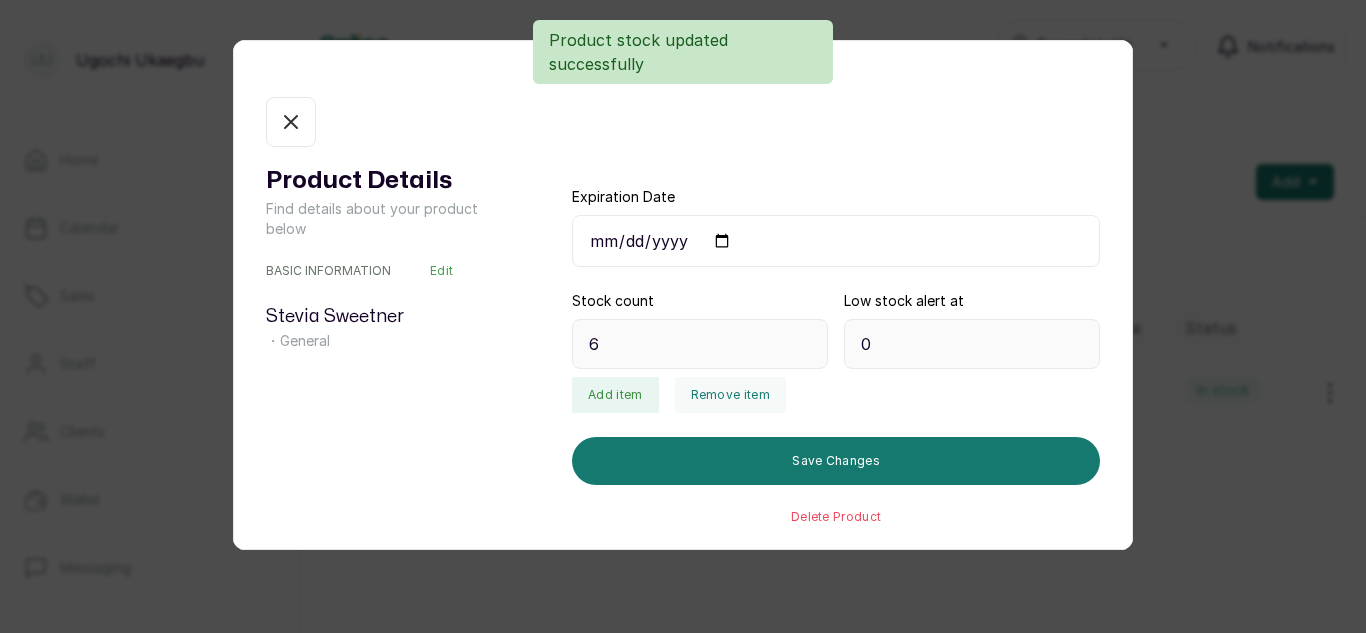 click 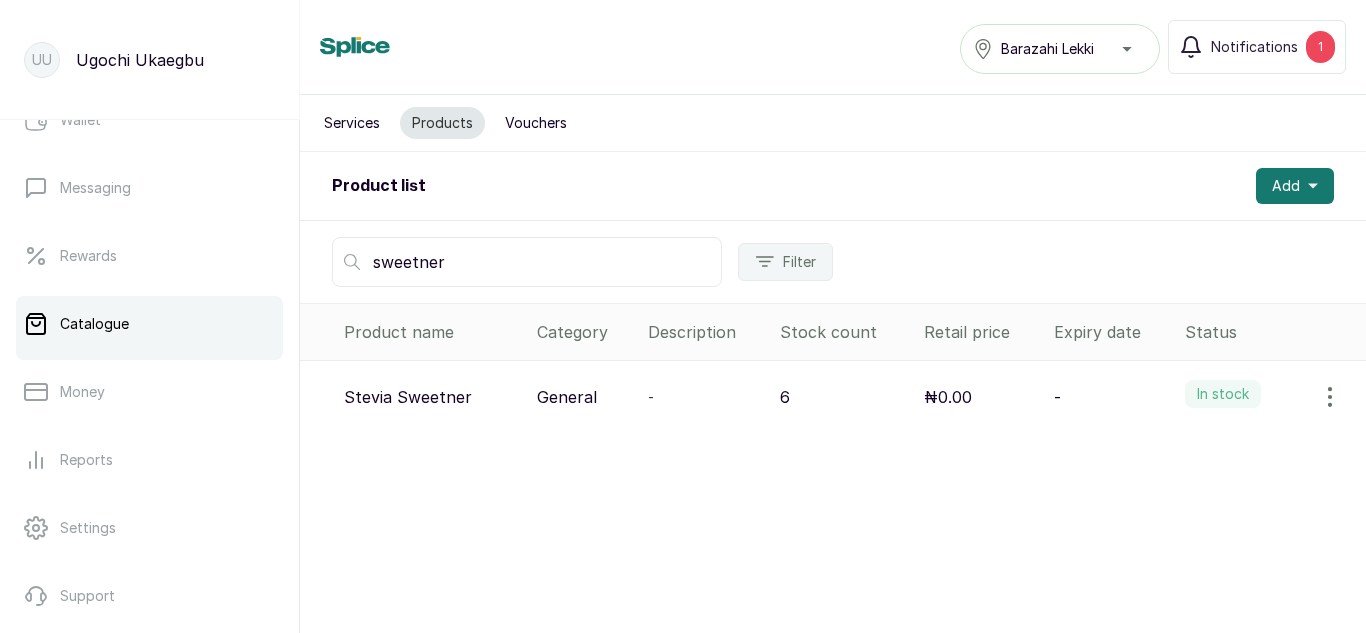 scroll, scrollTop: 379, scrollLeft: 0, axis: vertical 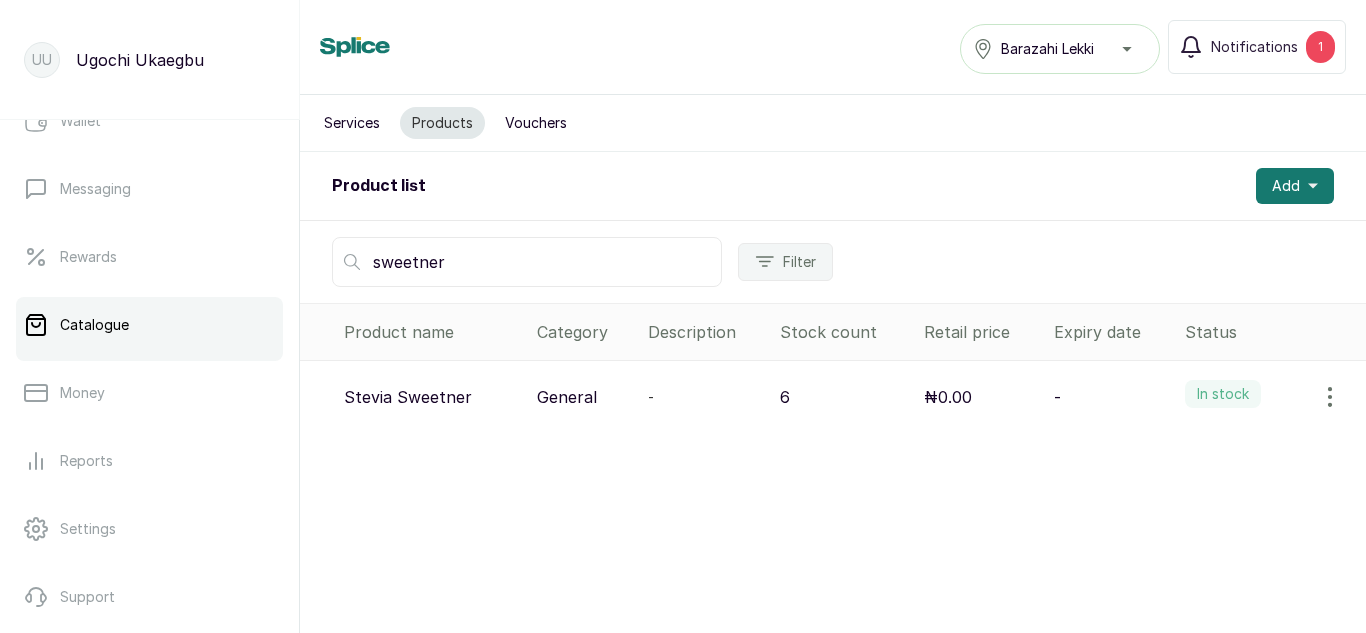 click on "Services" at bounding box center [352, 123] 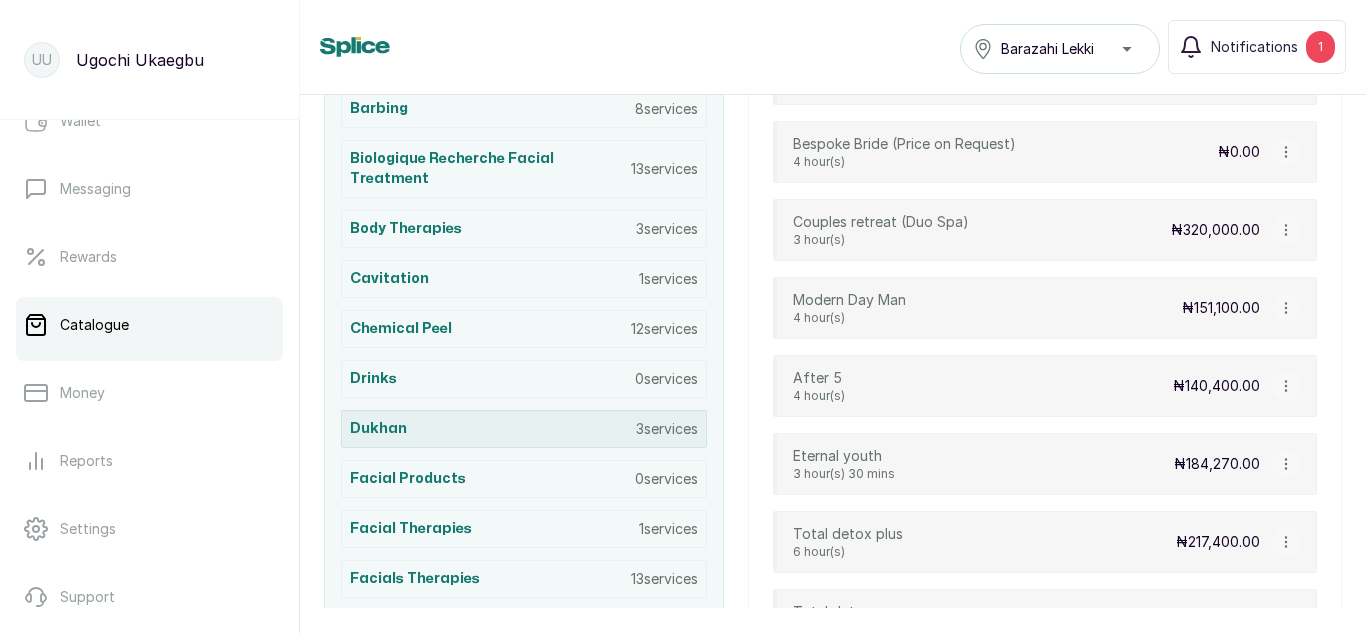 click on "Dukhan 3 services" at bounding box center (524, 429) 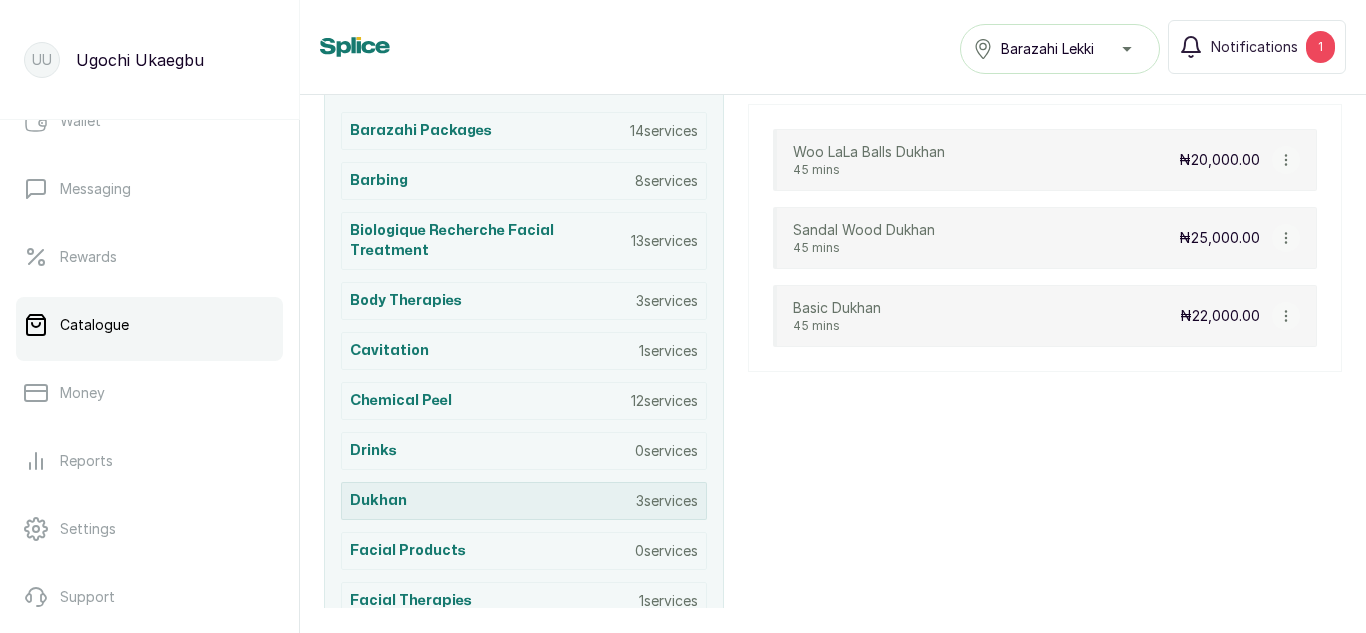 scroll, scrollTop: 427, scrollLeft: 0, axis: vertical 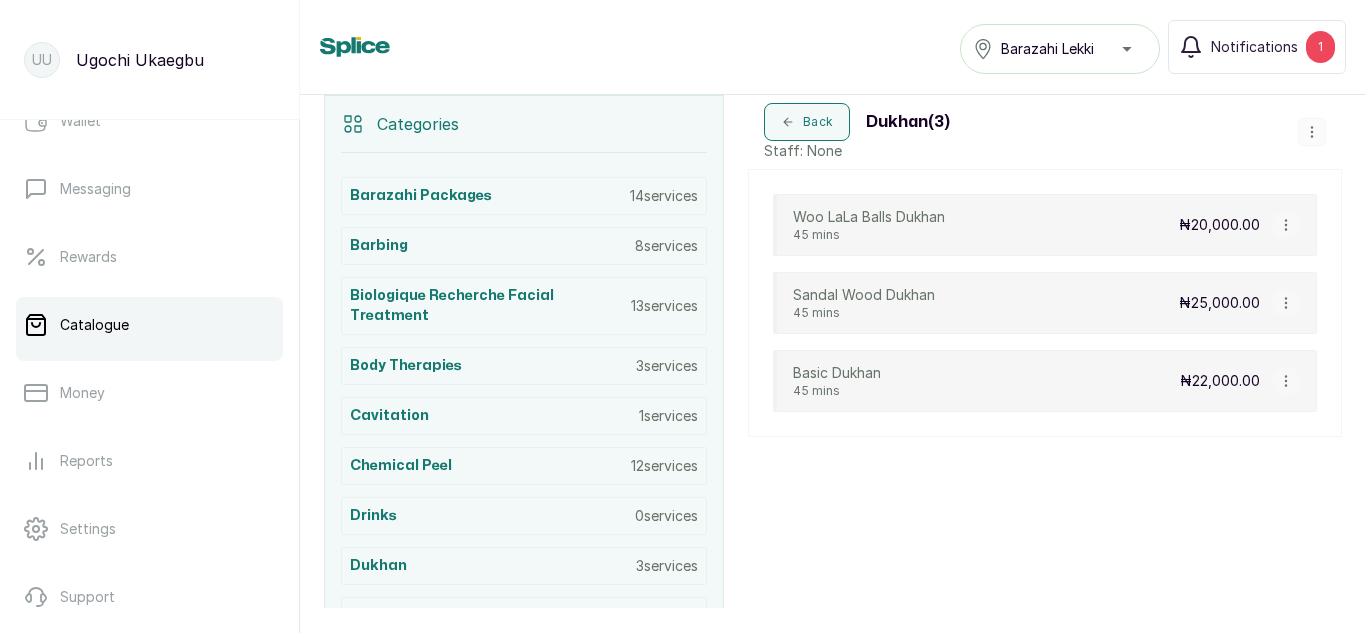 click on "Woo LaLa Balls Dukhan 45 mins ₦20,000.00 Sandal Wood Dukhan 45 mins ₦25,000.00 Basic Dukhan 45 mins ₦22,000.00" at bounding box center (1045, 303) 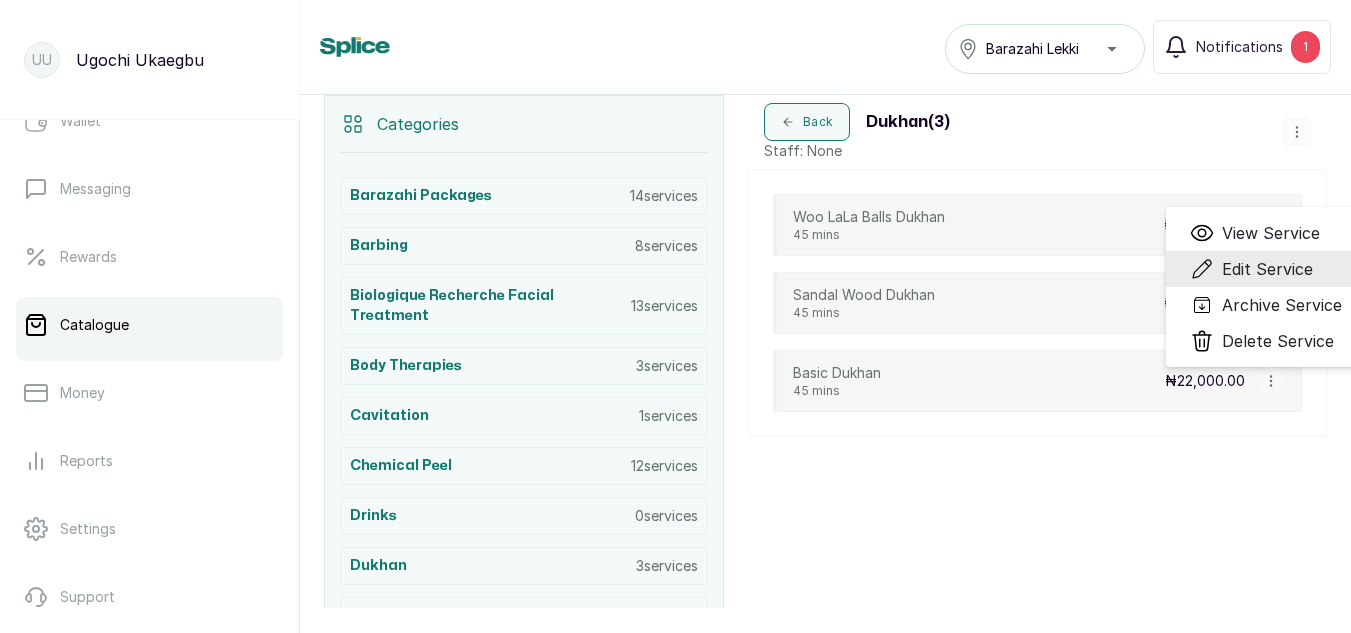 click on "Edit Service" at bounding box center [1267, 269] 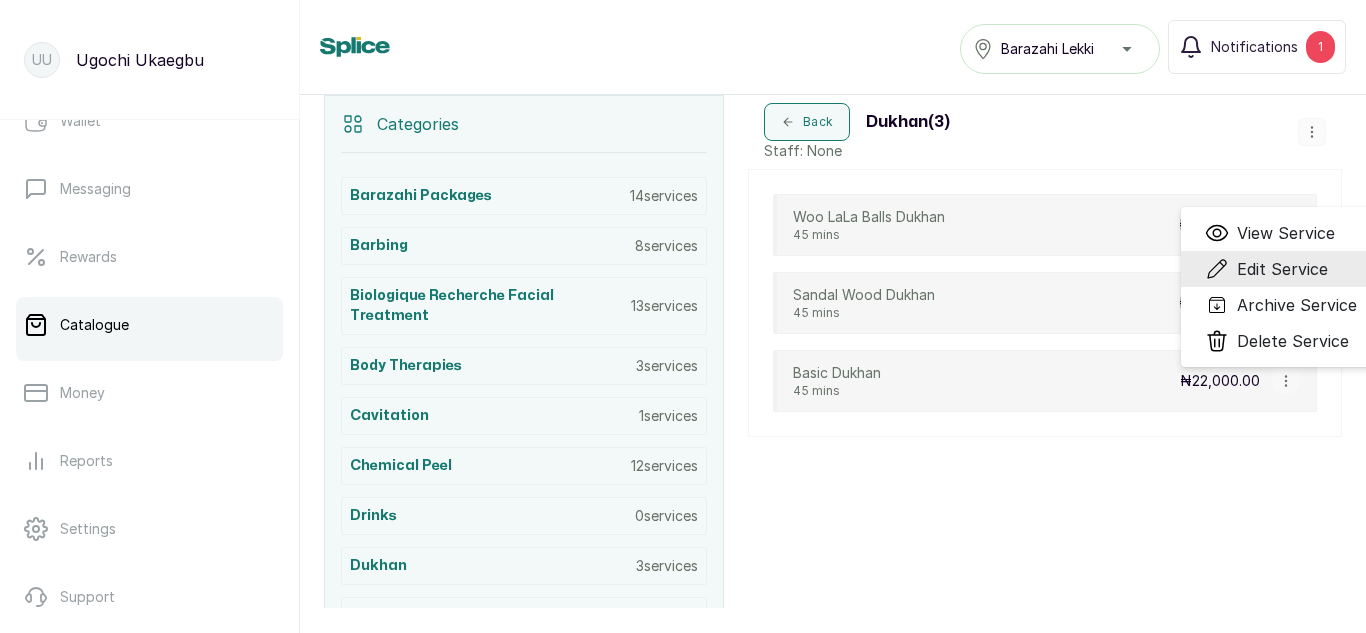 select on "fixed" 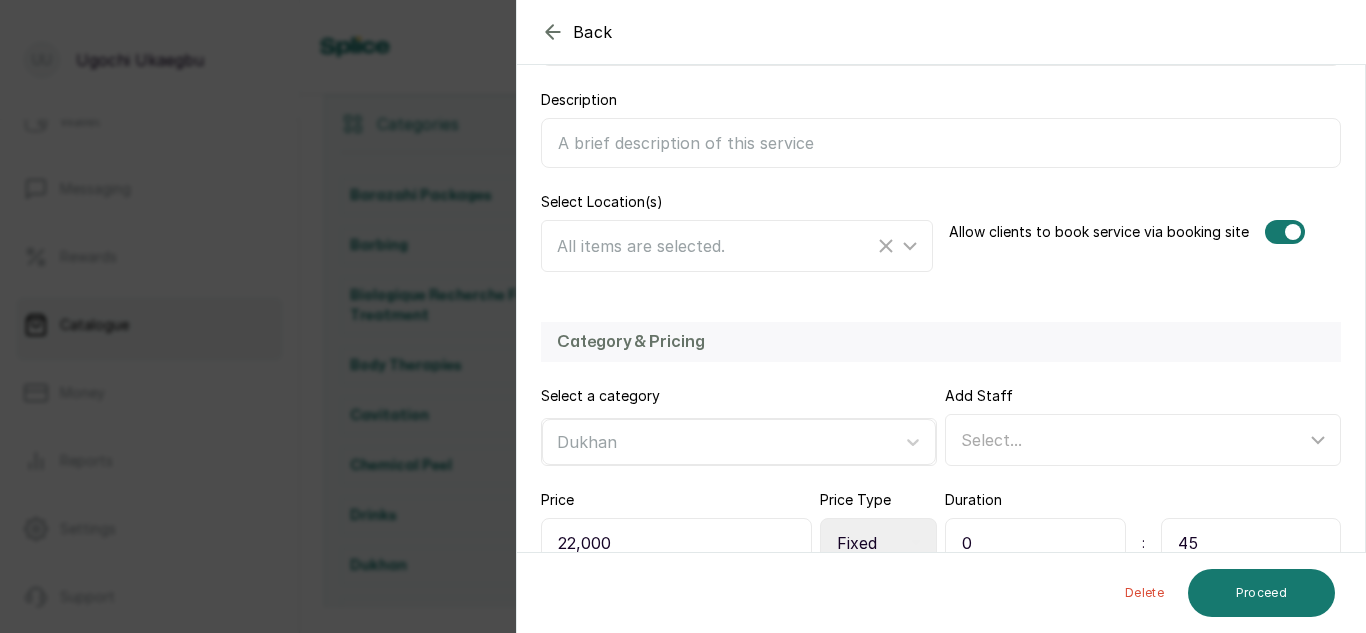 scroll, scrollTop: 436, scrollLeft: 0, axis: vertical 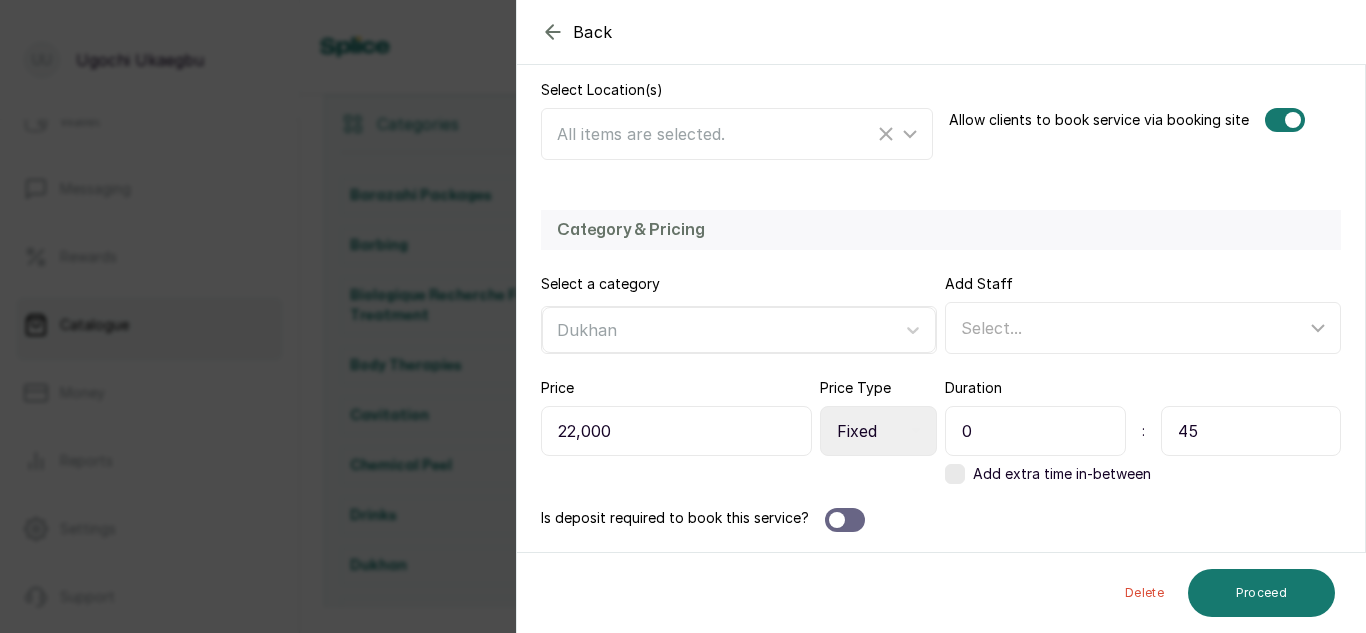 click on "22,000" at bounding box center [676, 431] 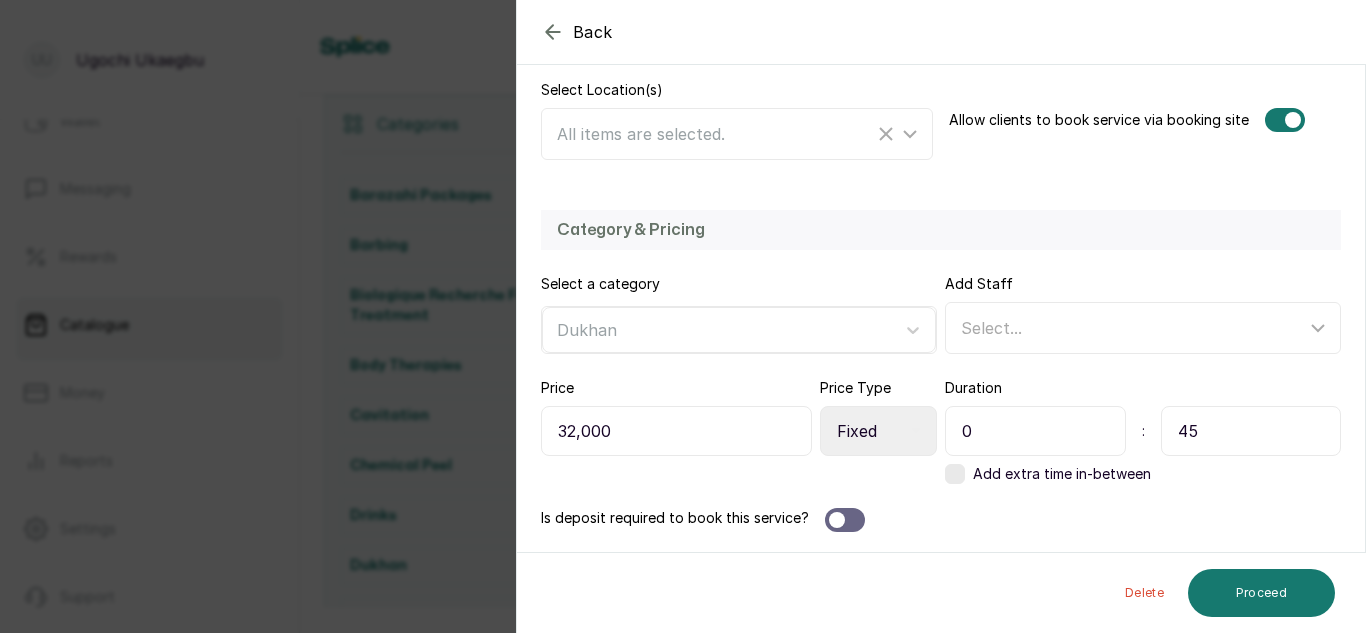 type on "32,000" 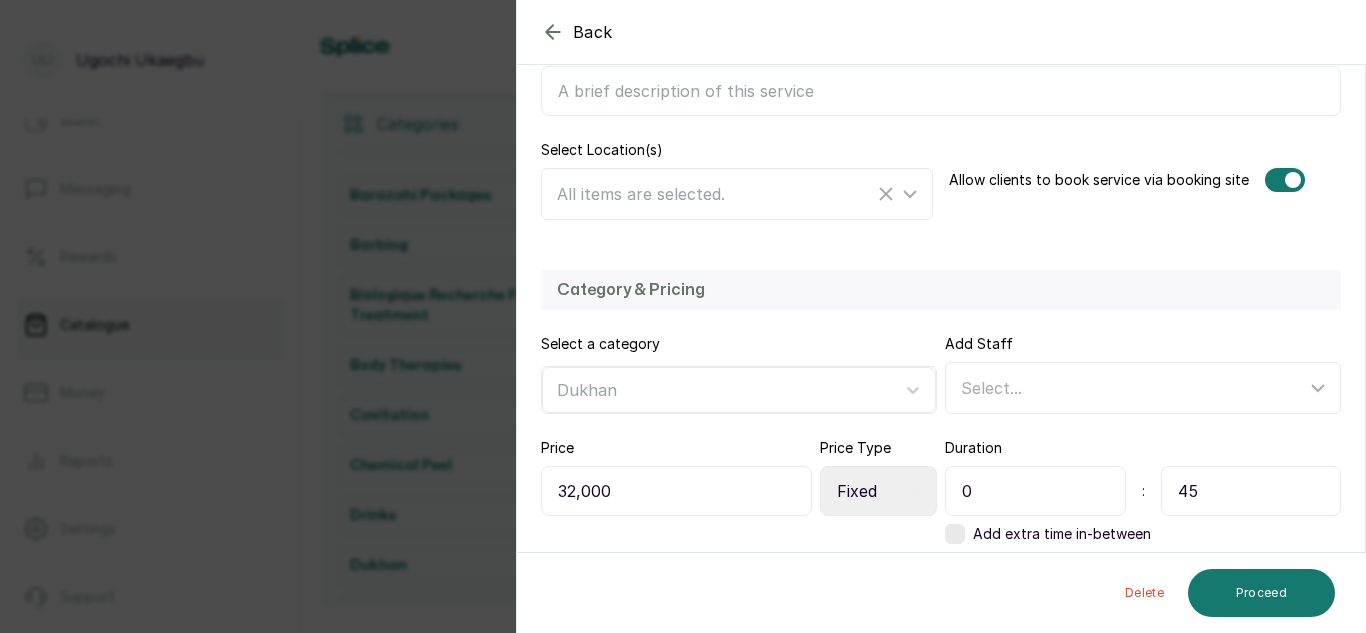 scroll, scrollTop: 309, scrollLeft: 0, axis: vertical 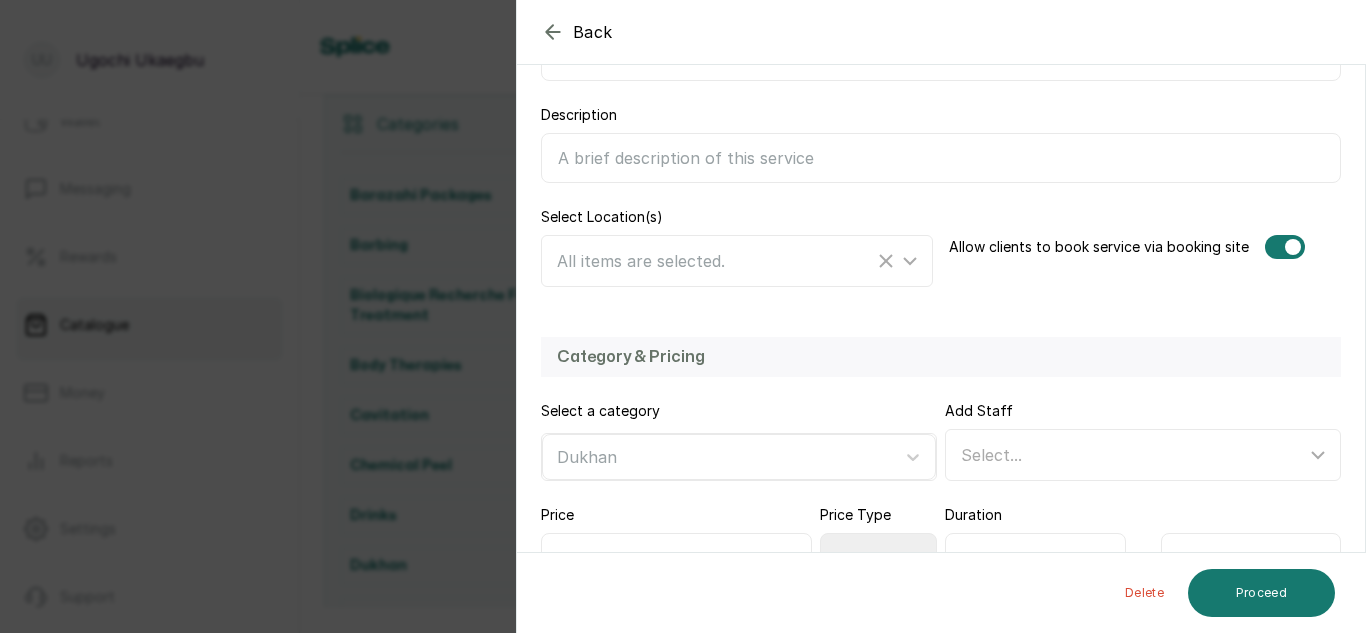 click on "Description" at bounding box center (941, 158) 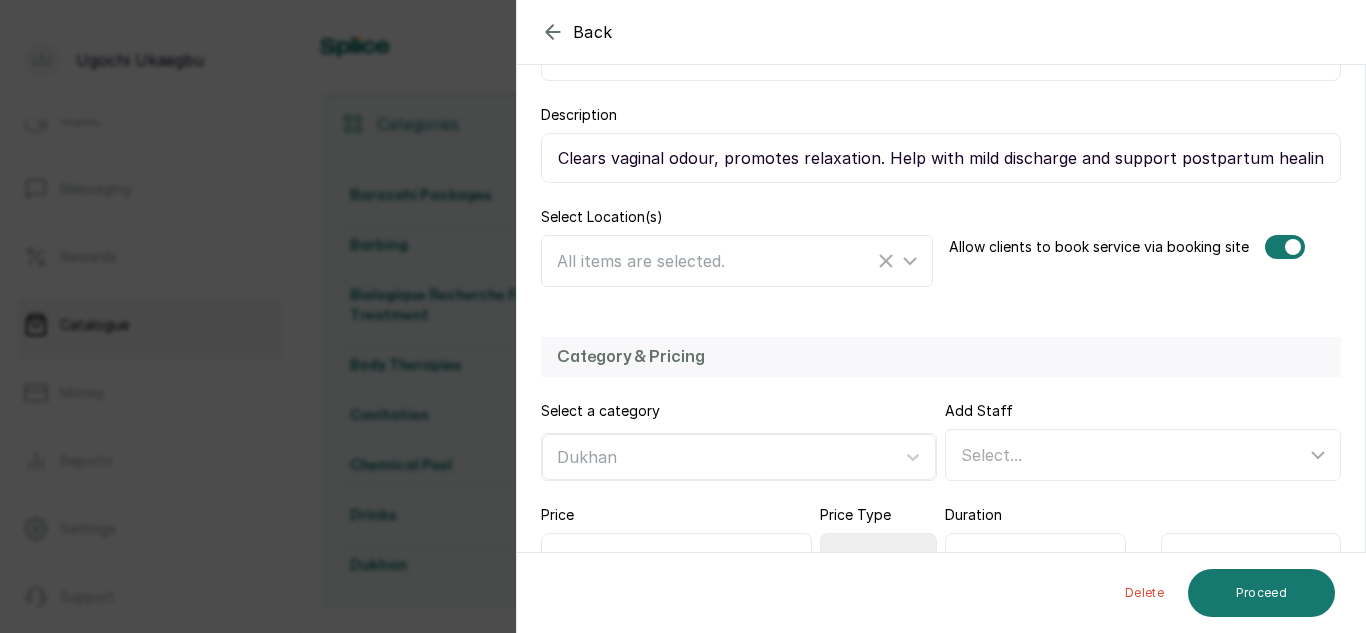 scroll, scrollTop: 0, scrollLeft: 9, axis: horizontal 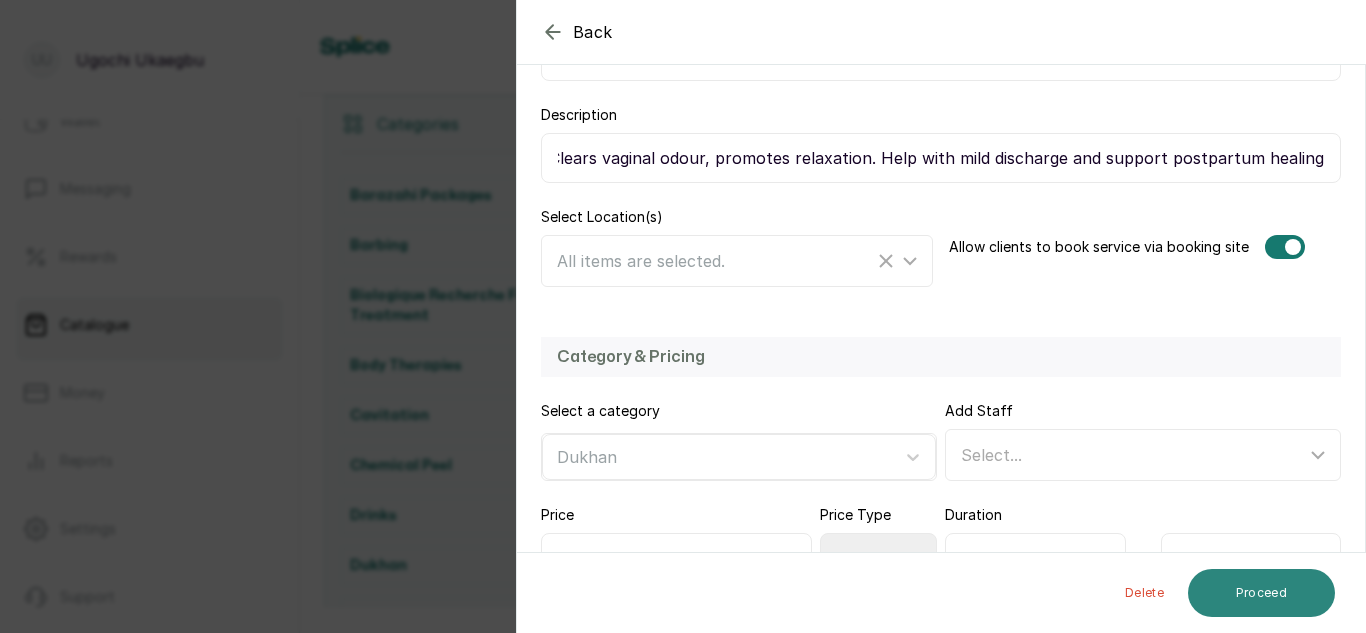 type on "Clears vaginal odour, promotes relaxation. Help with mild discharge and support postpartum healing." 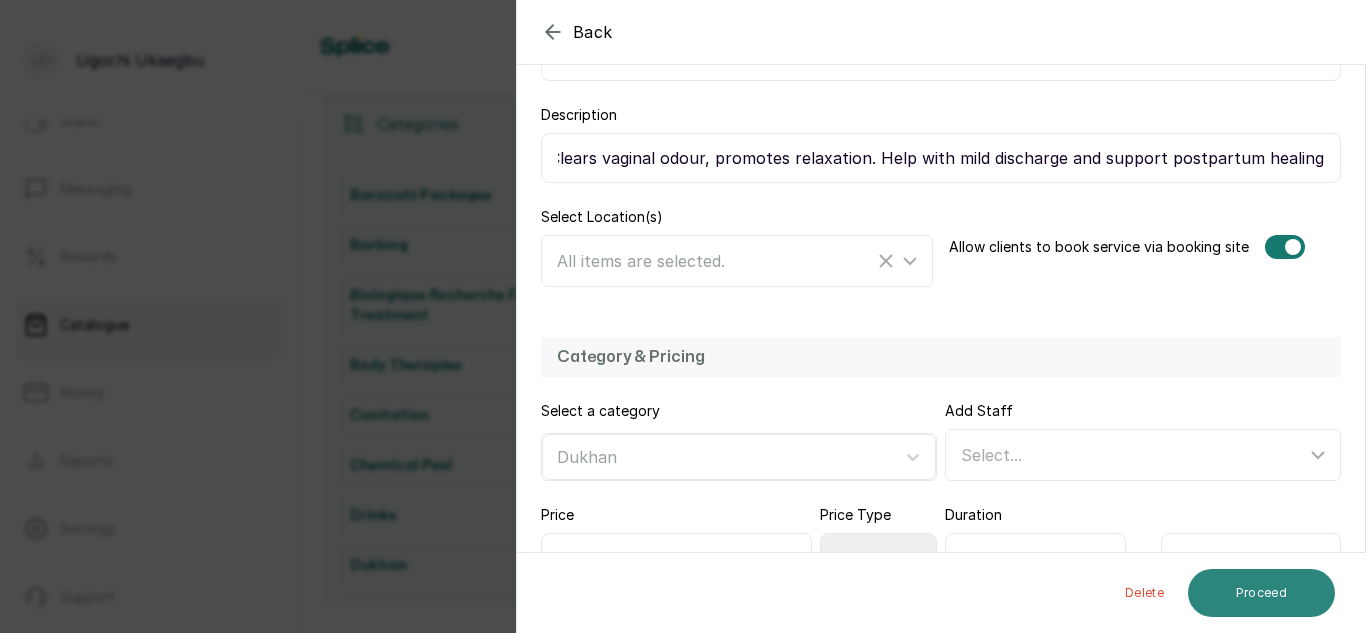 scroll, scrollTop: 0, scrollLeft: 0, axis: both 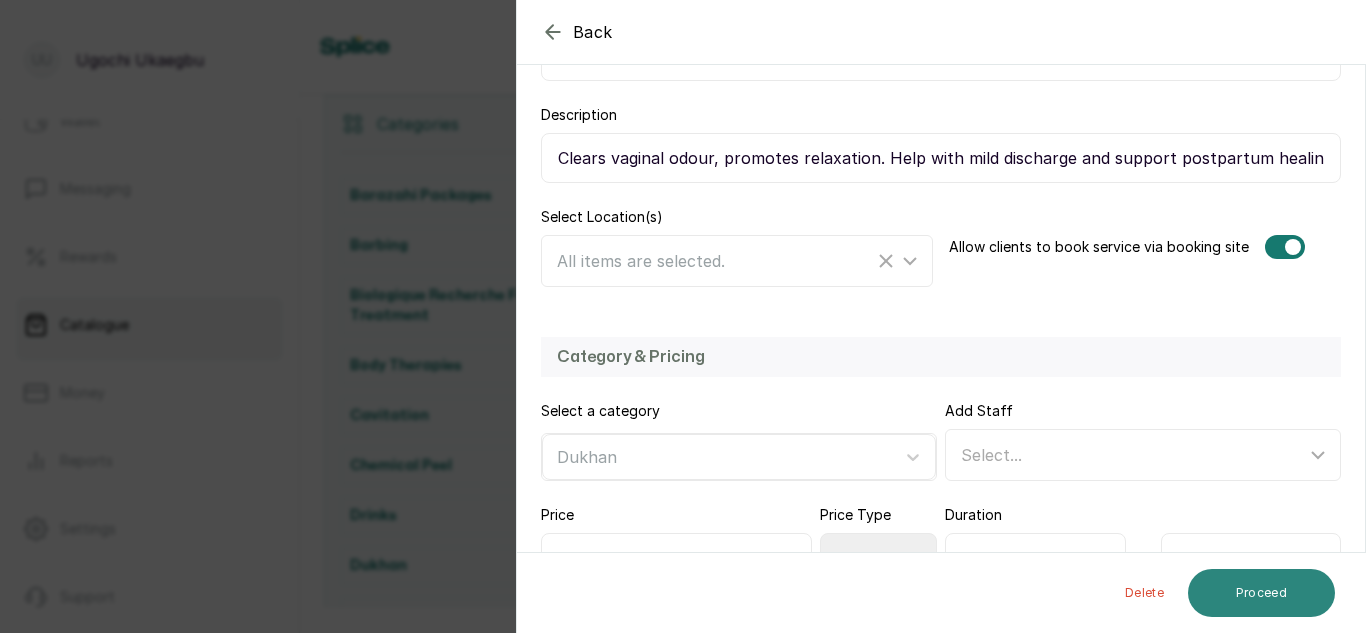 click on "Proceed" at bounding box center (1261, 593) 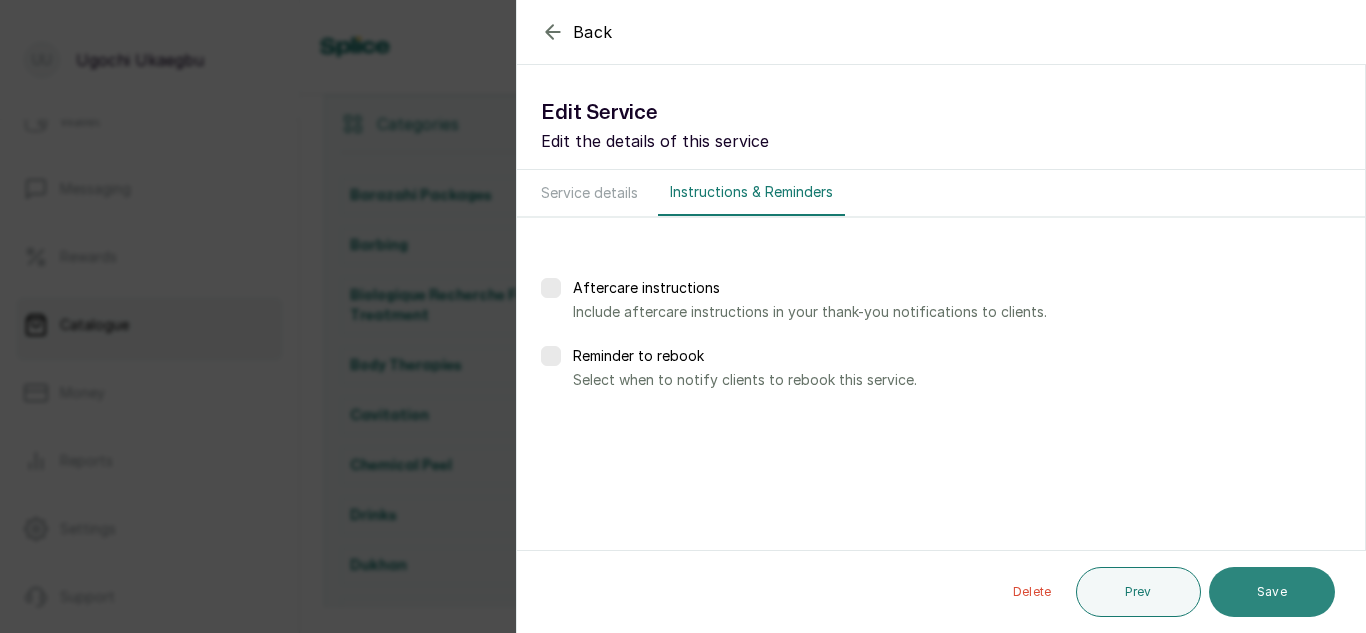 click on "Save" at bounding box center (1272, 592) 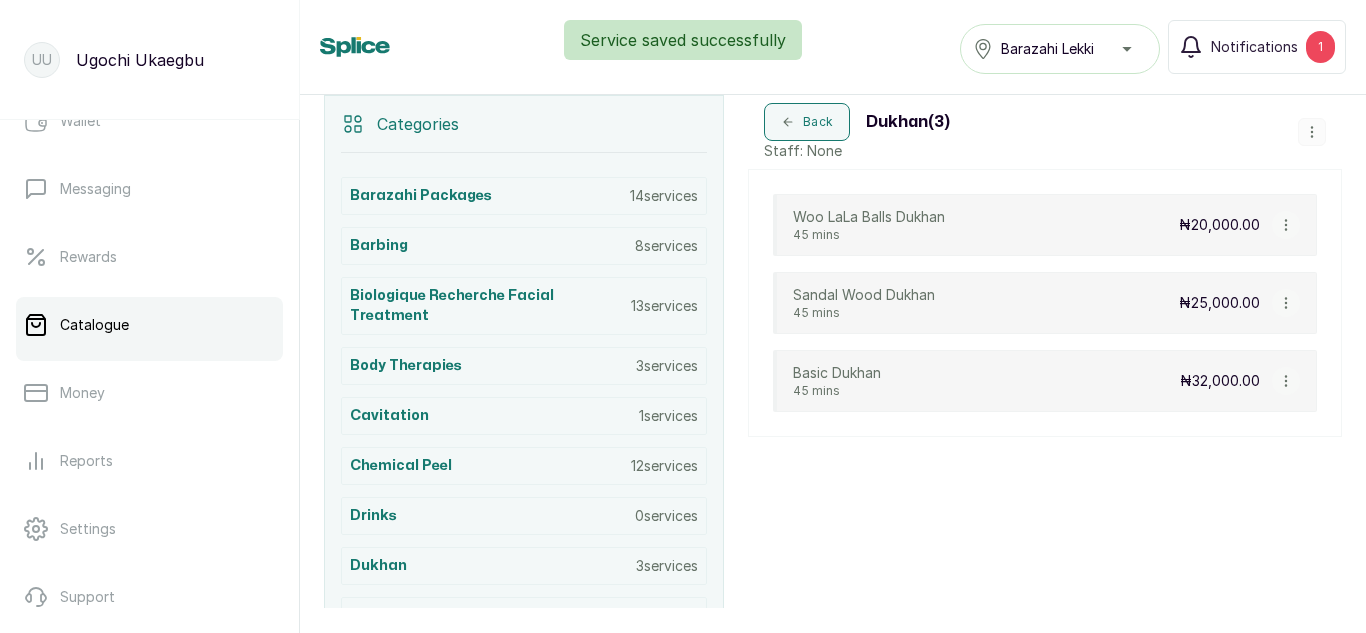 click at bounding box center [1286, 303] 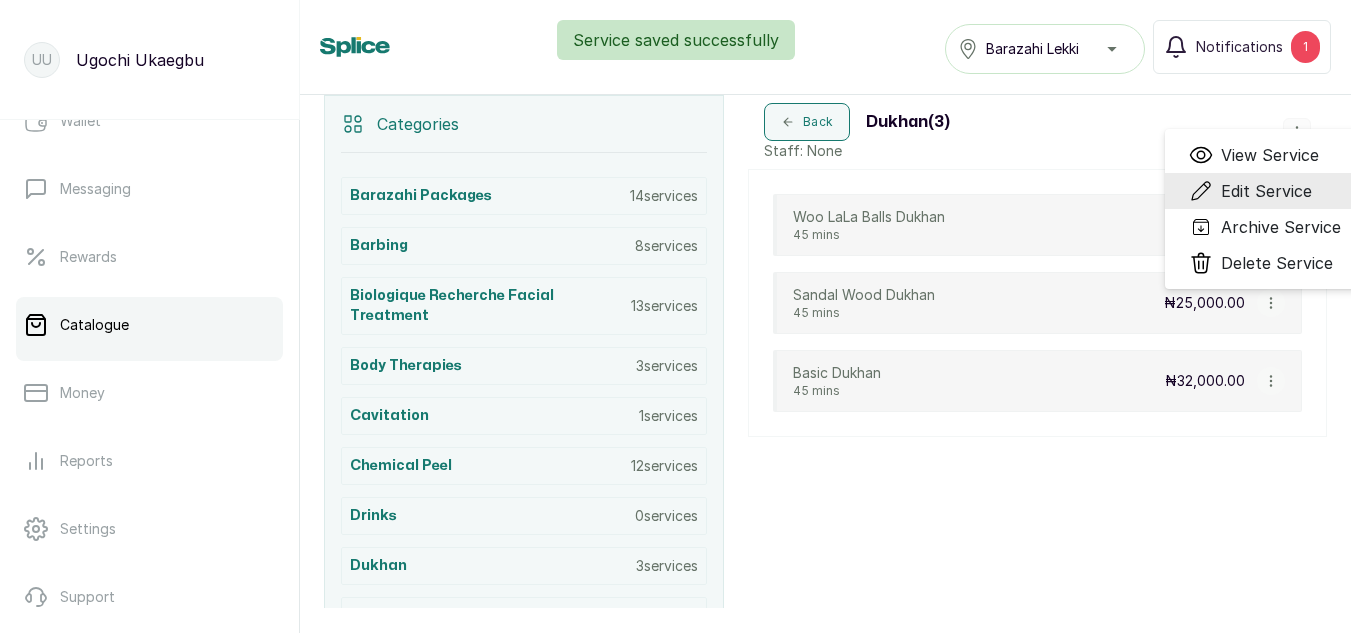 click on "Edit Service" at bounding box center [1266, 191] 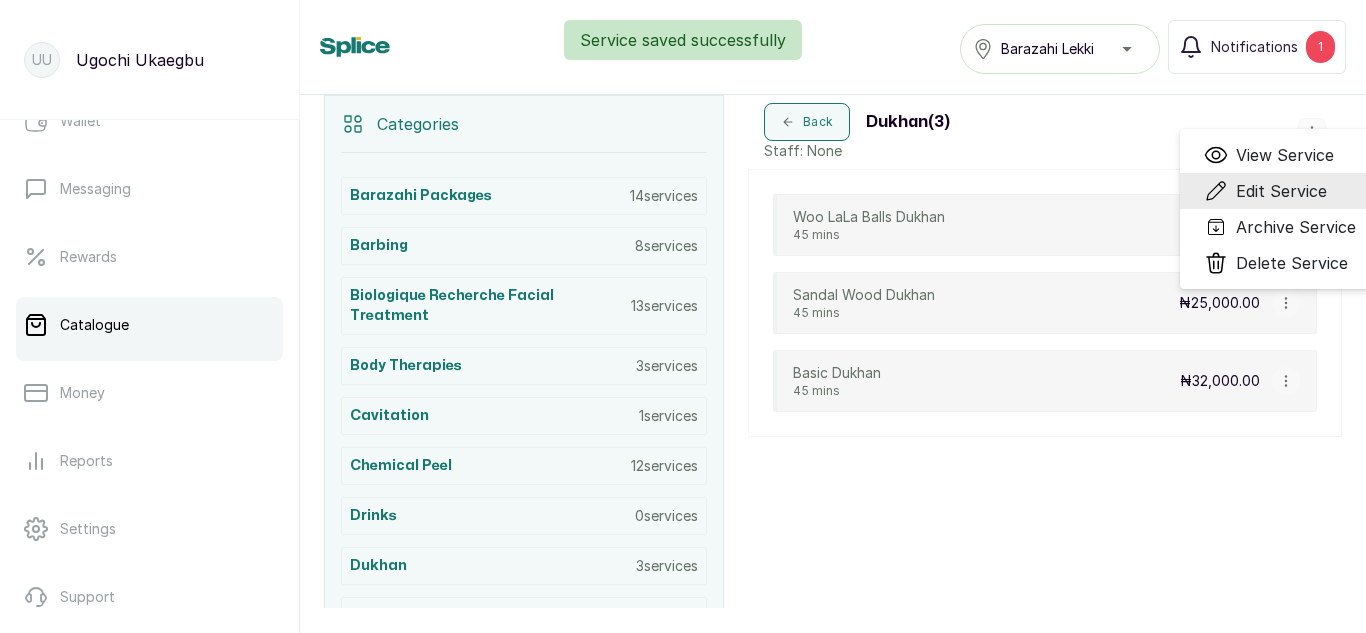 select on "fixed" 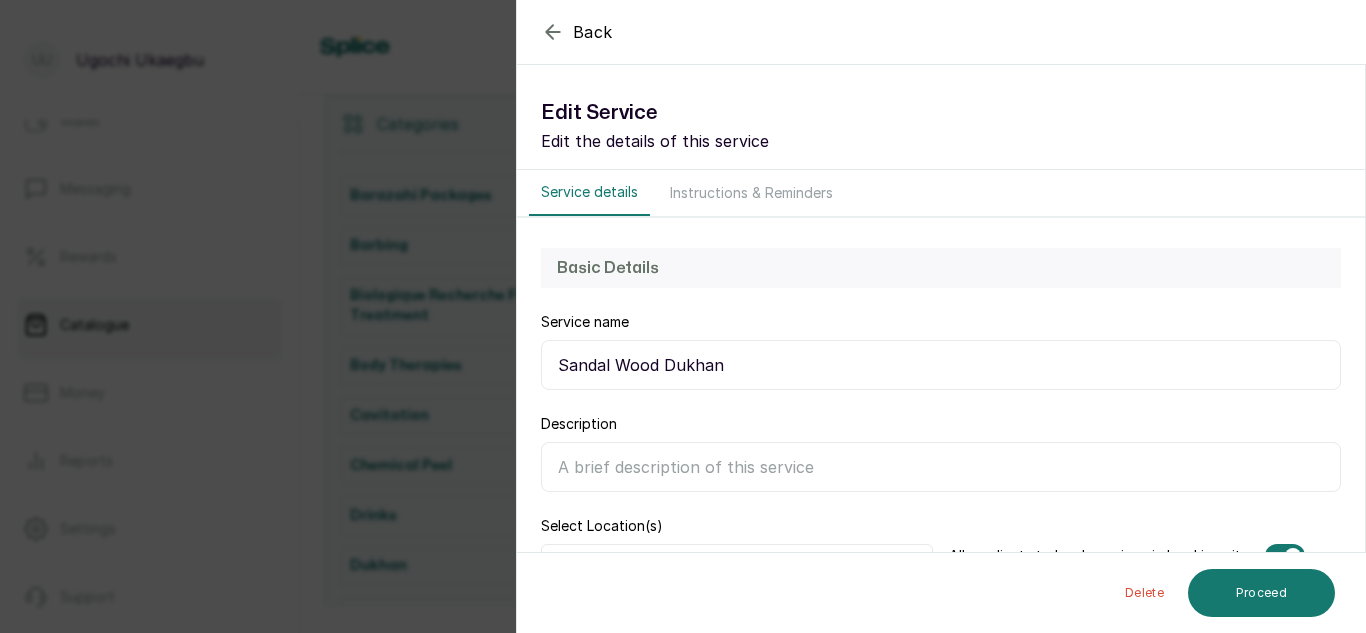 click on "Description" at bounding box center [941, 467] 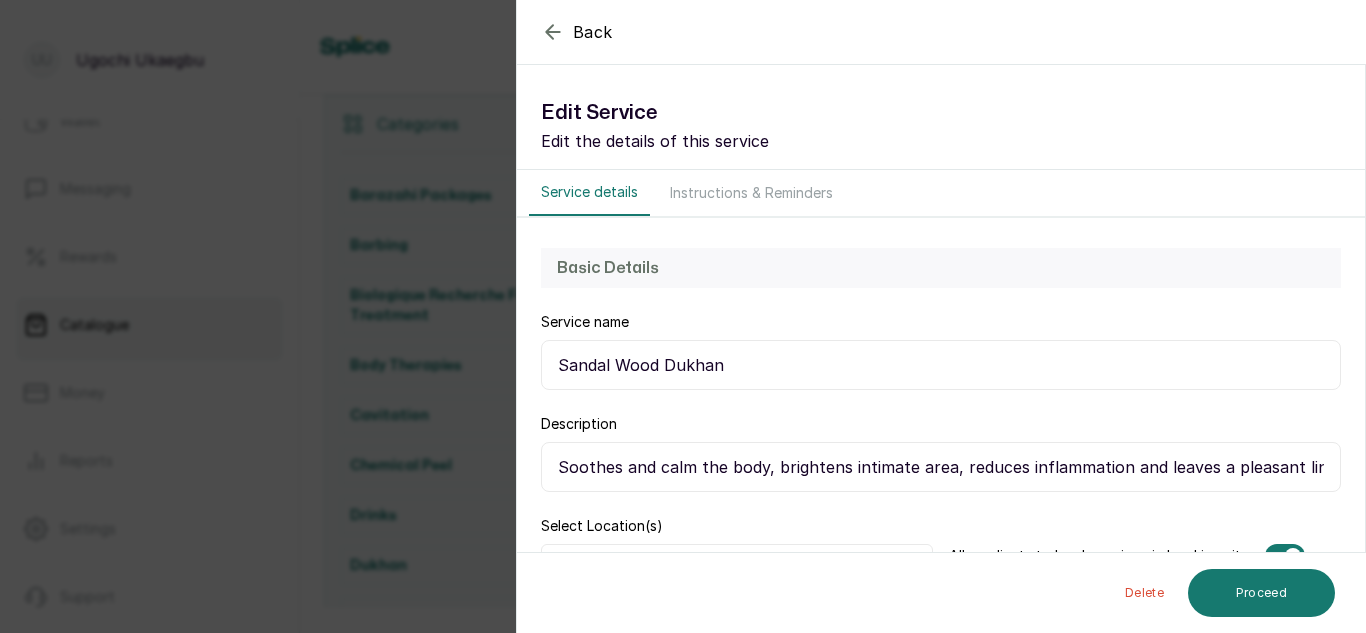 scroll, scrollTop: 0, scrollLeft: 92, axis: horizontal 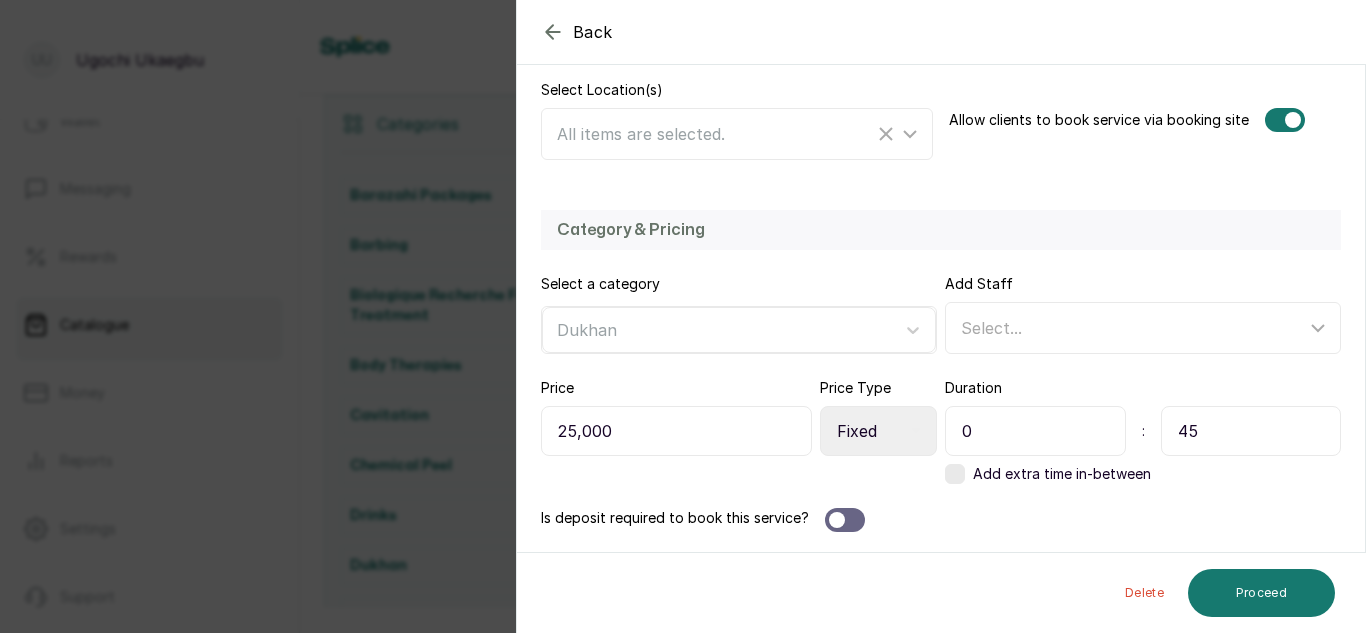 type on "Soothes and calm the body, brightens intimate area, reduces inflammation and leaves a pleasant lingering smell" 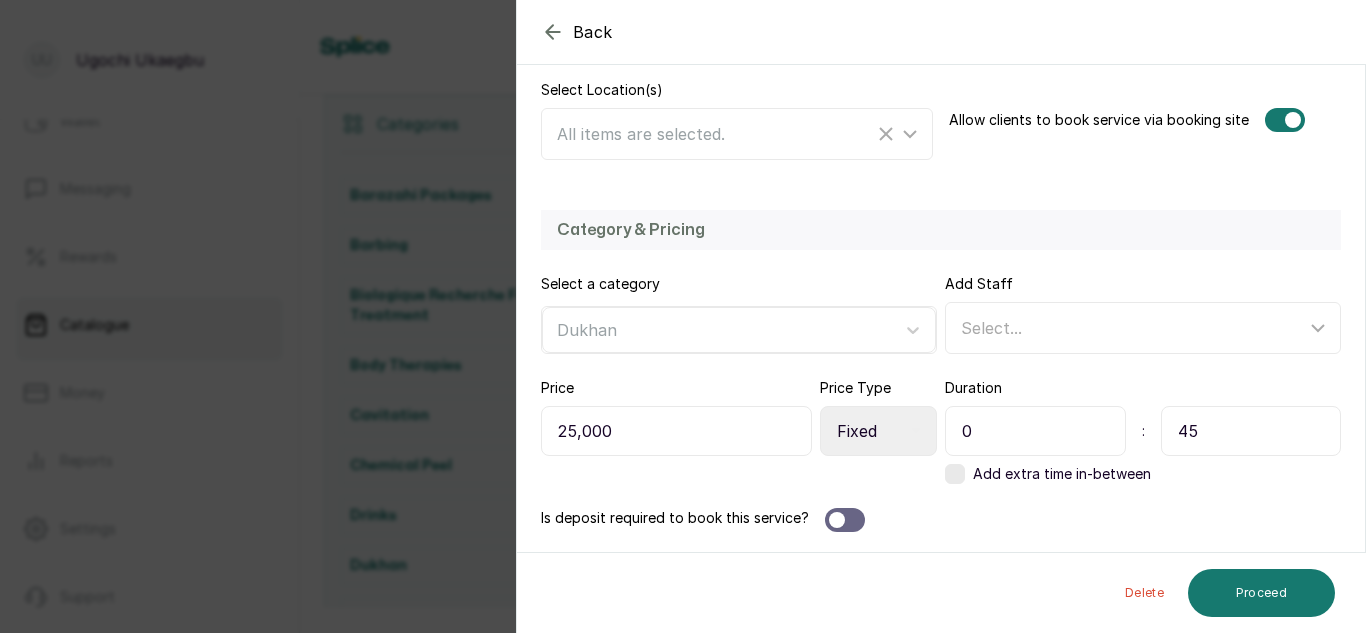 click on "25,000" at bounding box center (676, 431) 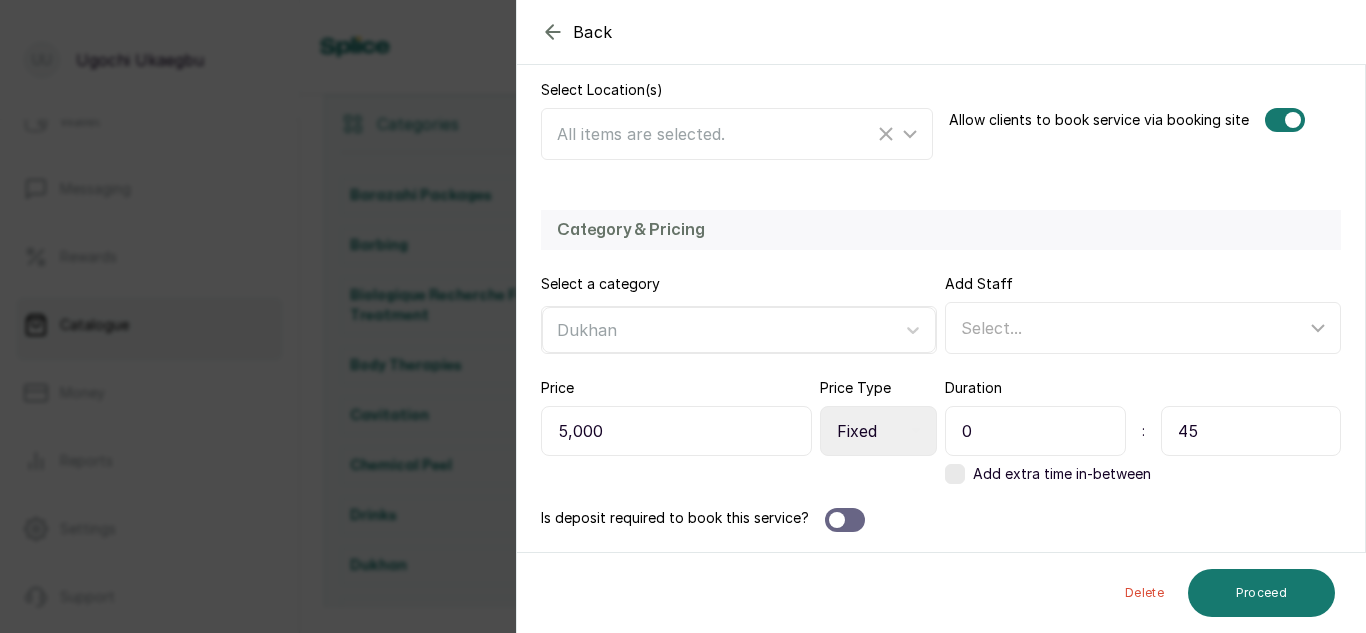type on "35,000" 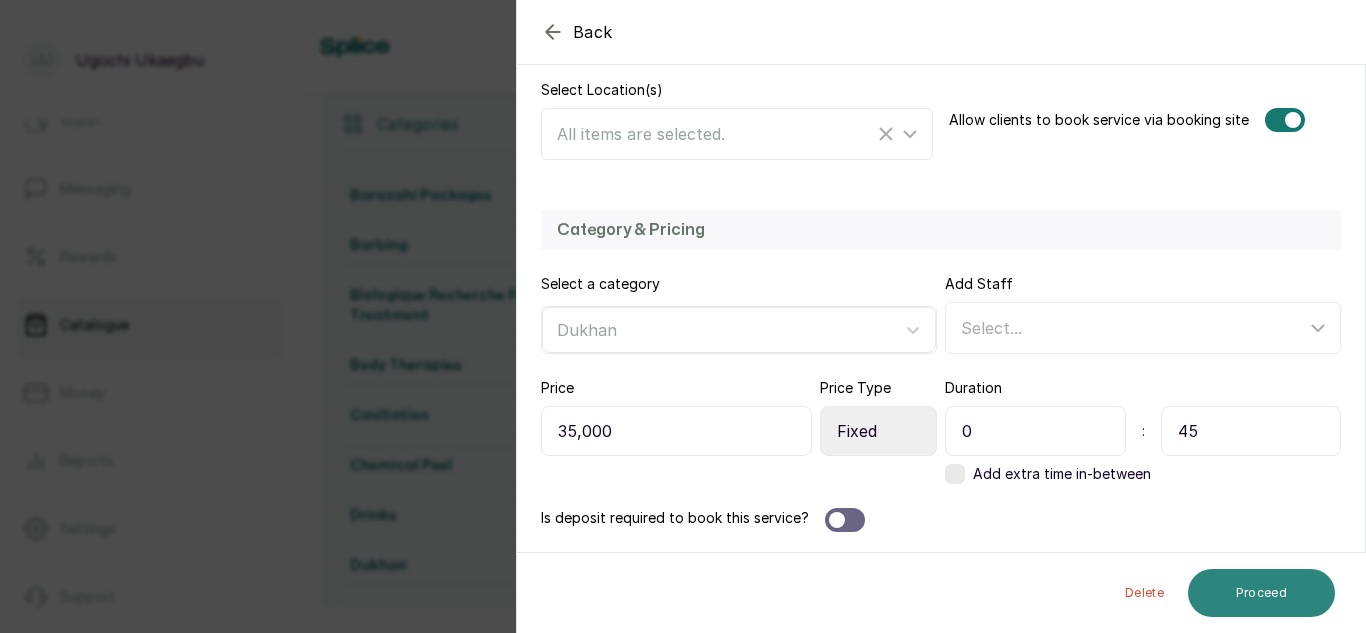 click on "Proceed" at bounding box center (1261, 593) 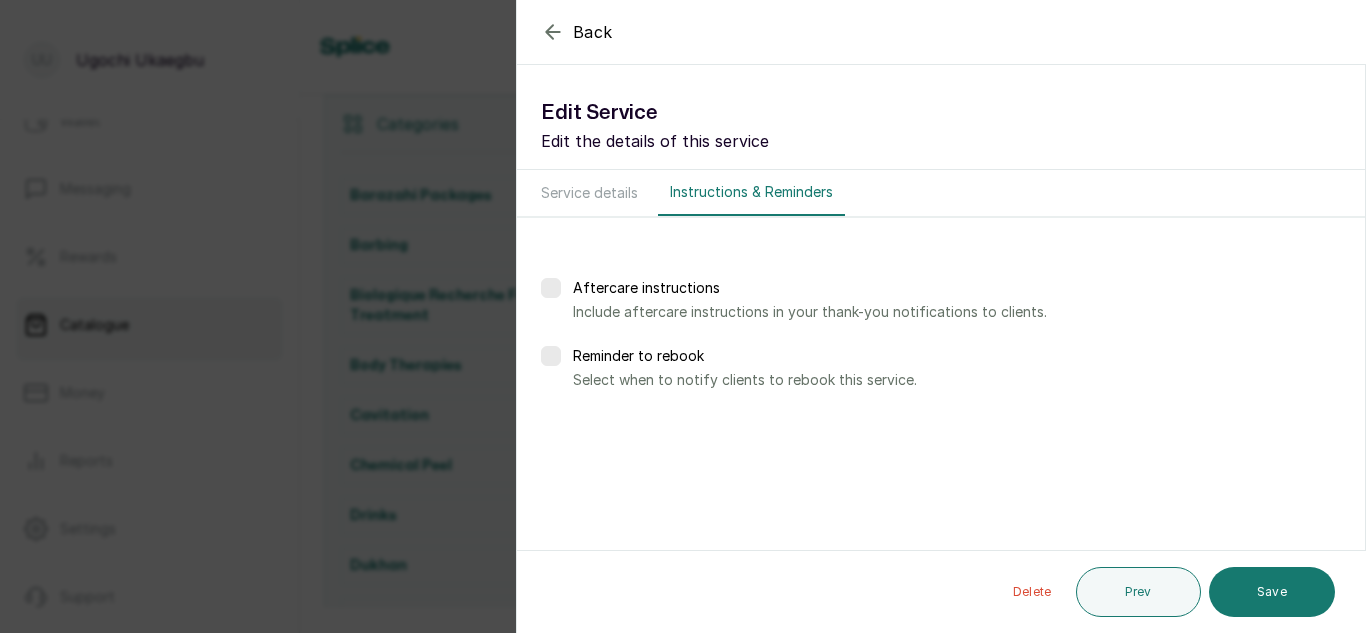 scroll, scrollTop: 0, scrollLeft: 0, axis: both 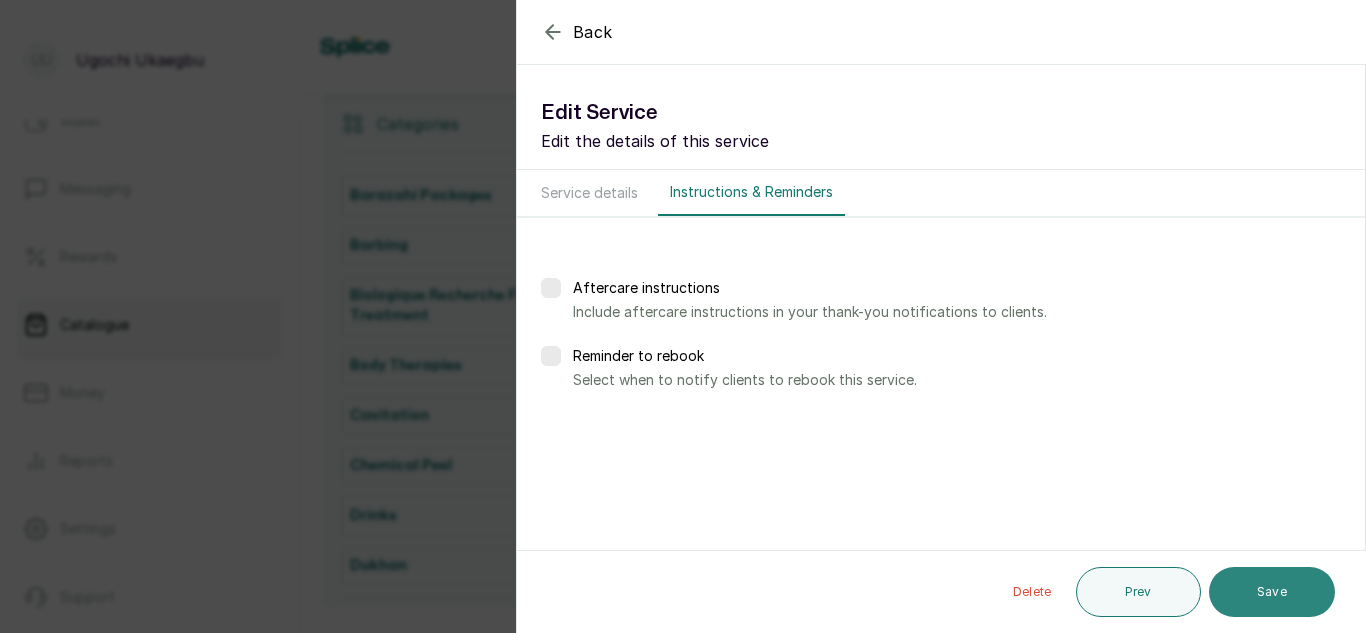 click on "Save" at bounding box center [1272, 592] 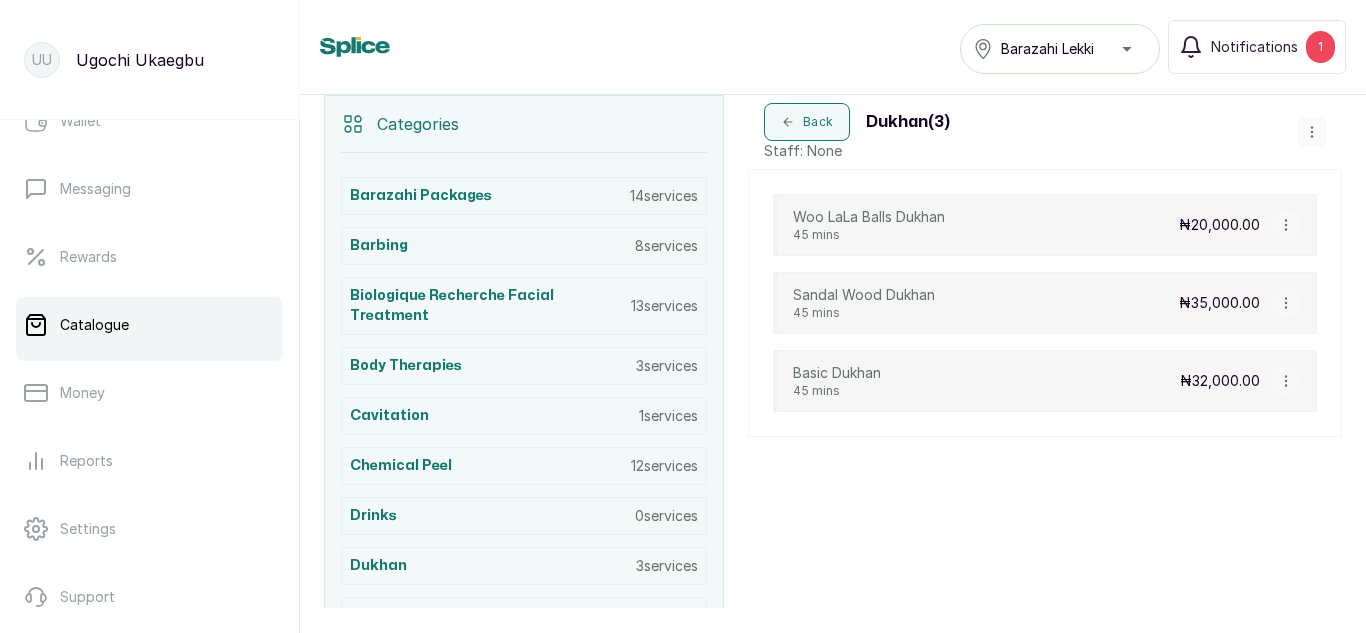 click 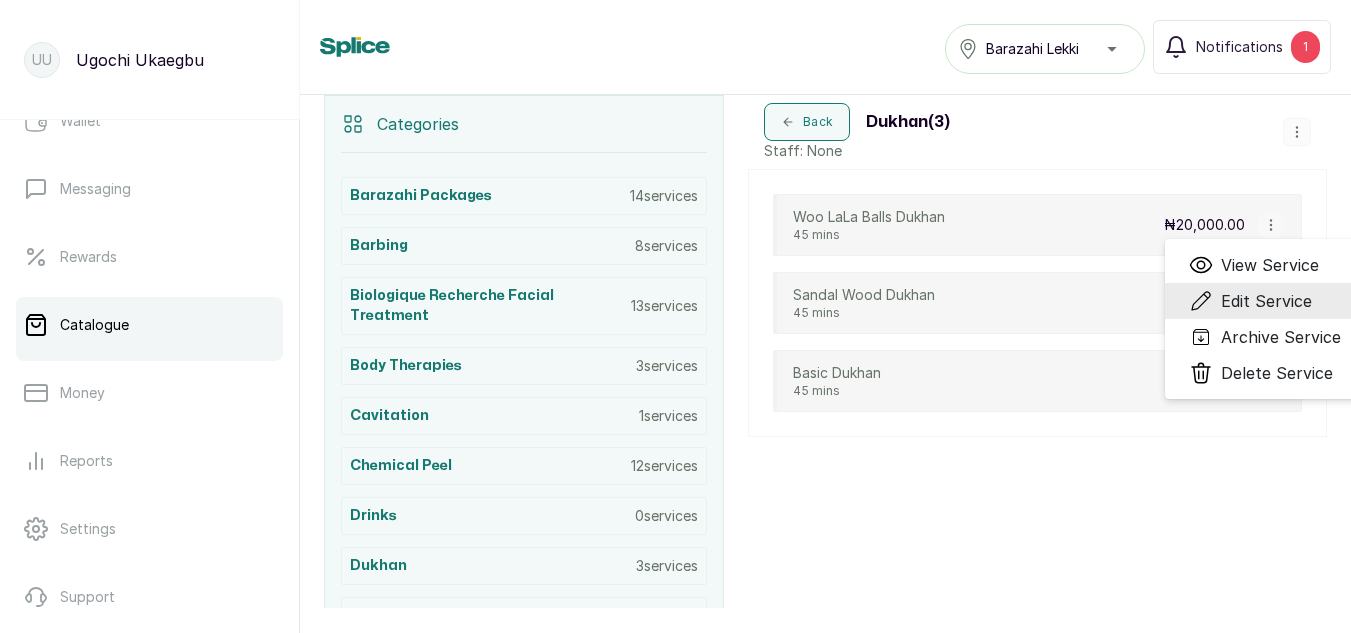 click on "Edit Service" at bounding box center (1250, 301) 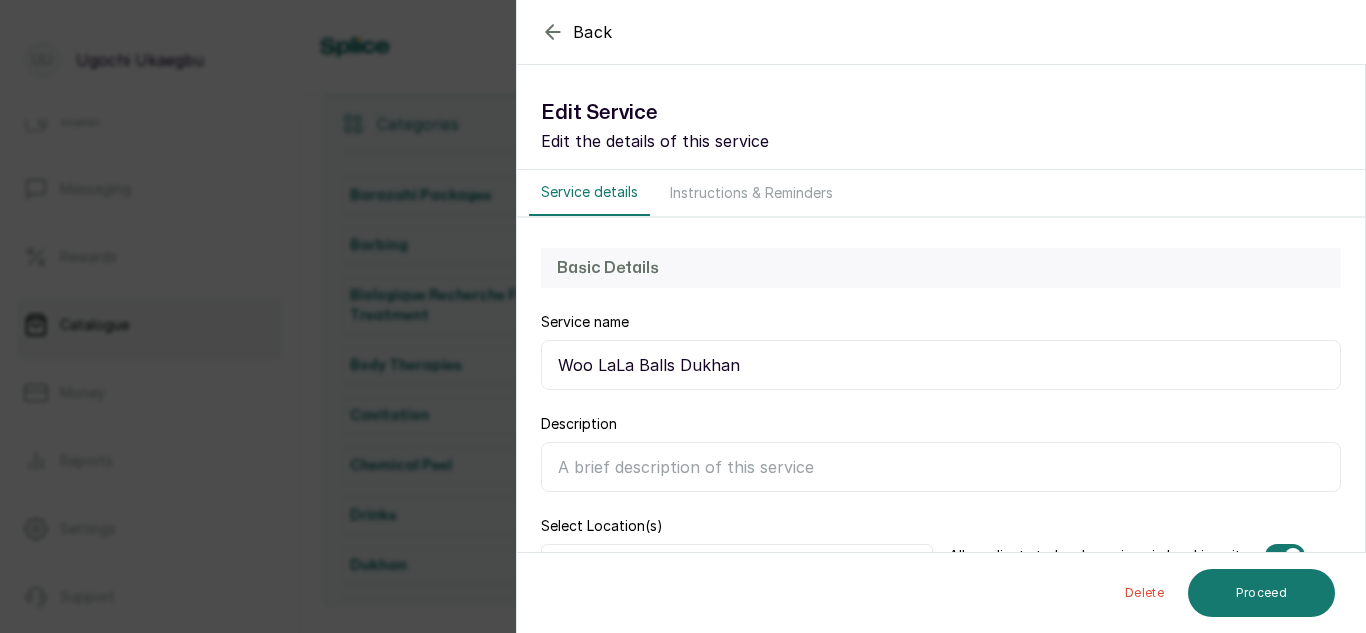 click on "Description" at bounding box center [941, 453] 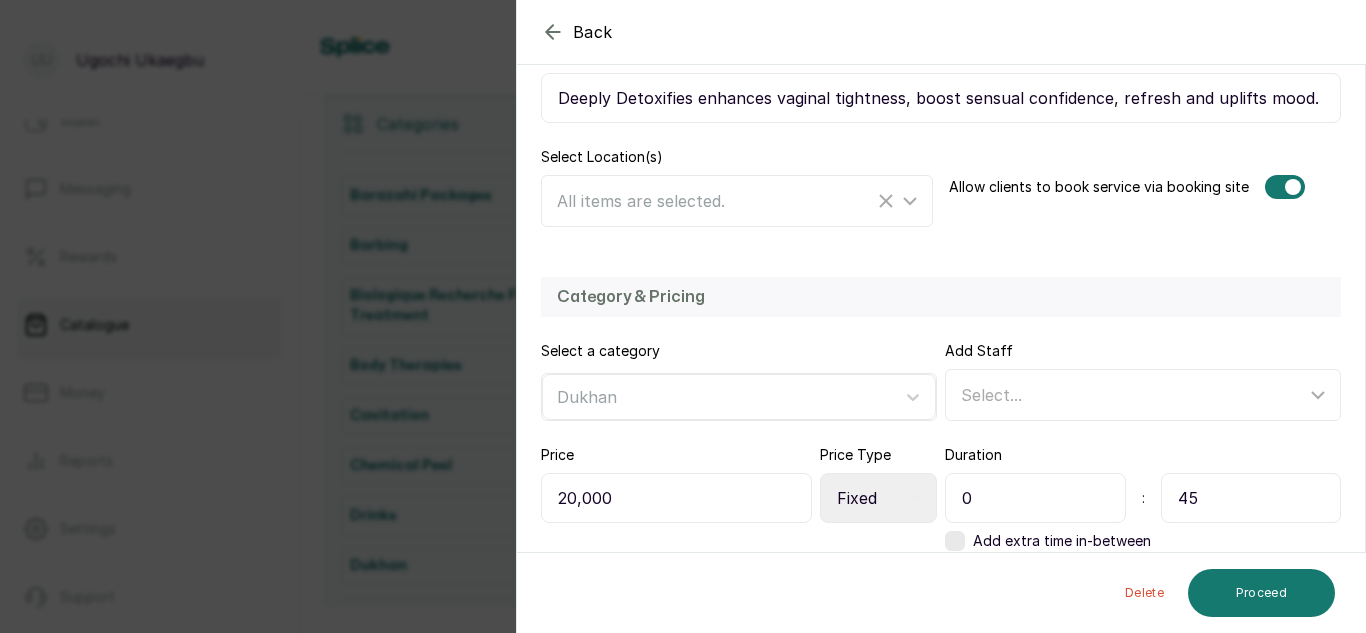 scroll, scrollTop: 436, scrollLeft: 0, axis: vertical 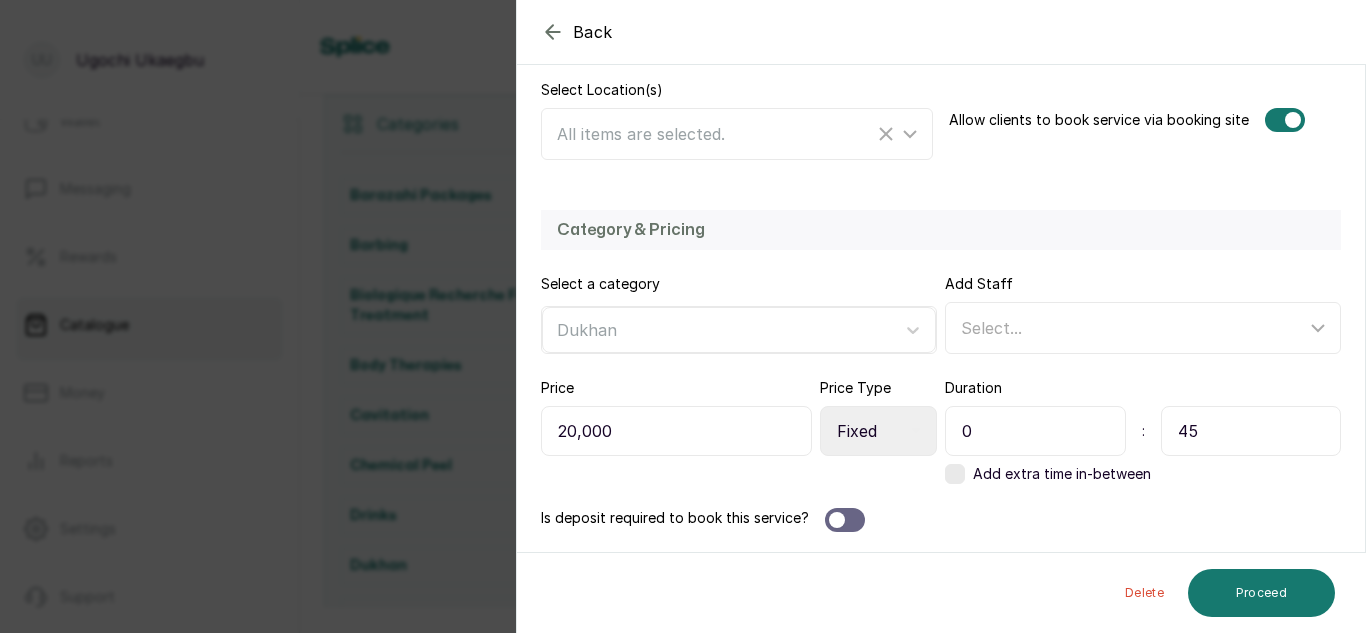 type on "Deeply Detoxifies enhances vaginal tightness, boost sensual confidence, refresh and uplifts mood." 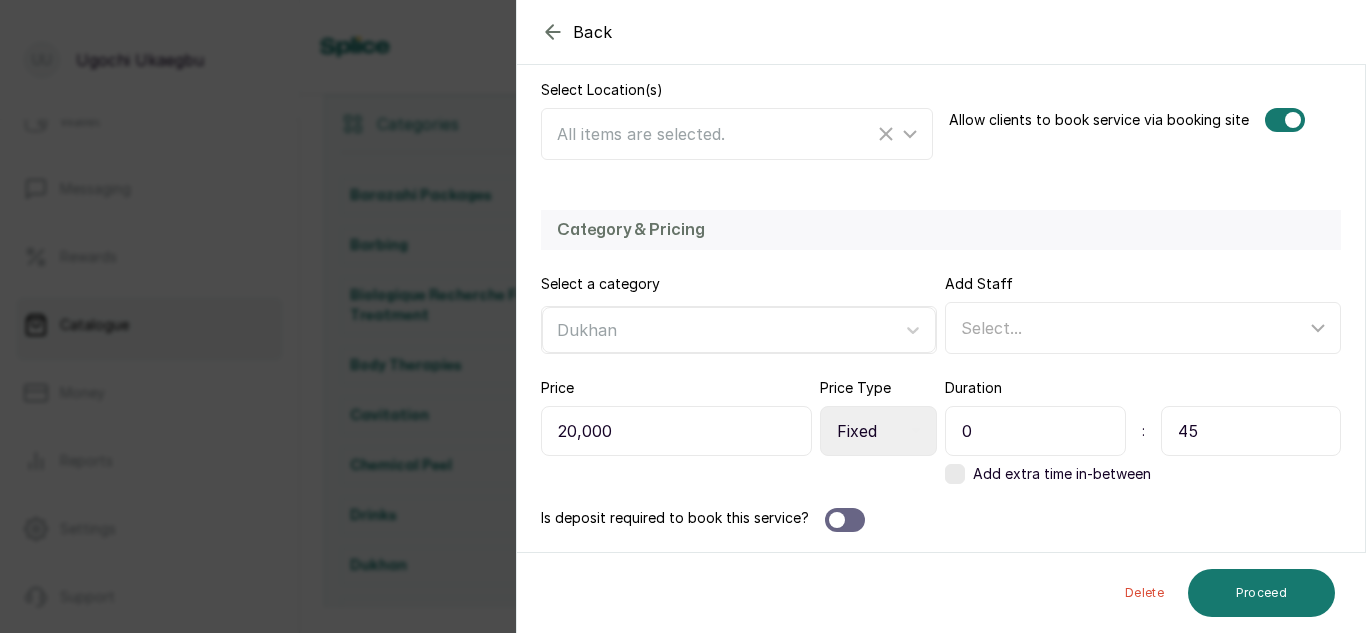 click on "20,000" at bounding box center (676, 431) 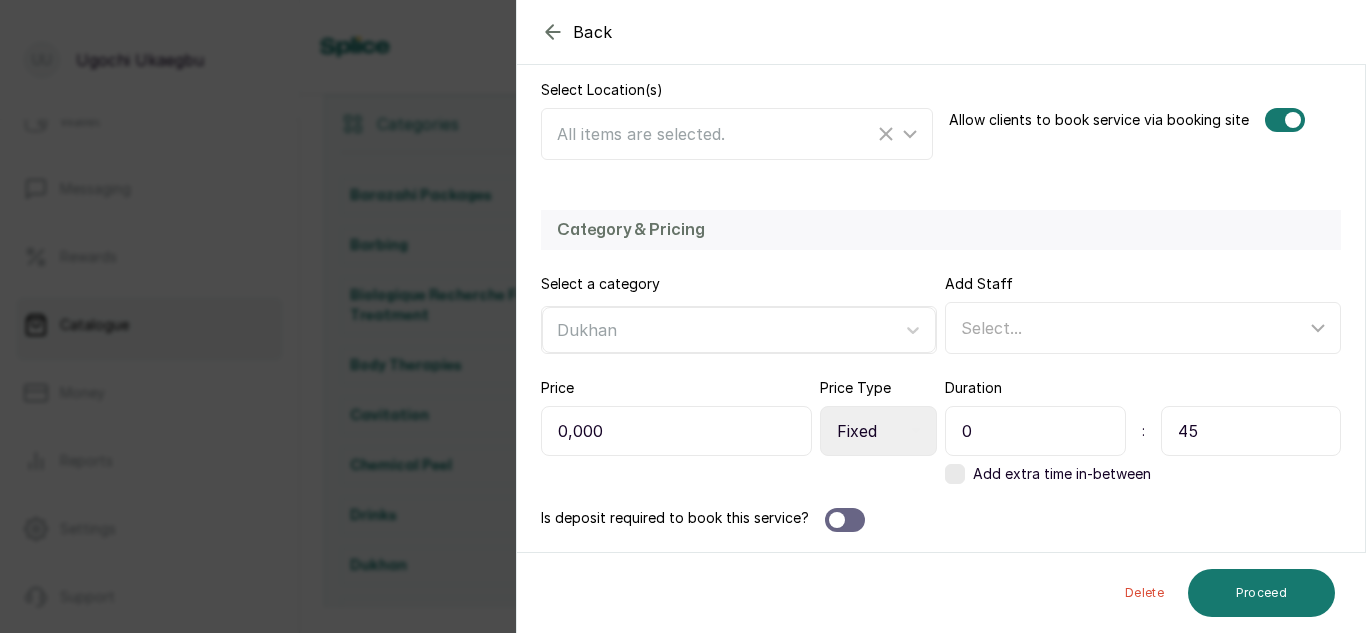 type on "30,000" 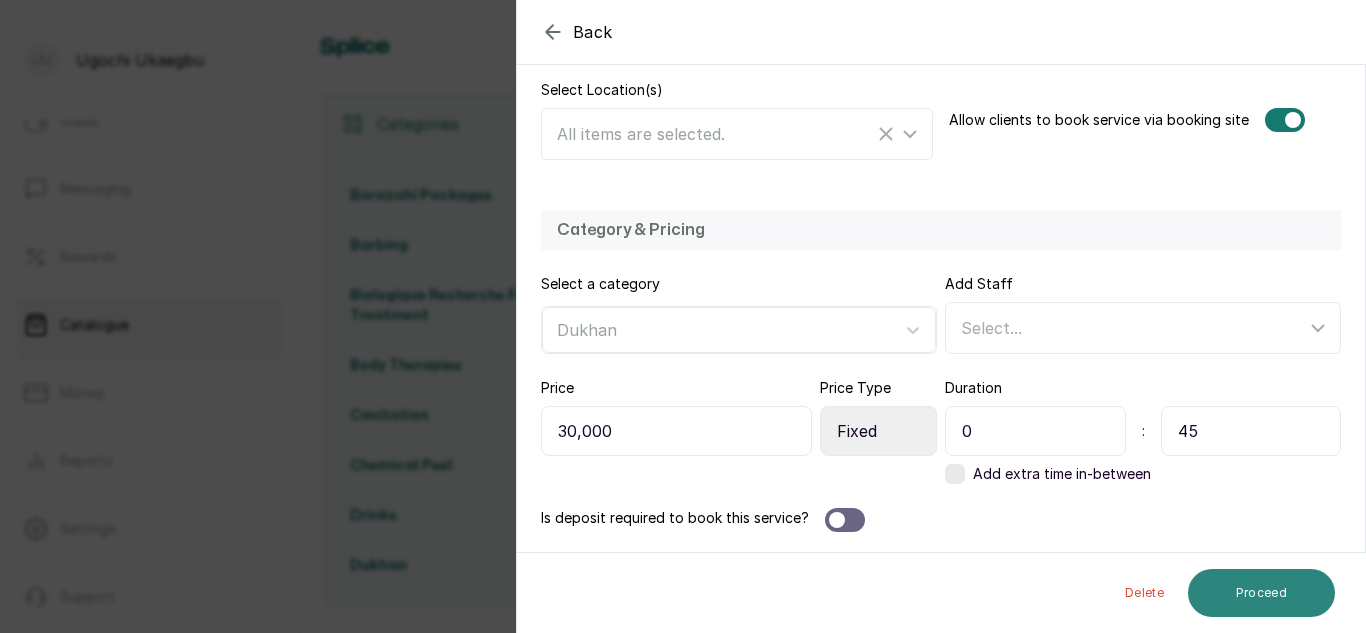 click on "Proceed" at bounding box center [1261, 593] 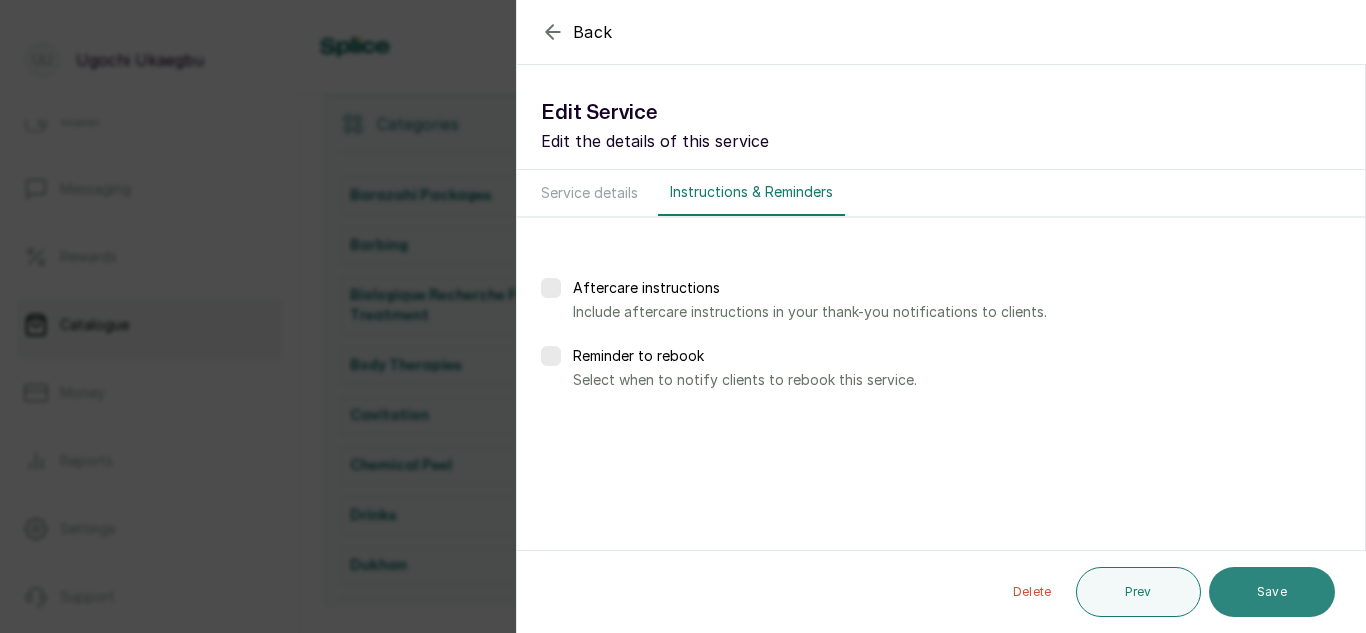 click on "Save" at bounding box center [1272, 592] 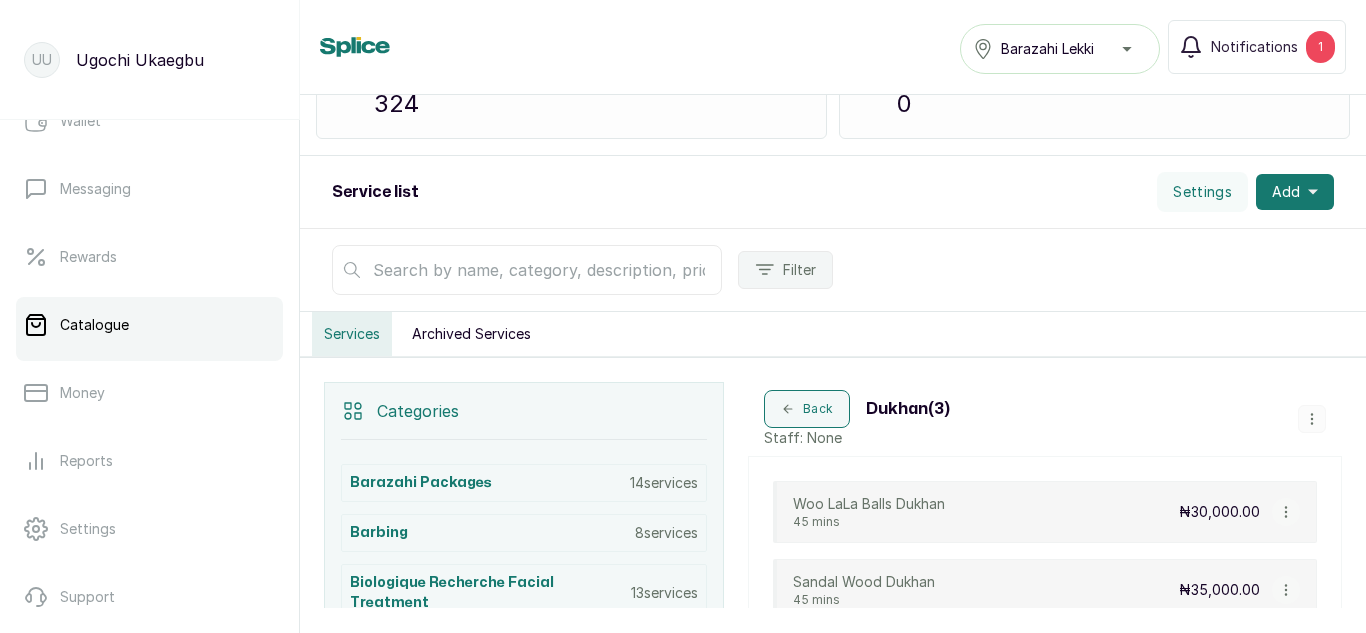 scroll, scrollTop: 135, scrollLeft: 0, axis: vertical 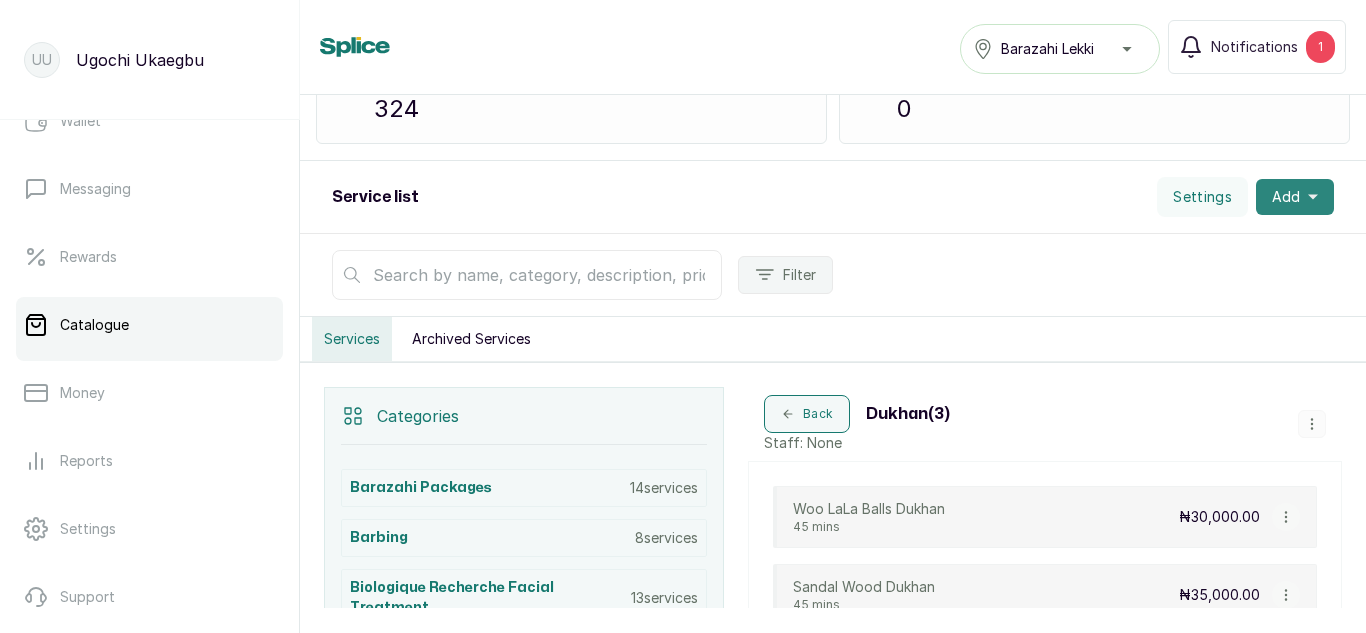 click on "Add" at bounding box center (1295, 197) 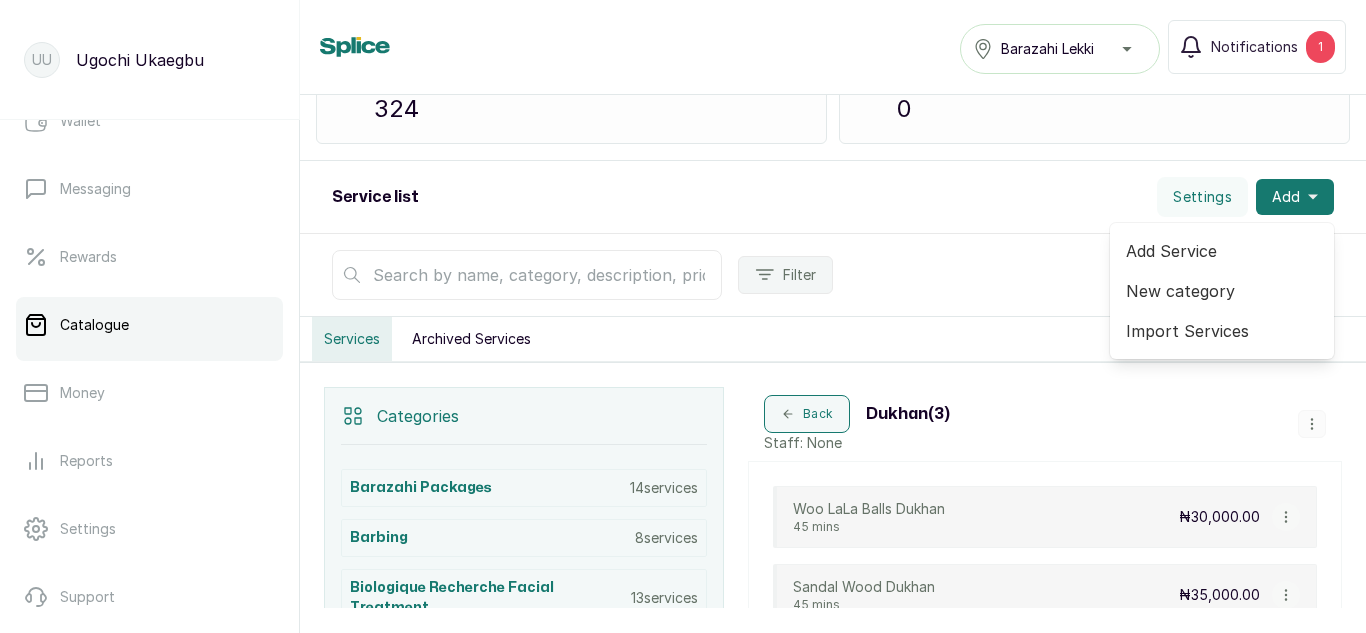 click on "Add Service" at bounding box center (1222, 251) 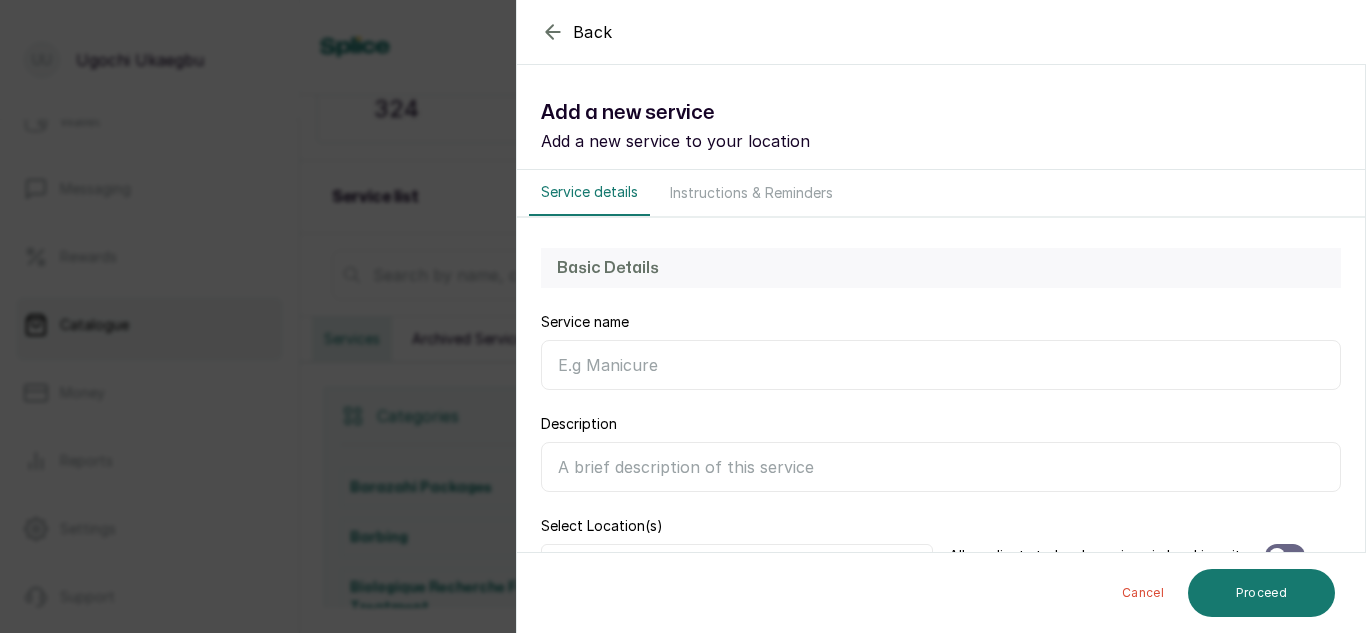 click on "Description" at bounding box center (941, 467) 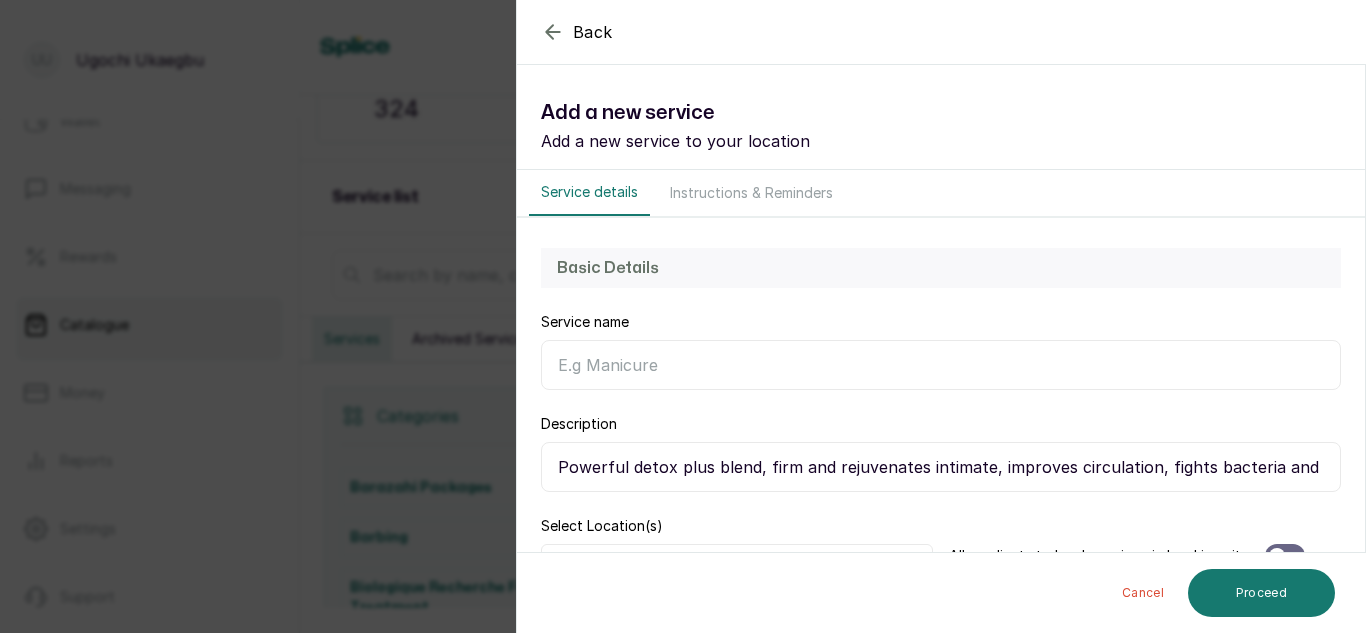 scroll, scrollTop: 0, scrollLeft: 369, axis: horizontal 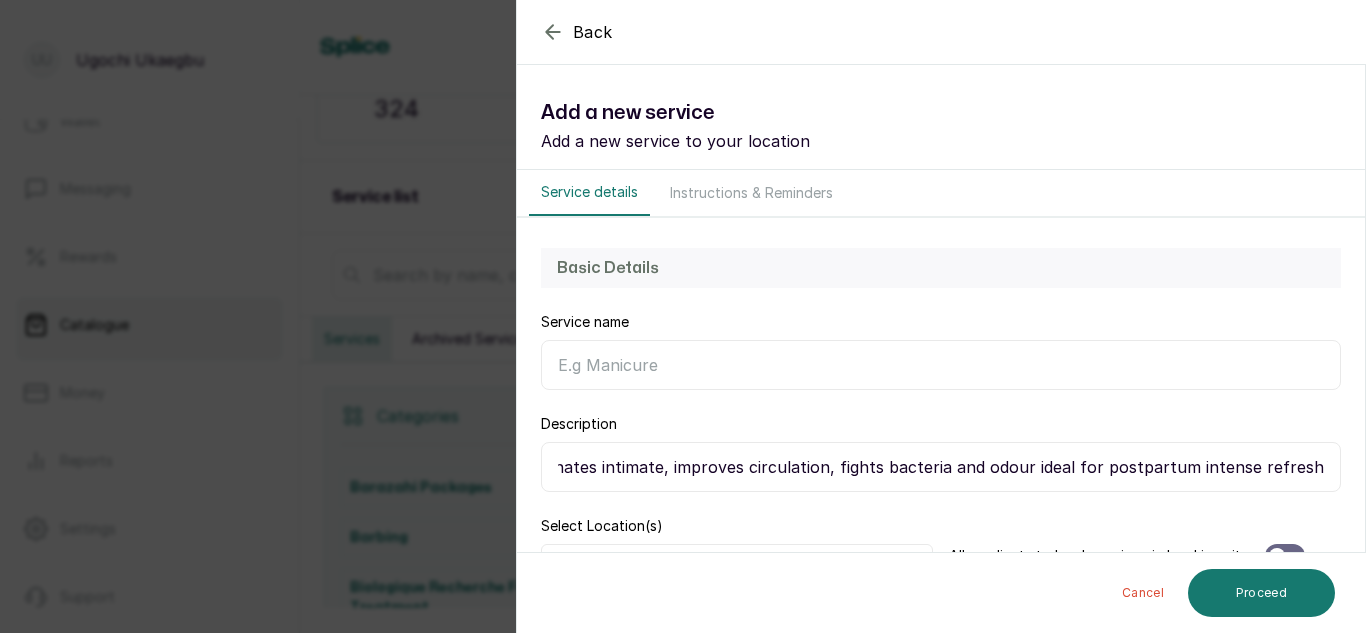 type on "Powerful detox plus blend, firm and rejuvenates intimate, improves circulation, fights bacteria and odour ideal for postpartum intense refresh" 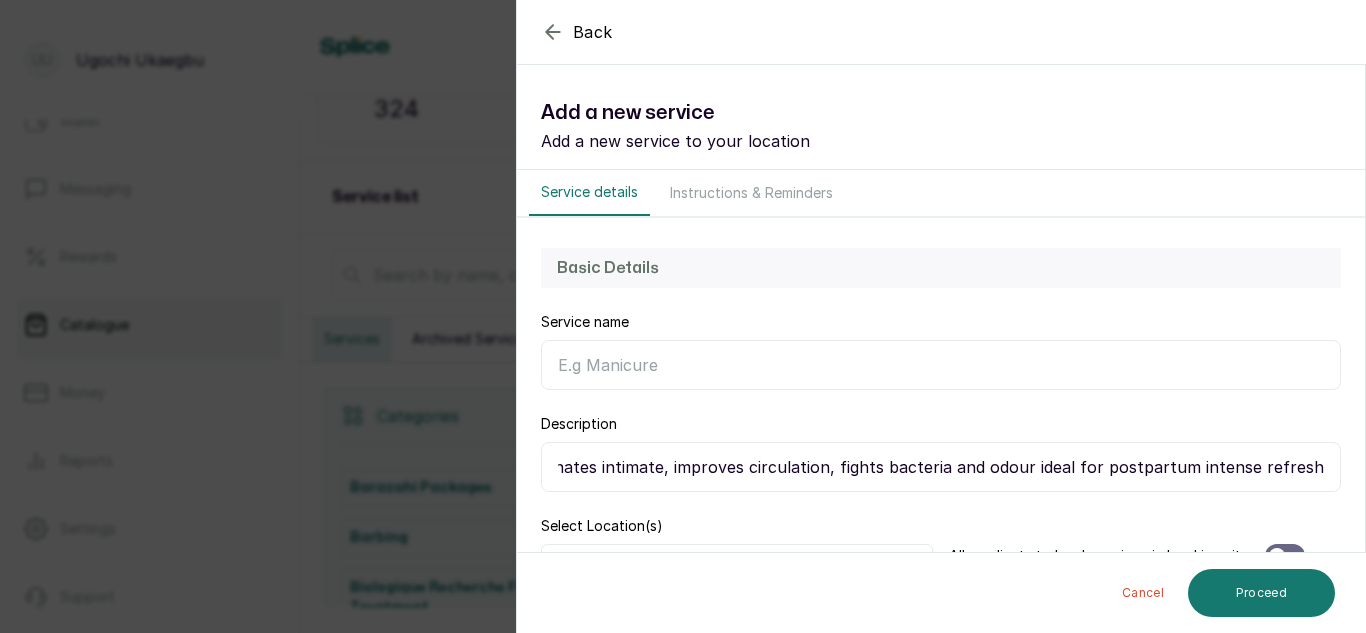click on "Service name" at bounding box center [941, 365] 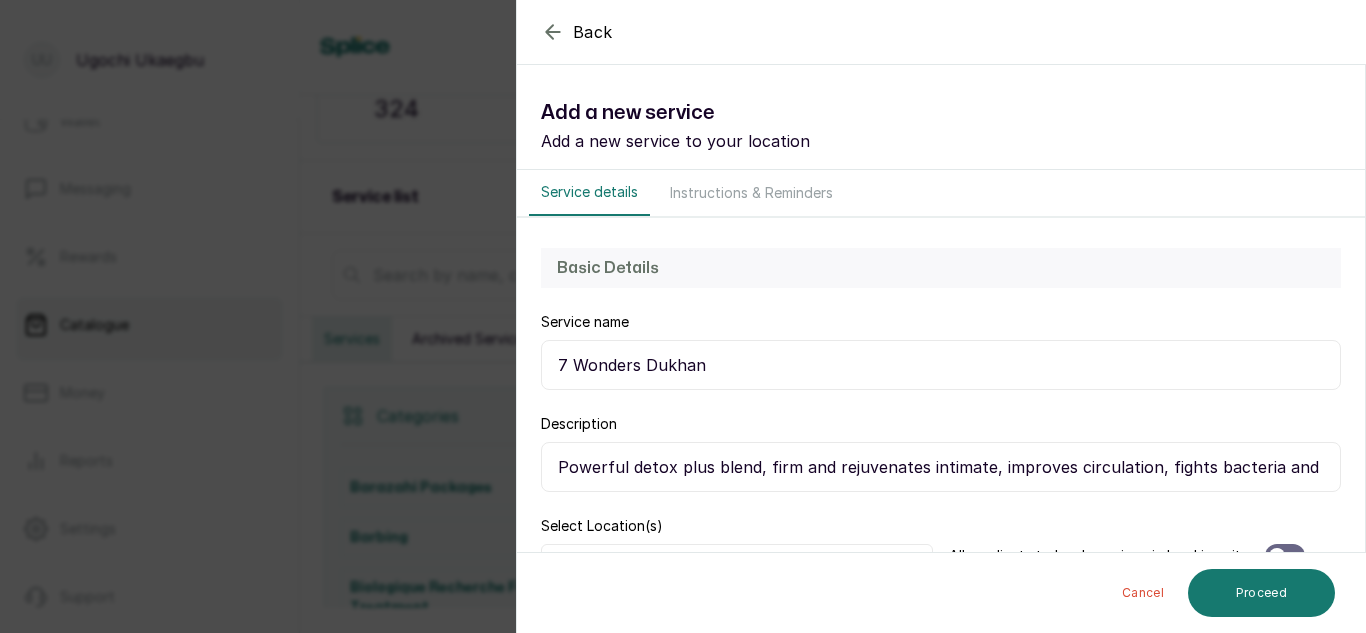 type on "7 Wonders Dukhan" 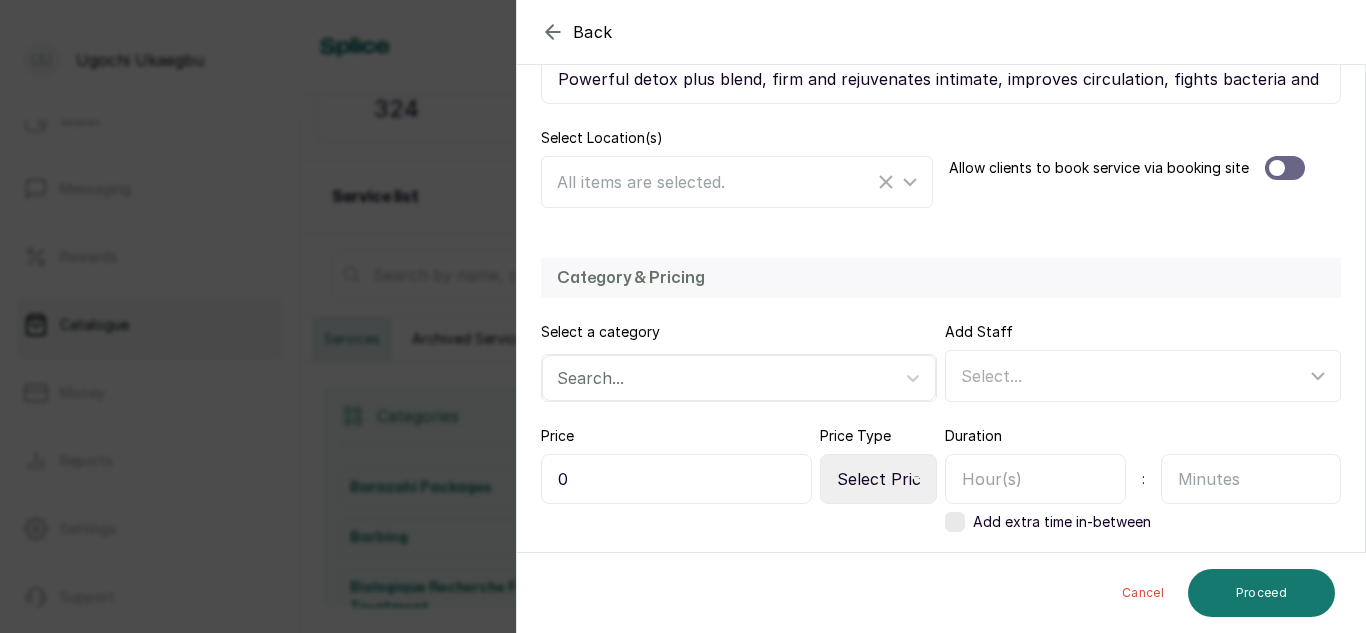scroll, scrollTop: 436, scrollLeft: 0, axis: vertical 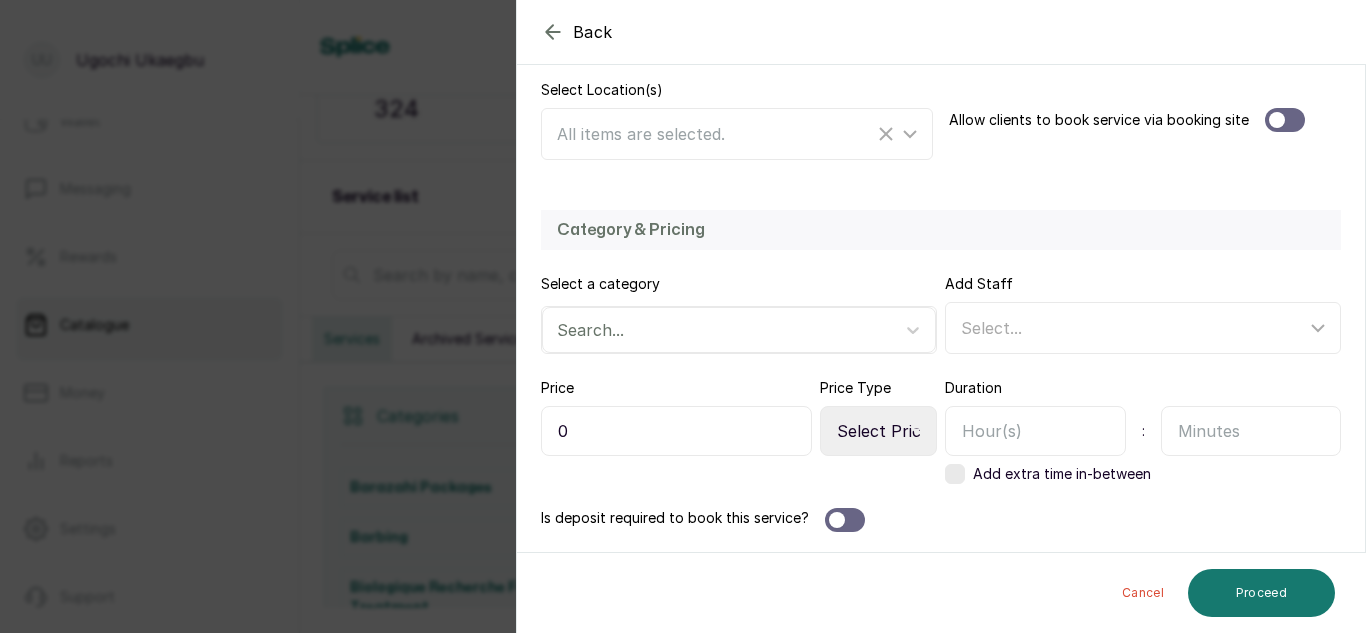 click on "0" at bounding box center [676, 431] 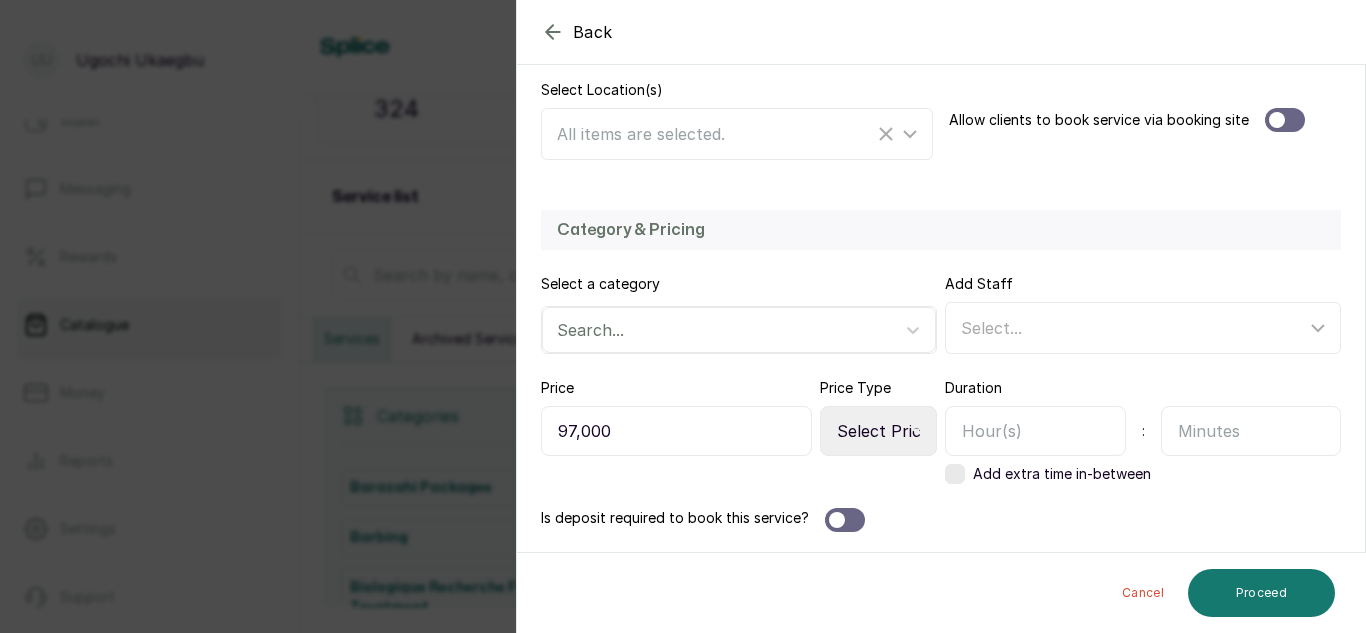 type on "97,000" 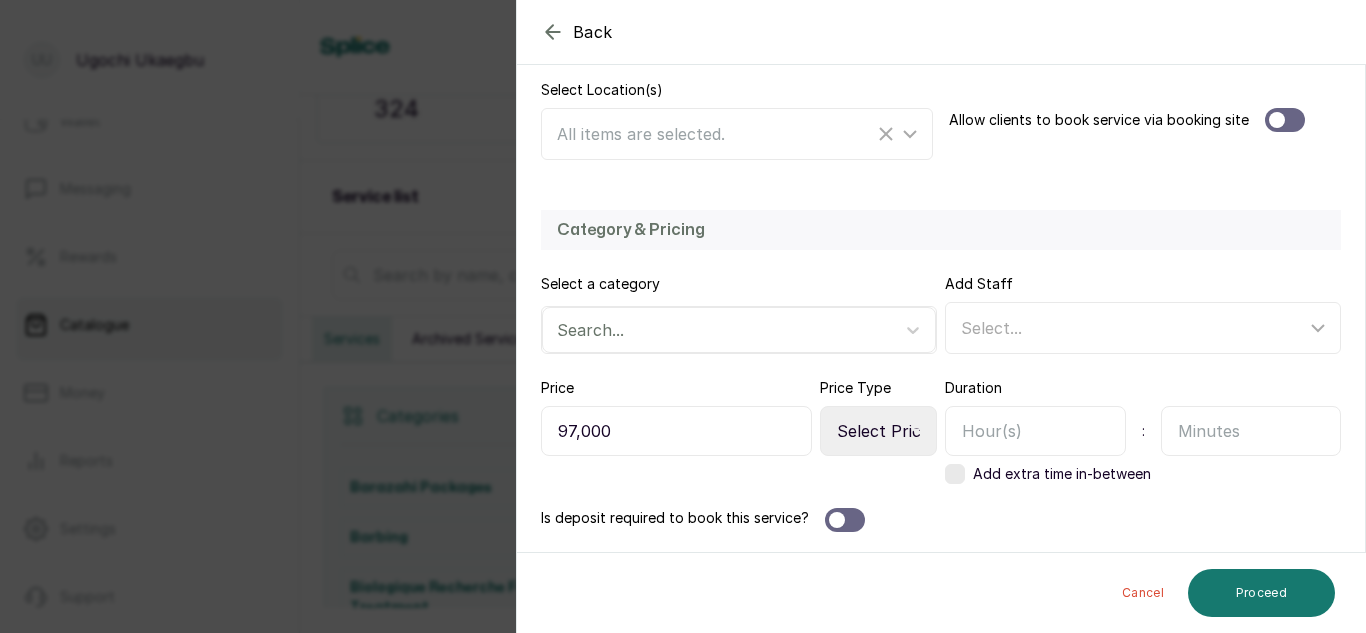 click on "Select Price Type Fixed From" at bounding box center [878, 431] 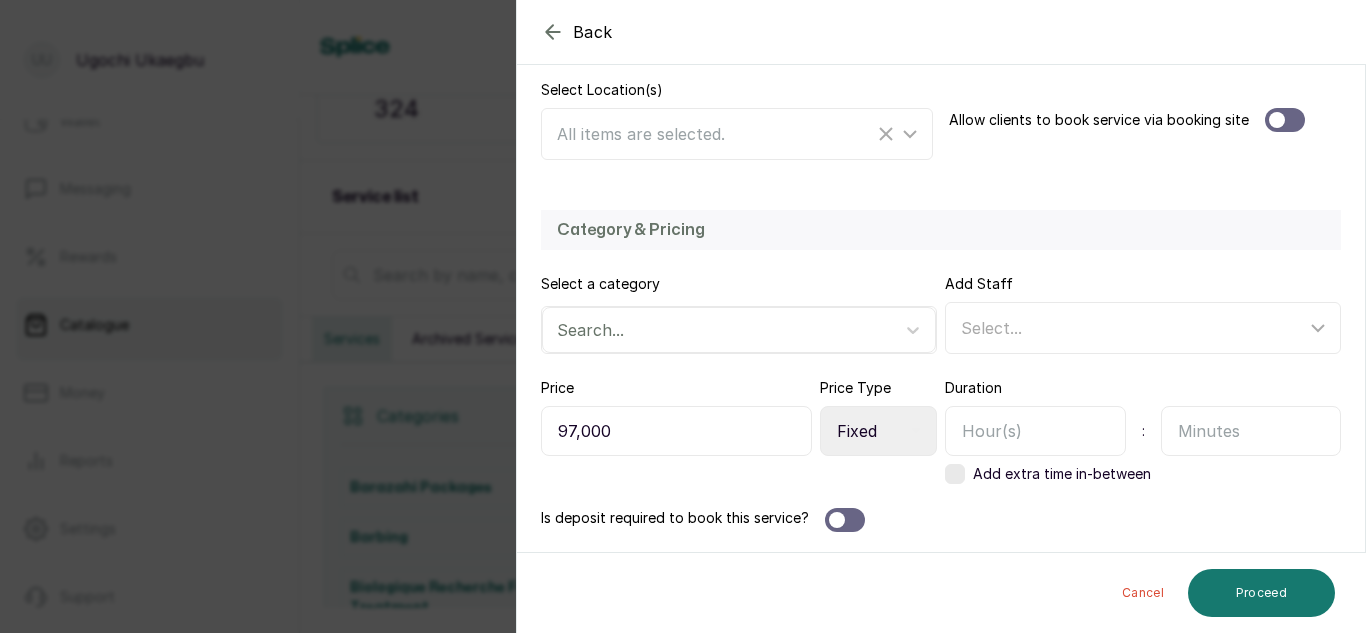 click on "Select Price Type Fixed From" at bounding box center (878, 431) 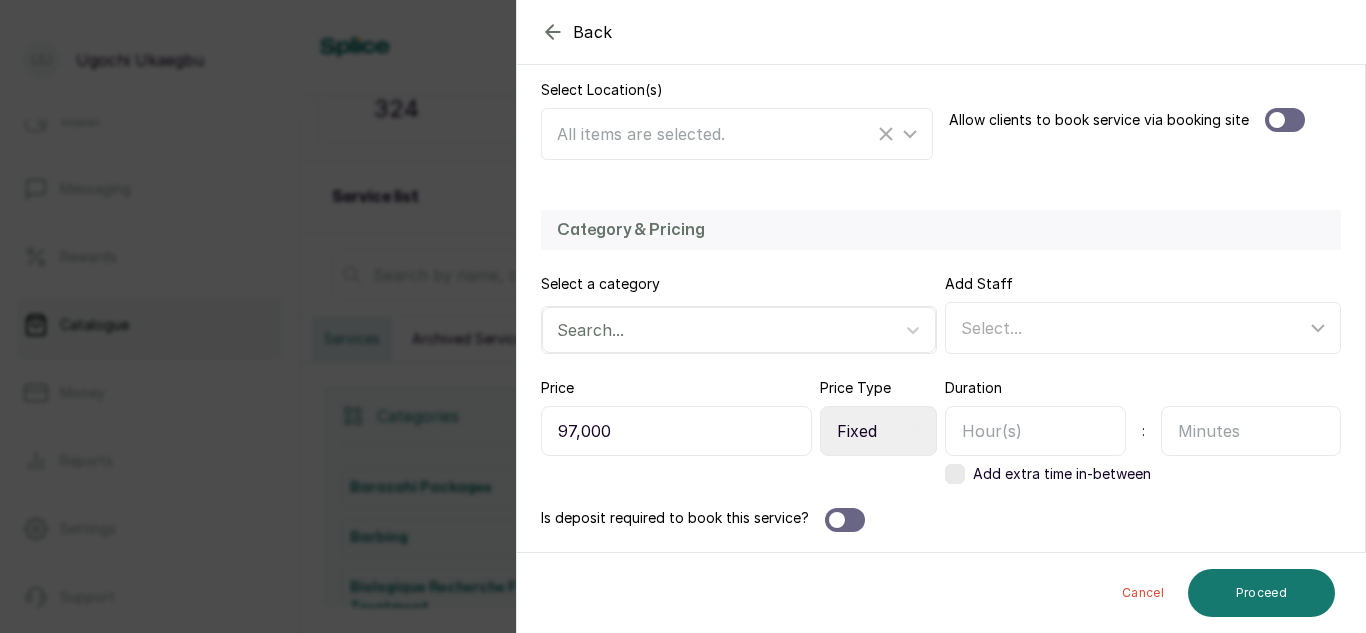 click at bounding box center [1035, 431] 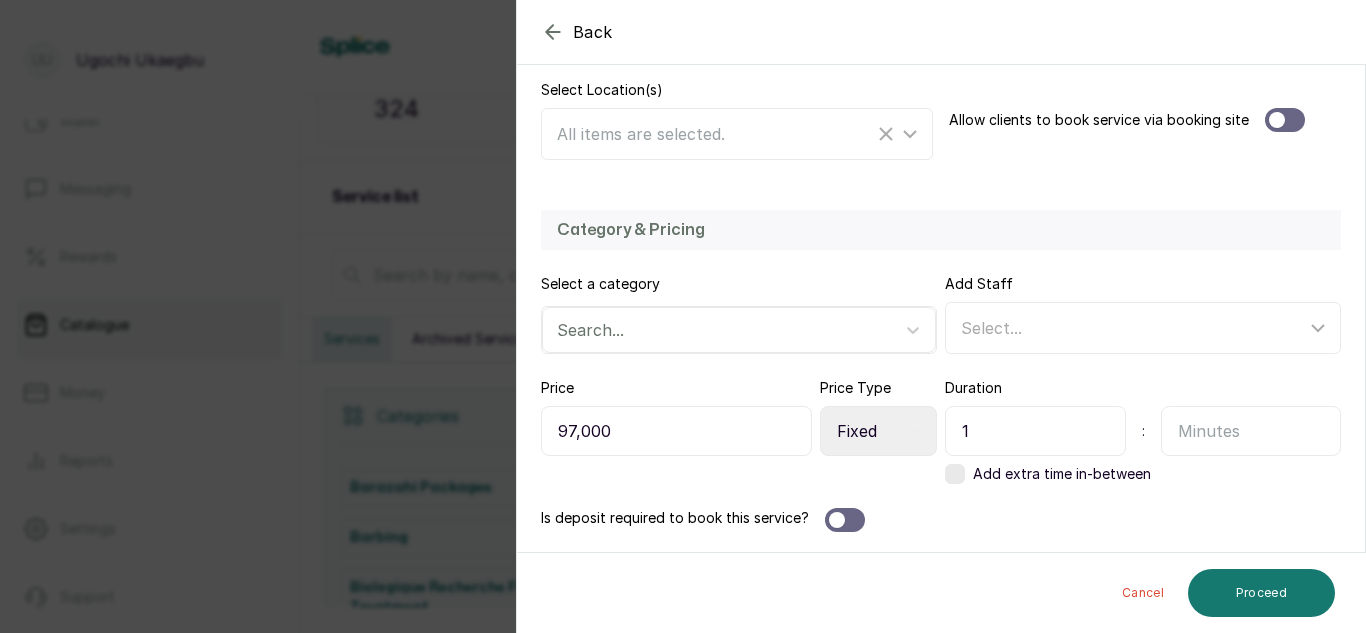type on "1" 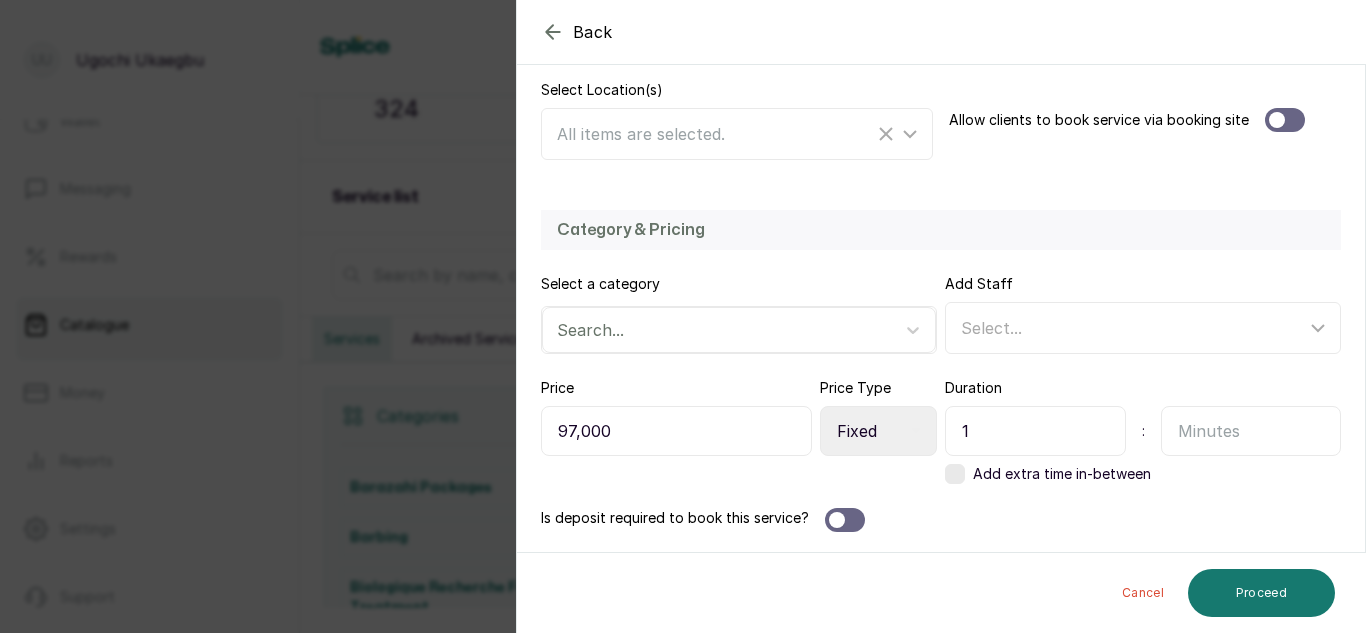 click at bounding box center [1251, 431] 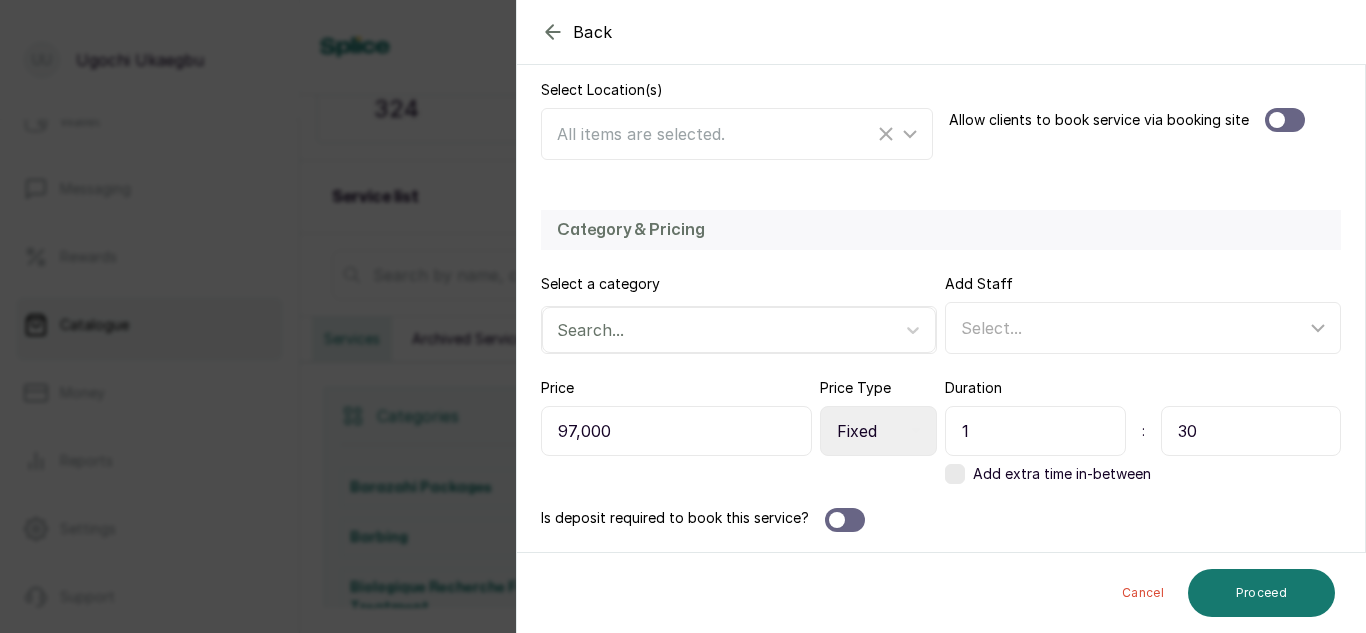 type on "30" 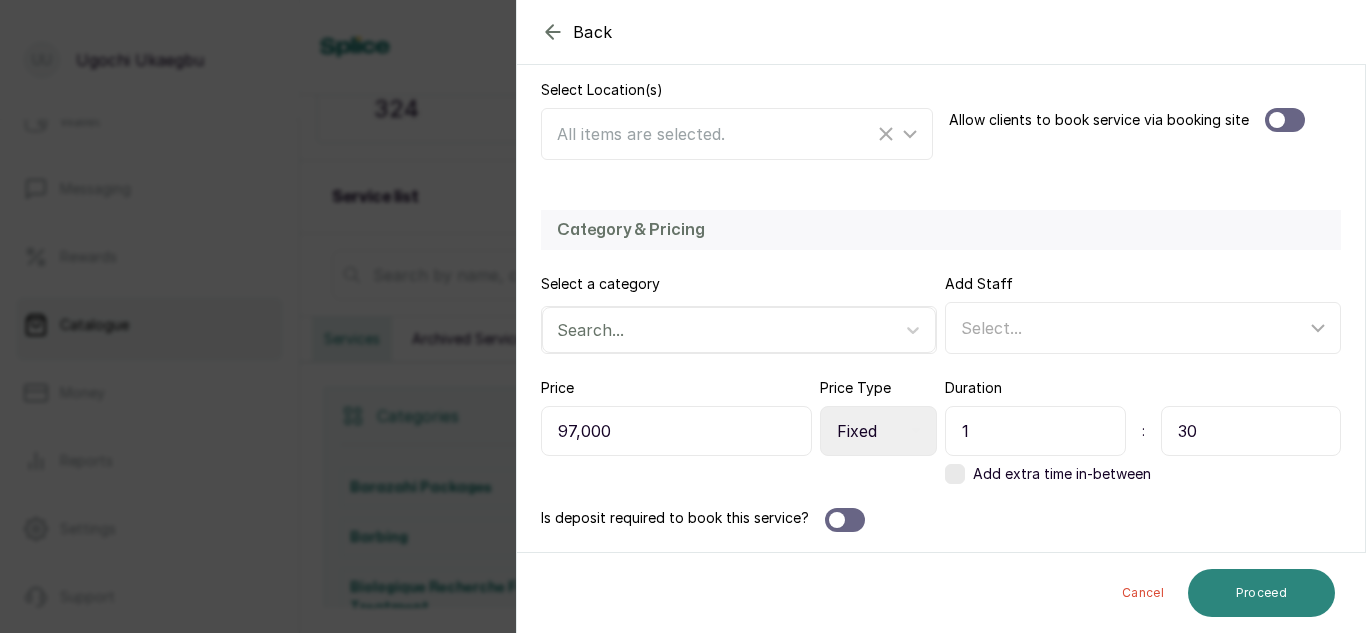 click on "Proceed" at bounding box center (1261, 593) 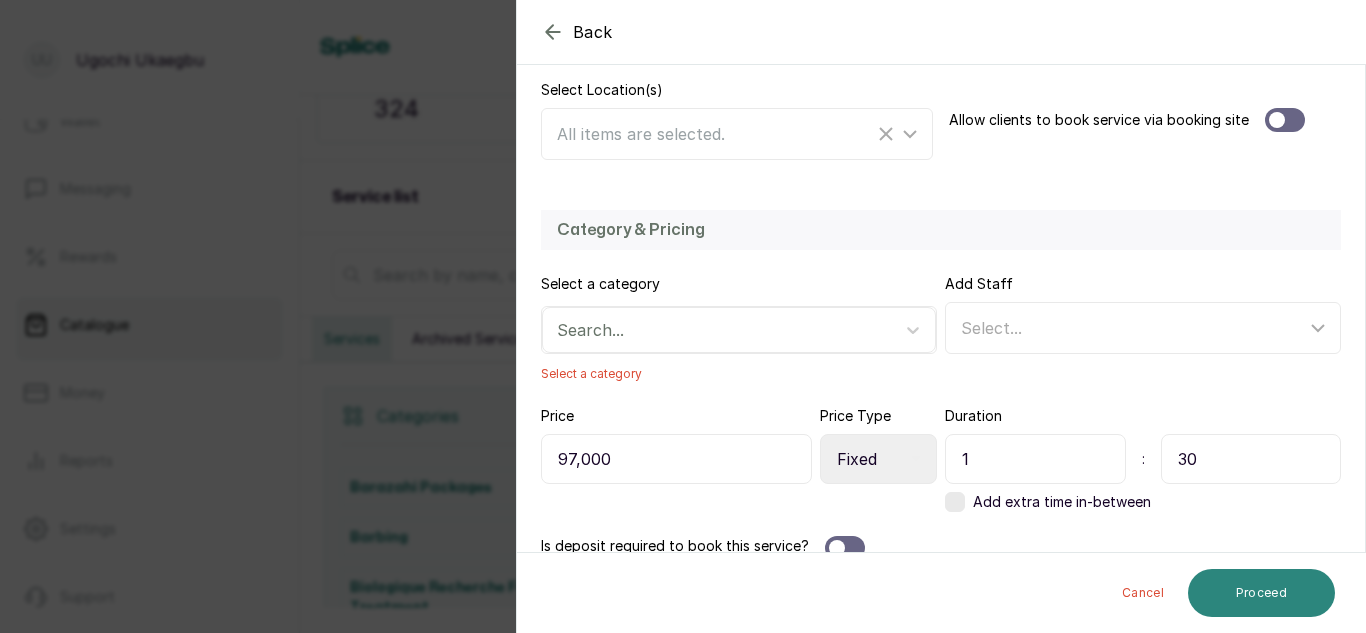 click on "Proceed" at bounding box center [1261, 593] 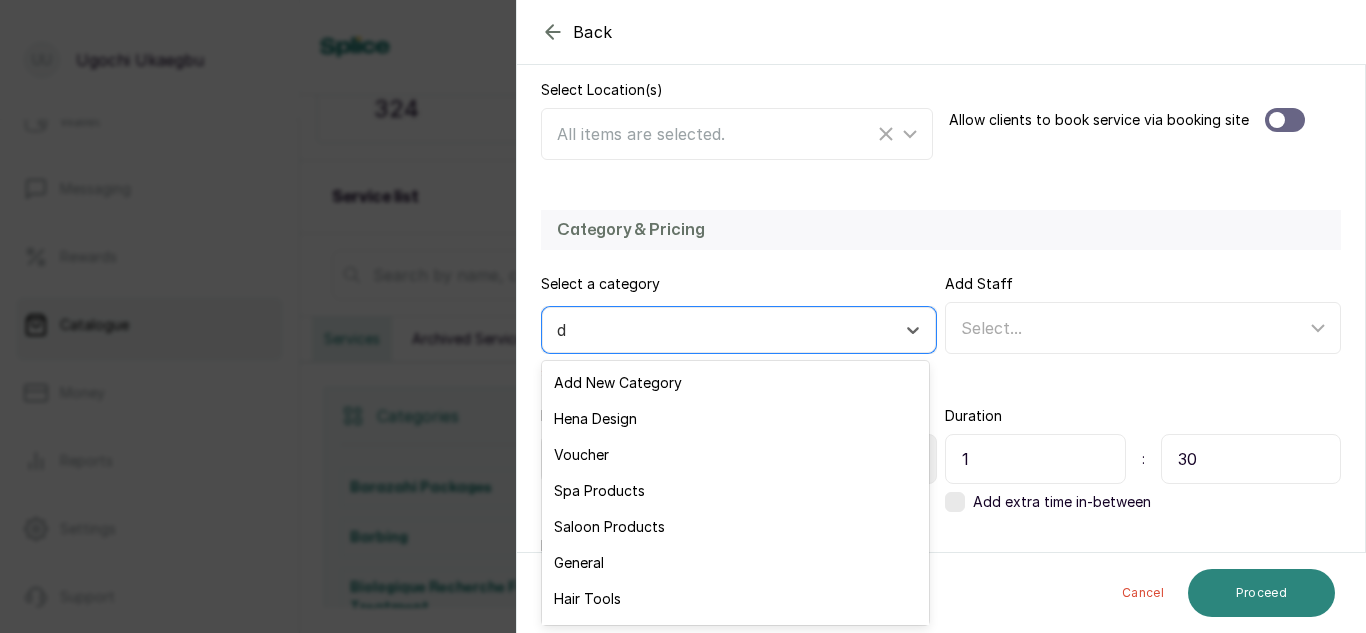 type on "du" 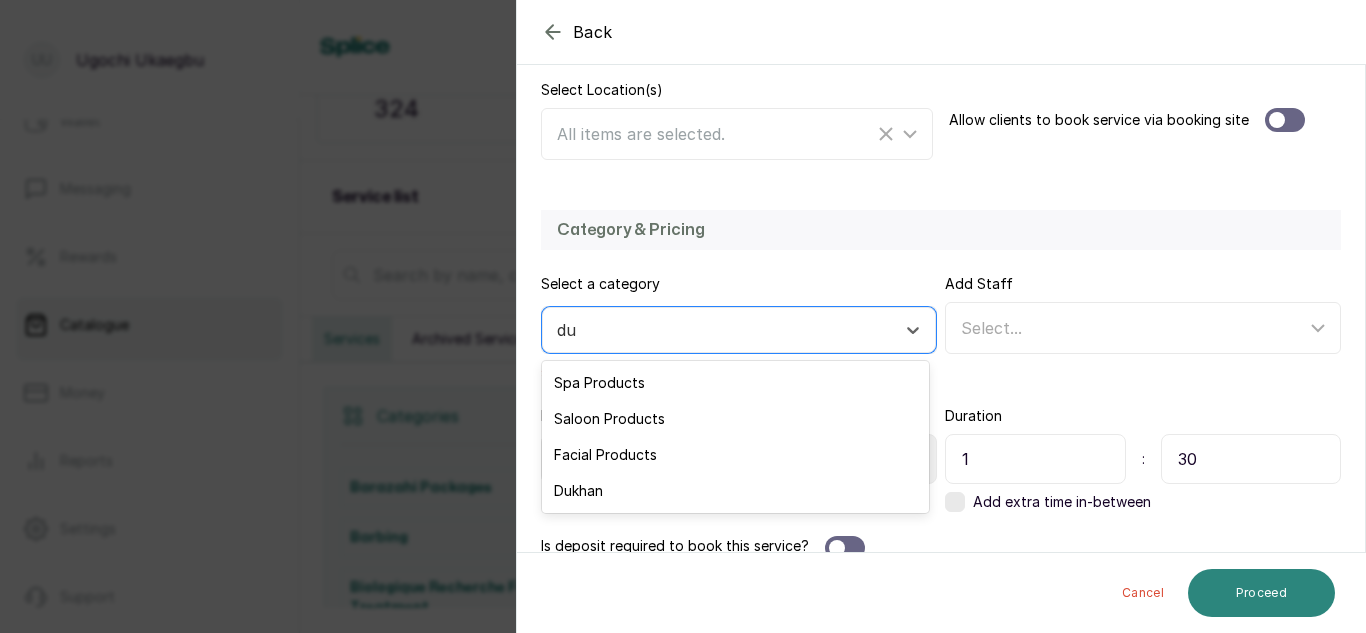 click on "Dukhan" at bounding box center (735, 491) 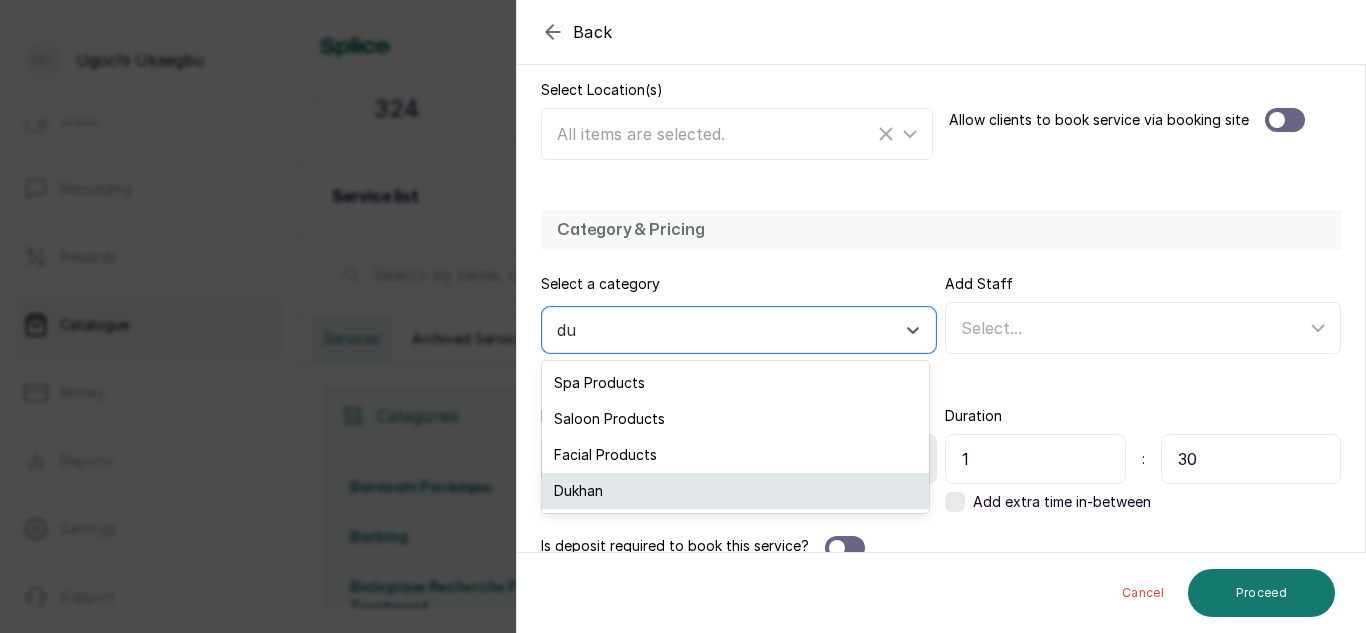 type 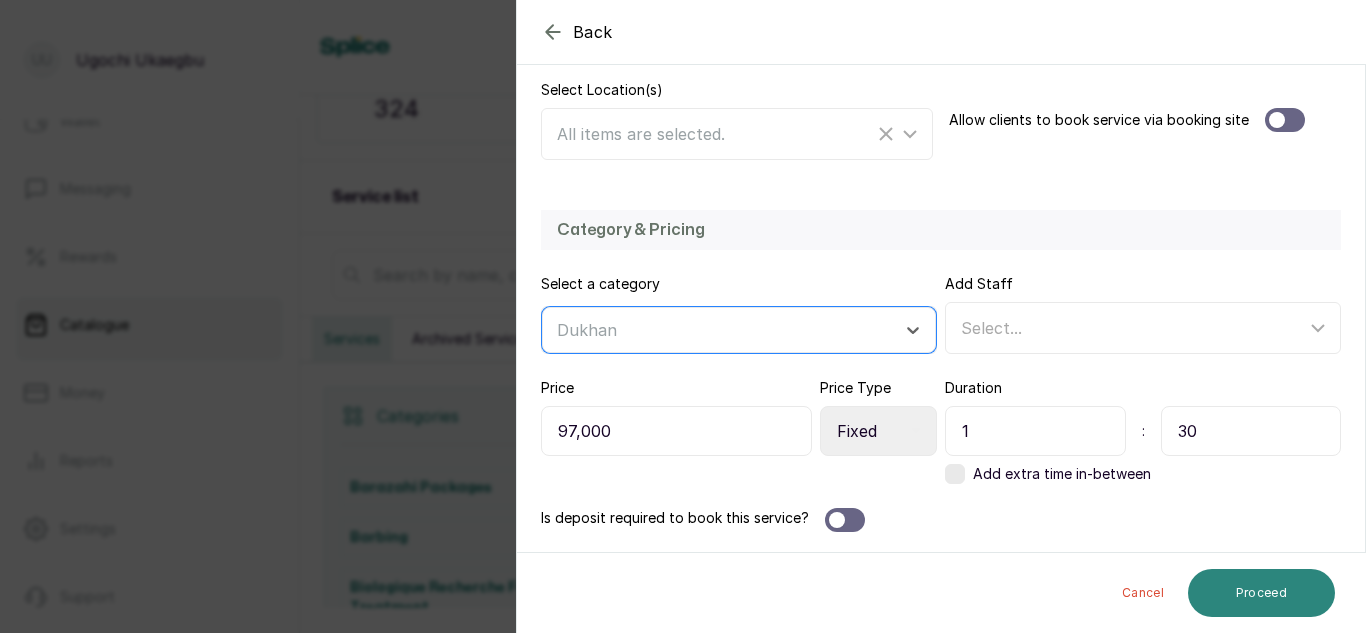 click on "Proceed" at bounding box center (1261, 593) 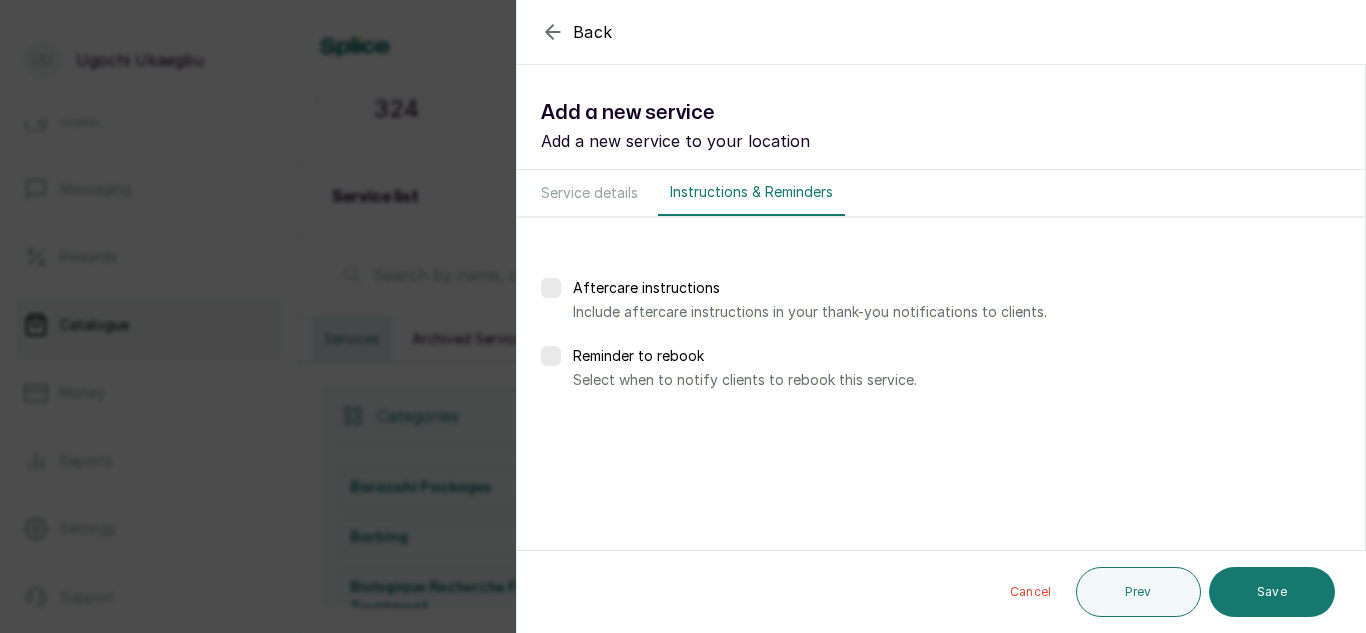 scroll, scrollTop: 0, scrollLeft: 0, axis: both 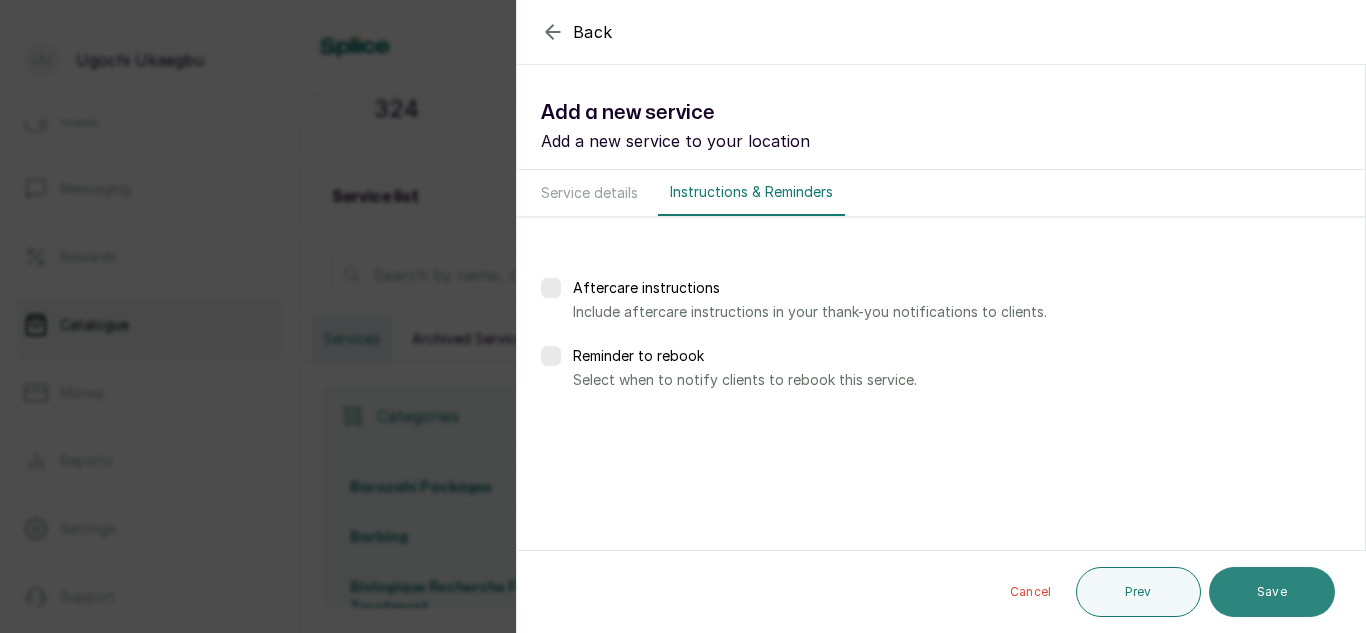 click on "Save" at bounding box center (1272, 592) 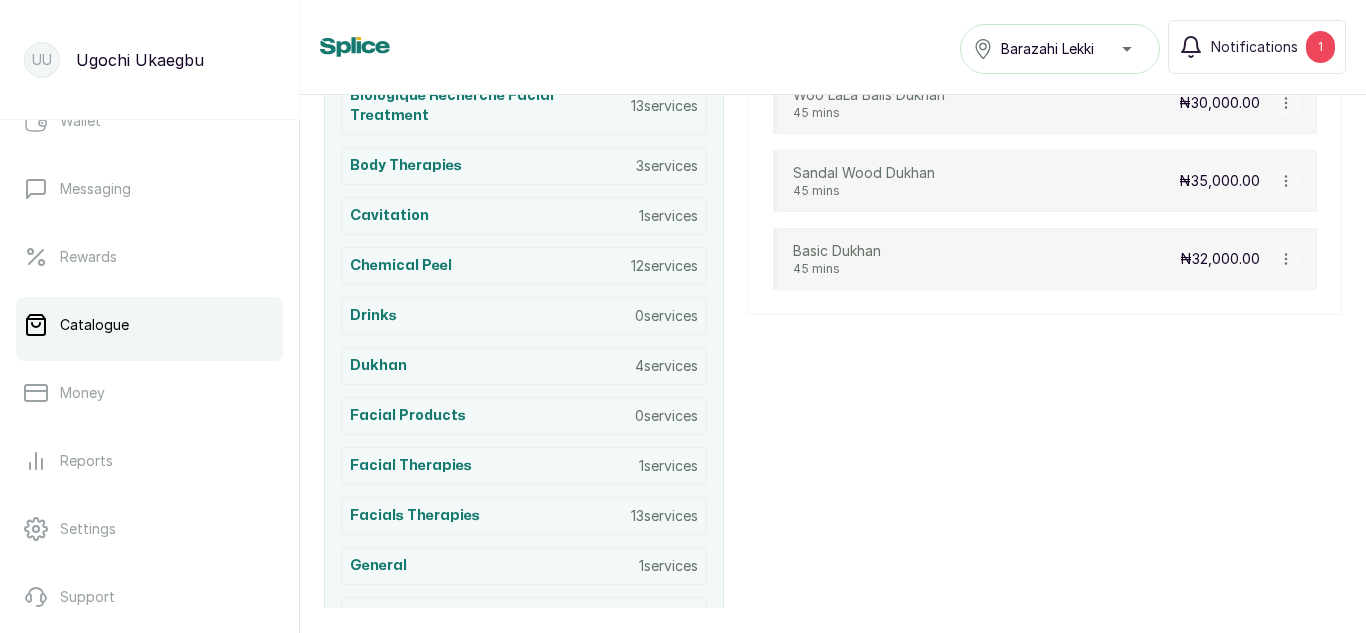 scroll, scrollTop: 661, scrollLeft: 0, axis: vertical 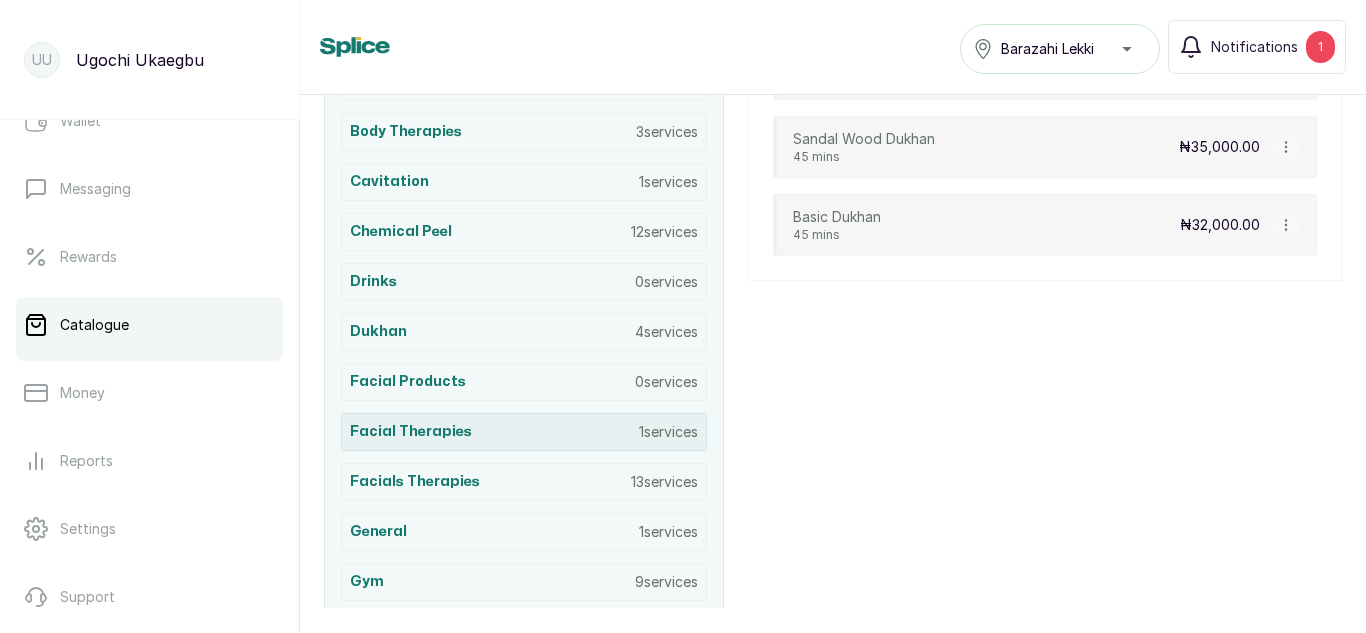 click on "Facial Therapies" at bounding box center (411, 432) 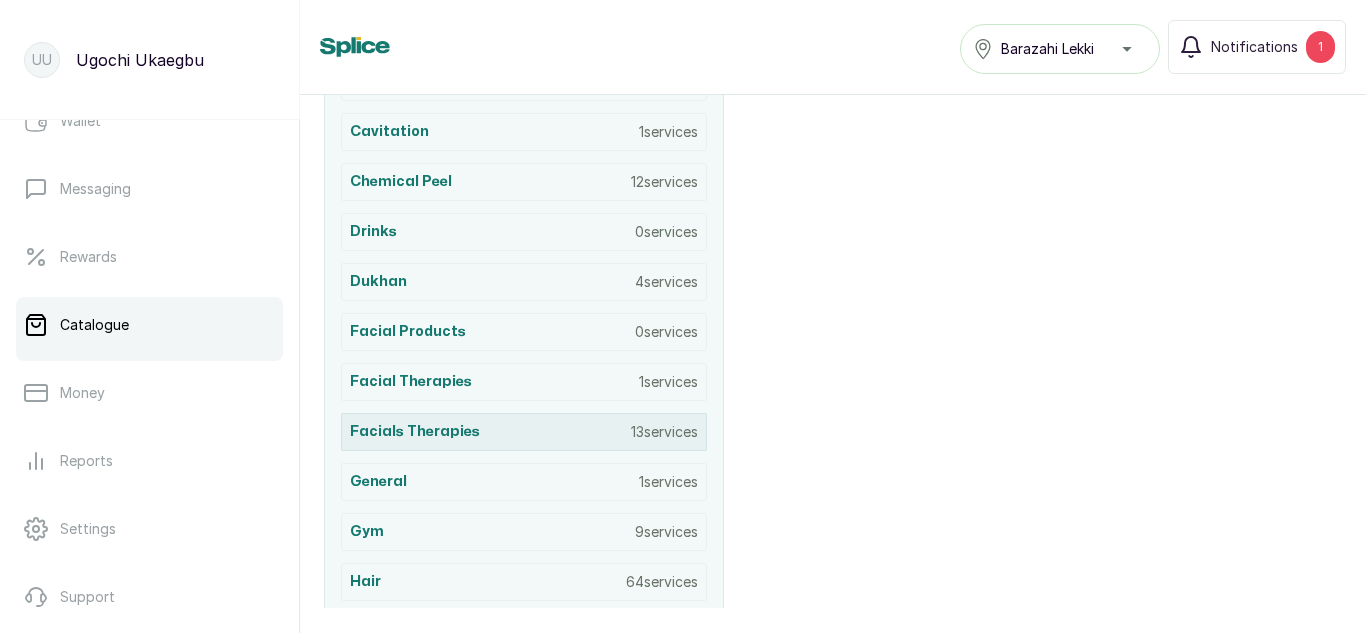 click on "Facials Therapies" at bounding box center (415, 432) 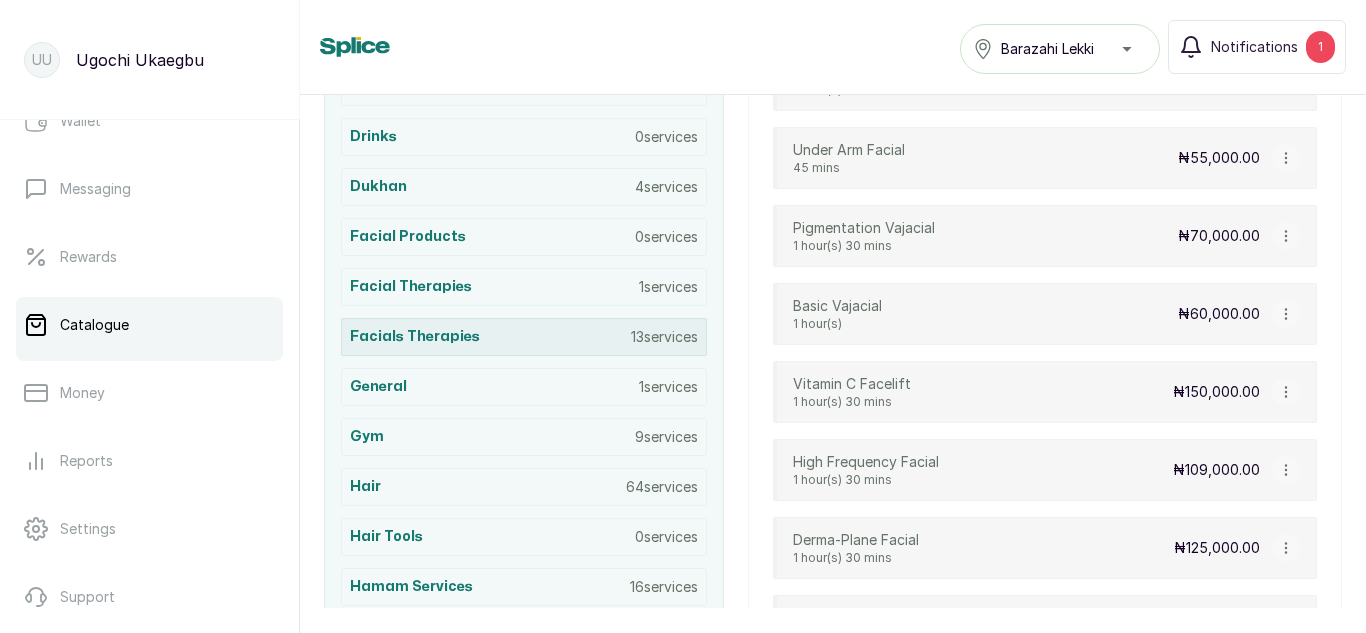 scroll, scrollTop: 807, scrollLeft: 0, axis: vertical 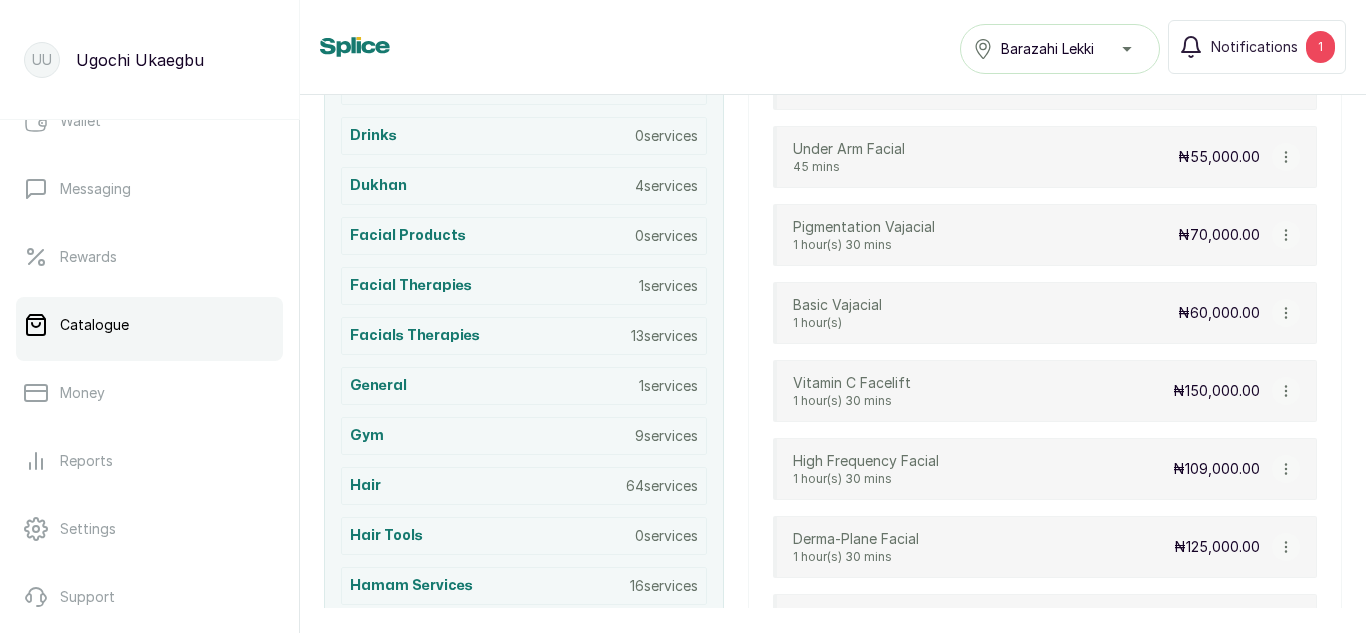 click on "Basic Vajacial 1 hour(s) ₦60,000.00" at bounding box center (1045, 313) 